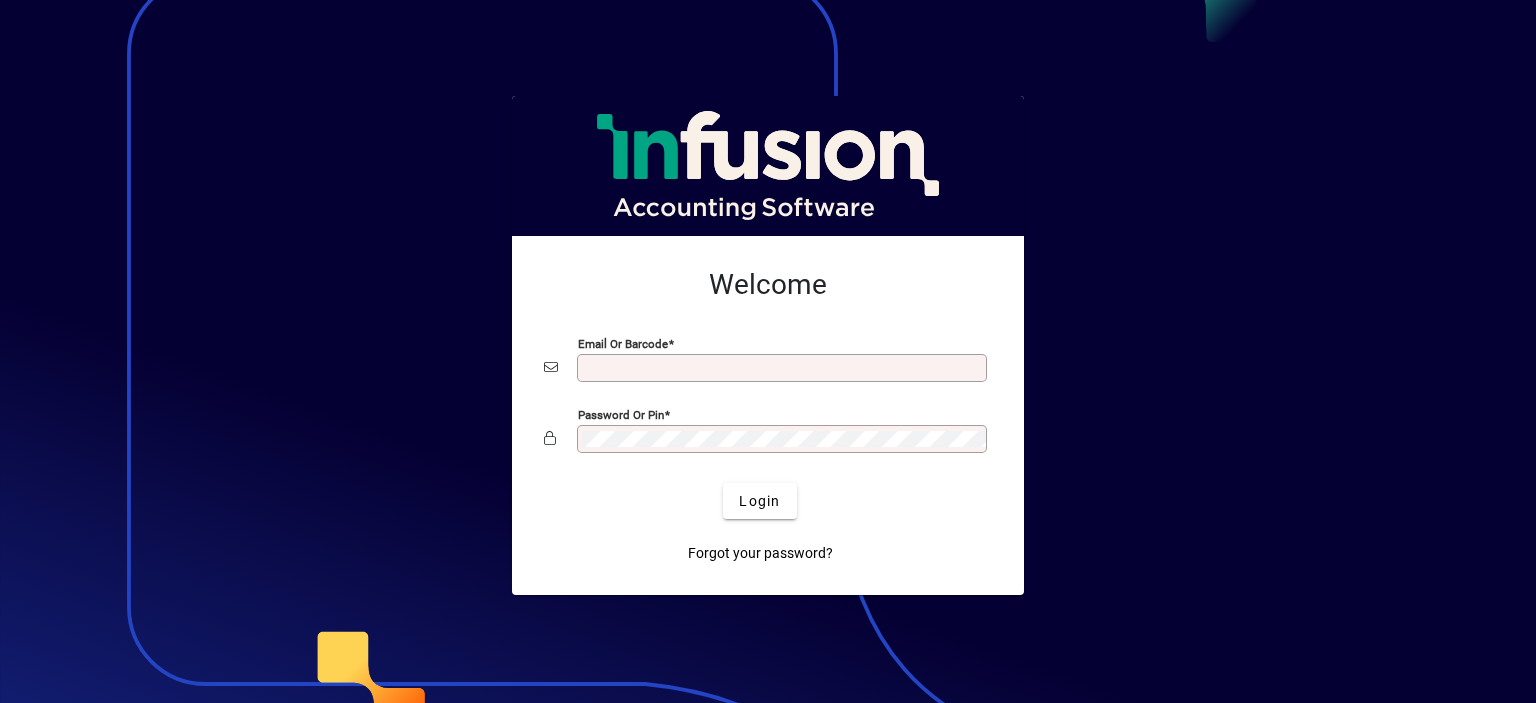 scroll, scrollTop: 0, scrollLeft: 0, axis: both 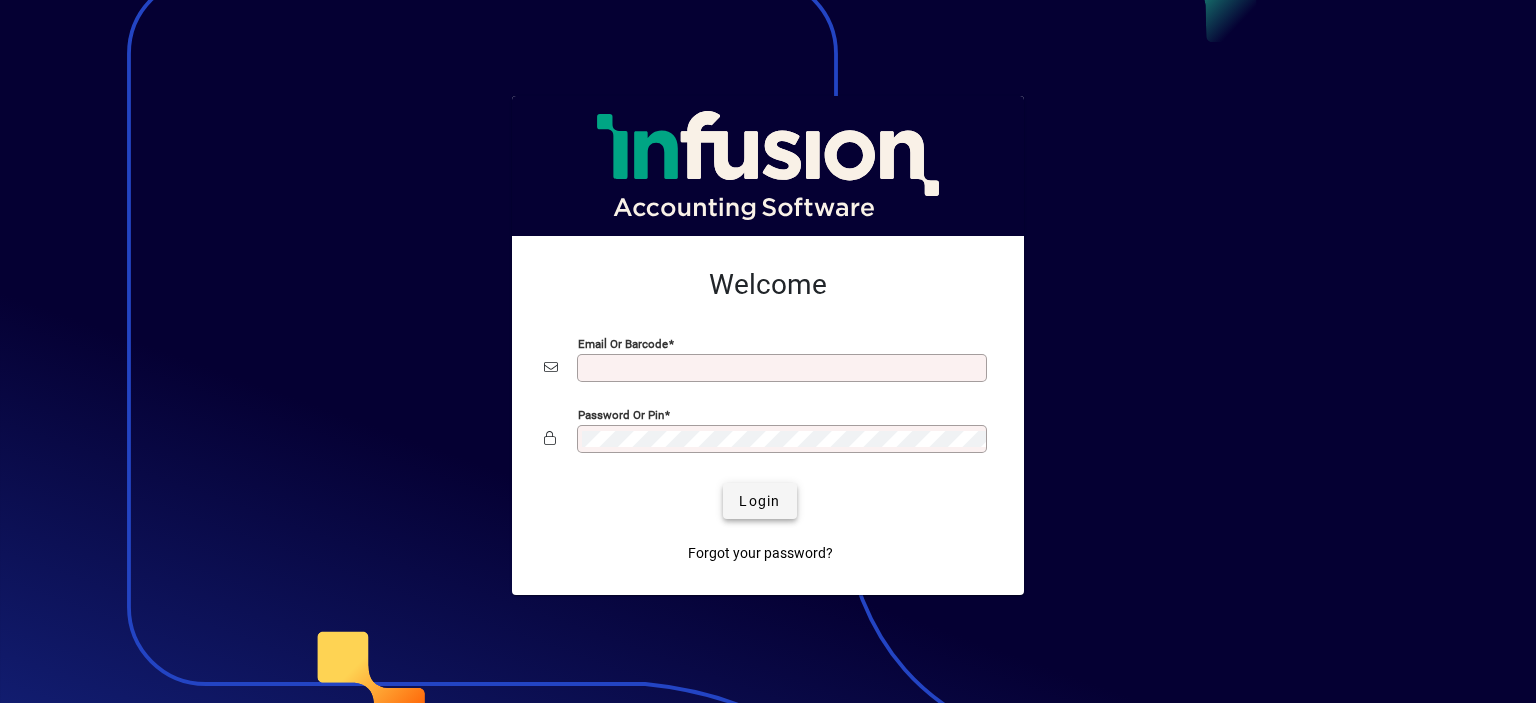 type on "**********" 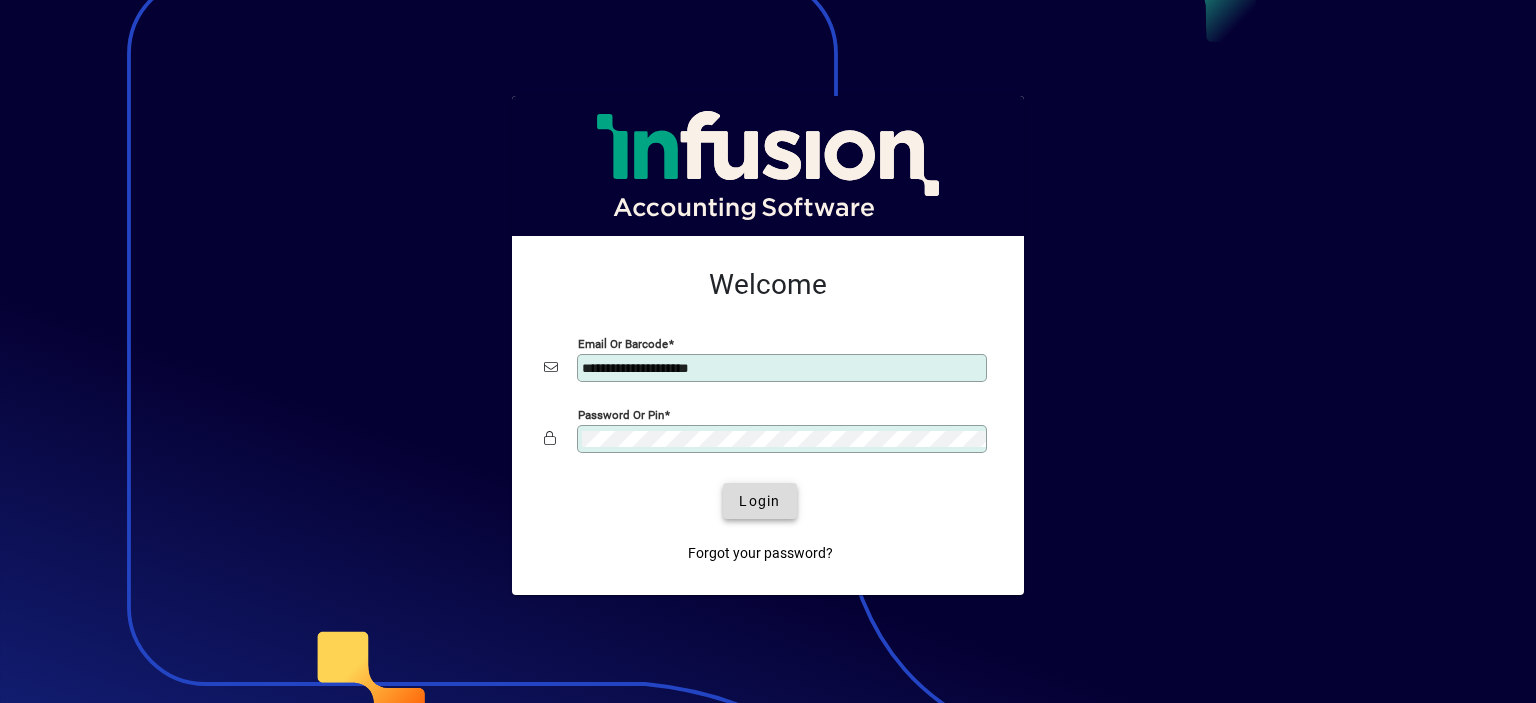click on "Login" 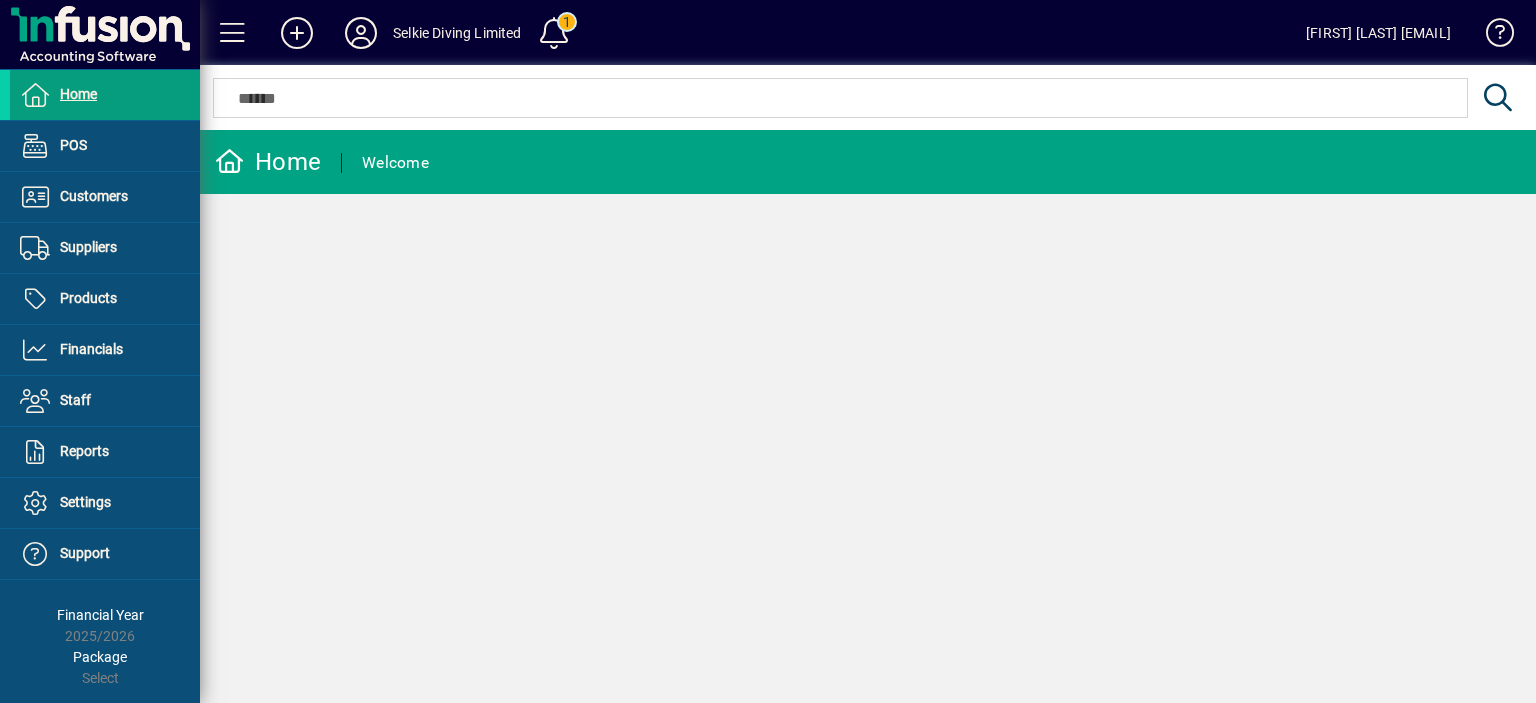 scroll, scrollTop: 0, scrollLeft: 0, axis: both 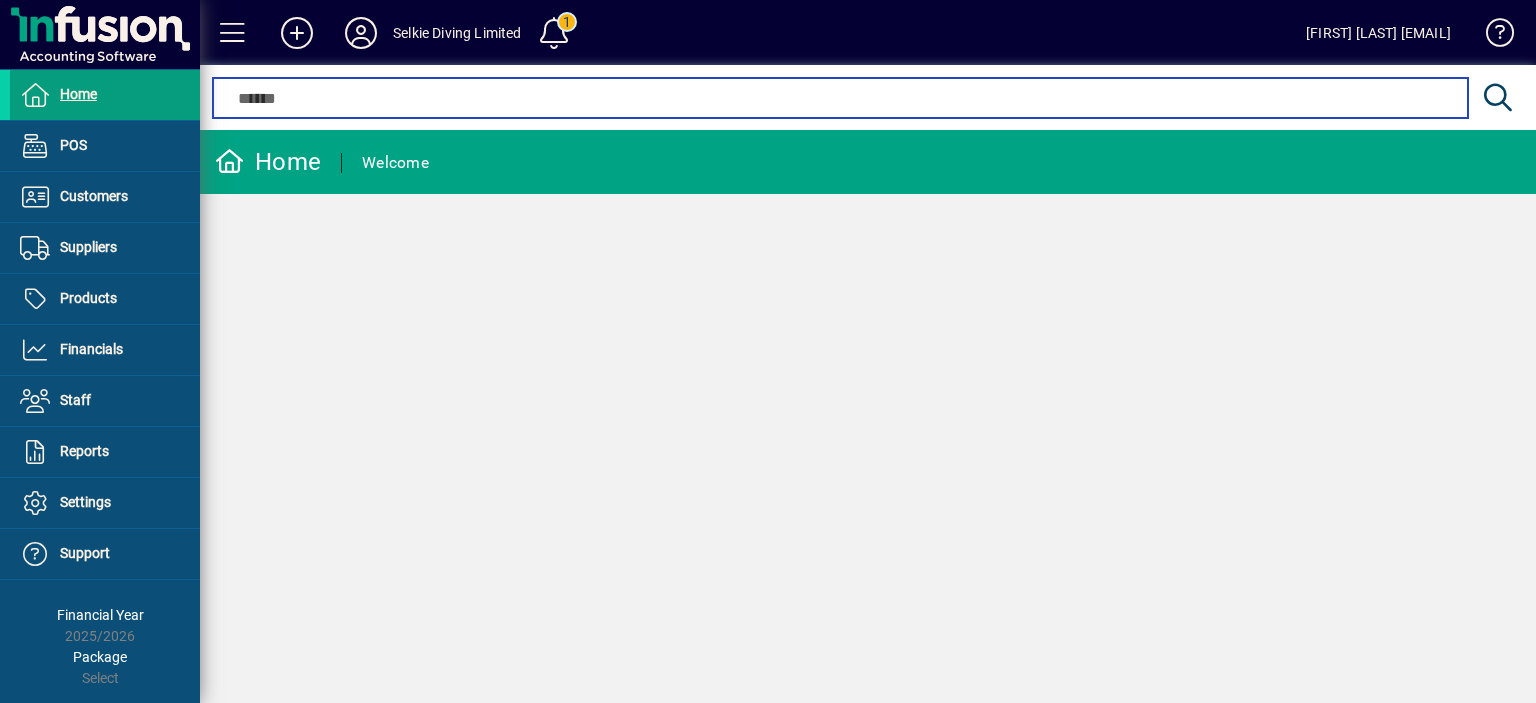 click at bounding box center [840, 98] 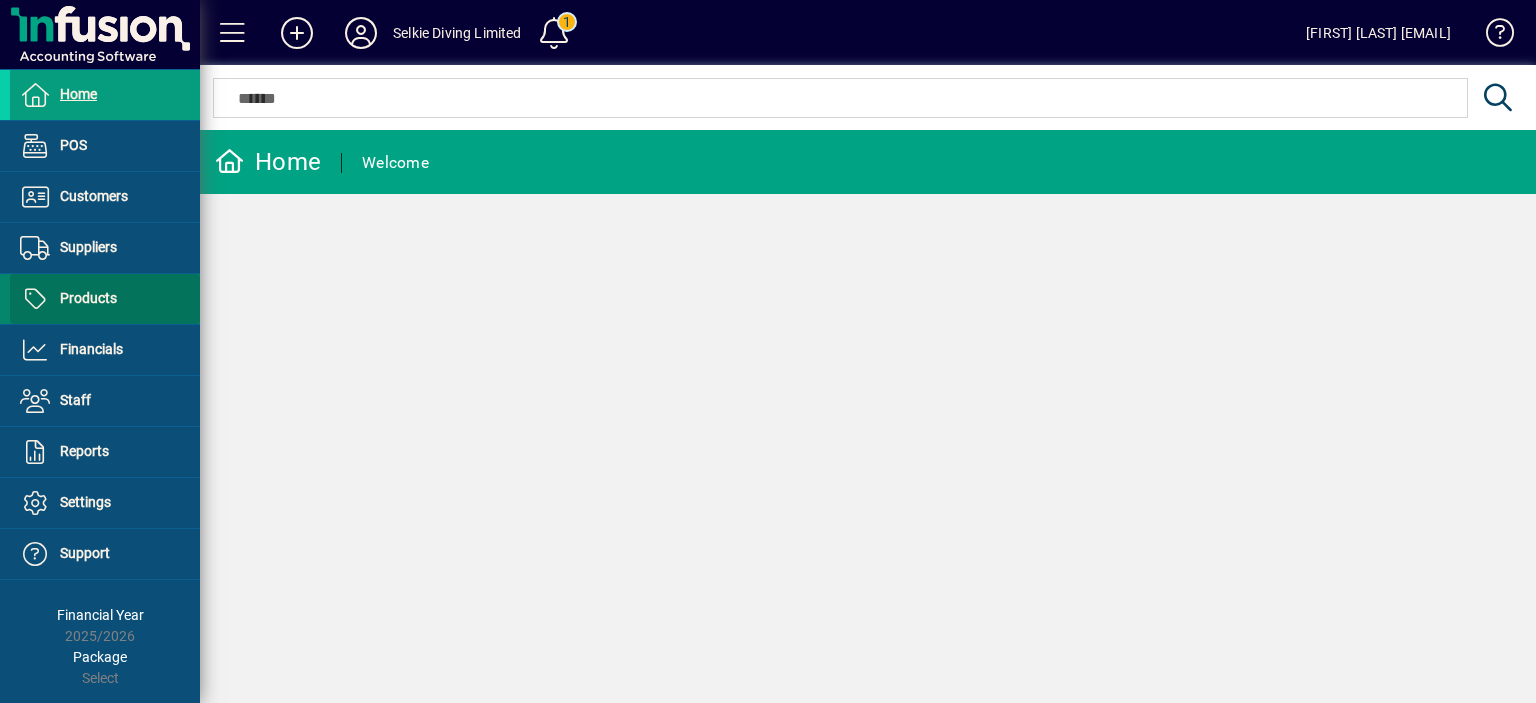 click at bounding box center (105, 299) 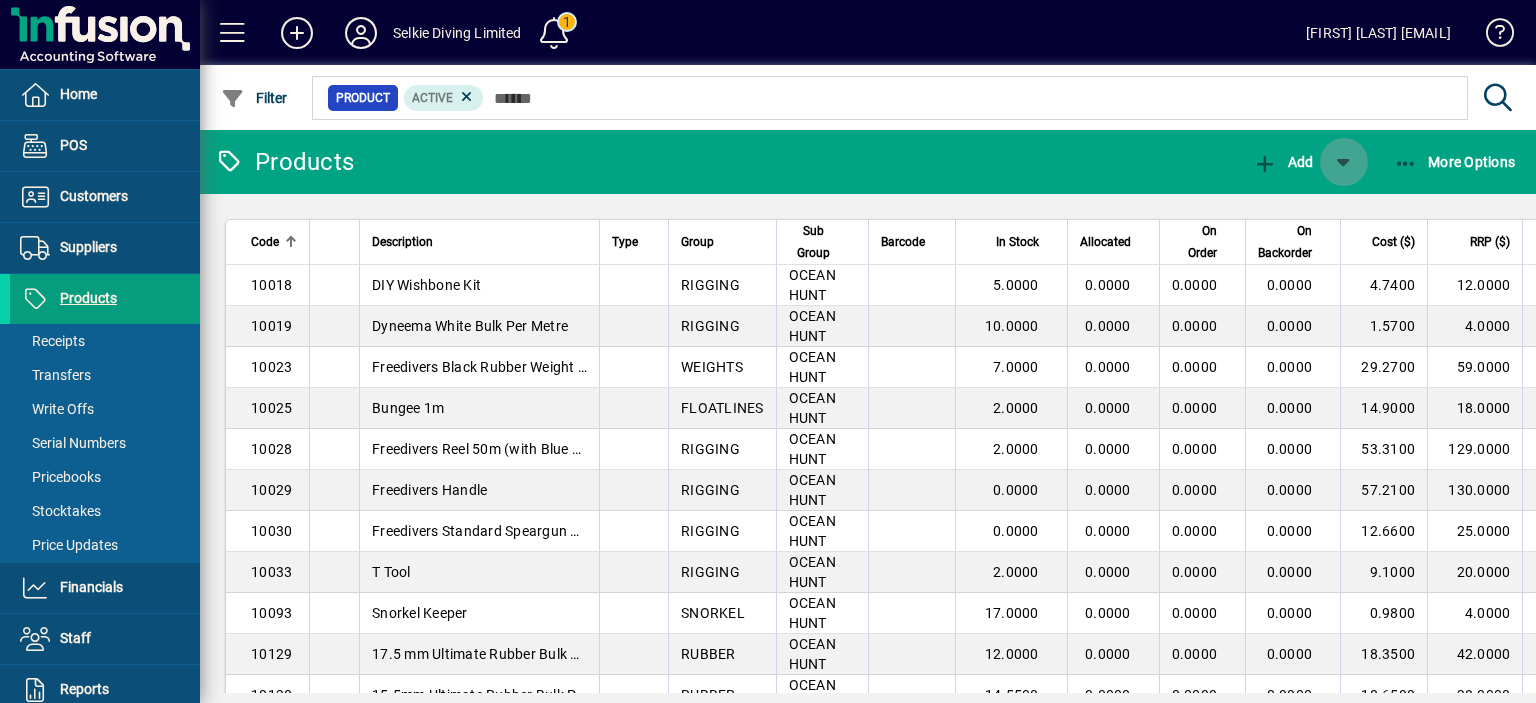 click 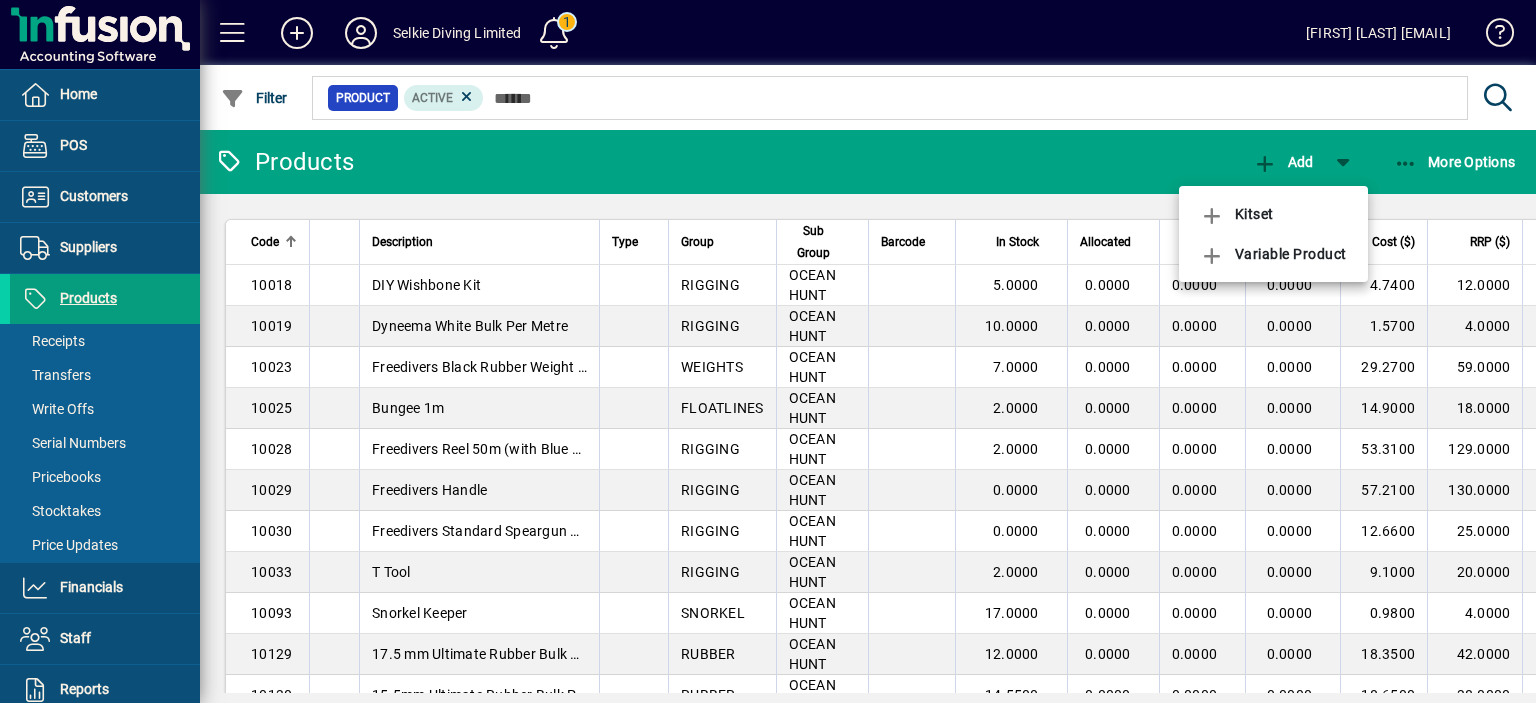 click at bounding box center (768, 351) 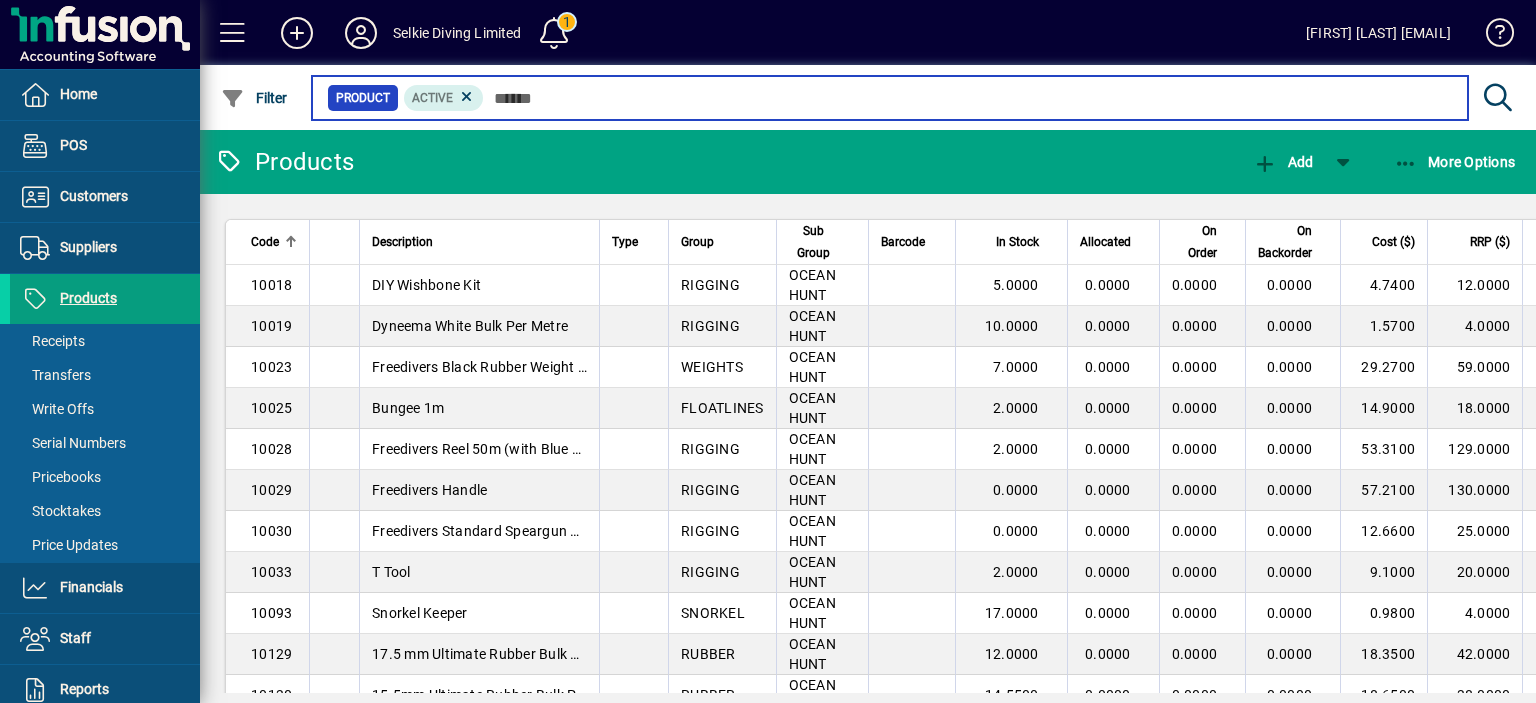 click at bounding box center [968, 98] 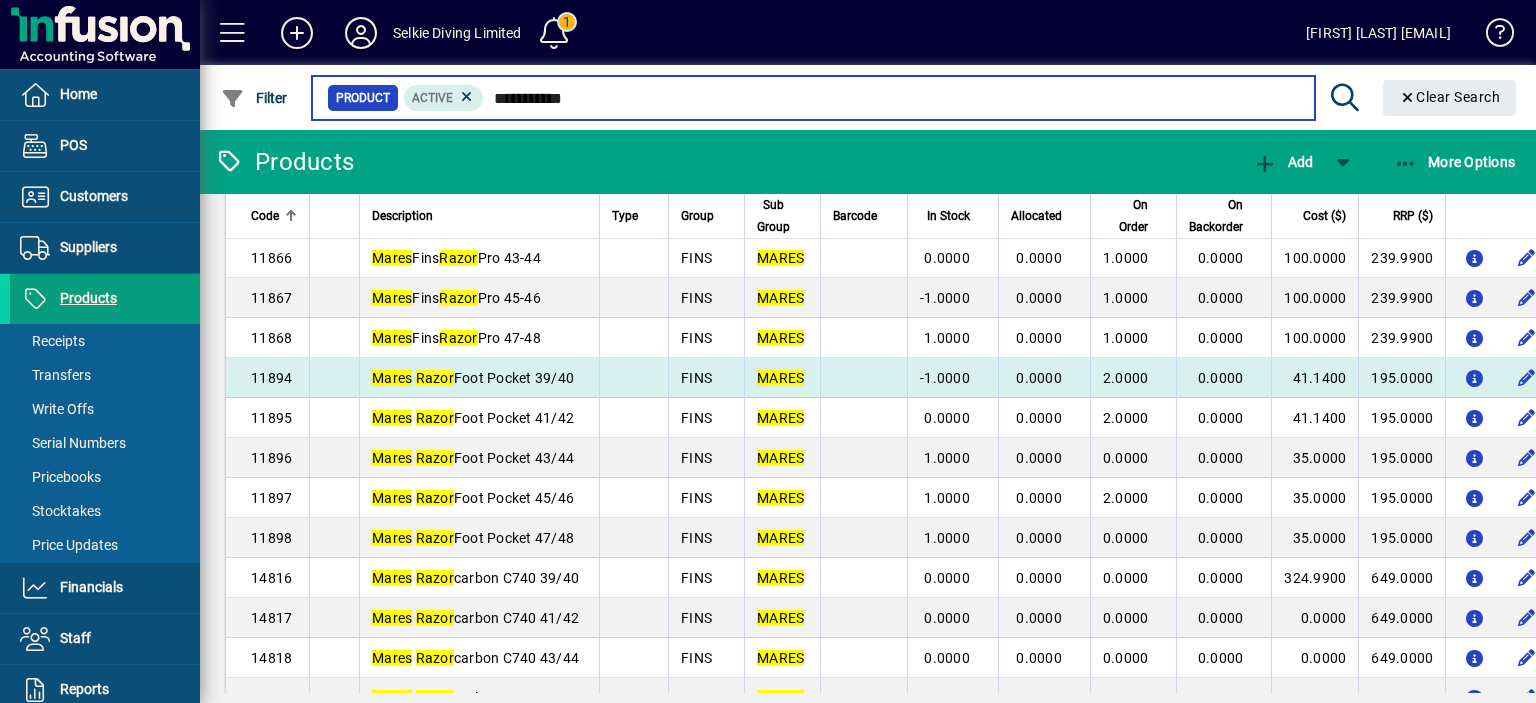 scroll, scrollTop: 100, scrollLeft: 0, axis: vertical 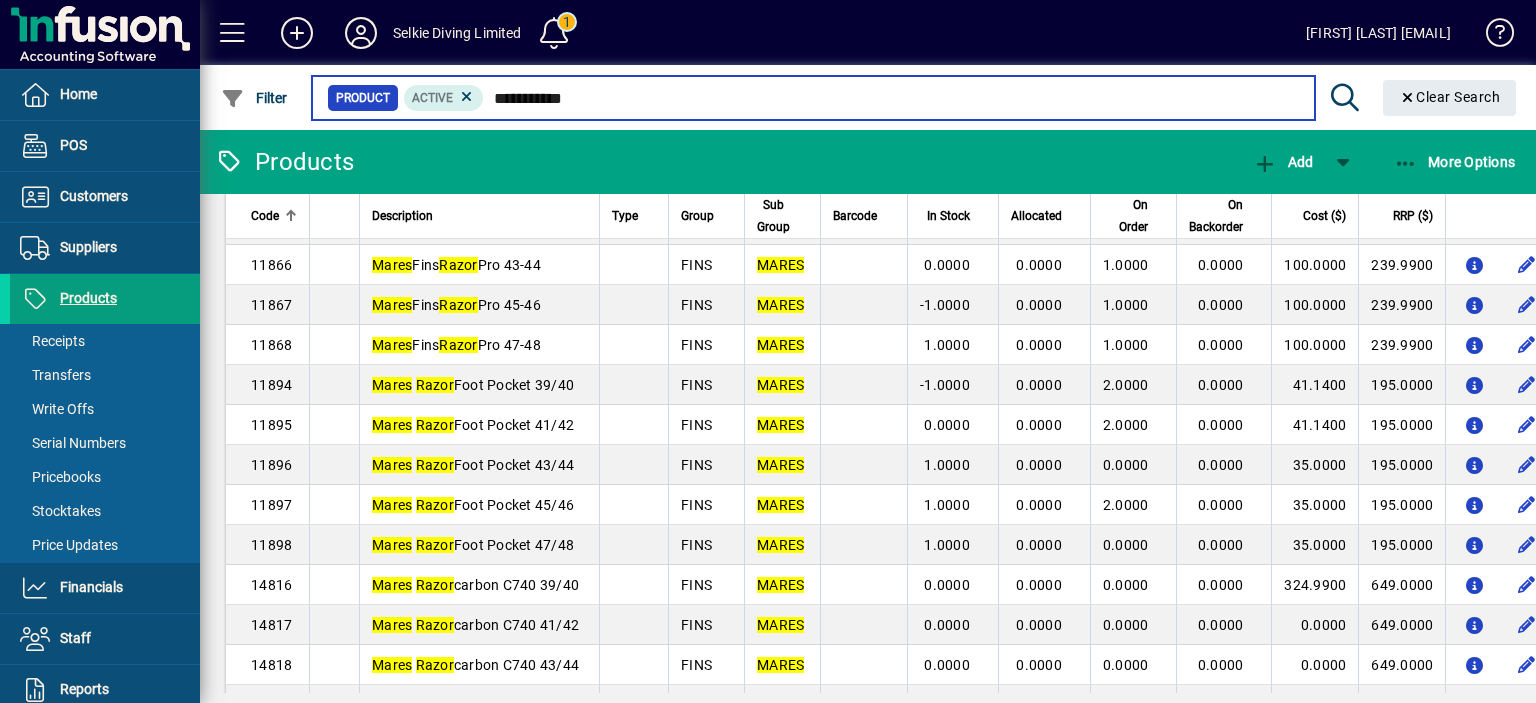 type on "**********" 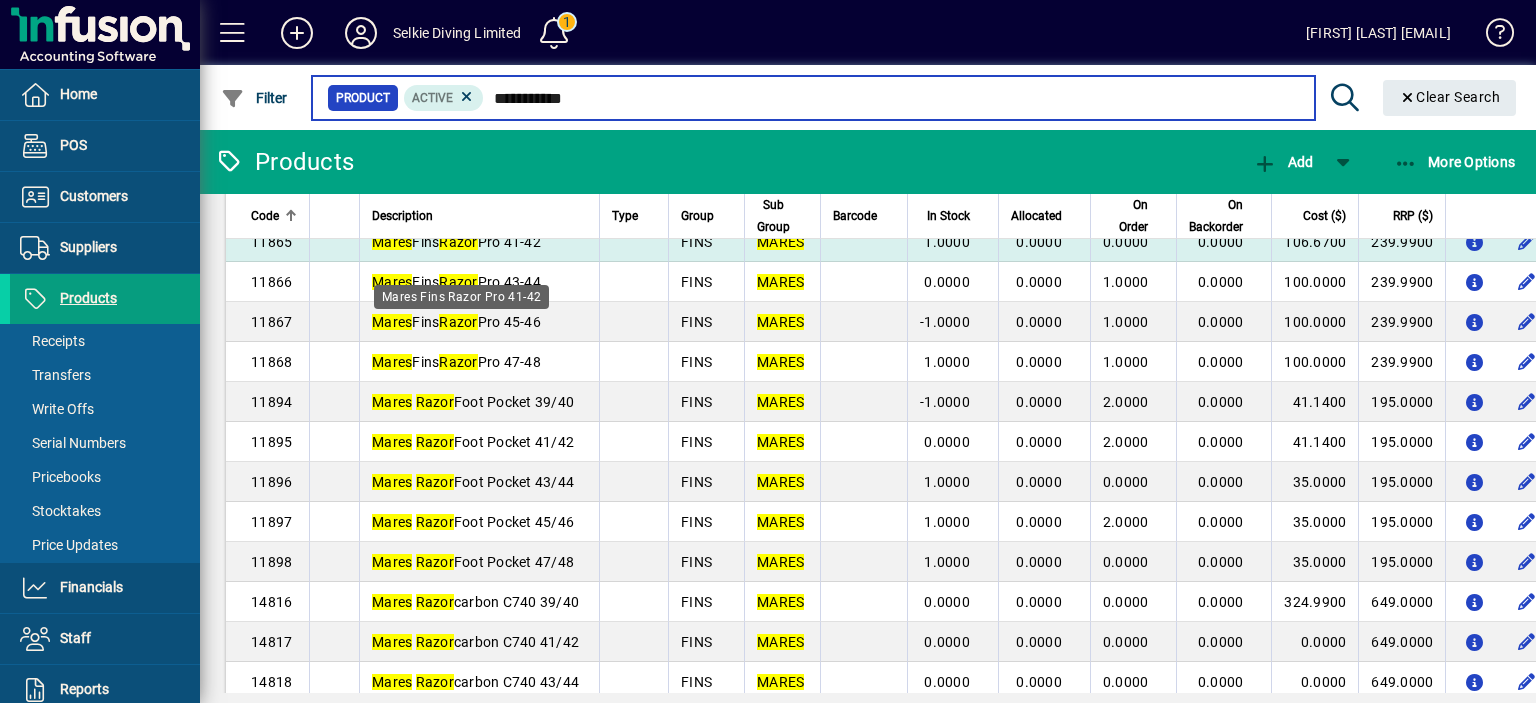 scroll, scrollTop: 100, scrollLeft: 0, axis: vertical 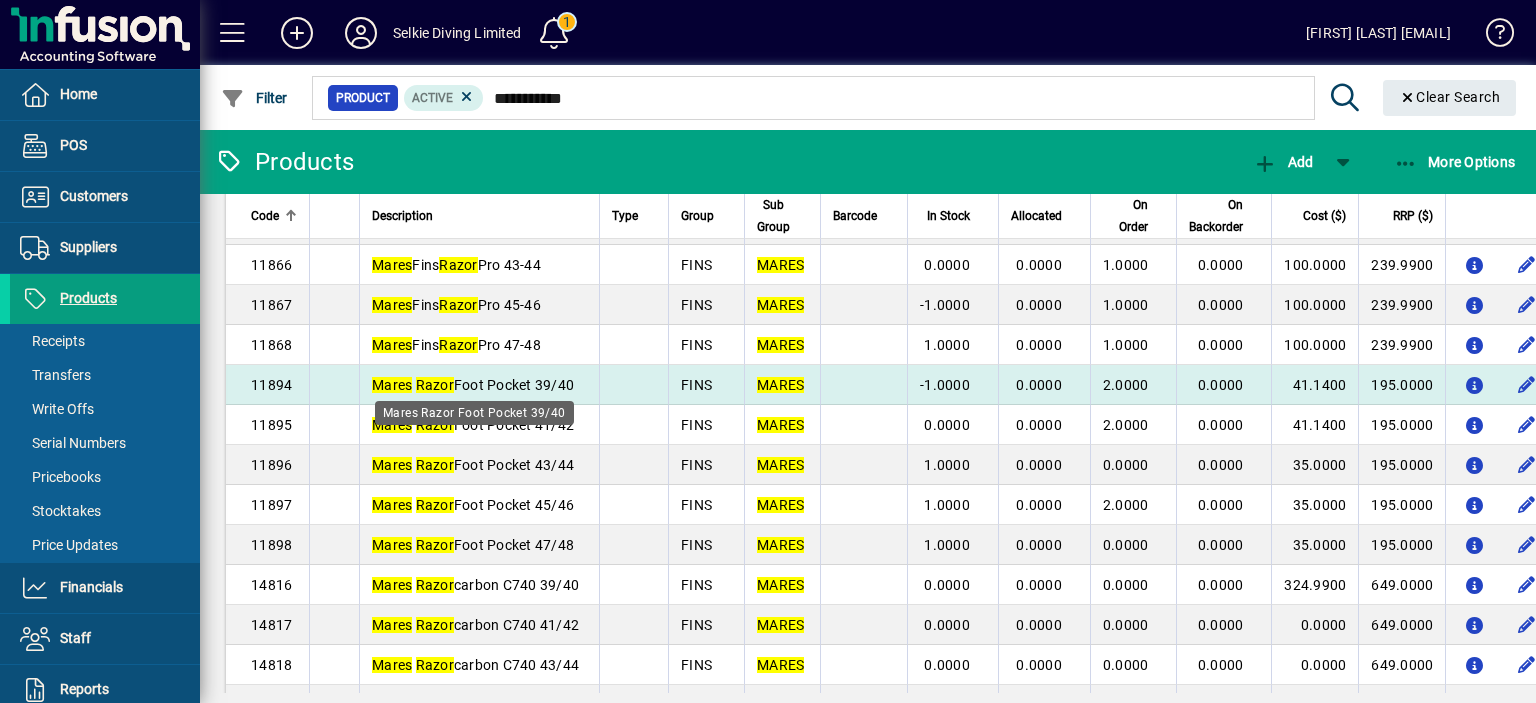 click on "Mares   Razor  Foot Pocket 39/40" at bounding box center (473, 385) 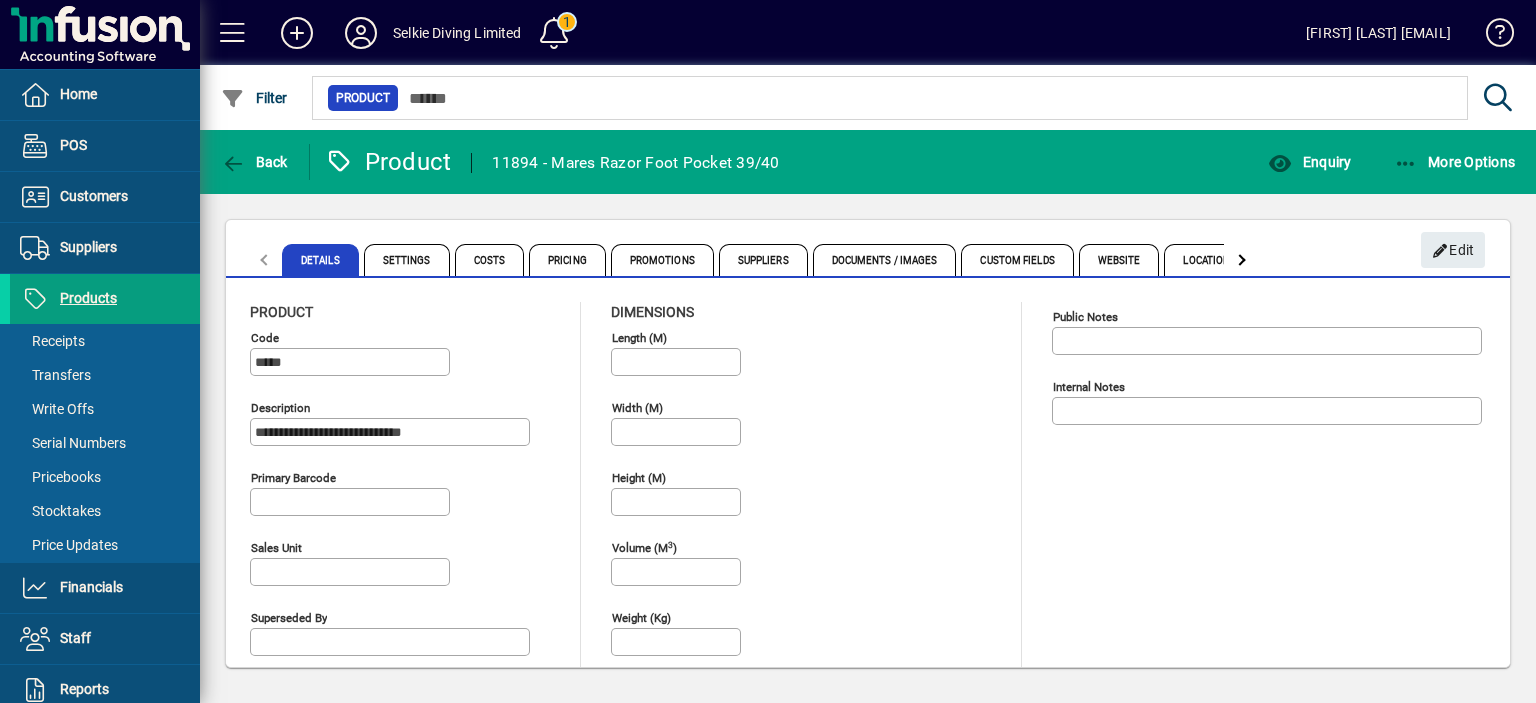 click on "**********" at bounding box center [392, 432] 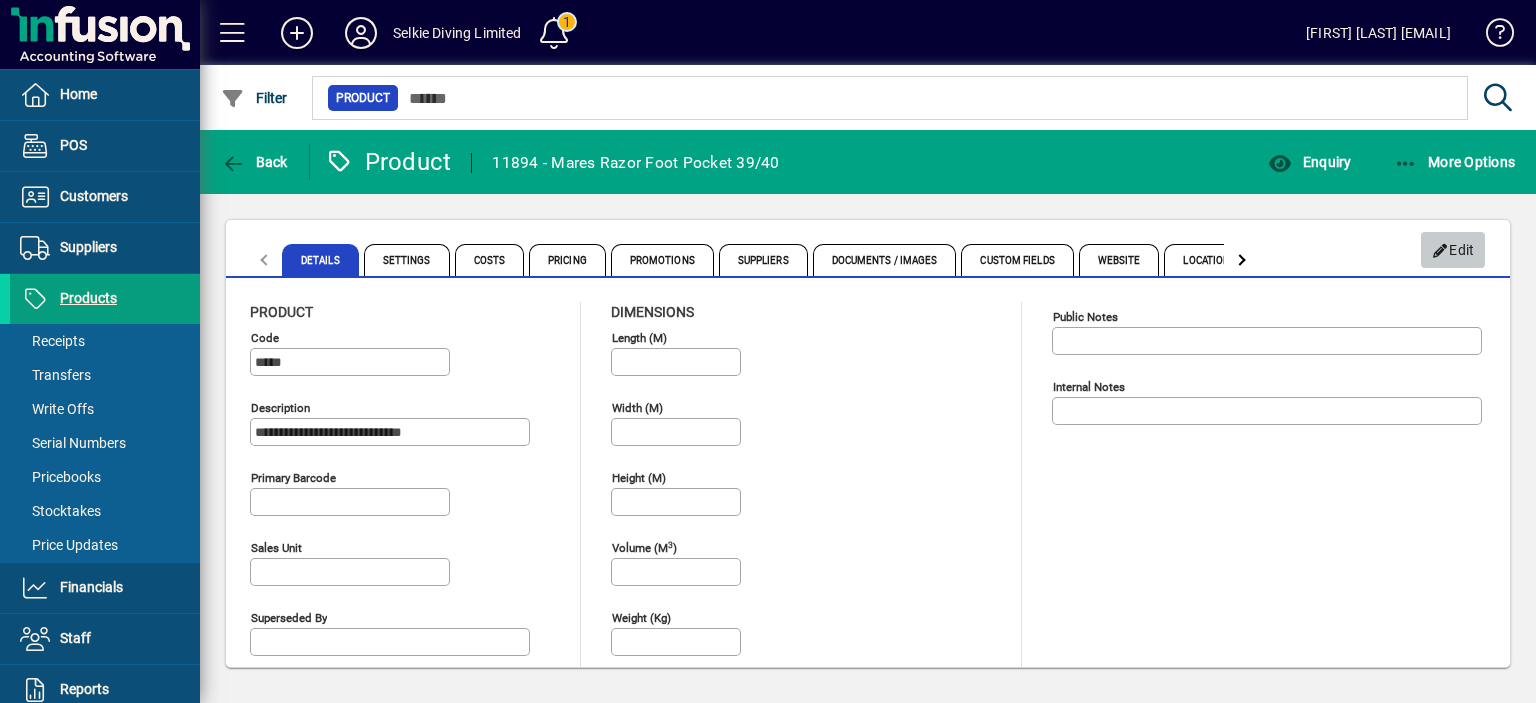 click on "Edit" 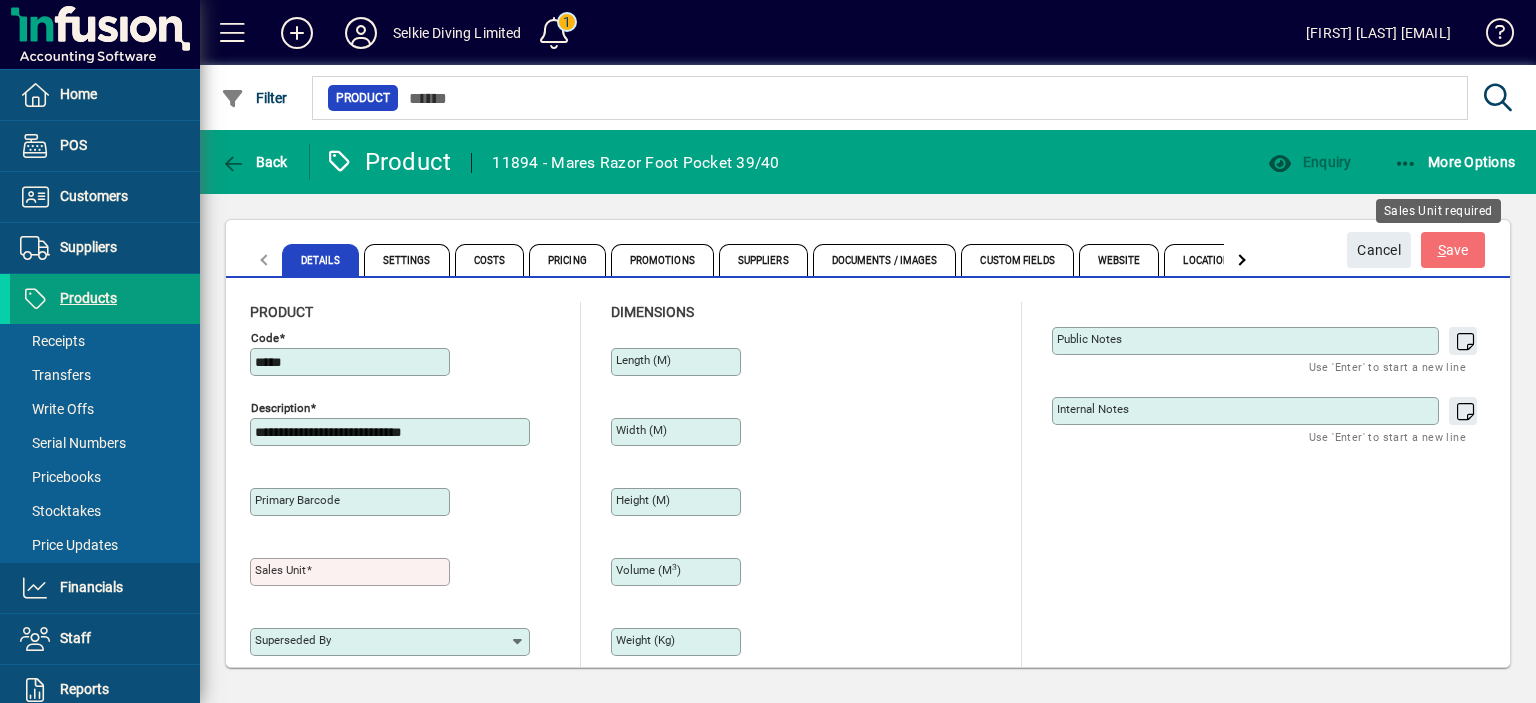 type on "**********" 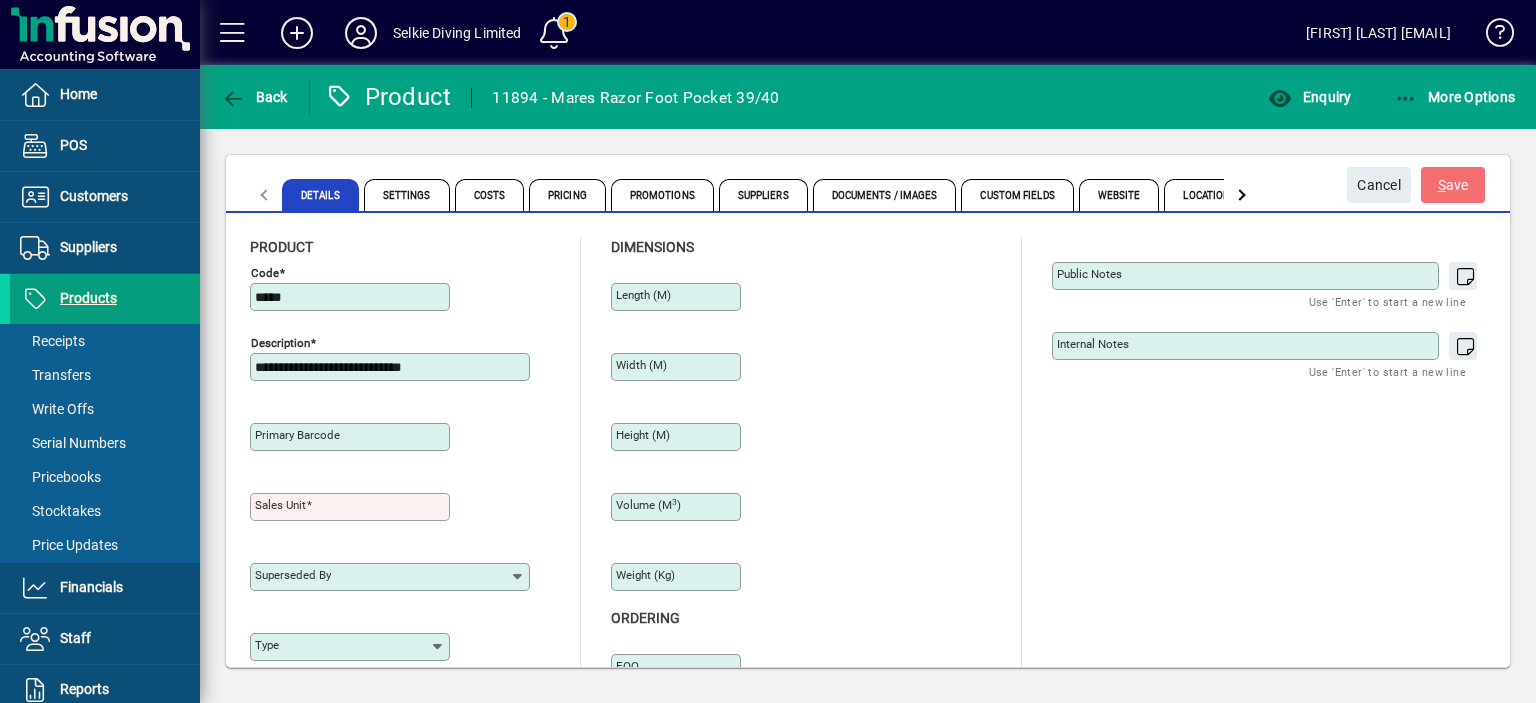 click on "**********" at bounding box center [392, 367] 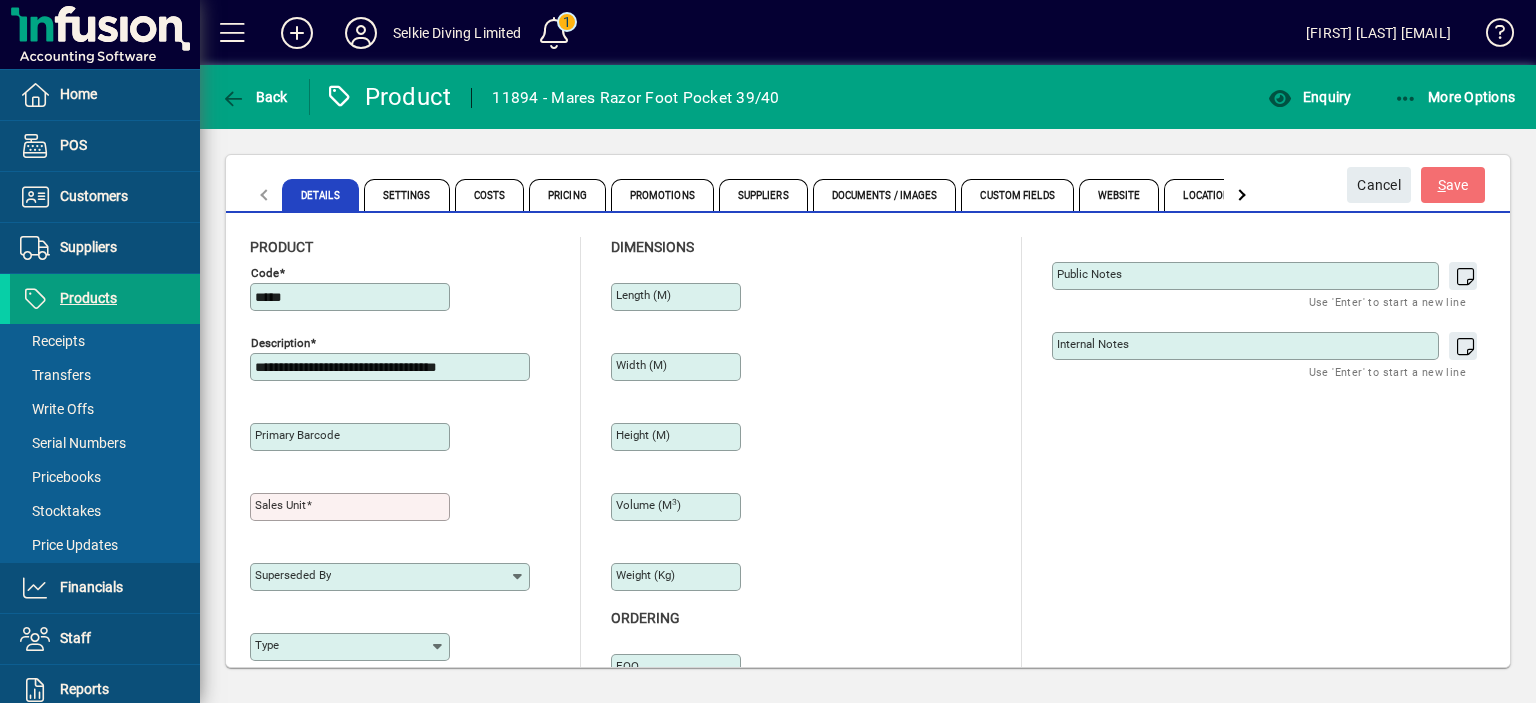 type on "**********" 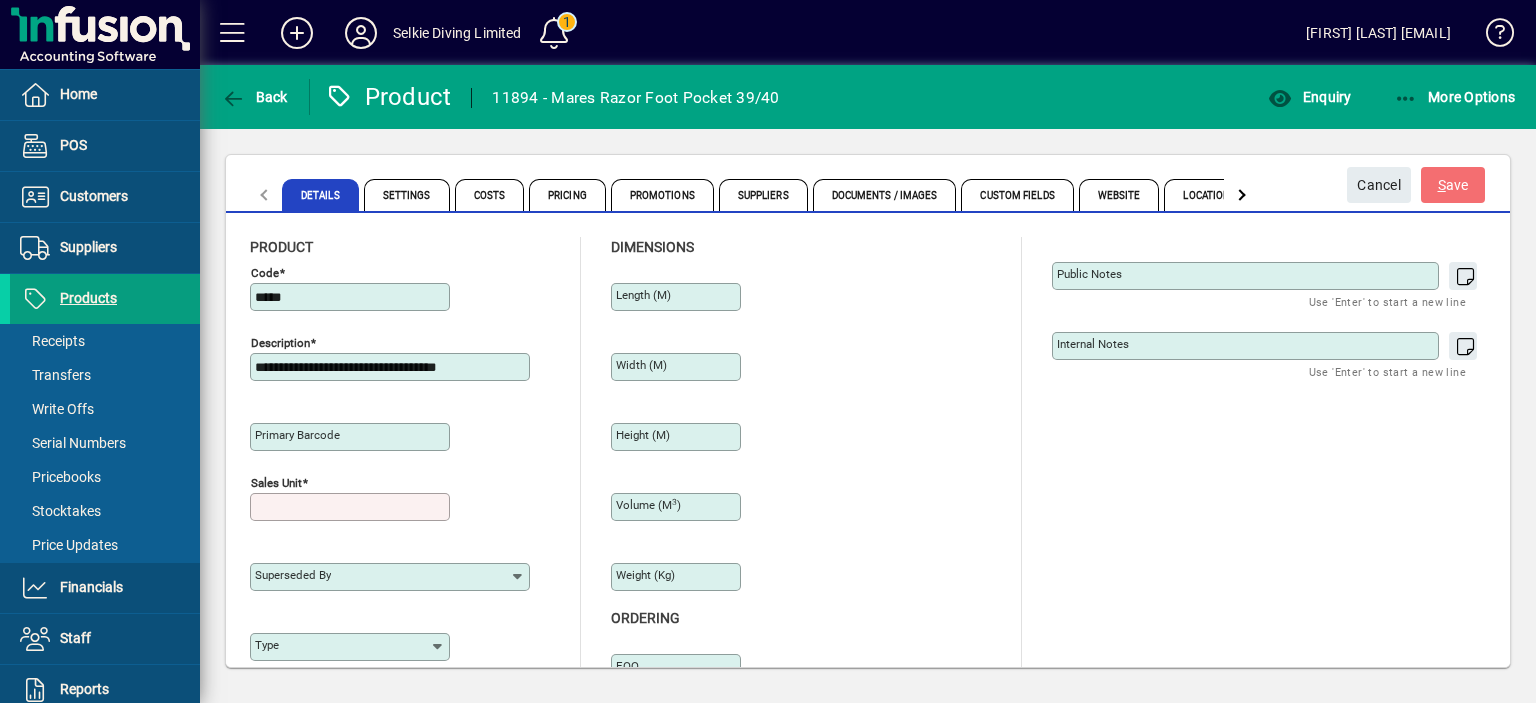 click on "Sales unit" at bounding box center (352, 507) 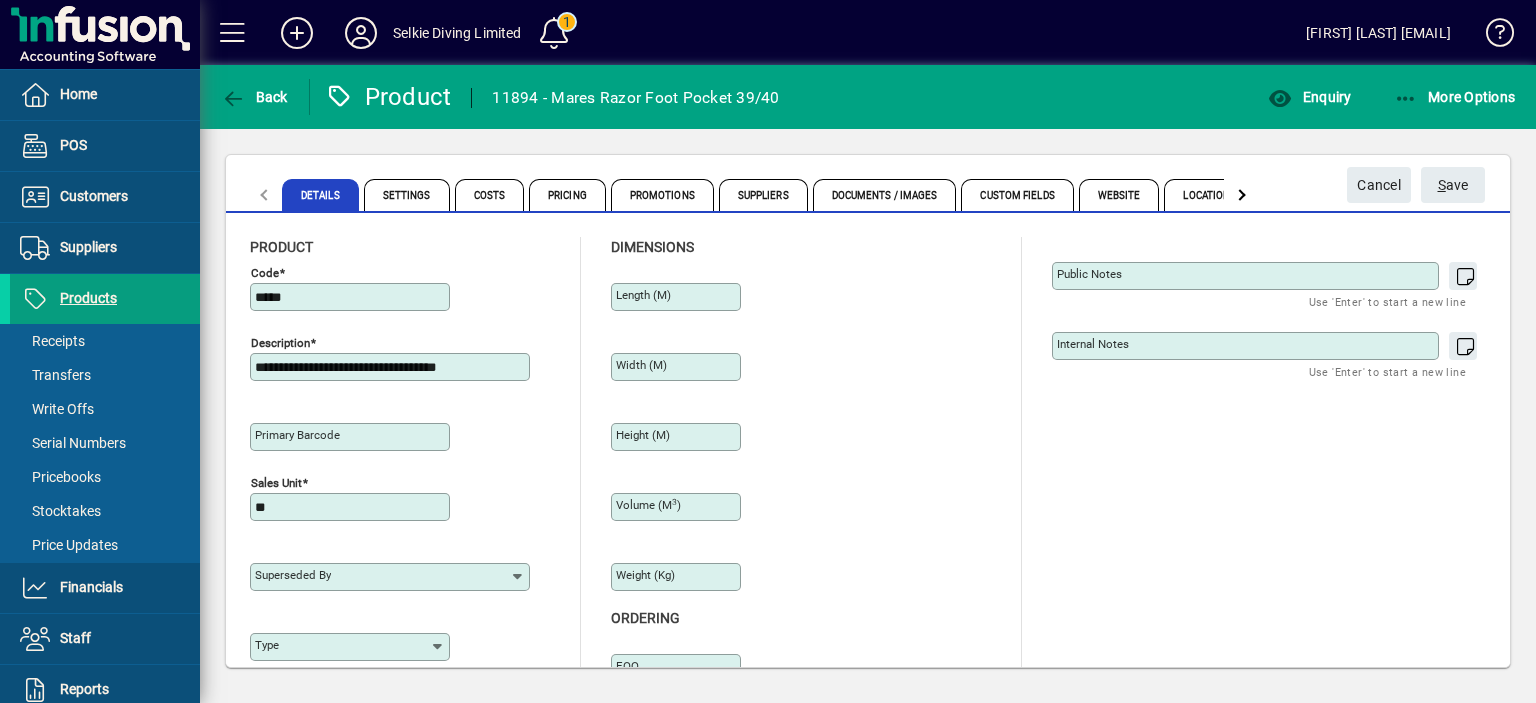 type on "**" 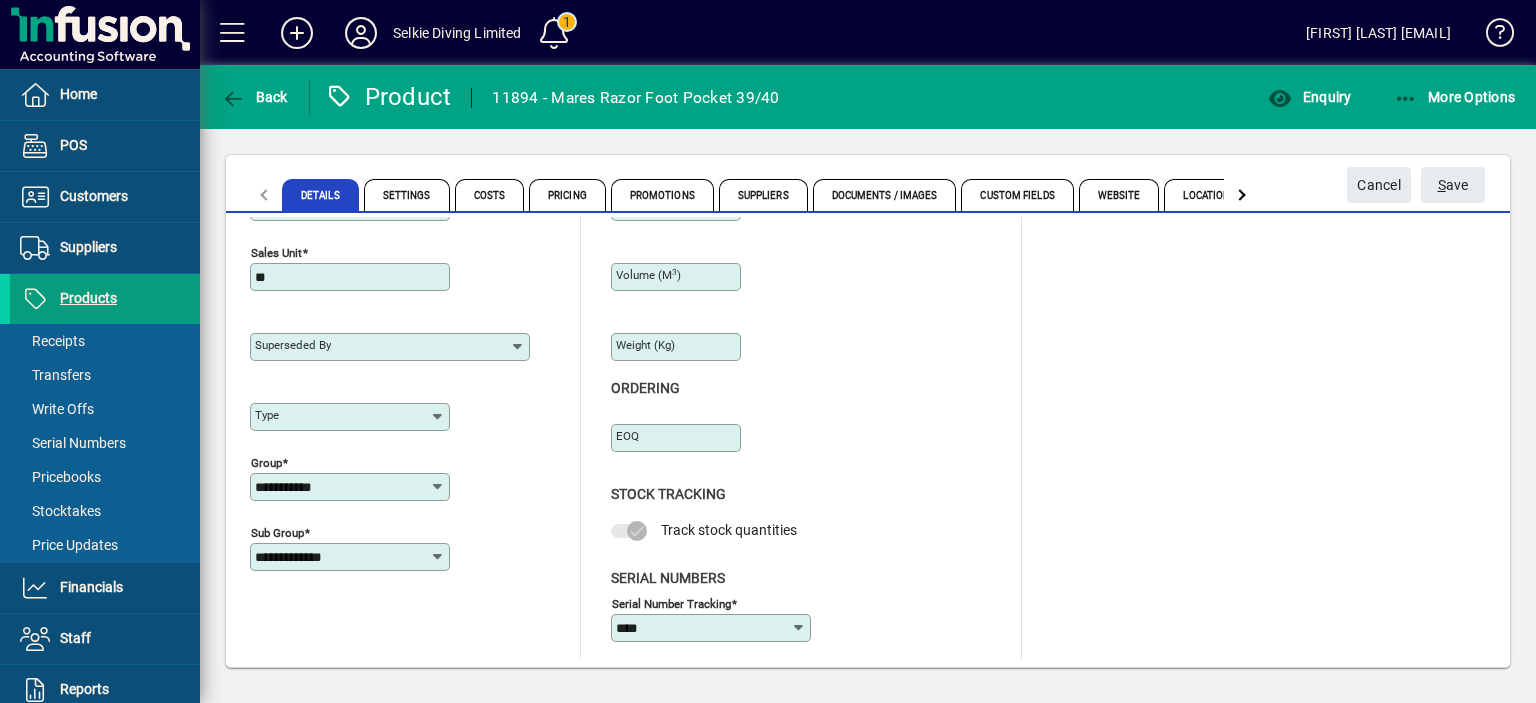 scroll, scrollTop: 0, scrollLeft: 0, axis: both 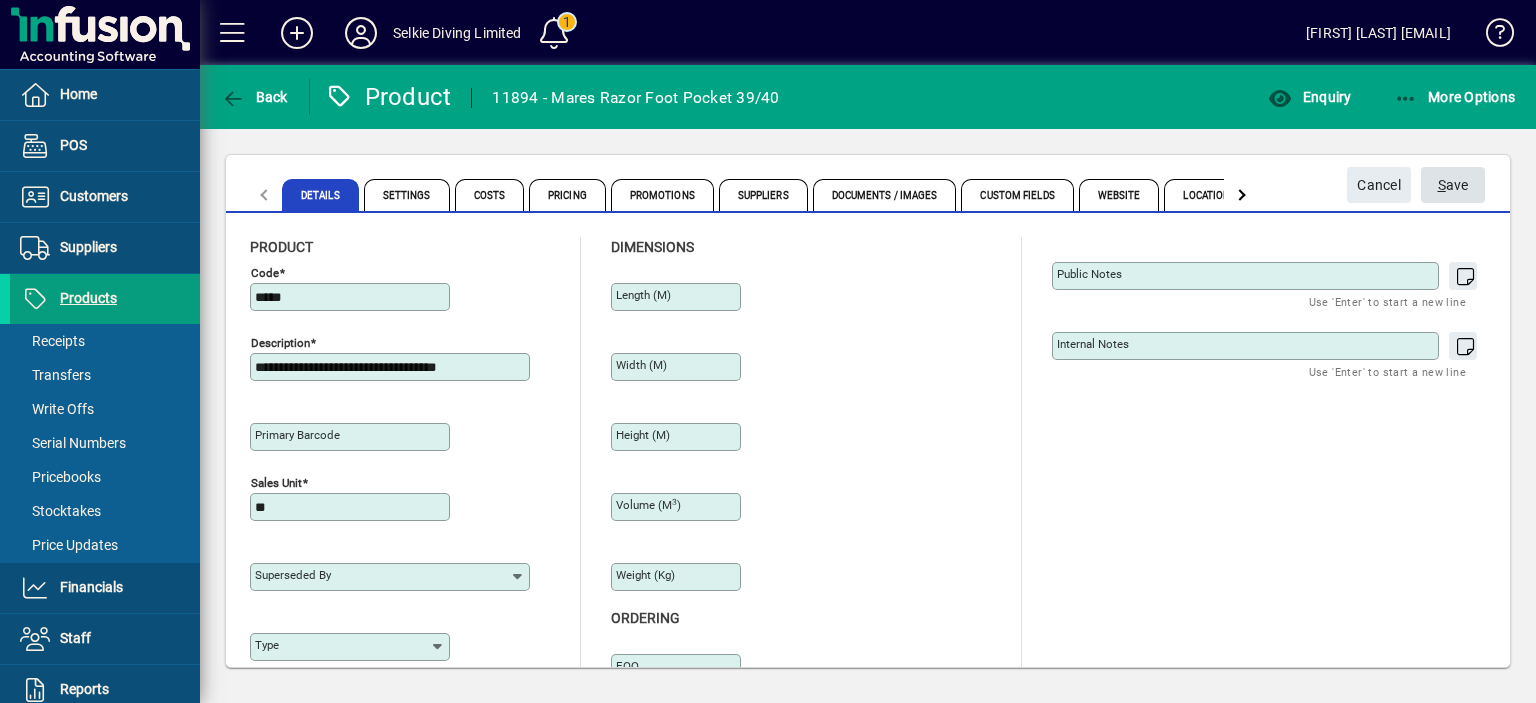 click 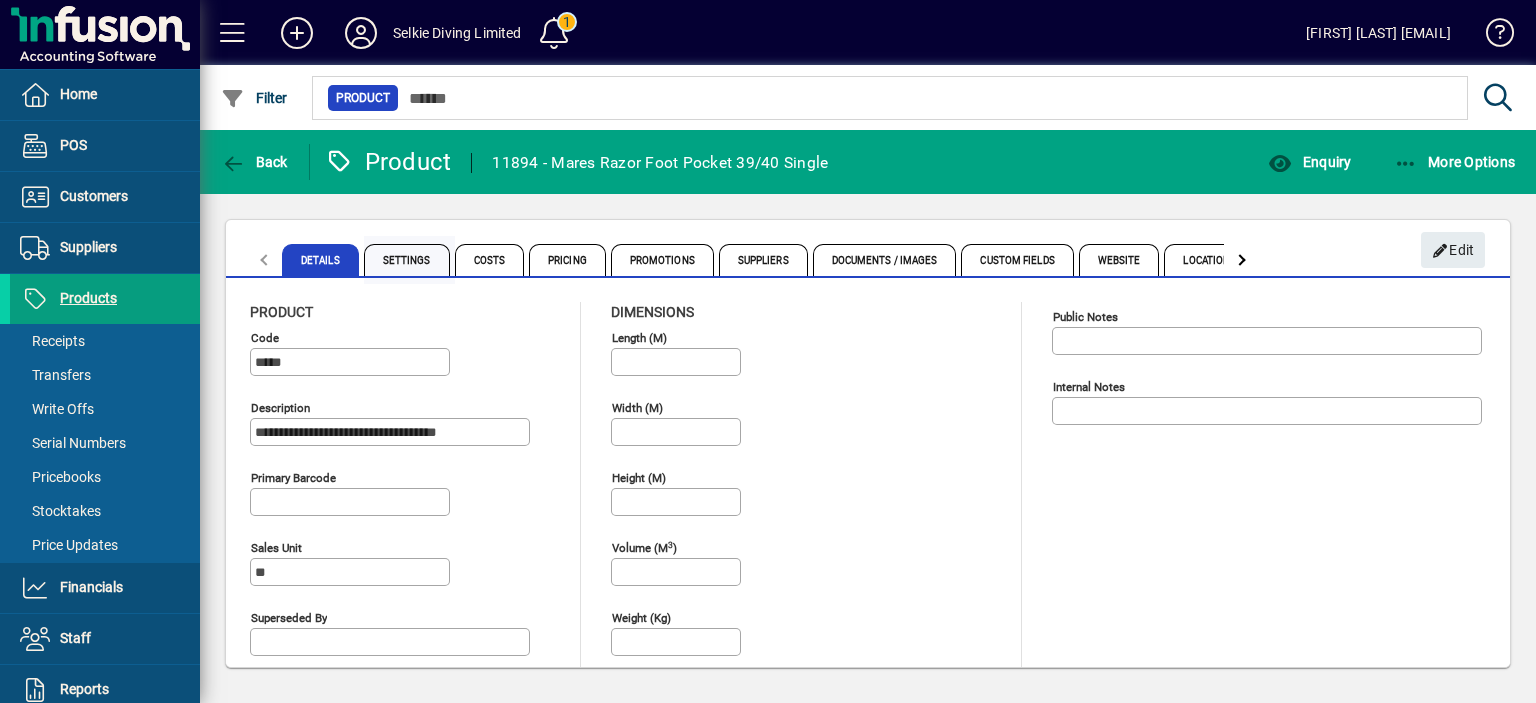 click on "Settings" at bounding box center [407, 260] 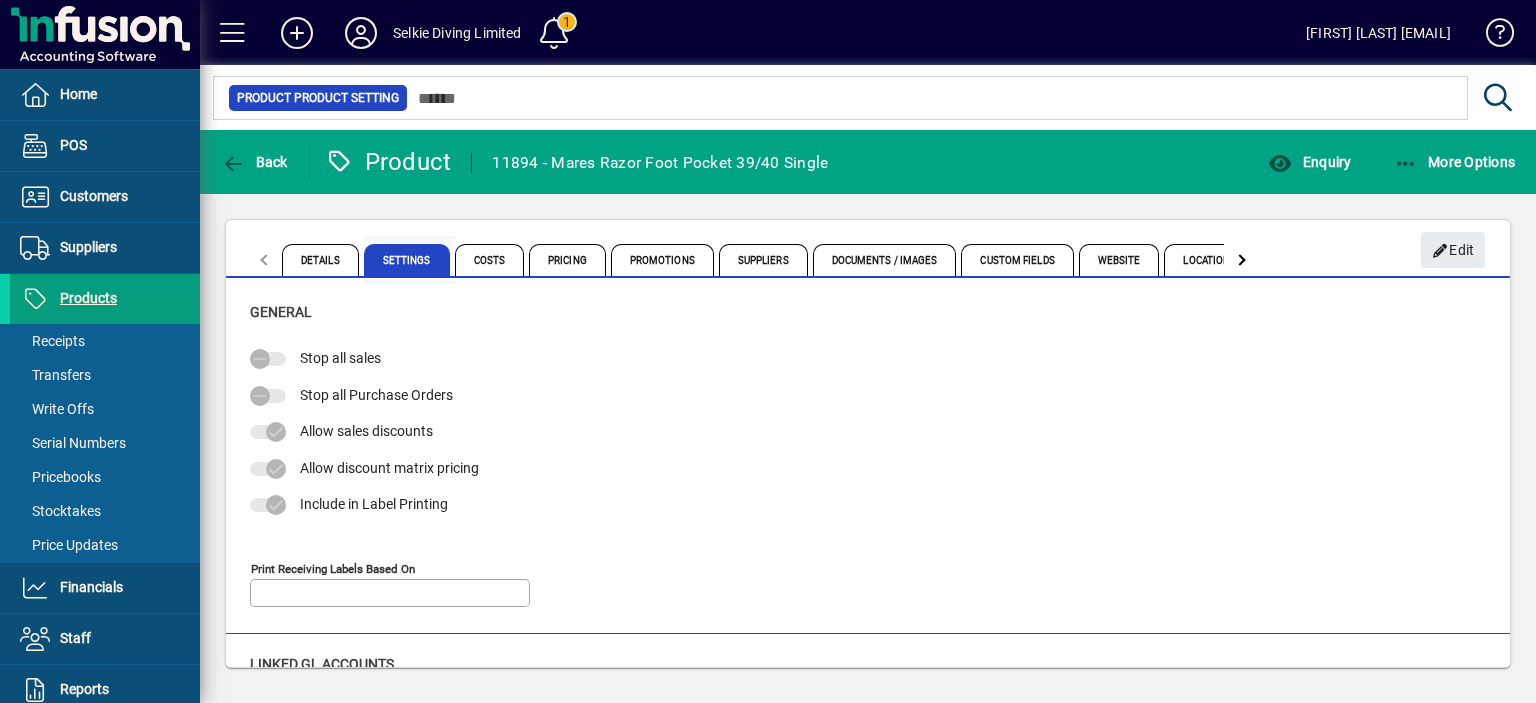 type on "**********" 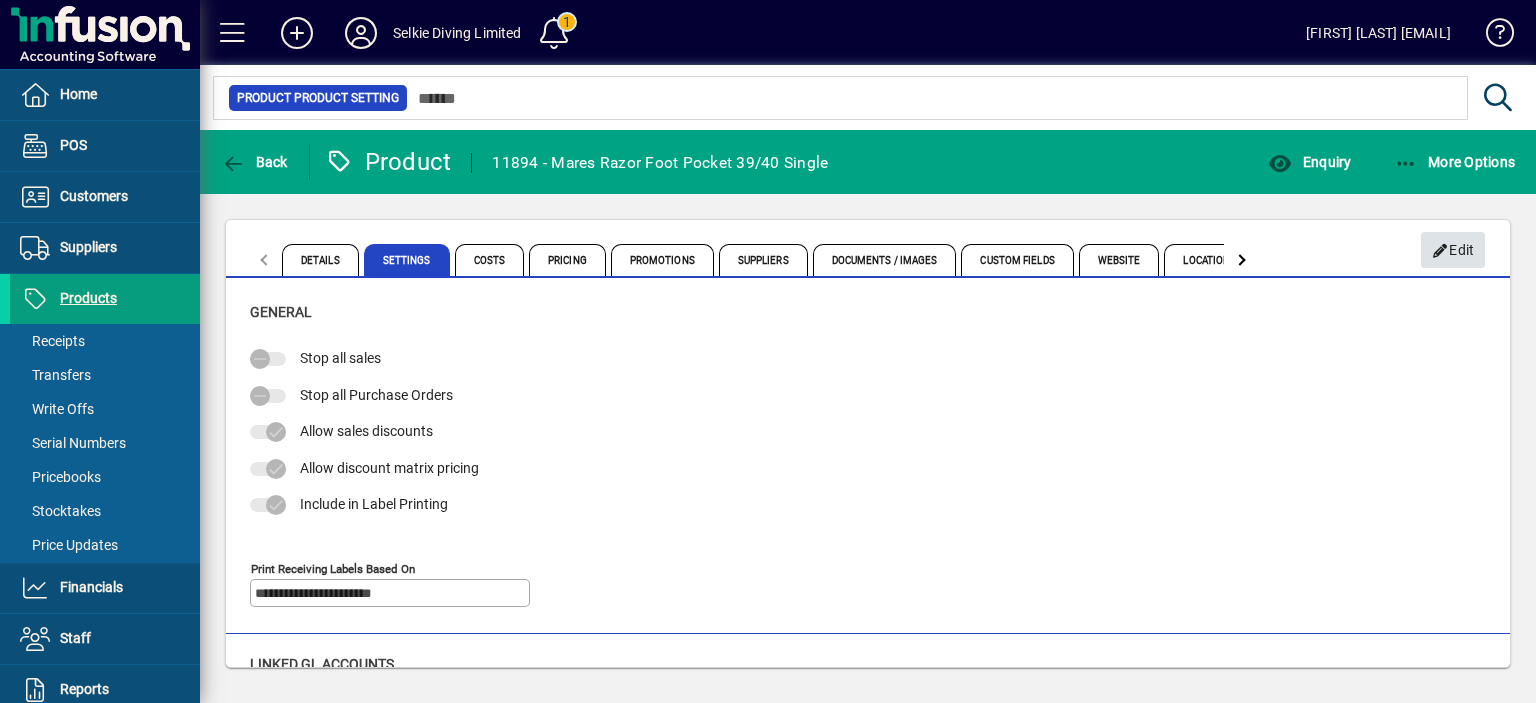 click on "Edit" 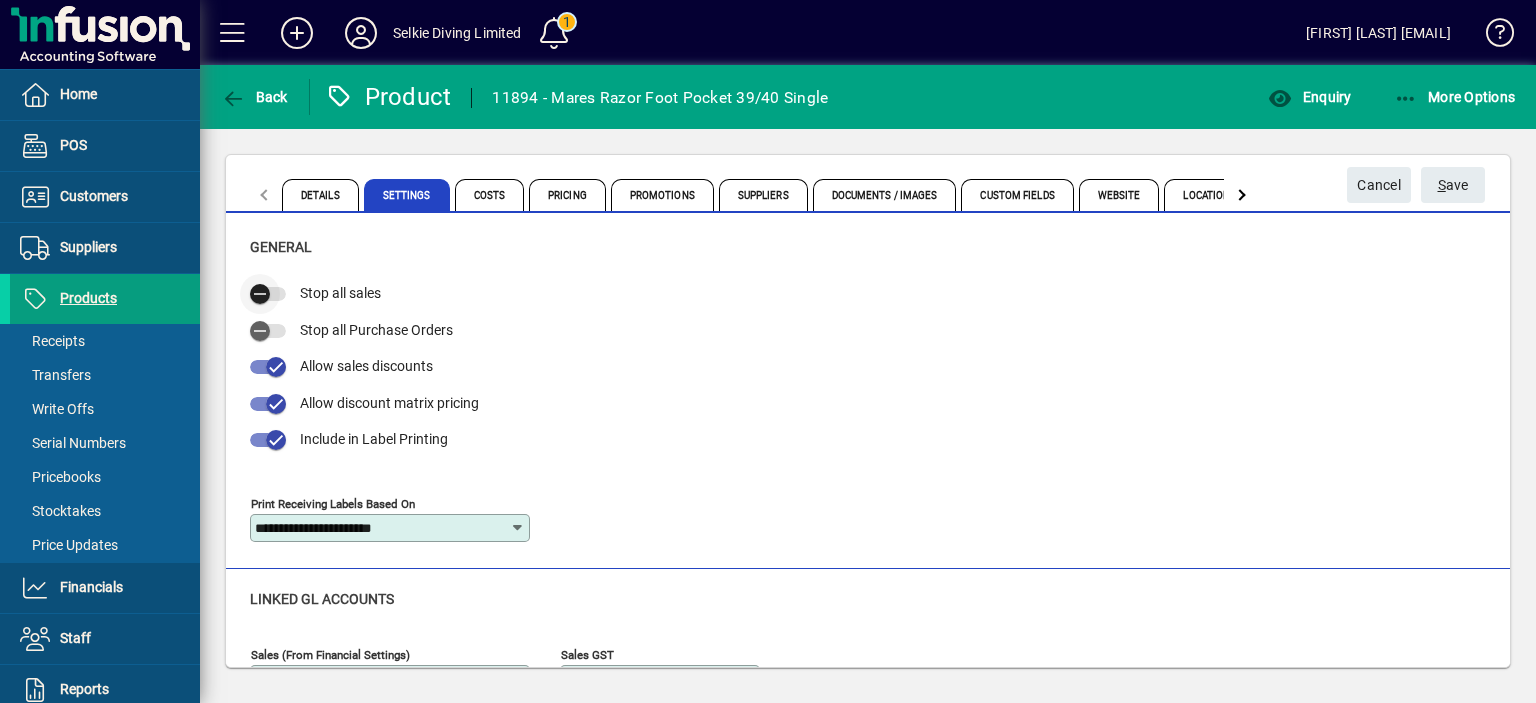 click 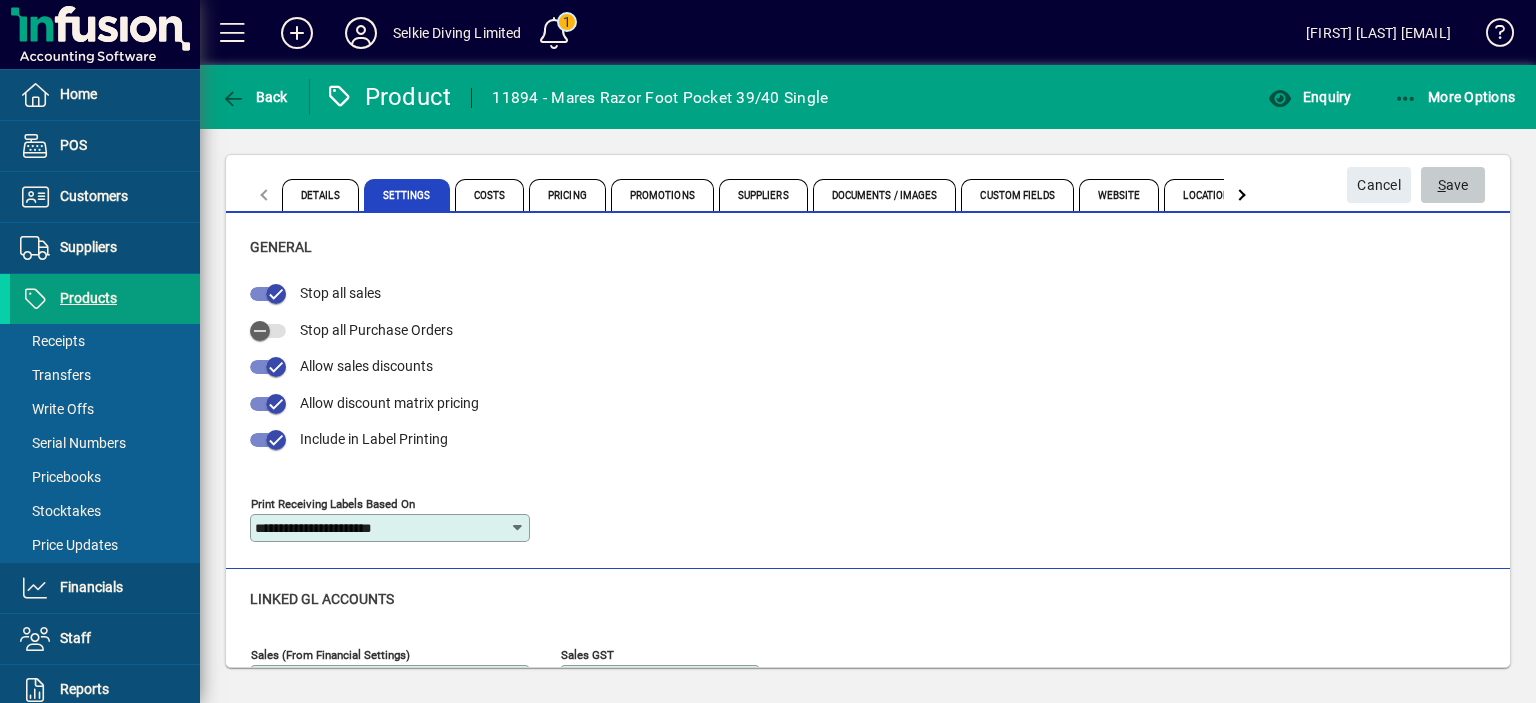 click on "S ave" 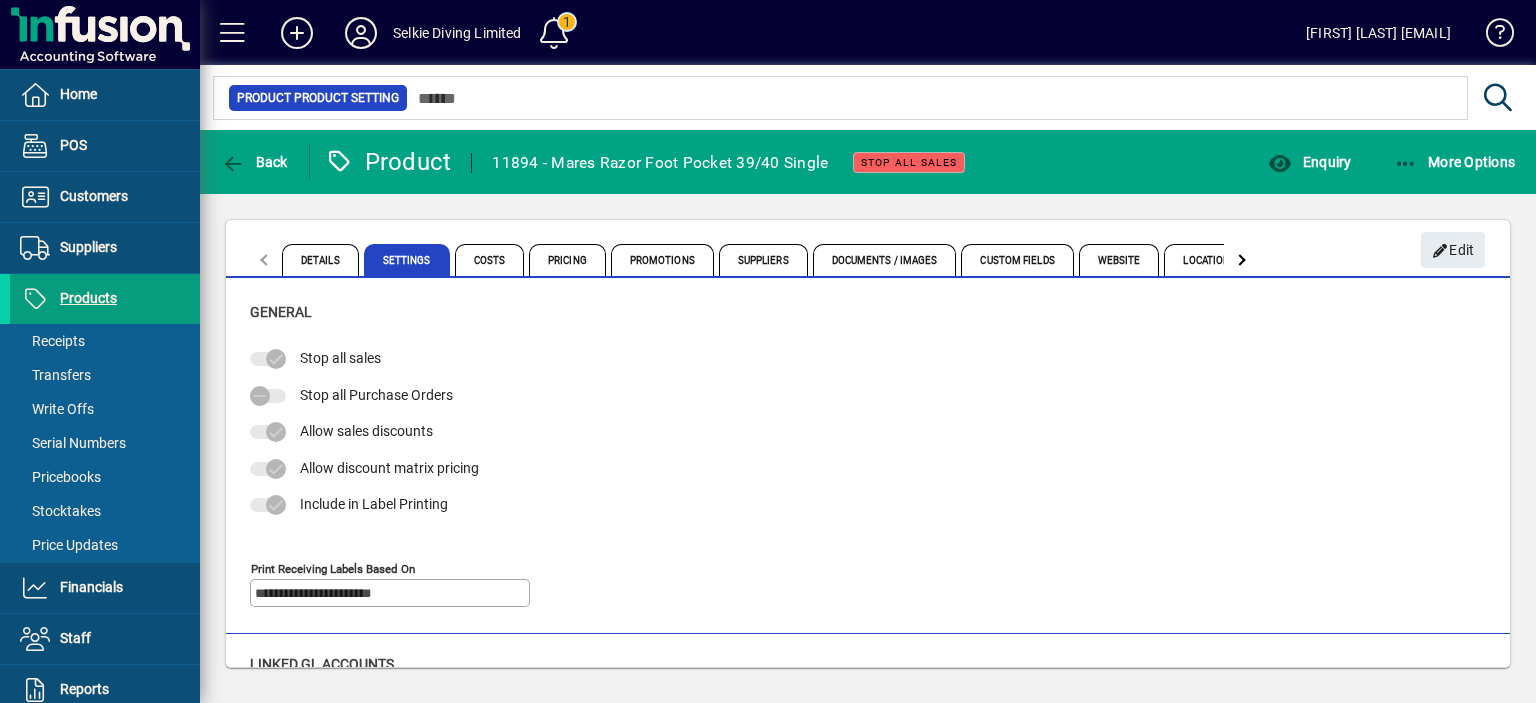 click on "Details Settings Costs Pricing Promotions Suppliers Documents / Images Custom Fields Website Locations Prompts" 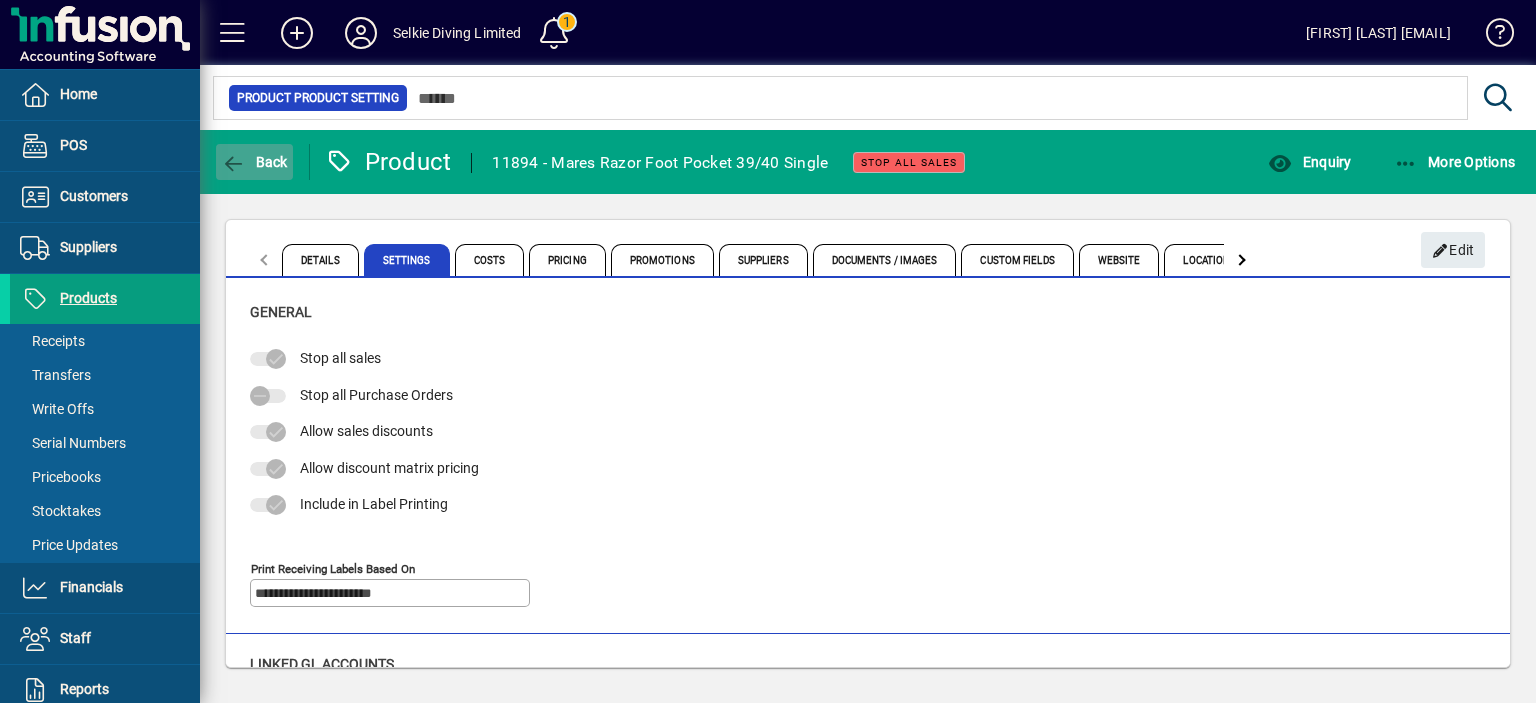 click on "Back" 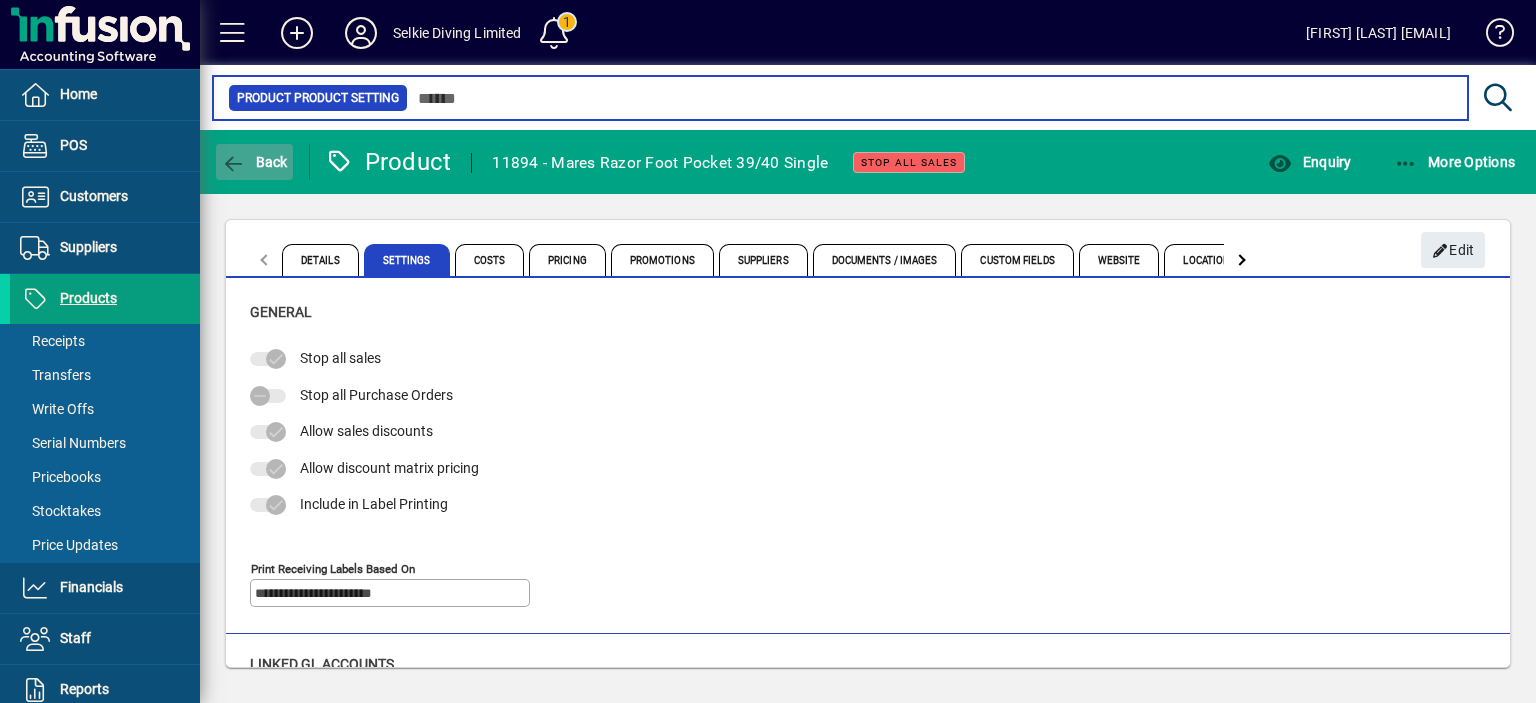 type on "**********" 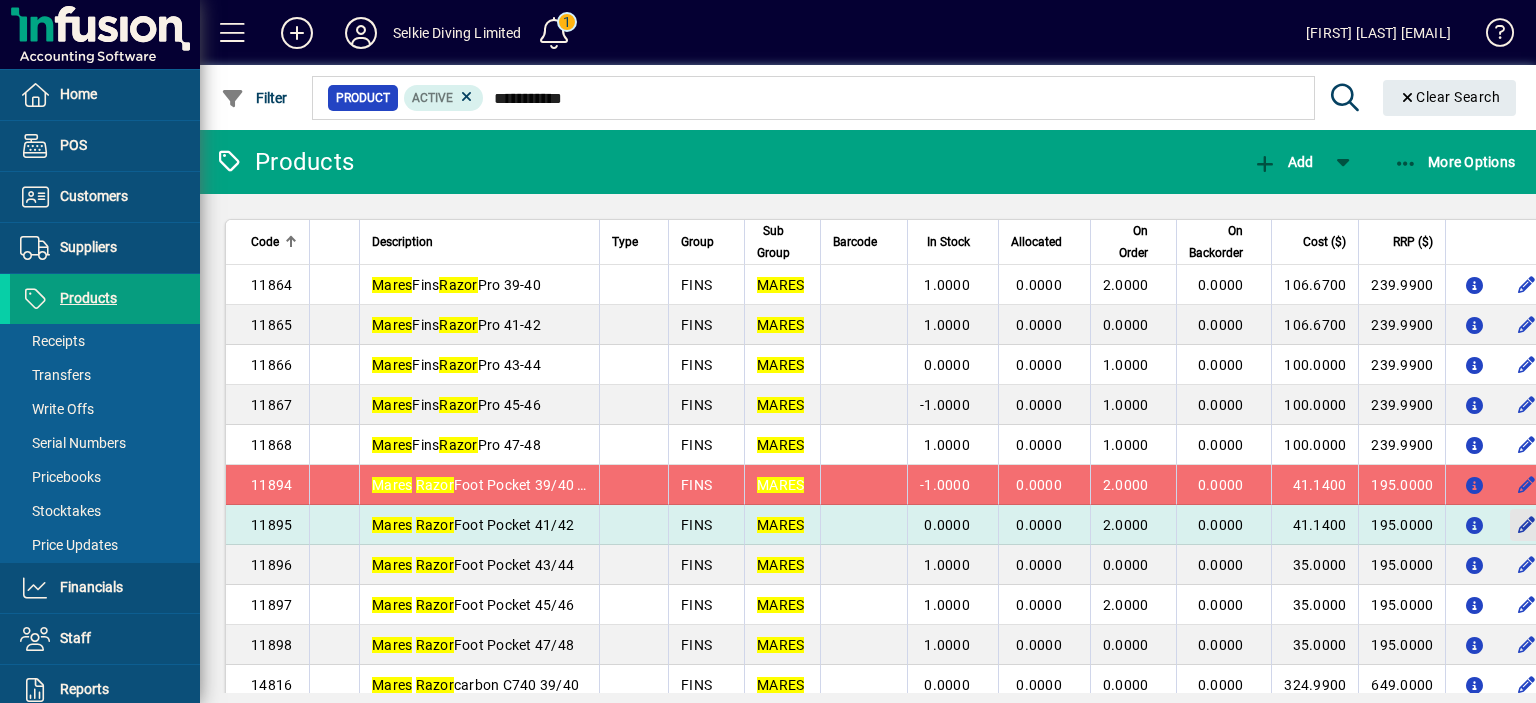 click at bounding box center [1526, 525] 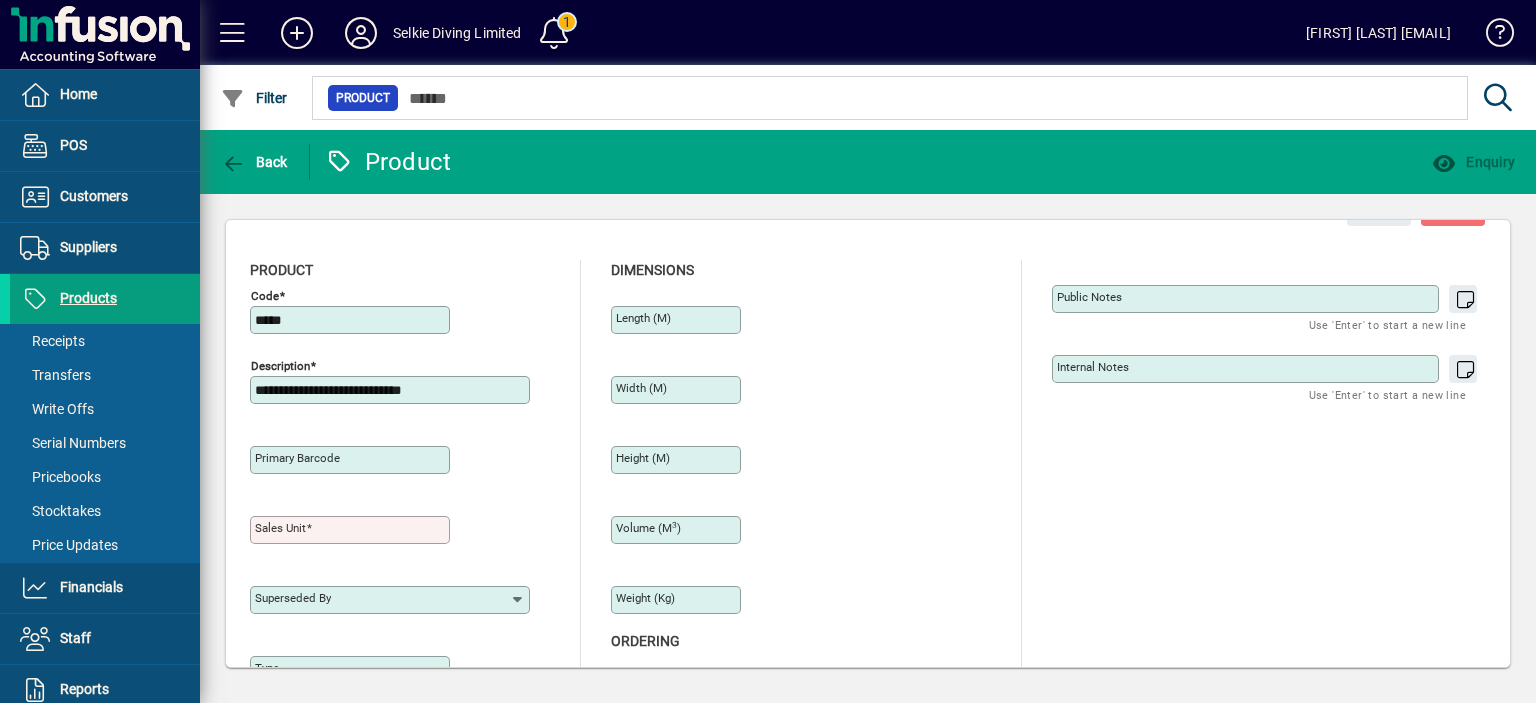 type on "**********" 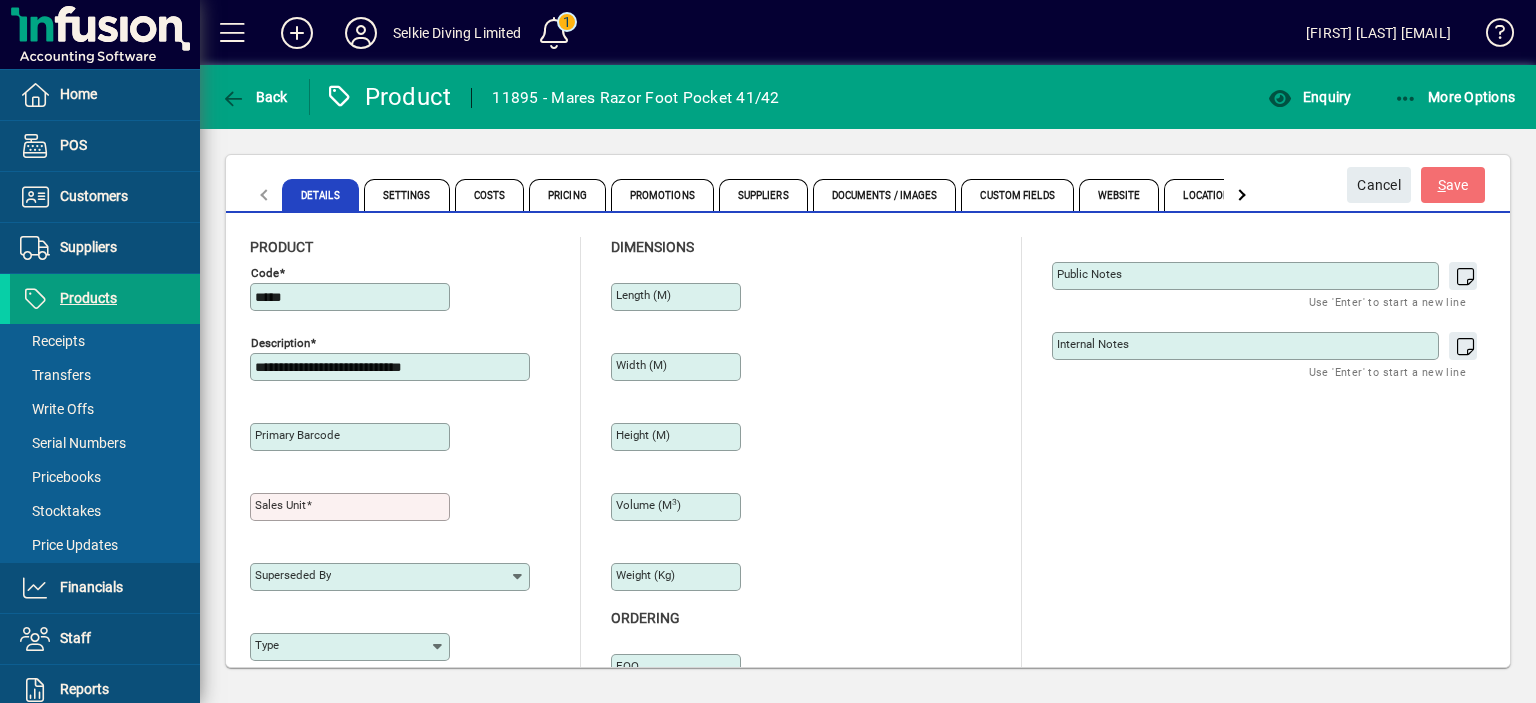 click on "**********" at bounding box center [392, 367] 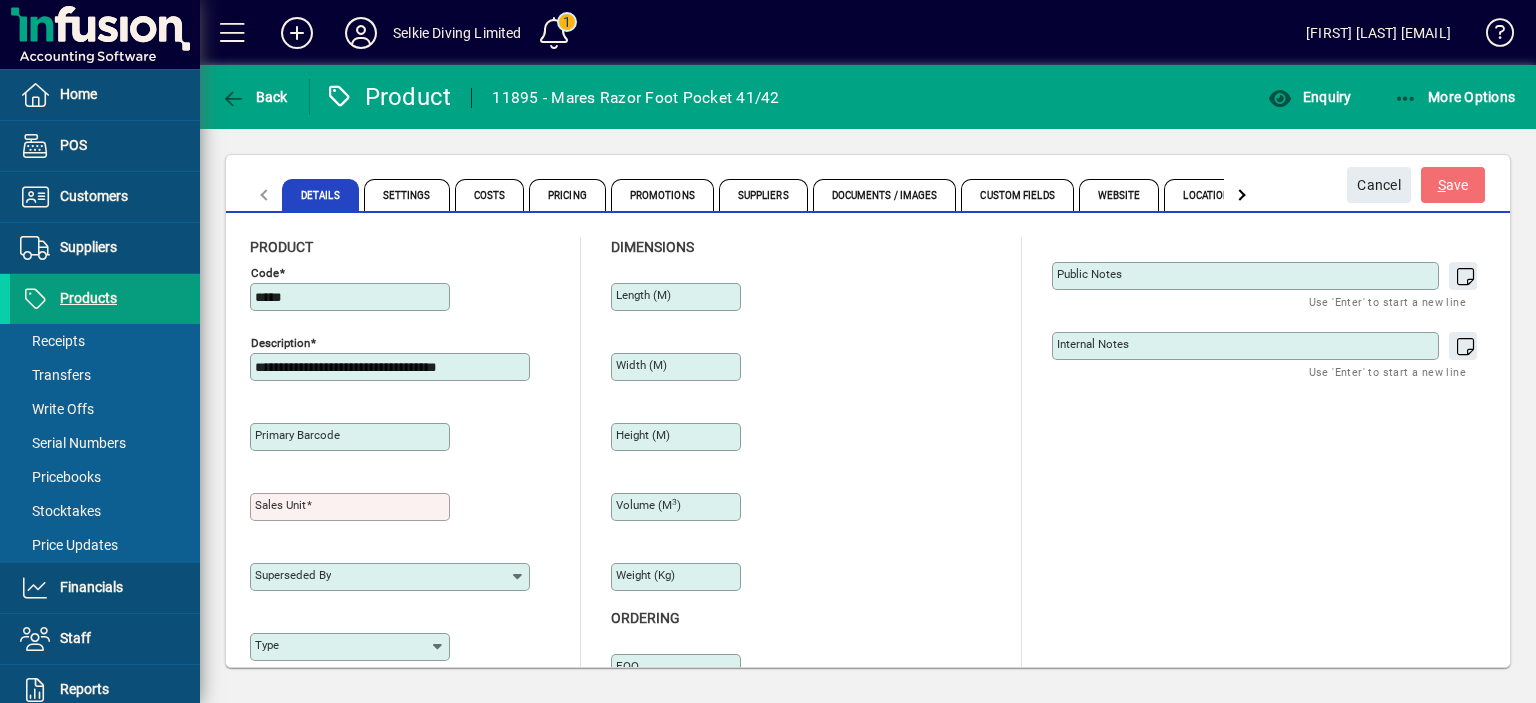 type on "**********" 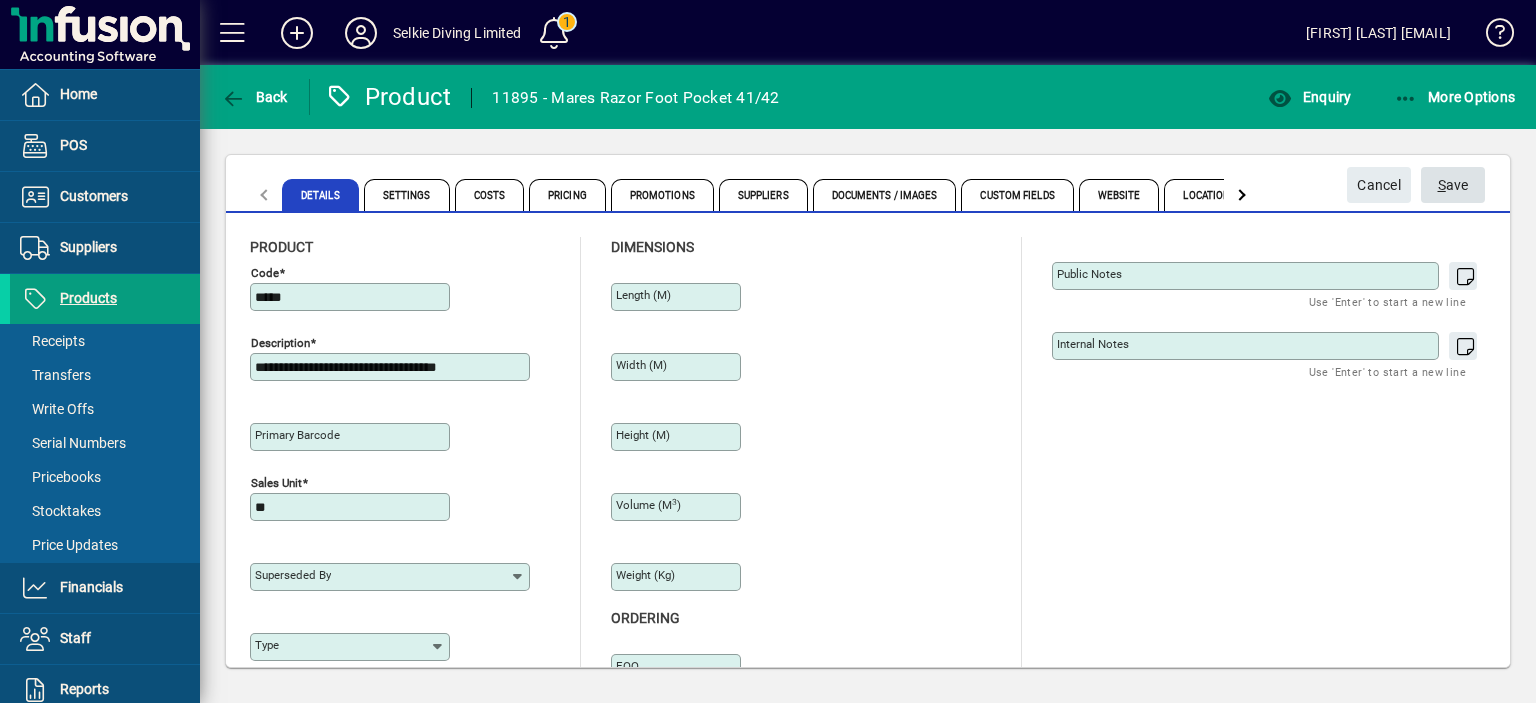 type on "**" 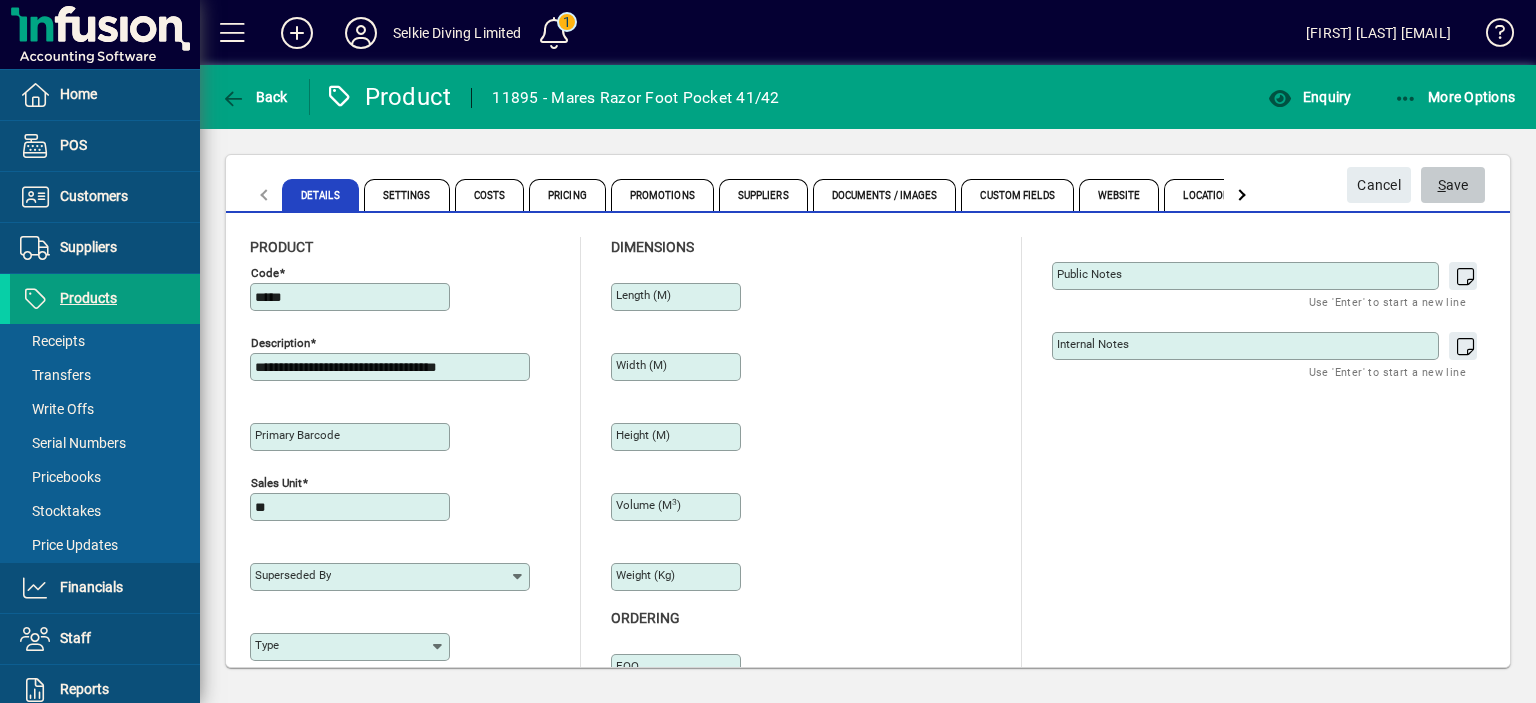 click on "S ave" 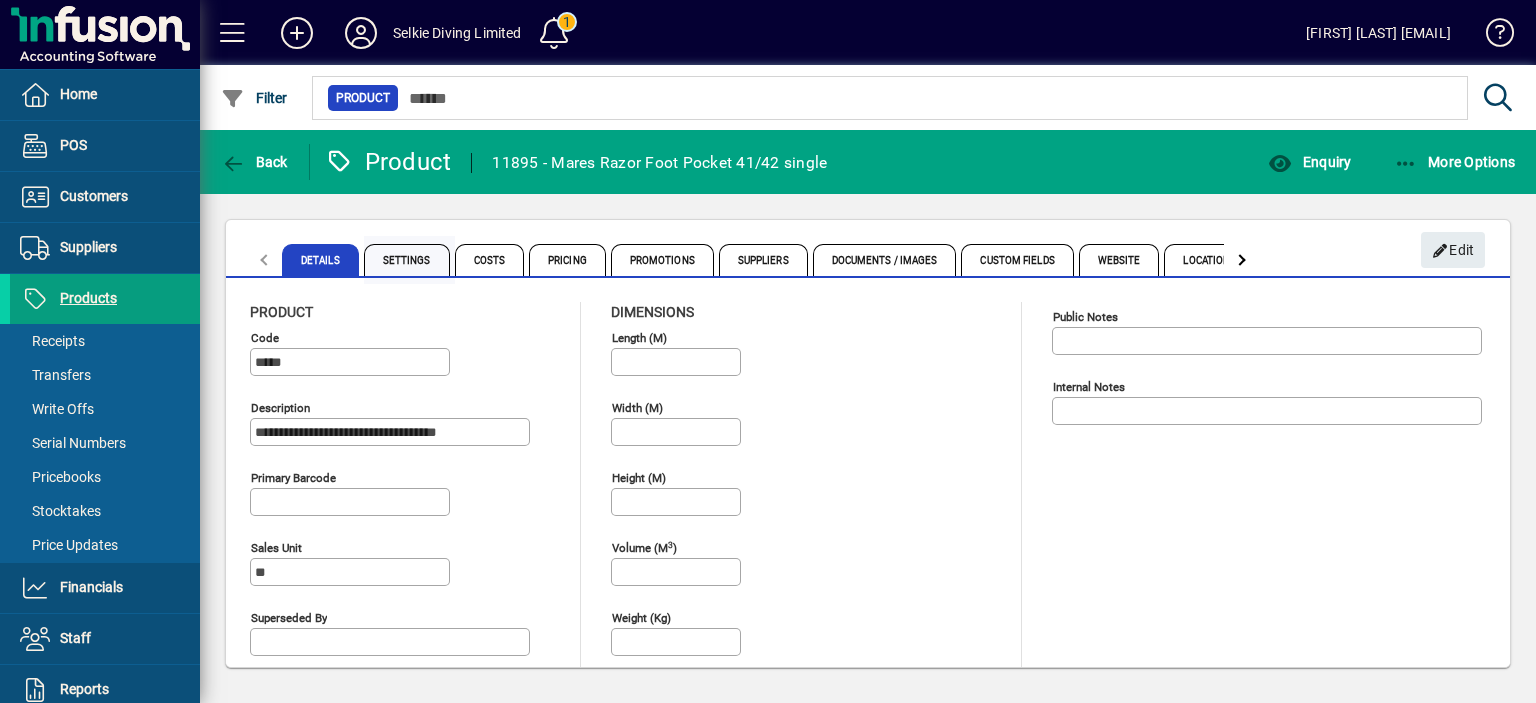 click on "Settings" at bounding box center [407, 260] 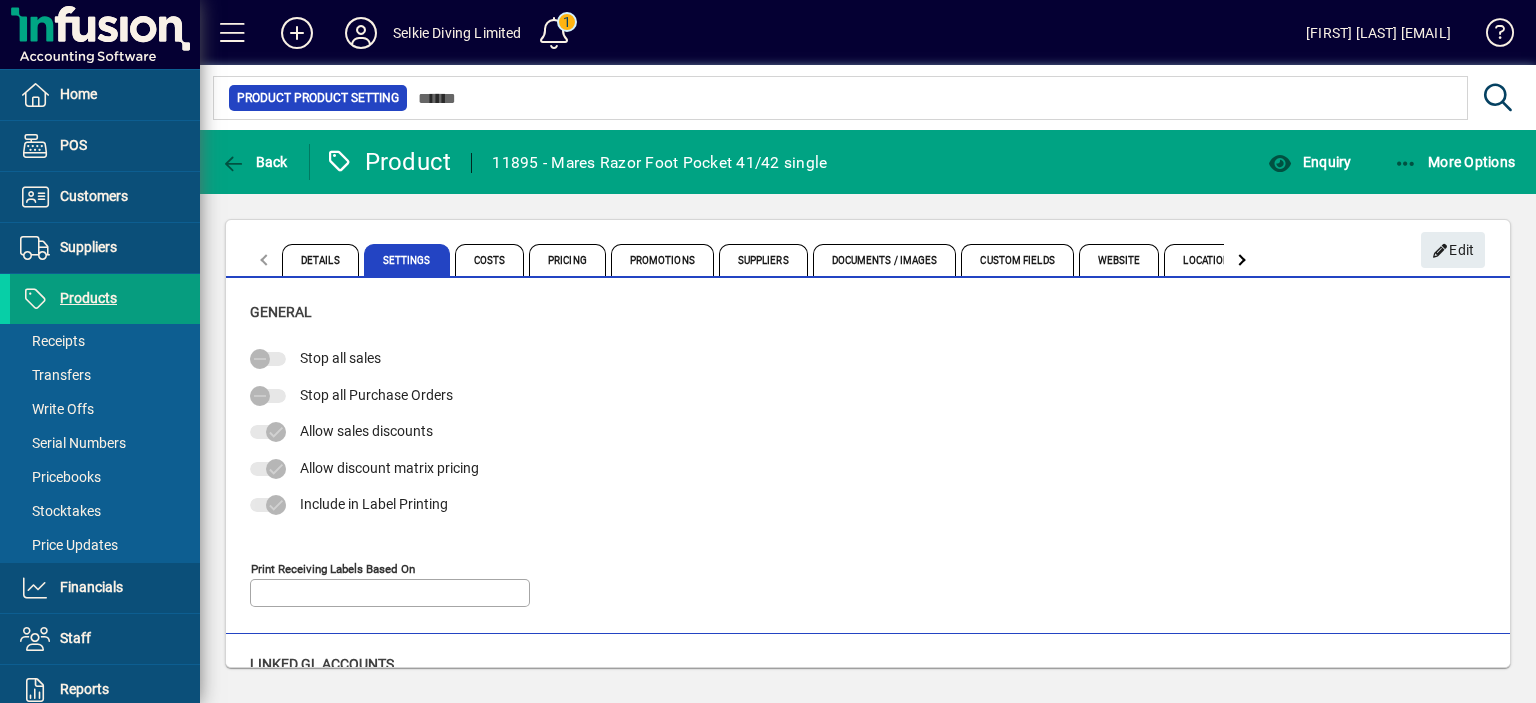type on "**********" 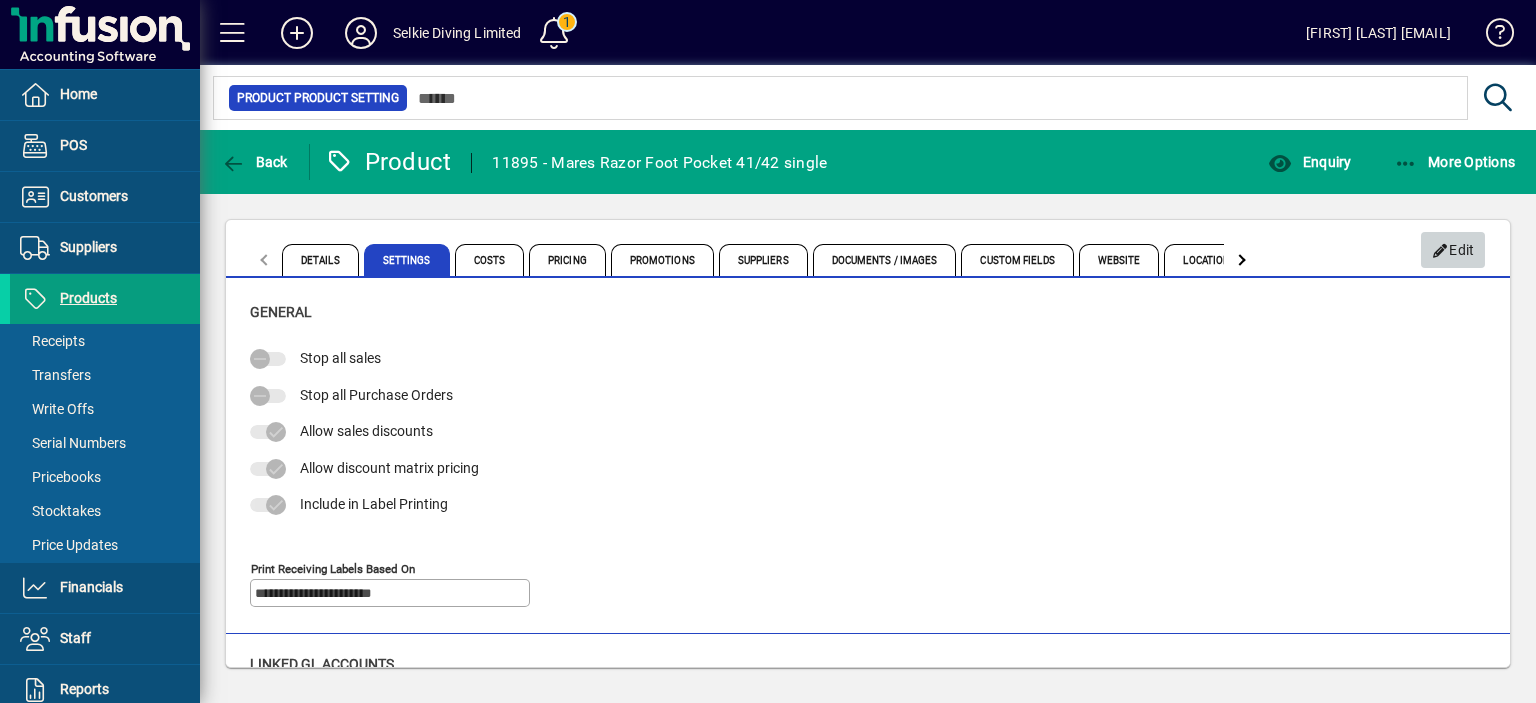 drag, startPoint x: 1464, startPoint y: 247, endPoint x: 396, endPoint y: 314, distance: 1070.0995 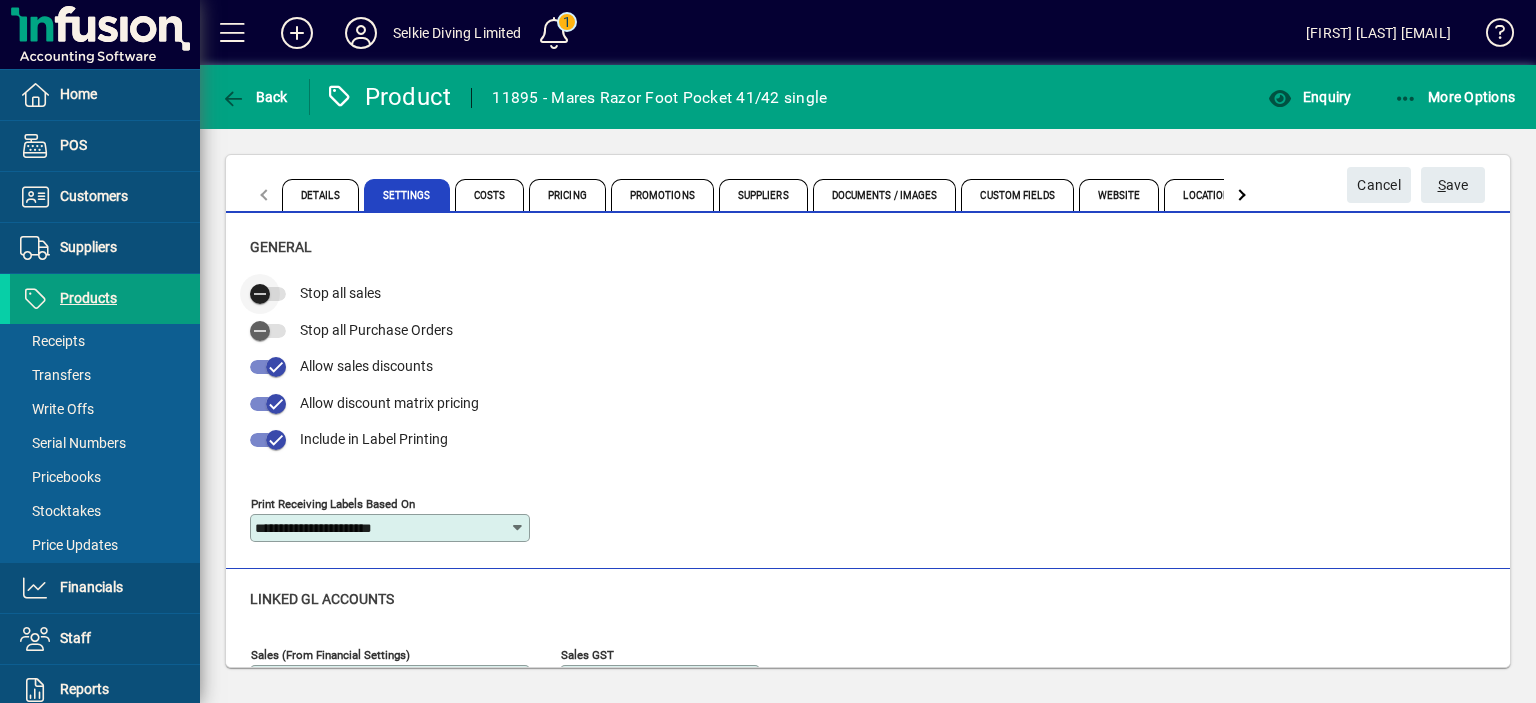 click 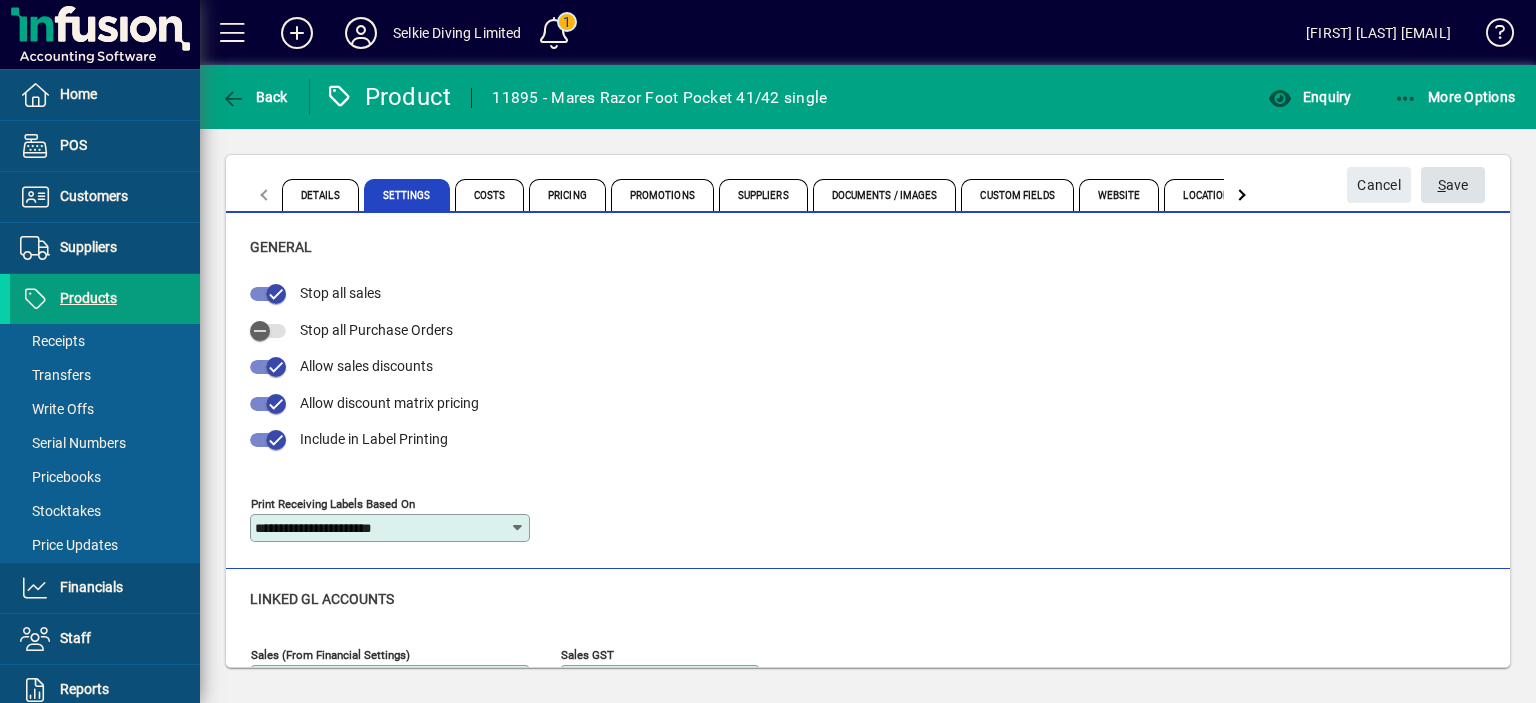 click on "S ave" 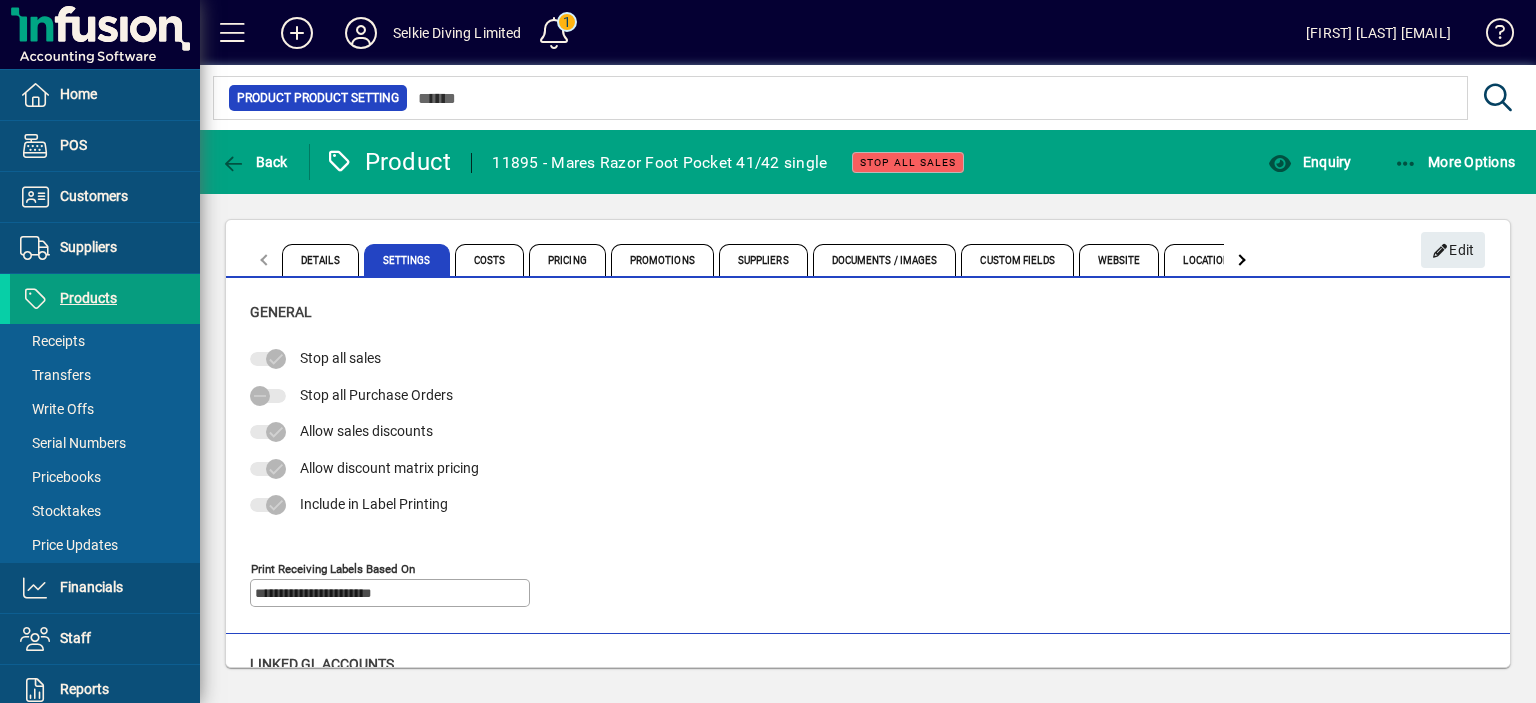 click on "Details Settings Costs Pricing Promotions Suppliers Documents / Images Custom Fields Website Locations Prompts" 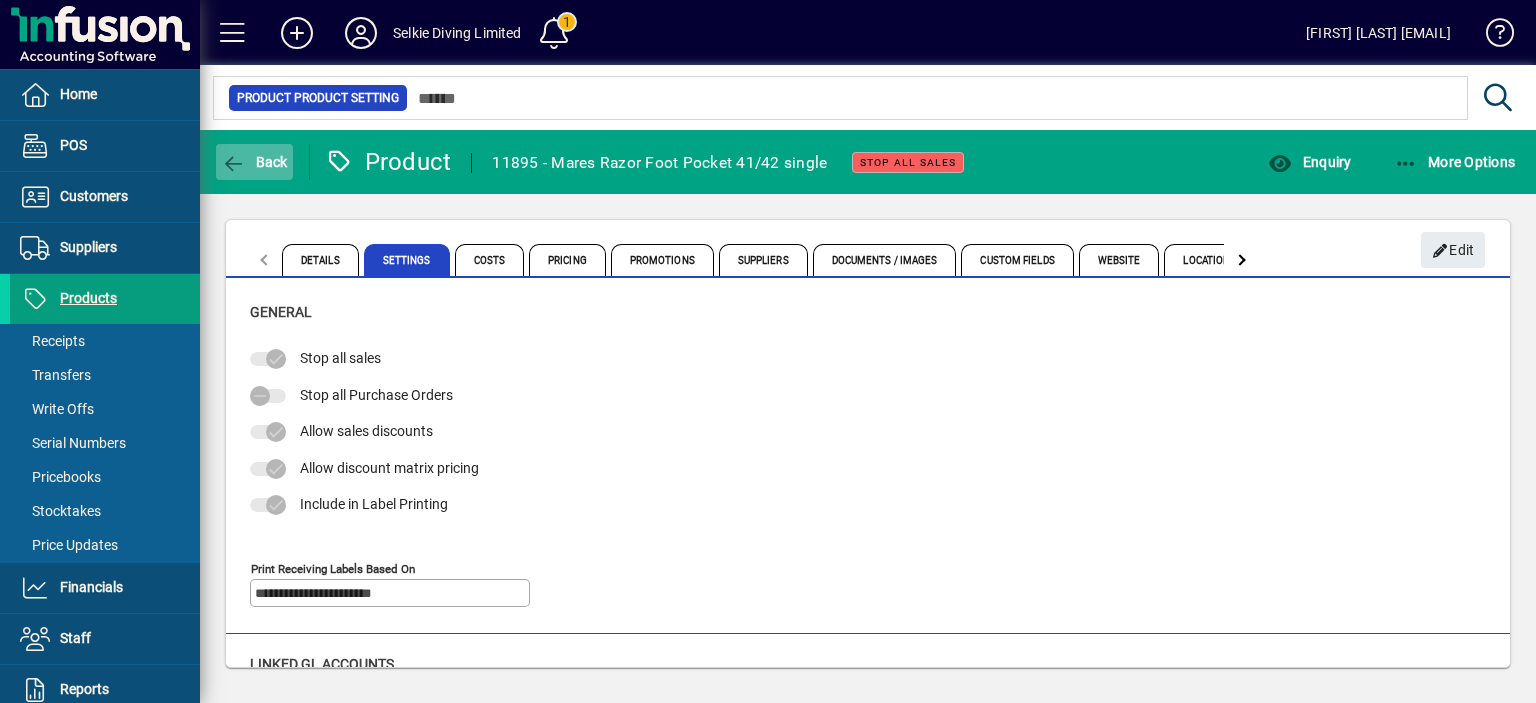 click 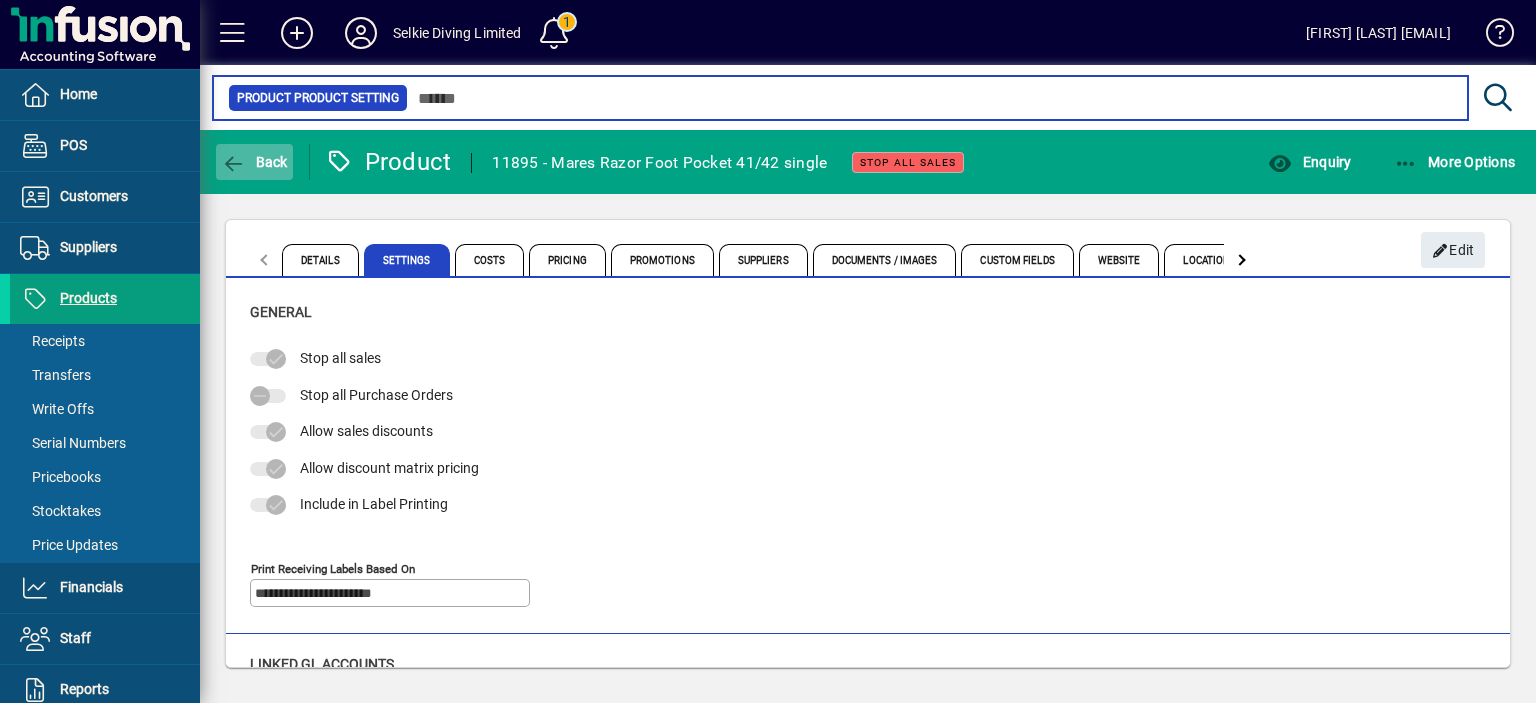 type on "**********" 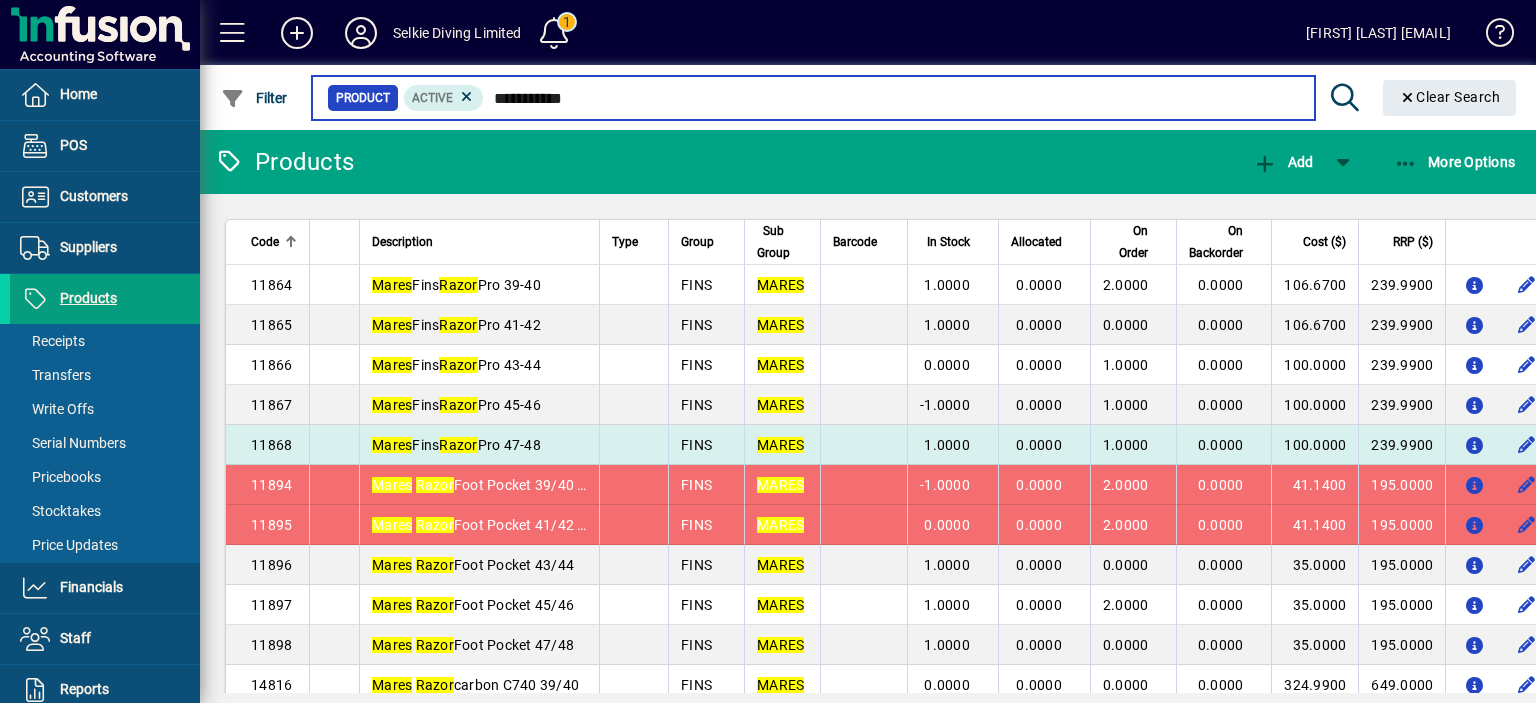 scroll, scrollTop: 100, scrollLeft: 0, axis: vertical 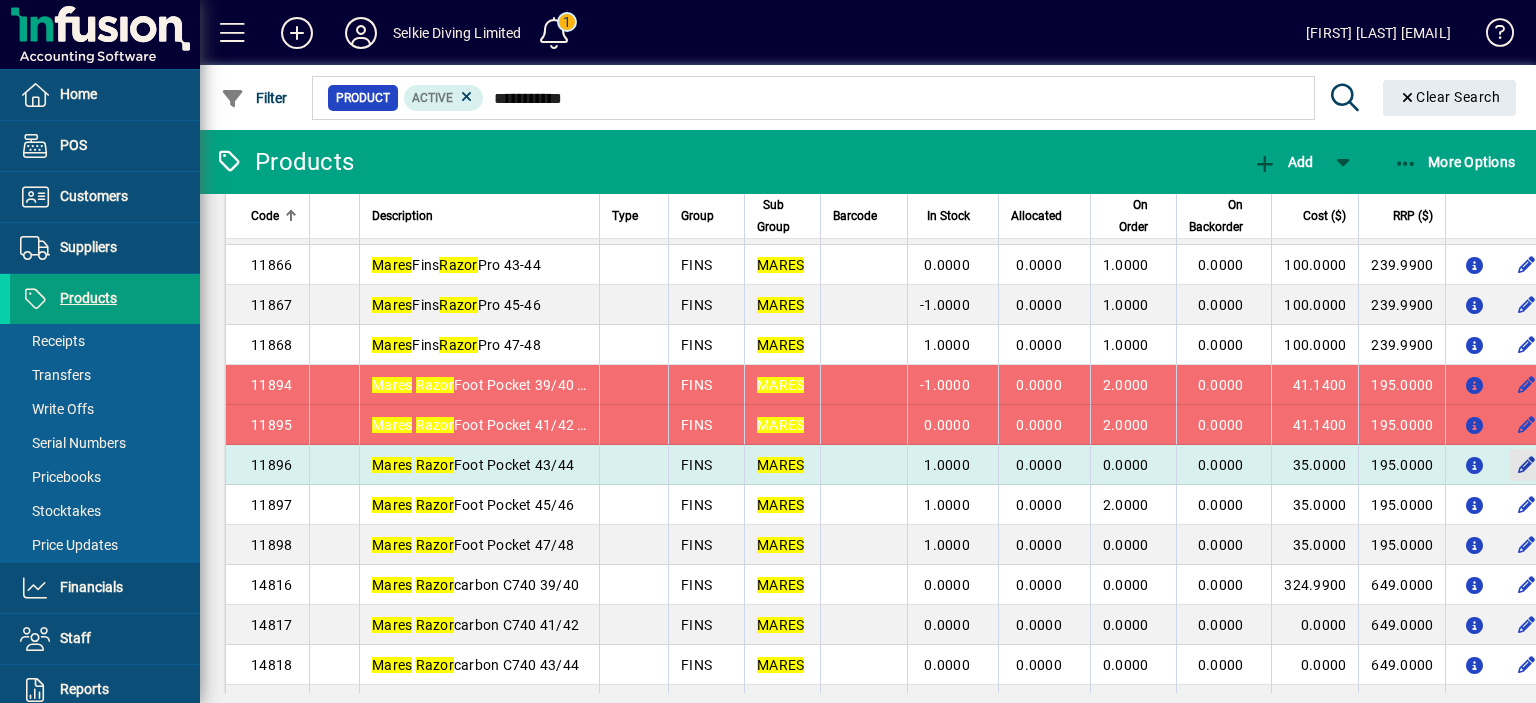 click at bounding box center (1526, 465) 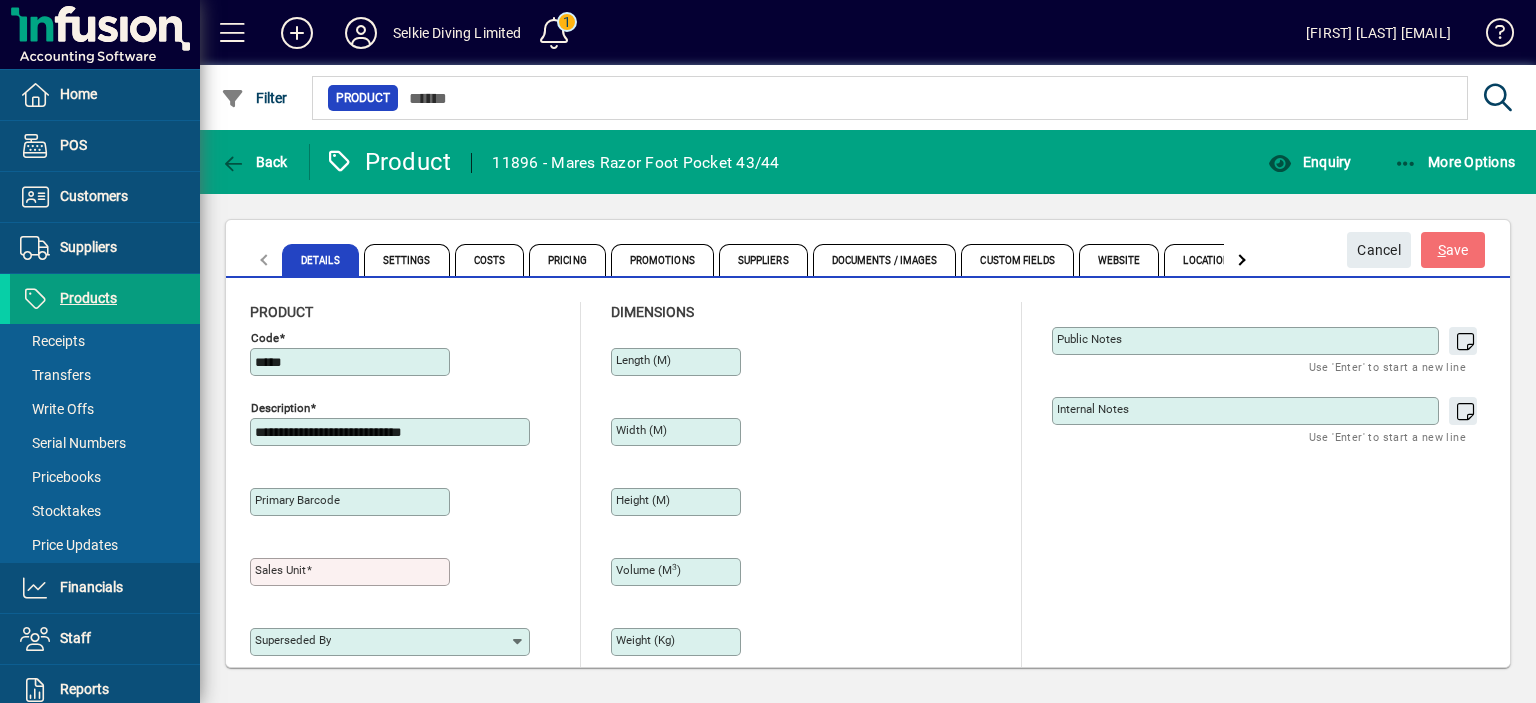 type on "**********" 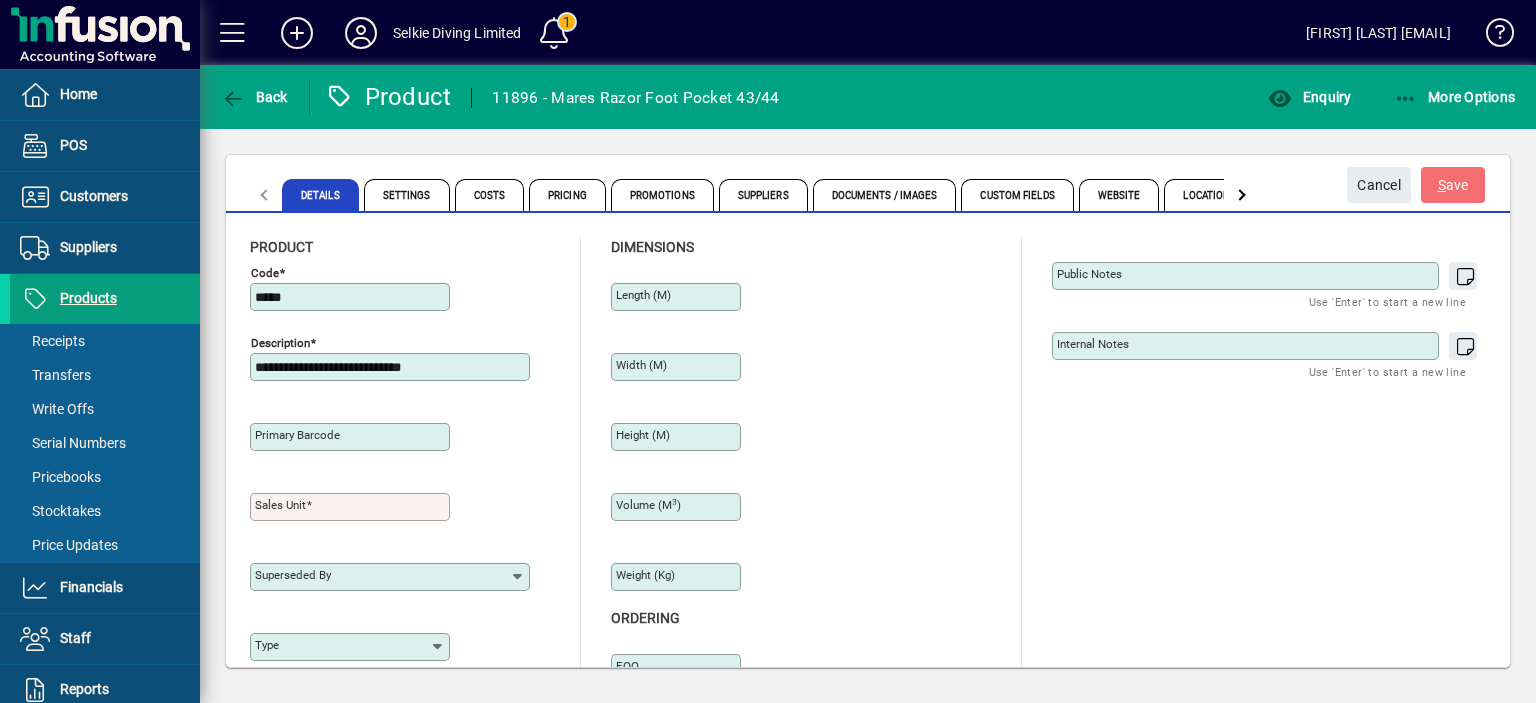 click on "**********" at bounding box center (392, 367) 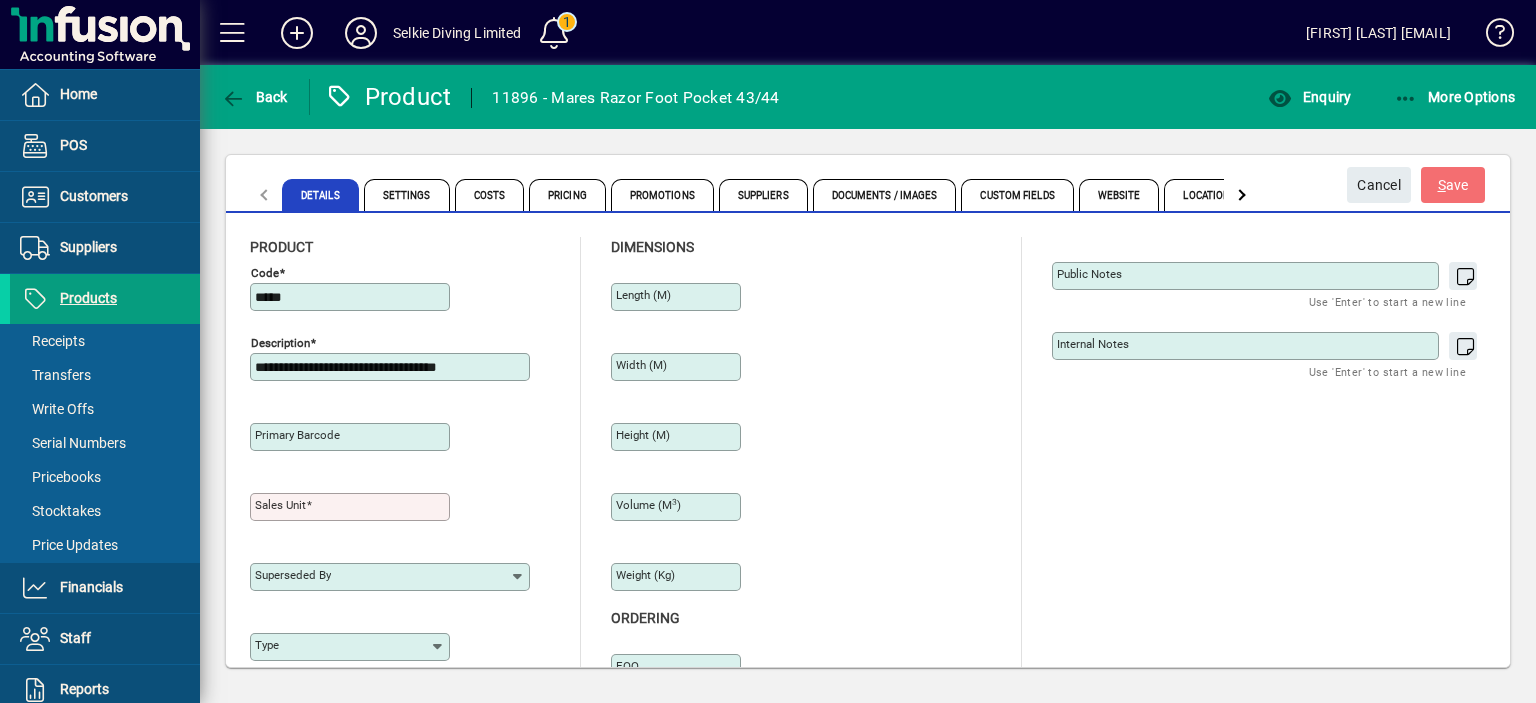 type on "**********" 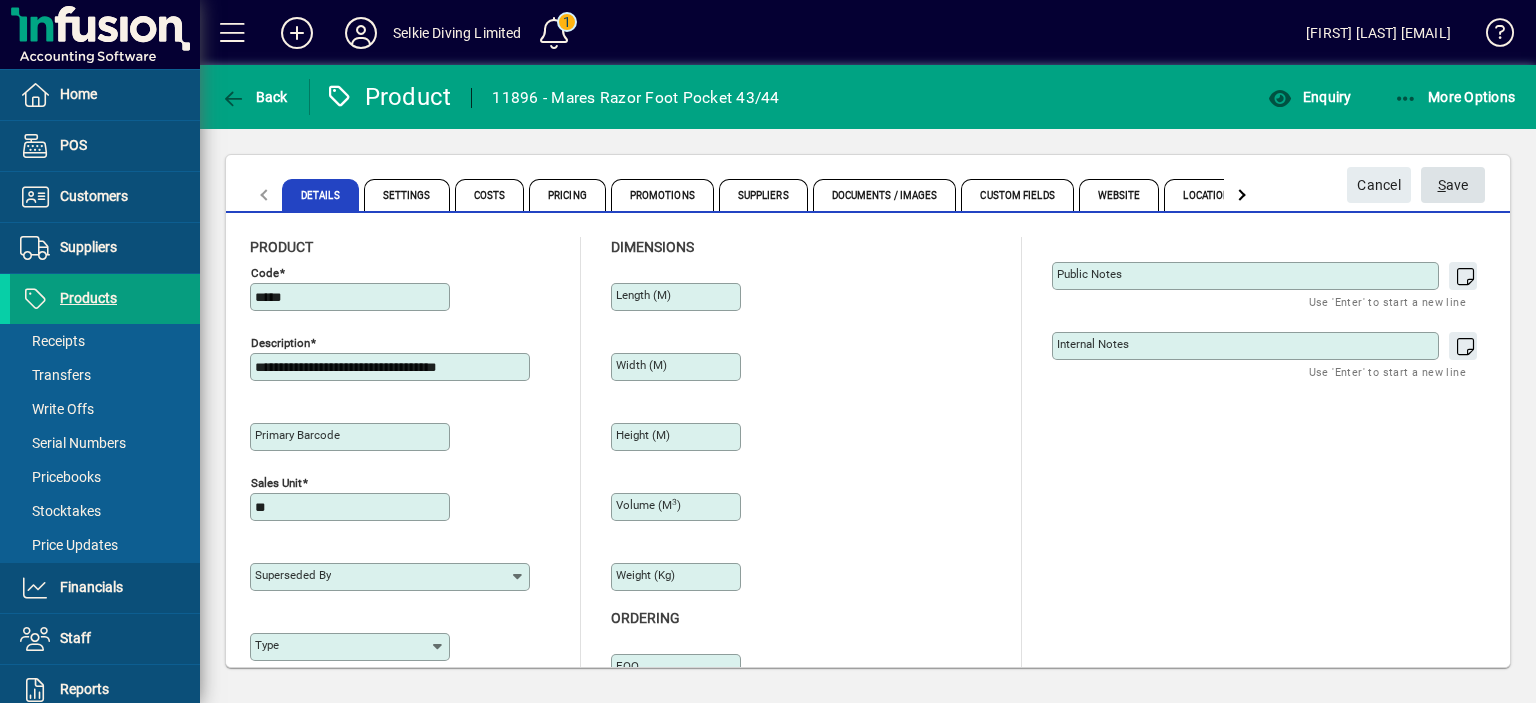 type on "**" 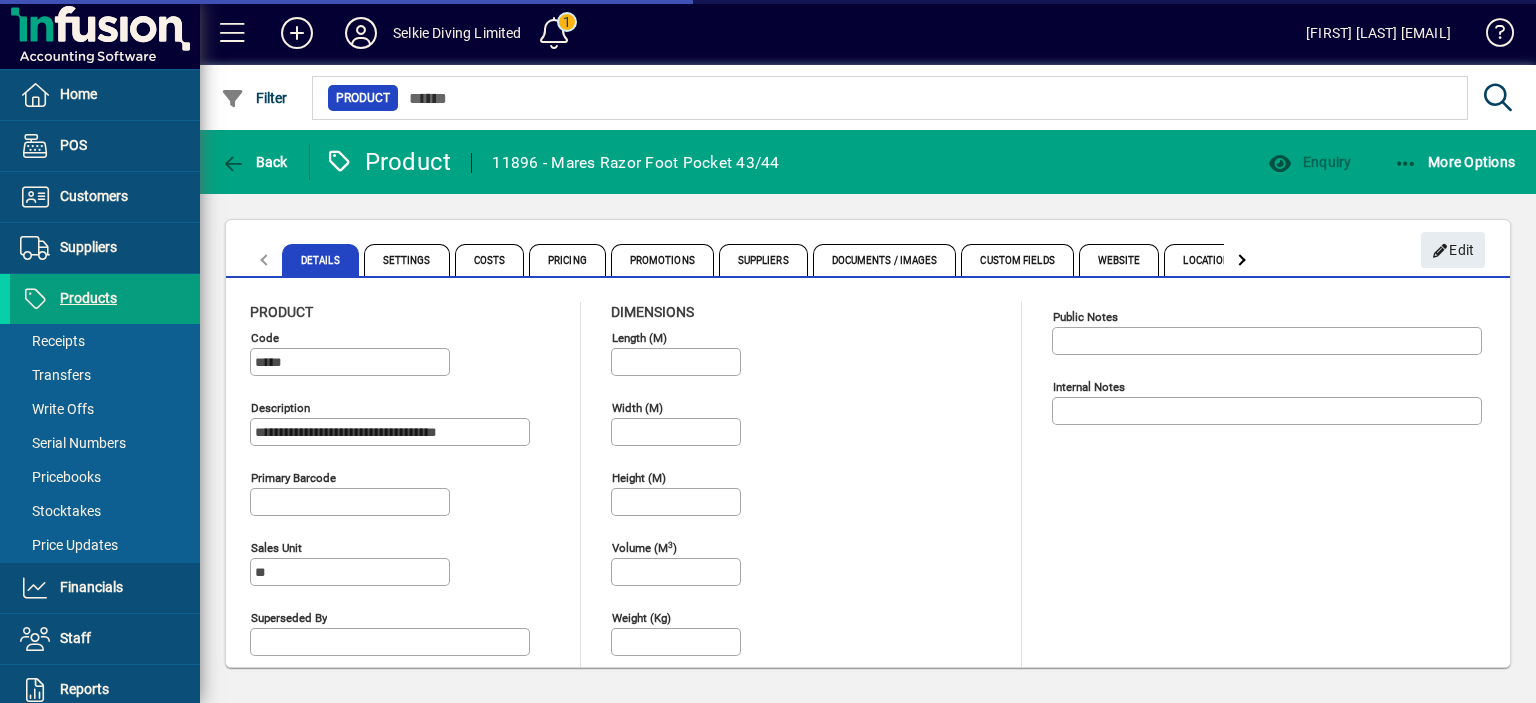 type on "**********" 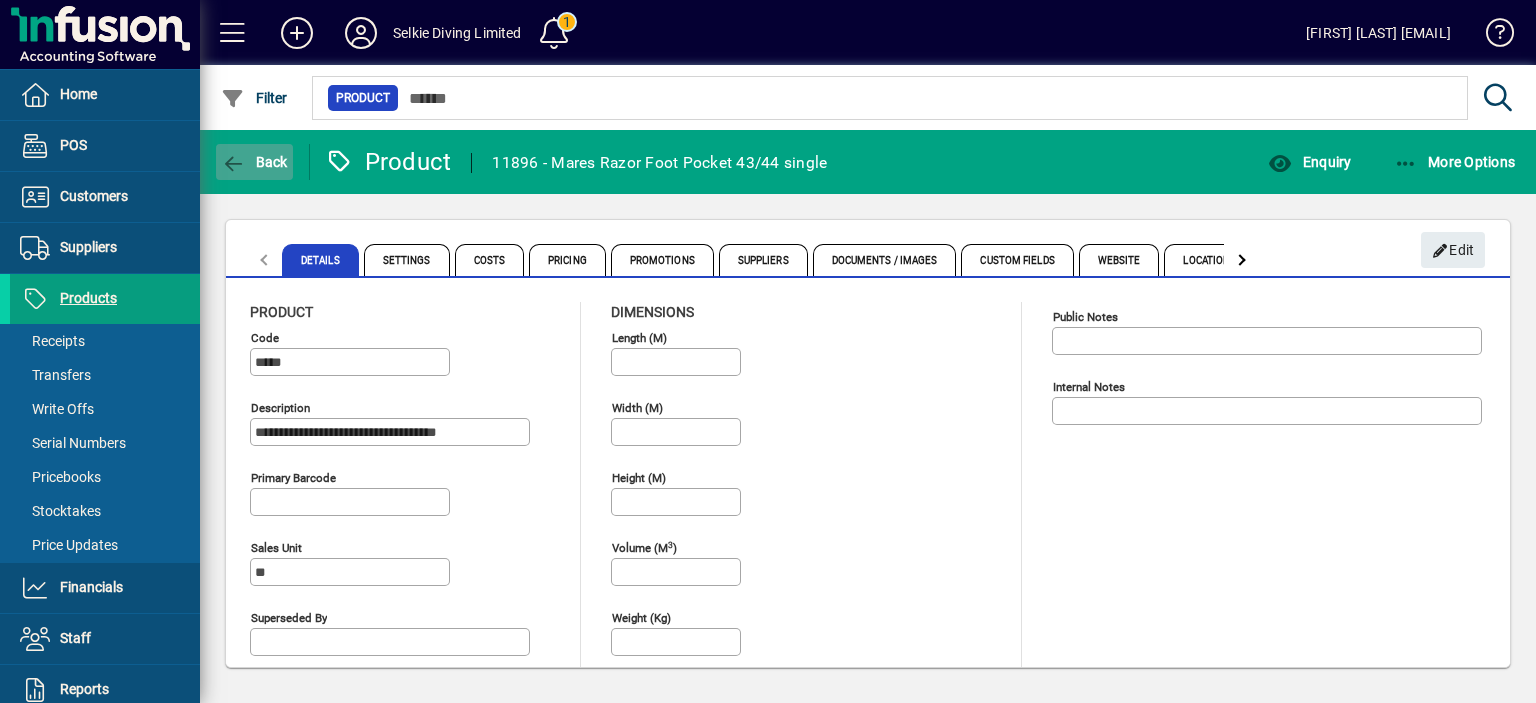 click on "Back" 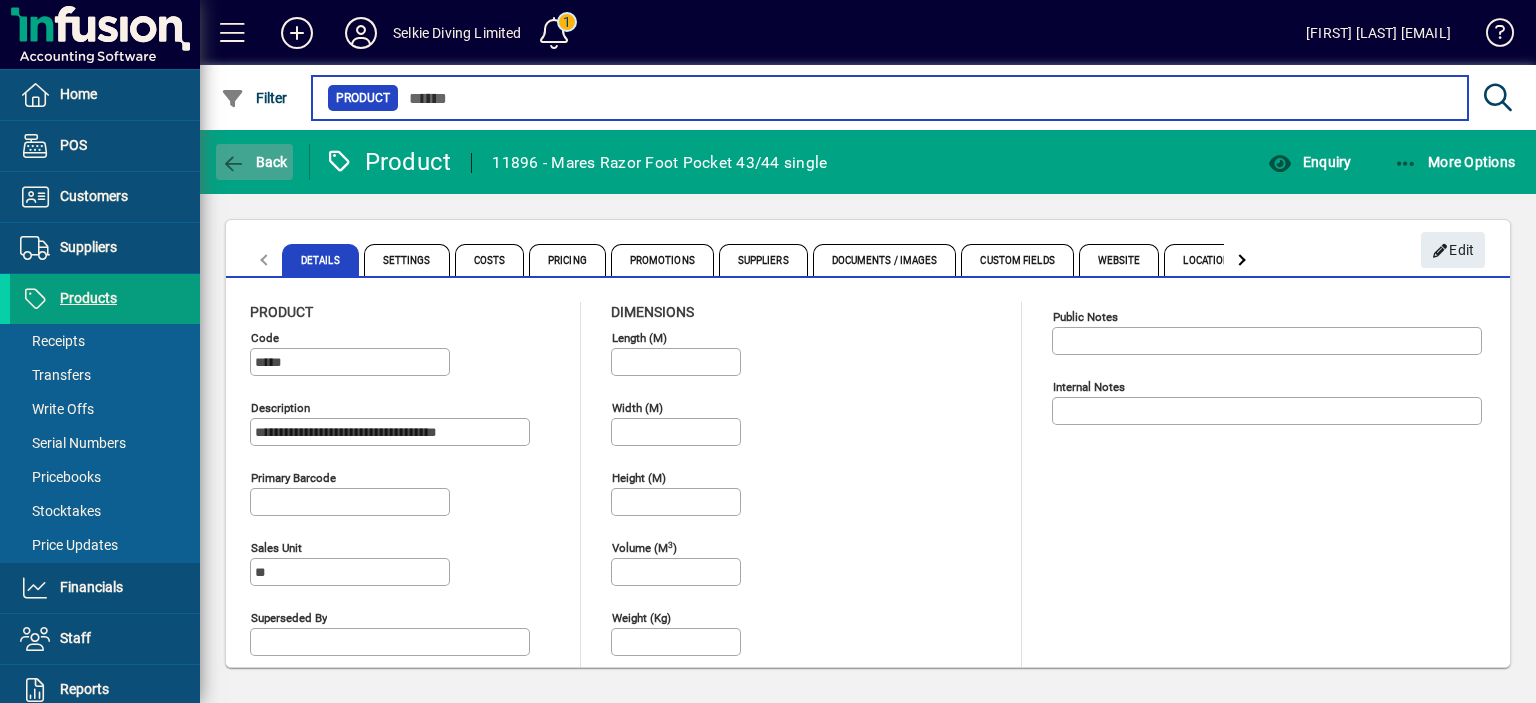 type on "**********" 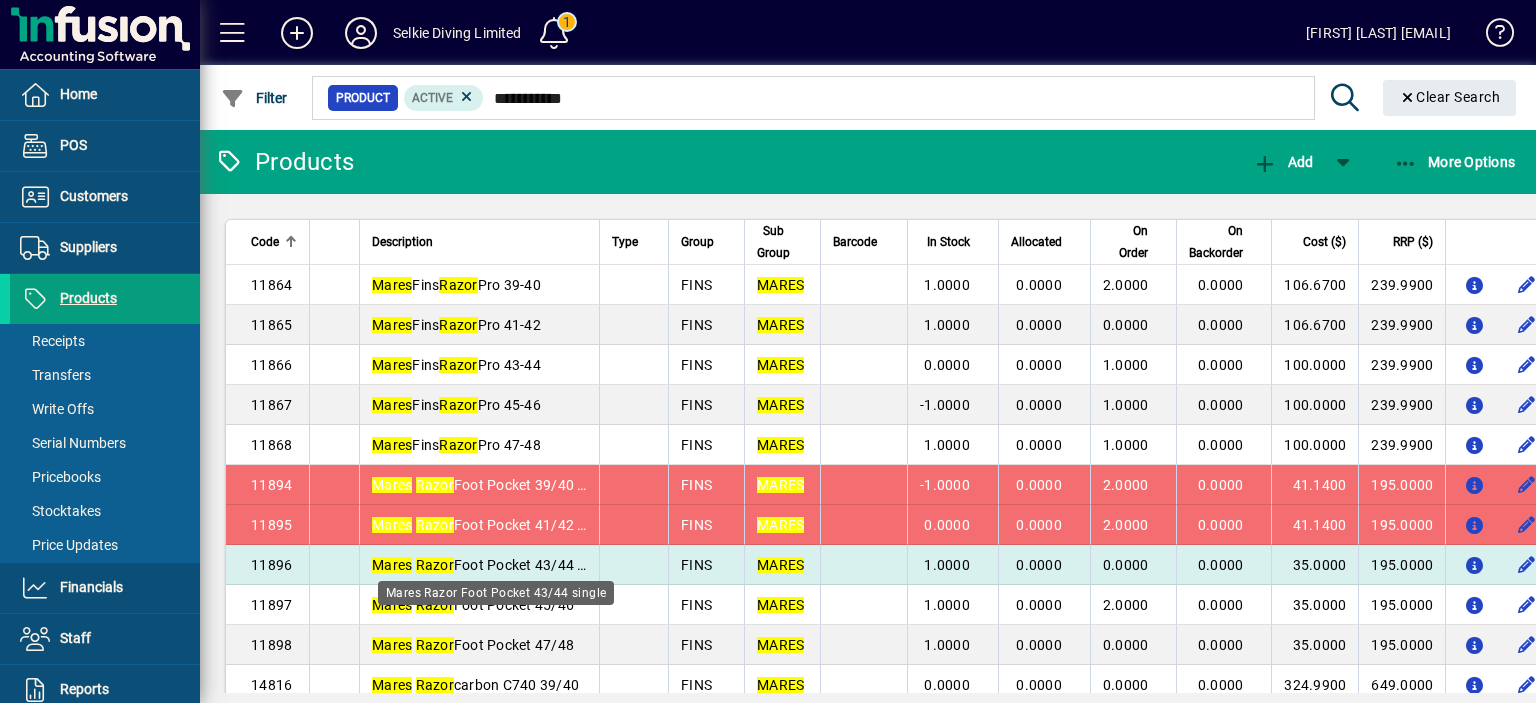 click on "Mares   Razor  Foot Pocket 43/44 single" at bounding box center (493, 565) 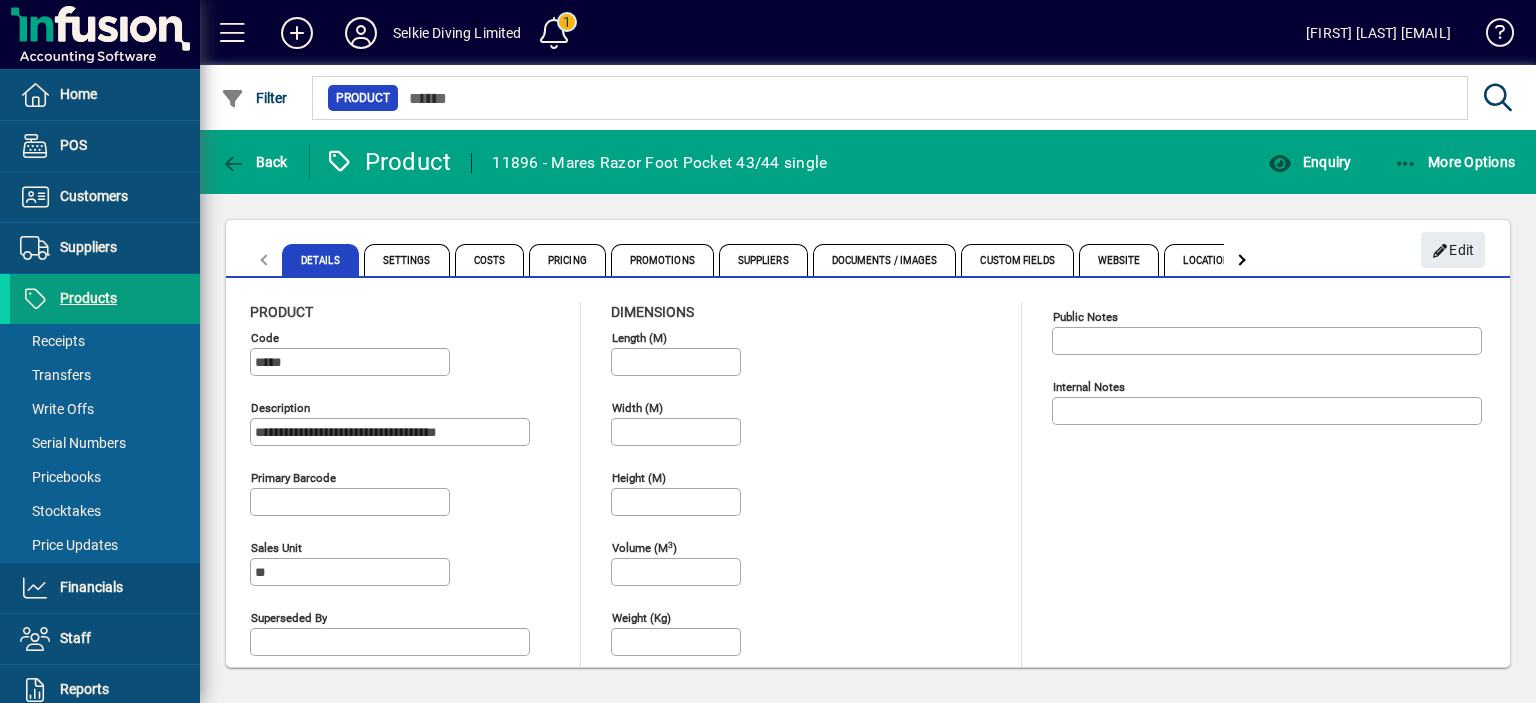 type on "**********" 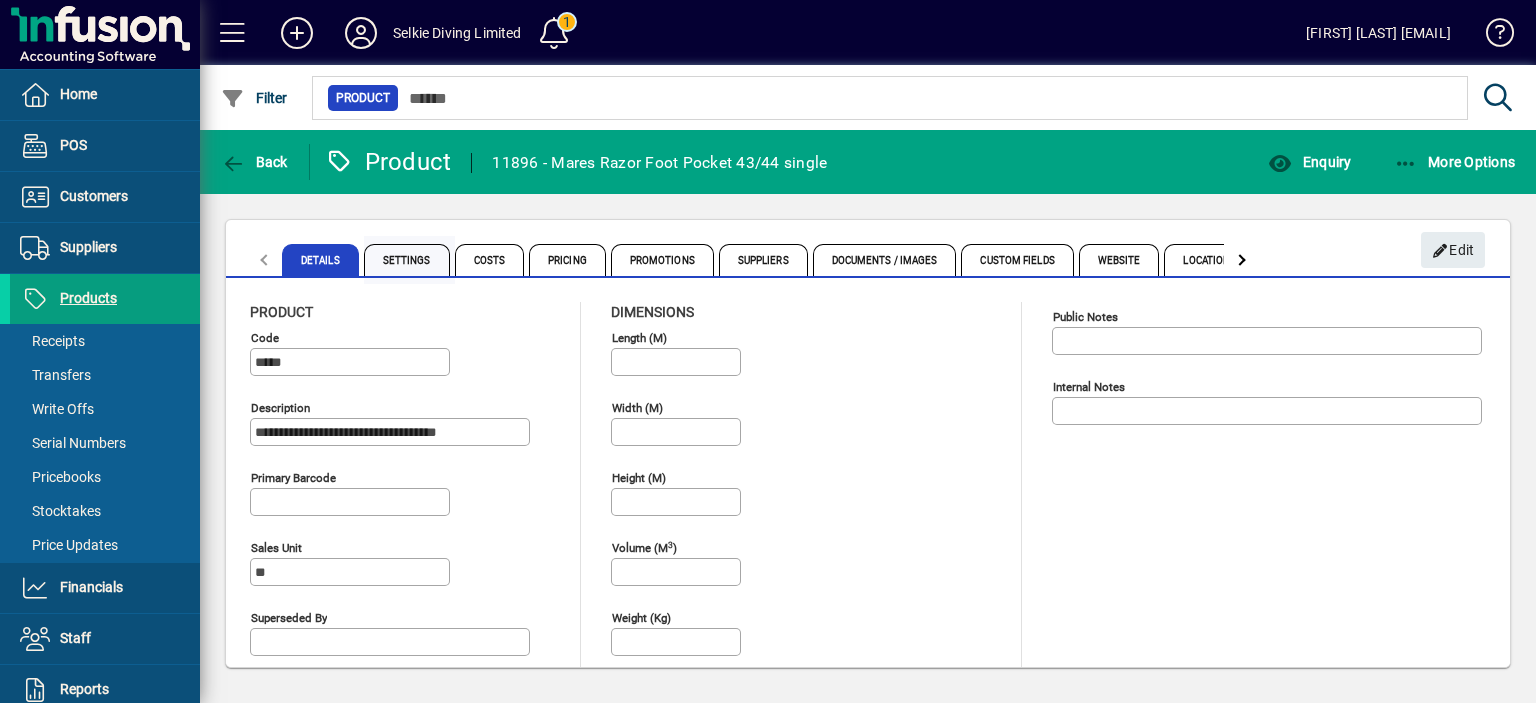 click on "Settings" at bounding box center (407, 260) 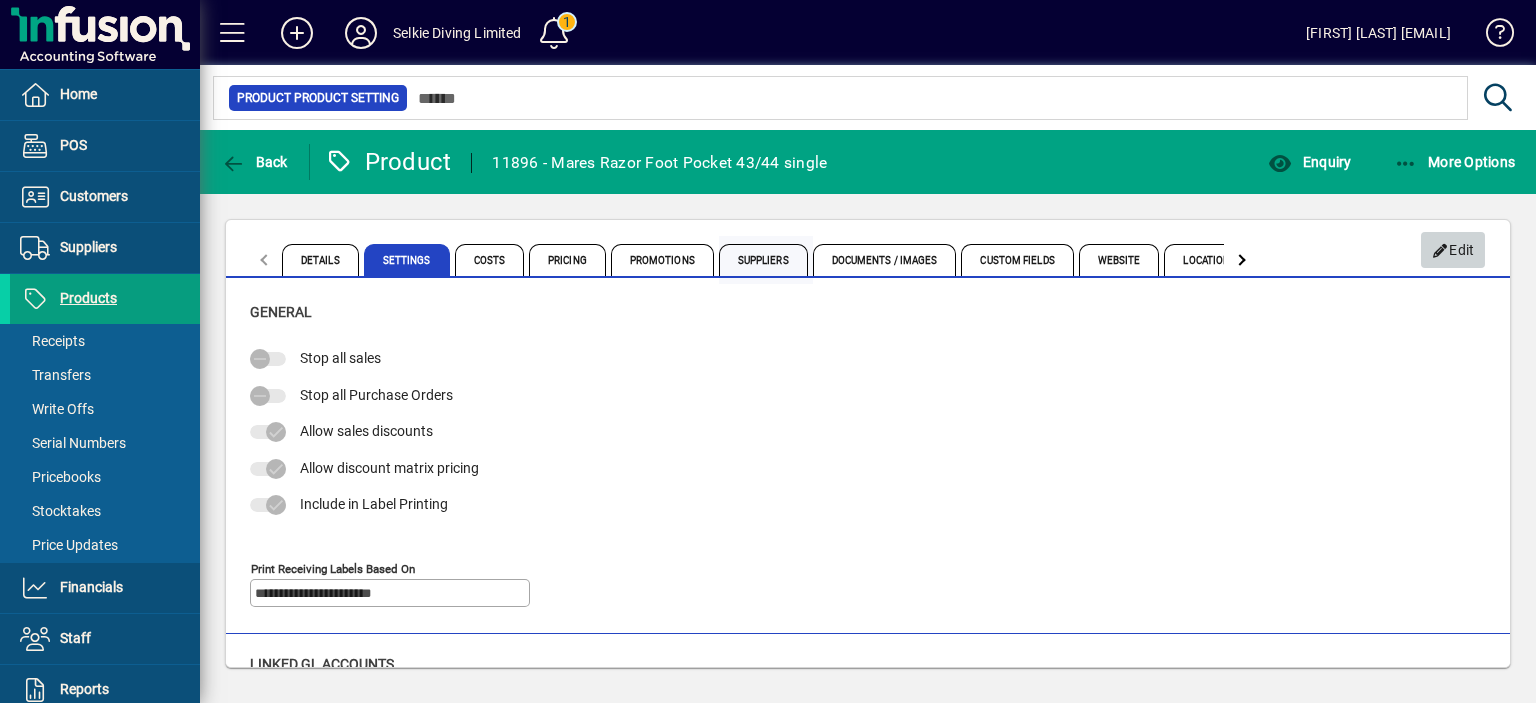 drag, startPoint x: 1448, startPoint y: 256, endPoint x: 756, endPoint y: 263, distance: 692.0354 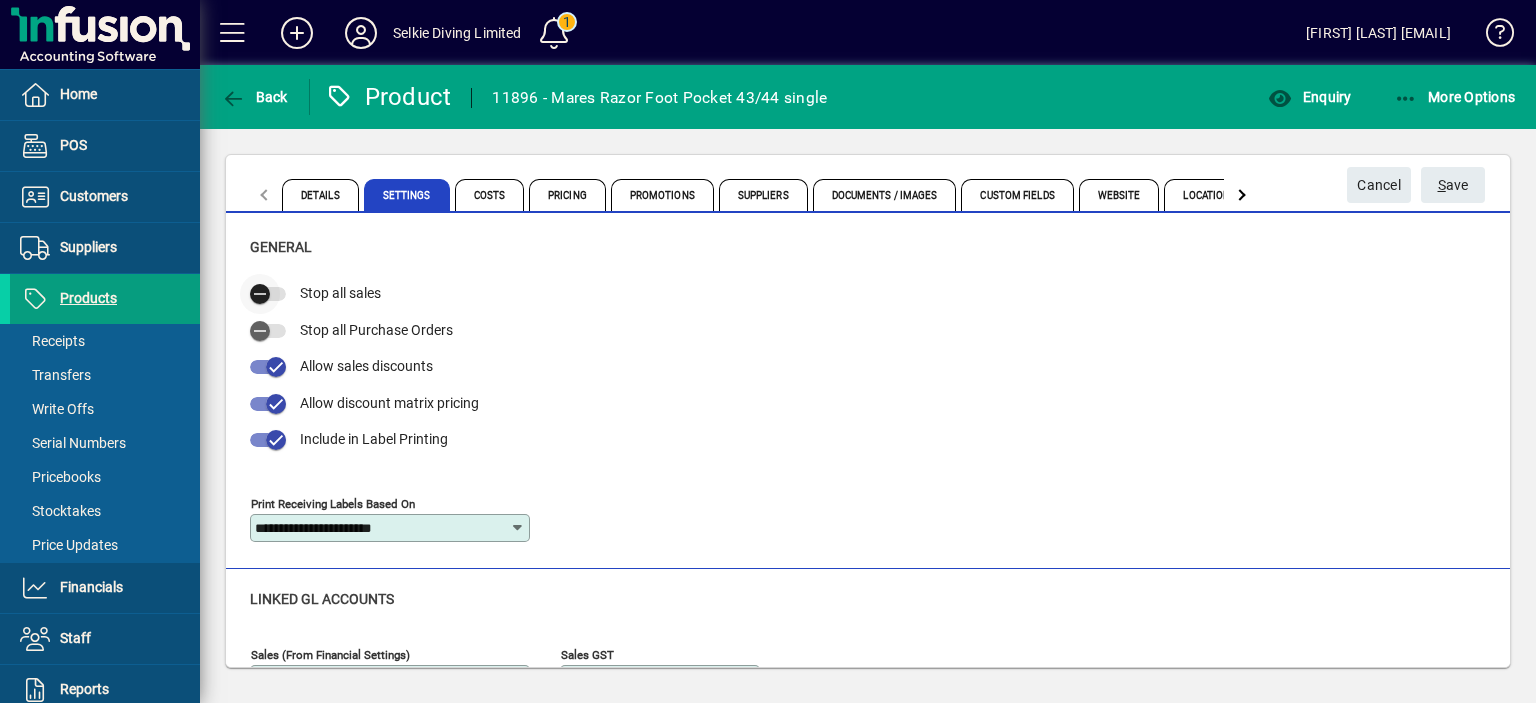 click 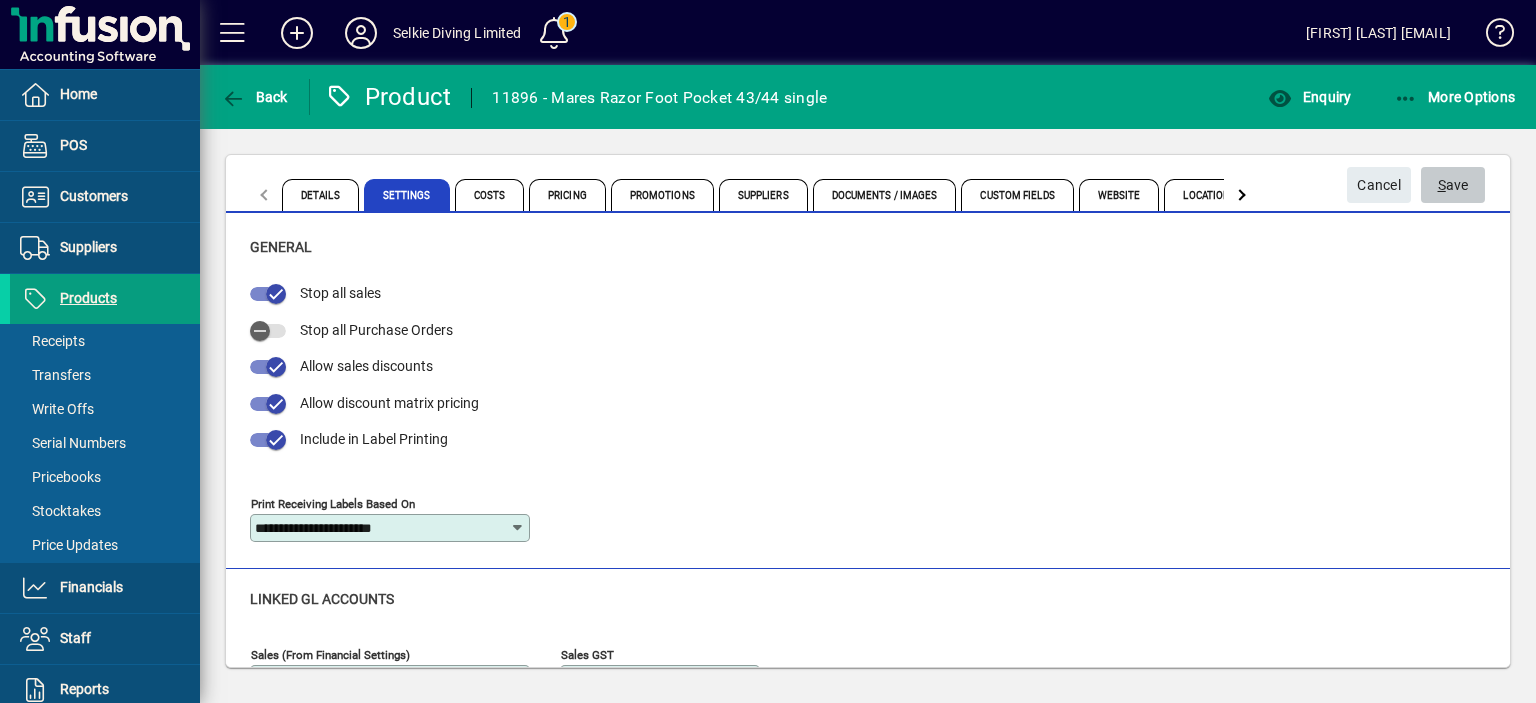 click on "S ave" 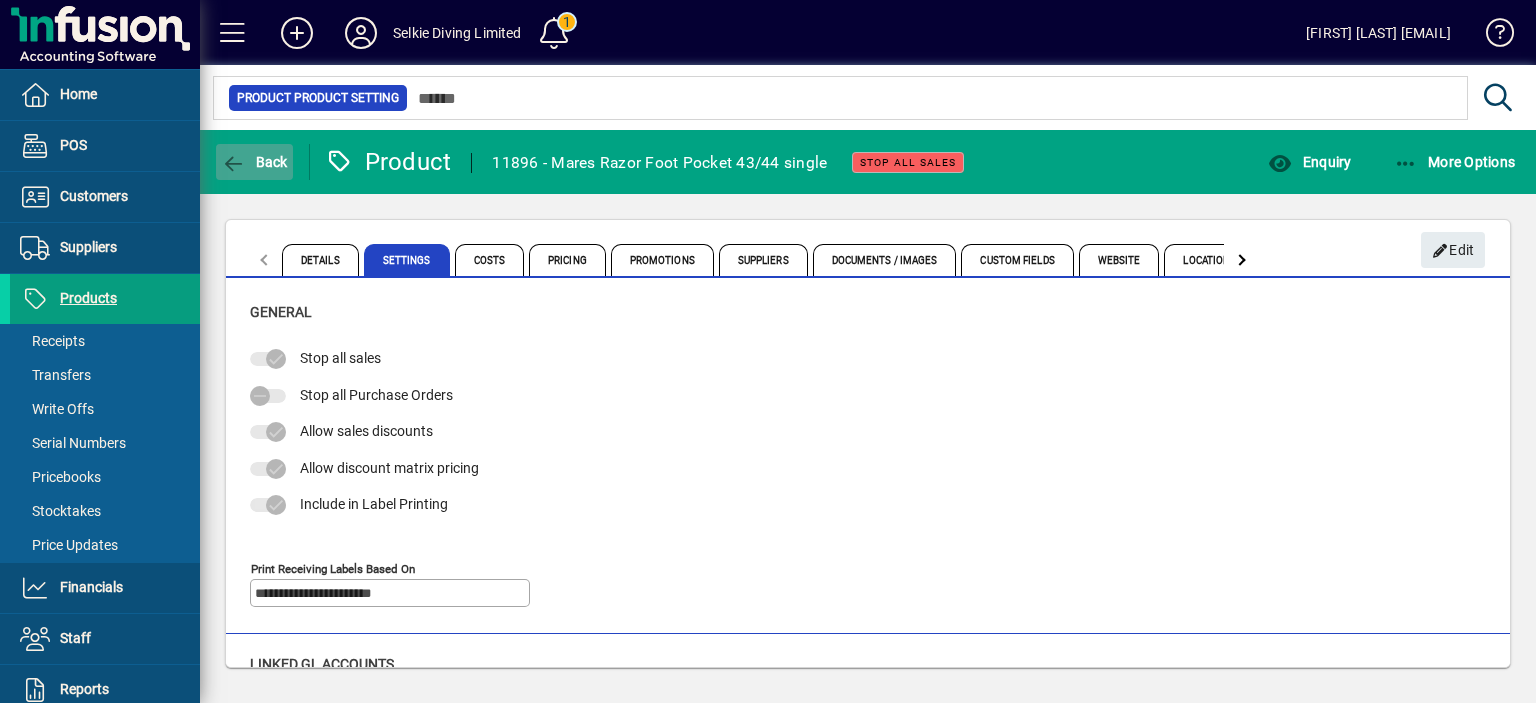 click 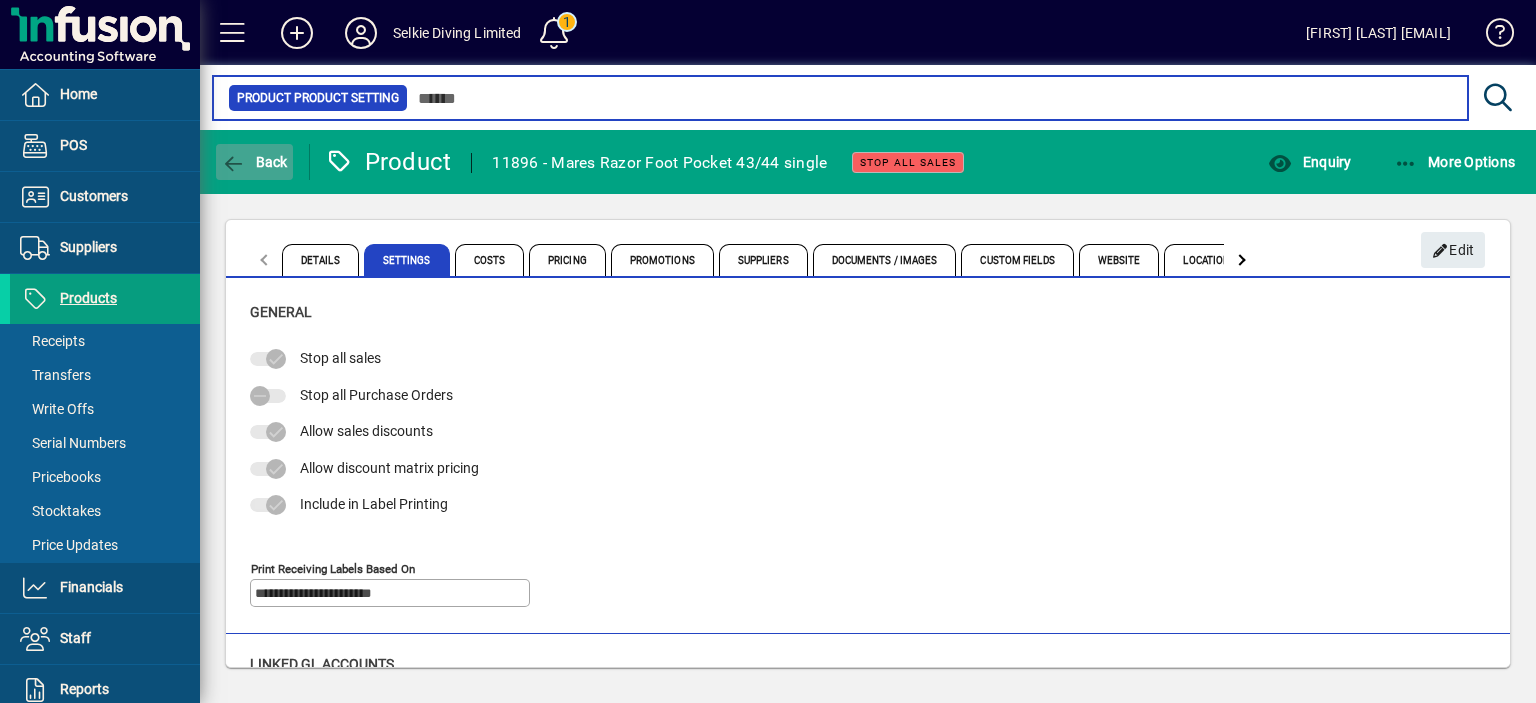 type on "**********" 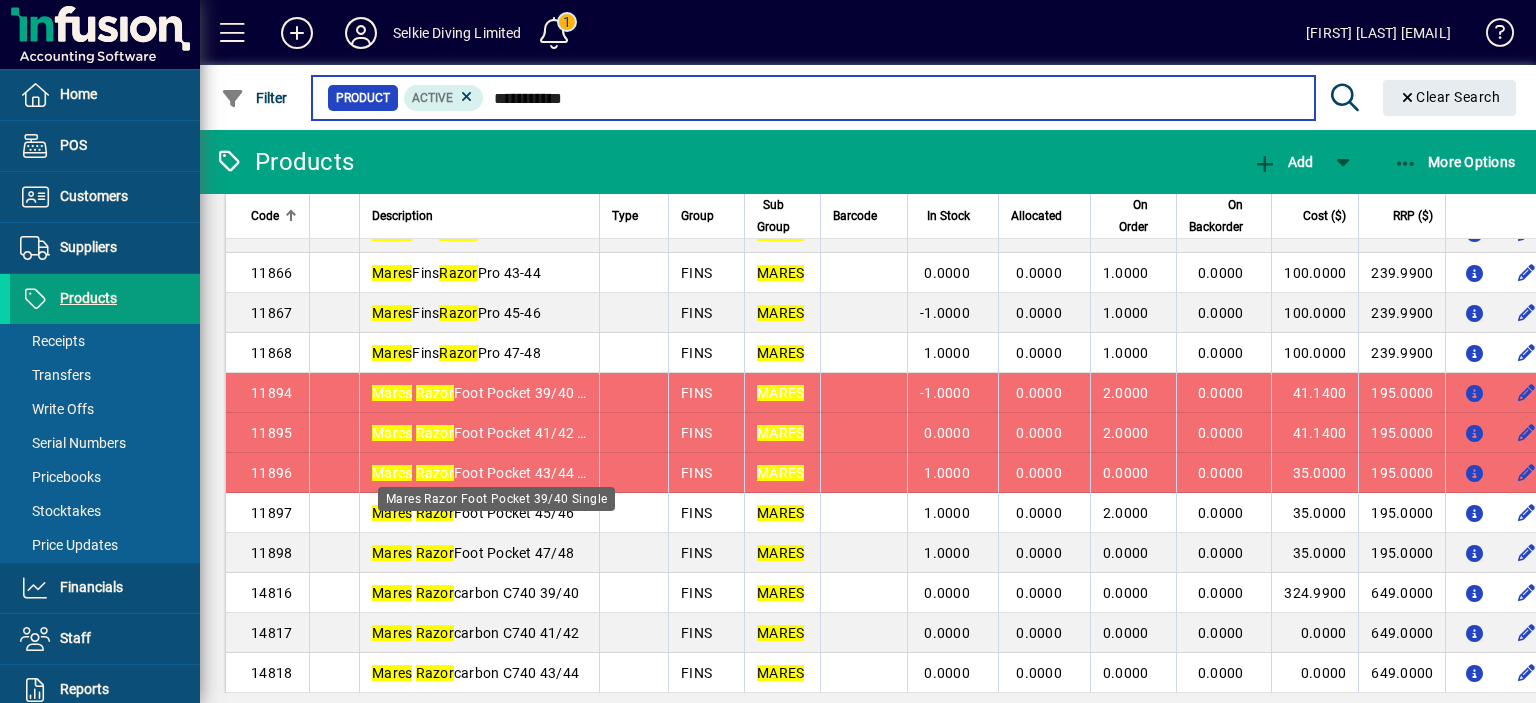 scroll, scrollTop: 200, scrollLeft: 0, axis: vertical 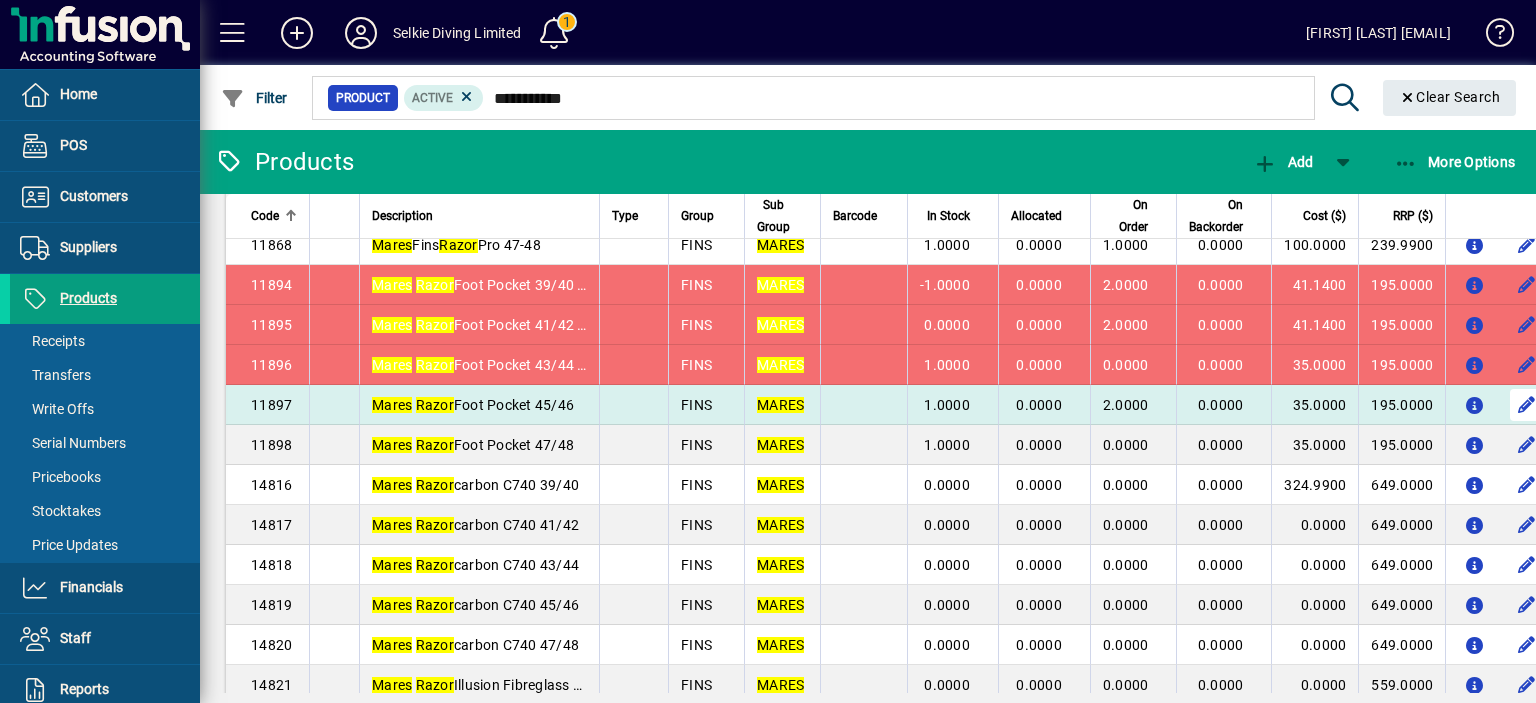 click at bounding box center [1526, 405] 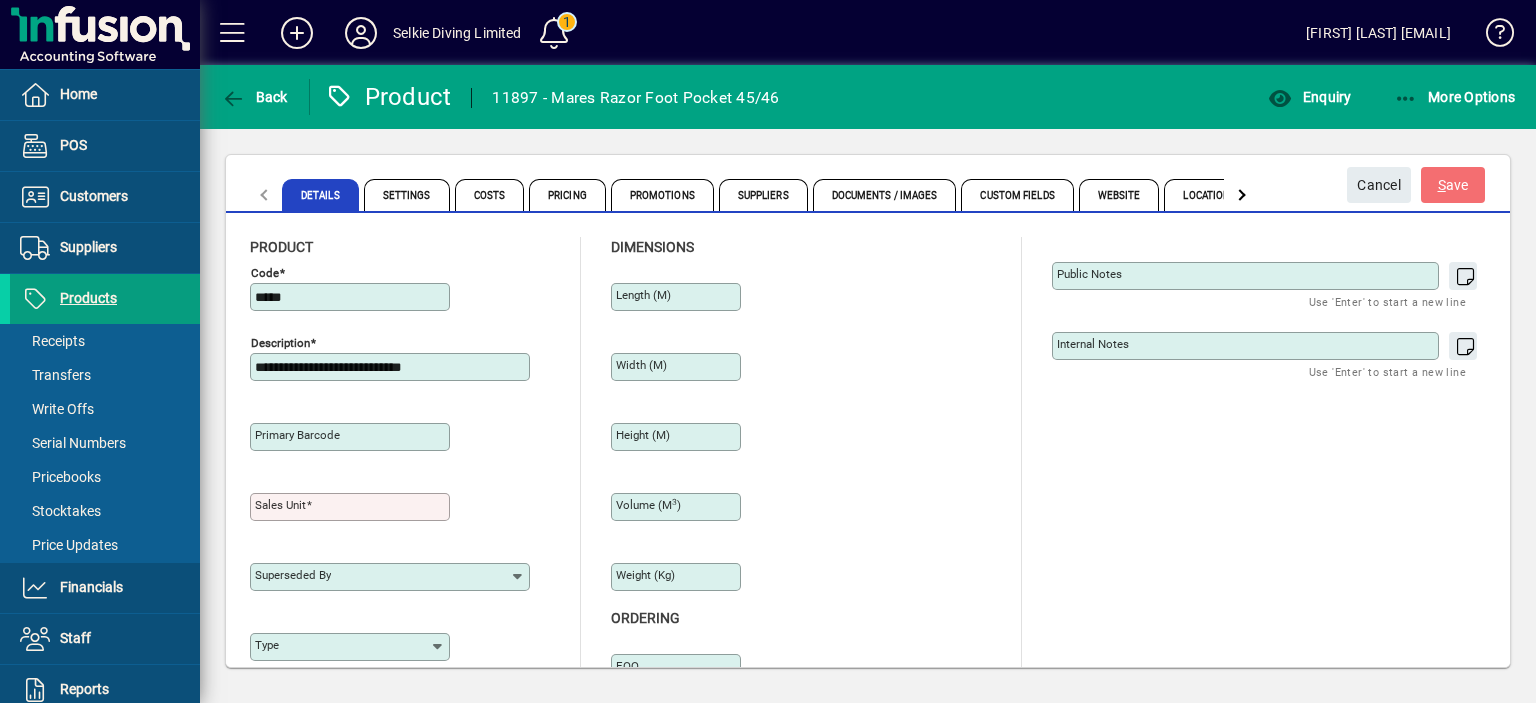 click on "**********" at bounding box center (392, 367) 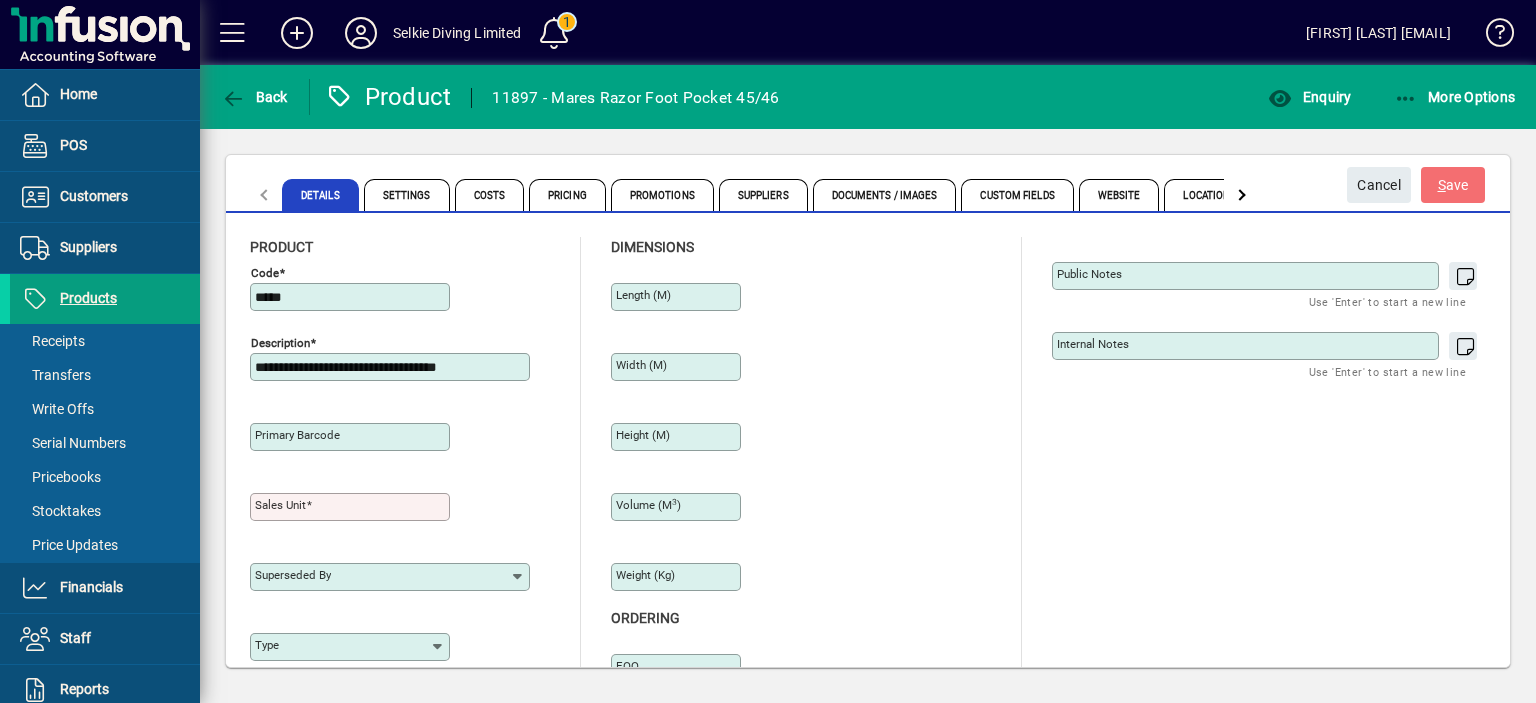 type on "**********" 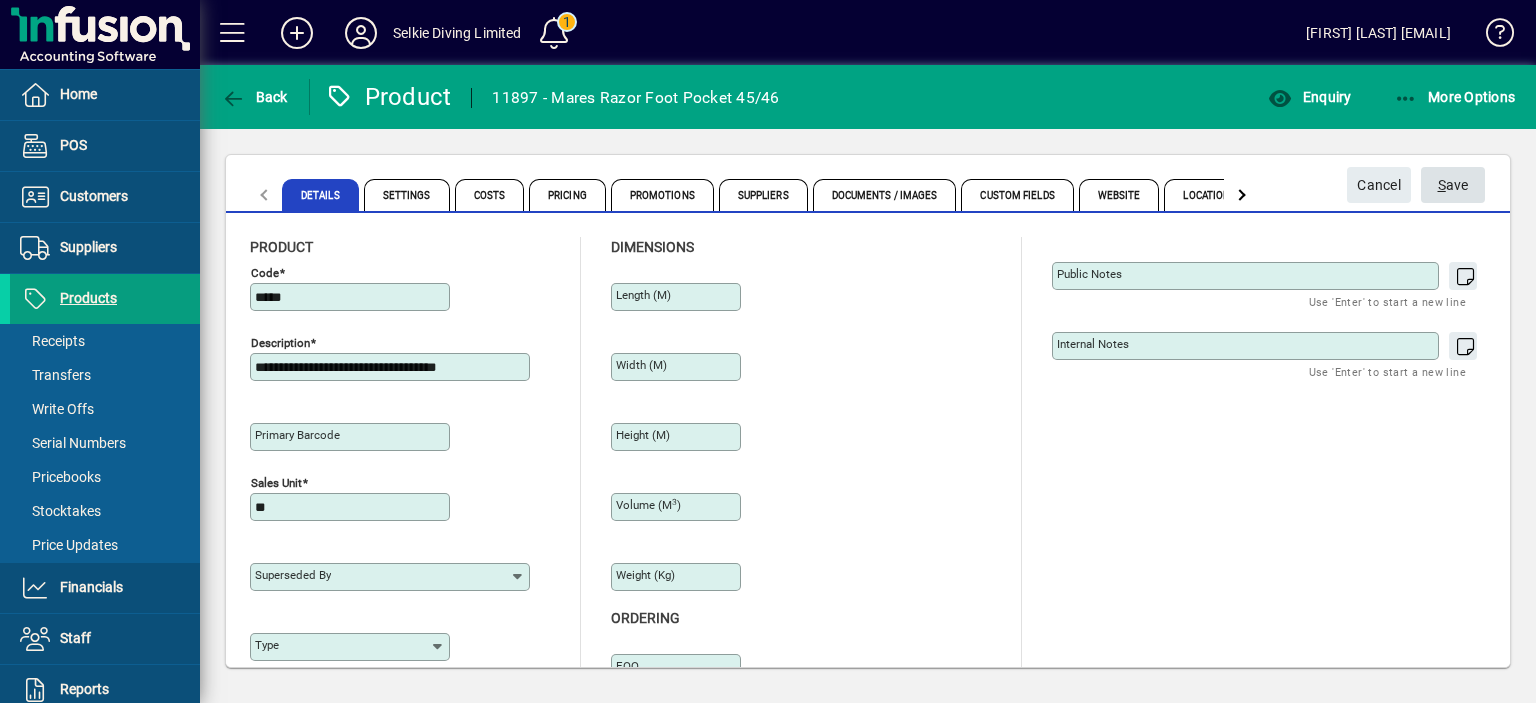 type on "**" 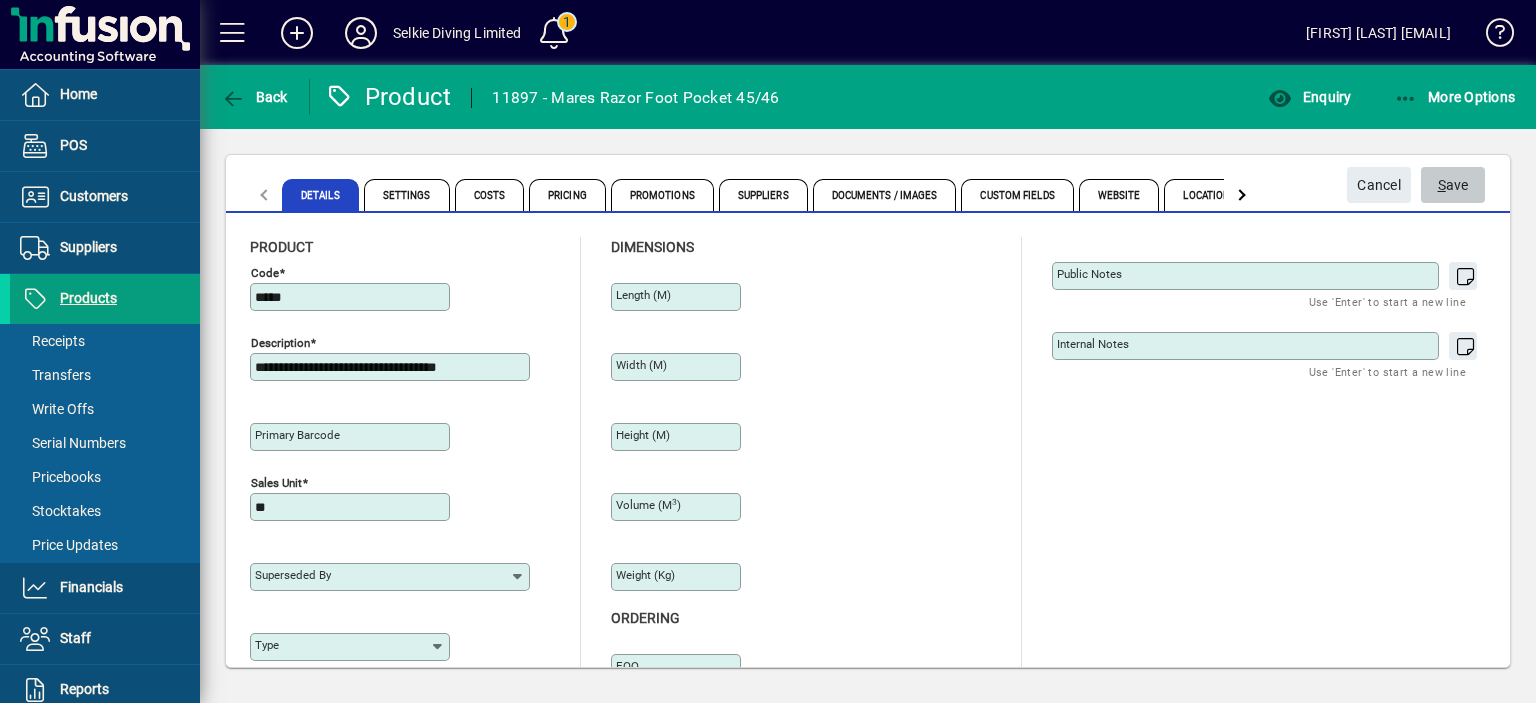 click on "S ave" 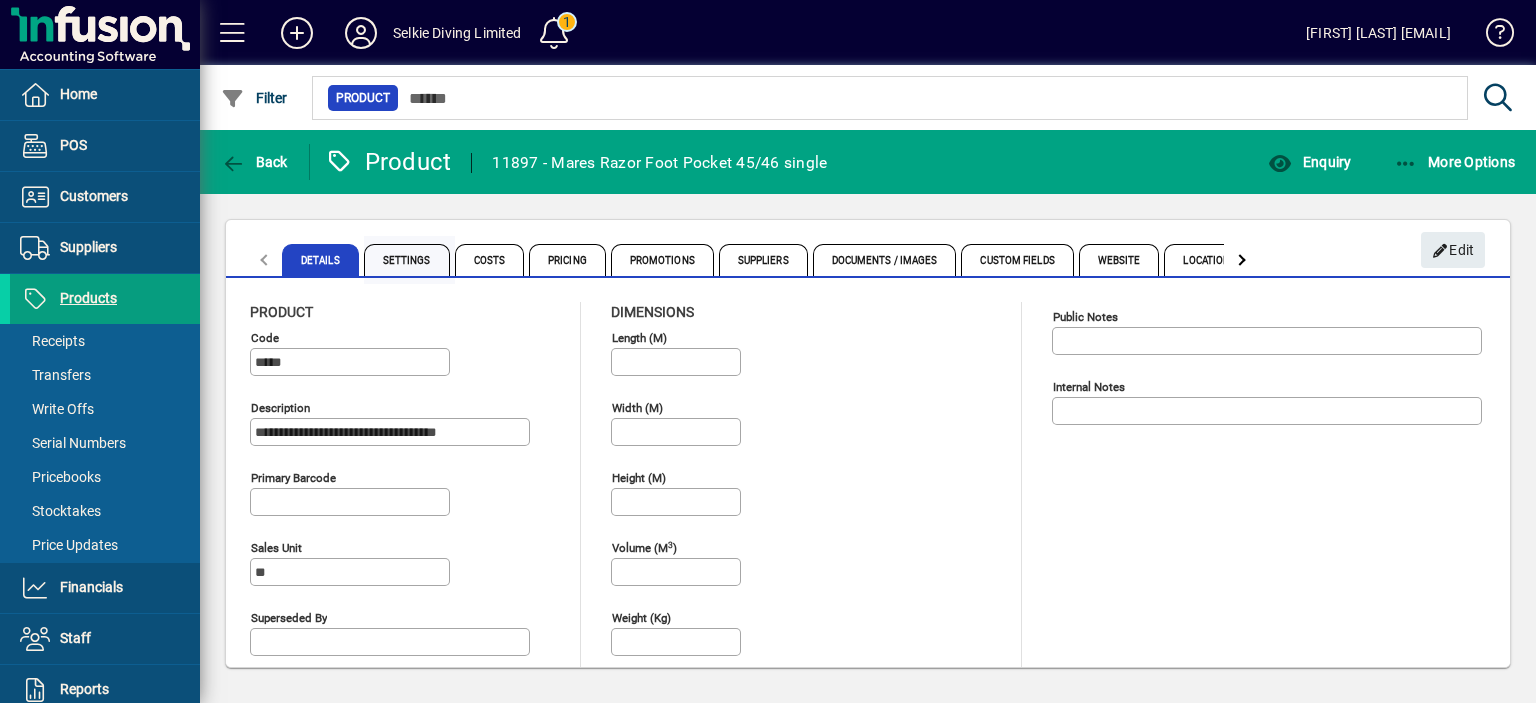 drag, startPoint x: 408, startPoint y: 247, endPoint x: 396, endPoint y: 257, distance: 15.6205 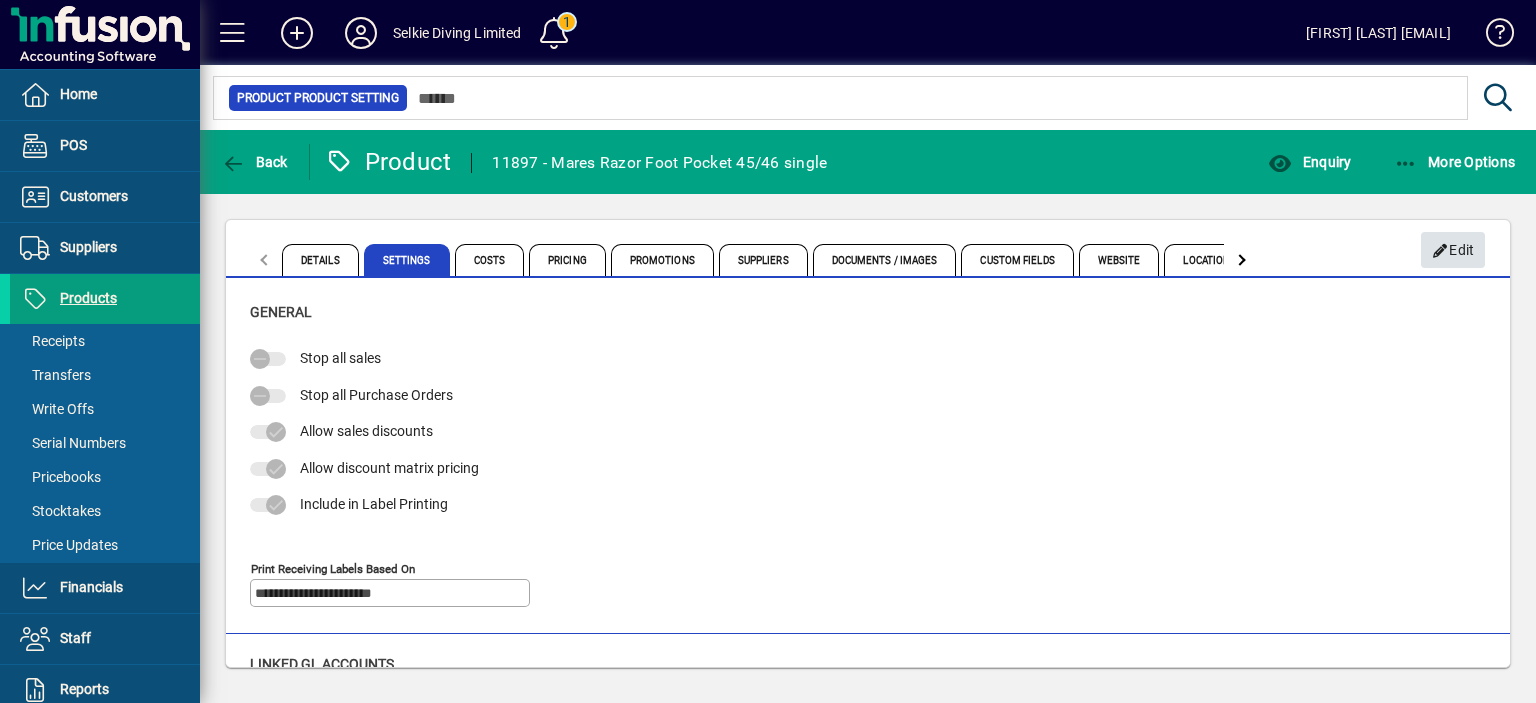 click 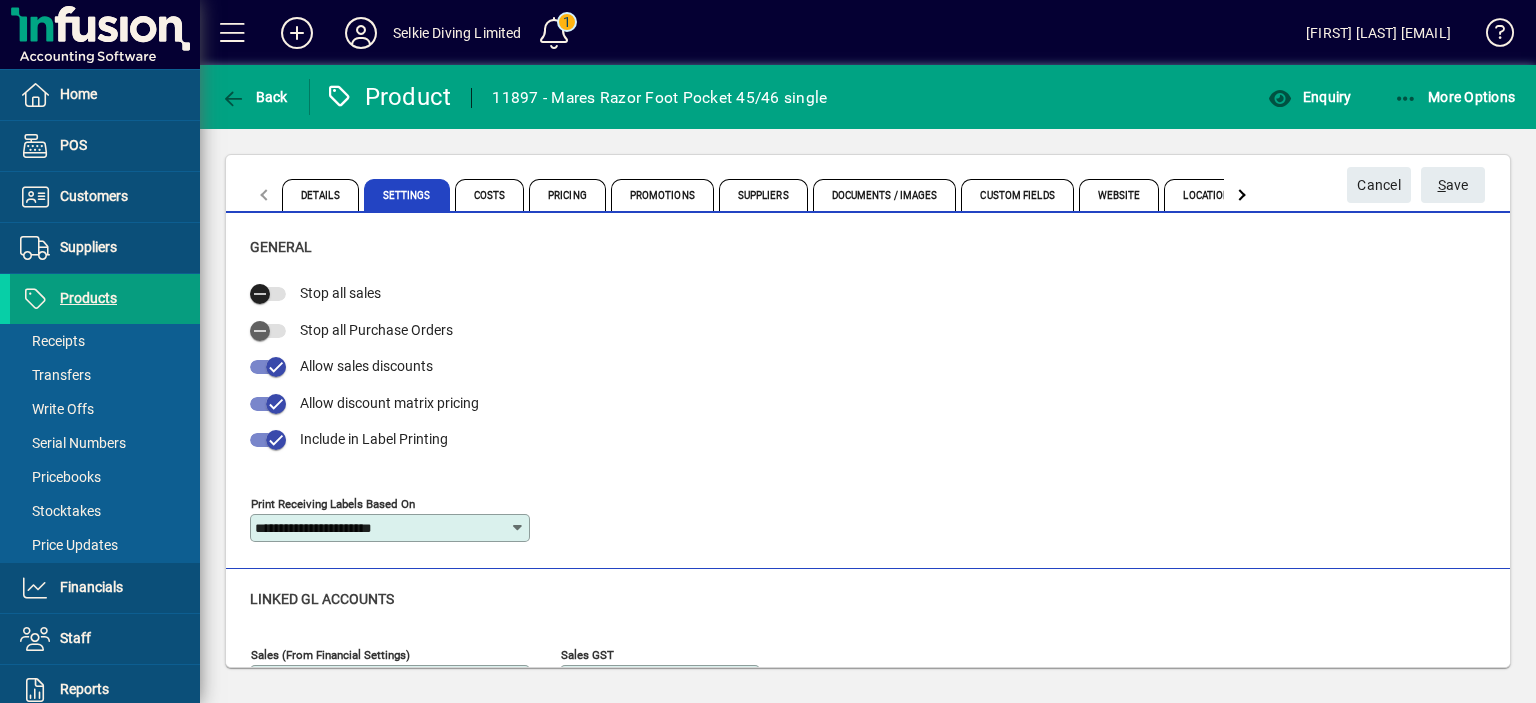 drag, startPoint x: 265, startPoint y: 293, endPoint x: 407, endPoint y: 283, distance: 142.35168 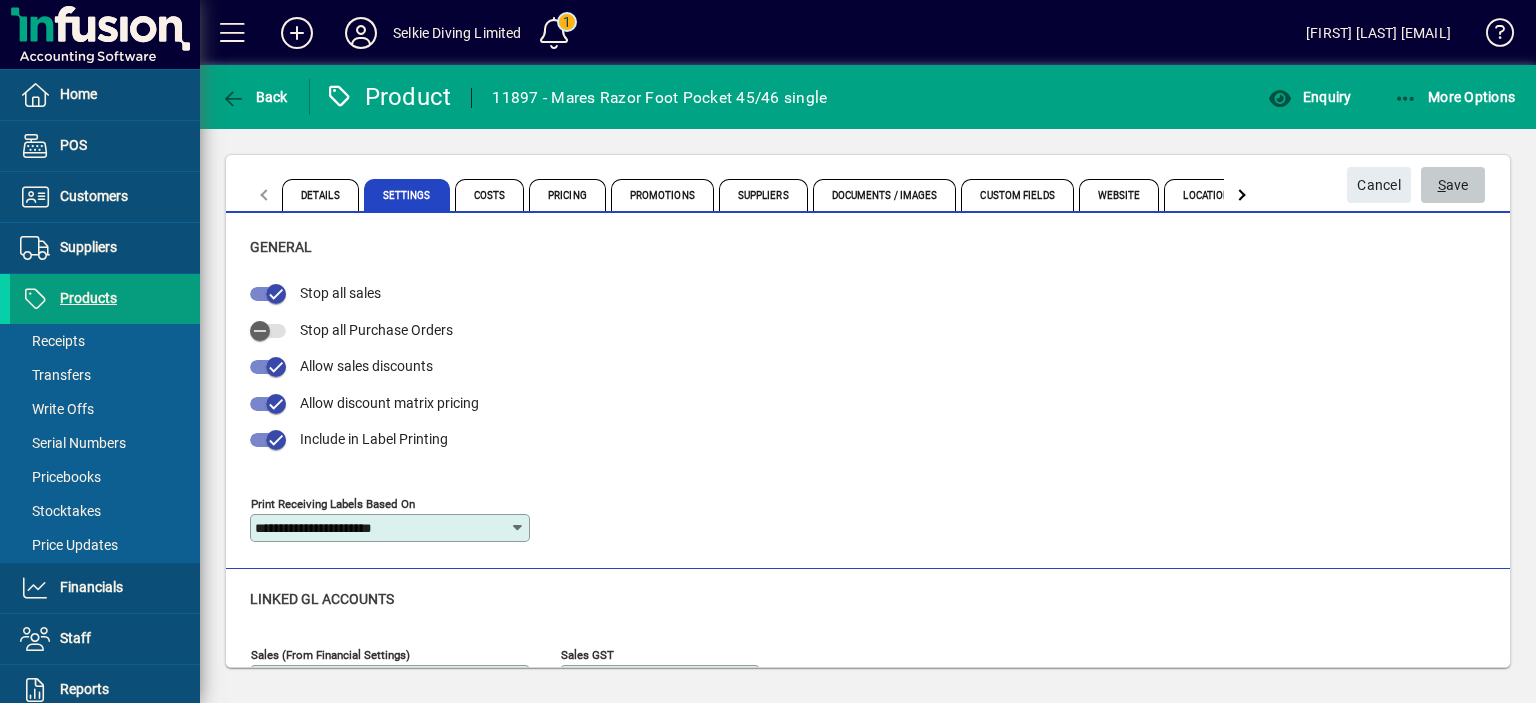 click 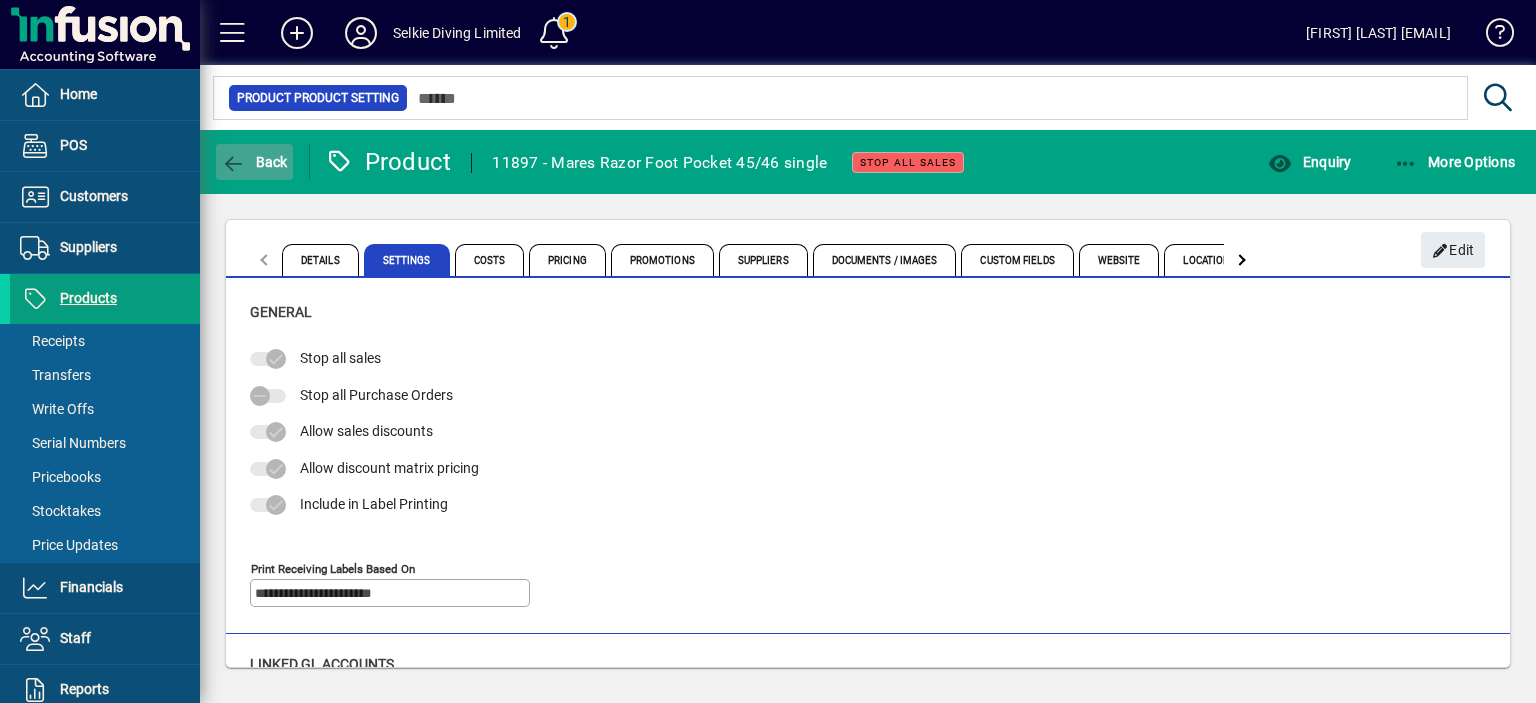 click on "Back" 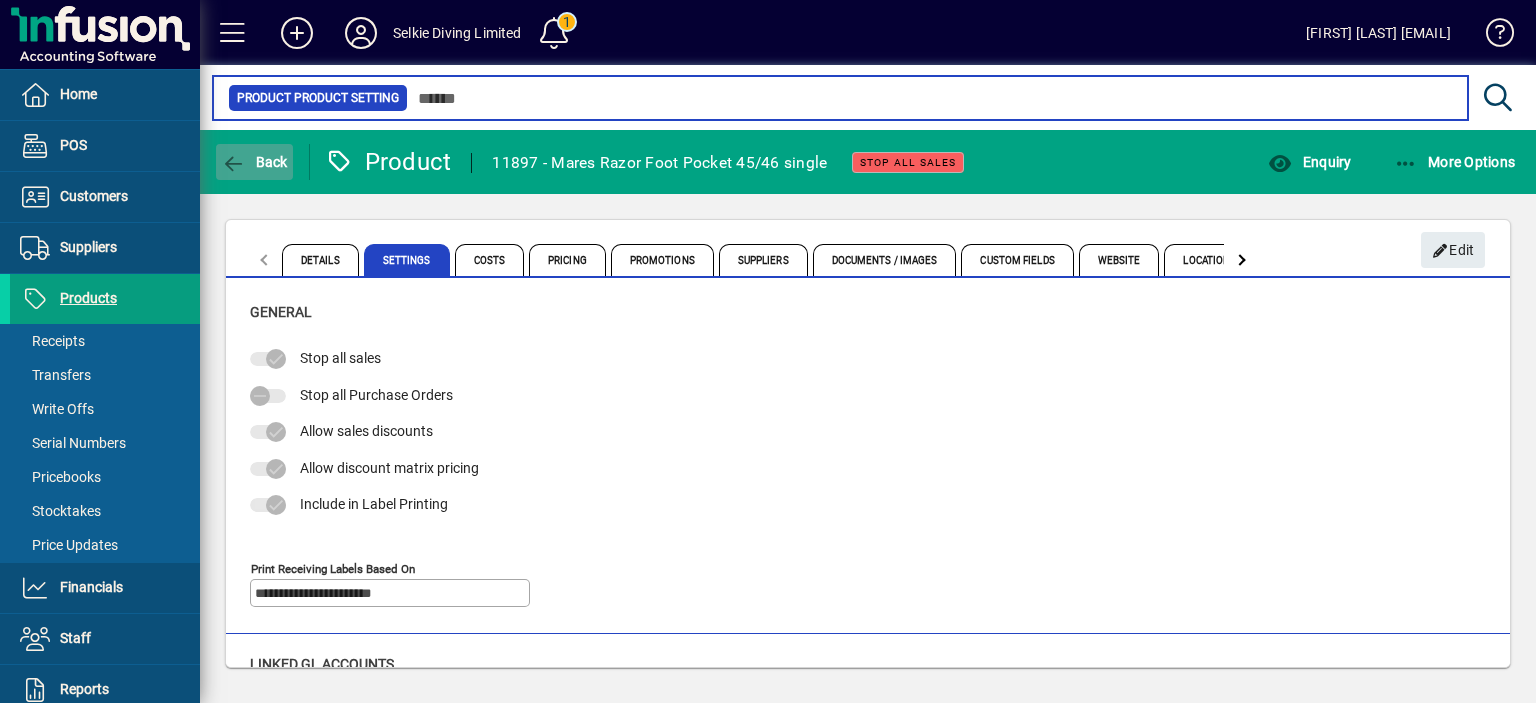 type on "**********" 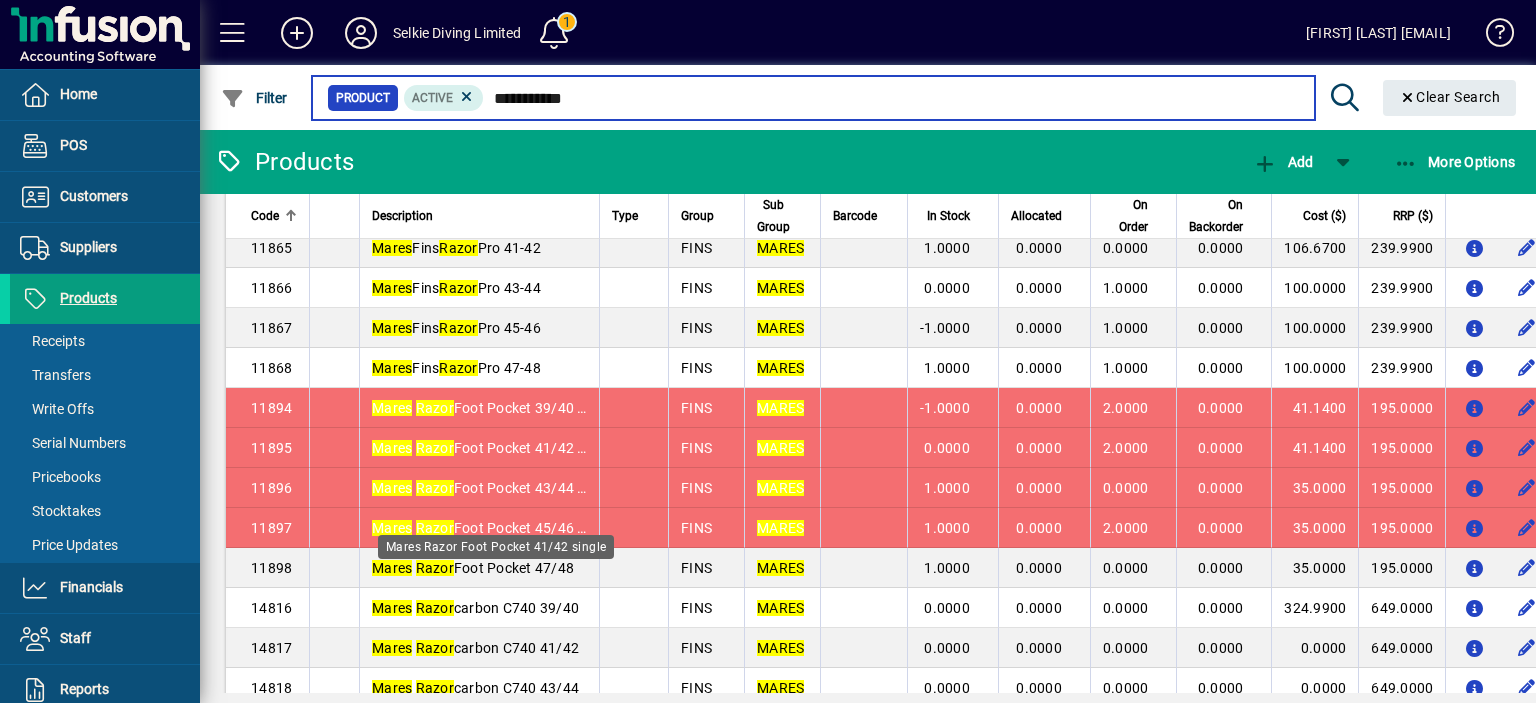 scroll, scrollTop: 100, scrollLeft: 0, axis: vertical 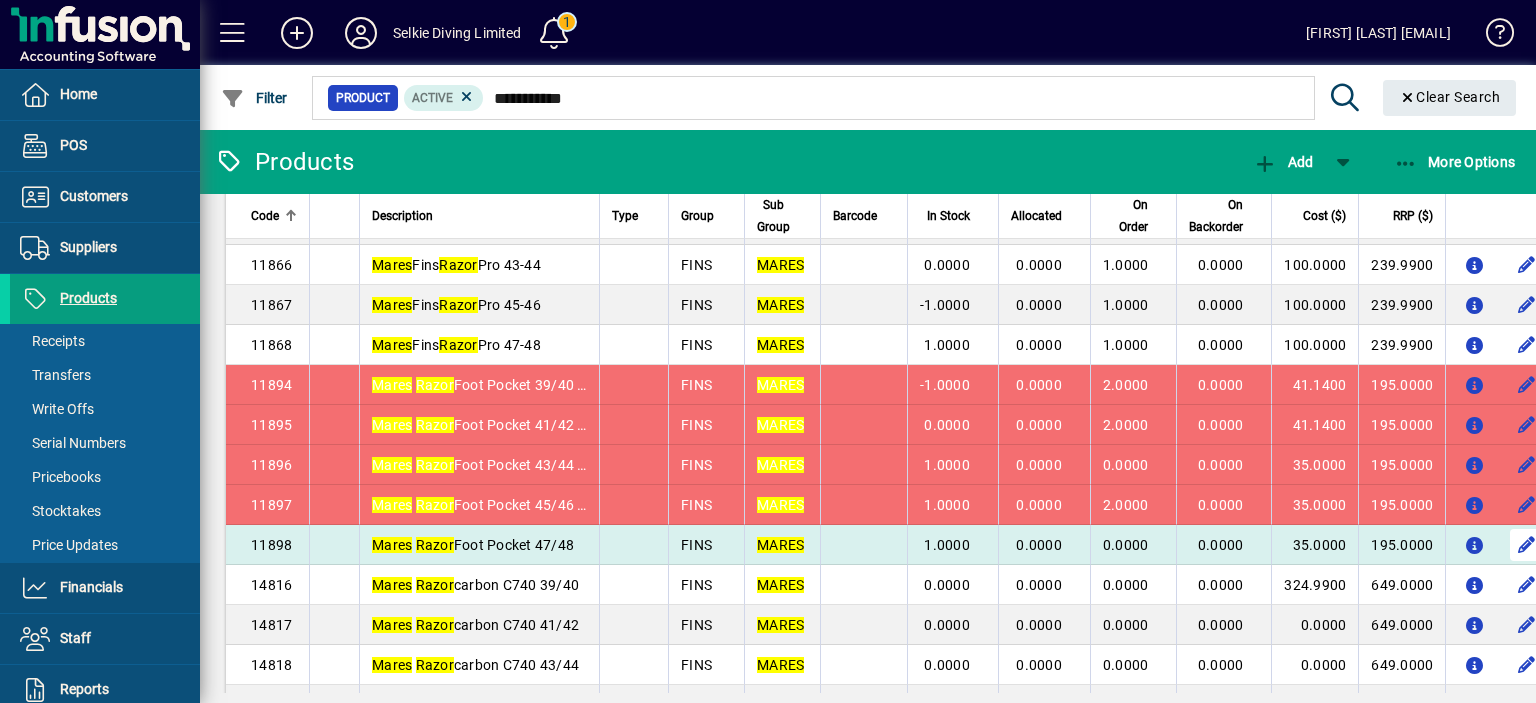 click at bounding box center [1526, 545] 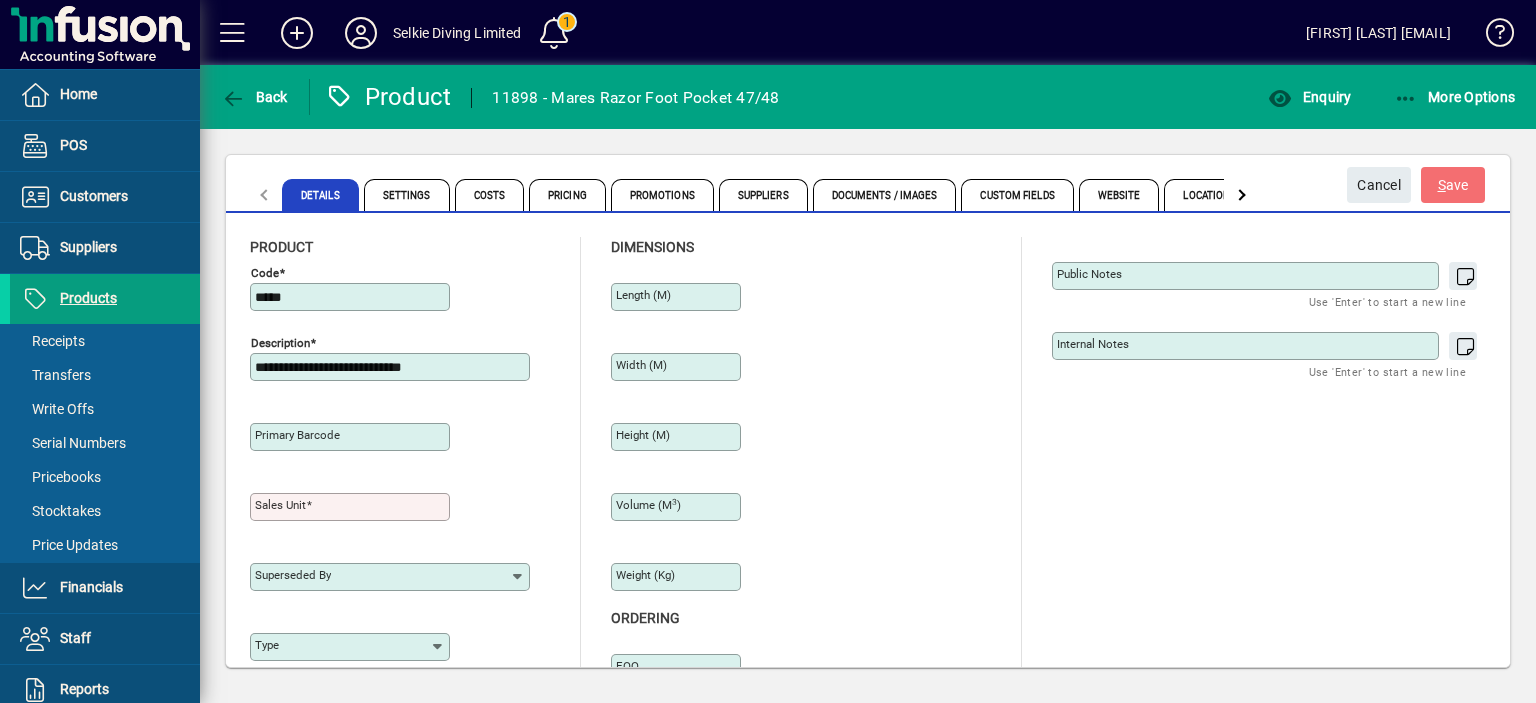 click on "**********" at bounding box center [392, 367] 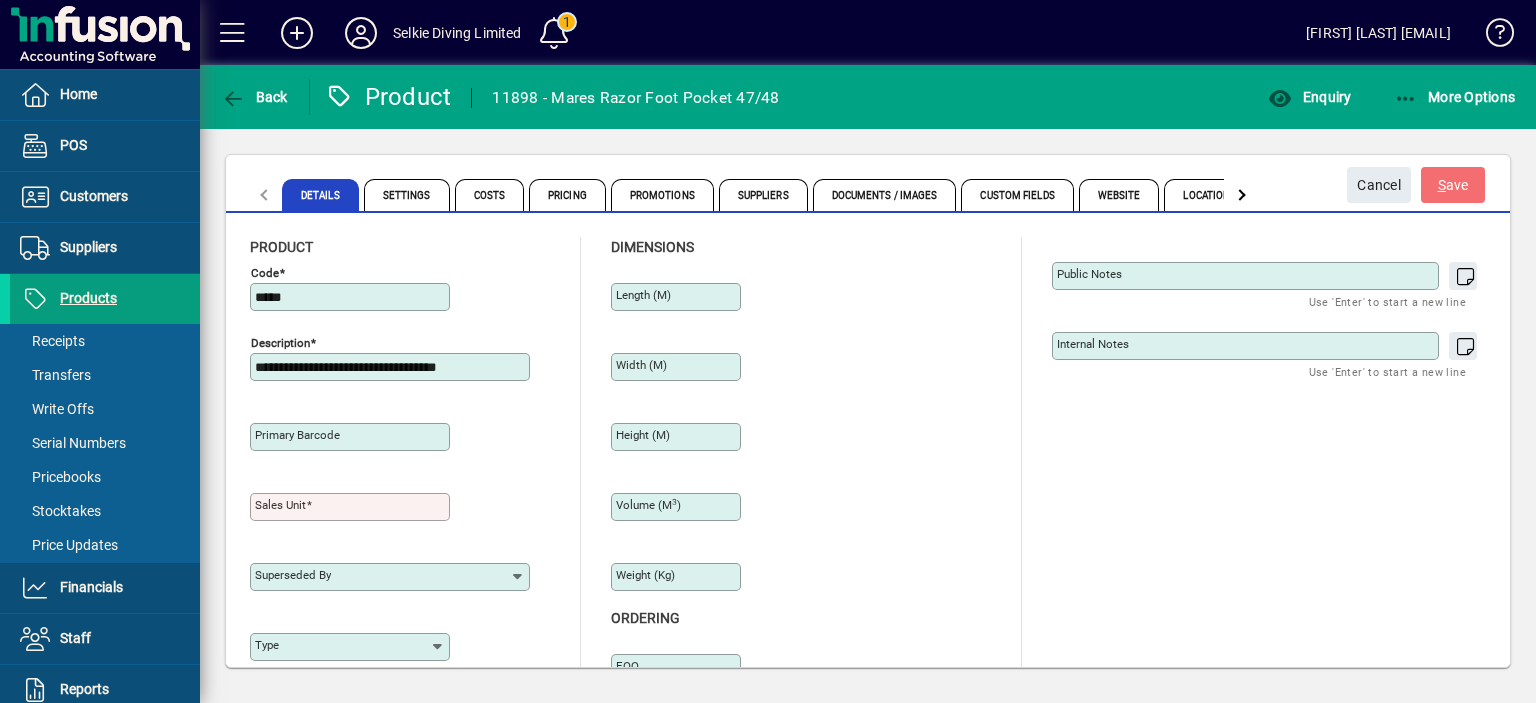 type on "**********" 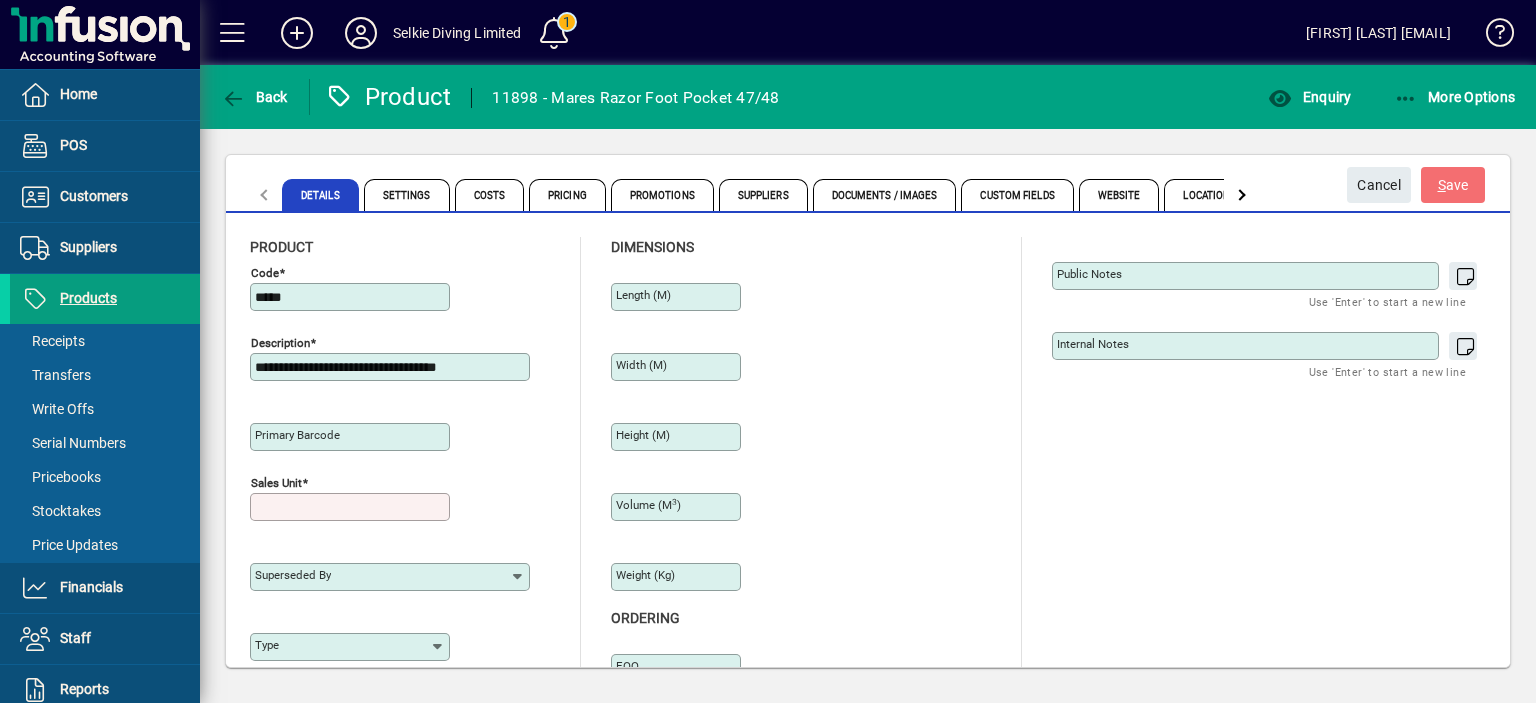 click on "Sales unit" at bounding box center [352, 507] 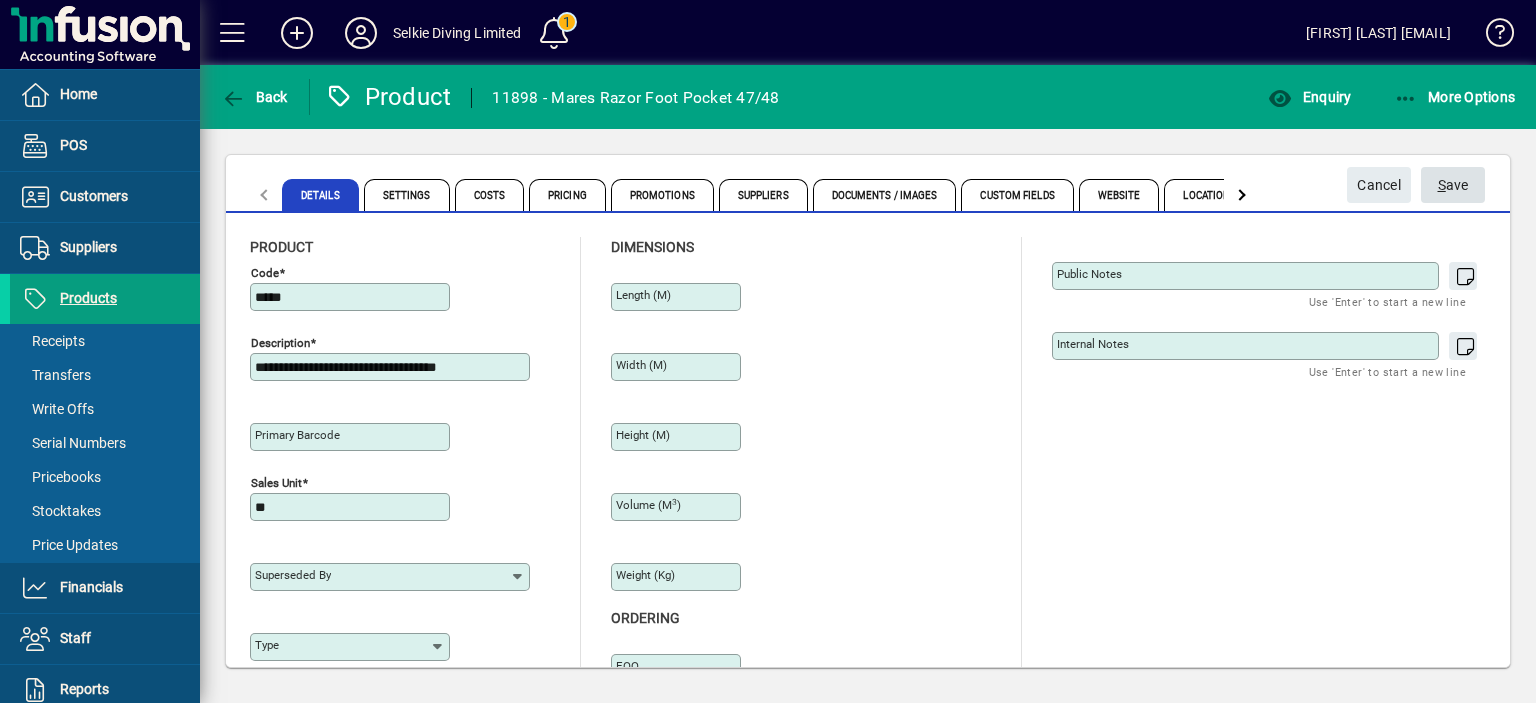 type on "**" 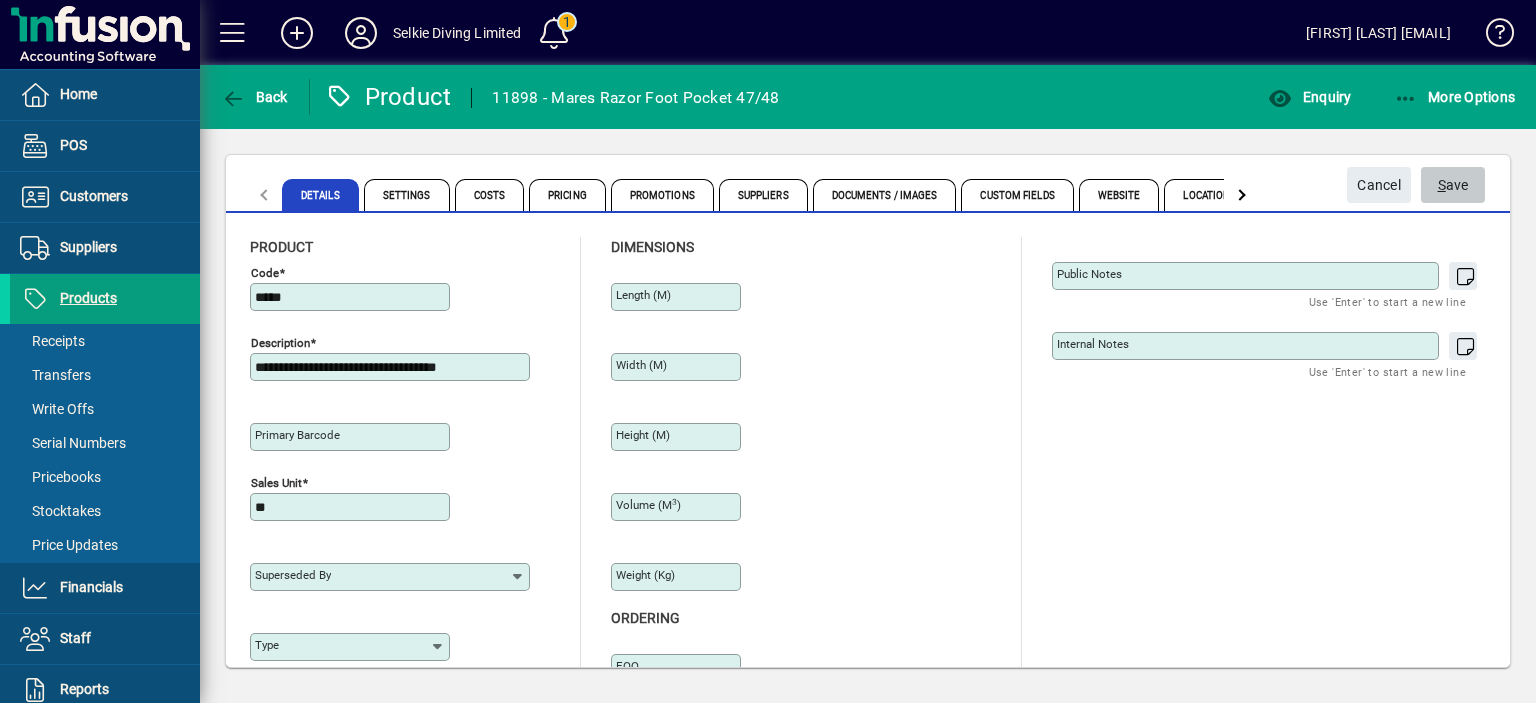 click on "S ave" 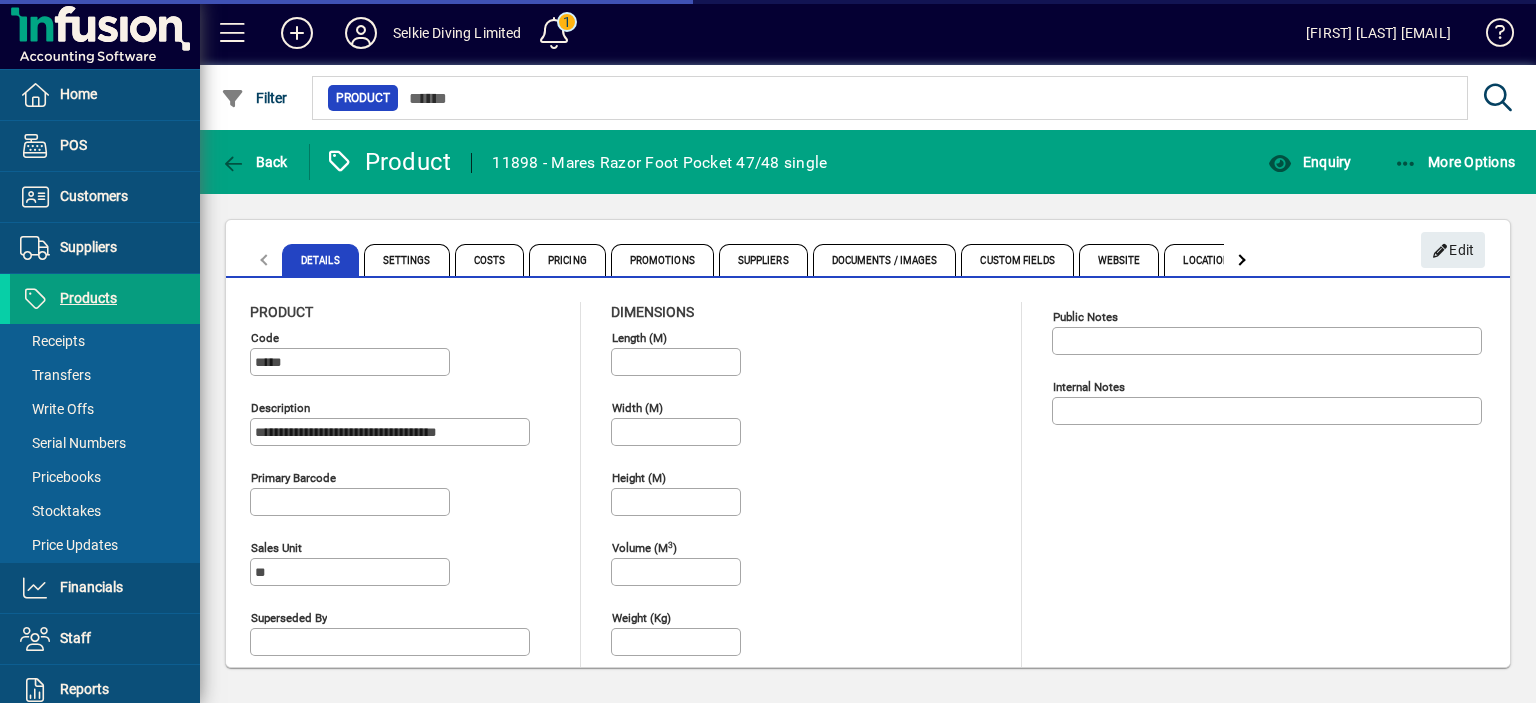 type on "**********" 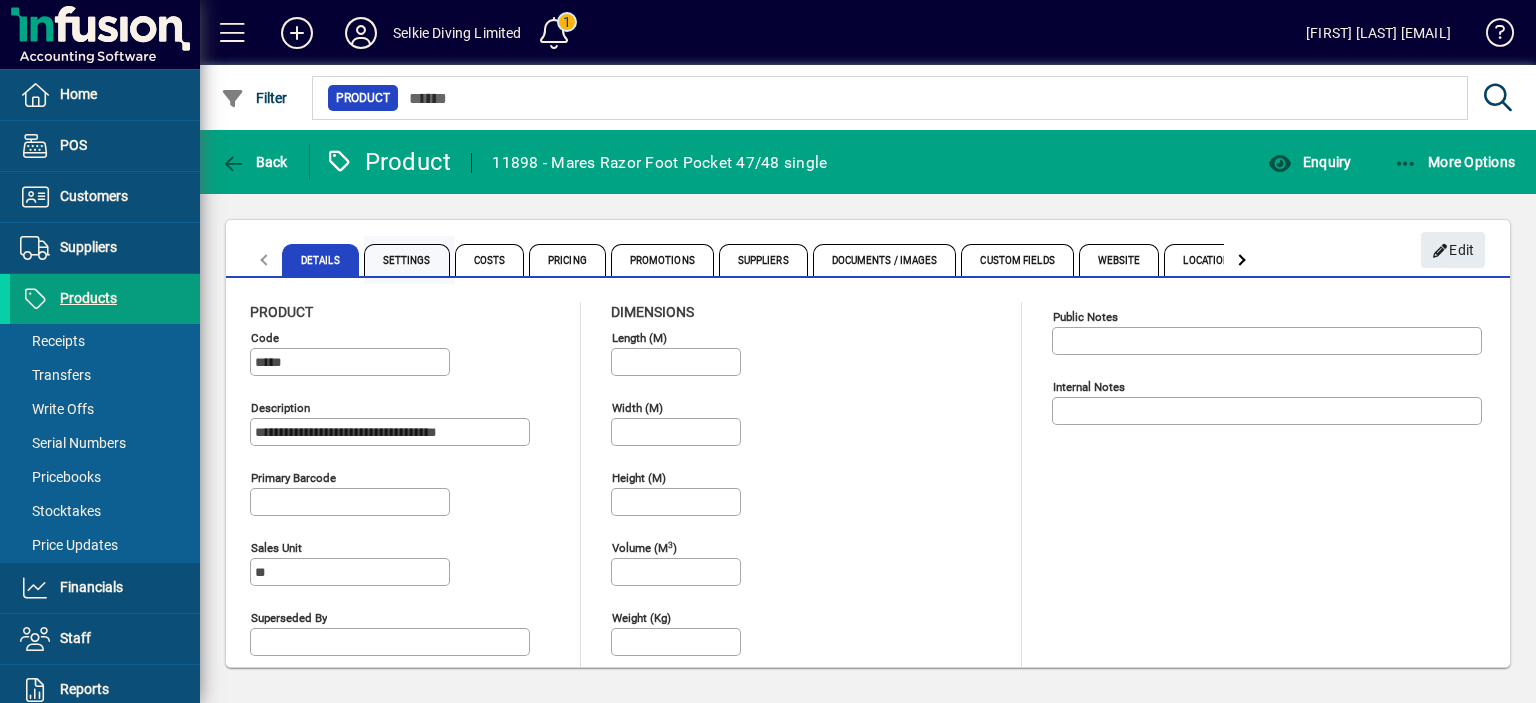click on "Settings" at bounding box center [407, 260] 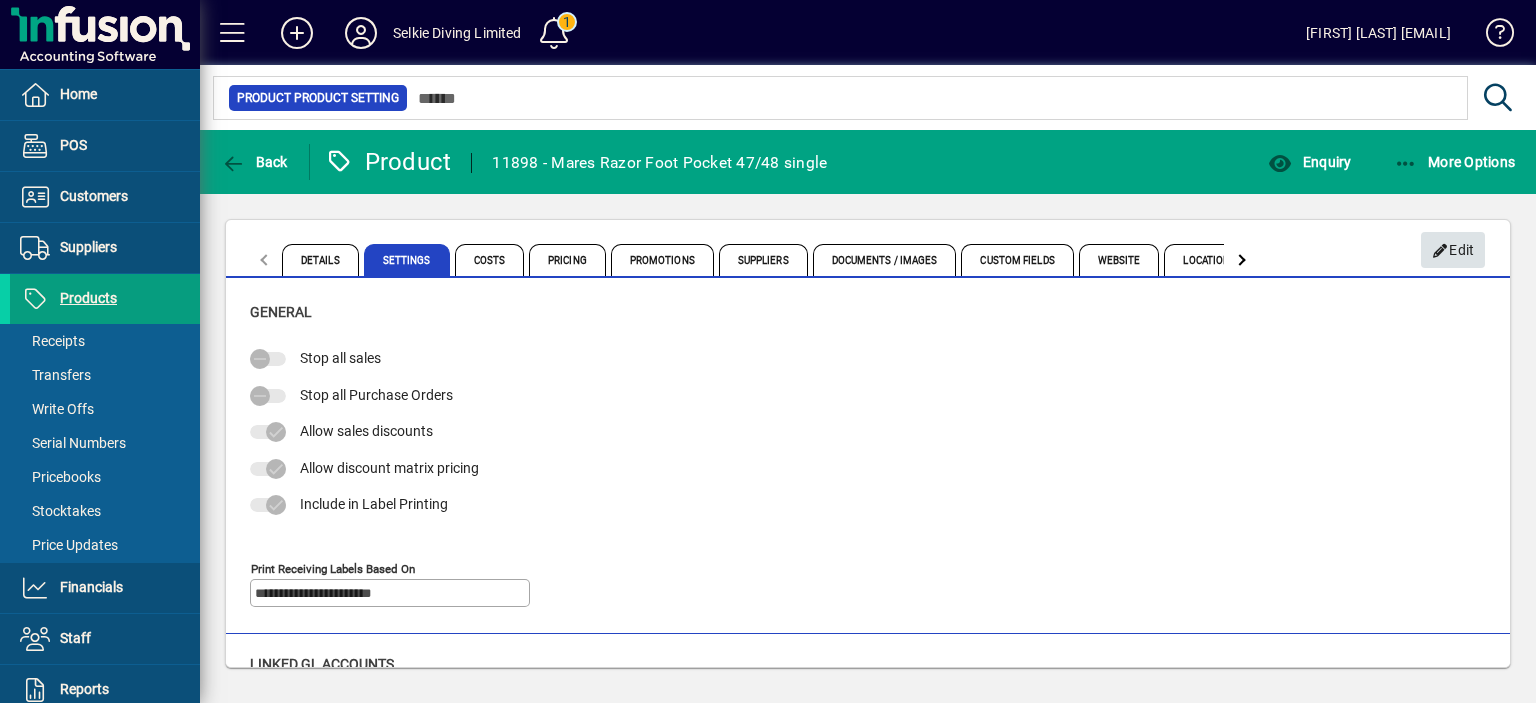 click on "Edit" 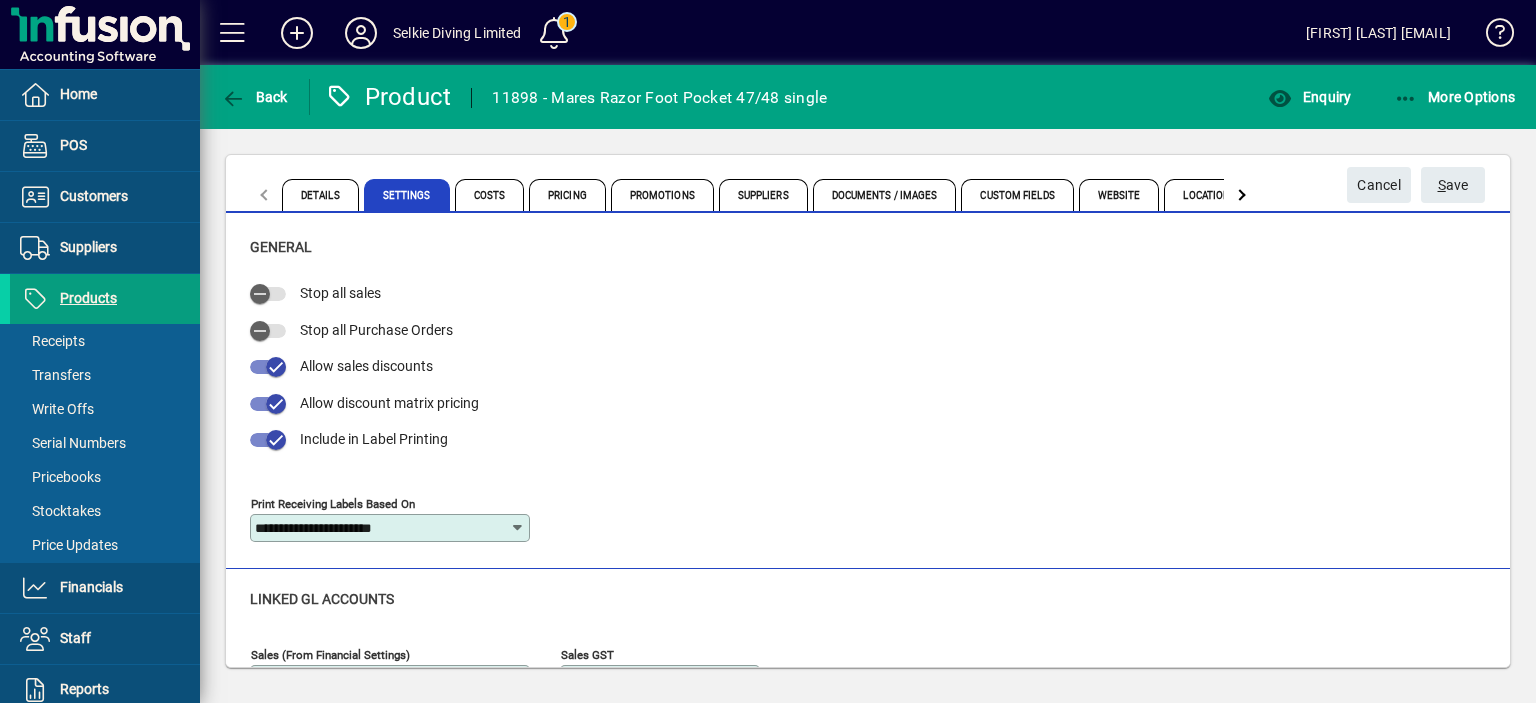 click on "Stop all sales" 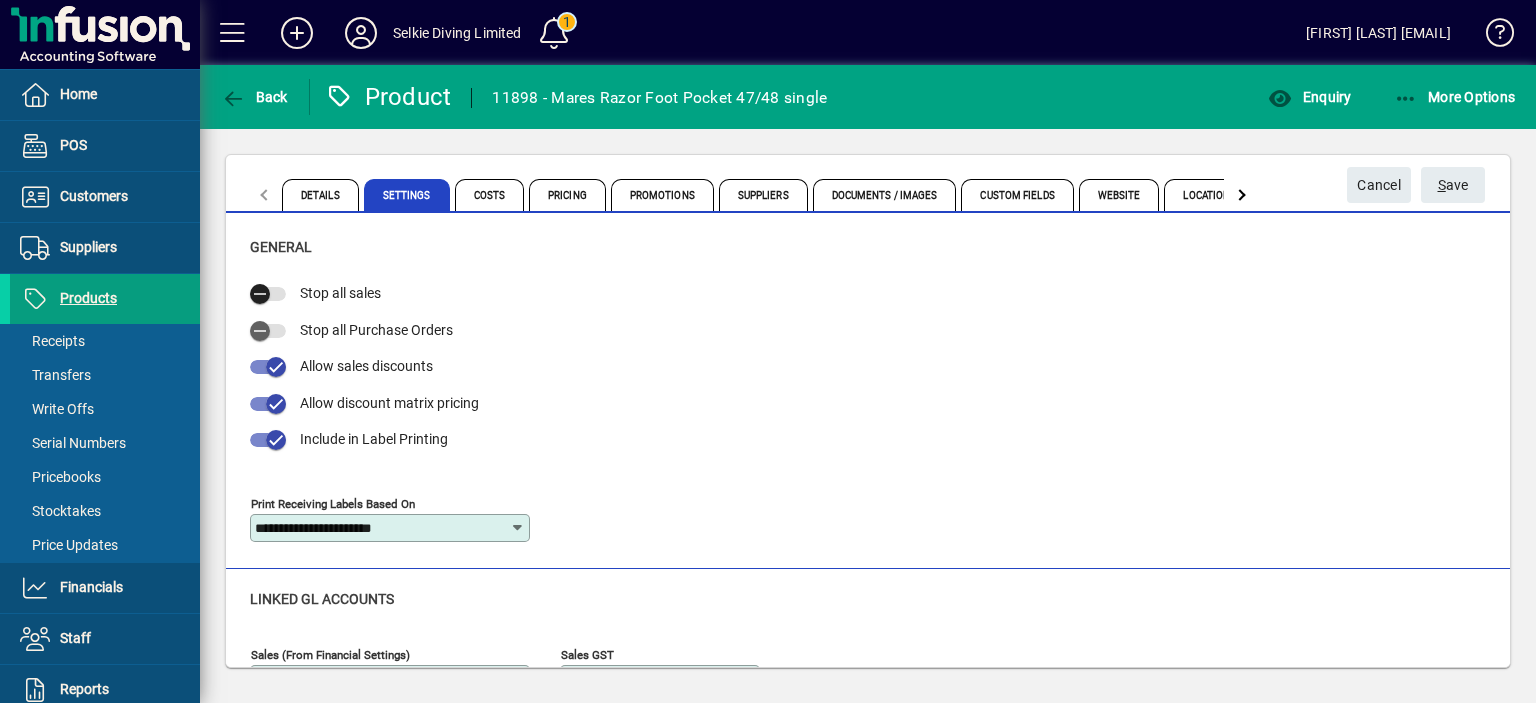 drag, startPoint x: 268, startPoint y: 291, endPoint x: 300, endPoint y: 285, distance: 32.55764 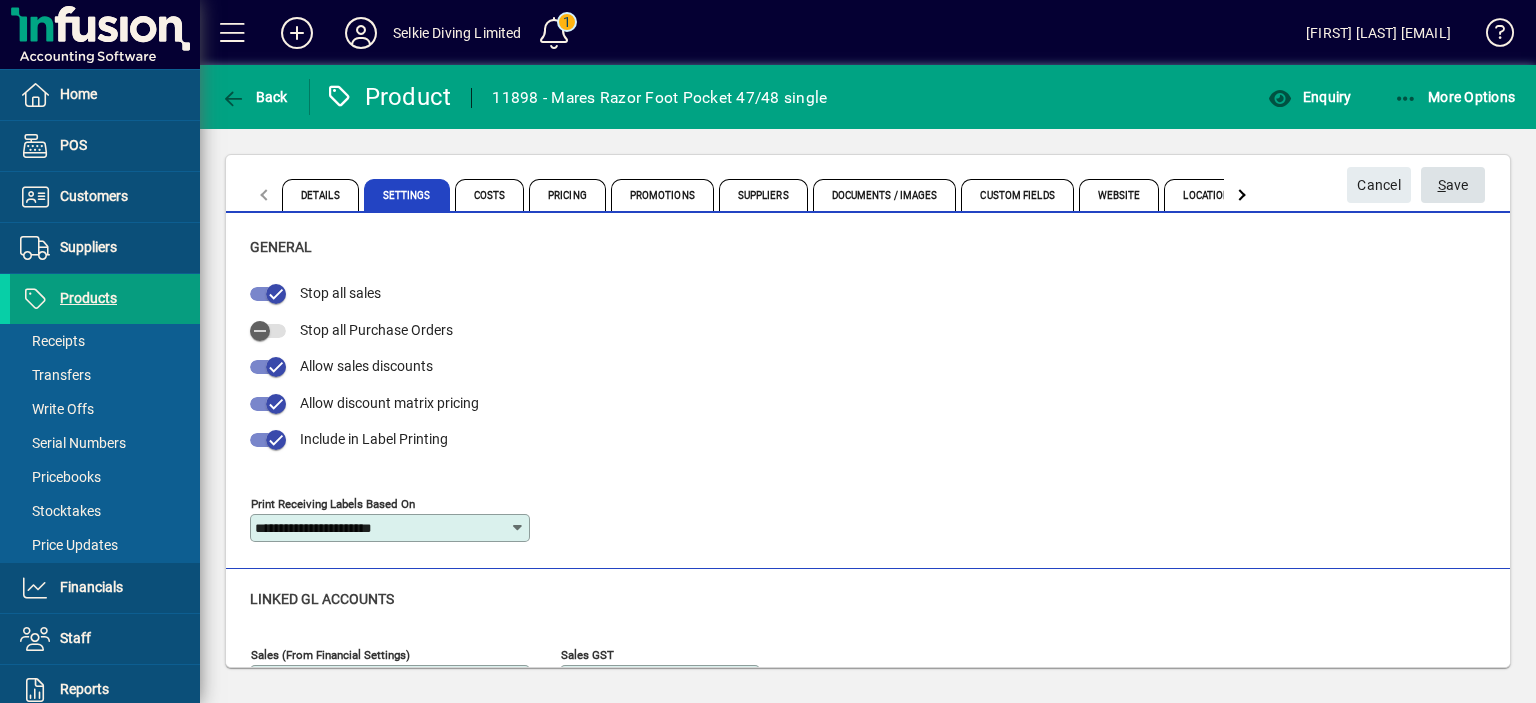 click 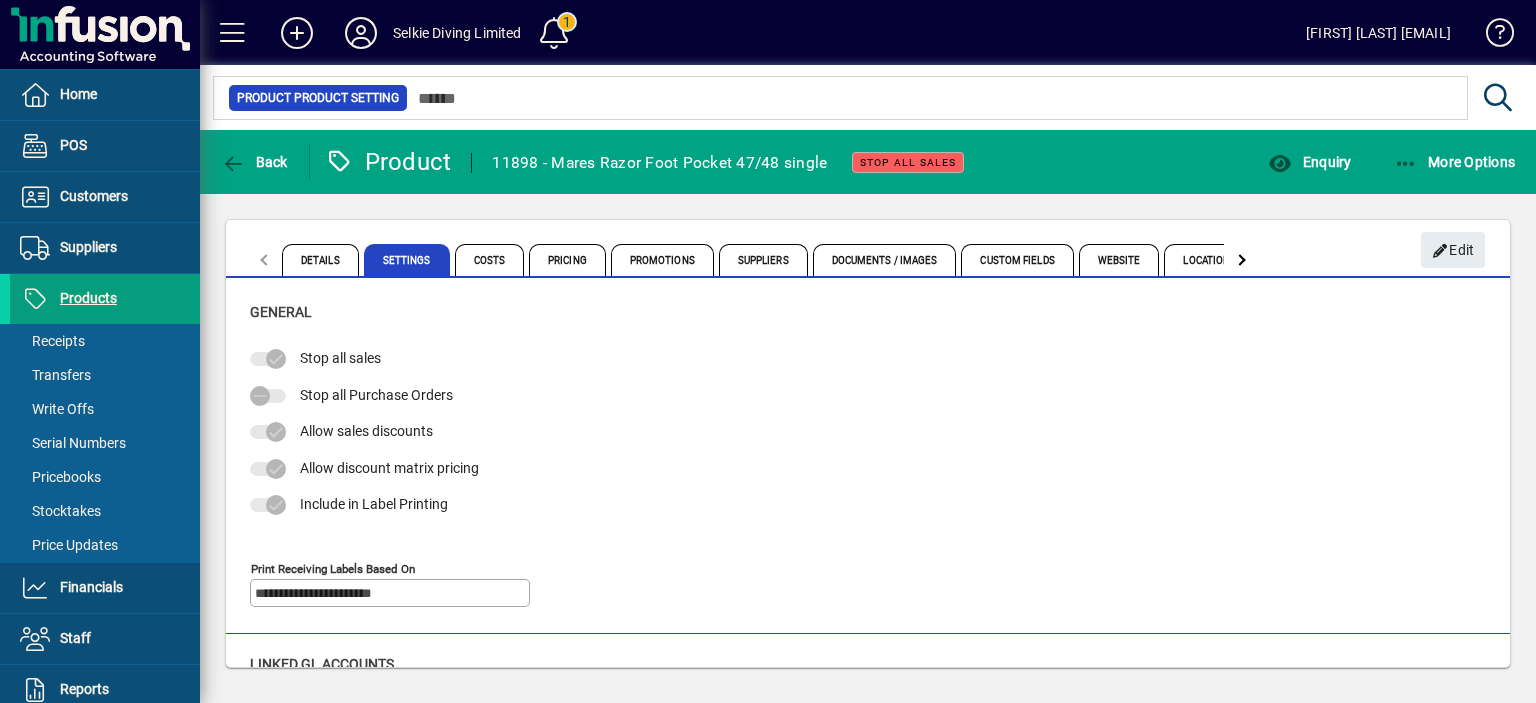 click on "Details Settings Costs Pricing Promotions Suppliers Documents / Images Custom Fields Website Locations Prompts" 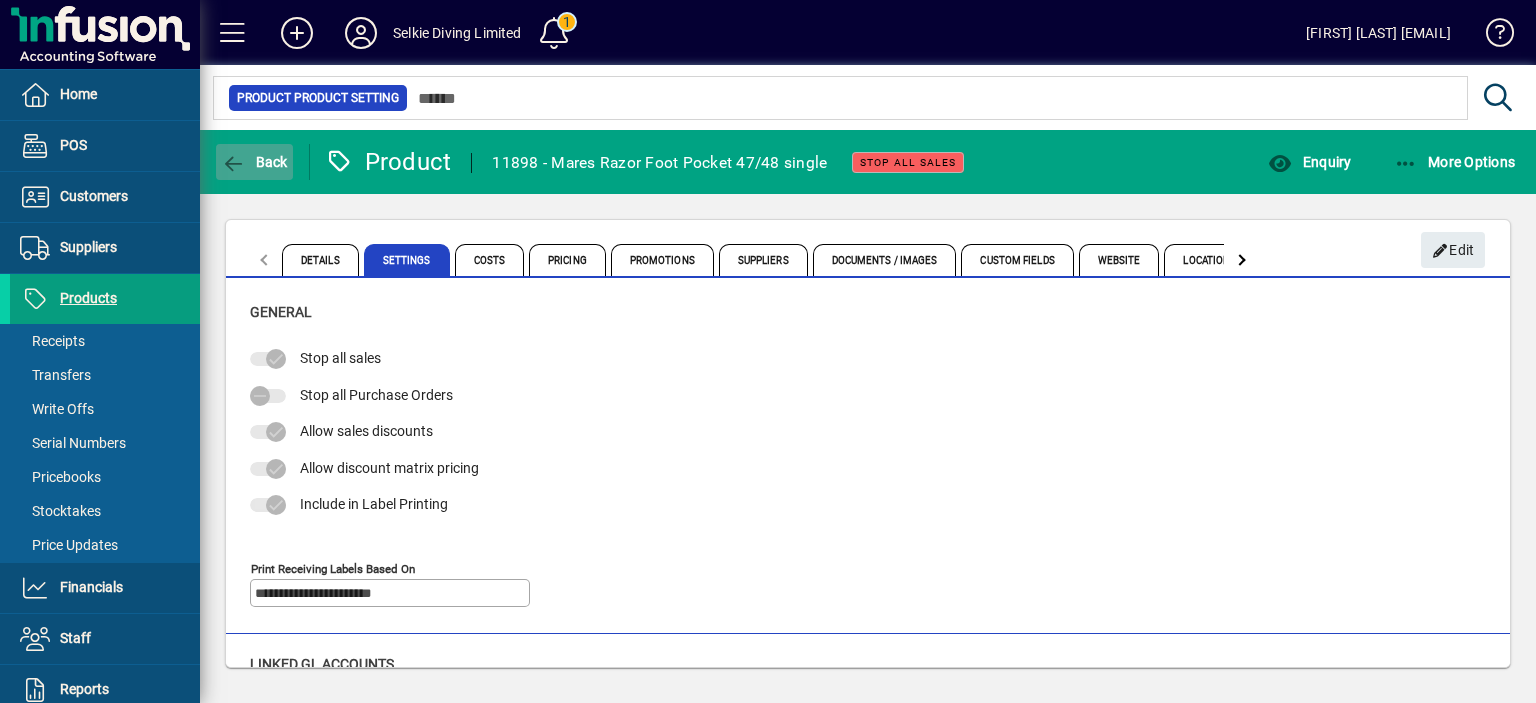 click on "Back" 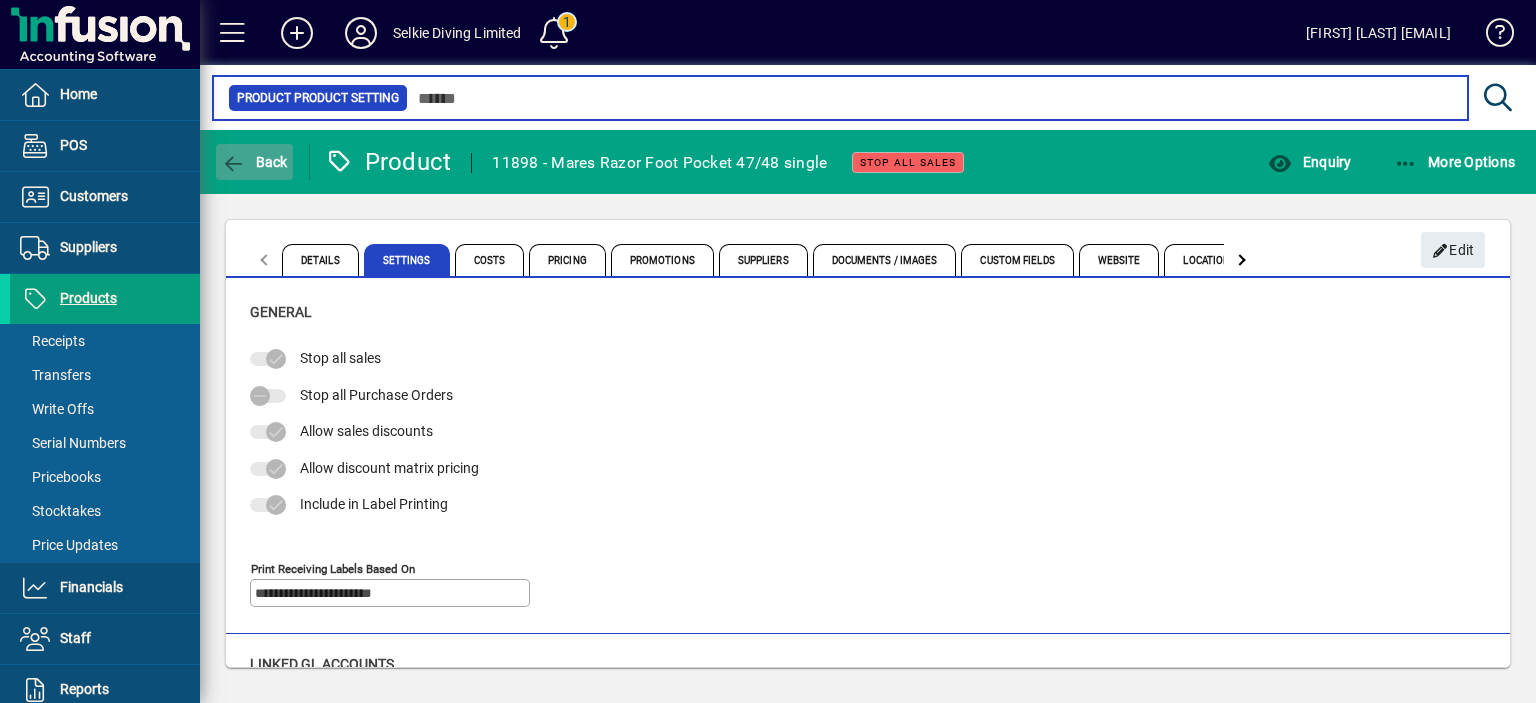 type on "**********" 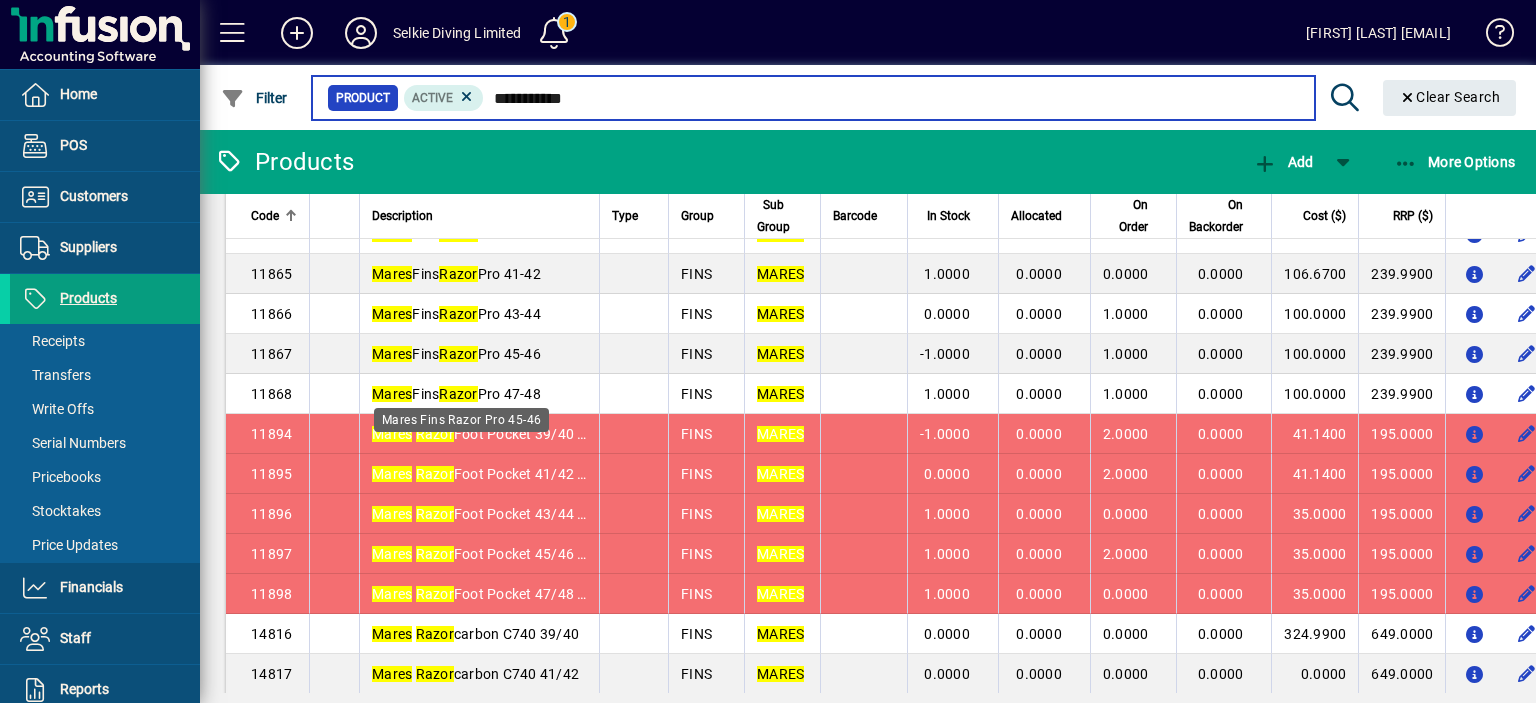 scroll, scrollTop: 100, scrollLeft: 0, axis: vertical 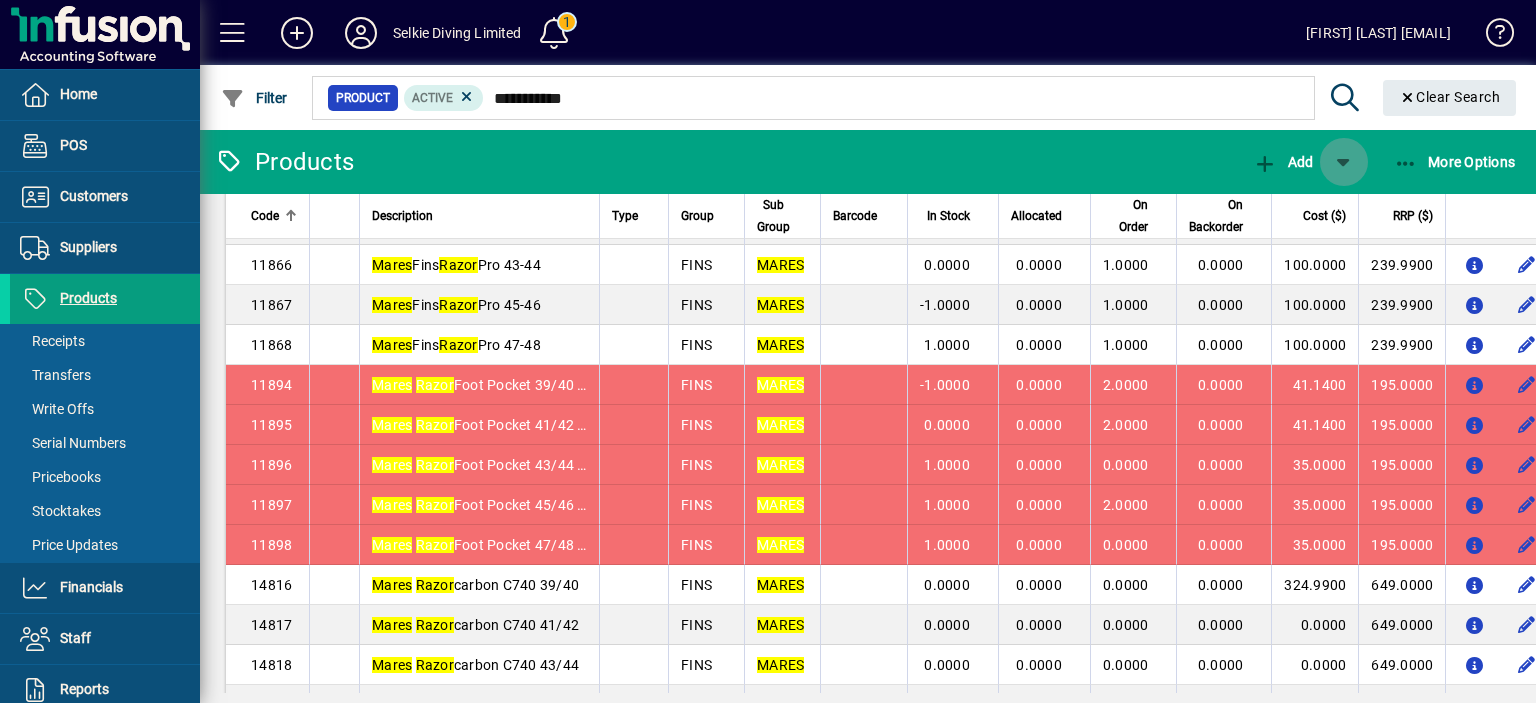 click 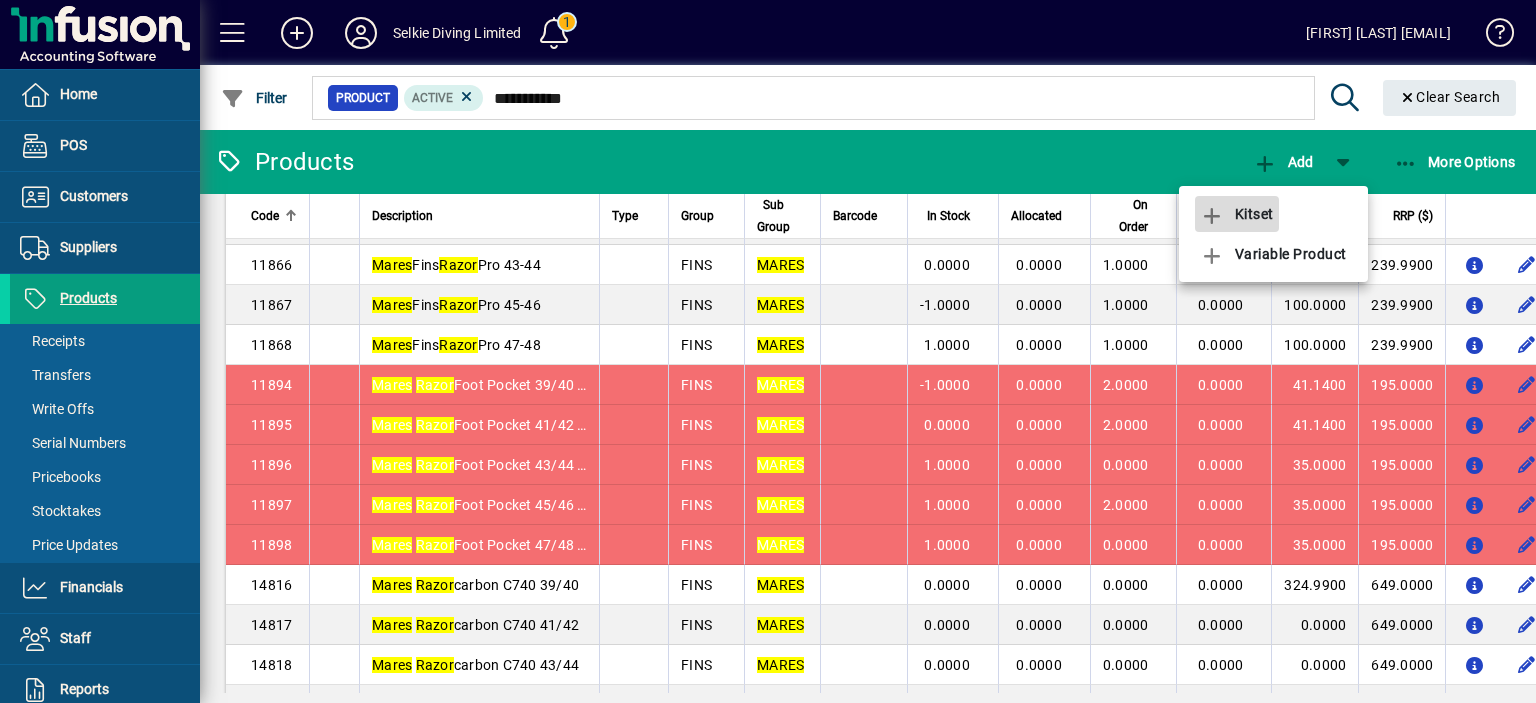 click on "Kitset" at bounding box center [1237, 214] 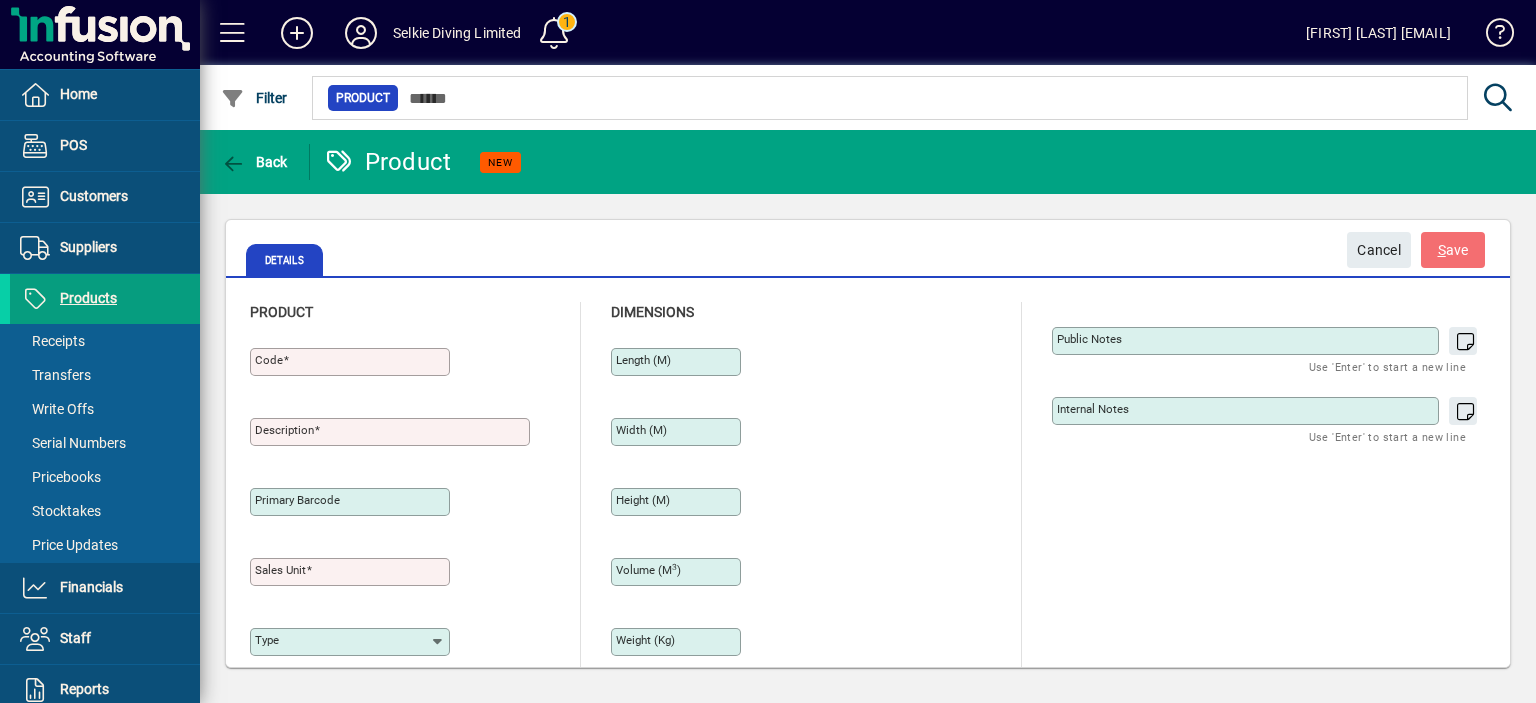 type on "********" 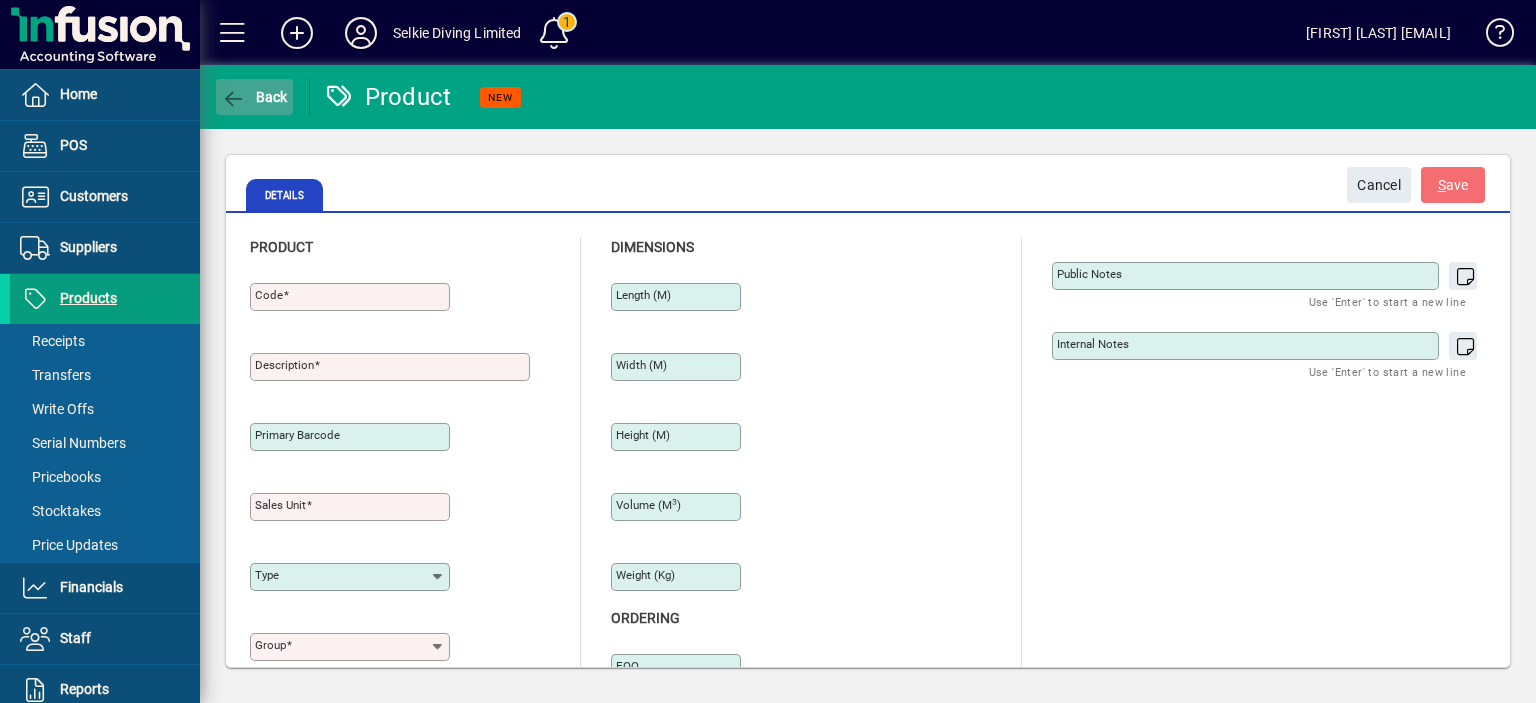 click on "Back" 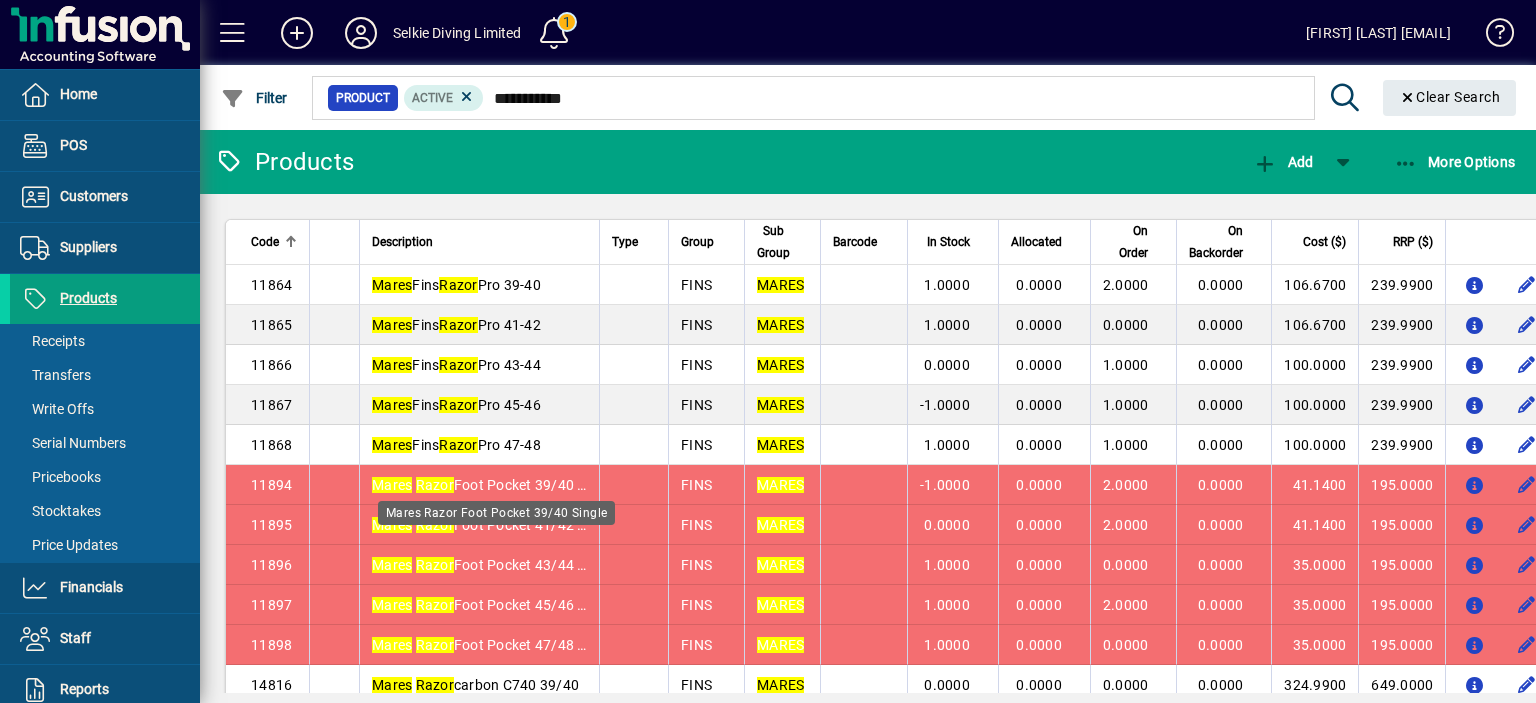click on "Mares   Razor  Foot Pocket 39/40 Single" at bounding box center [494, 485] 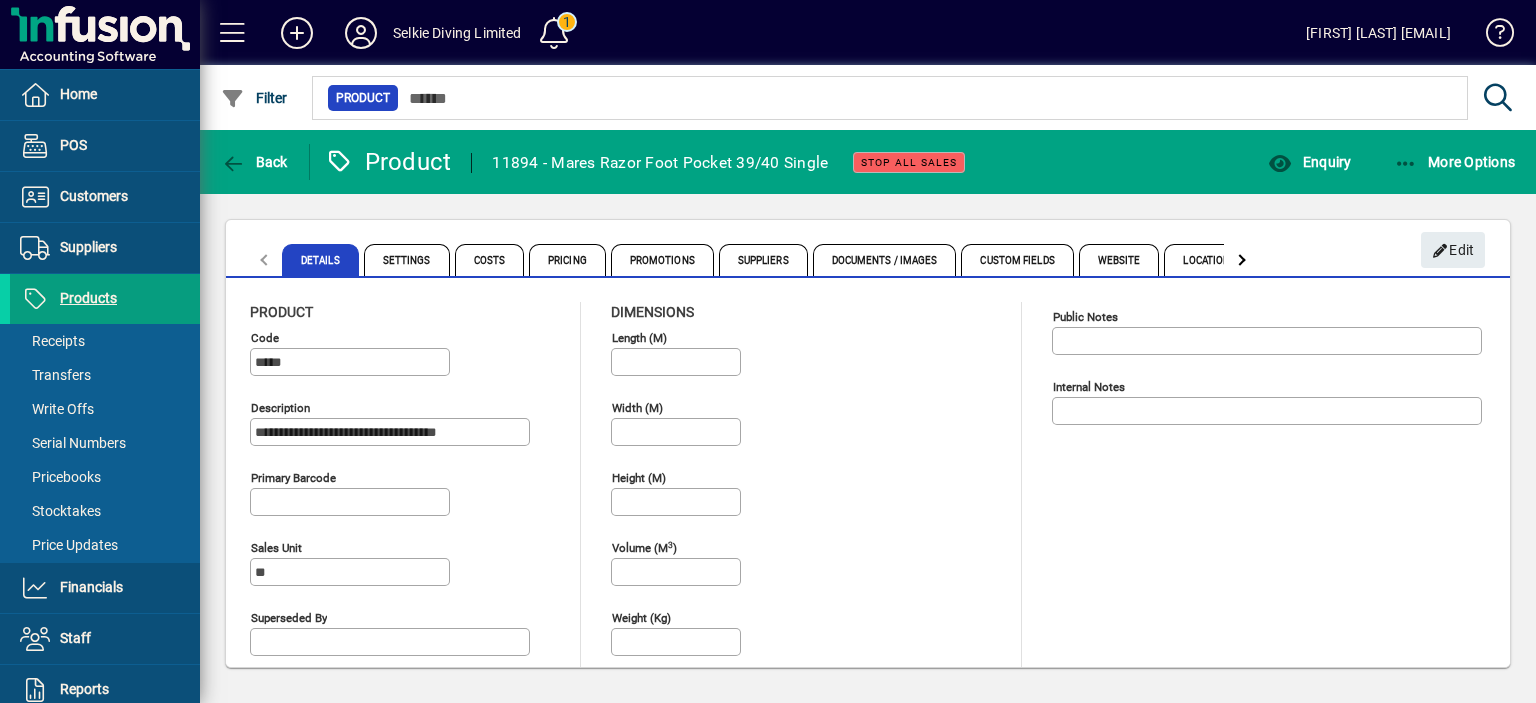 drag, startPoint x: 460, startPoint y: 429, endPoint x: 231, endPoint y: 417, distance: 229.3142 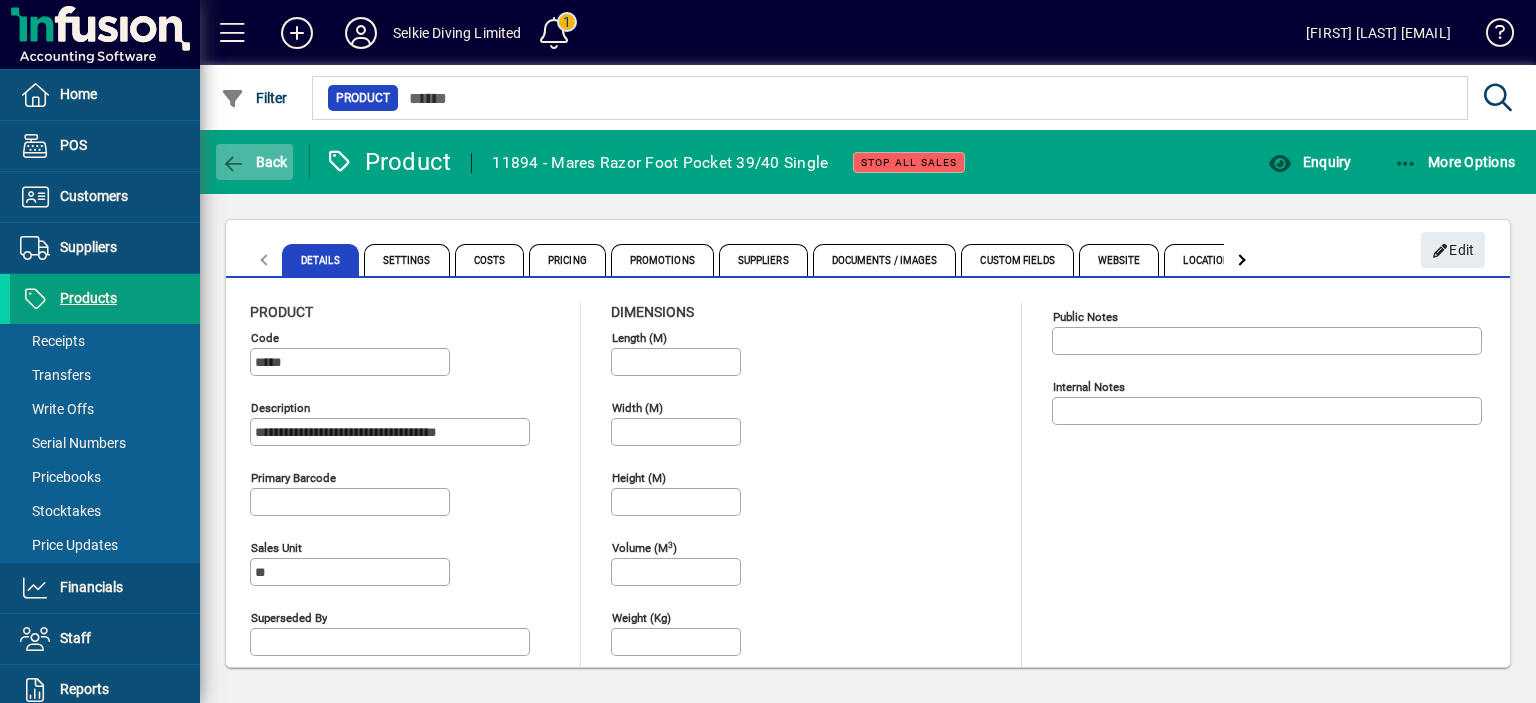 click 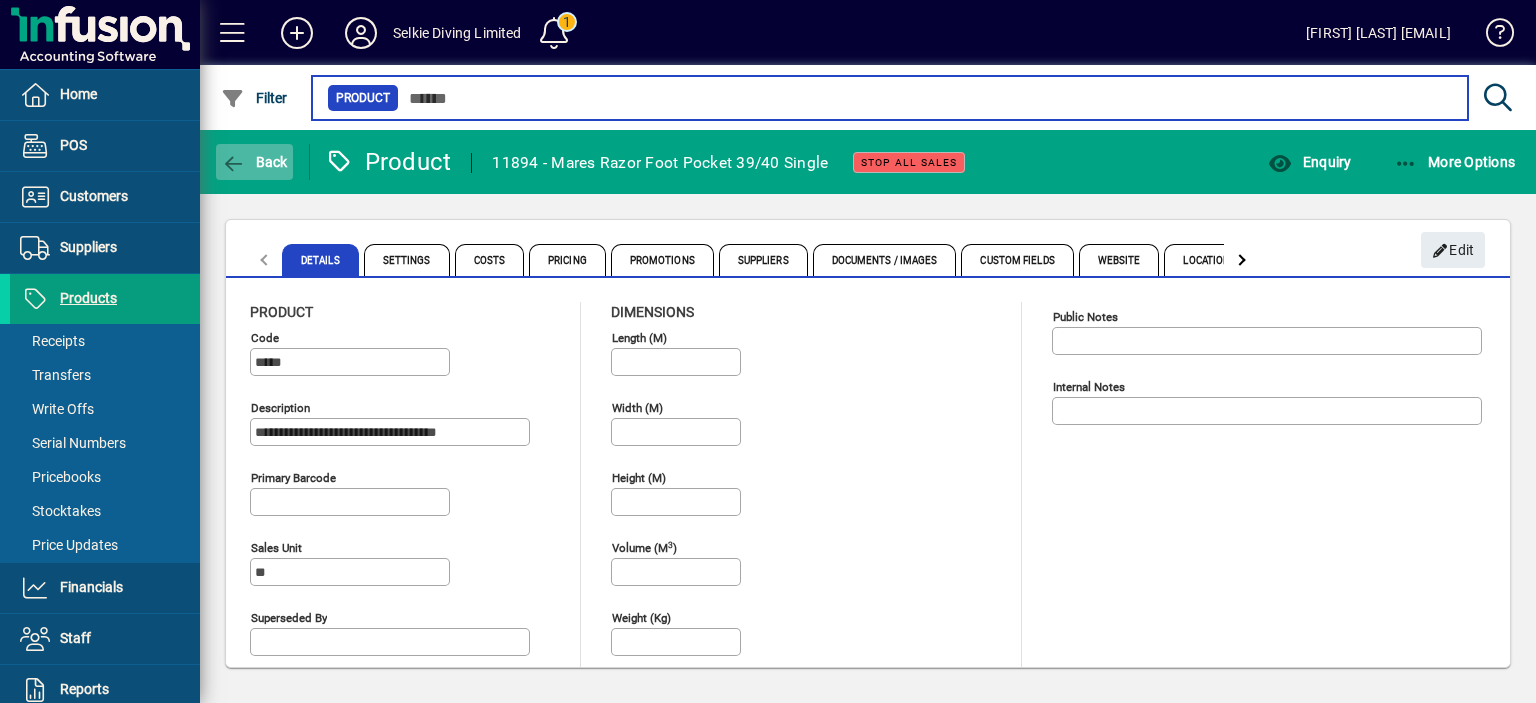 type on "**********" 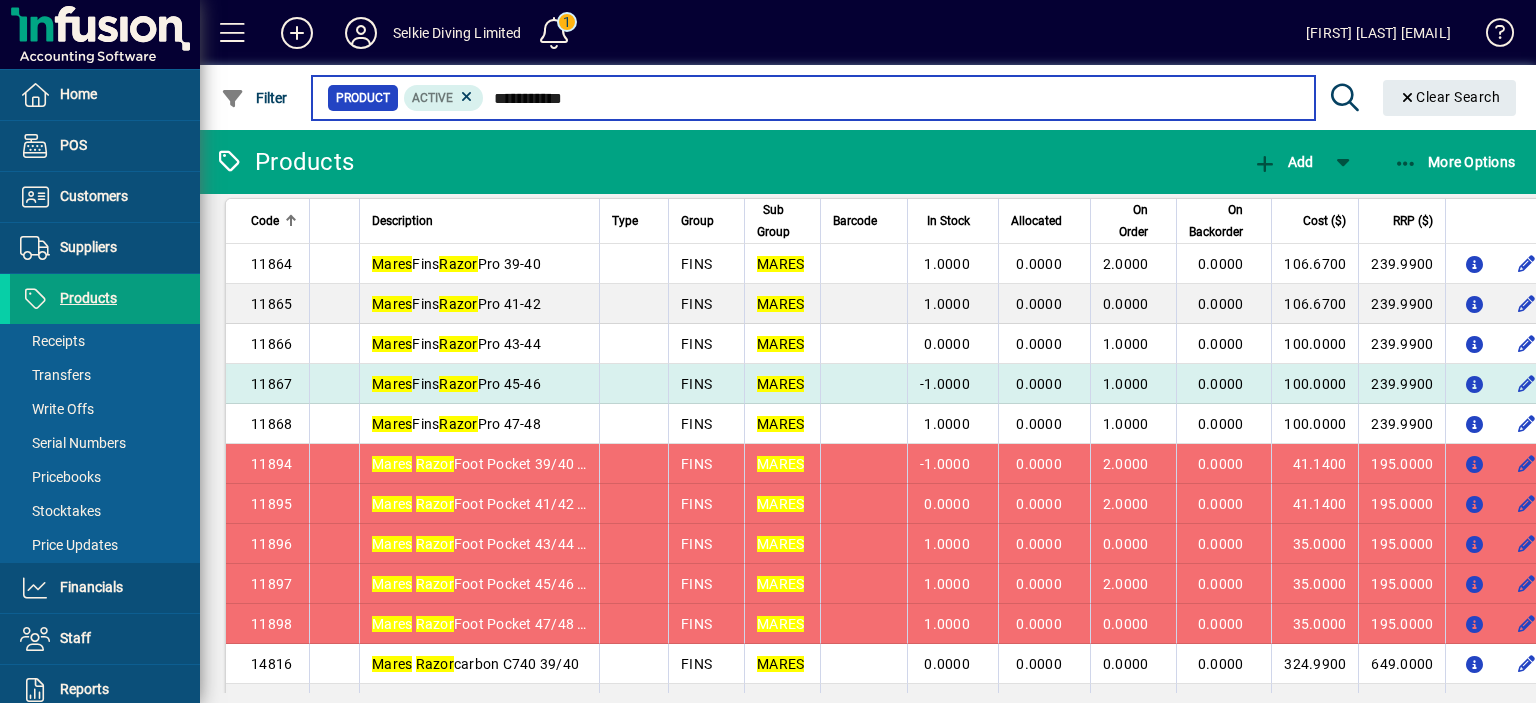 scroll, scrollTop: 0, scrollLeft: 0, axis: both 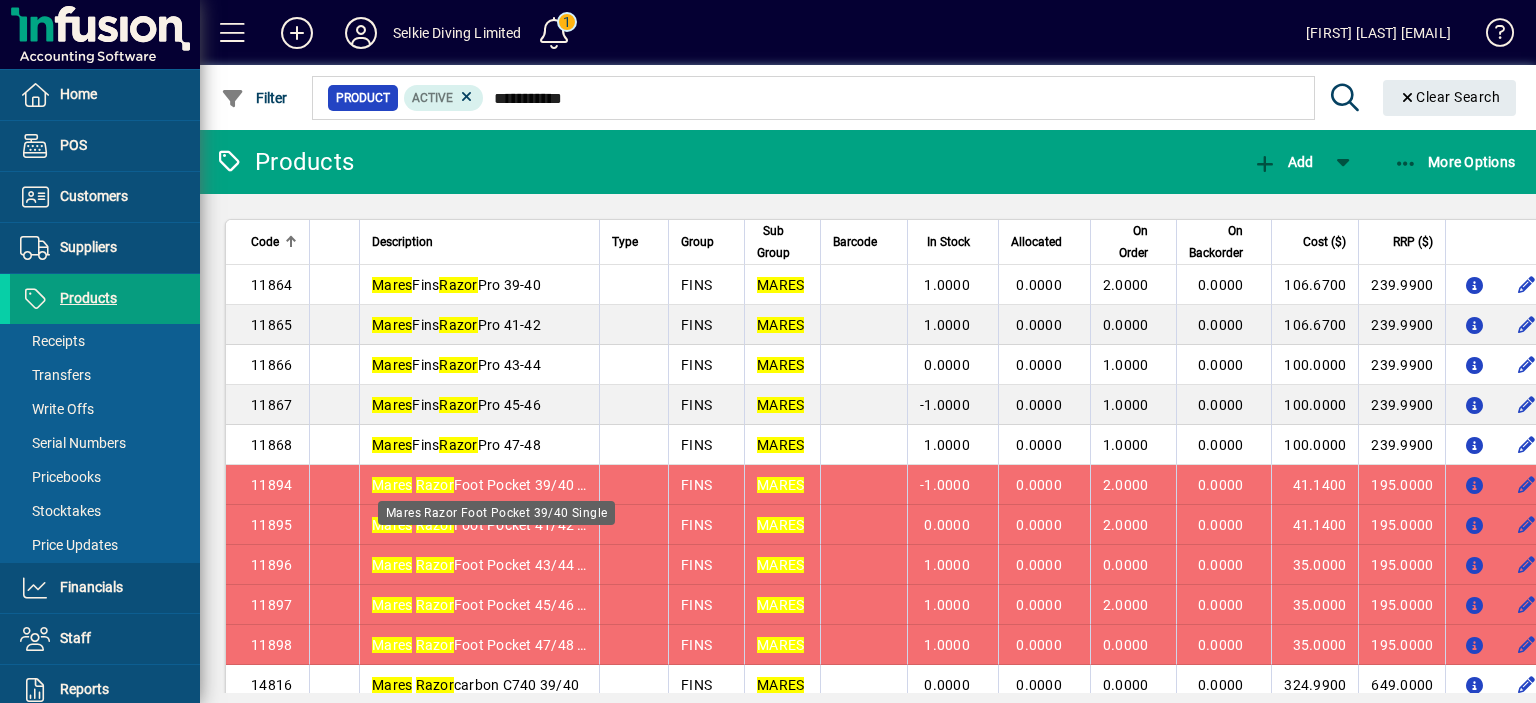 click on "Mares   Razor  Foot Pocket 39/40 Single" at bounding box center (494, 485) 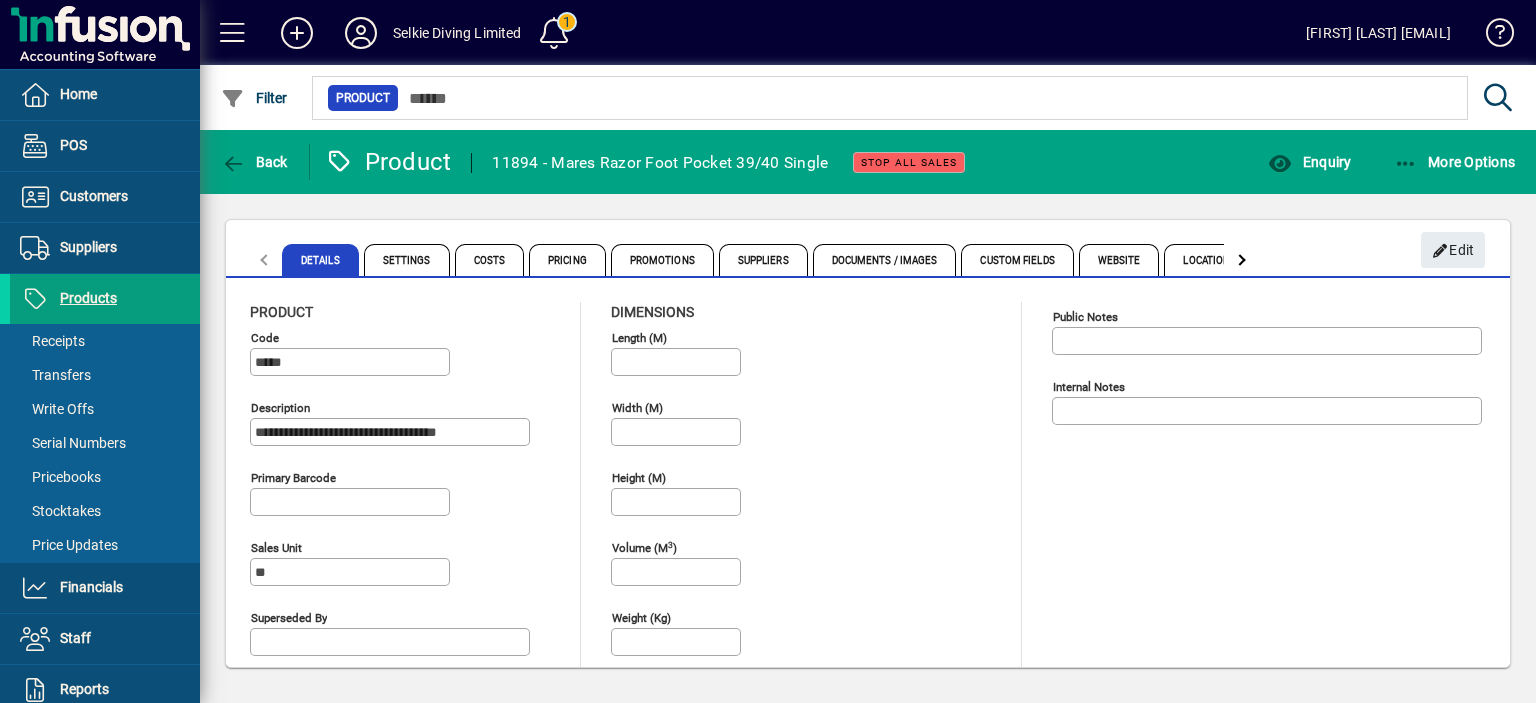 drag, startPoint x: 461, startPoint y: 432, endPoint x: 244, endPoint y: 444, distance: 217.33154 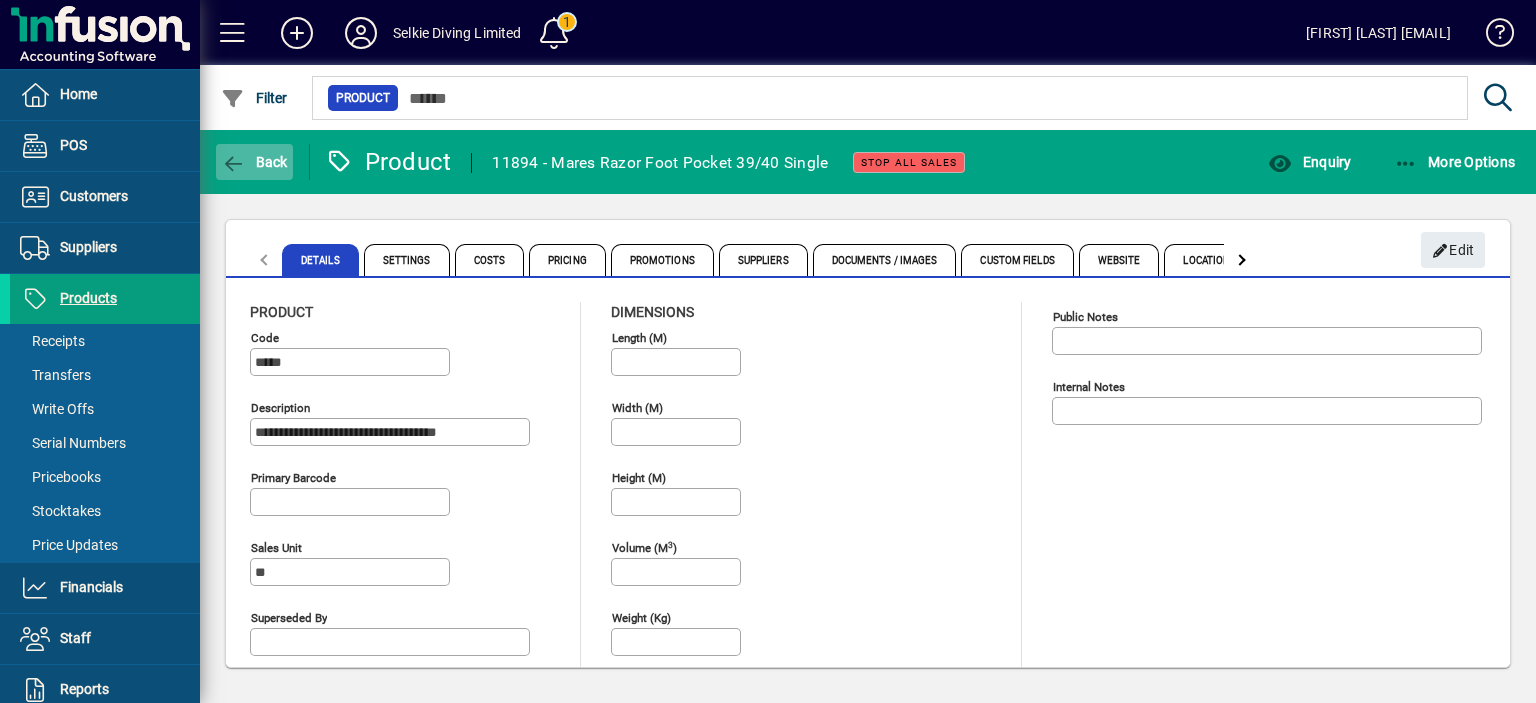 click on "Back" 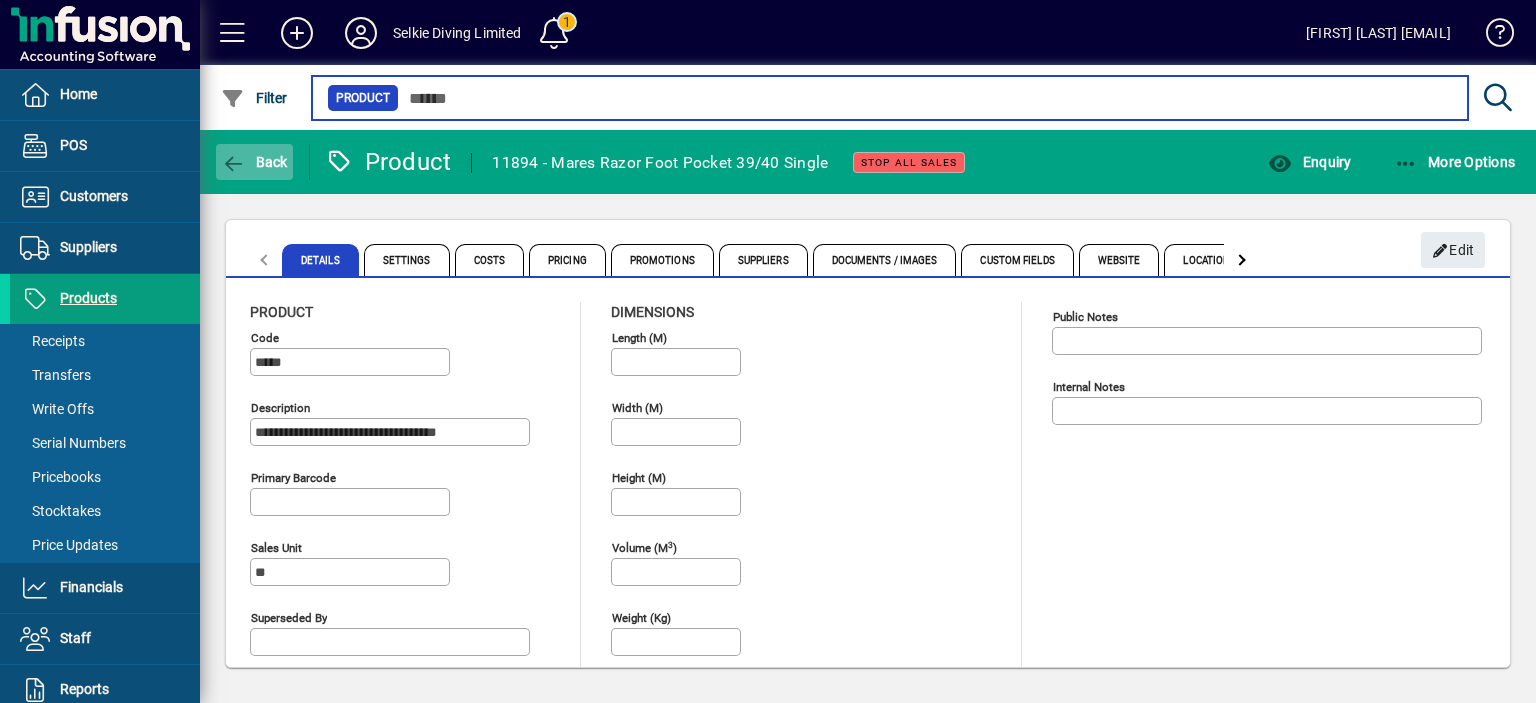 type on "**********" 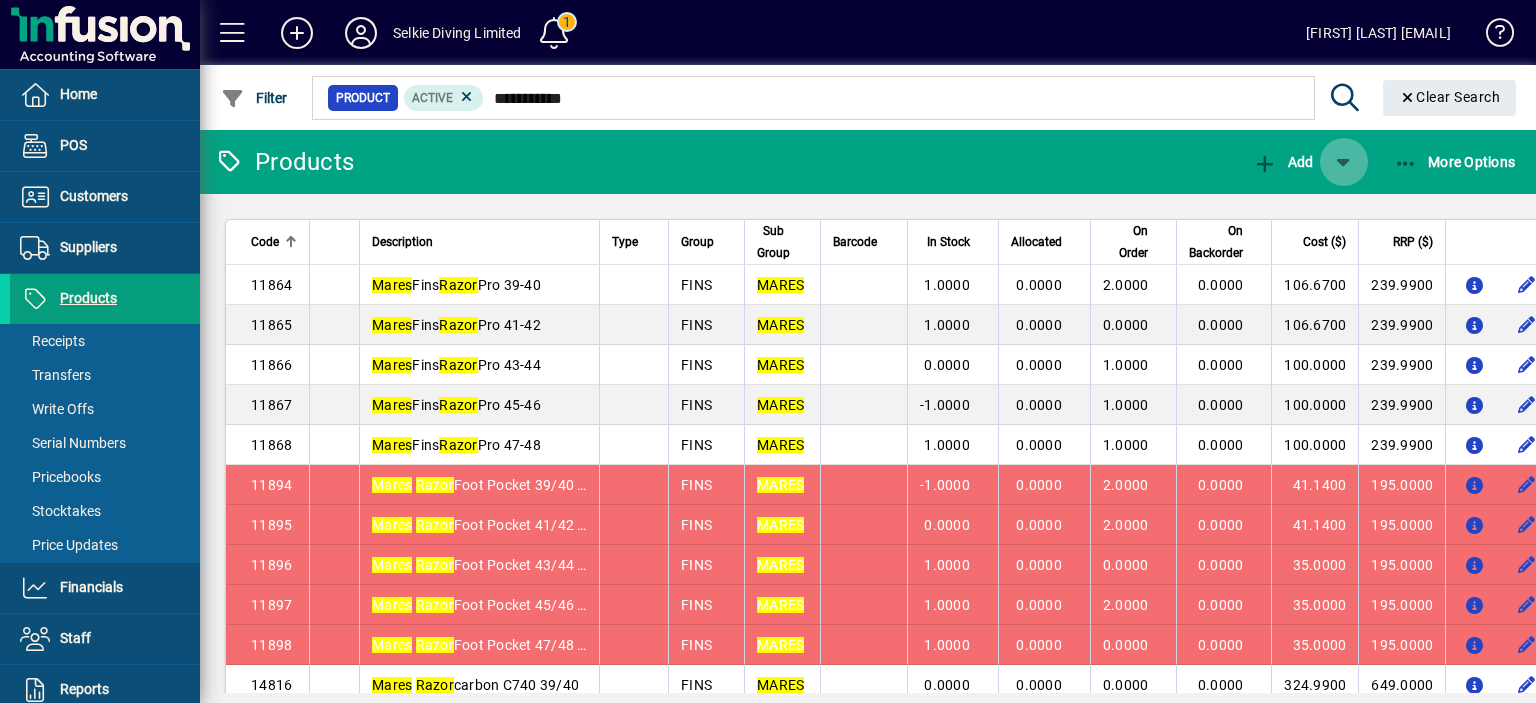 click 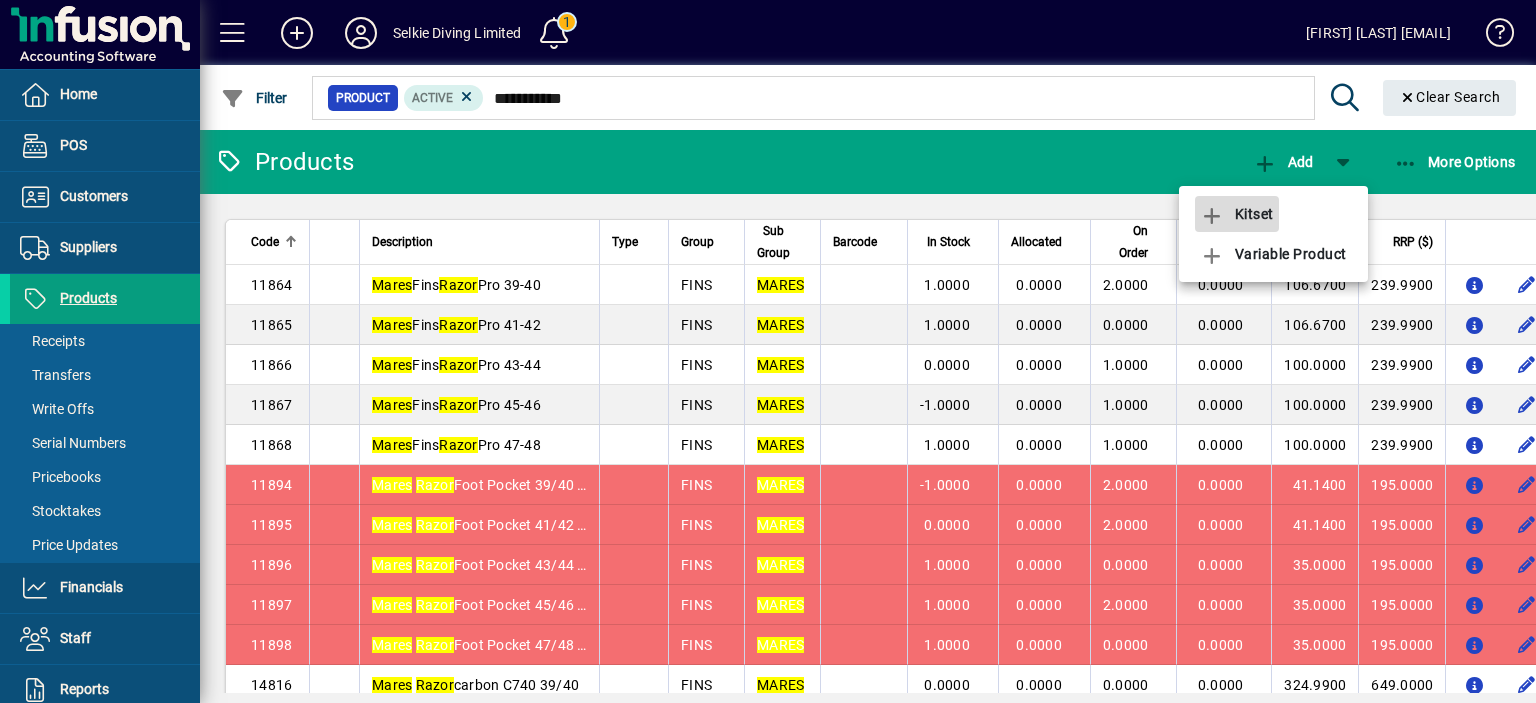 click on "Kitset" at bounding box center [1237, 214] 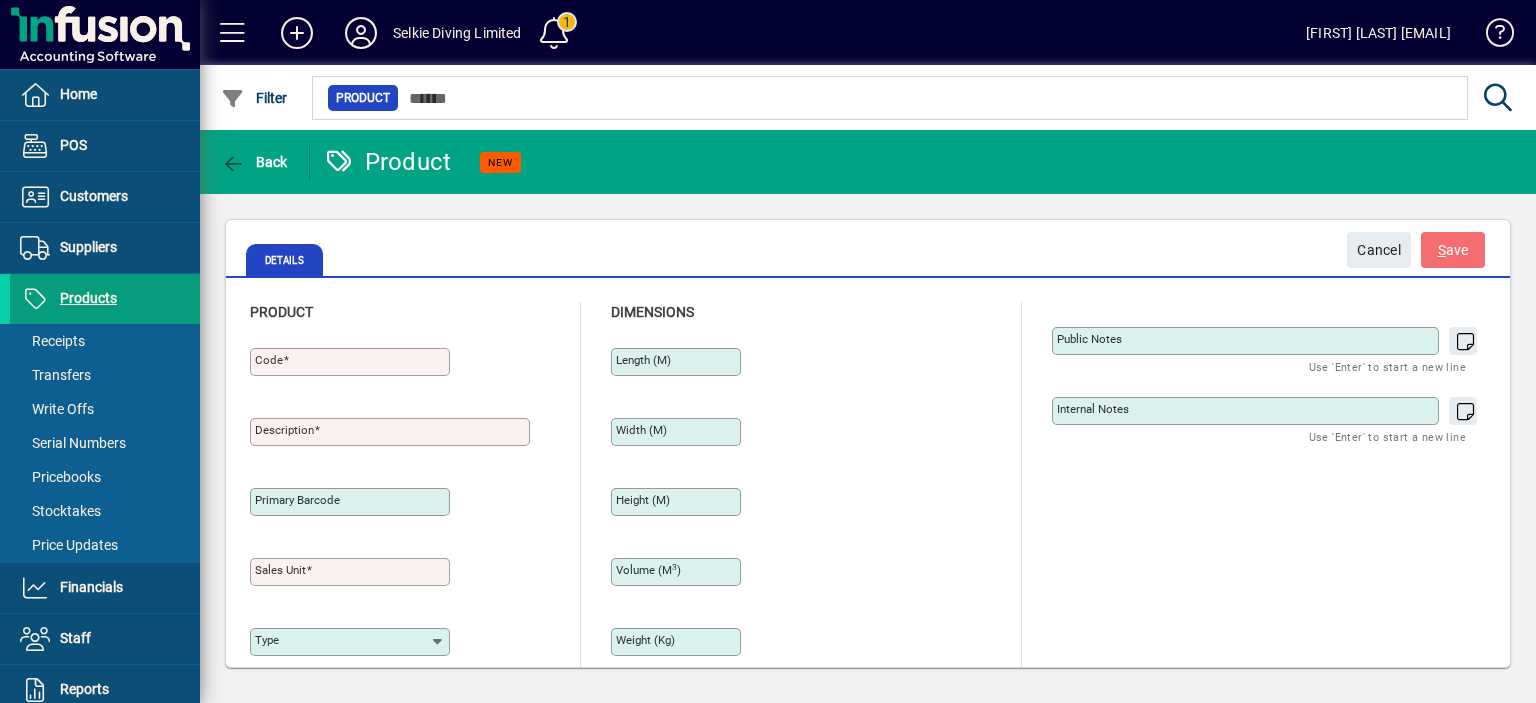 type on "********" 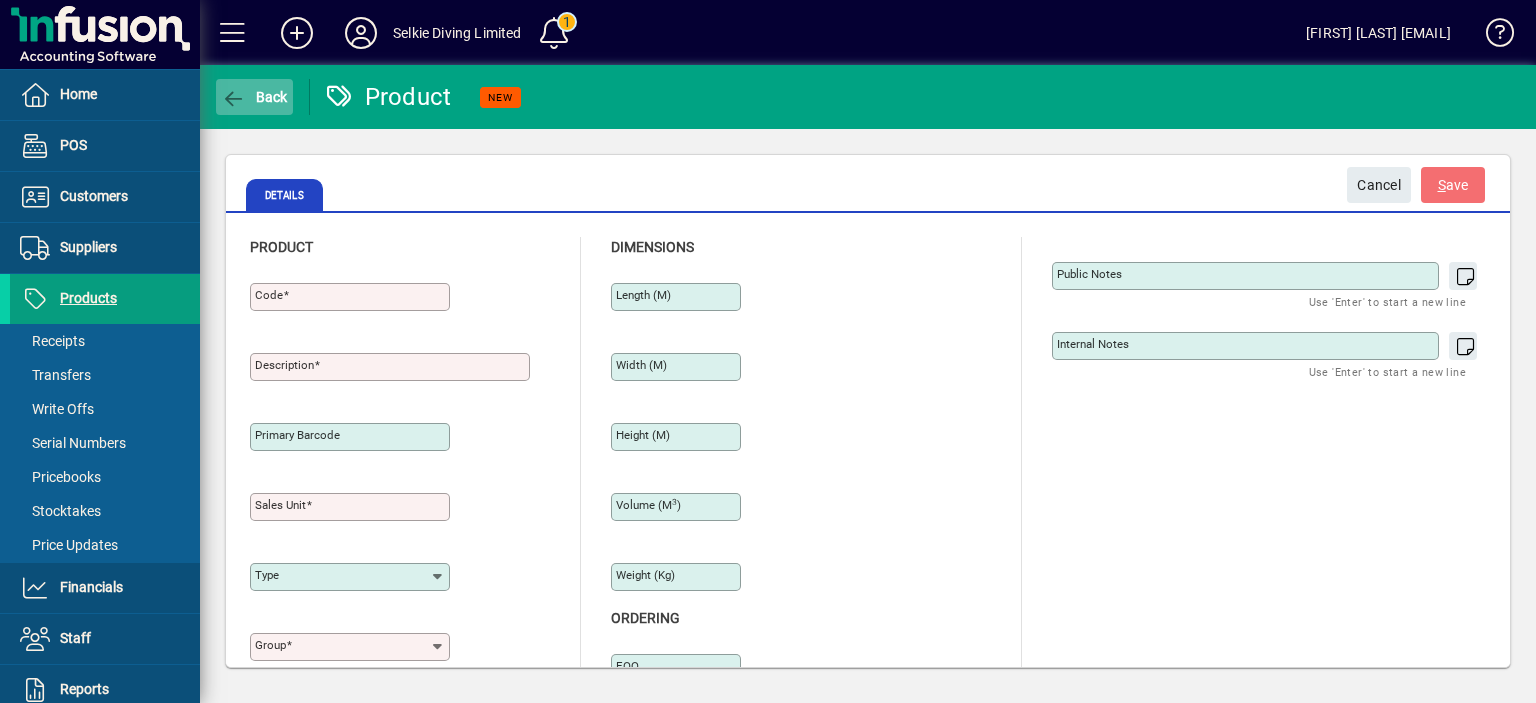 click on "Back" 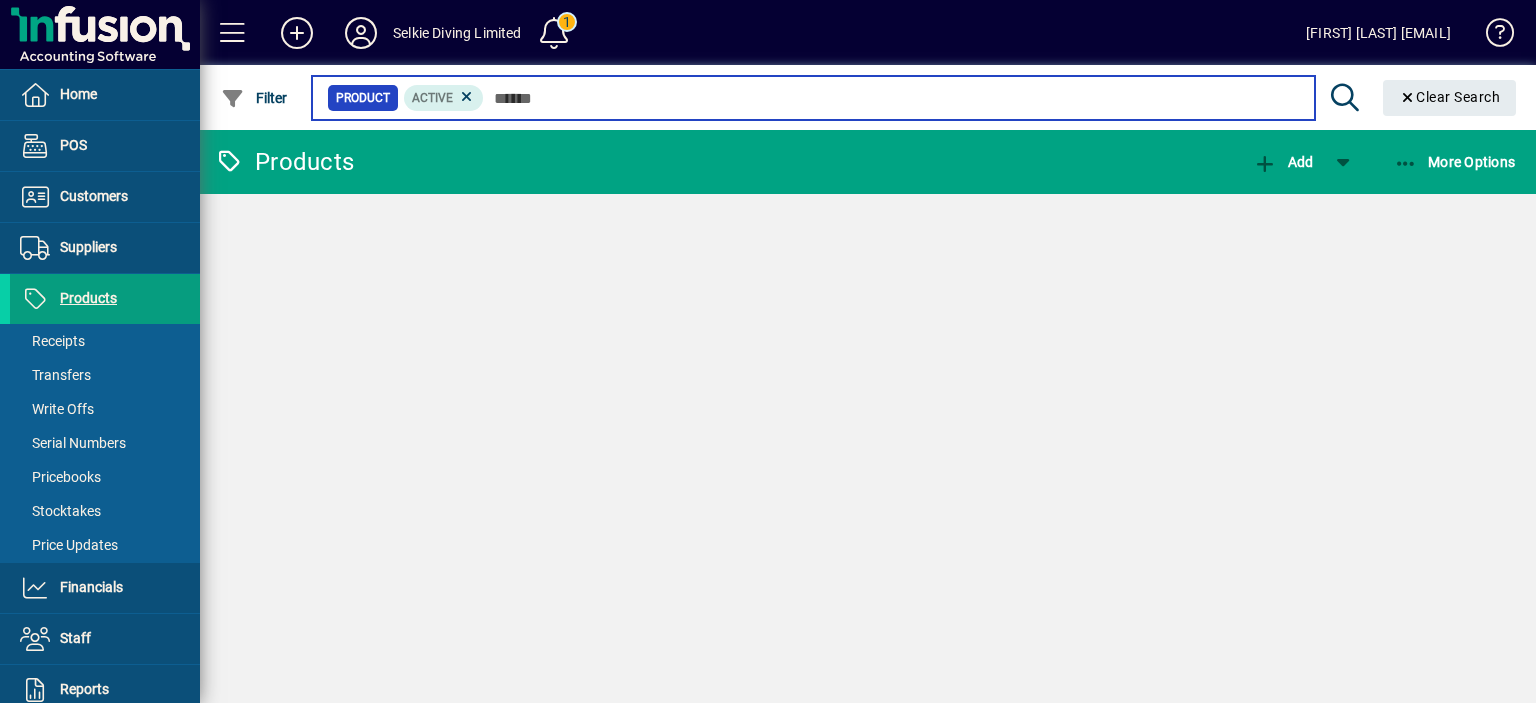 type on "**********" 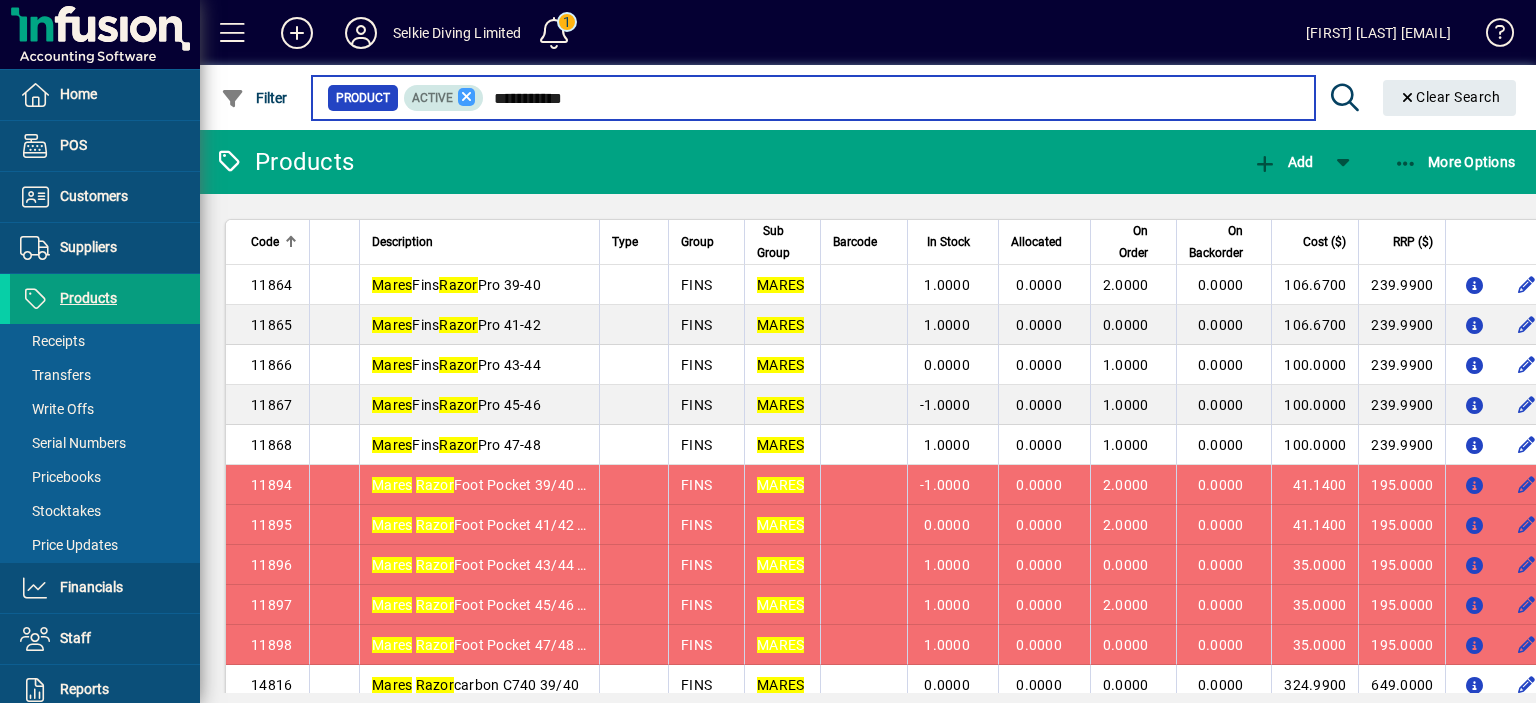 drag, startPoint x: 500, startPoint y: 107, endPoint x: 456, endPoint y: 100, distance: 44.553337 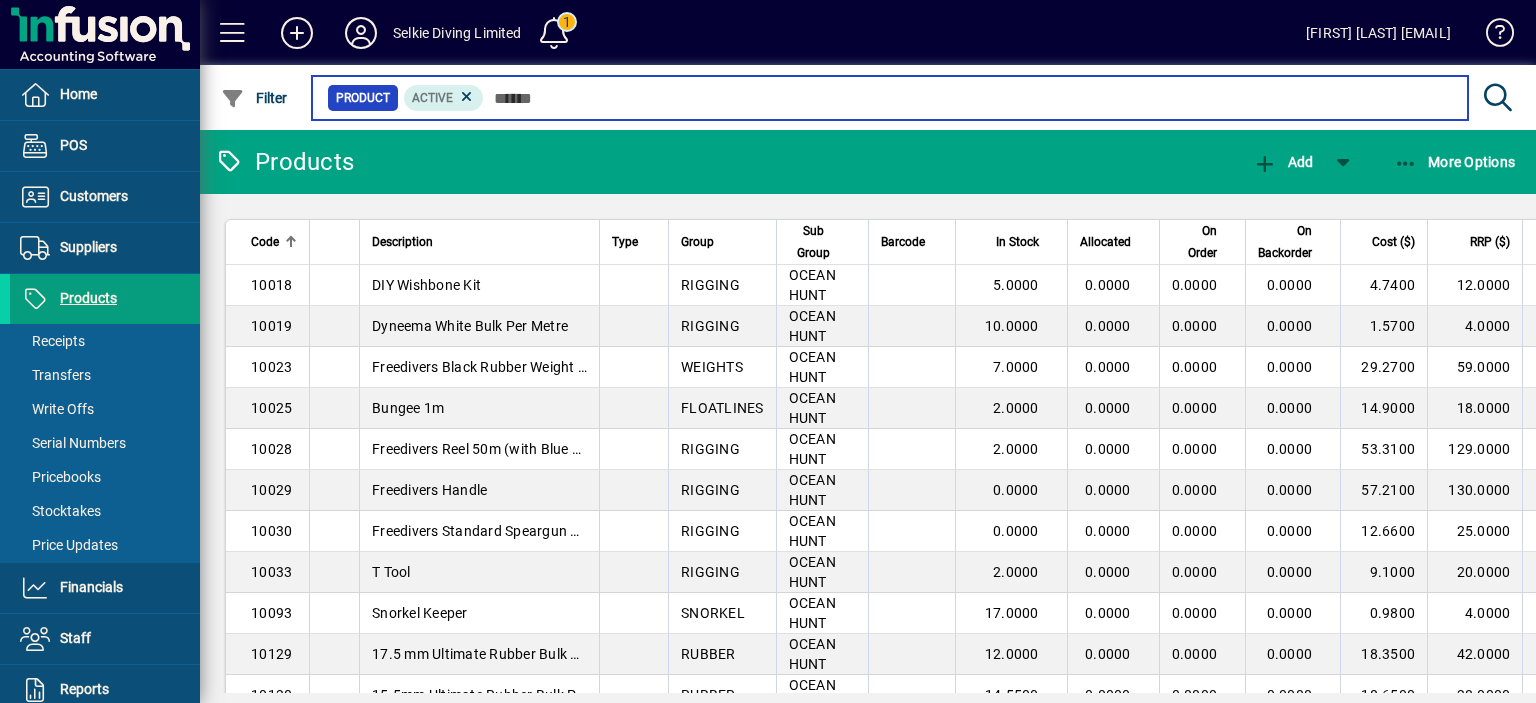 type 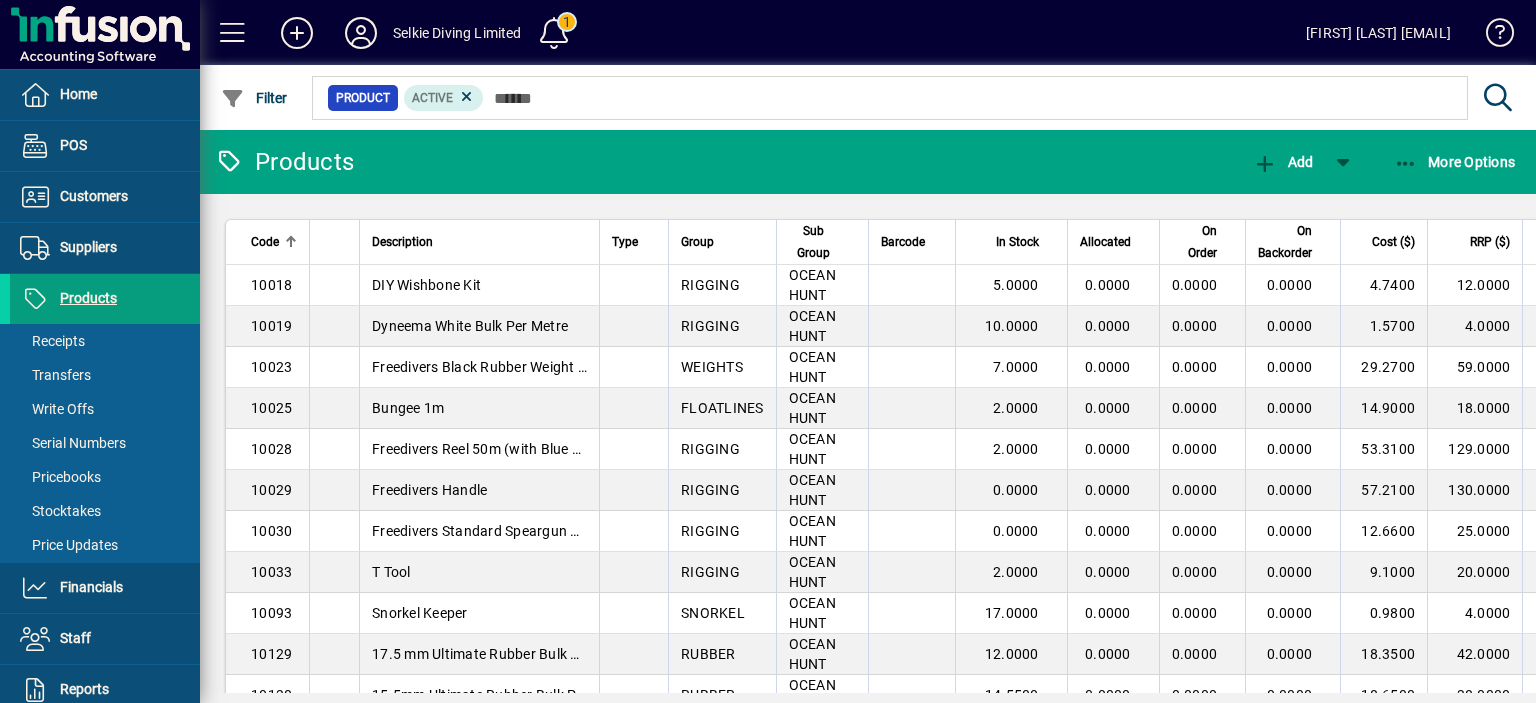 click on "Products  Add More Options" 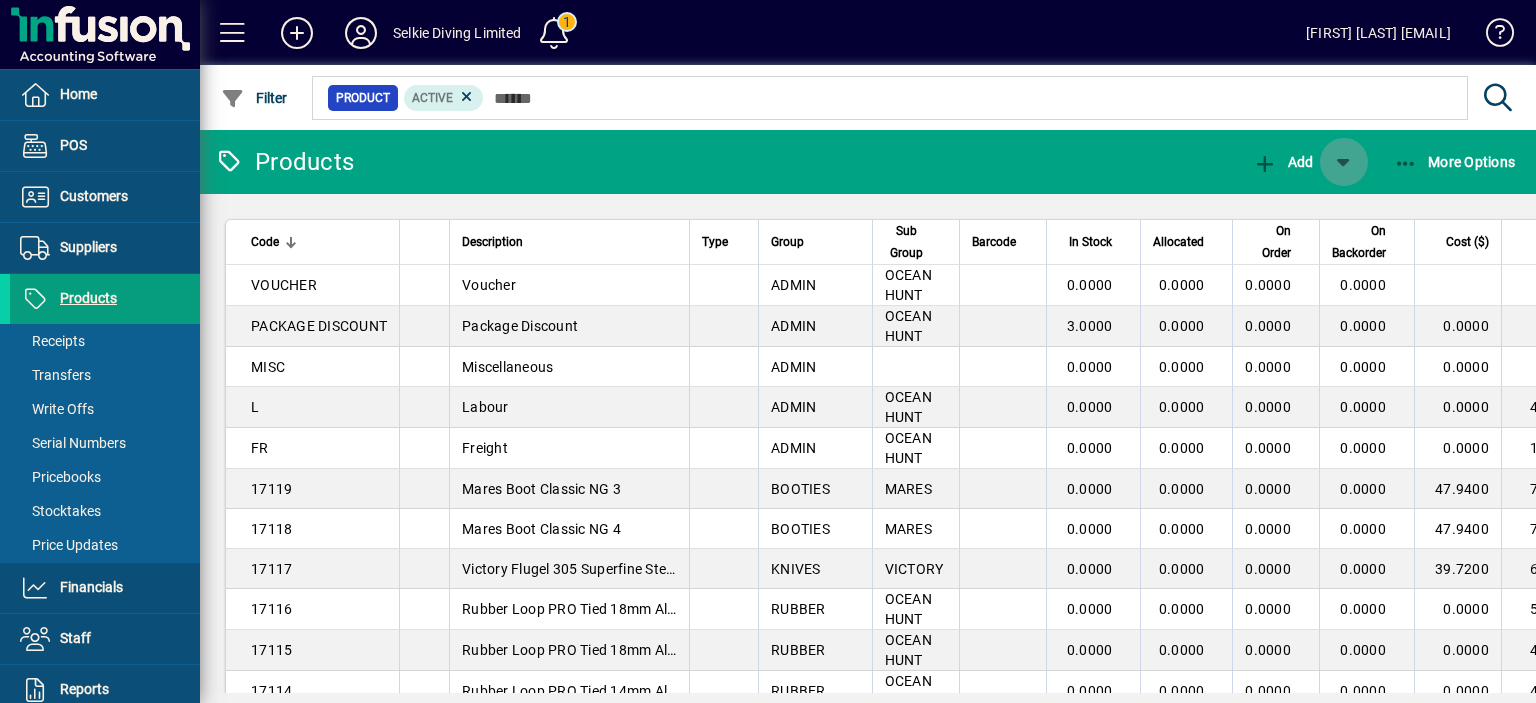 click 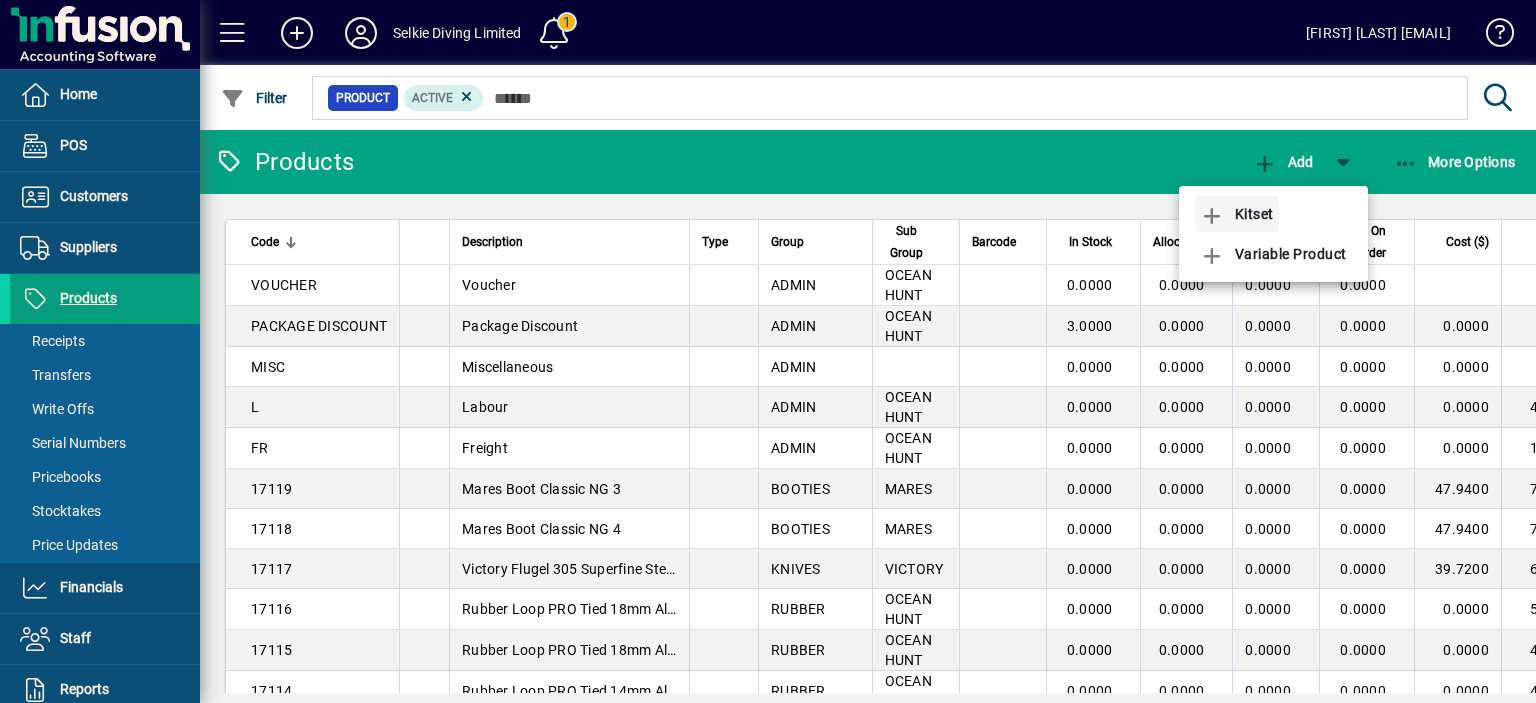 click on "Kitset" at bounding box center [1237, 214] 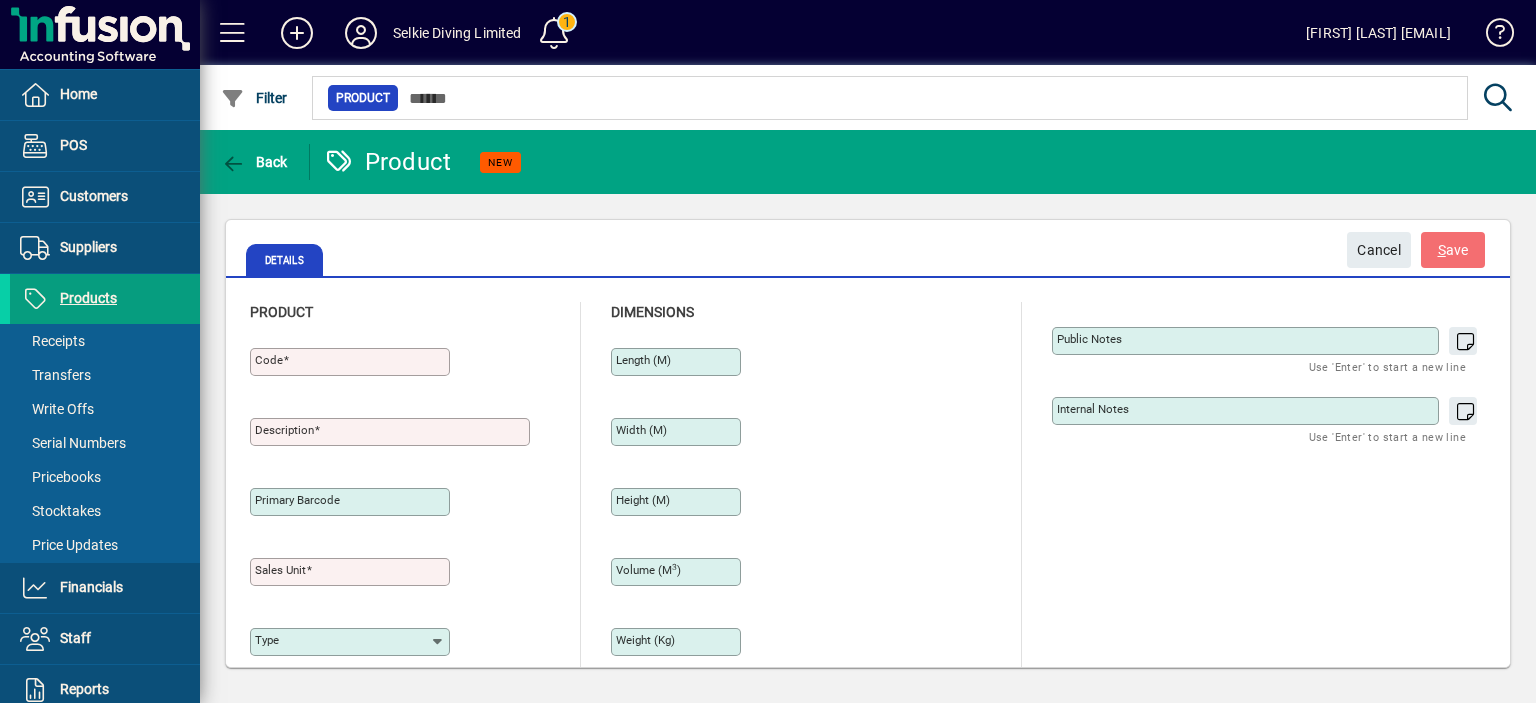 type on "********" 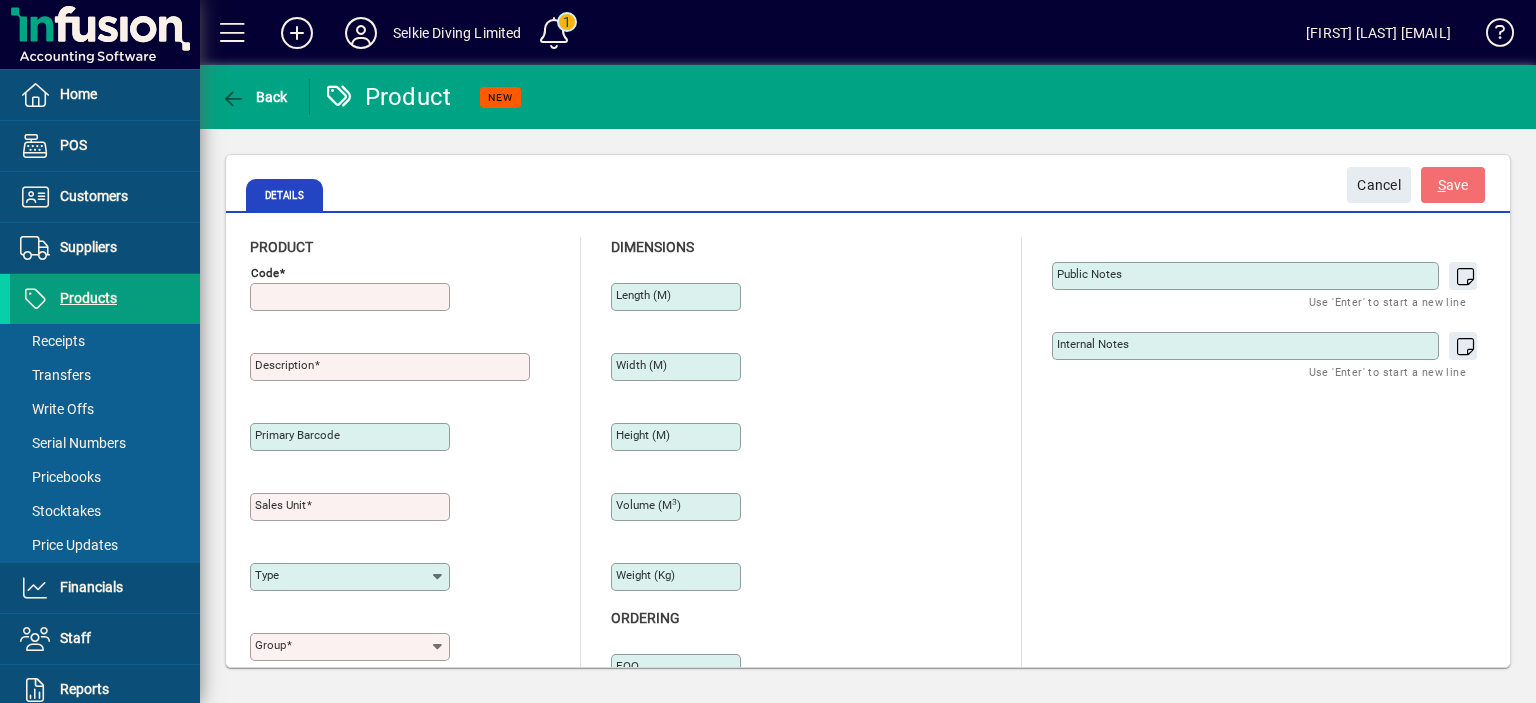 click on "Code" at bounding box center (352, 297) 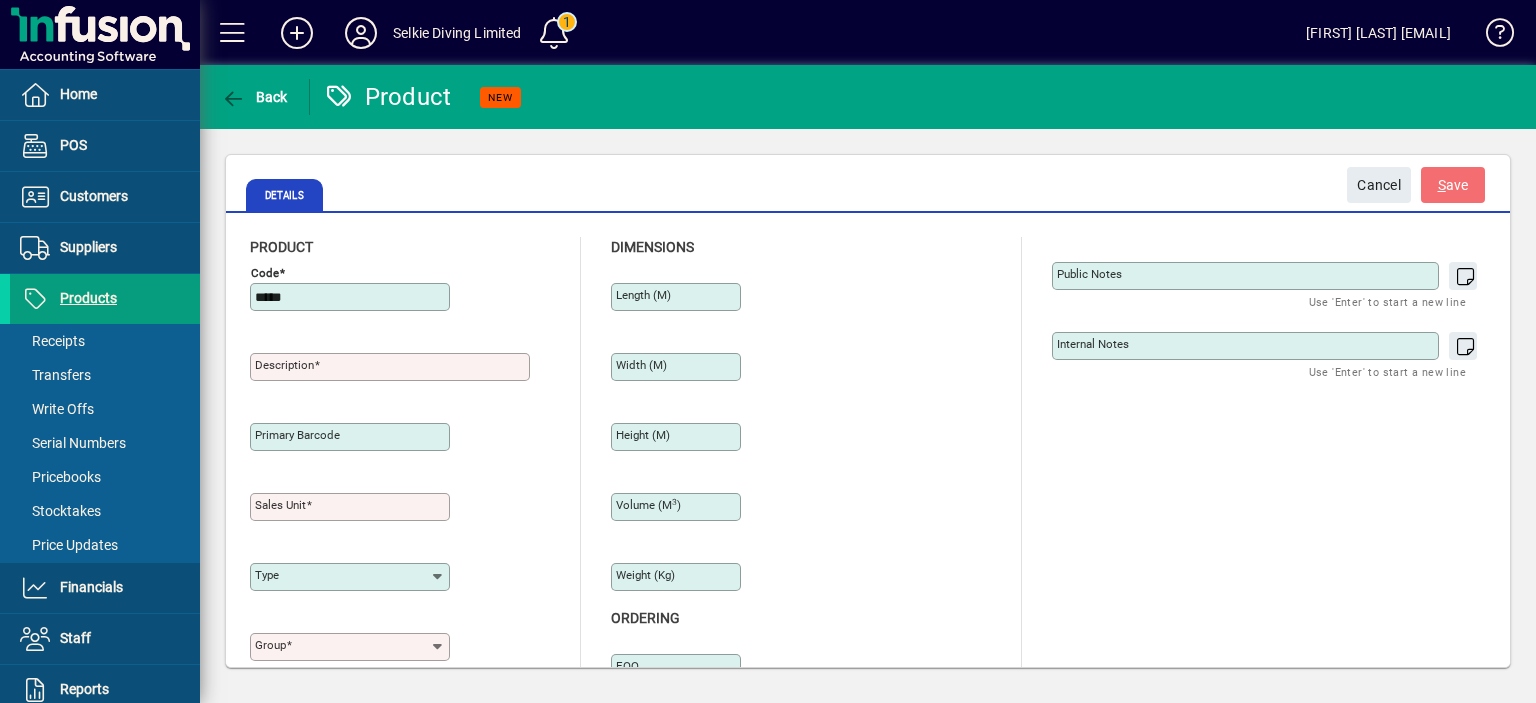 type on "*****" 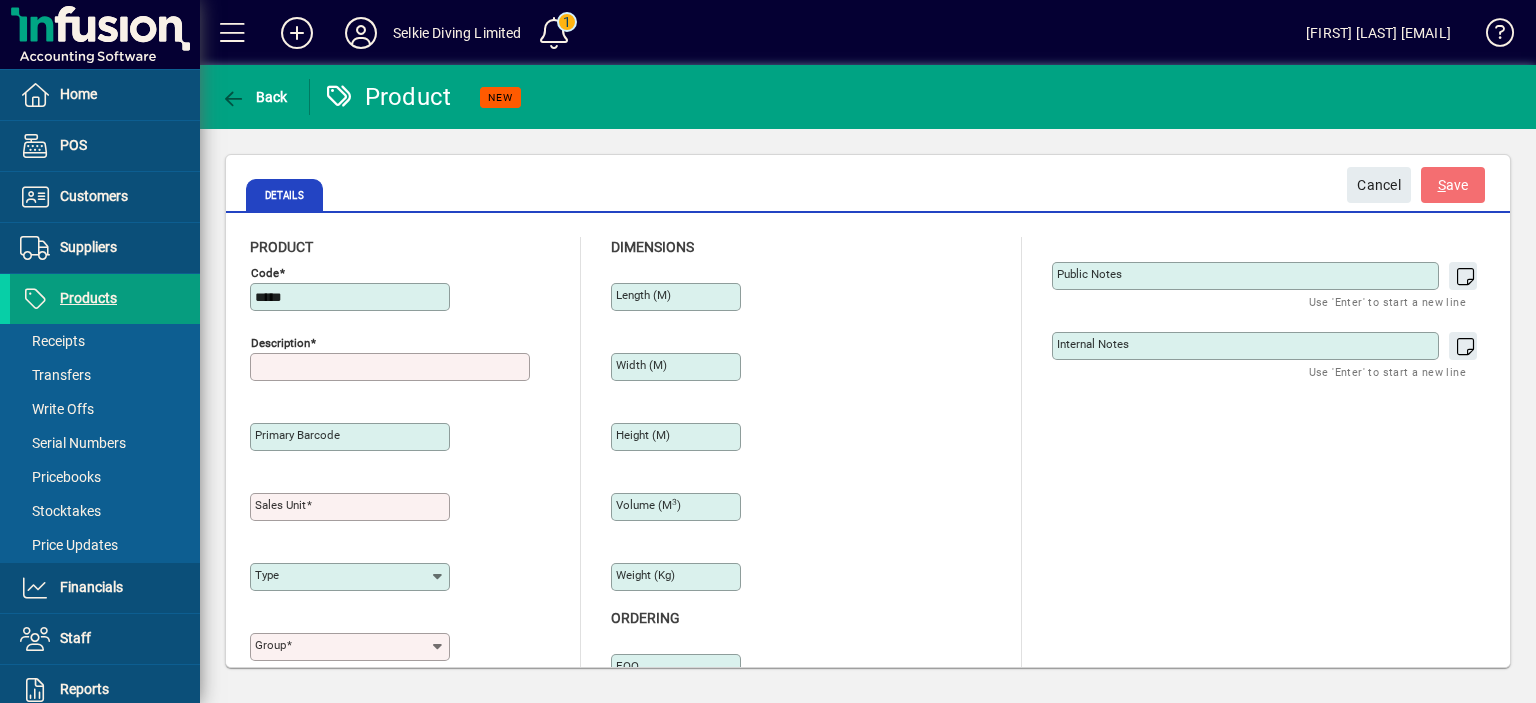 click on "Description" at bounding box center [392, 367] 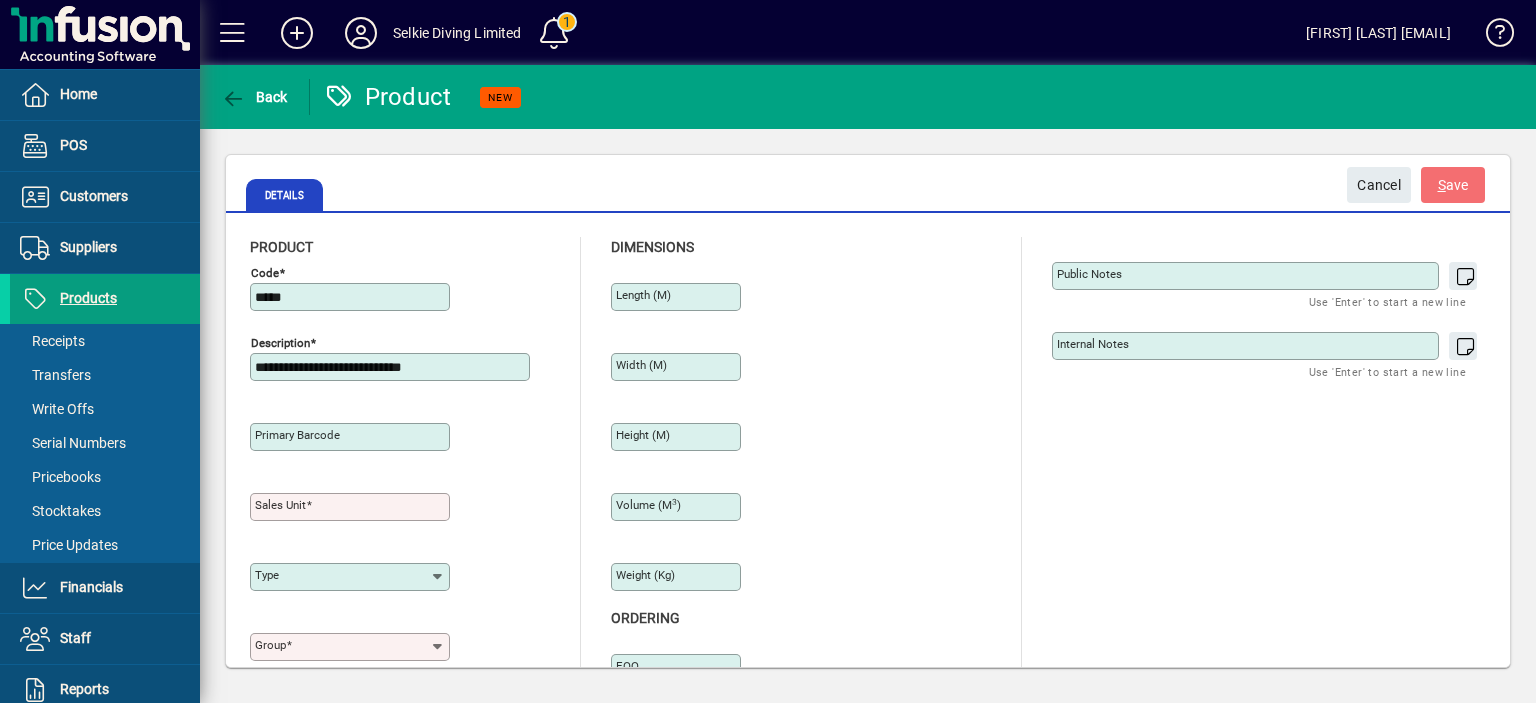 click on "**********" at bounding box center [392, 367] 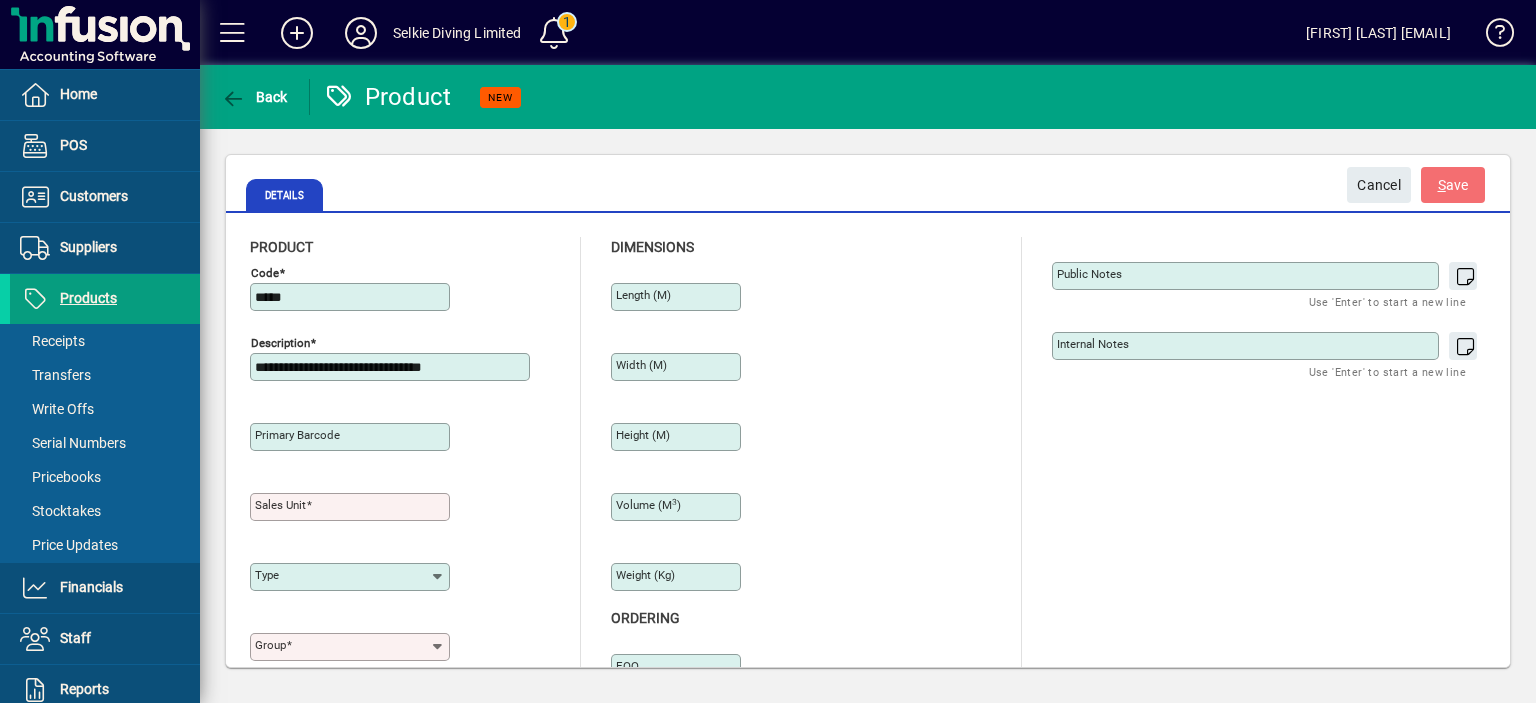 type on "**********" 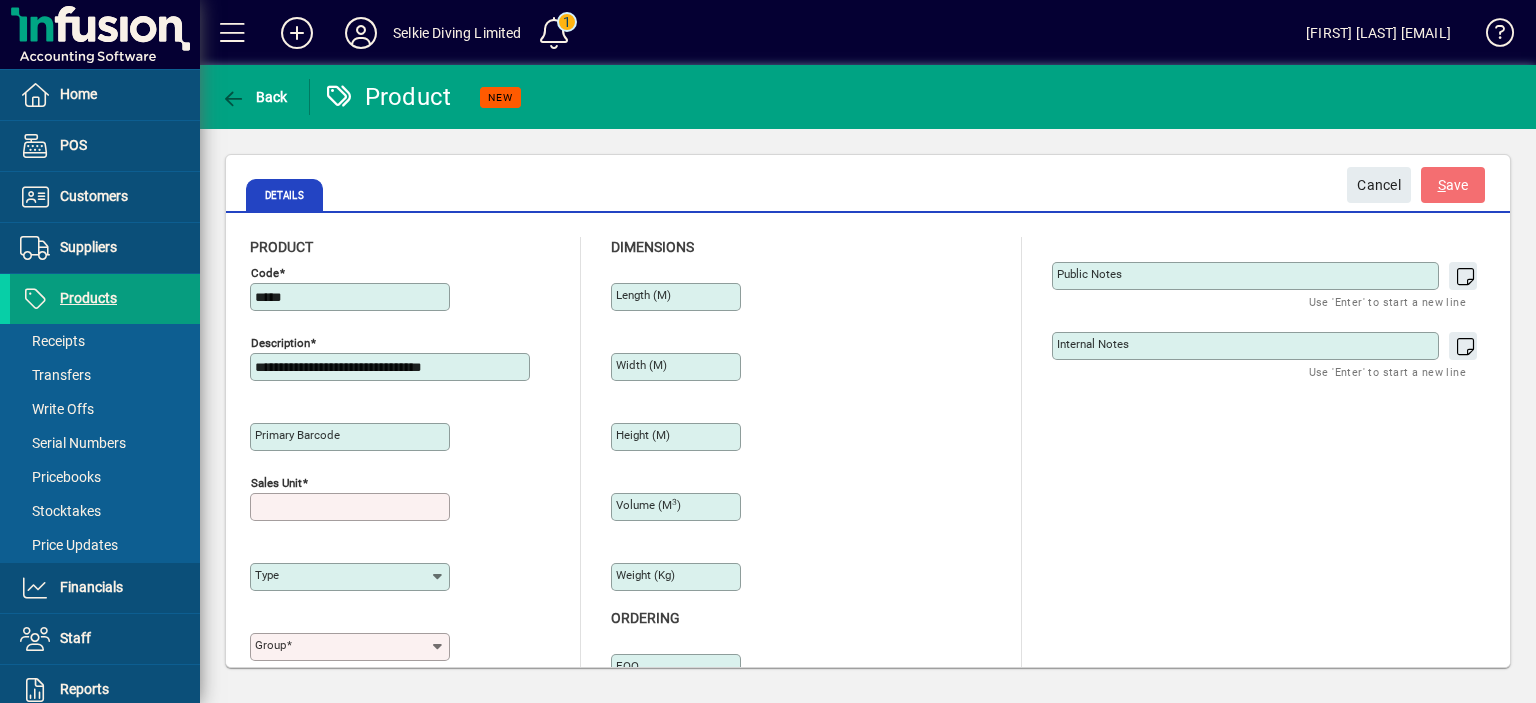 click on "Sales unit" at bounding box center [352, 507] 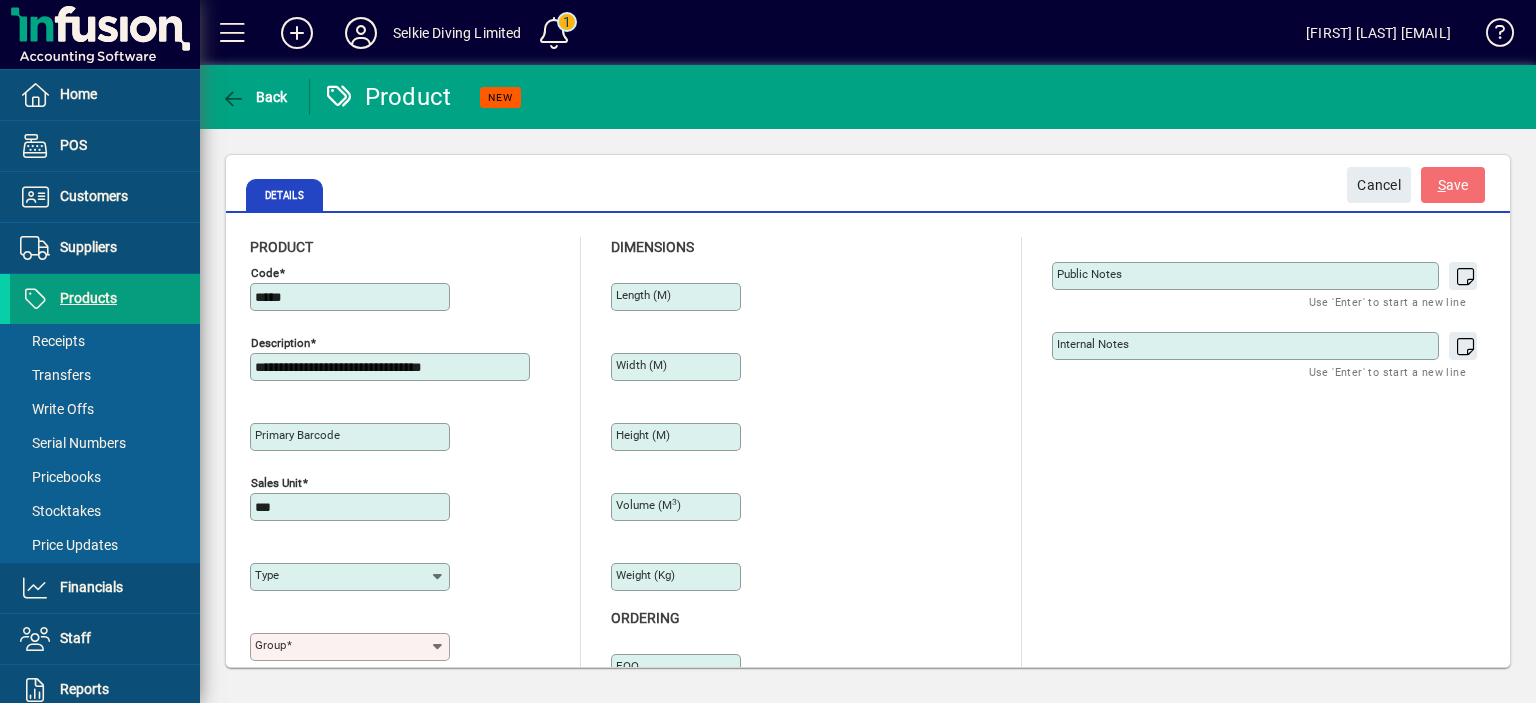 drag, startPoint x: 285, startPoint y: 501, endPoint x: 188, endPoint y: 499, distance: 97.020615 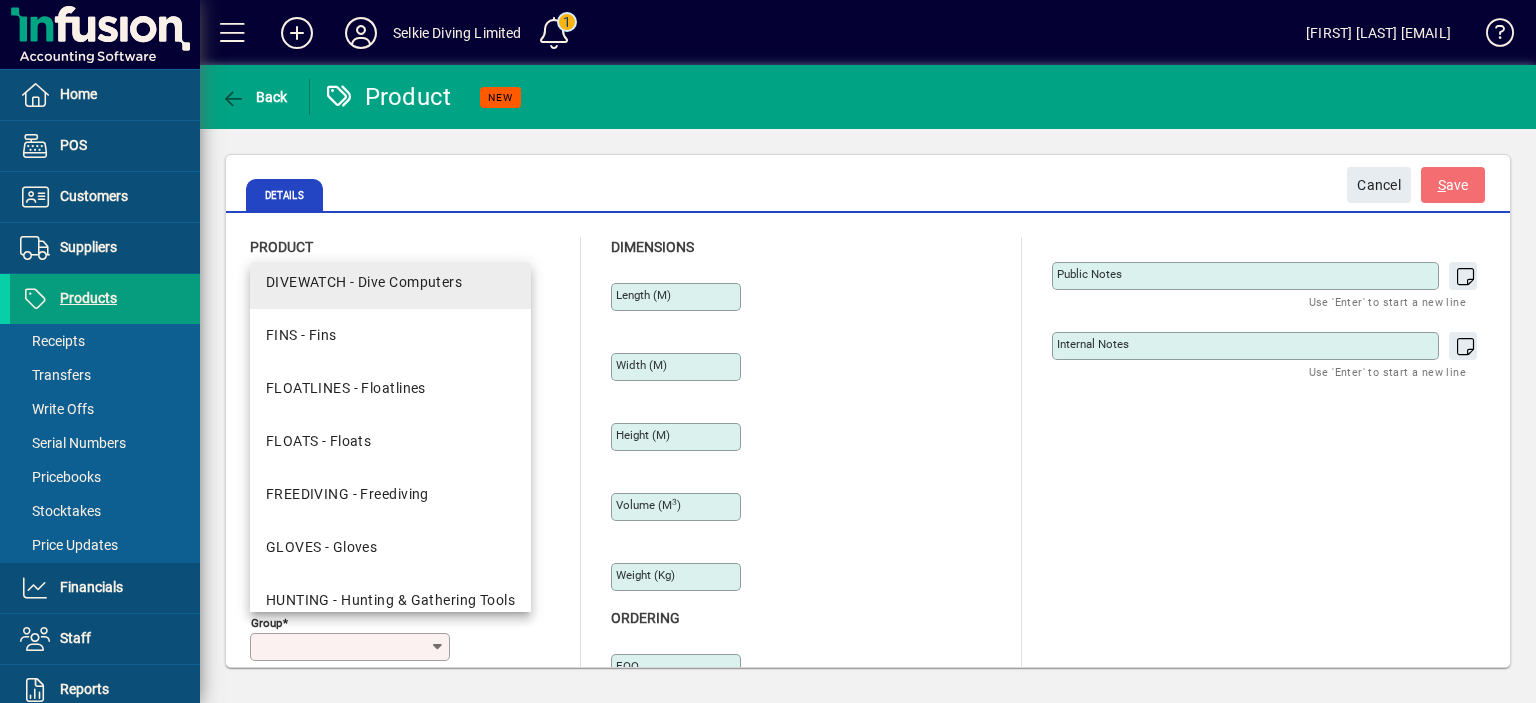 scroll, scrollTop: 300, scrollLeft: 0, axis: vertical 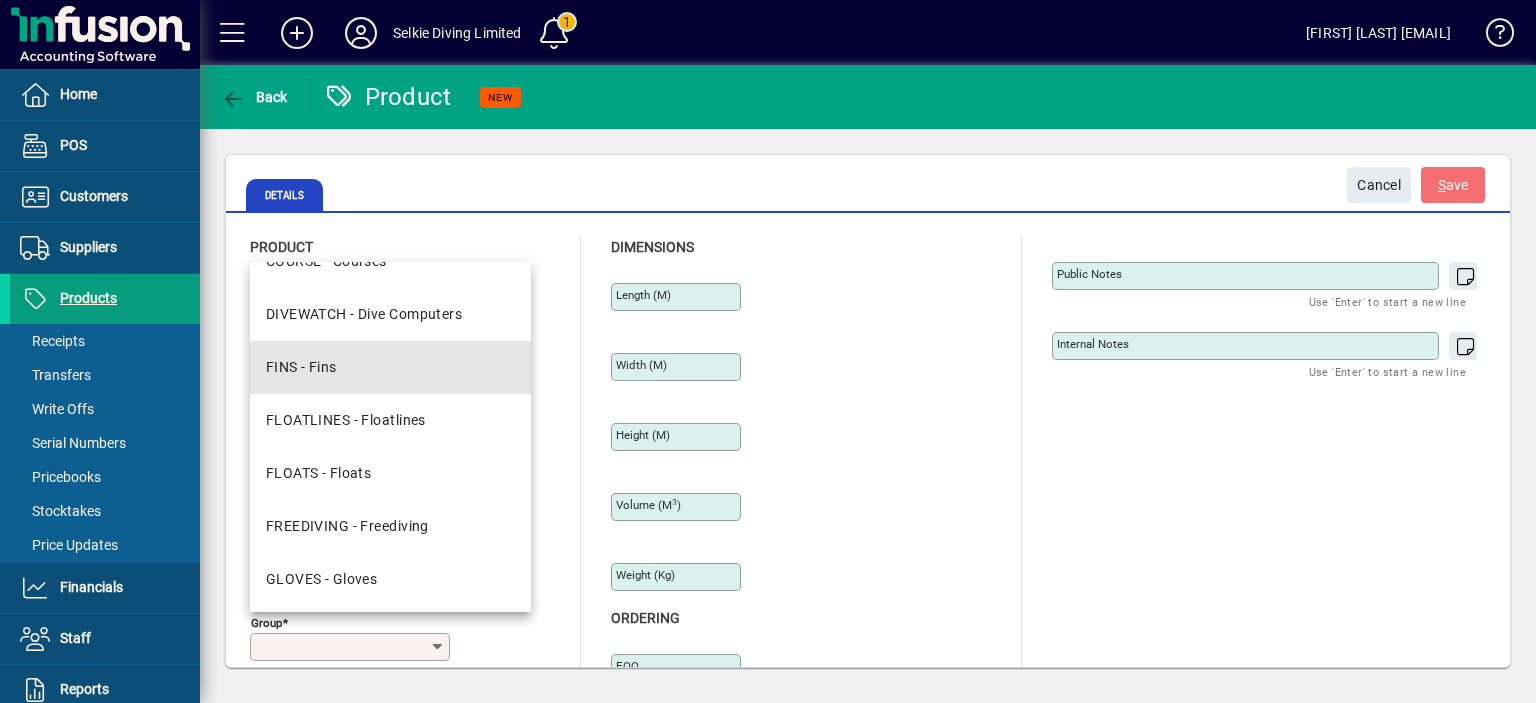 drag, startPoint x: 339, startPoint y: 368, endPoint x: 354, endPoint y: 411, distance: 45.54119 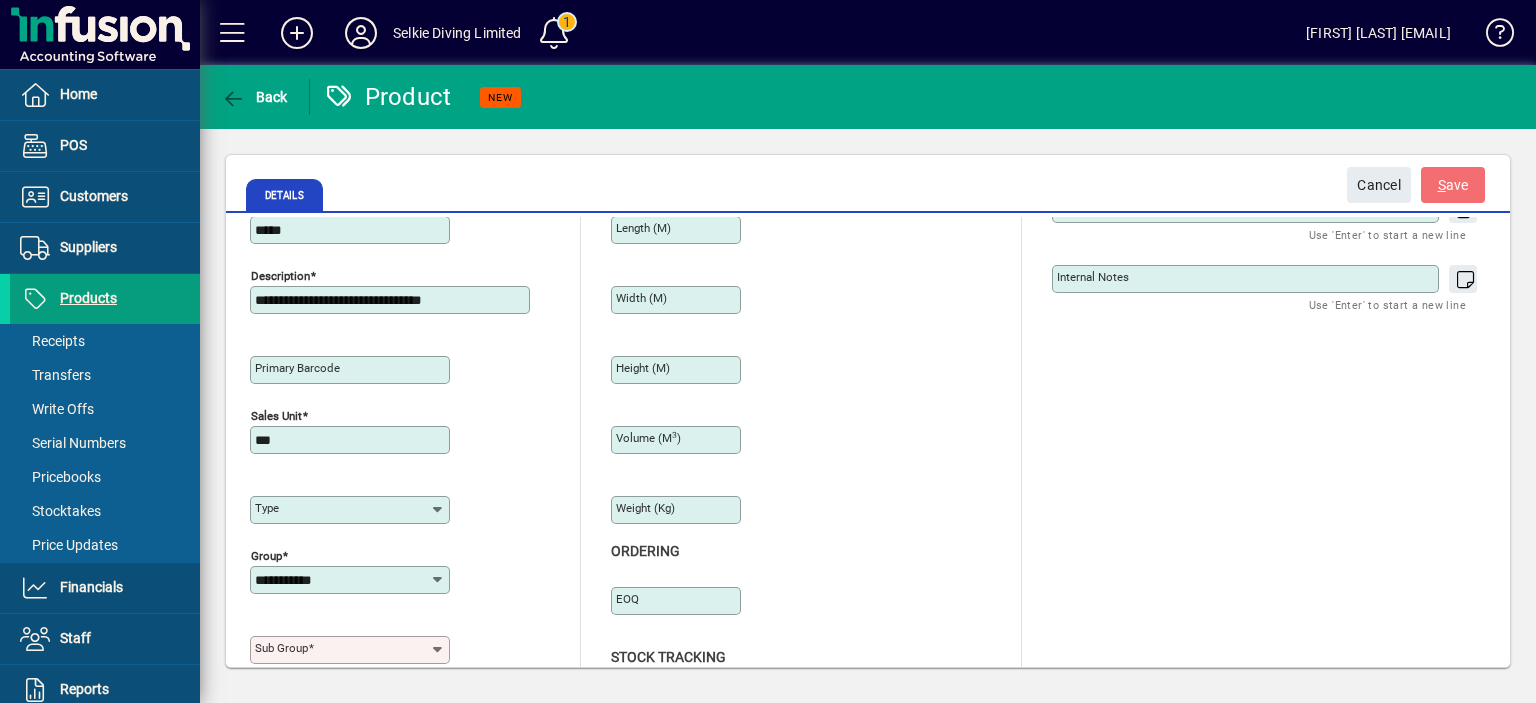scroll, scrollTop: 100, scrollLeft: 0, axis: vertical 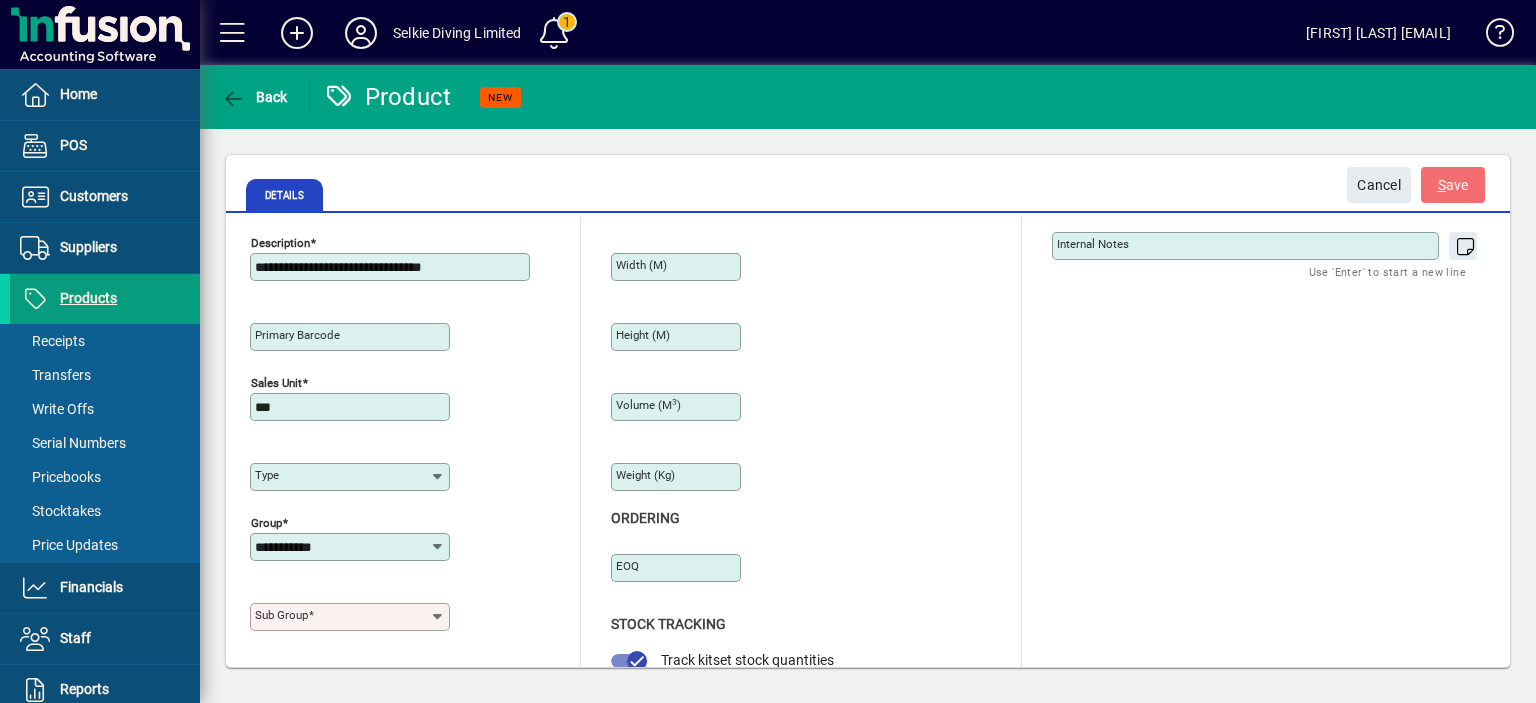 click 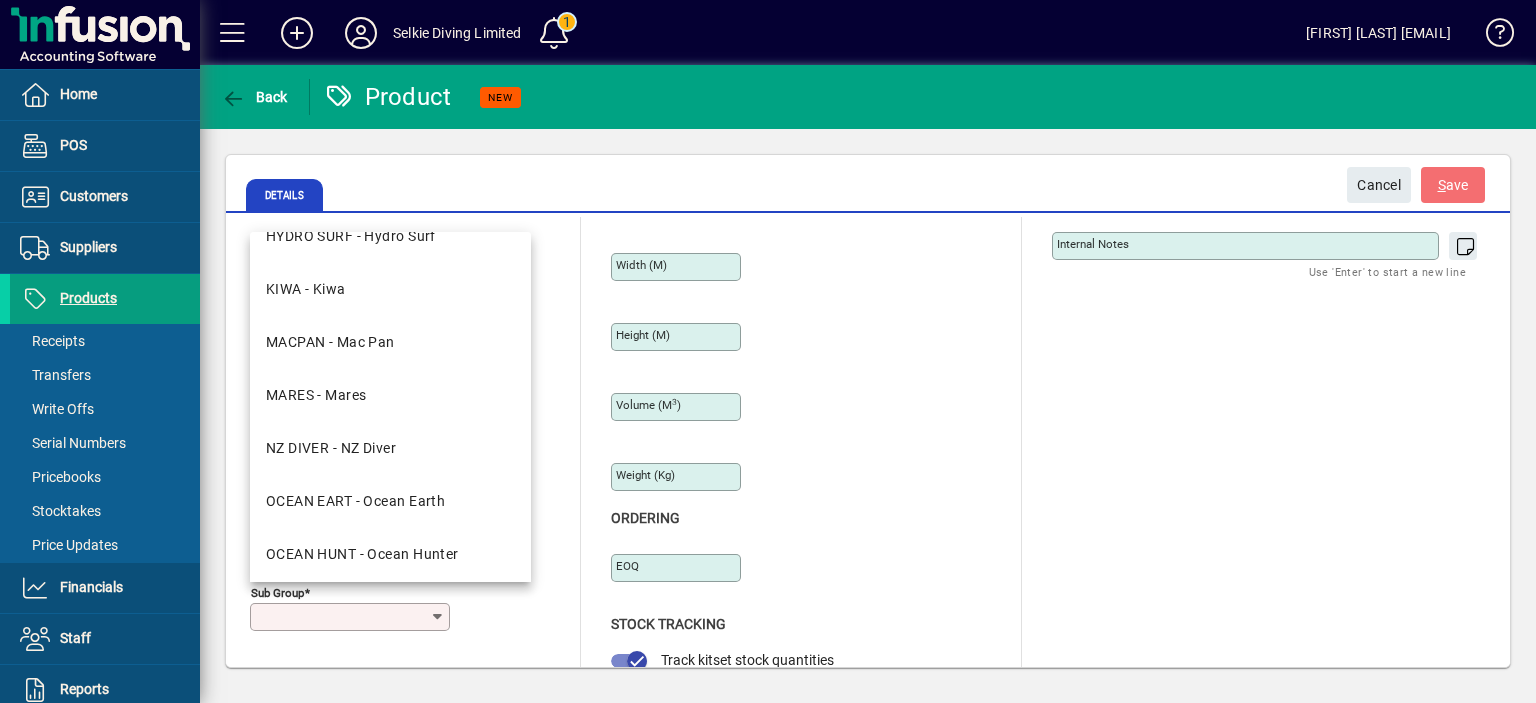scroll, scrollTop: 700, scrollLeft: 0, axis: vertical 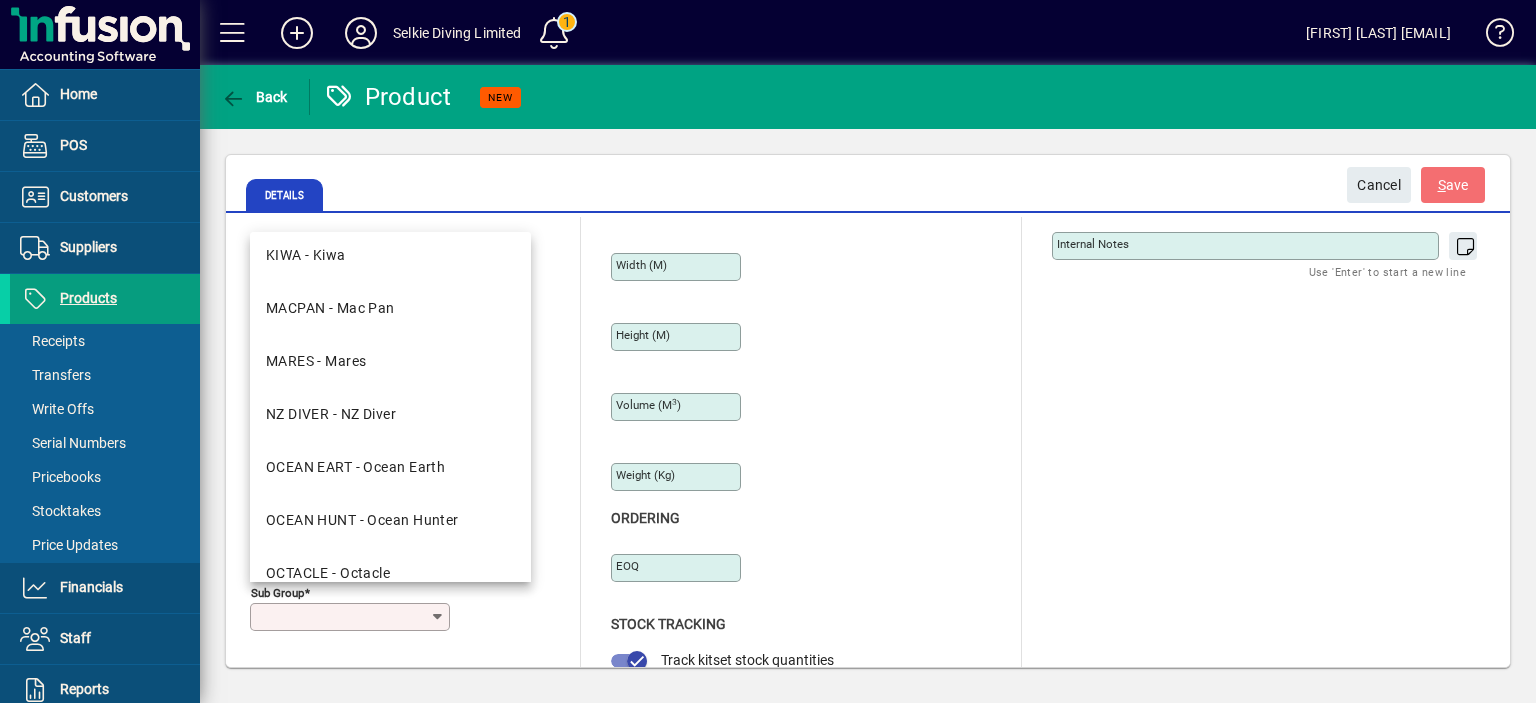 click on "MARES - Mares" at bounding box center [316, 361] 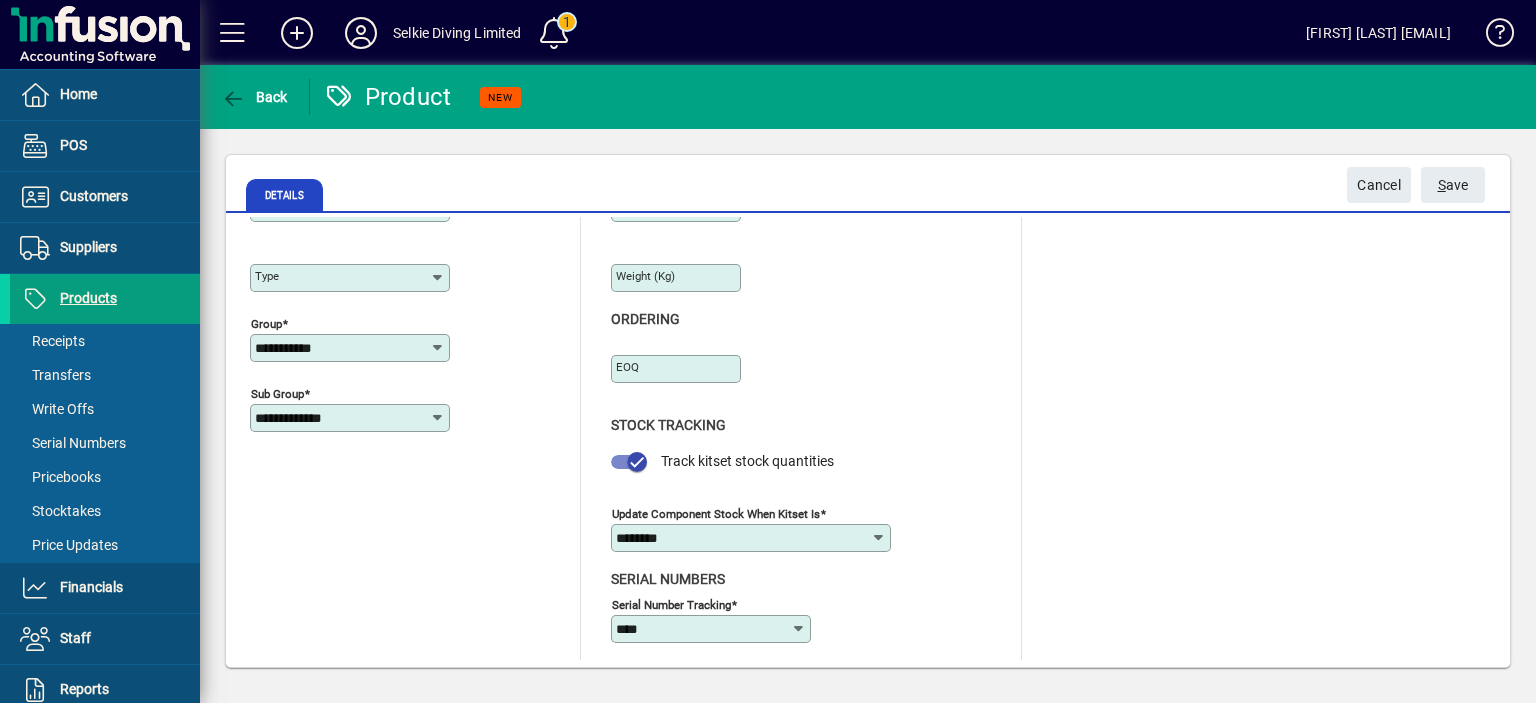 scroll, scrollTop: 300, scrollLeft: 0, axis: vertical 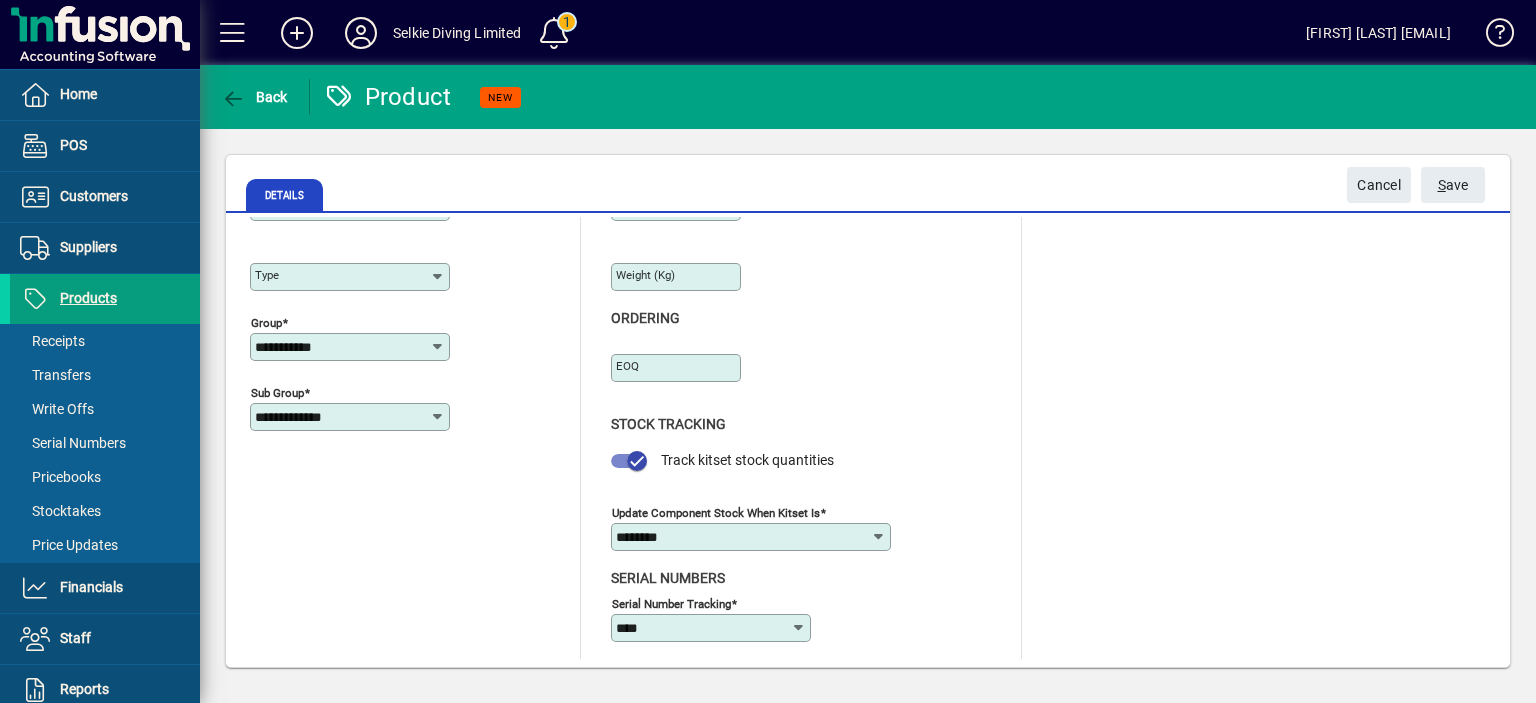 click on "Update component stock when kitset is ********" 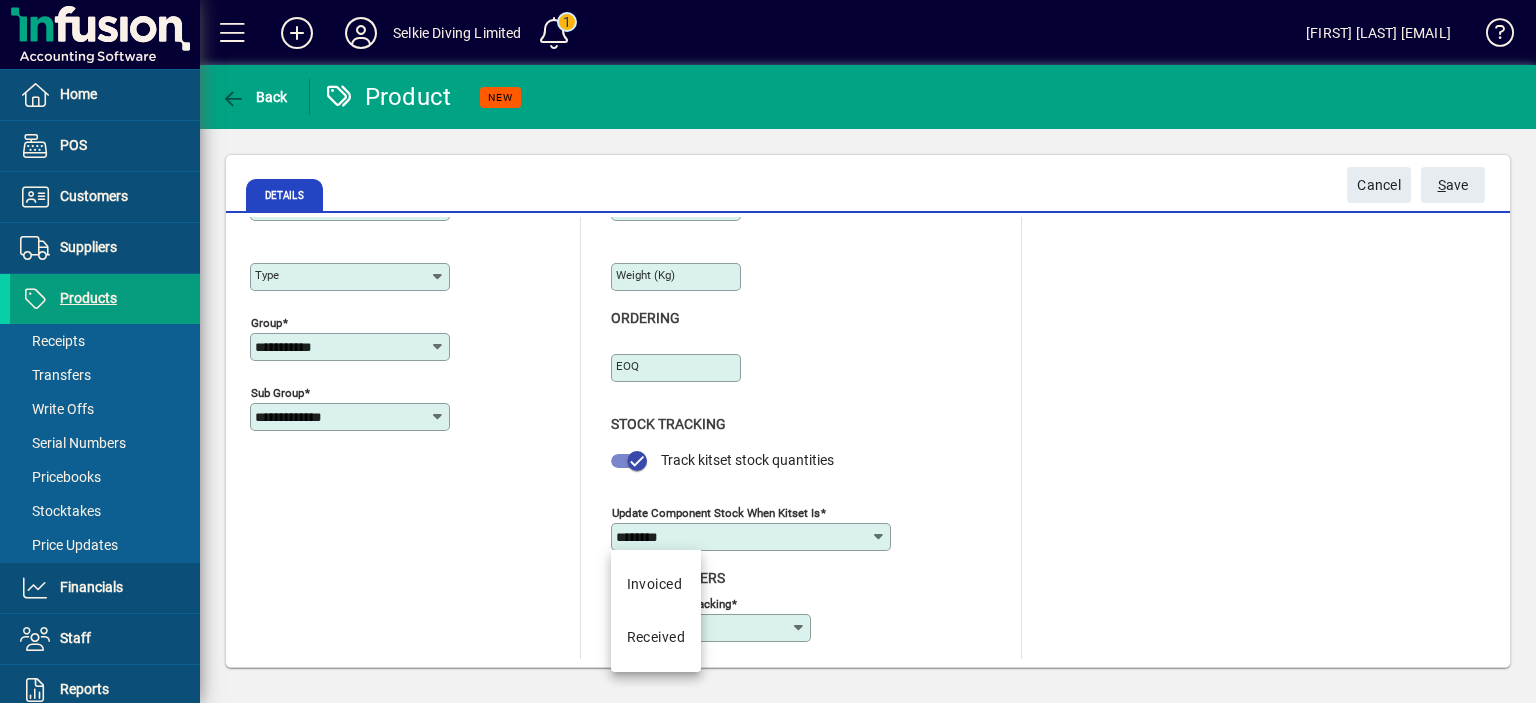 click on "Update component stock when kitset is ********" 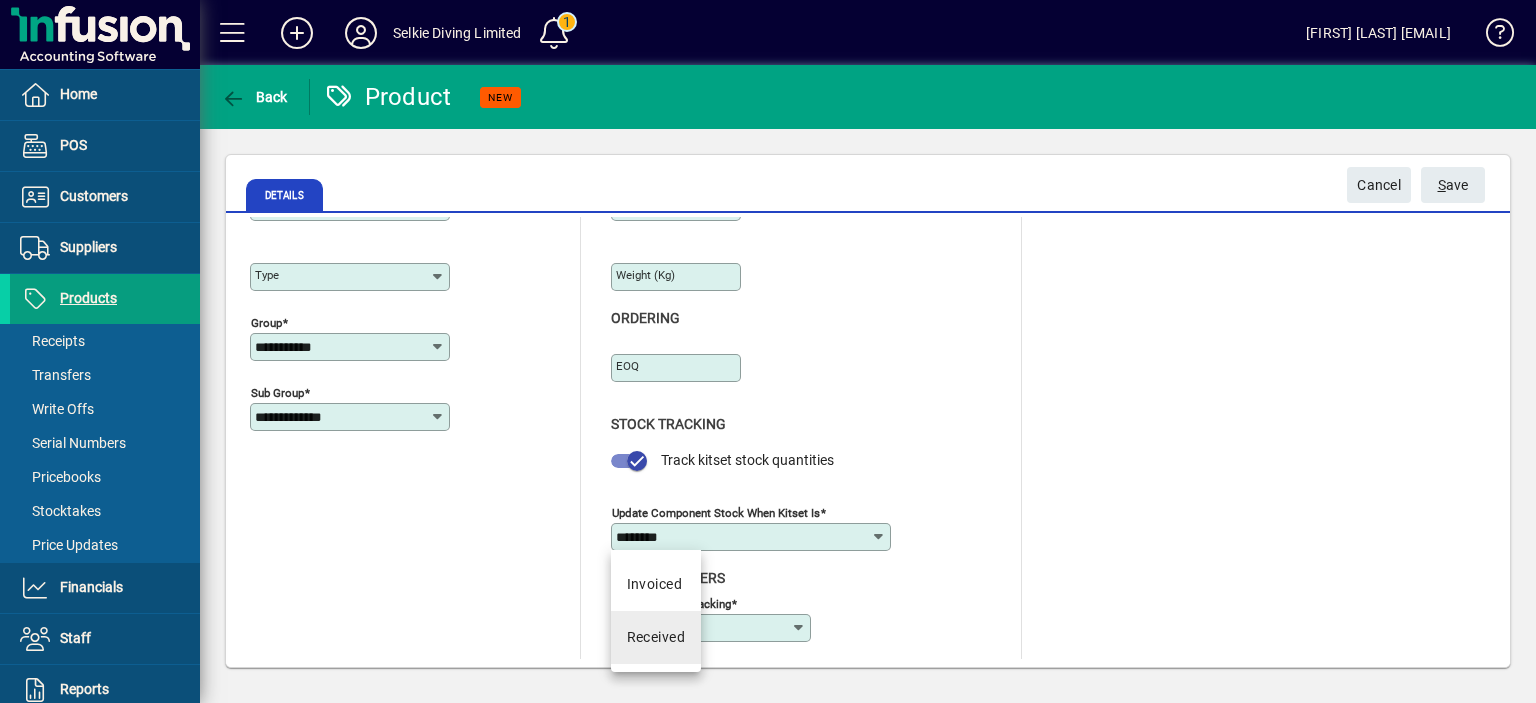 click on "Received" at bounding box center [656, 637] 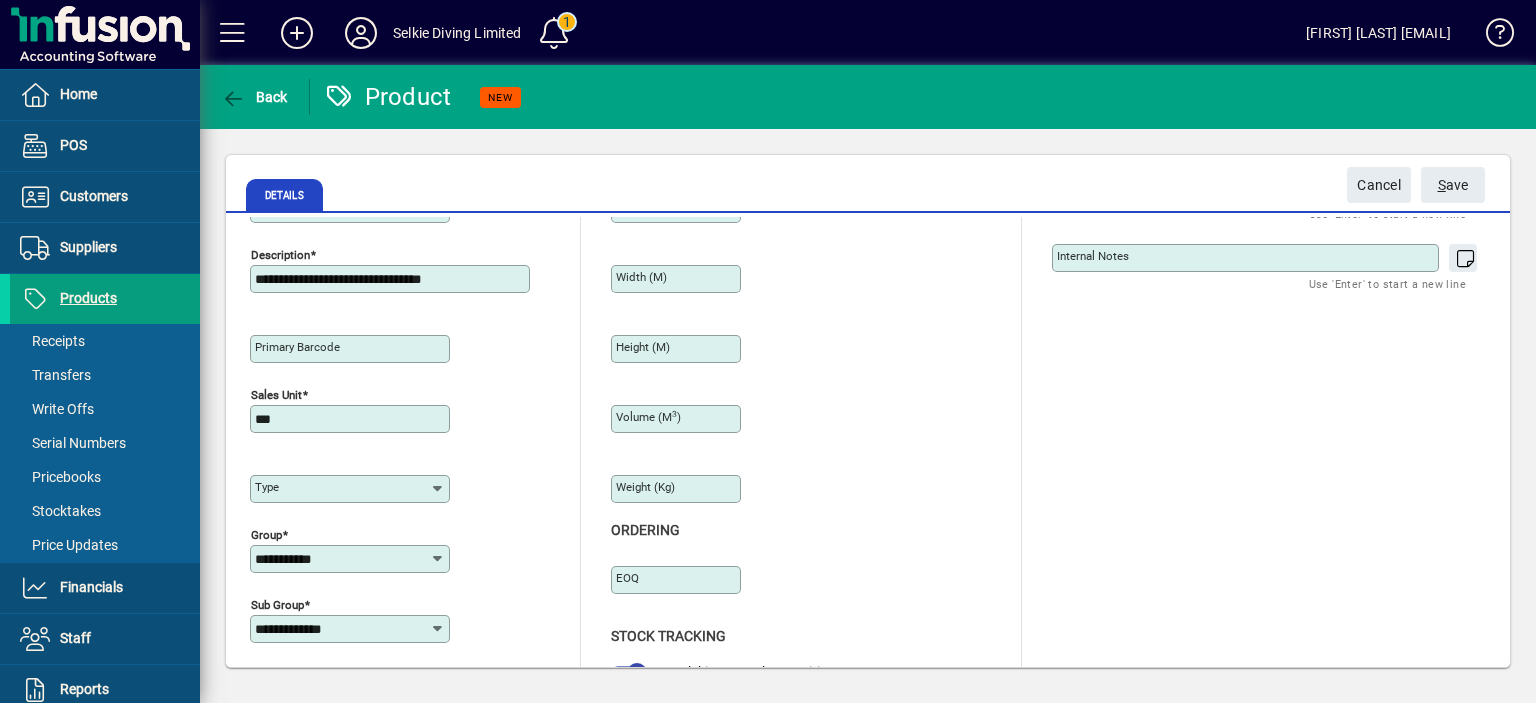 scroll, scrollTop: 0, scrollLeft: 0, axis: both 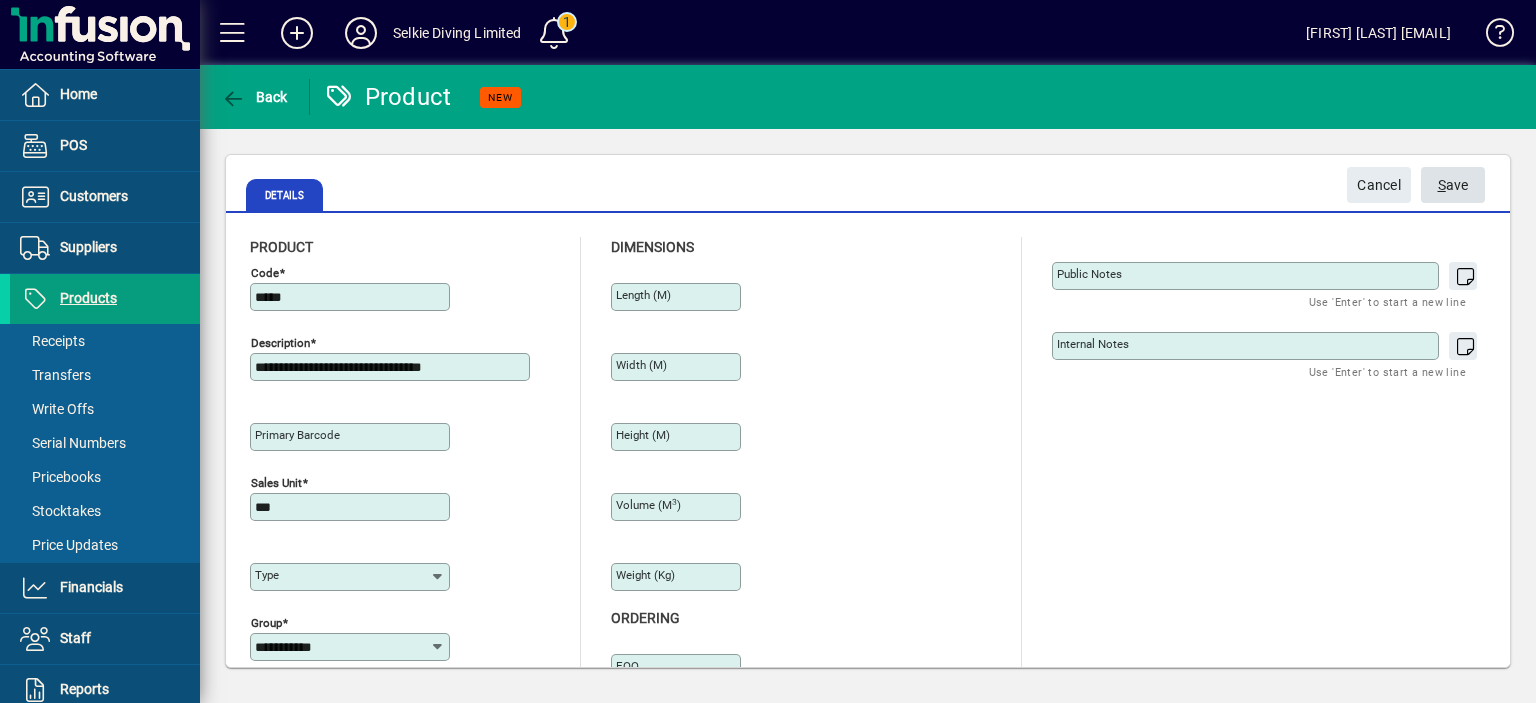 click on "S ave" 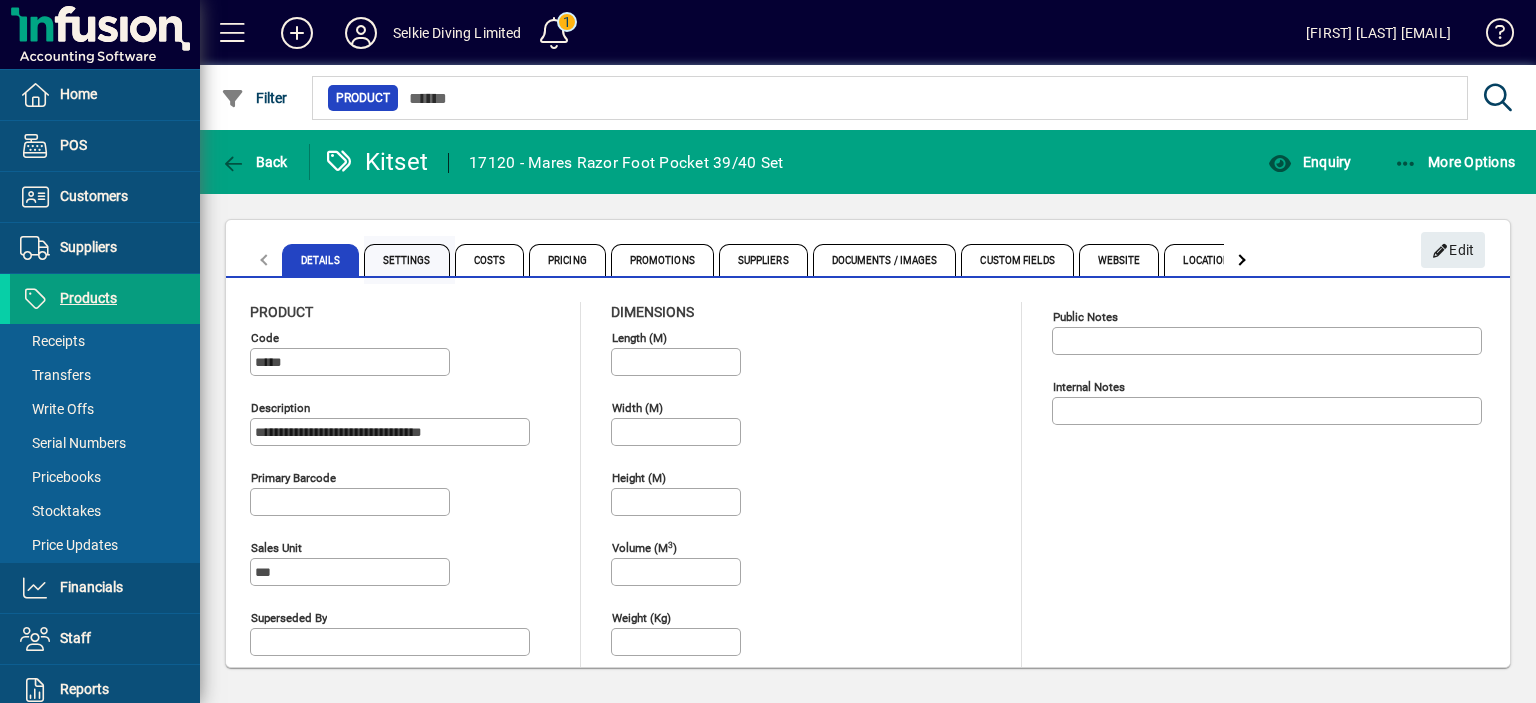 click on "Settings" at bounding box center (407, 260) 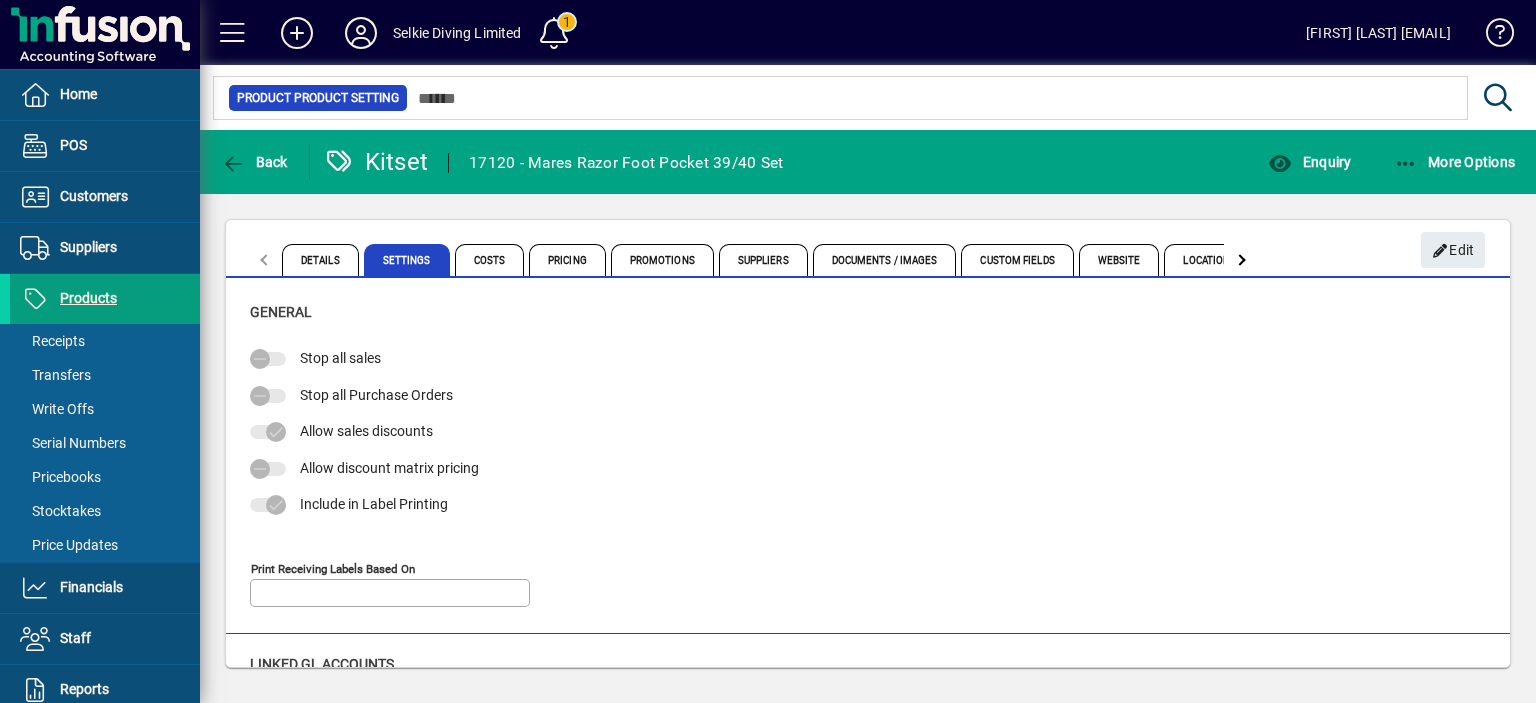 type on "**********" 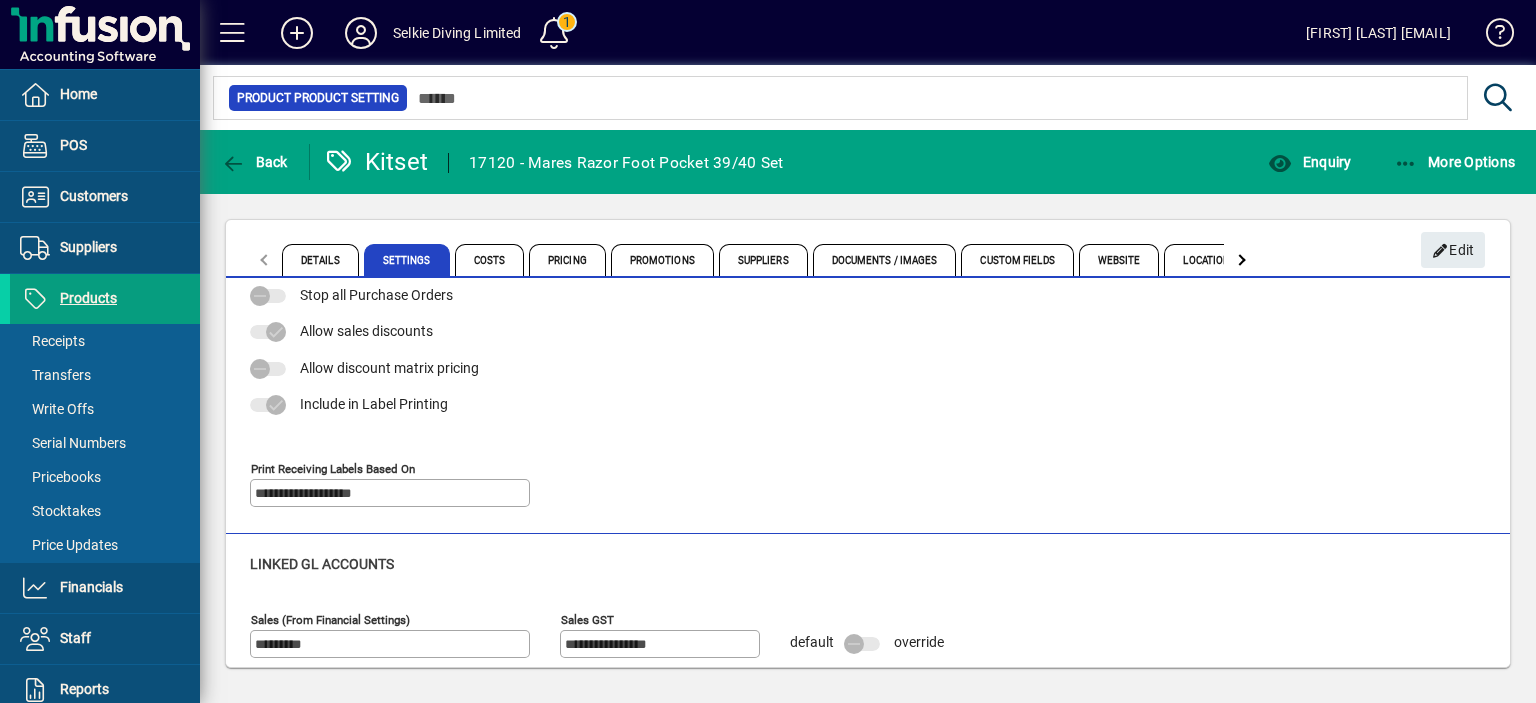 scroll, scrollTop: 0, scrollLeft: 0, axis: both 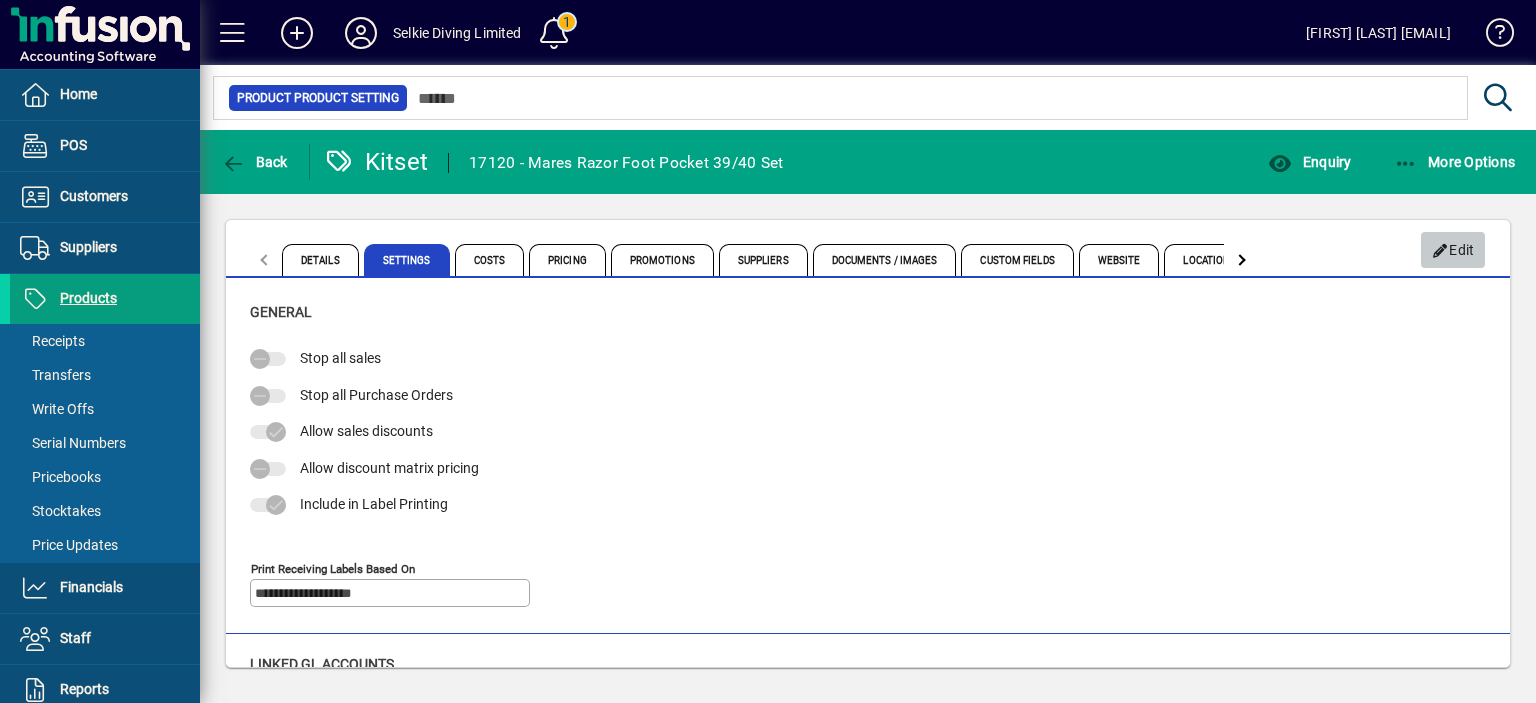 click 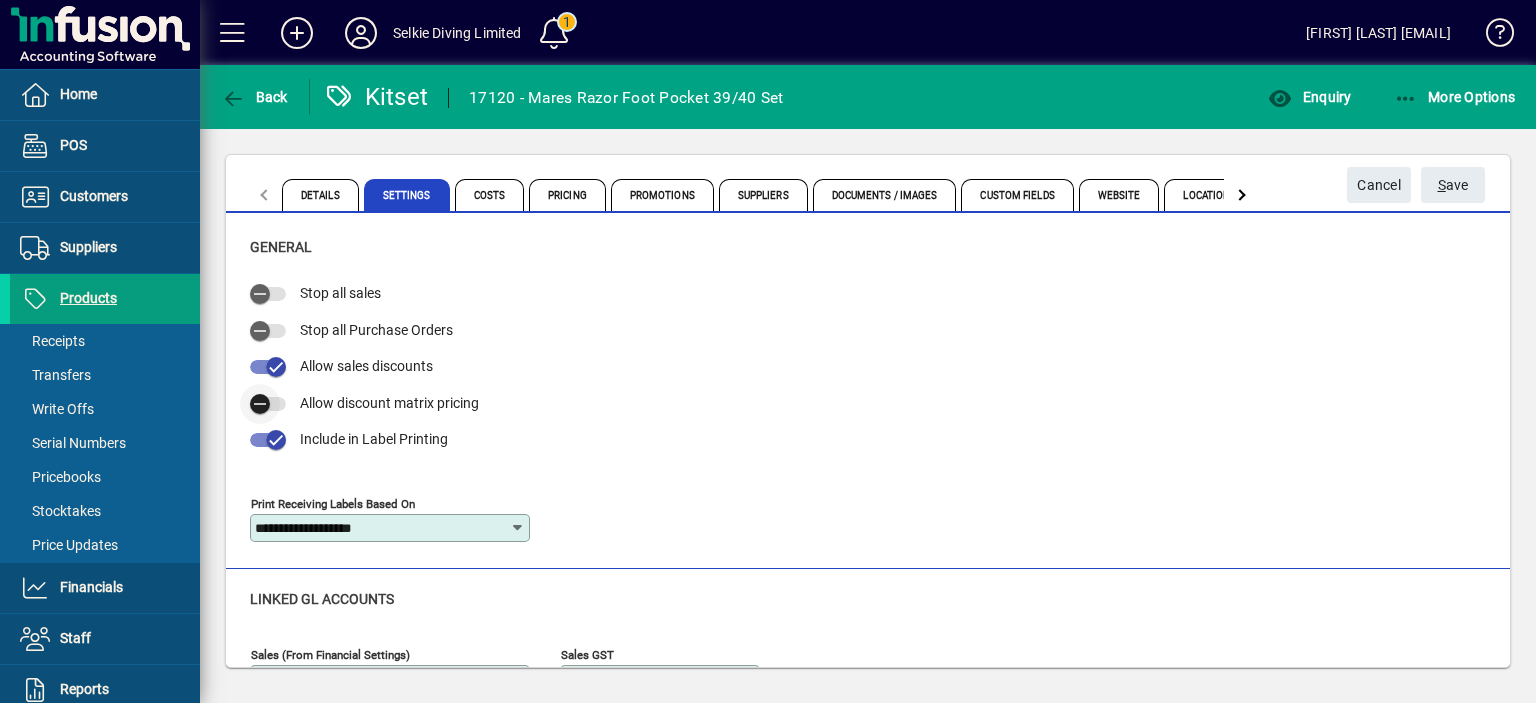 click 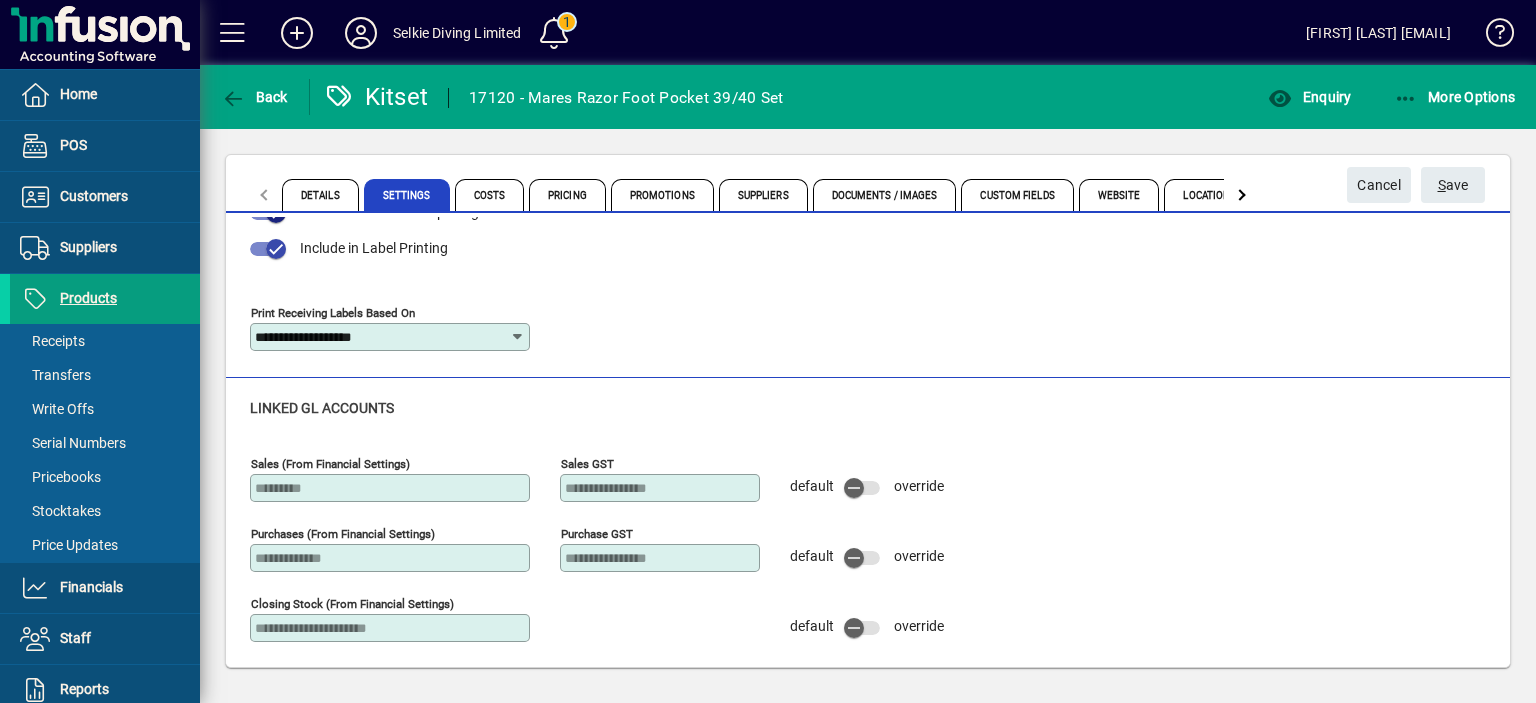 scroll, scrollTop: 0, scrollLeft: 0, axis: both 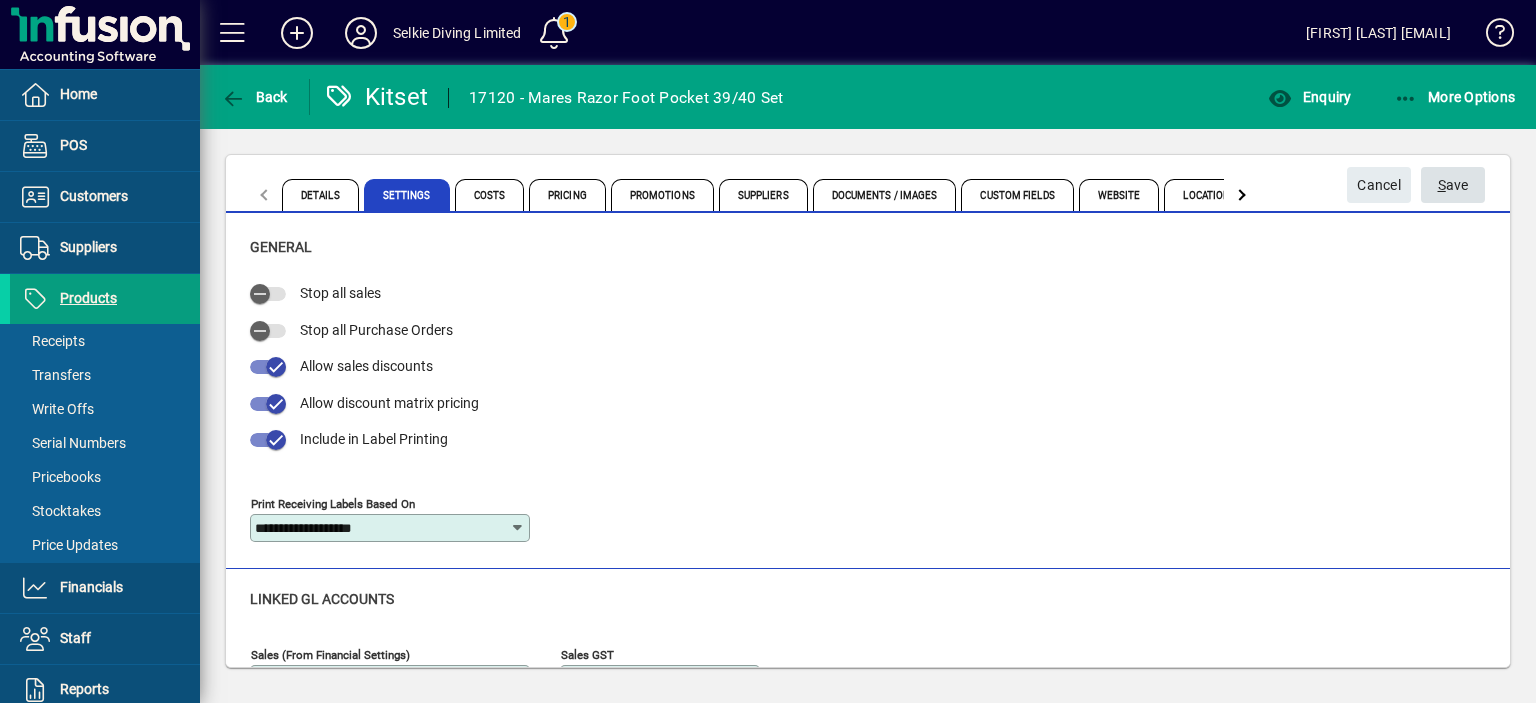 click on "S ave" 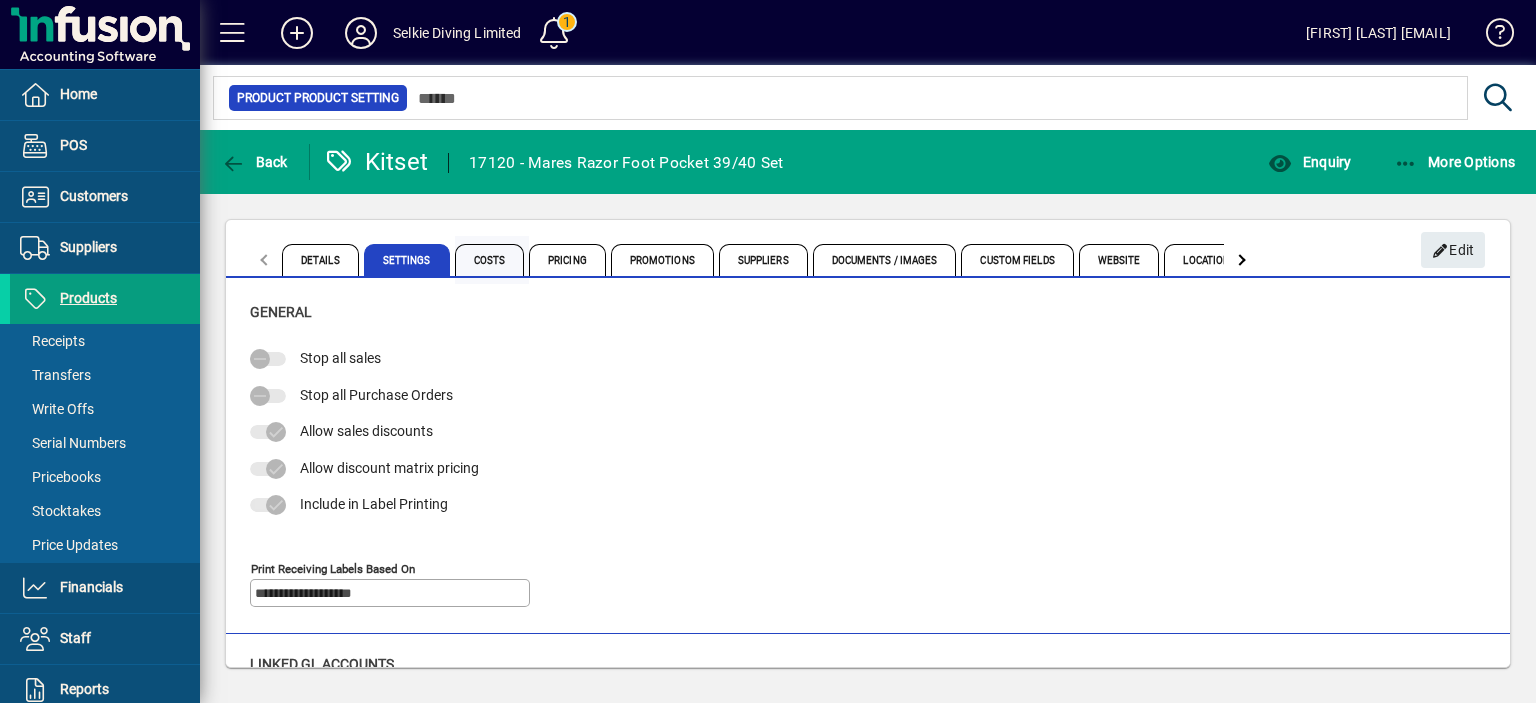click on "Costs" at bounding box center (490, 260) 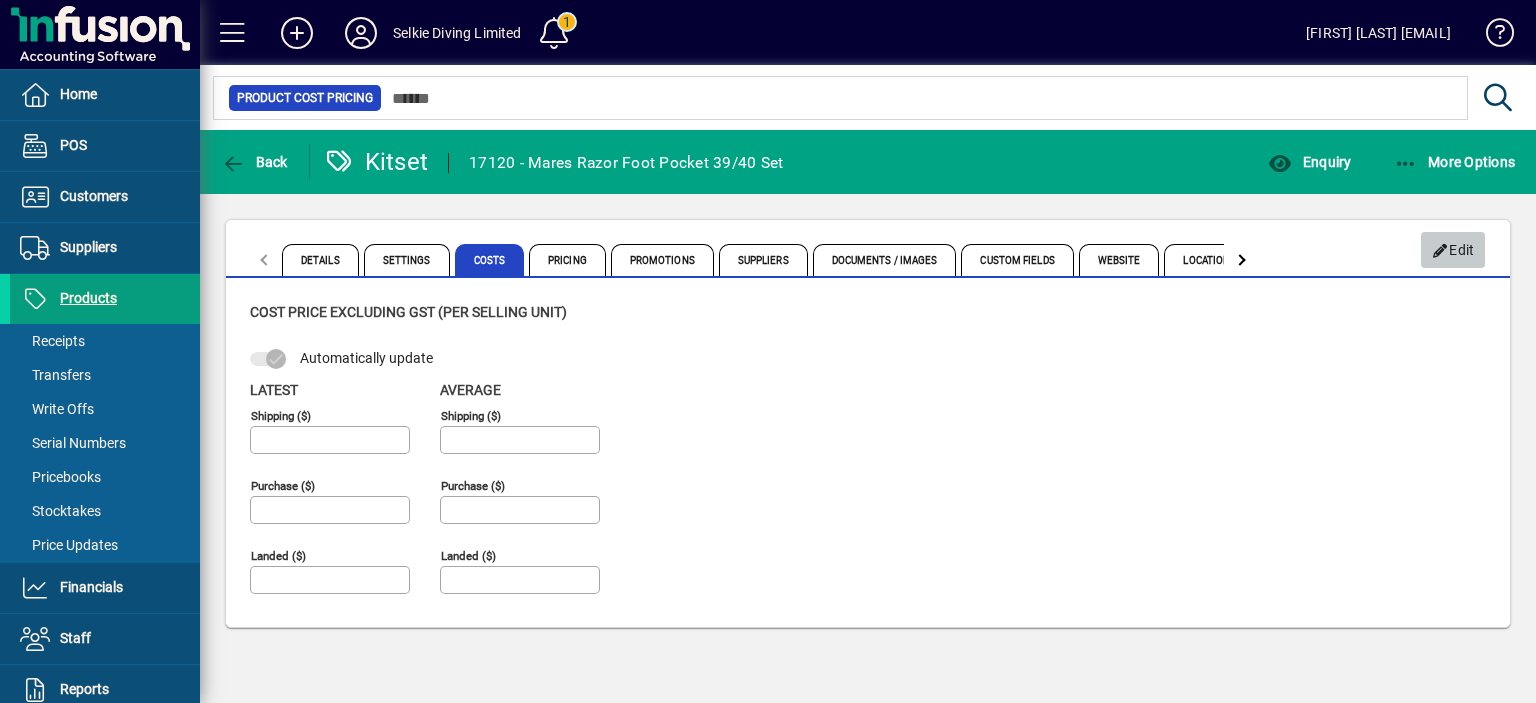 click on "Edit" 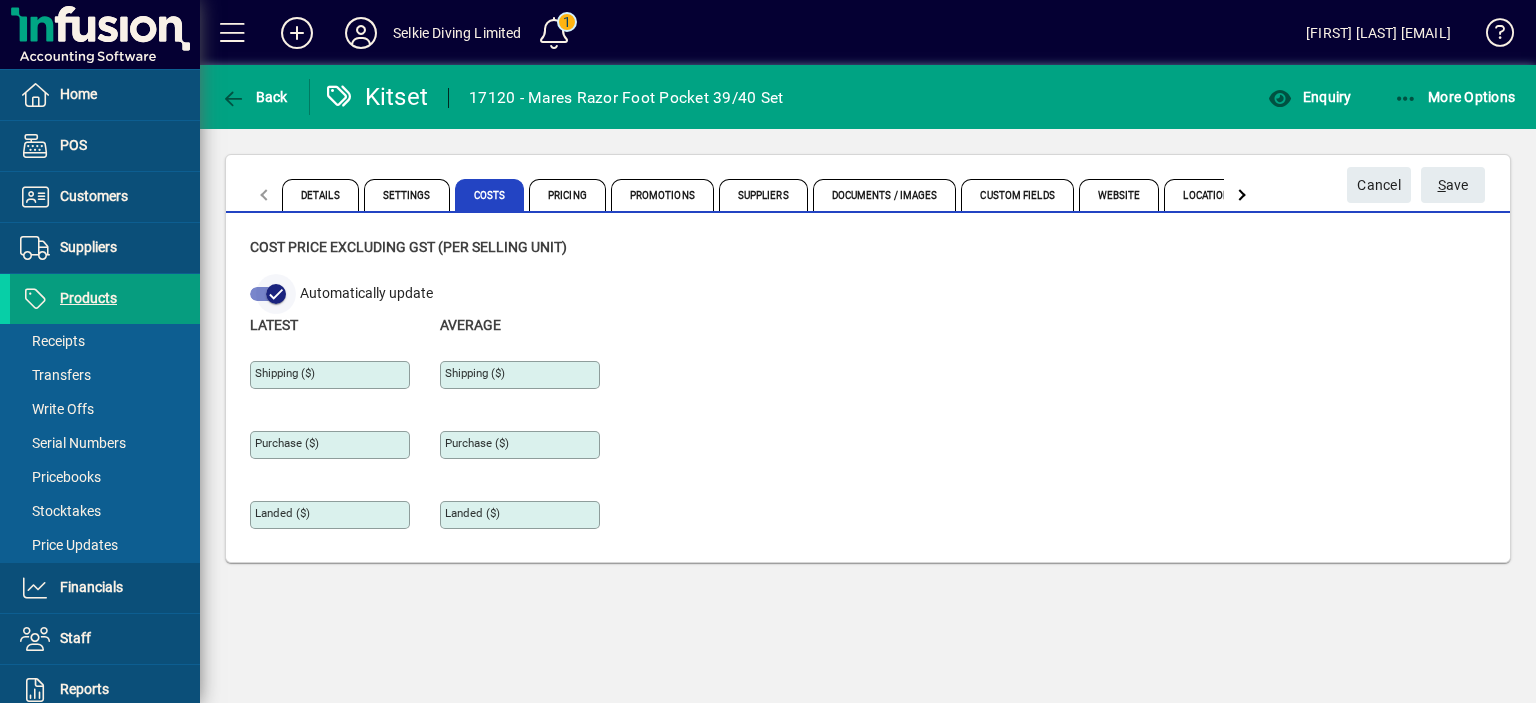 click 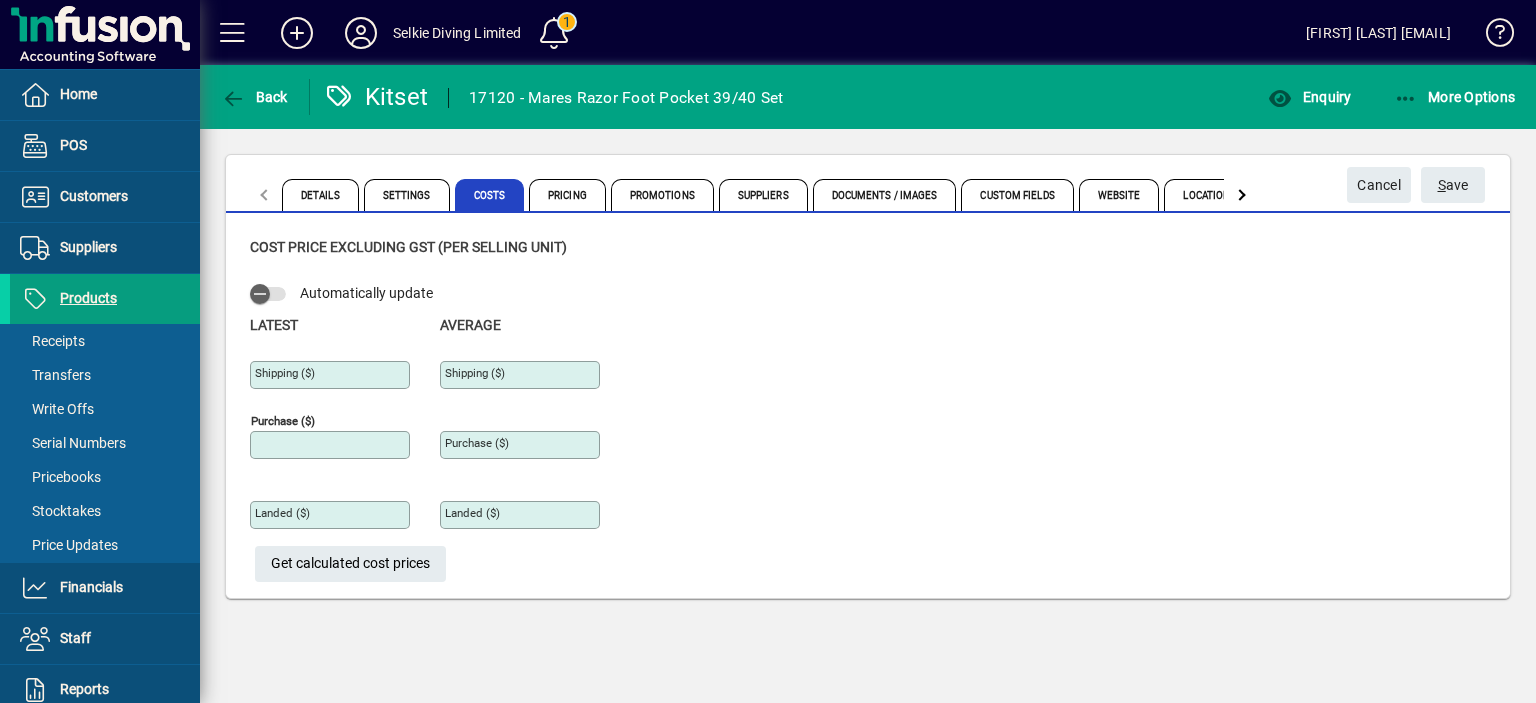 click on "Purchase ($)" at bounding box center (332, 445) 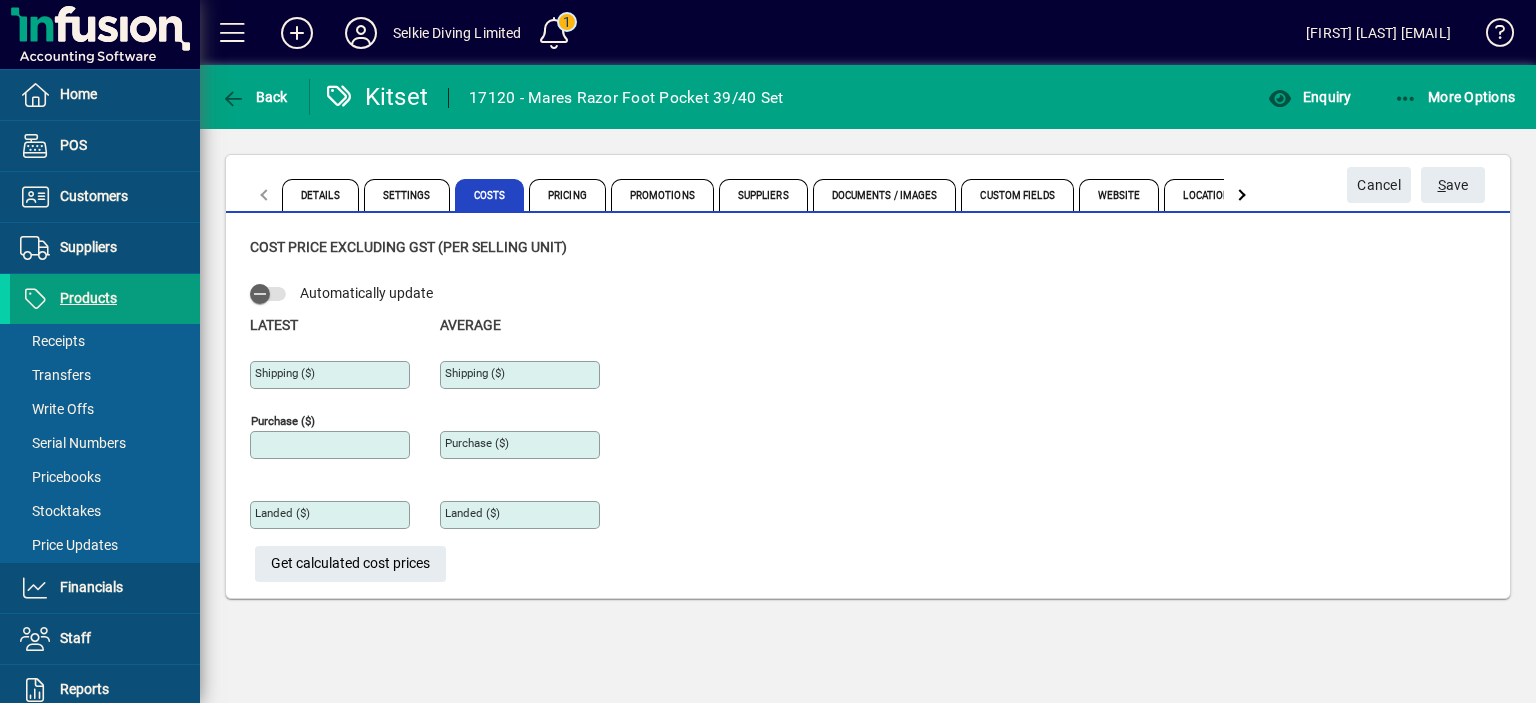 paste on "*****" 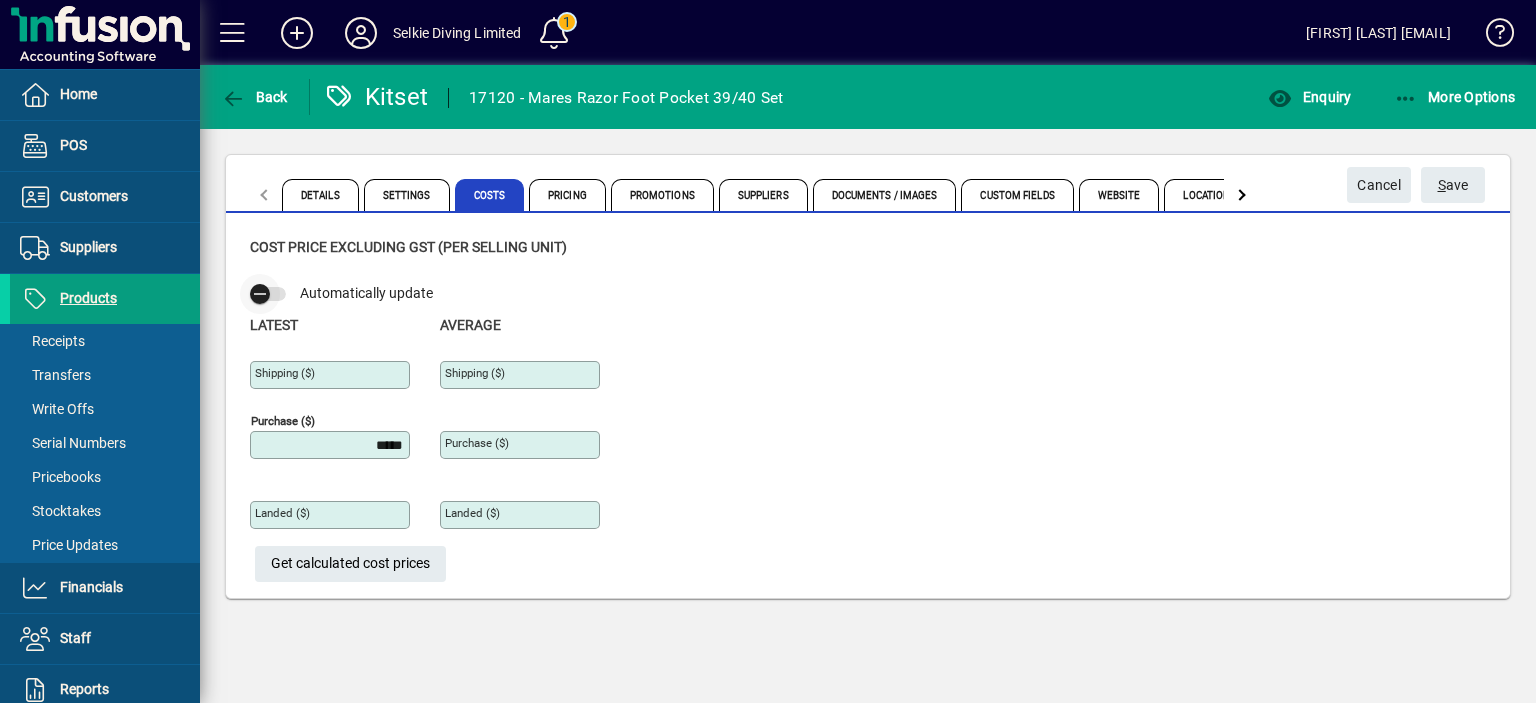 type on "*******" 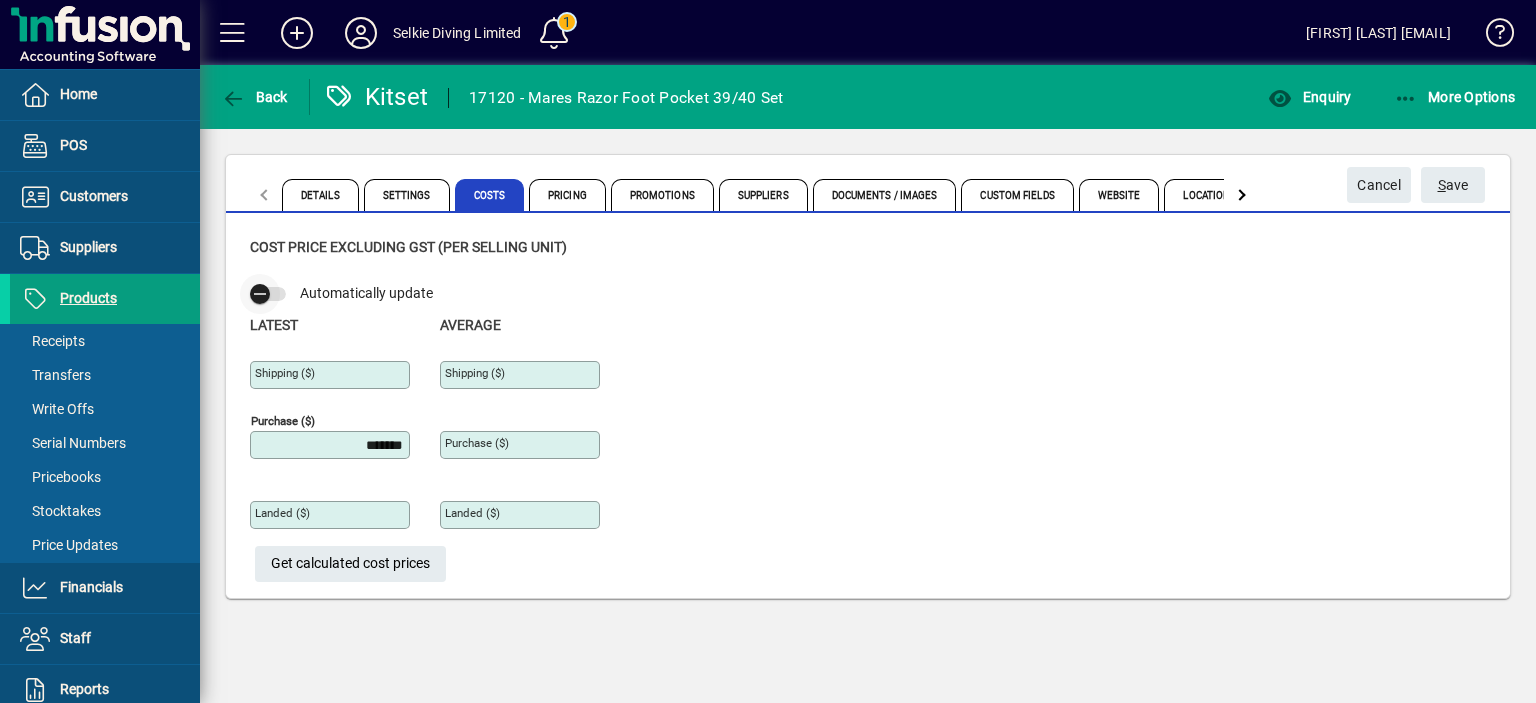 type on "*******" 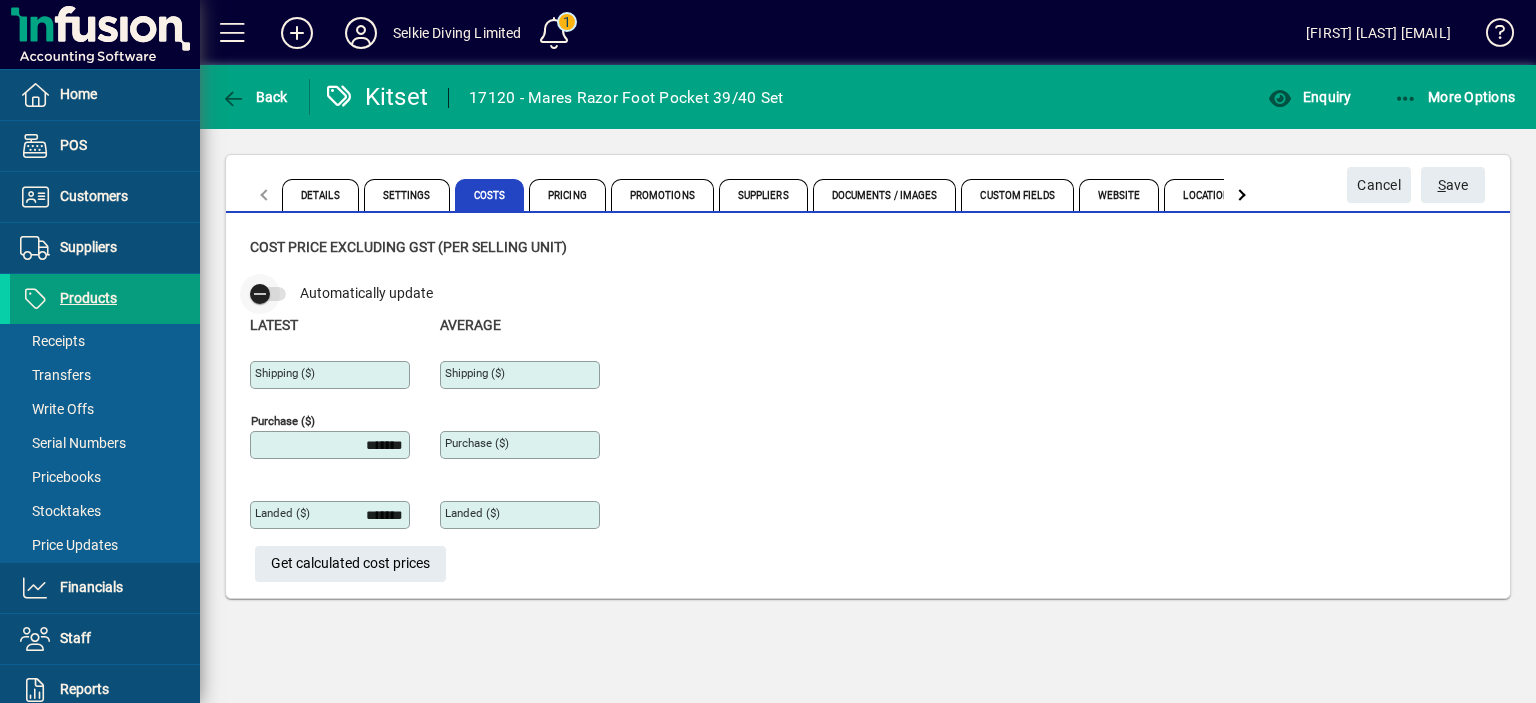 click 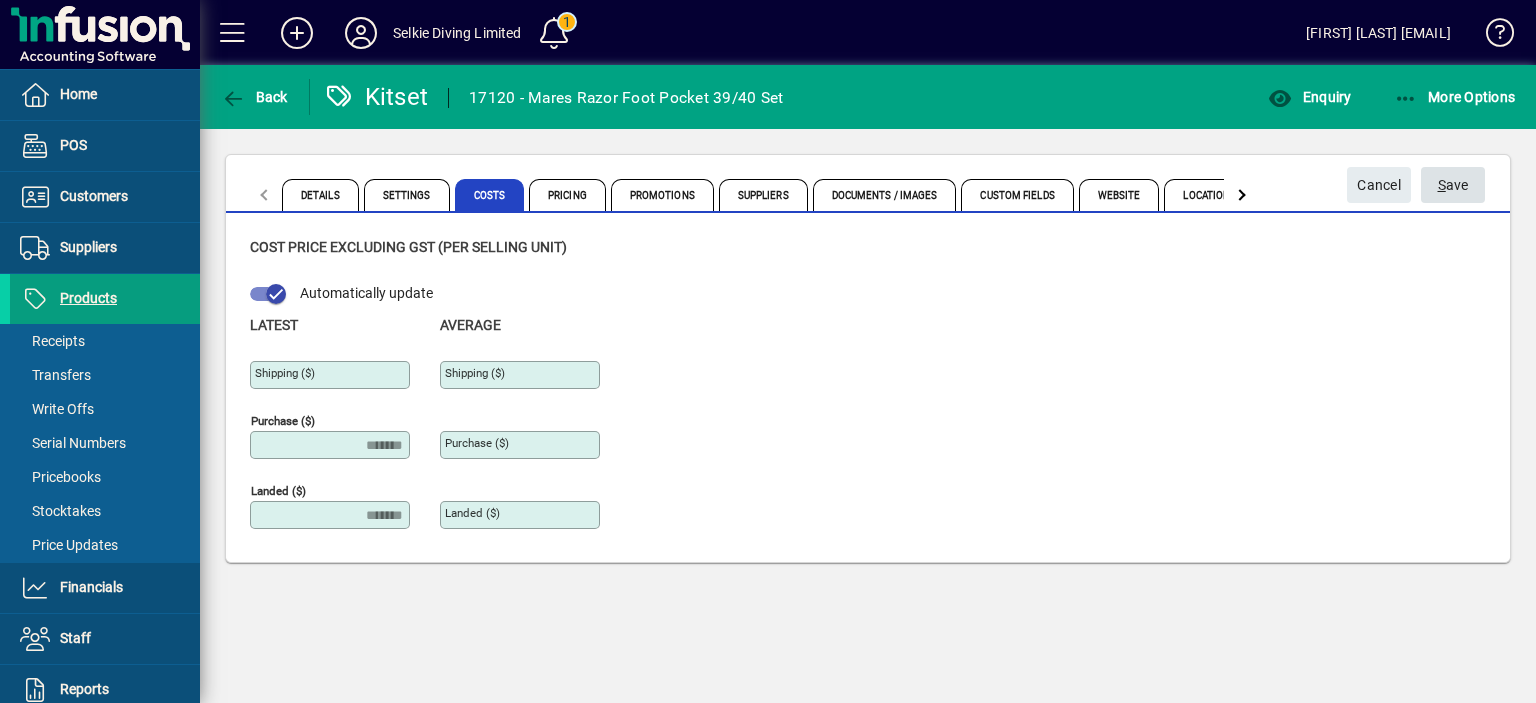 click 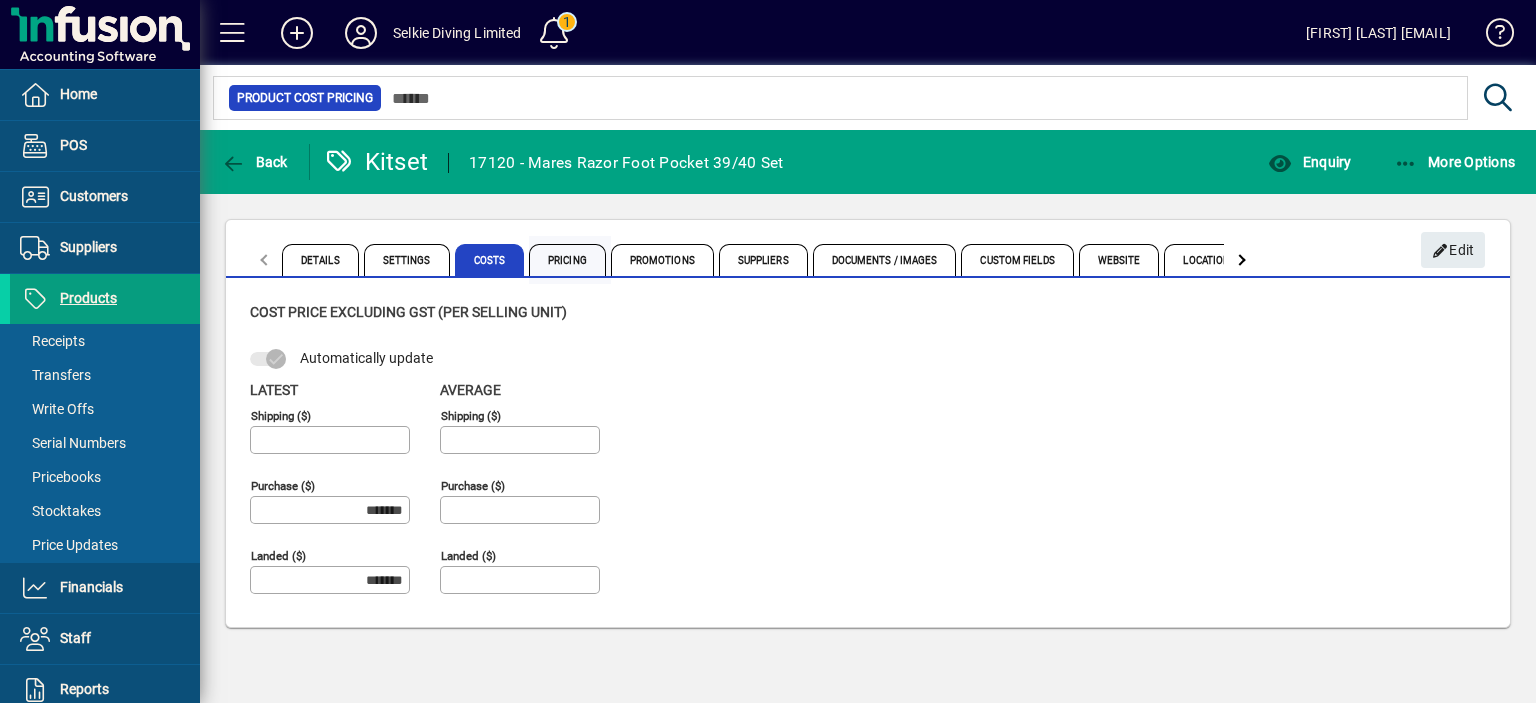click on "Pricing" at bounding box center [567, 260] 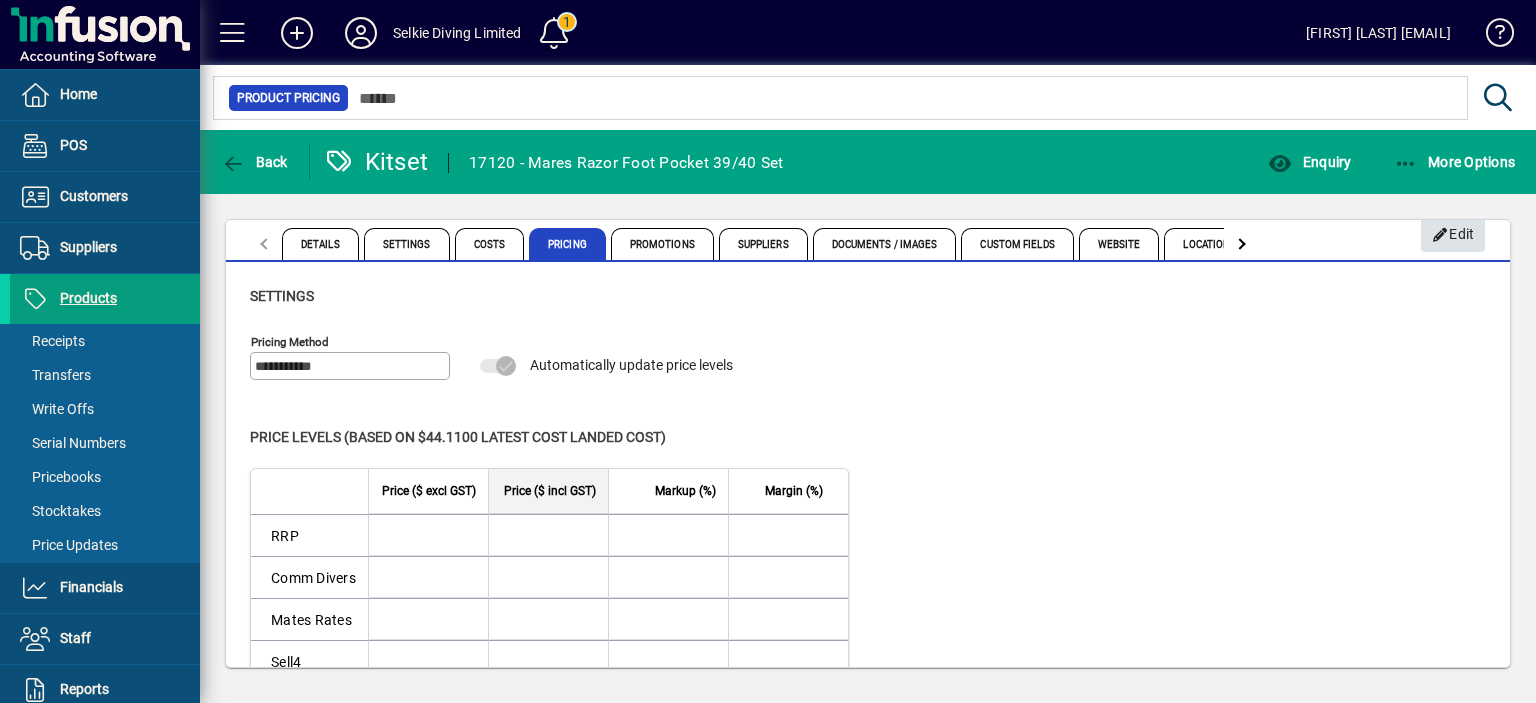 scroll, scrollTop: 0, scrollLeft: 0, axis: both 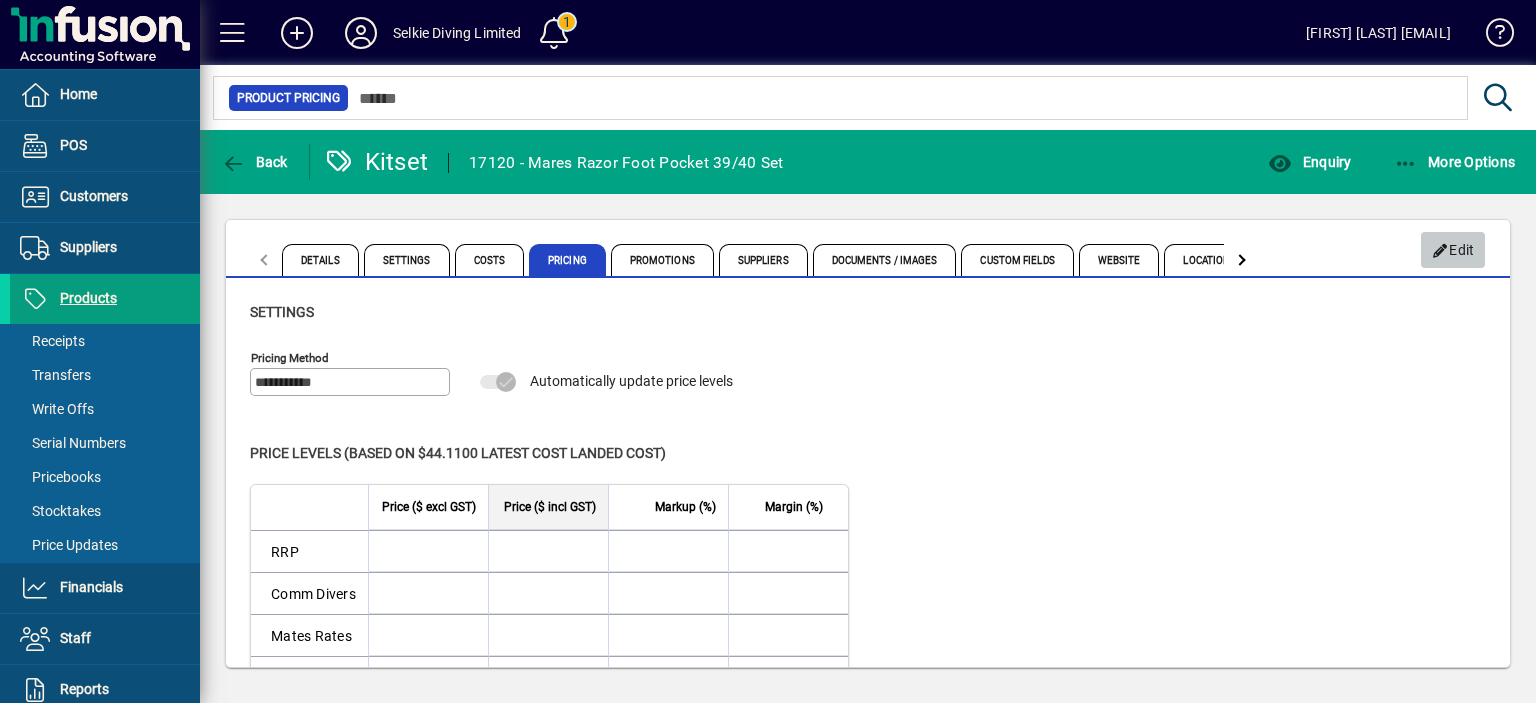 click 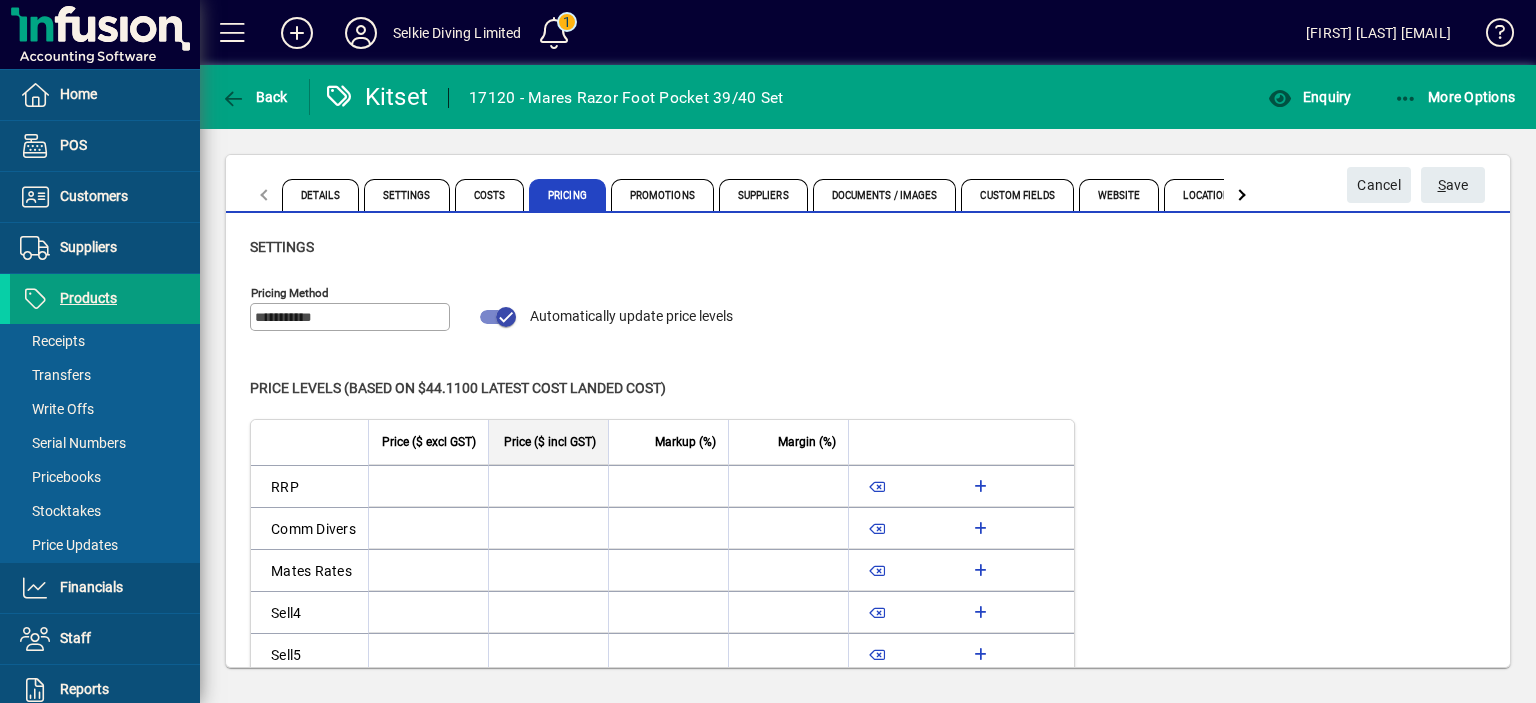 scroll, scrollTop: 100, scrollLeft: 0, axis: vertical 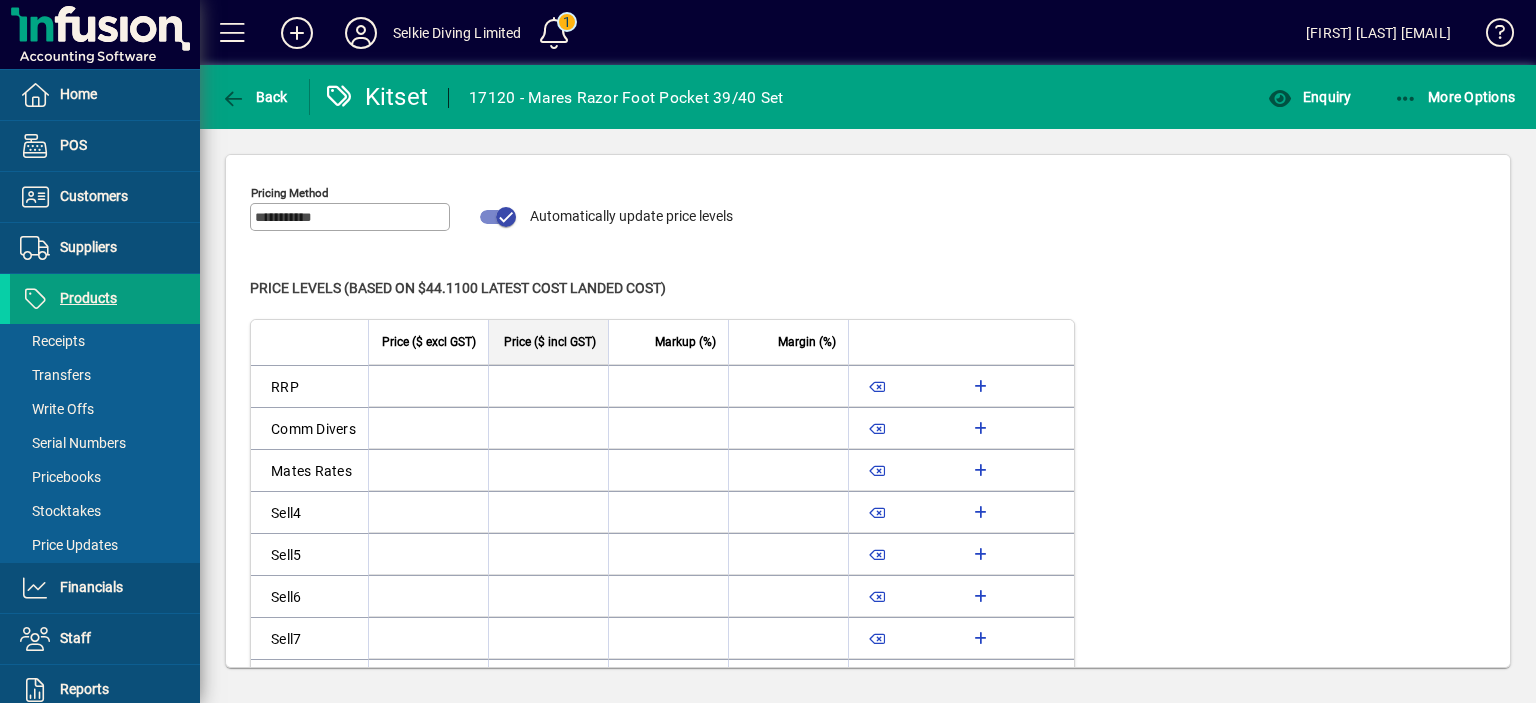 click at bounding box center (545, 386) 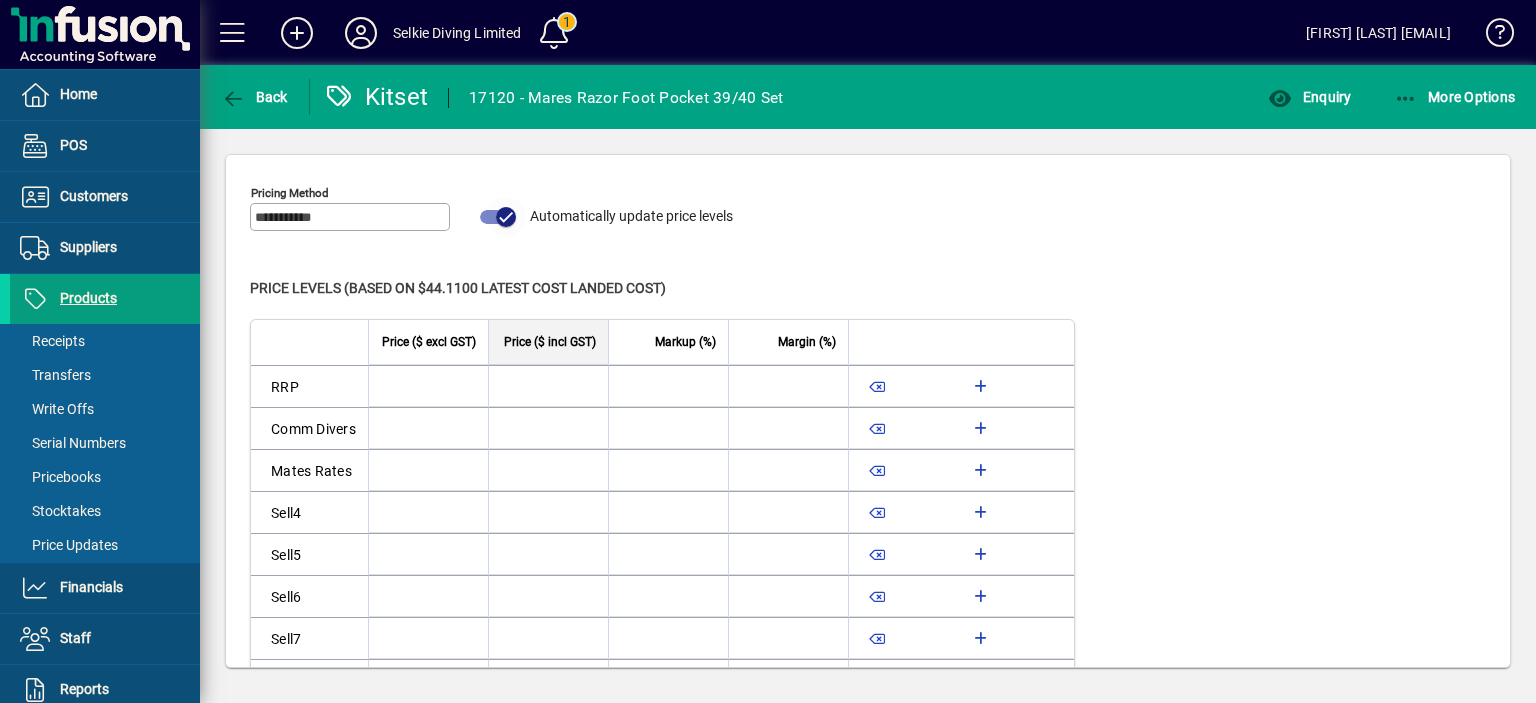 drag, startPoint x: 510, startPoint y: 225, endPoint x: 490, endPoint y: 276, distance: 54.781384 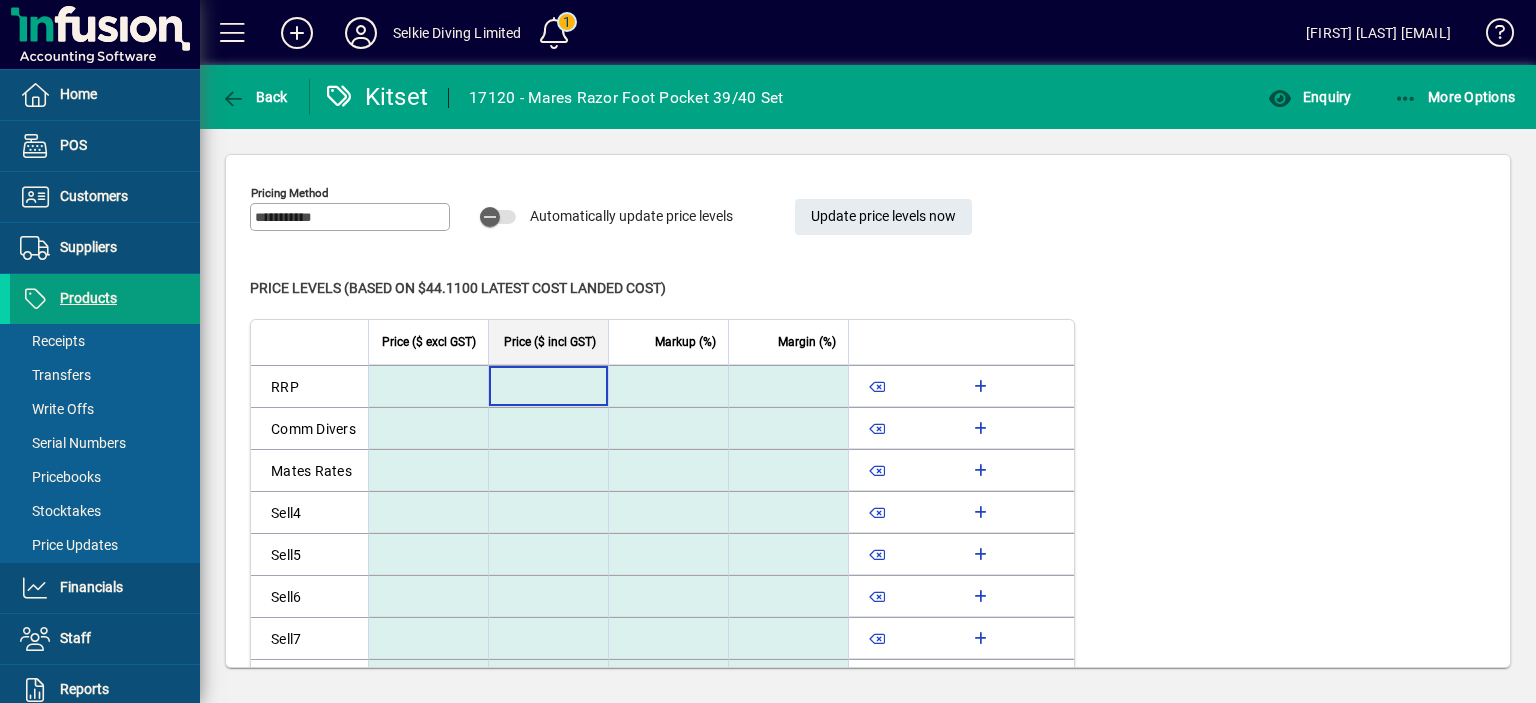 click at bounding box center [547, 386] 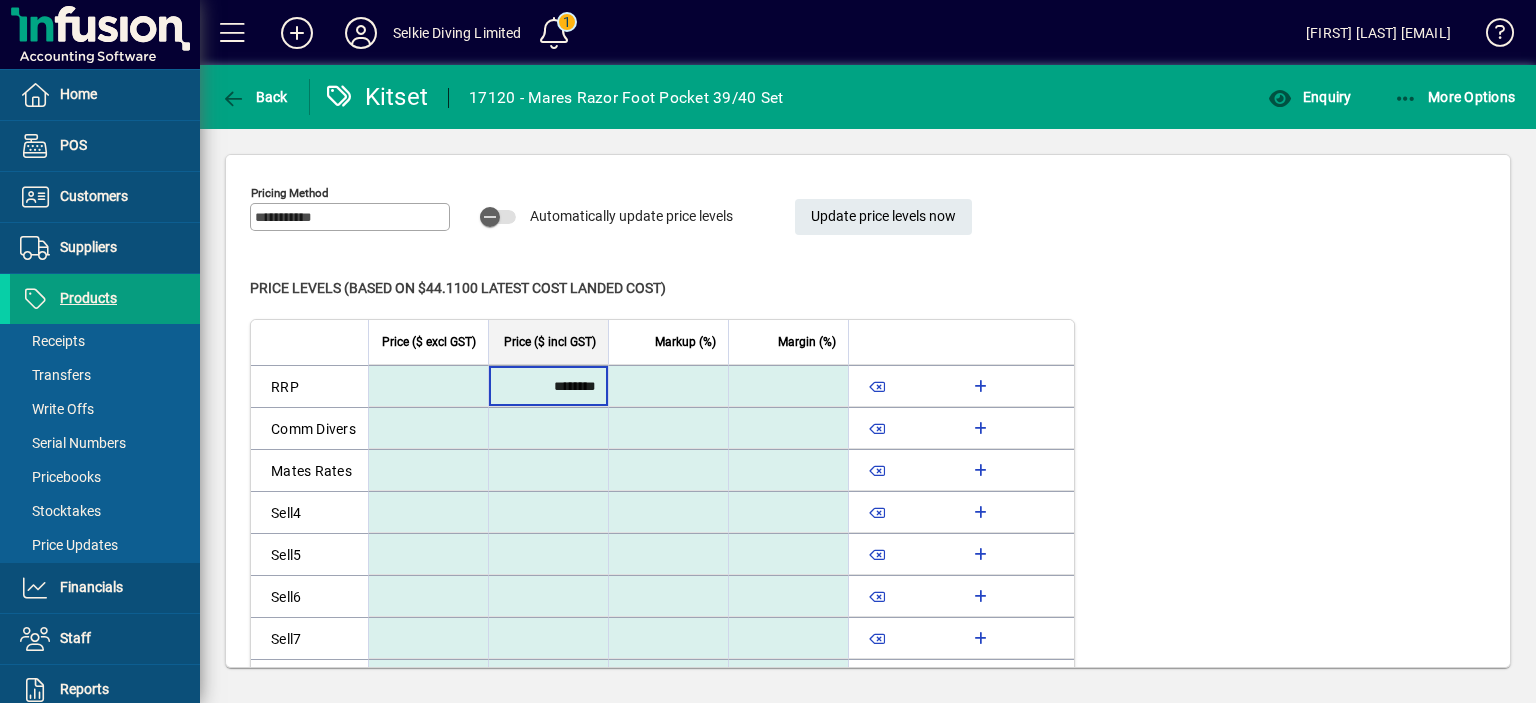 type on "********" 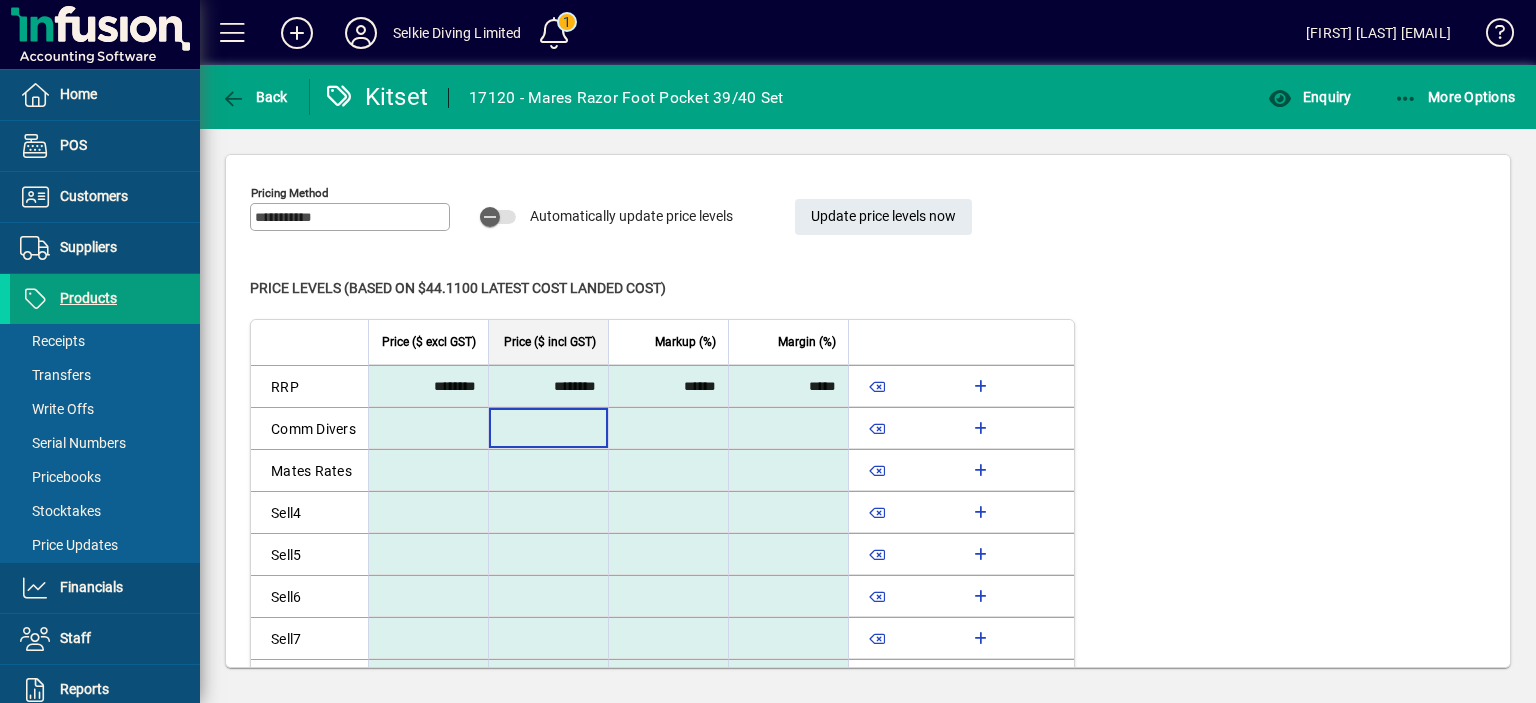 click at bounding box center [547, 428] 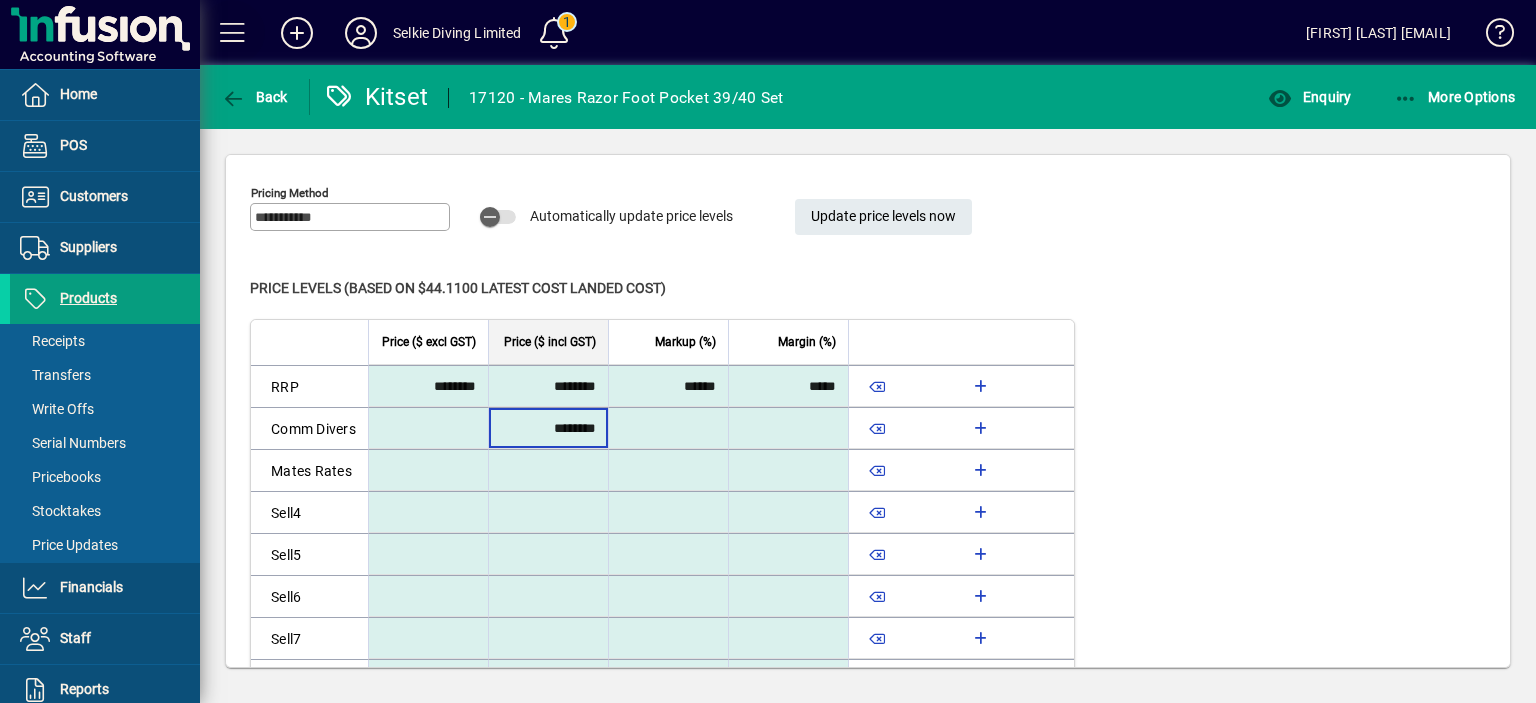 type on "********" 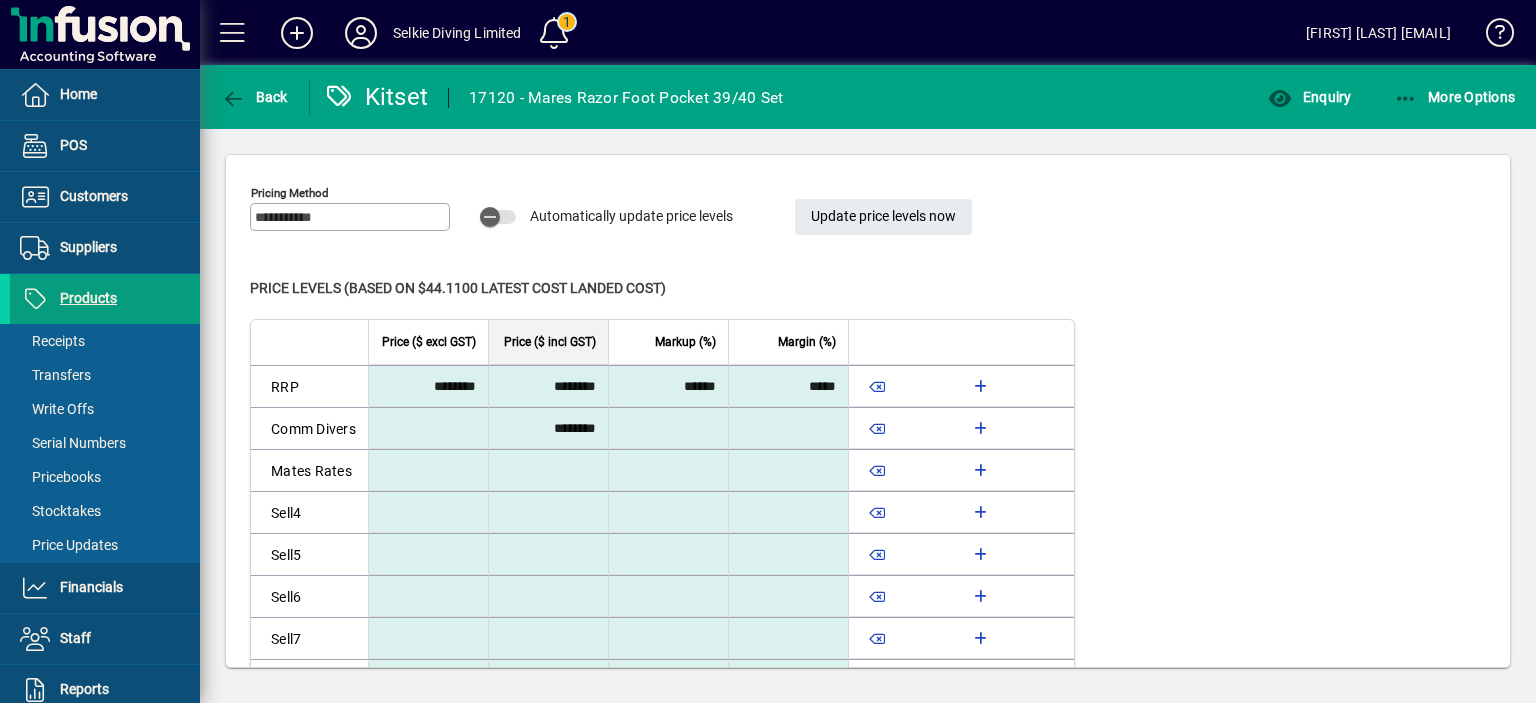 type on "********" 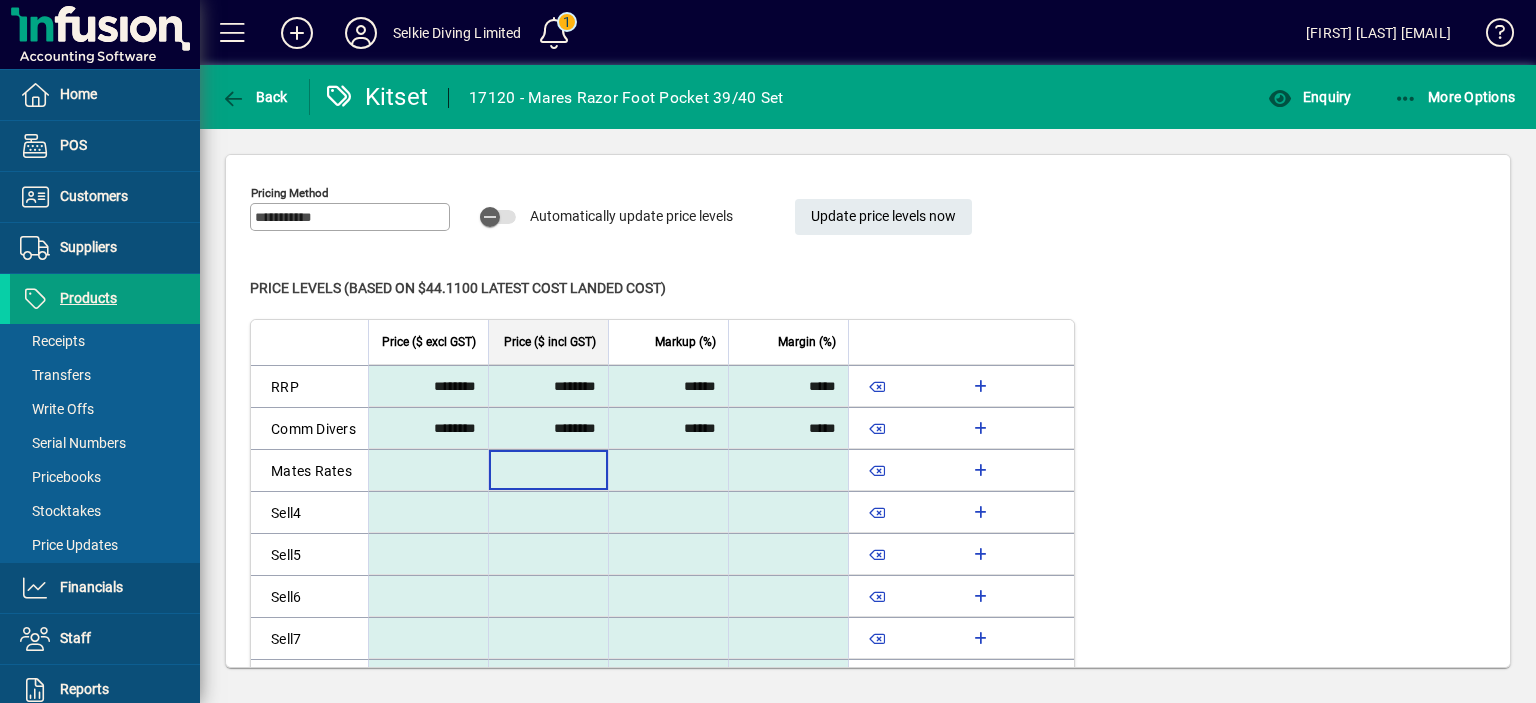 click at bounding box center [547, 470] 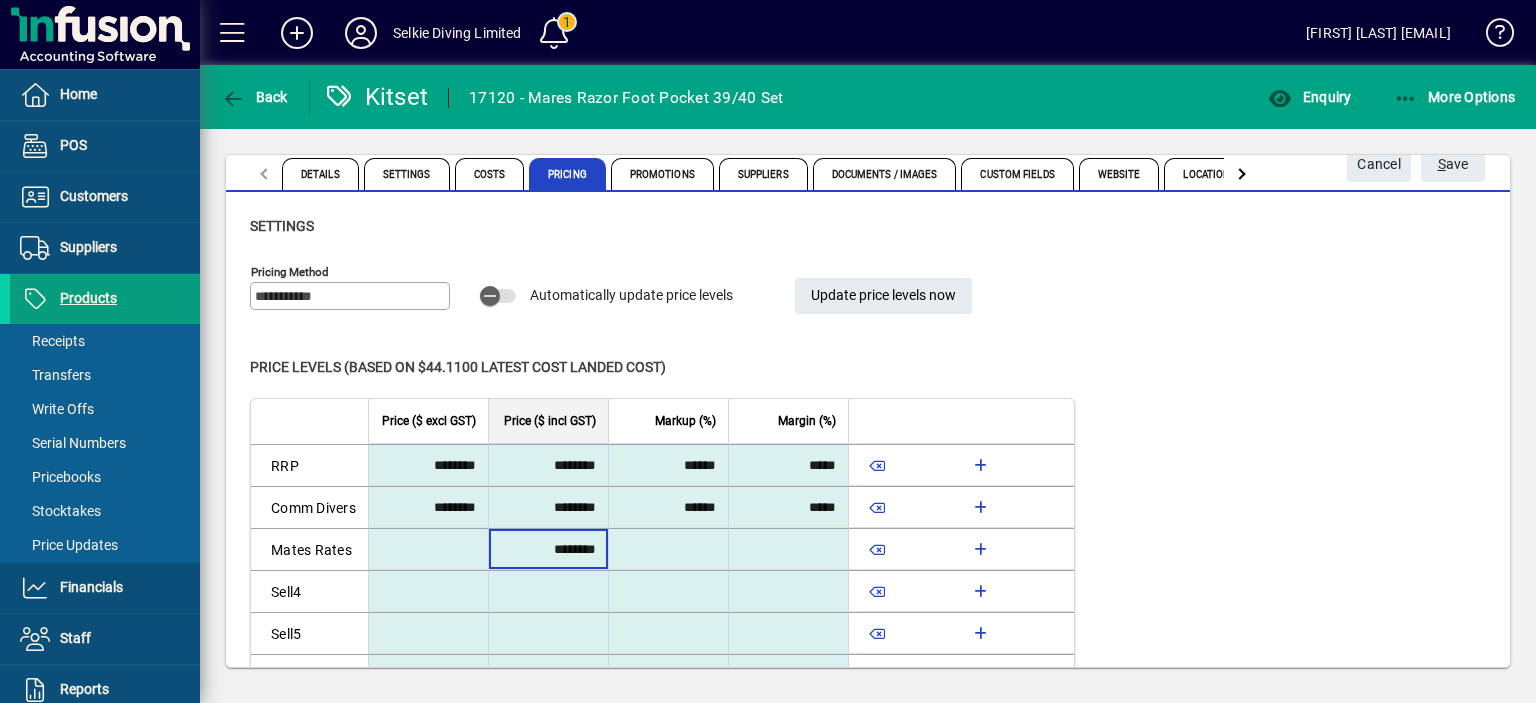 scroll, scrollTop: 0, scrollLeft: 0, axis: both 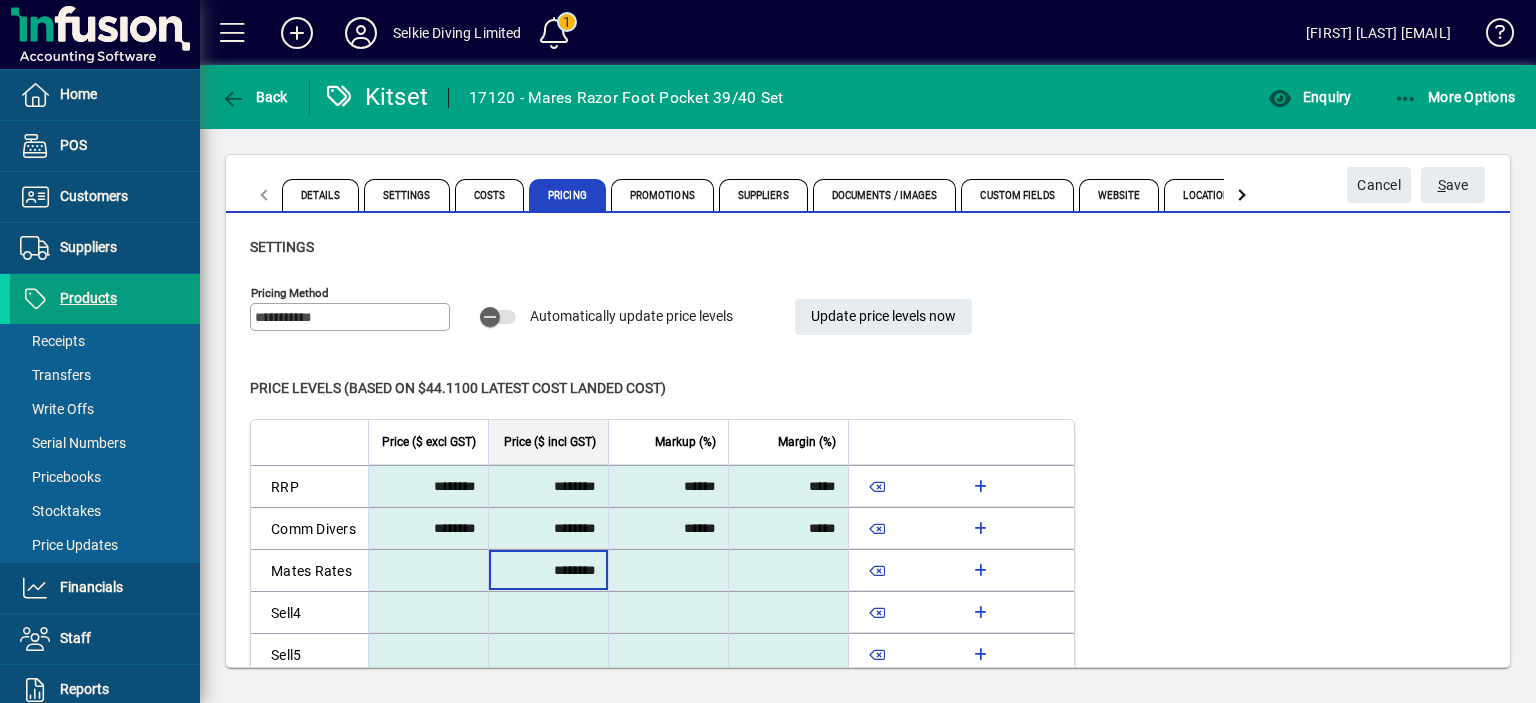 type on "********" 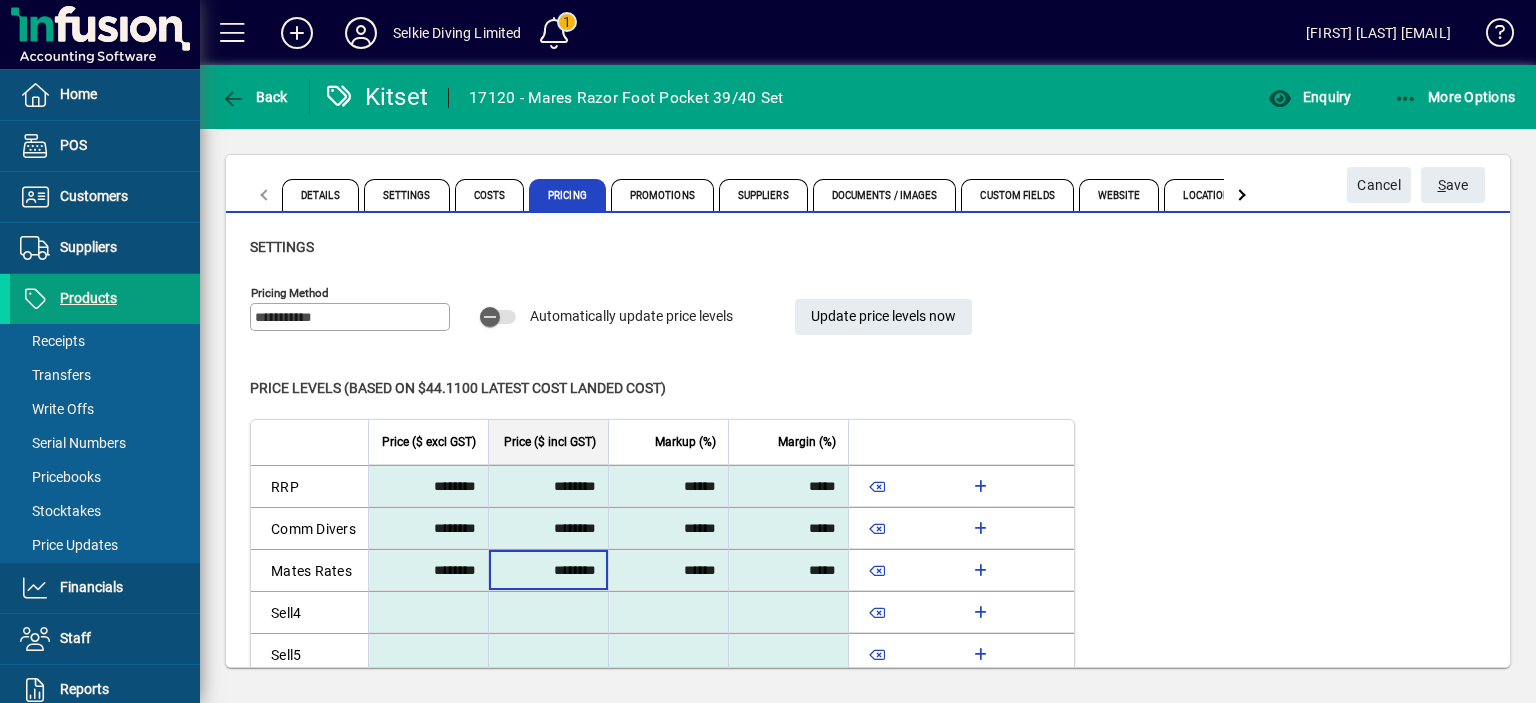 click on "Price levels (based on $44.1100 Latest cost landed cost)  Level   Price ($ excl GST)   Price ($ incl GST)   Markup (%)   Margin (%)   RRP  ******** ******** ****** *****  Comm Divers  ******** ******** ****** *****  Mates Rates  ******** ******** ****** *****  Sell4   Sell5   Sell6   Sell7   Sell8" 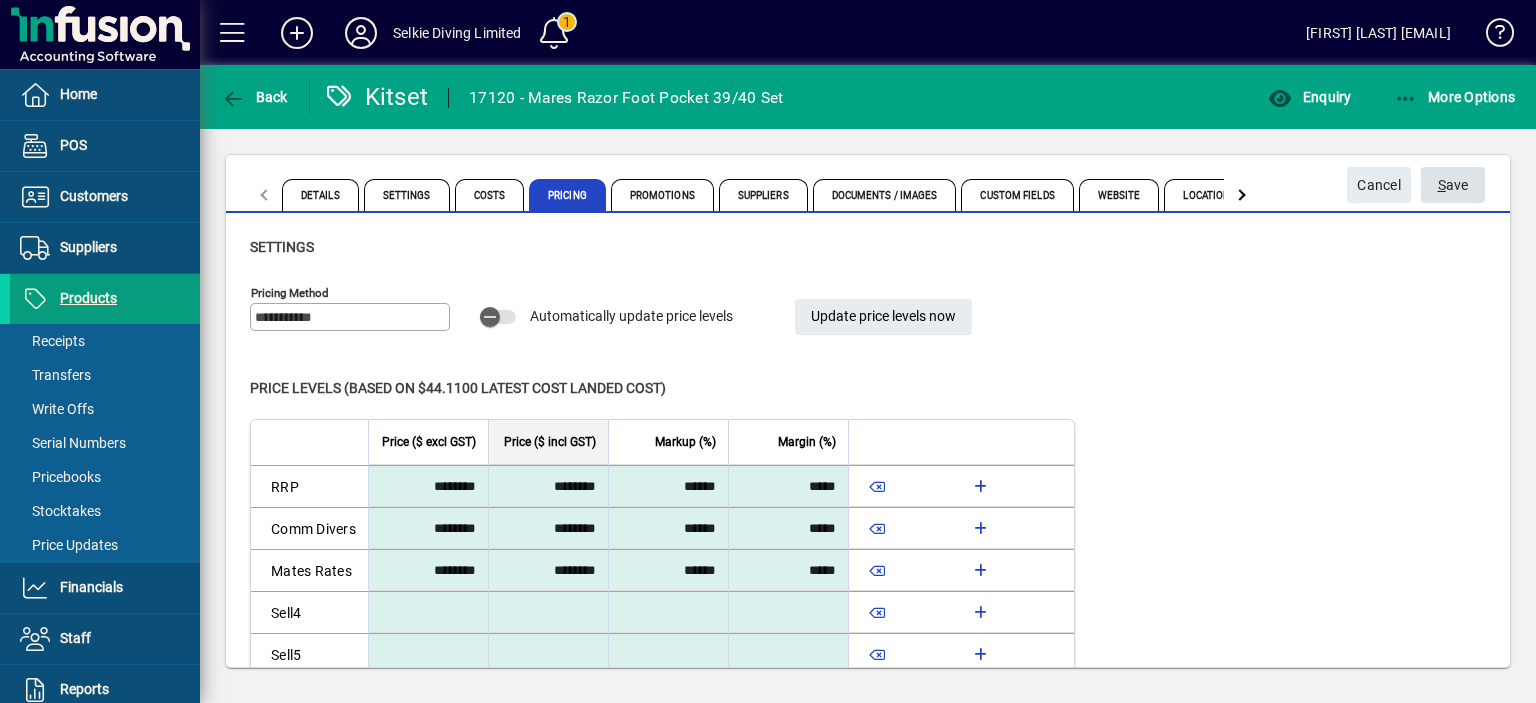 click 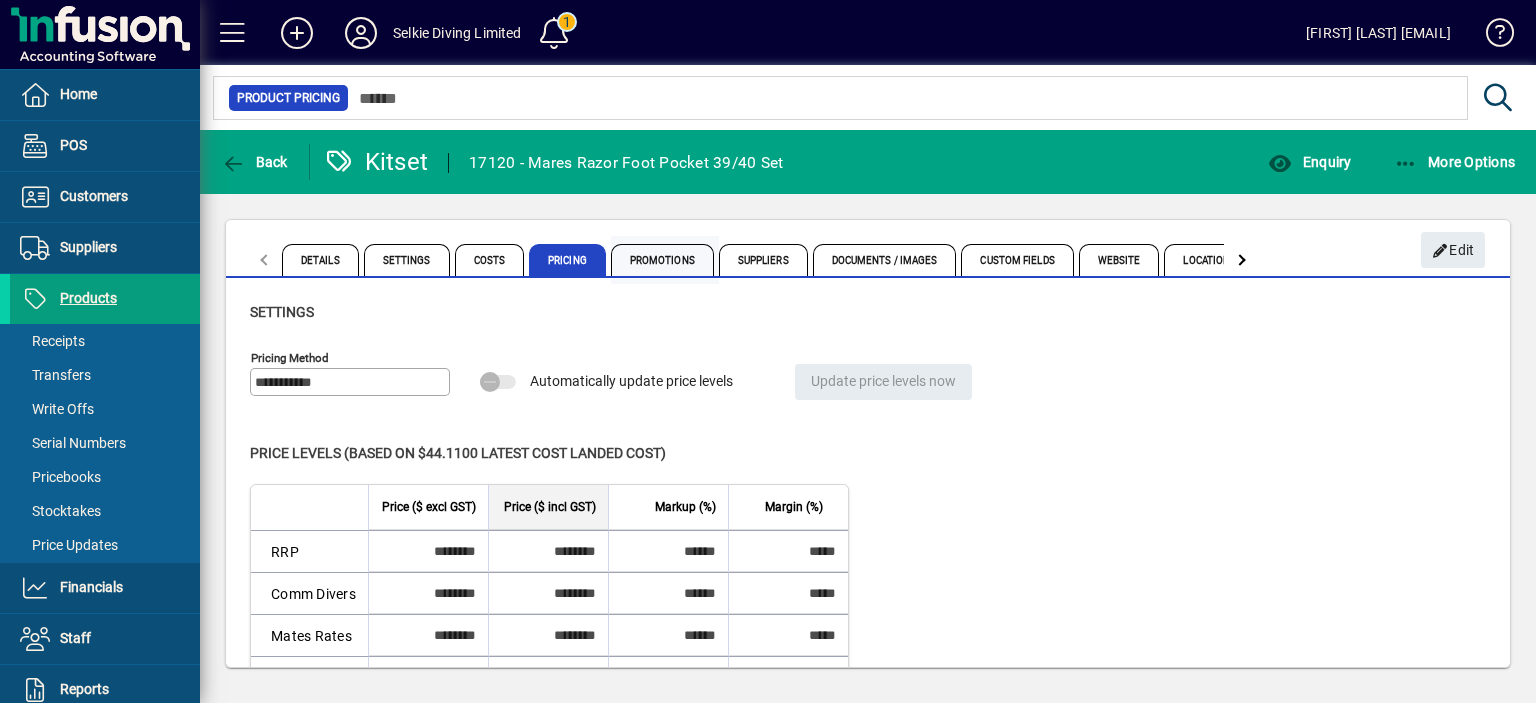 click on "Promotions" at bounding box center [662, 260] 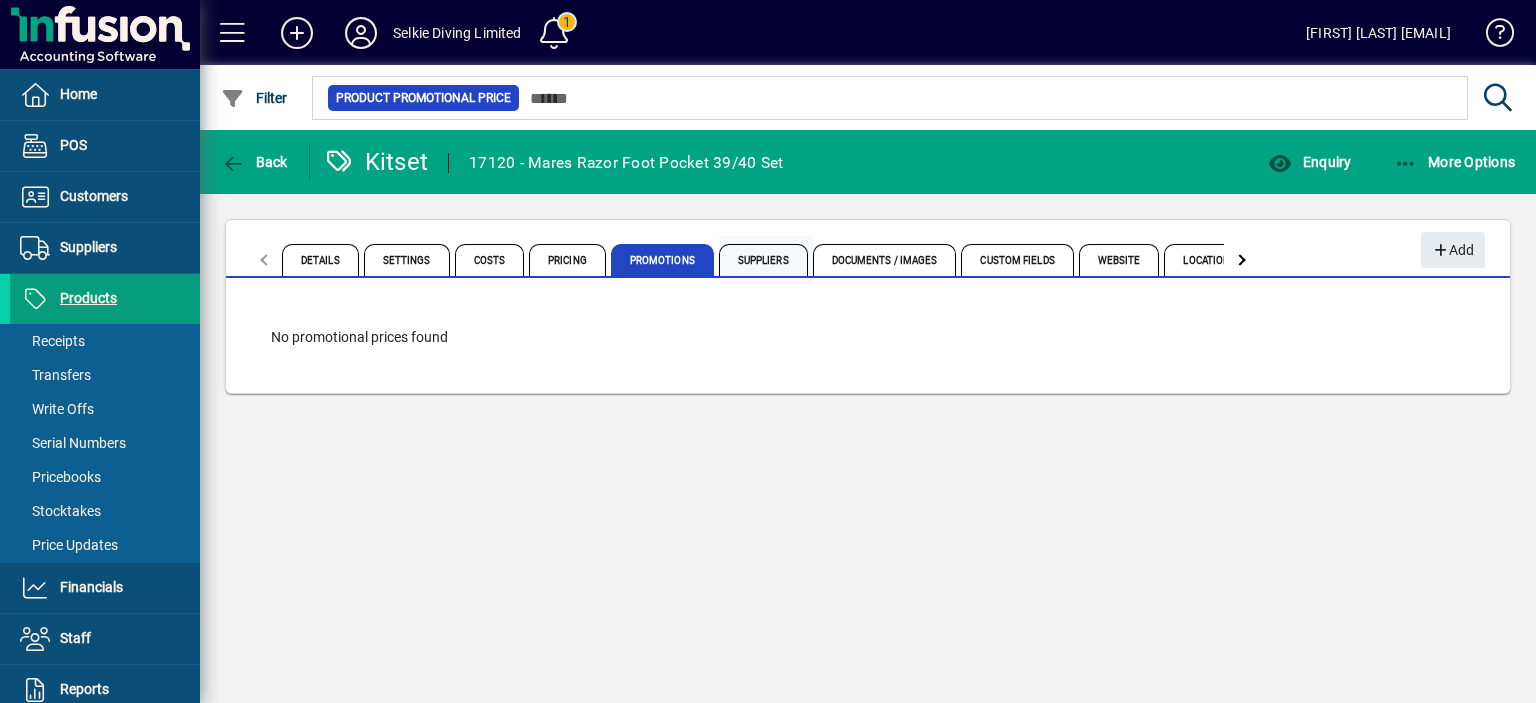 click on "Suppliers" at bounding box center (763, 260) 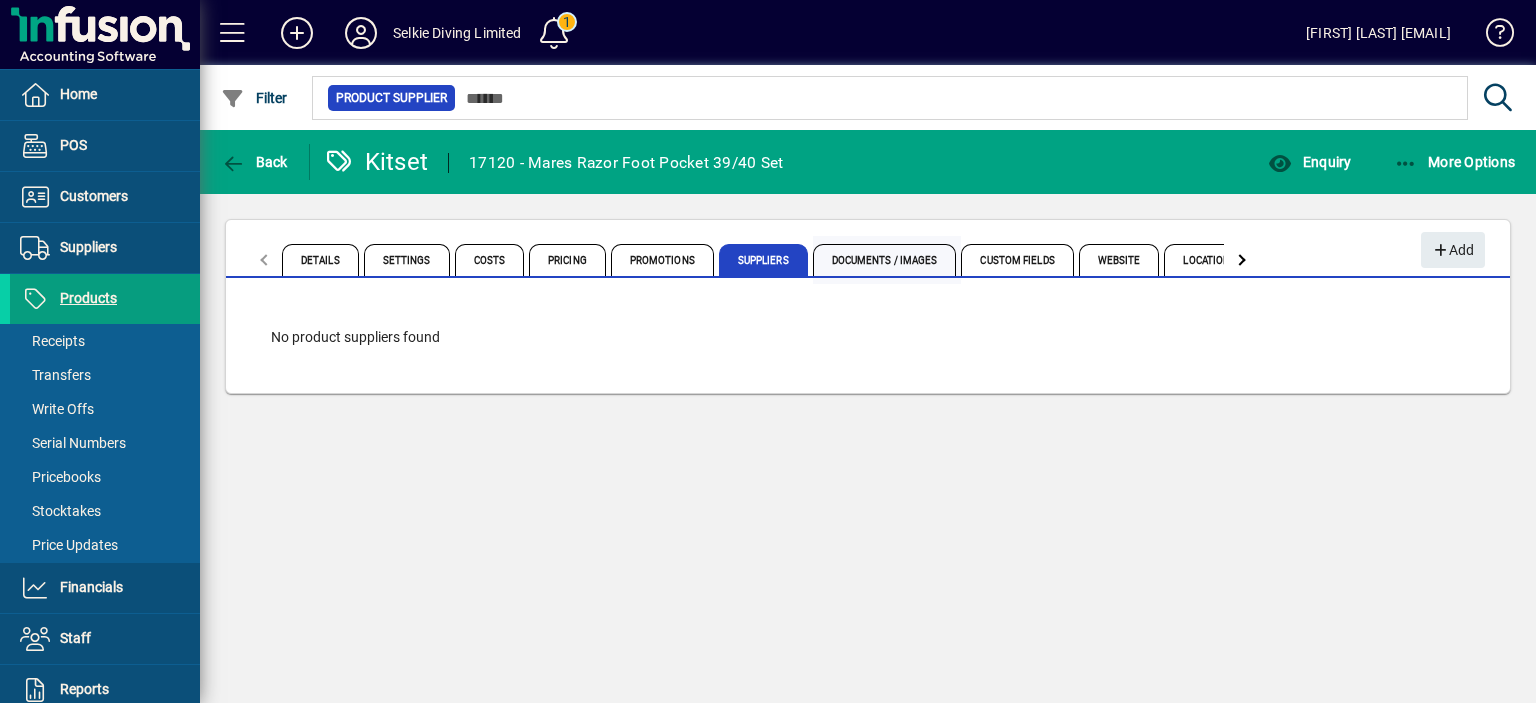 click on "Documents / Images" at bounding box center (885, 260) 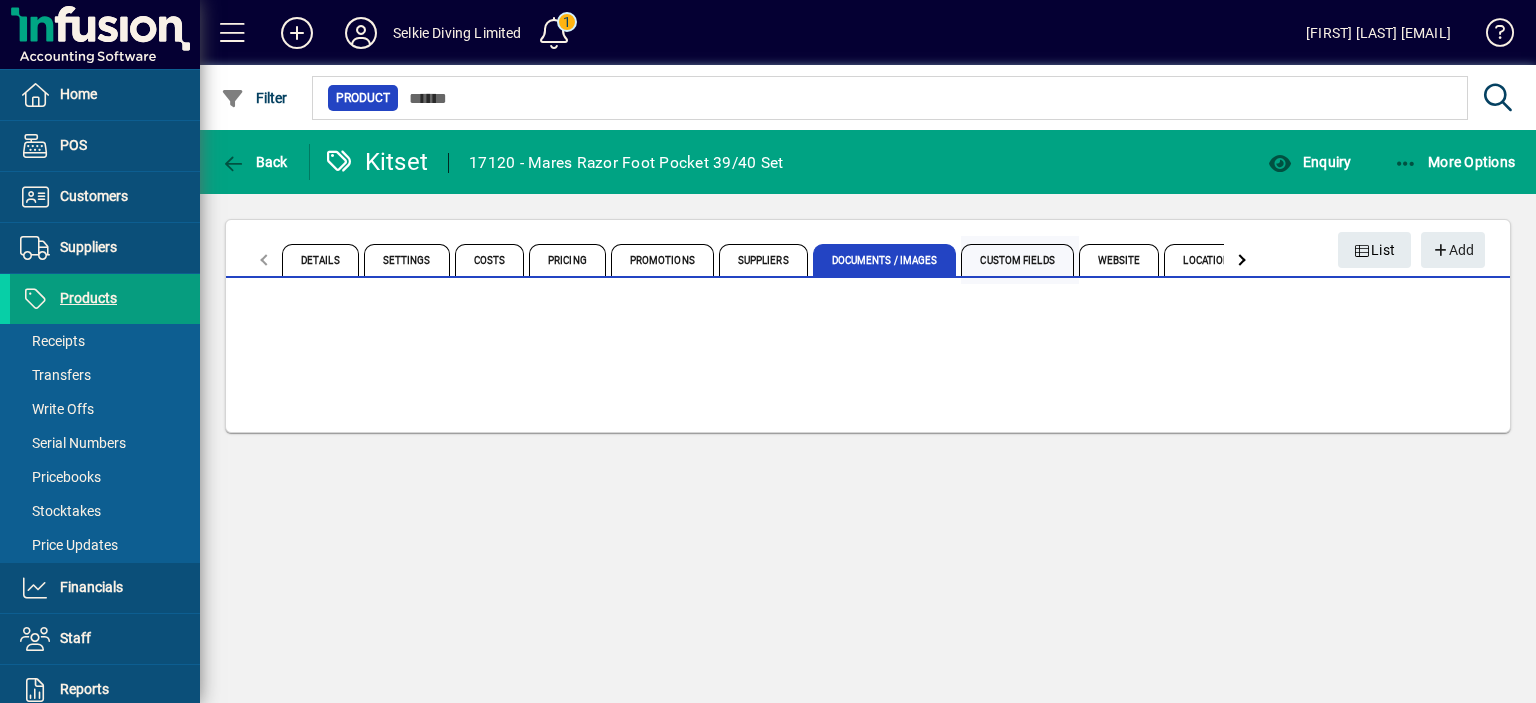 click on "Custom Fields" at bounding box center [1017, 260] 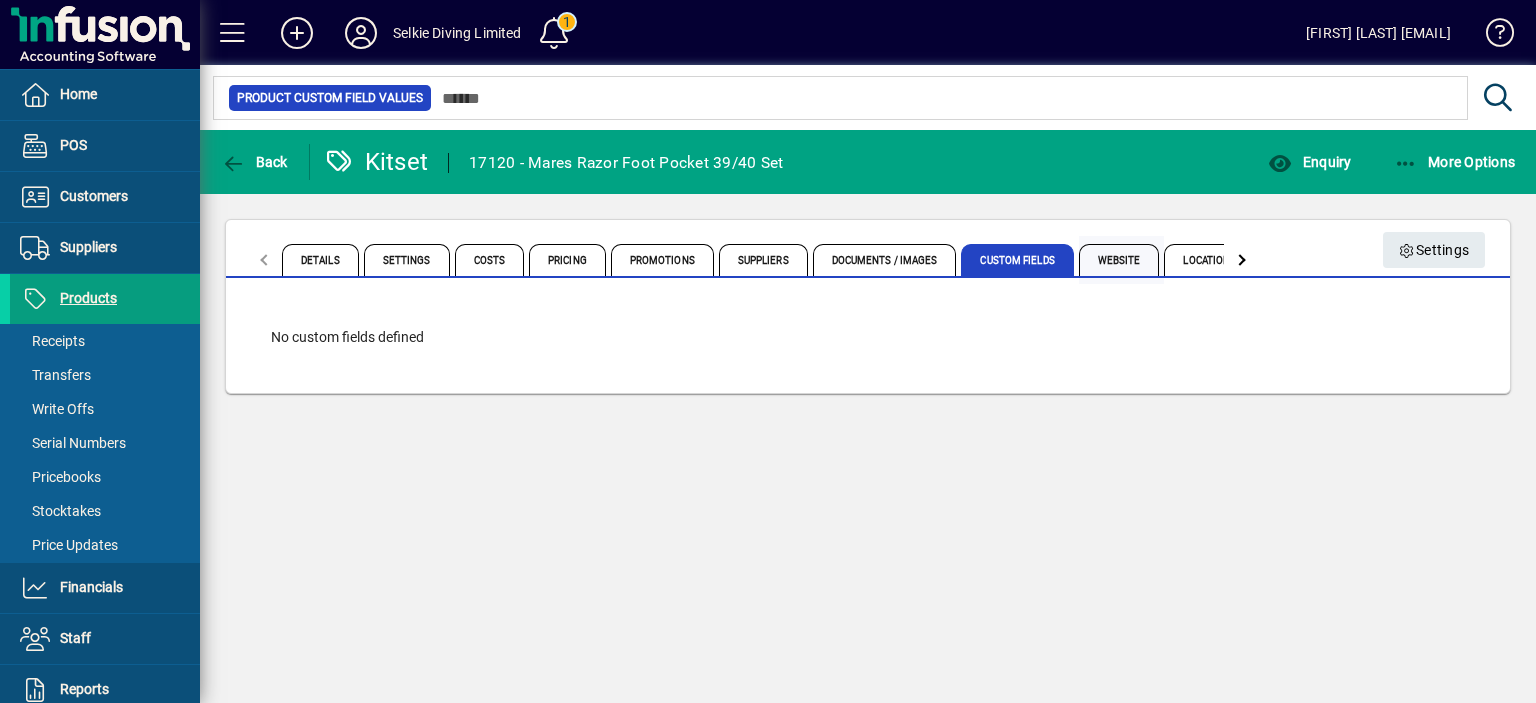 click on "Website" at bounding box center [1119, 260] 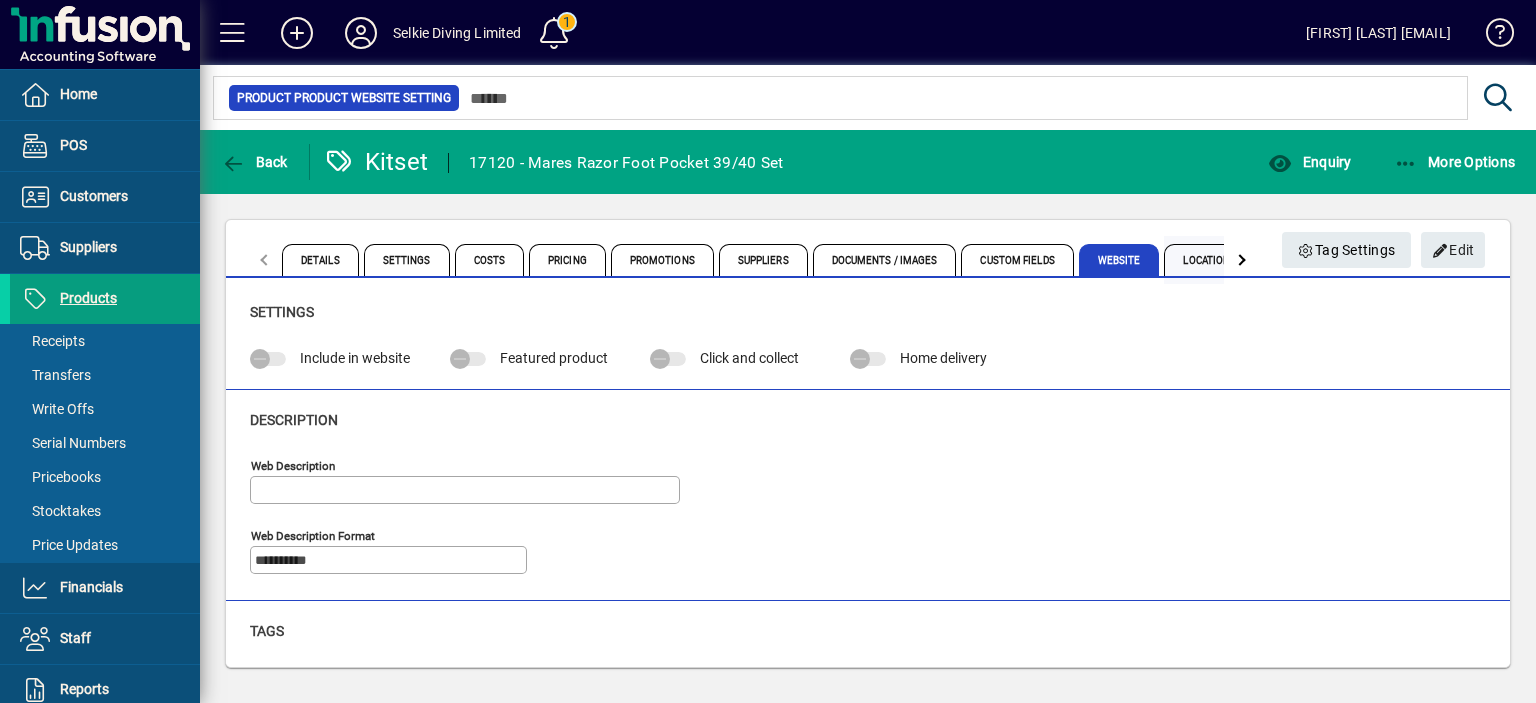 click on "Locations" at bounding box center [1209, 260] 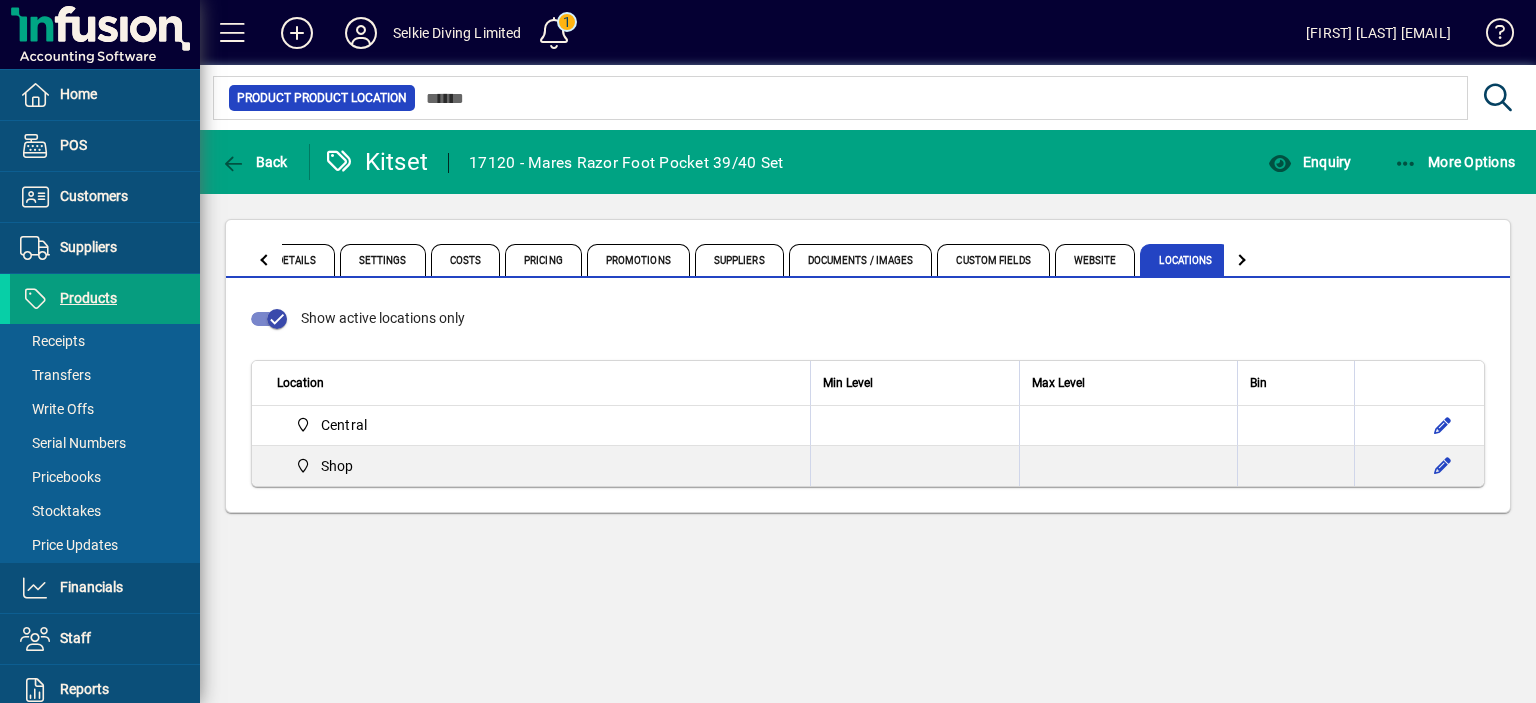 click 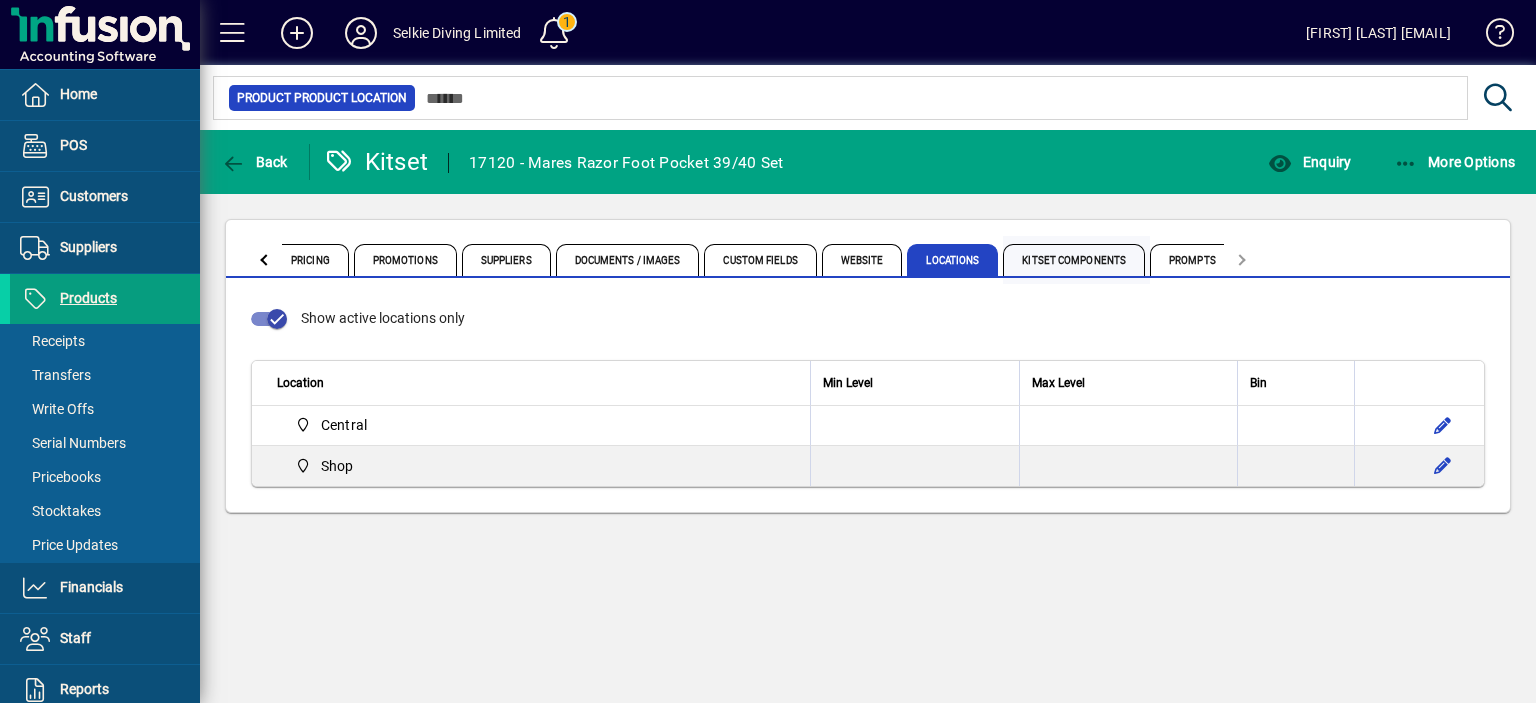 click on "Kitset Components" at bounding box center [1074, 260] 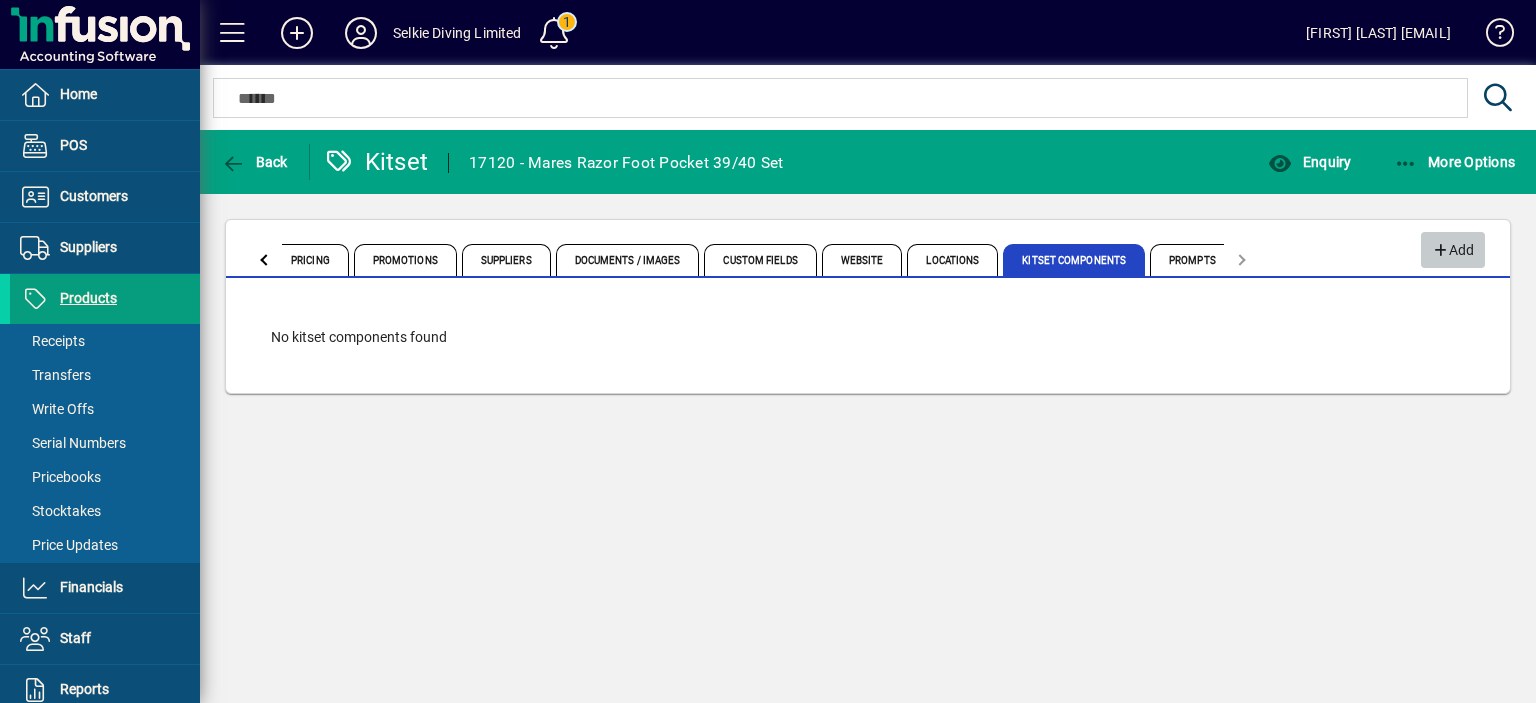 click on "Add" 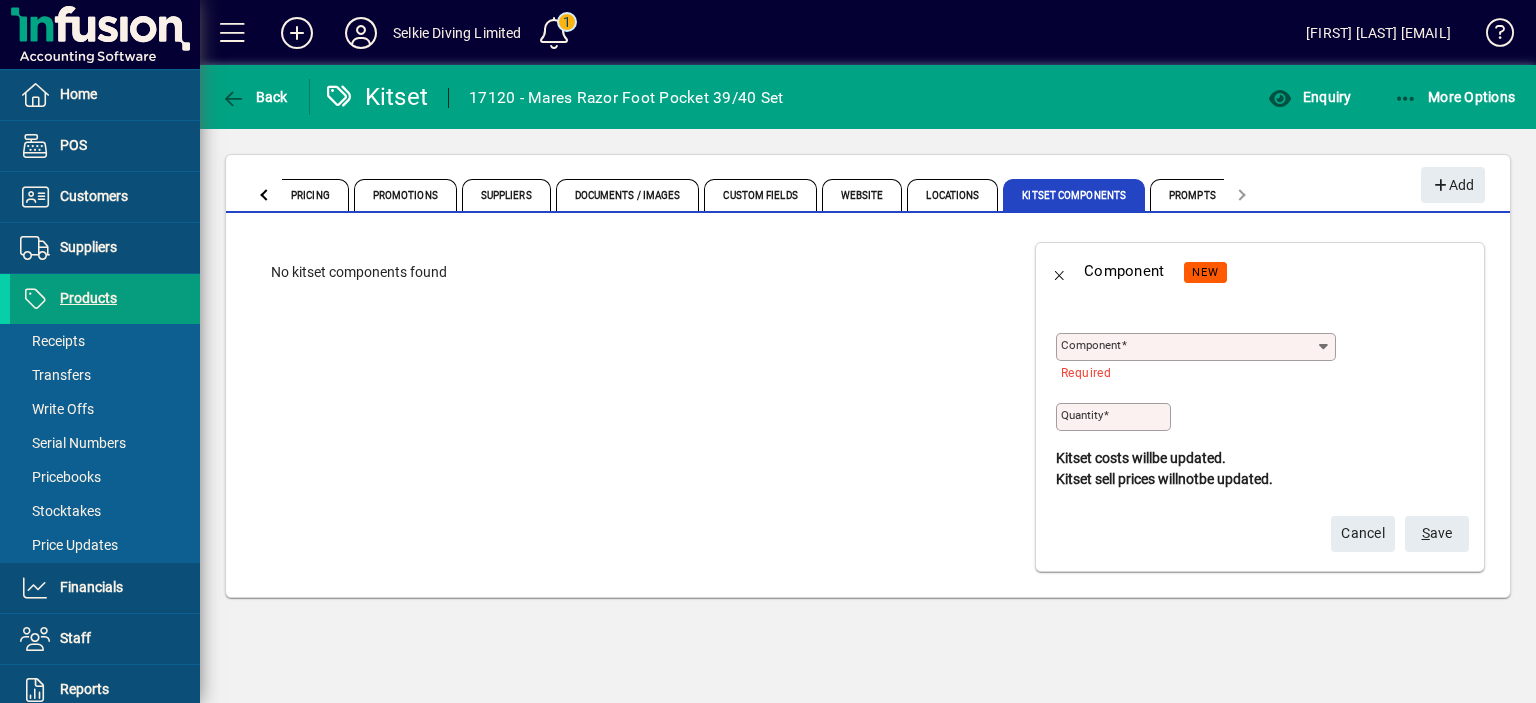 click 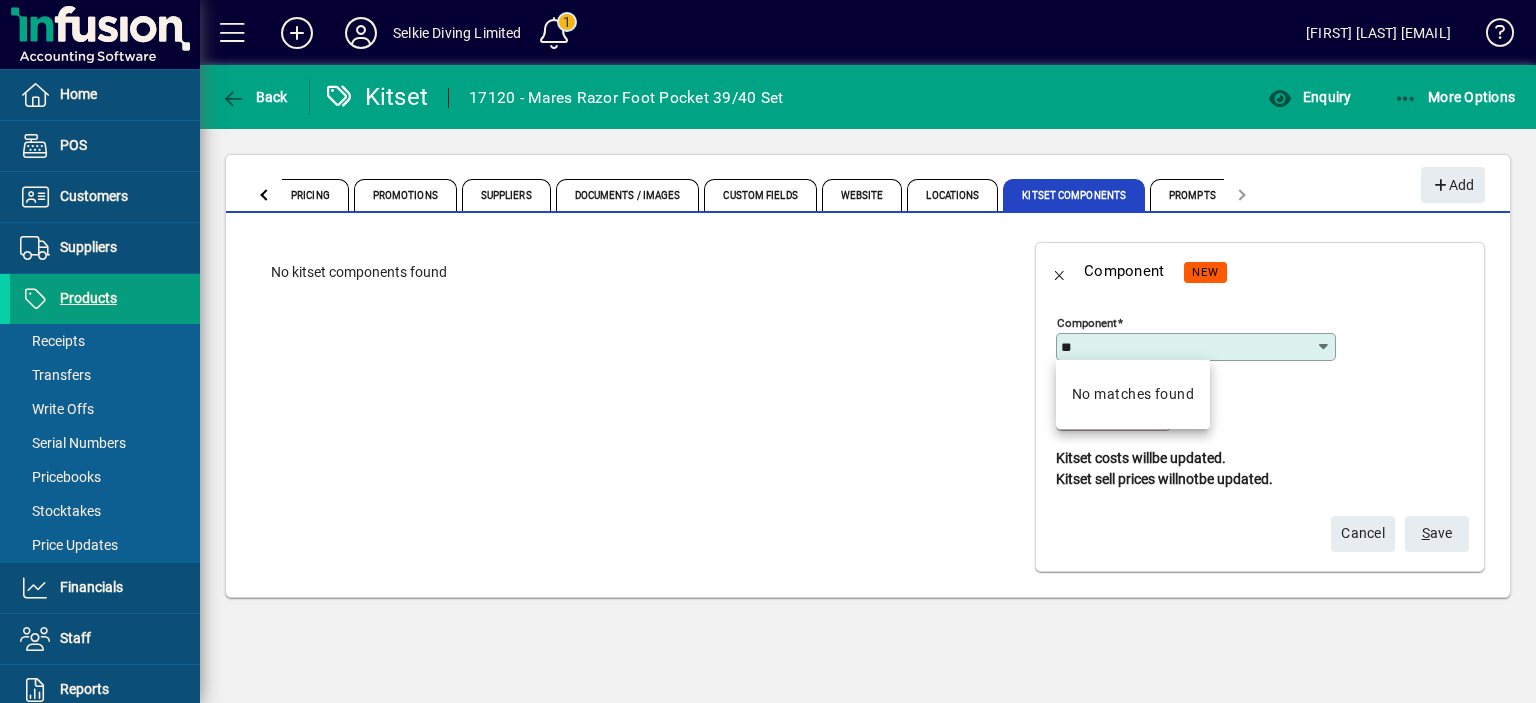 type on "*" 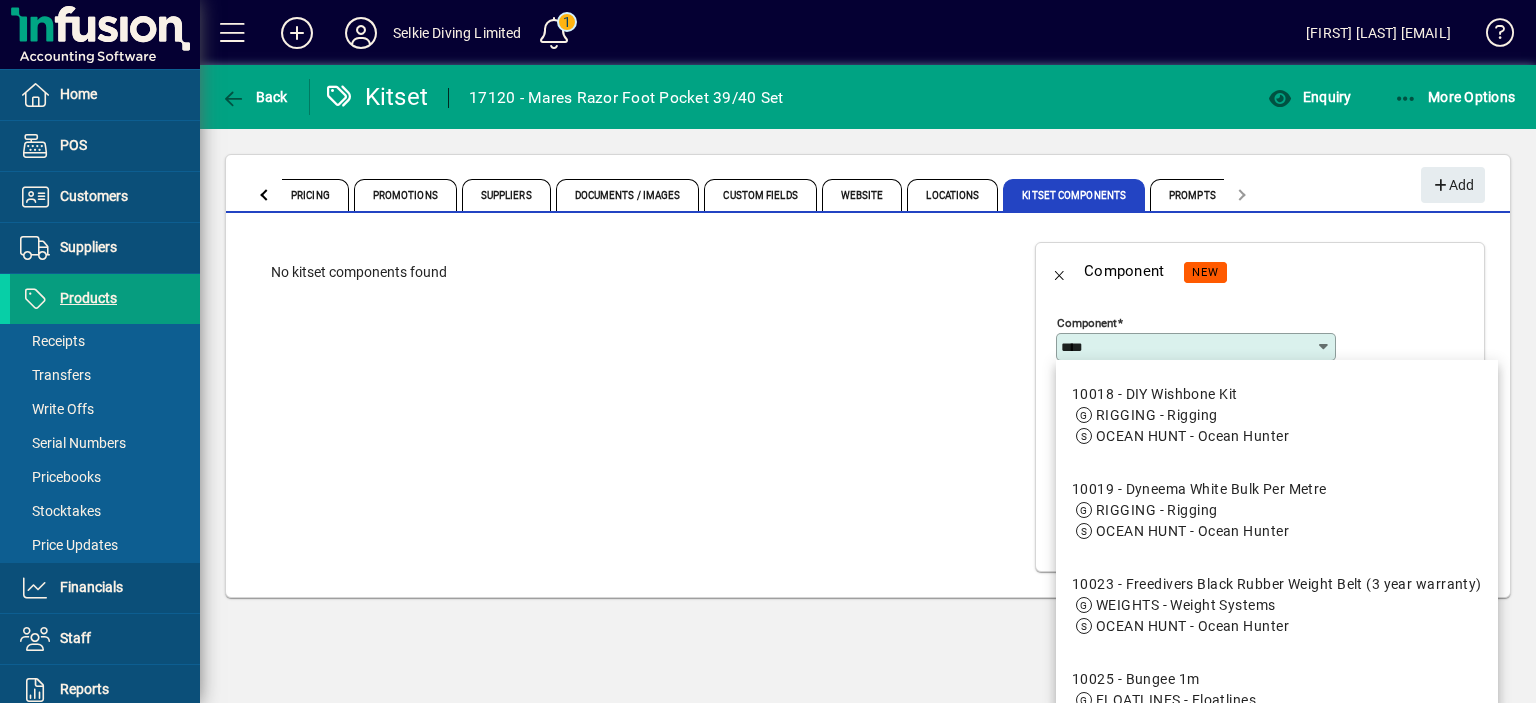 type on "*****" 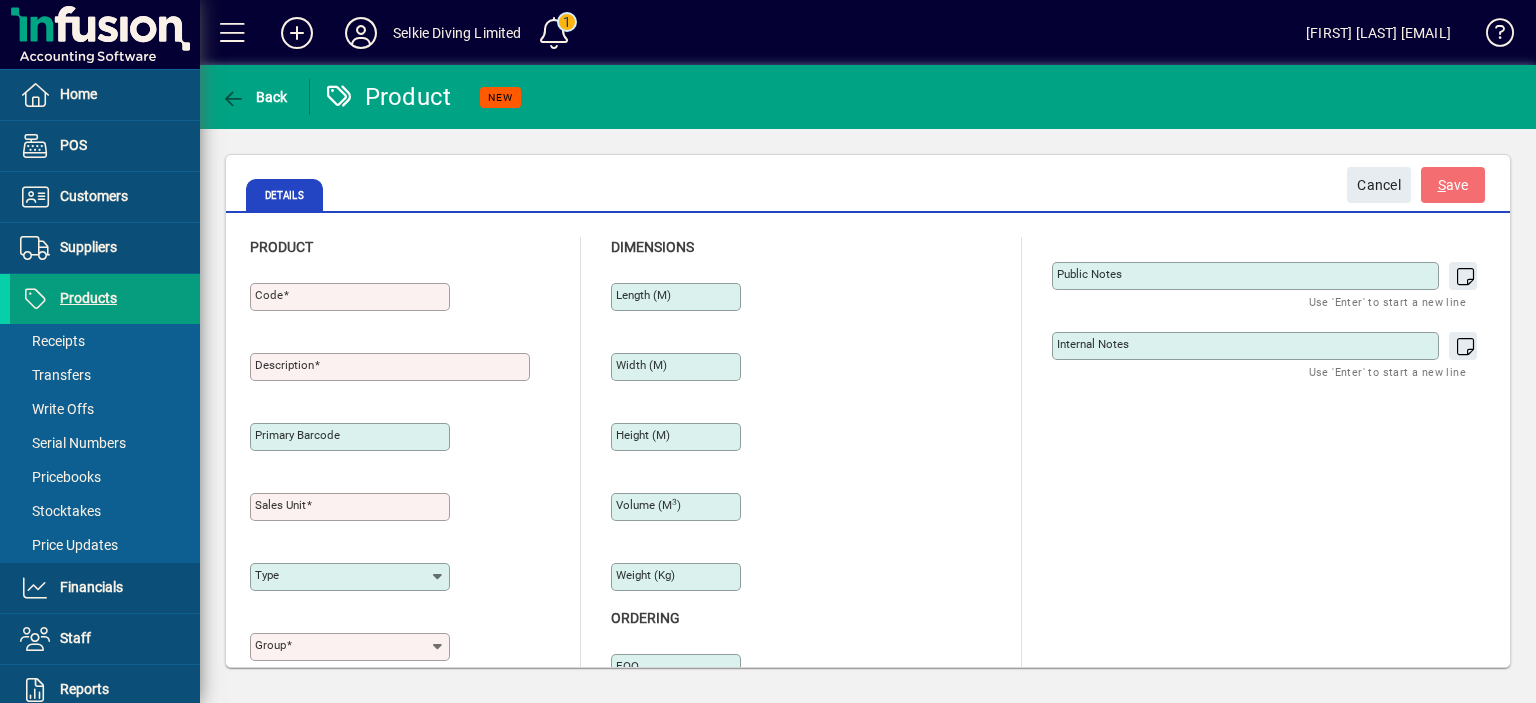 scroll, scrollTop: 0, scrollLeft: 0, axis: both 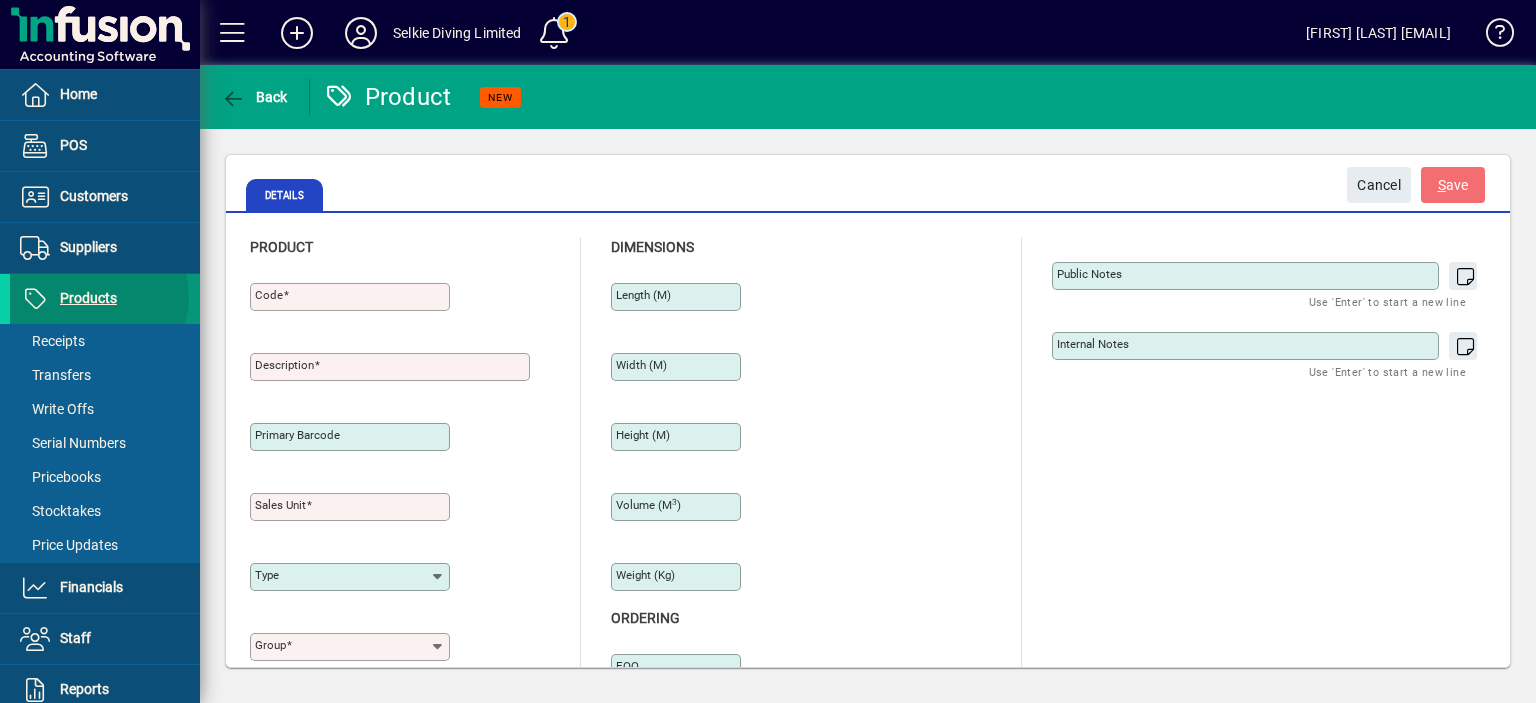 click on "Products" at bounding box center [88, 298] 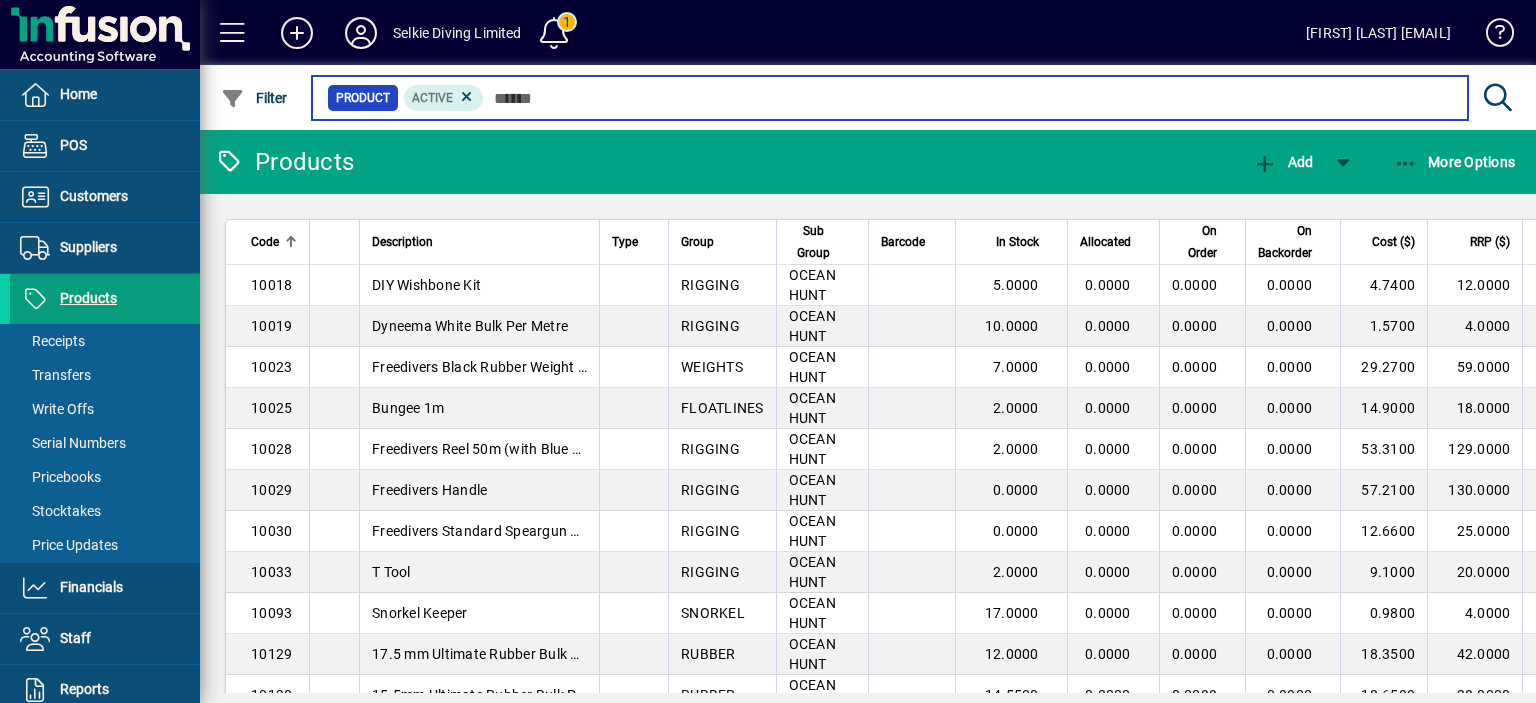 click at bounding box center (968, 98) 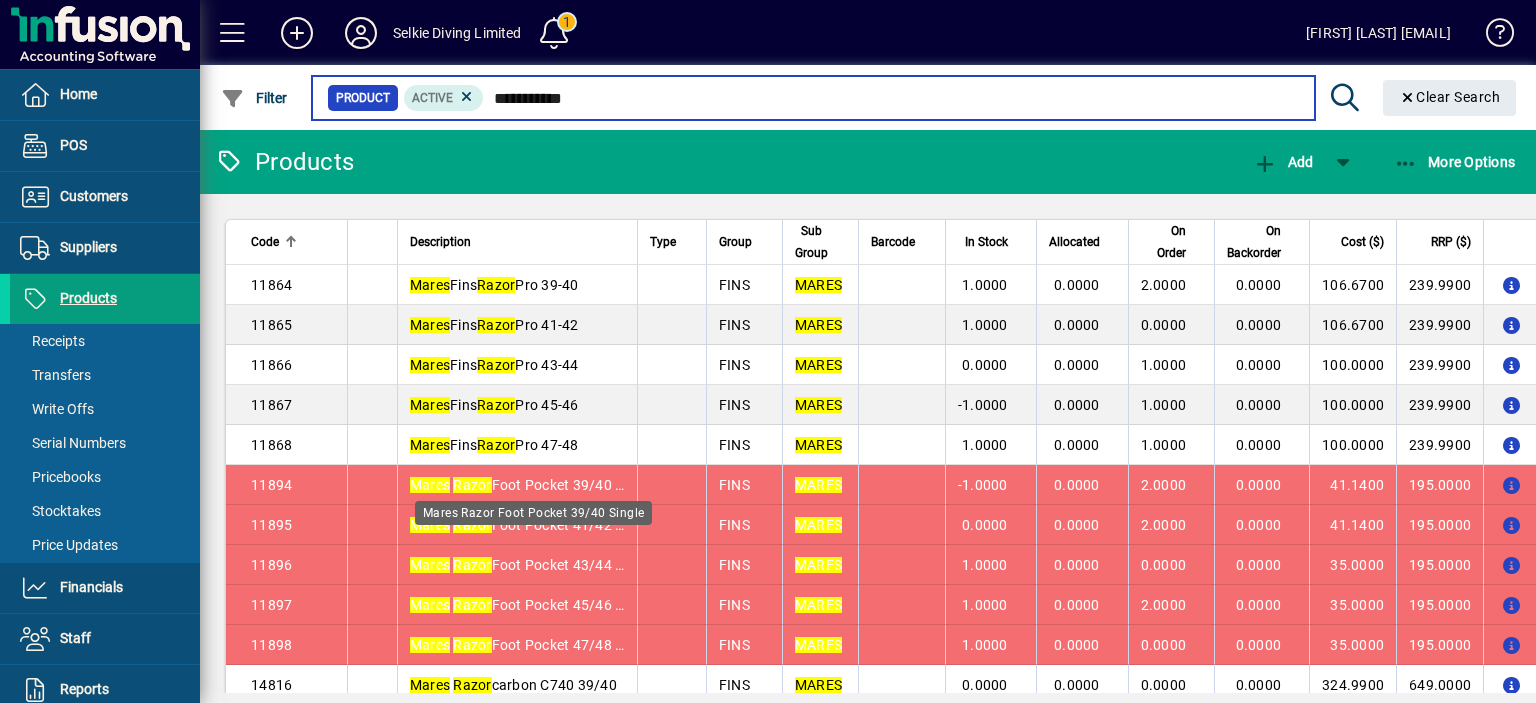 type on "**********" 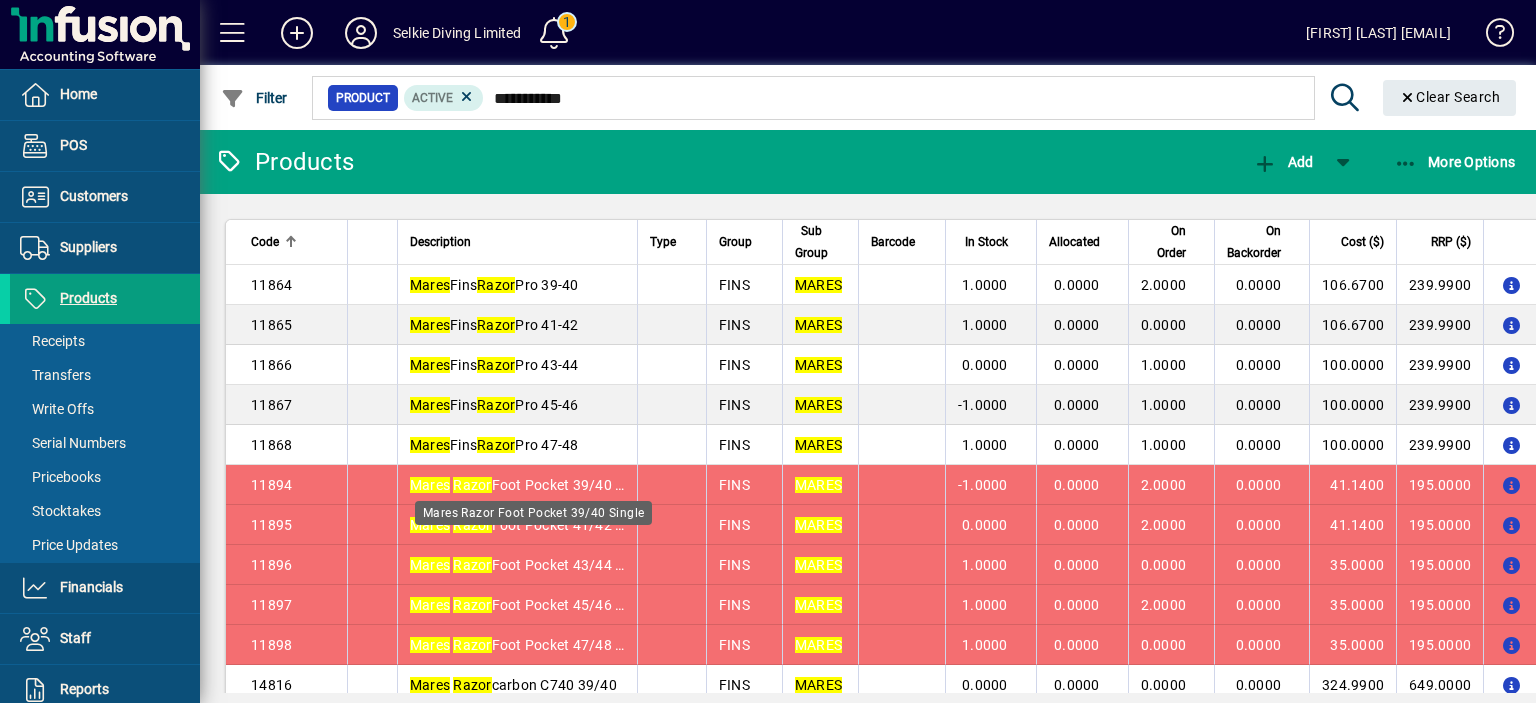 click on "Mares   Razor  Foot Pocket 39/40 Single" at bounding box center (532, 485) 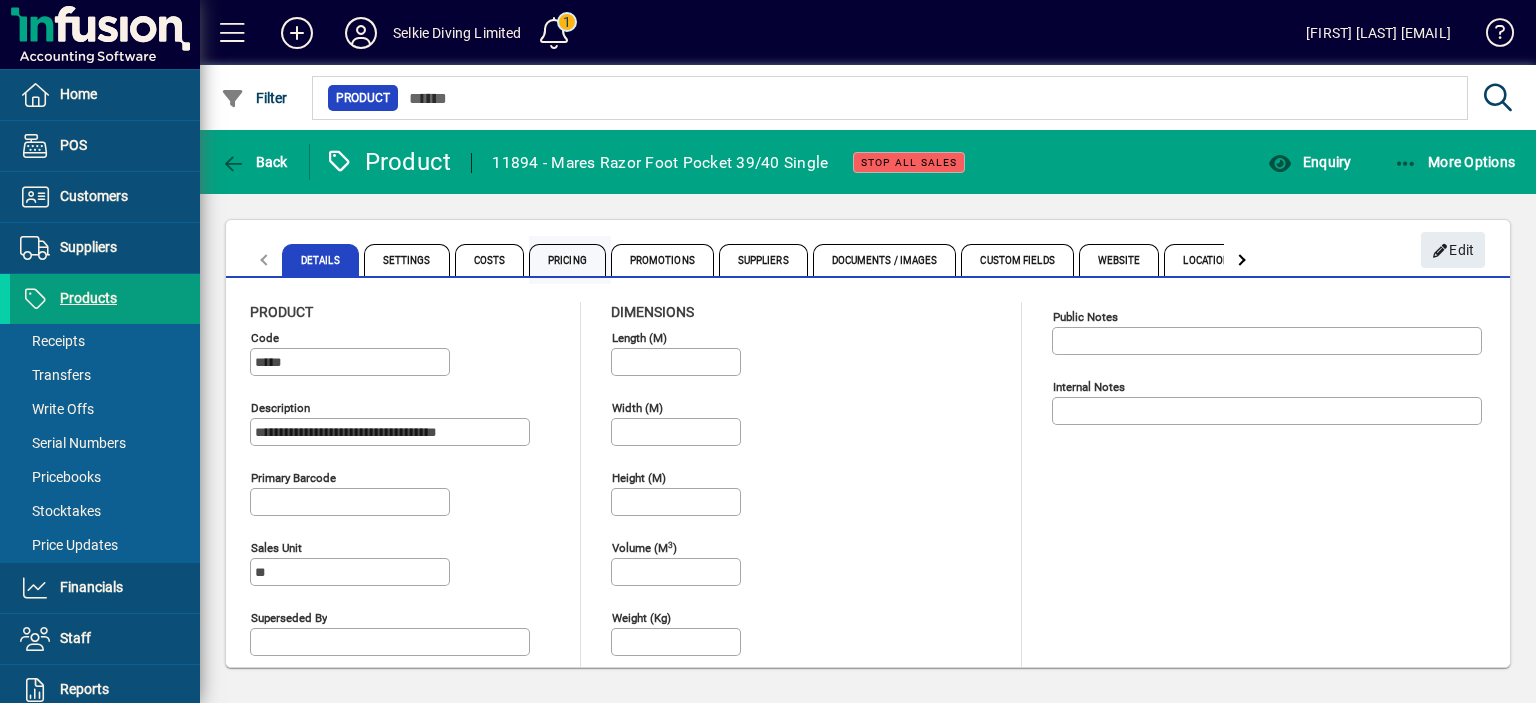 drag, startPoint x: 564, startPoint y: 268, endPoint x: 554, endPoint y: 271, distance: 10.440307 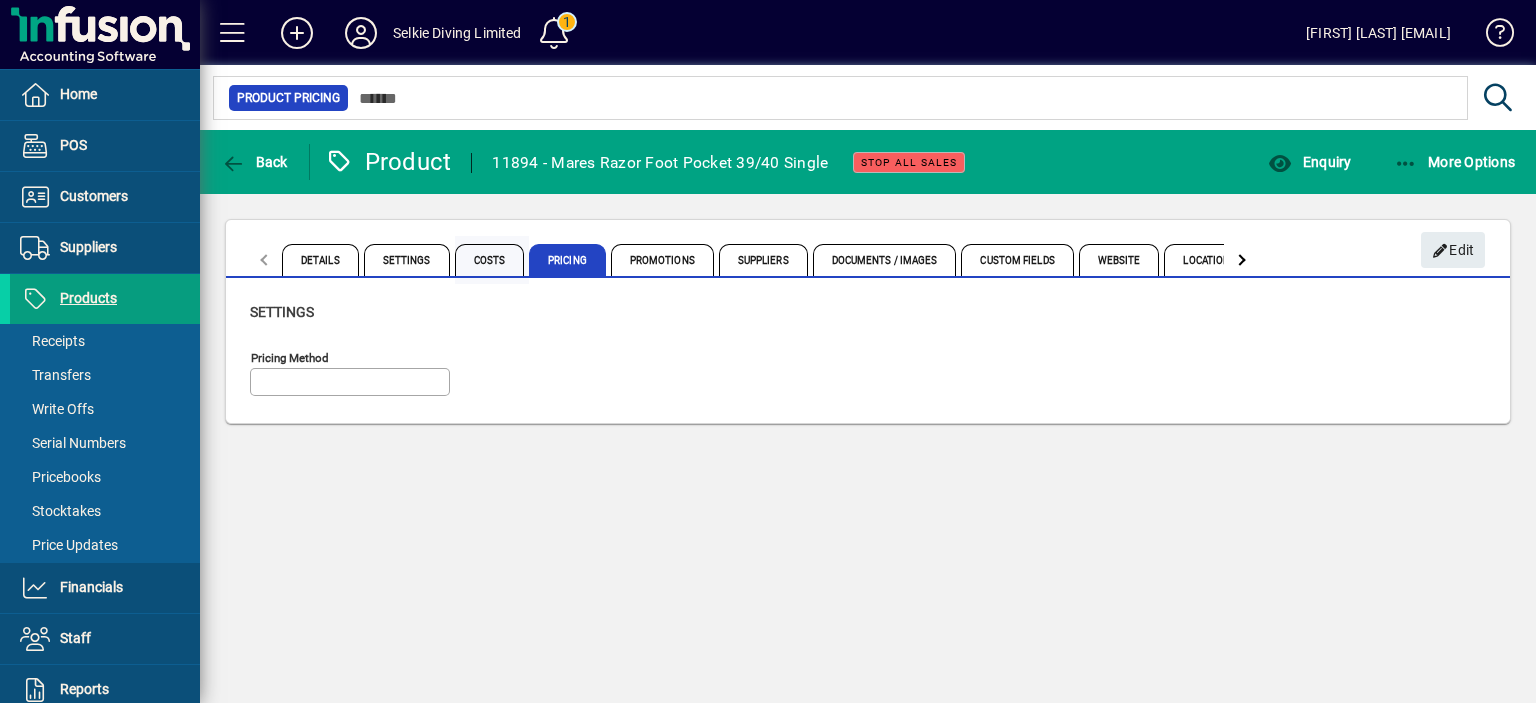 type on "**********" 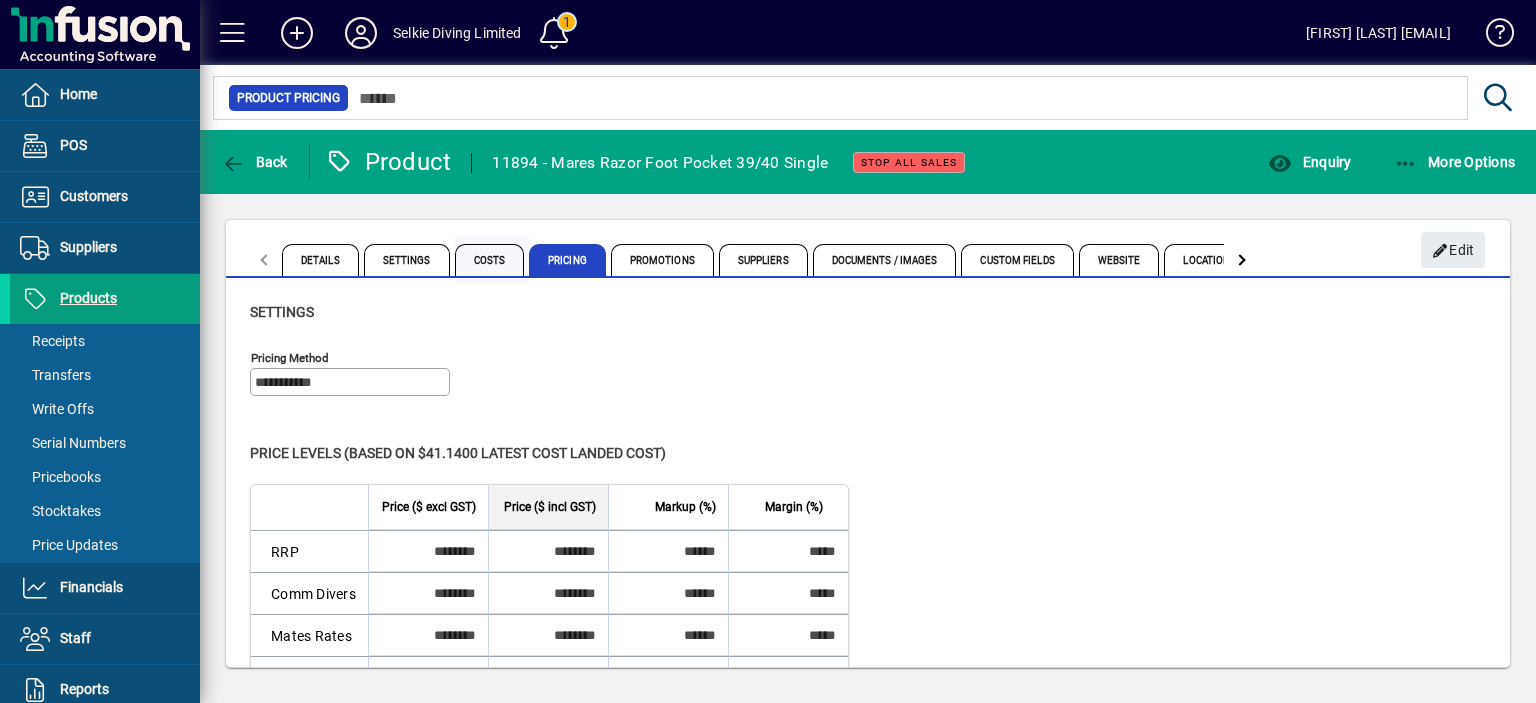 click on "Costs" at bounding box center [490, 260] 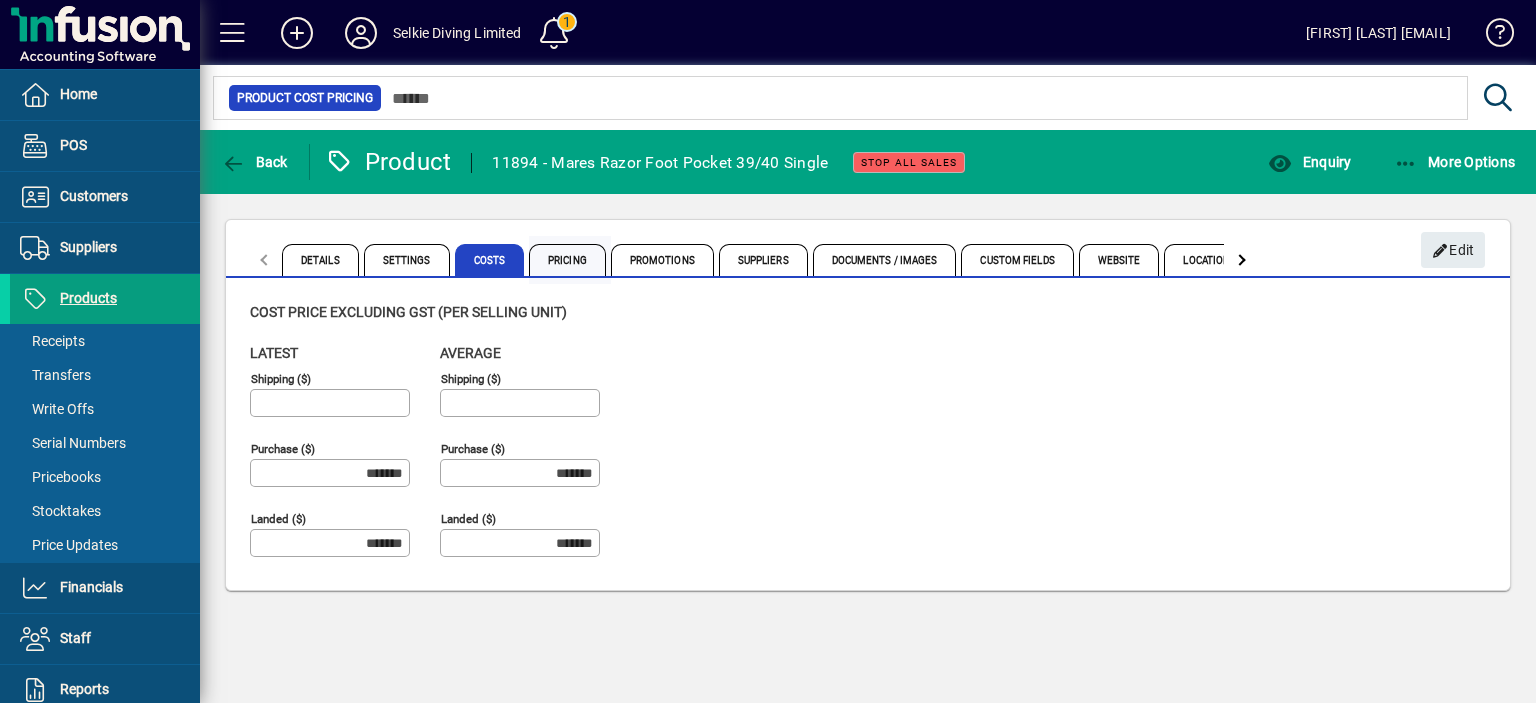 click on "Pricing" at bounding box center [567, 260] 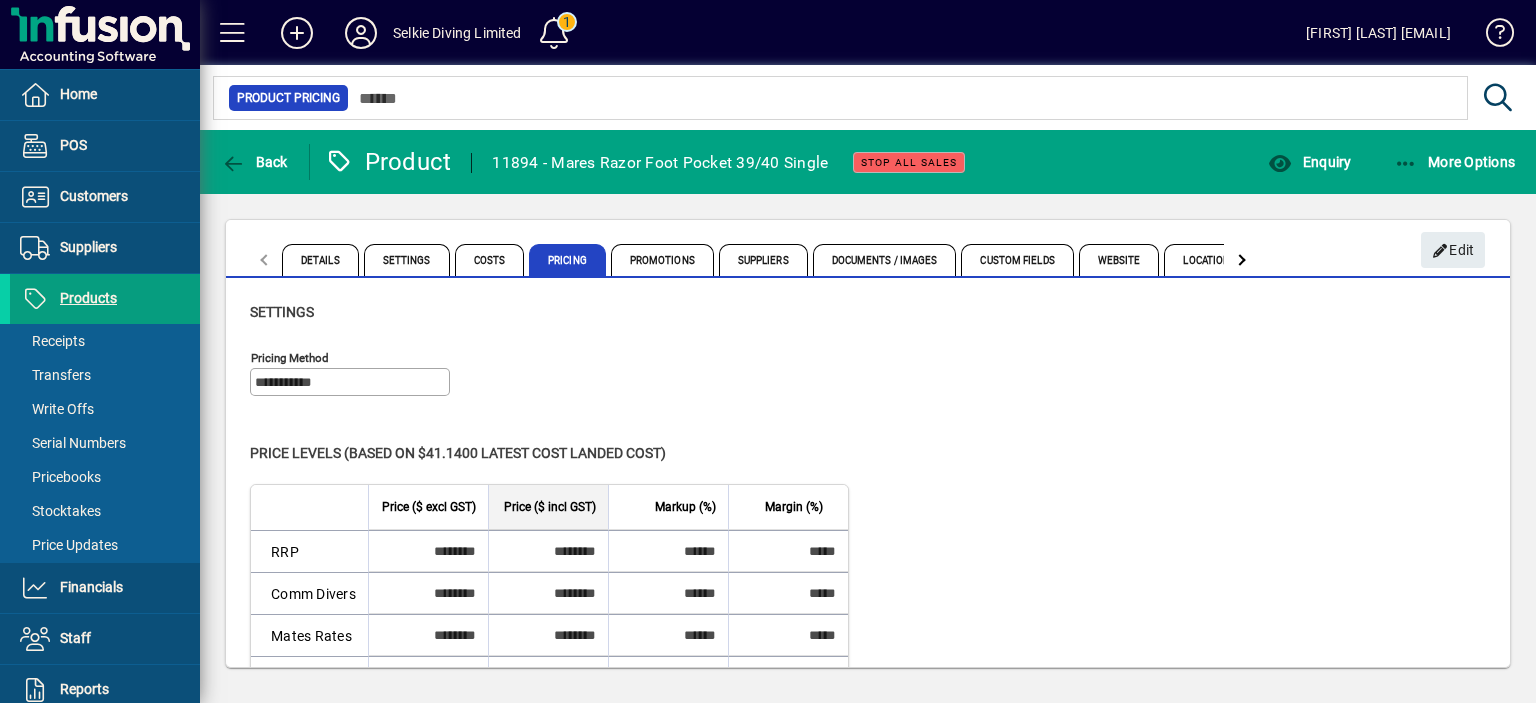 drag, startPoint x: 524, startPoint y: 551, endPoint x: 598, endPoint y: 544, distance: 74.330345 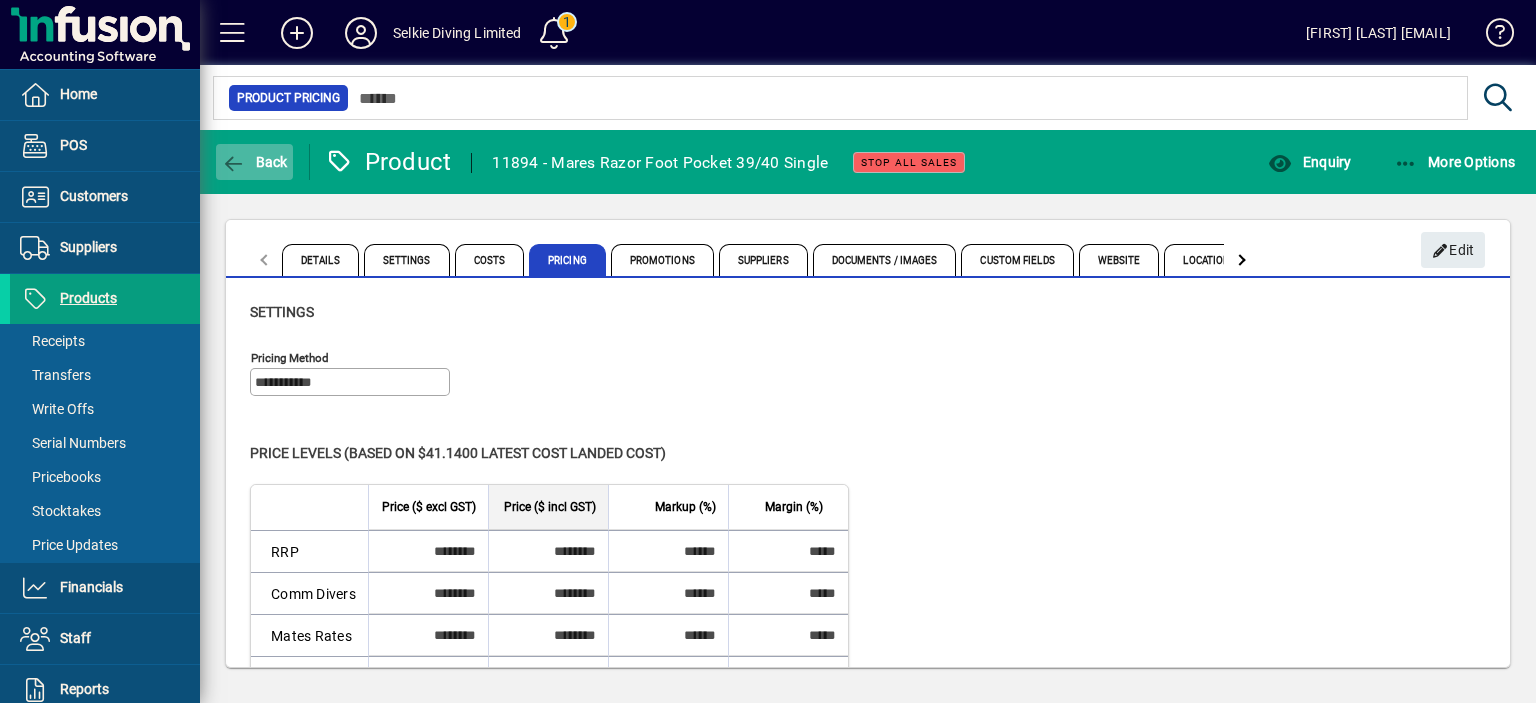 click on "Back" 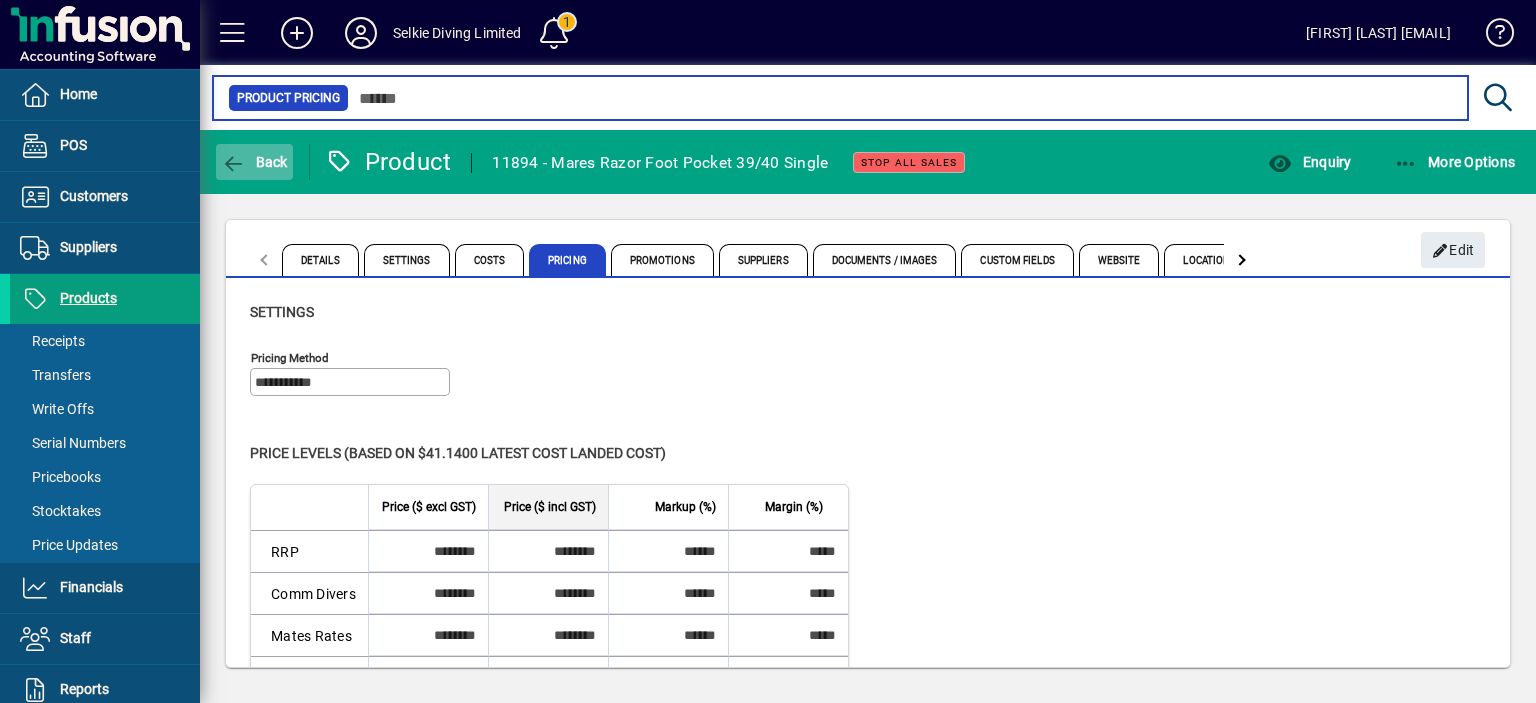 type on "**********" 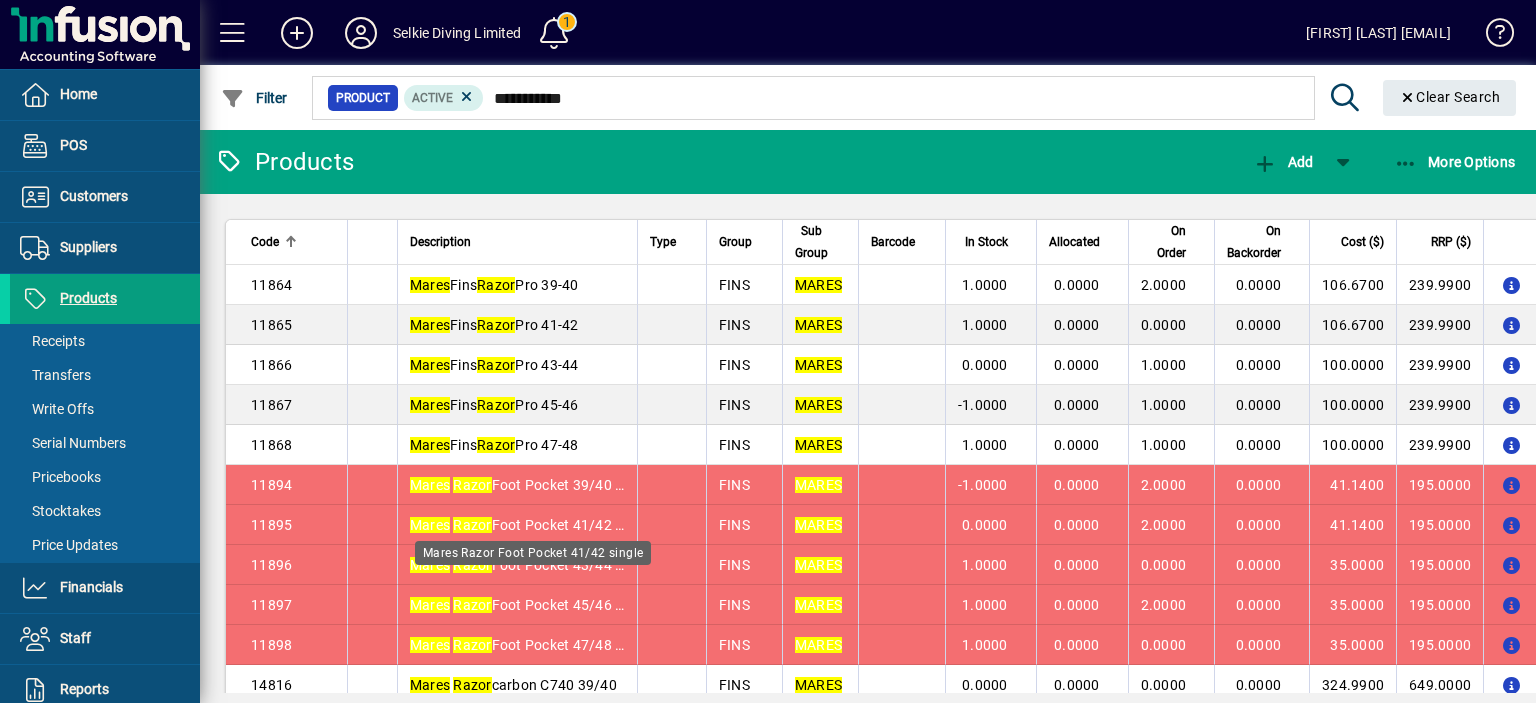 click on "Mares   Razor  Foot Pocket 41/42 single" at bounding box center [531, 525] 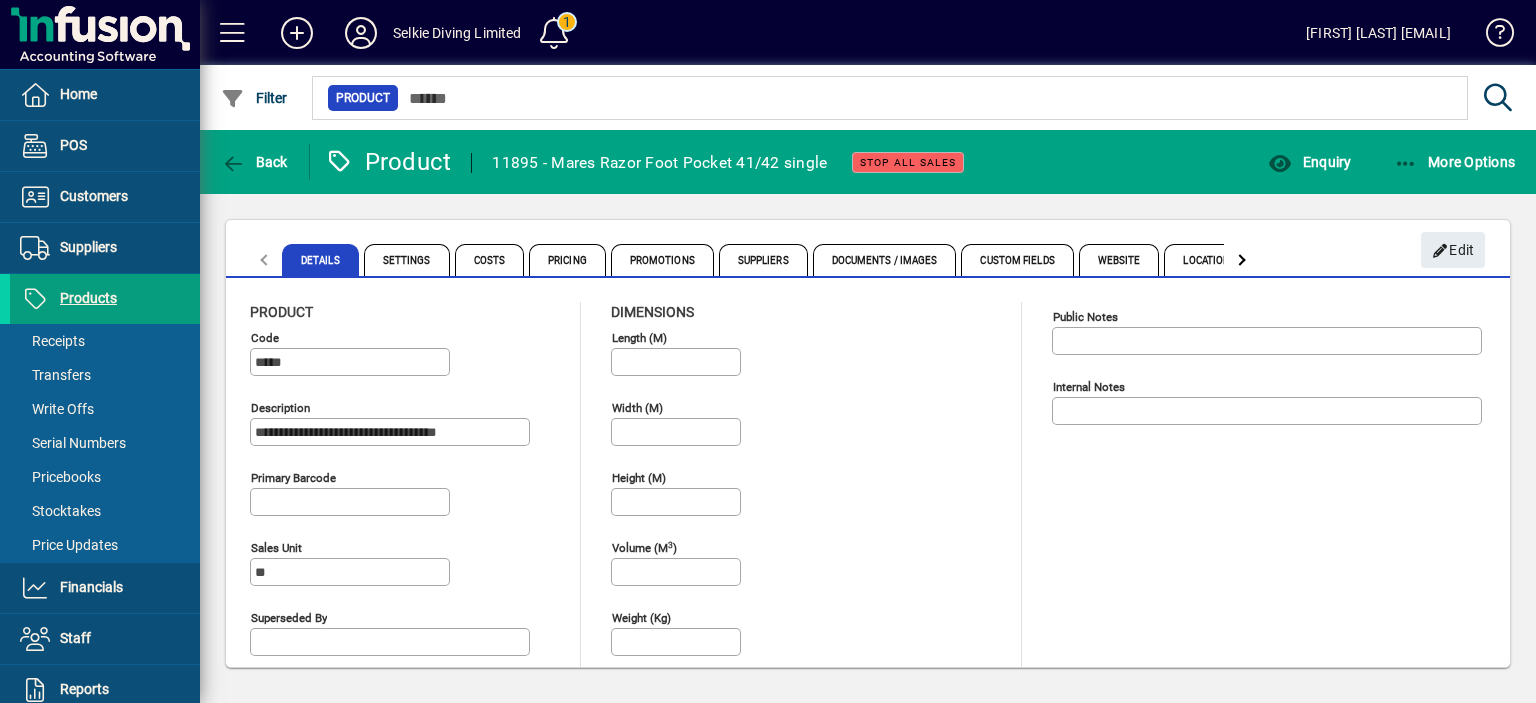 drag, startPoint x: 460, startPoint y: 431, endPoint x: 248, endPoint y: 418, distance: 212.39821 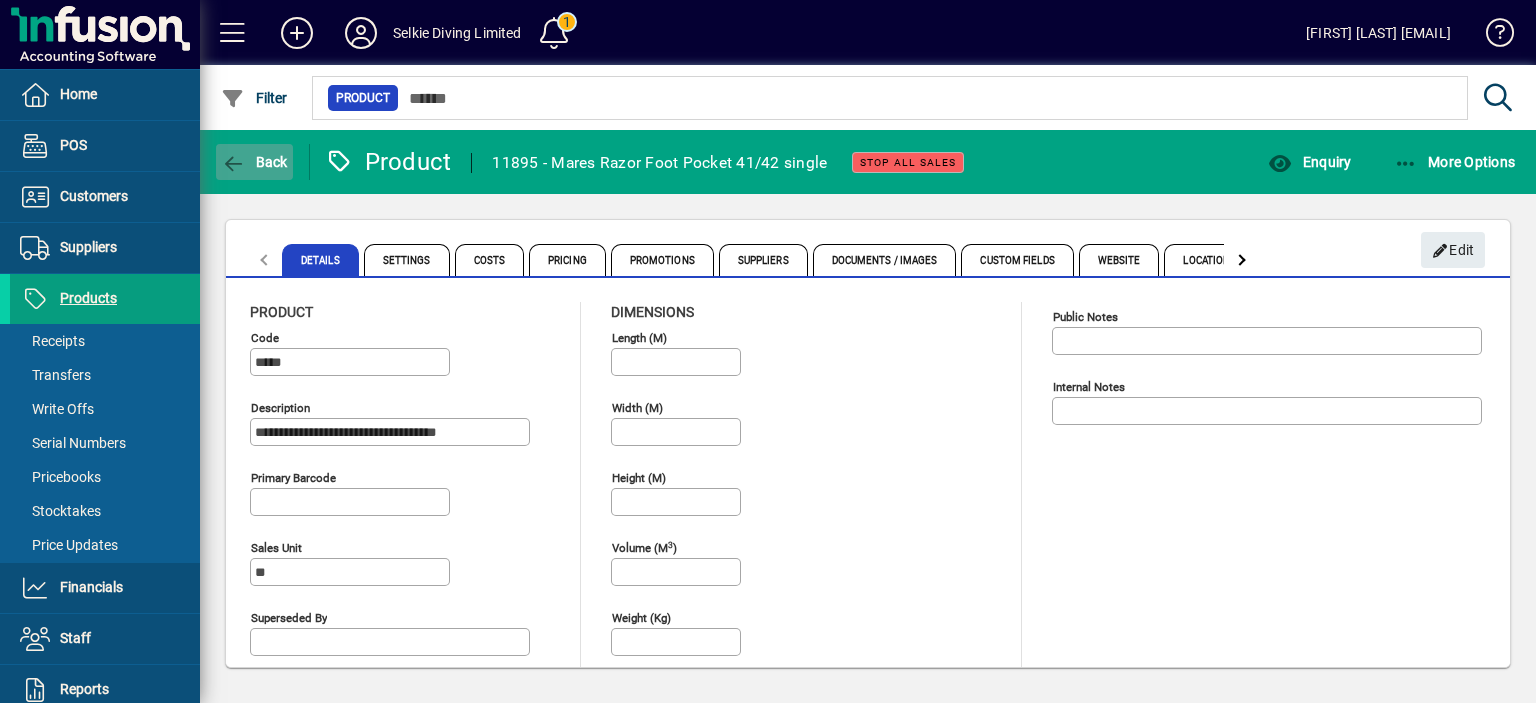 click on "Back" 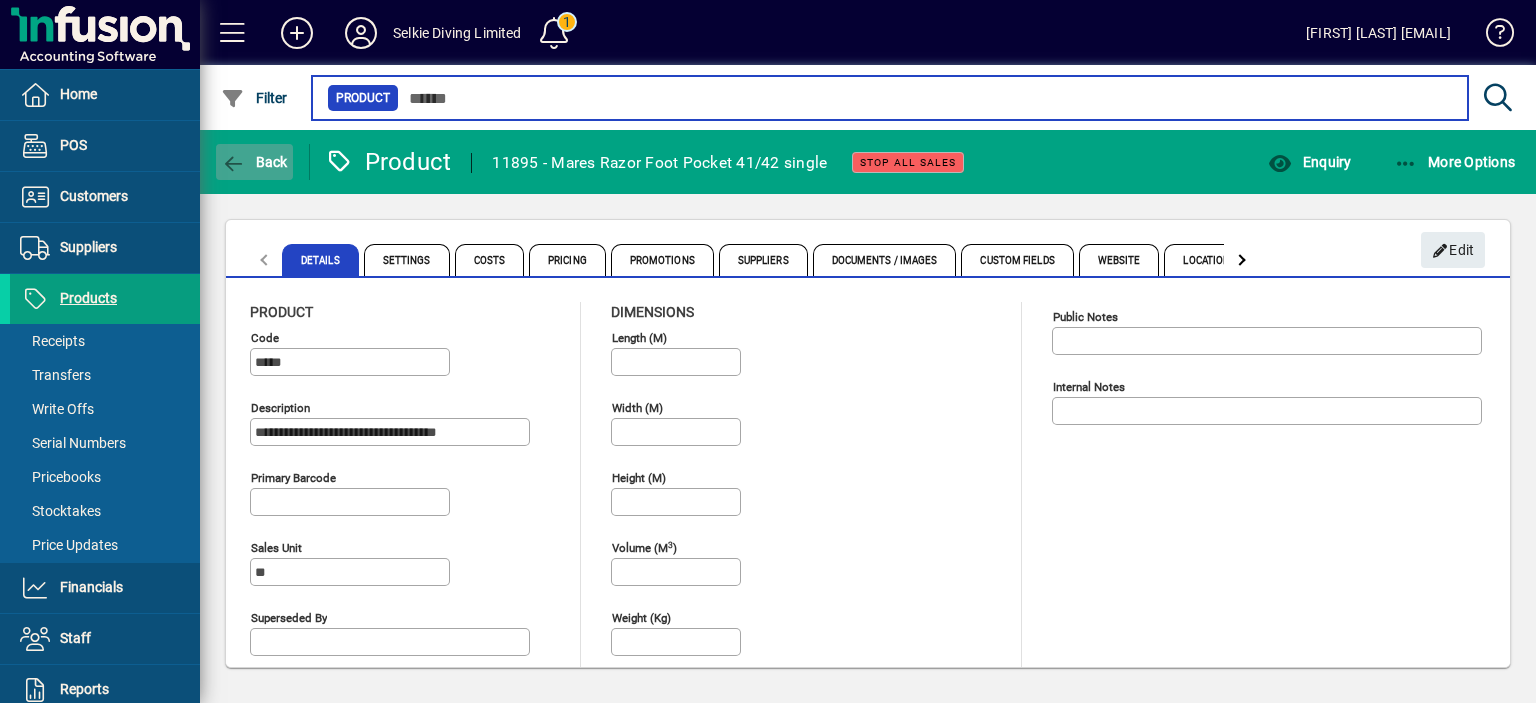 type on "**********" 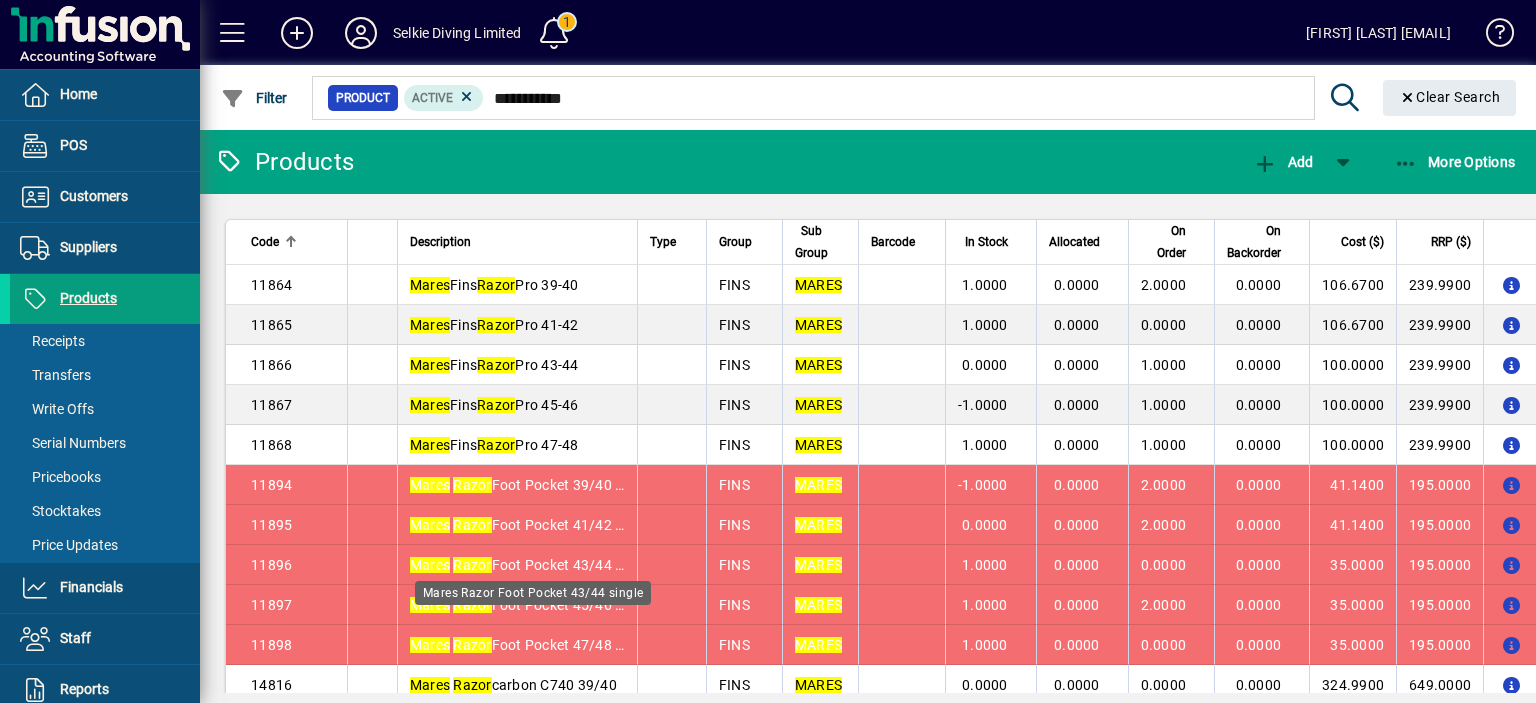 click on "Mares   Razor  Foot Pocket 43/44 single" at bounding box center (531, 565) 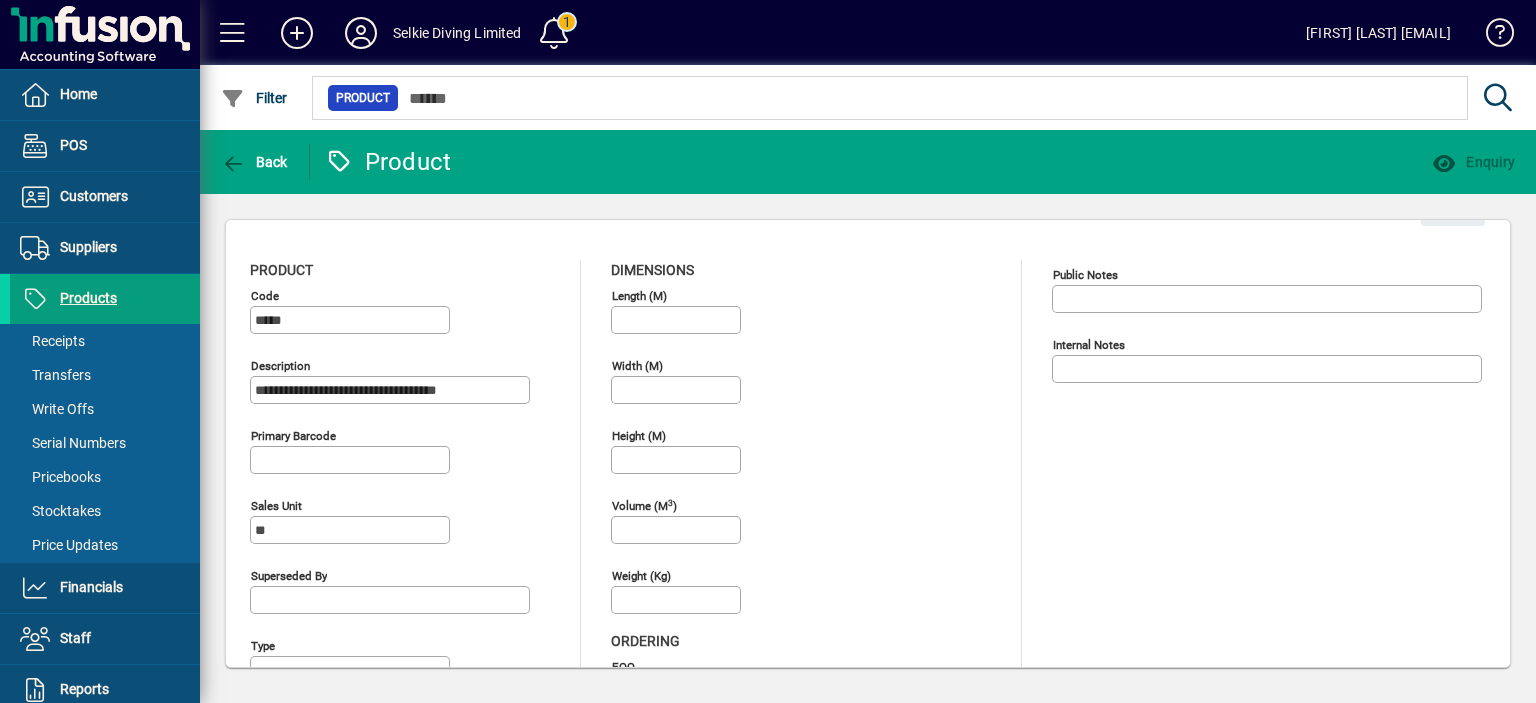 type on "**********" 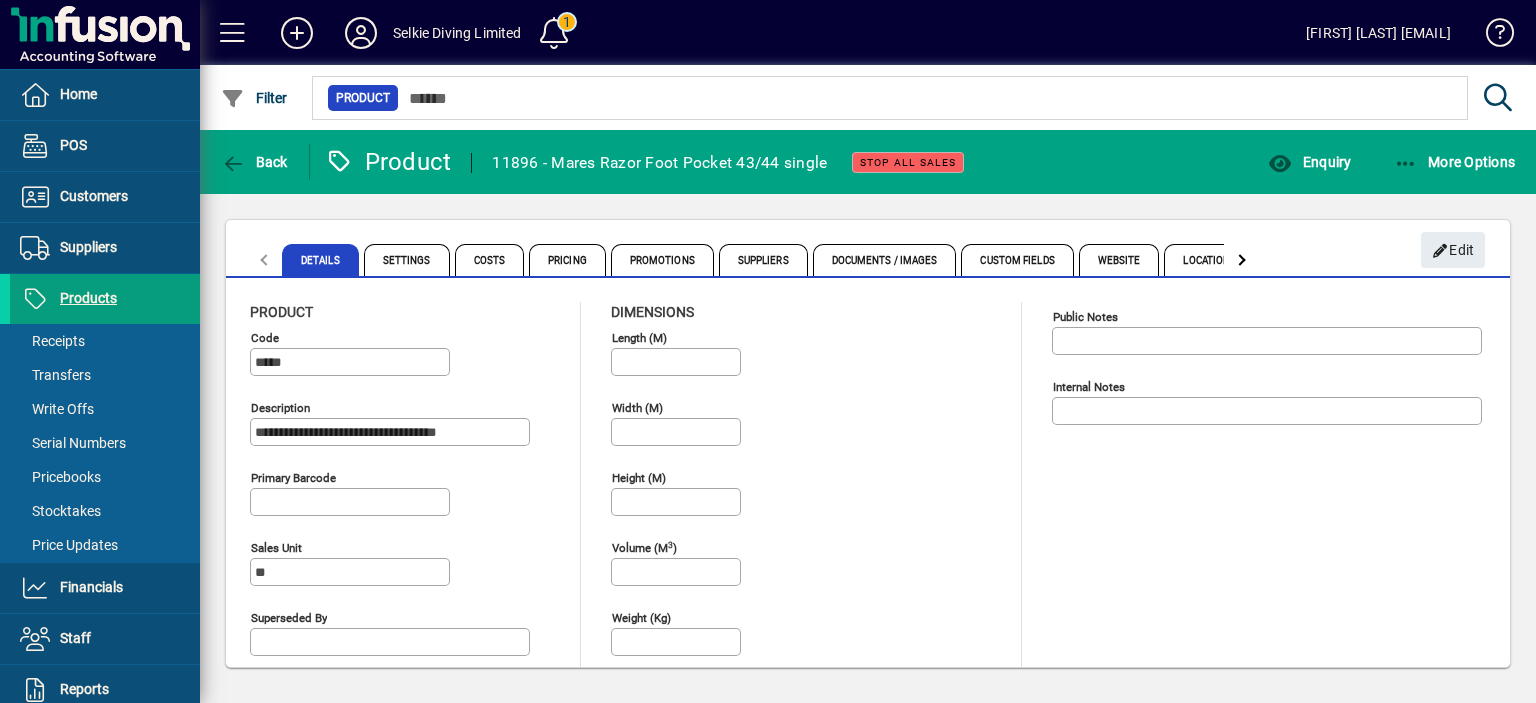 drag, startPoint x: 460, startPoint y: 427, endPoint x: 251, endPoint y: 435, distance: 209.15306 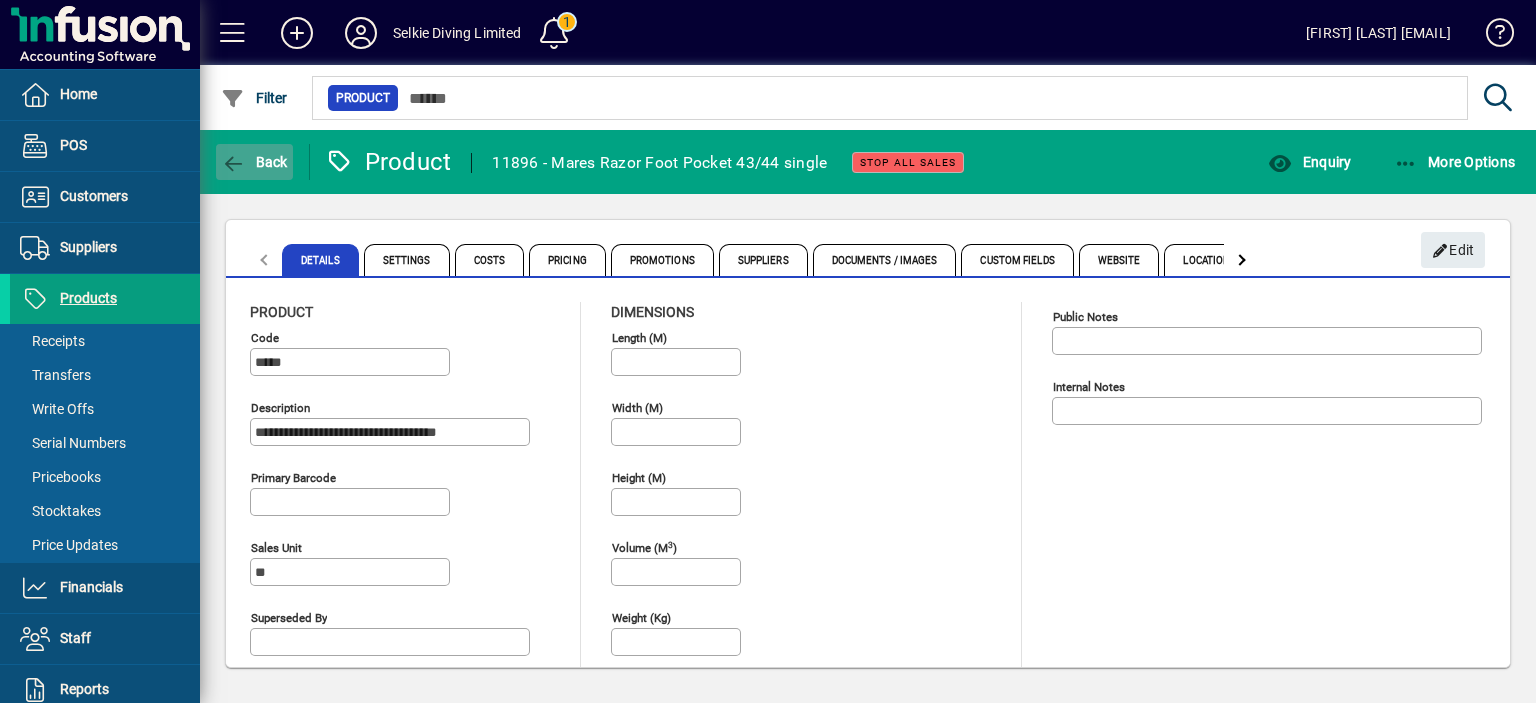 click on "Back" 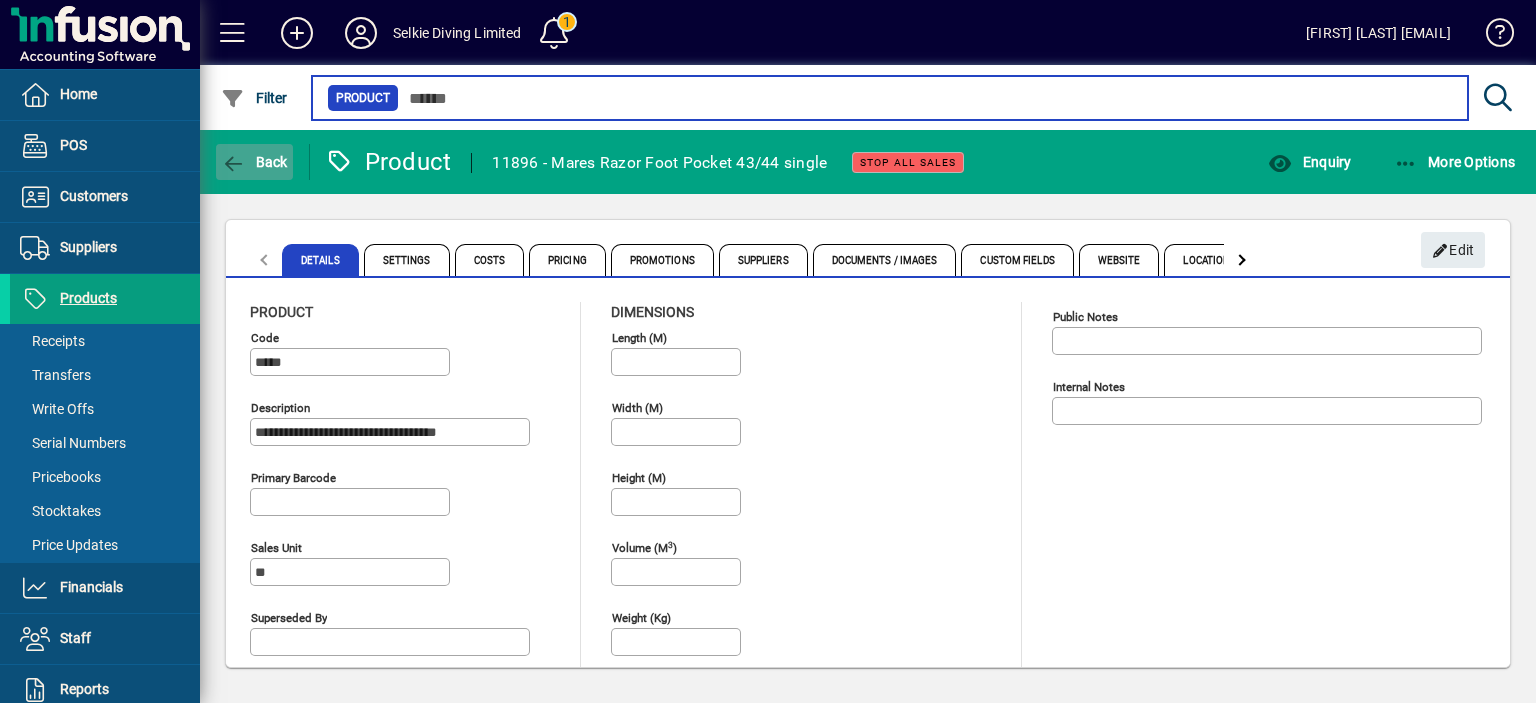 type on "**********" 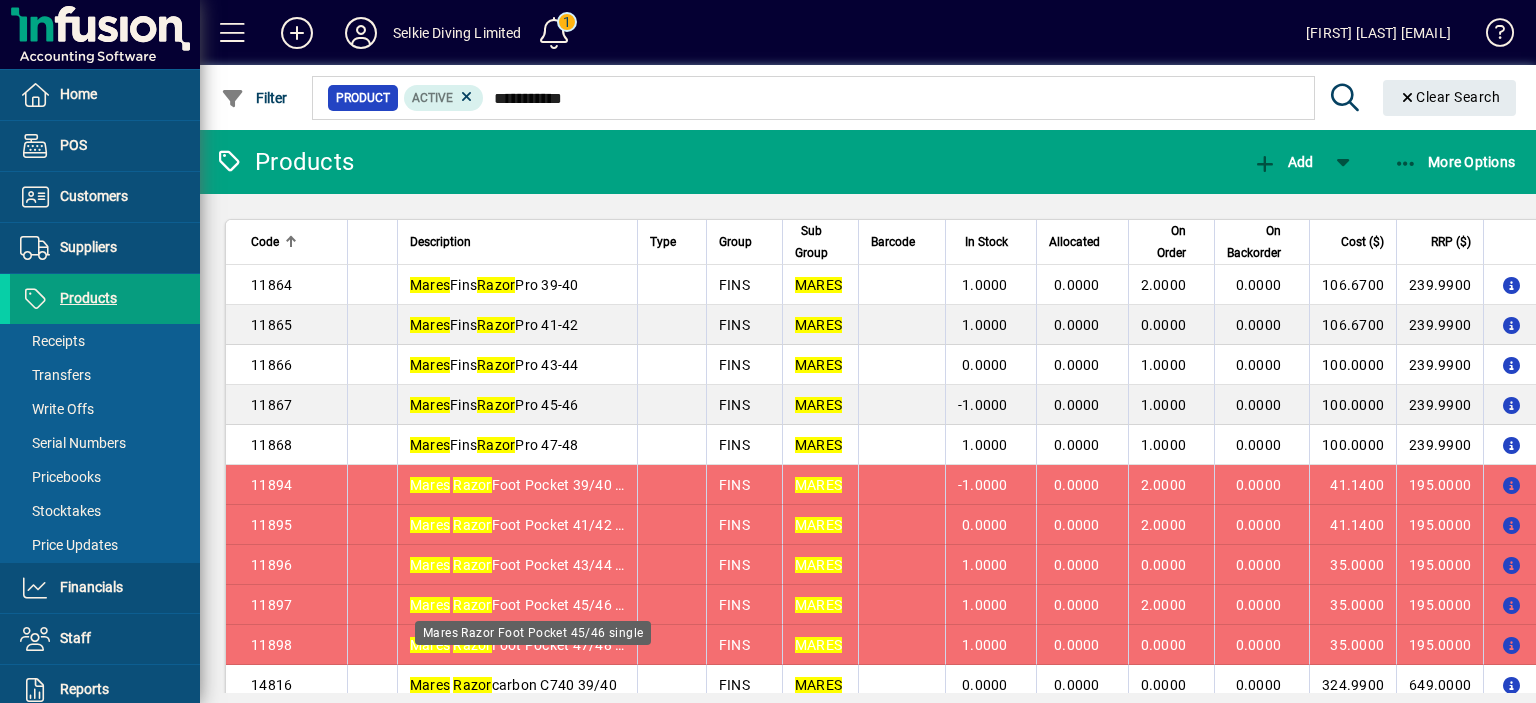 click on "Mares   Razor  Foot Pocket 45/46 single" at bounding box center (531, 605) 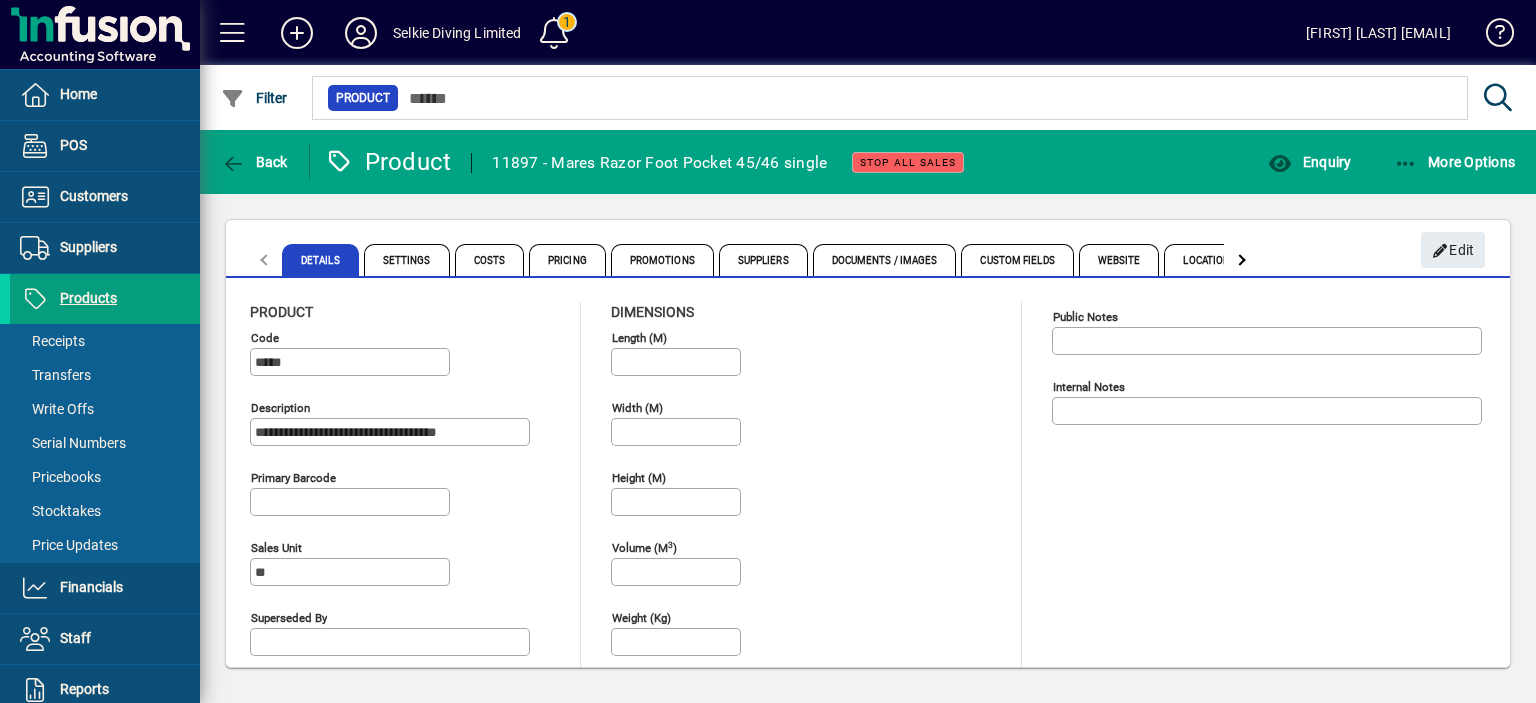 type on "**********" 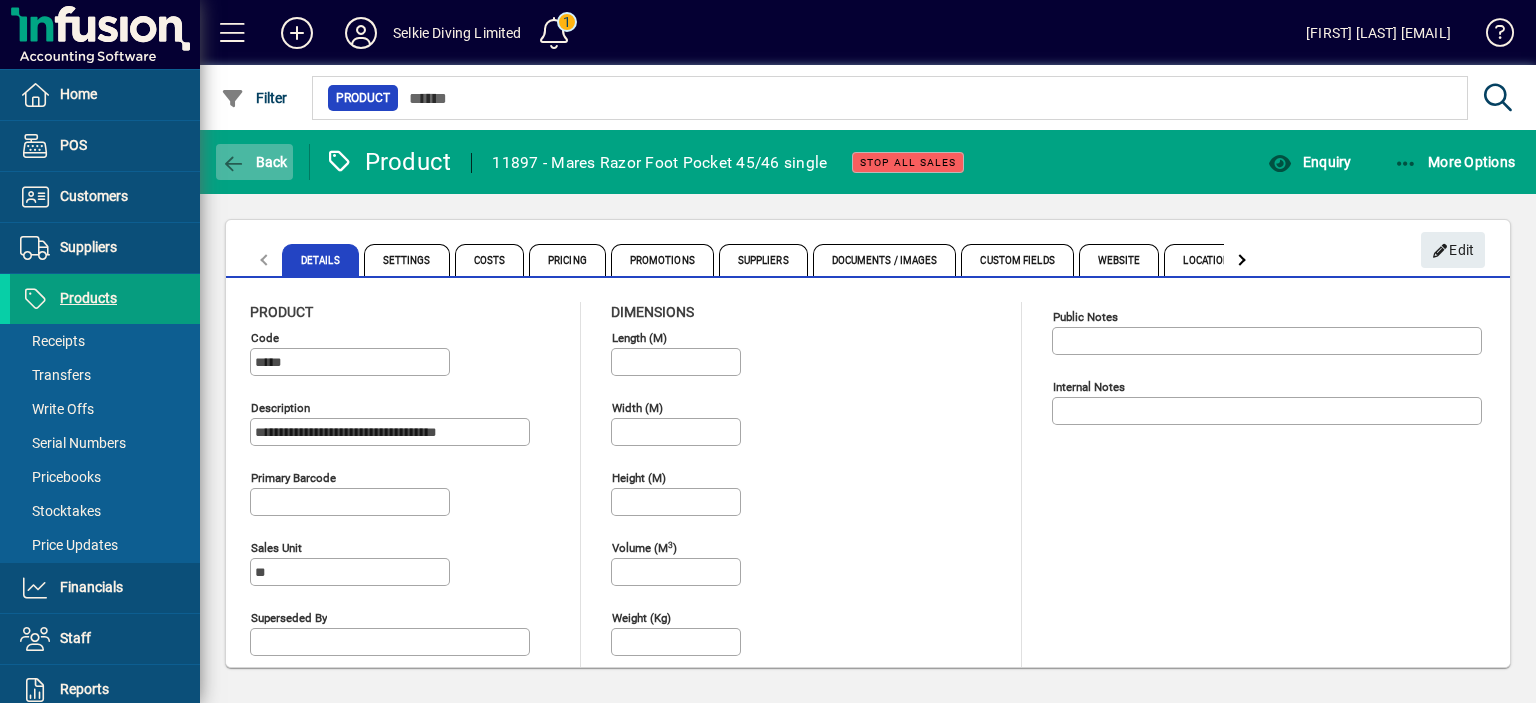 click on "Back" 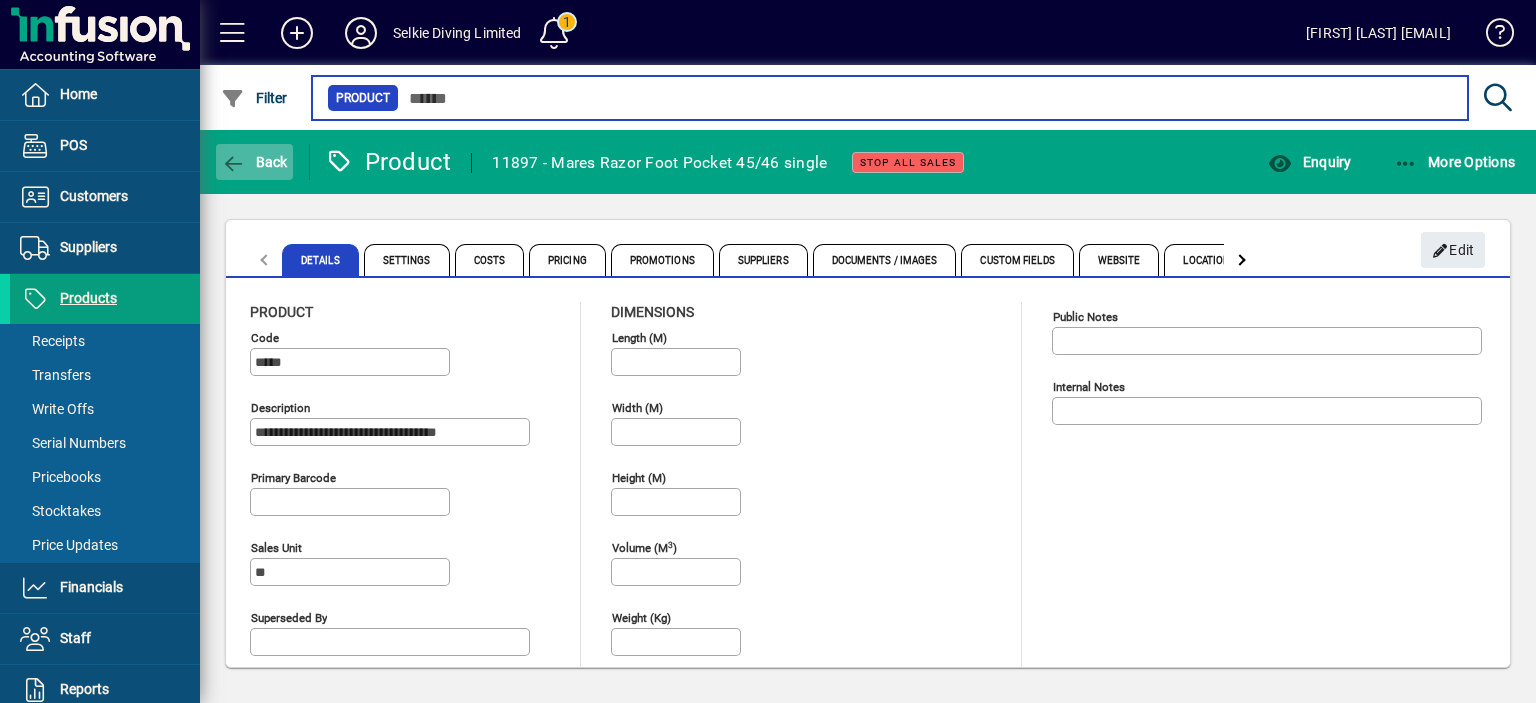 type on "**********" 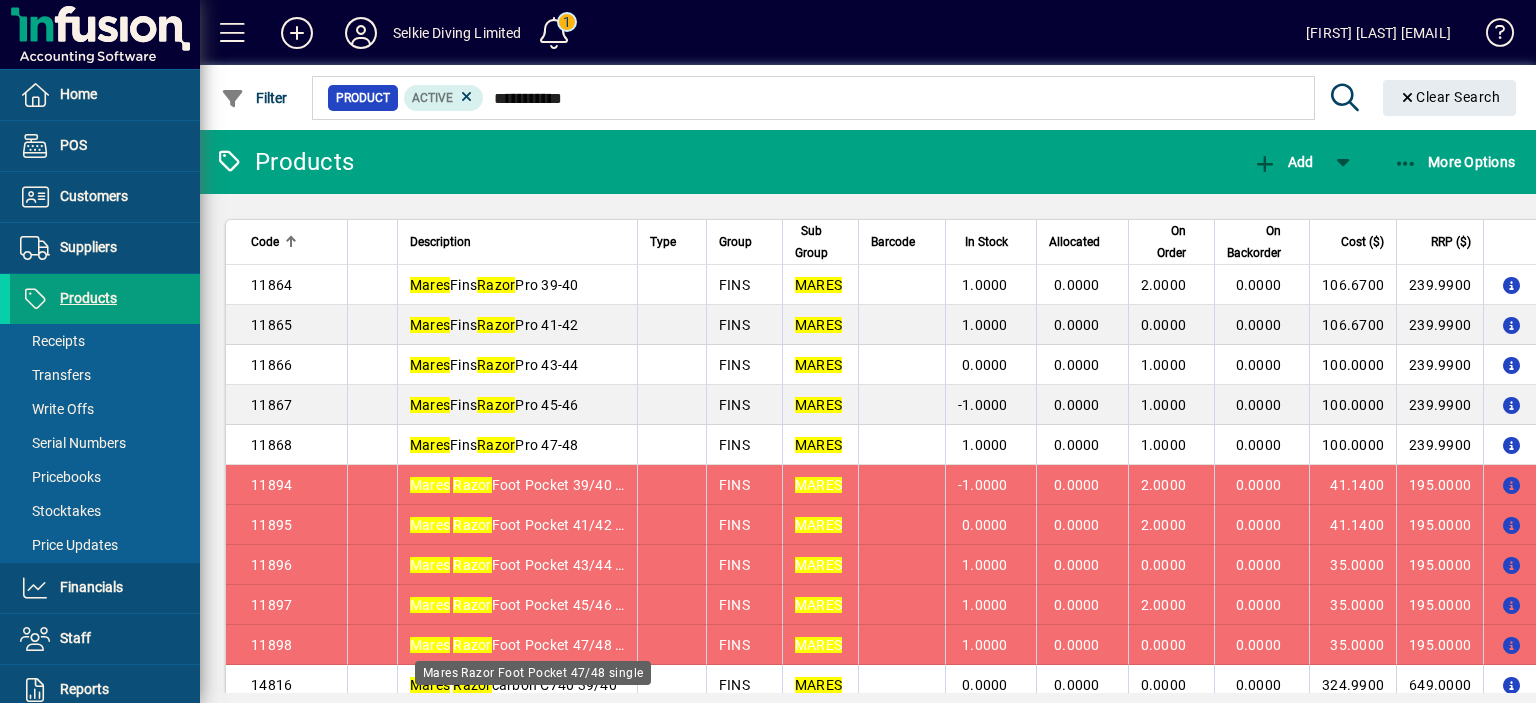 click on "Mares   Razor  Foot Pocket 47/48 single" at bounding box center (531, 645) 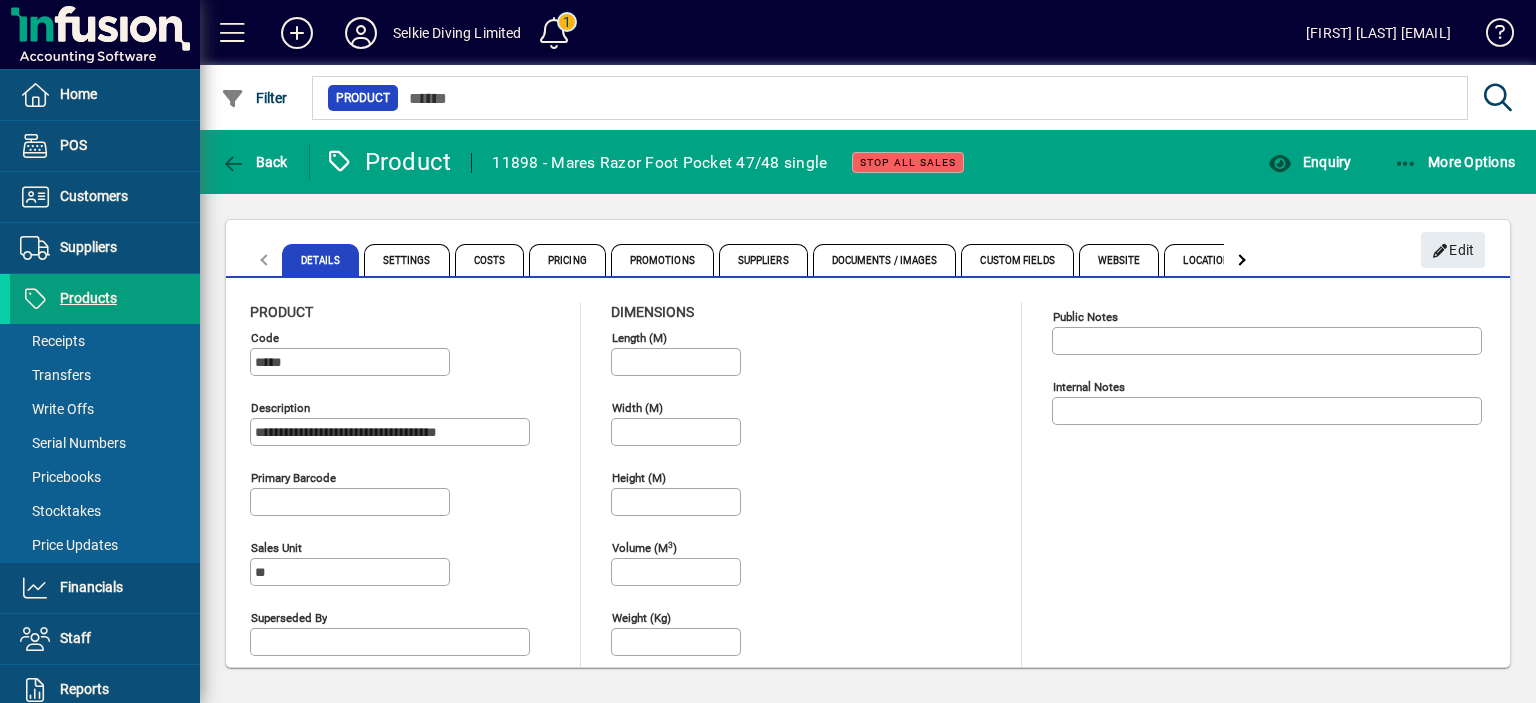 drag, startPoint x: 460, startPoint y: 426, endPoint x: 218, endPoint y: 437, distance: 242.24988 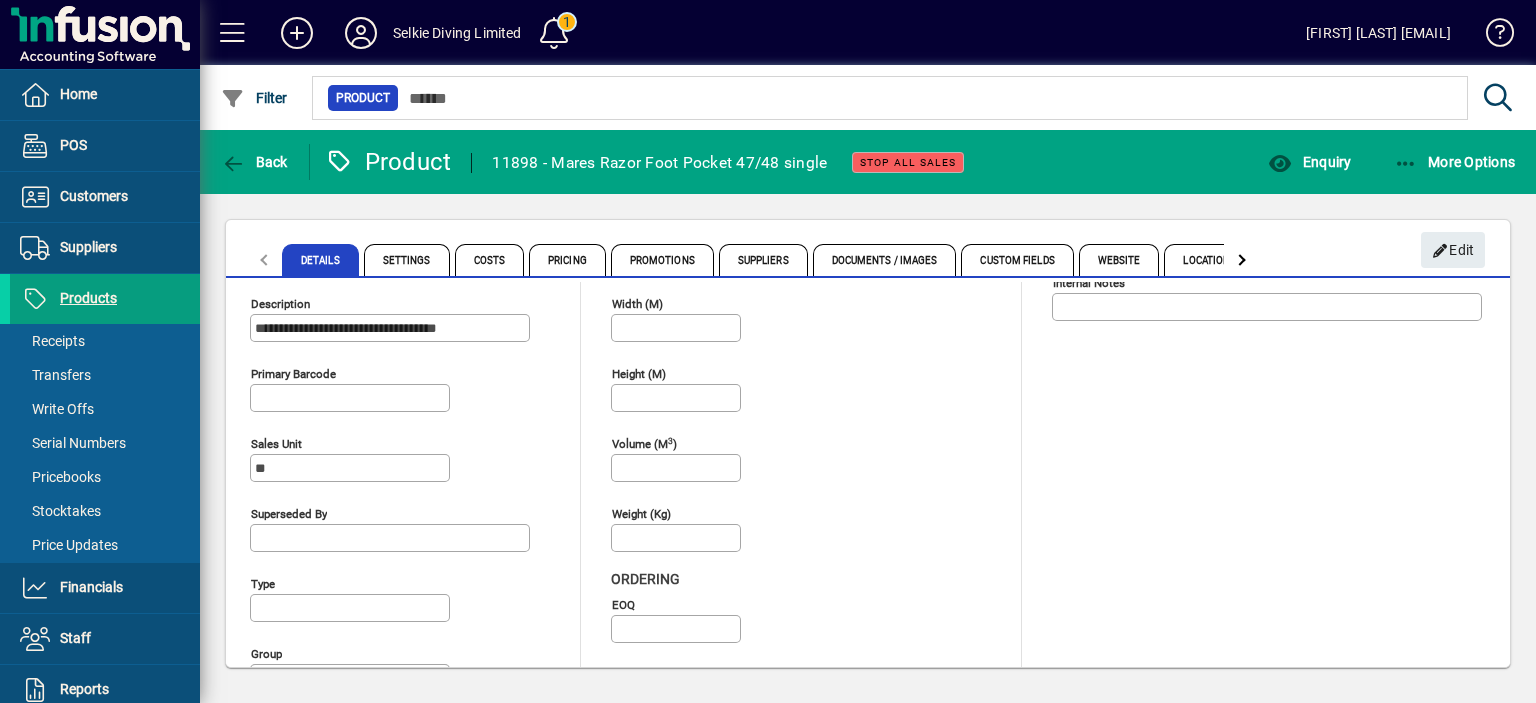 scroll, scrollTop: 0, scrollLeft: 0, axis: both 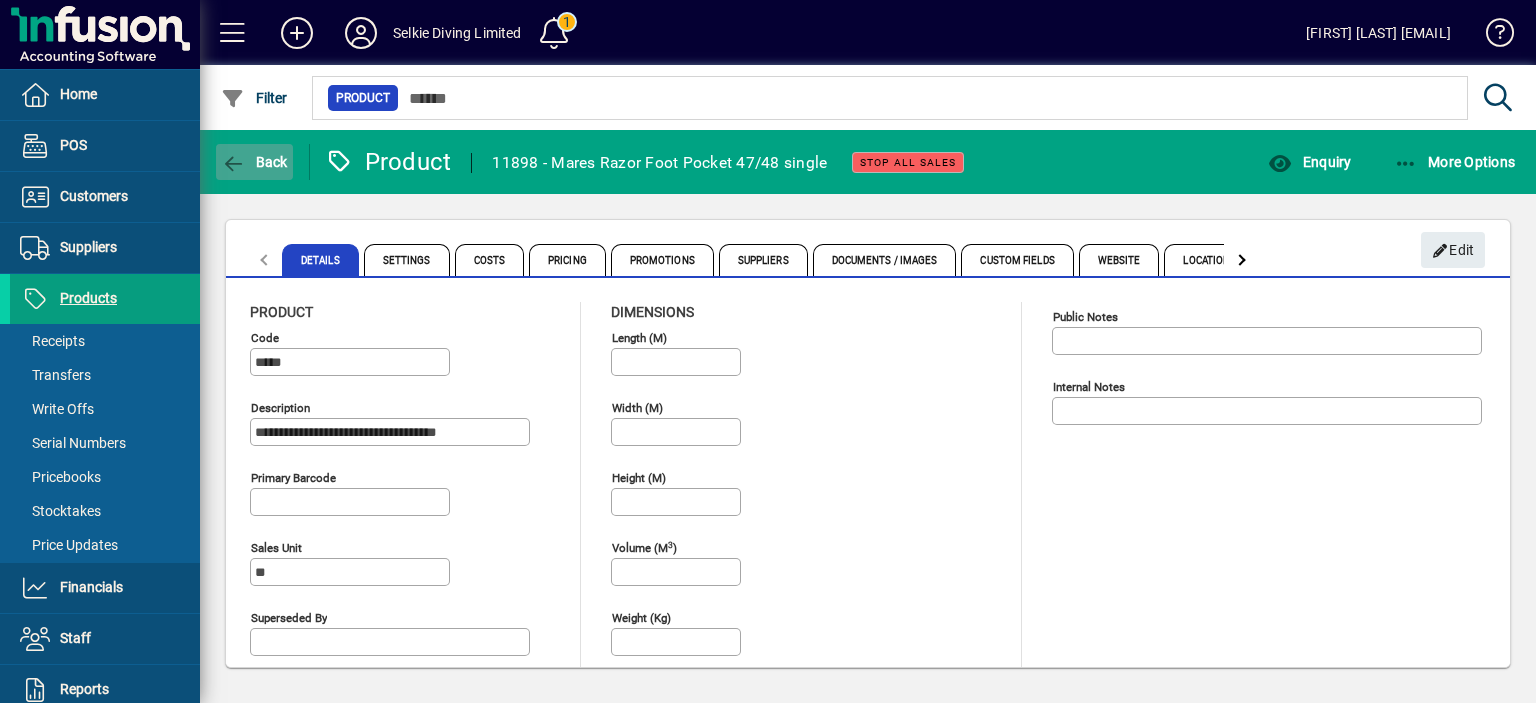 click 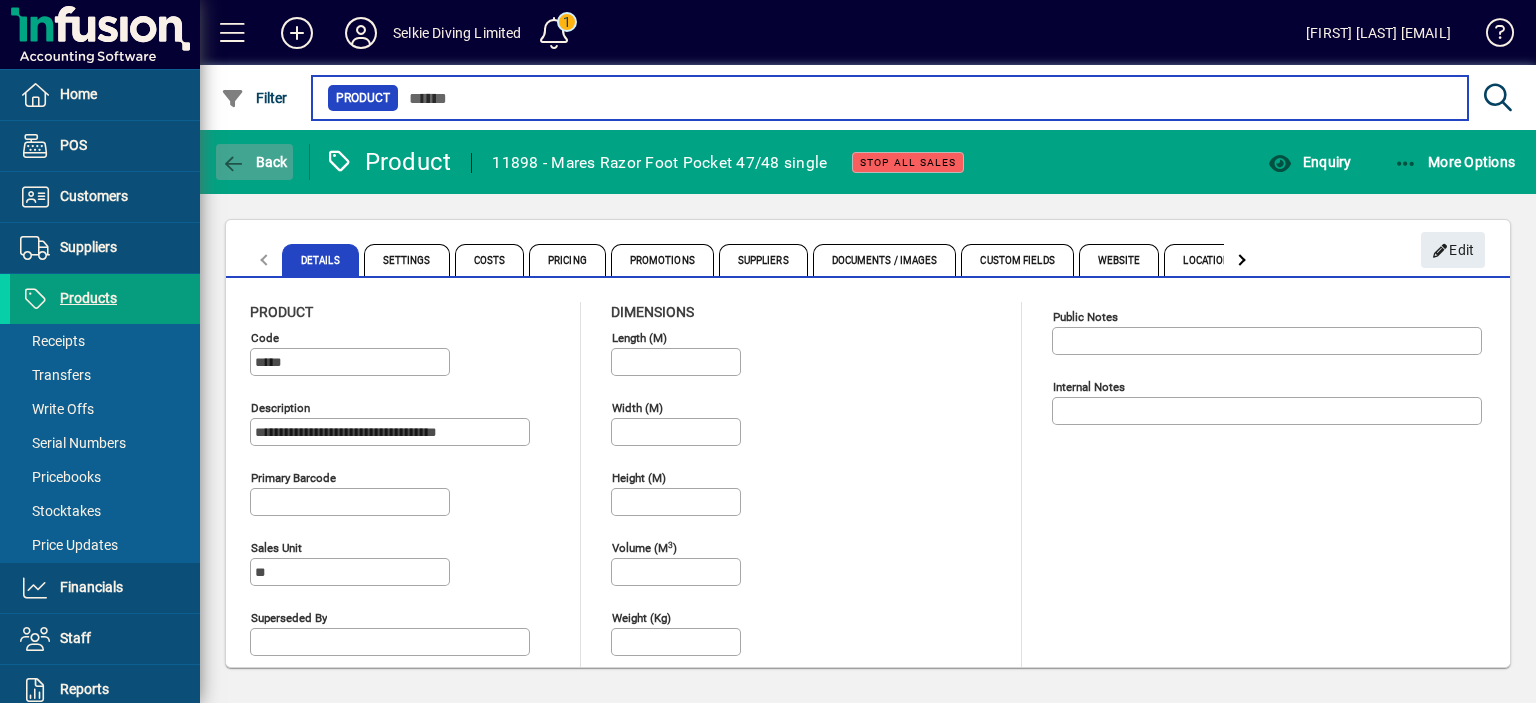 type on "**********" 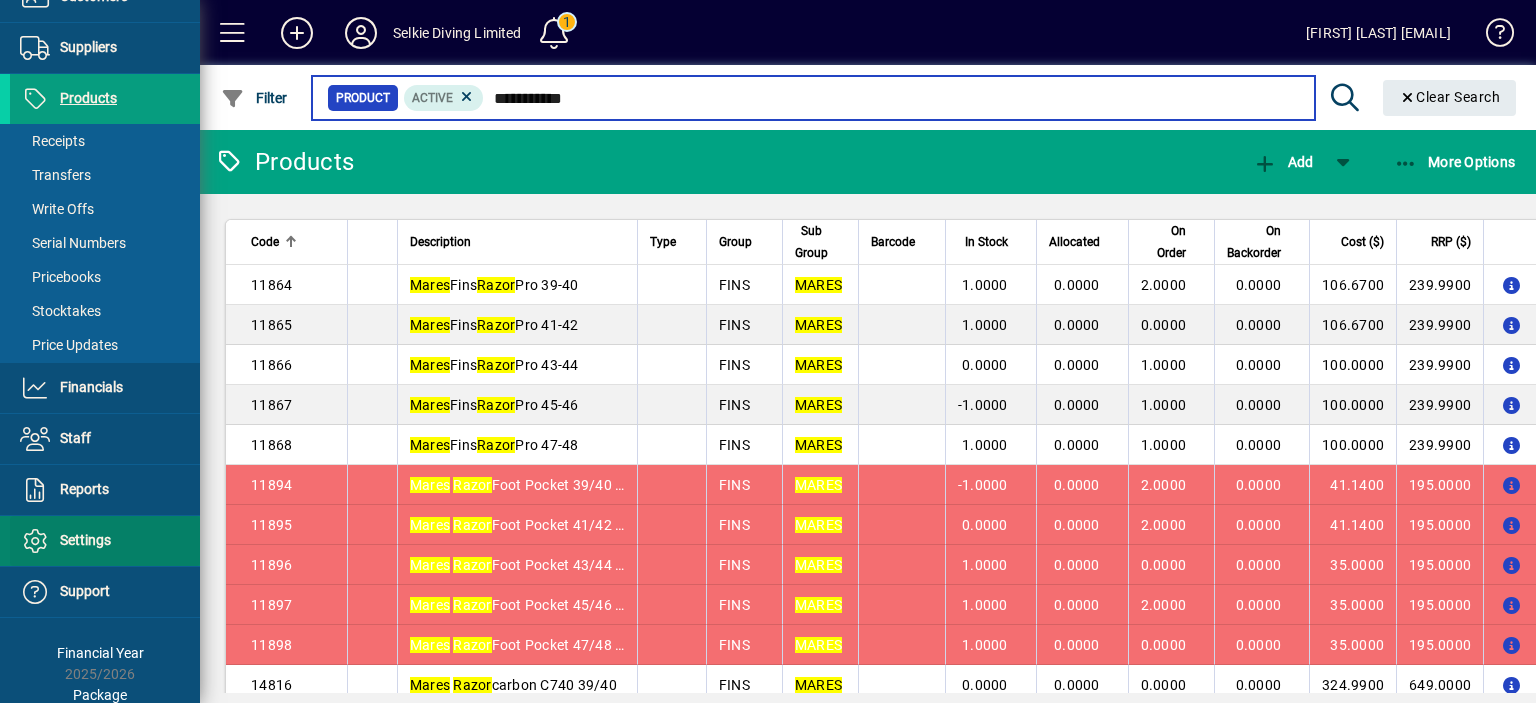 scroll, scrollTop: 221, scrollLeft: 0, axis: vertical 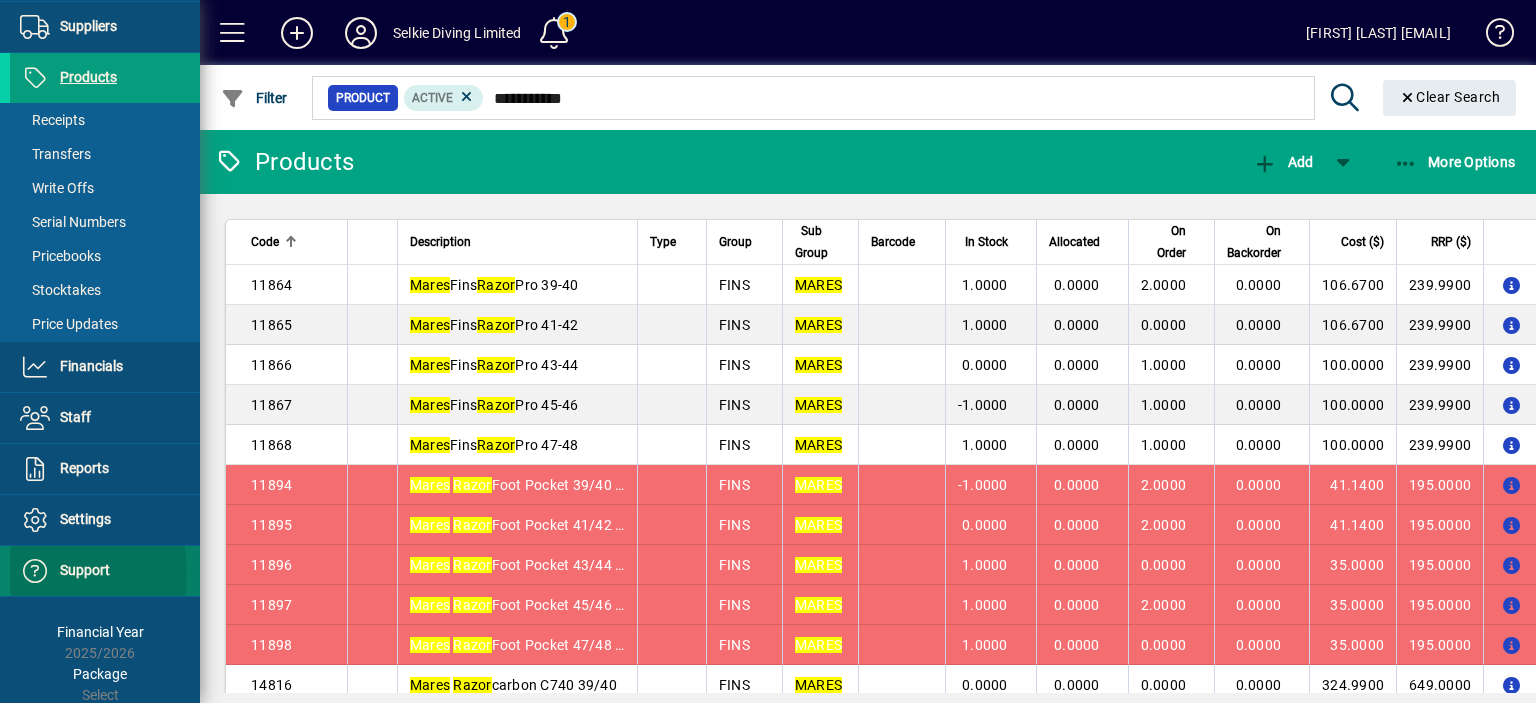 click at bounding box center (35, 571) 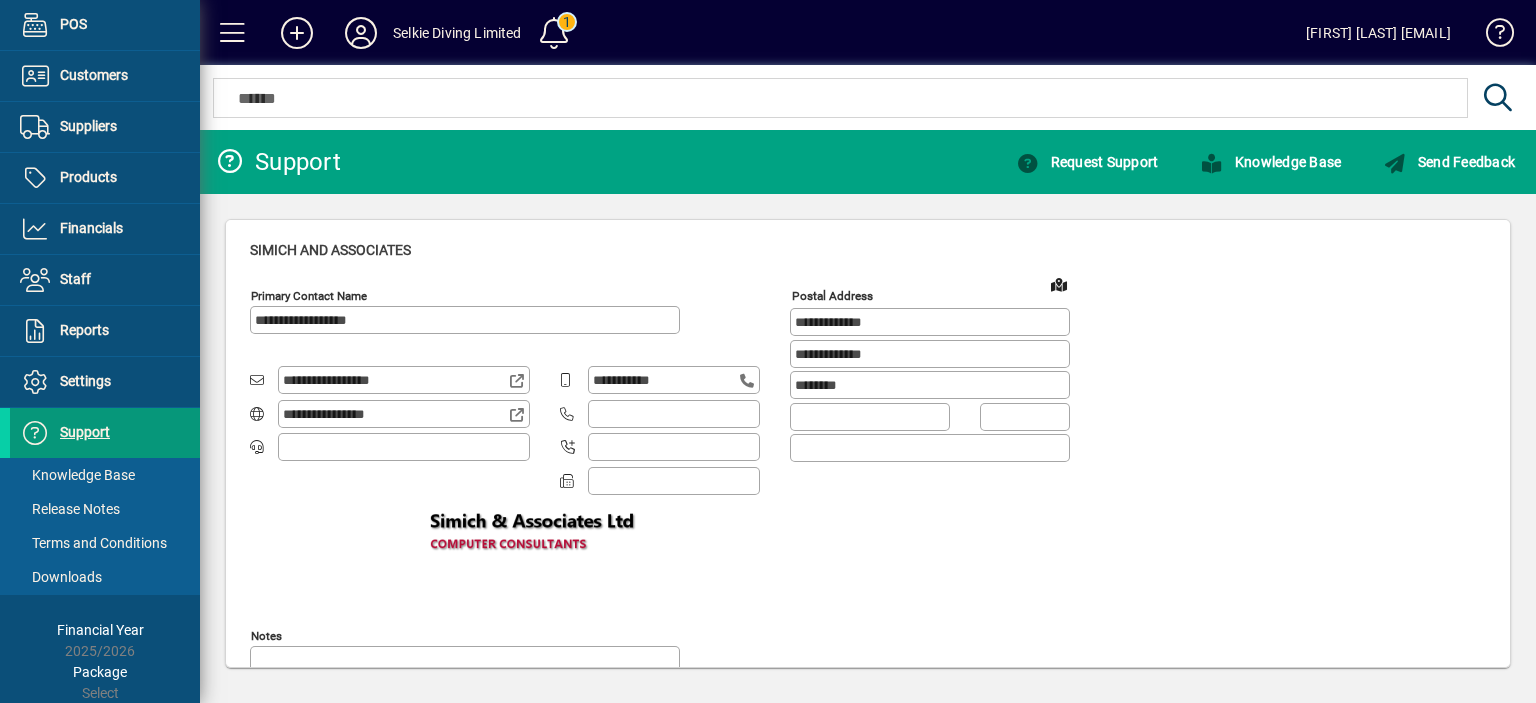scroll, scrollTop: 120, scrollLeft: 0, axis: vertical 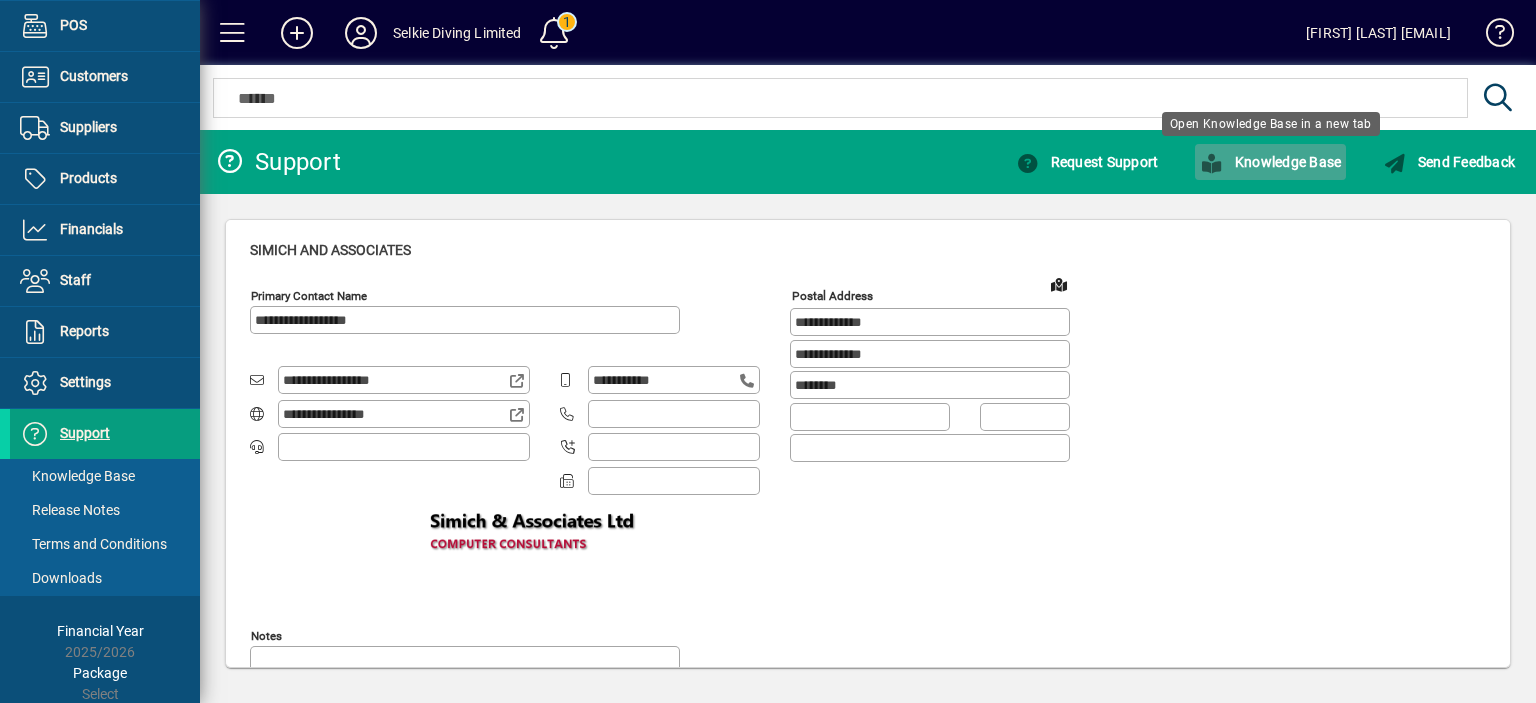 click on "Knowledge Base" 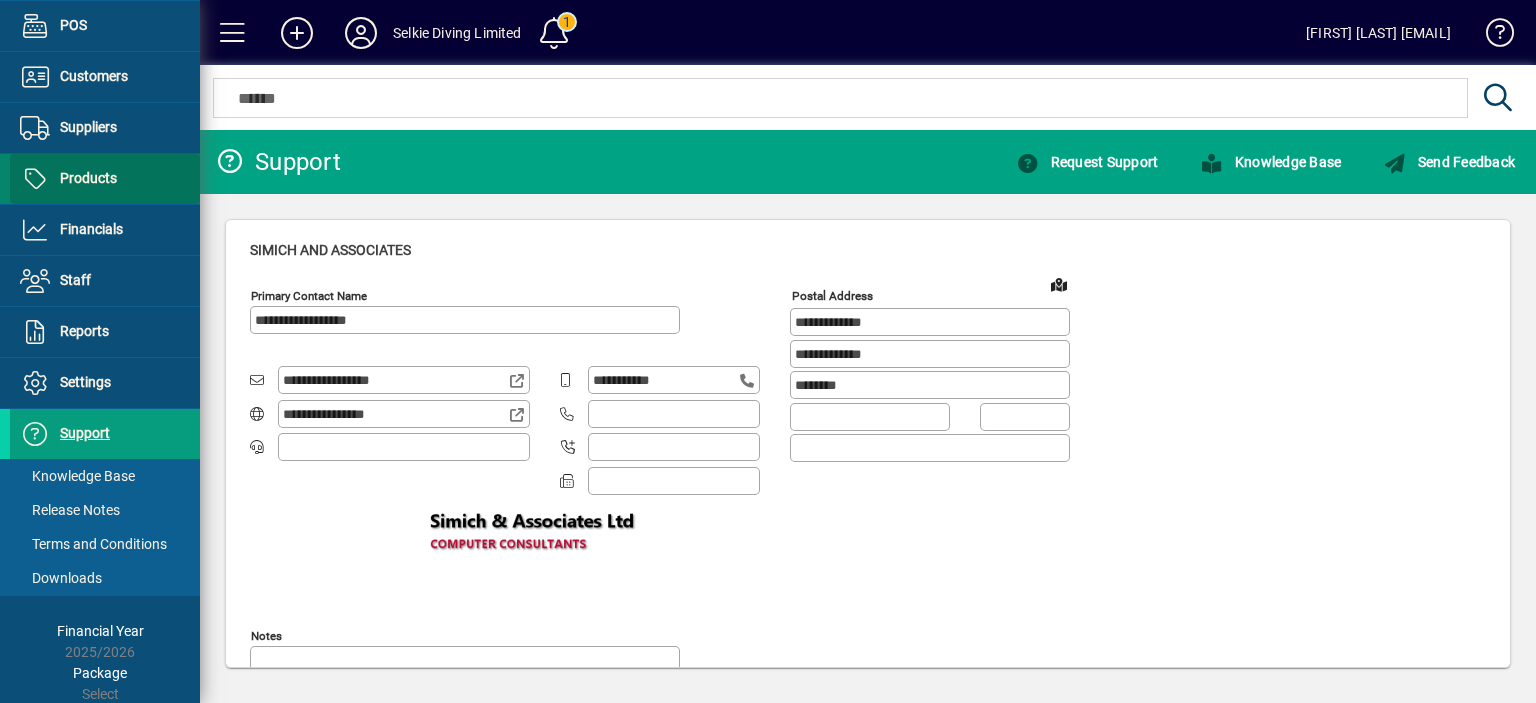 click at bounding box center (105, 179) 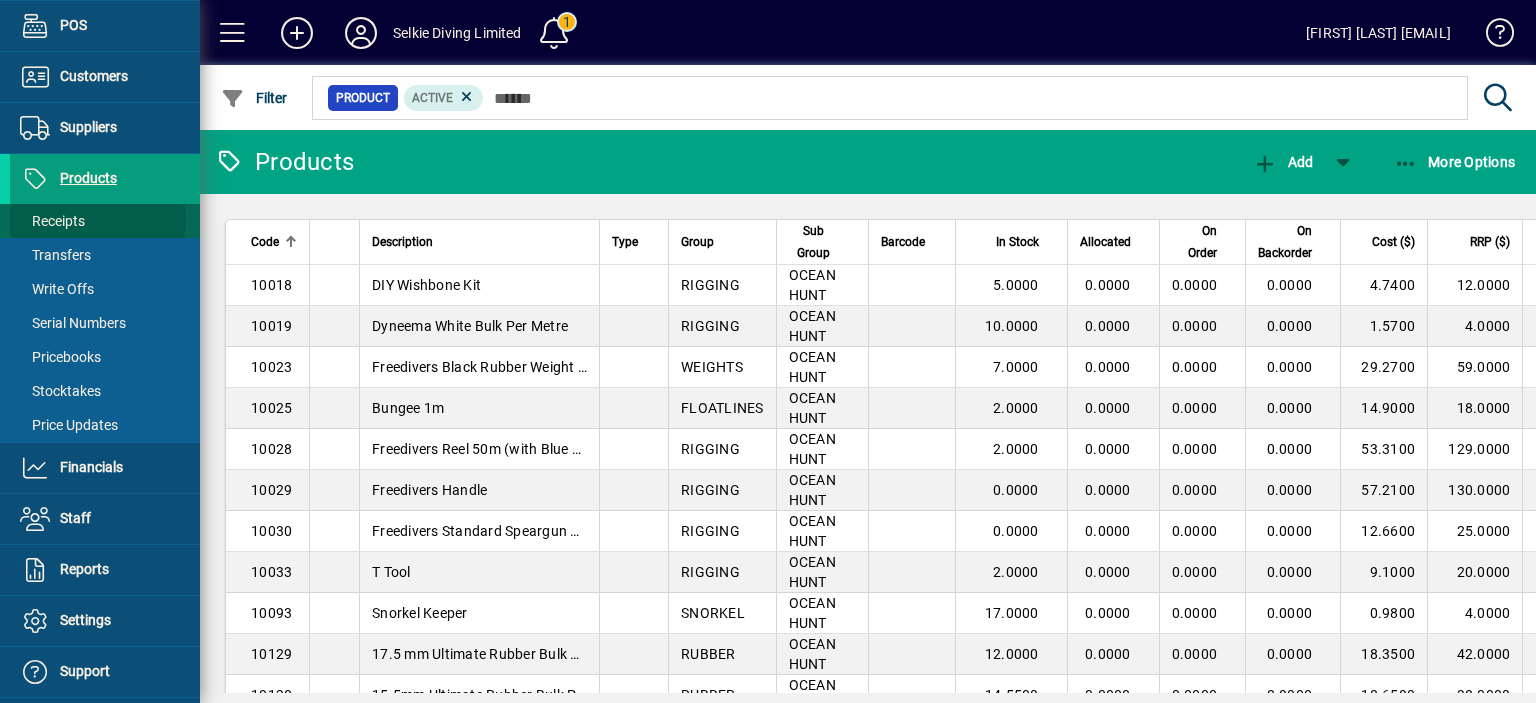 click at bounding box center (105, 221) 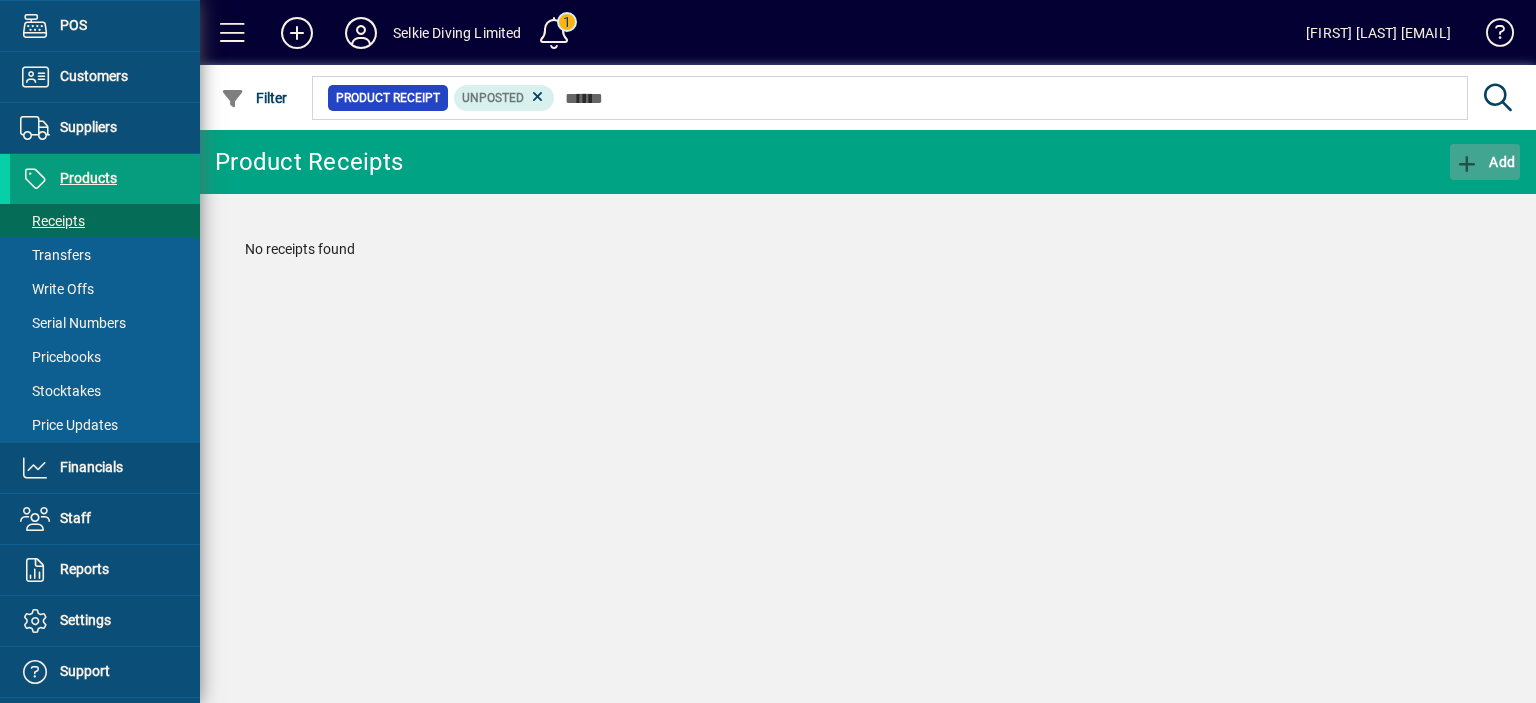 click 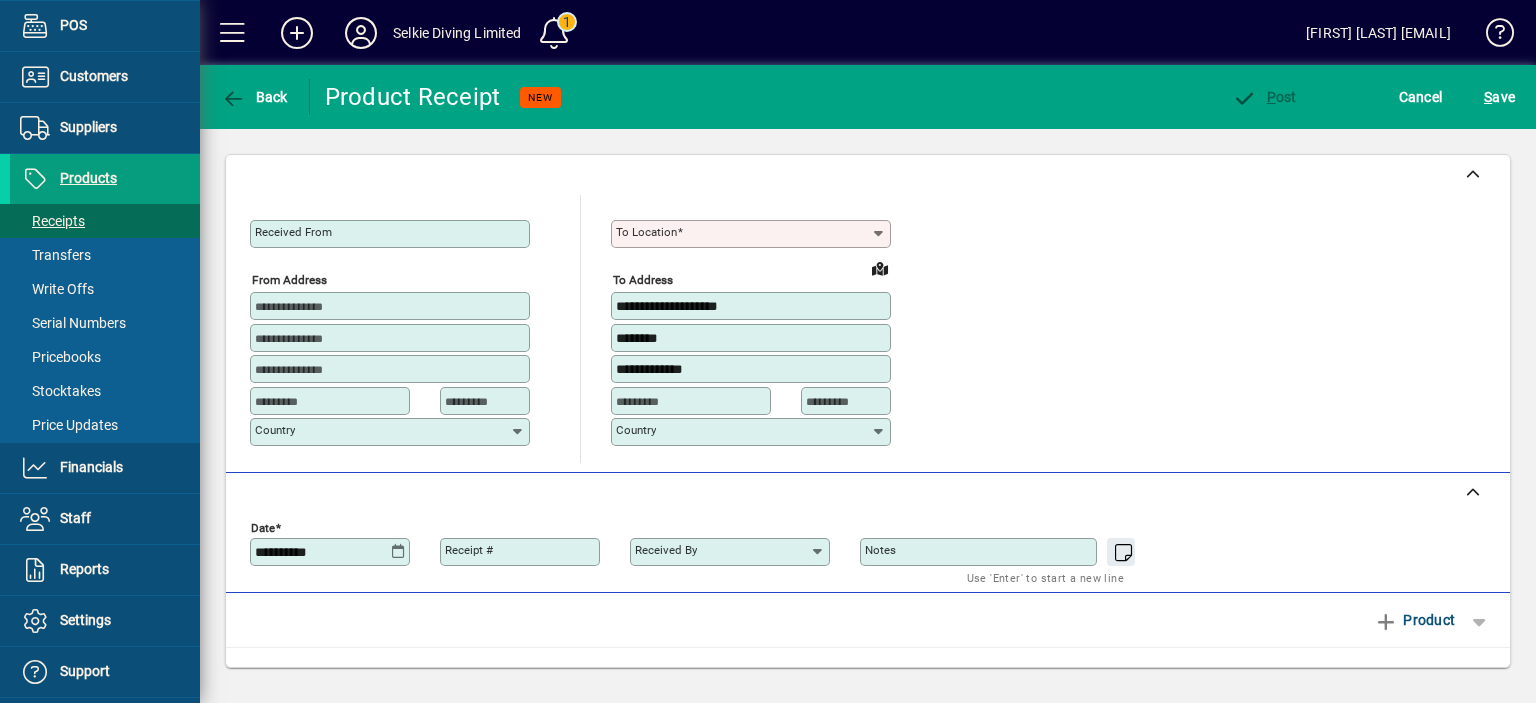 type on "****" 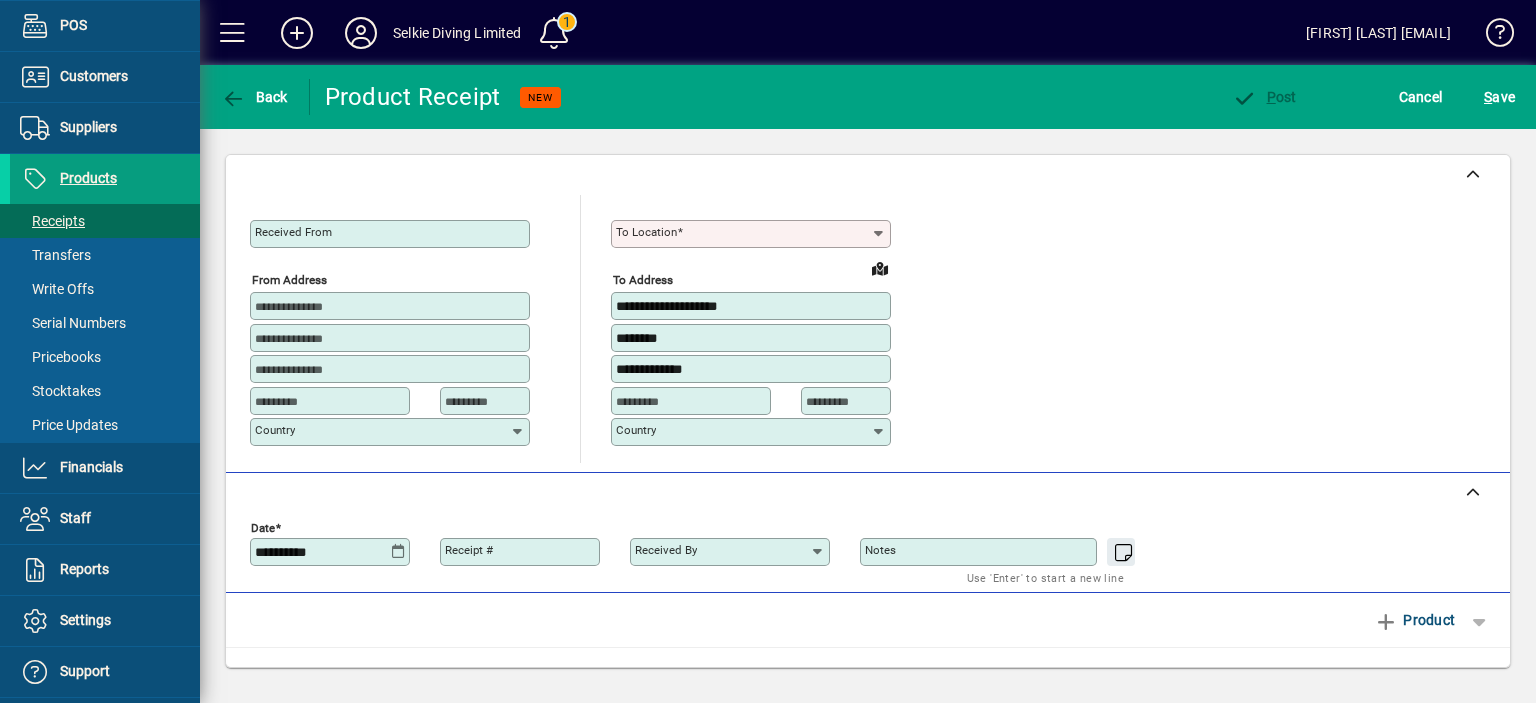 type on "**********" 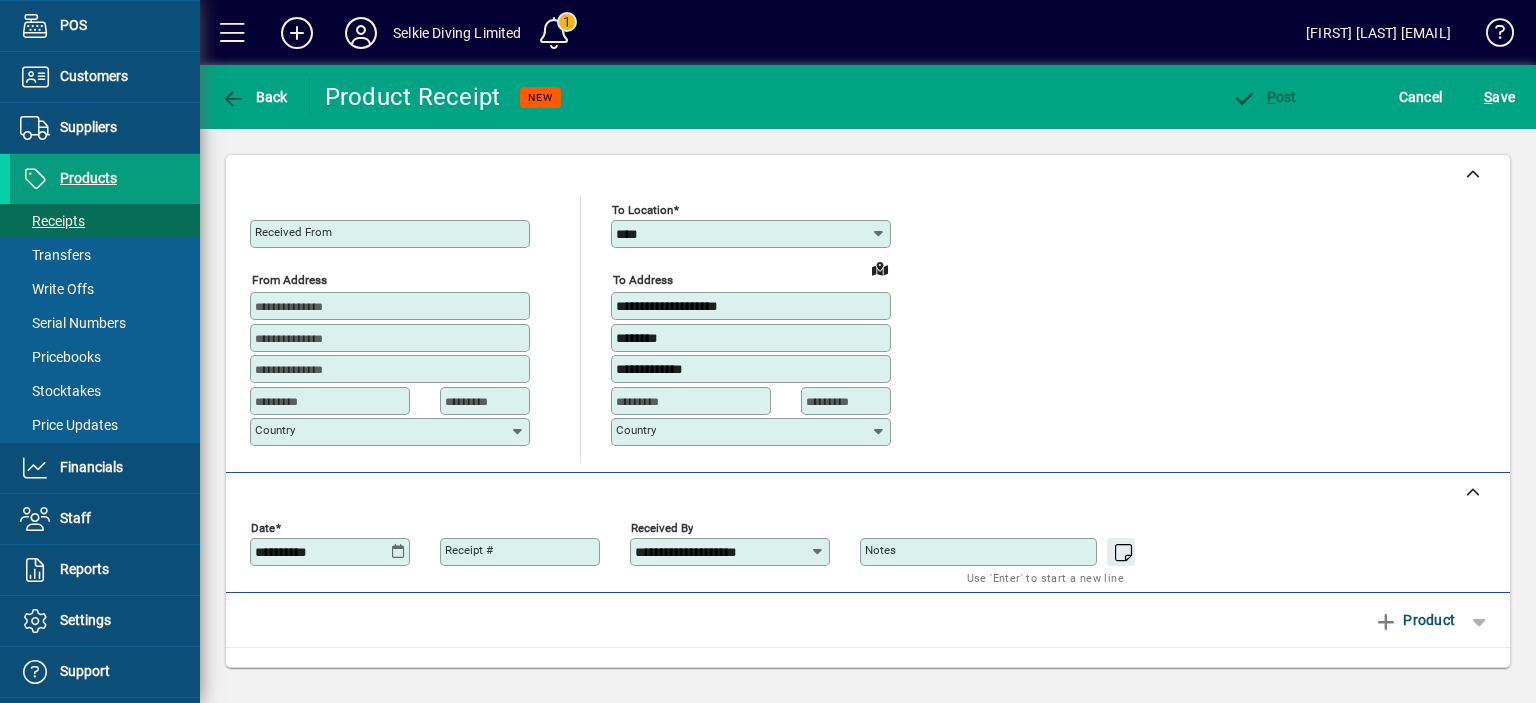 click on "Received From" at bounding box center [392, 234] 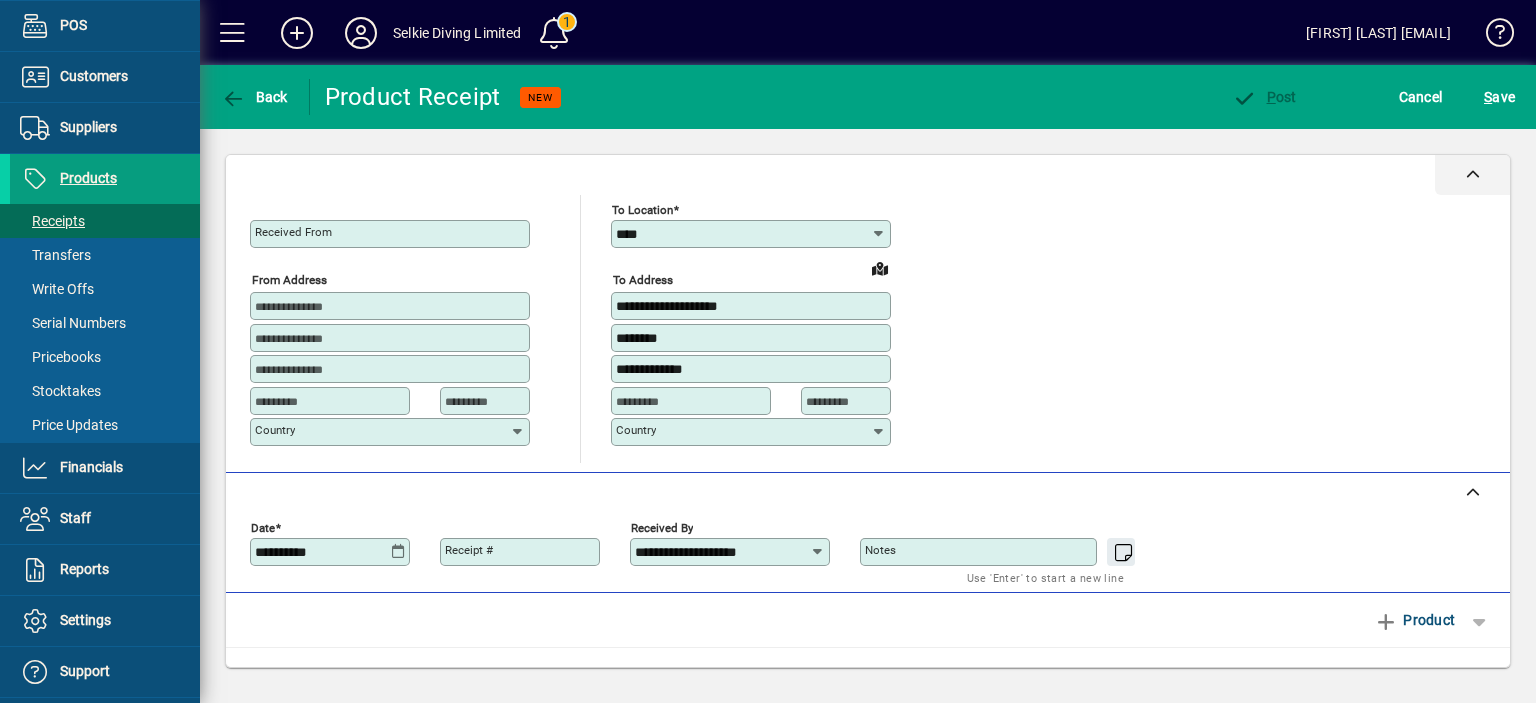click 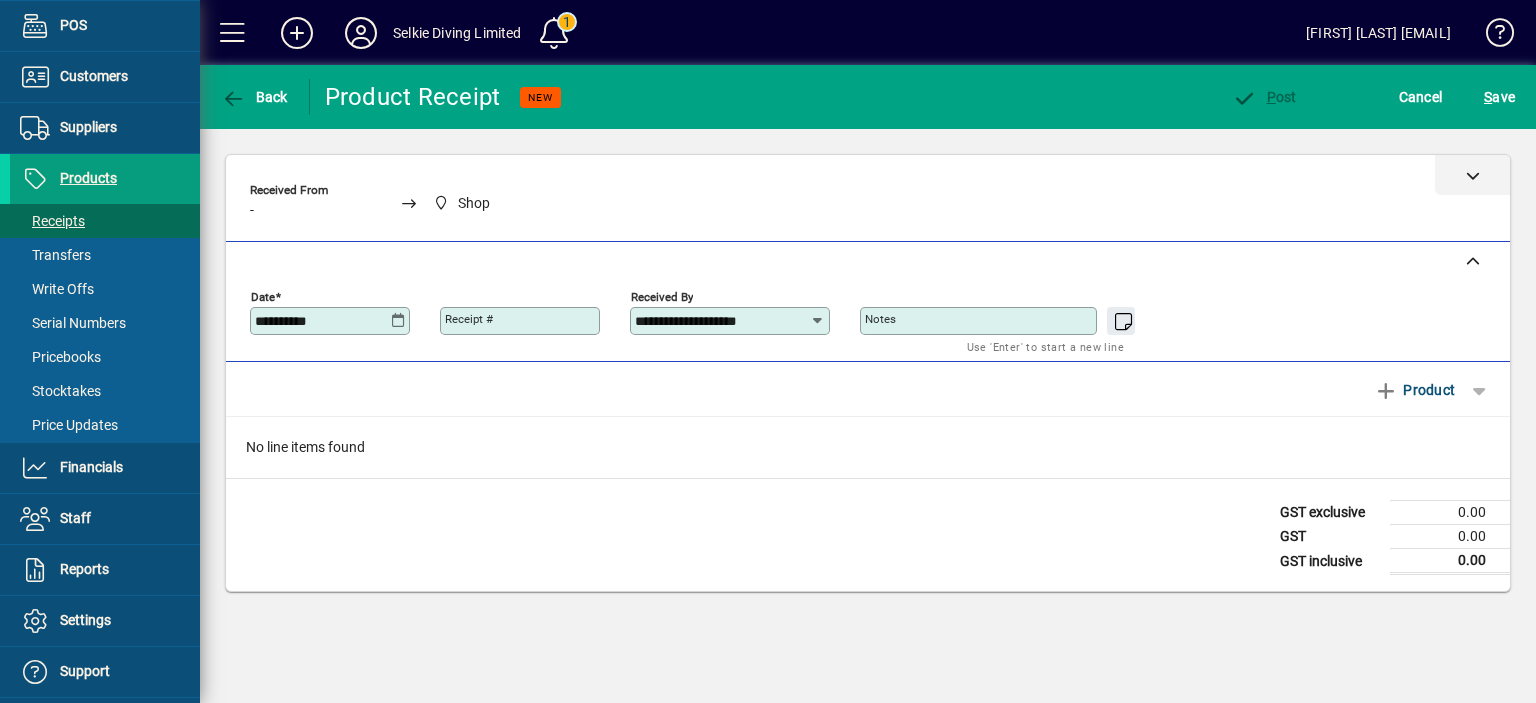click 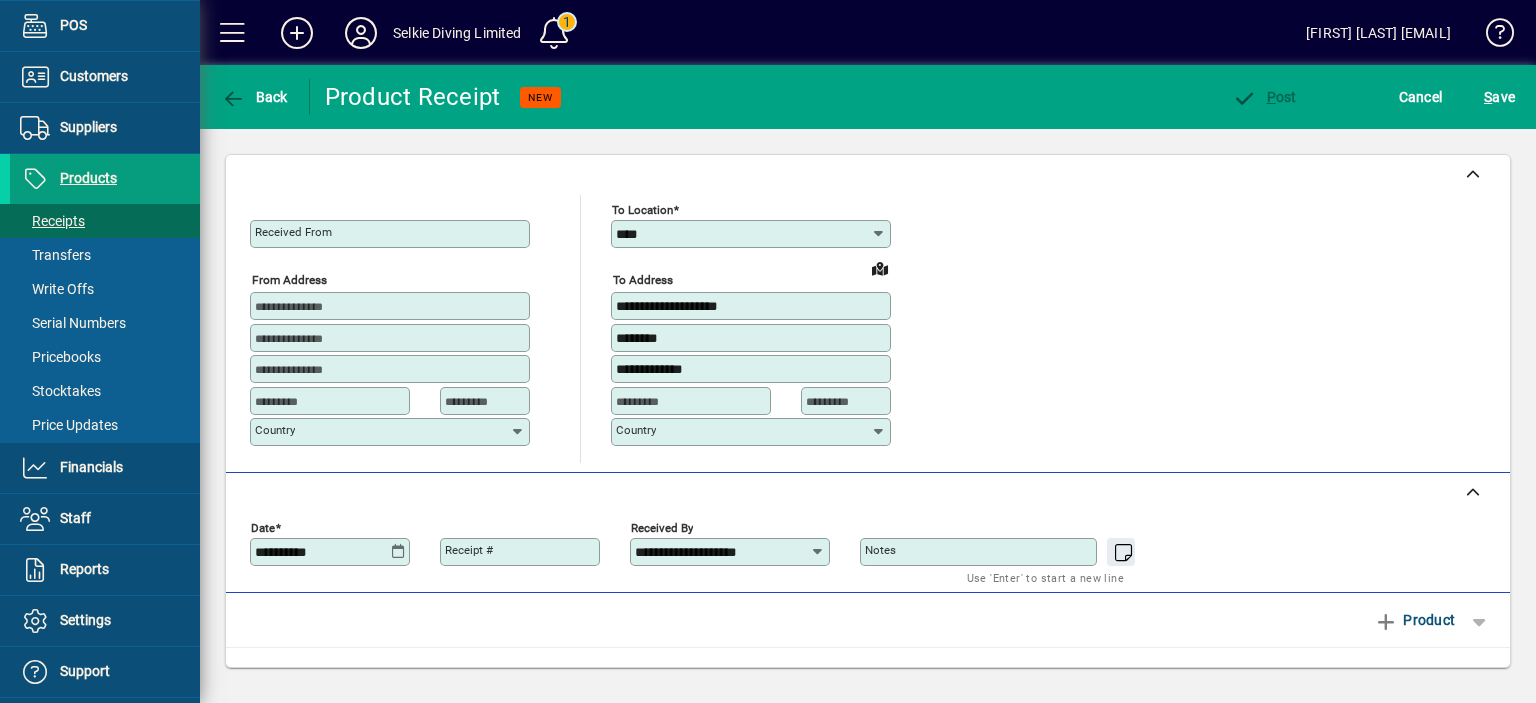 scroll, scrollTop: 150, scrollLeft: 0, axis: vertical 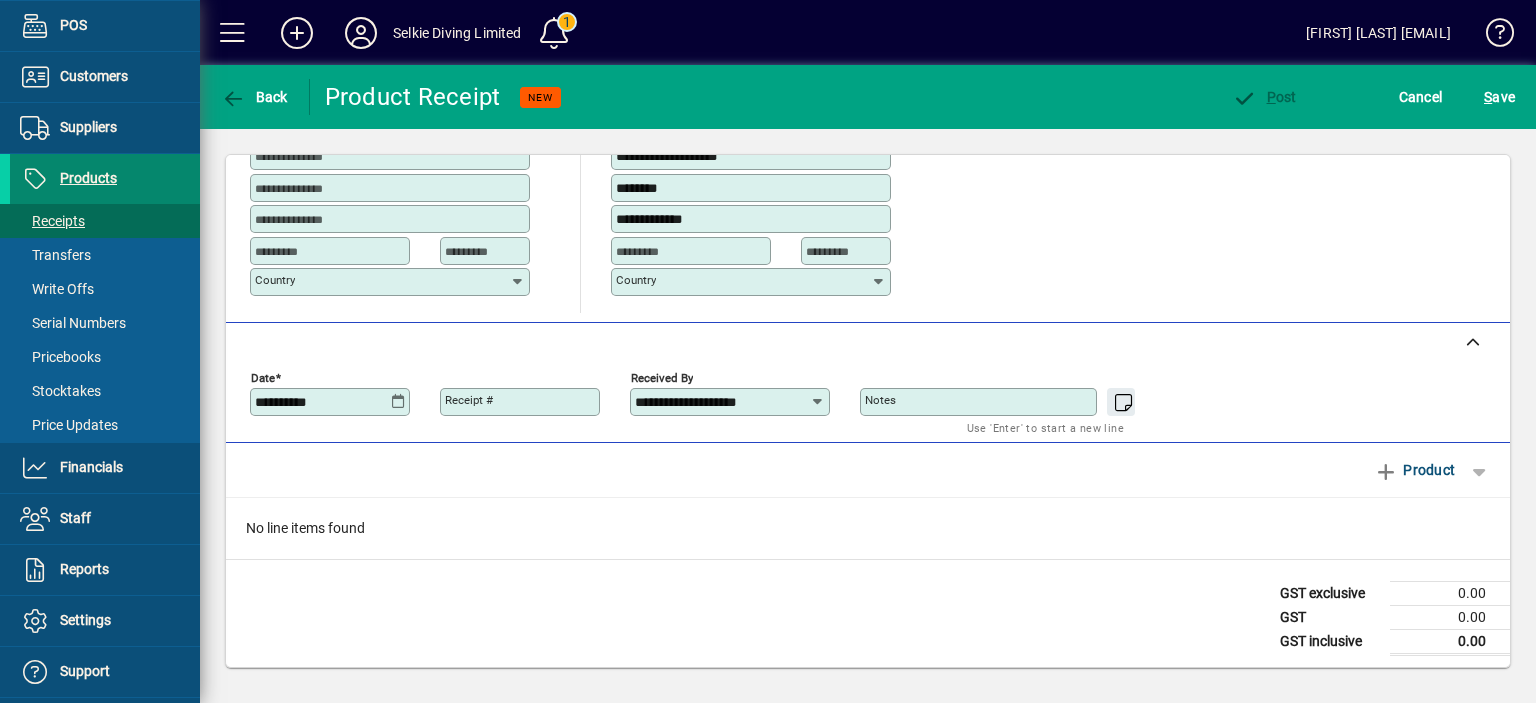 click on "Products" at bounding box center [88, 178] 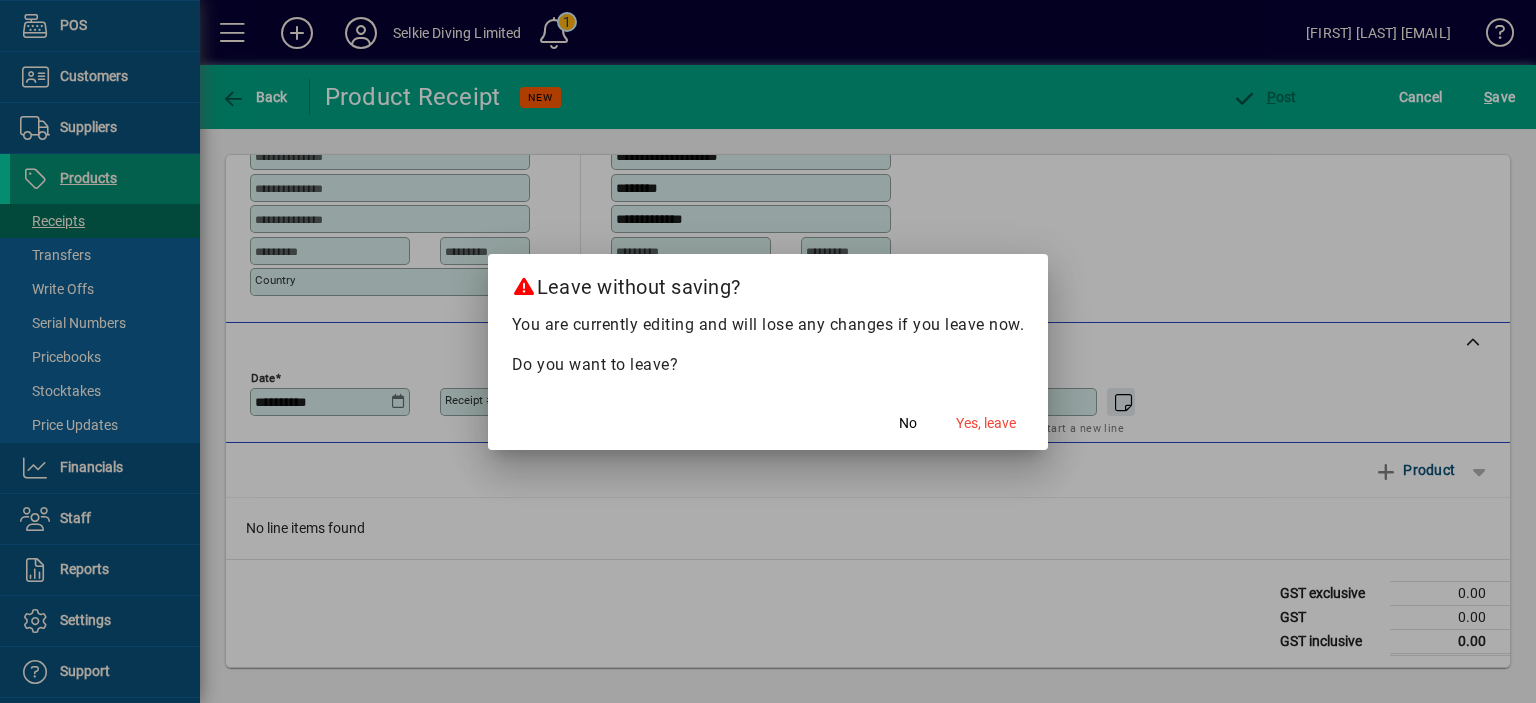 scroll, scrollTop: 0, scrollLeft: 0, axis: both 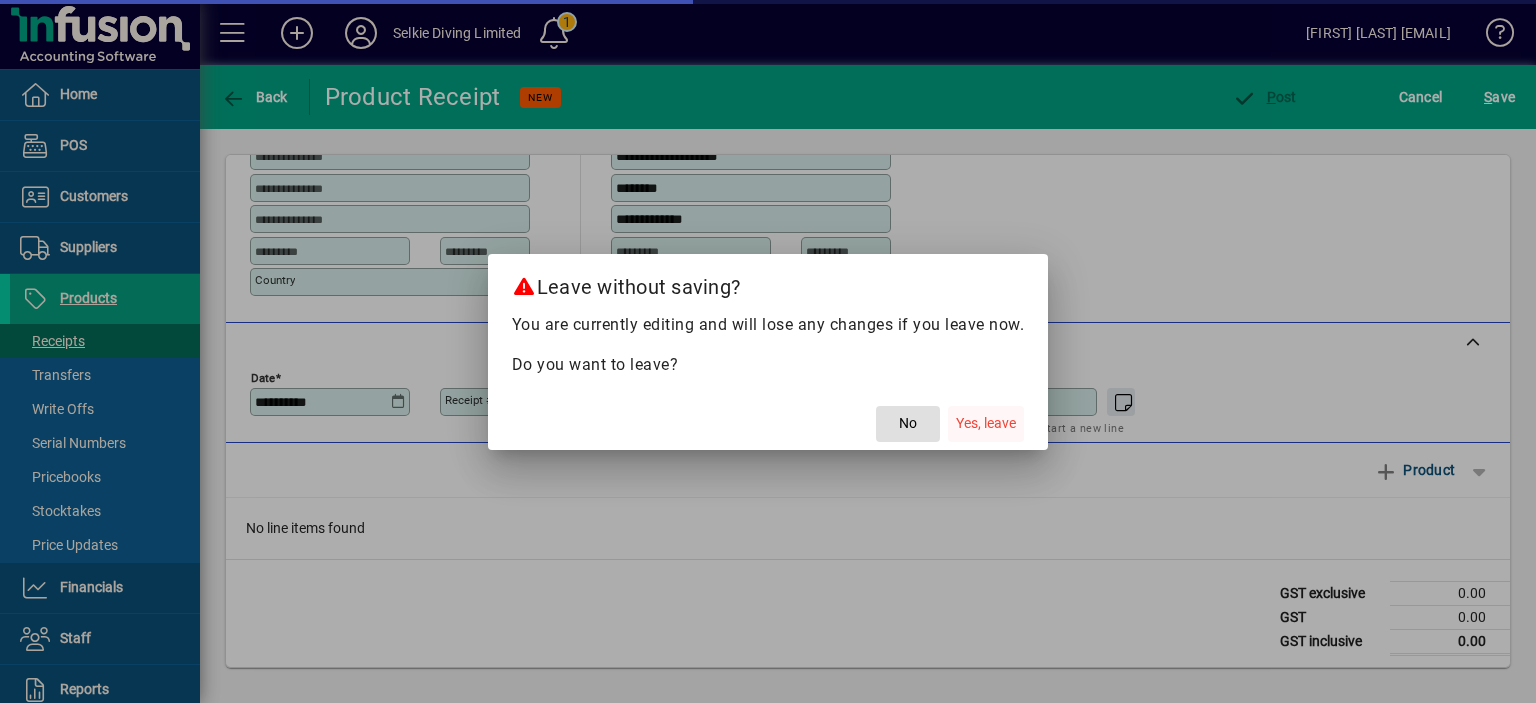 click on "Yes, leave" 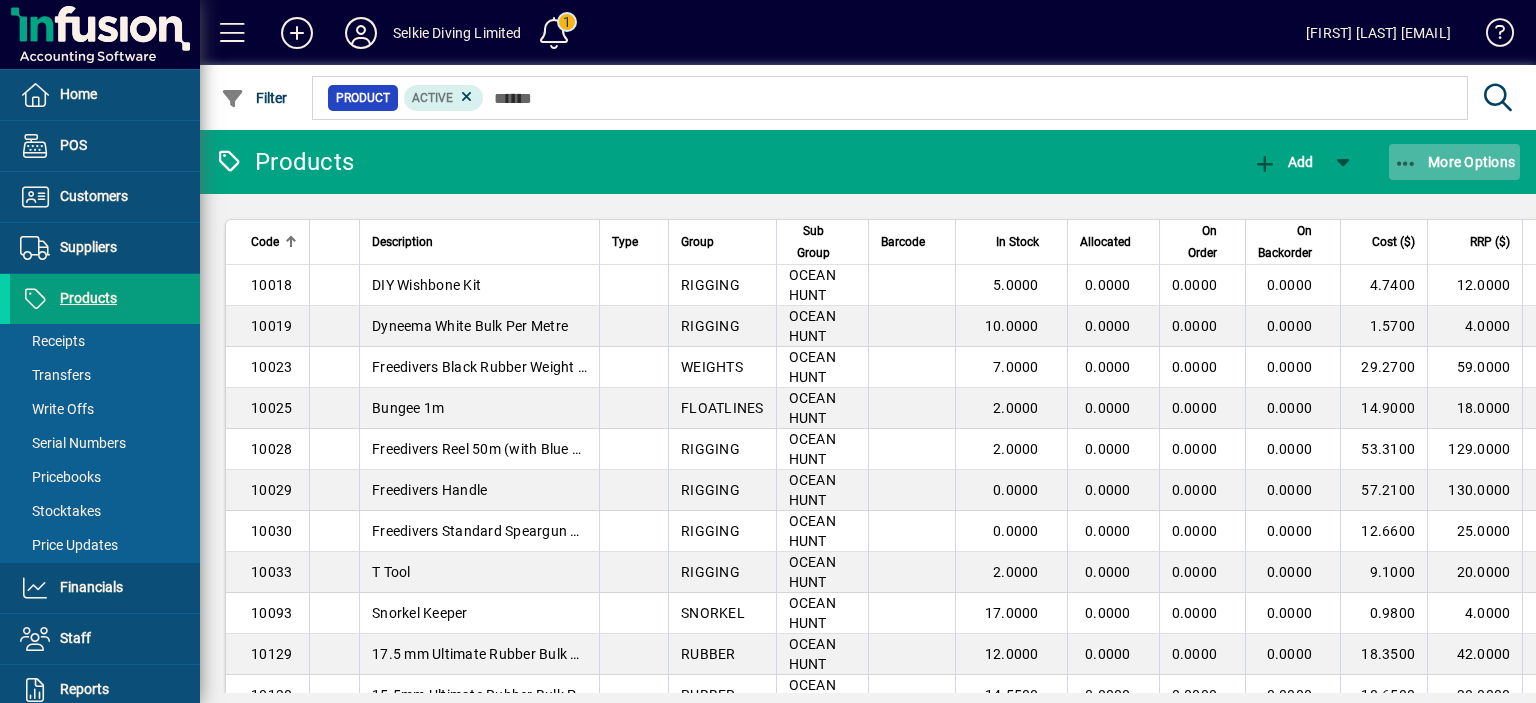 click 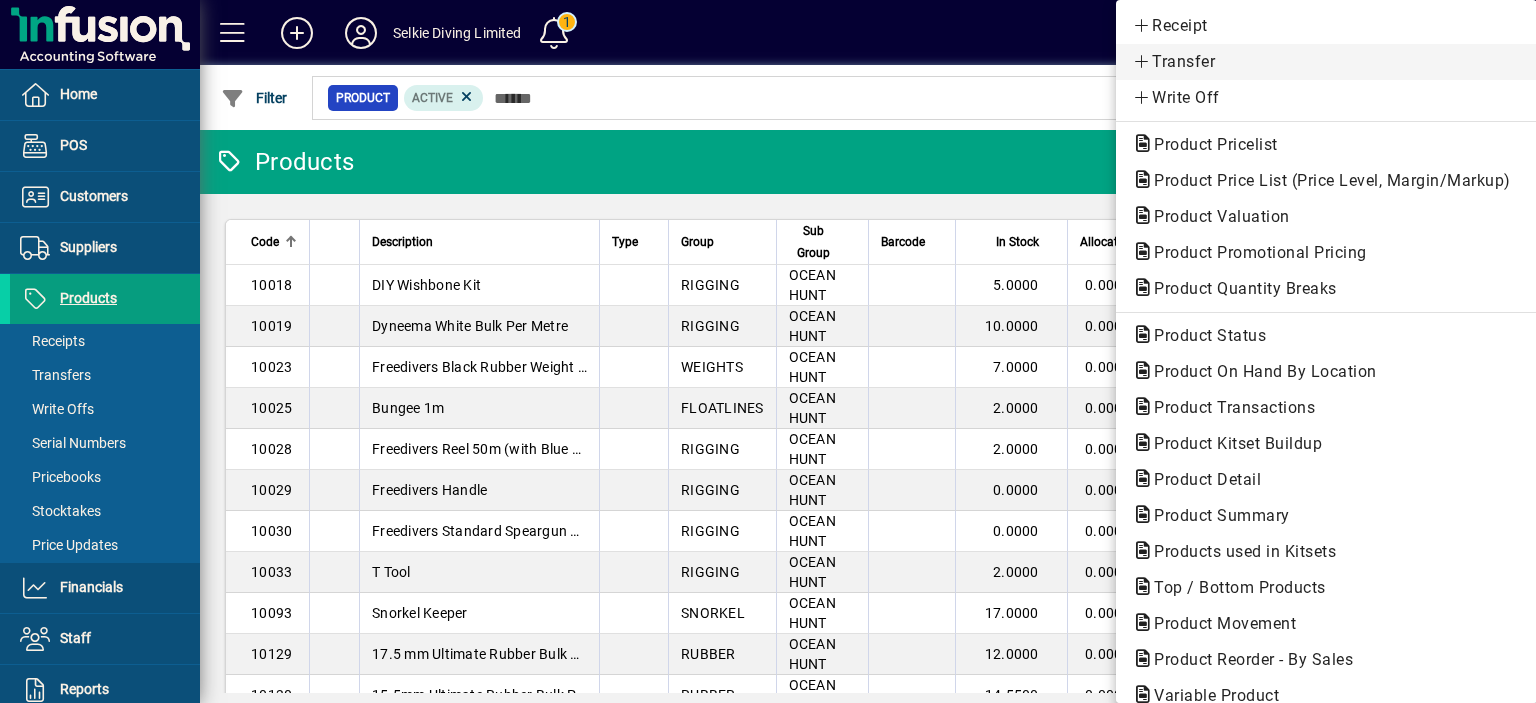 click on "Transfer" at bounding box center [1326, 62] 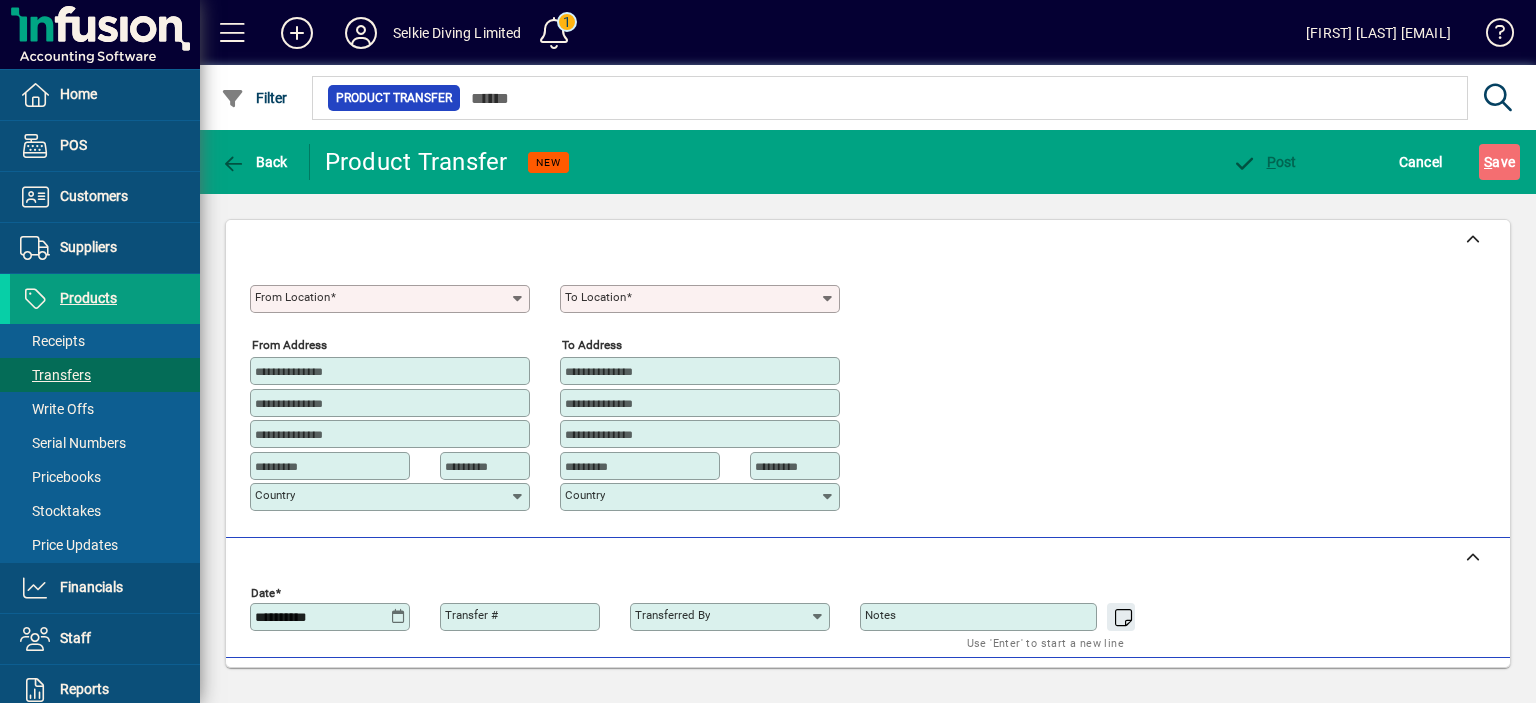 type on "**********" 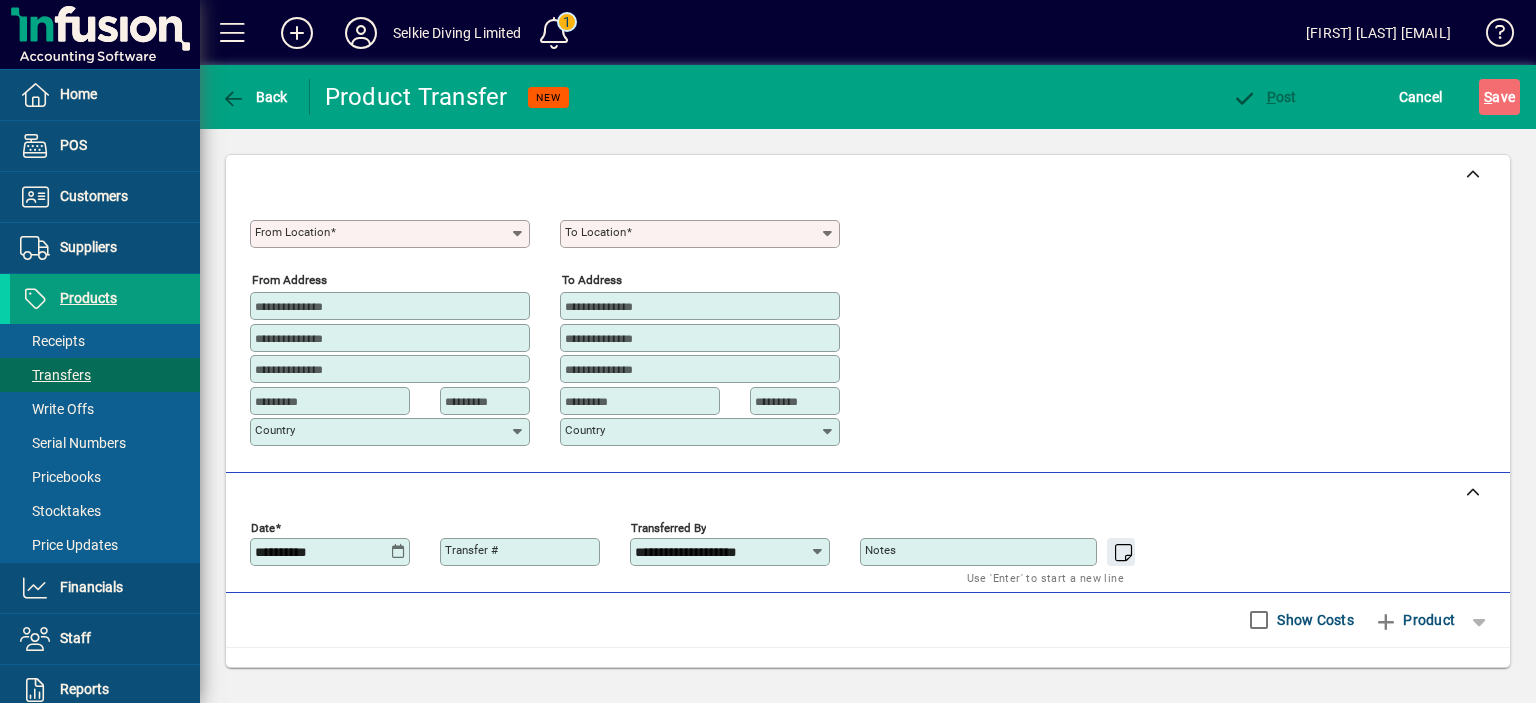 click 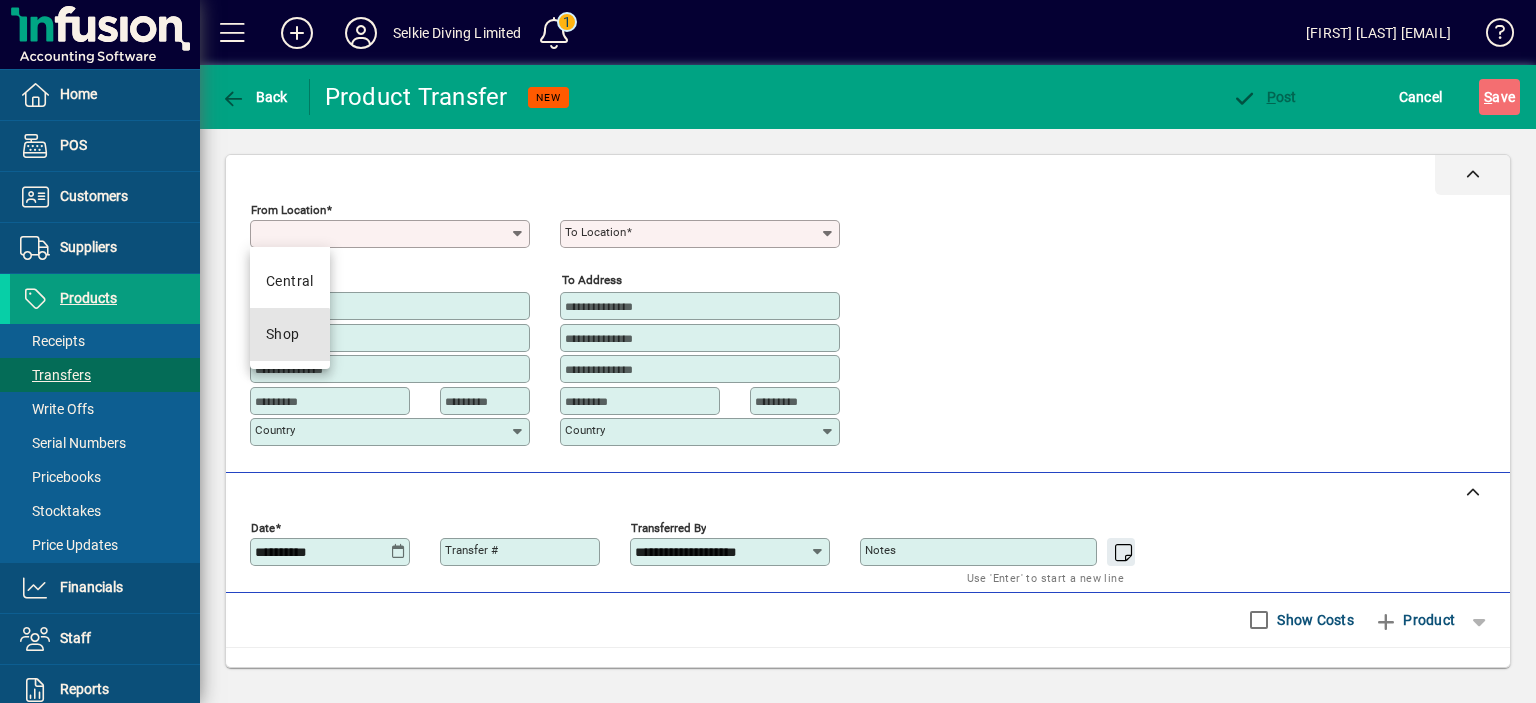 drag, startPoint x: 283, startPoint y: 336, endPoint x: 604, endPoint y: 194, distance: 351.0057 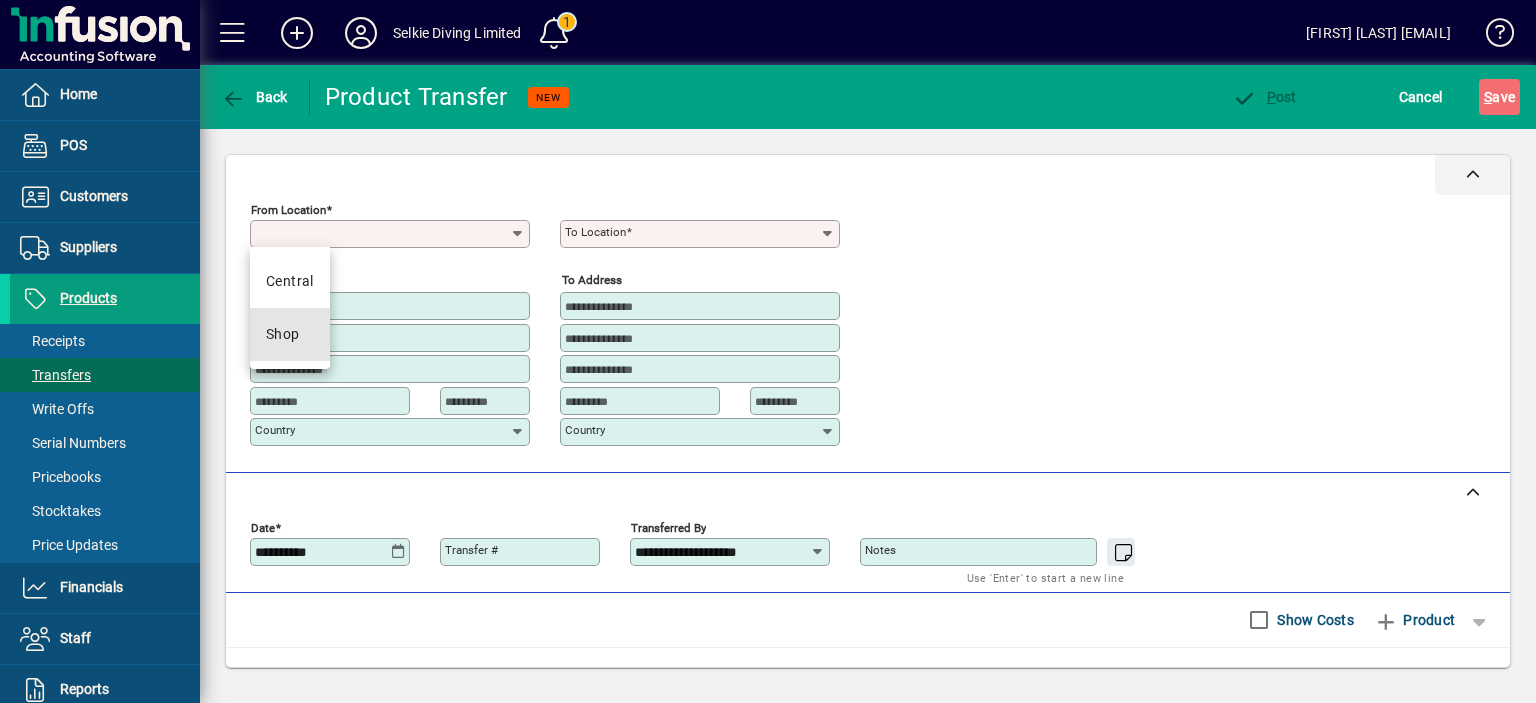 click on "Shop" at bounding box center (283, 334) 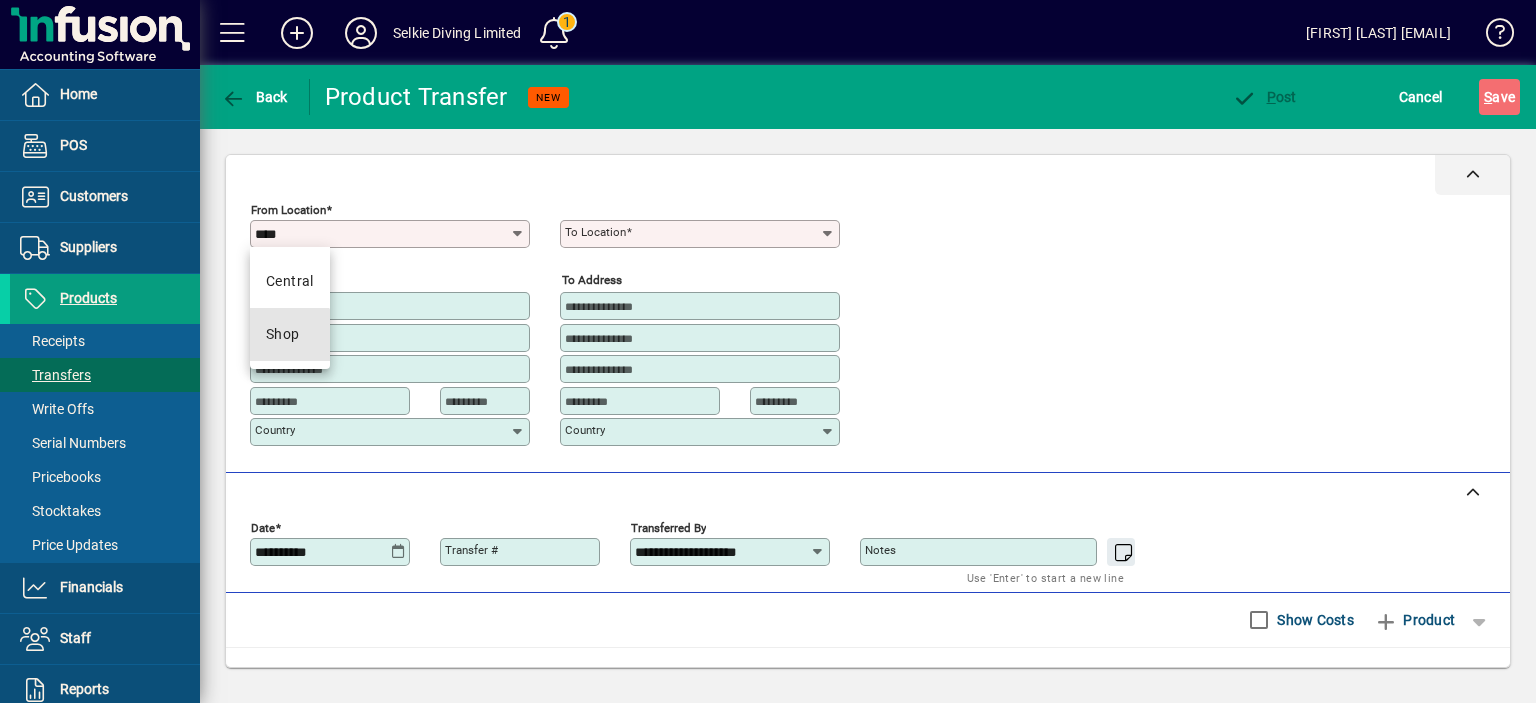 type on "**********" 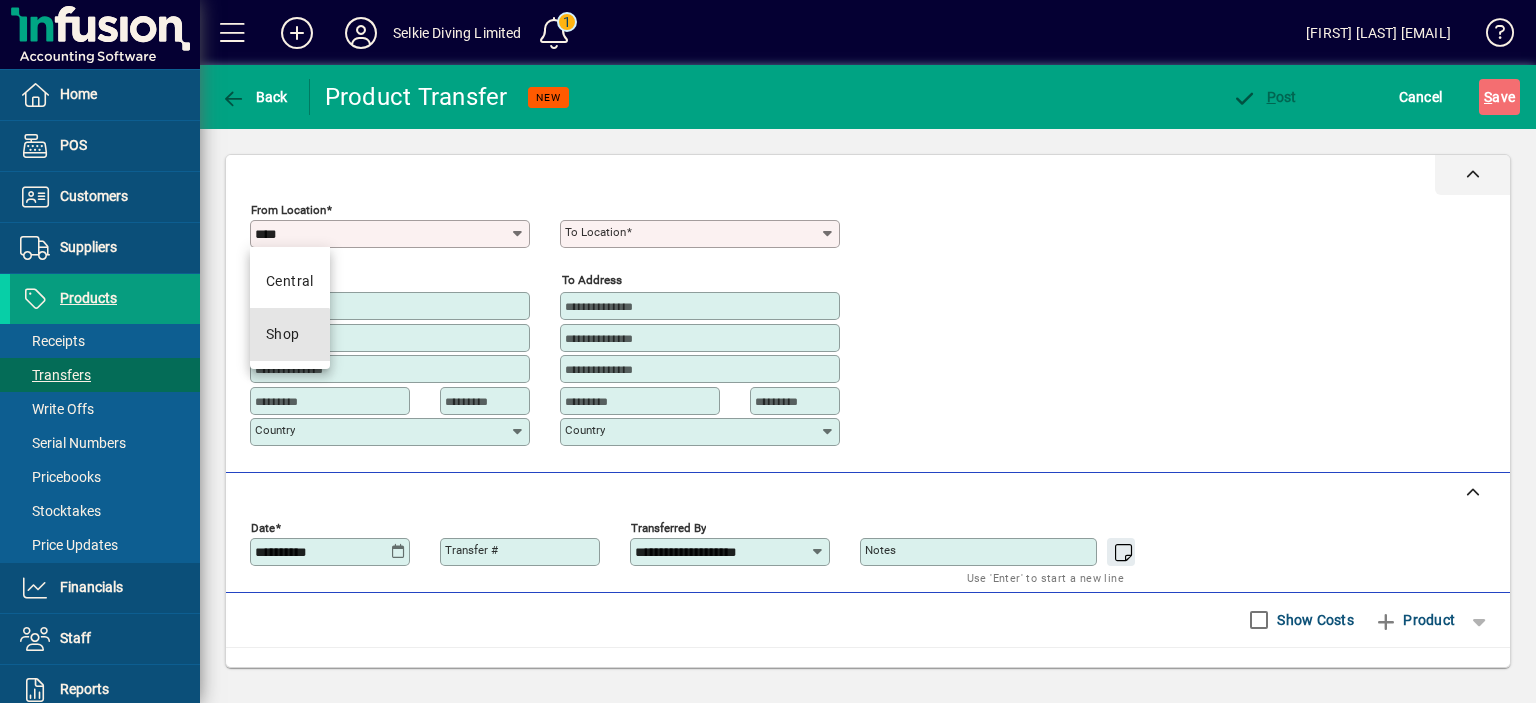 type on "********" 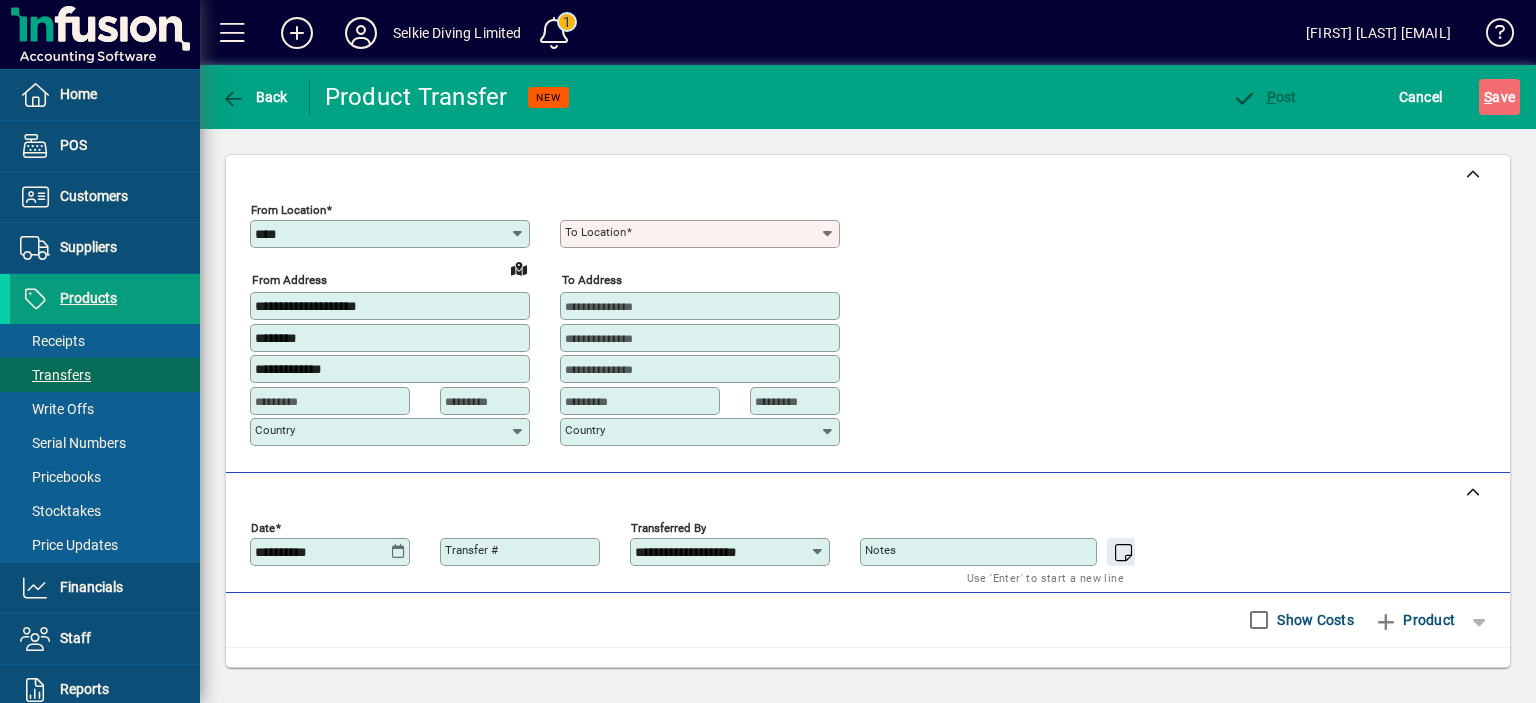 click on "To location" at bounding box center [692, 234] 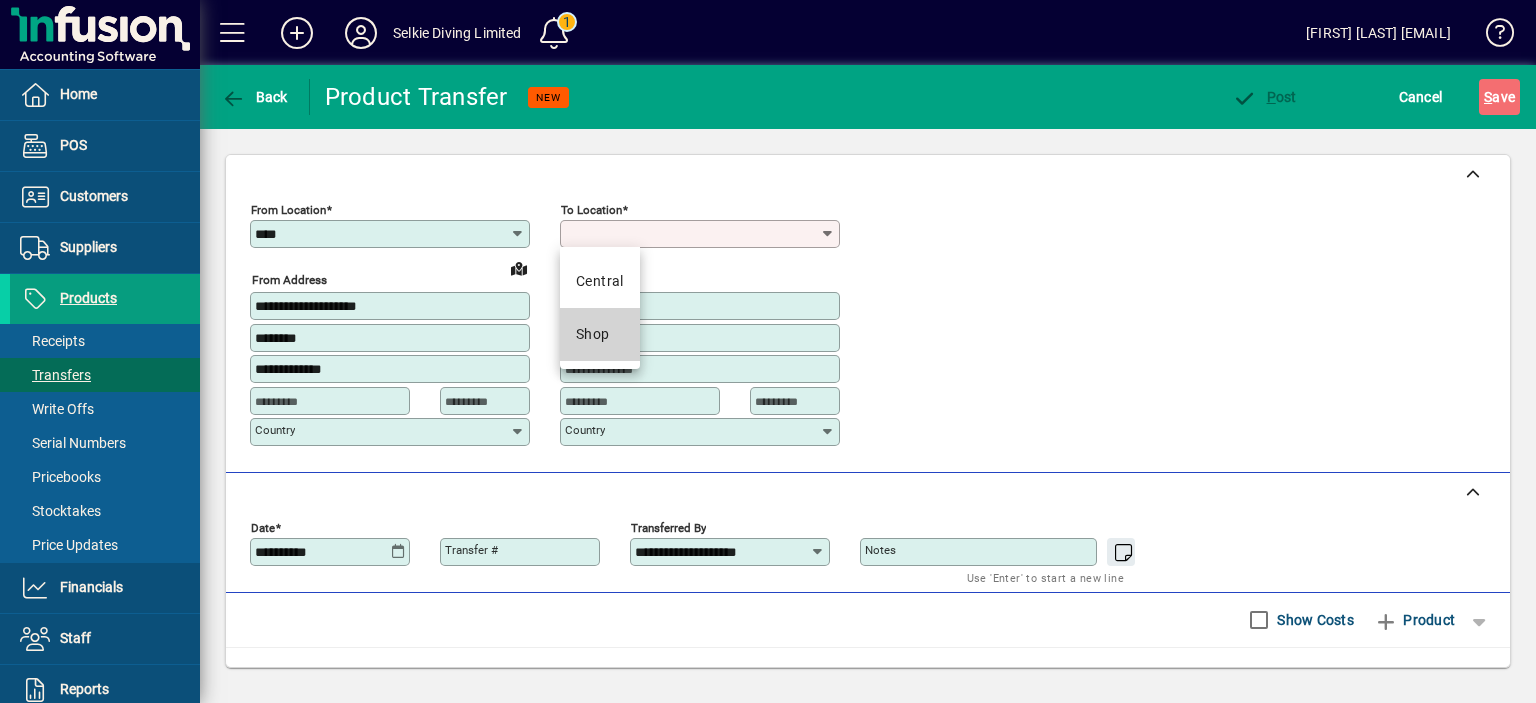 click on "Shop" at bounding box center [593, 334] 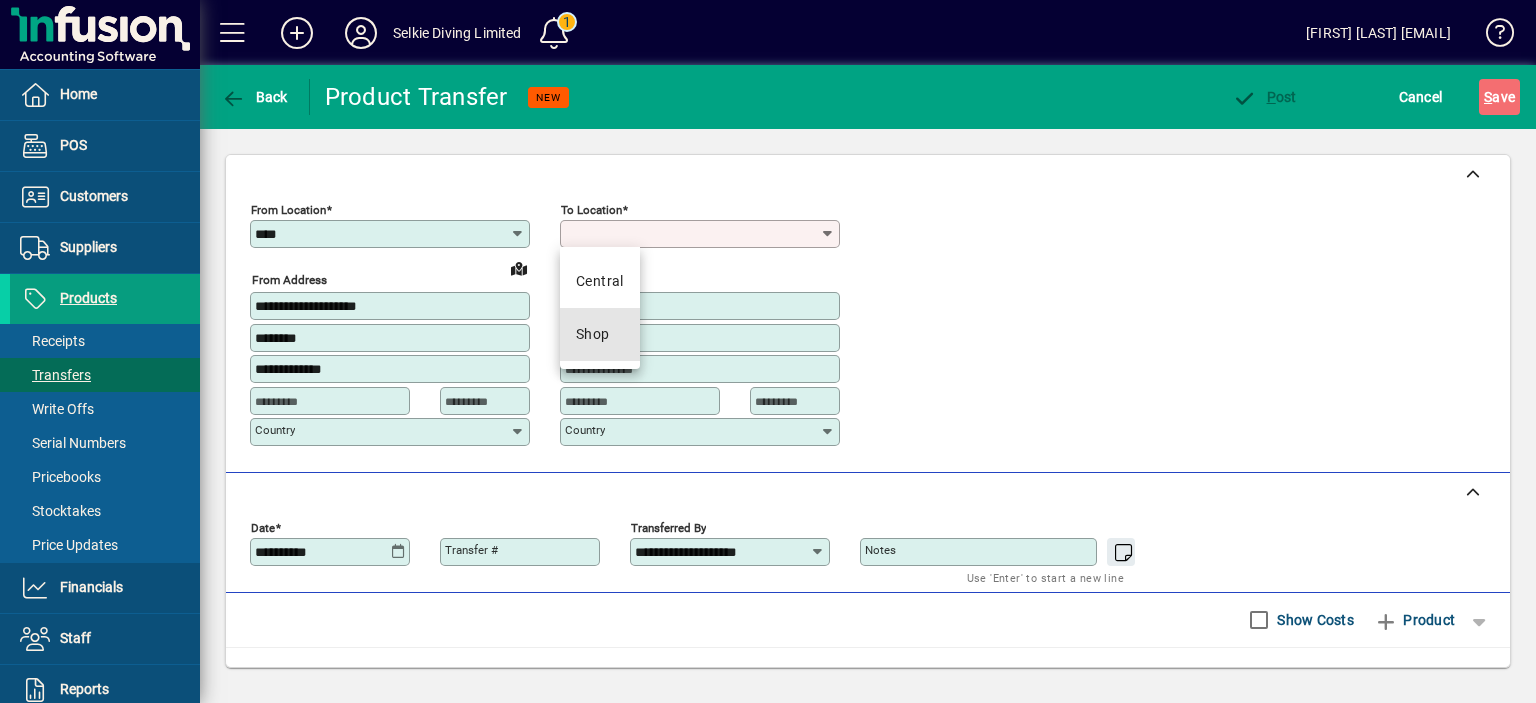 type on "****" 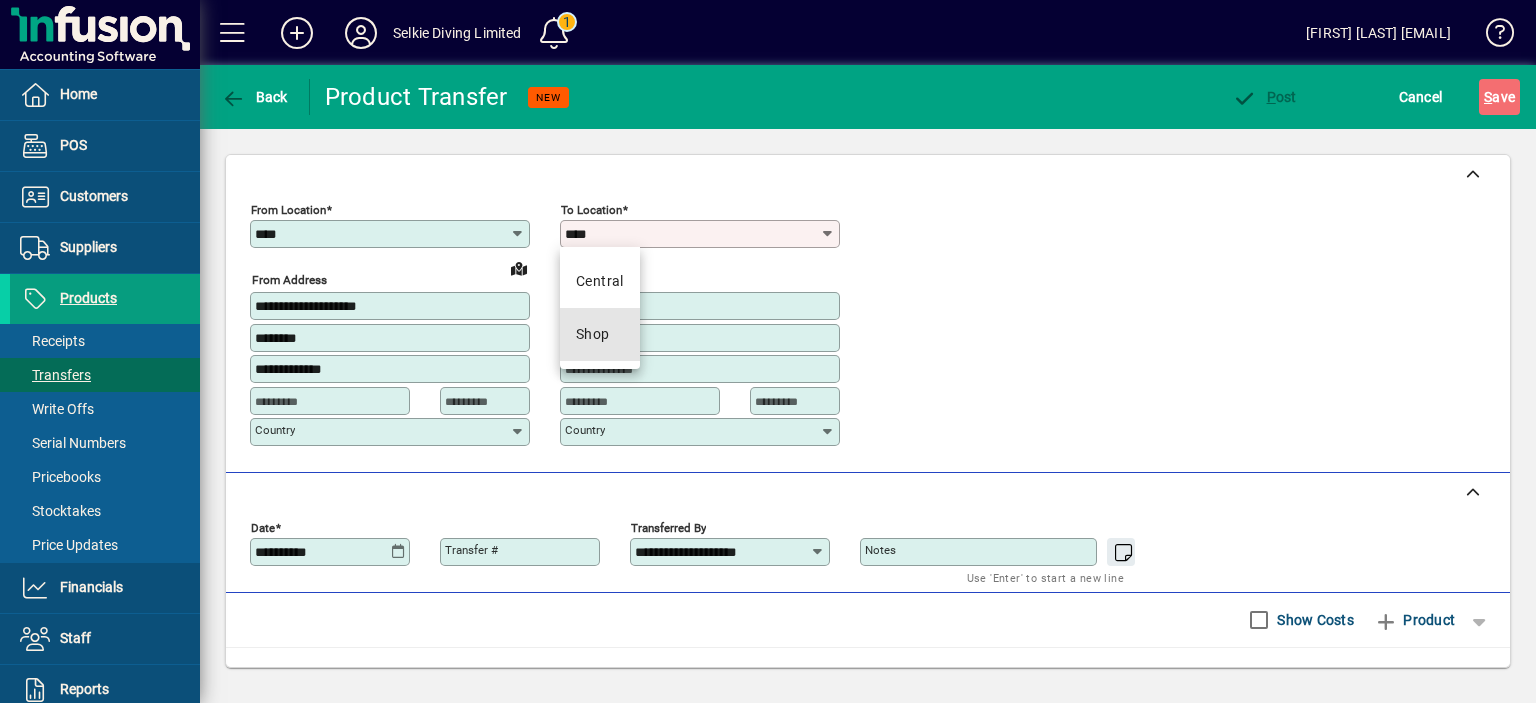 type on "**********" 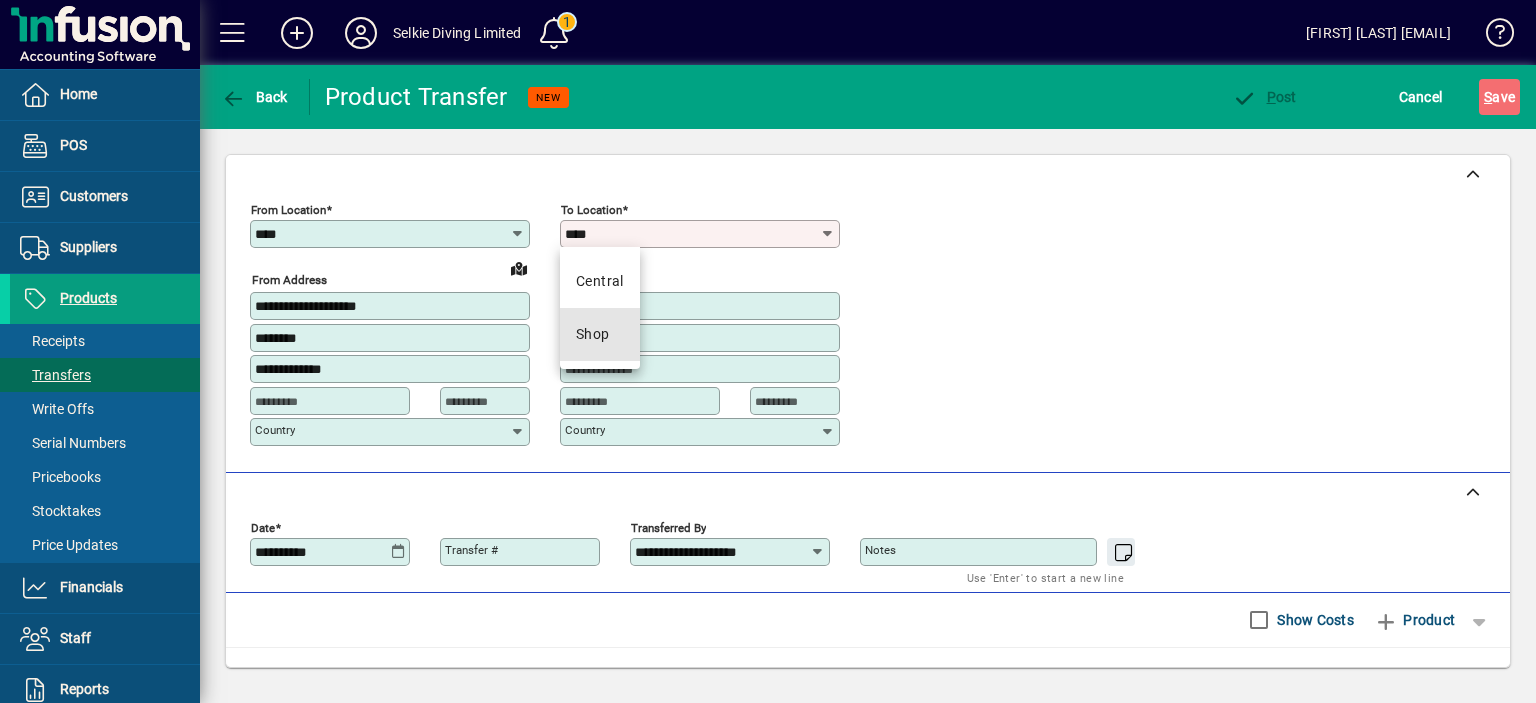 type on "********" 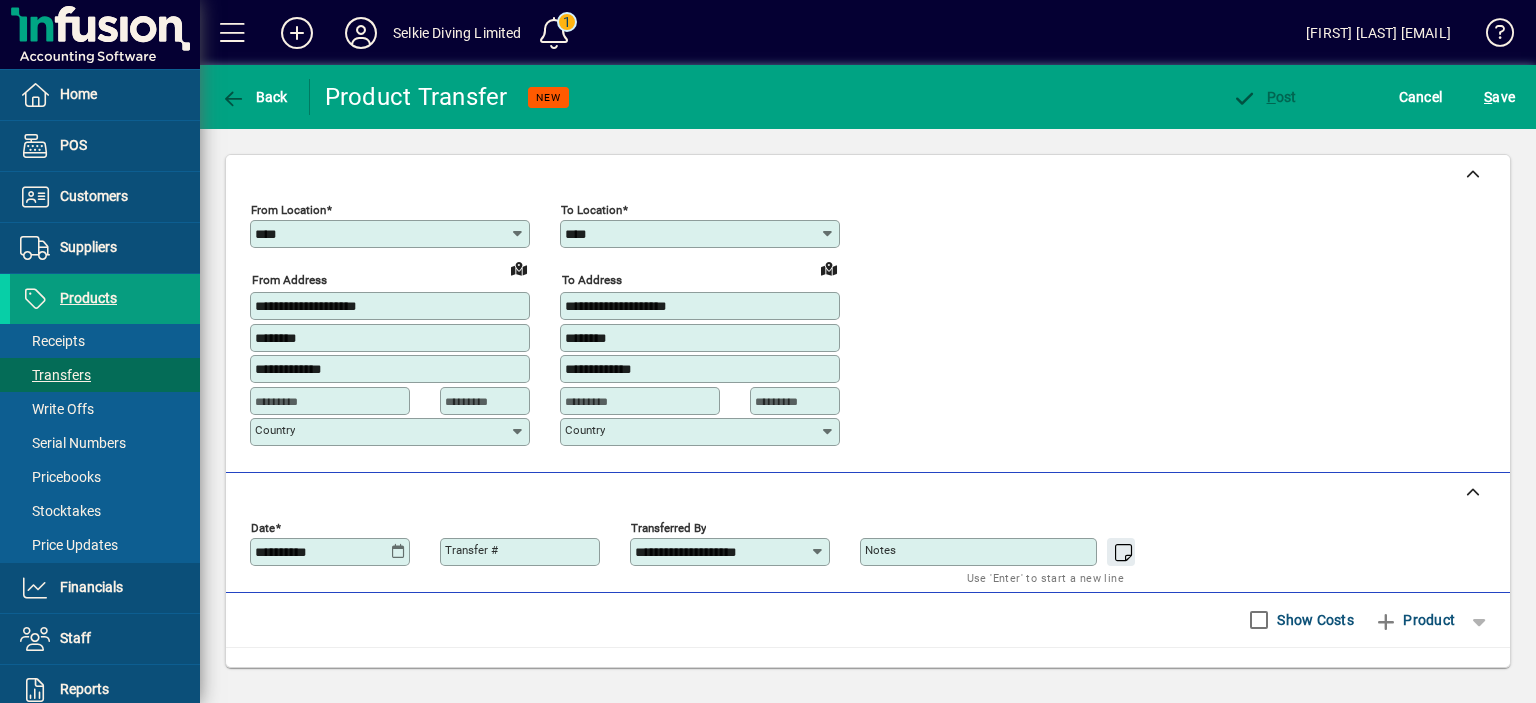 scroll, scrollTop: 100, scrollLeft: 0, axis: vertical 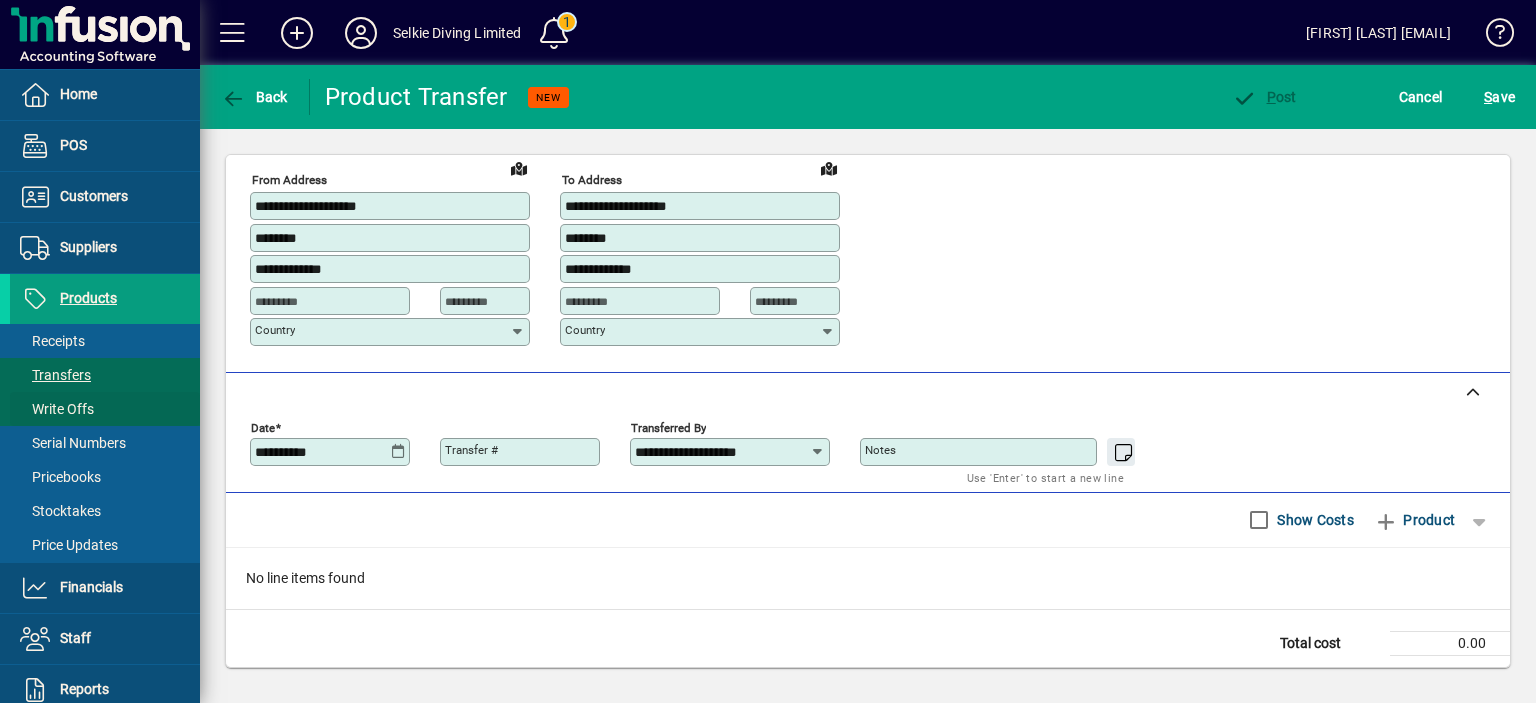 click on "Write Offs" at bounding box center [57, 409] 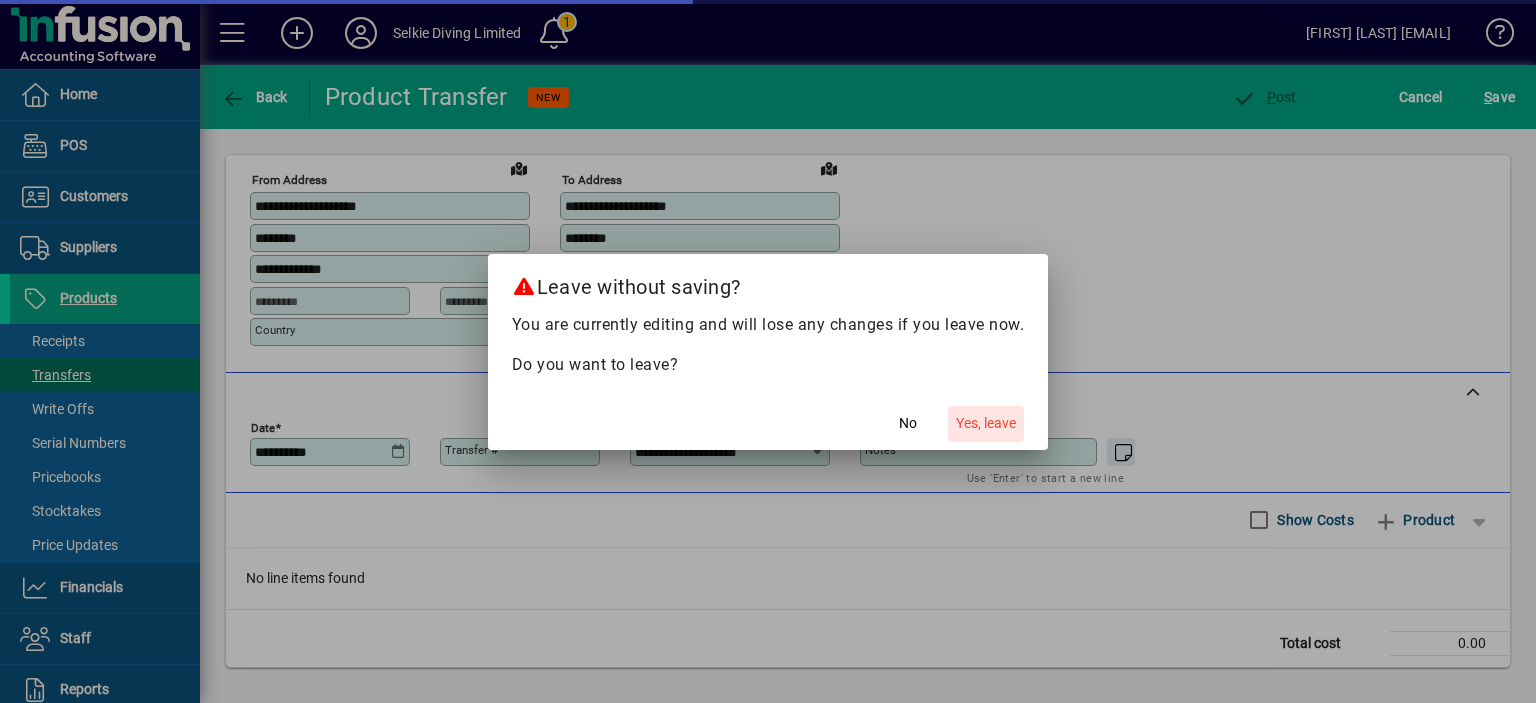 click on "Yes, leave" 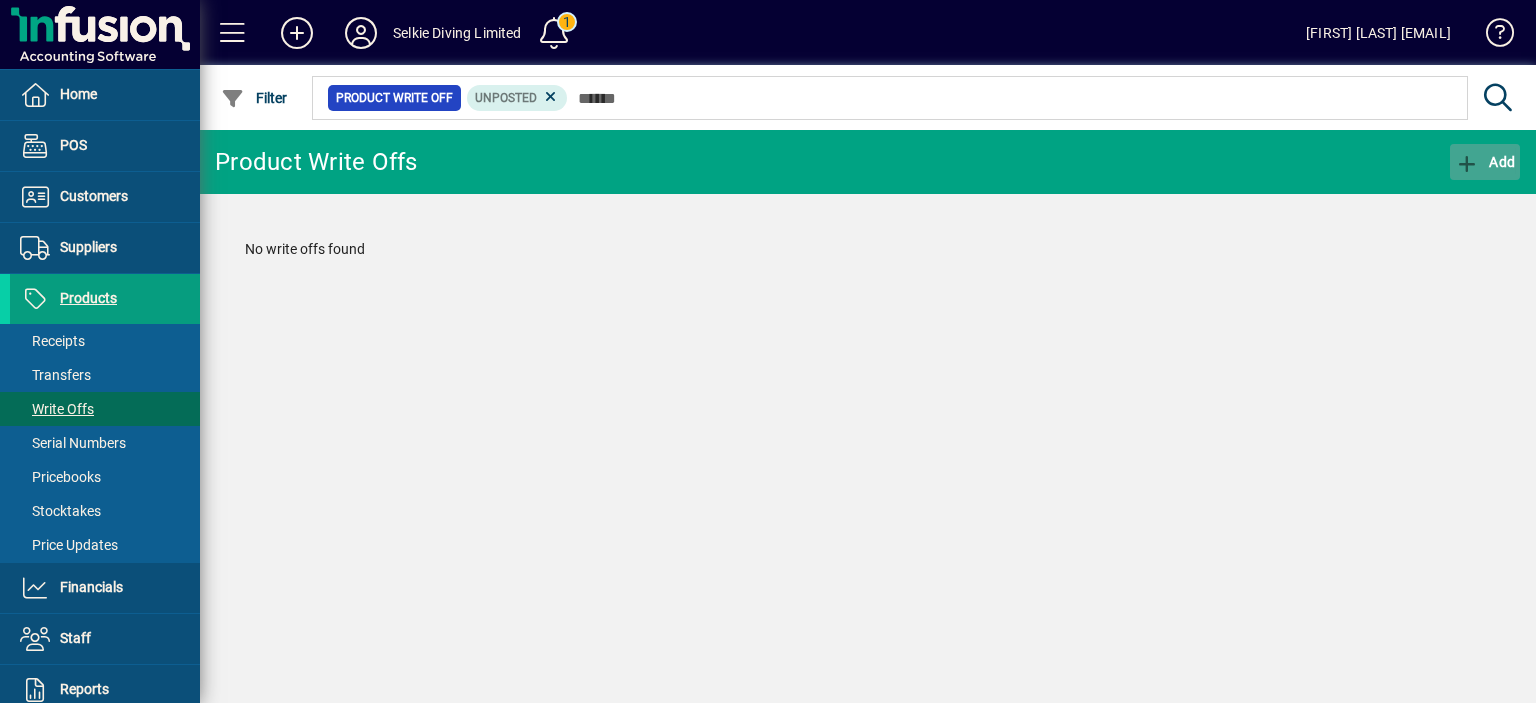 click on "Add" 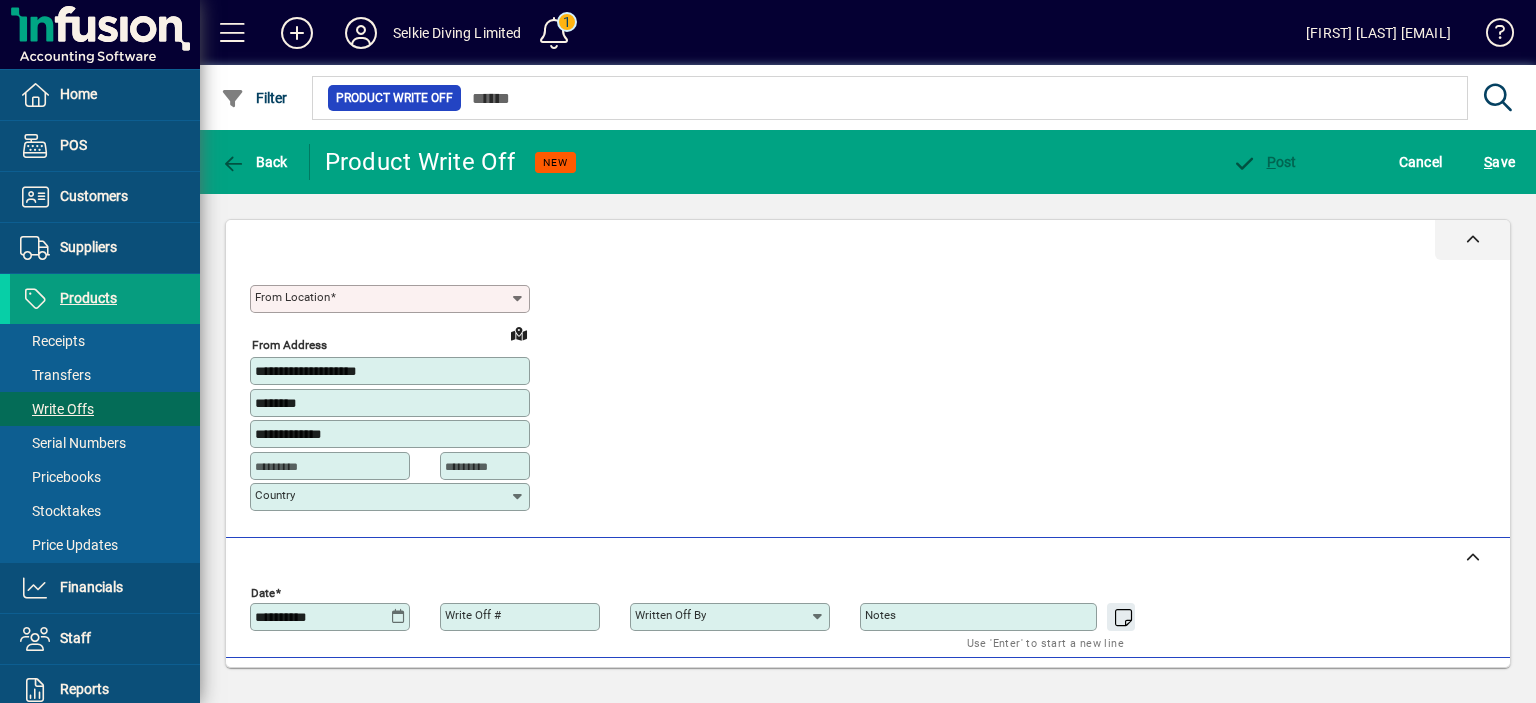 type on "****" 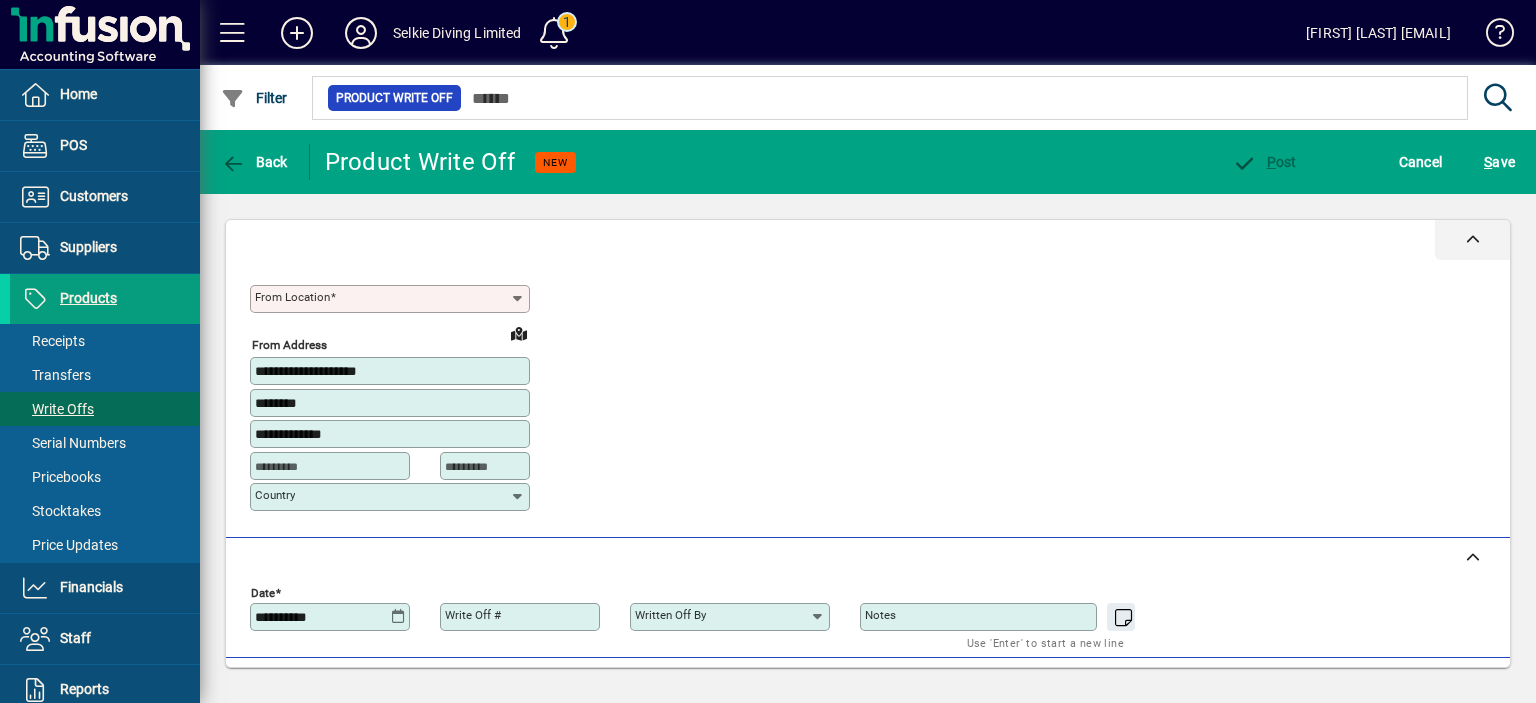 type on "**********" 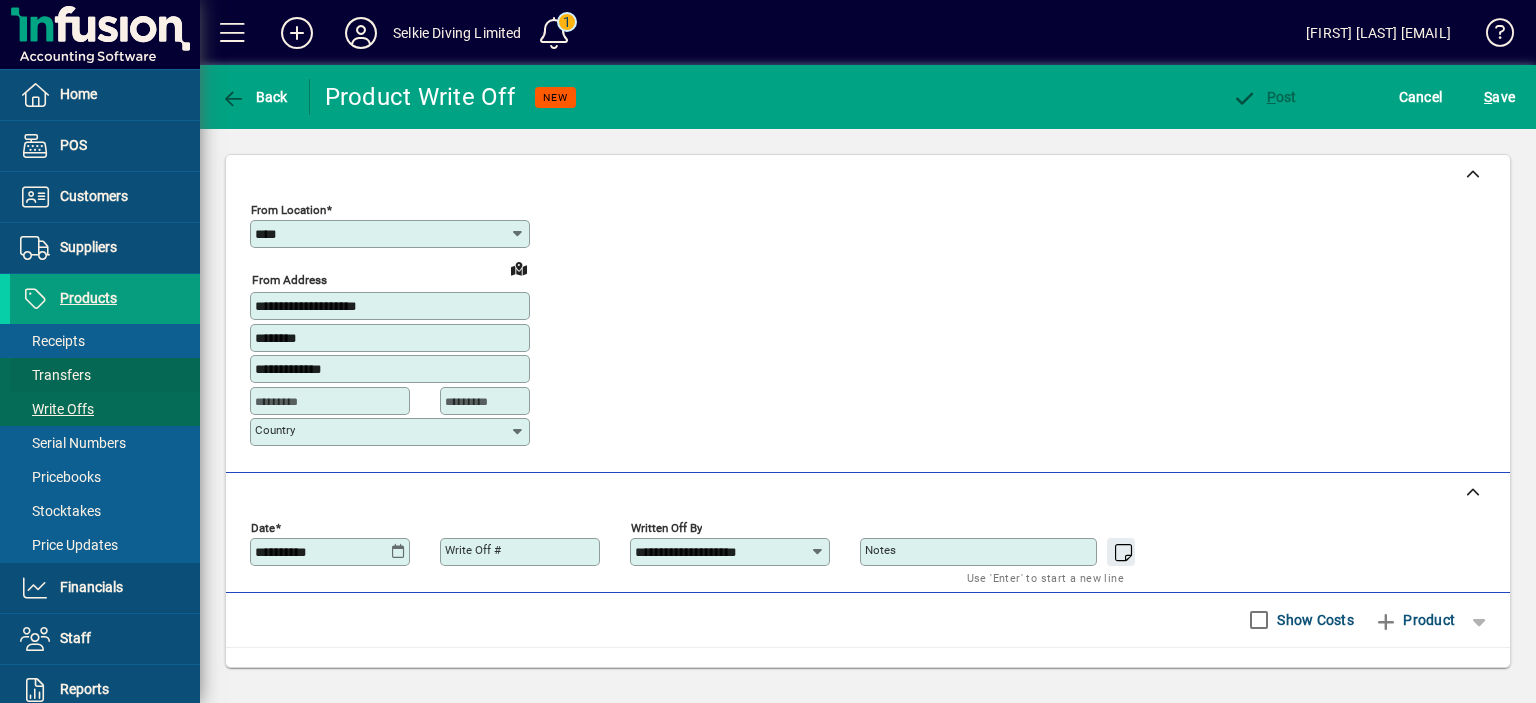 click at bounding box center (105, 375) 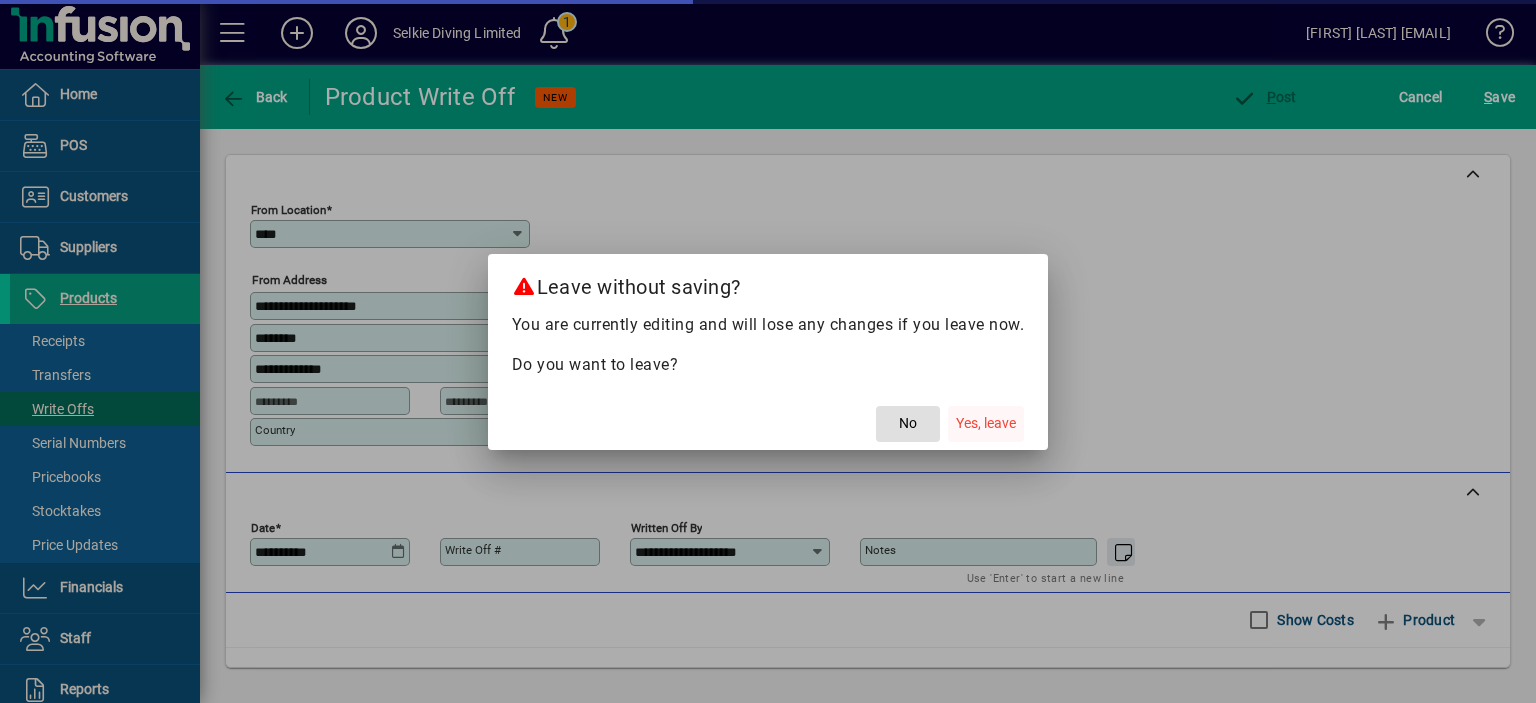 click on "Yes, leave" 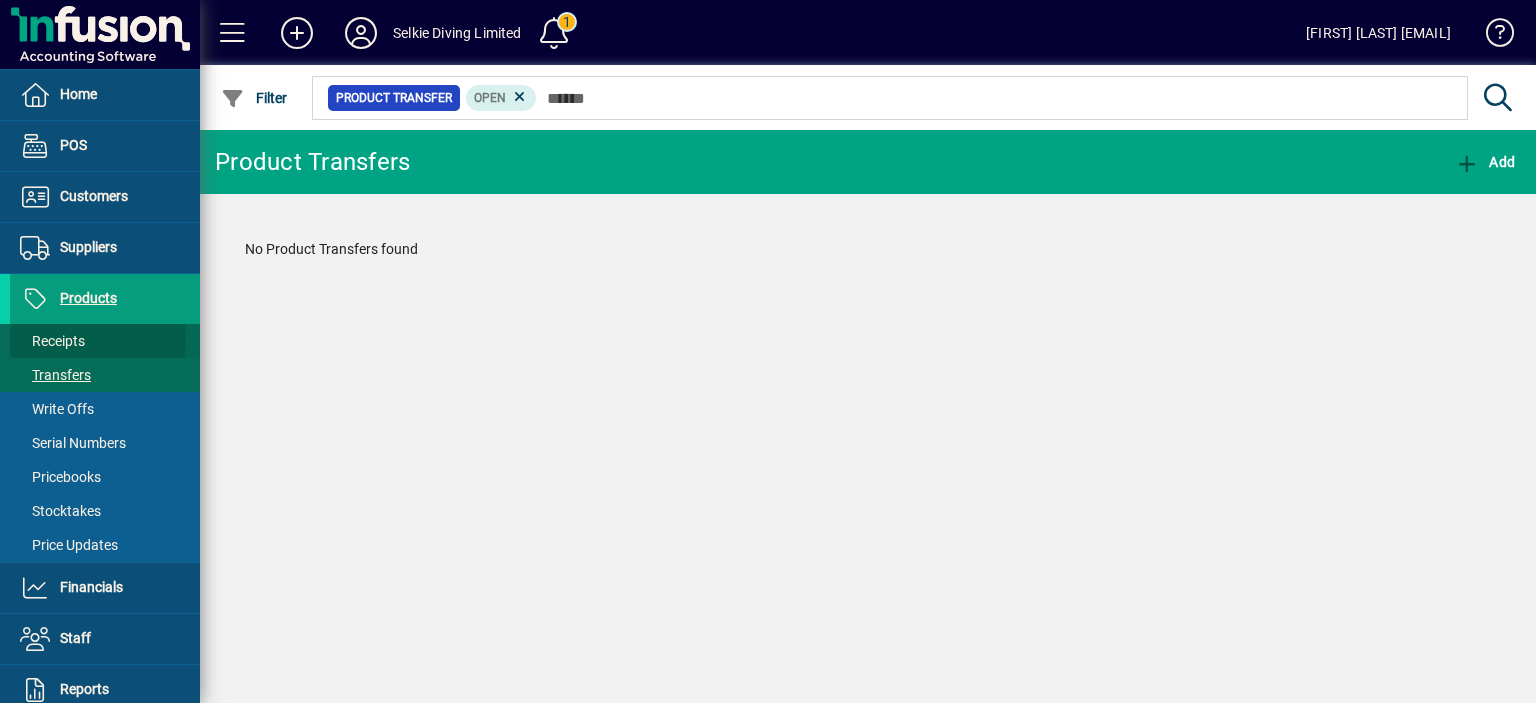 click on "Receipts" at bounding box center [52, 341] 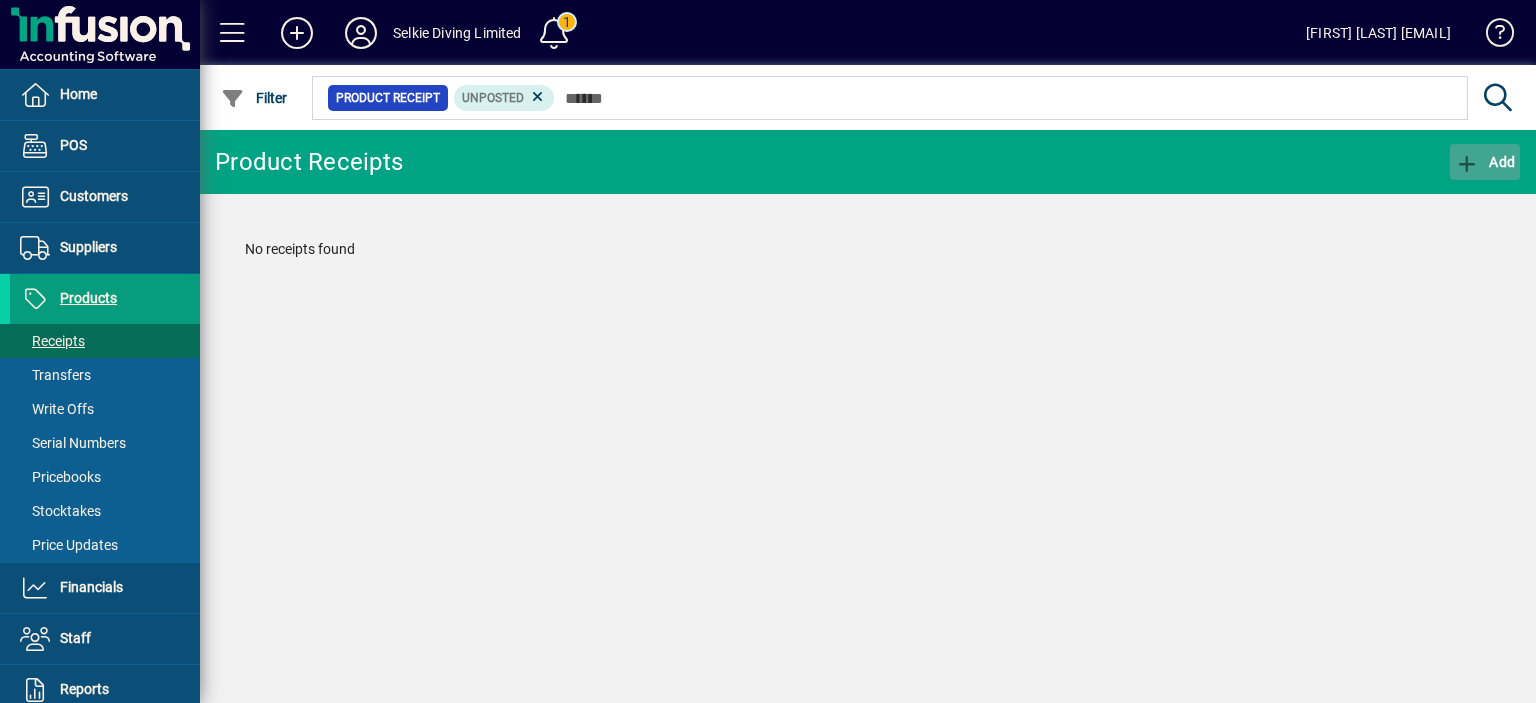 click on "Add" 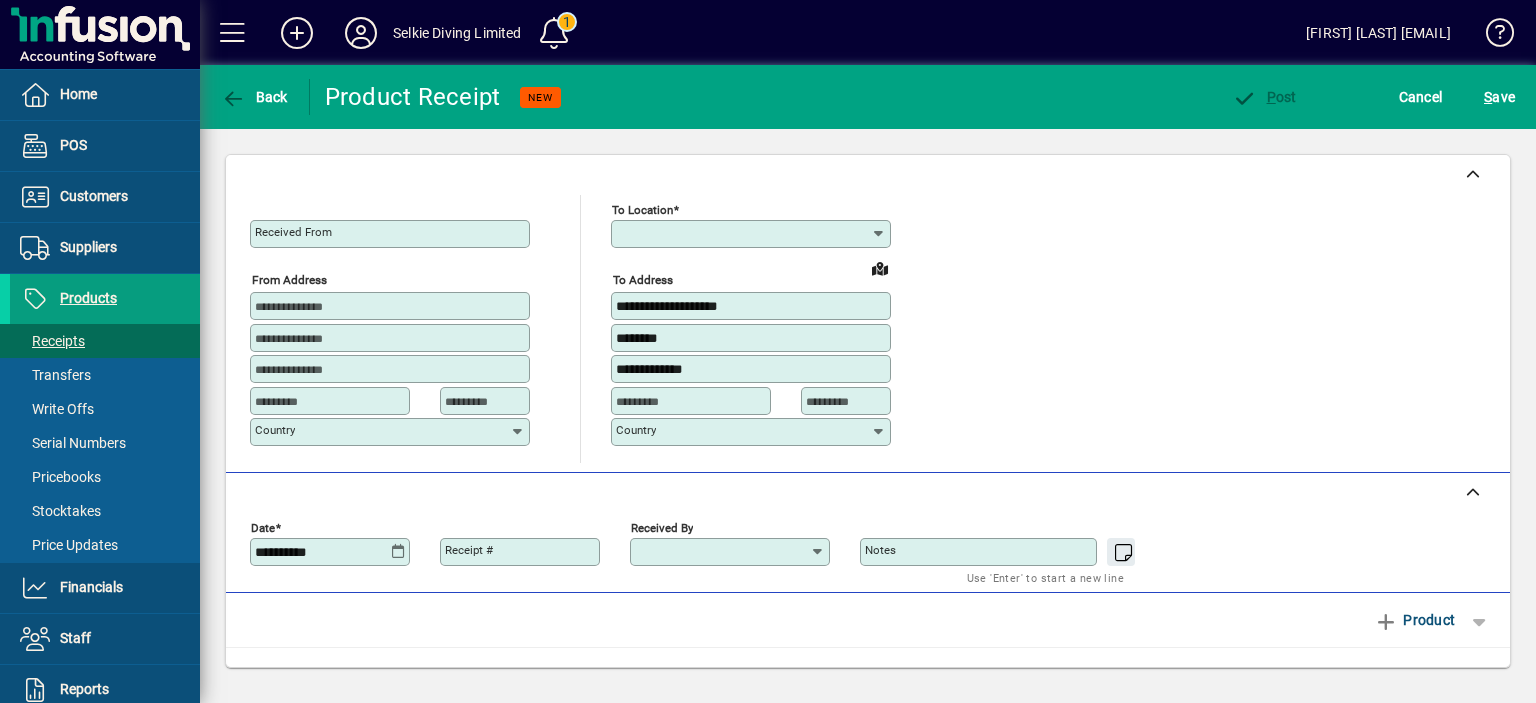 type on "****" 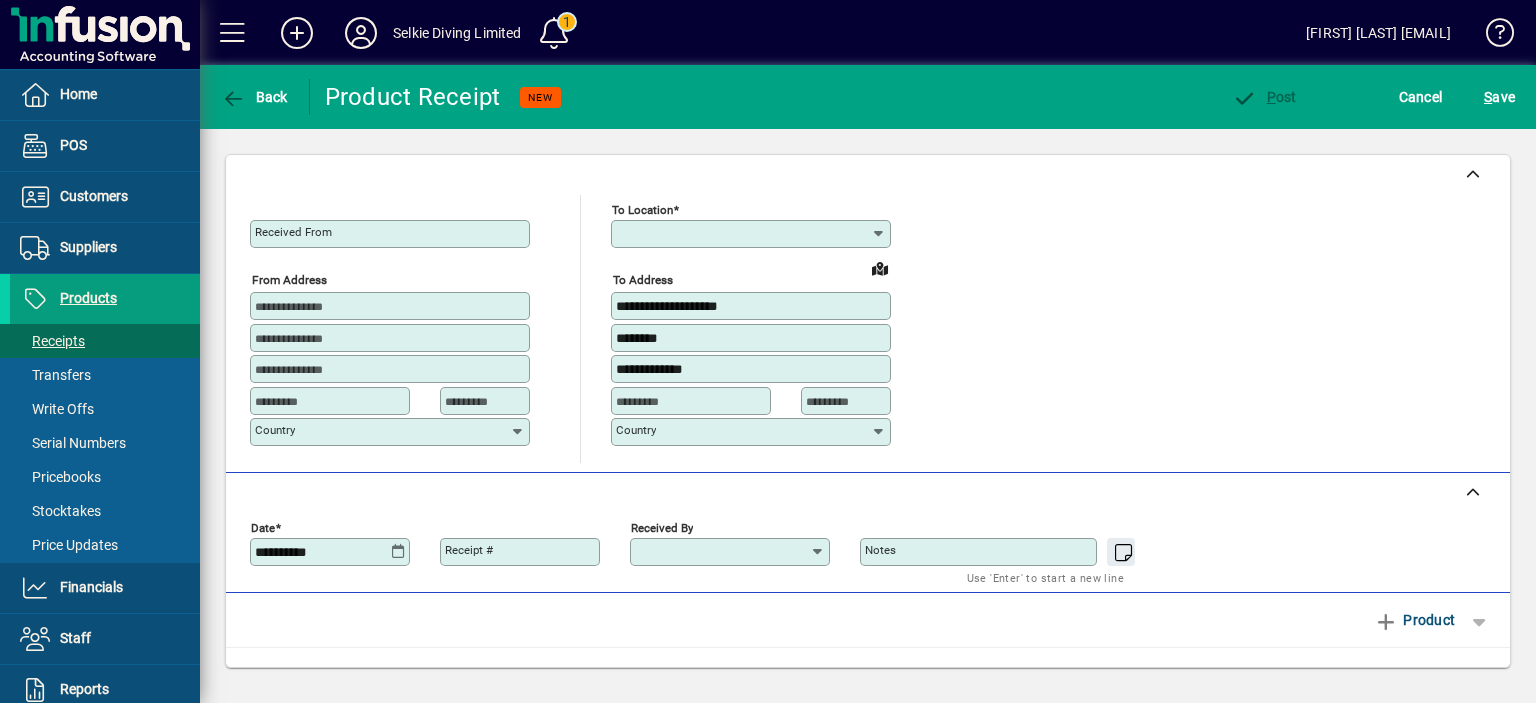type on "**********" 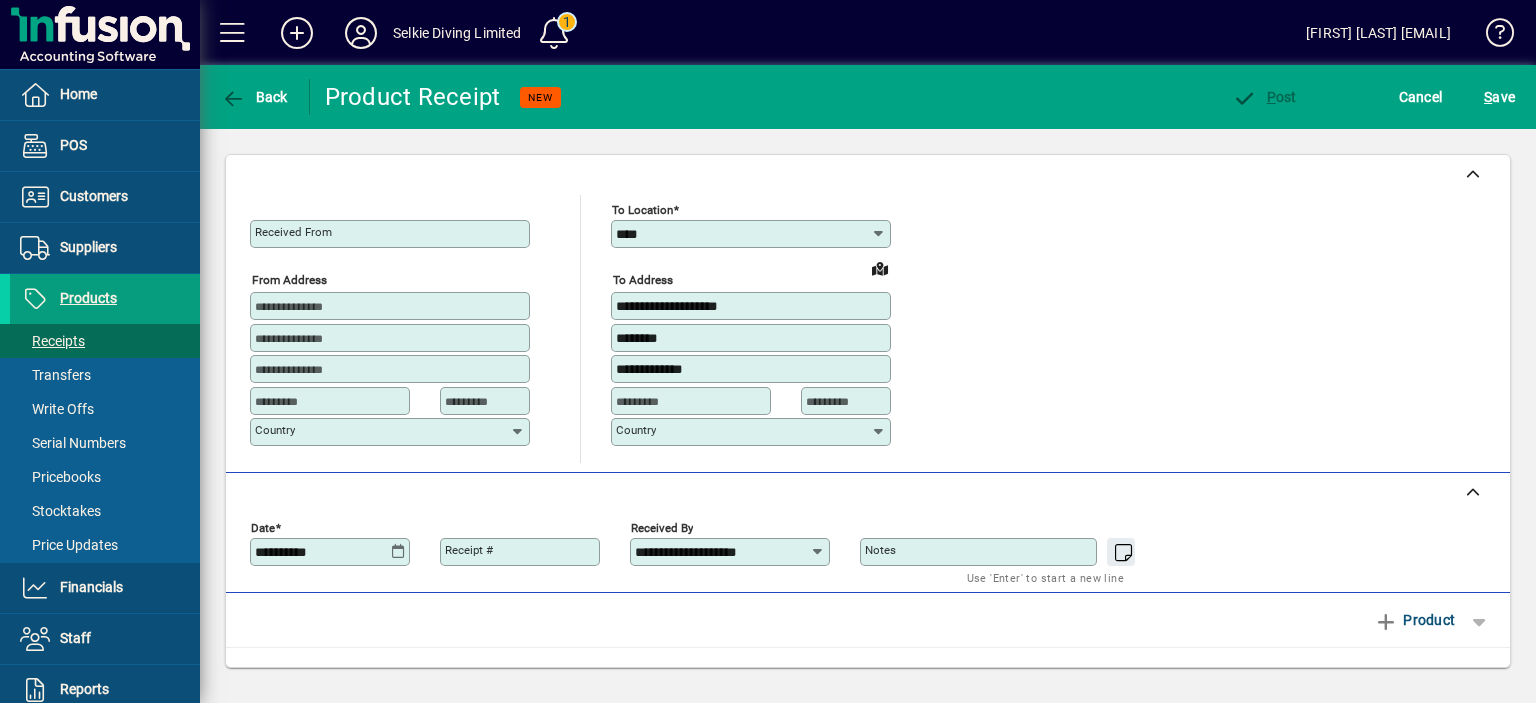 scroll, scrollTop: 150, scrollLeft: 0, axis: vertical 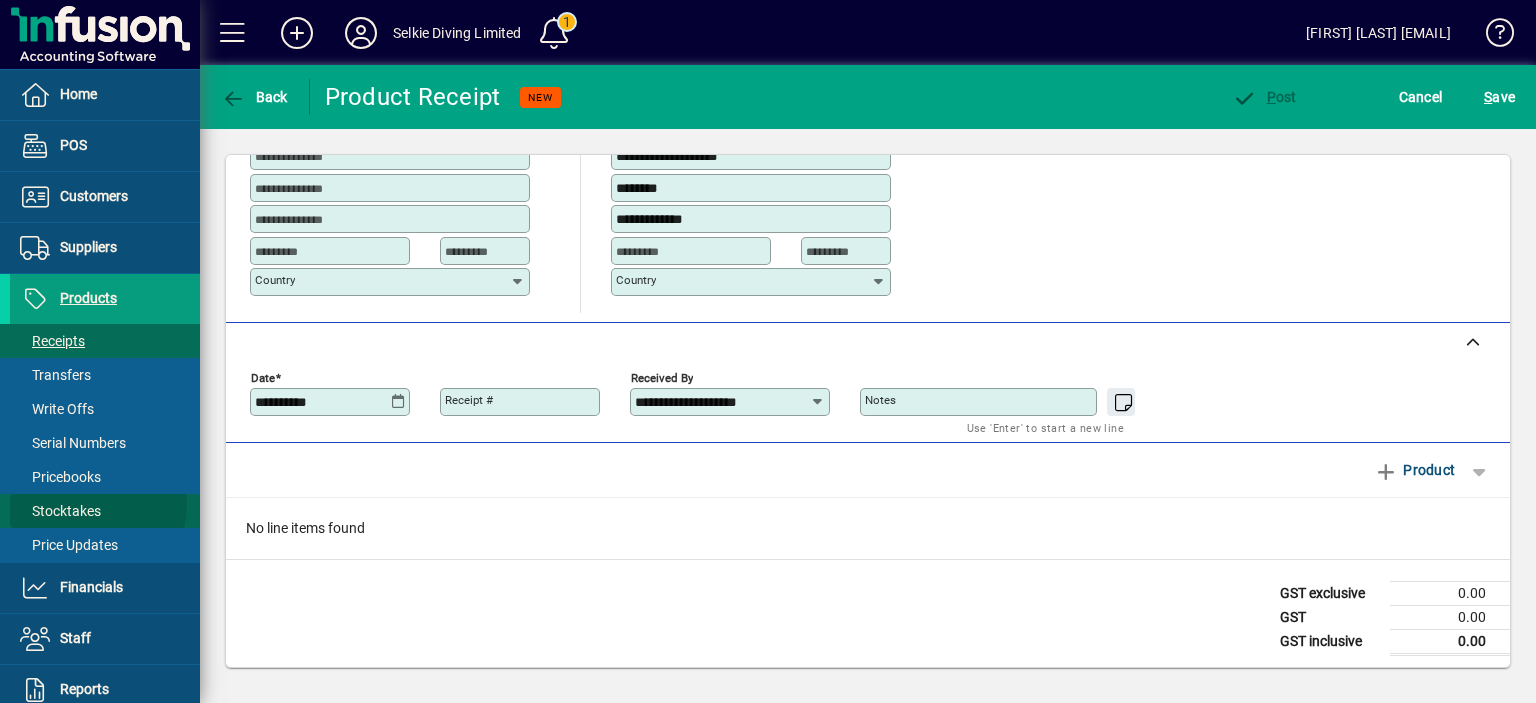 click on "Stocktakes" at bounding box center [60, 511] 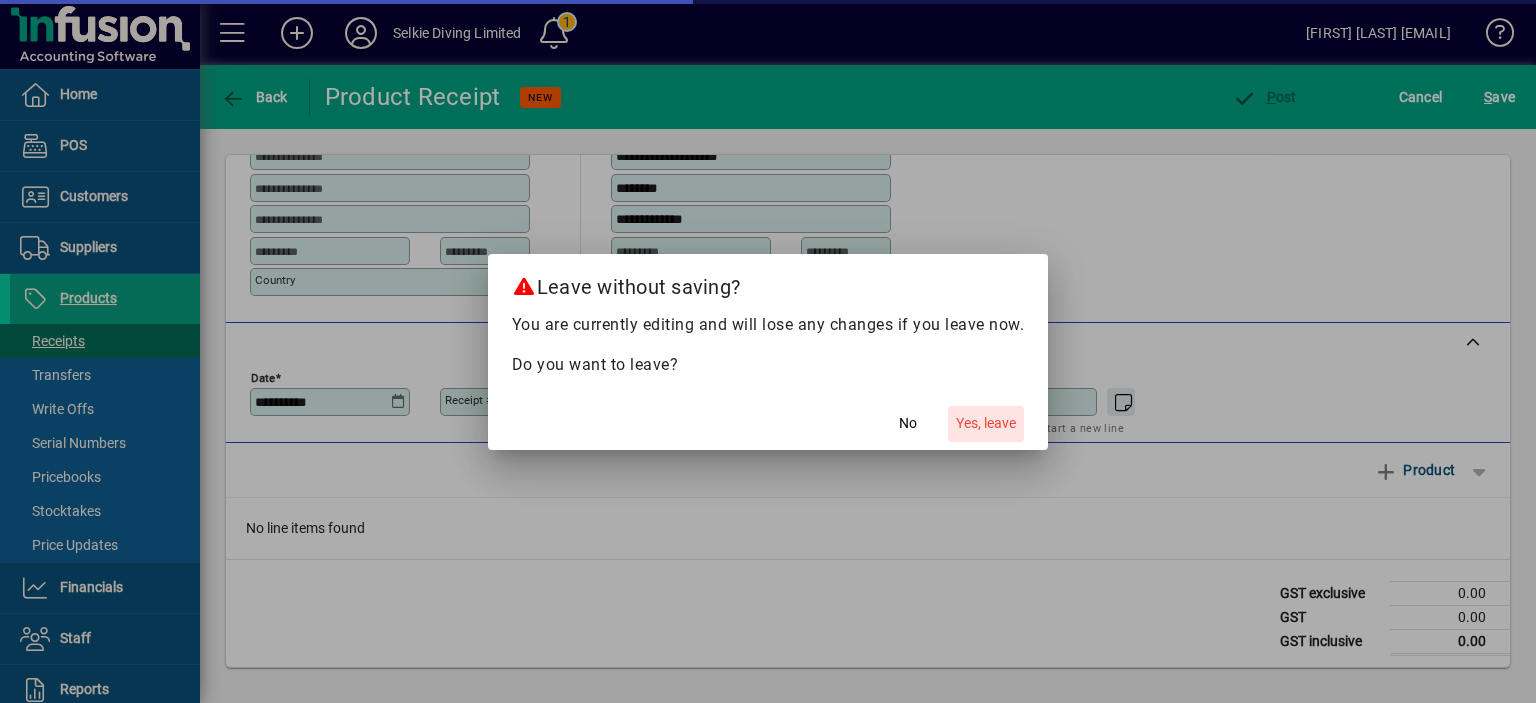 click on "Yes, leave" 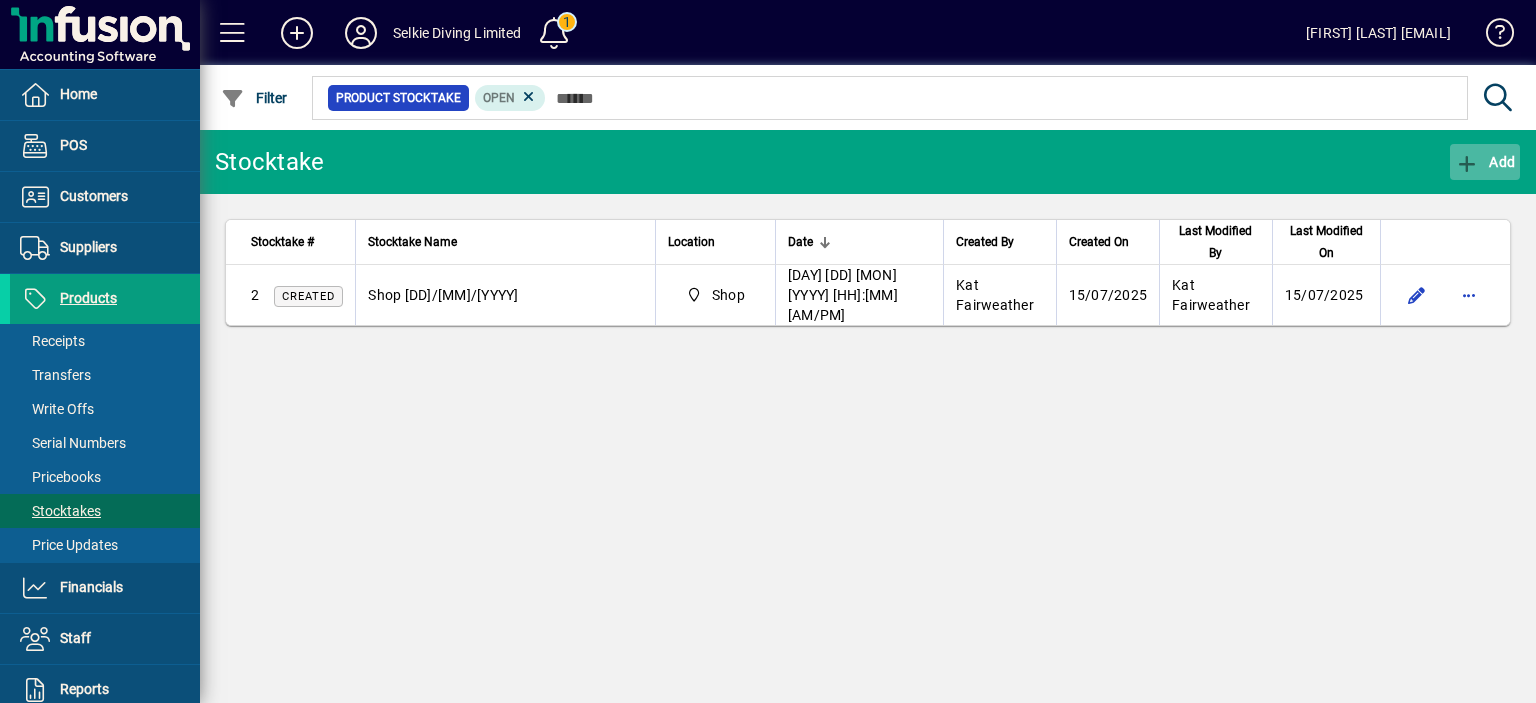 click 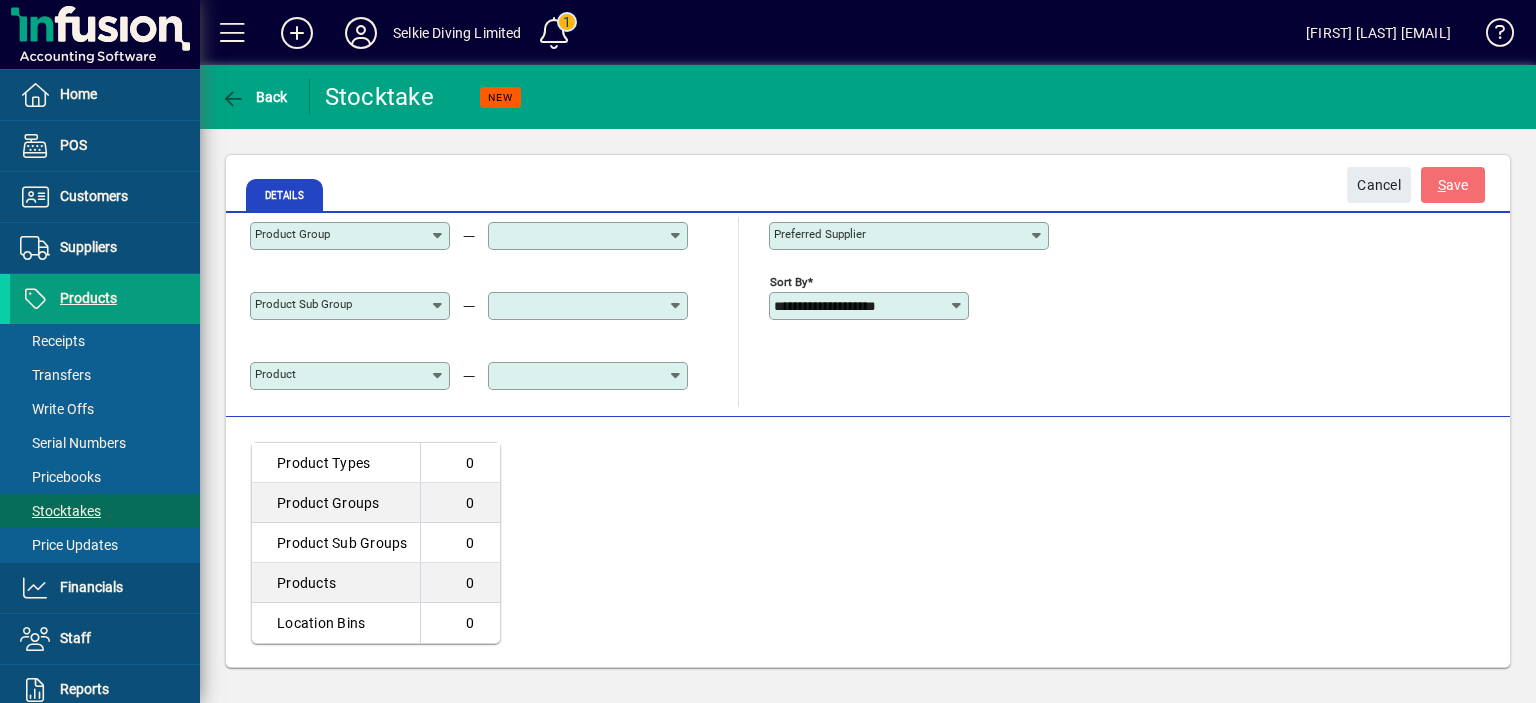 scroll, scrollTop: 0, scrollLeft: 0, axis: both 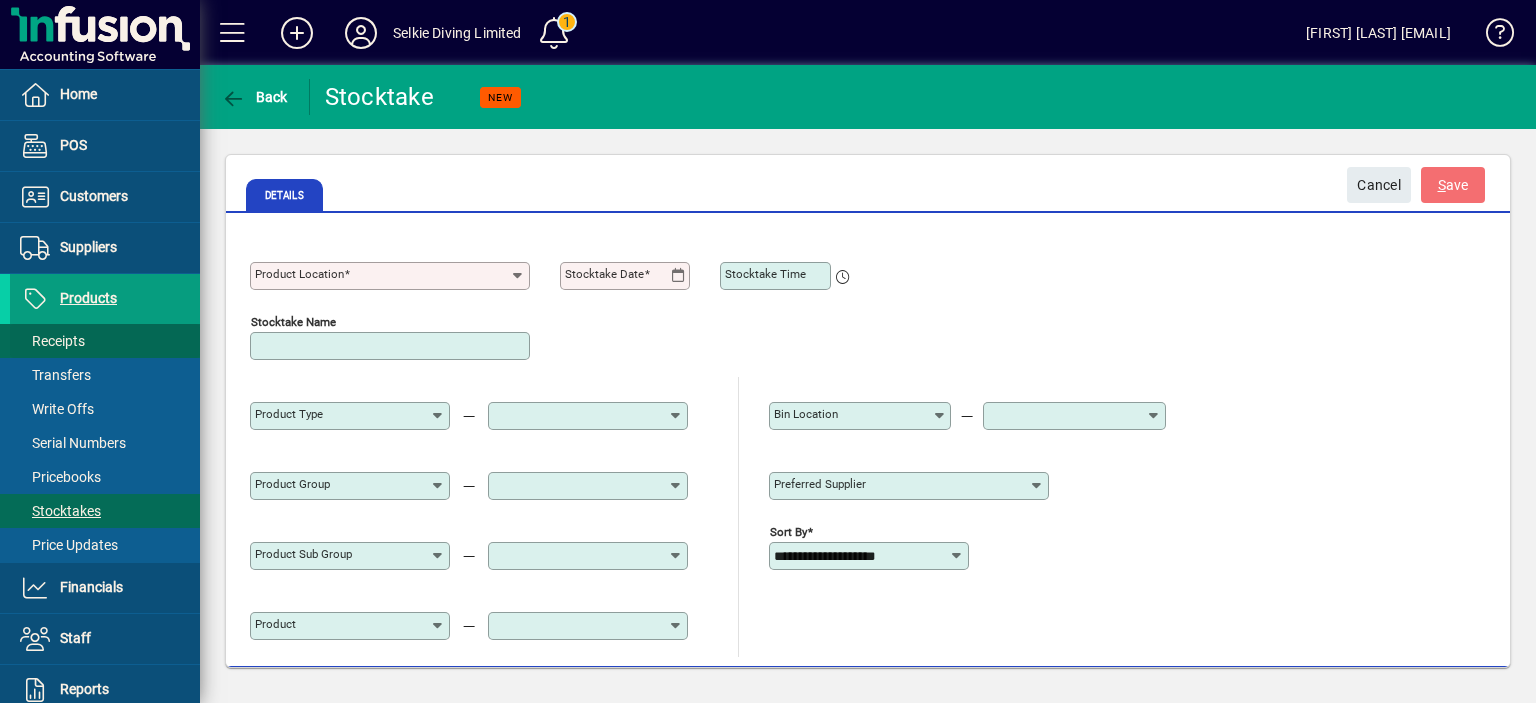 click on "Receipts" at bounding box center (52, 341) 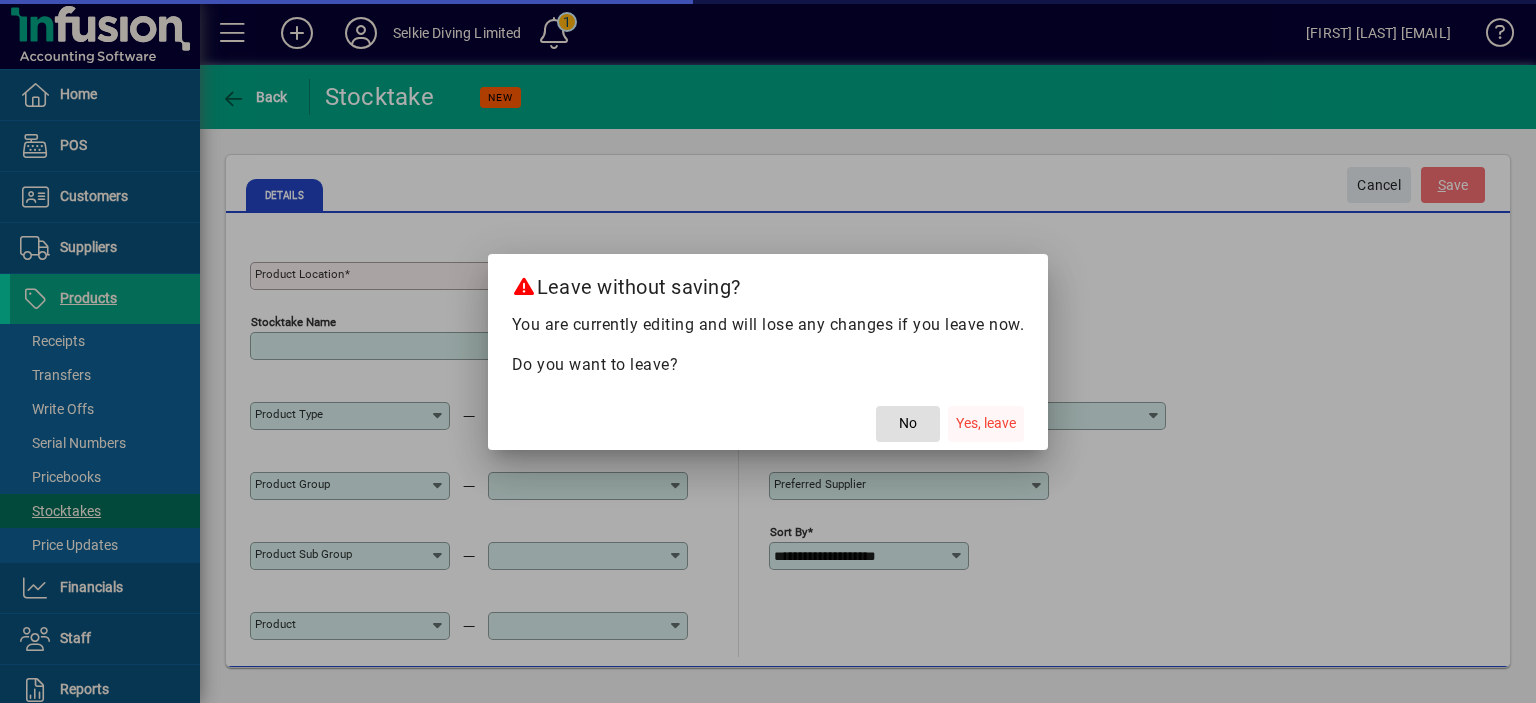 click on "Yes, leave" 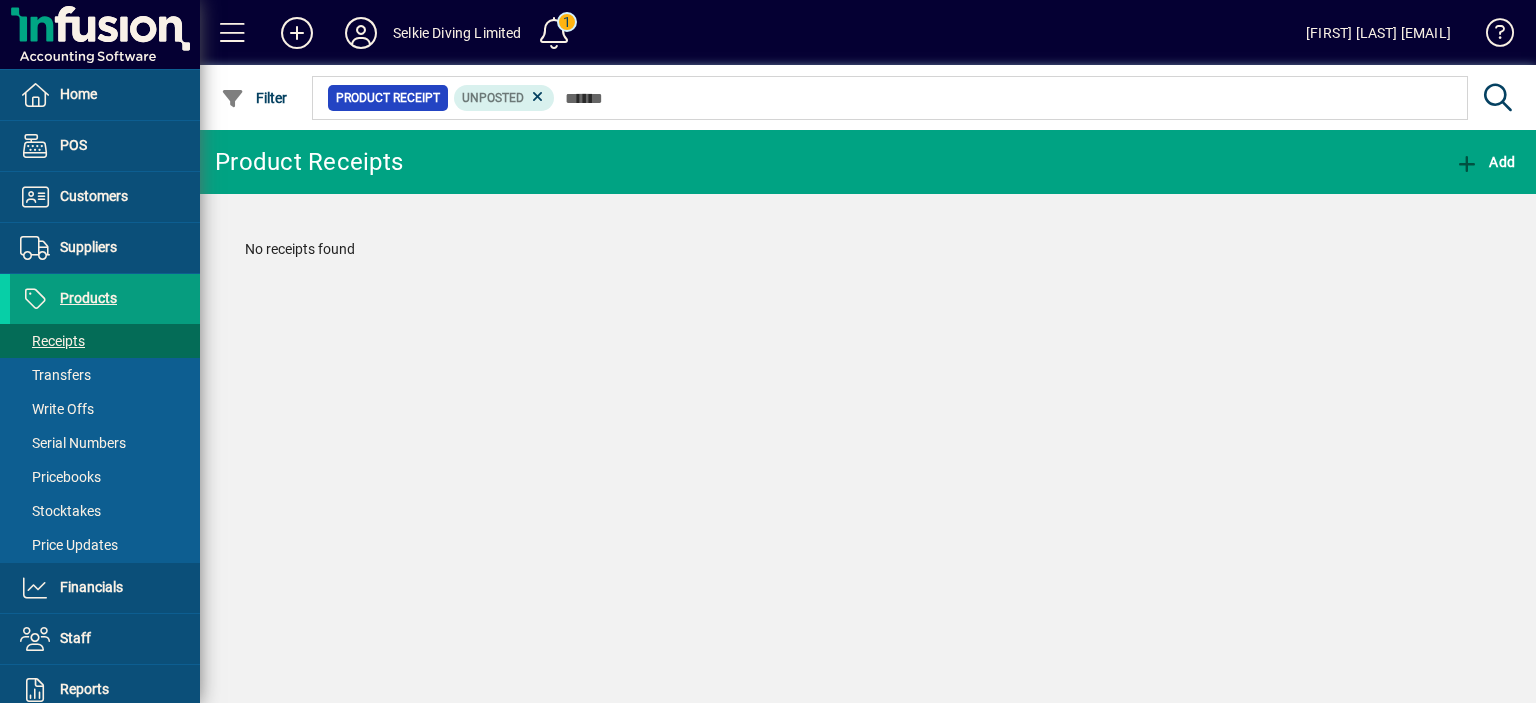 click on "Product Receipts  Add No receipts found" 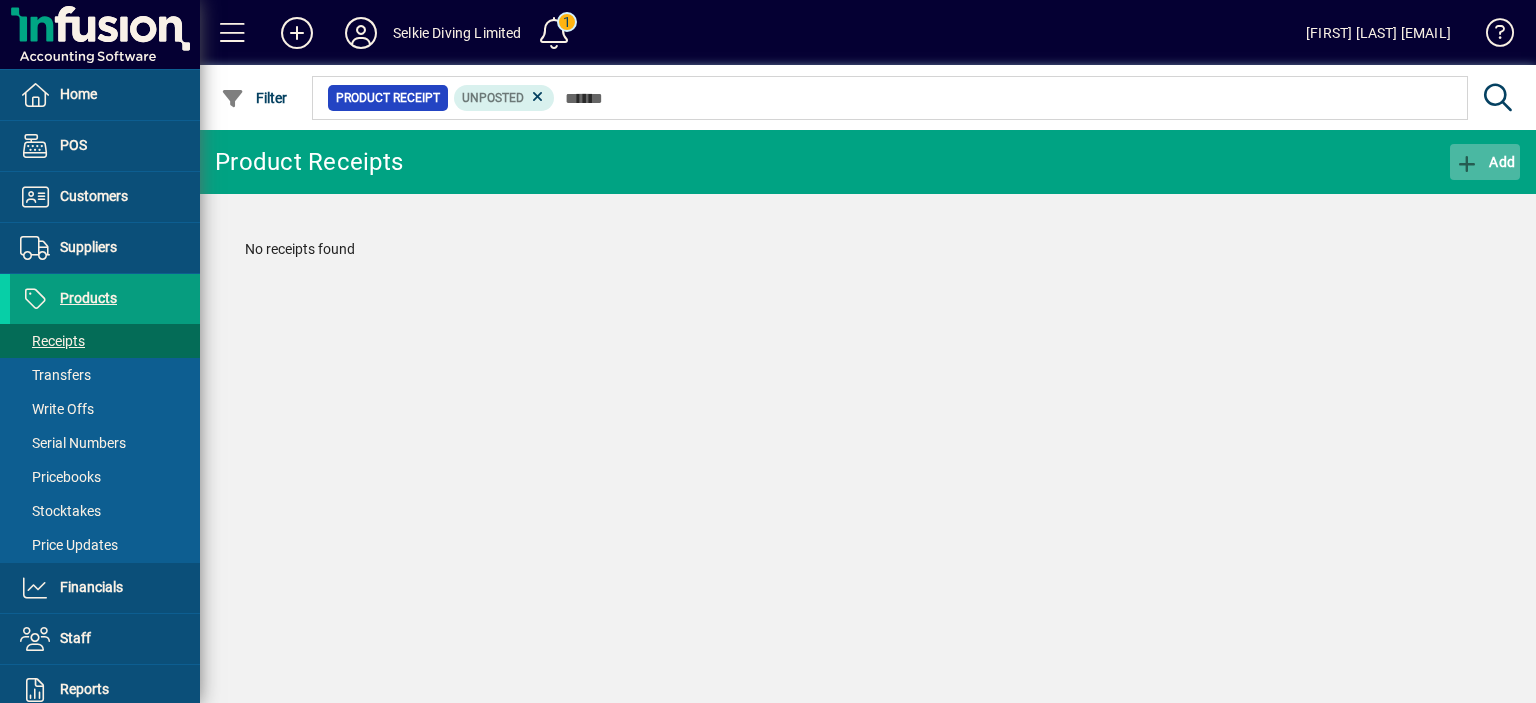 click 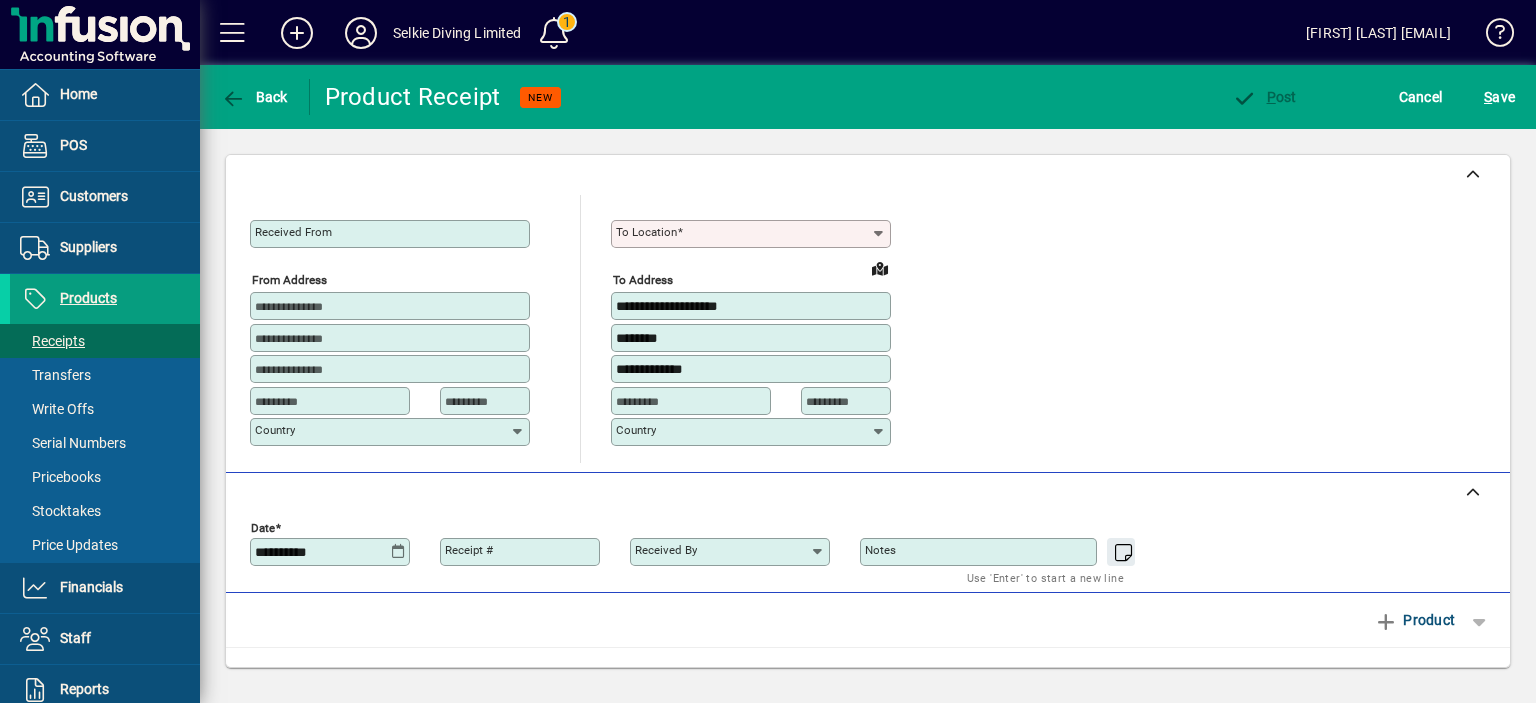 type on "****" 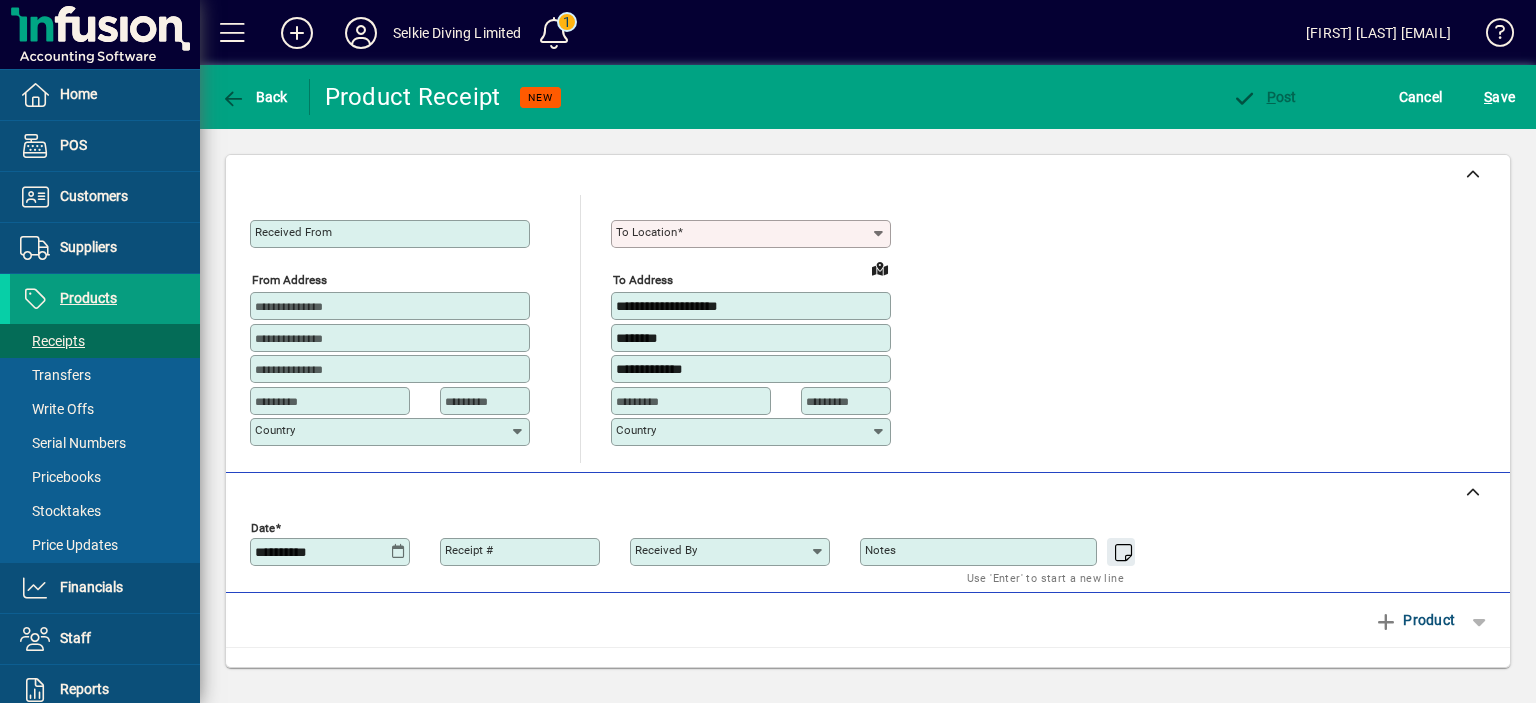 type on "**********" 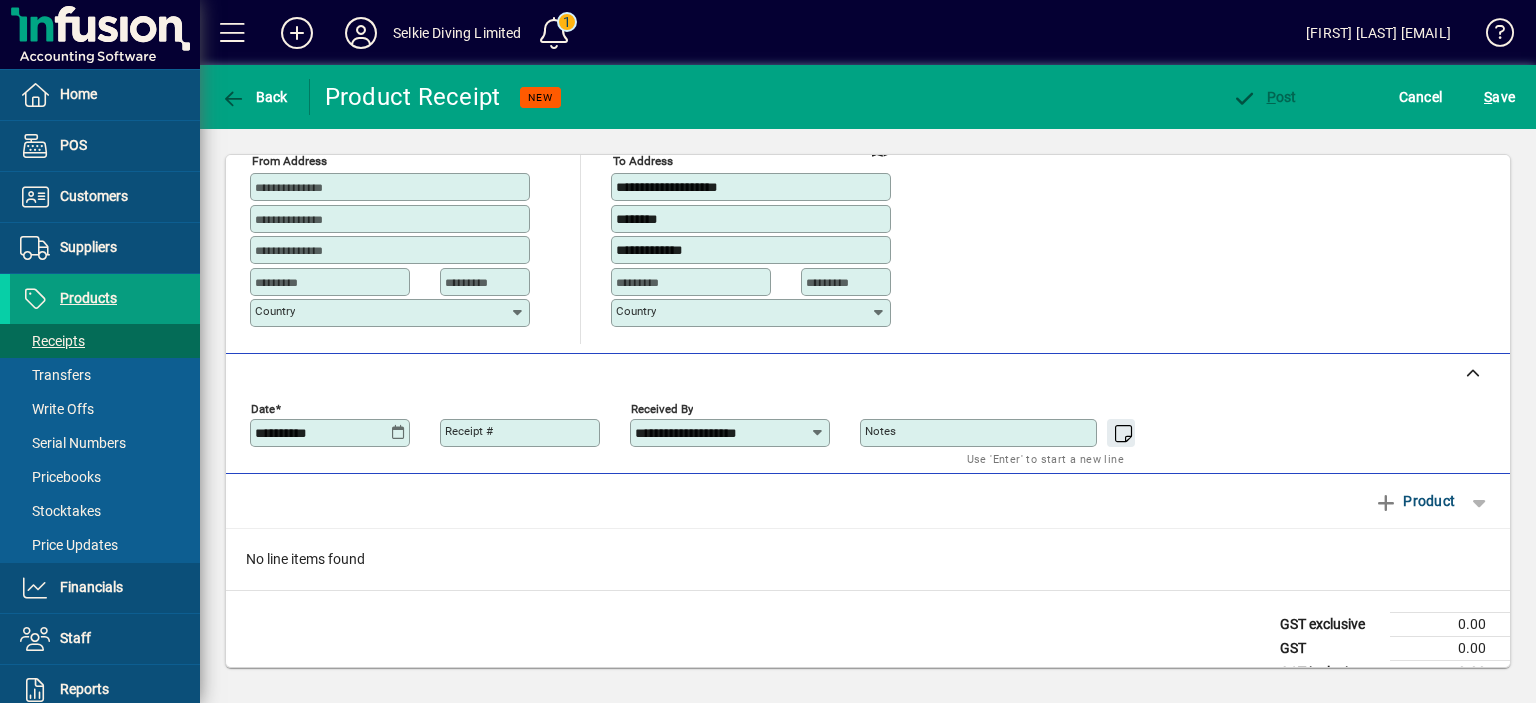 scroll, scrollTop: 150, scrollLeft: 0, axis: vertical 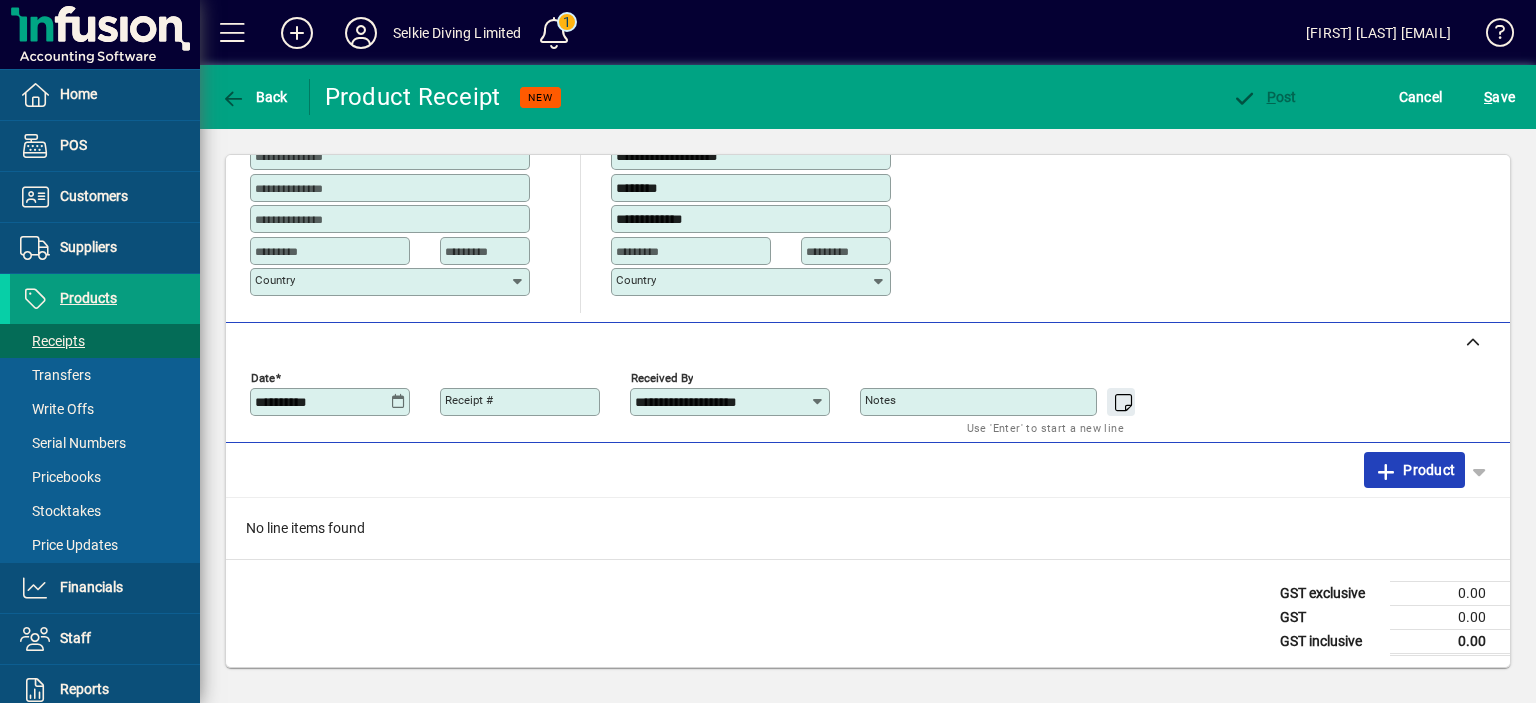 click 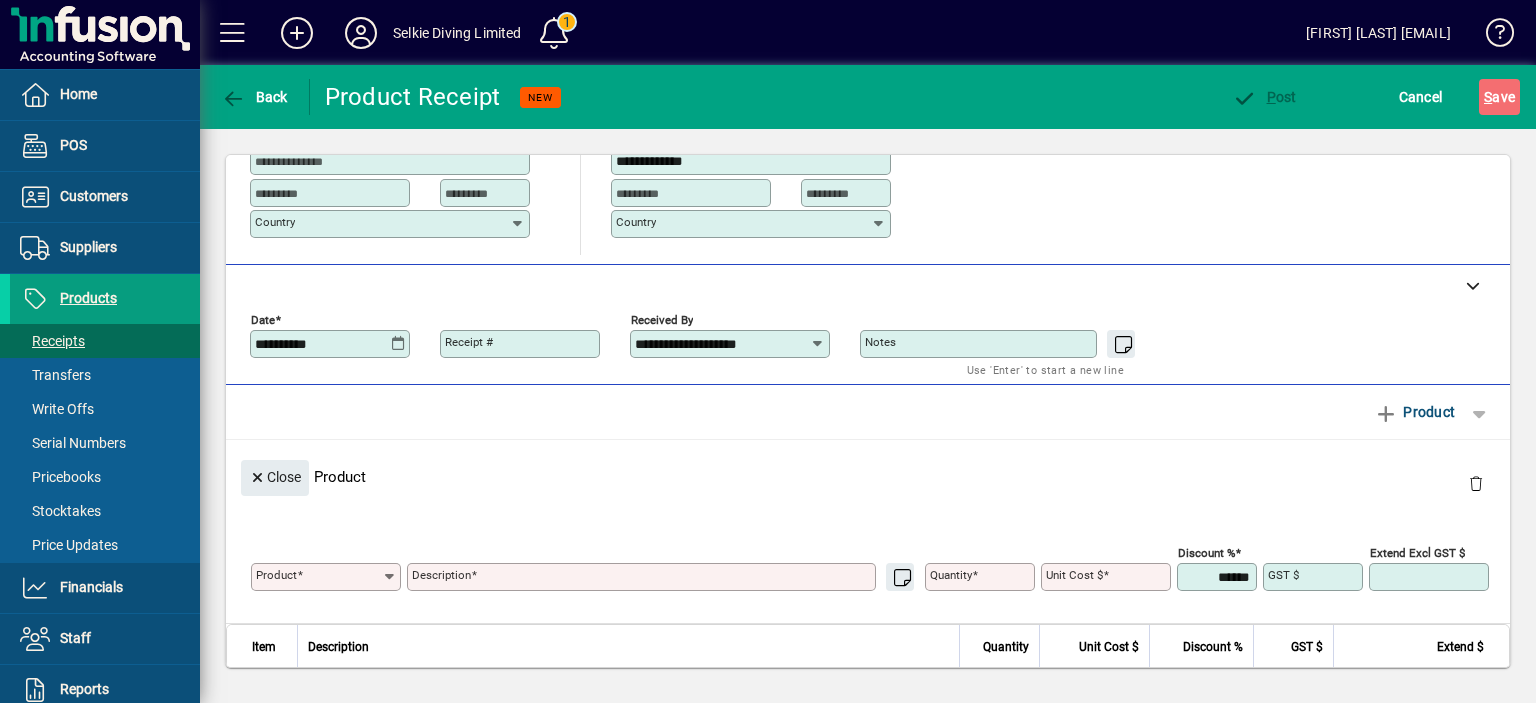 scroll, scrollTop: 98, scrollLeft: 0, axis: vertical 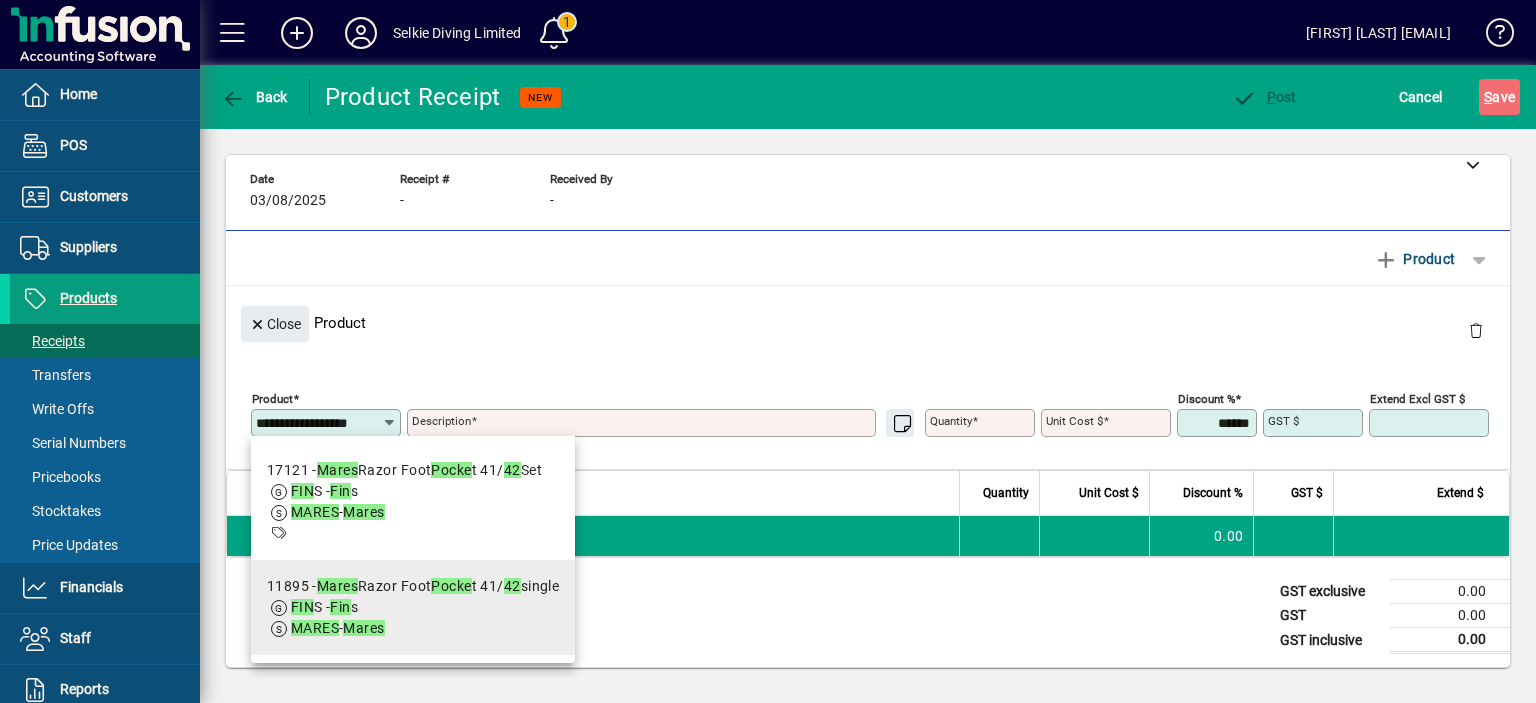 click on "FIN S -  Fin s" at bounding box center (413, 607) 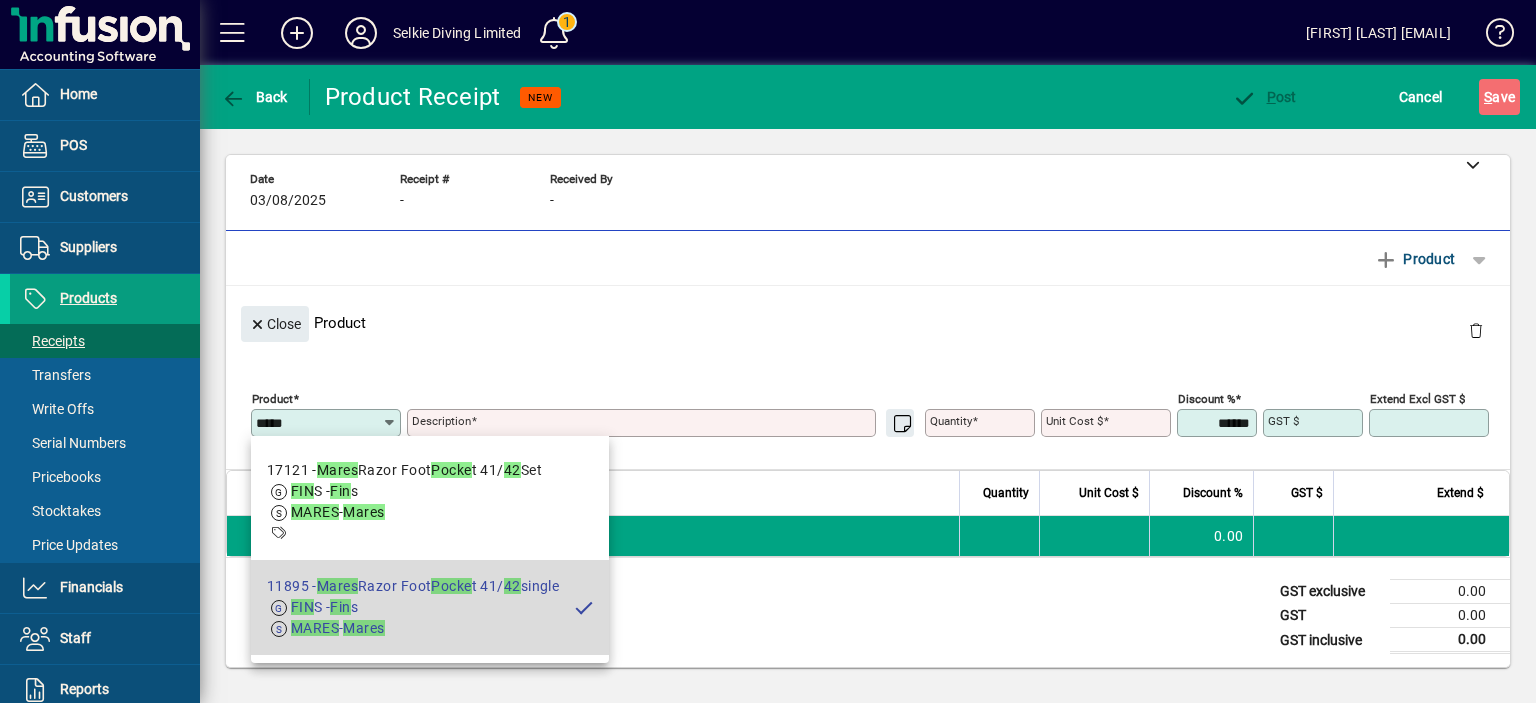 type on "**********" 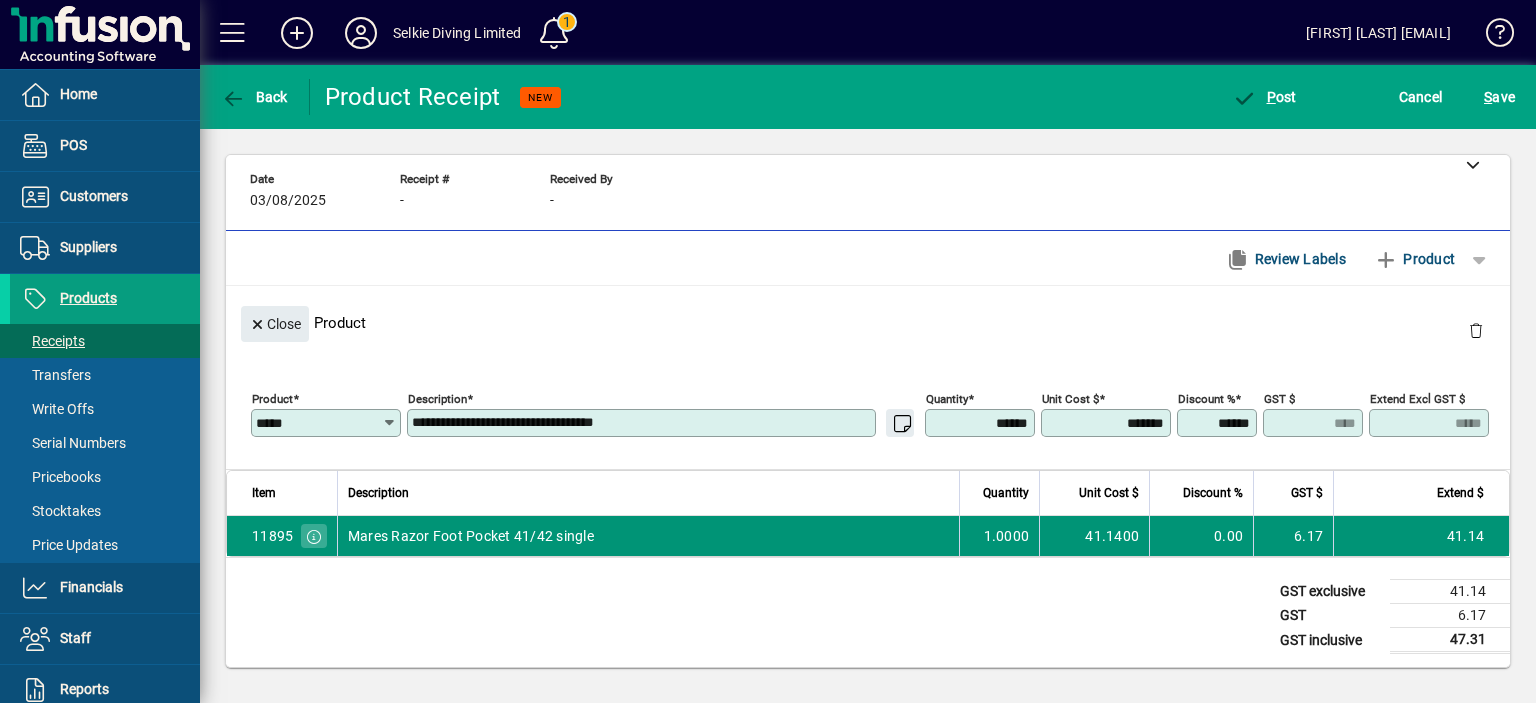 click on "1.0000" at bounding box center [999, 536] 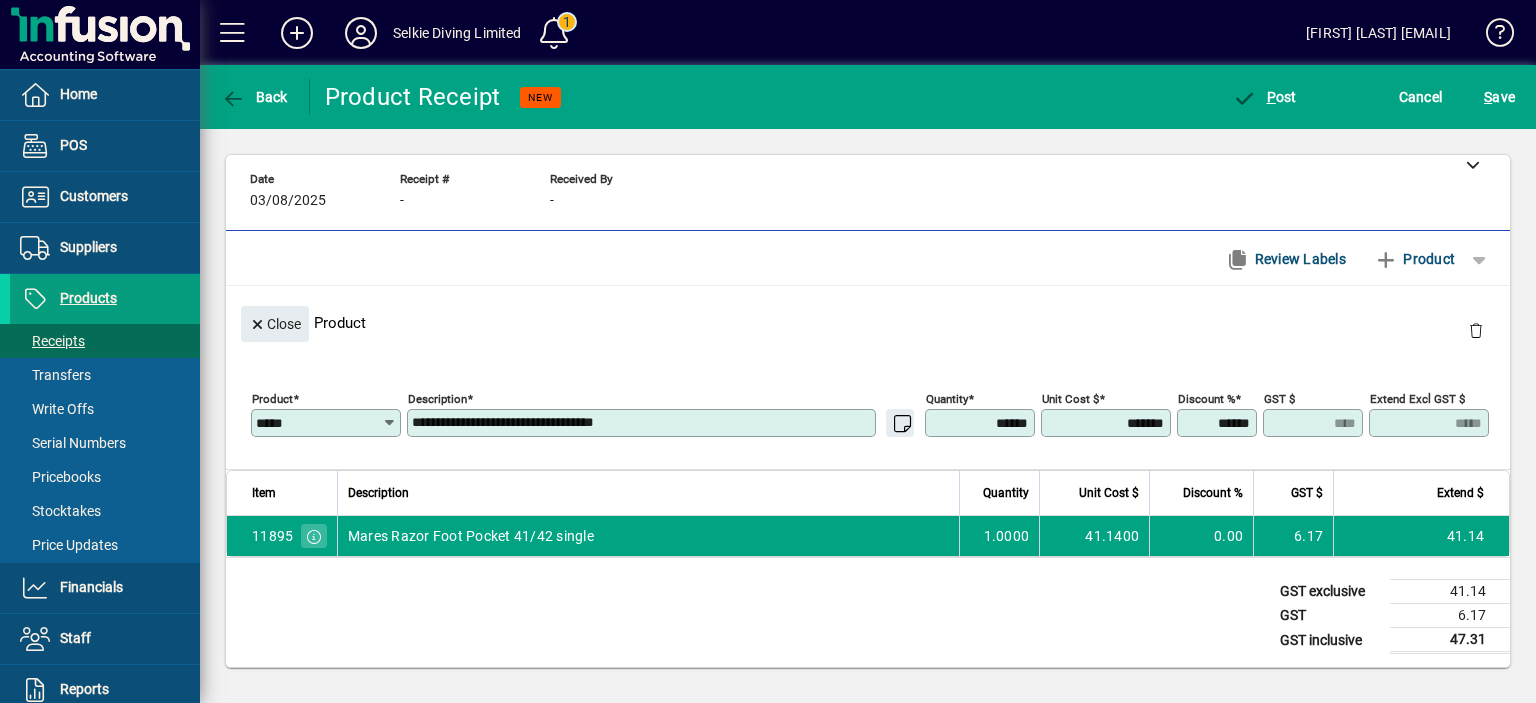 click 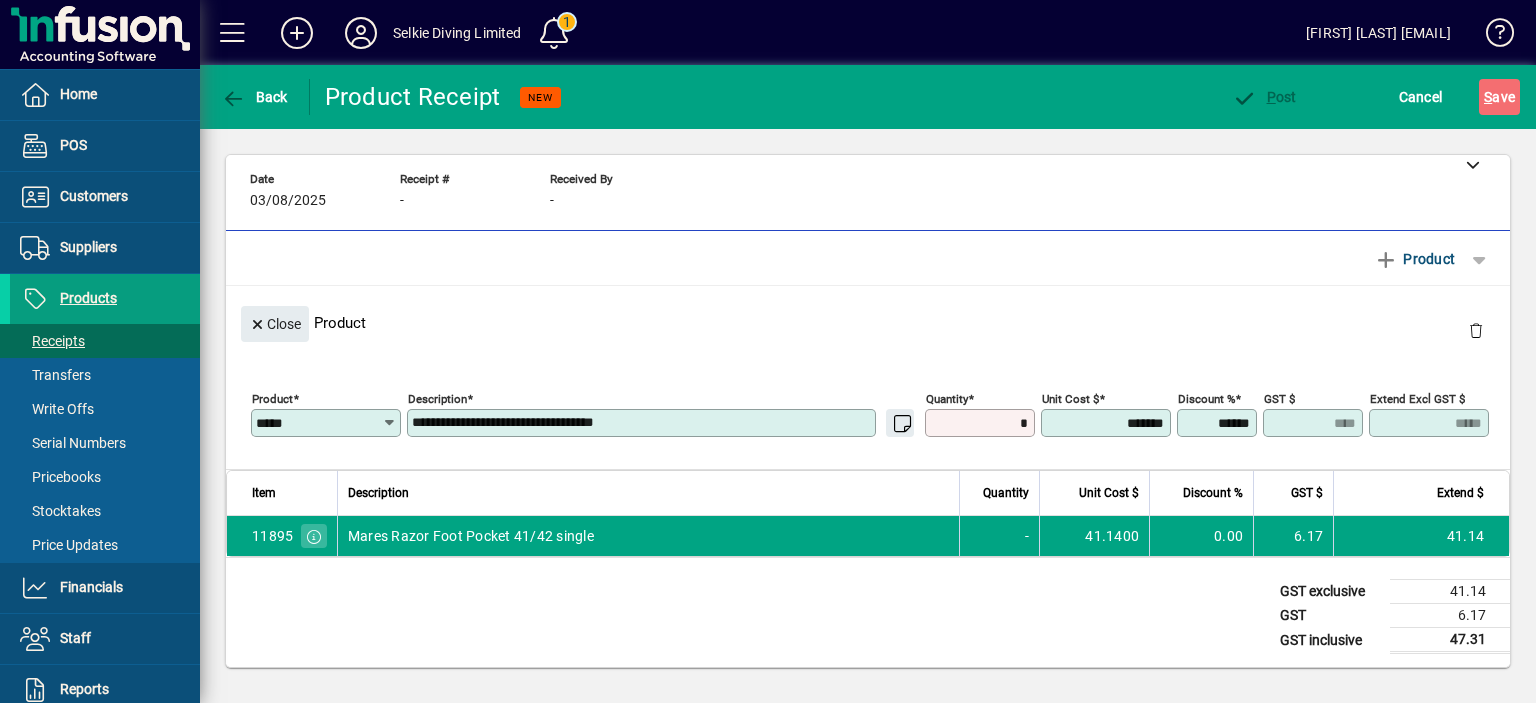 type on "**" 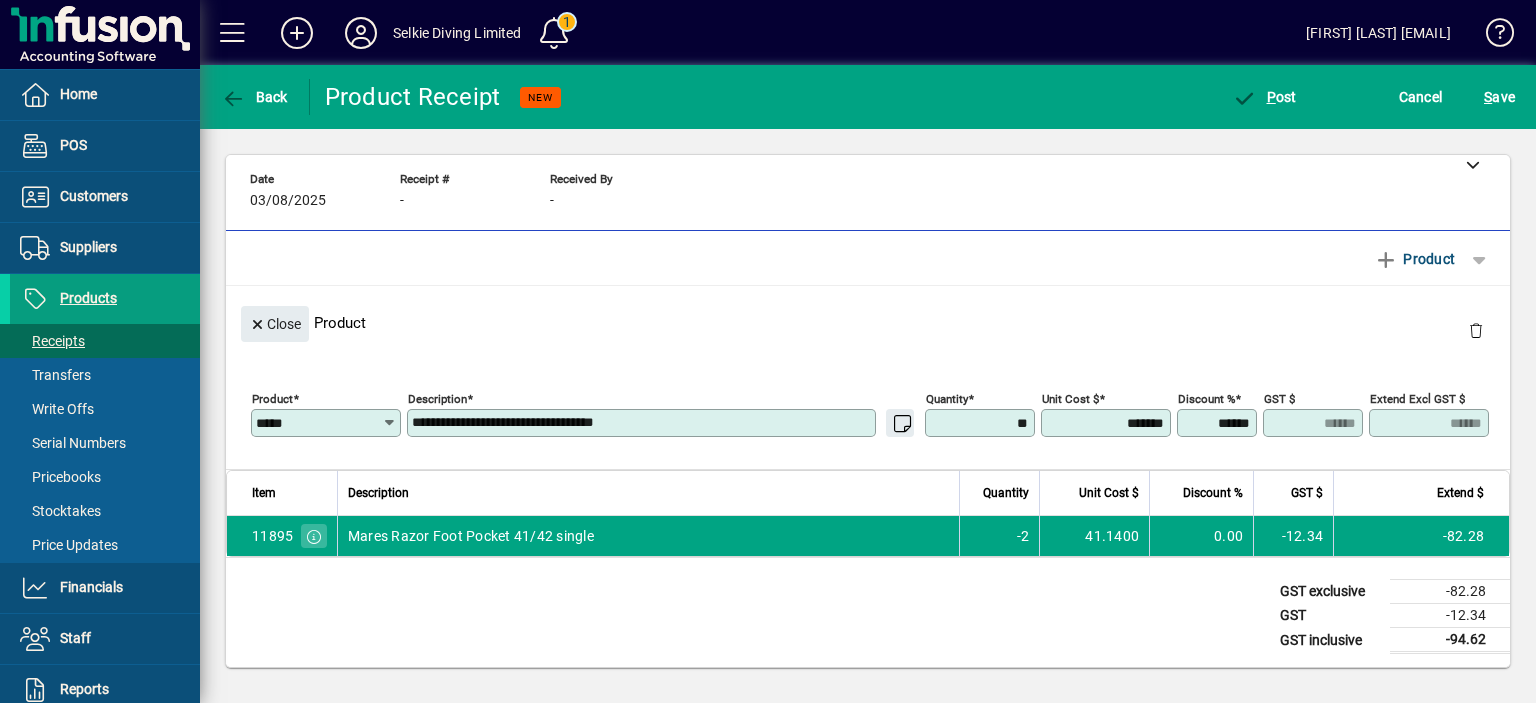 type on "*******" 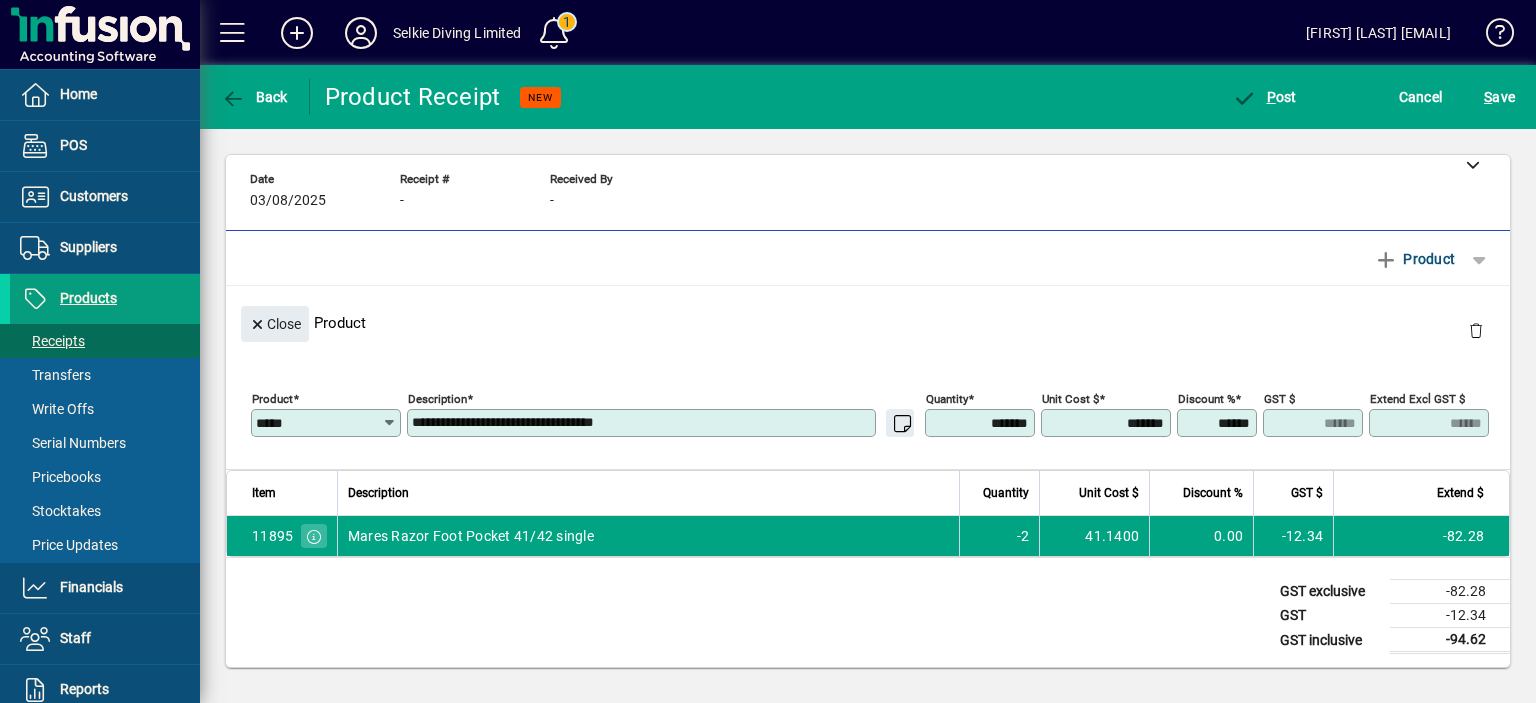 click on "GST exclusive   -82.28   GST   -12.34   GST inclusive   -94.62" 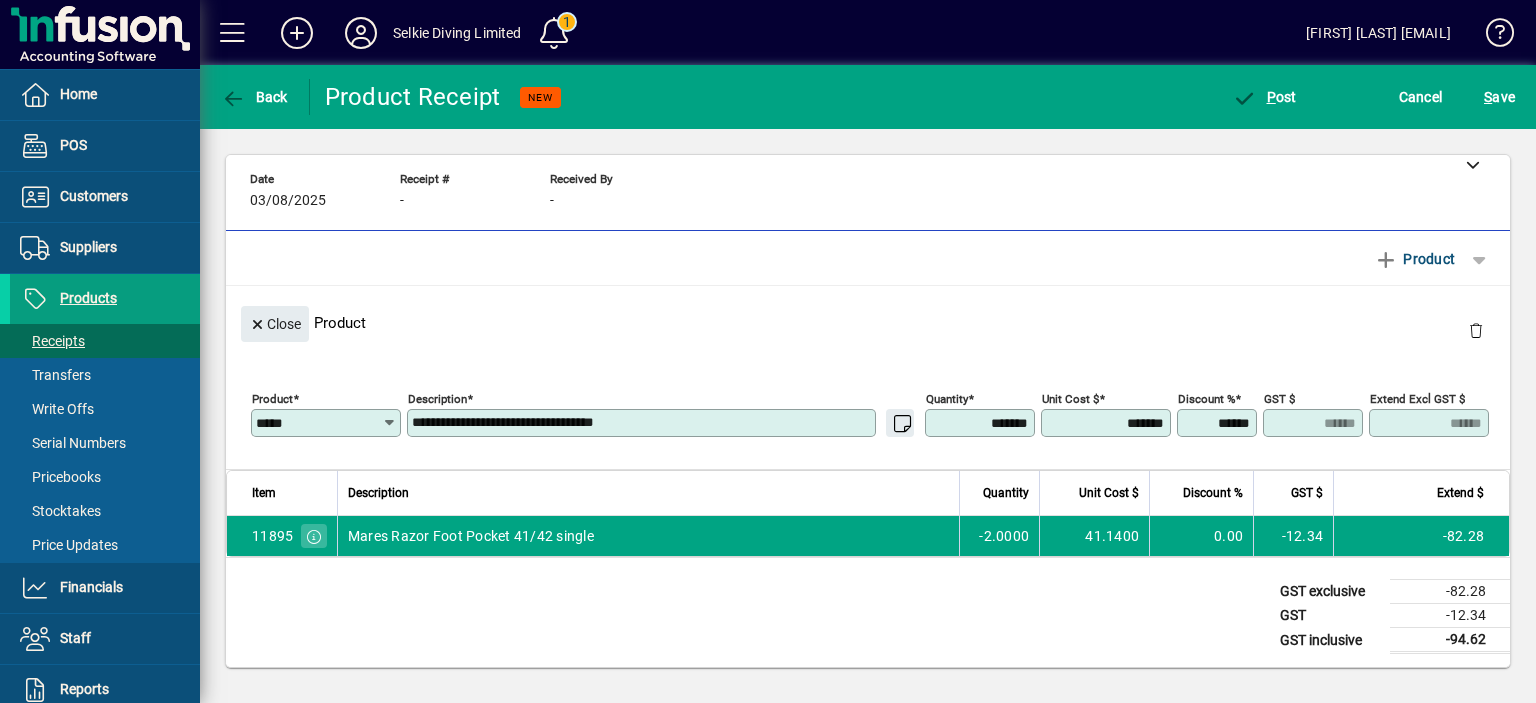 click on "GST exclusive   -82.28   GST   -12.34   GST inclusive   -94.62" 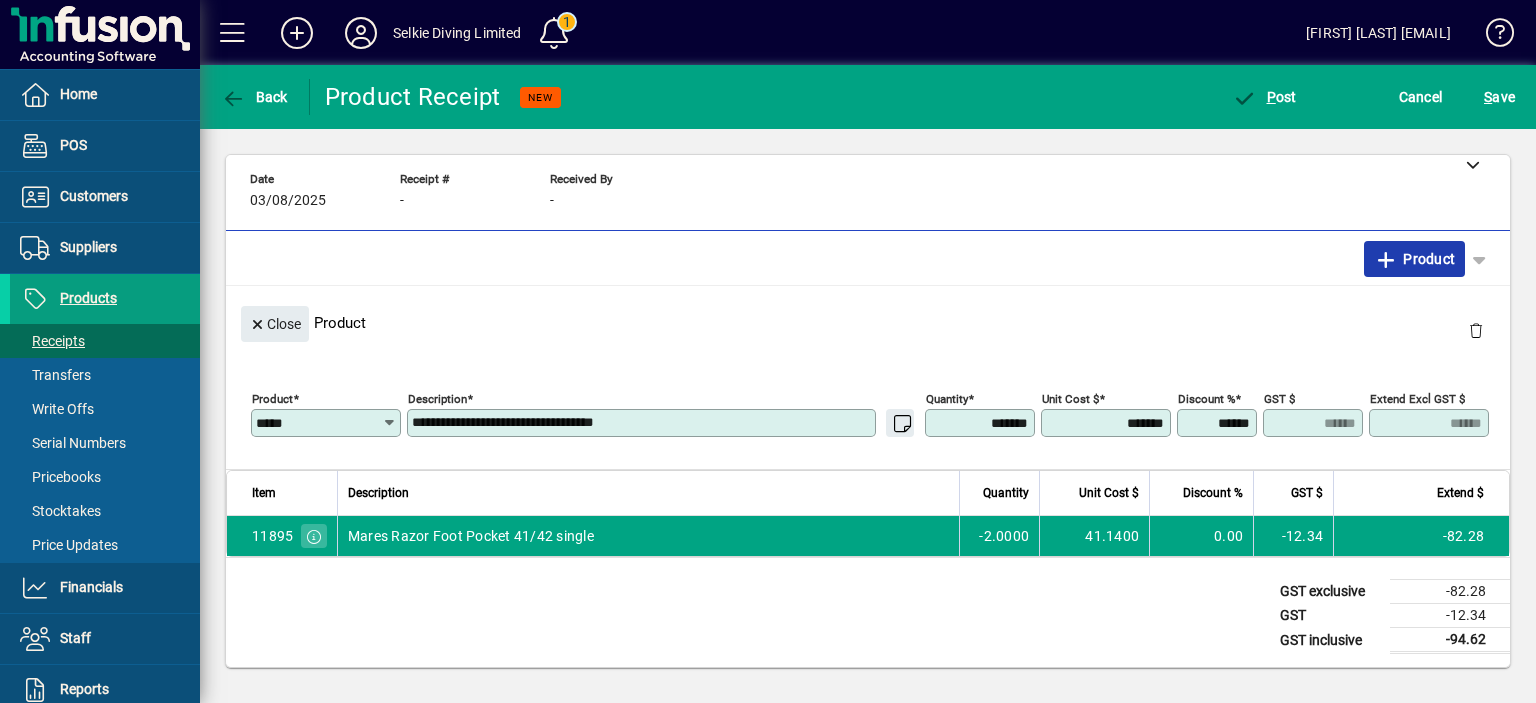 drag, startPoint x: 1425, startPoint y: 259, endPoint x: 1376, endPoint y: 274, distance: 51.24451 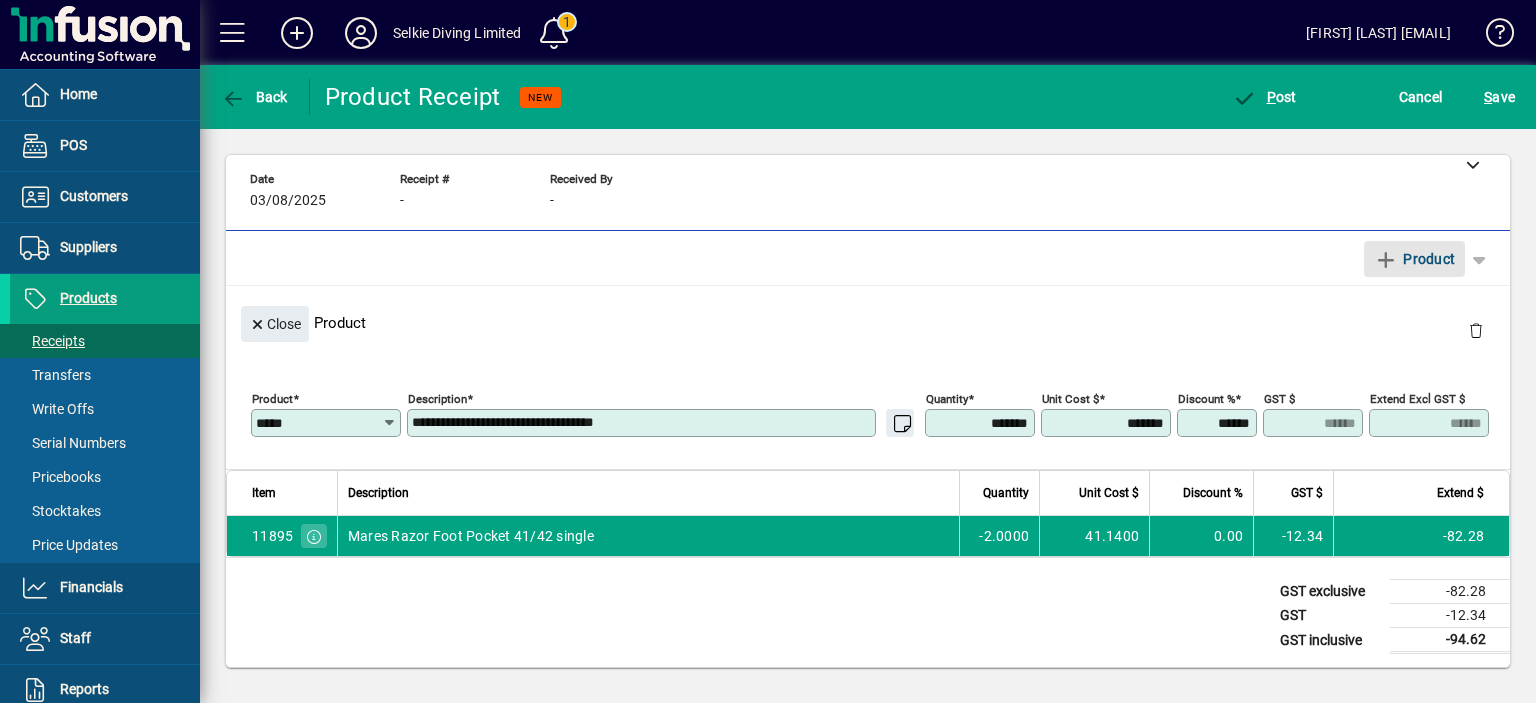 type 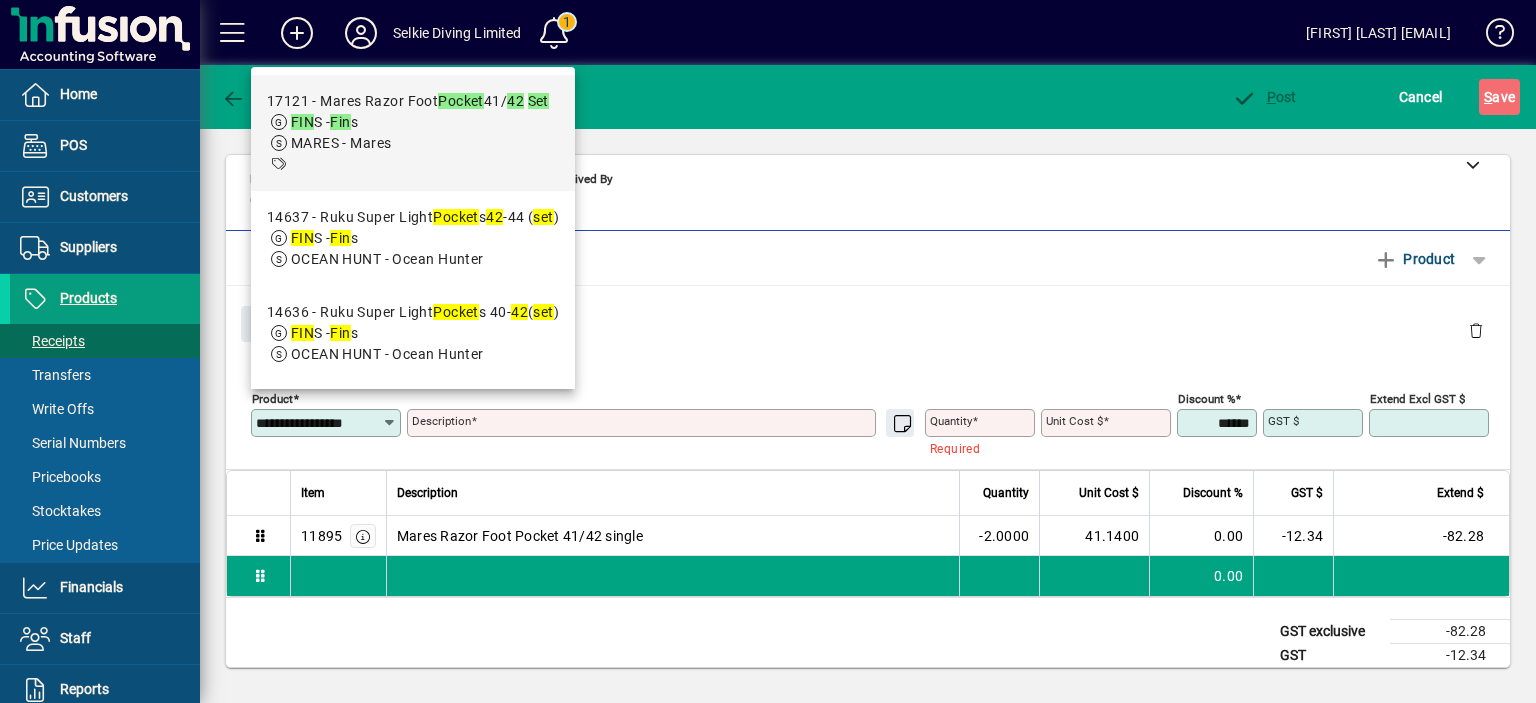 click on "Pocket" at bounding box center [461, 101] 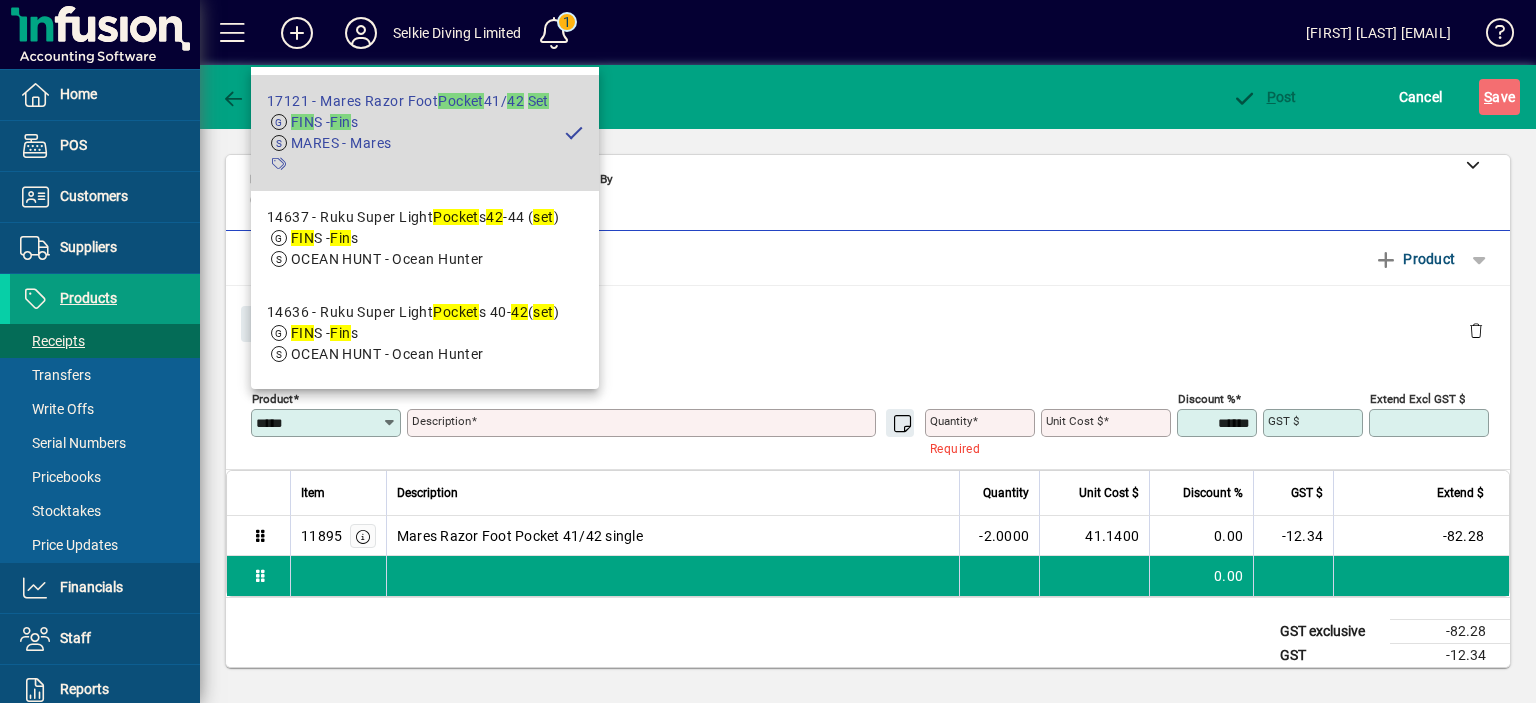type on "**********" 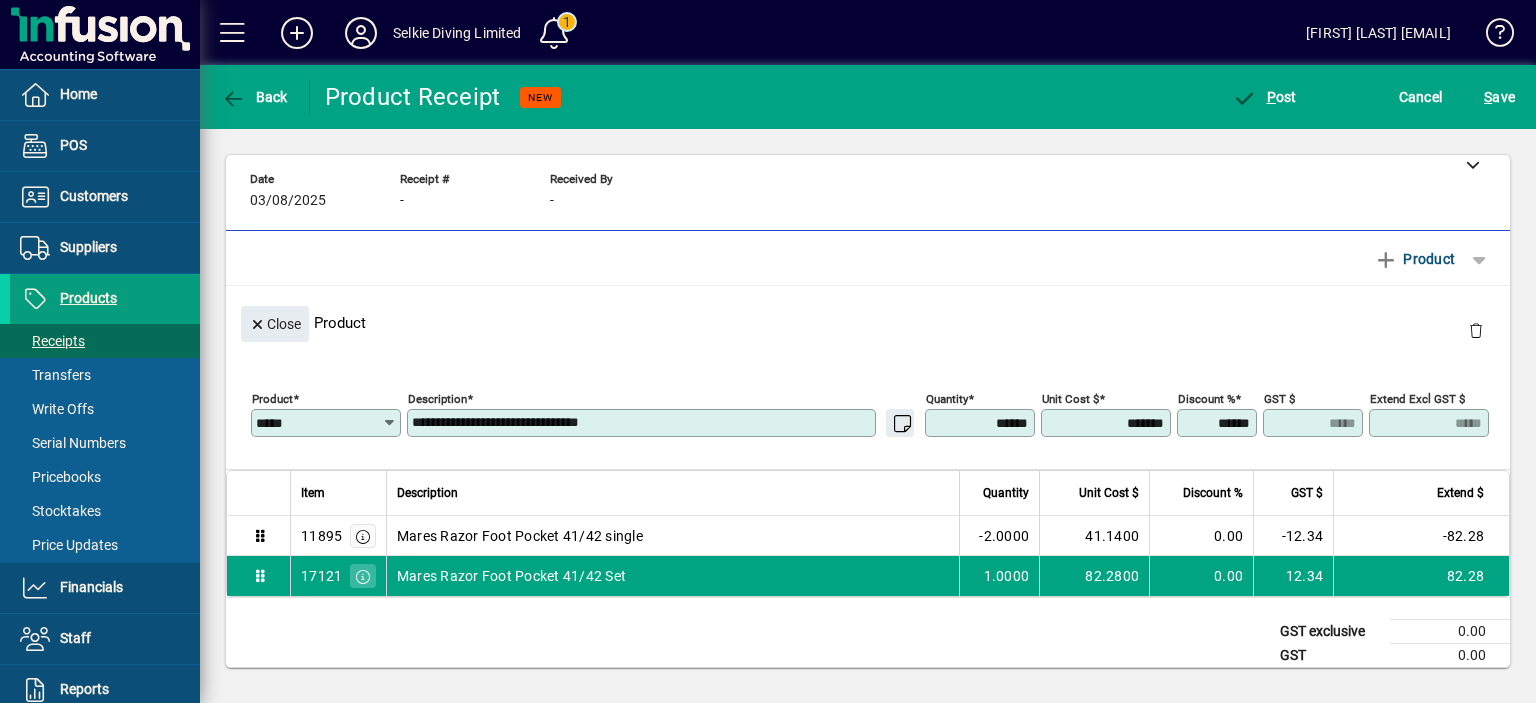 click on "Close  Product" 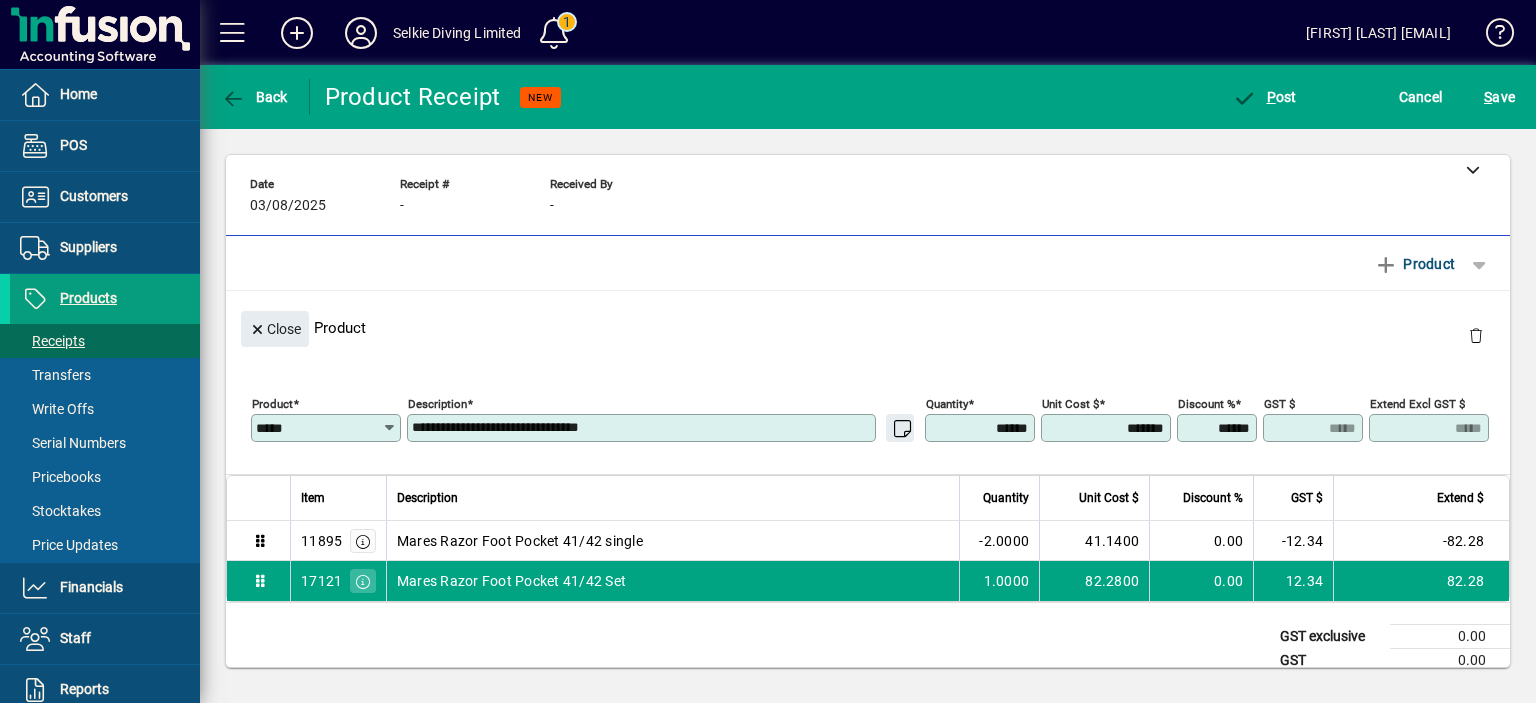 scroll, scrollTop: 138, scrollLeft: 0, axis: vertical 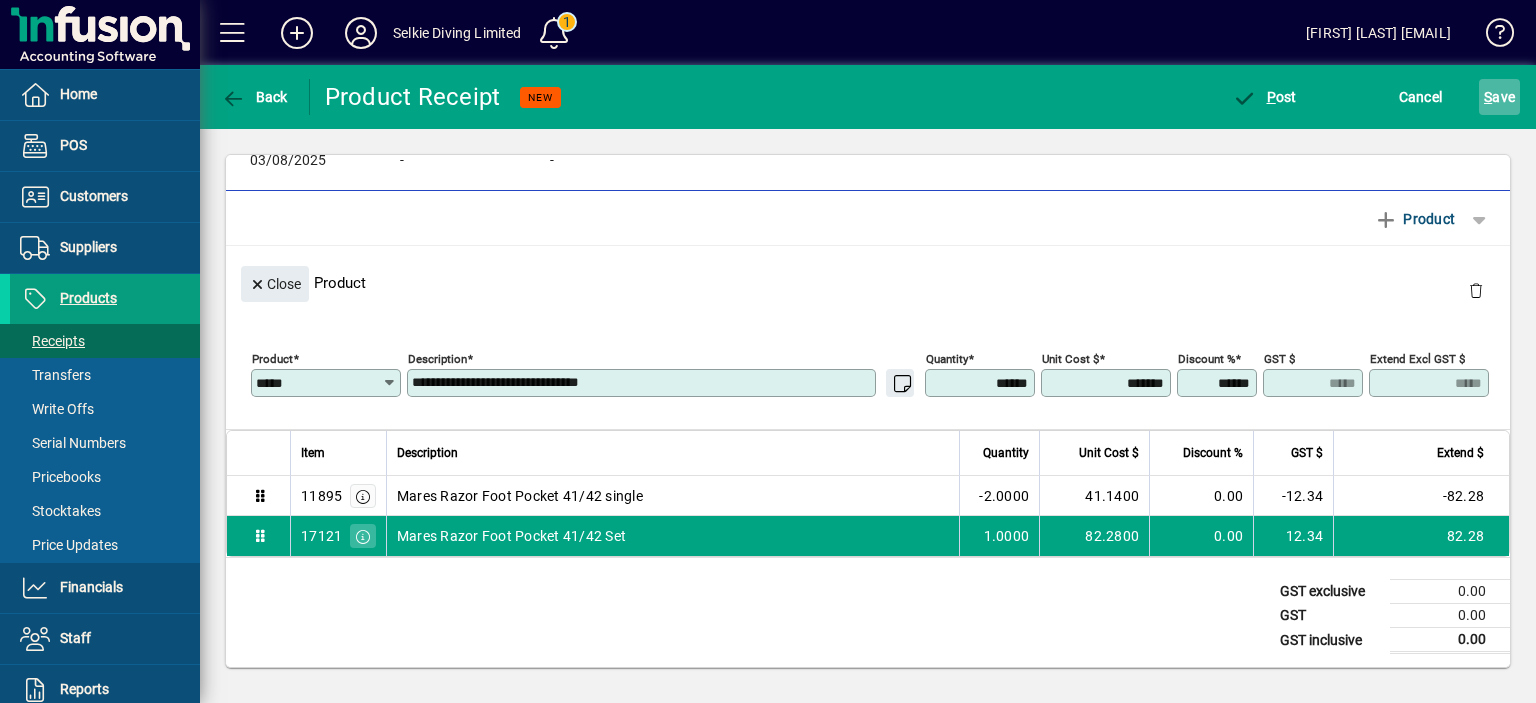 click on "S ave" 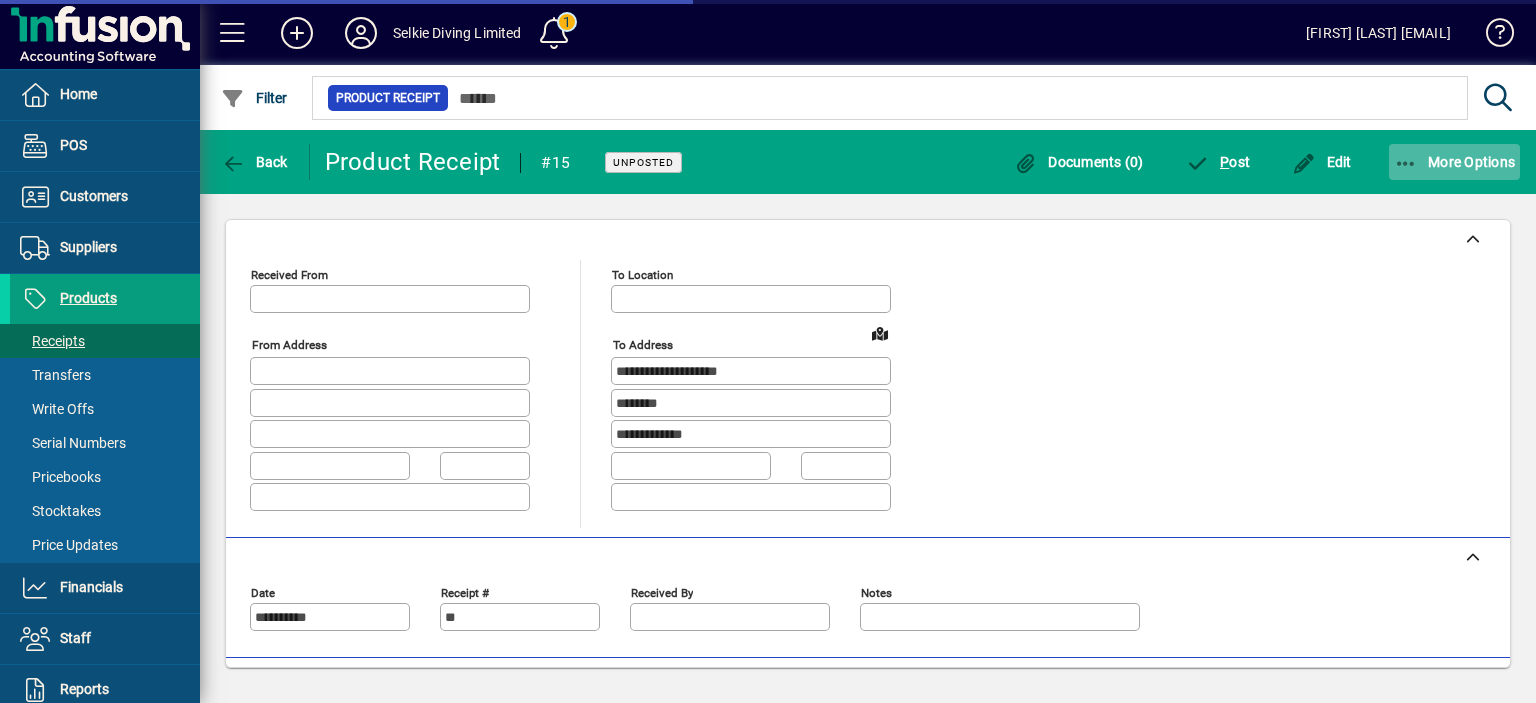 type on "****" 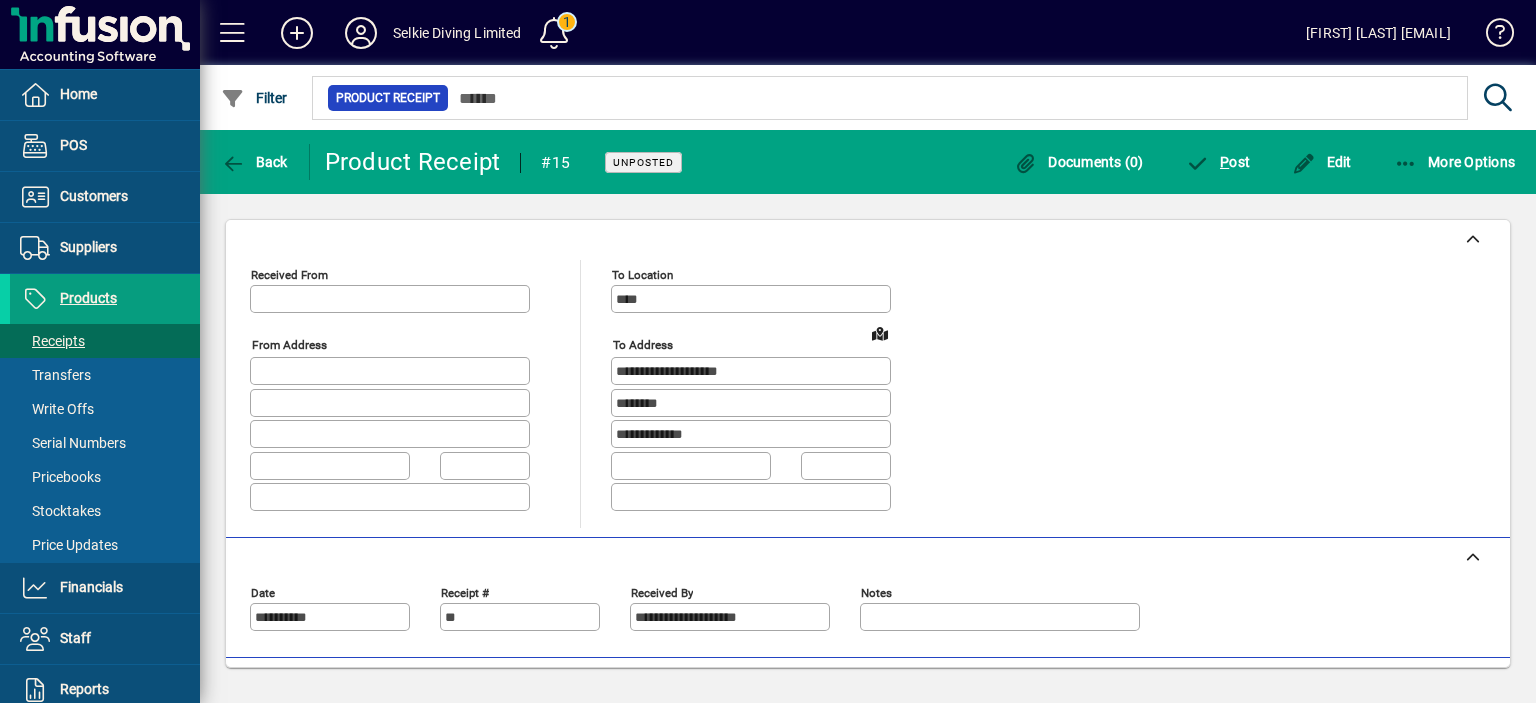 scroll, scrollTop: 280, scrollLeft: 0, axis: vertical 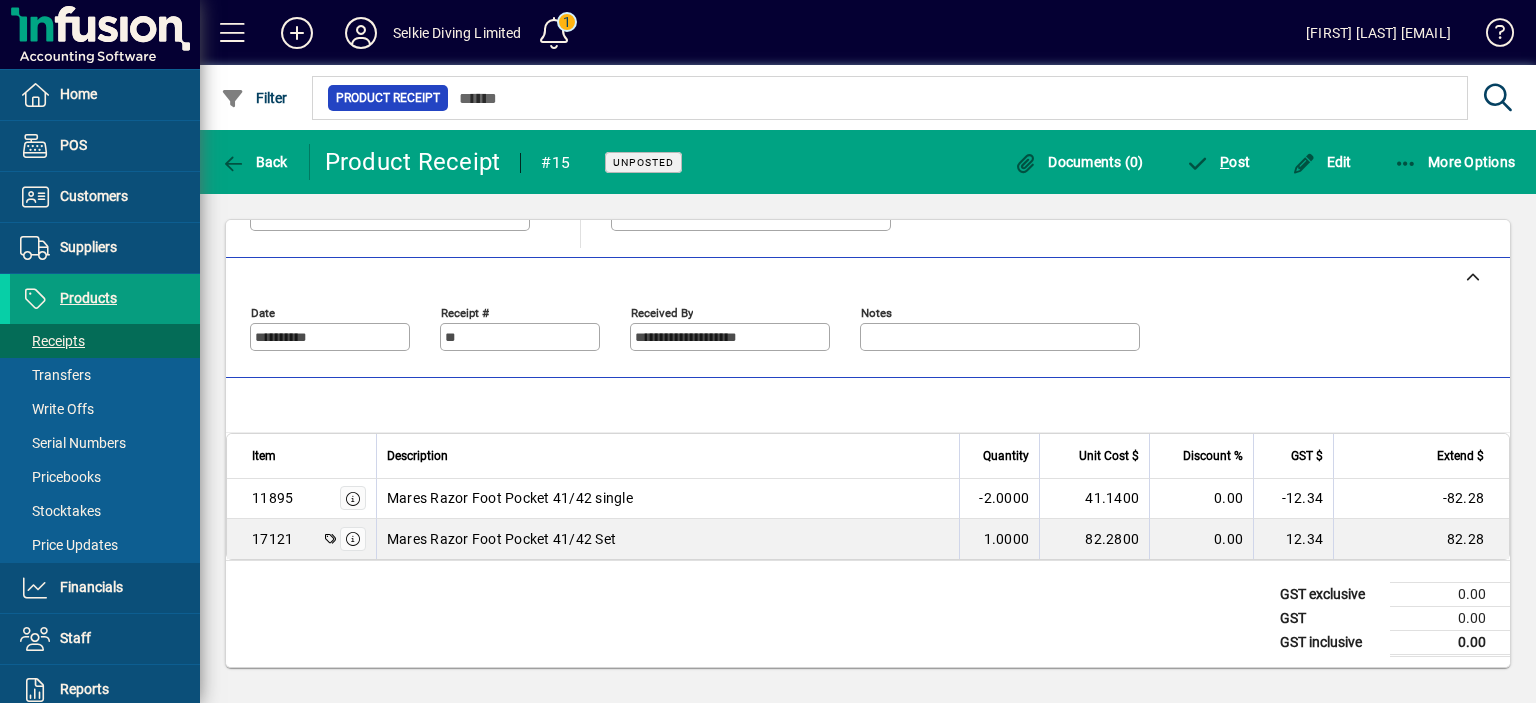 click on "Mares Razor Foot Pocket 41/42 Set" at bounding box center (667, 539) 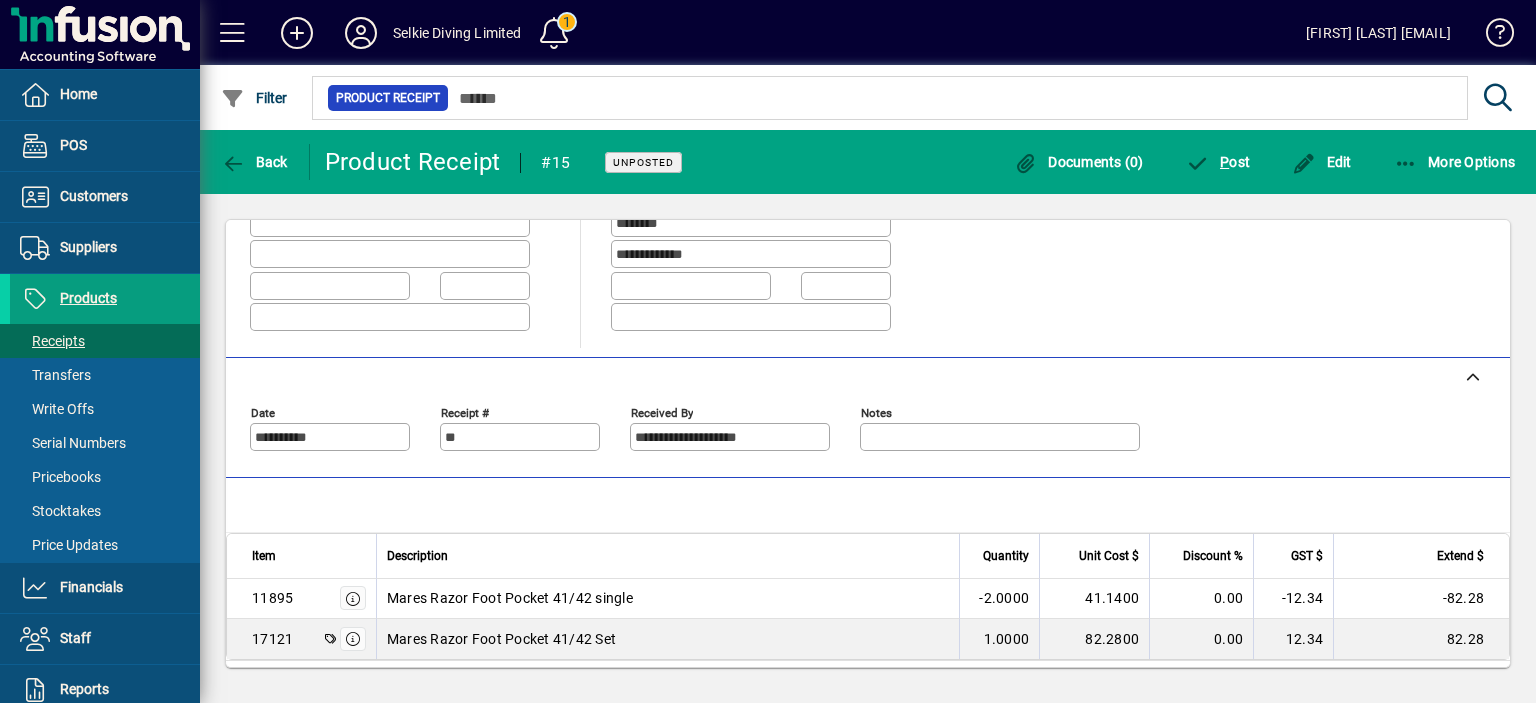 drag, startPoint x: 1320, startPoint y: 158, endPoint x: 1337, endPoint y: 399, distance: 241.59885 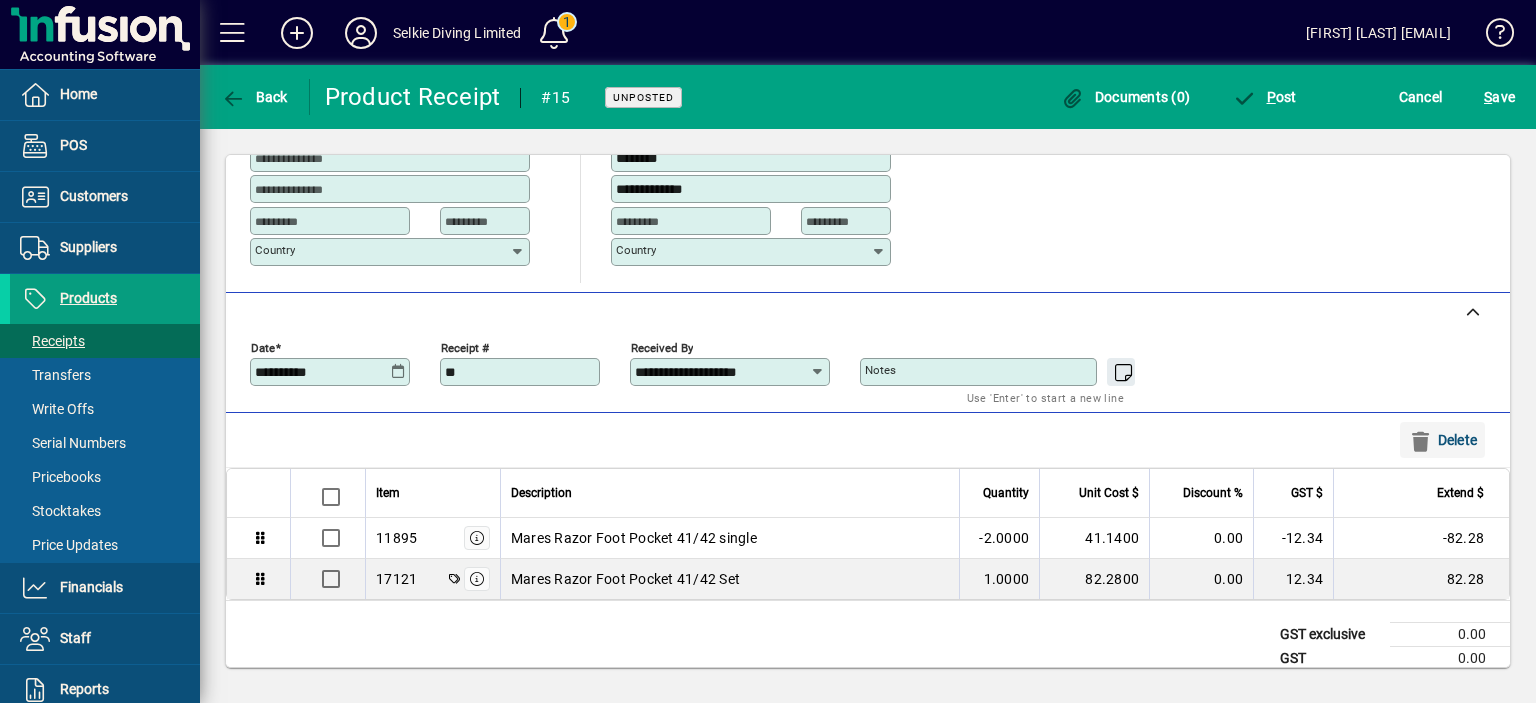 click 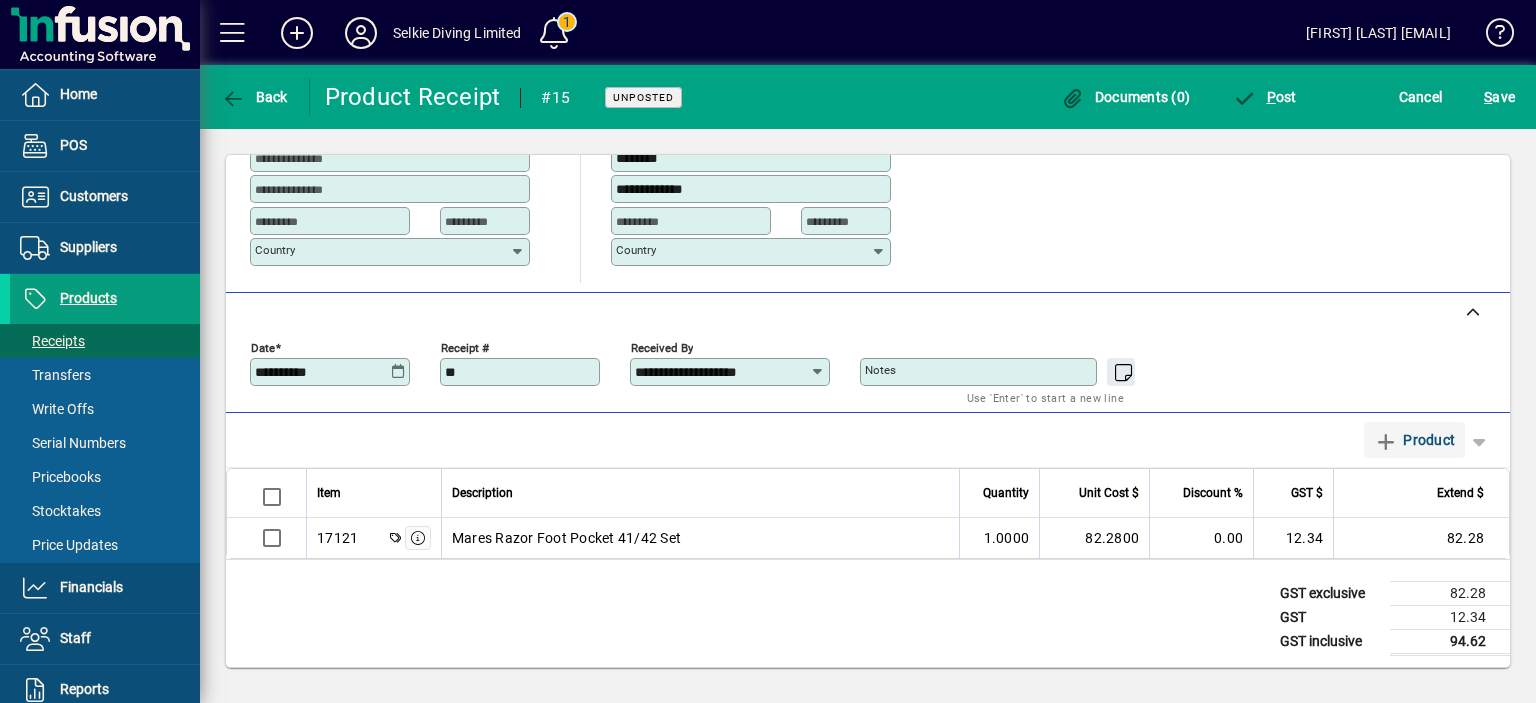 scroll, scrollTop: 180, scrollLeft: 0, axis: vertical 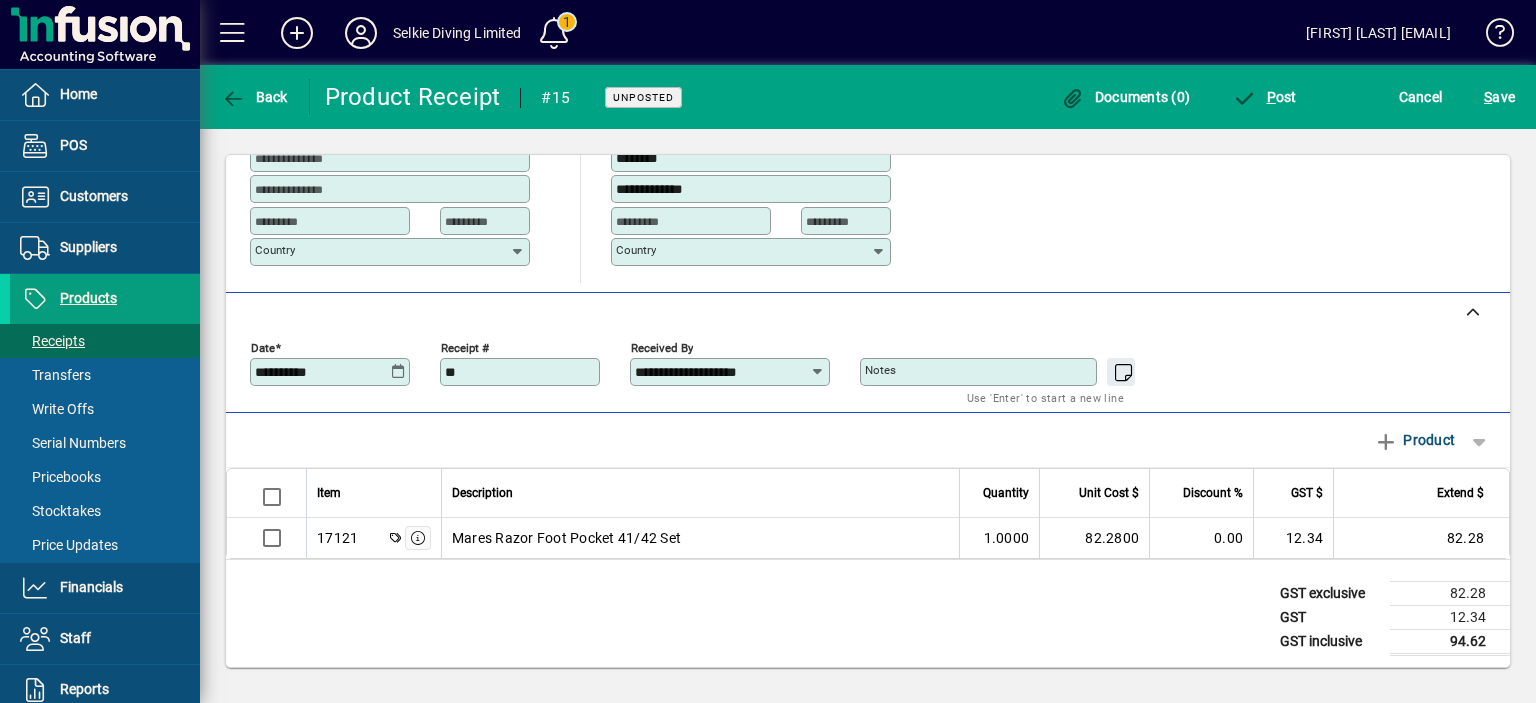 drag, startPoint x: 742, startPoint y: 621, endPoint x: 778, endPoint y: 629, distance: 36.878178 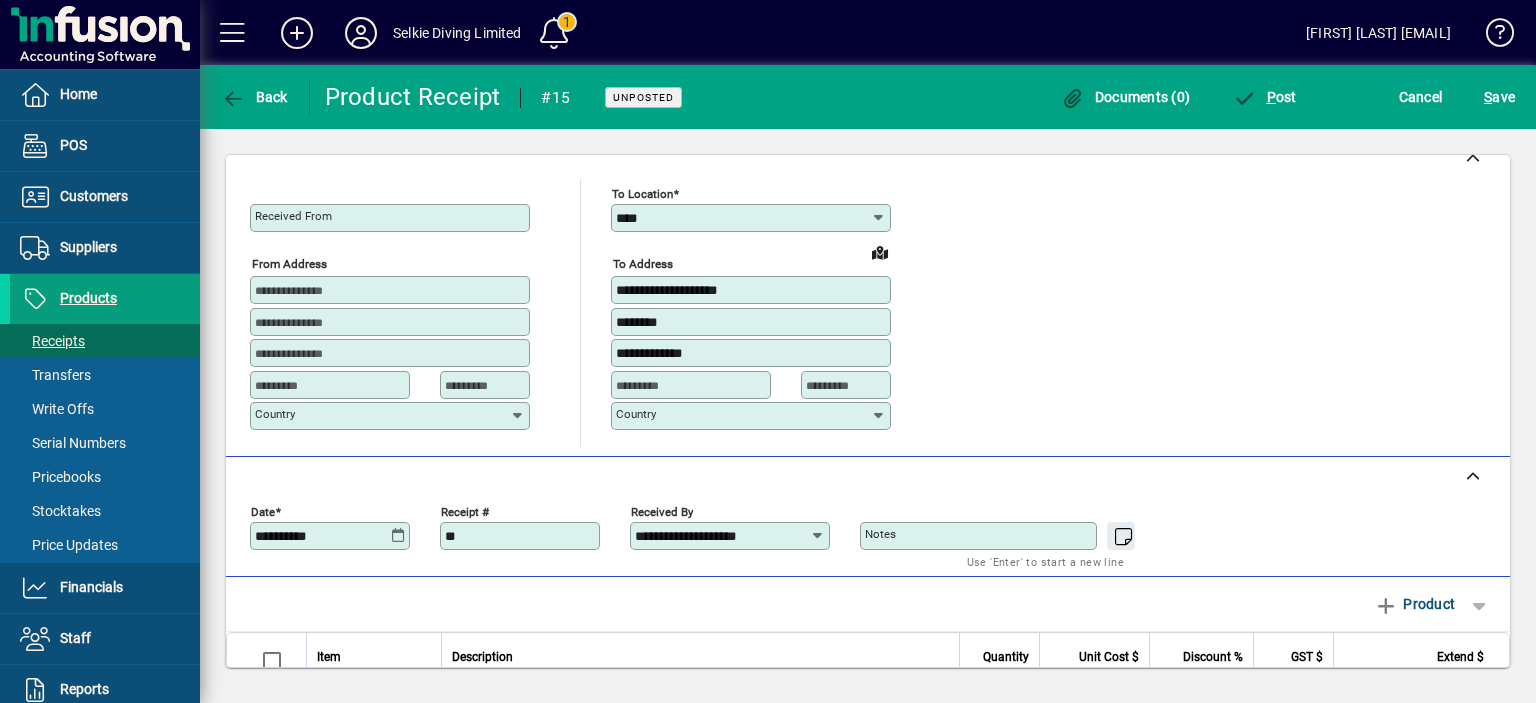 scroll, scrollTop: 0, scrollLeft: 0, axis: both 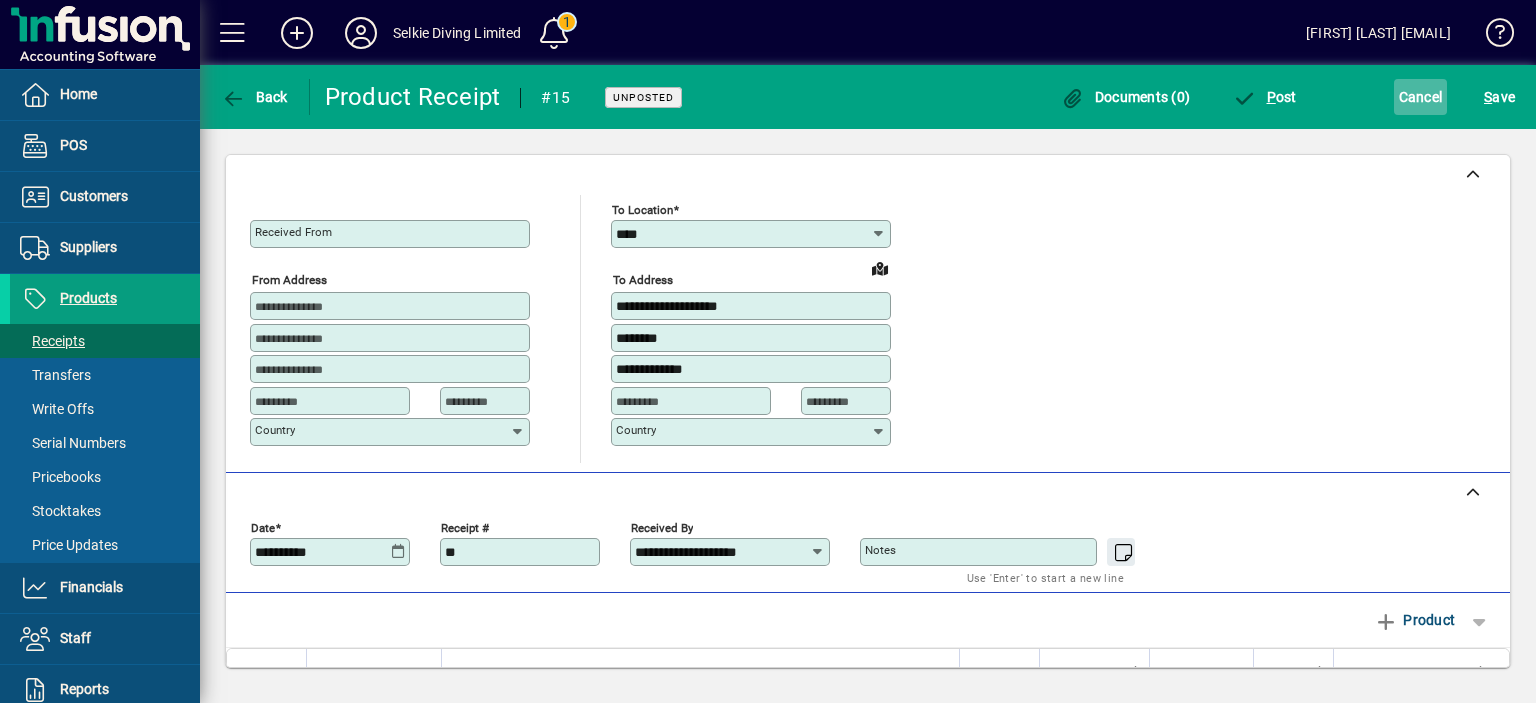 click on "Cancel" 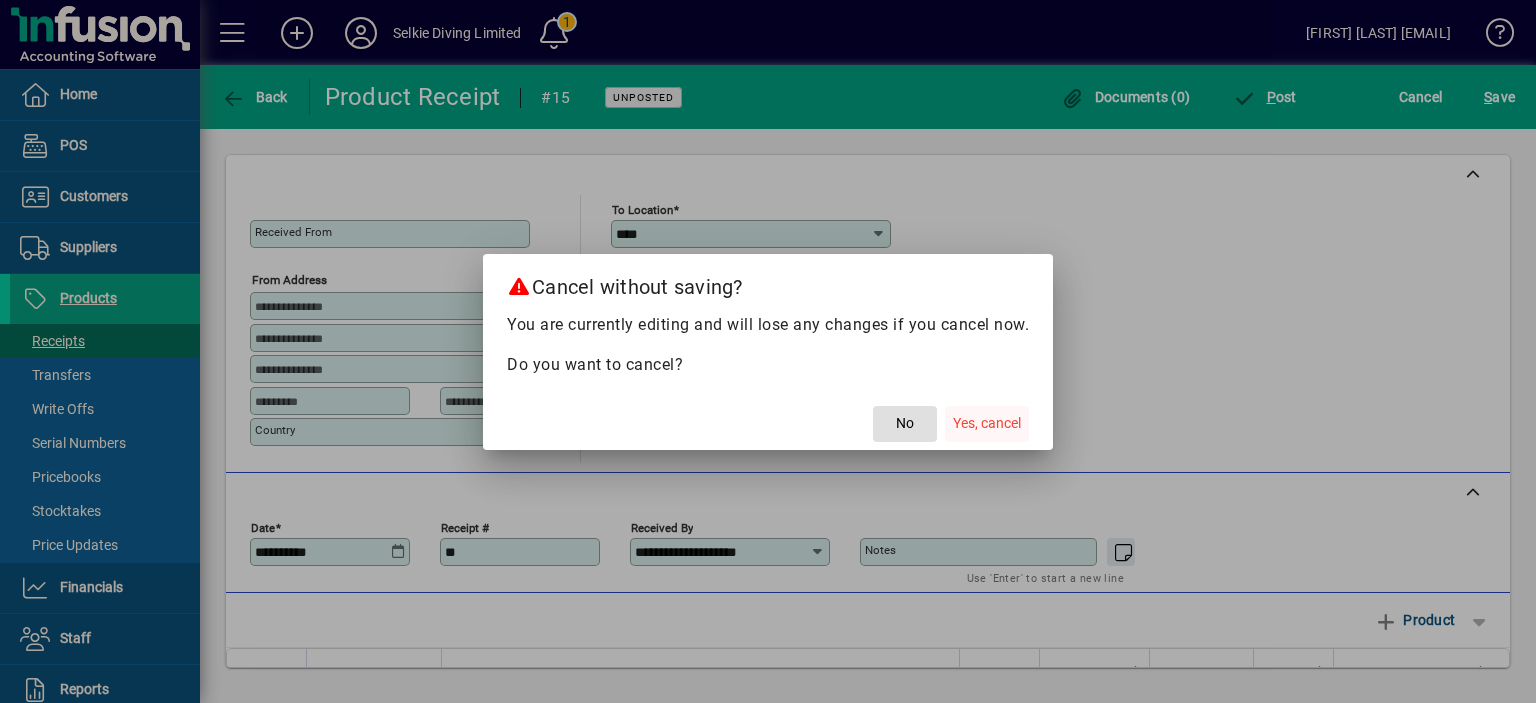 click on "Yes, cancel" 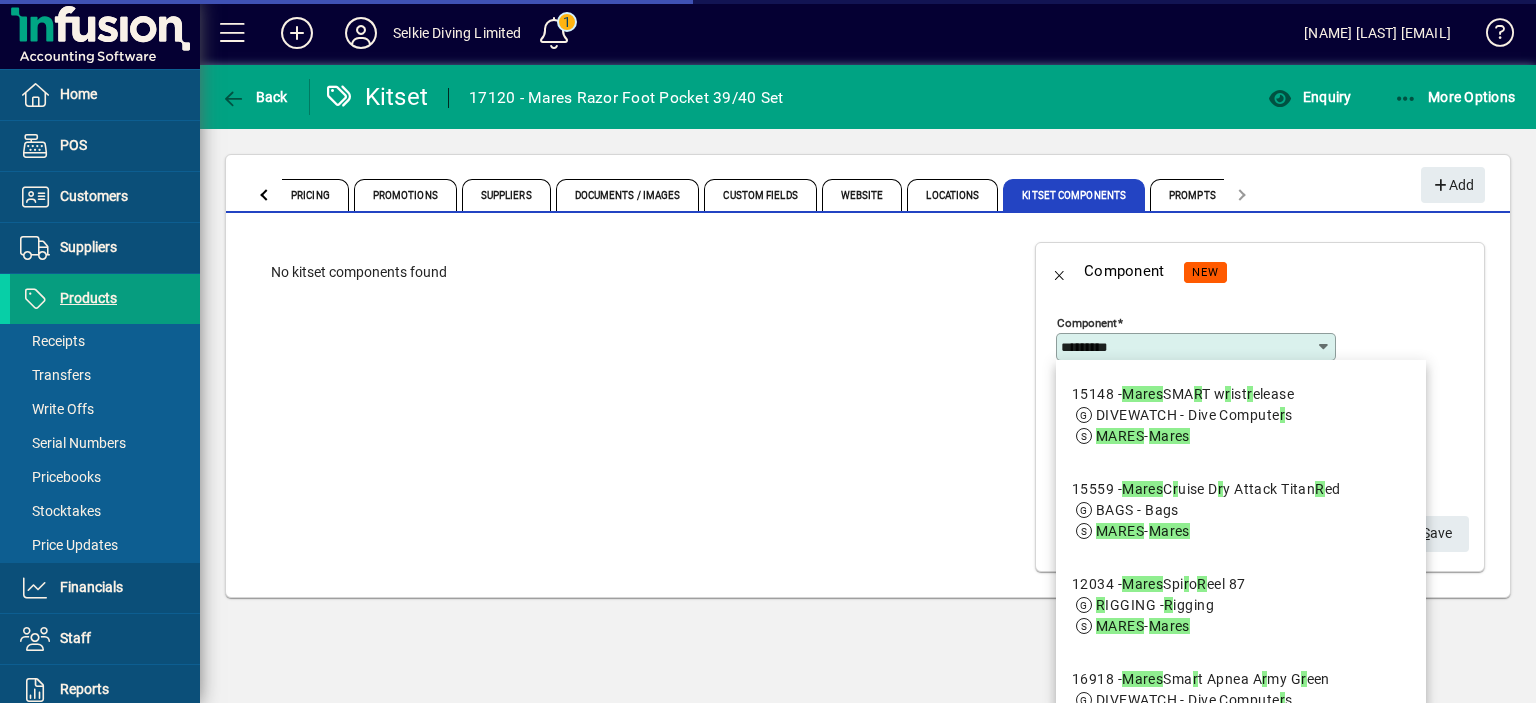 scroll, scrollTop: 0, scrollLeft: 0, axis: both 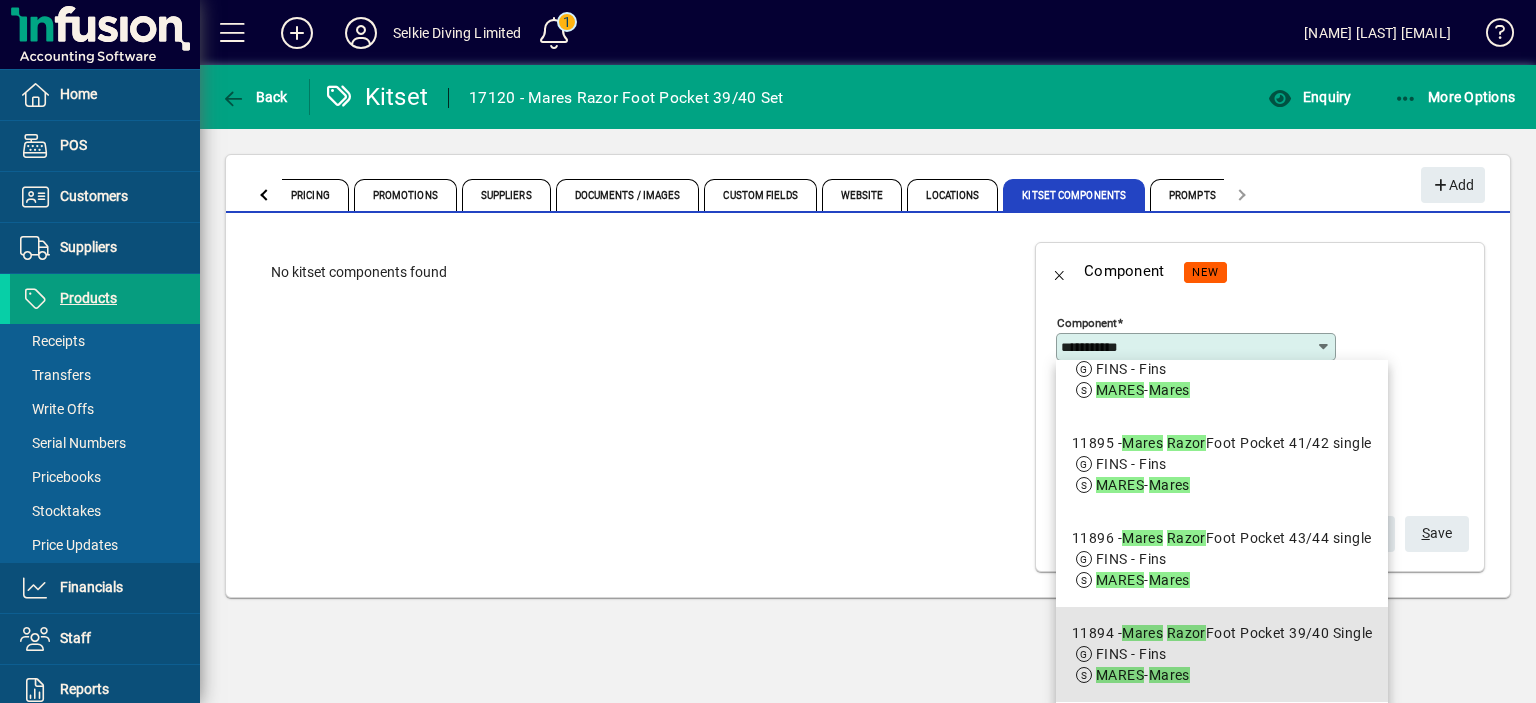 click on "11894 -  Mares   Razor  Foot Pocket 39/40 Single" at bounding box center [1222, 633] 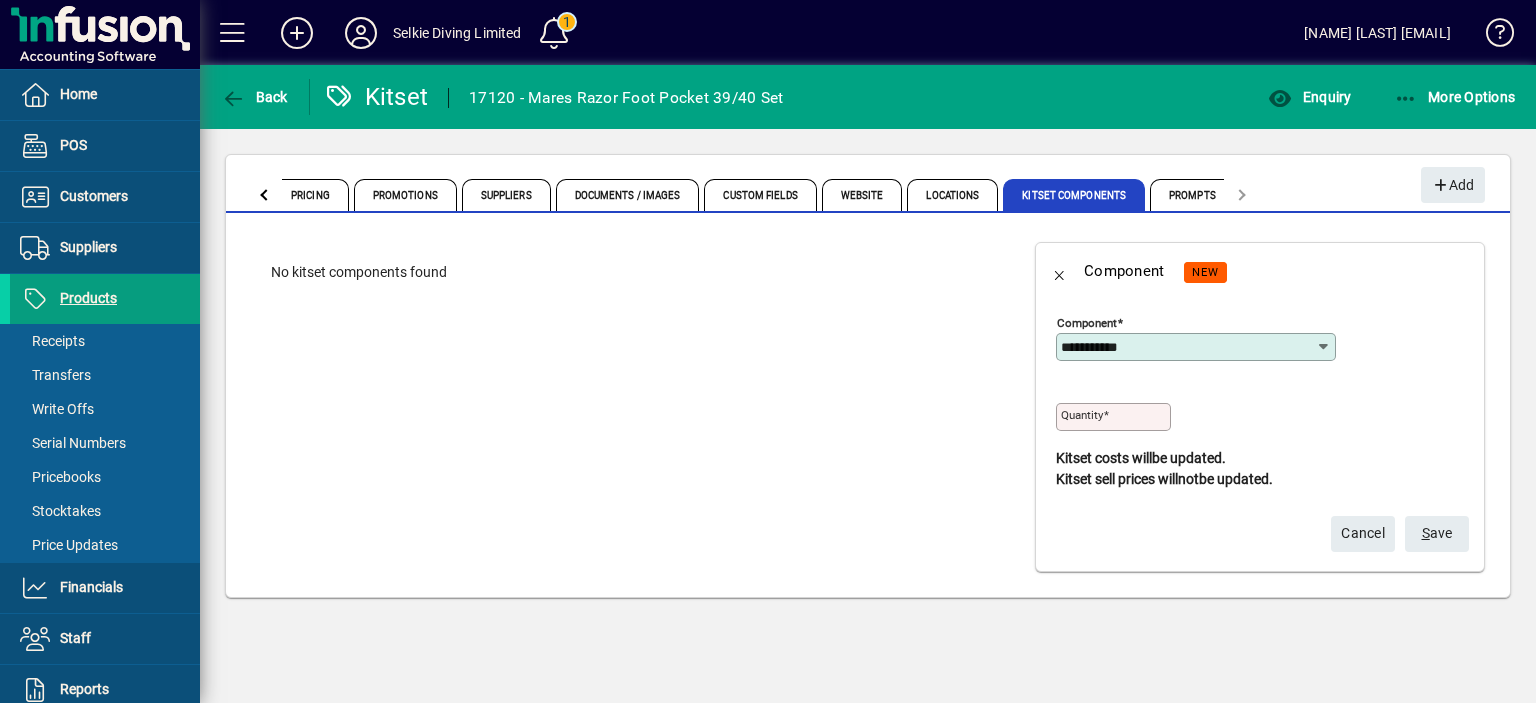 type on "**********" 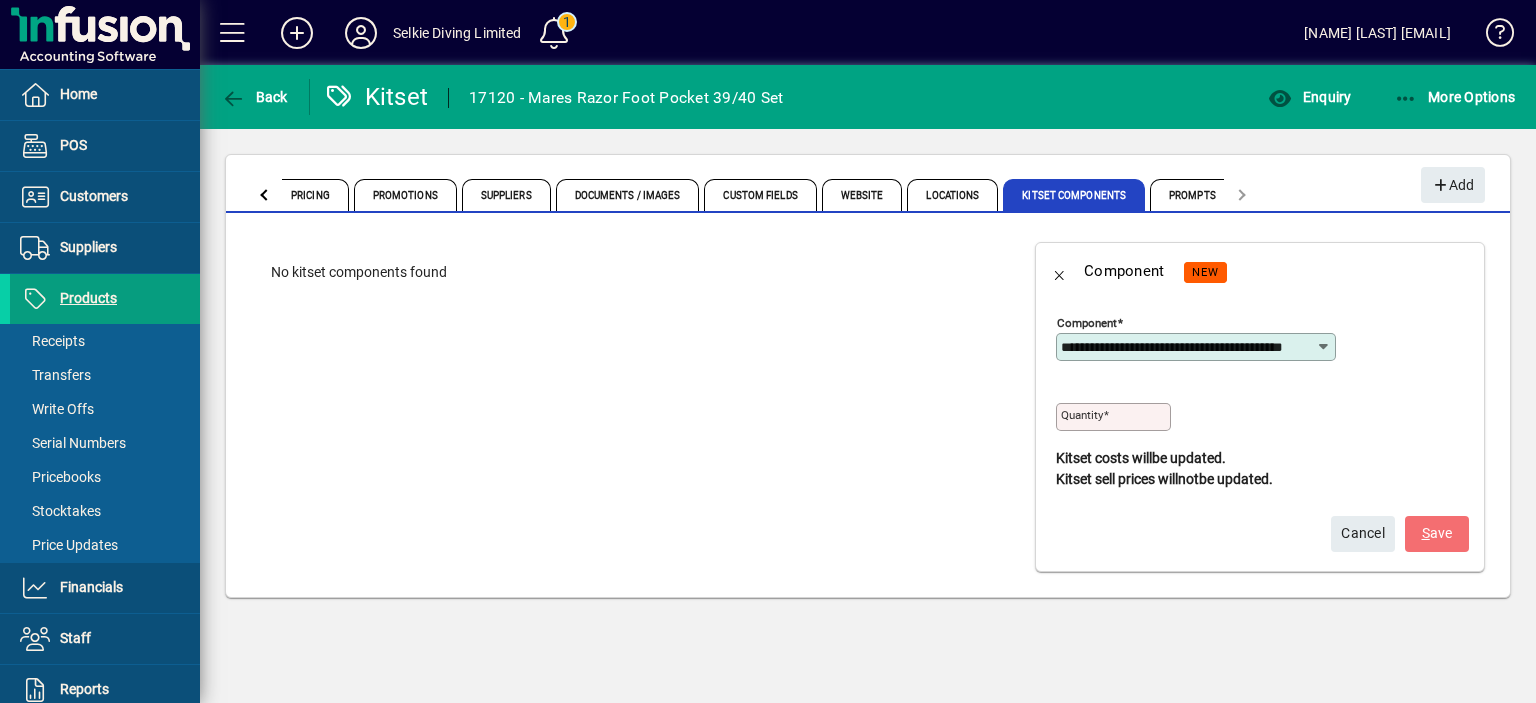 scroll, scrollTop: 0, scrollLeft: 47, axis: horizontal 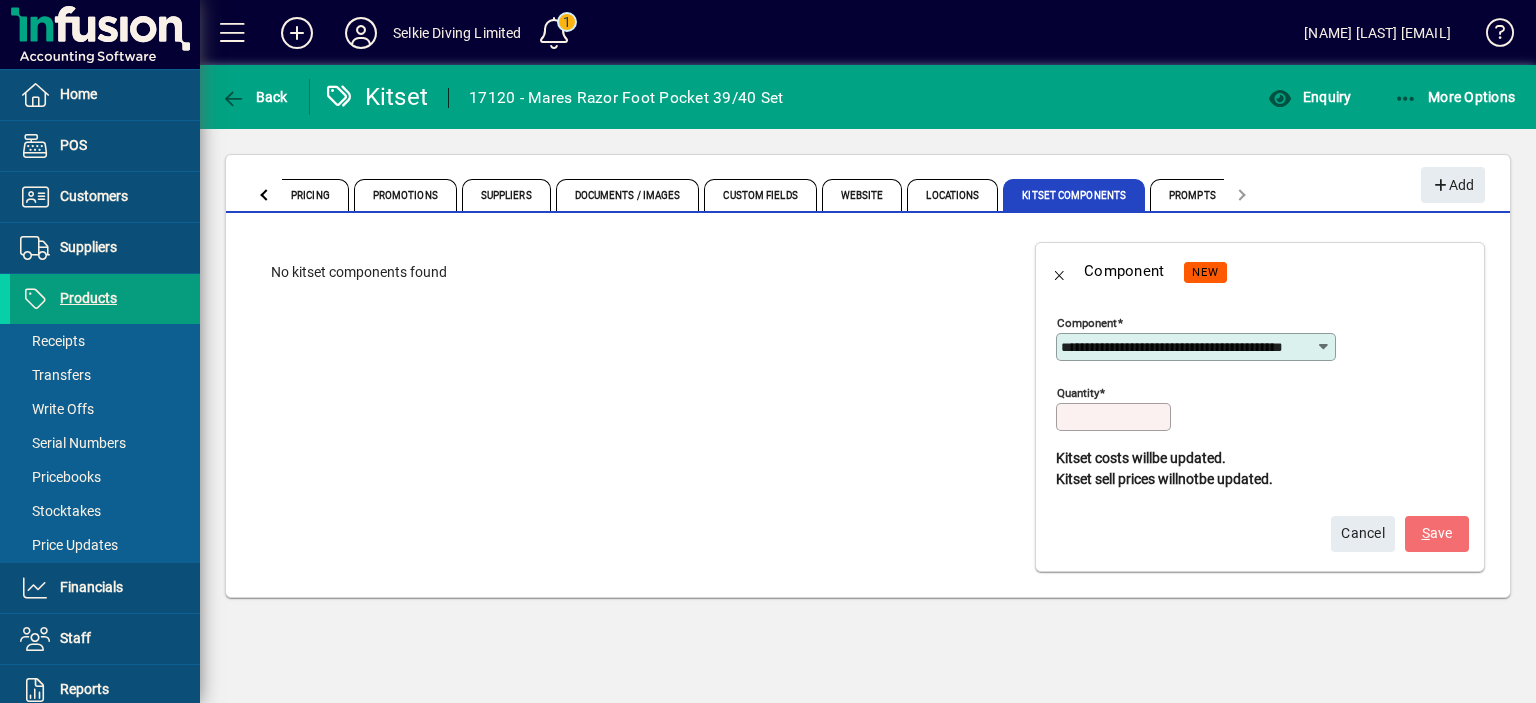 click on "Quantity" at bounding box center [1115, 417] 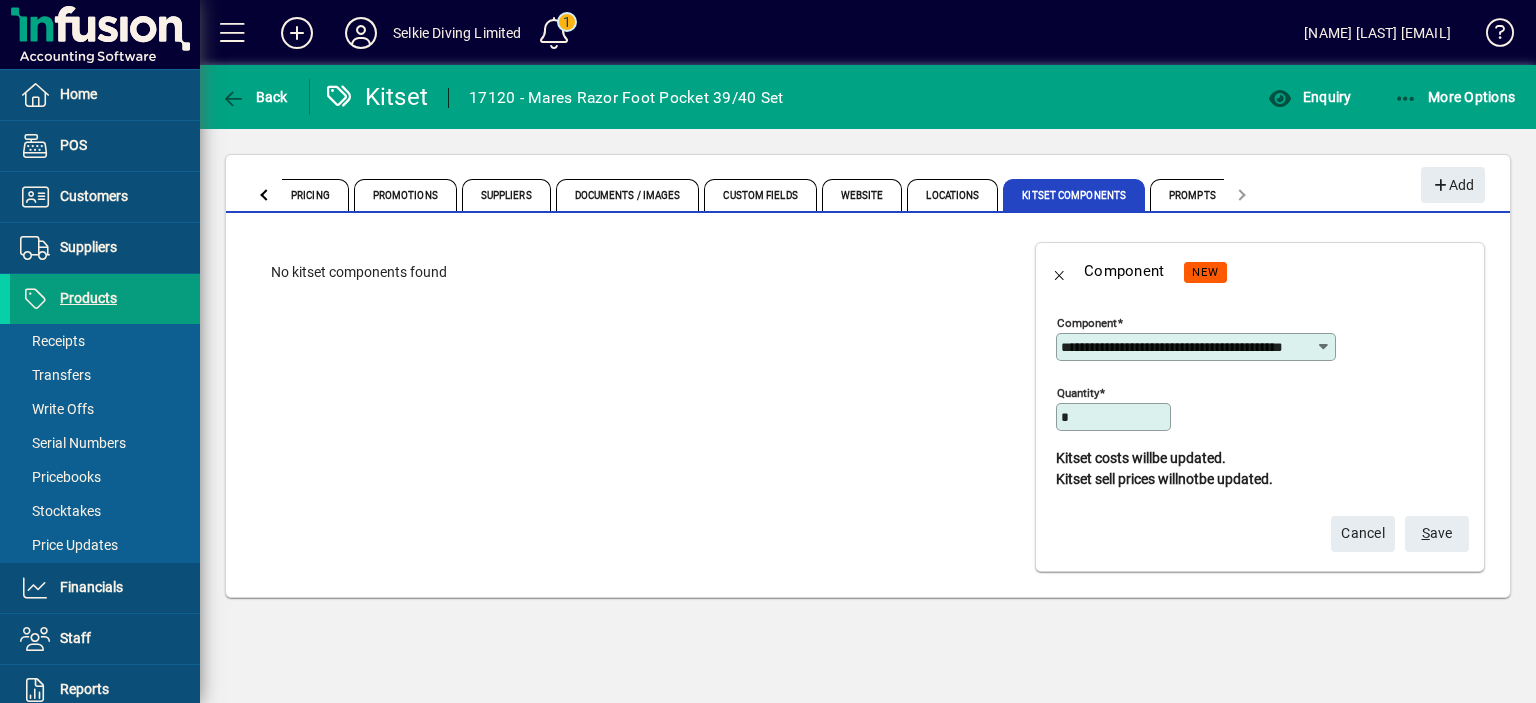 type on "*" 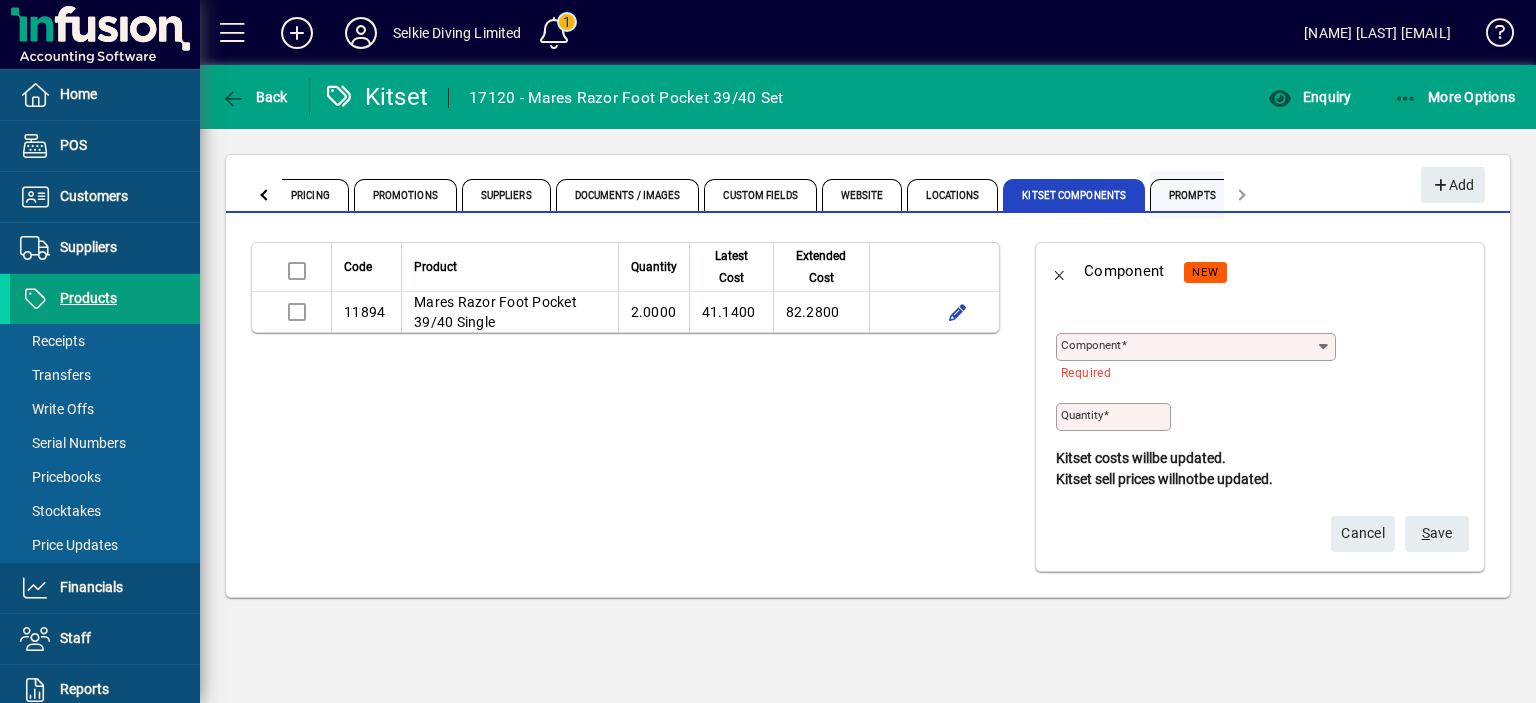 click on "Prompts" at bounding box center [1192, 195] 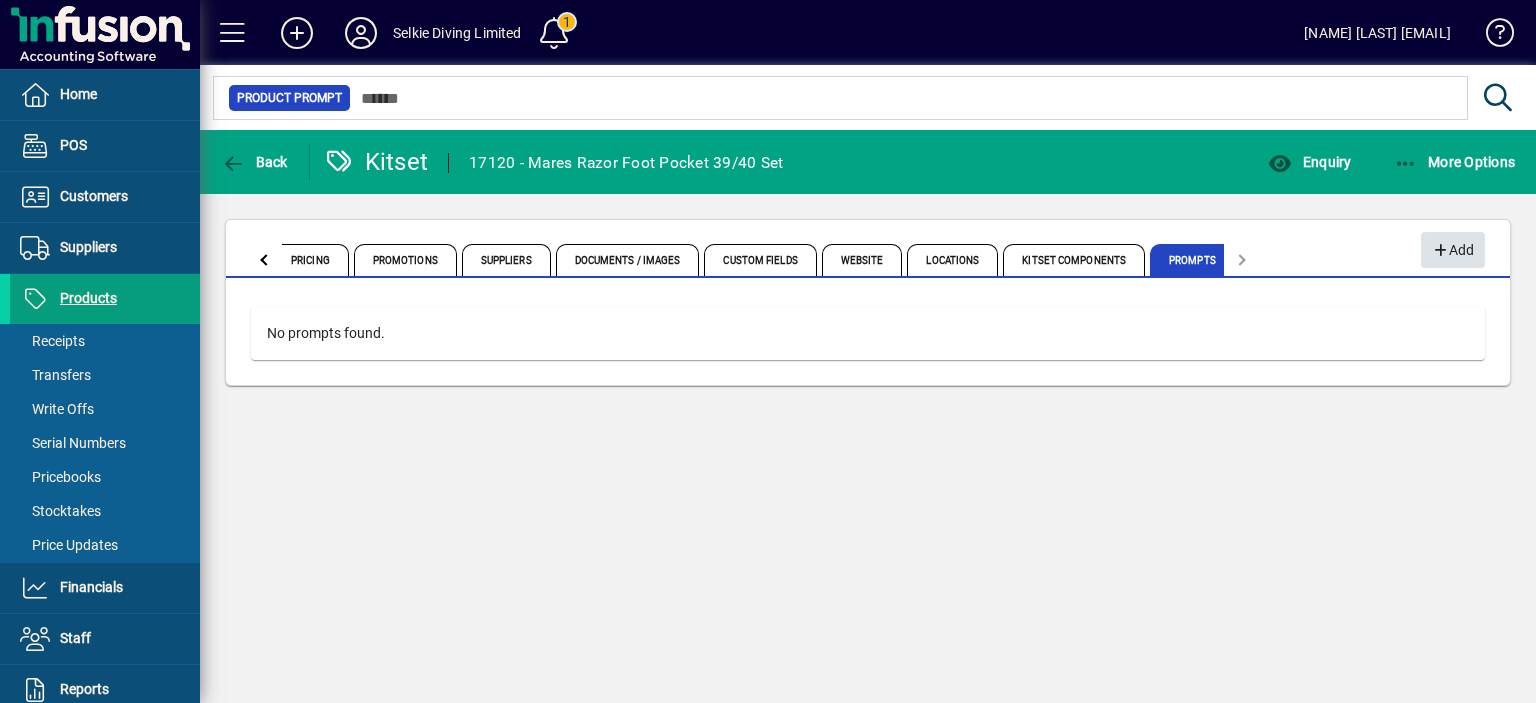 click 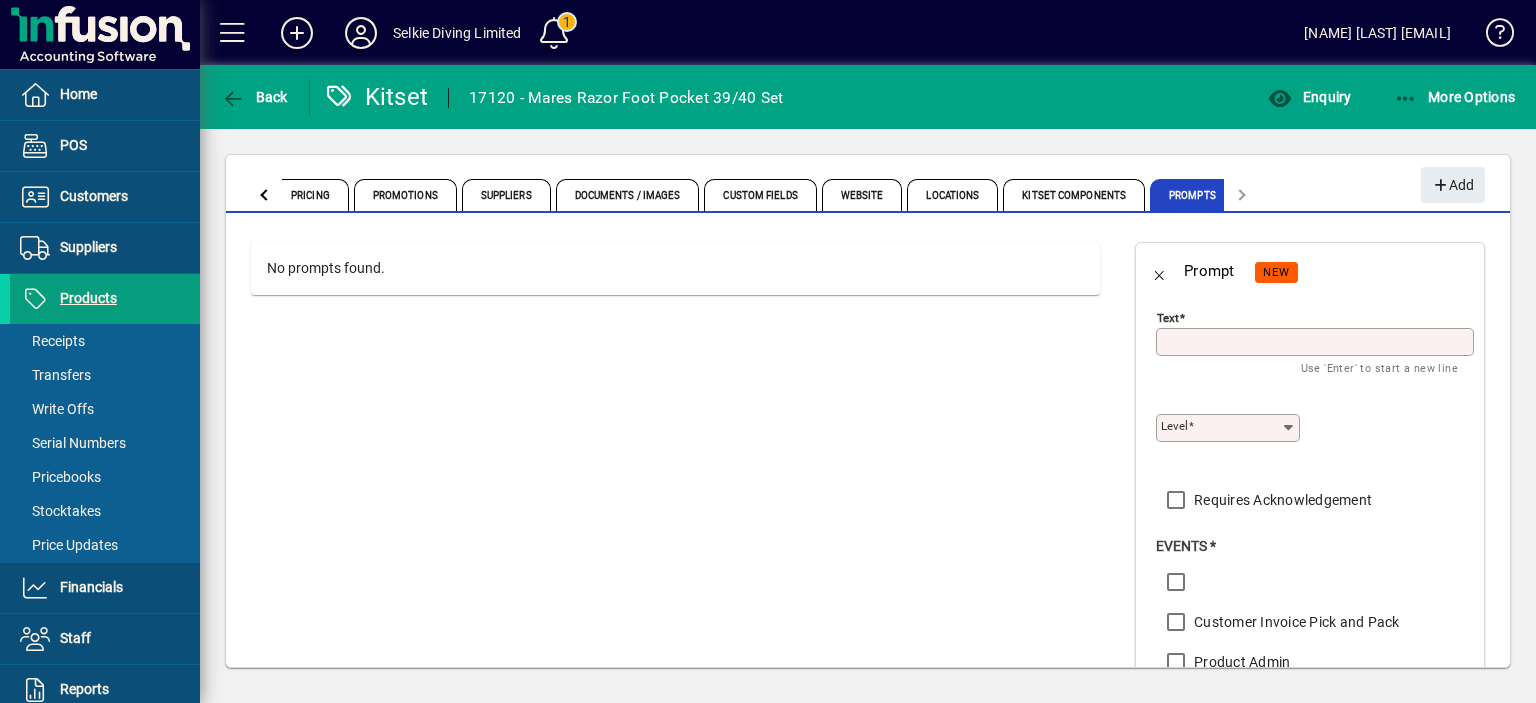 click on "Text" at bounding box center (1317, 342) 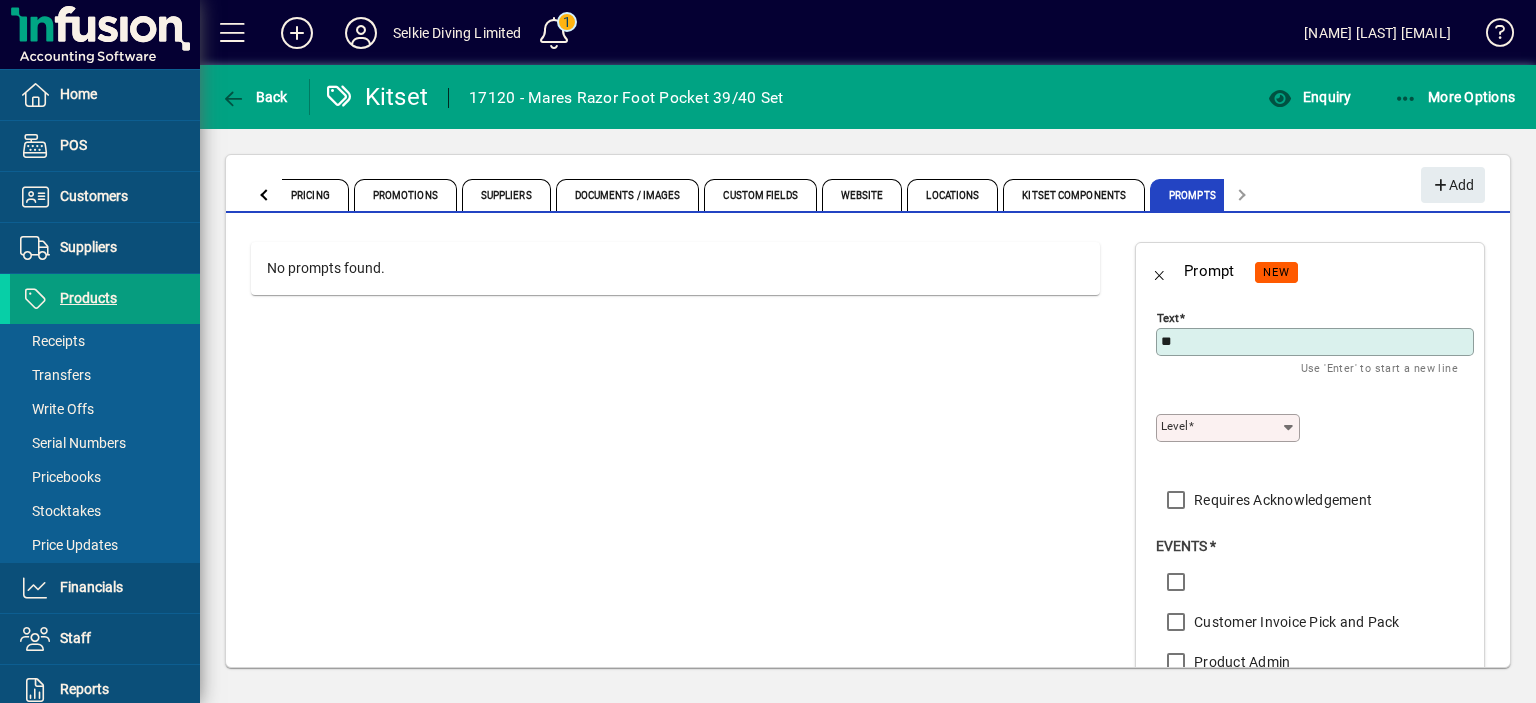 type on "*" 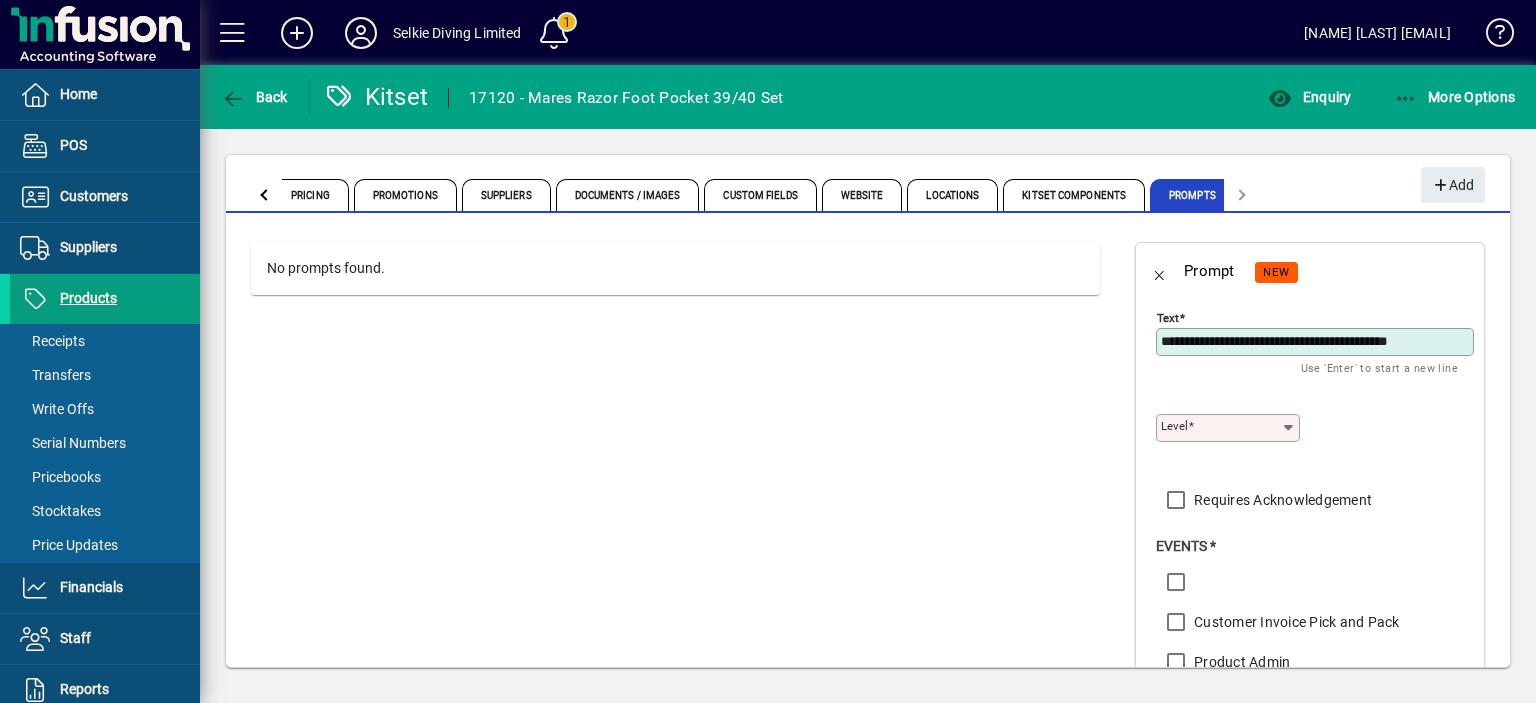 type on "**********" 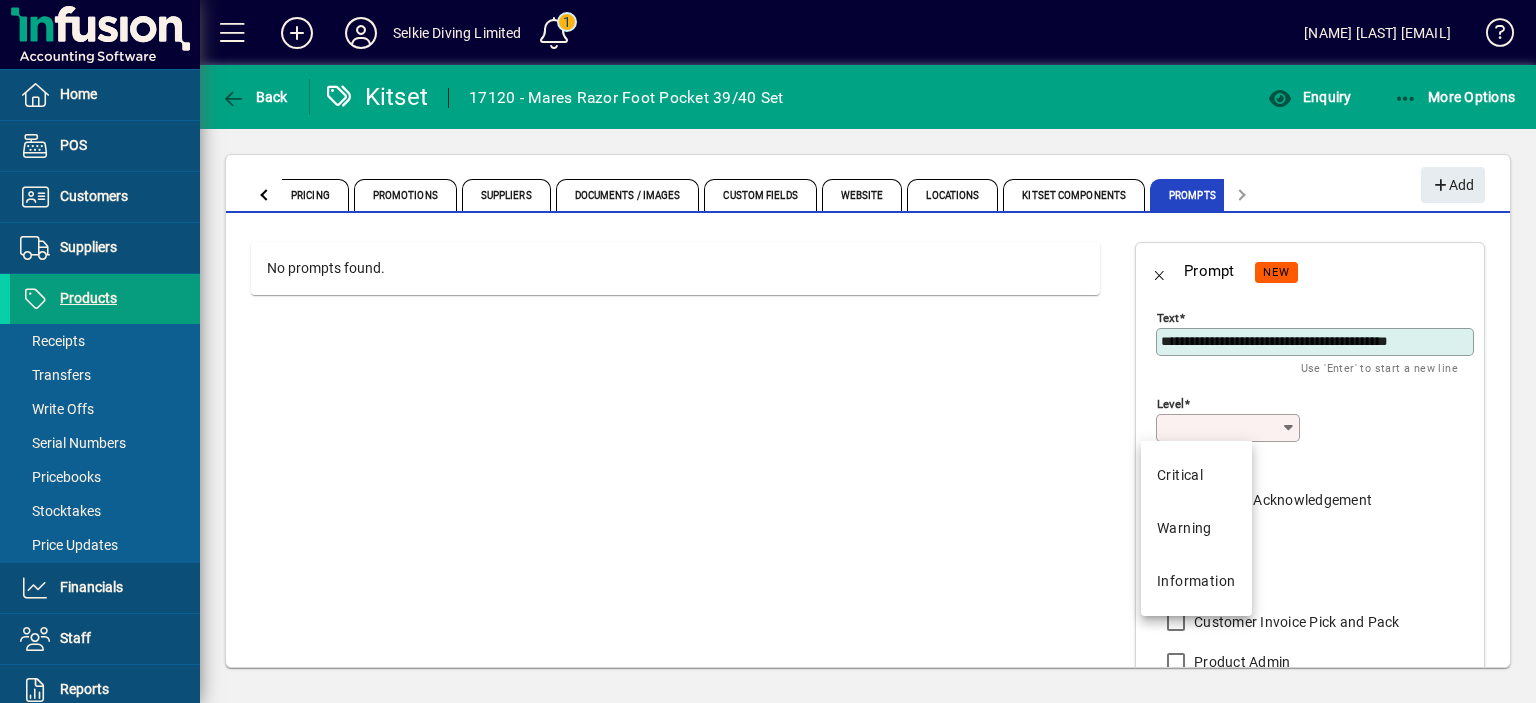 click on "Level Required" 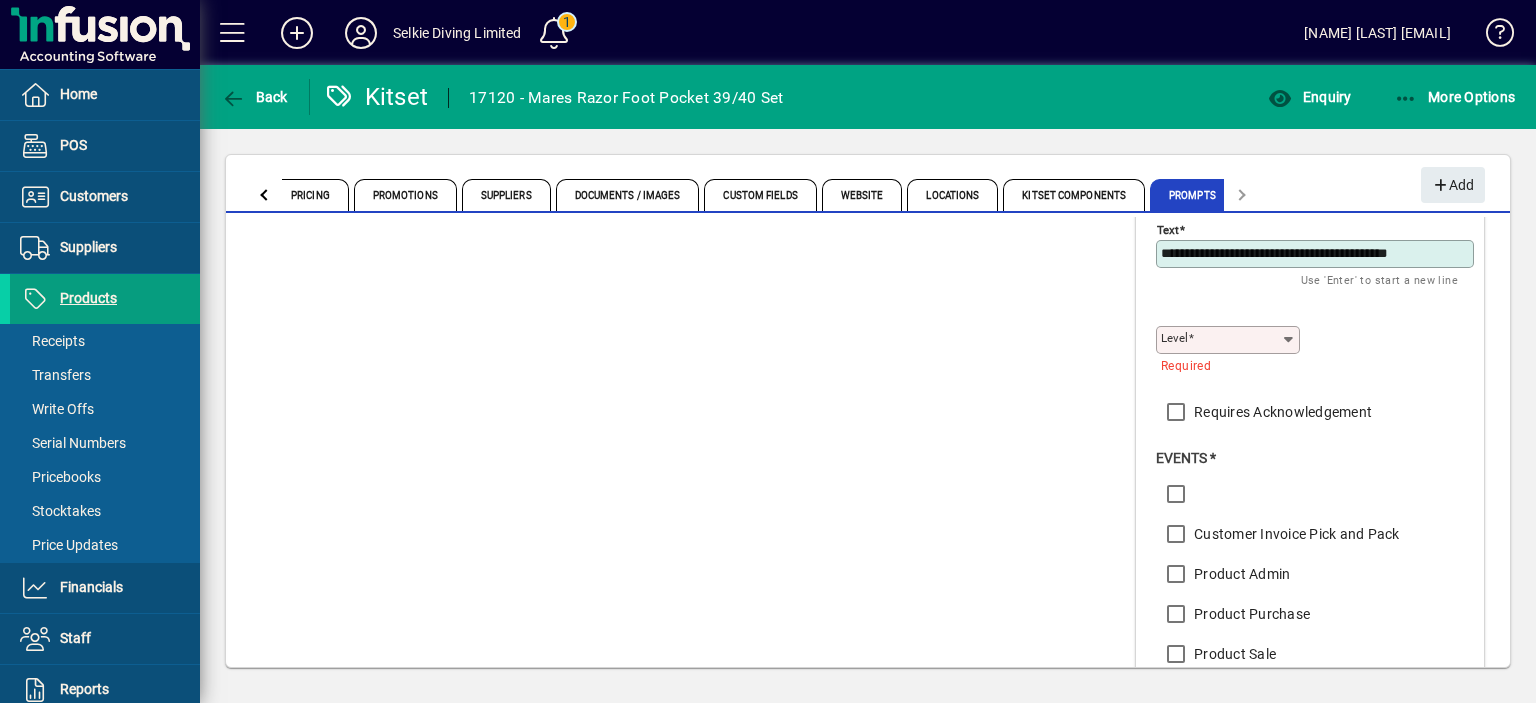 scroll, scrollTop: 100, scrollLeft: 0, axis: vertical 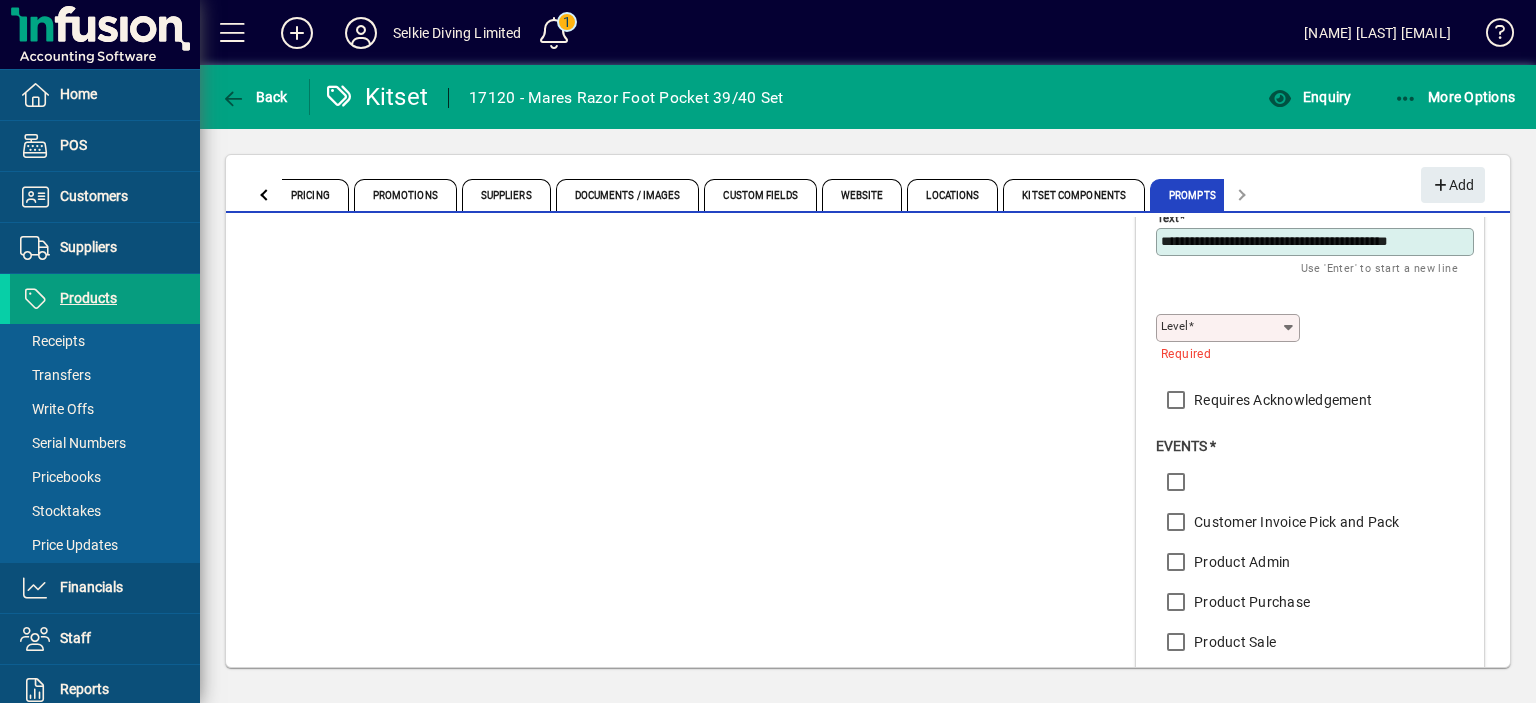 click 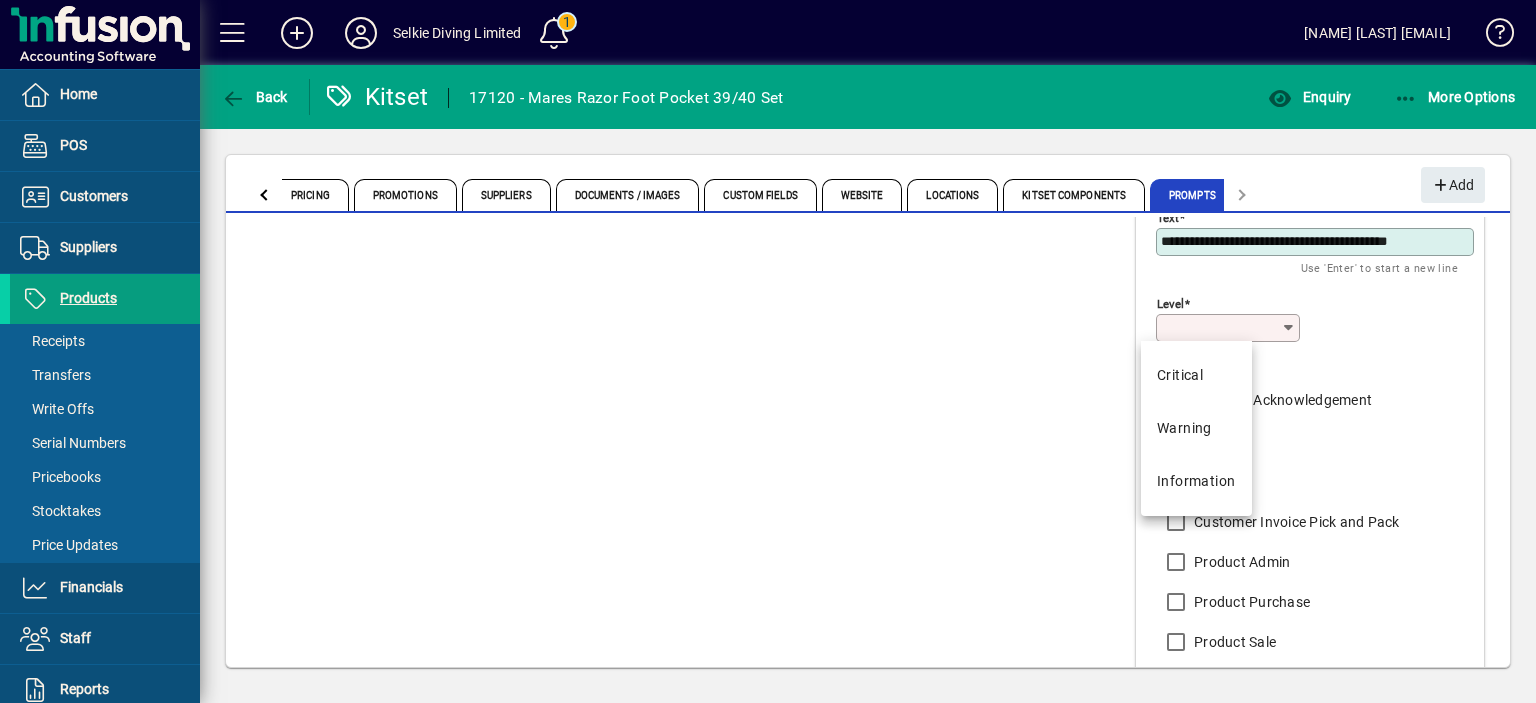 drag, startPoint x: 1211, startPoint y: 477, endPoint x: 1248, endPoint y: 458, distance: 41.59327 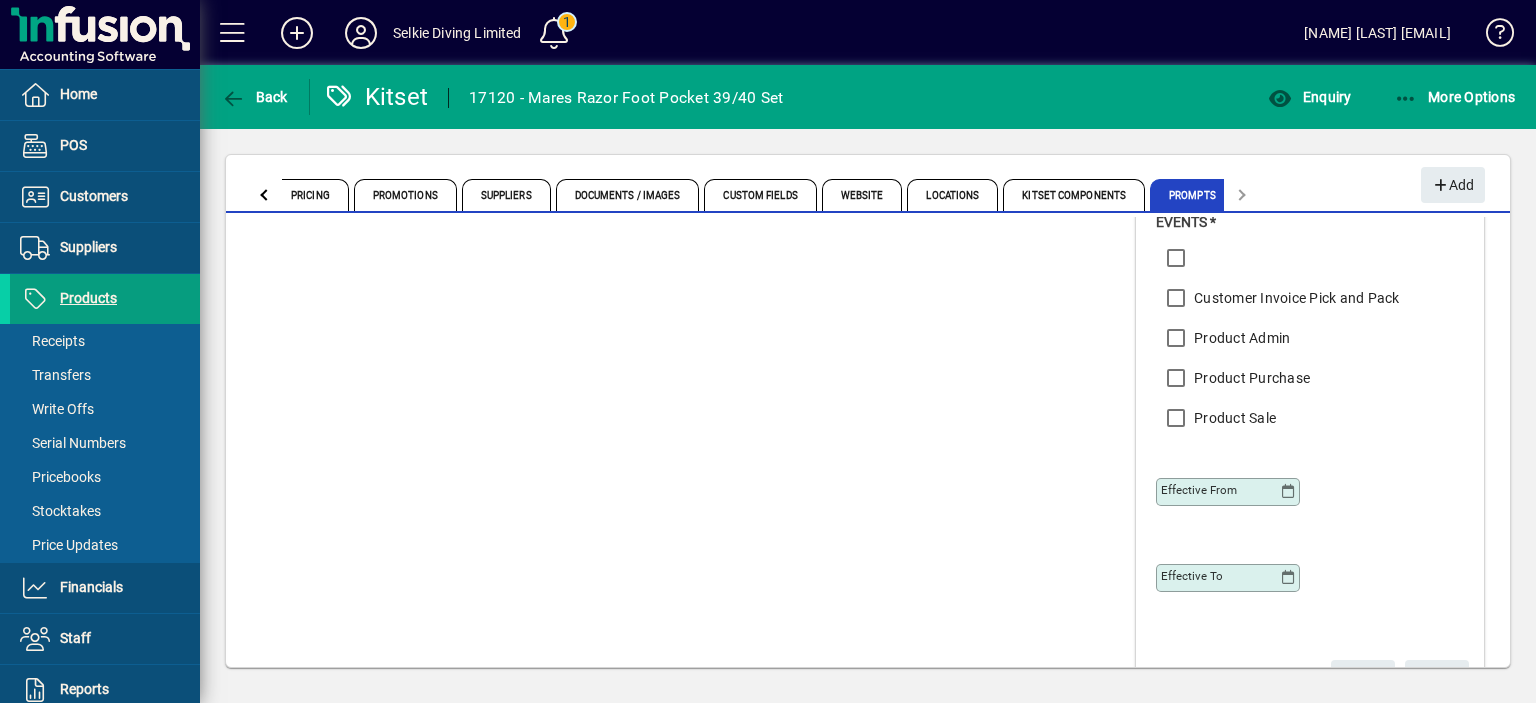 scroll, scrollTop: 396, scrollLeft: 0, axis: vertical 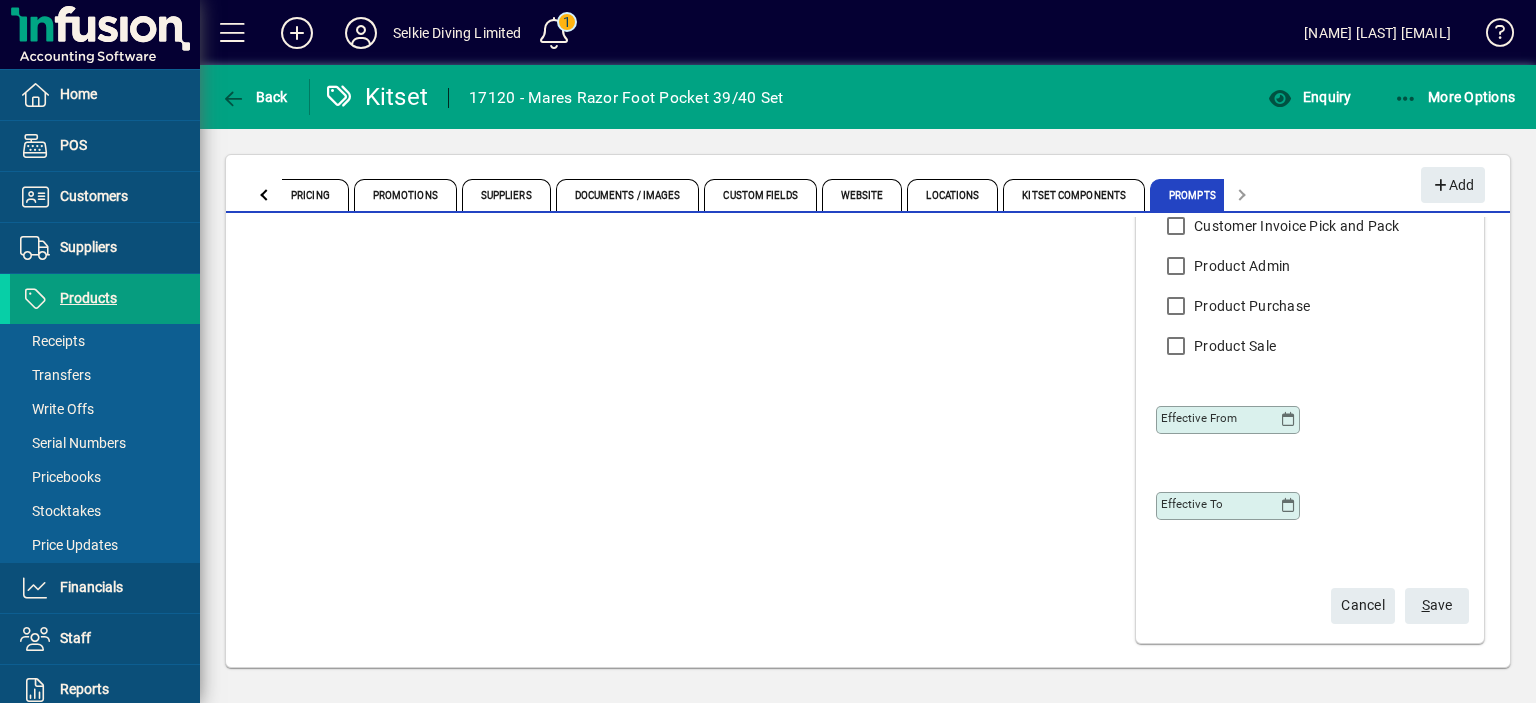 click 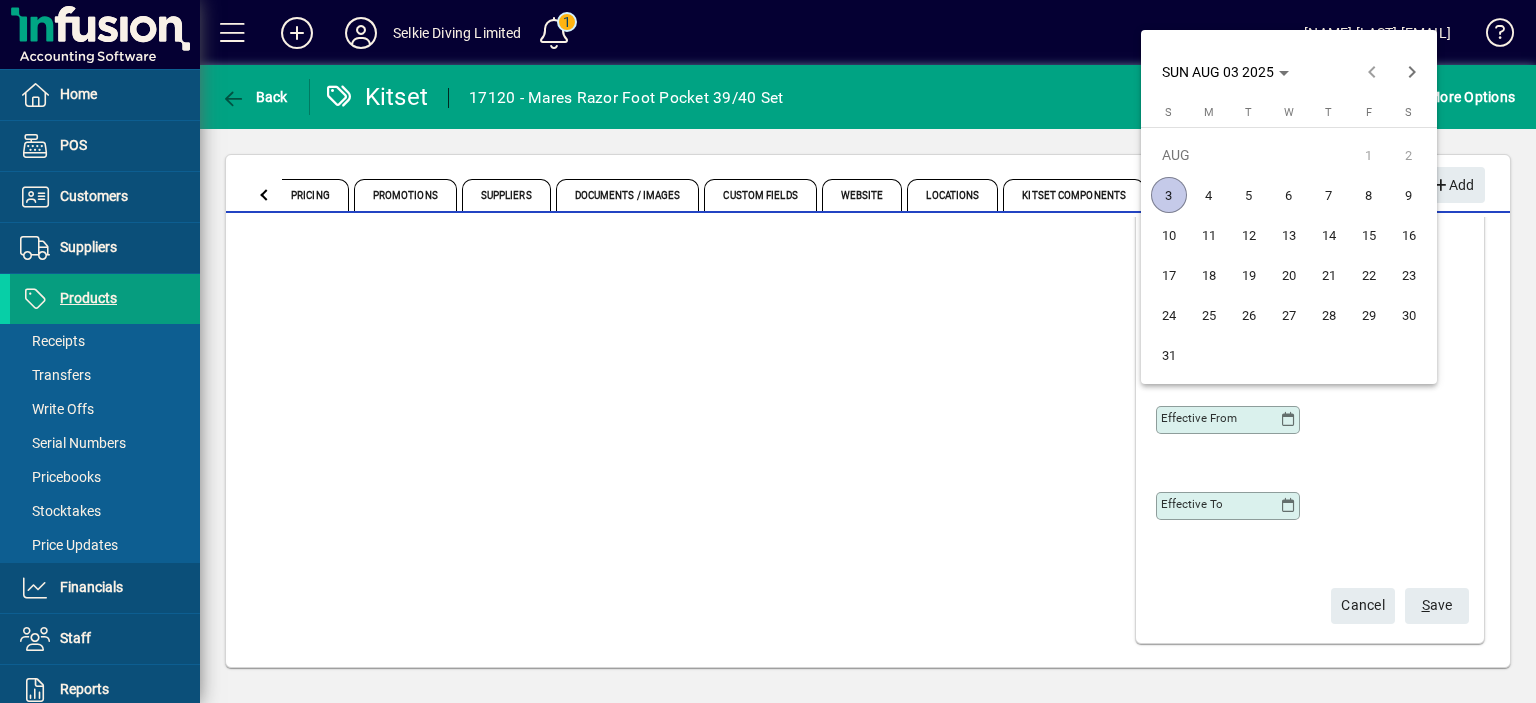 drag, startPoint x: 1163, startPoint y: 194, endPoint x: 1172, endPoint y: 206, distance: 15 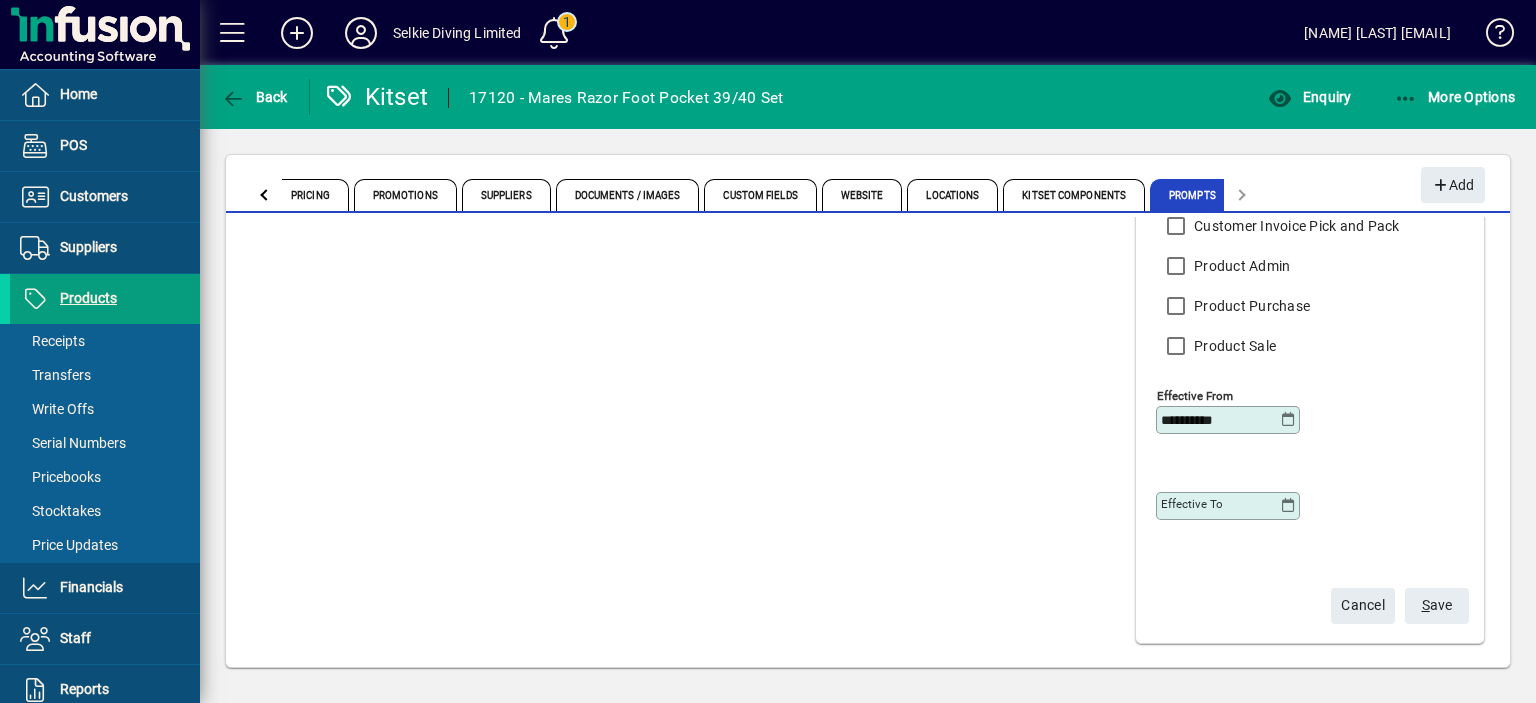click on "S ave" 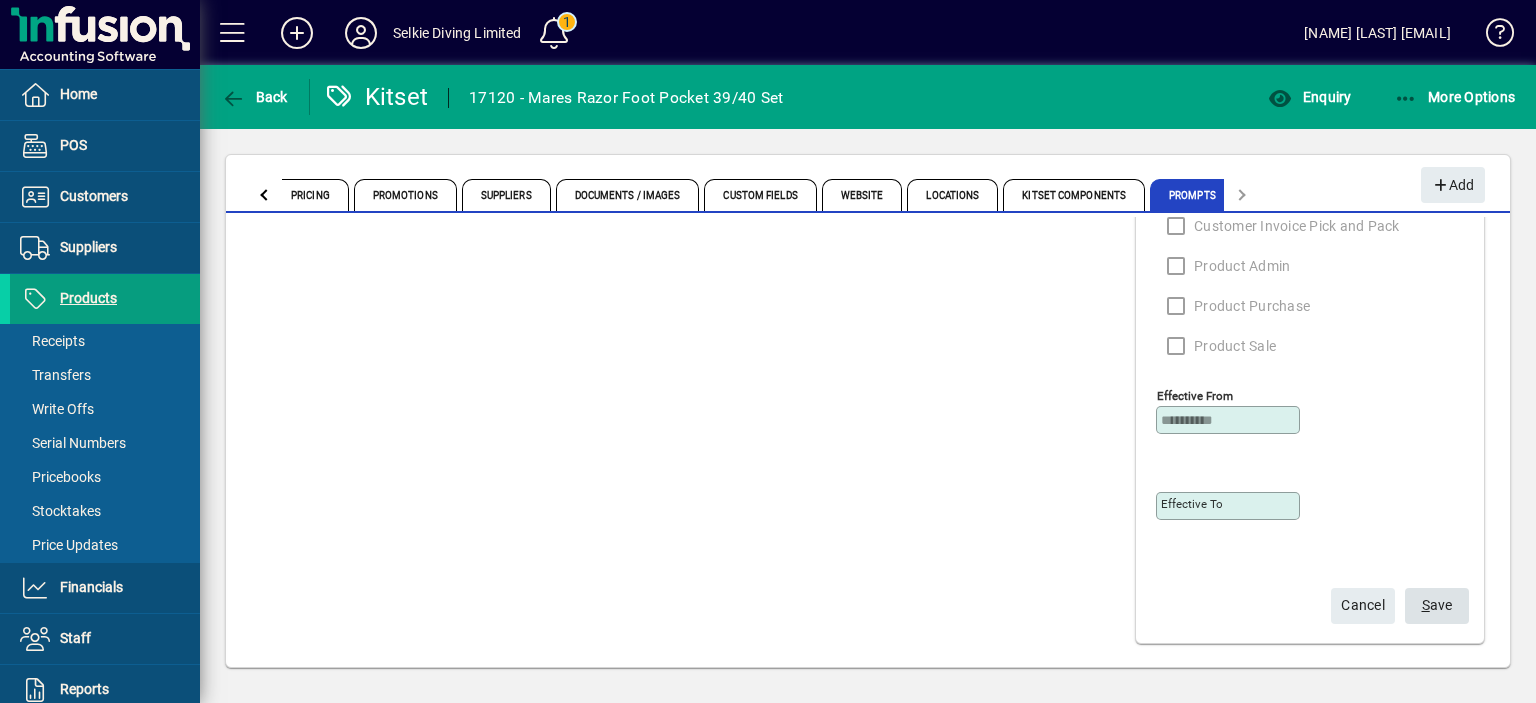 scroll, scrollTop: 0, scrollLeft: 0, axis: both 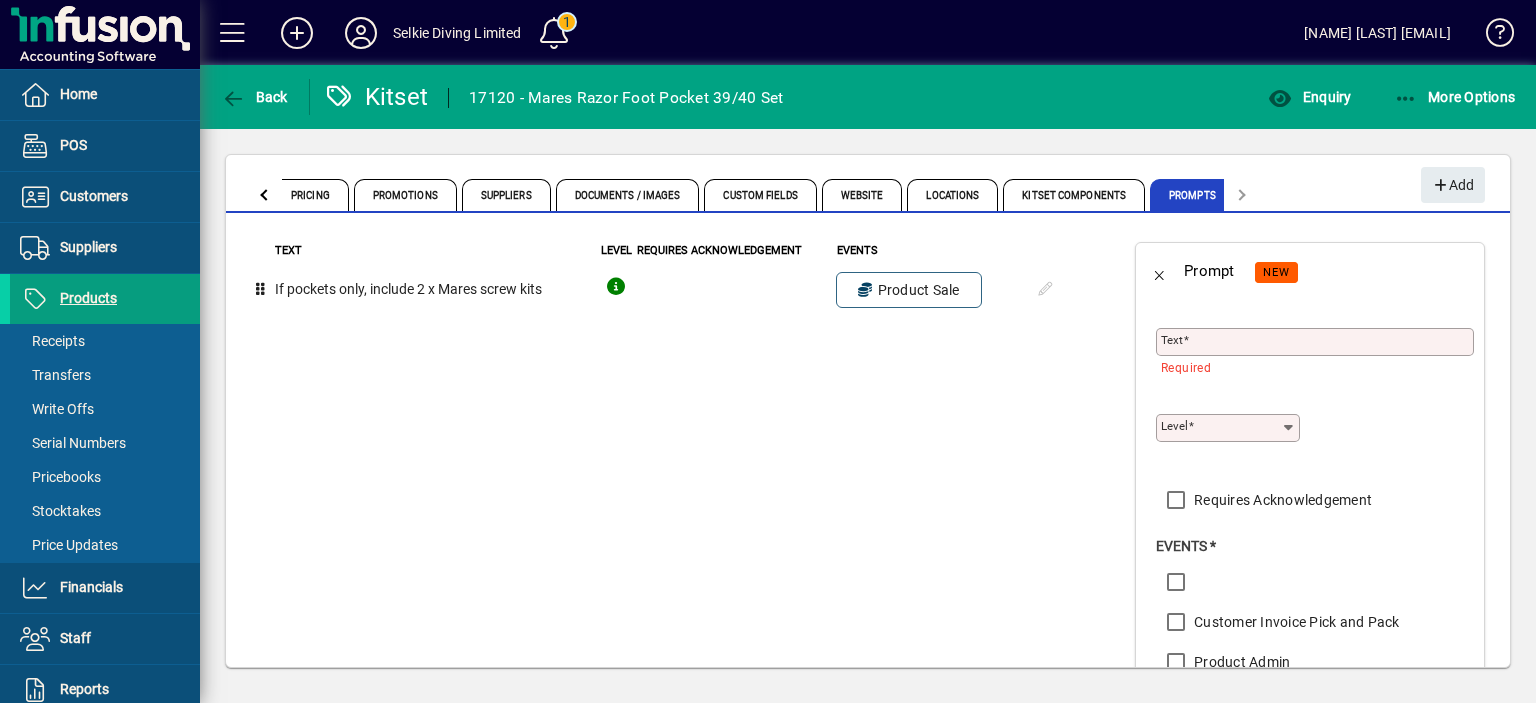 click on "Details Settings Costs Pricing Promotions Suppliers Documents / Images Custom Fields Website Locations Kitset Components Prompts" 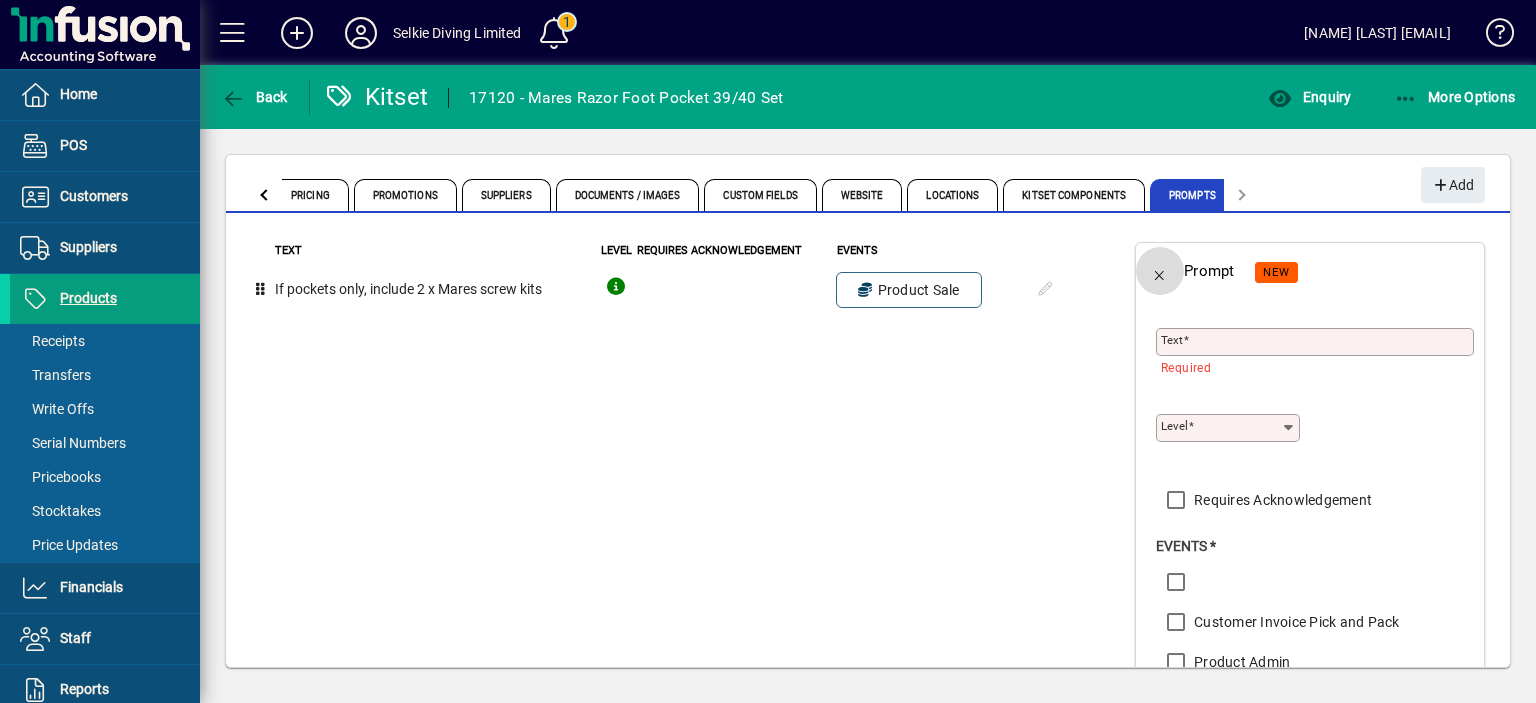 click 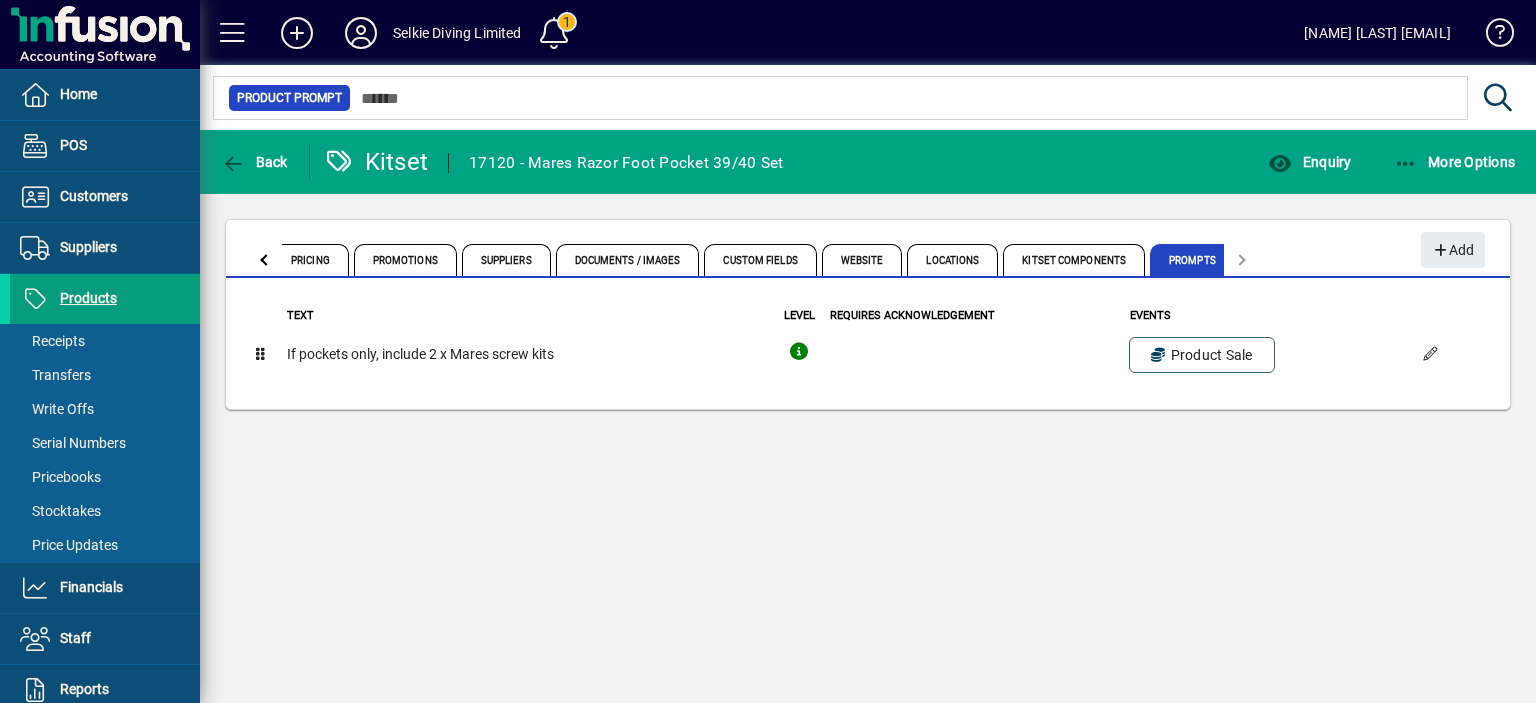 click on "Details Settings Costs Pricing Promotions Suppliers Documents / Images Custom Fields Website Locations Kitset Components Prompts" 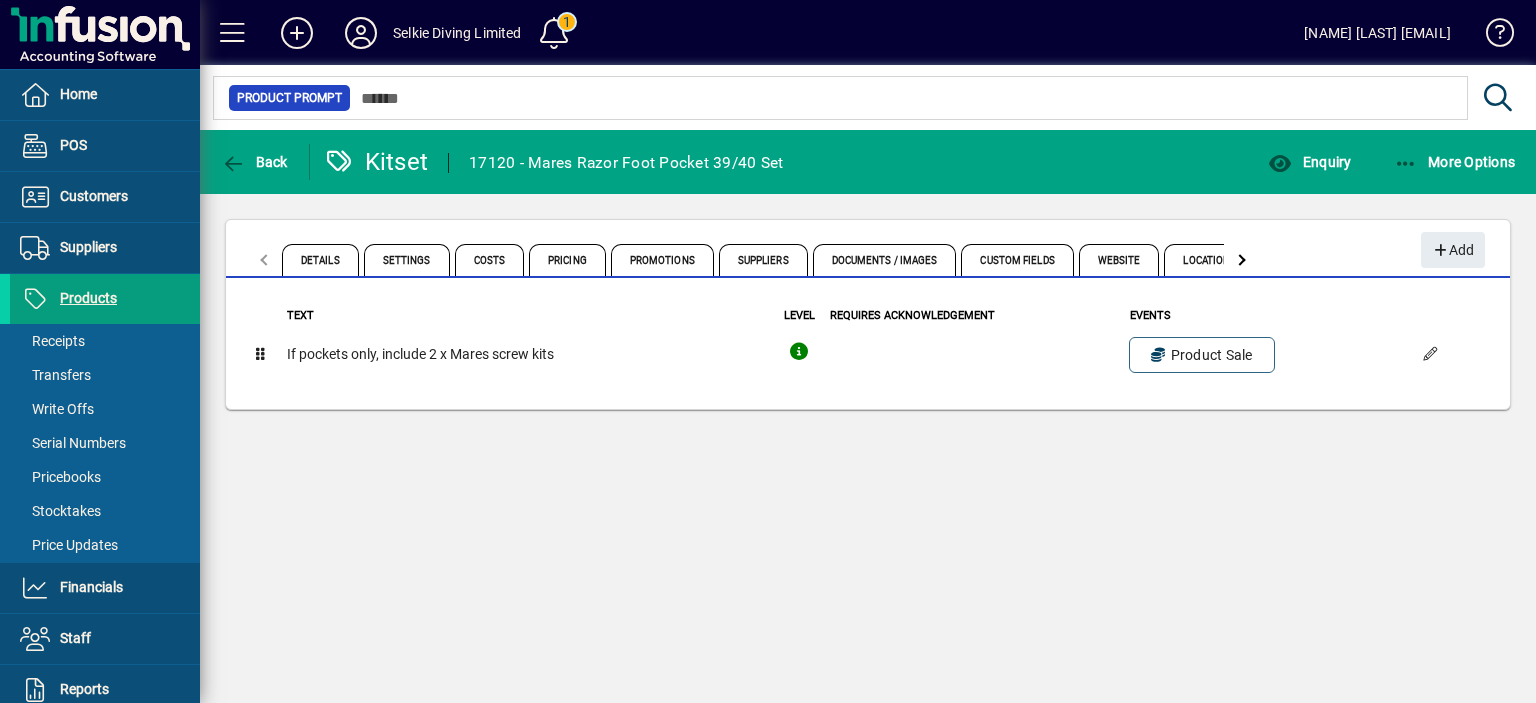 click on "Details Settings Costs Pricing Promotions Suppliers Documents / Images Custom Fields Website Locations Kitset Components Prompts" 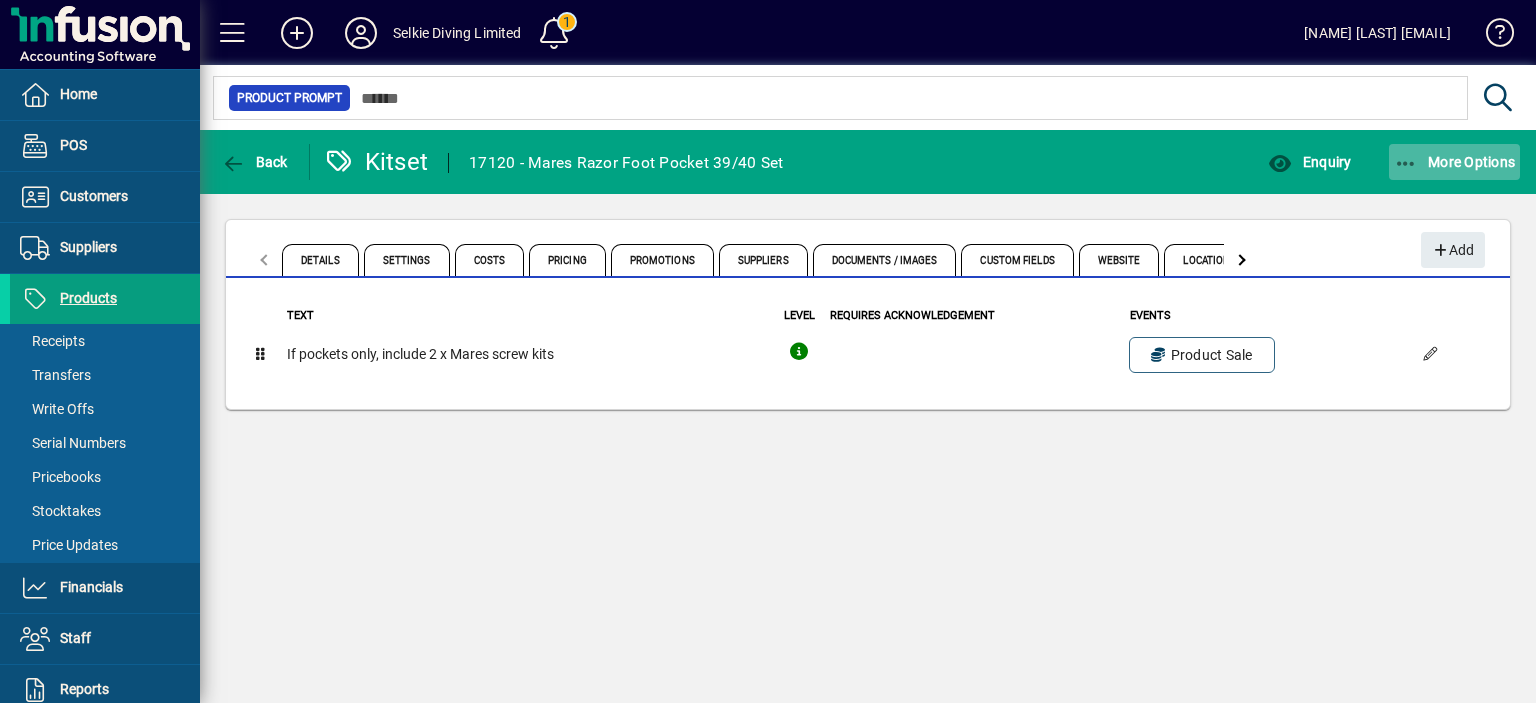 click 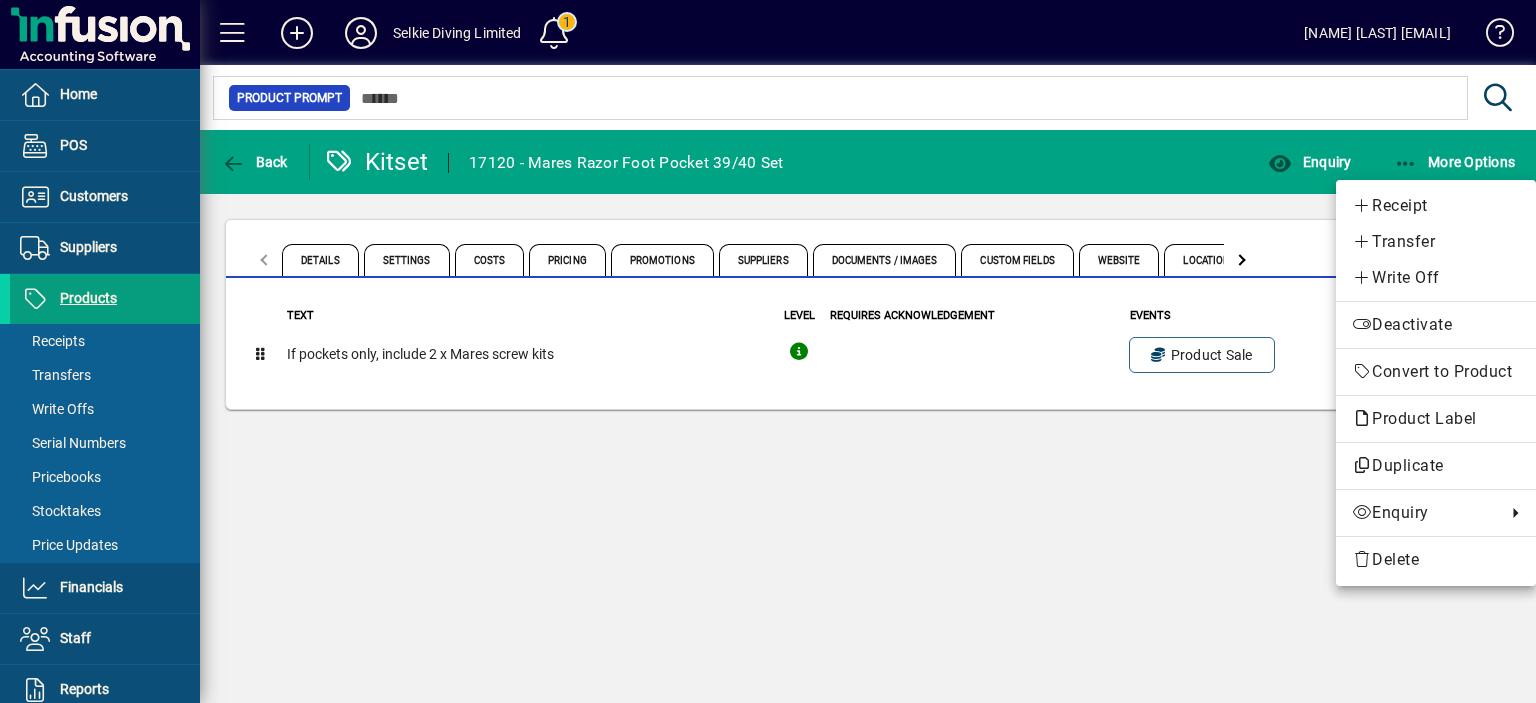 click at bounding box center [768, 351] 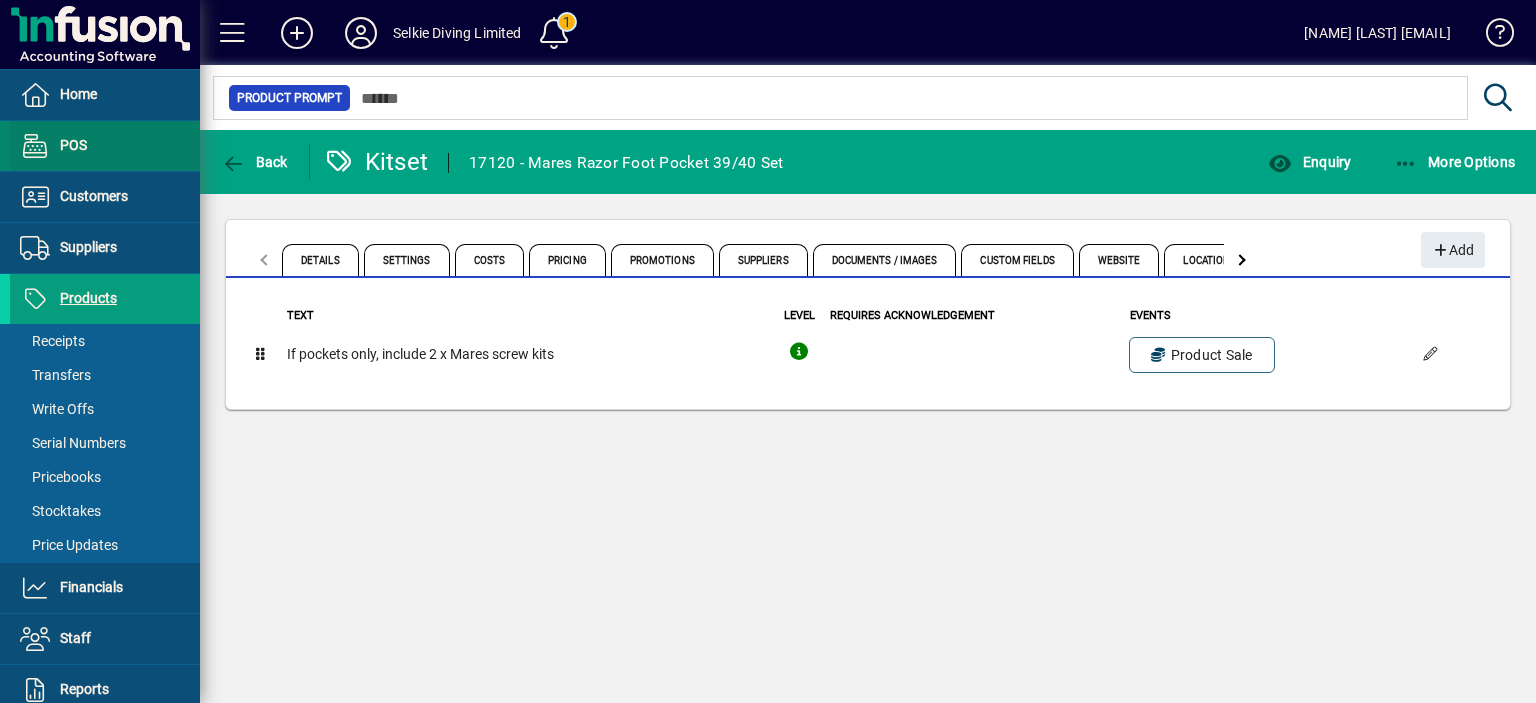 click on "POS" at bounding box center (73, 145) 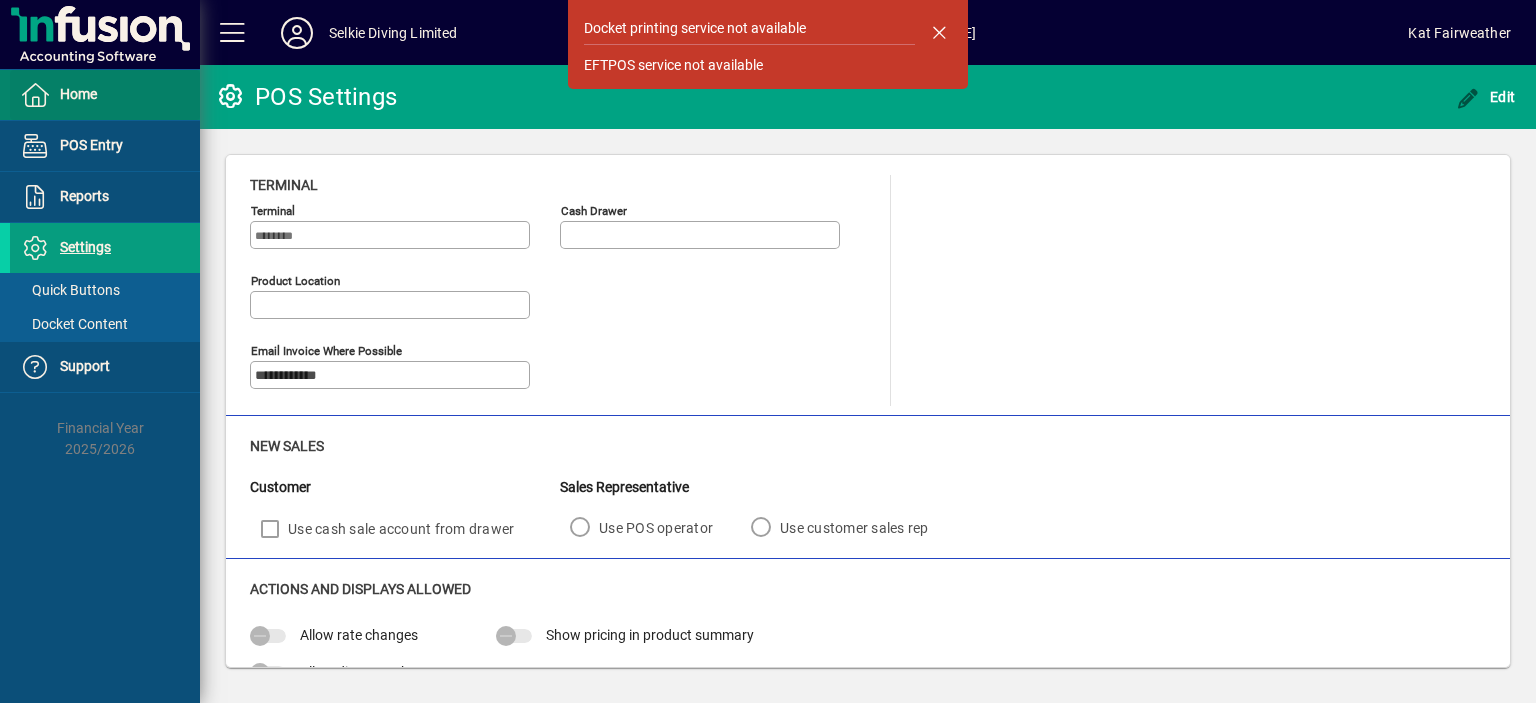 click on "Home" at bounding box center (78, 94) 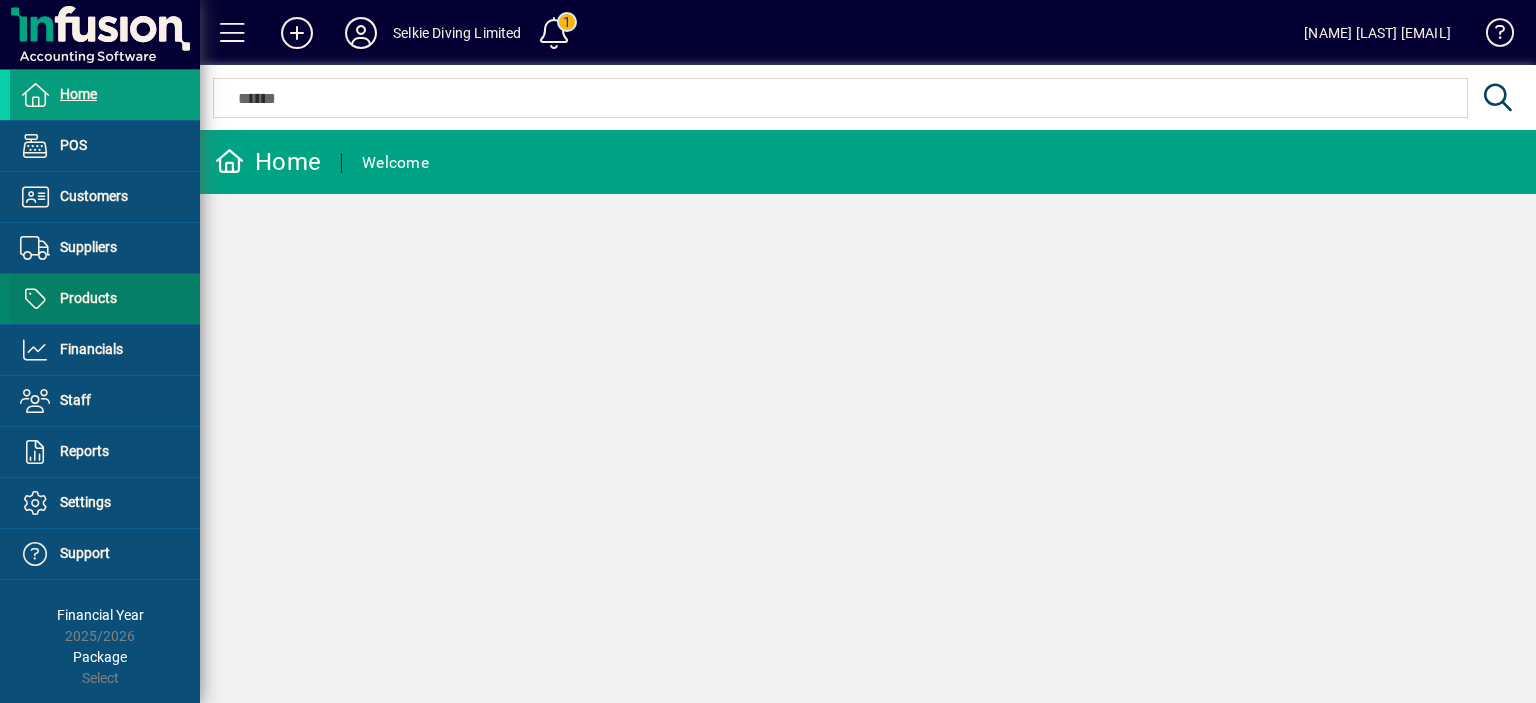 click on "Products" at bounding box center [88, 298] 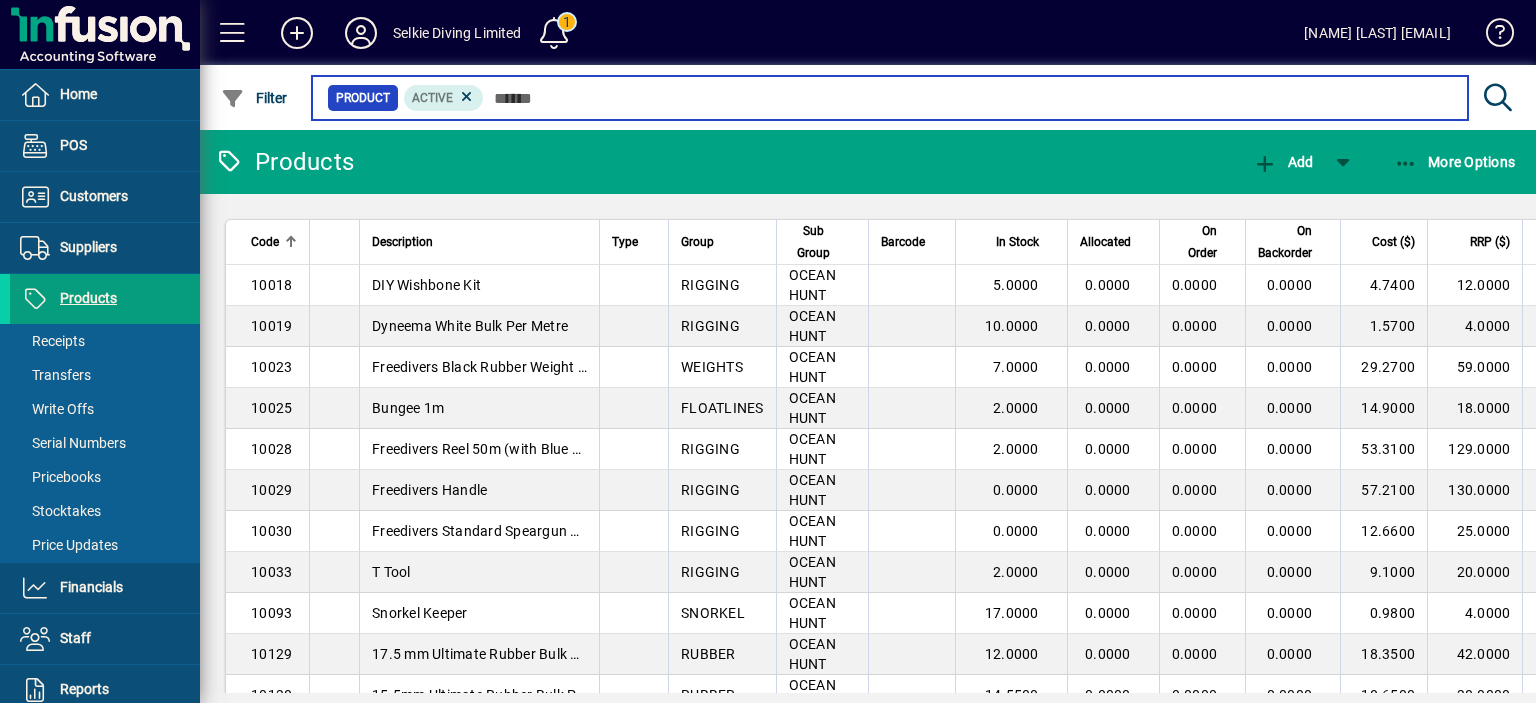 click at bounding box center [968, 98] 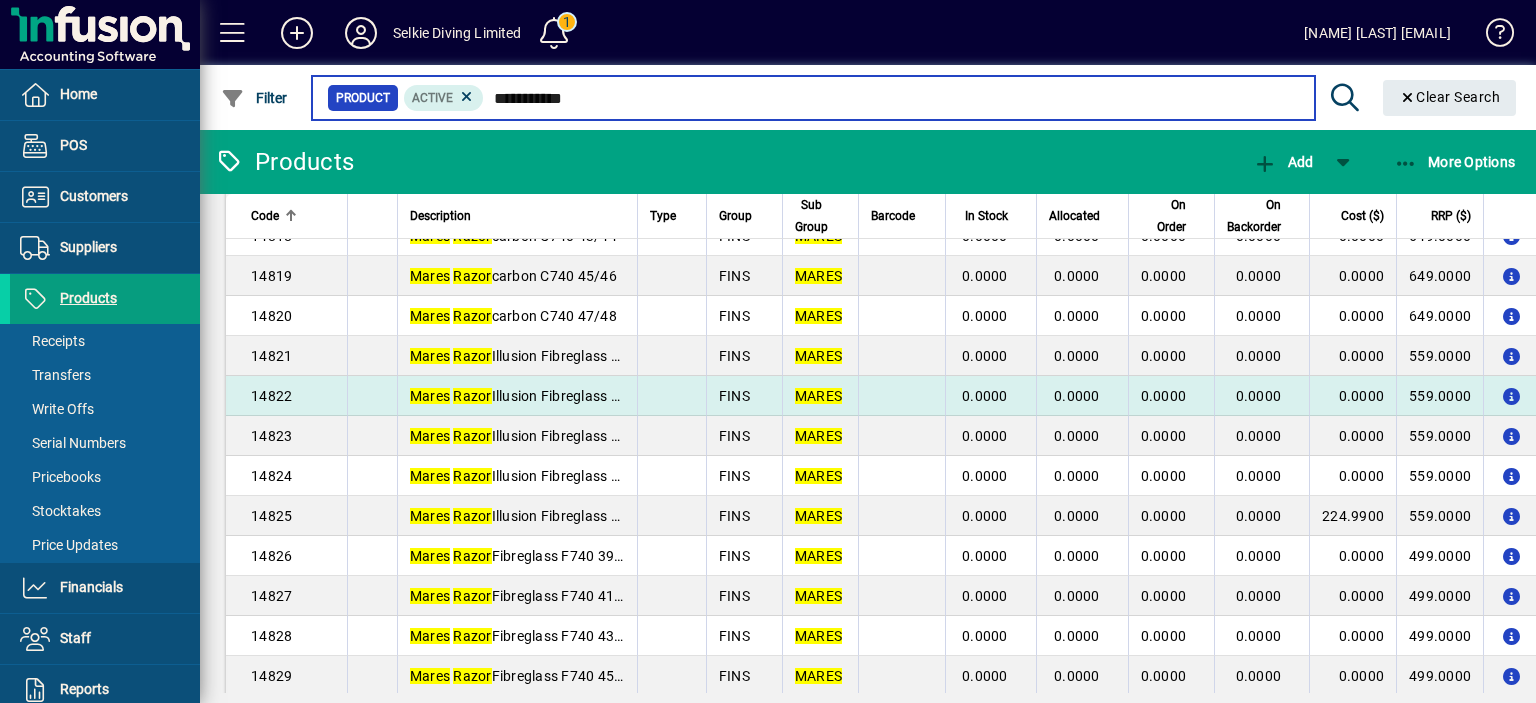 scroll, scrollTop: 676, scrollLeft: 0, axis: vertical 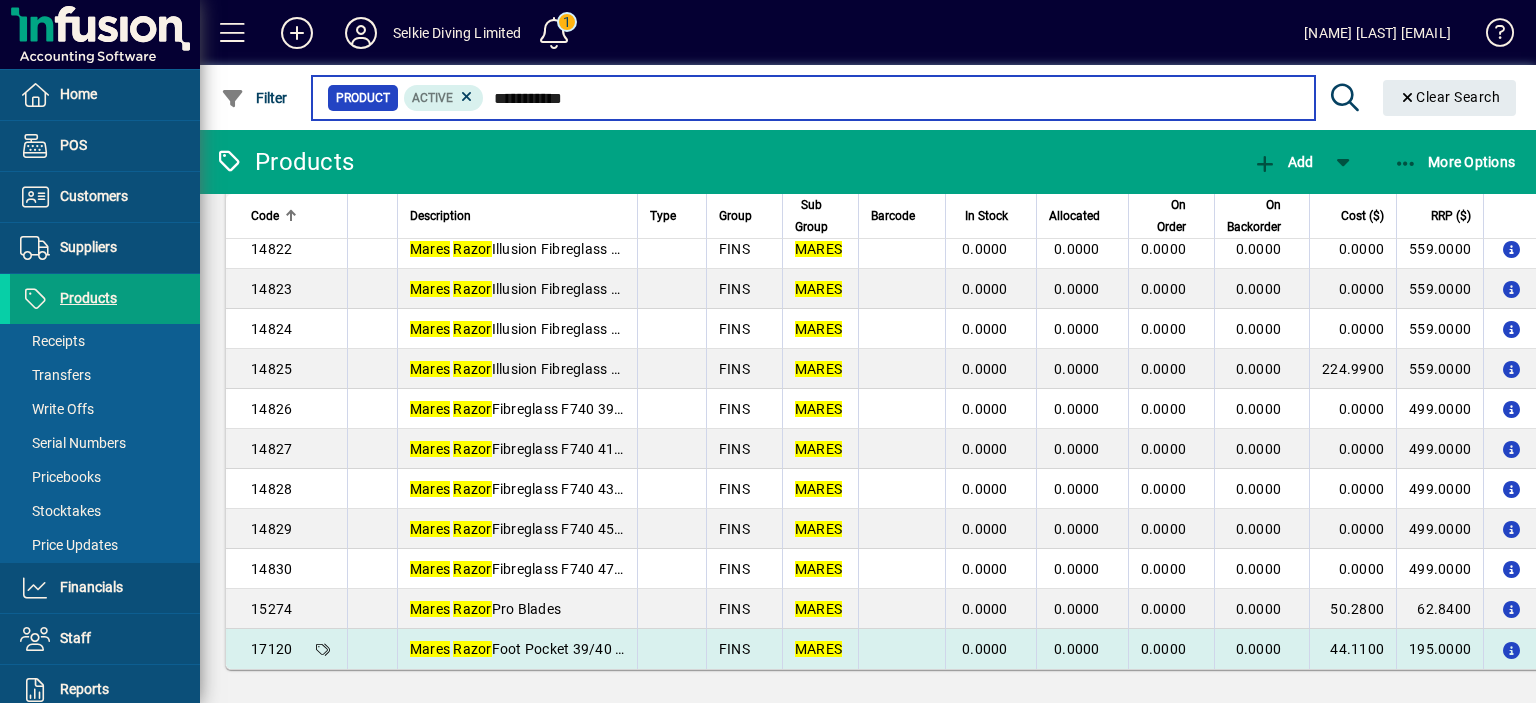 type on "**********" 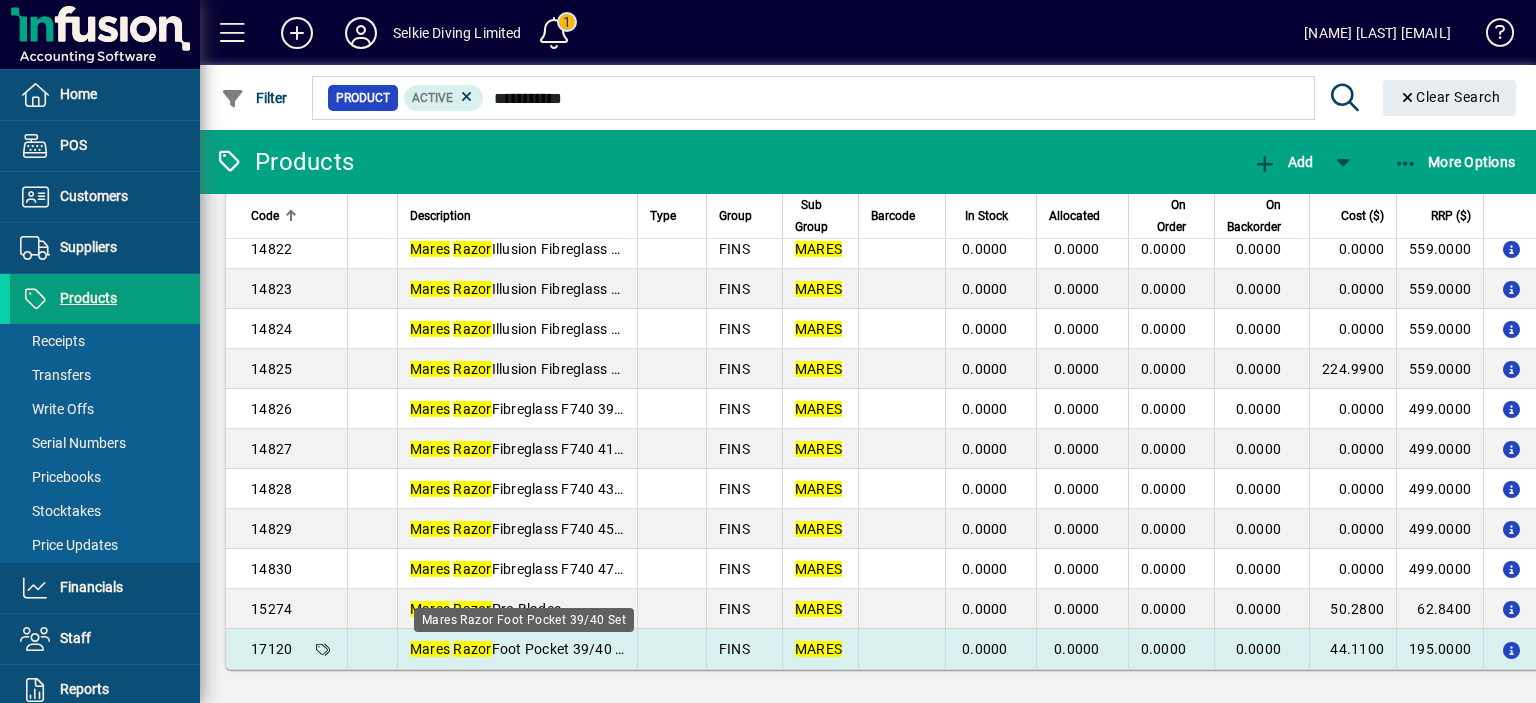 click on "Mares   Razor  Foot Pocket 39/40 Set" at bounding box center [523, 649] 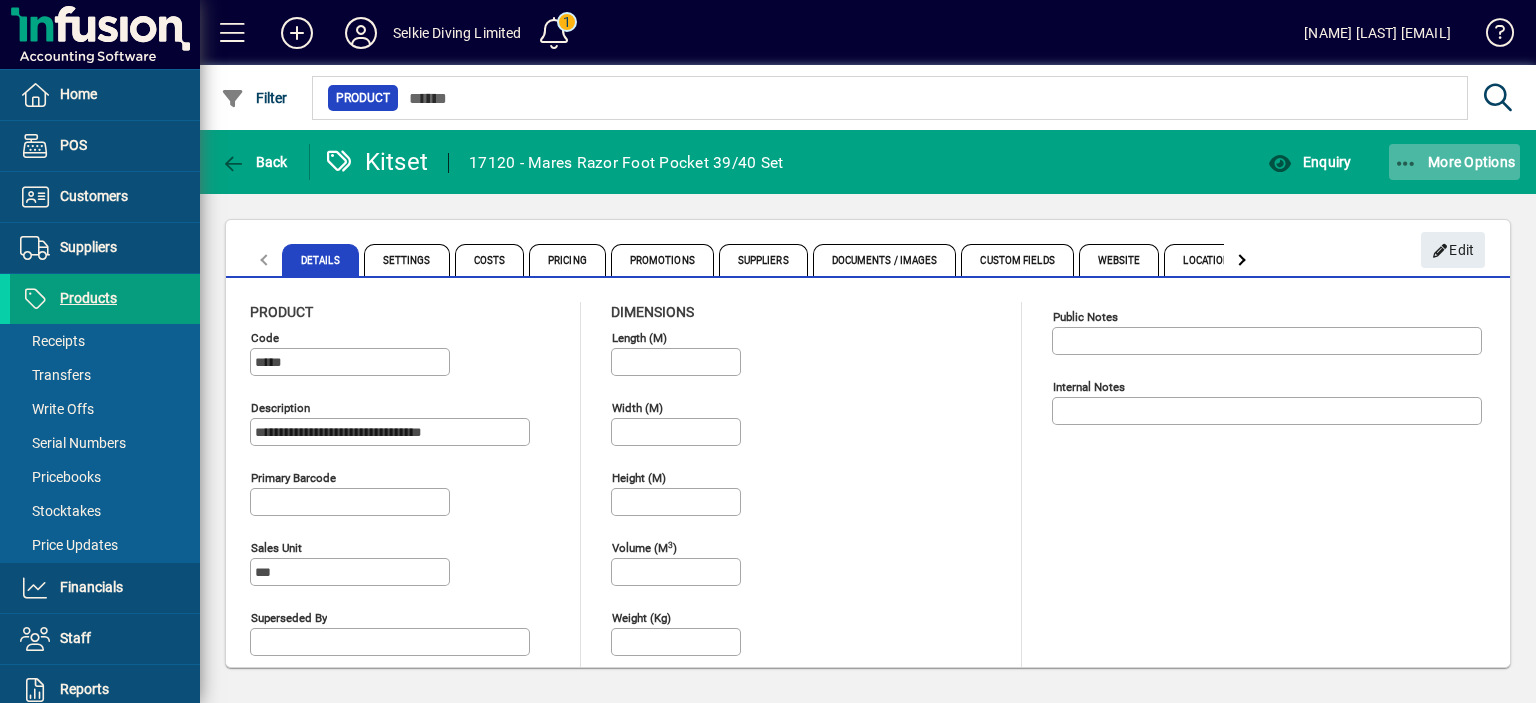 click on "More Options" 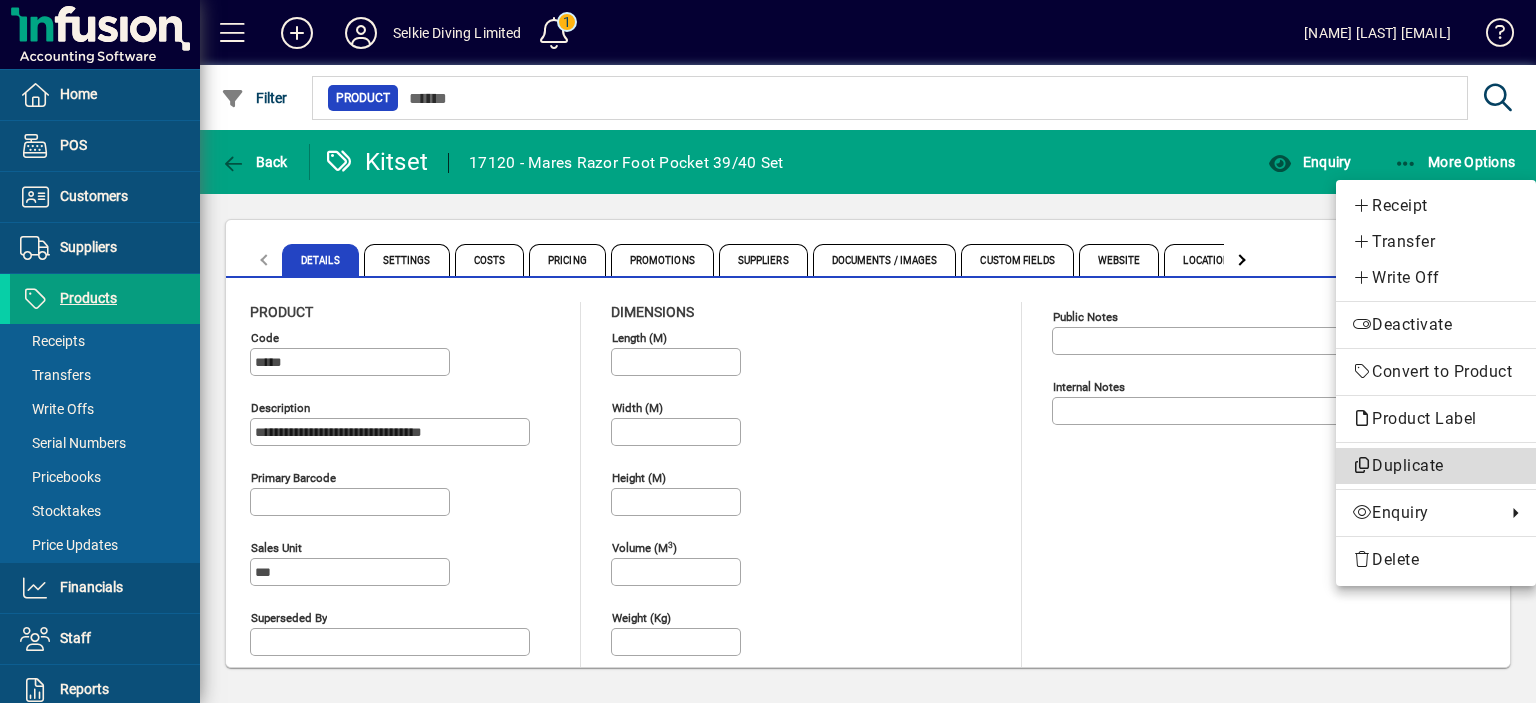 click on "Duplicate" at bounding box center (1436, 466) 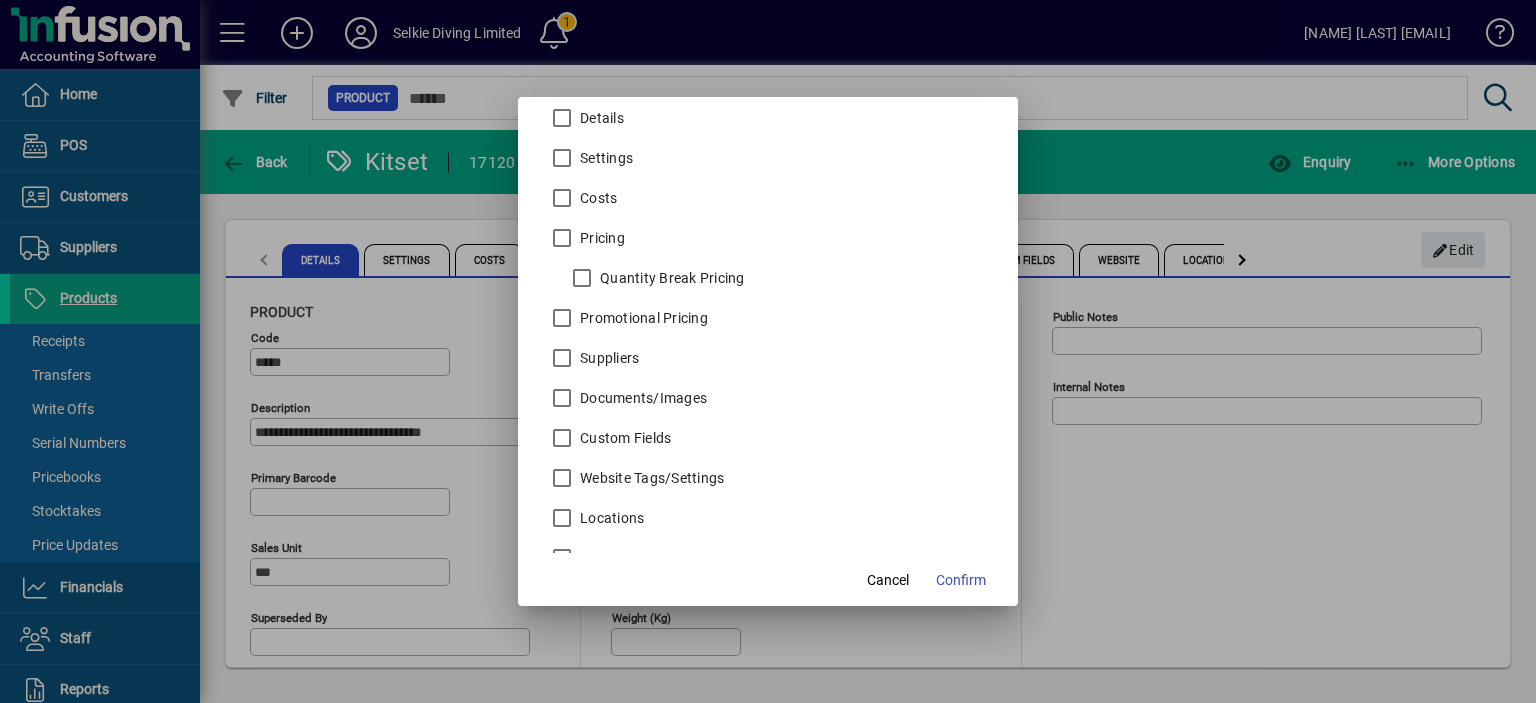 scroll, scrollTop: 112, scrollLeft: 0, axis: vertical 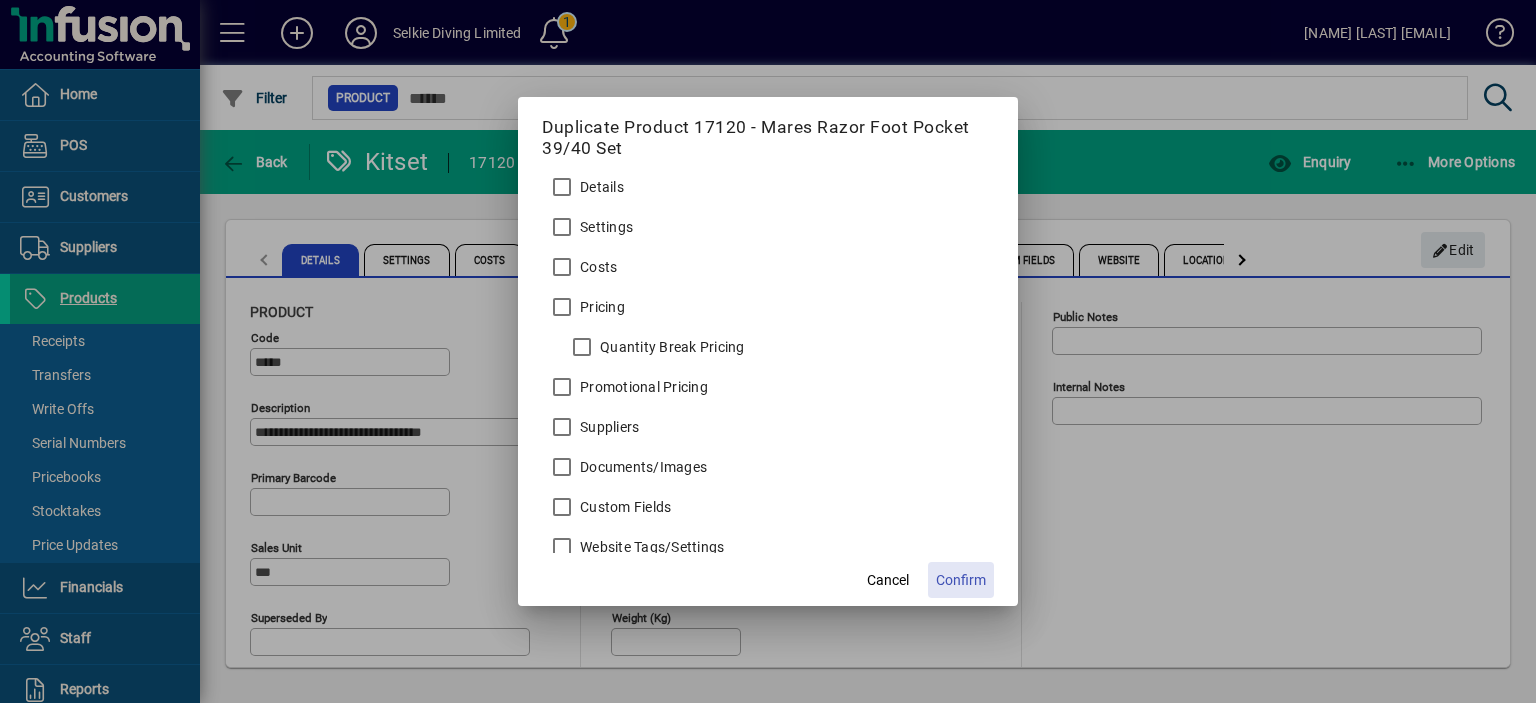 click on "Confirm" 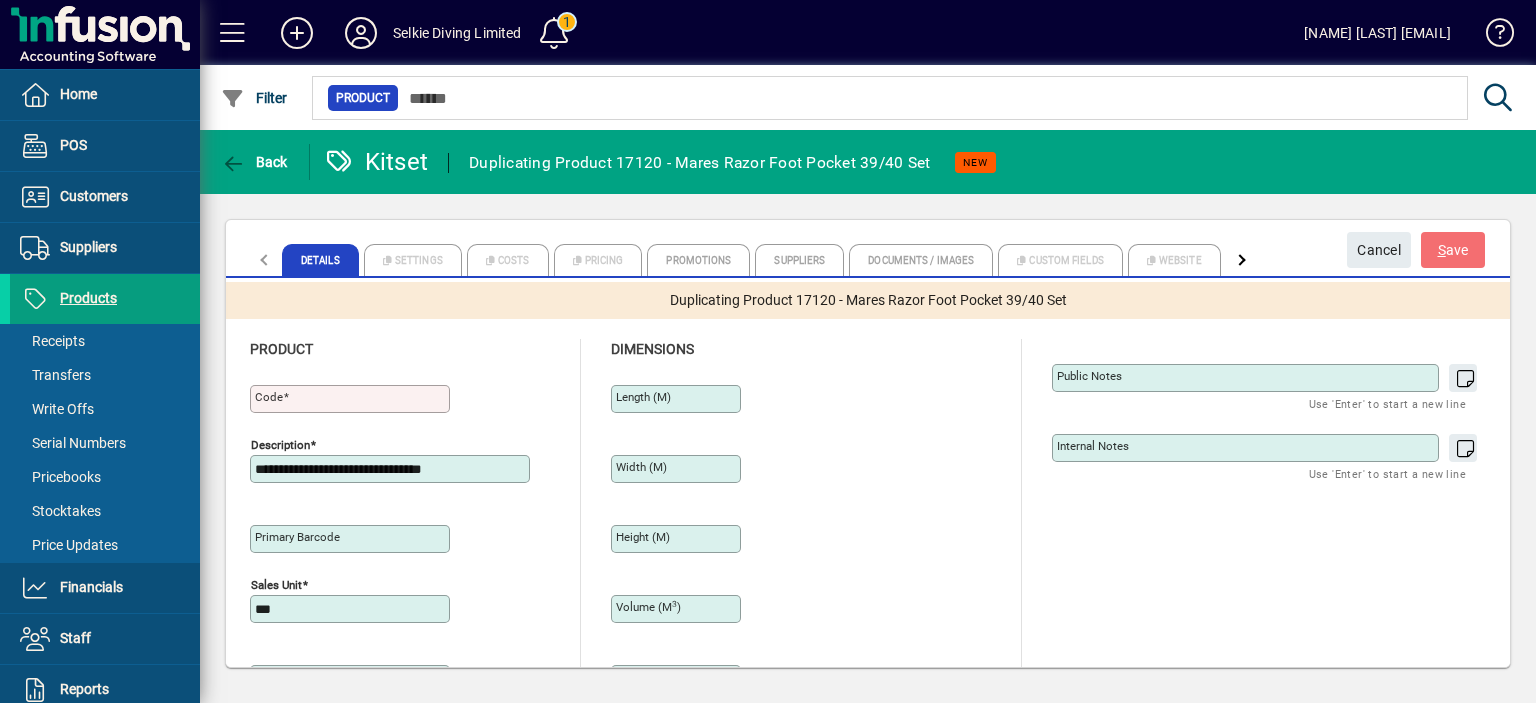 type on "**********" 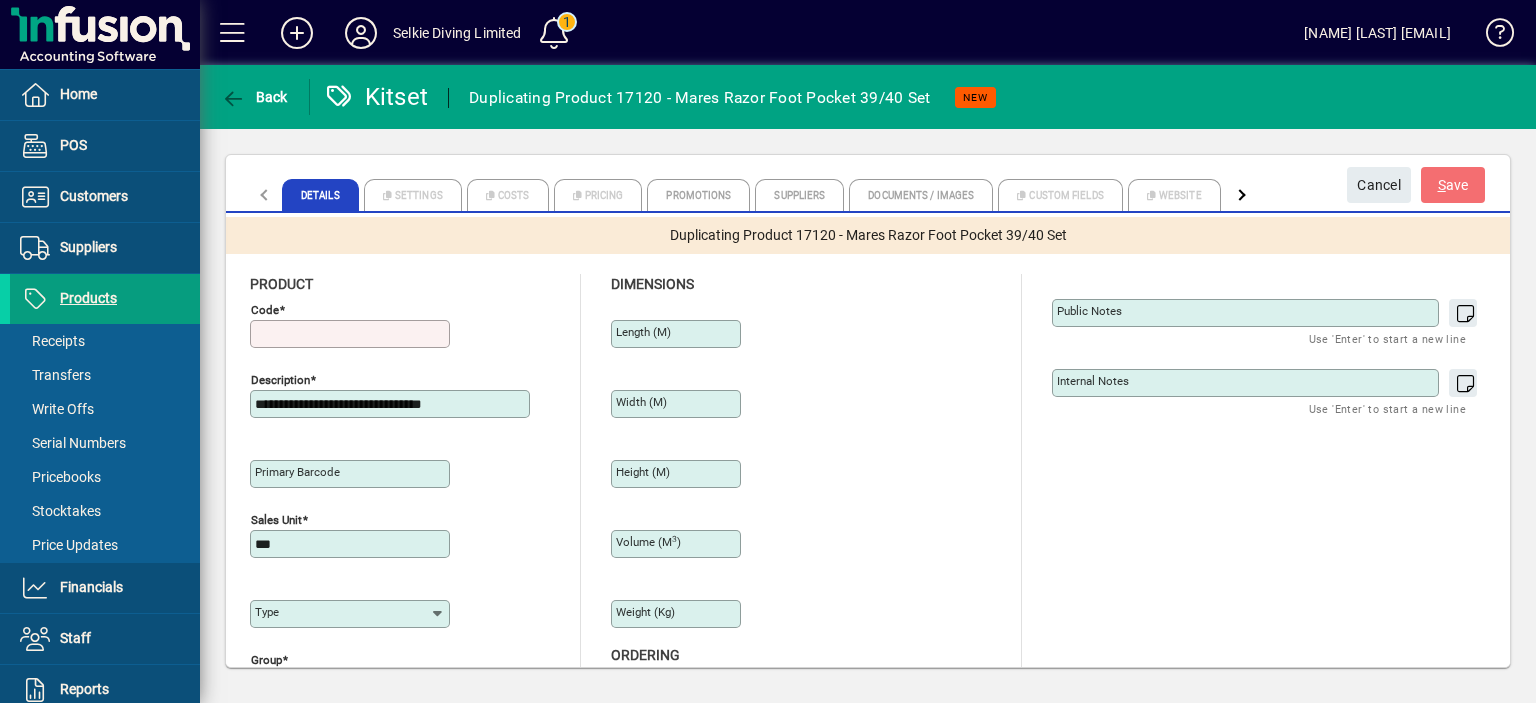 click on "Code" at bounding box center [352, 334] 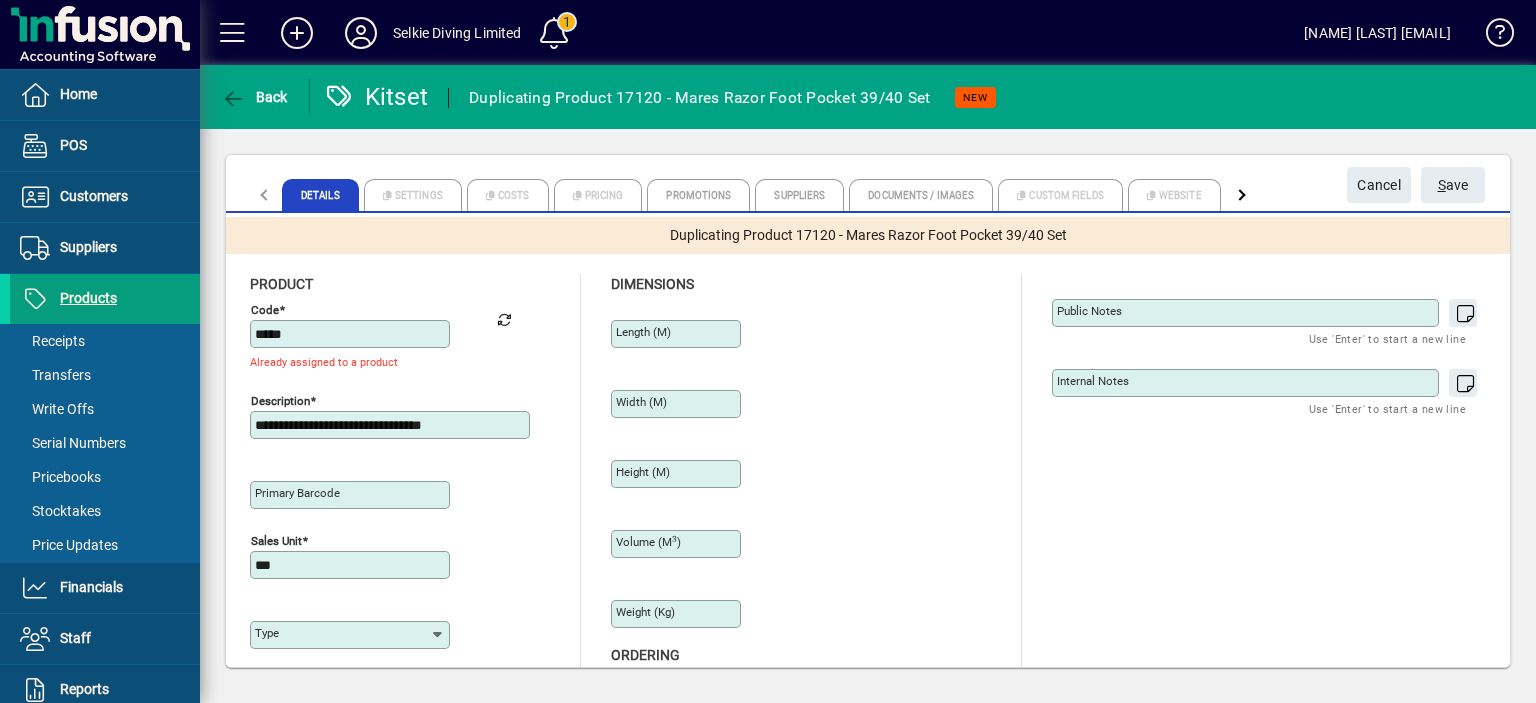 type on "*****" 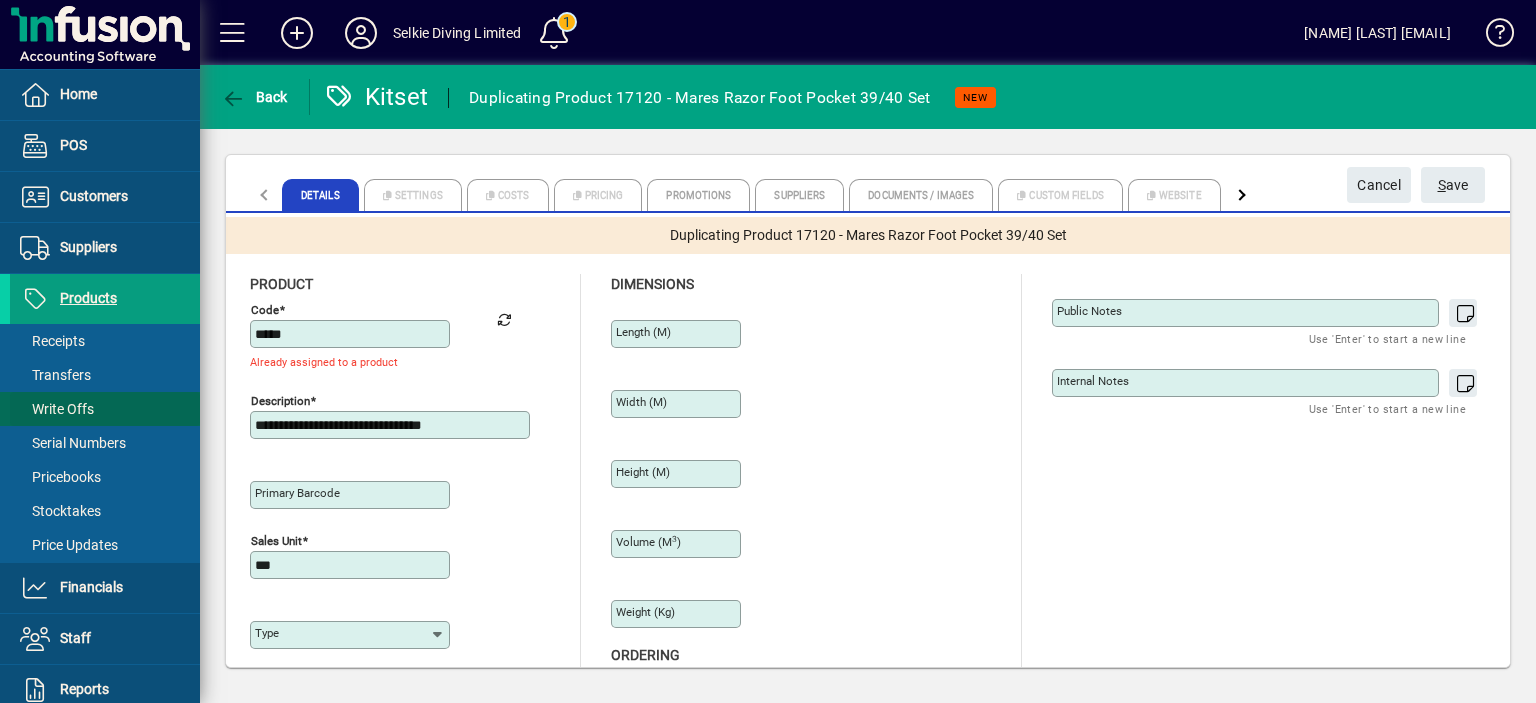 drag, startPoint x: 458, startPoint y: 420, endPoint x: 180, endPoint y: 401, distance: 278.64853 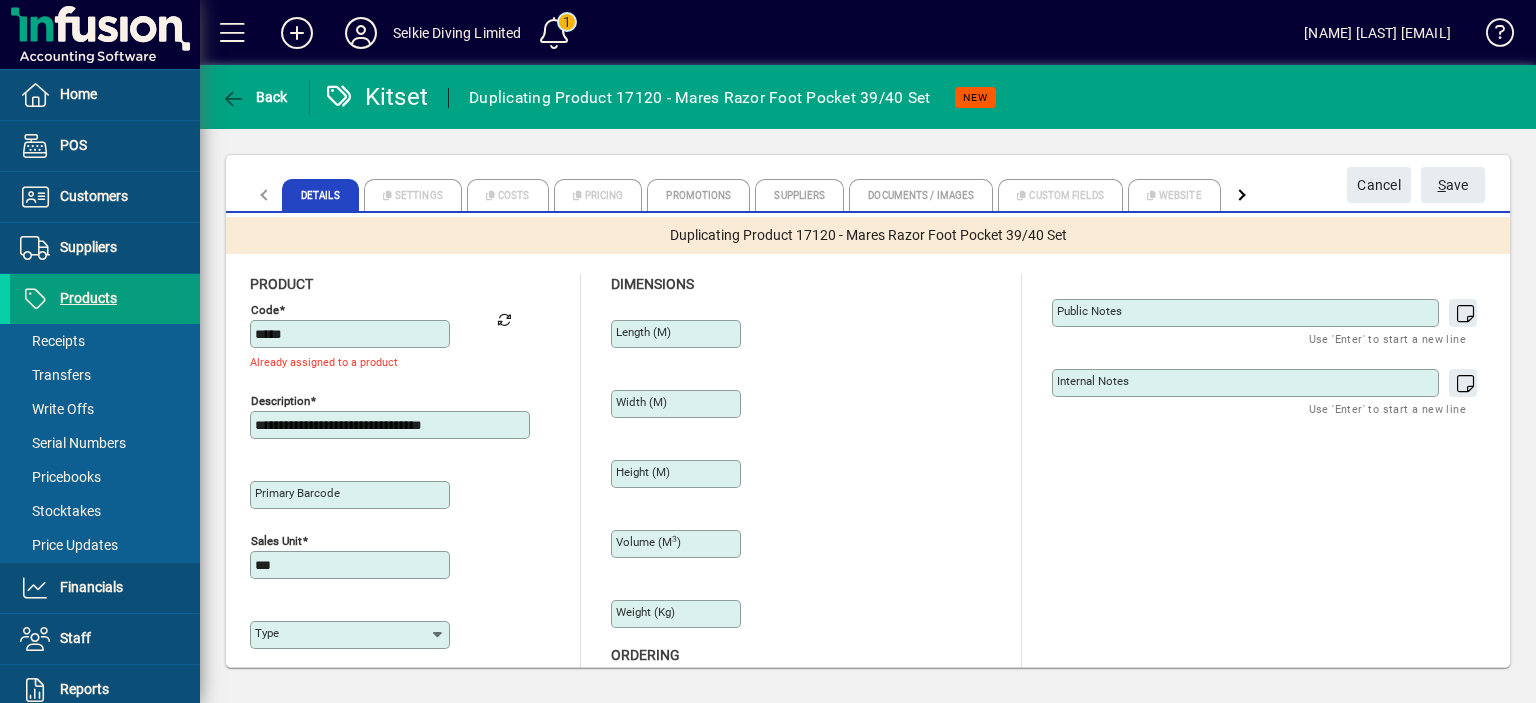 paste 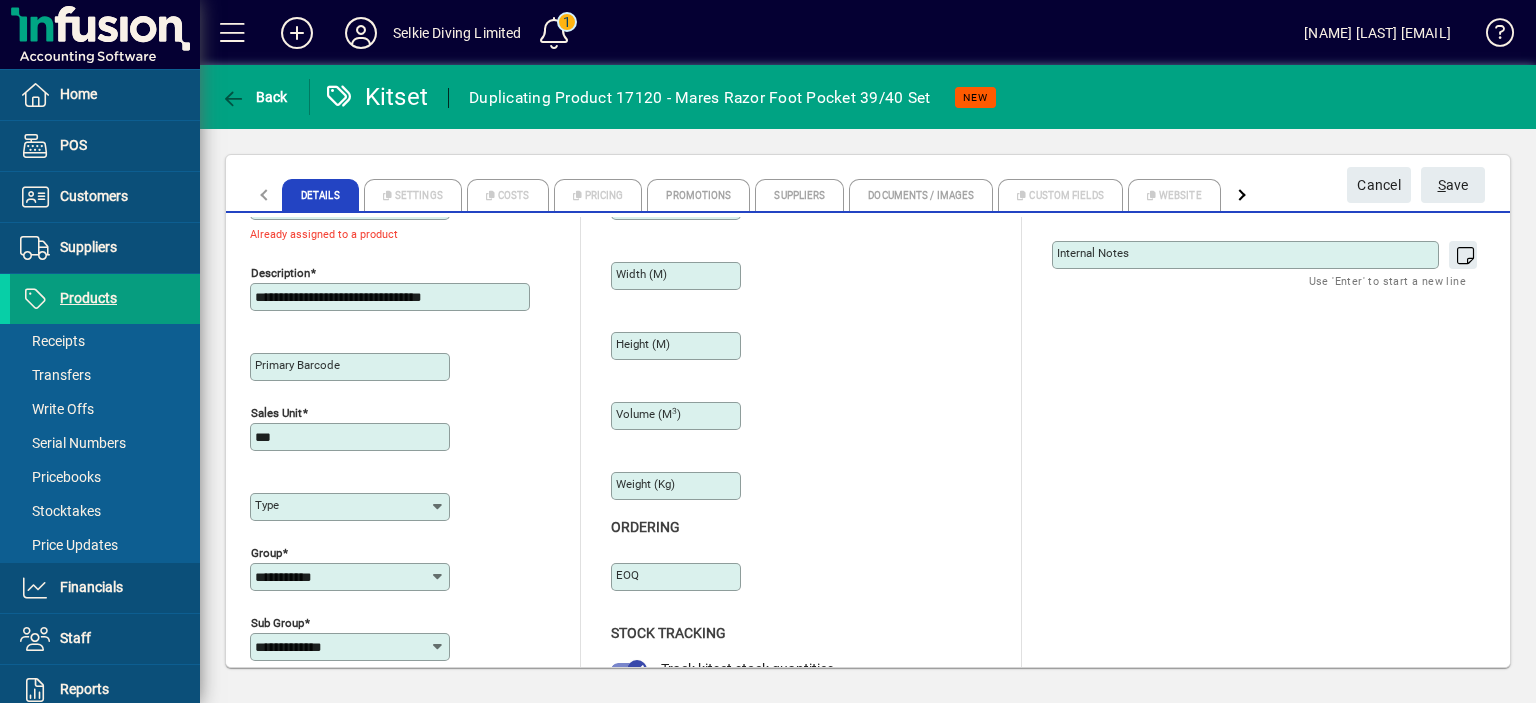 scroll, scrollTop: 0, scrollLeft: 0, axis: both 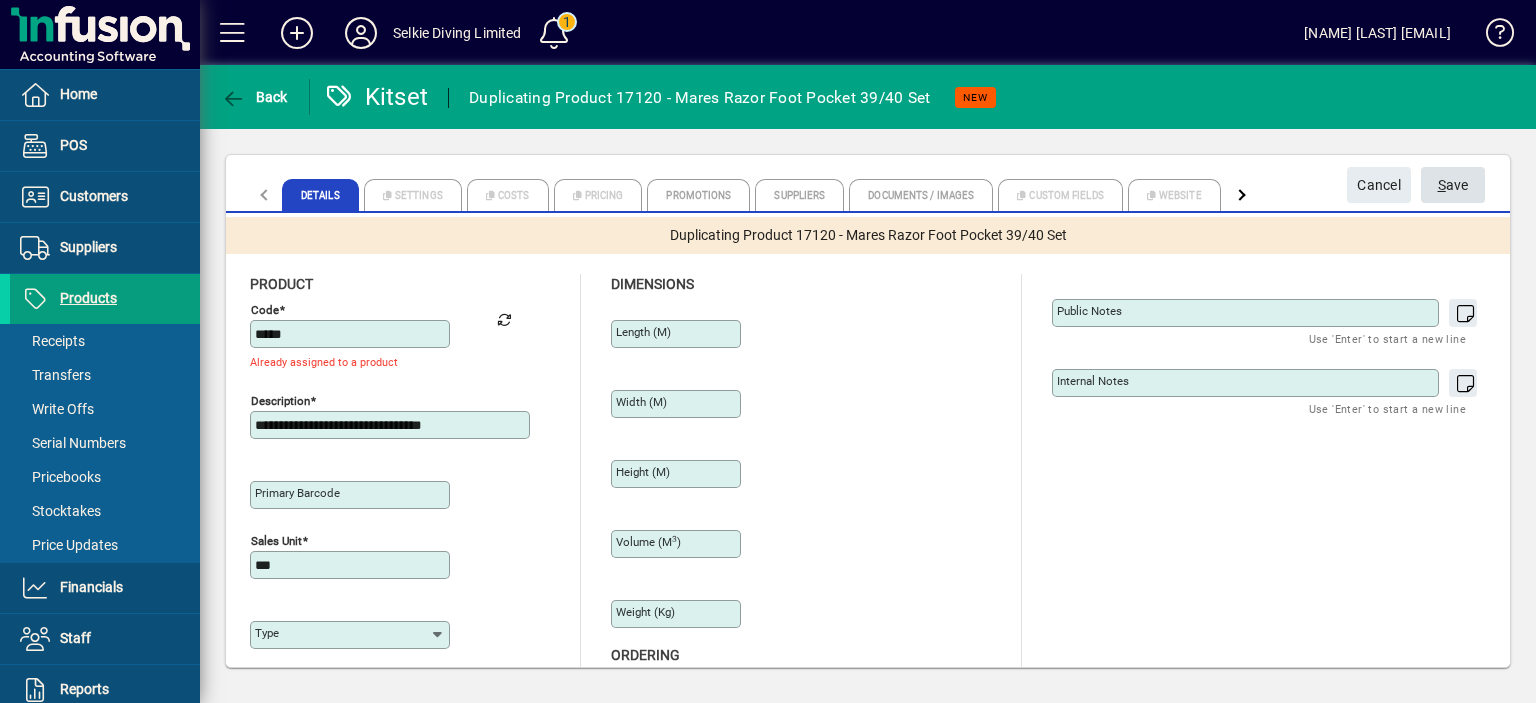type on "**********" 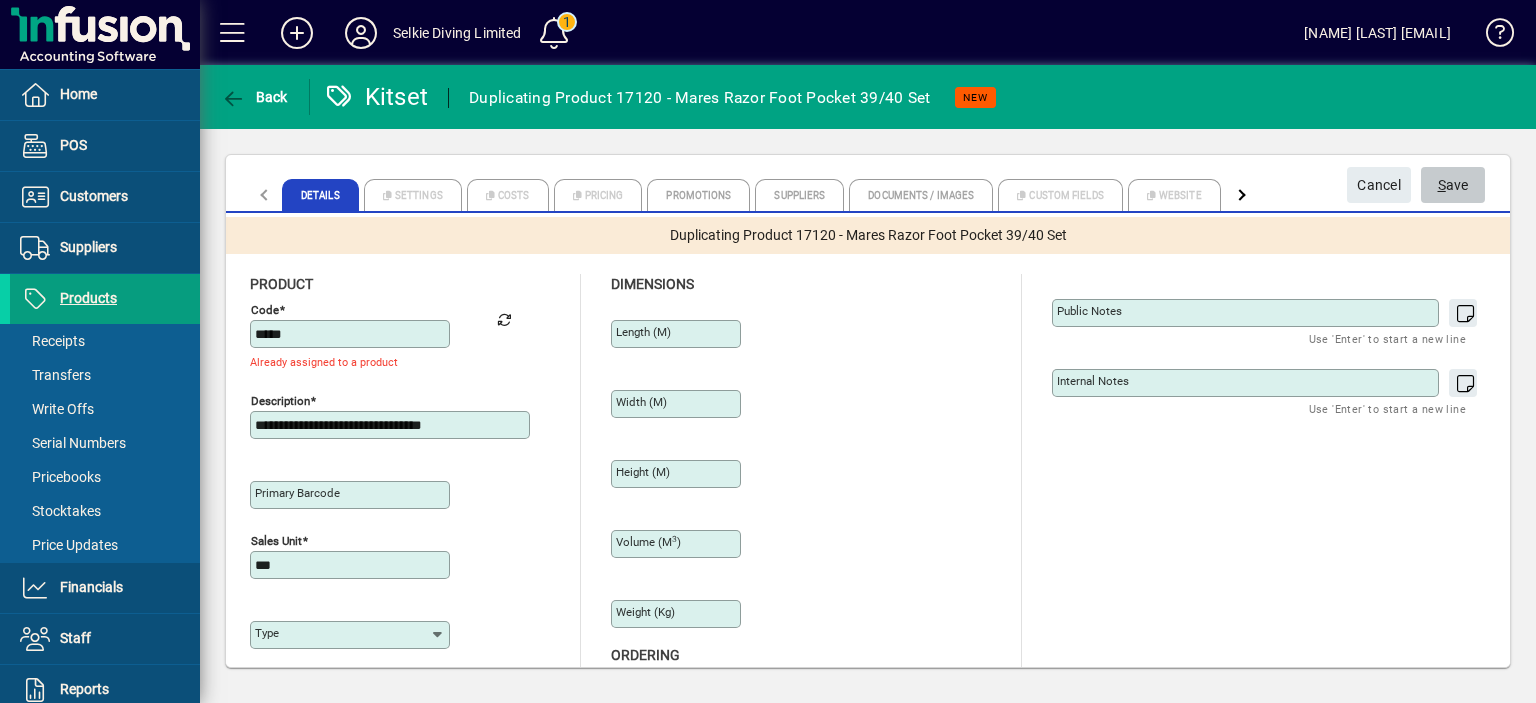 click 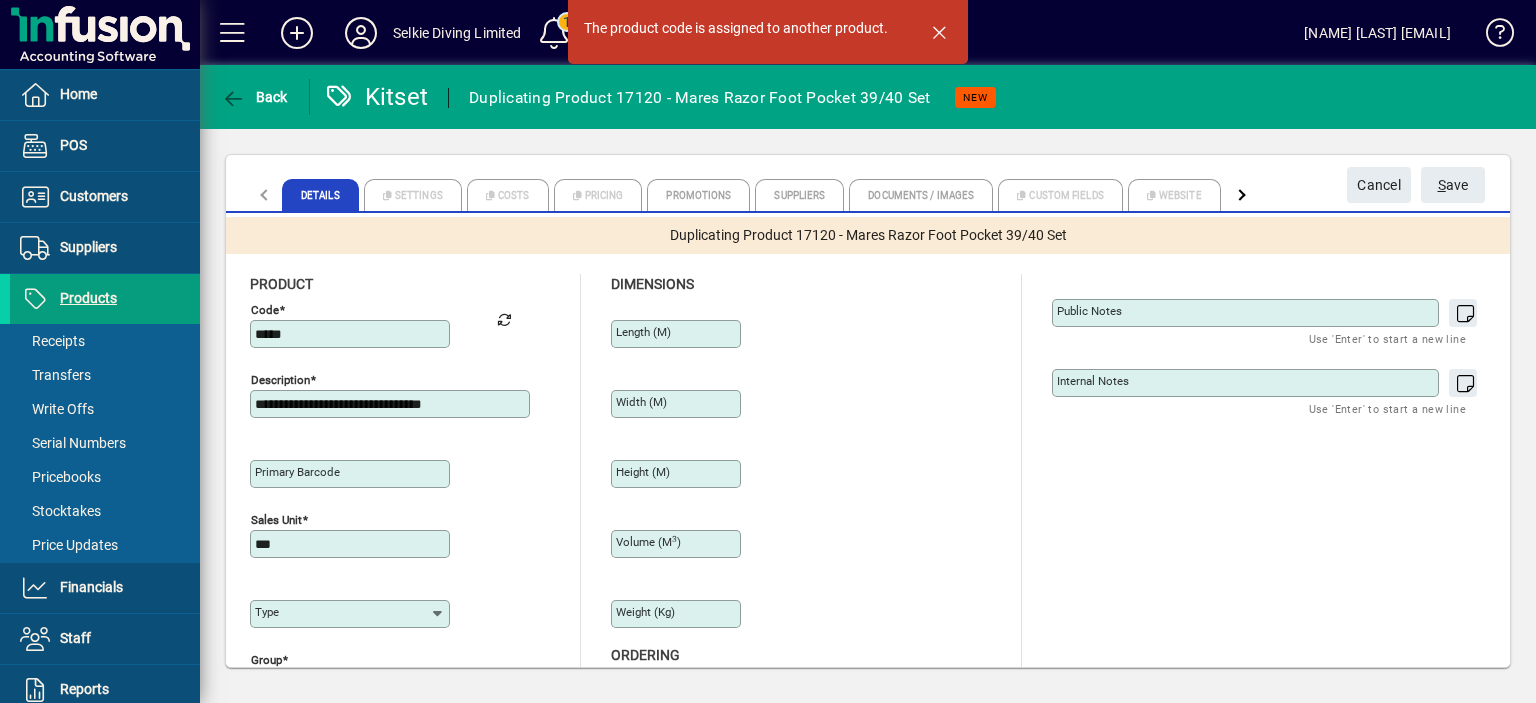 click on "Details Settings  Costs  Pricing  Promotions Suppliers Documents / Images Custom Fields  Website  Locations  Kitset Components  Prompts" 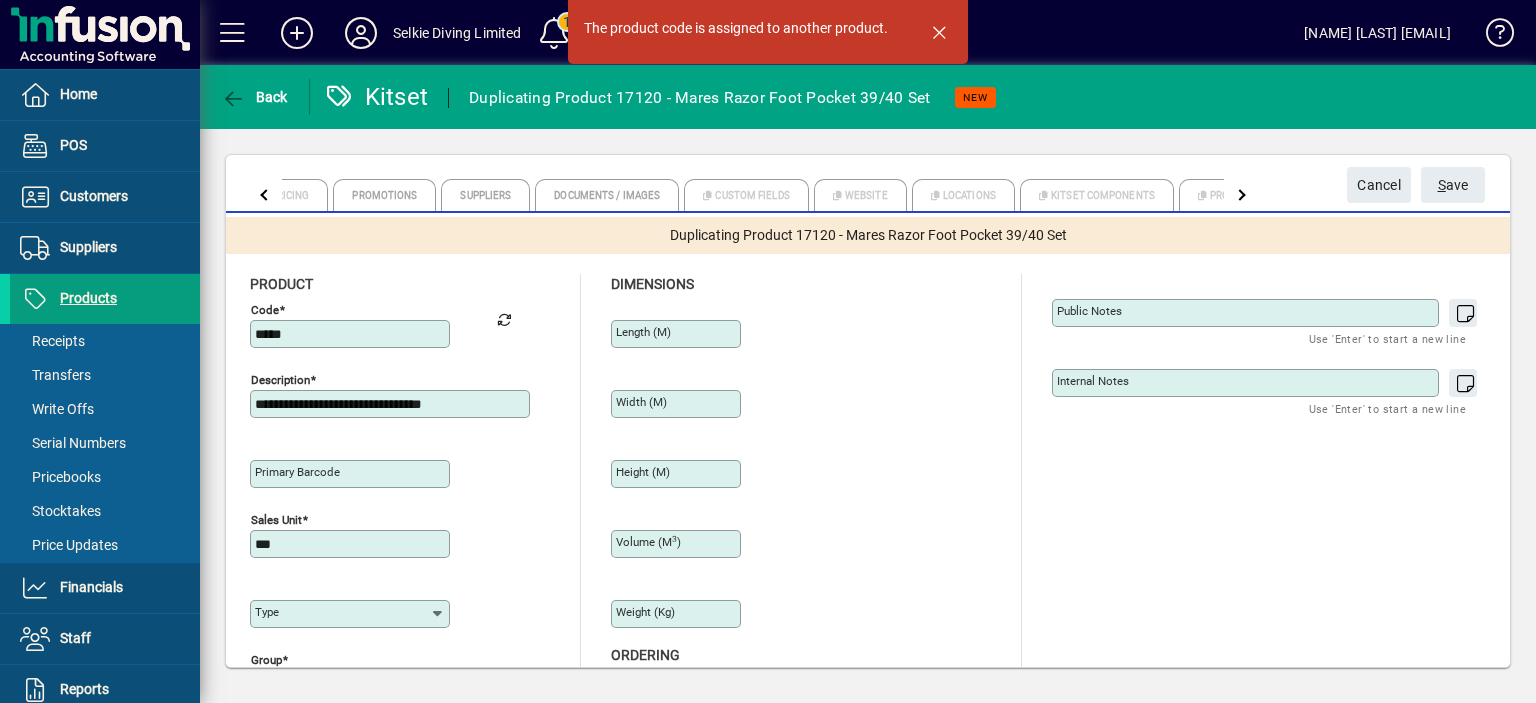 click on "*****" at bounding box center (352, 334) 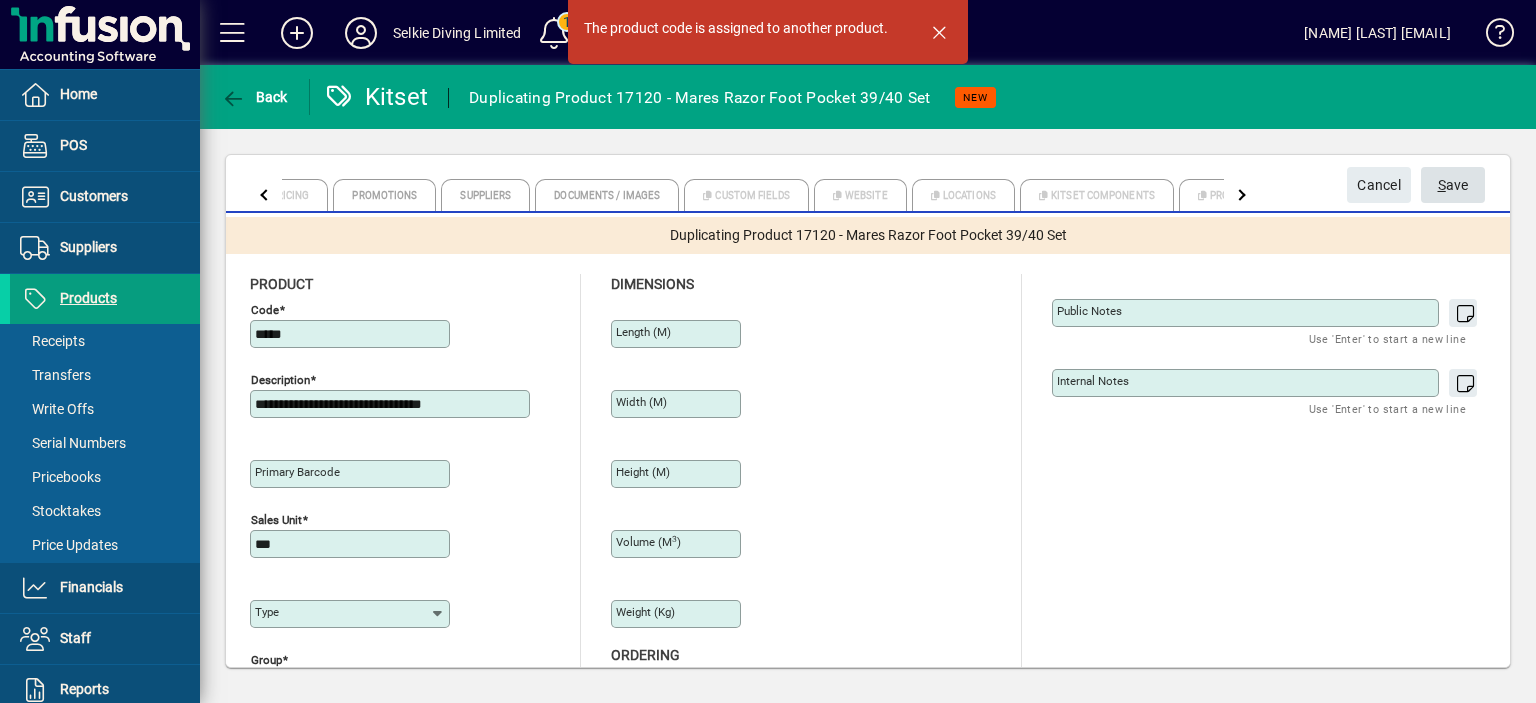 type on "*****" 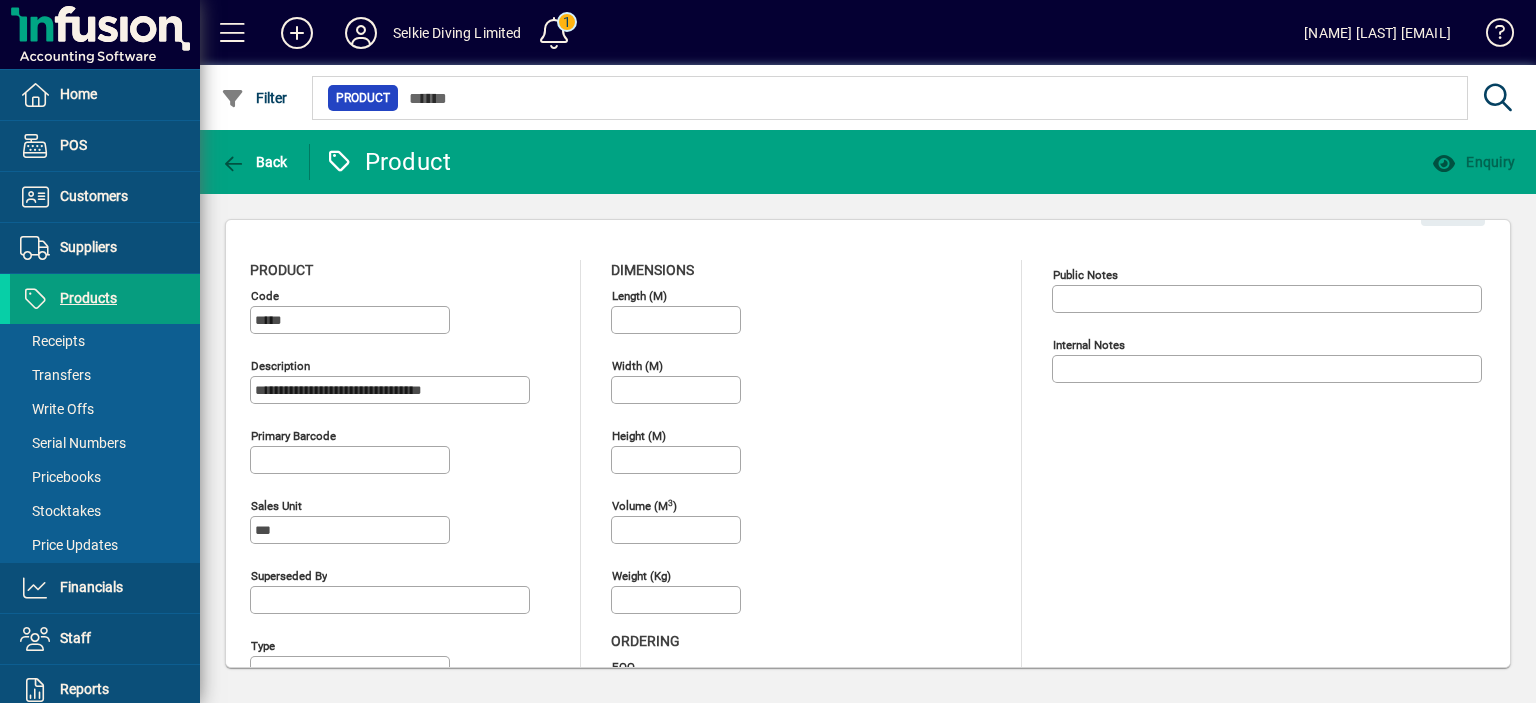 type on "**********" 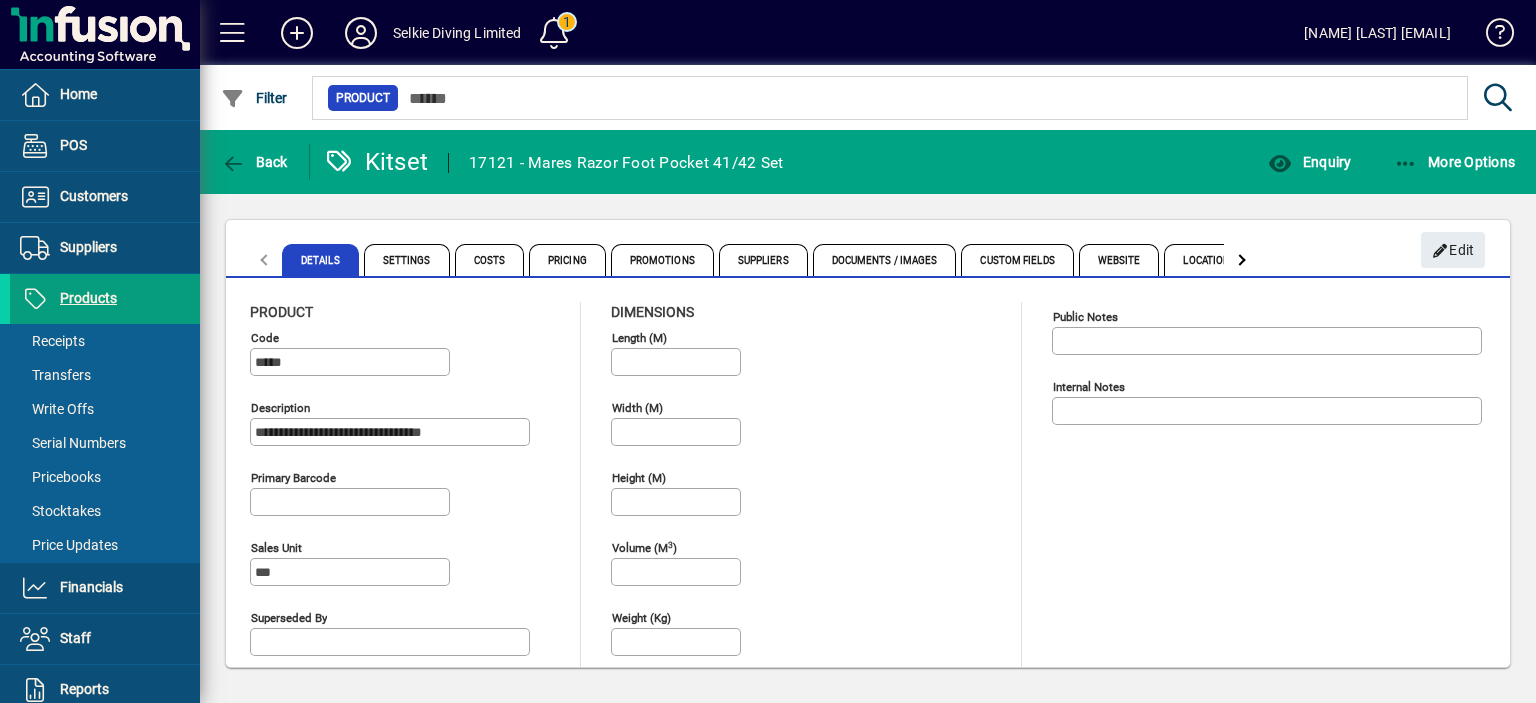 click 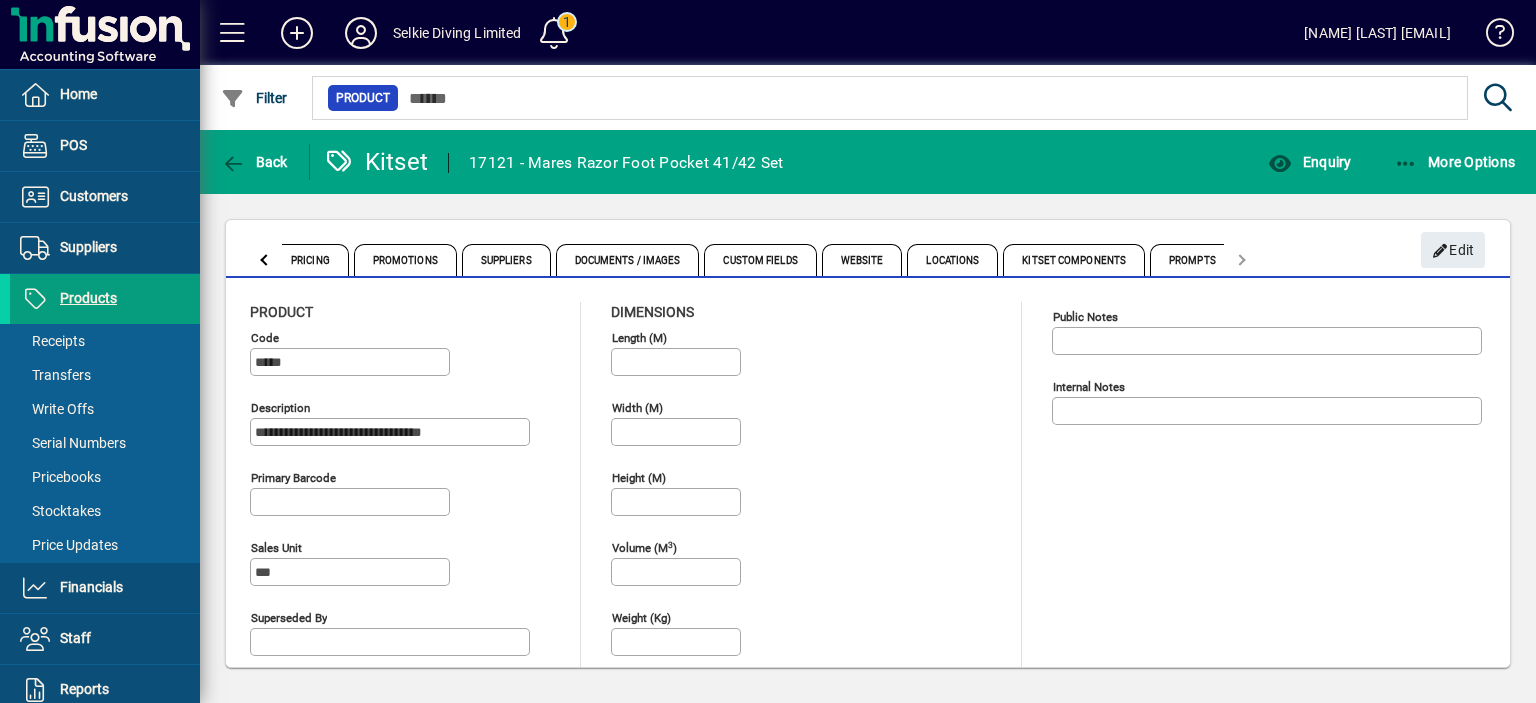 click on "Details Settings Costs Pricing Promotions Suppliers Documents / Images Custom Fields Website Locations Kitset Components Prompts" 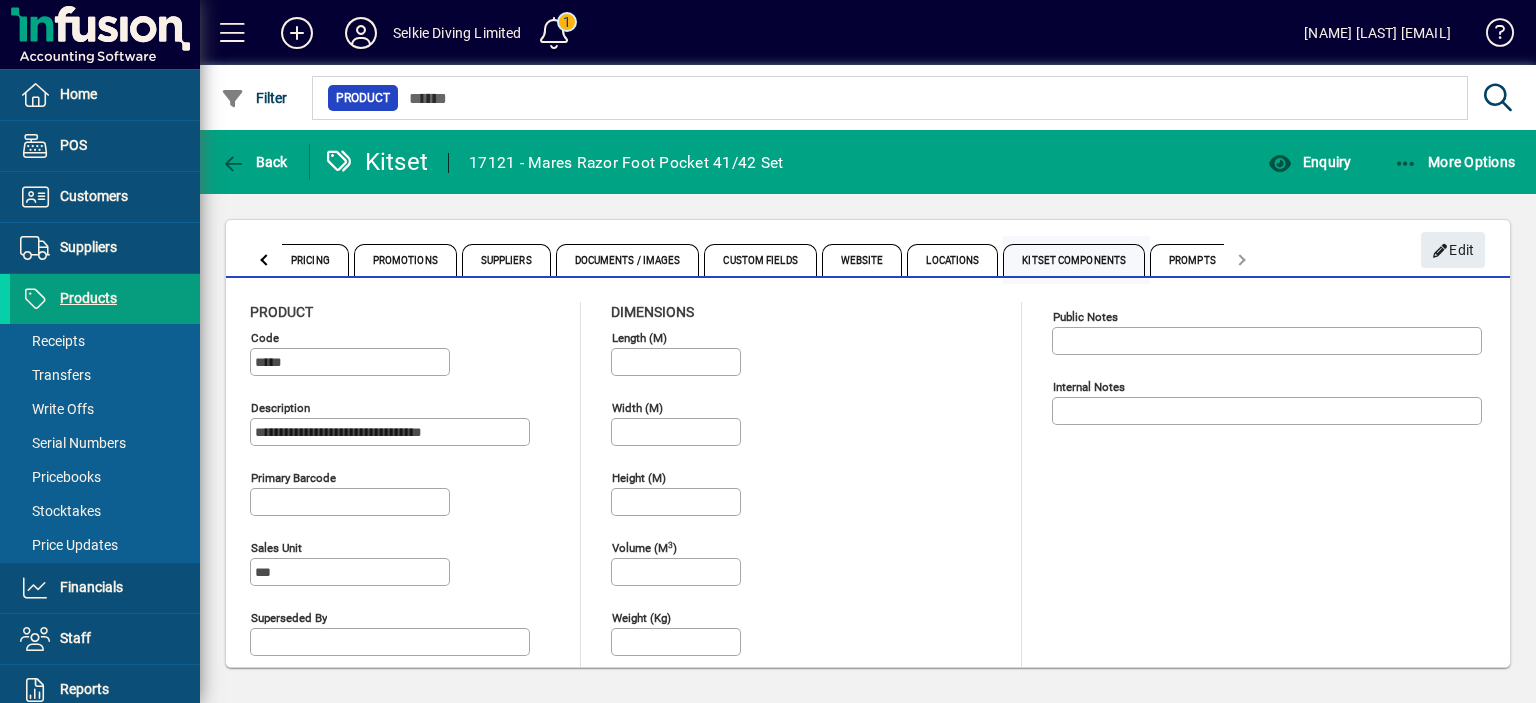 click on "Kitset Components" at bounding box center (1074, 260) 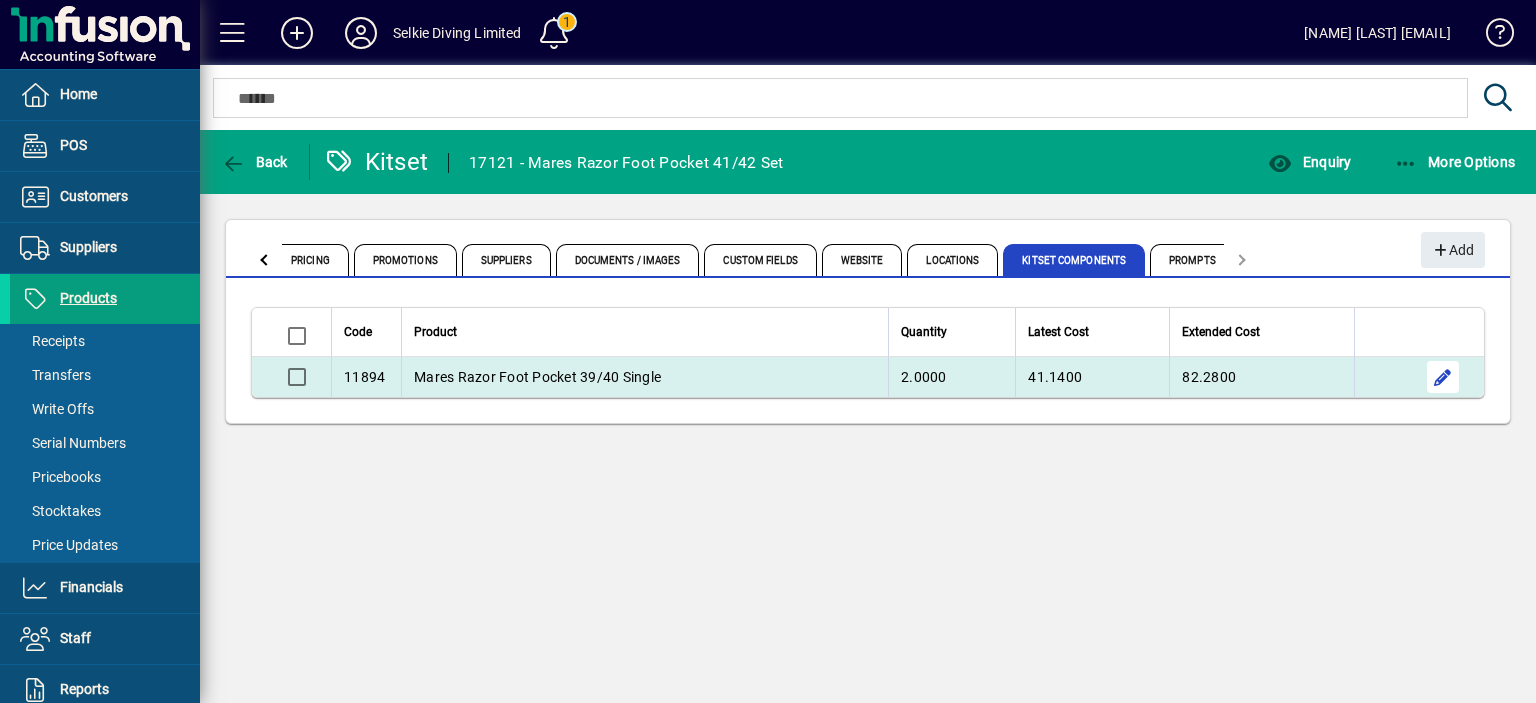 click at bounding box center [1443, 377] 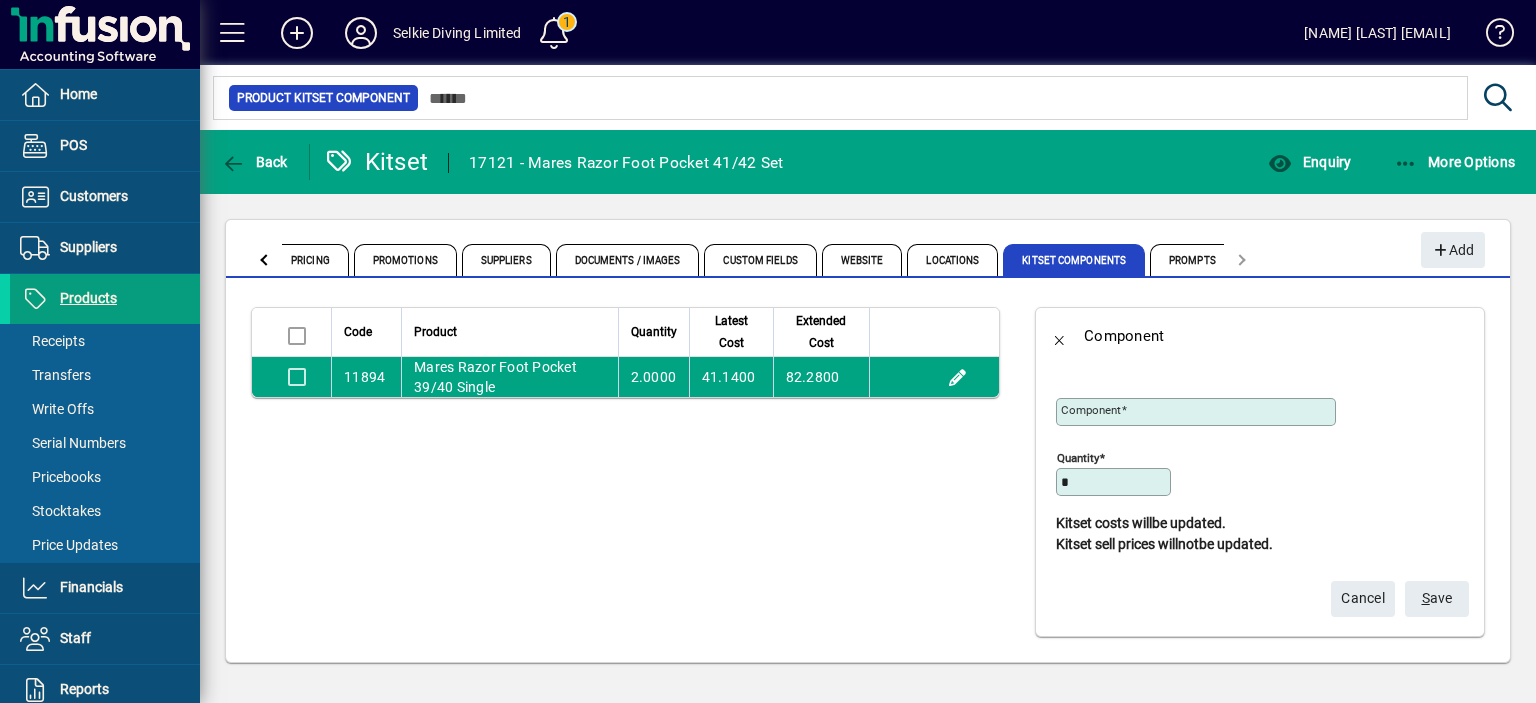 type on "**********" 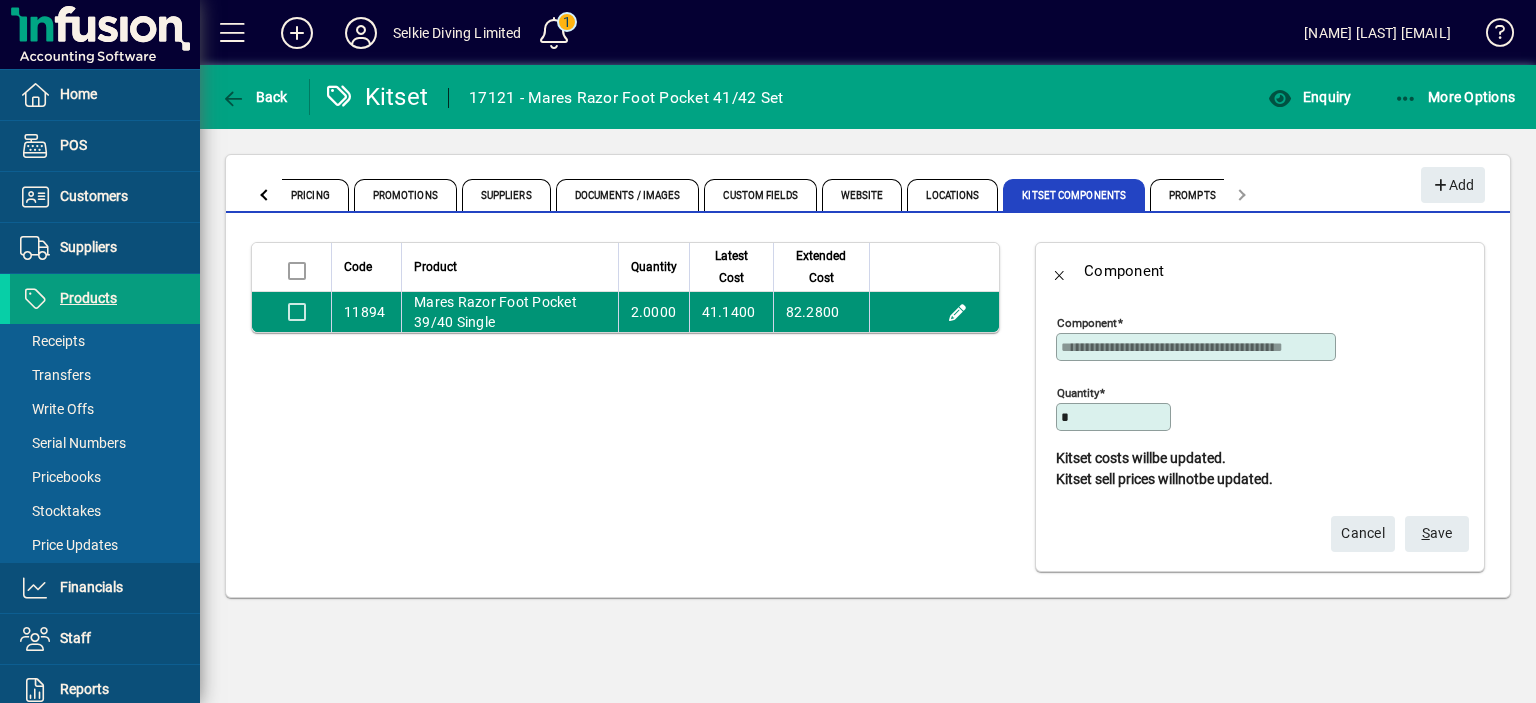 click at bounding box center (294, 311) 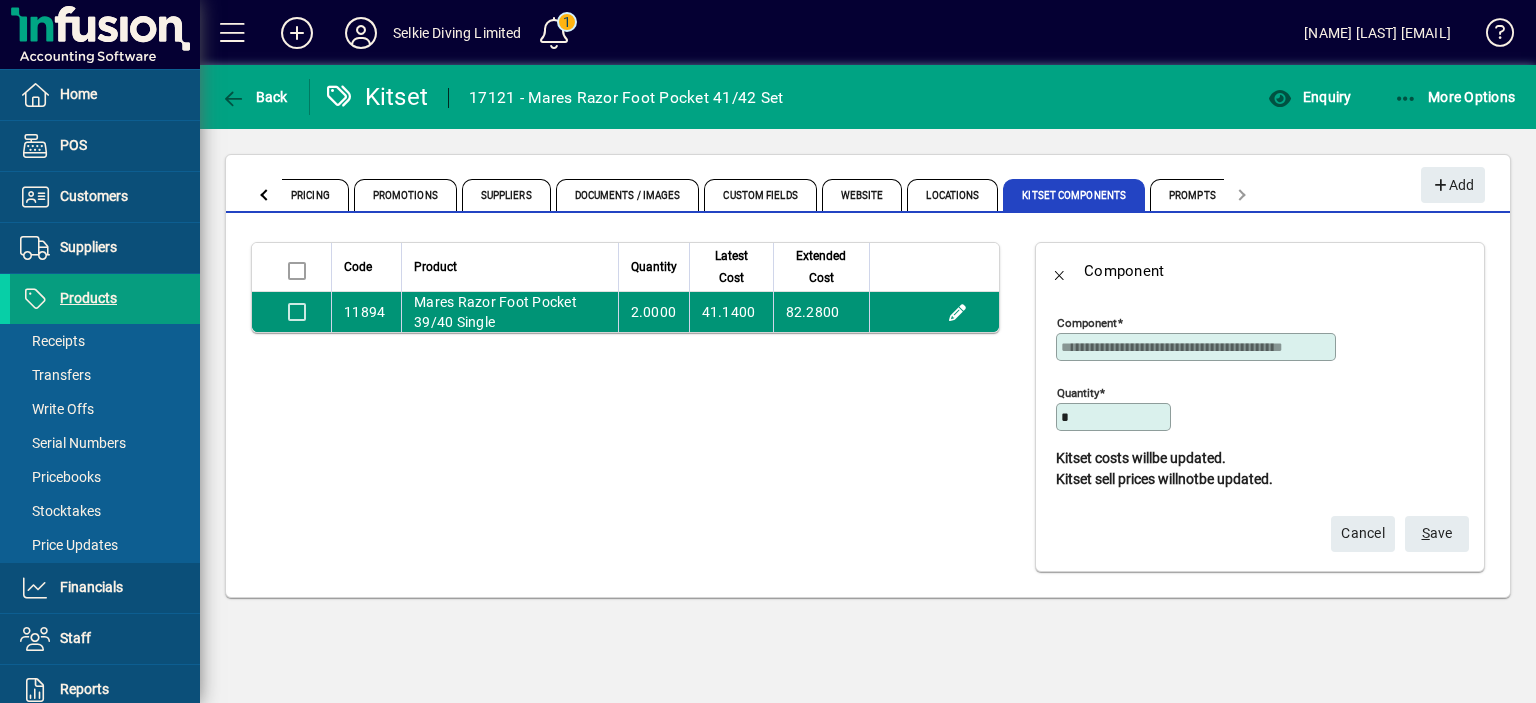 click on "41.1400" at bounding box center (731, 312) 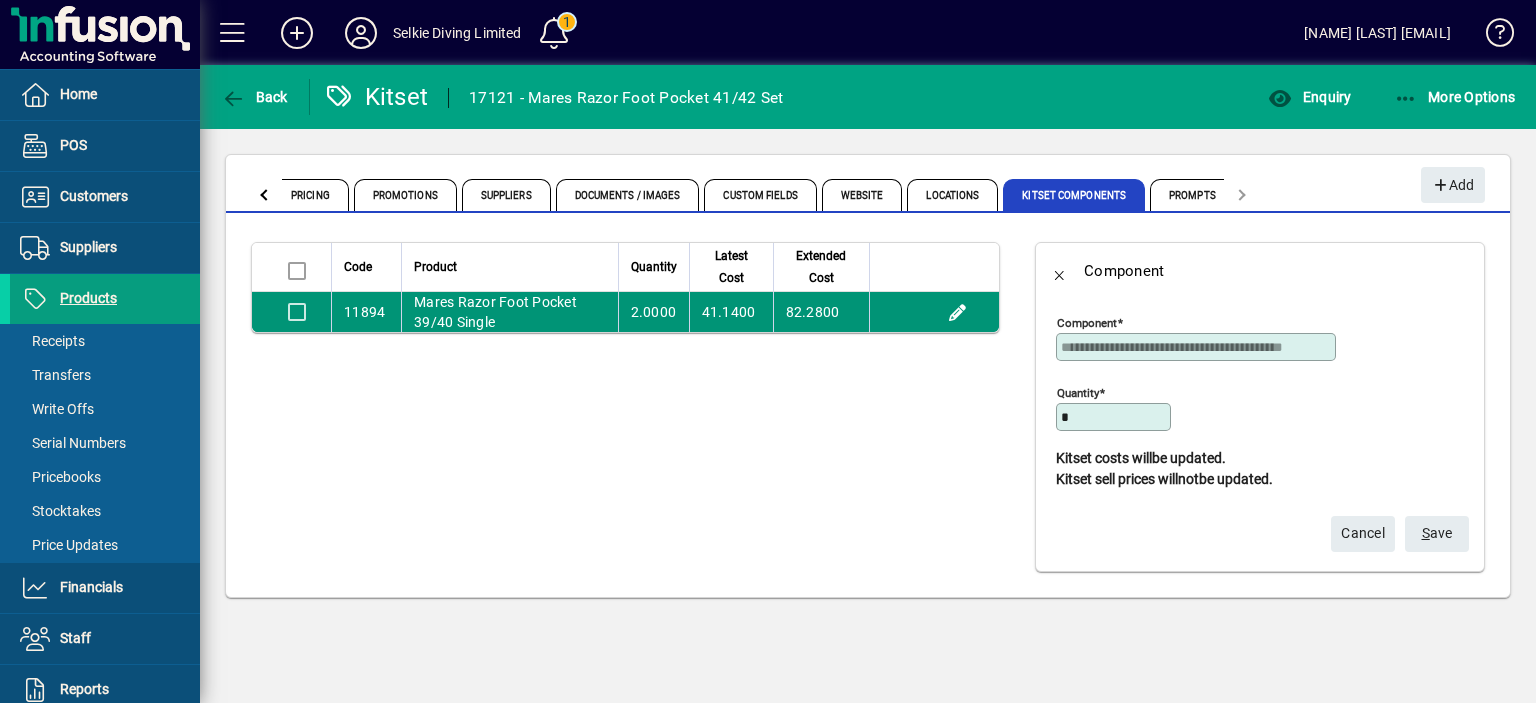 click at bounding box center [934, 312] 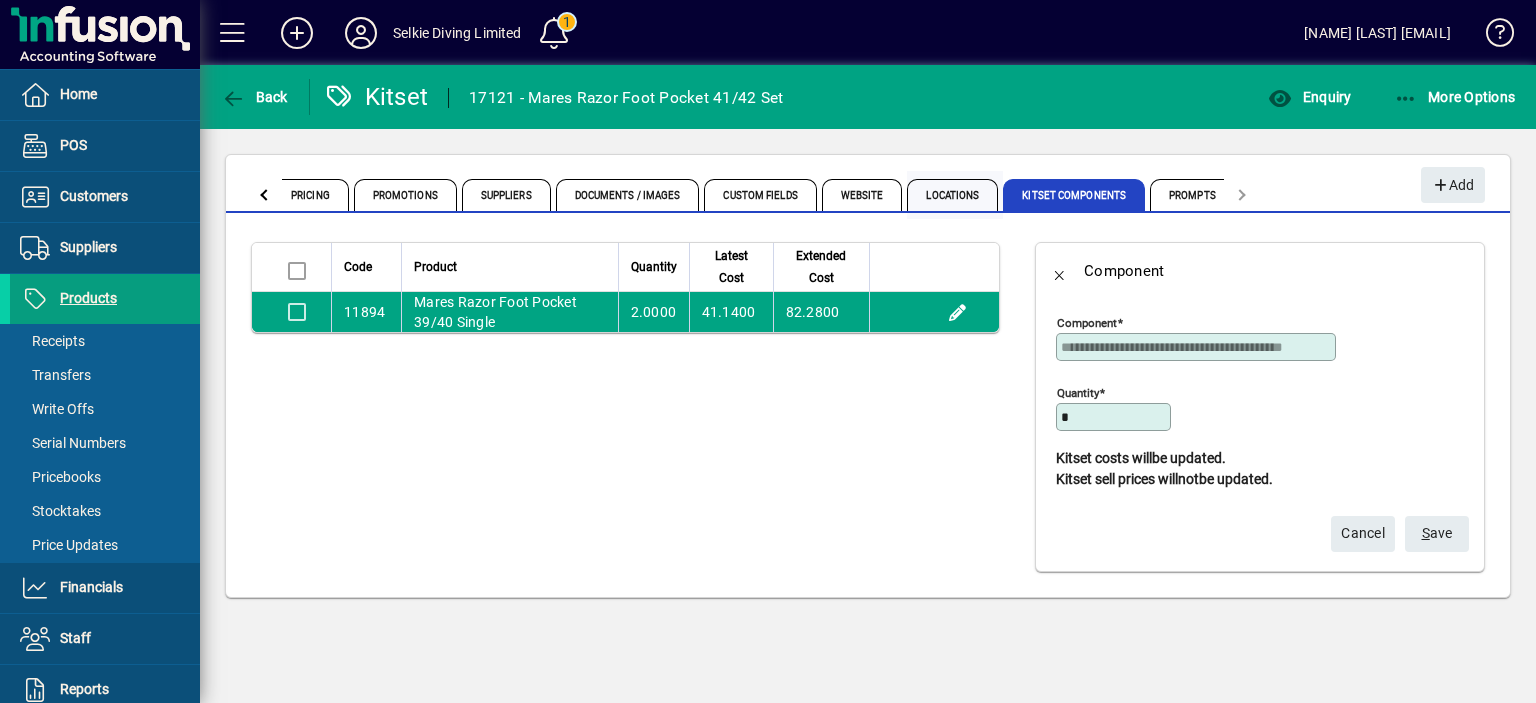 click on "Locations" at bounding box center [952, 195] 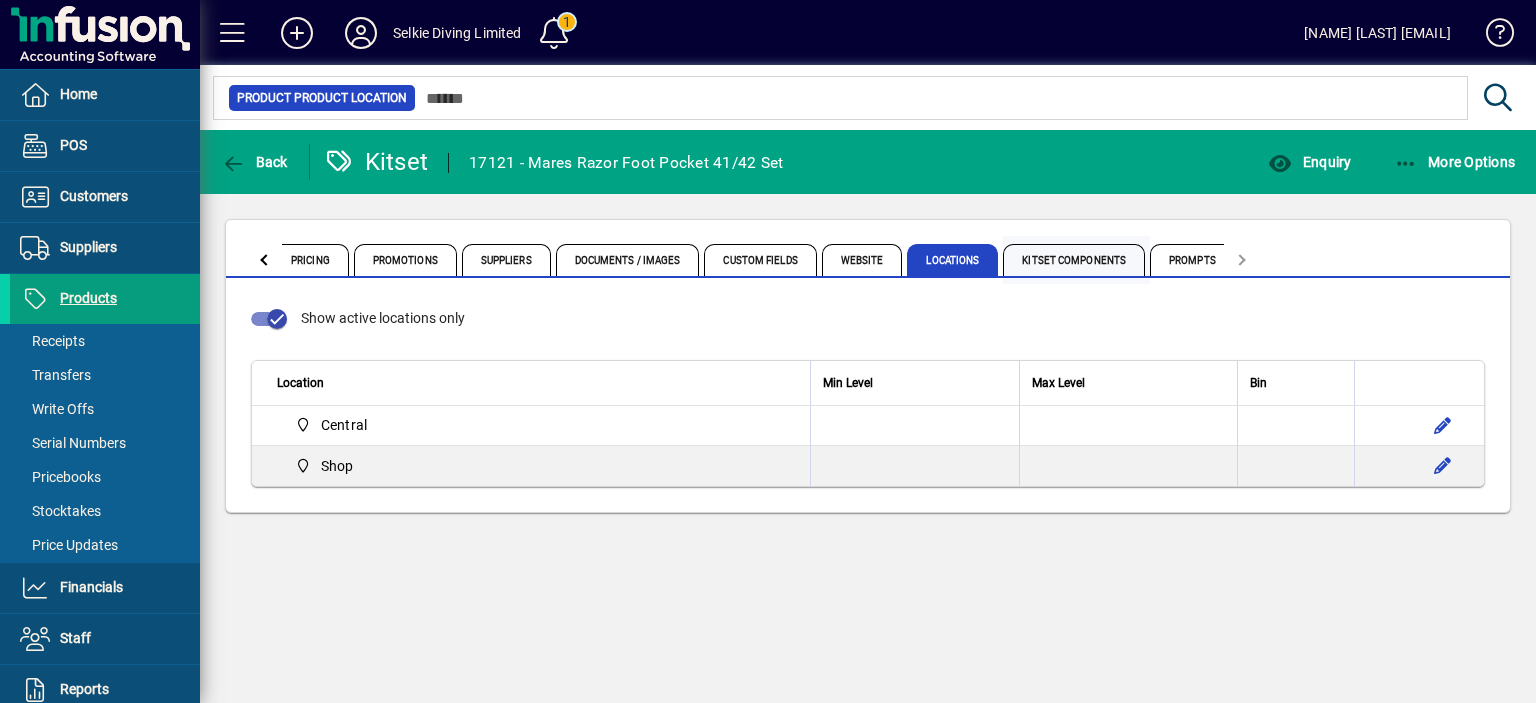 click on "Kitset Components" at bounding box center (1074, 260) 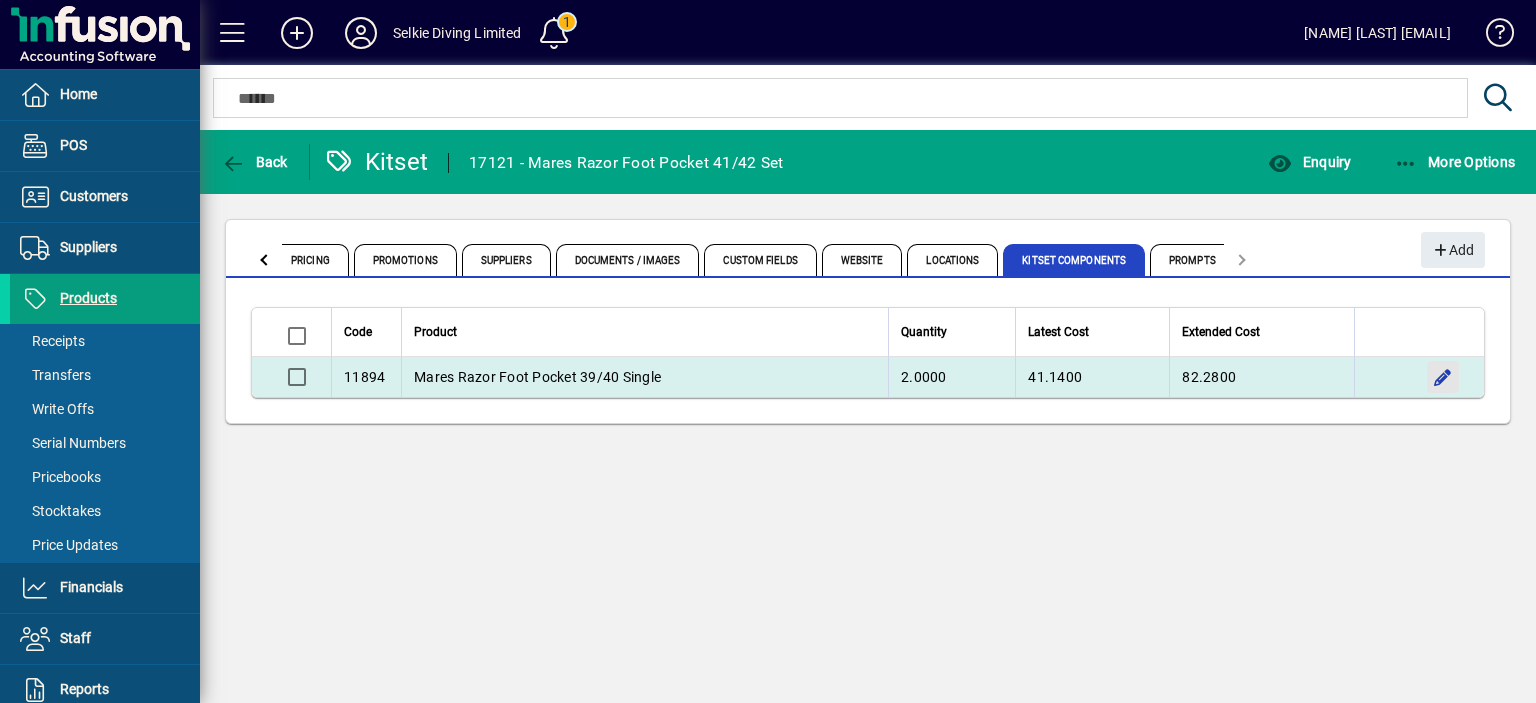click at bounding box center (1443, 377) 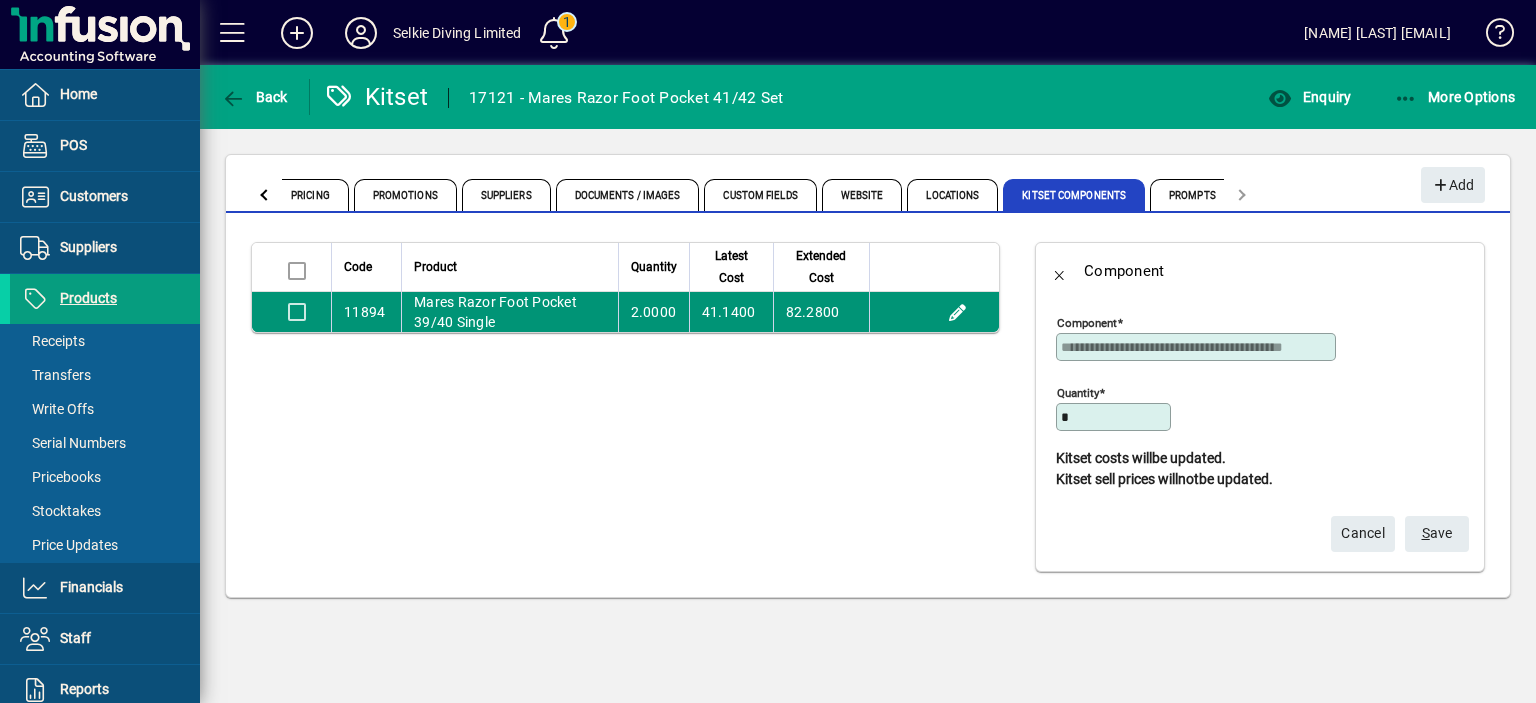 click at bounding box center [934, 312] 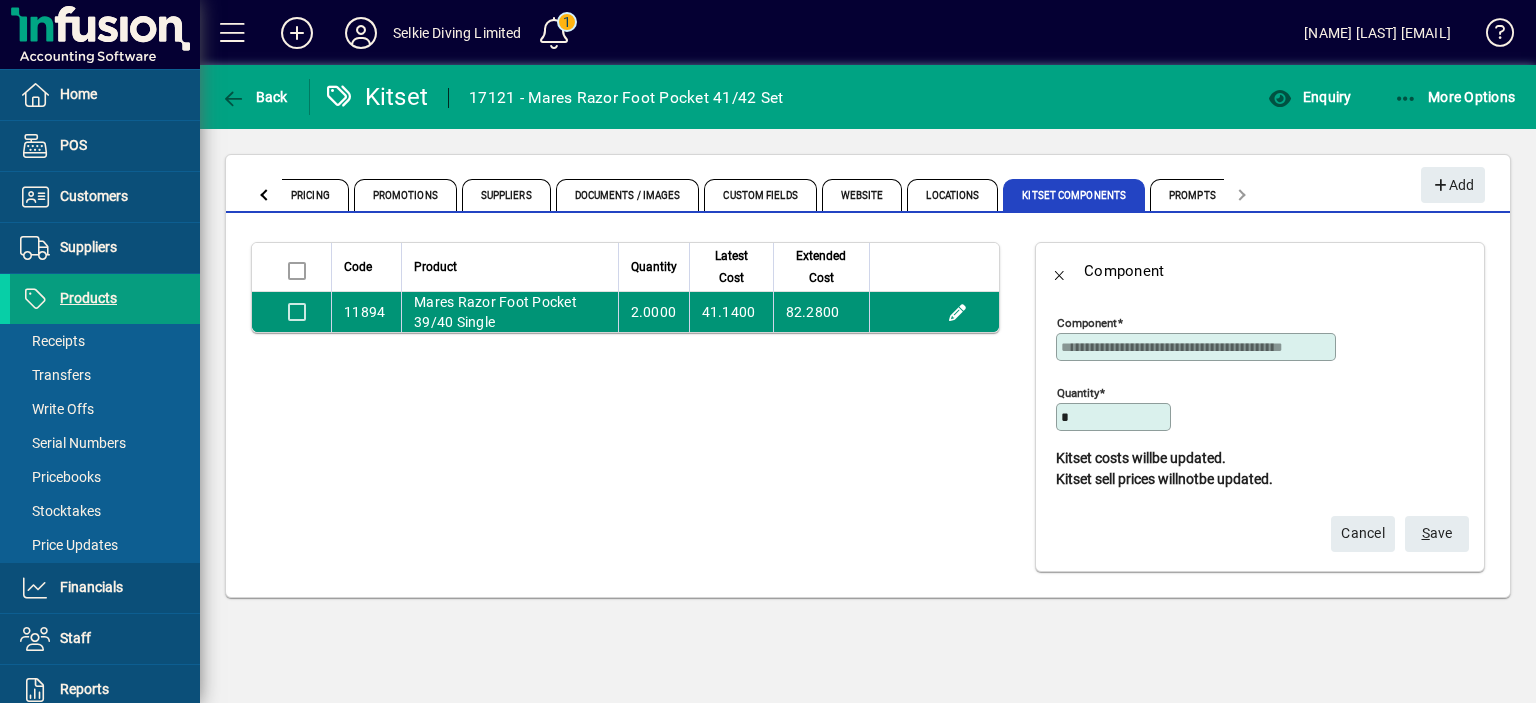click at bounding box center [934, 312] 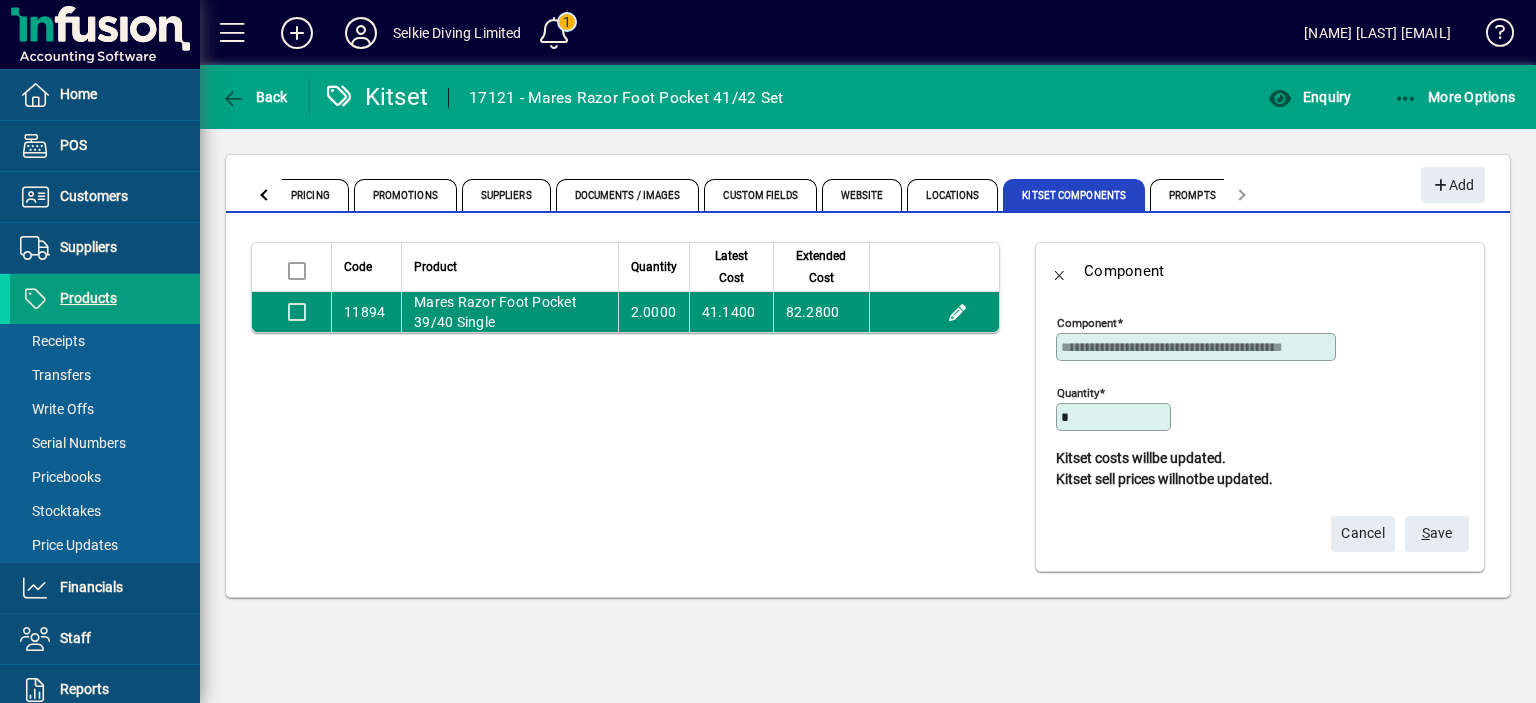 click at bounding box center (294, 311) 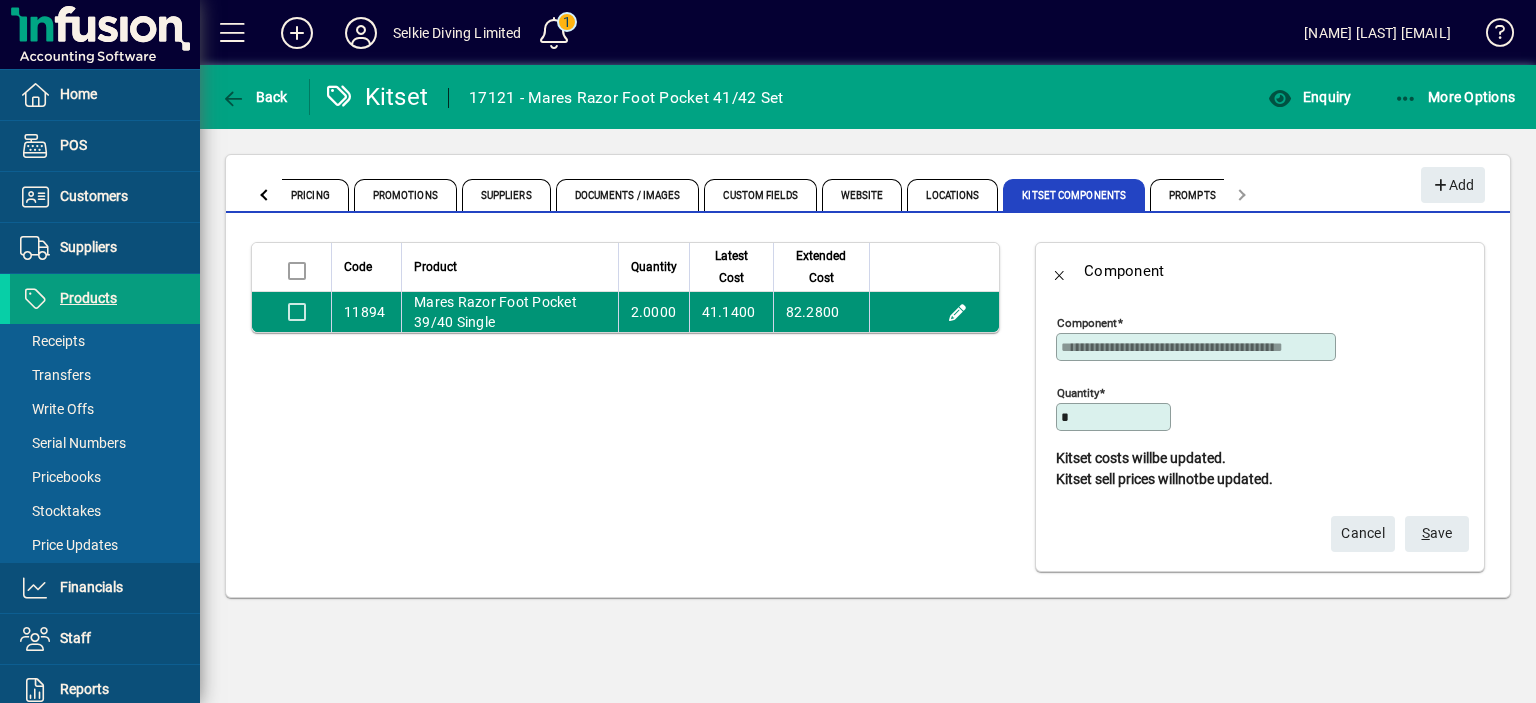 click at bounding box center [294, 311] 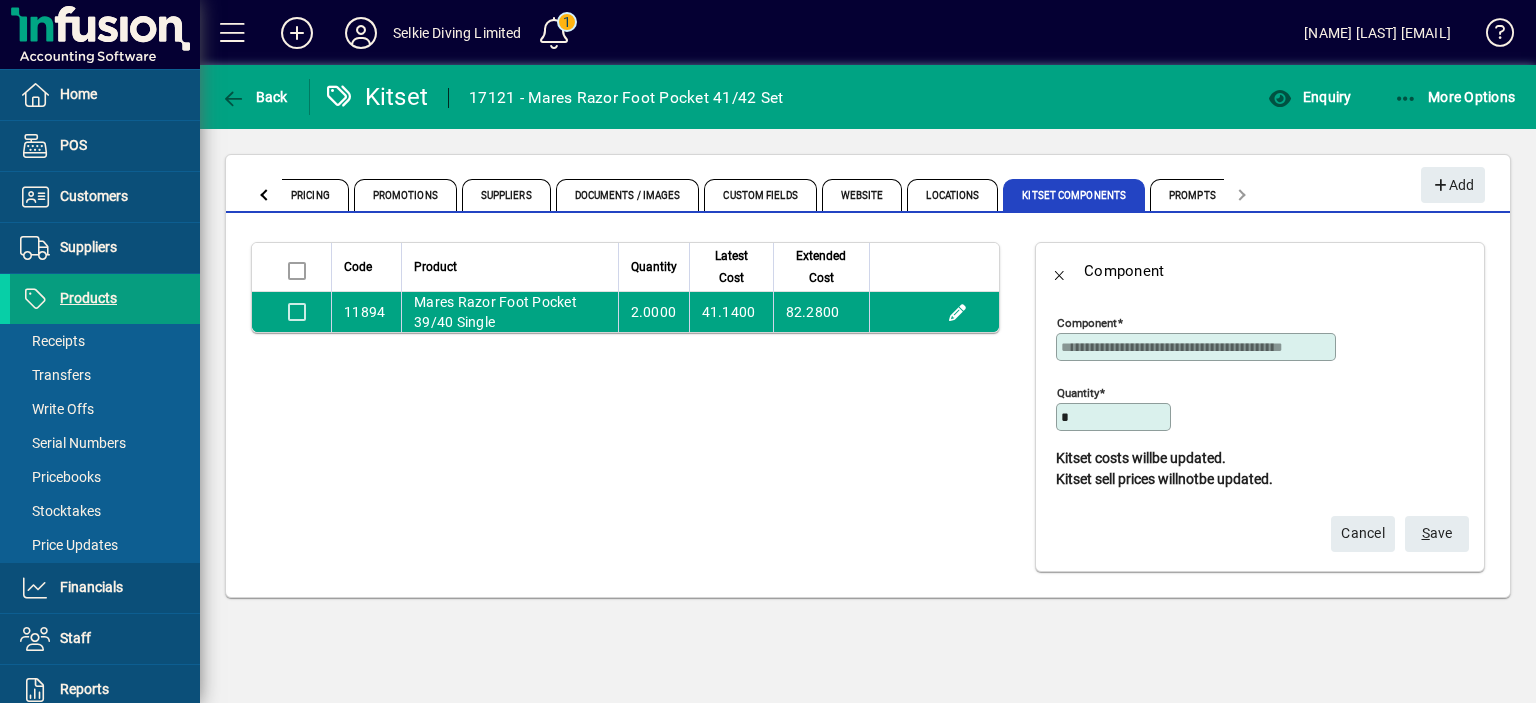 click at bounding box center [291, 267] 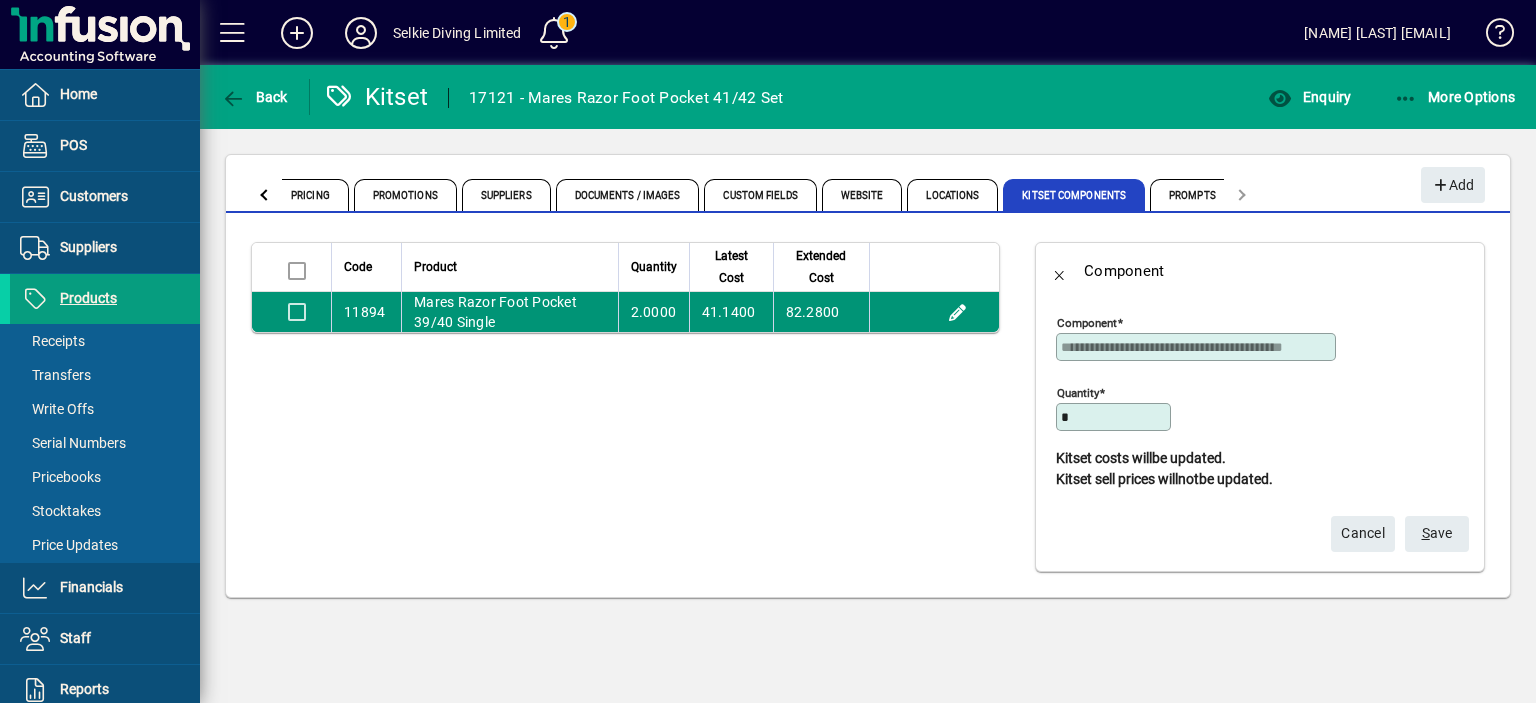 click at bounding box center [934, 312] 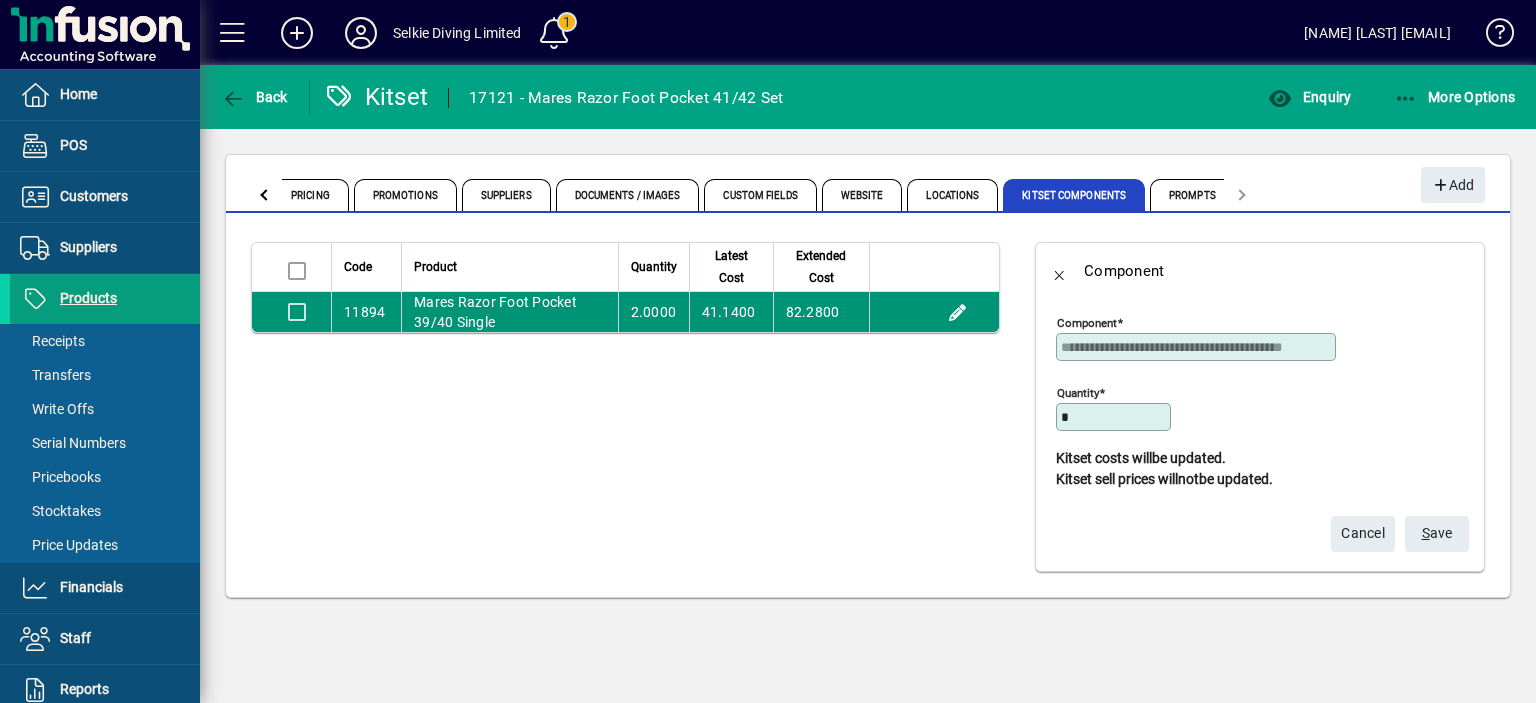 click at bounding box center [934, 312] 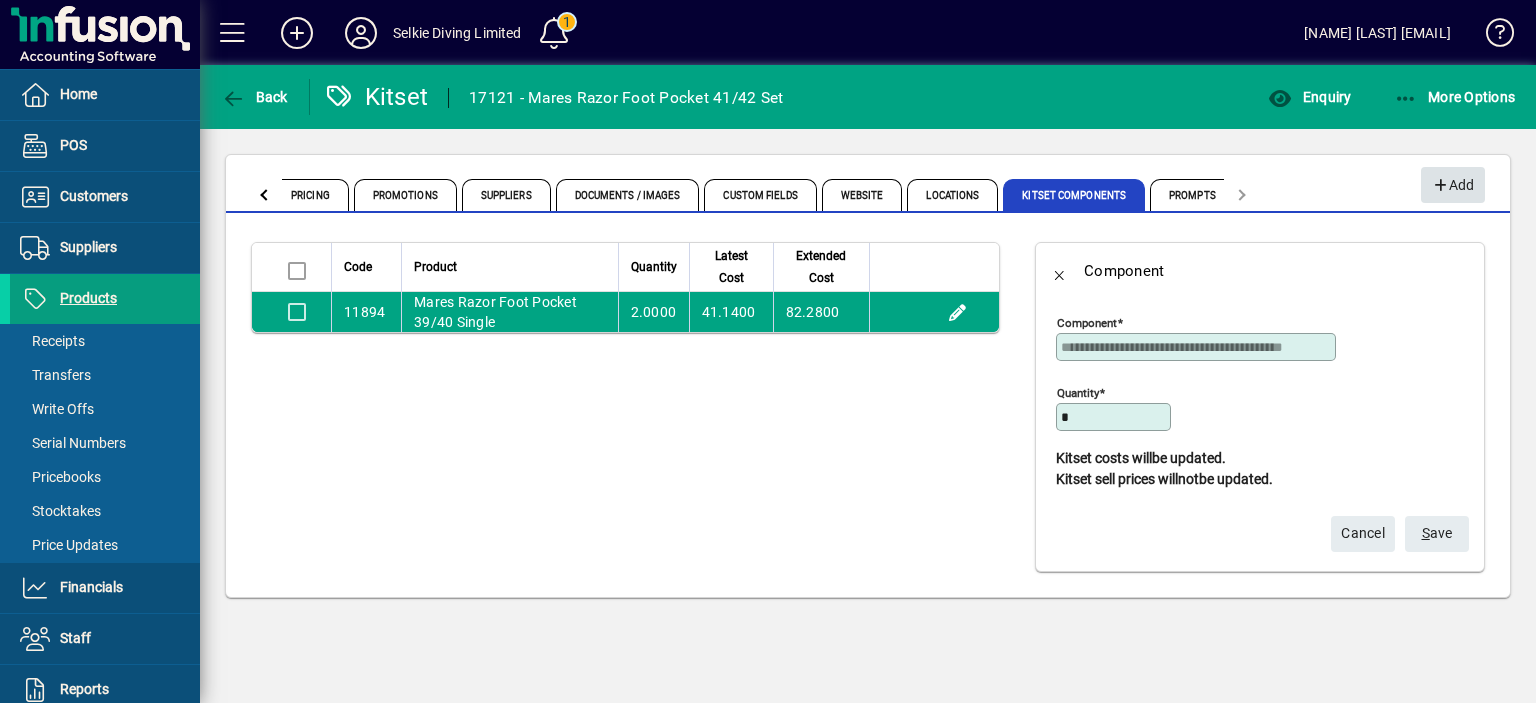 click 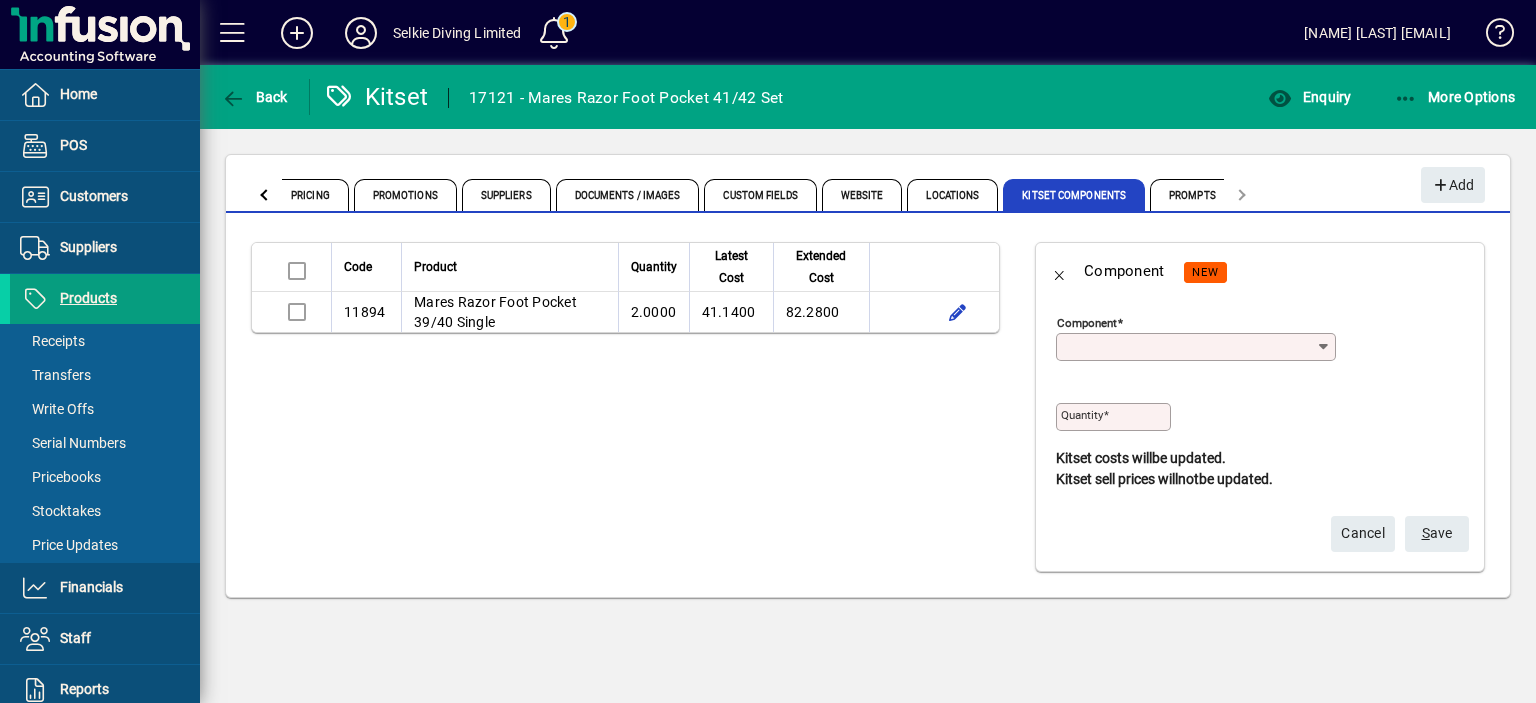 click on "Component" at bounding box center (1188, 347) 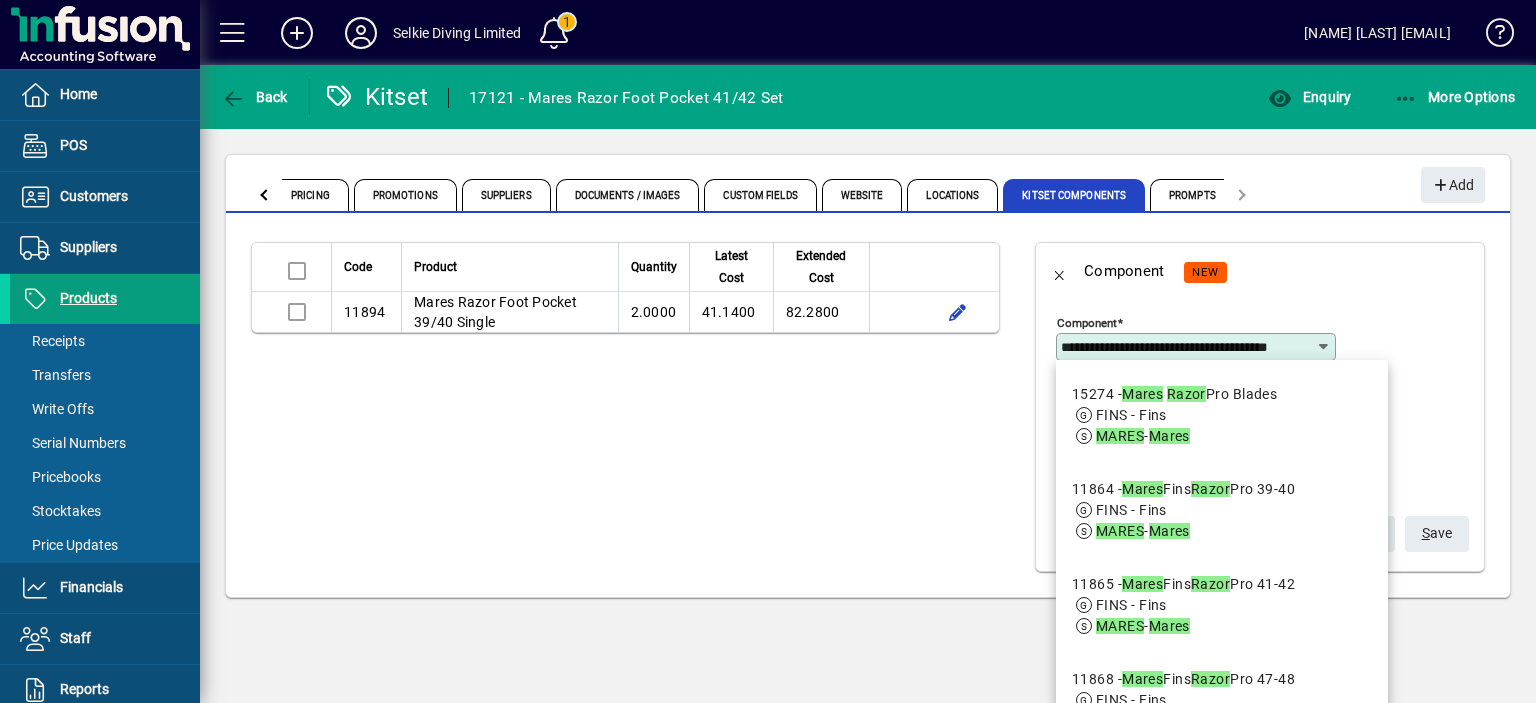 scroll, scrollTop: 0, scrollLeft: 32, axis: horizontal 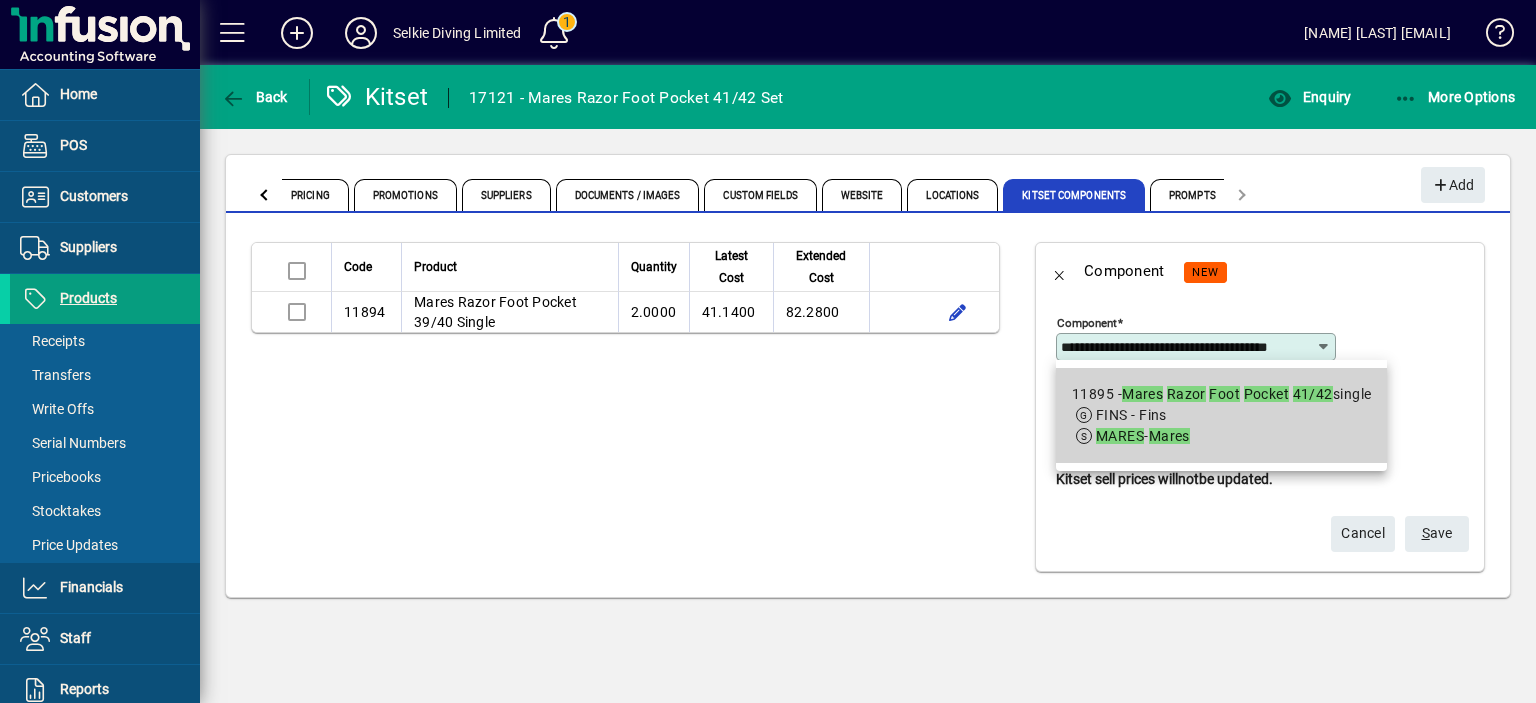 click on "Foot" at bounding box center (1224, 394) 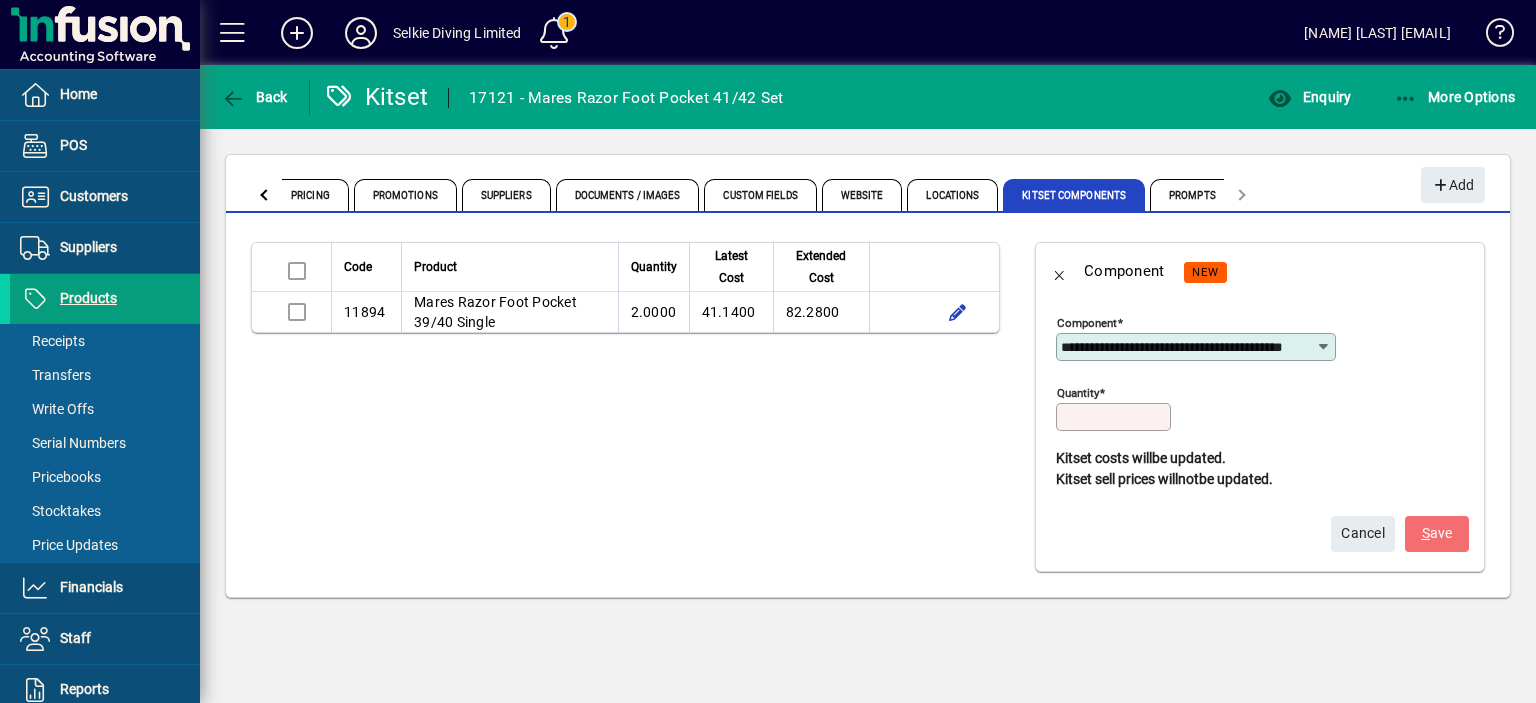 click on "Quantity" at bounding box center (1115, 417) 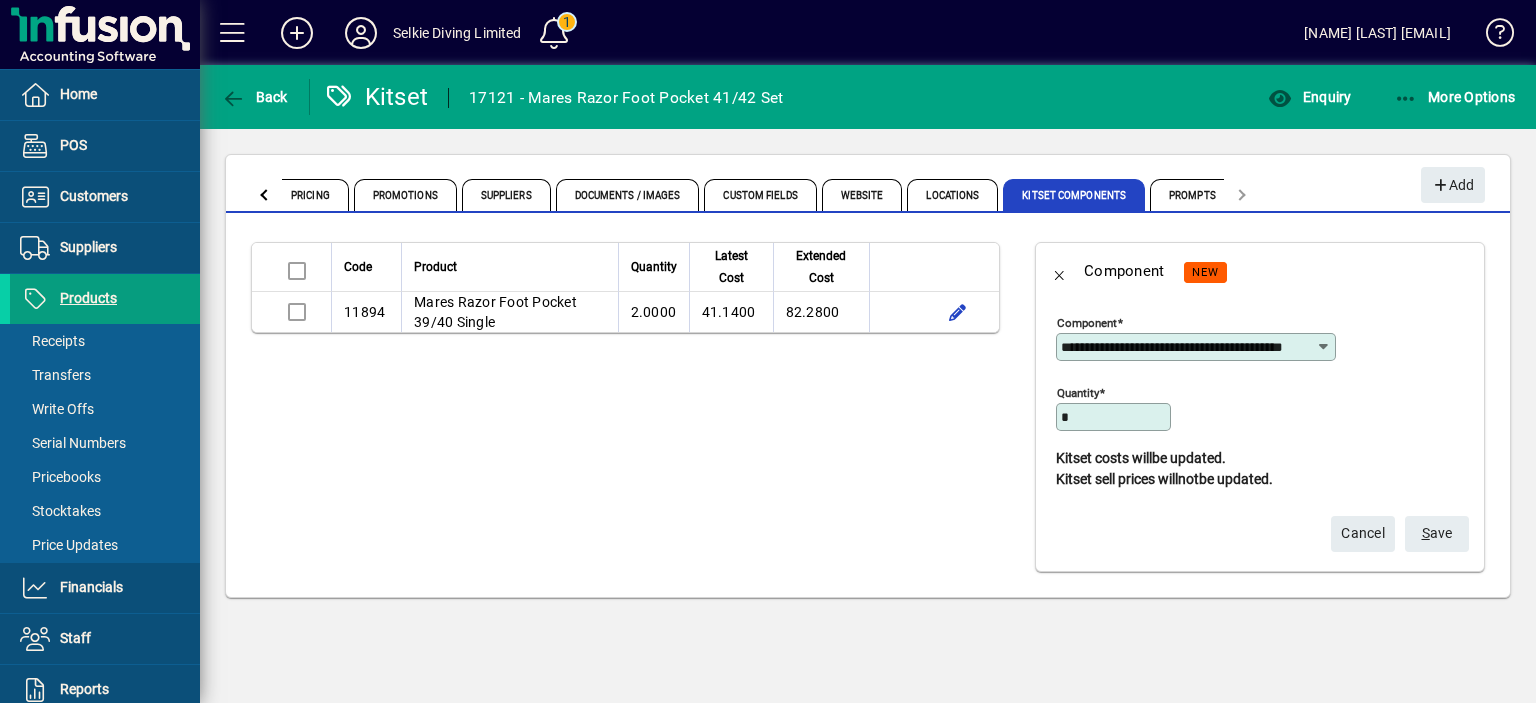 click on "S ave" 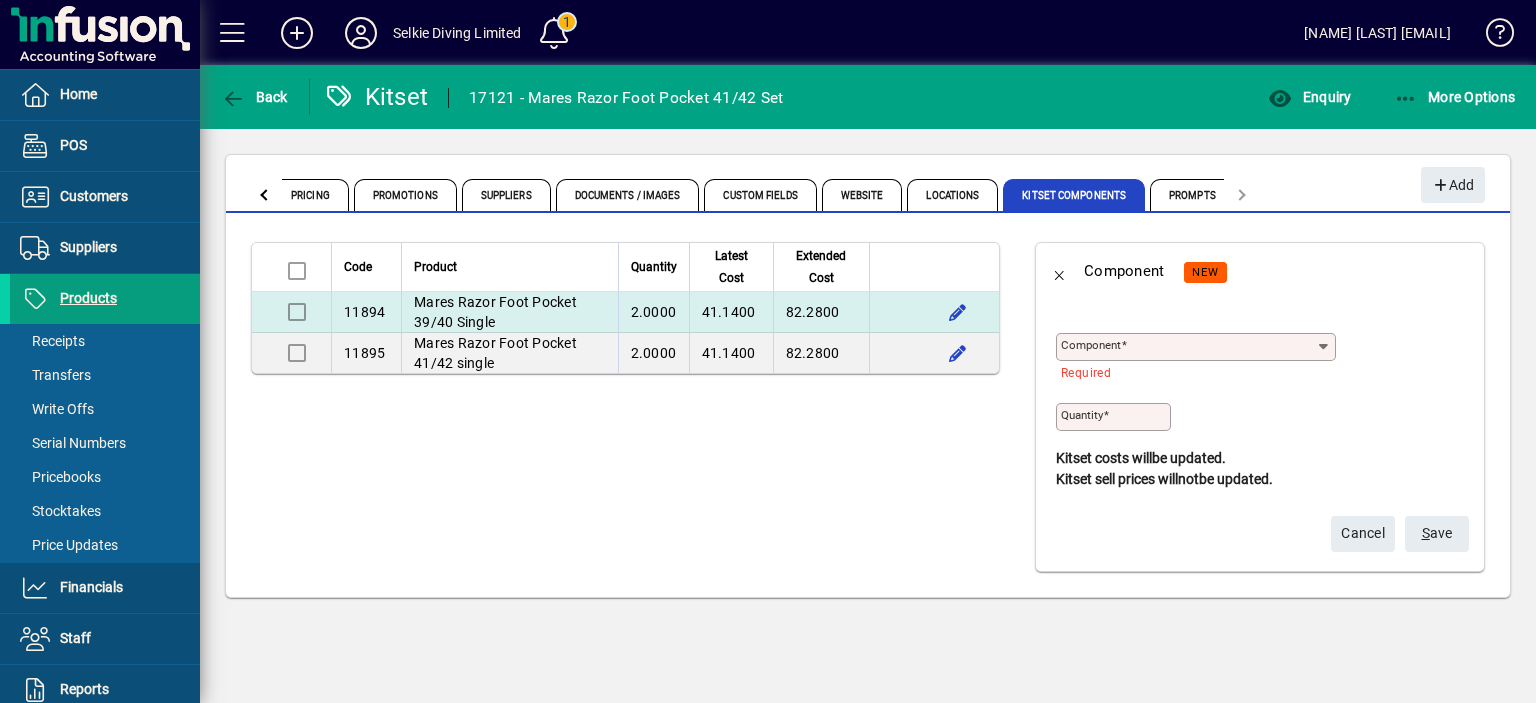 click at bounding box center [291, 312] 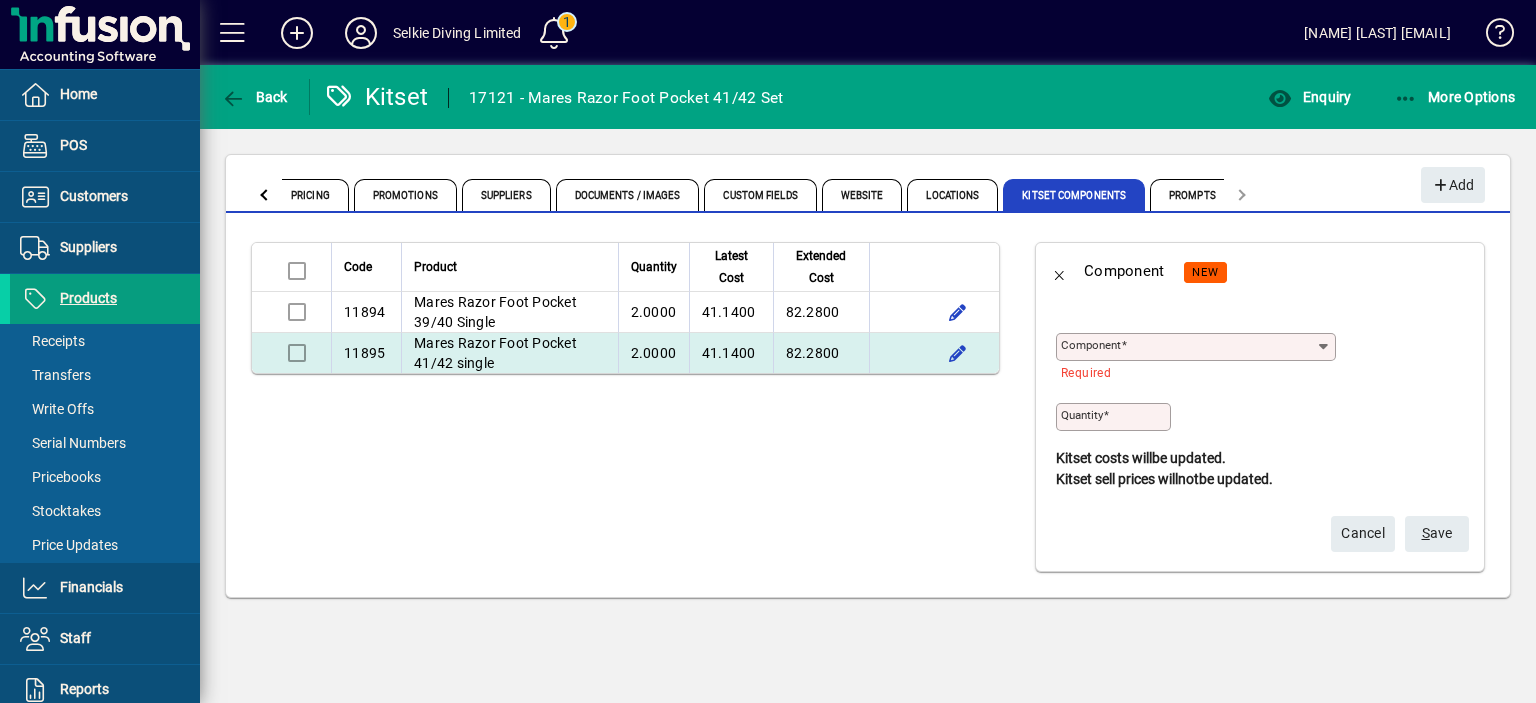 drag, startPoint x: 959, startPoint y: 309, endPoint x: 950, endPoint y: 331, distance: 23.769728 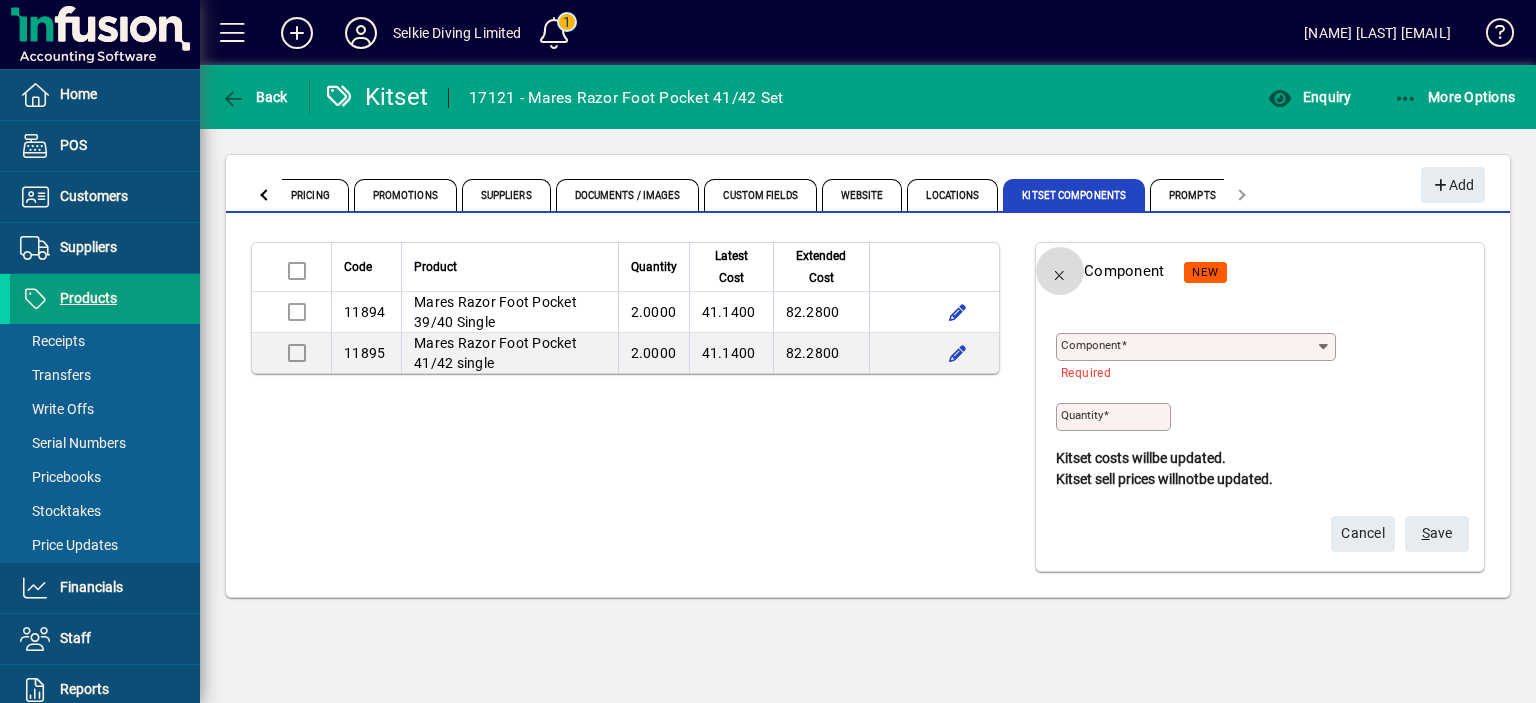 click 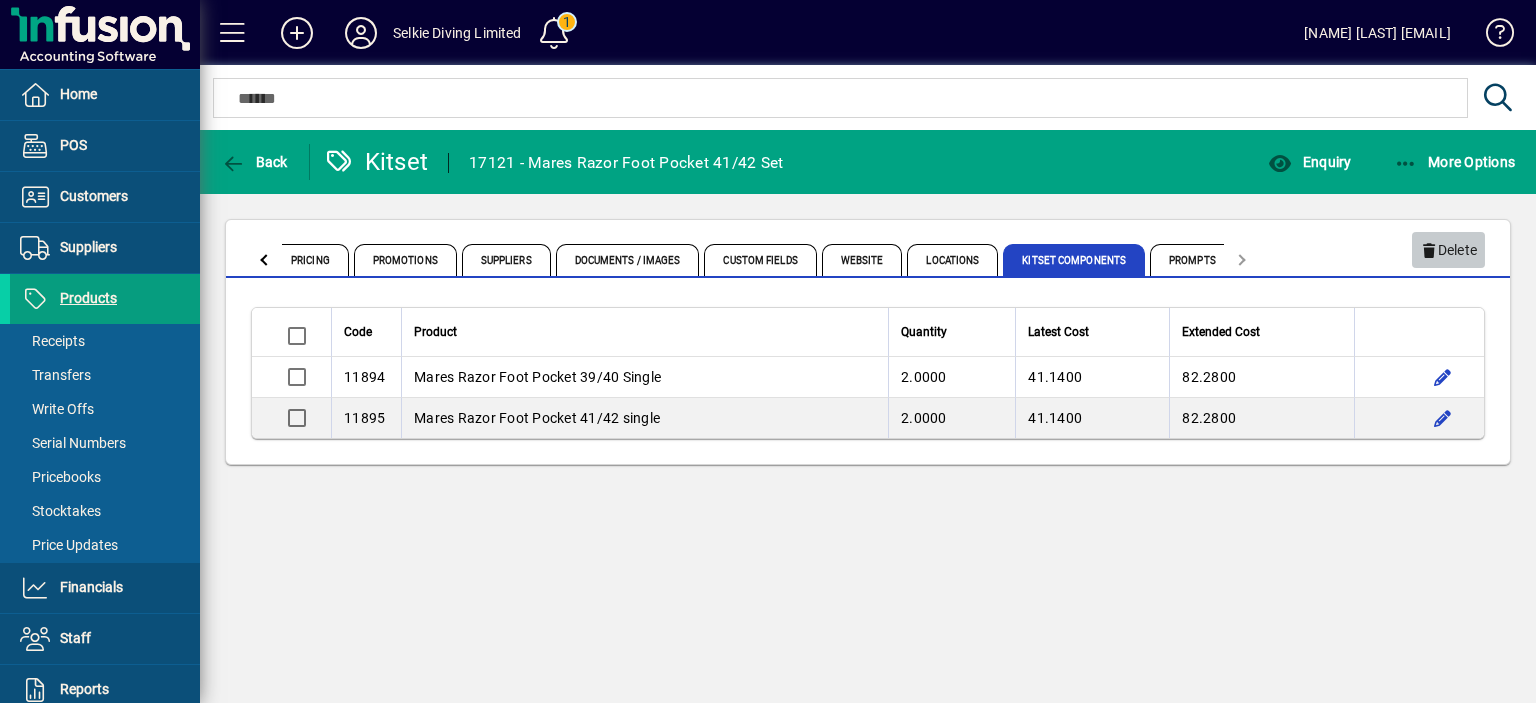 click on "Delete" 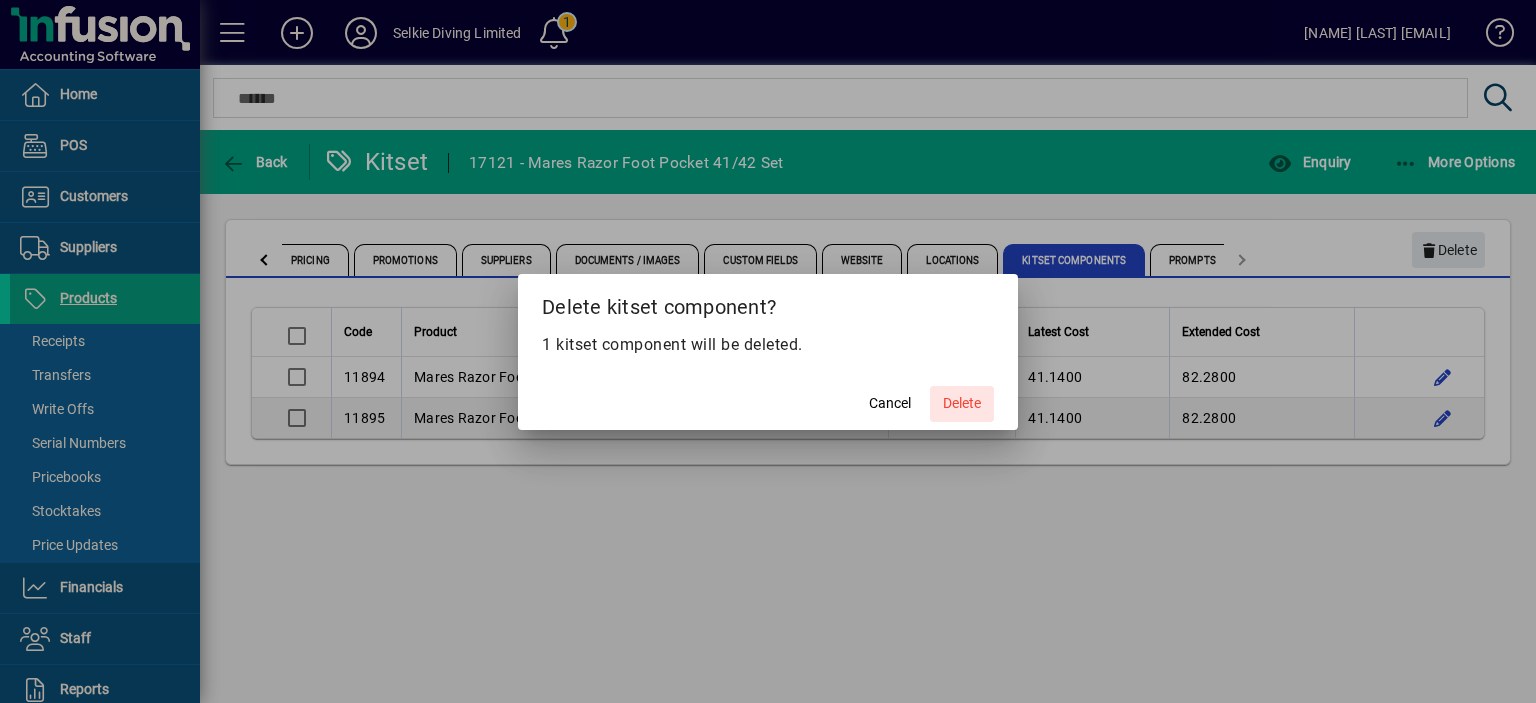 click 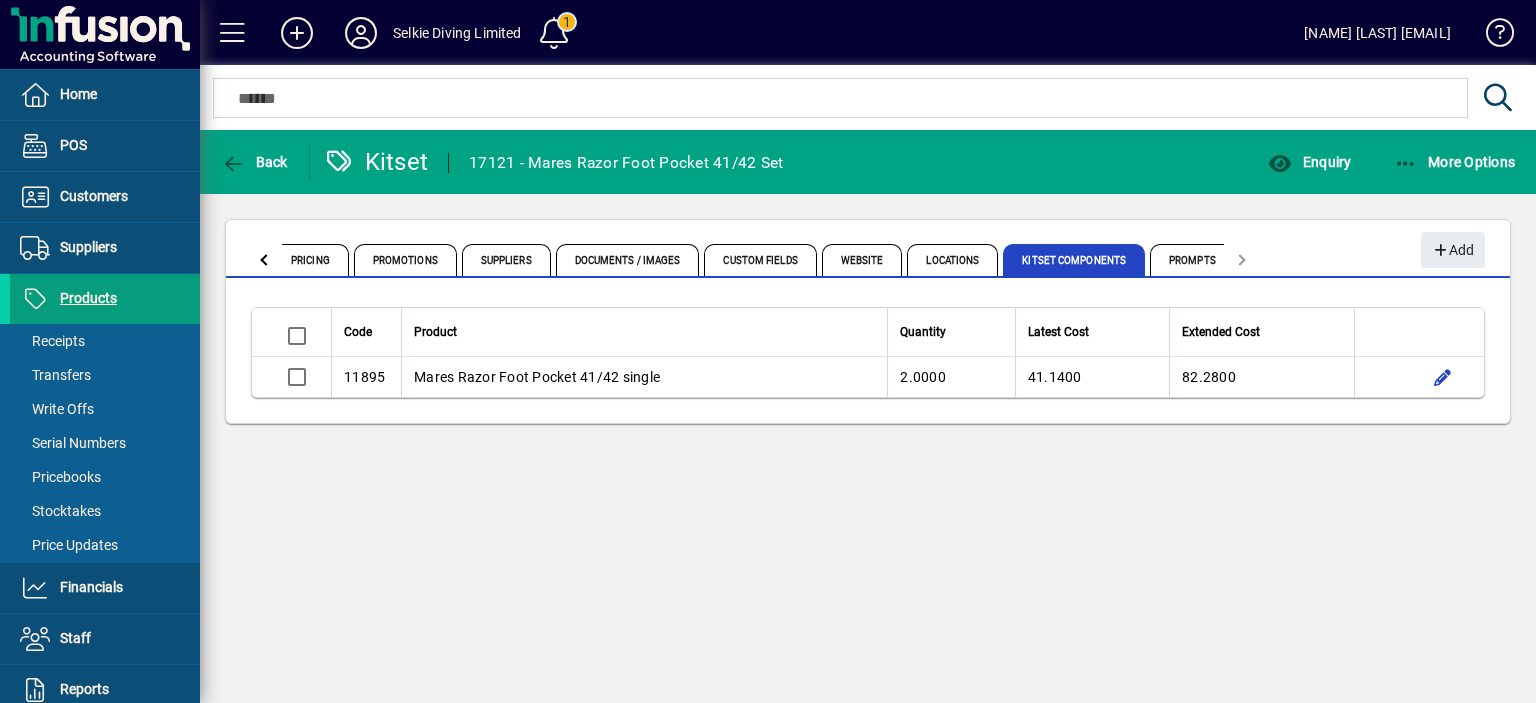 click 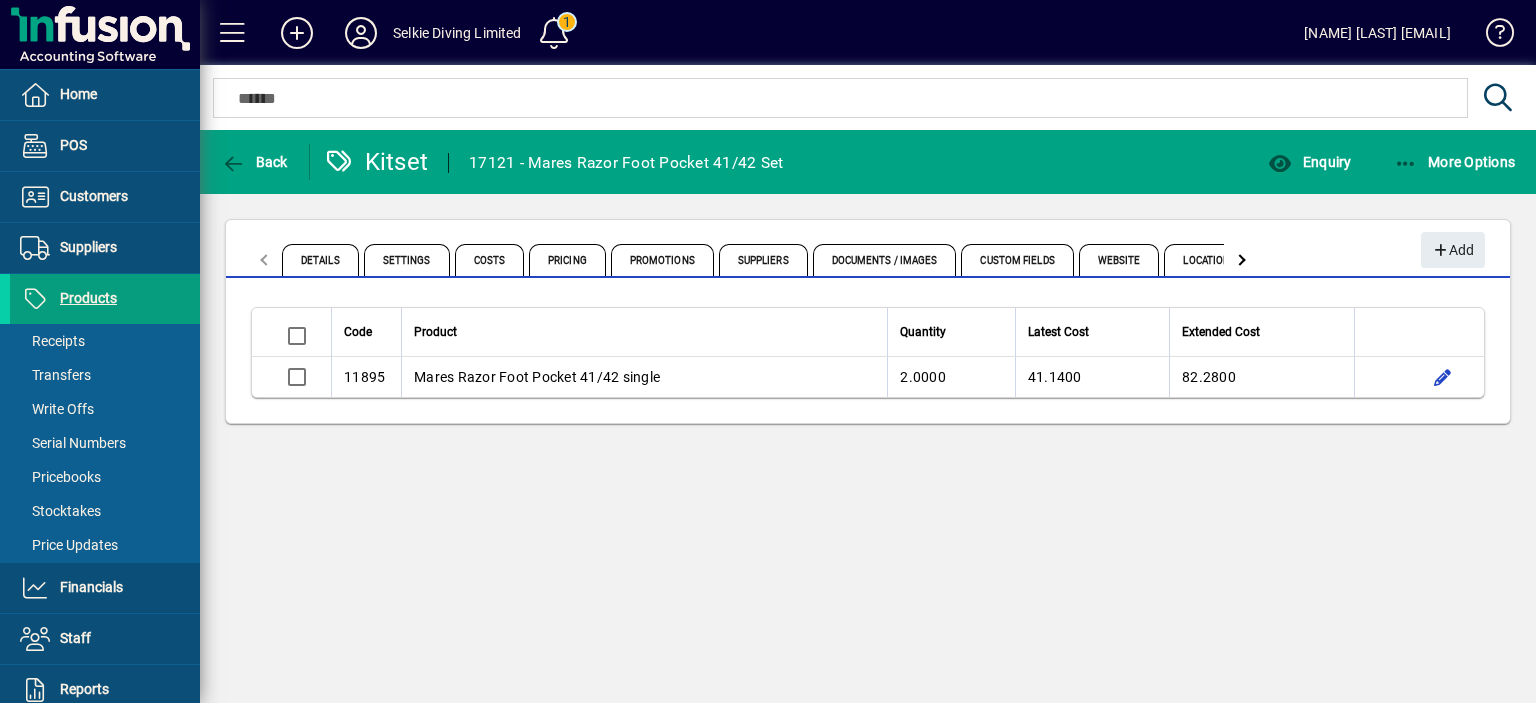 click 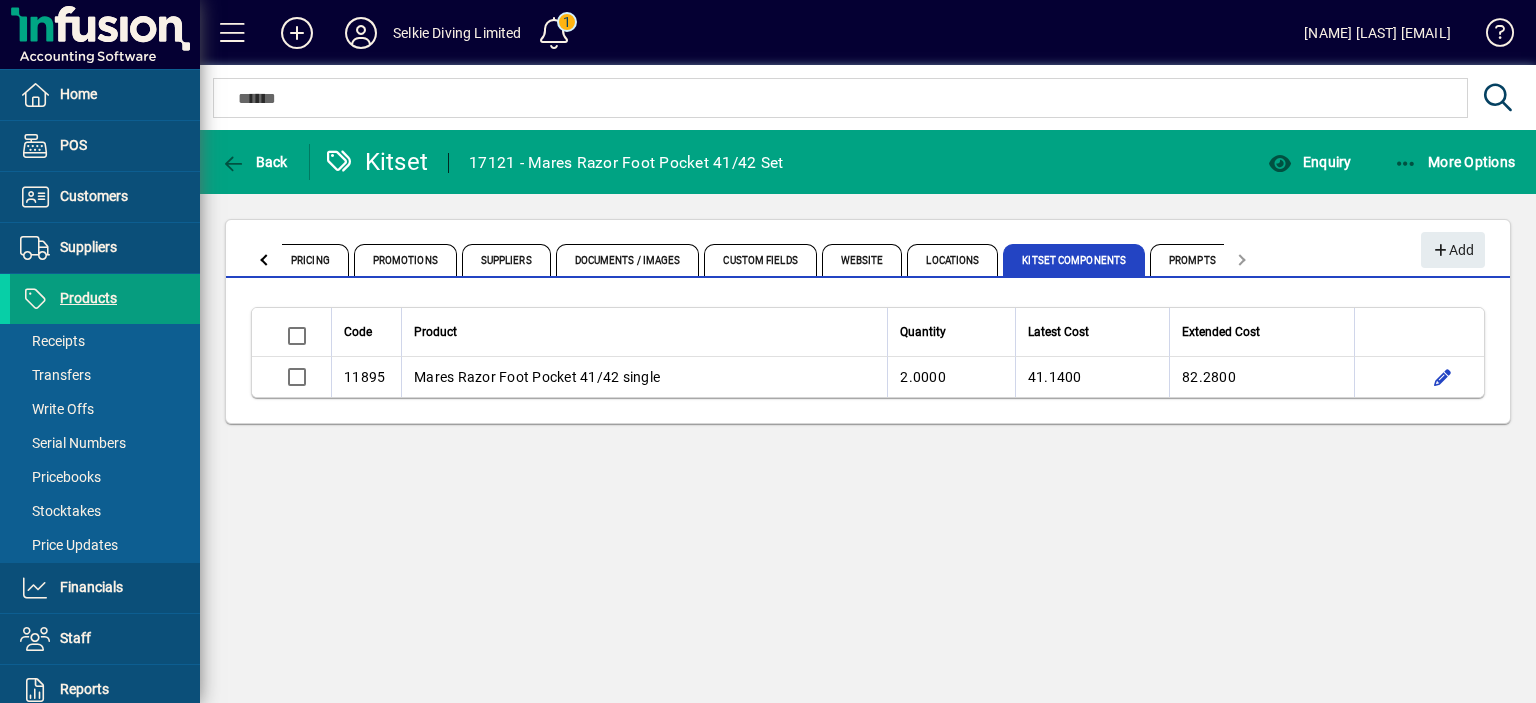 click on "Details Settings Costs Pricing Promotions Suppliers Documents / Images Custom Fields Website Locations Kitset Components Prompts" 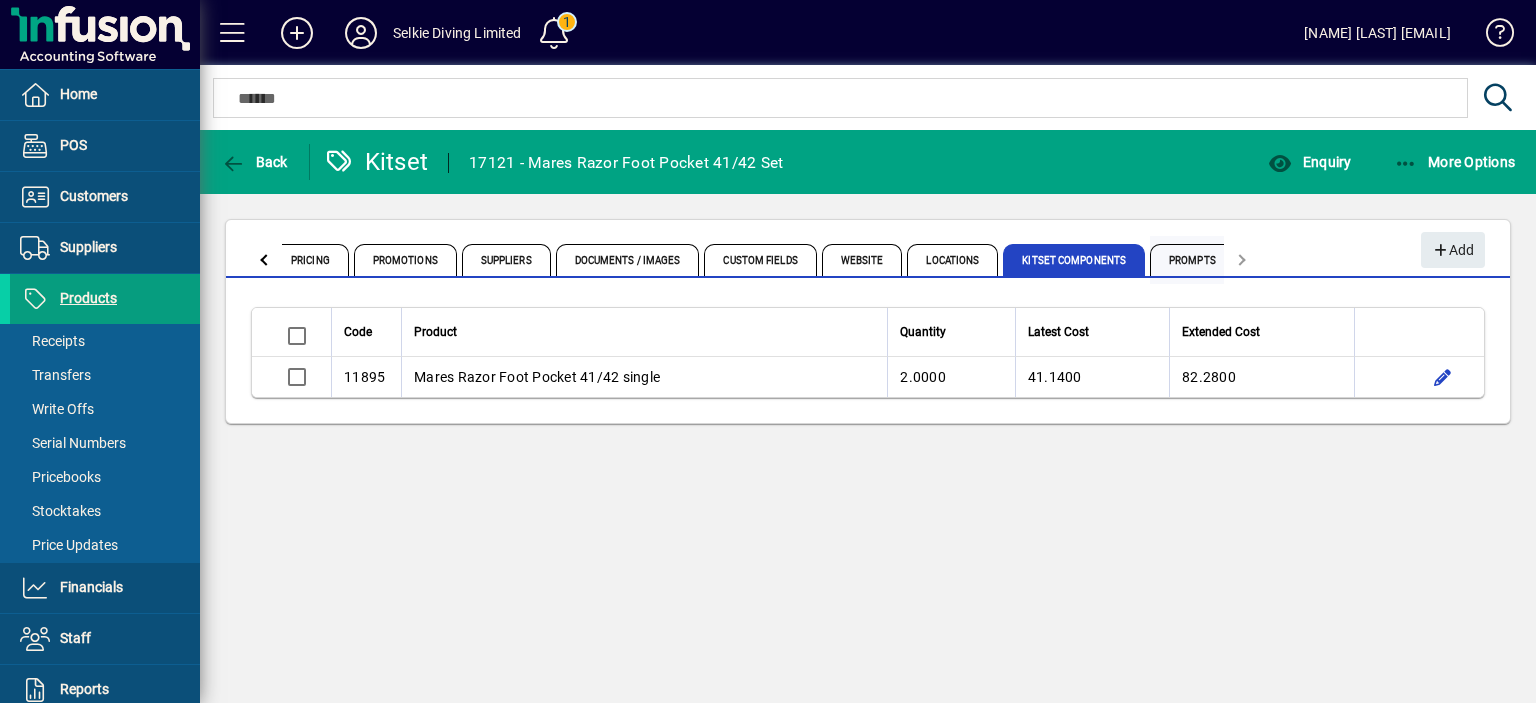 click on "Prompts" at bounding box center (1192, 260) 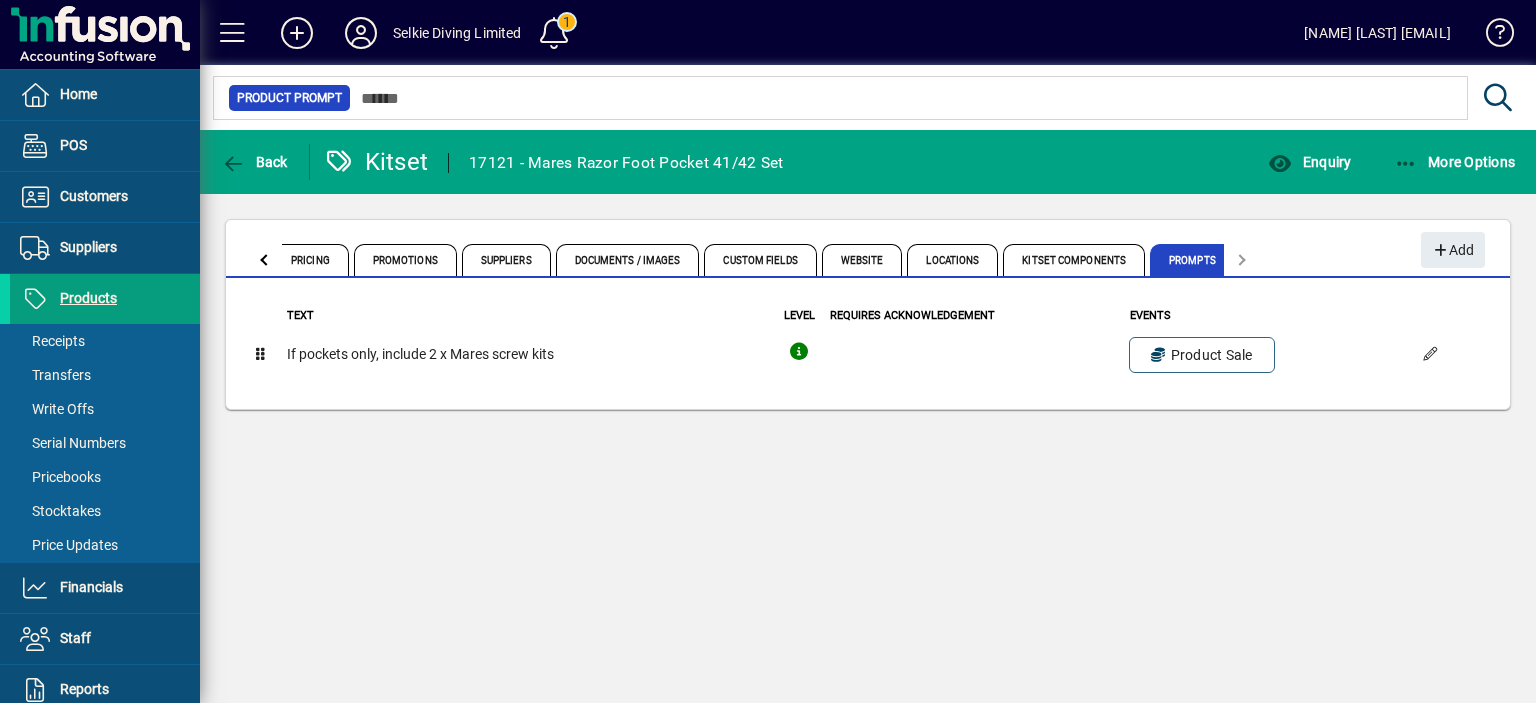 drag, startPoint x: 260, startPoint y: 259, endPoint x: 272, endPoint y: 259, distance: 12 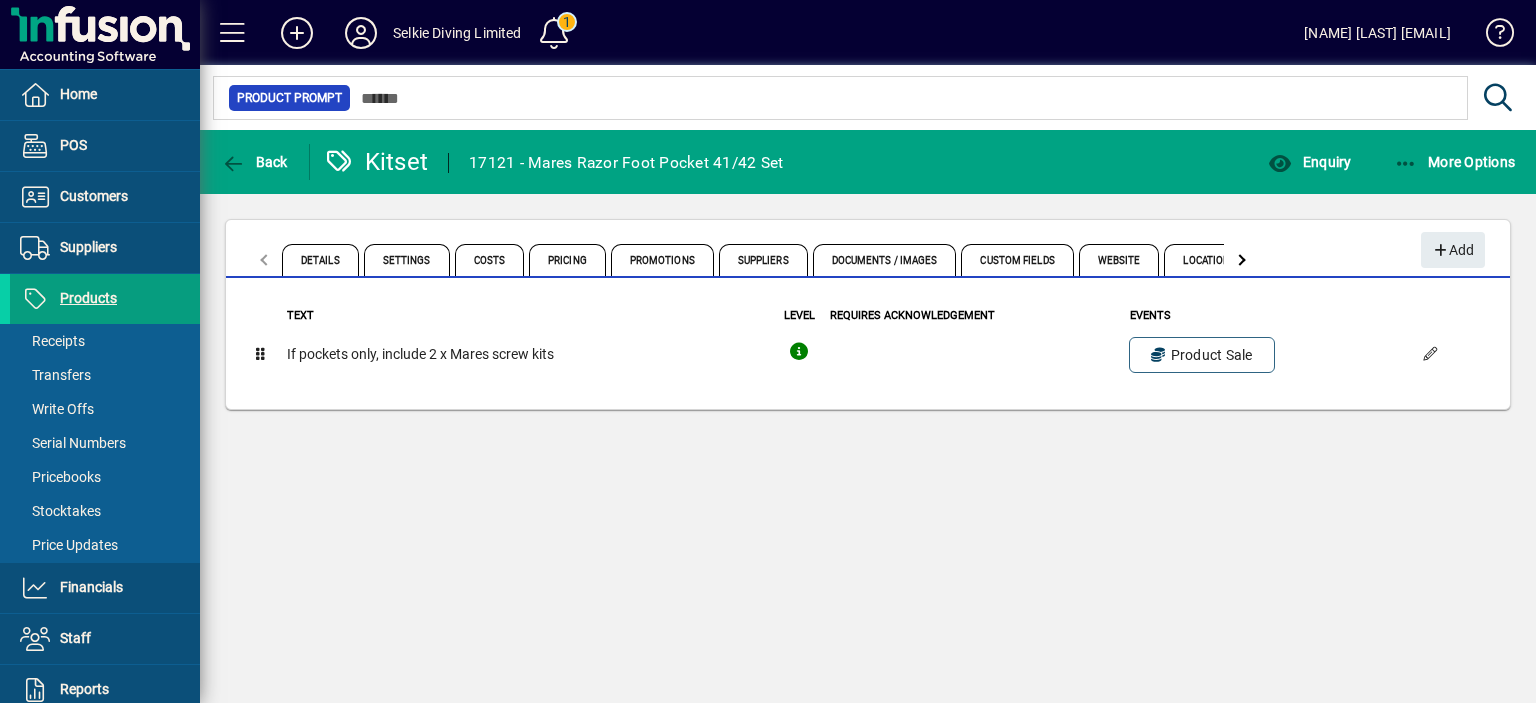 click on "Details Settings Costs Pricing Promotions Suppliers Documents / Images Custom Fields Website Locations Kitset Components Prompts" 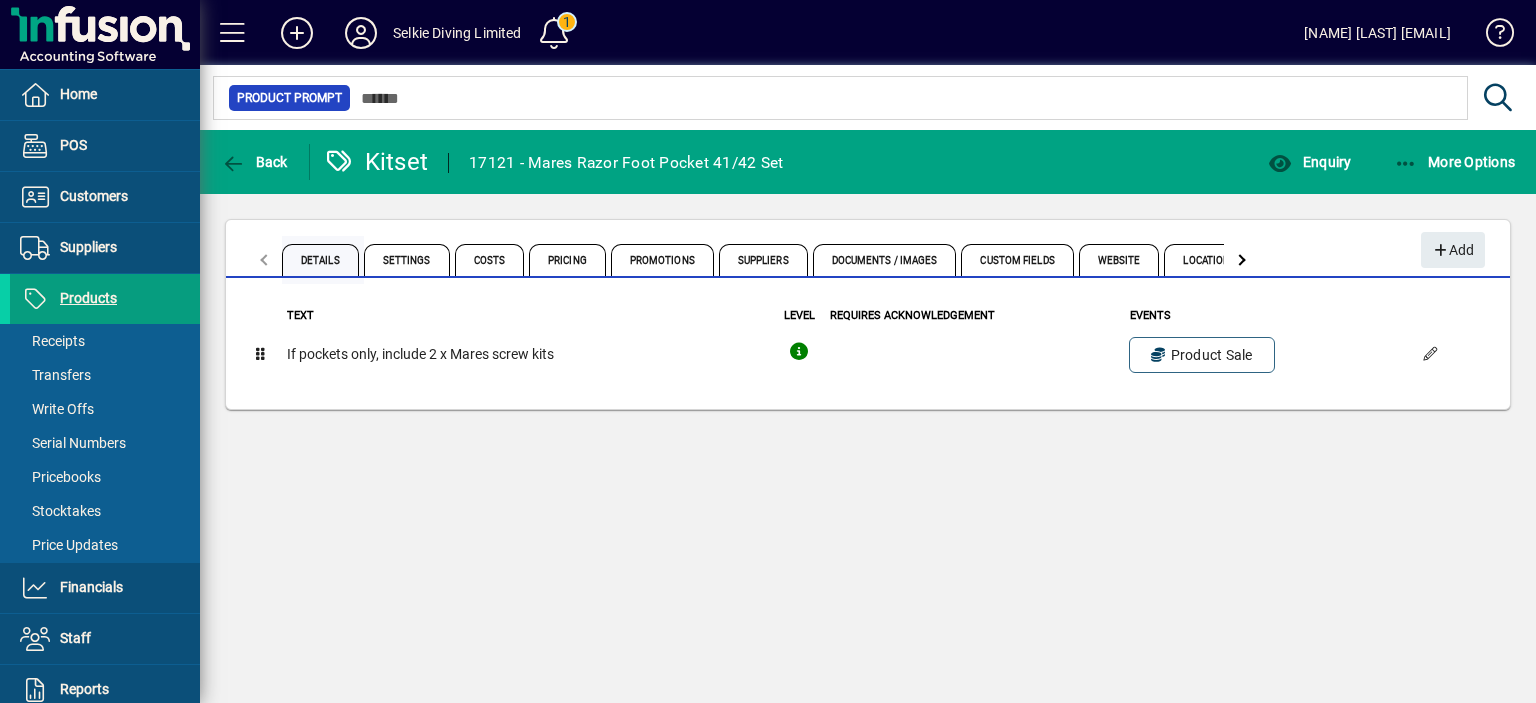 click on "Details" at bounding box center [320, 260] 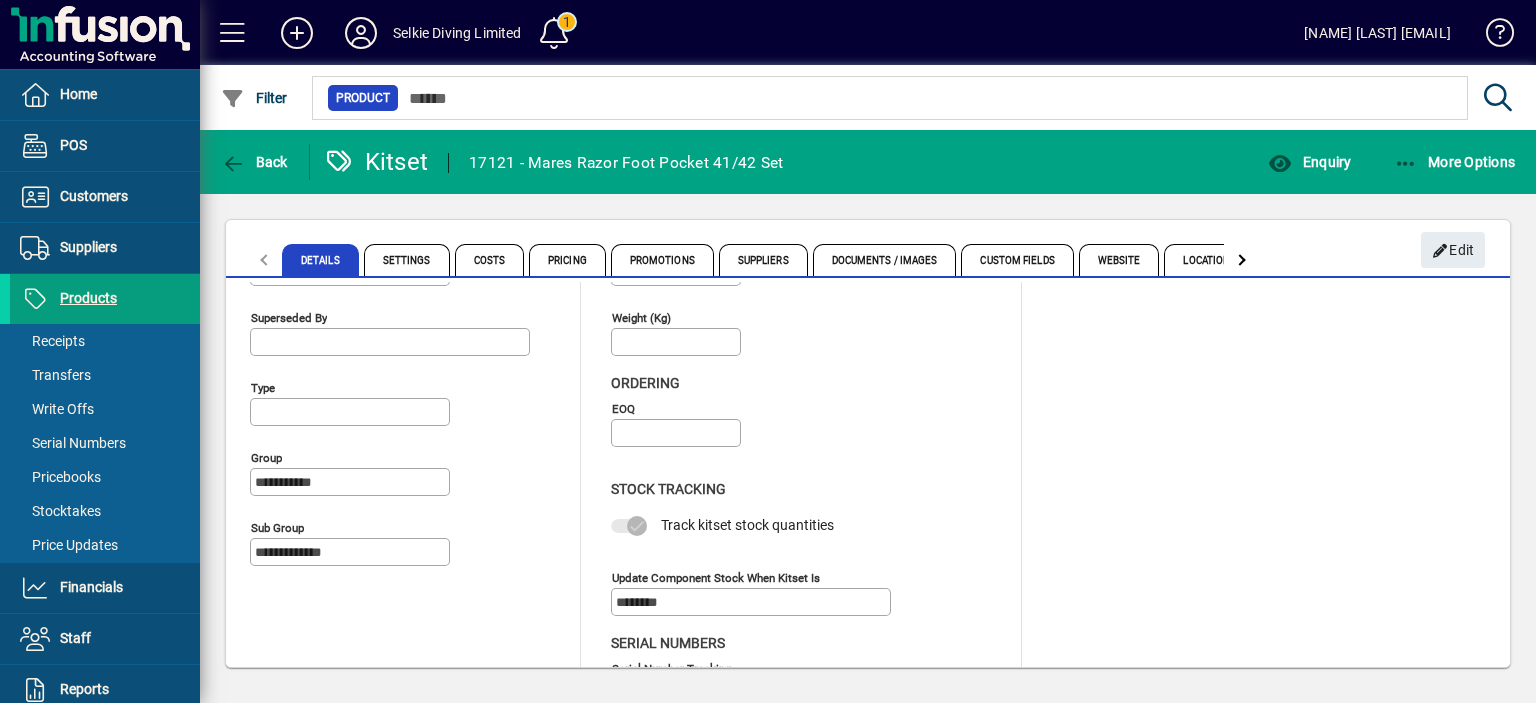 scroll, scrollTop: 364, scrollLeft: 0, axis: vertical 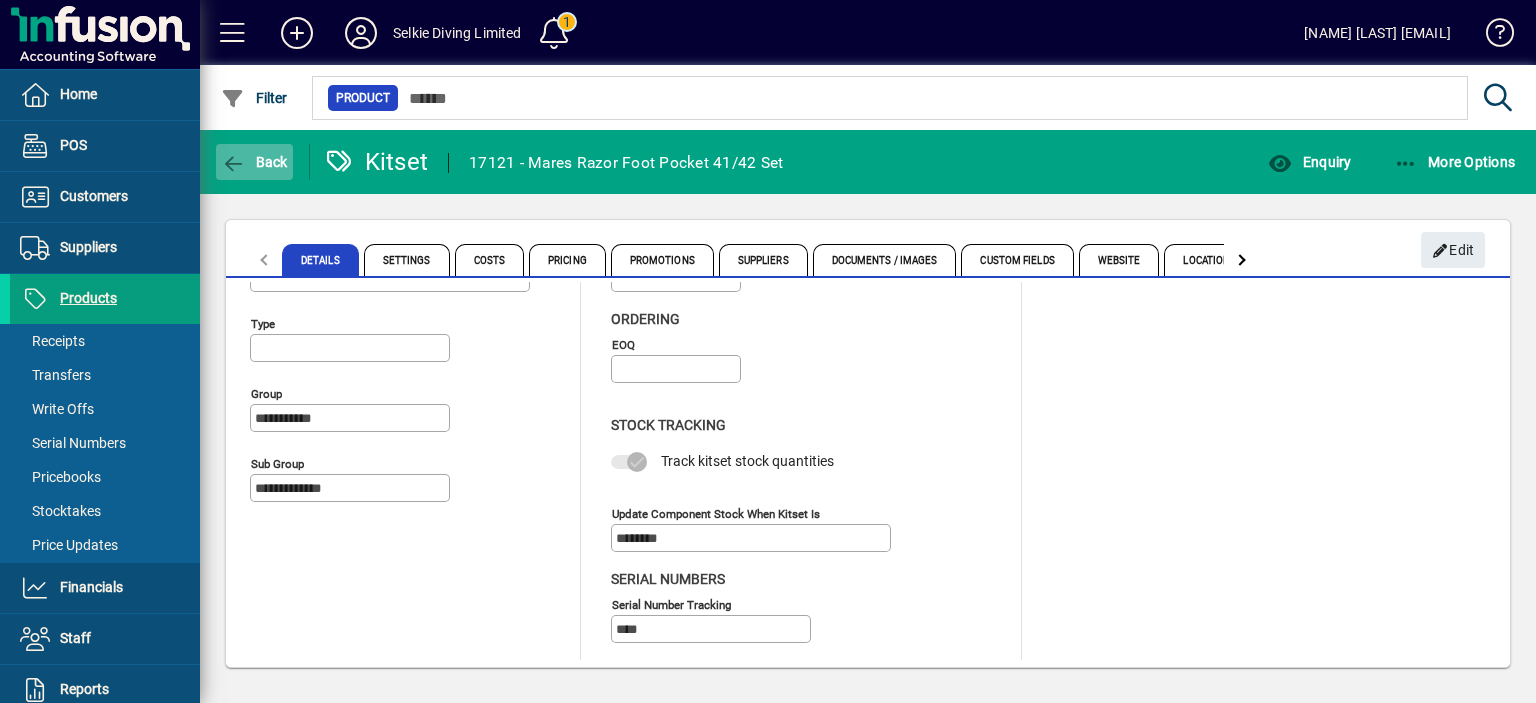 click on "Back" 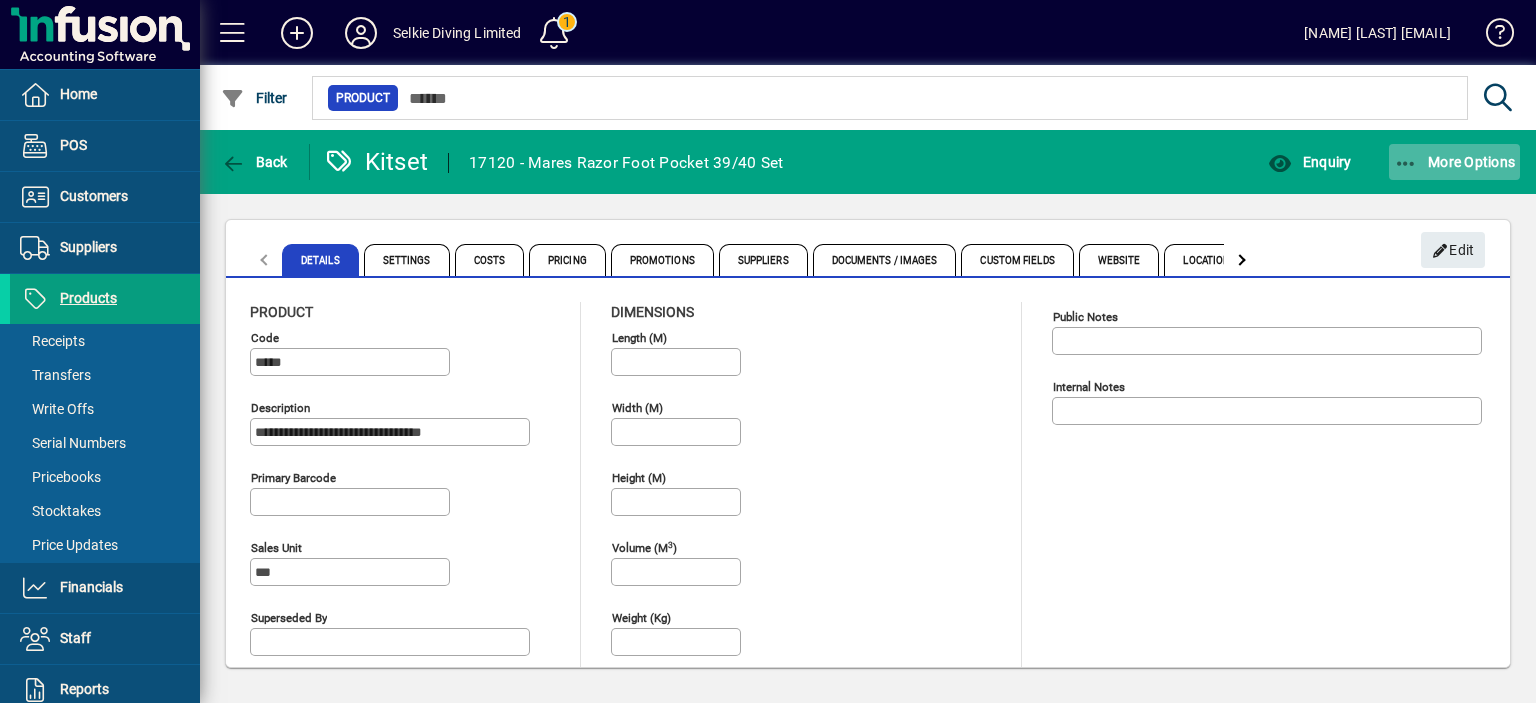 click 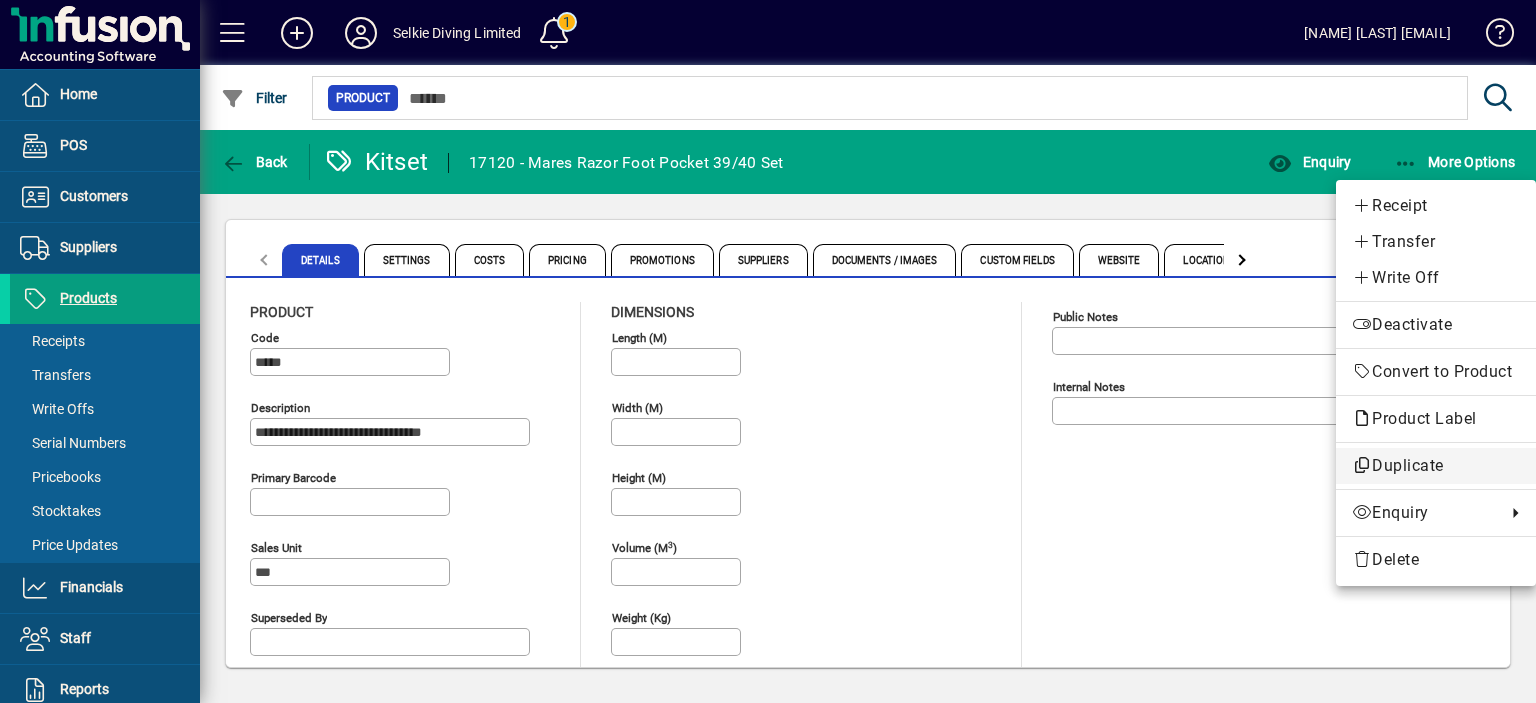 click on "Duplicate" at bounding box center (1436, 466) 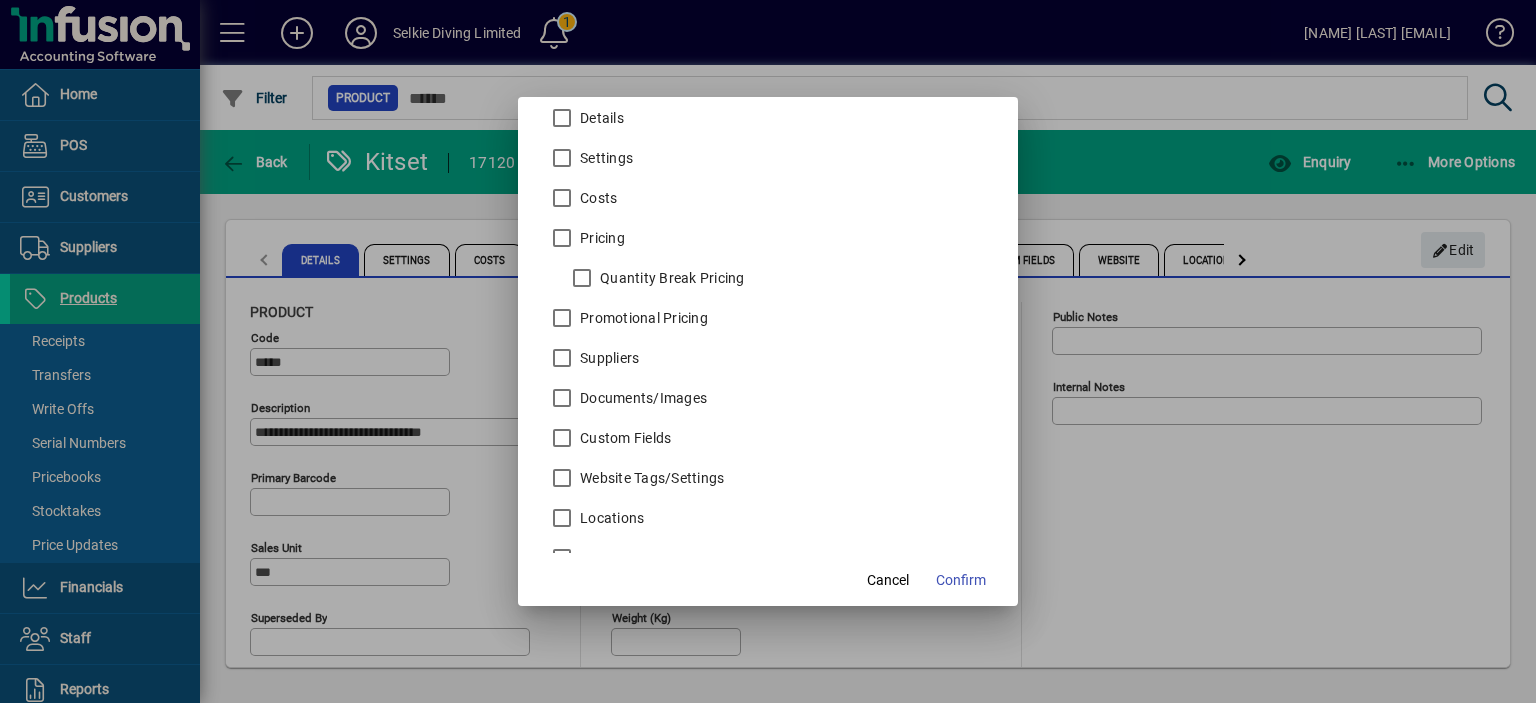 scroll, scrollTop: 112, scrollLeft: 0, axis: vertical 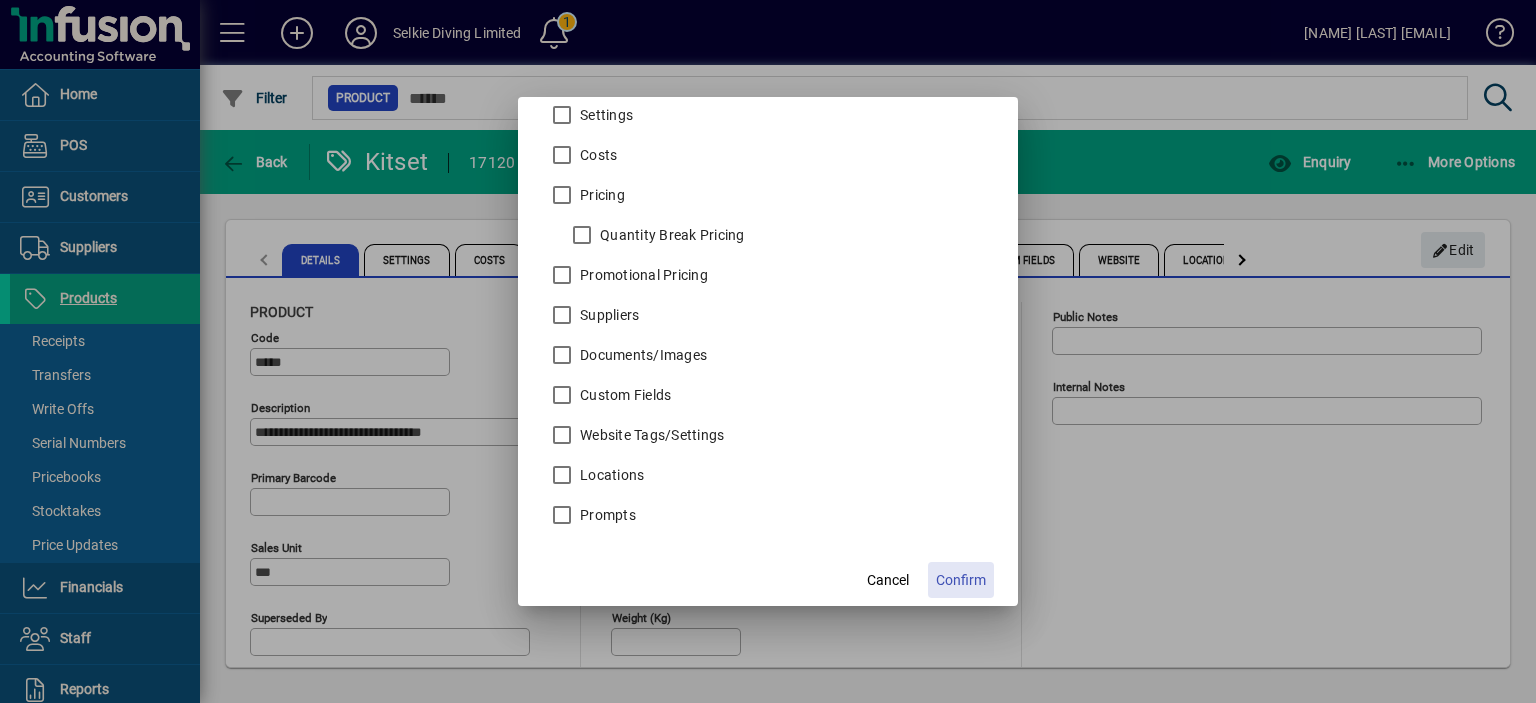 click 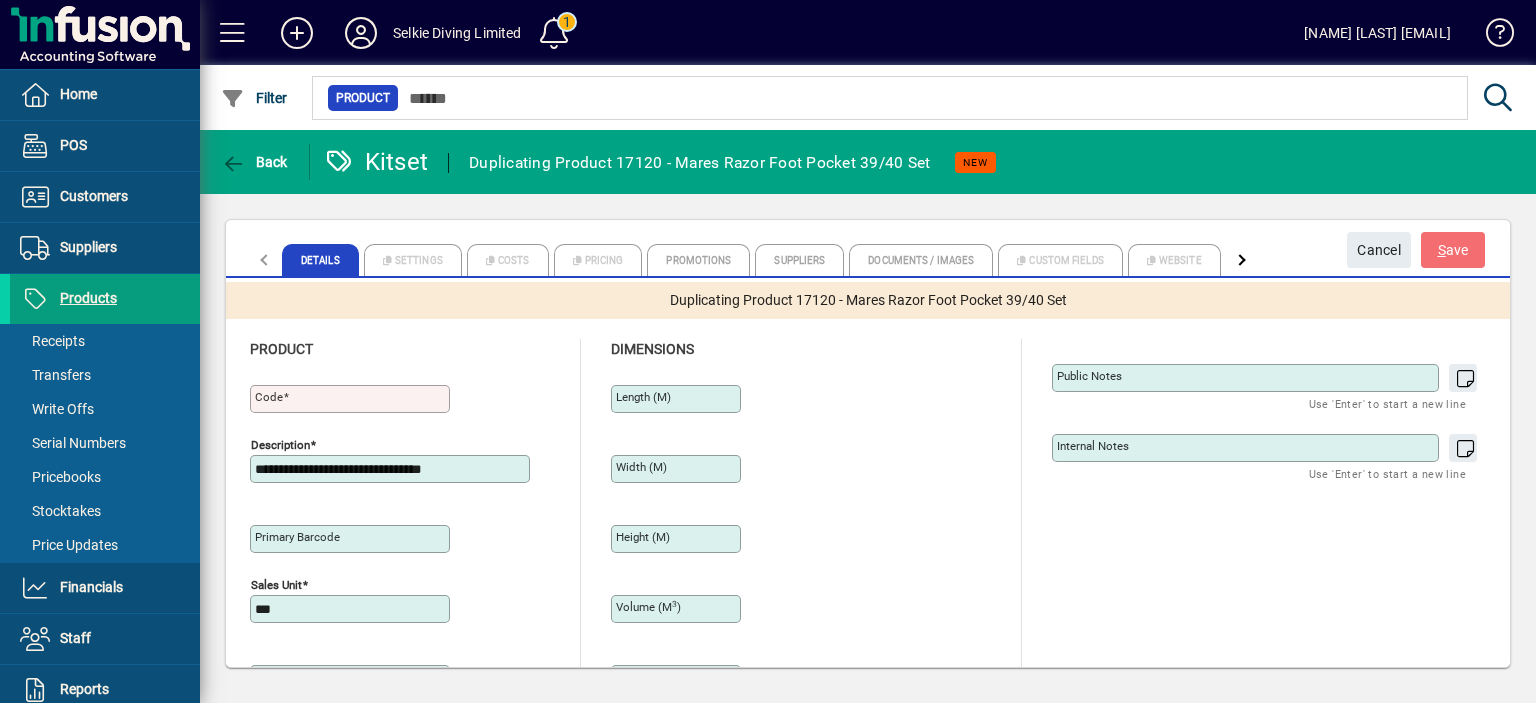 type on "**********" 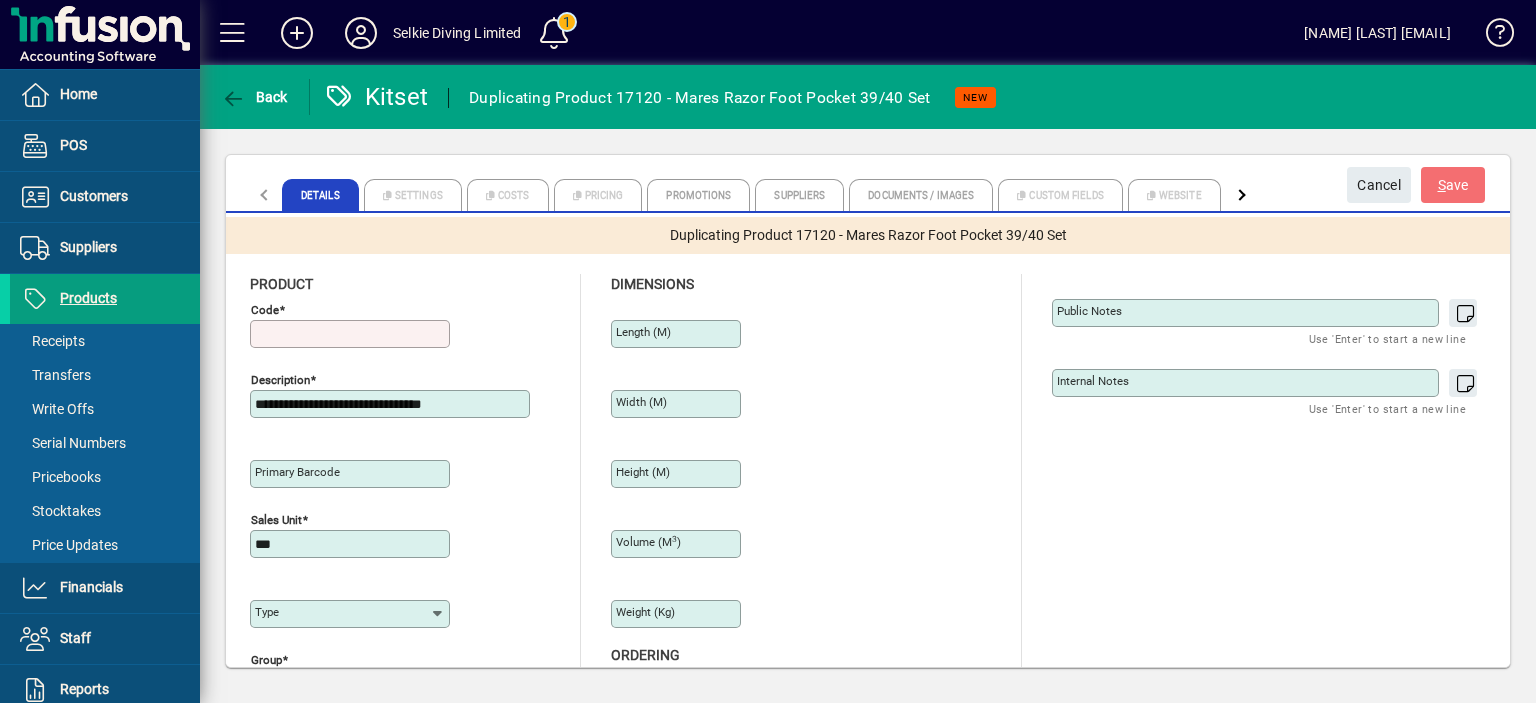 click on "Code" at bounding box center [352, 334] 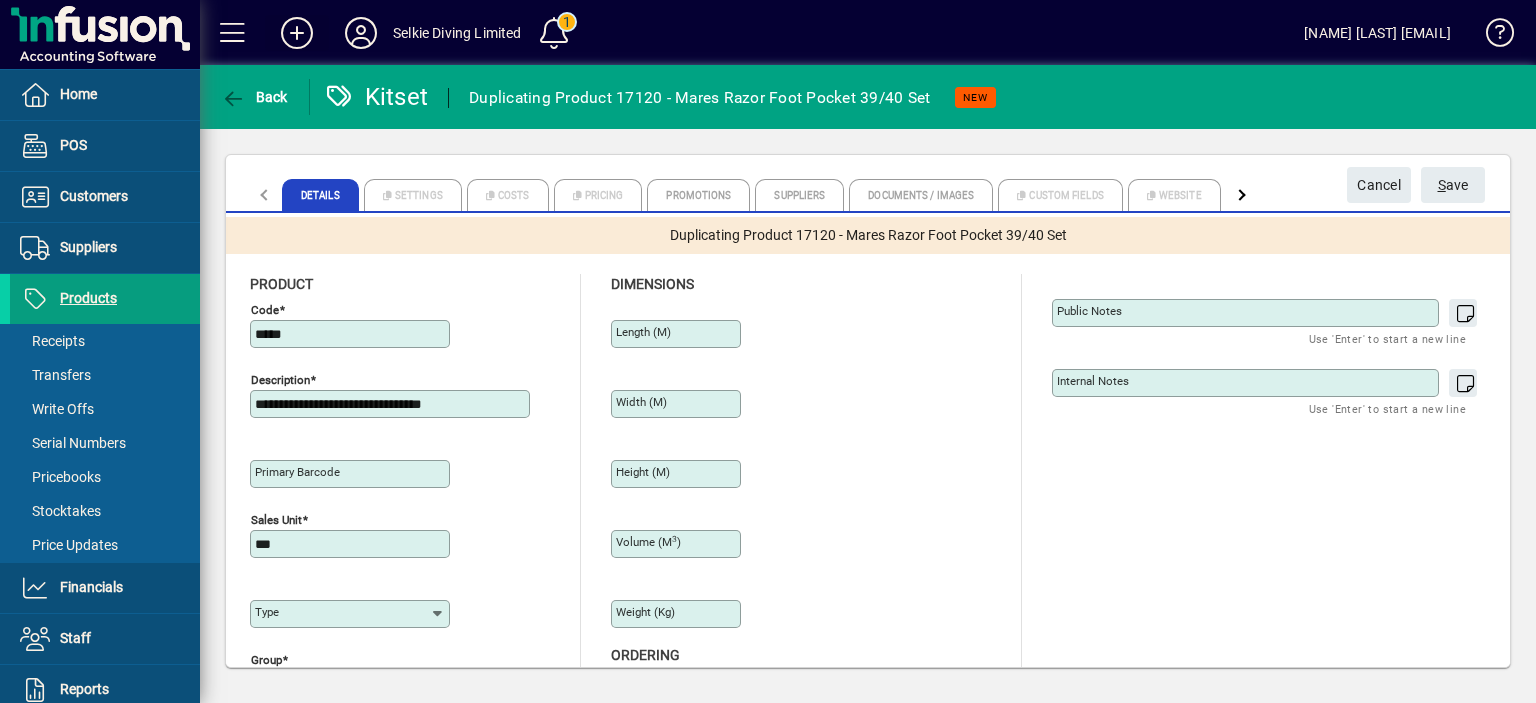 type on "*****" 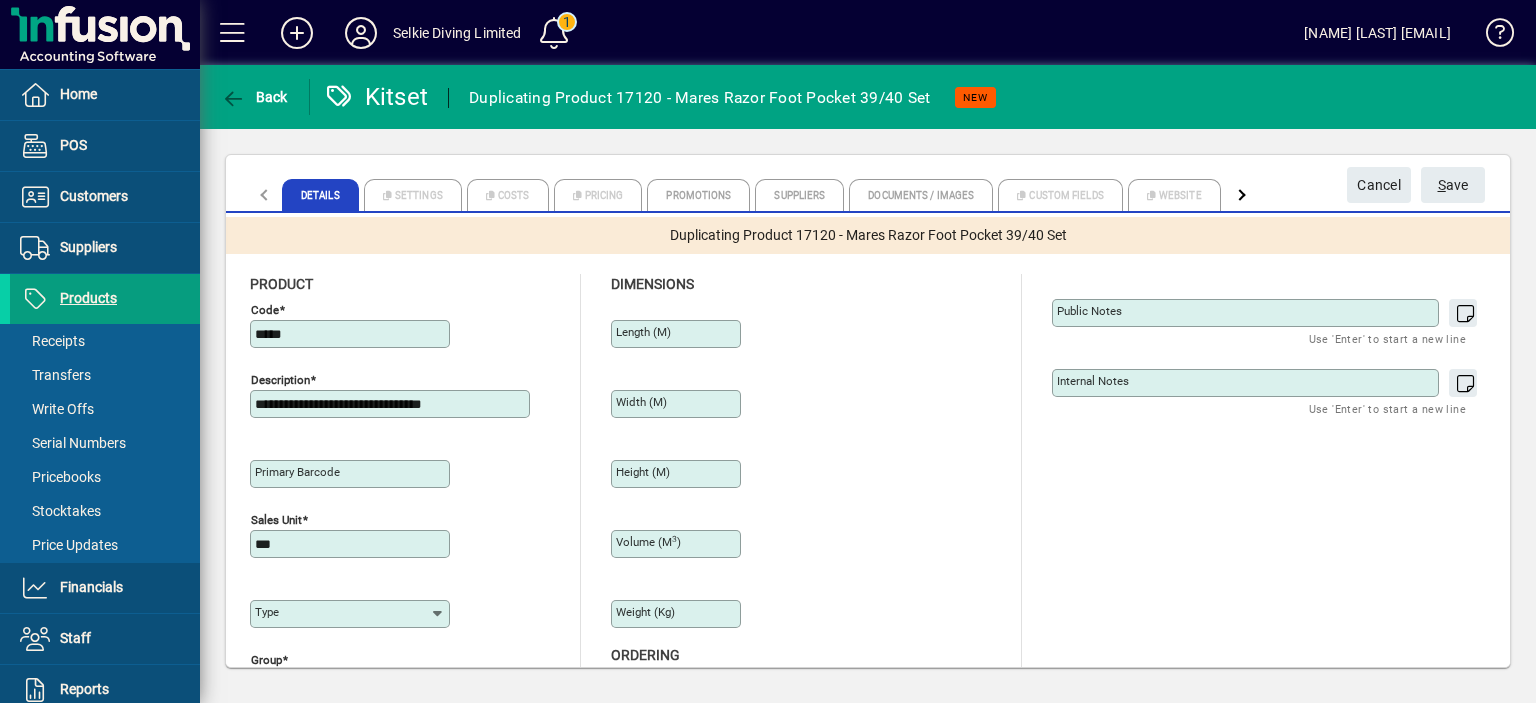 drag, startPoint x: 457, startPoint y: 402, endPoint x: 198, endPoint y: 412, distance: 259.193 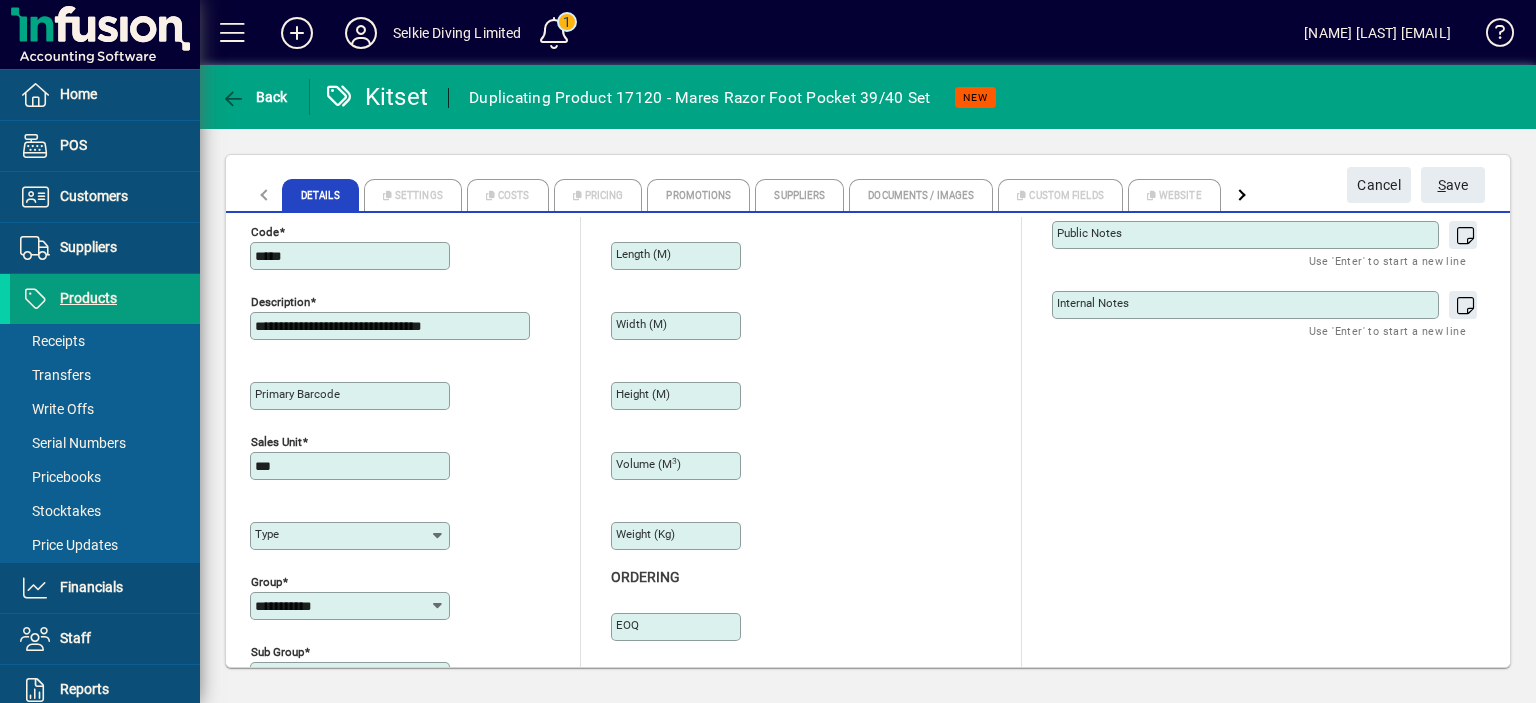scroll, scrollTop: 0, scrollLeft: 0, axis: both 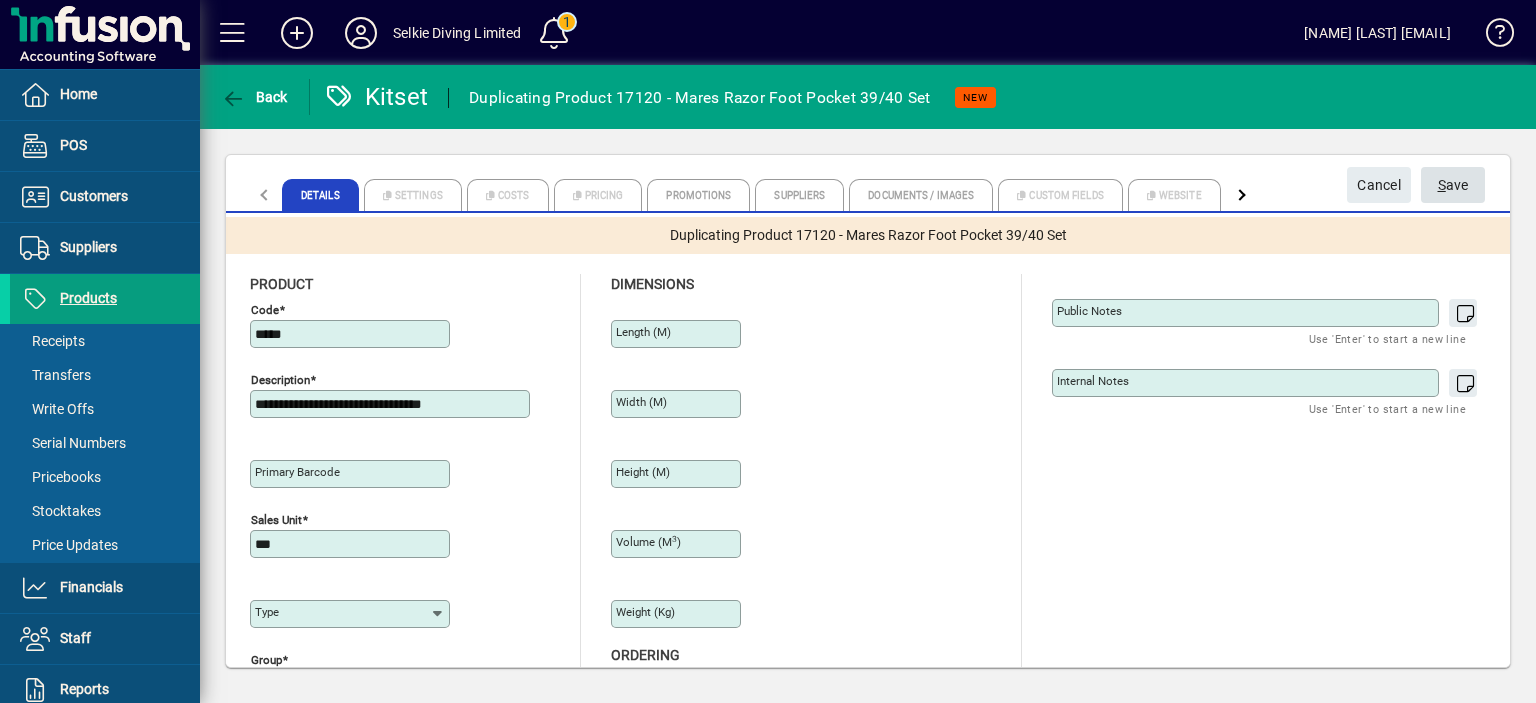type on "**********" 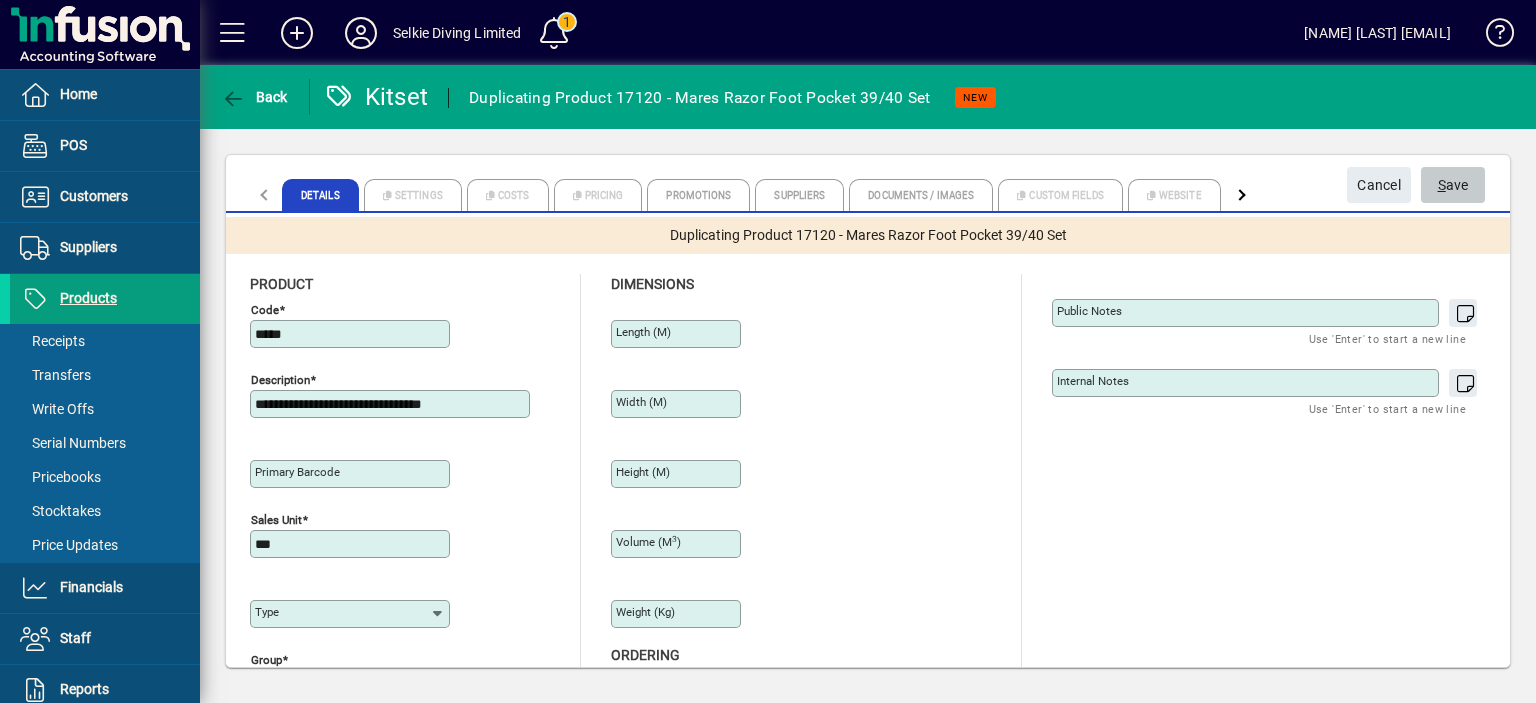 click on "S ave" 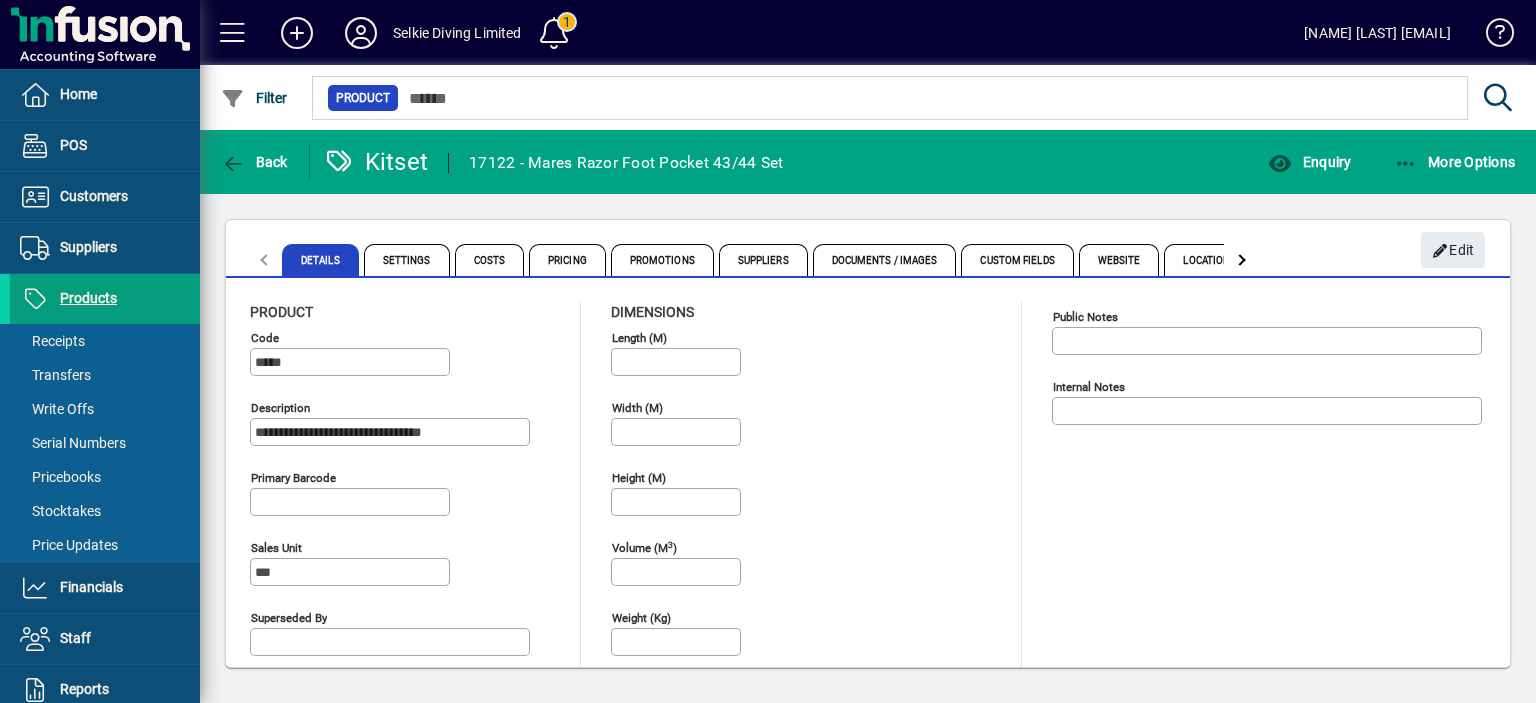 click 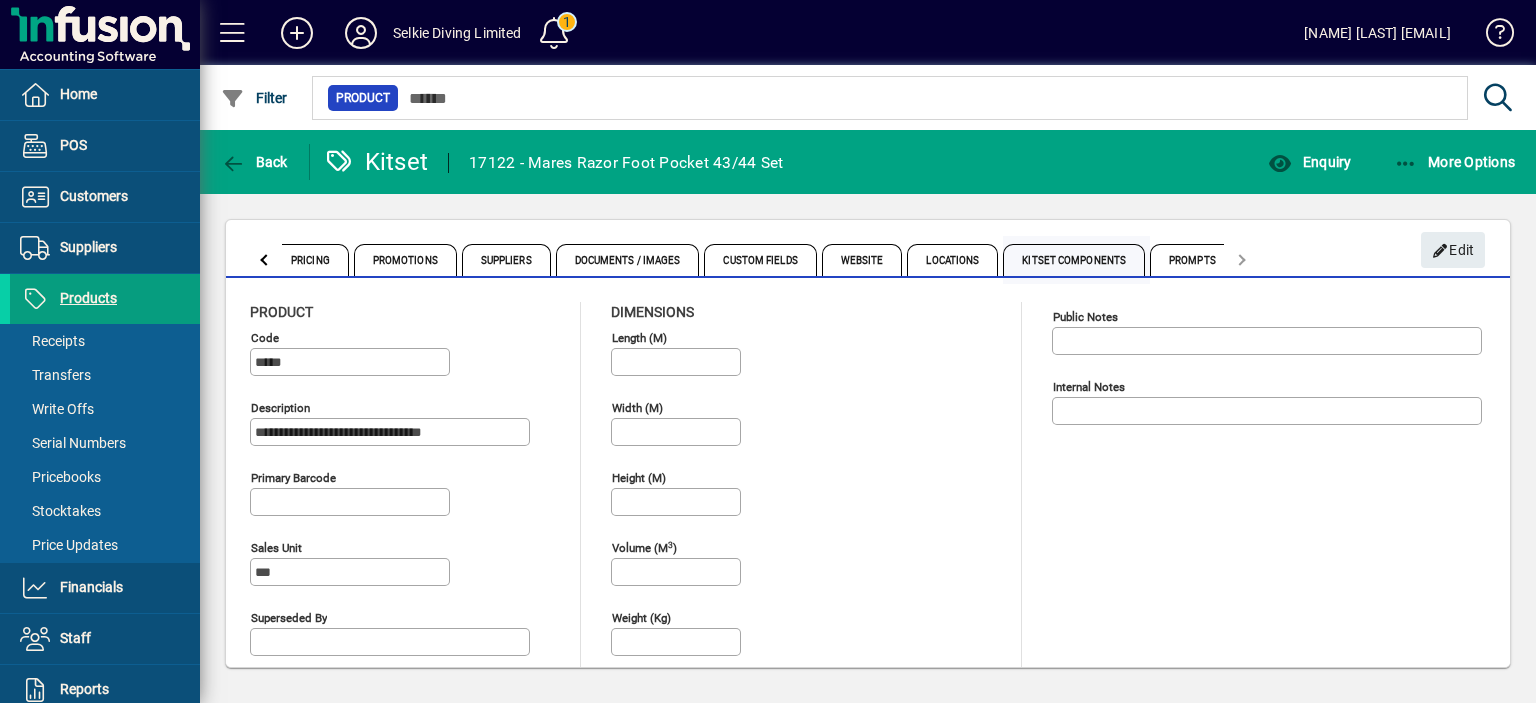 click on "Kitset Components" at bounding box center [1074, 260] 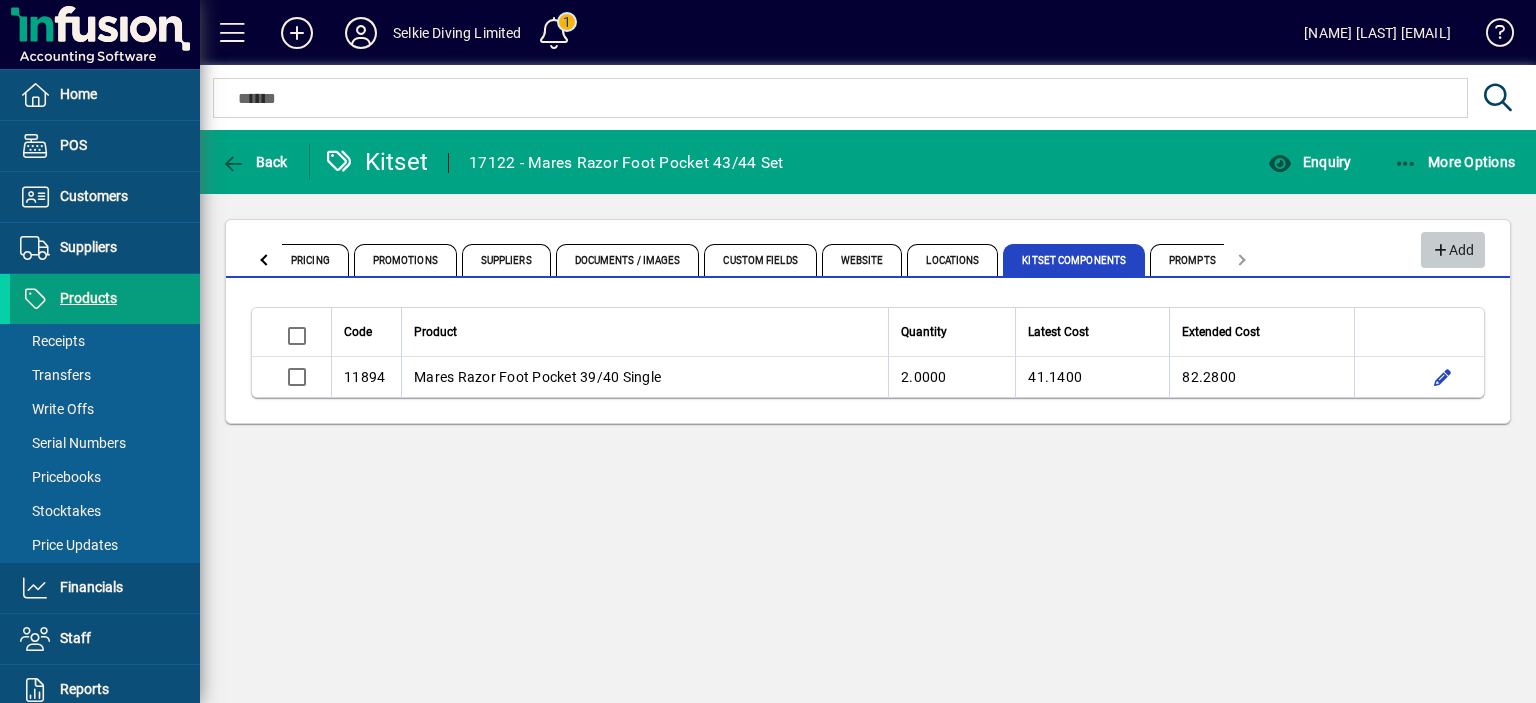 click 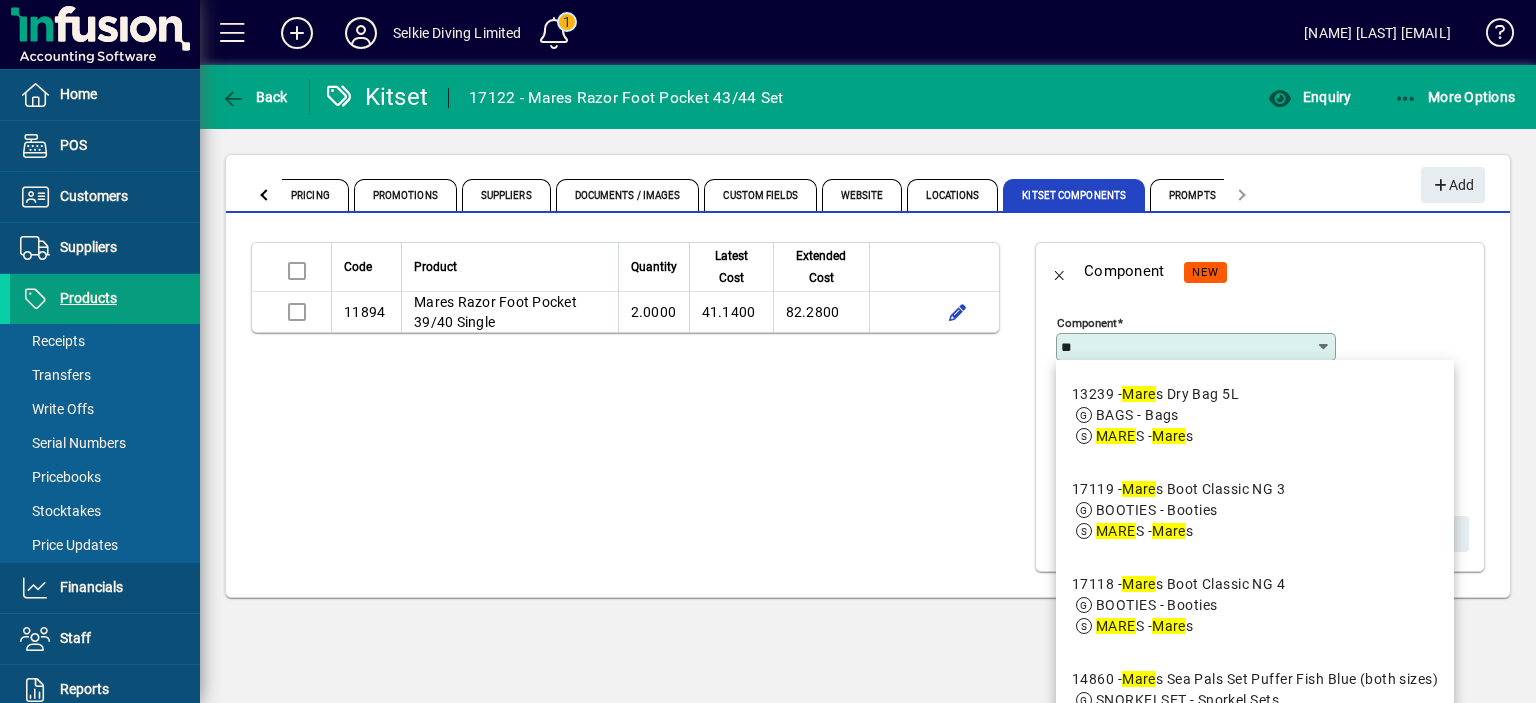 type on "*" 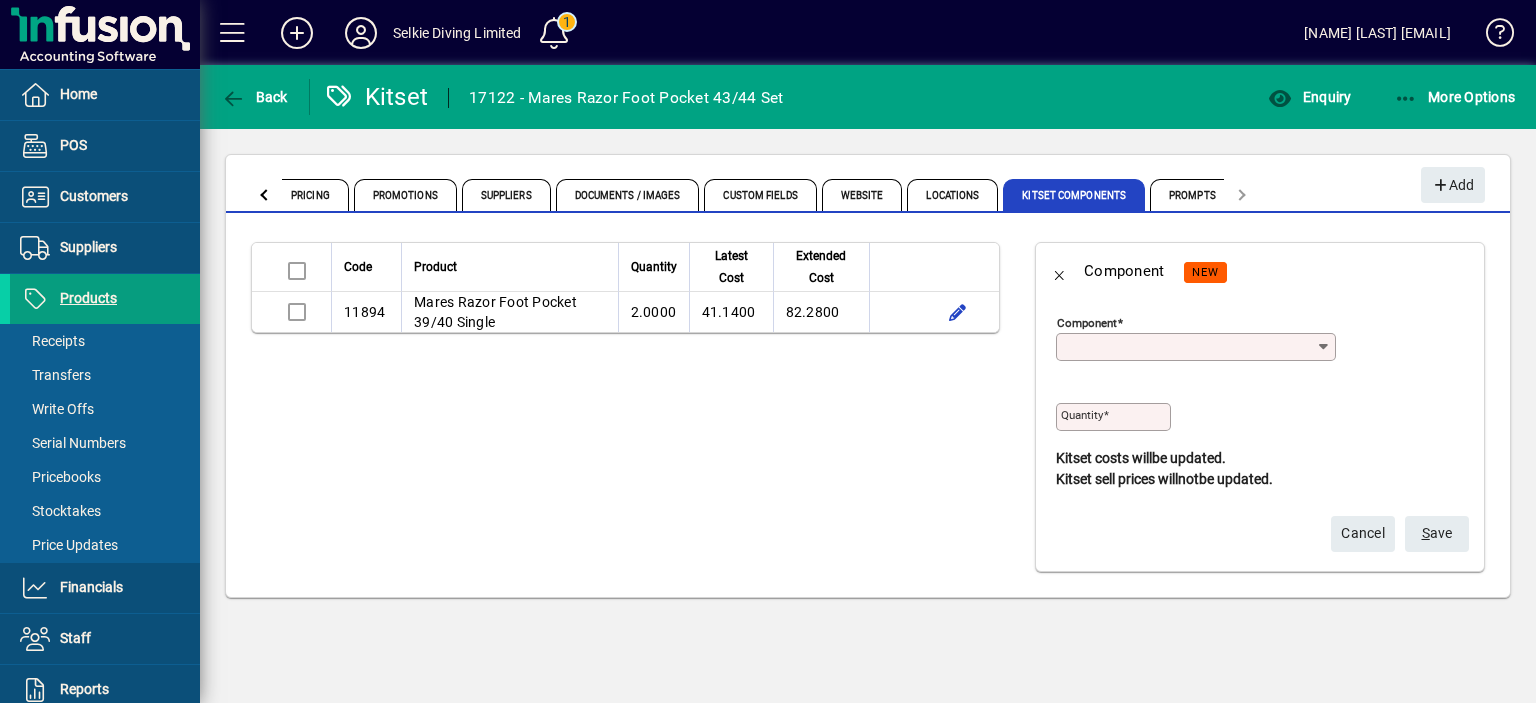paste on "**********" 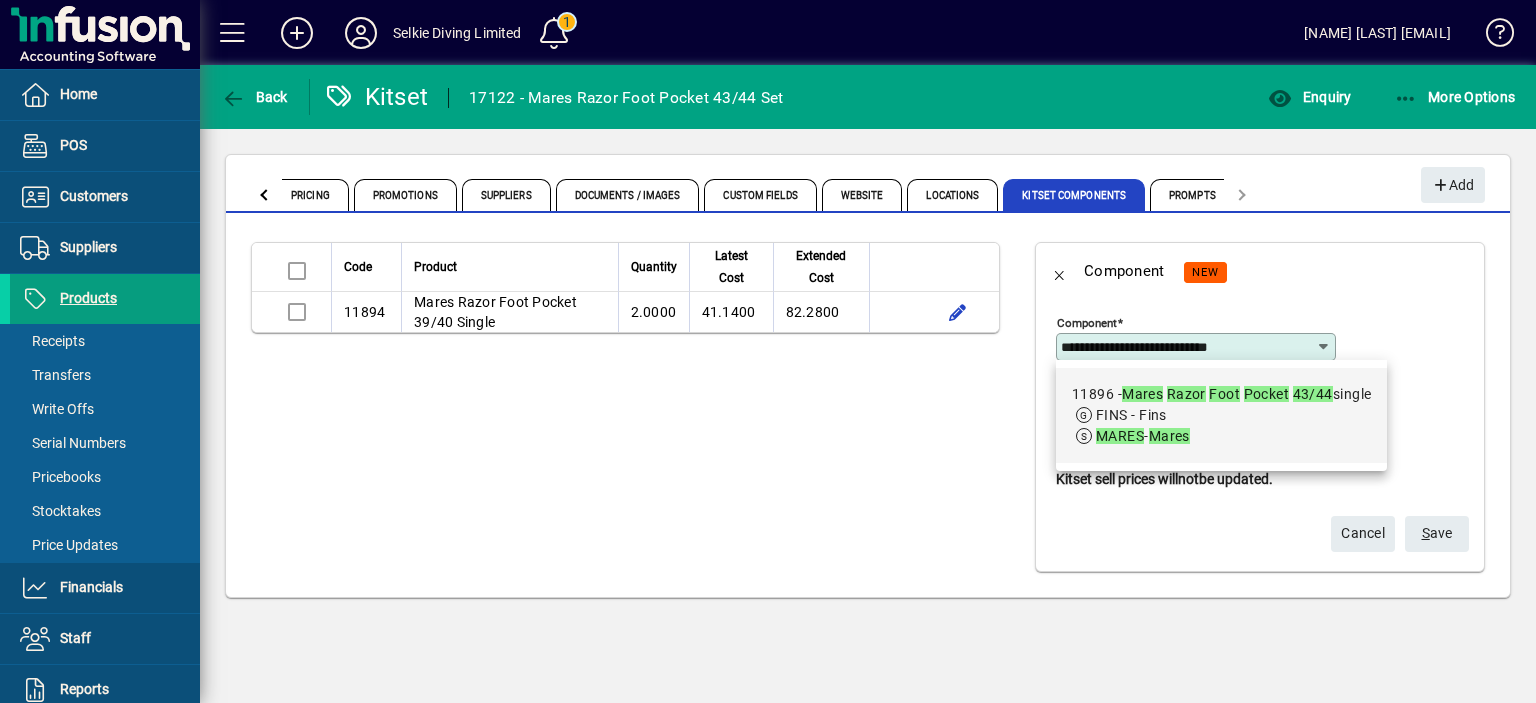 click on "FINS - Fins" at bounding box center (1221, 415) 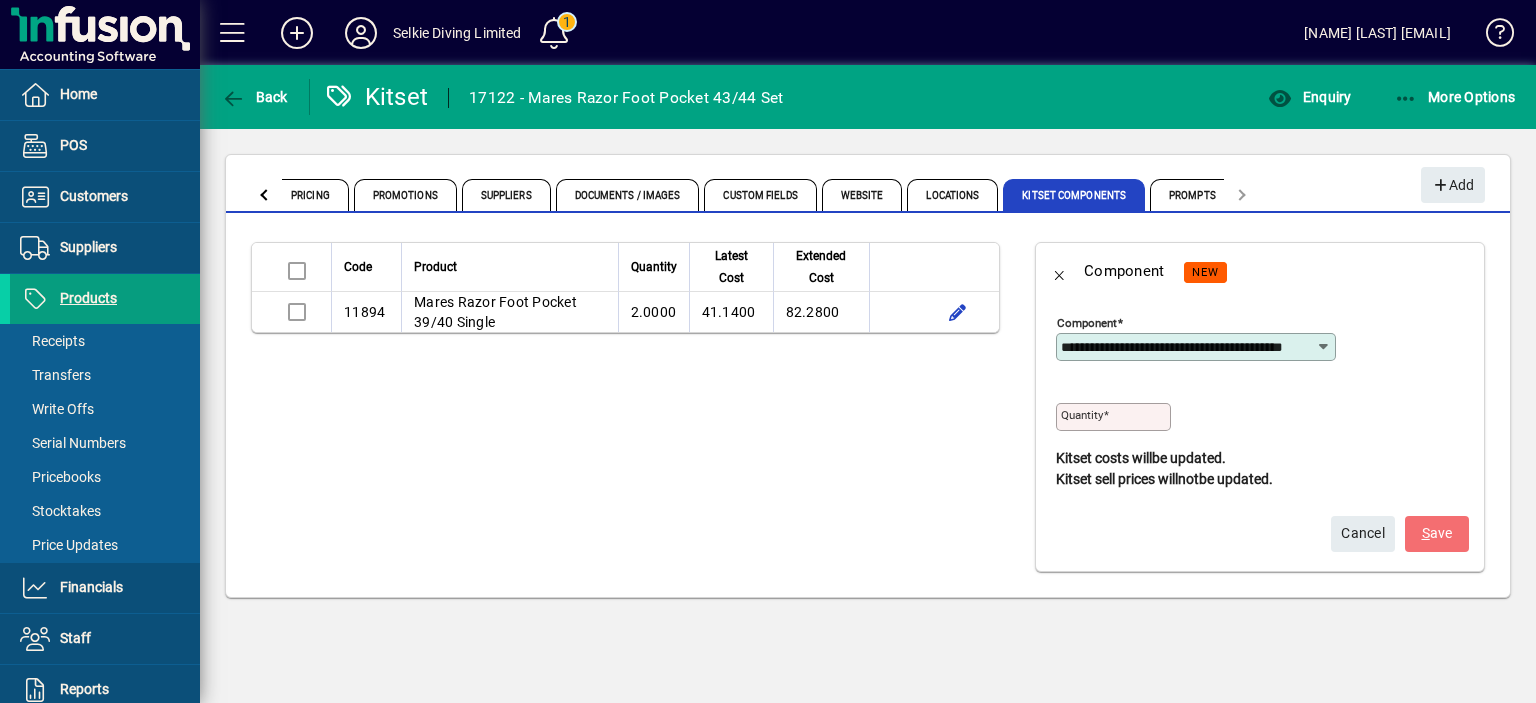 scroll, scrollTop: 0, scrollLeft: 46, axis: horizontal 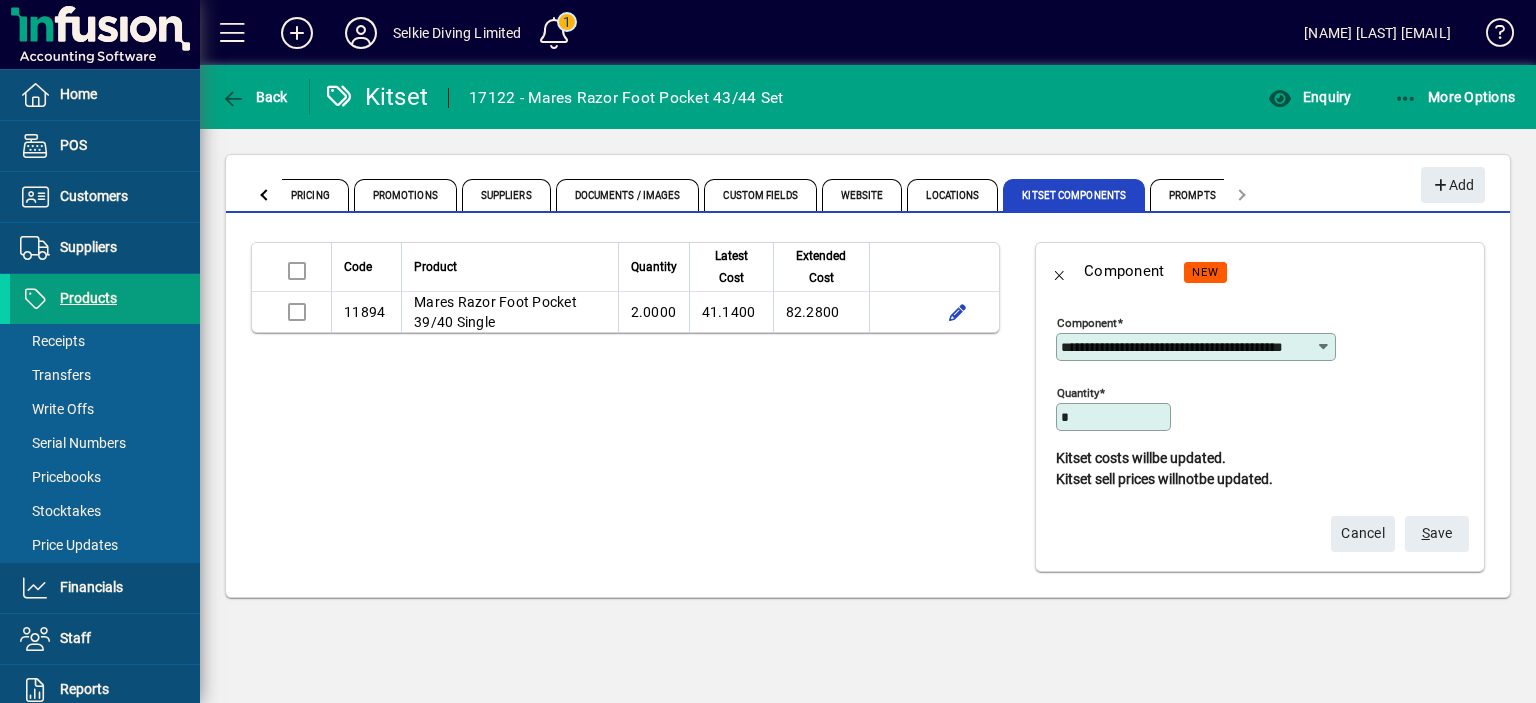 type on "*" 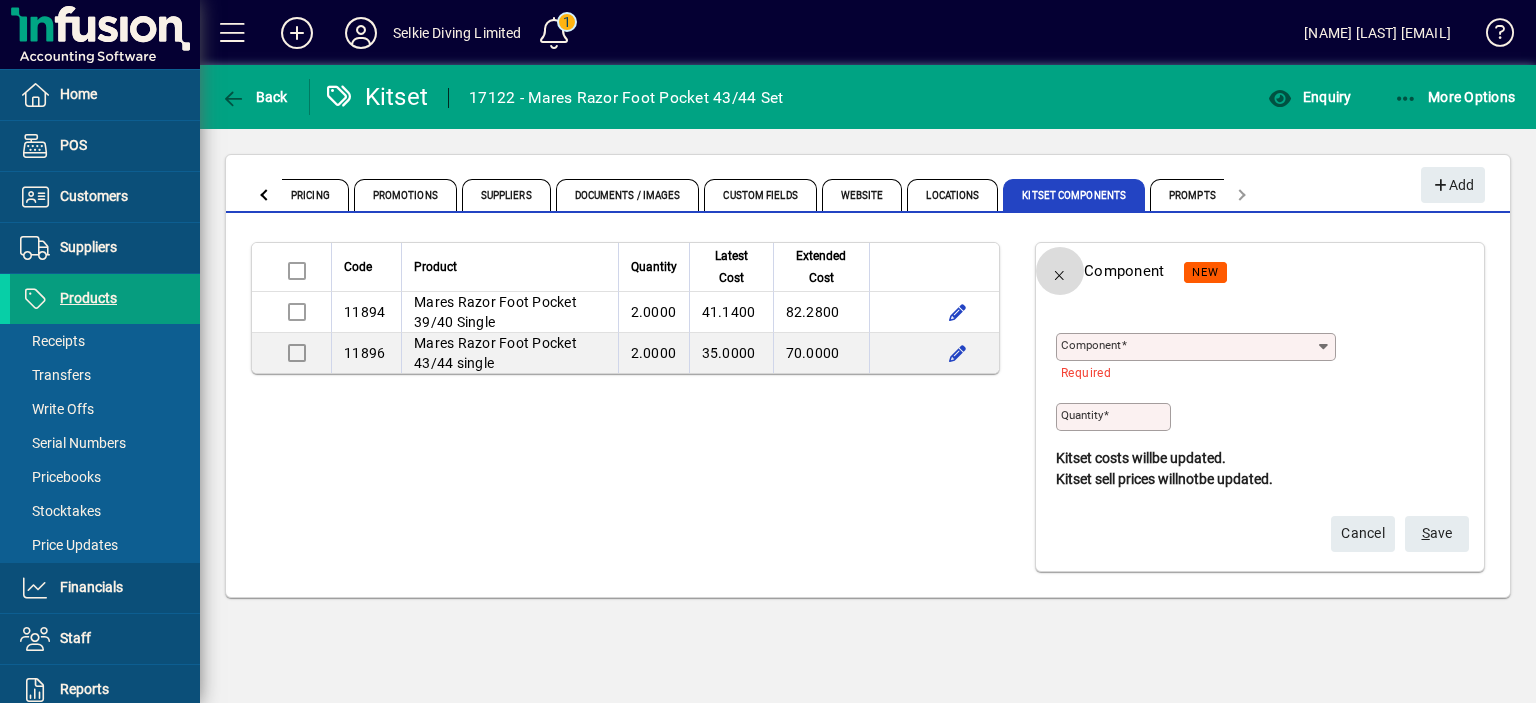 click 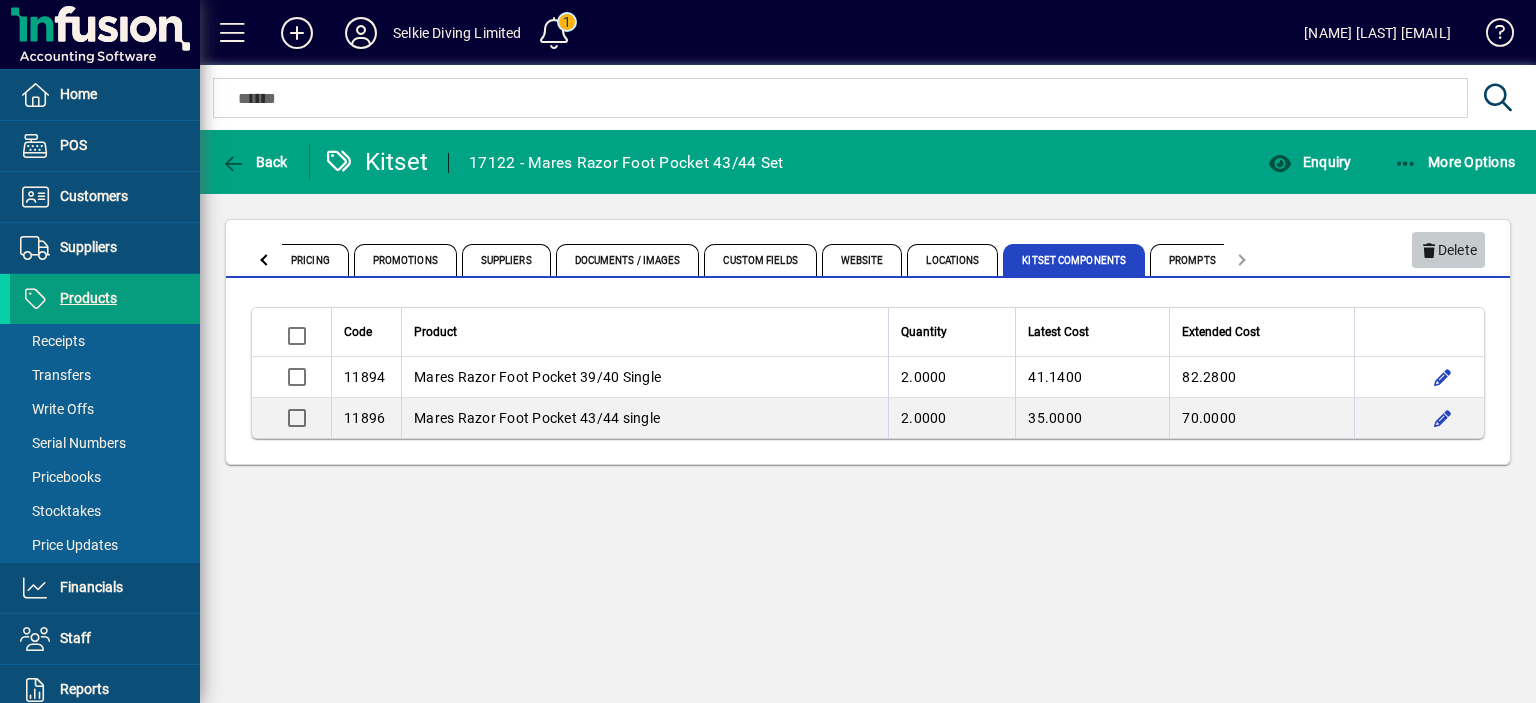 click on "Delete" 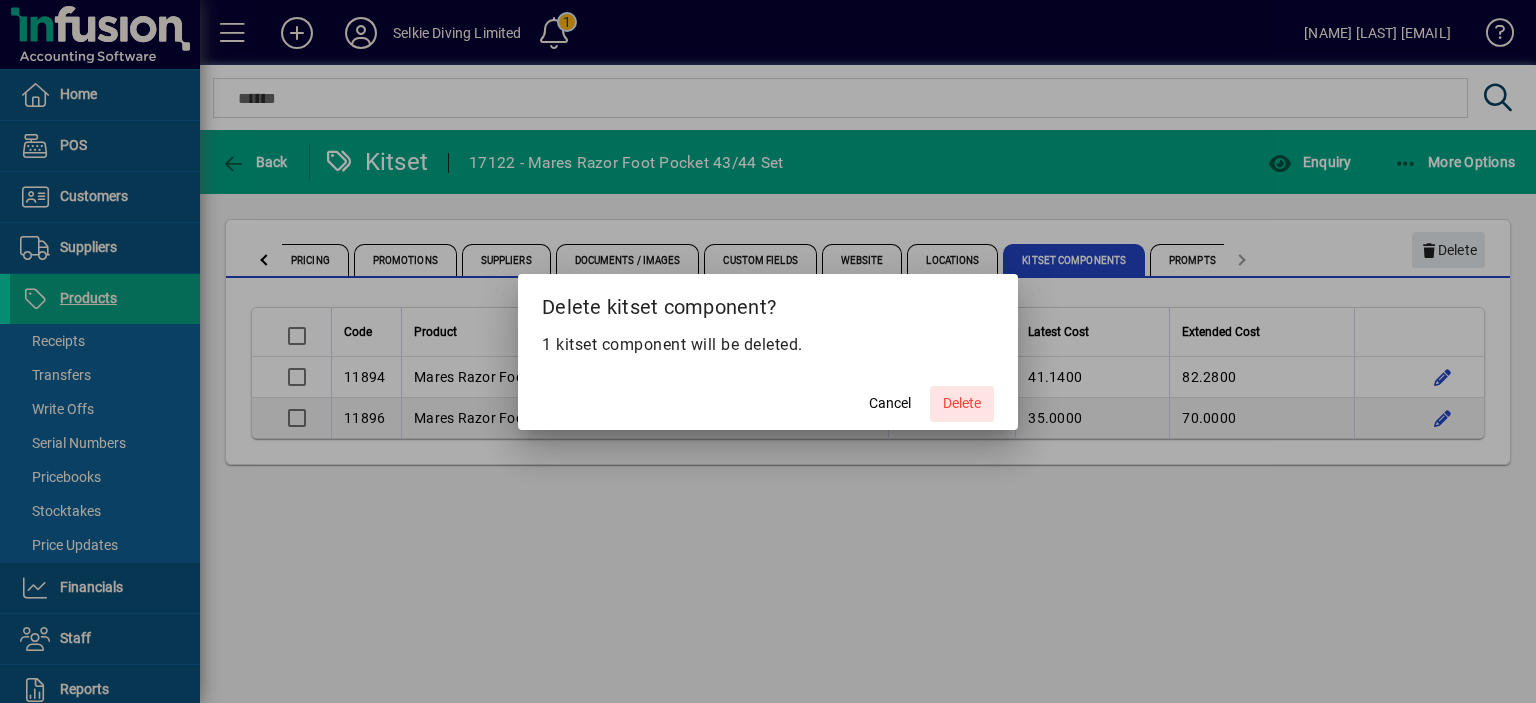 click on "Delete" 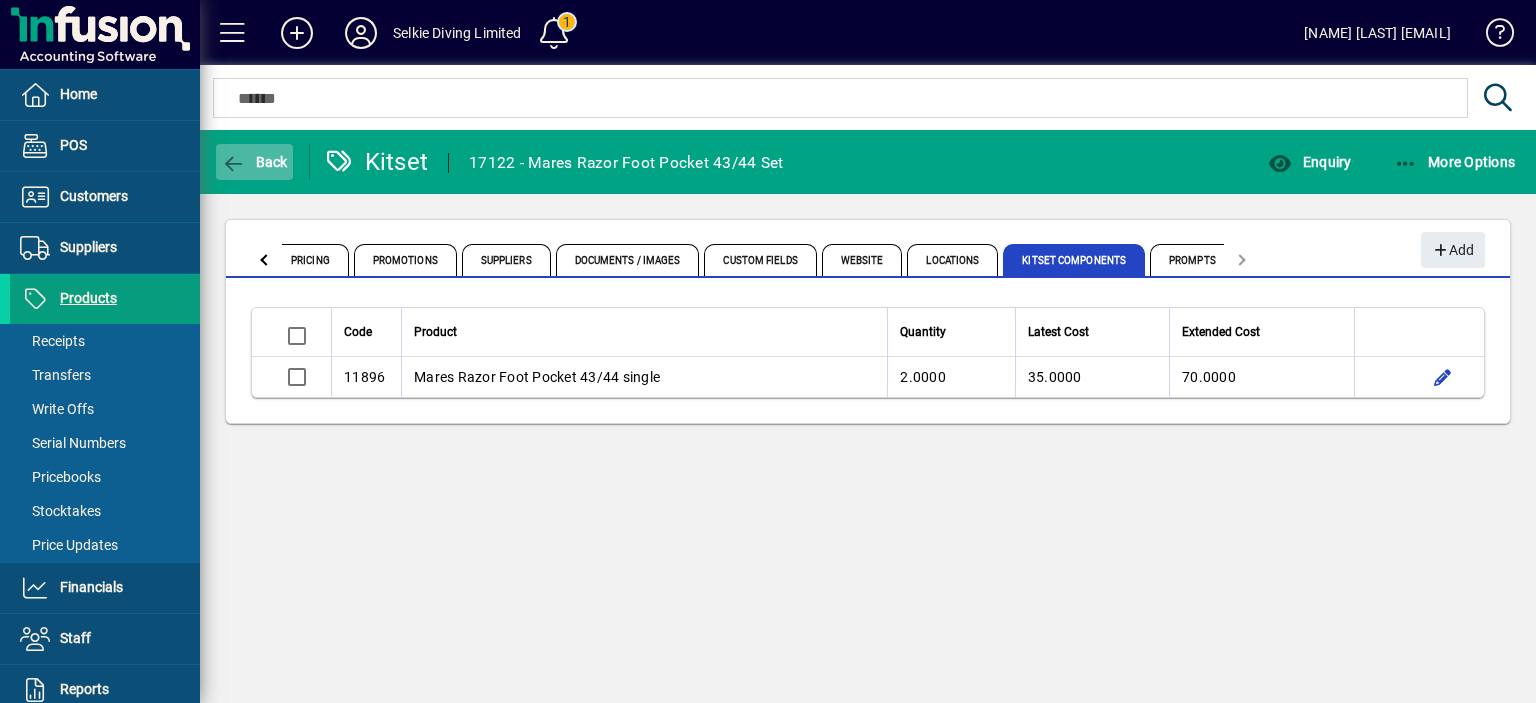 click on "Back" 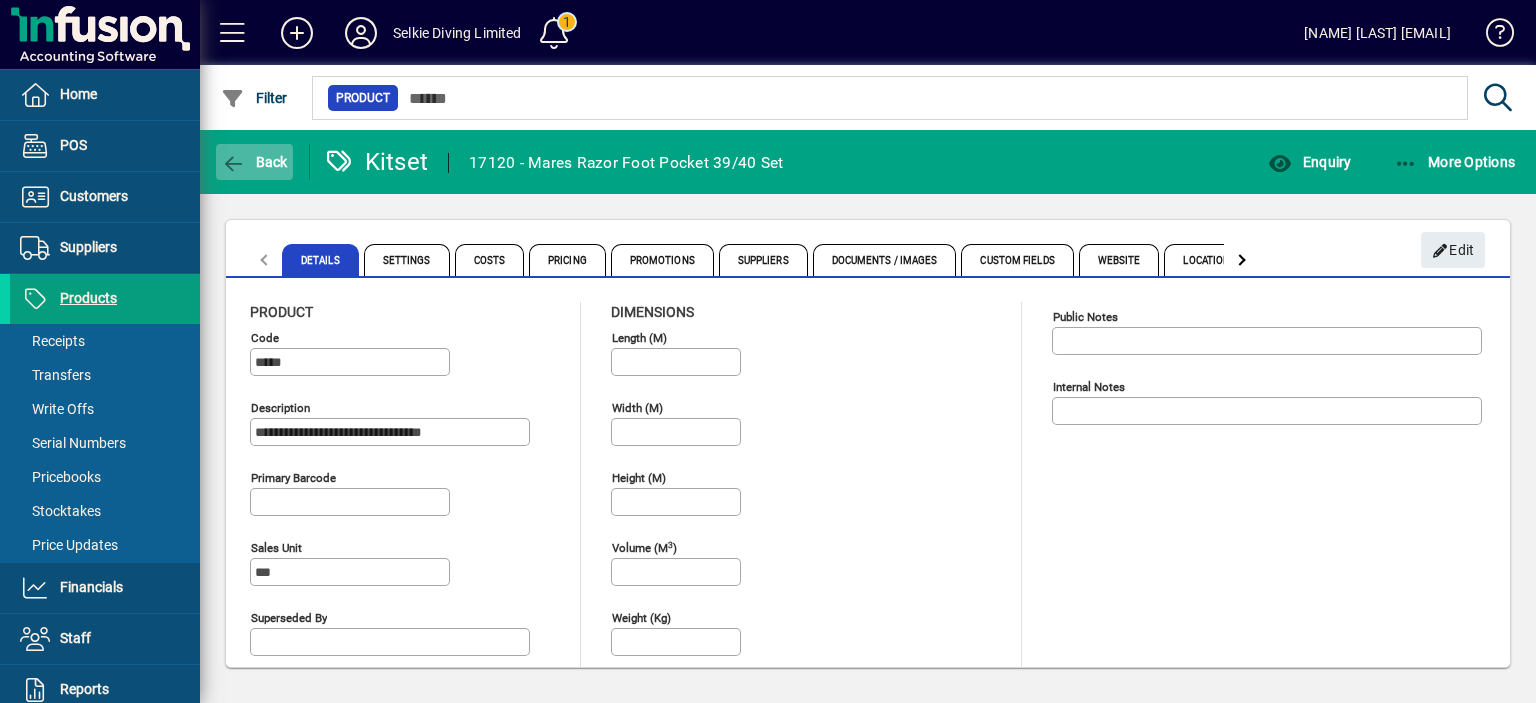 click on "Back" 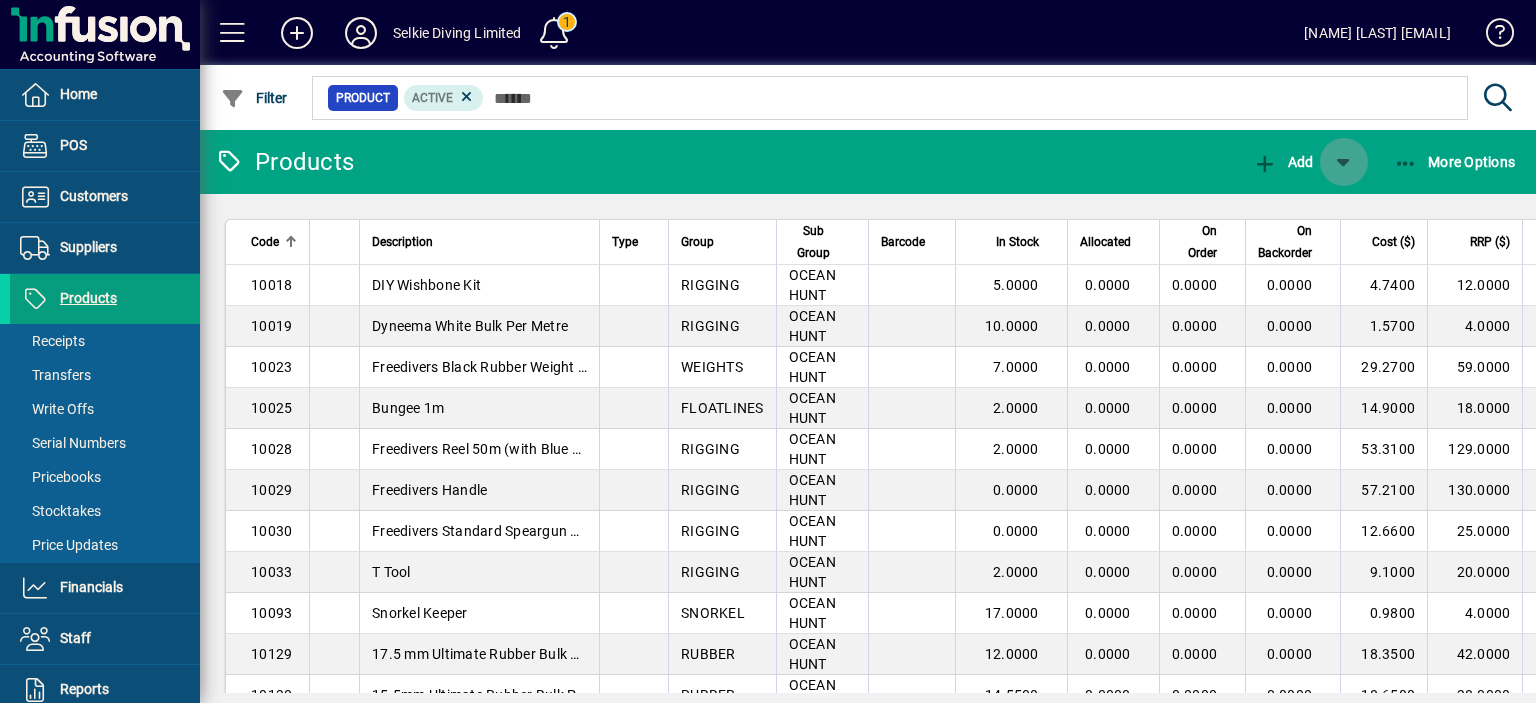 click 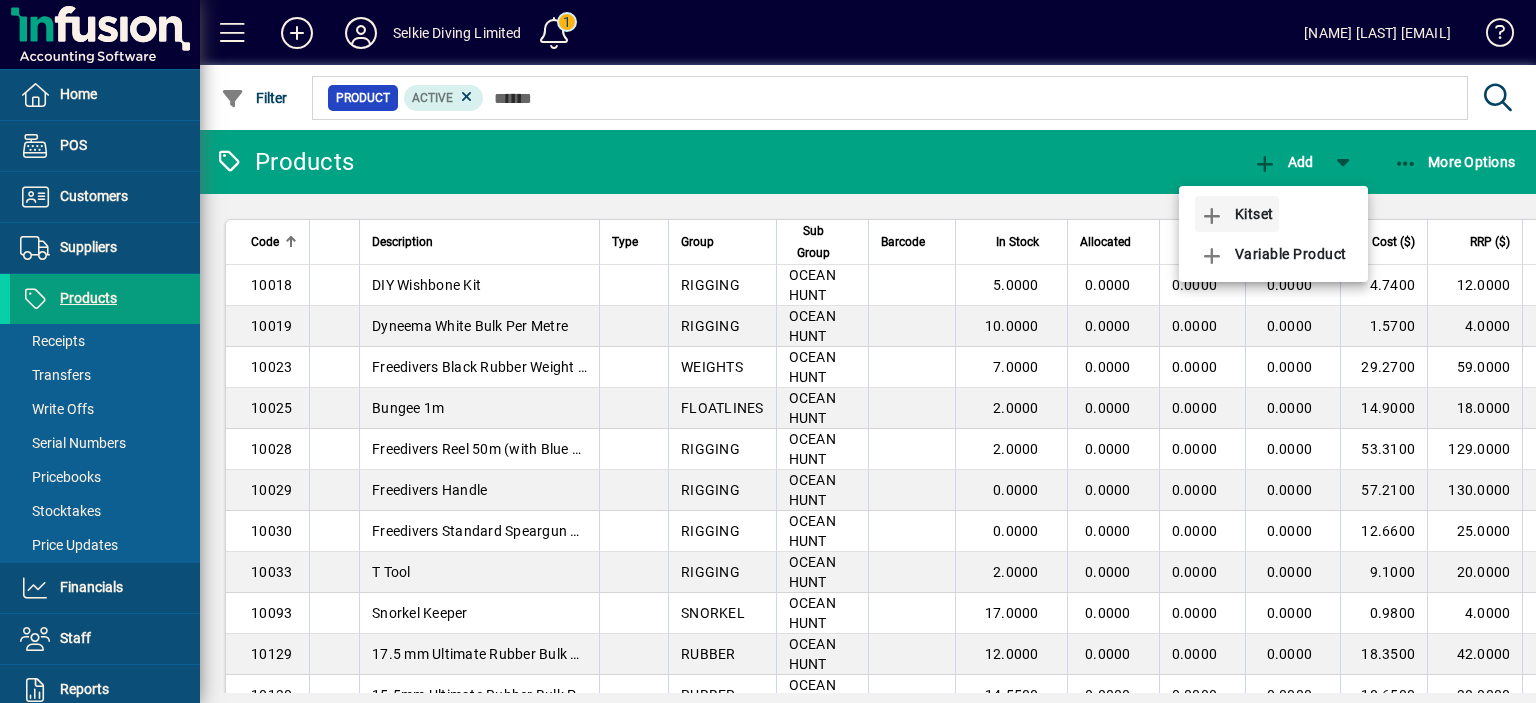click on "Kitset" at bounding box center (1237, 214) 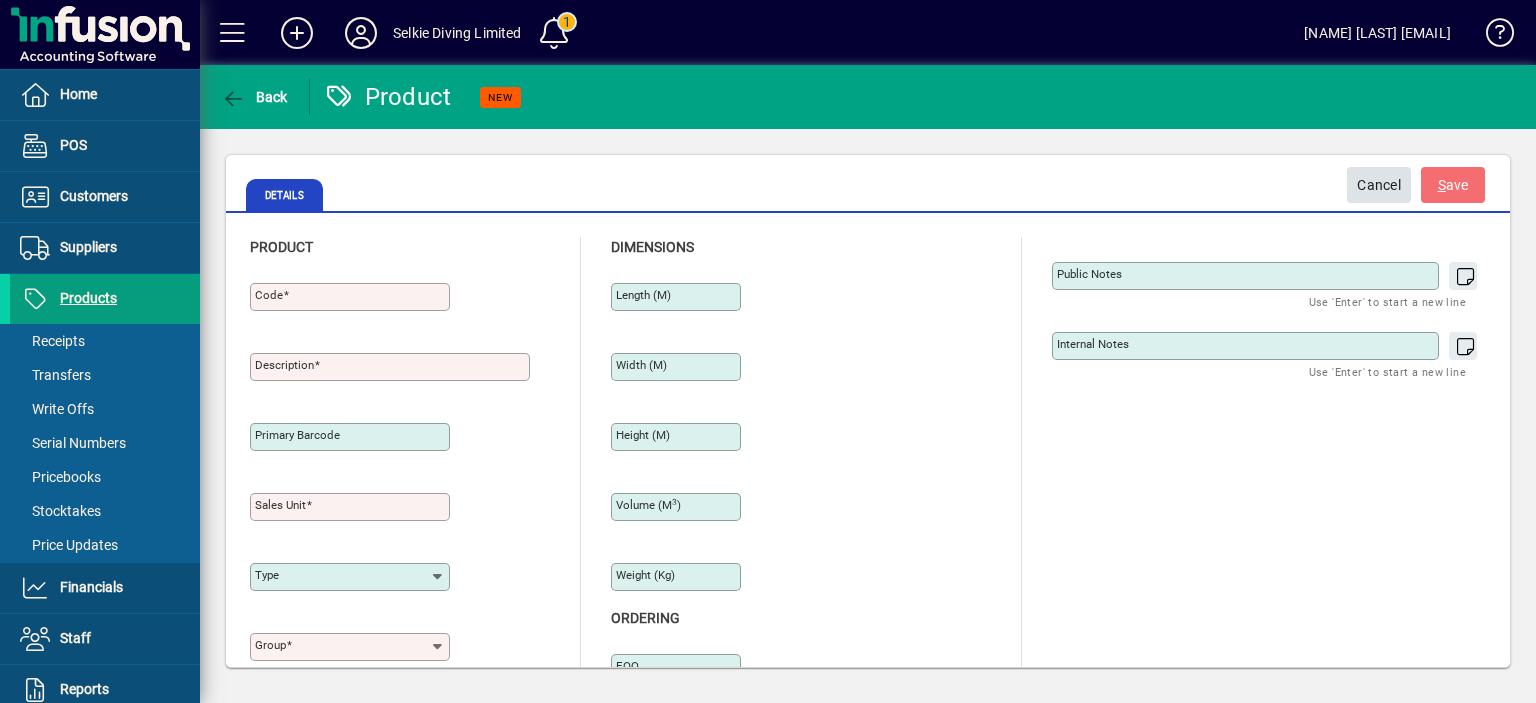 click on "Cancel" 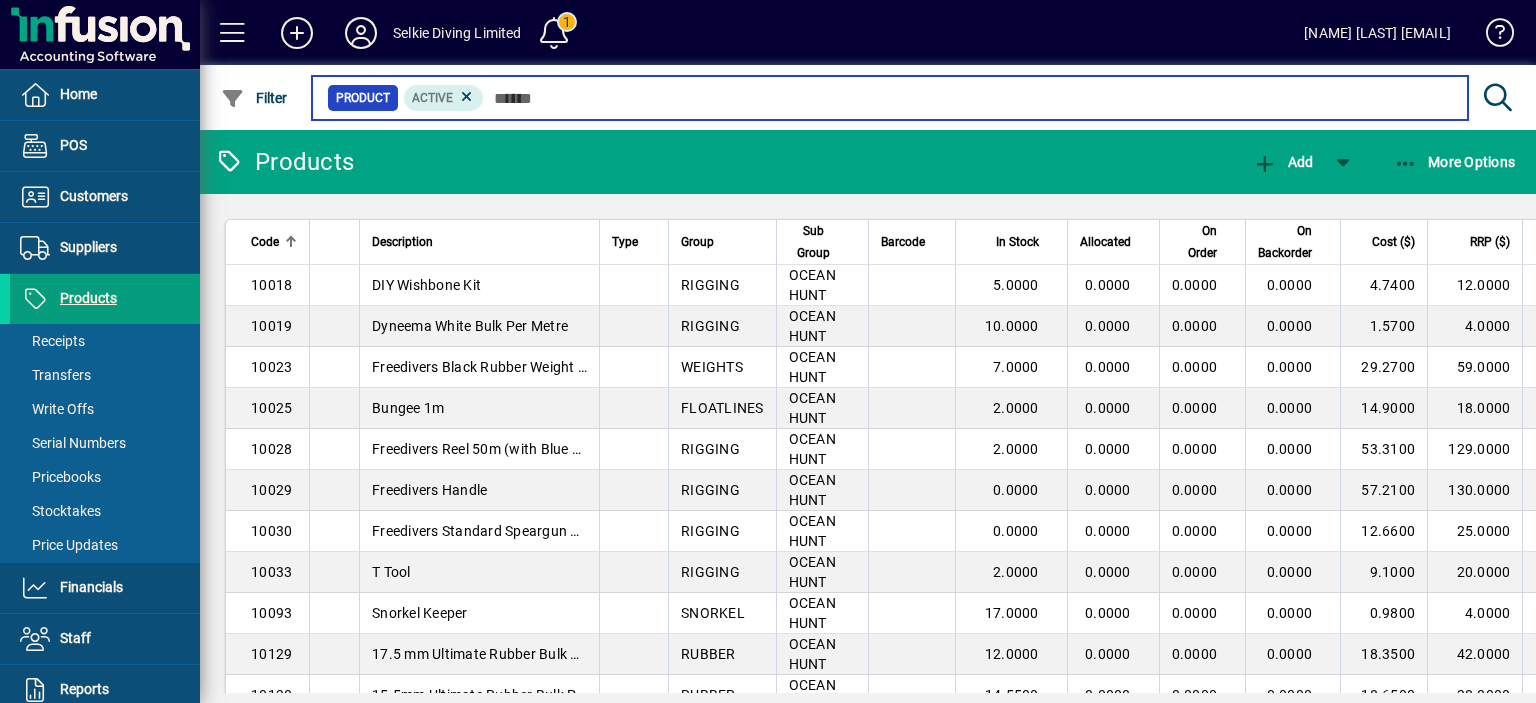 click at bounding box center [968, 98] 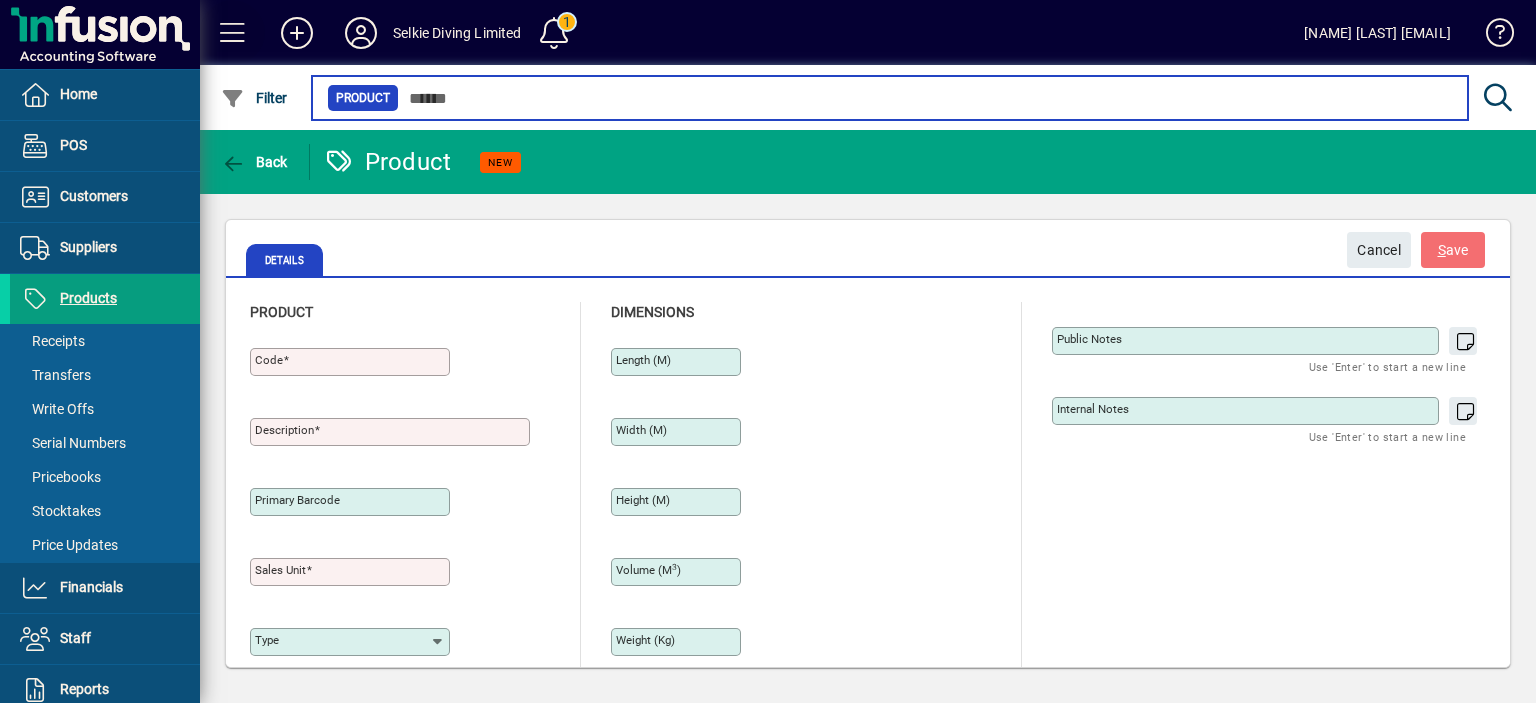 type on "********" 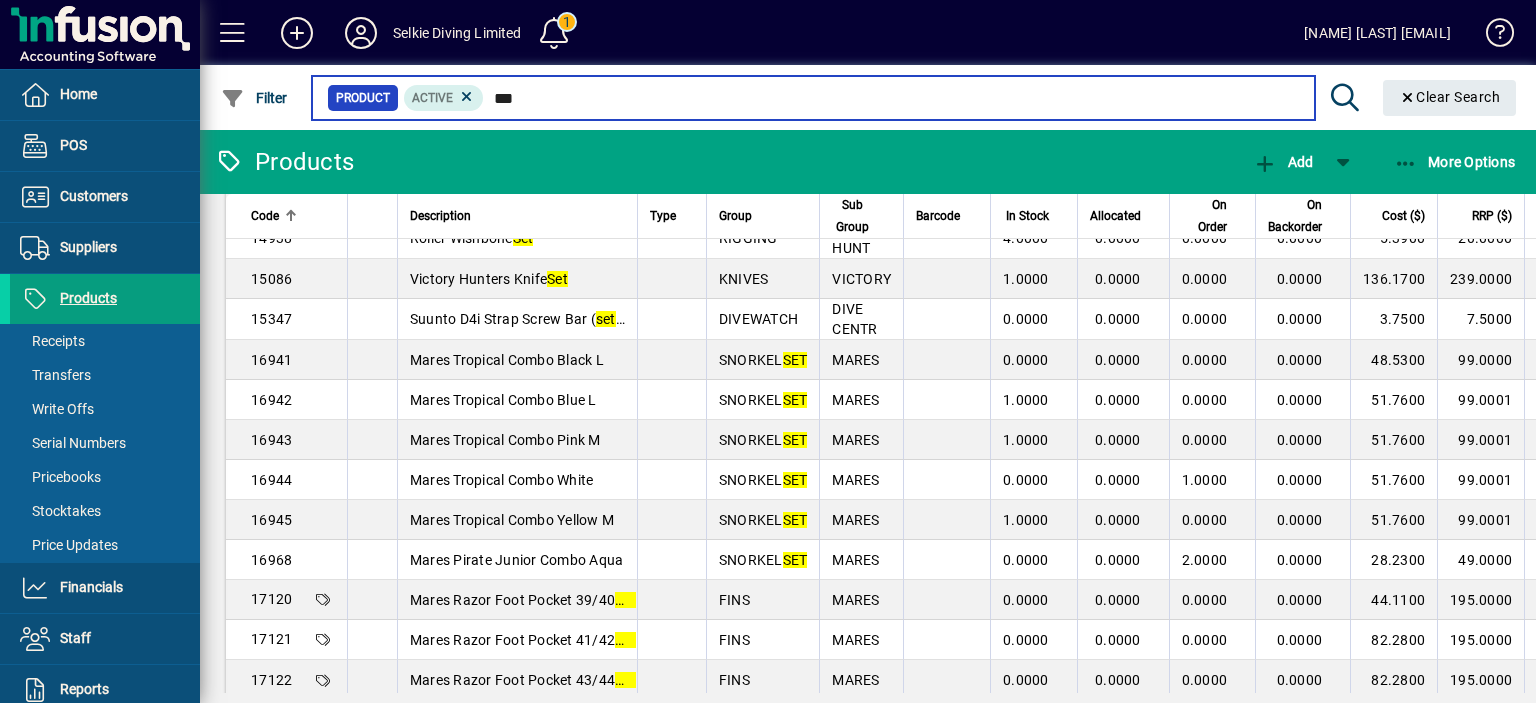 scroll, scrollTop: 892, scrollLeft: 0, axis: vertical 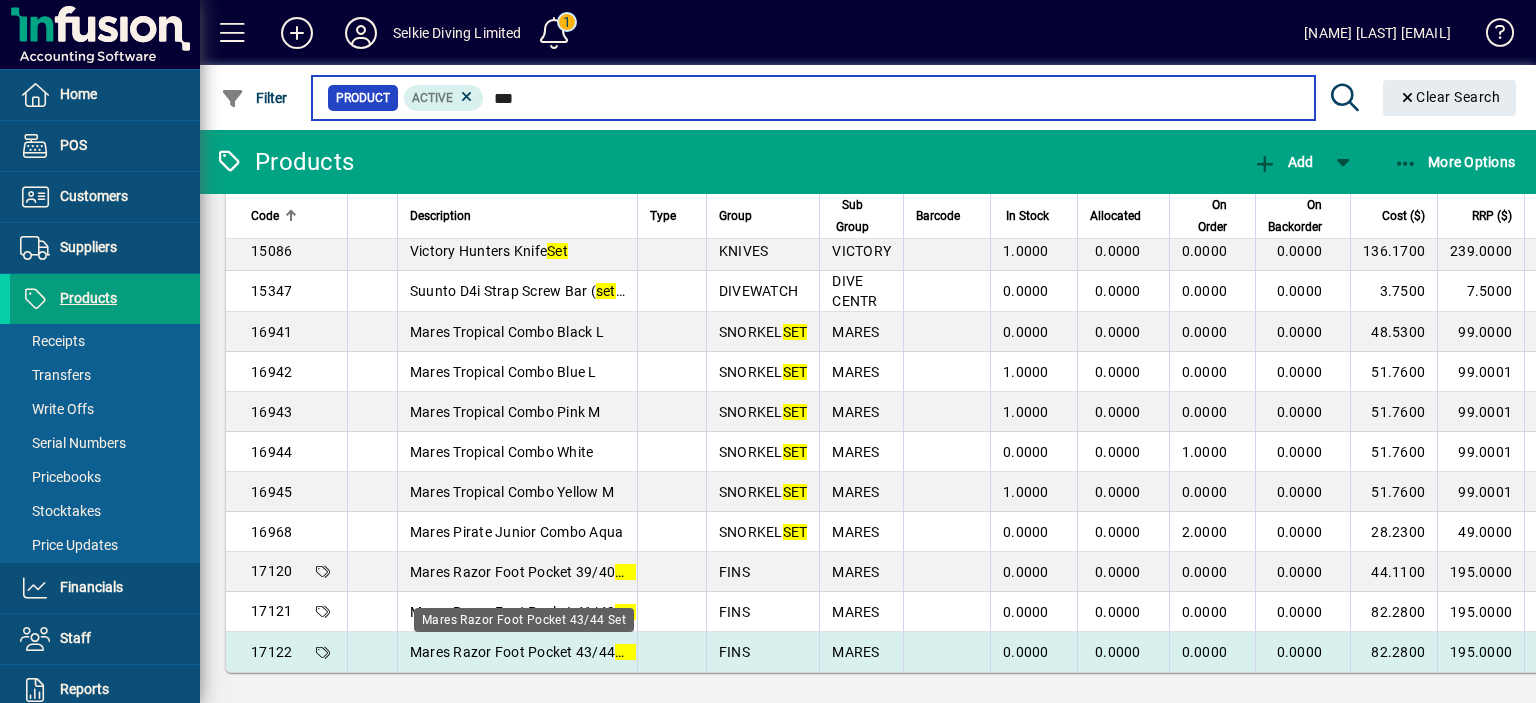 type on "***" 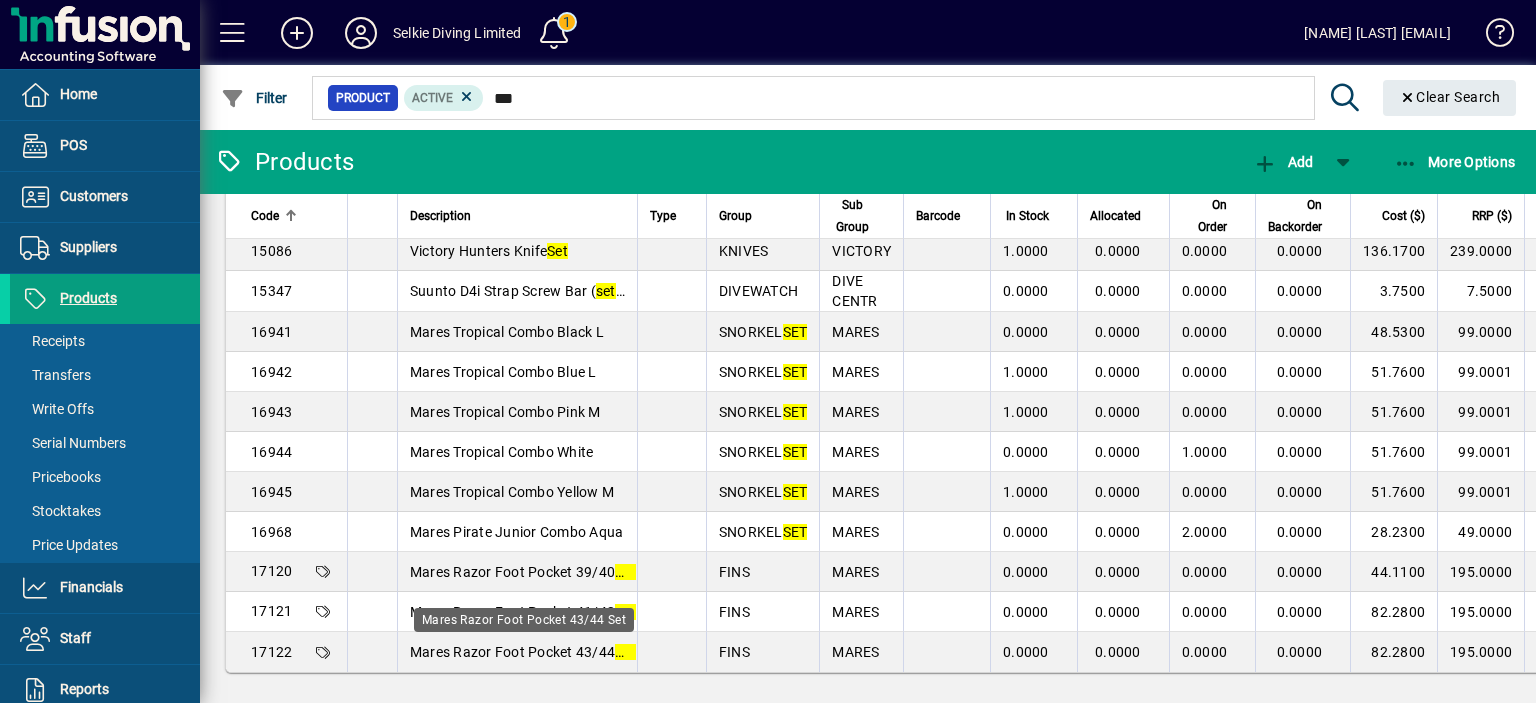 click on "Mares Razor Foot Pocket 43/44  Set" at bounding box center (523, 652) 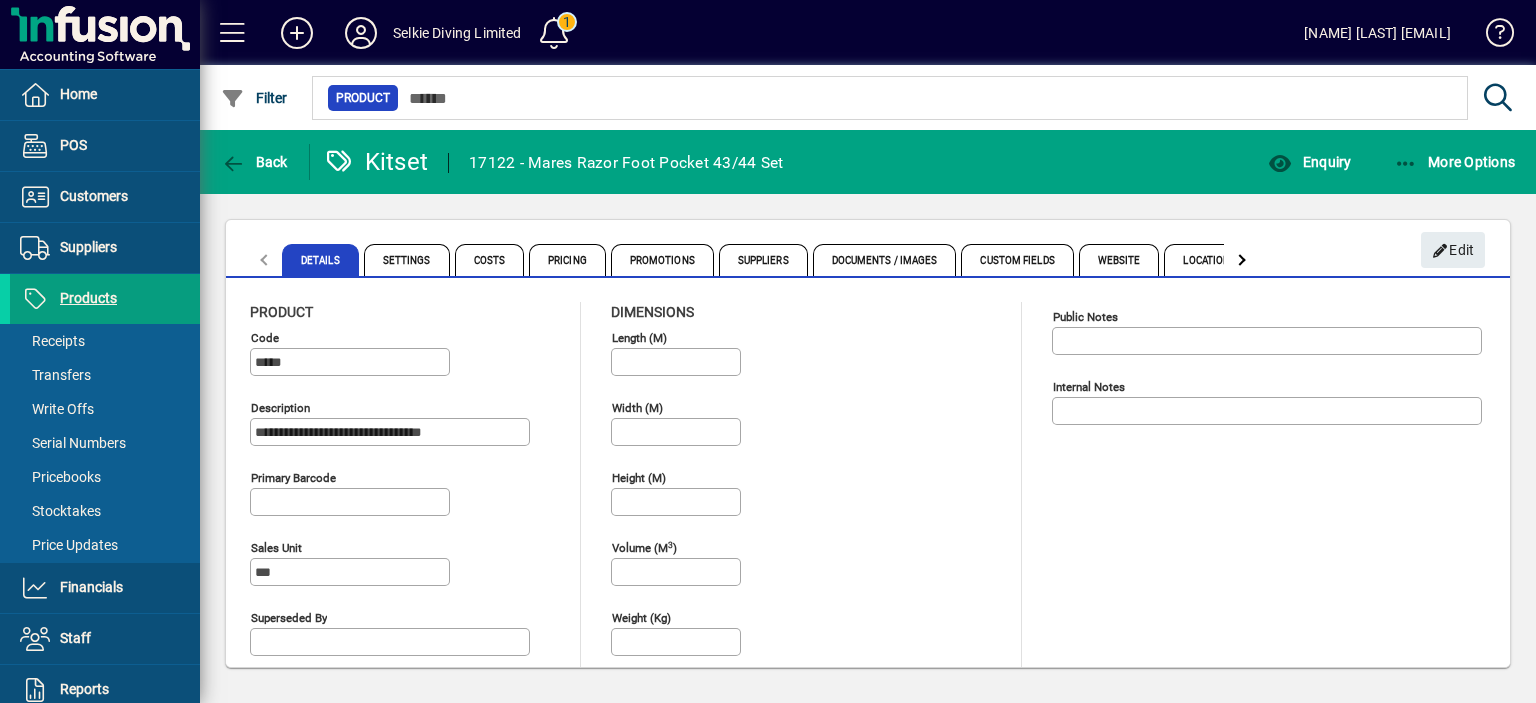 type on "**********" 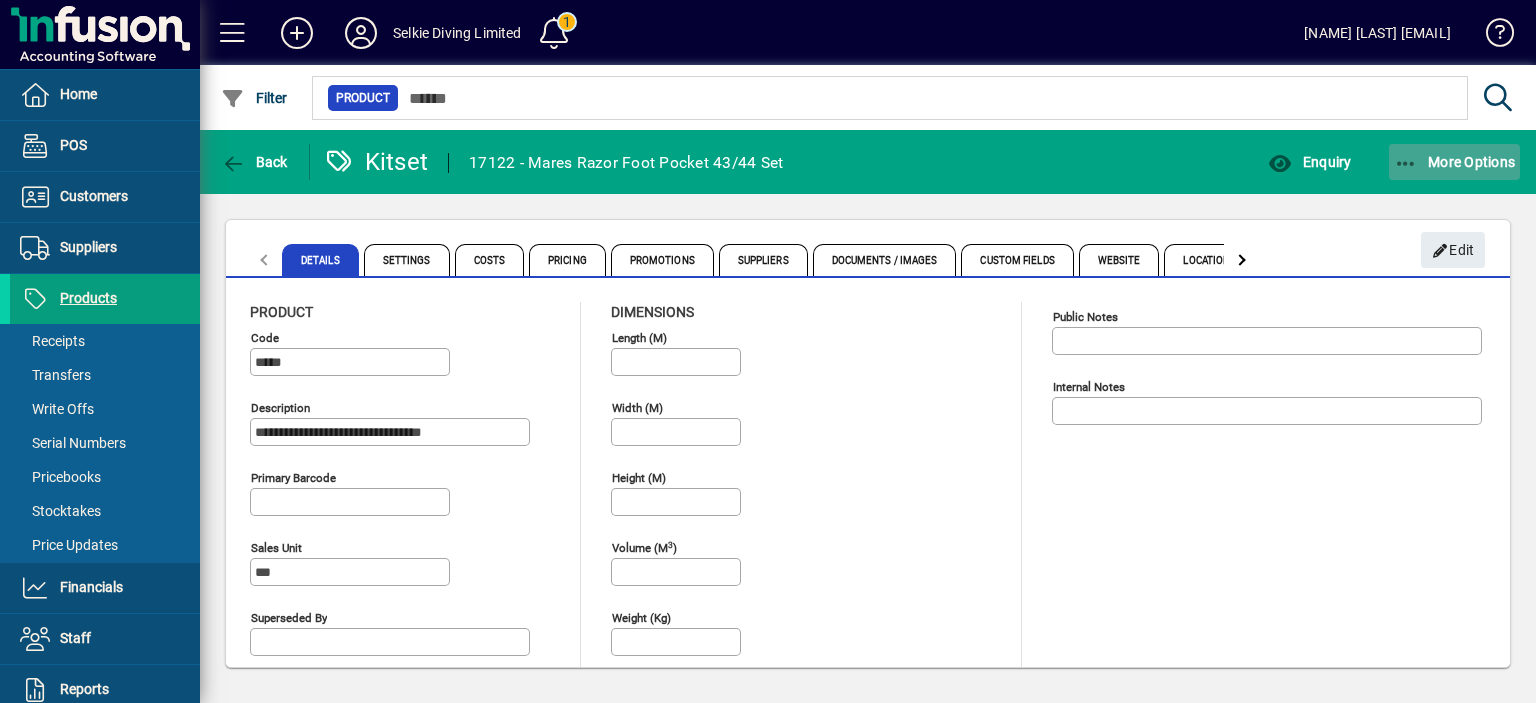 click on "More Options" 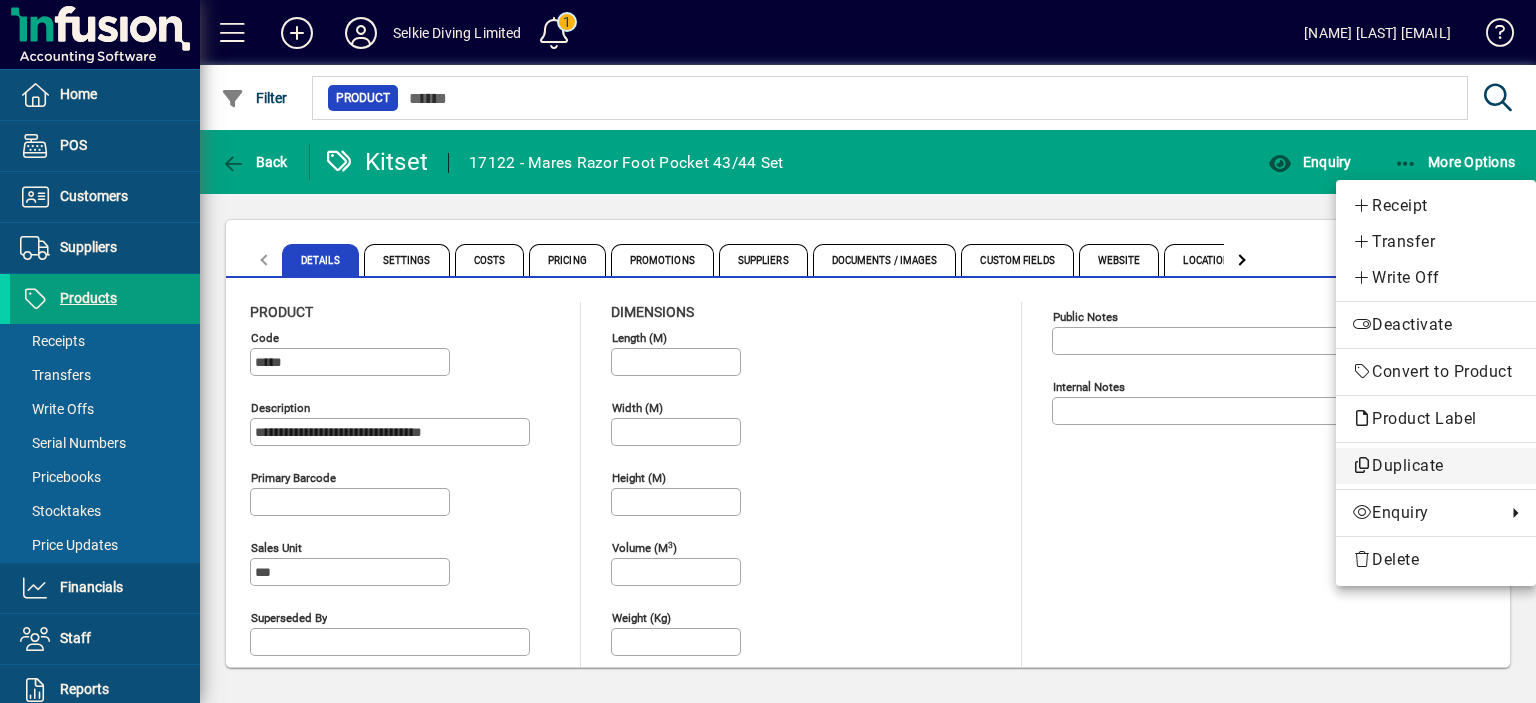 click on "Duplicate" at bounding box center [1436, 466] 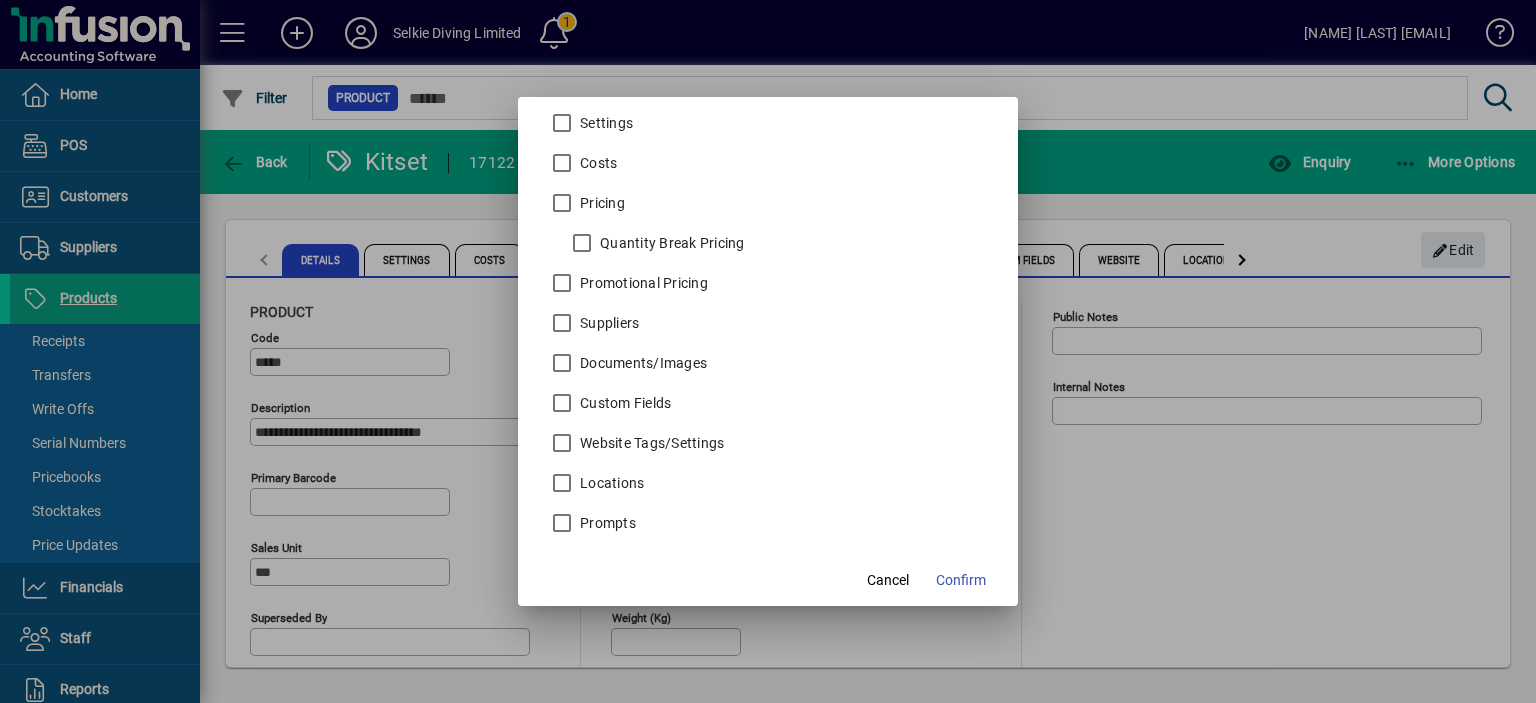 scroll, scrollTop: 112, scrollLeft: 0, axis: vertical 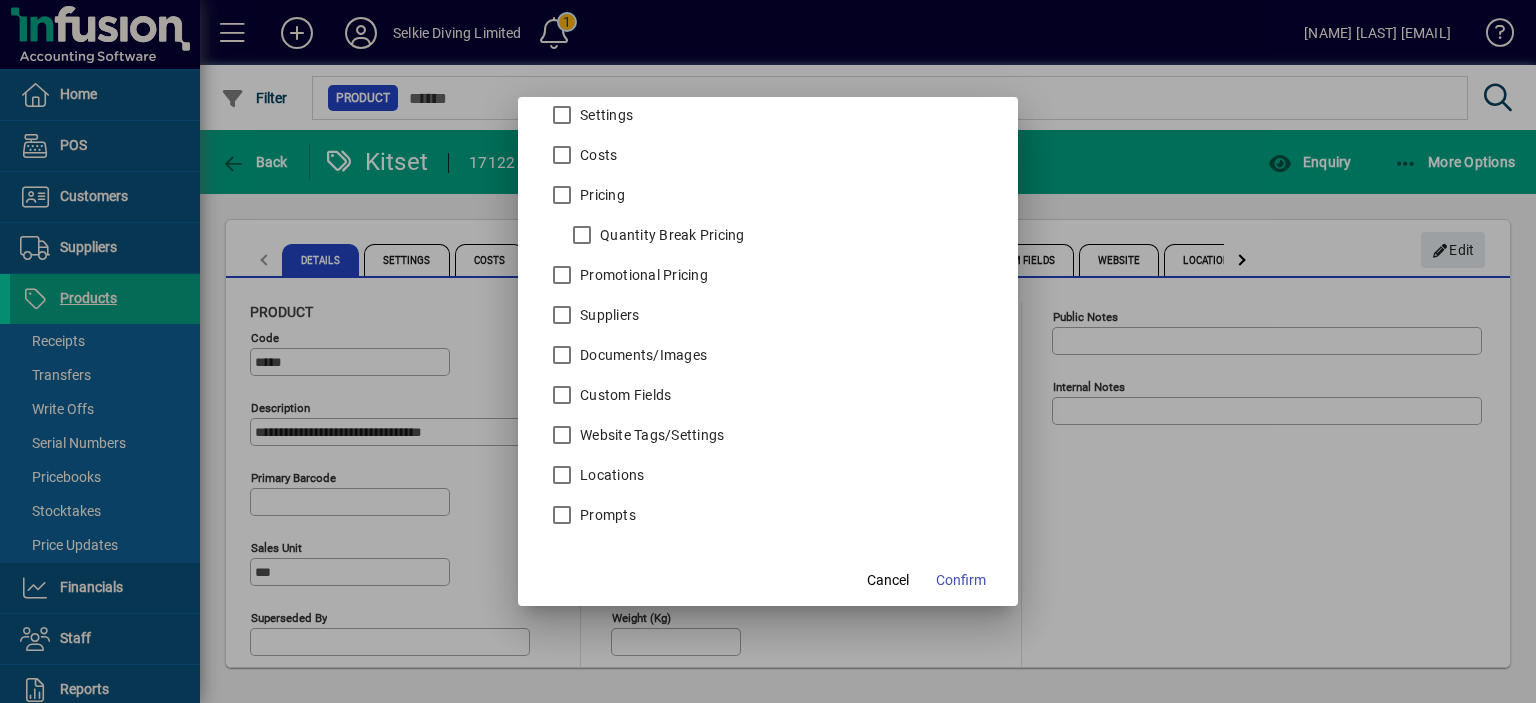 click on "Prompts" at bounding box center (606, 515) 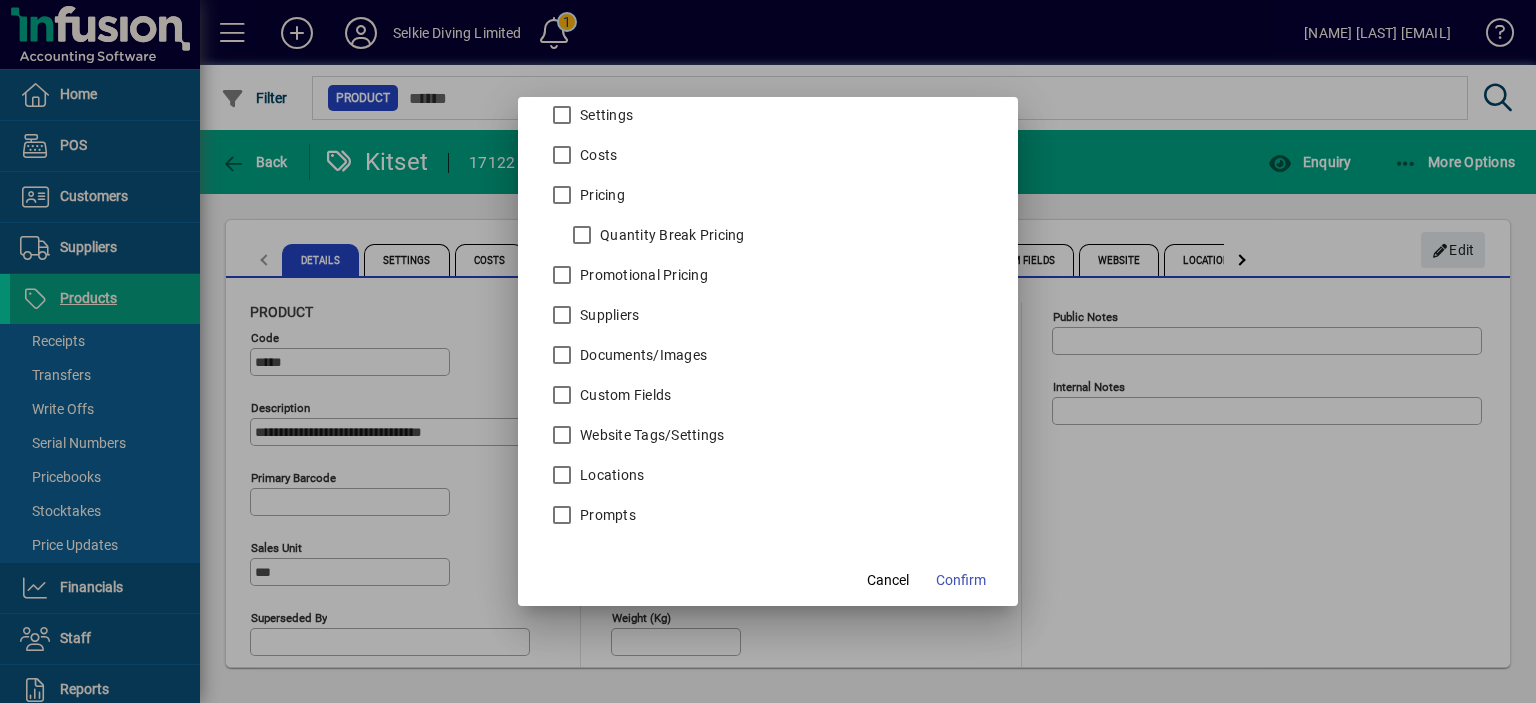 drag, startPoint x: 608, startPoint y: 465, endPoint x: 645, endPoint y: 477, distance: 38.8973 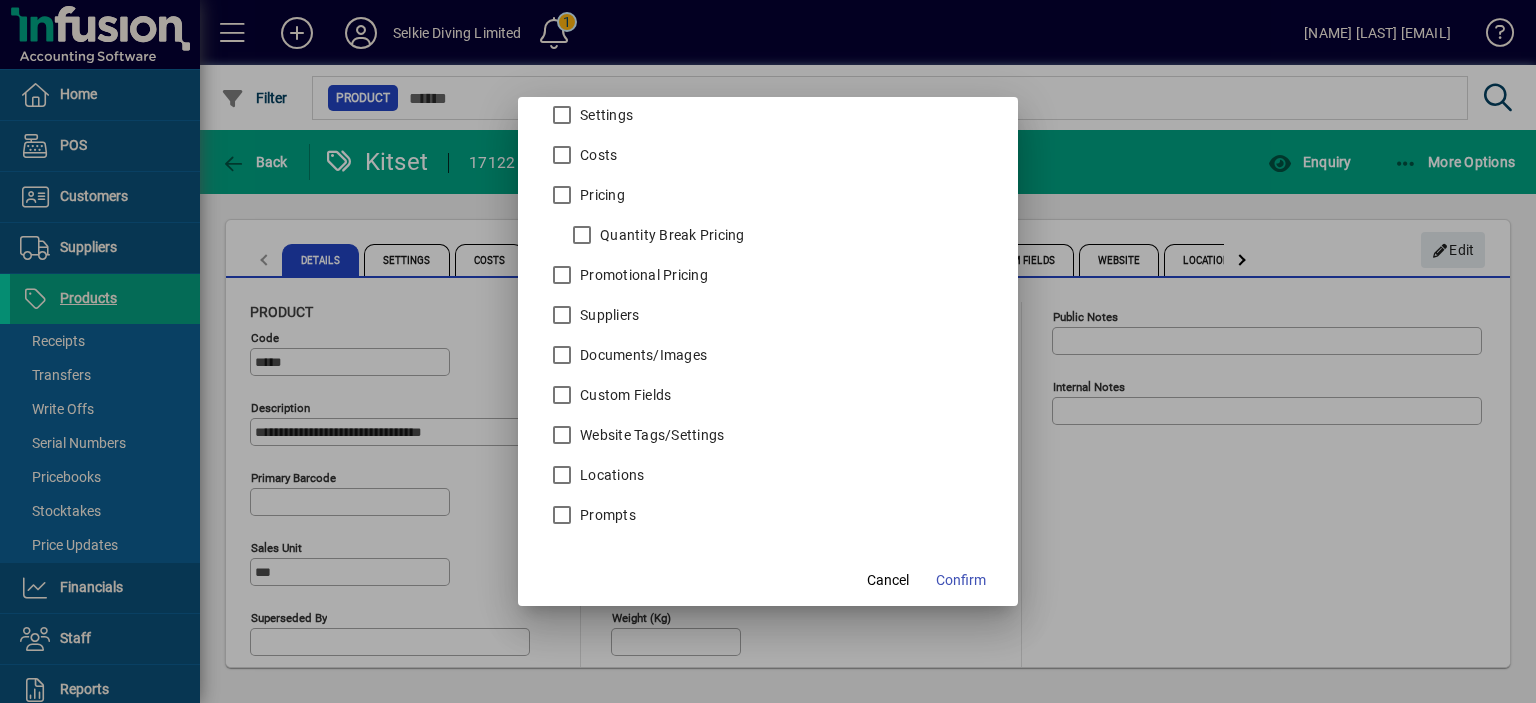 drag, startPoint x: 979, startPoint y: 586, endPoint x: 1005, endPoint y: 593, distance: 26.925823 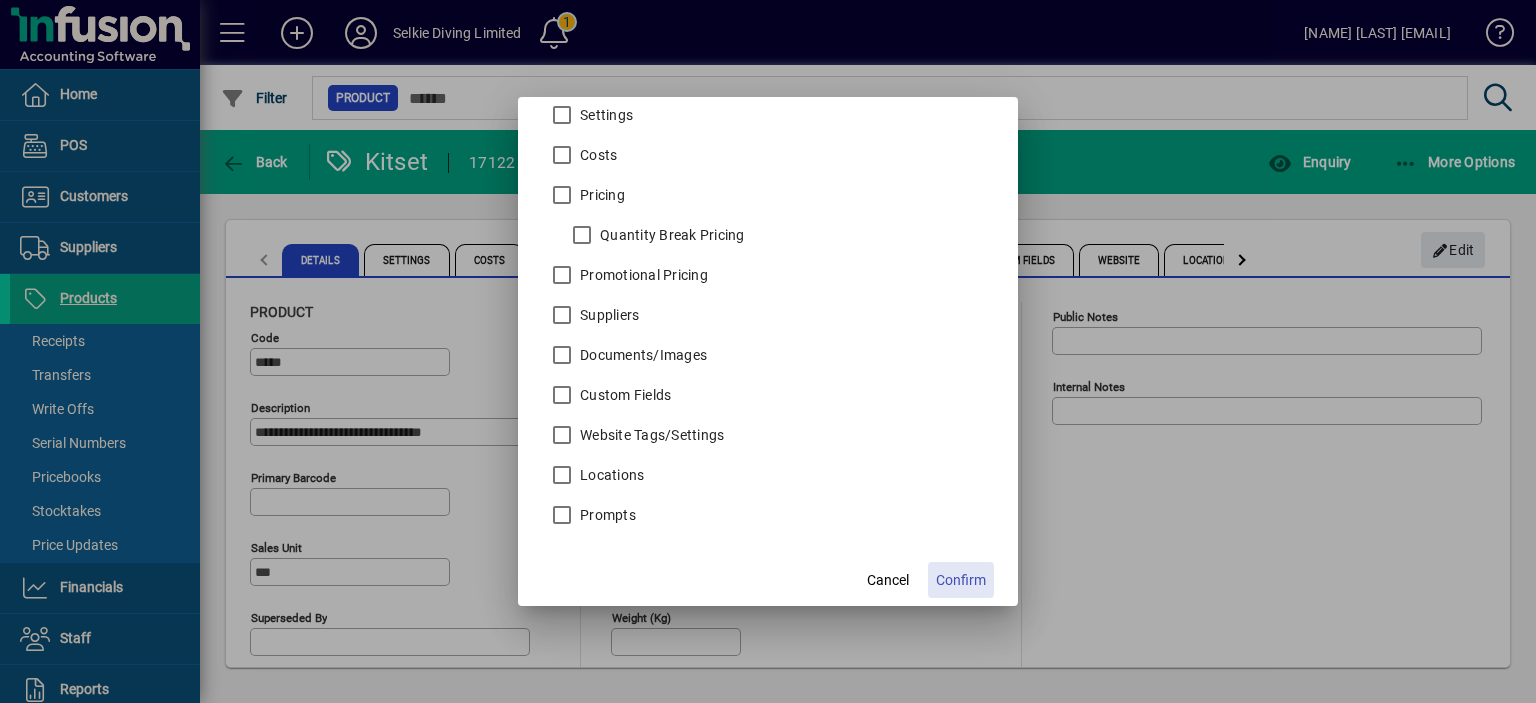 click on "Confirm" 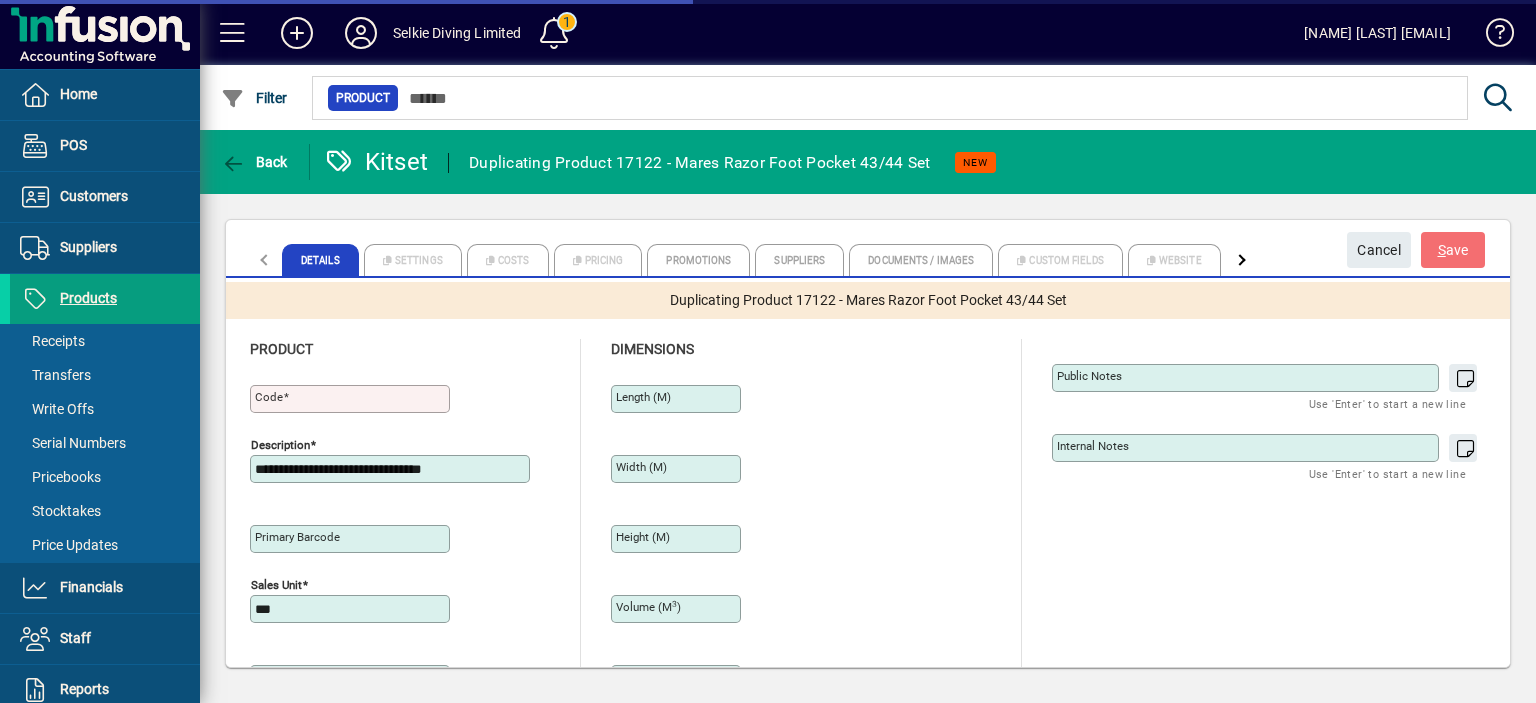 type on "**********" 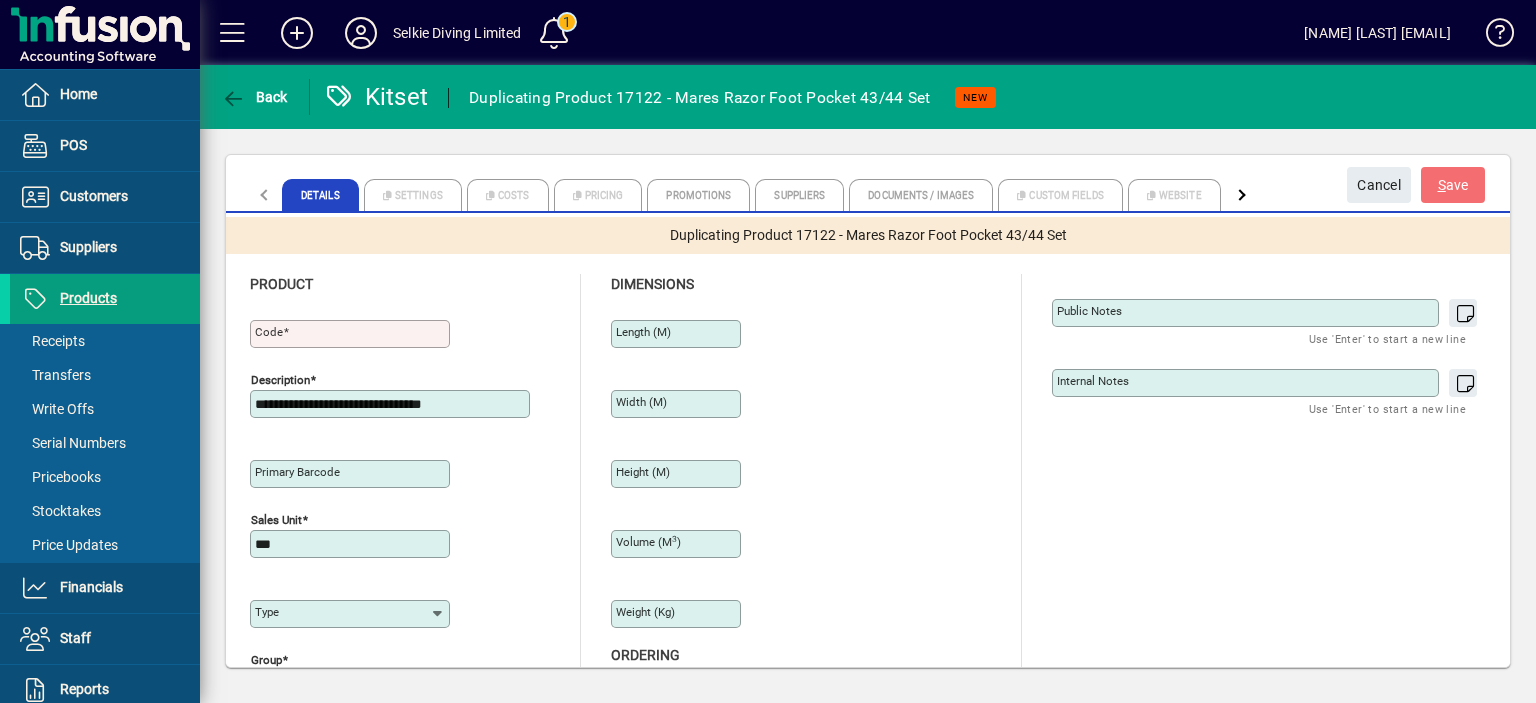 click on "Code" at bounding box center [352, 334] 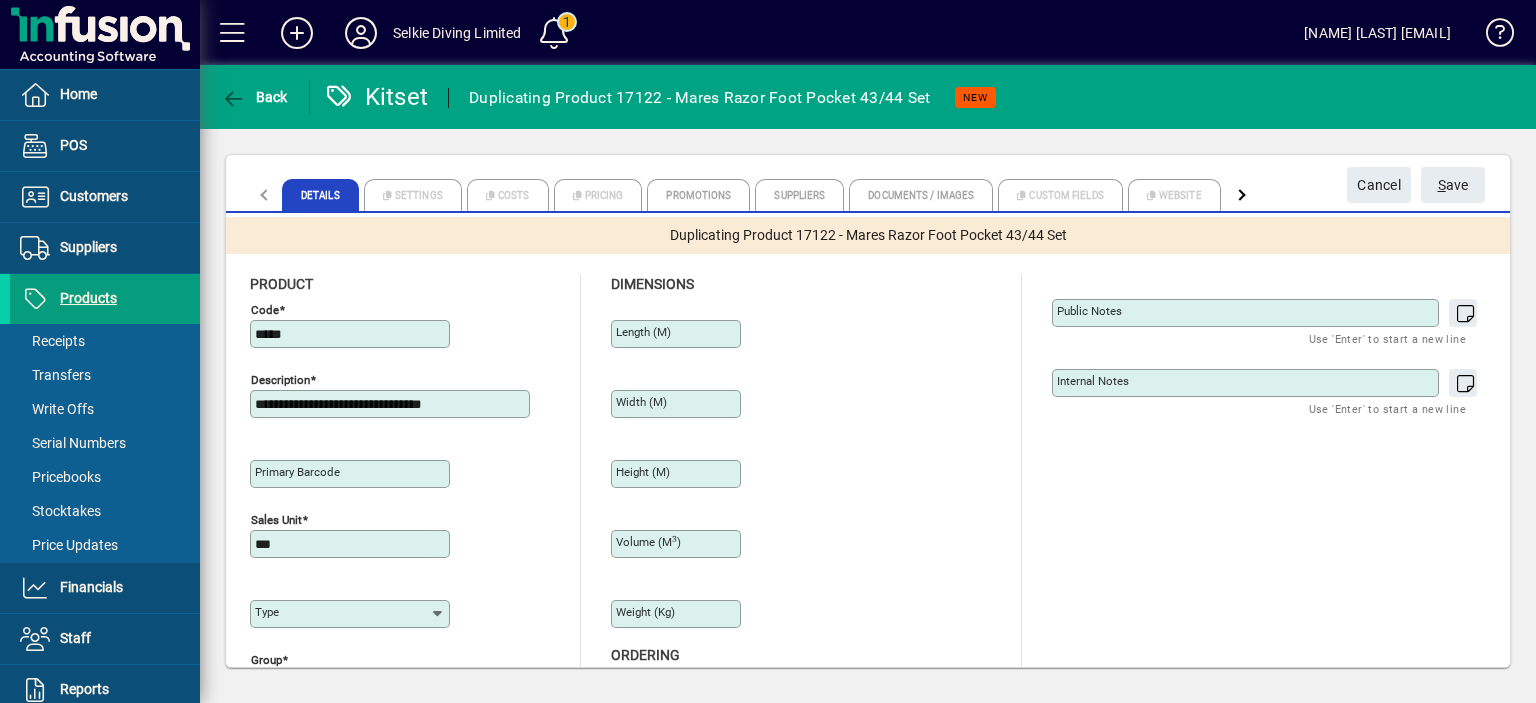 type on "*****" 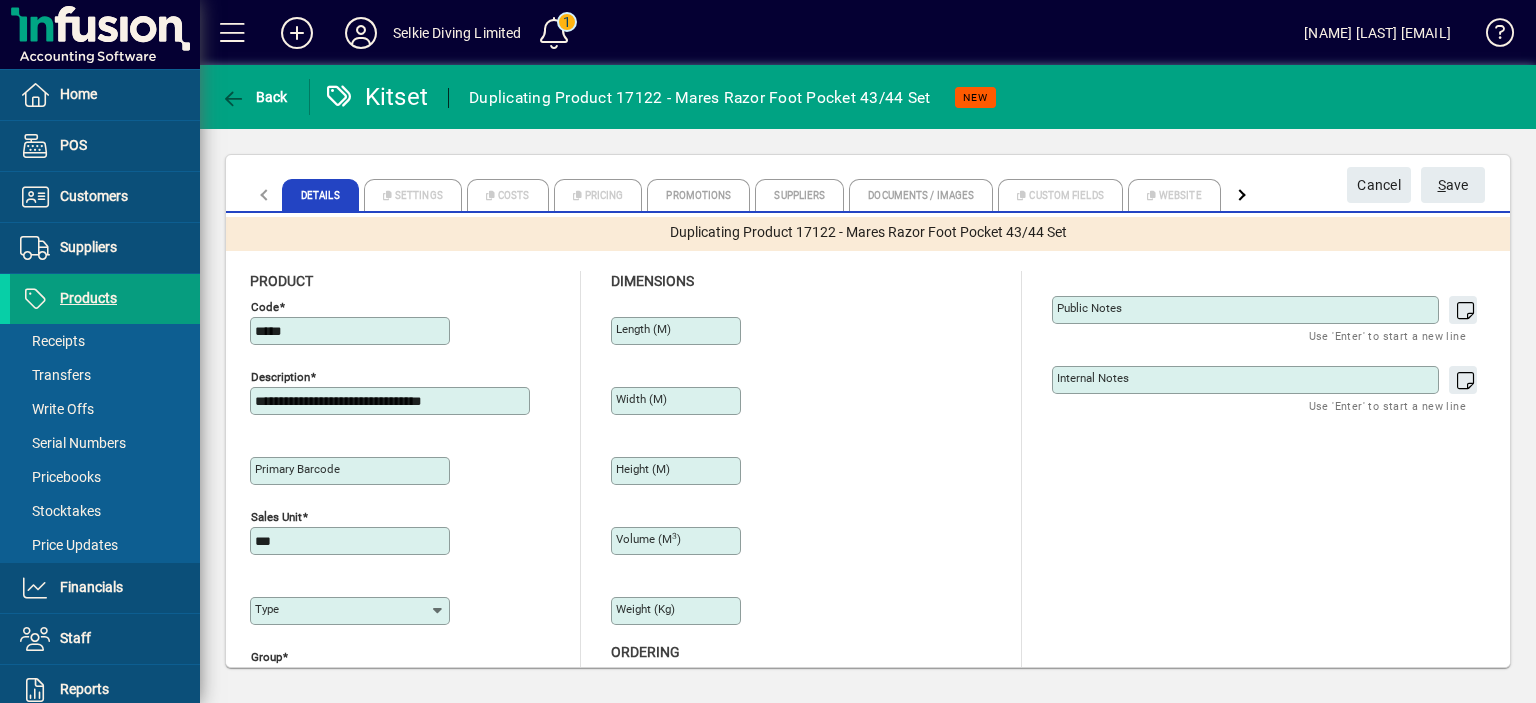 scroll, scrollTop: 0, scrollLeft: 0, axis: both 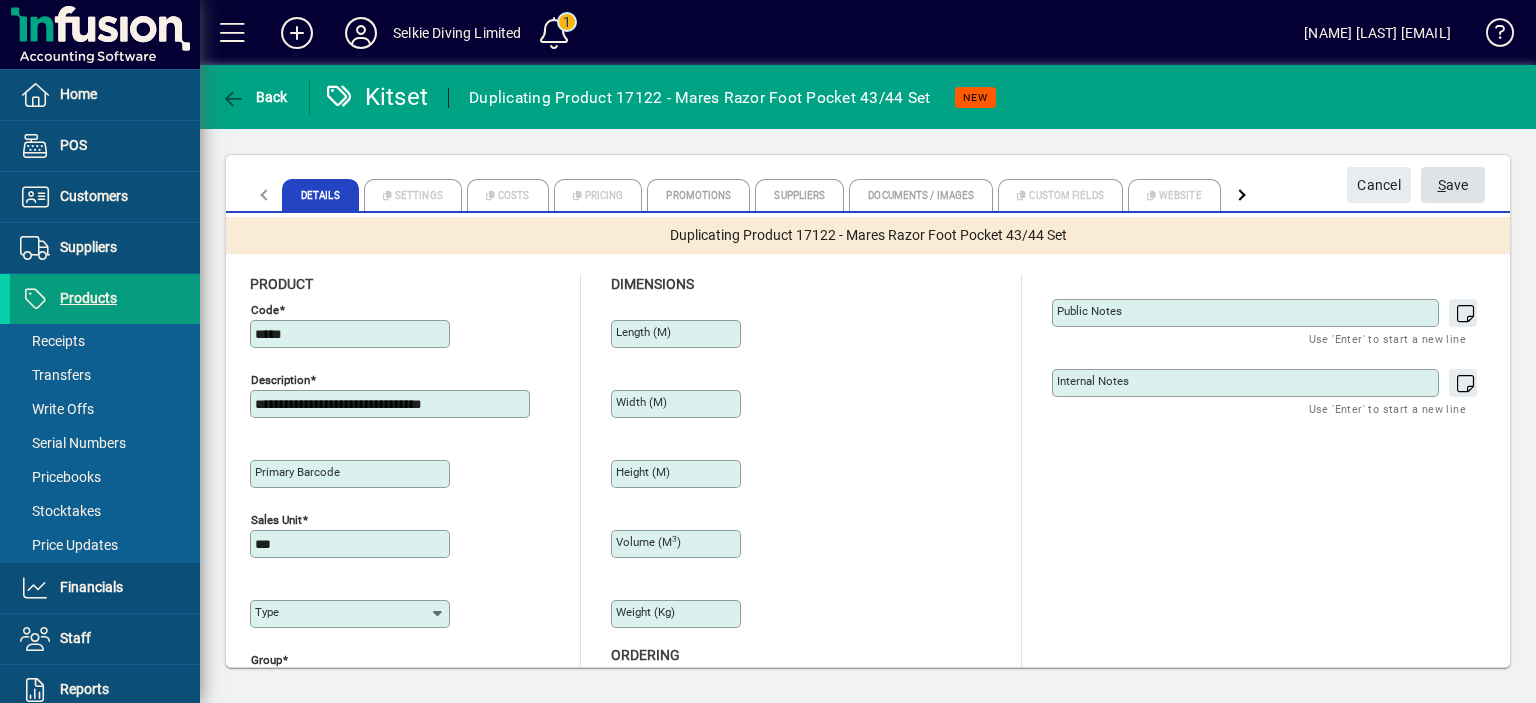 type on "**********" 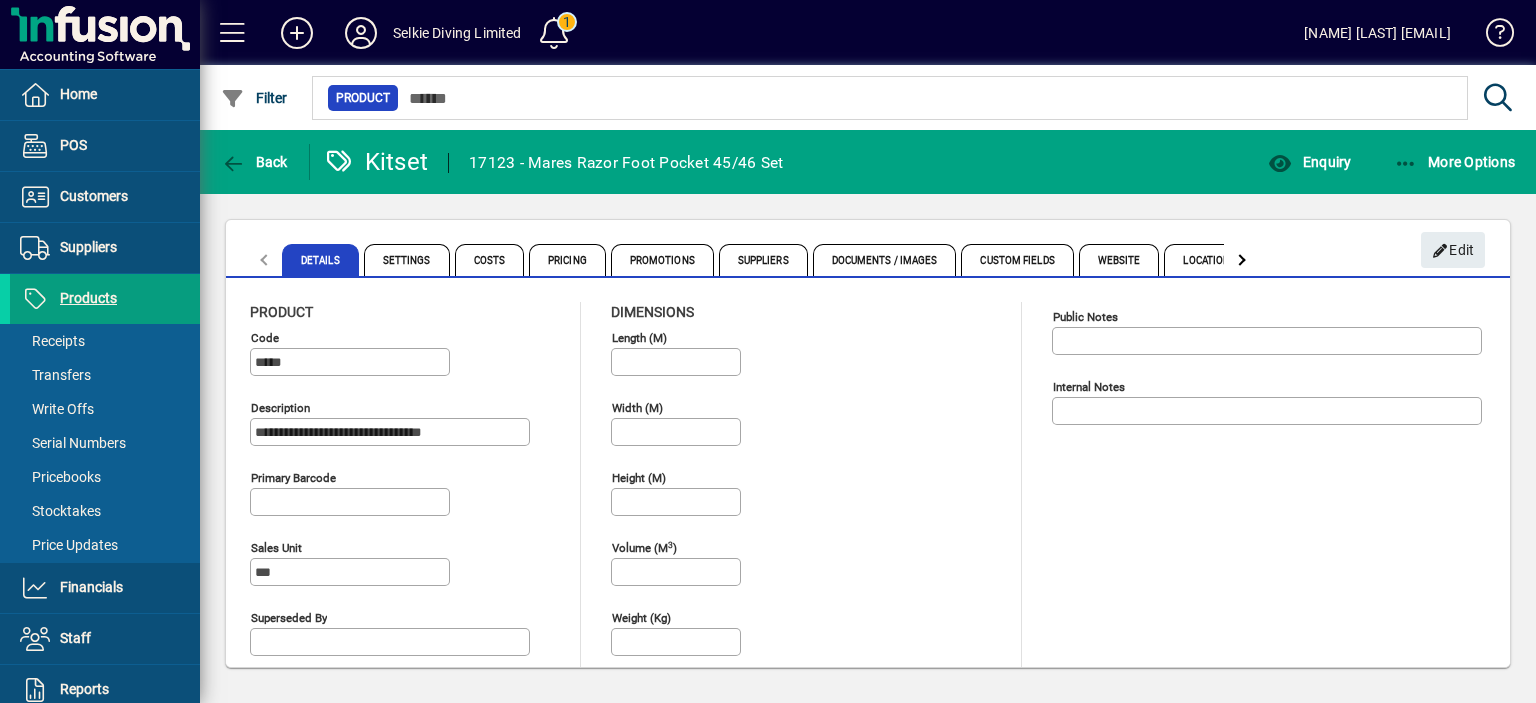 type on "**********" 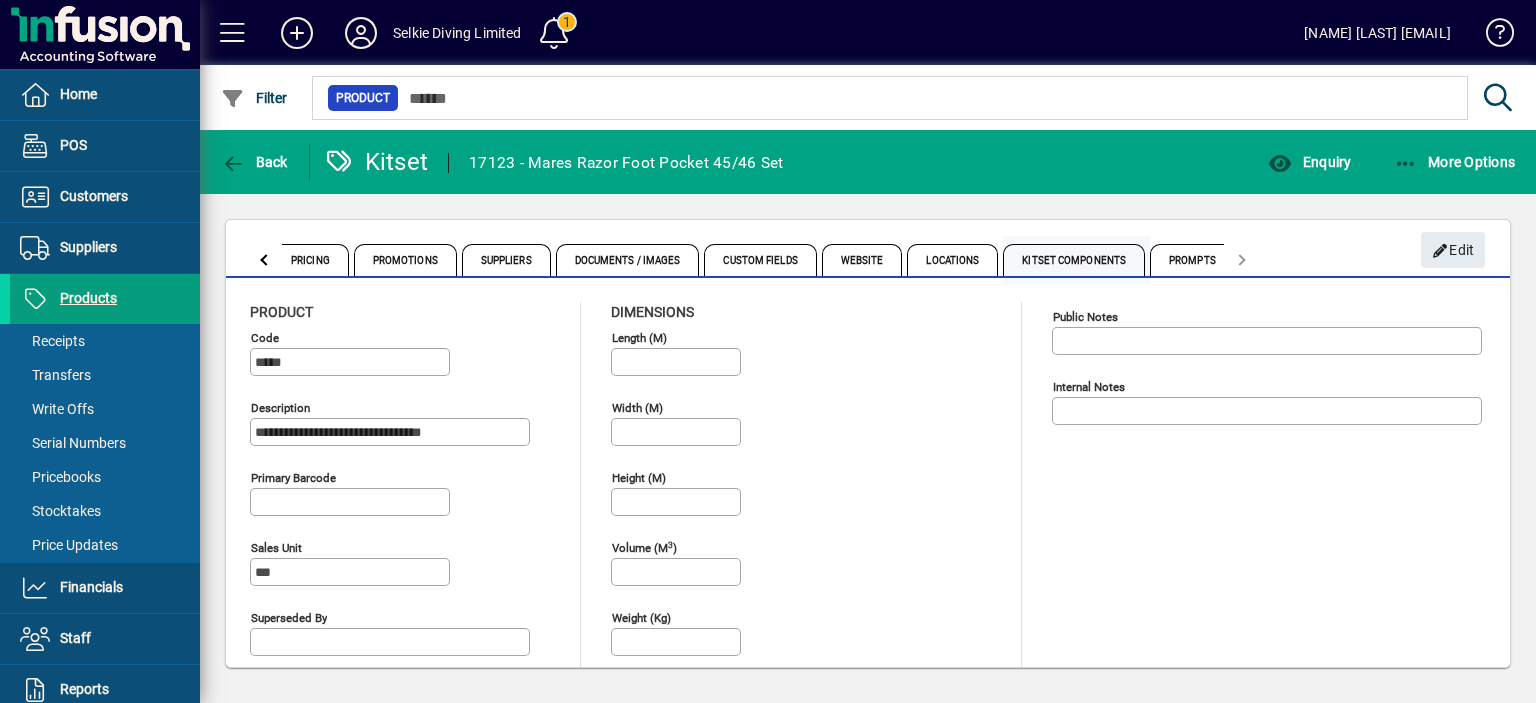 click on "Kitset Components" at bounding box center (1074, 260) 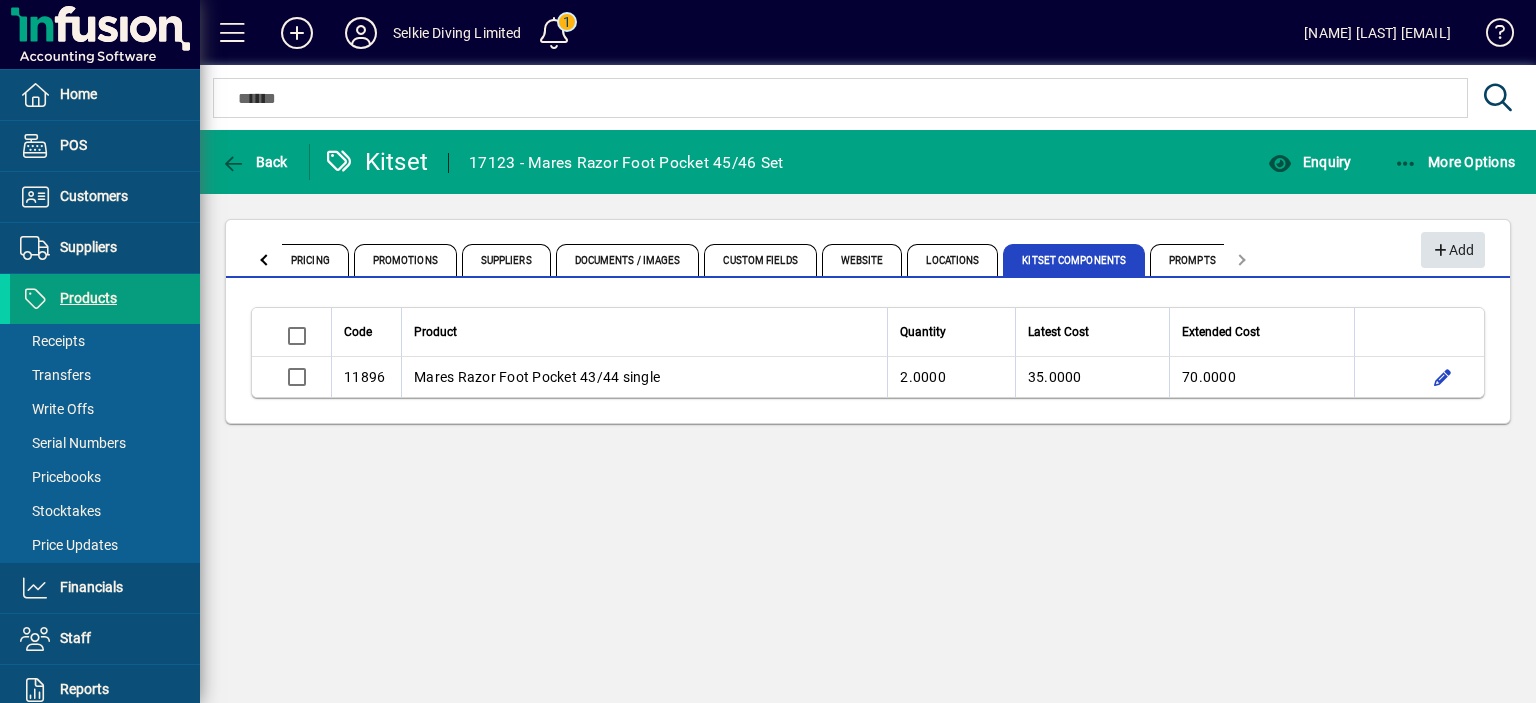 drag, startPoint x: 1442, startPoint y: 244, endPoint x: 1452, endPoint y: 248, distance: 10.770329 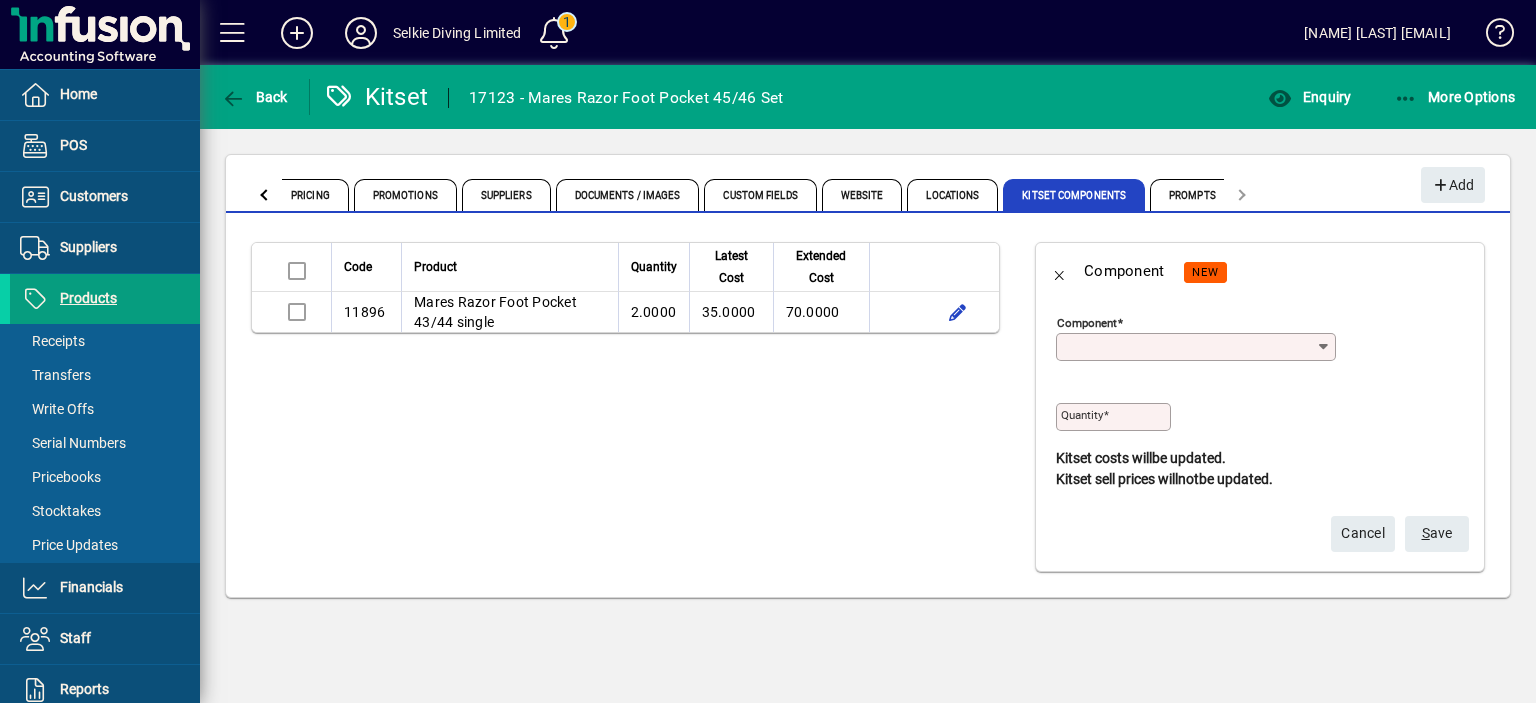 paste on "**********" 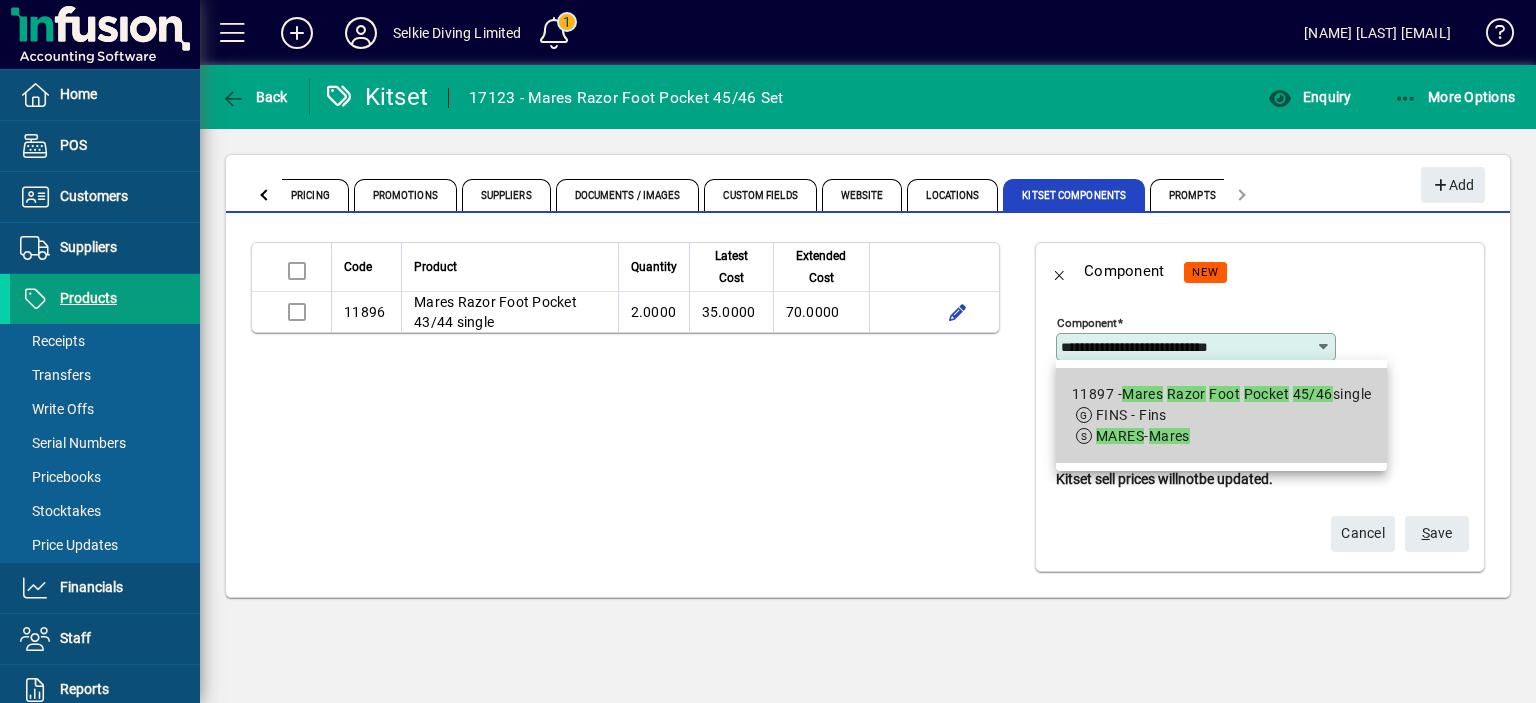 click on "Razor" at bounding box center [1186, 394] 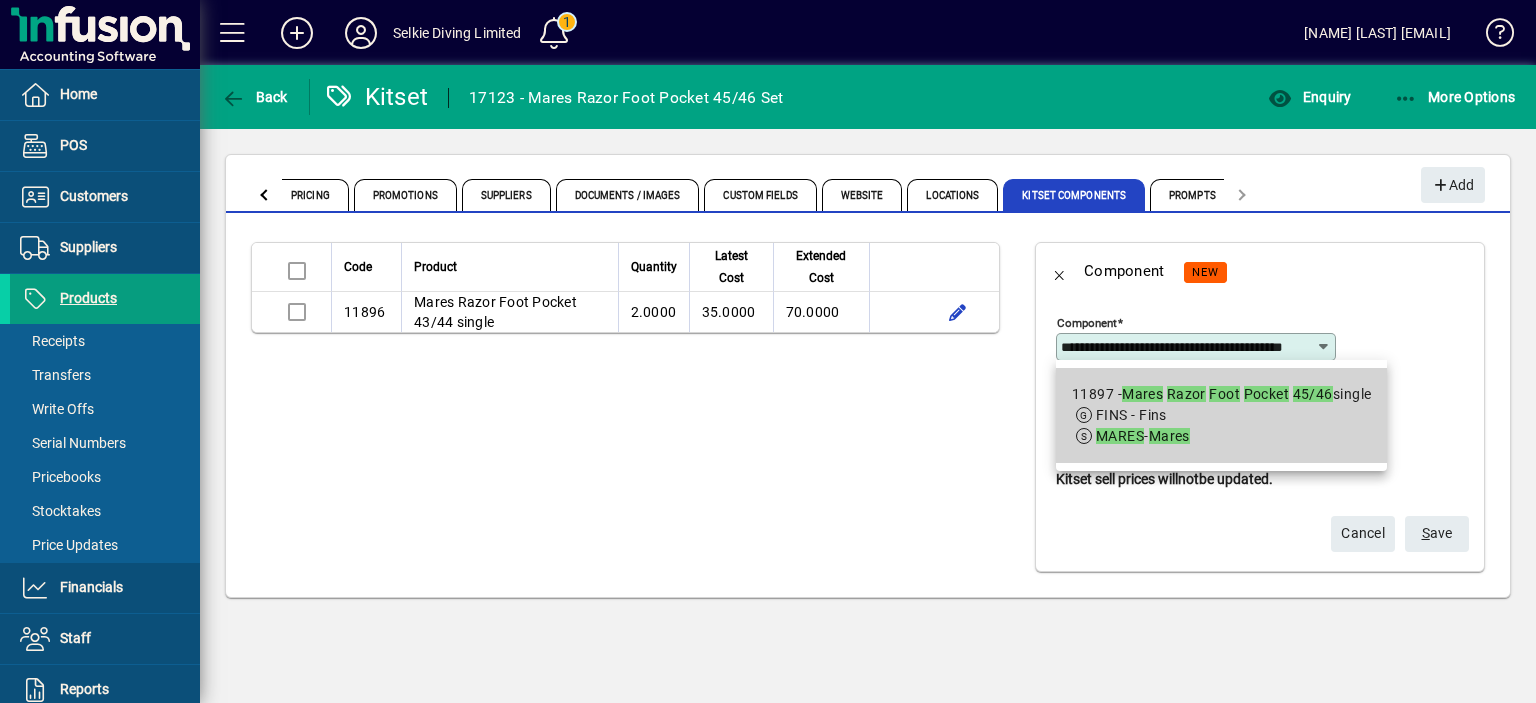 scroll, scrollTop: 0, scrollLeft: 46, axis: horizontal 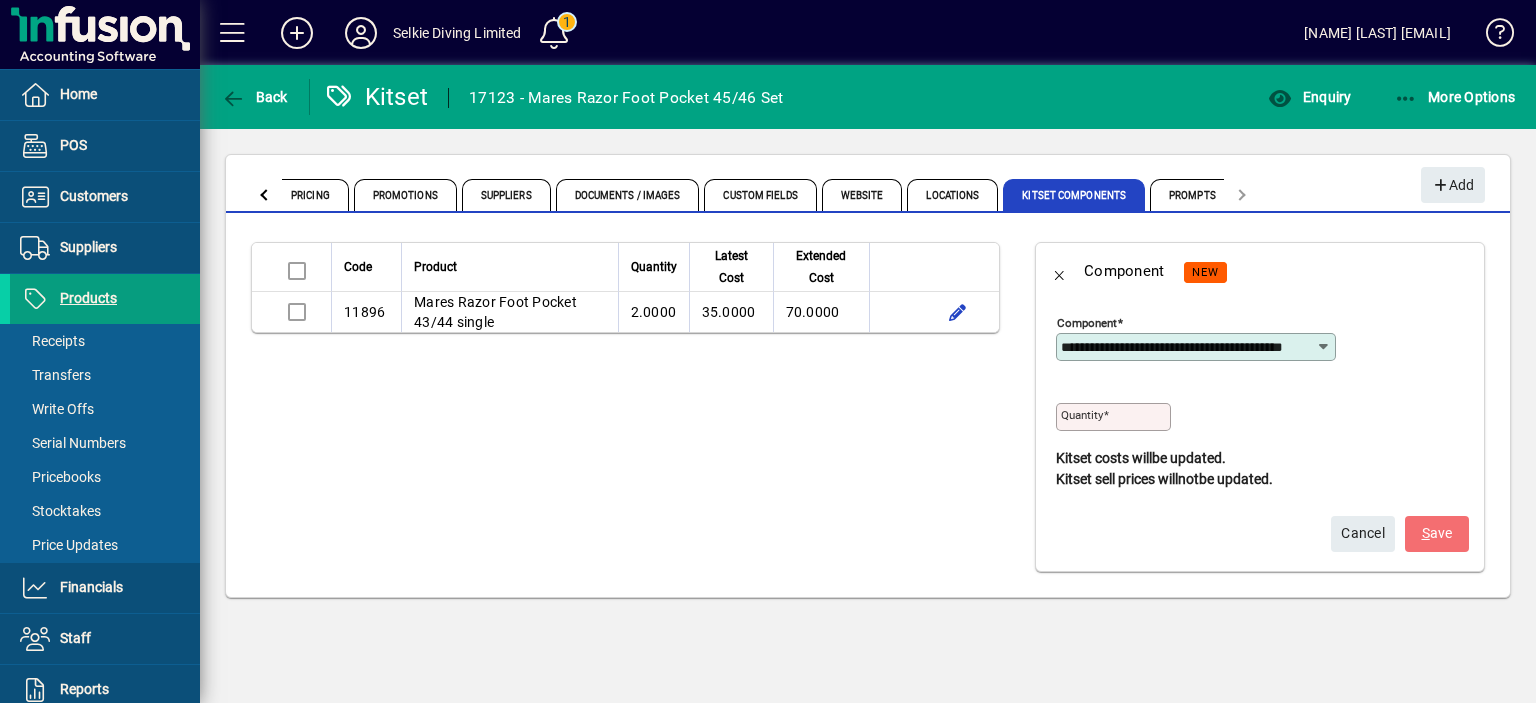 click on "Quantity" at bounding box center (1115, 417) 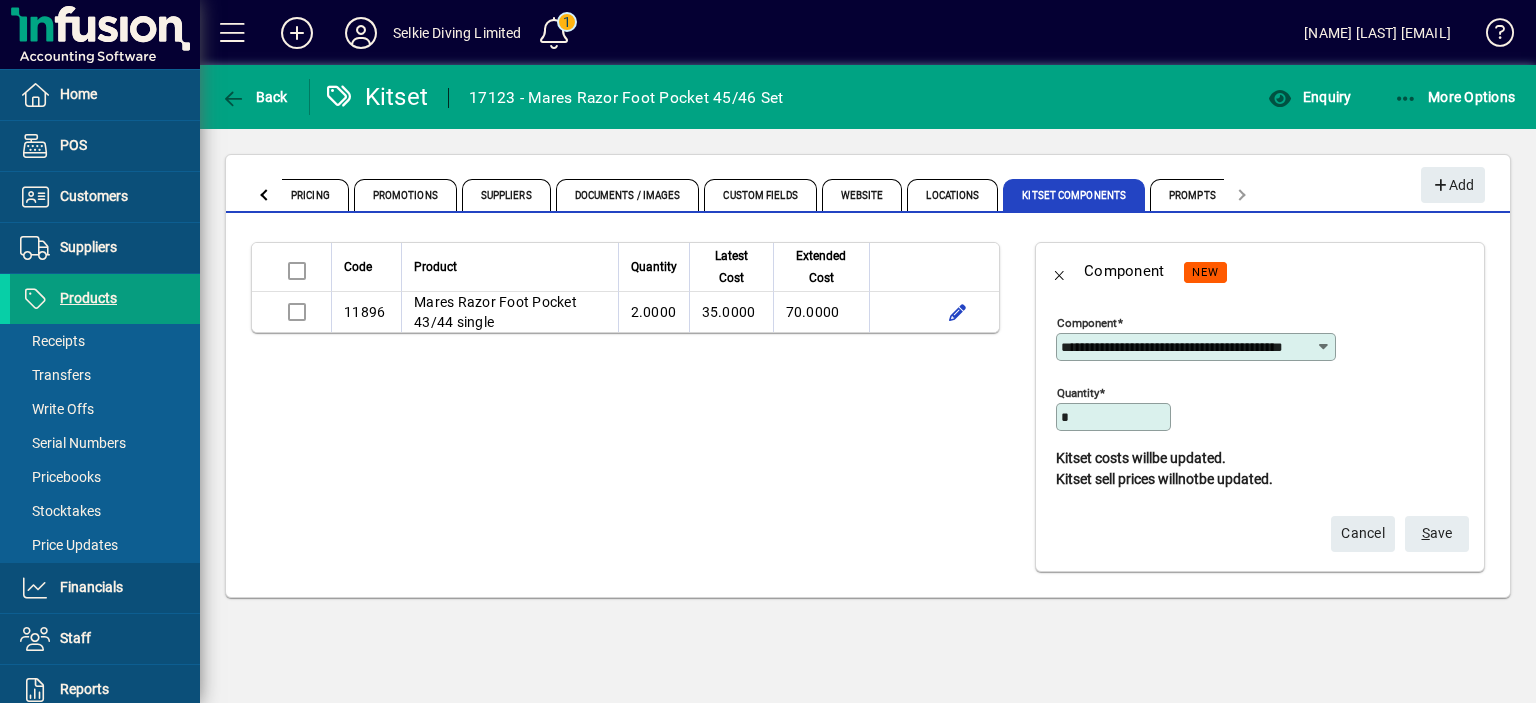type on "*" 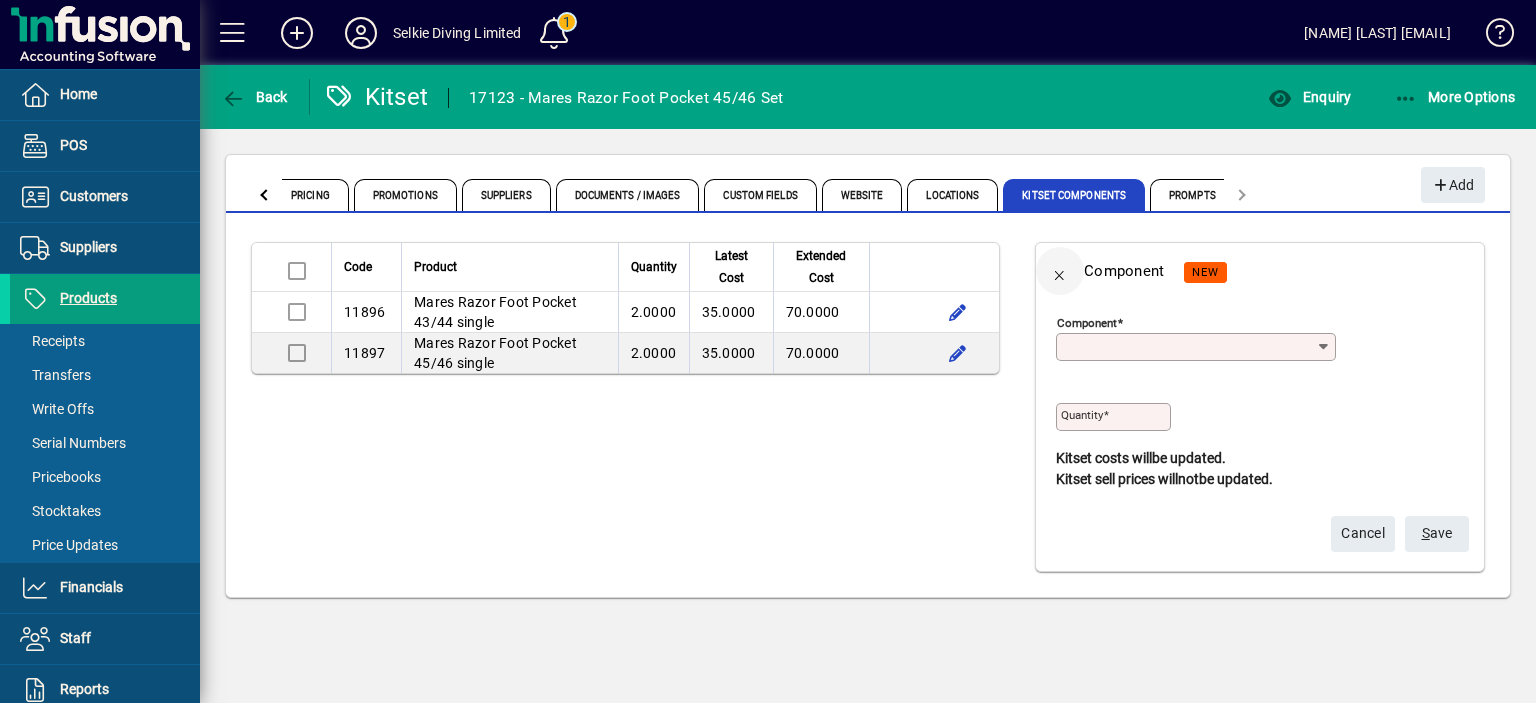 click 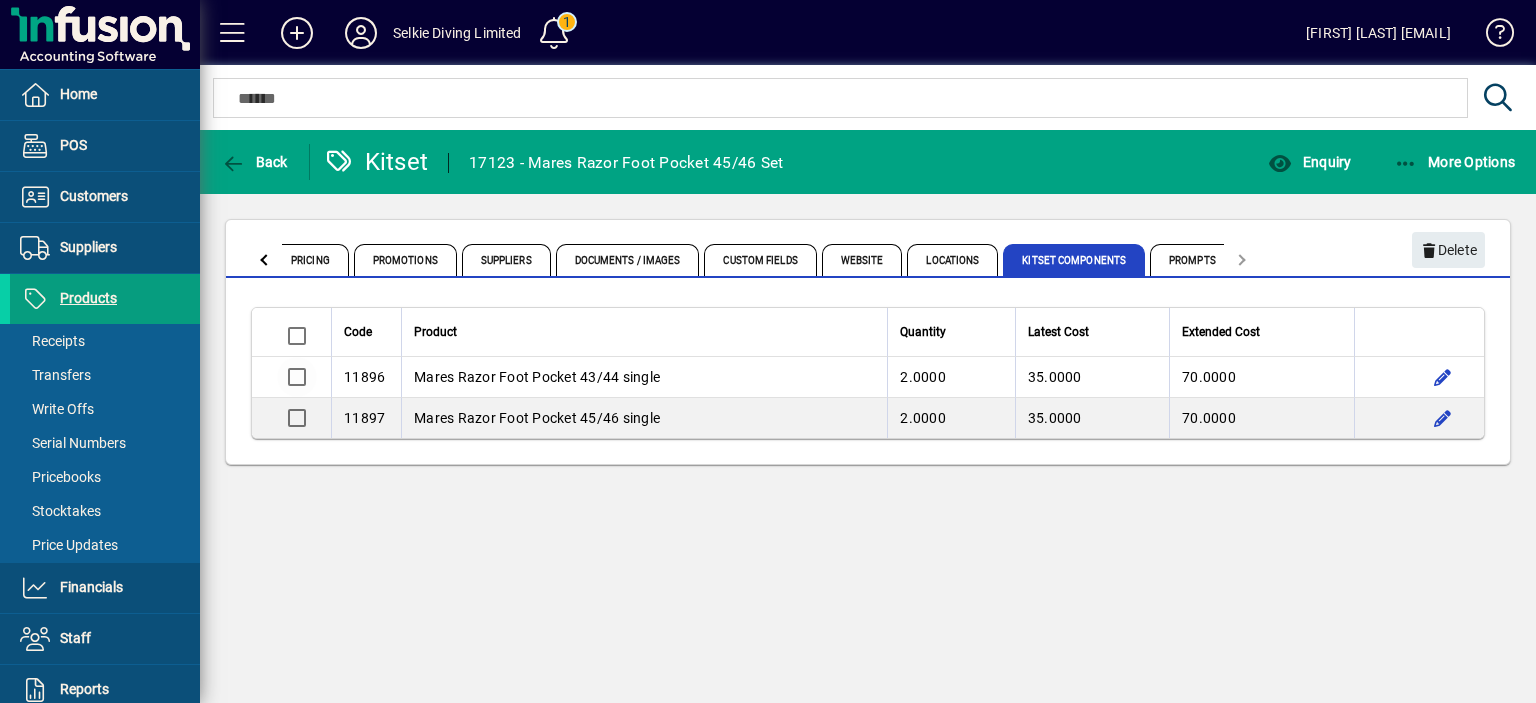scroll, scrollTop: 0, scrollLeft: 0, axis: both 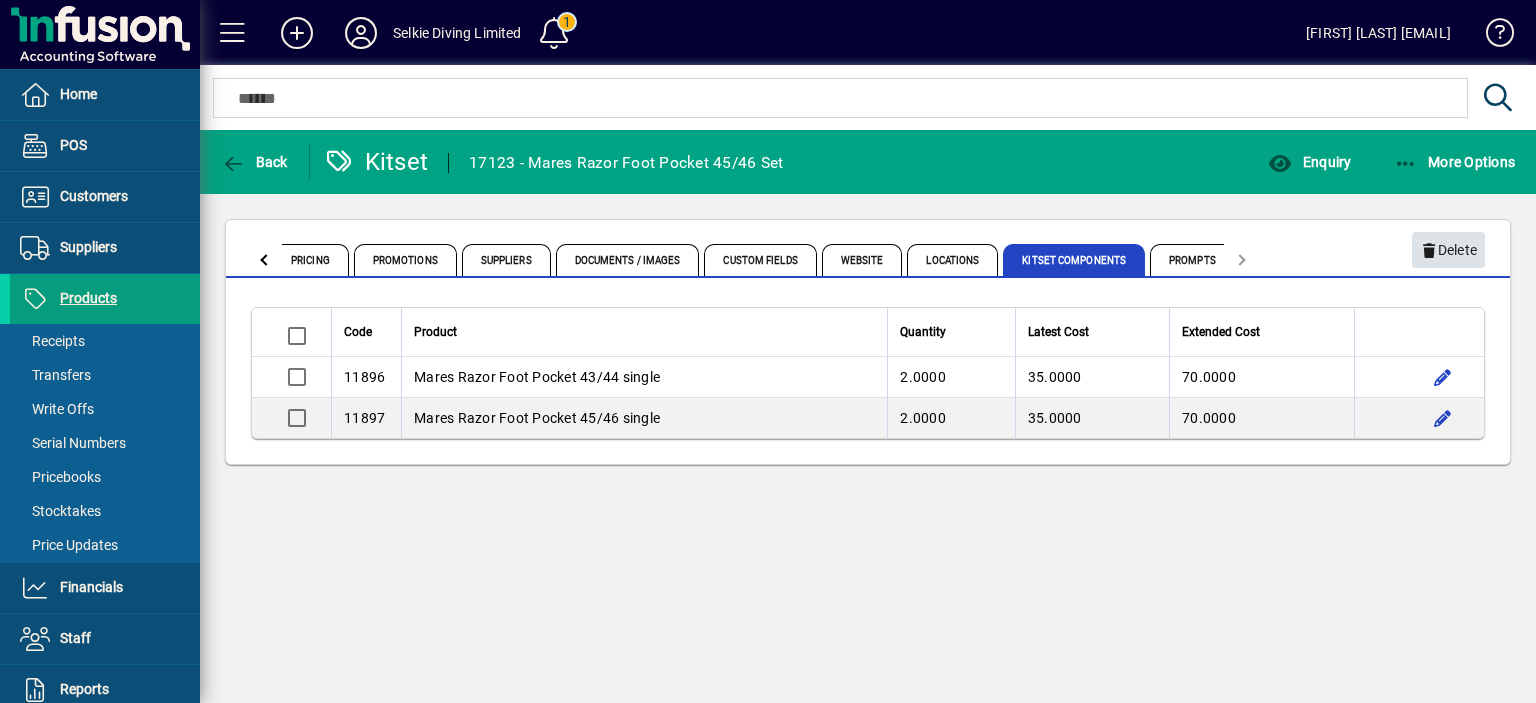 click on "Delete" 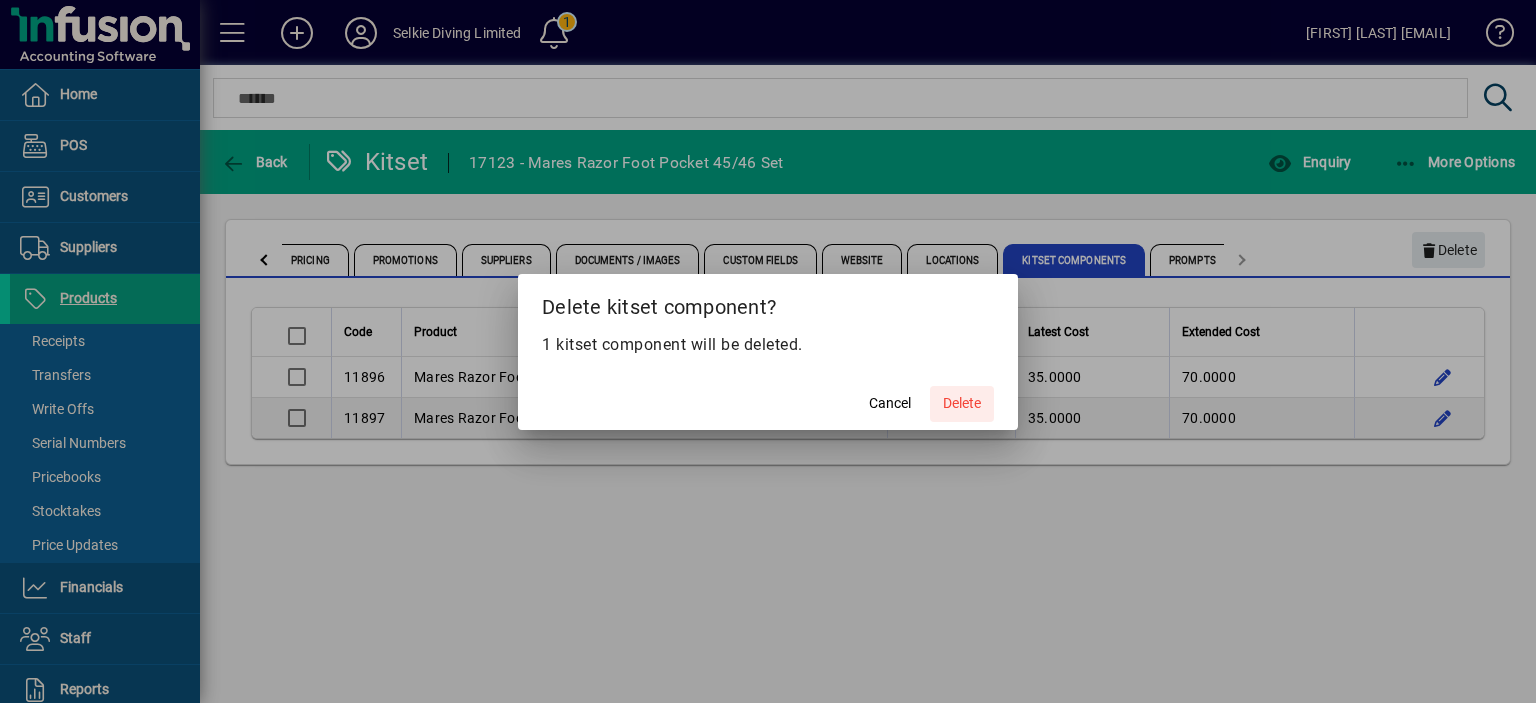 click 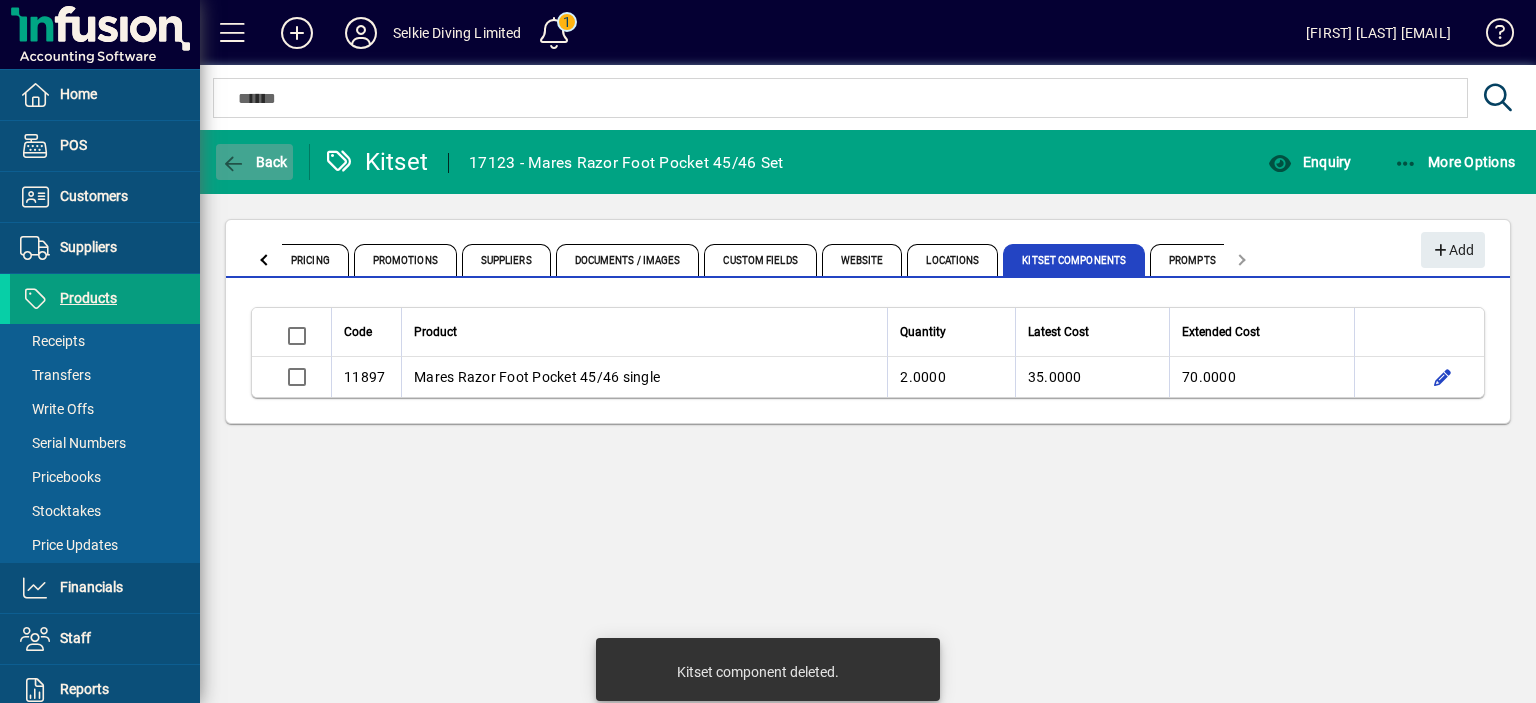 click on "Back" 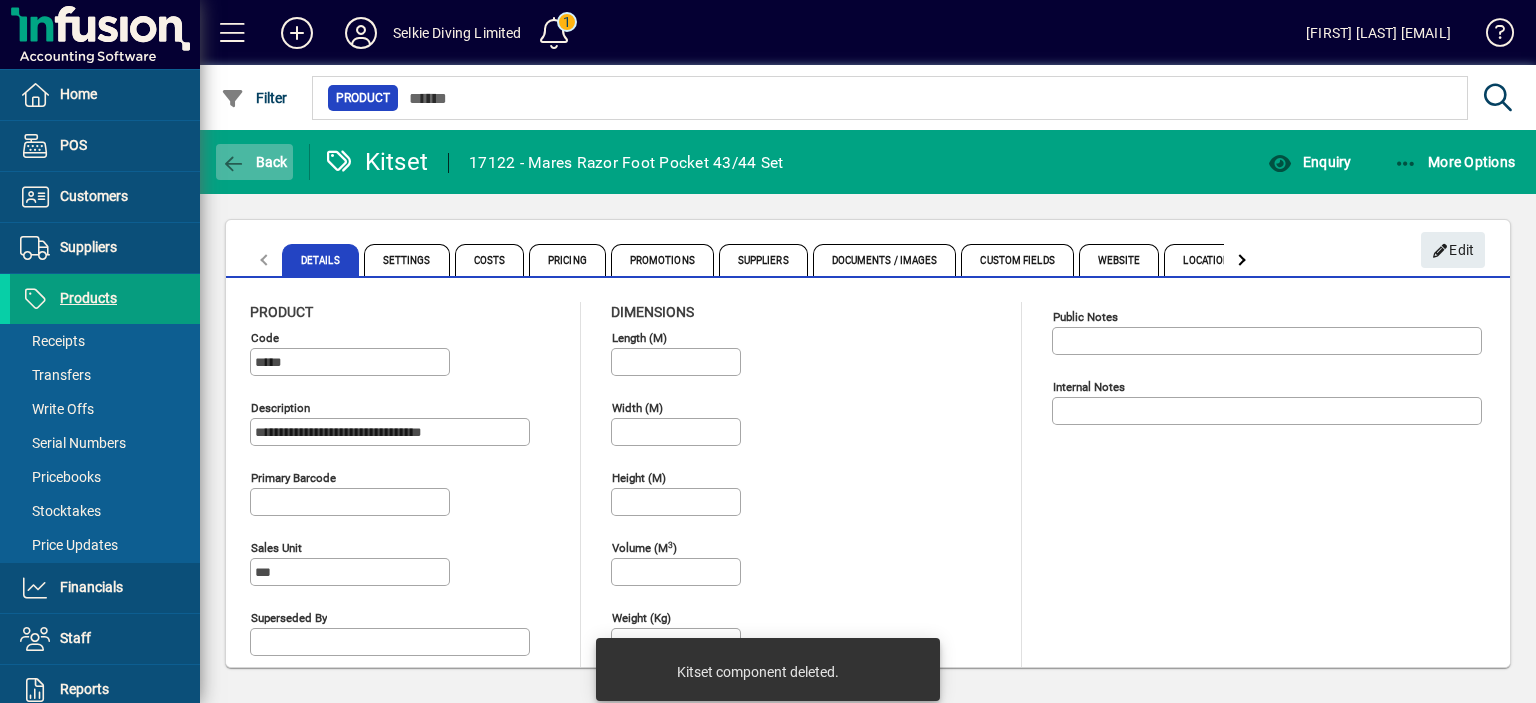 type on "**********" 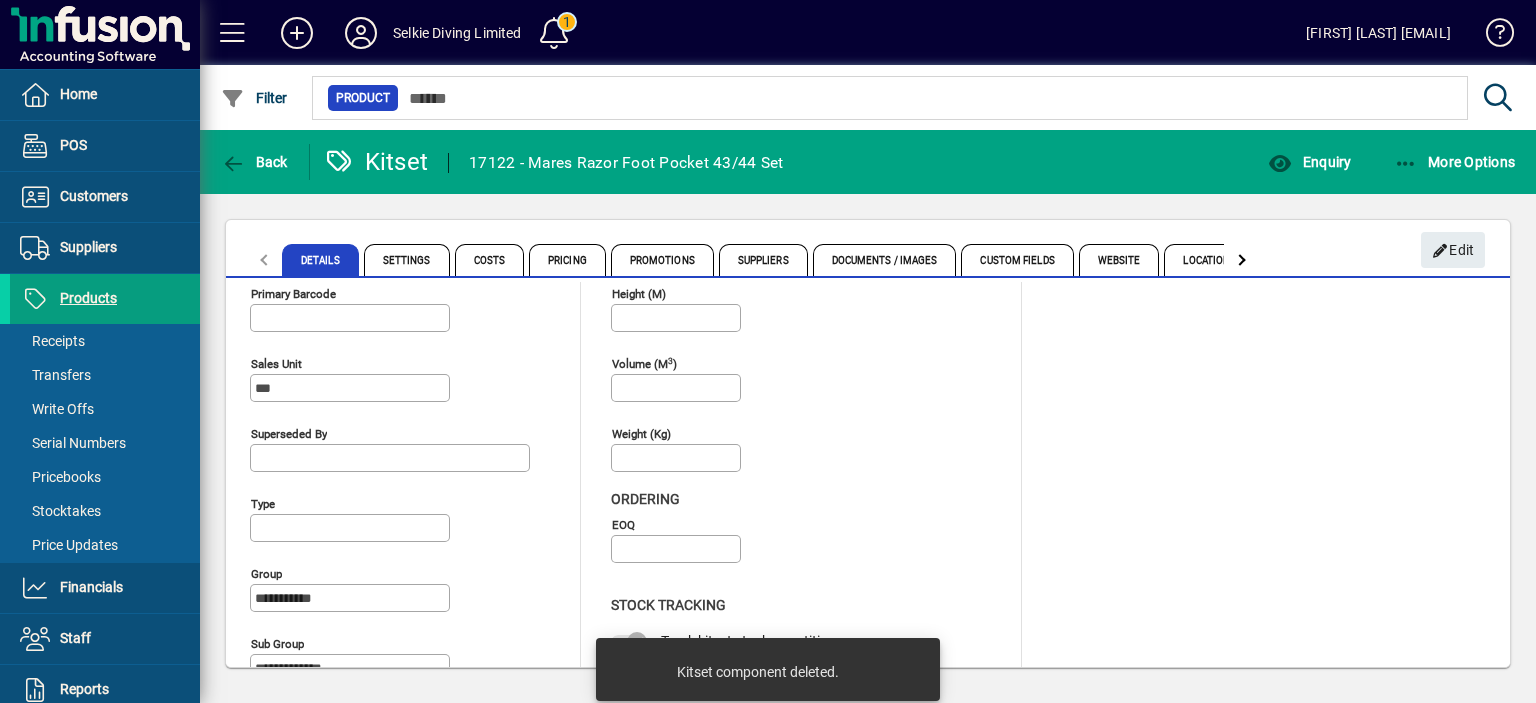 scroll, scrollTop: 0, scrollLeft: 0, axis: both 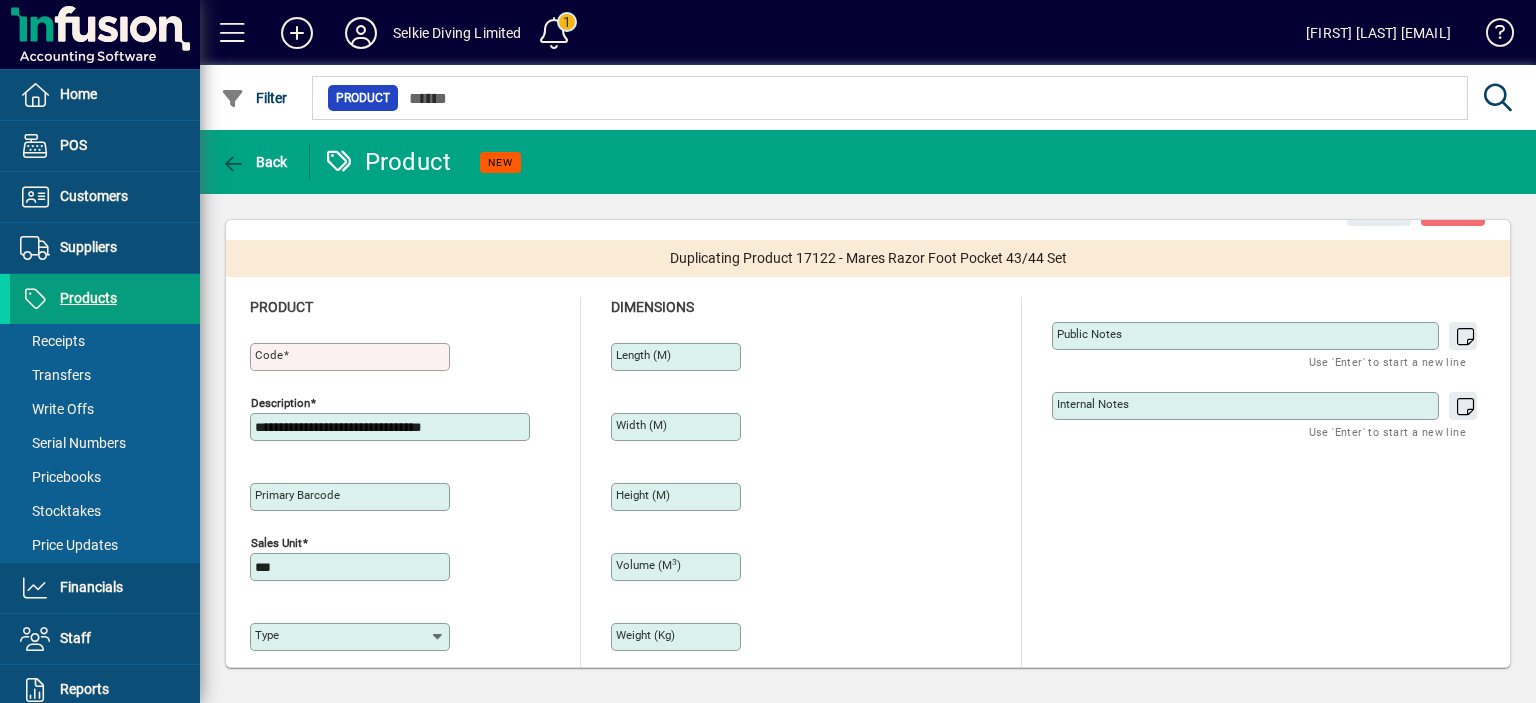 type on "**********" 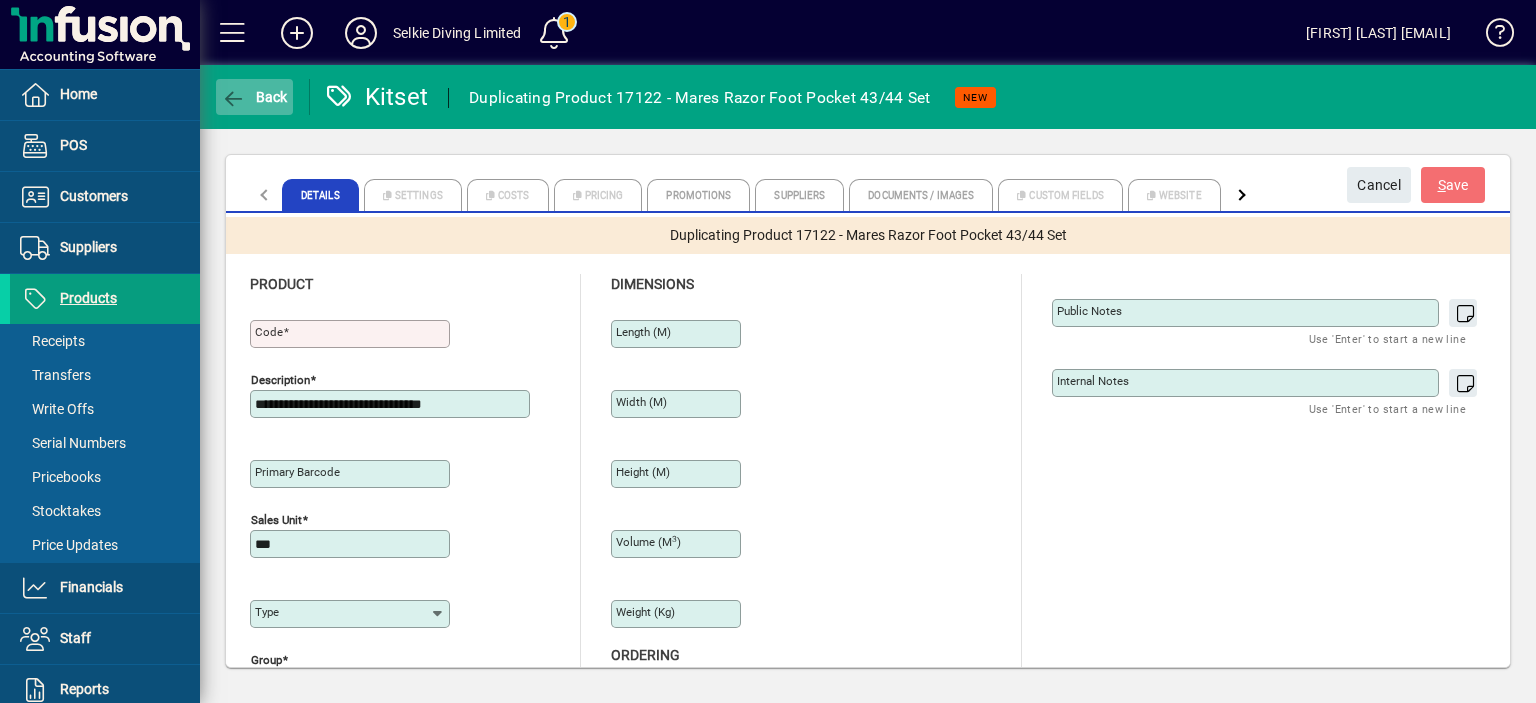 click on "Back" 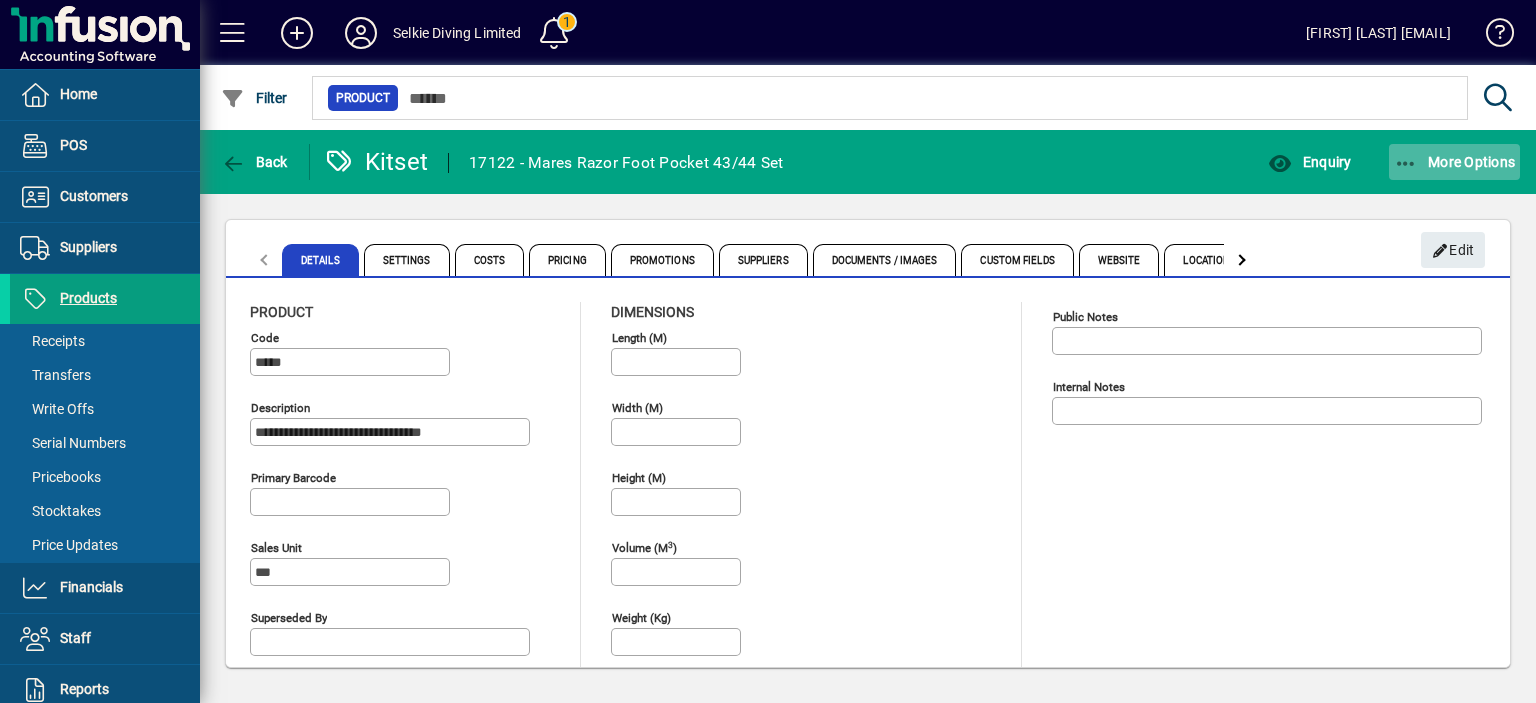 click 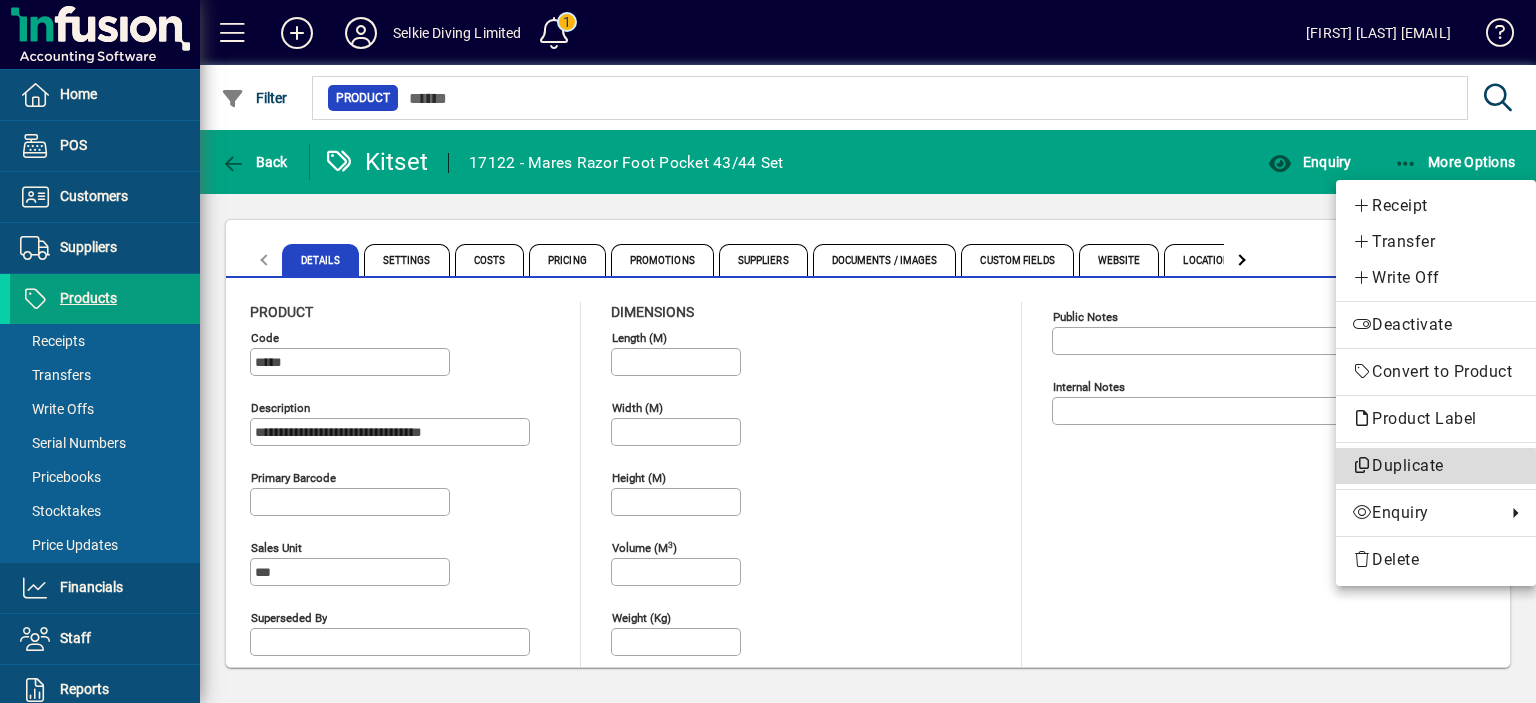 click on "Duplicate" at bounding box center [1436, 466] 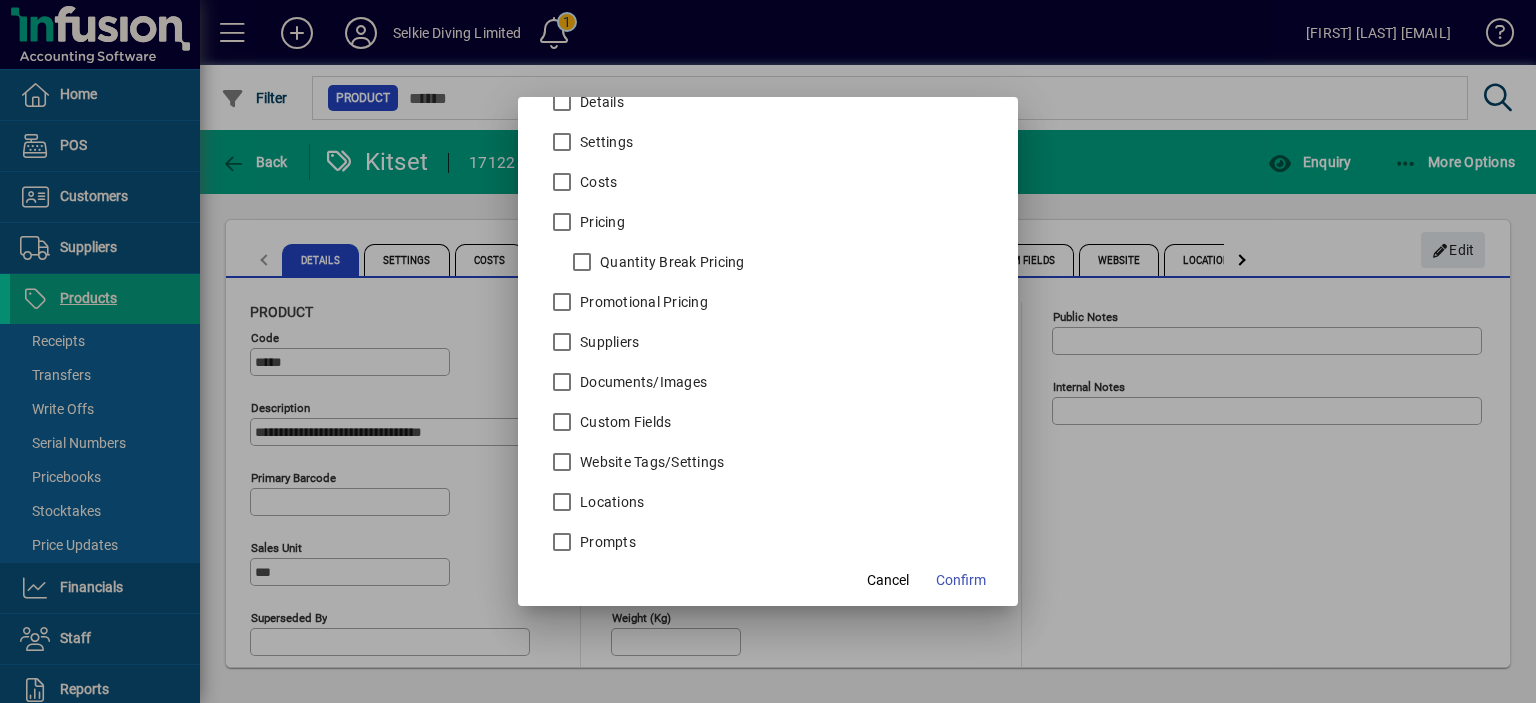 scroll, scrollTop: 112, scrollLeft: 0, axis: vertical 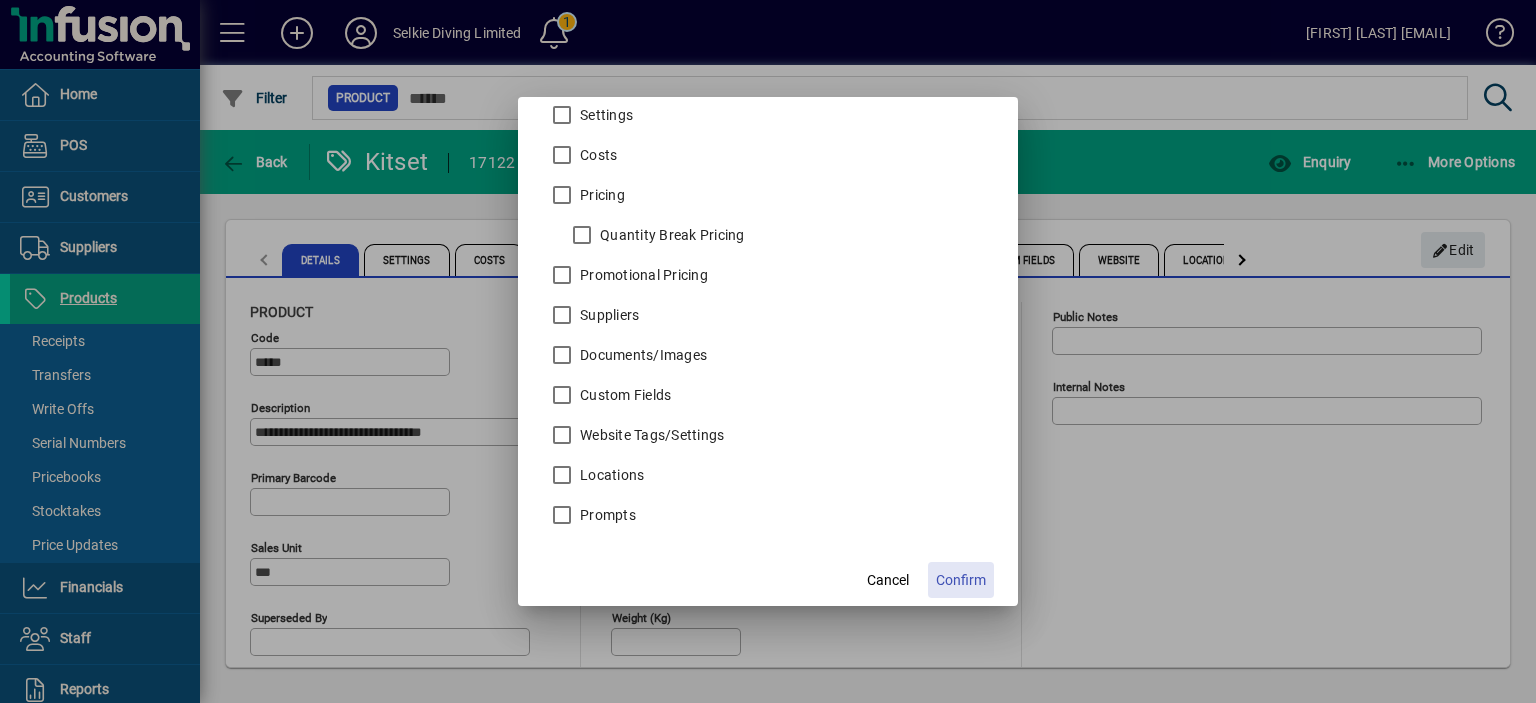 click on "Confirm" 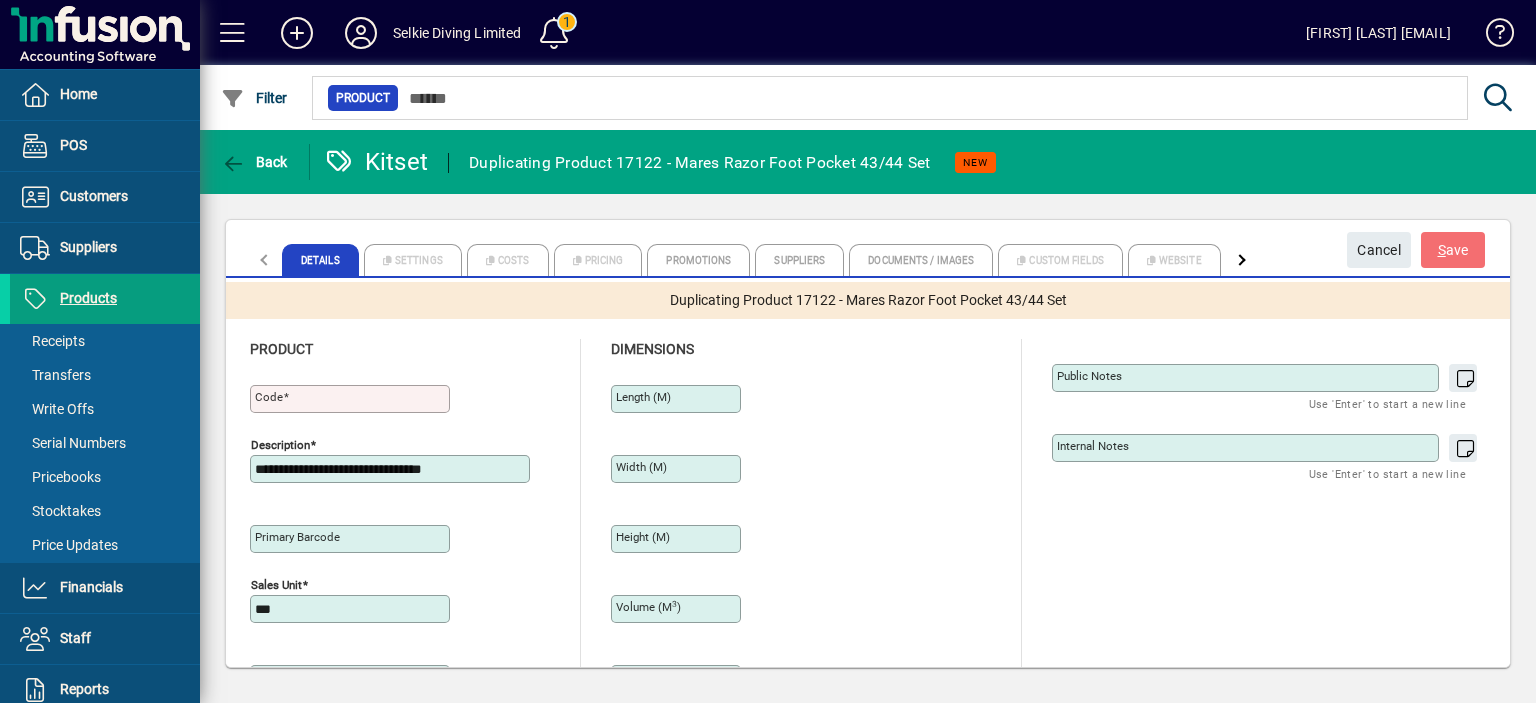 type on "**********" 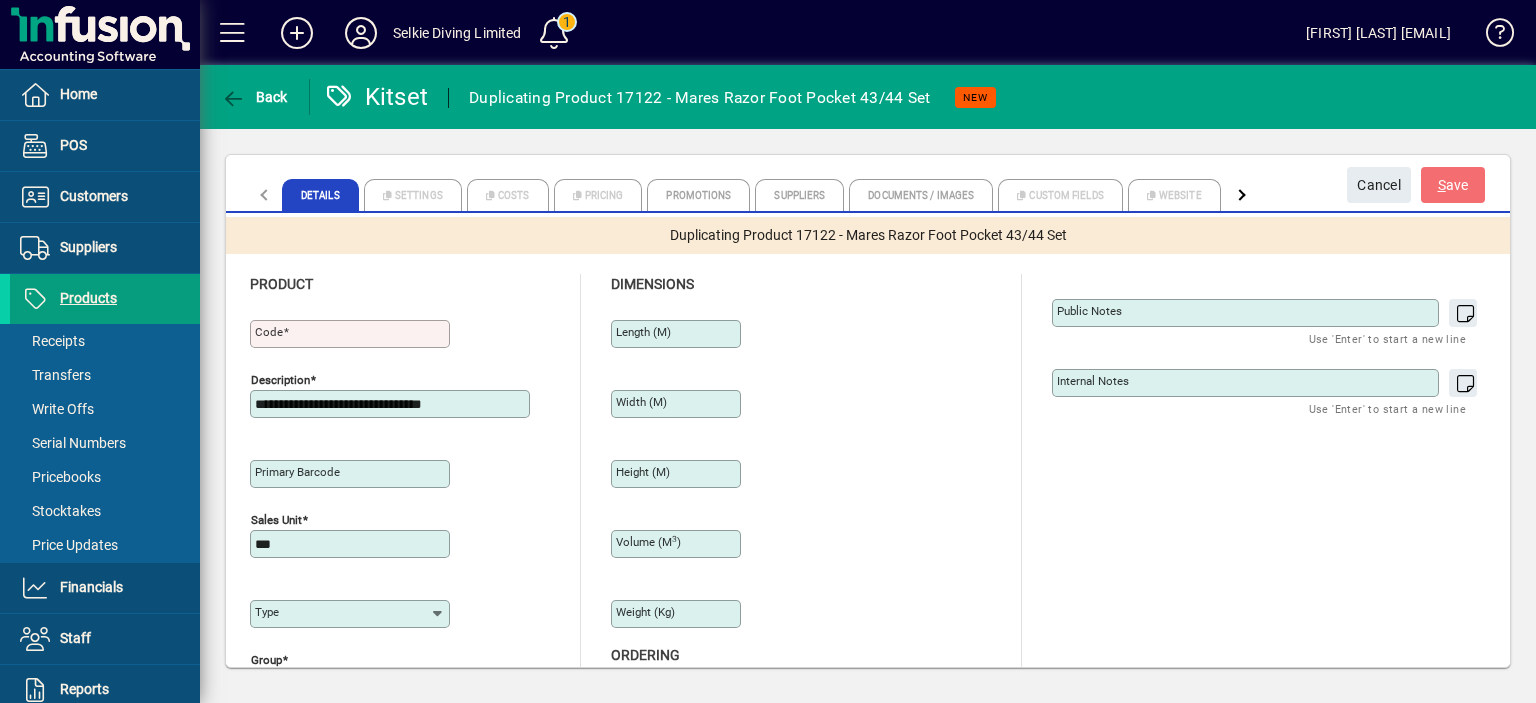 click on "Code" at bounding box center [352, 334] 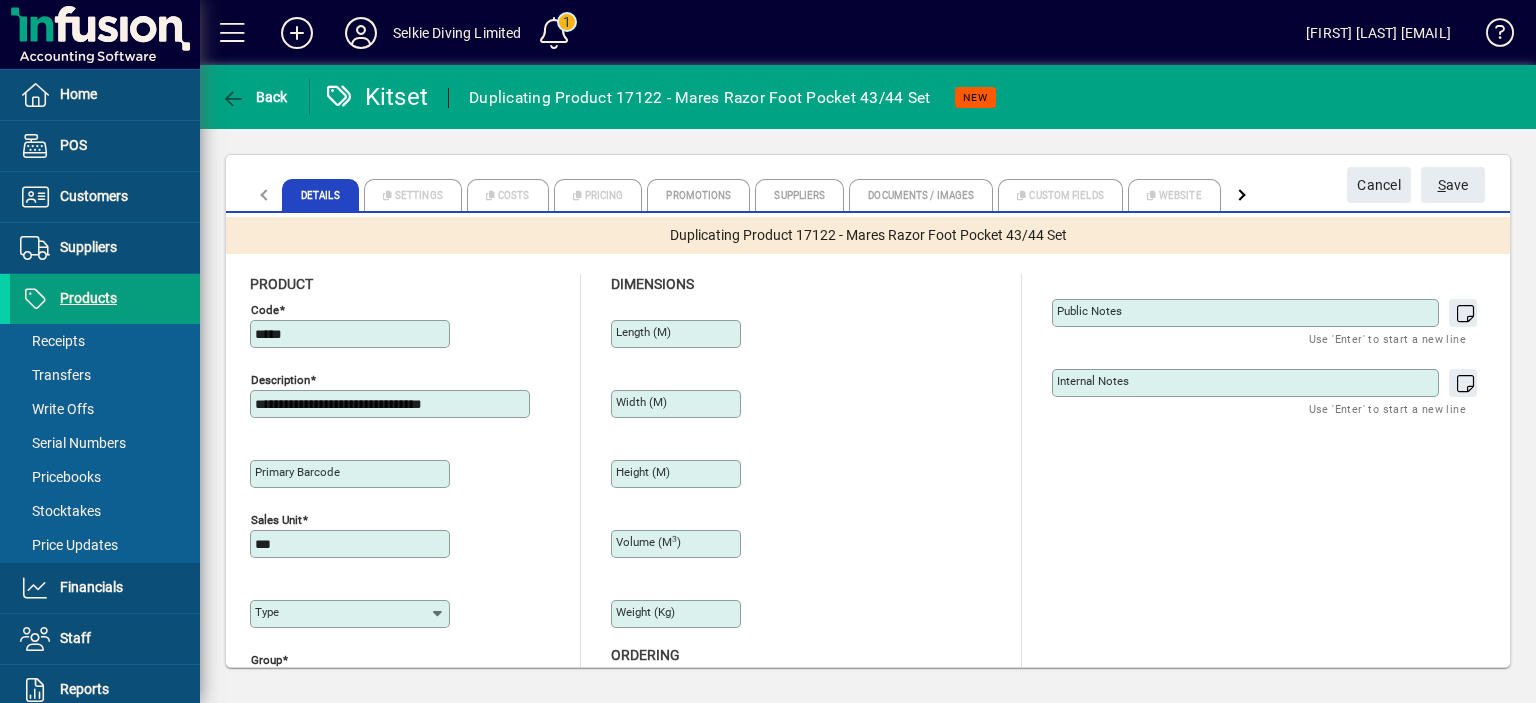 type on "*****" 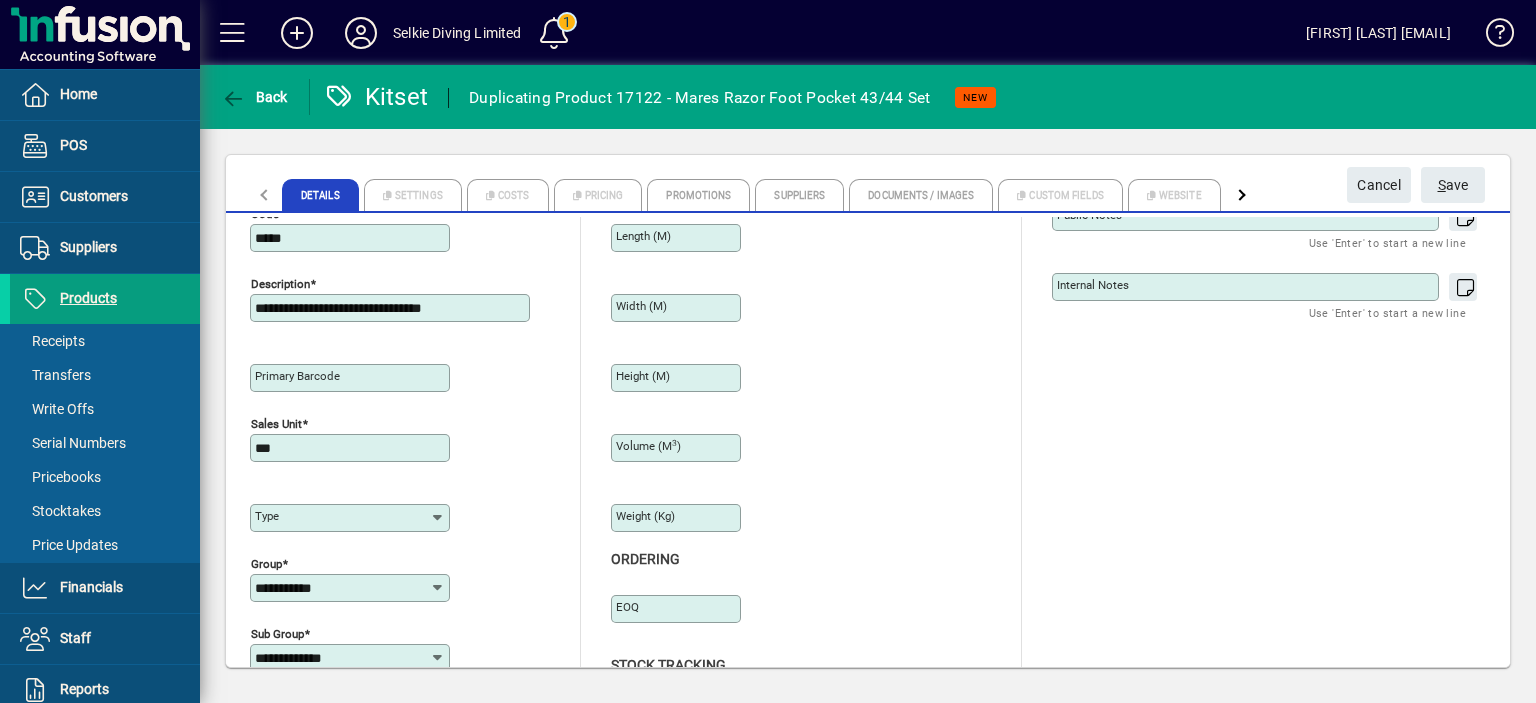 scroll, scrollTop: 0, scrollLeft: 0, axis: both 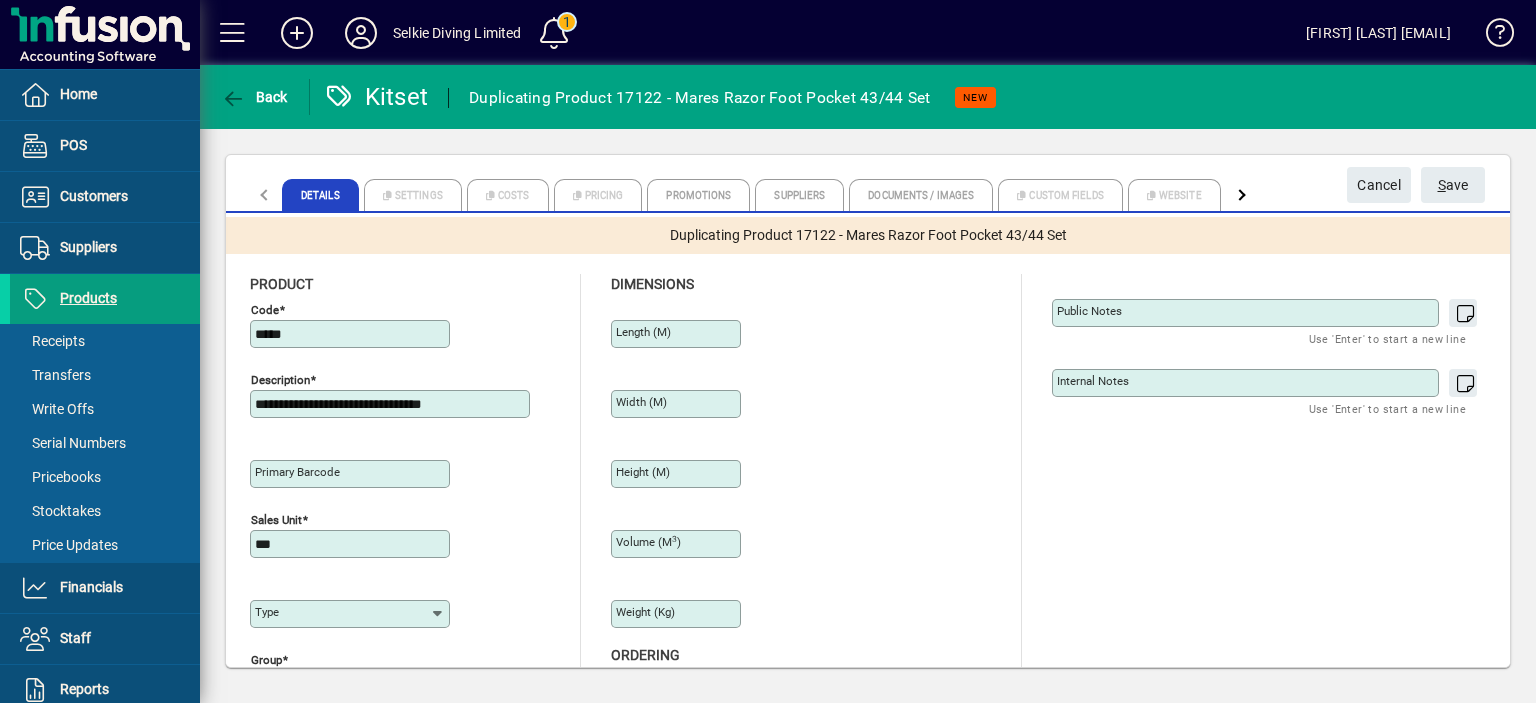 type on "**********" 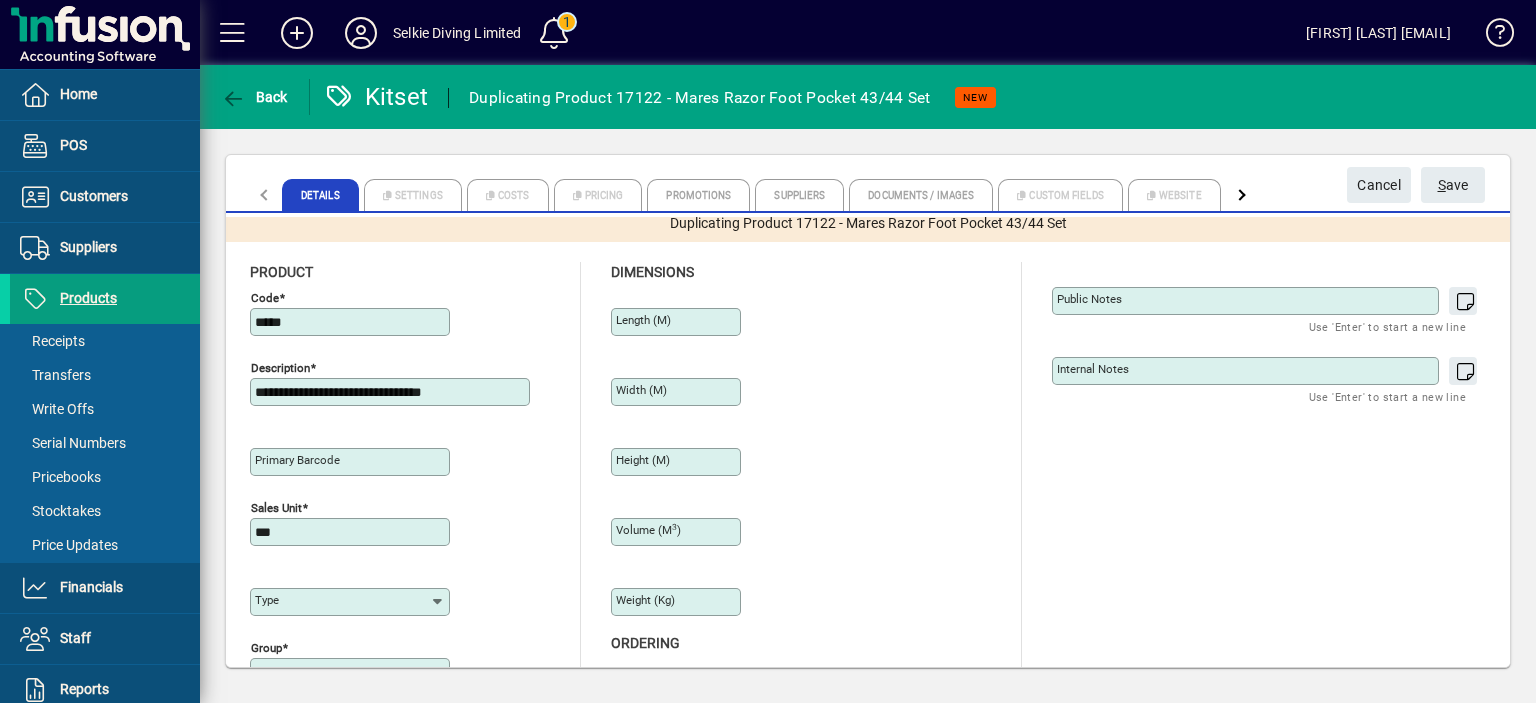 scroll, scrollTop: 0, scrollLeft: 0, axis: both 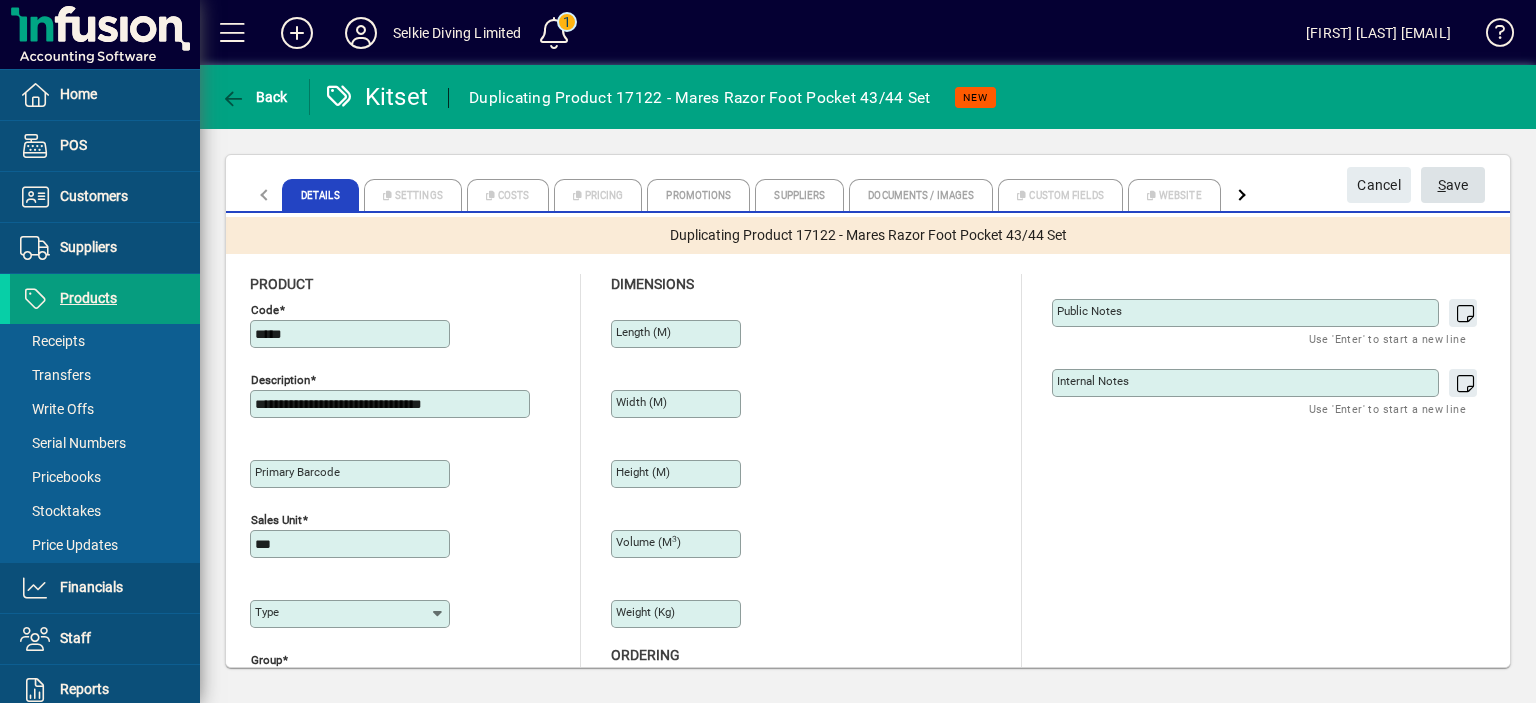 click on "S ave" 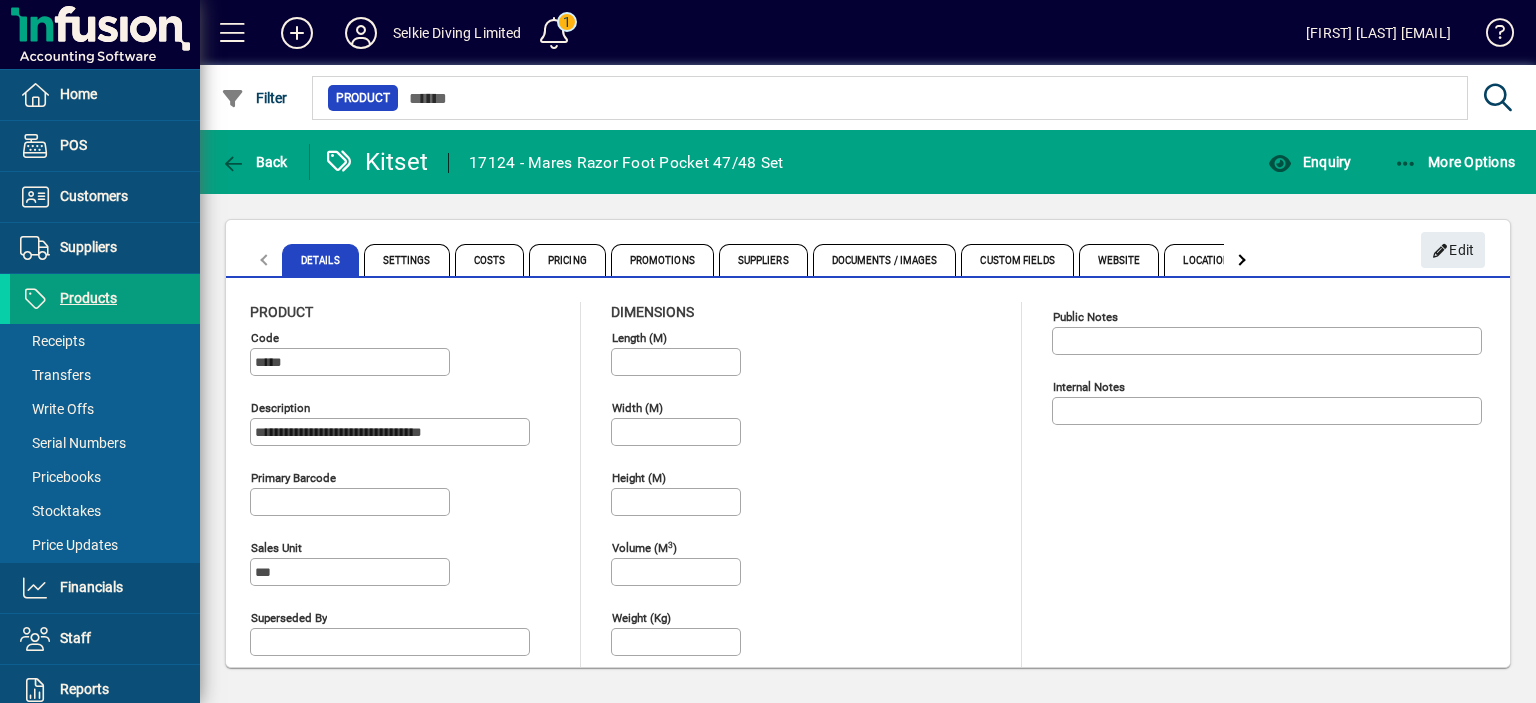 type on "**********" 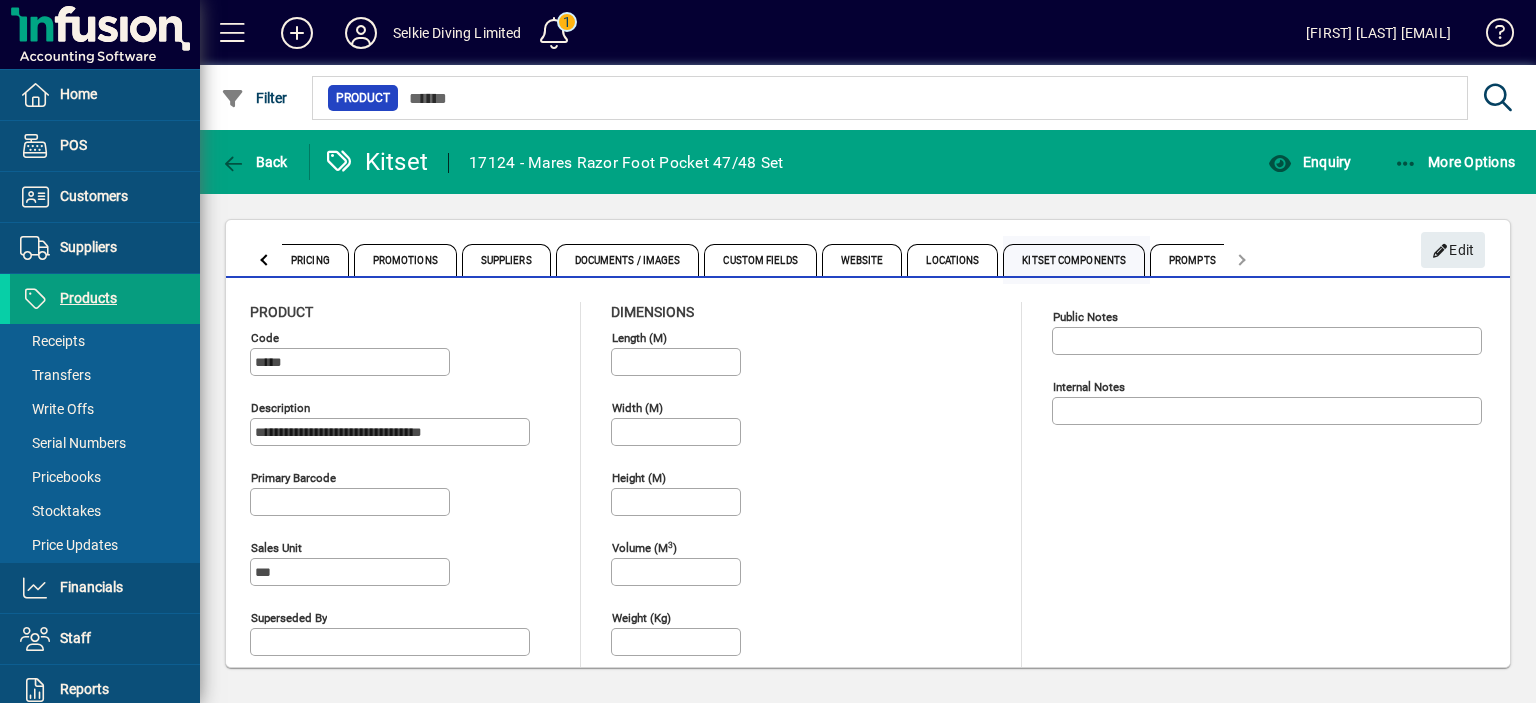 click on "Kitset Components" at bounding box center (1074, 260) 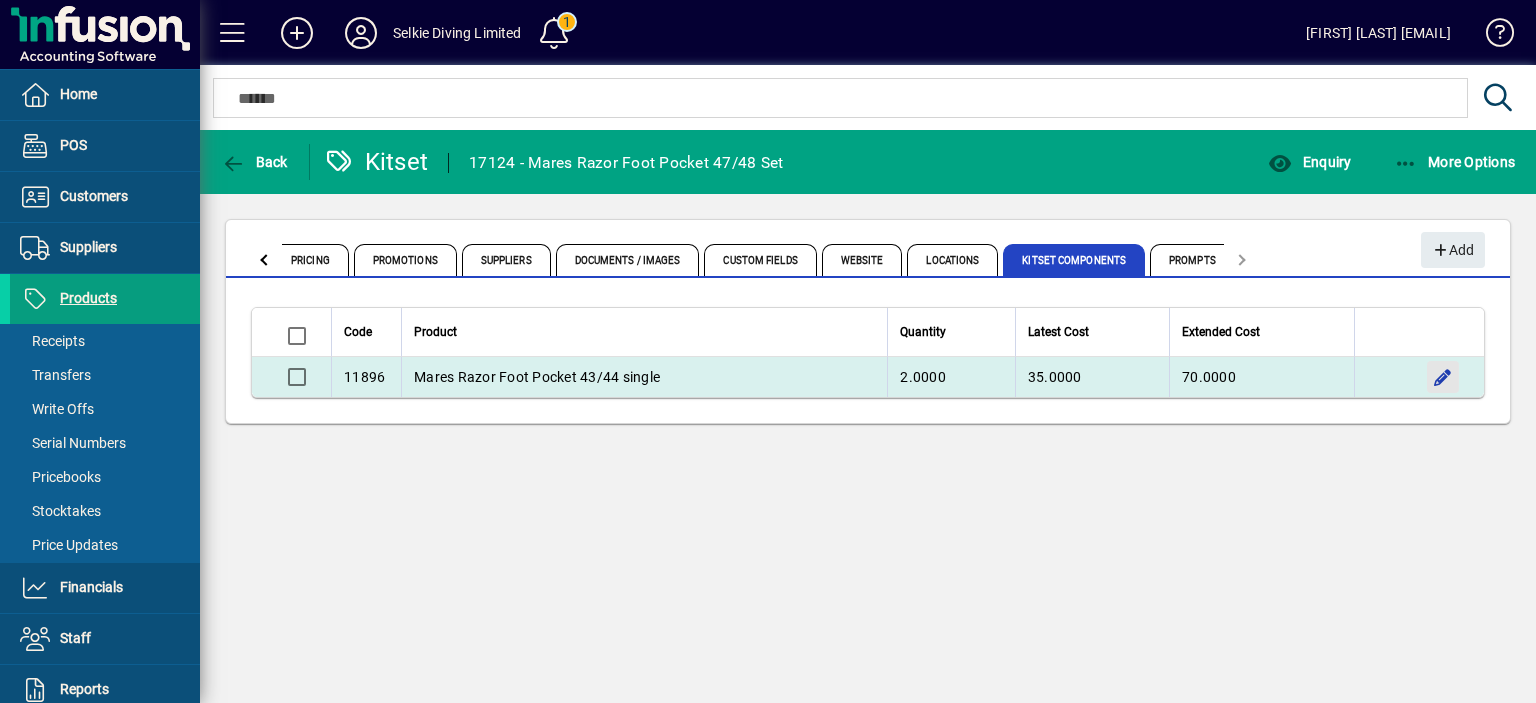 click at bounding box center (1443, 377) 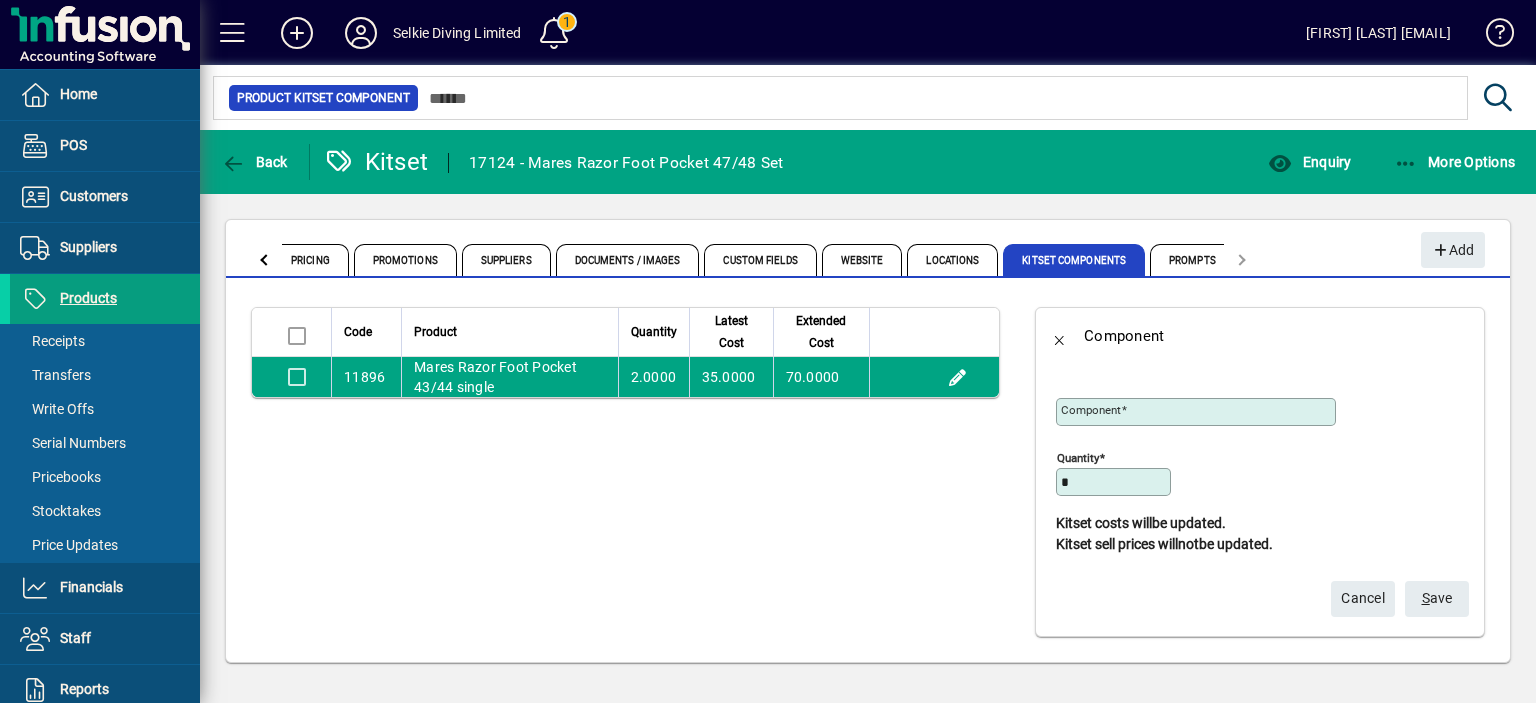 type on "**********" 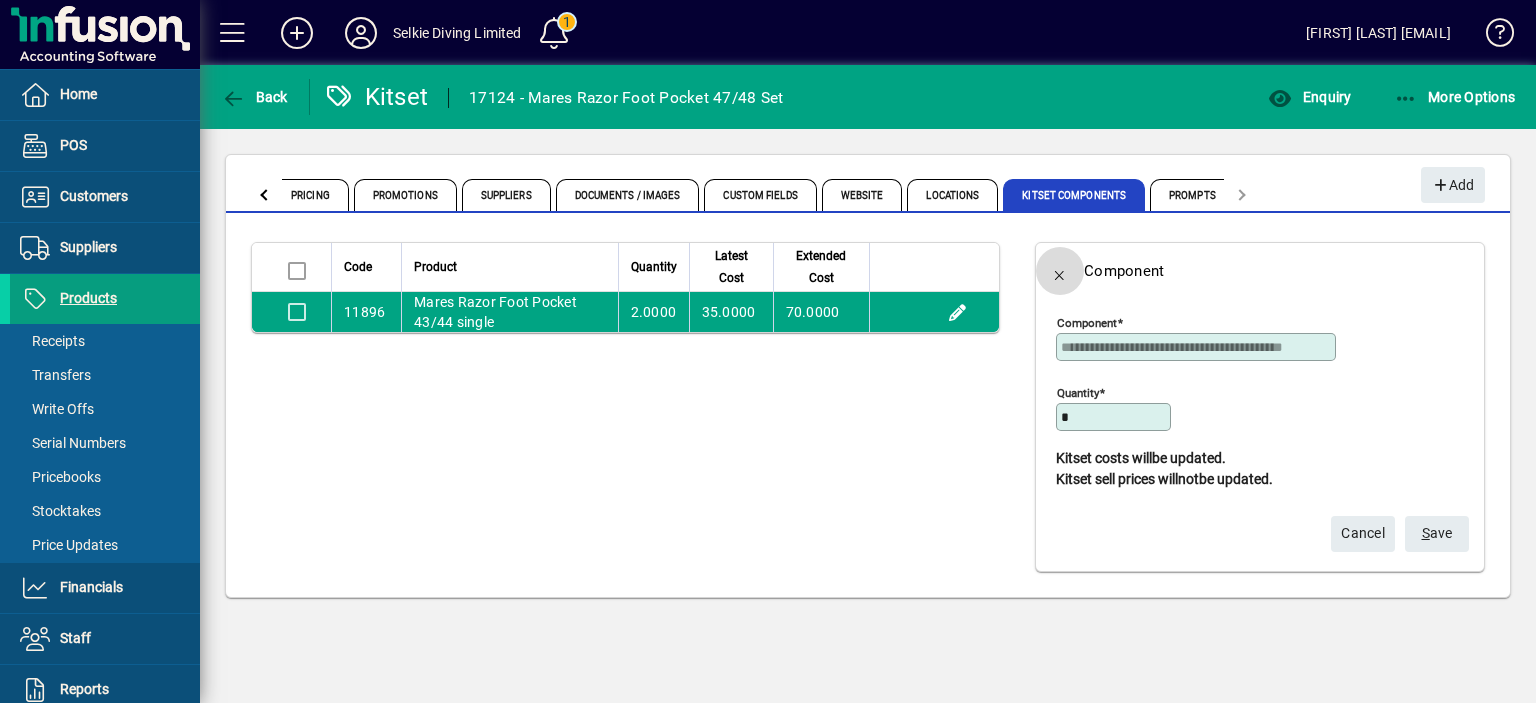 click 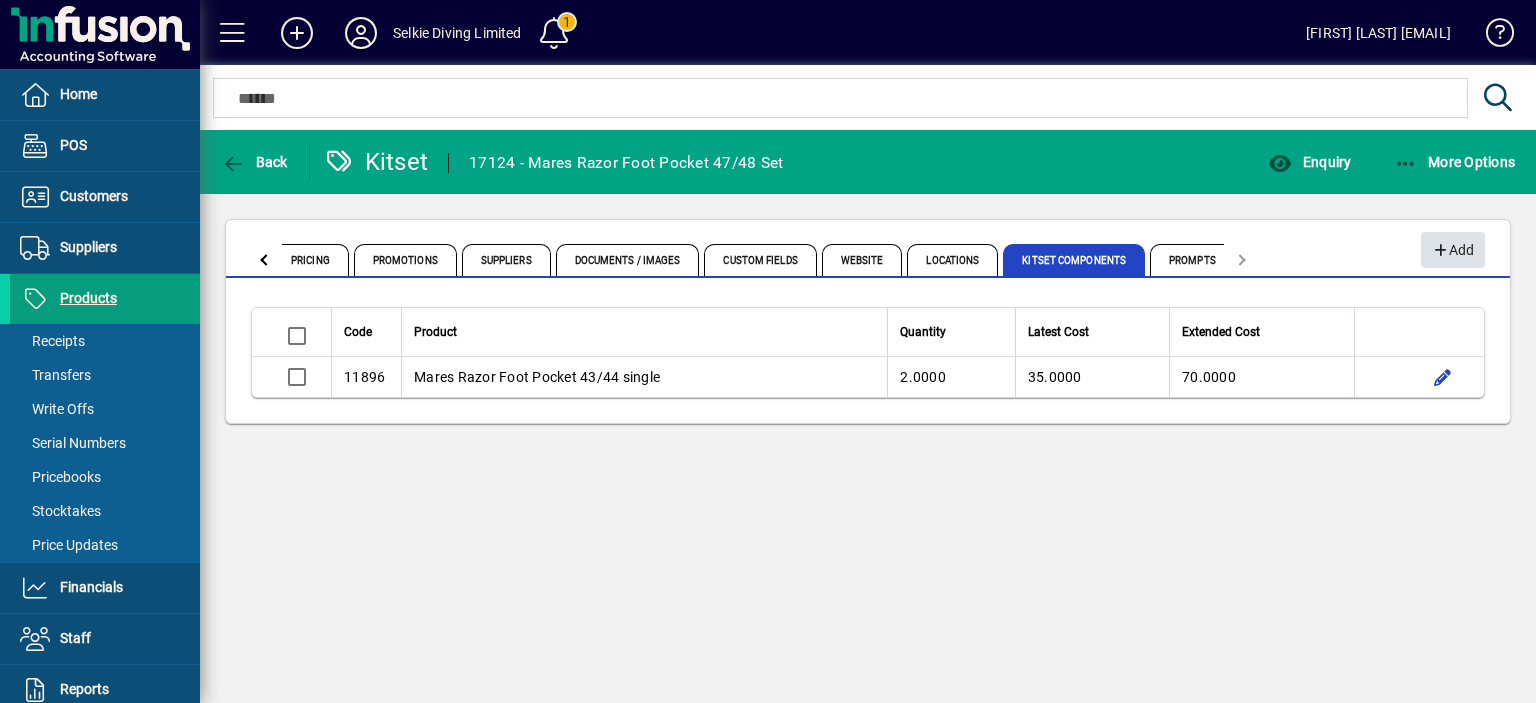 click on "Add" 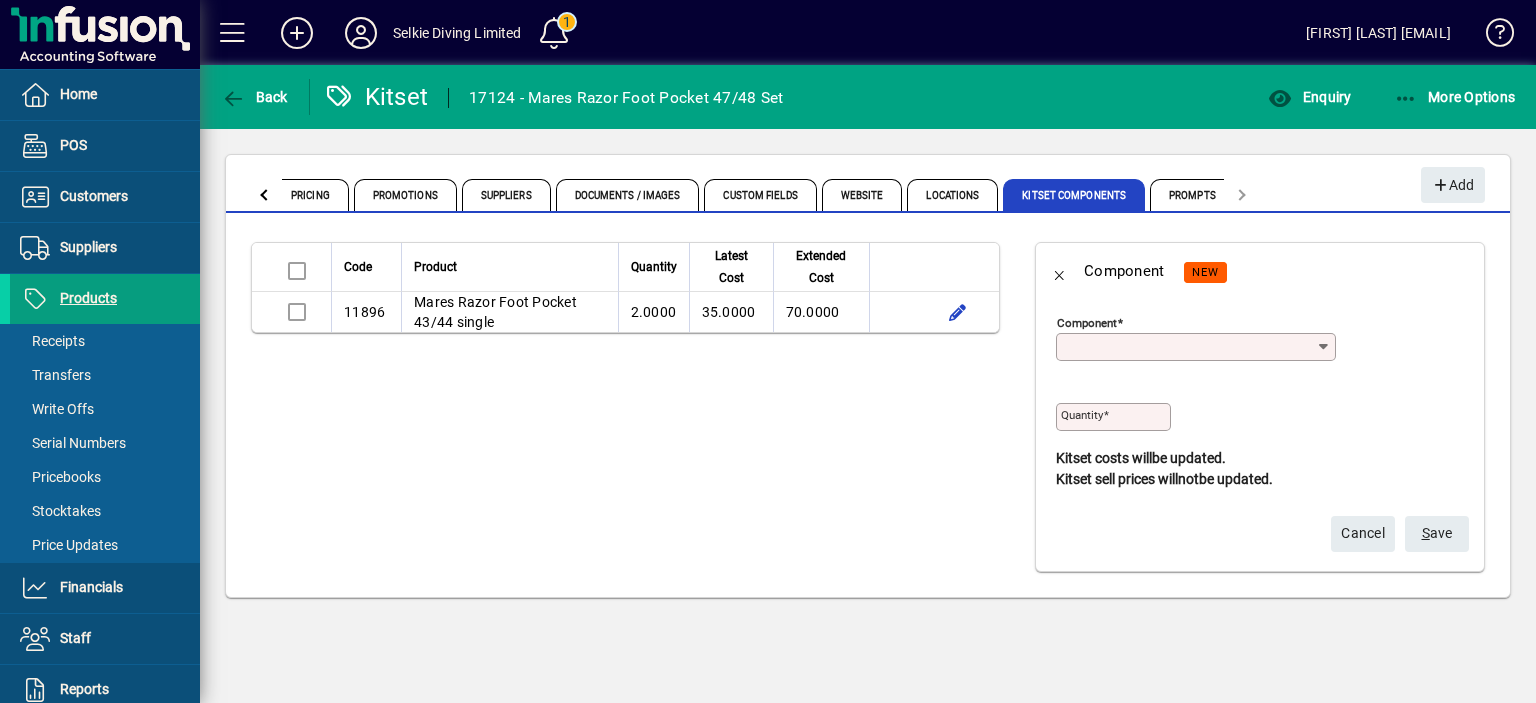 click on "Component" at bounding box center [1188, 347] 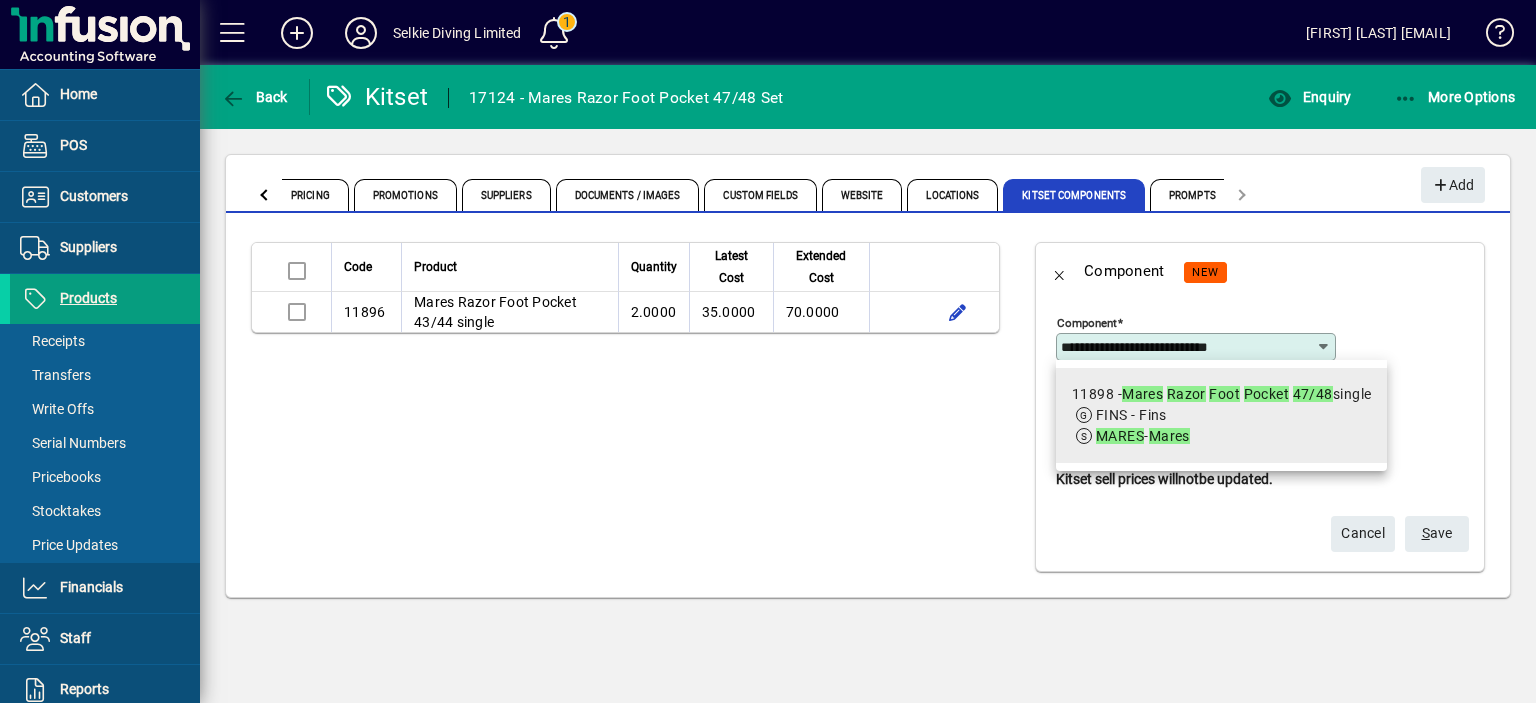 click on "Pocket" at bounding box center [1267, 394] 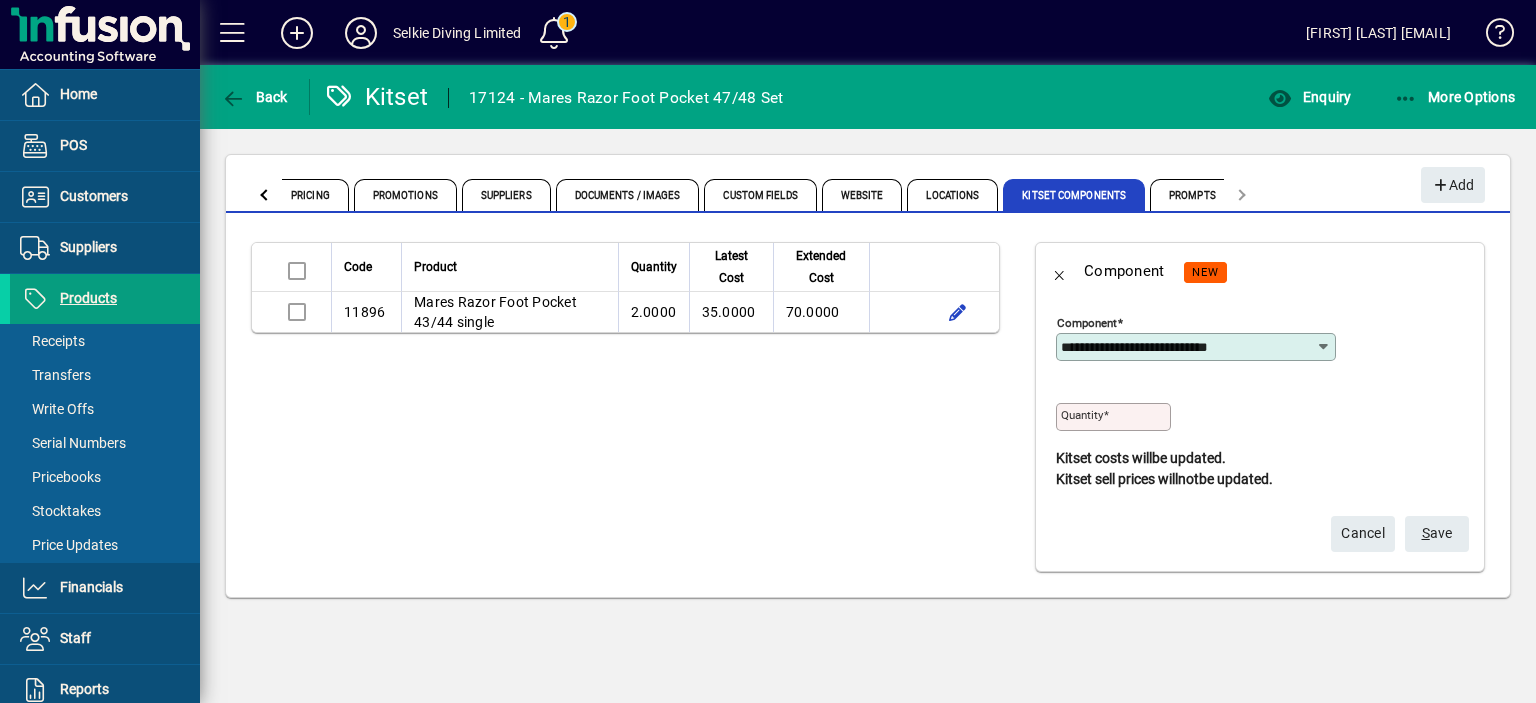 type on "**********" 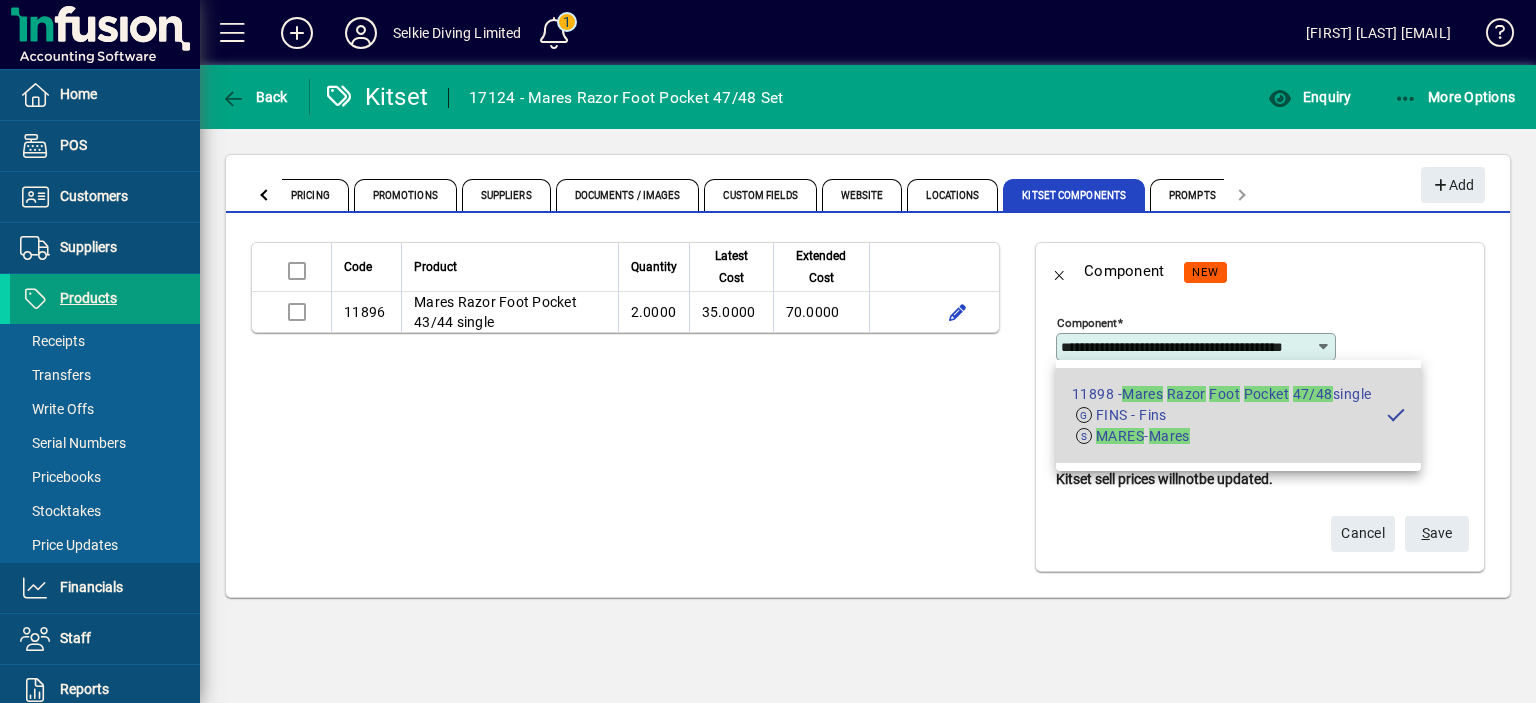 scroll, scrollTop: 0, scrollLeft: 46, axis: horizontal 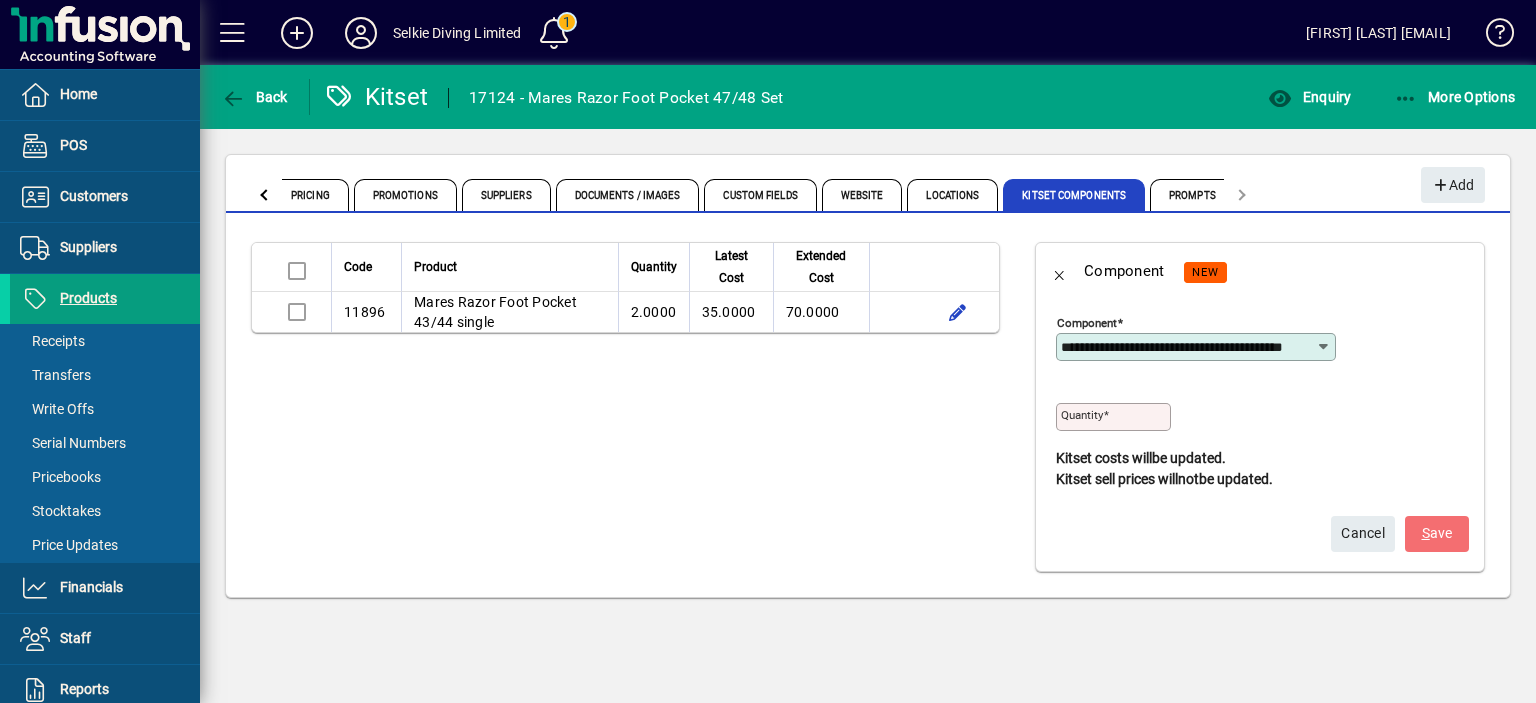 click at bounding box center (1106, 415) 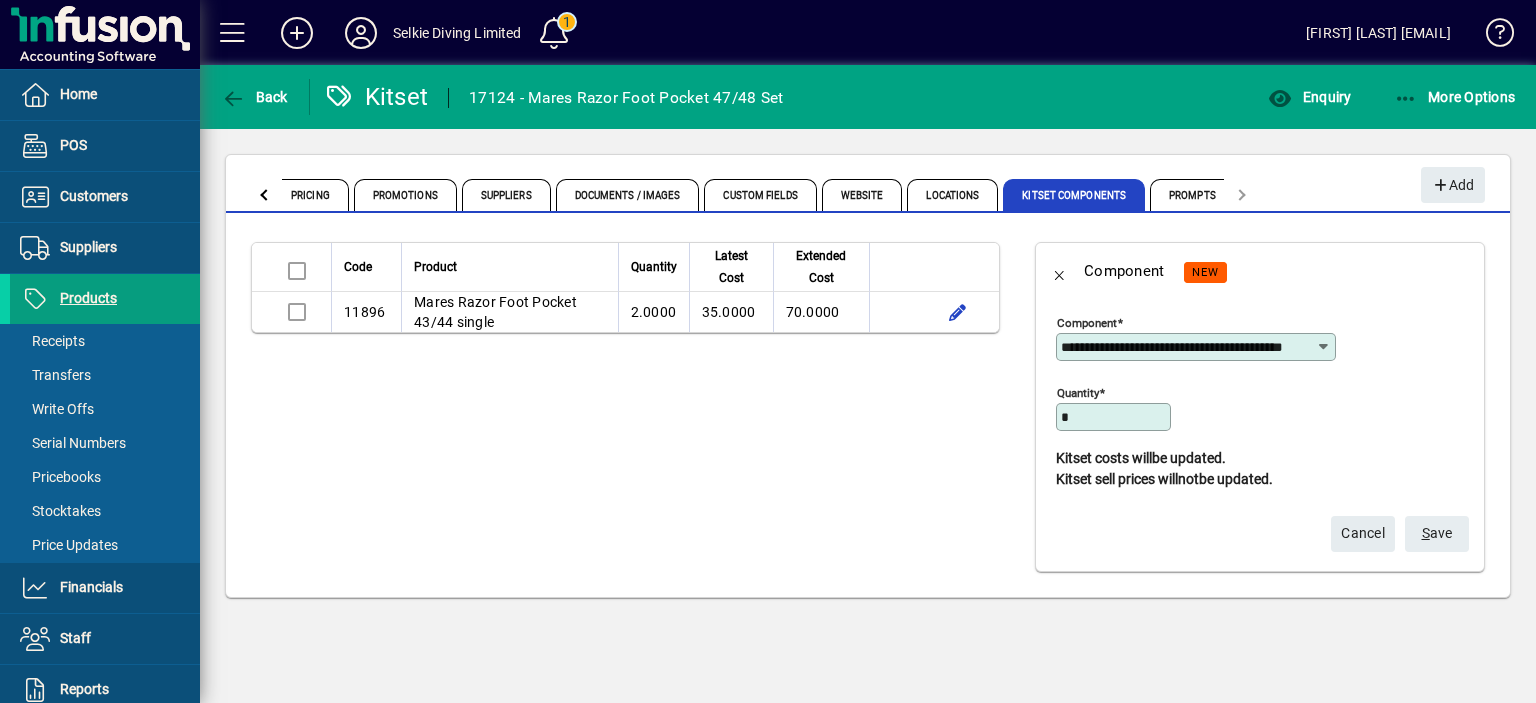 type on "*" 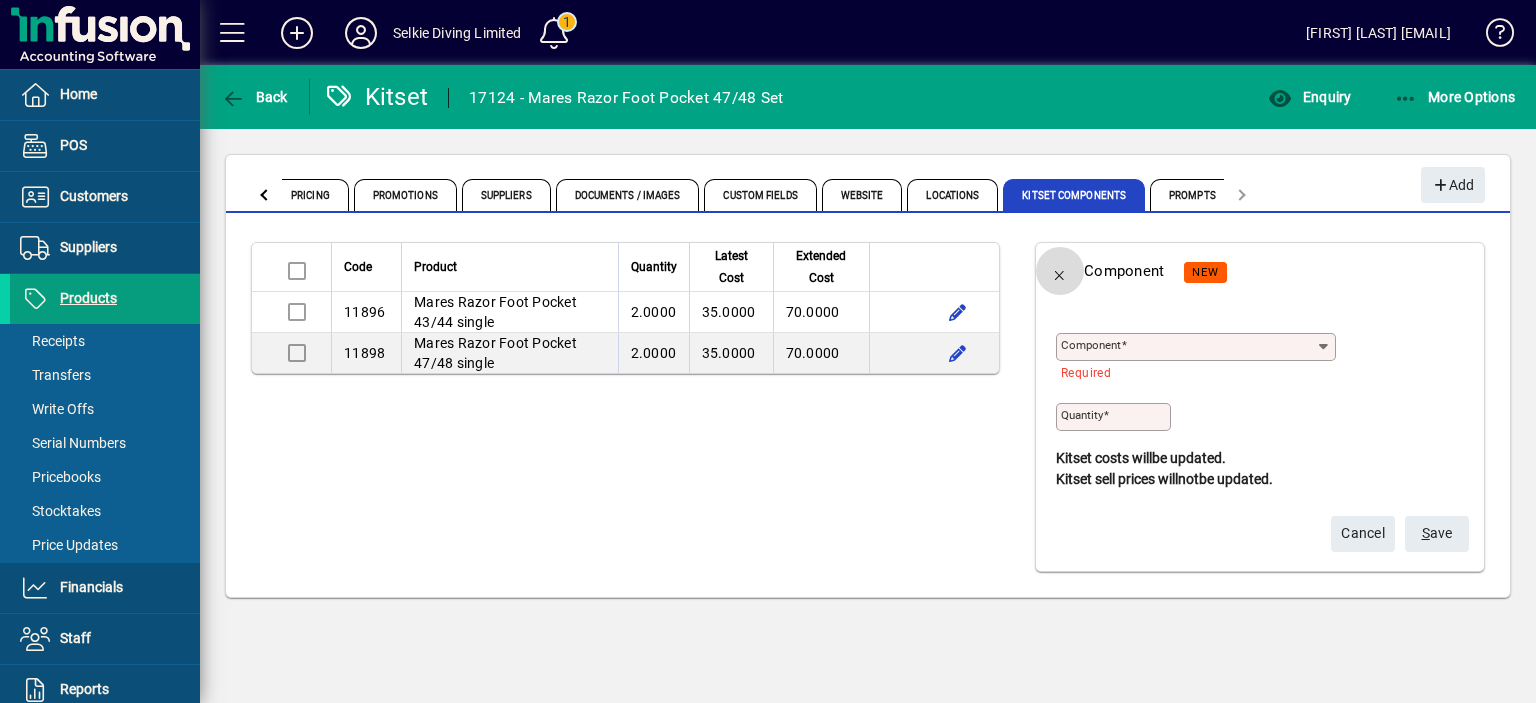 click 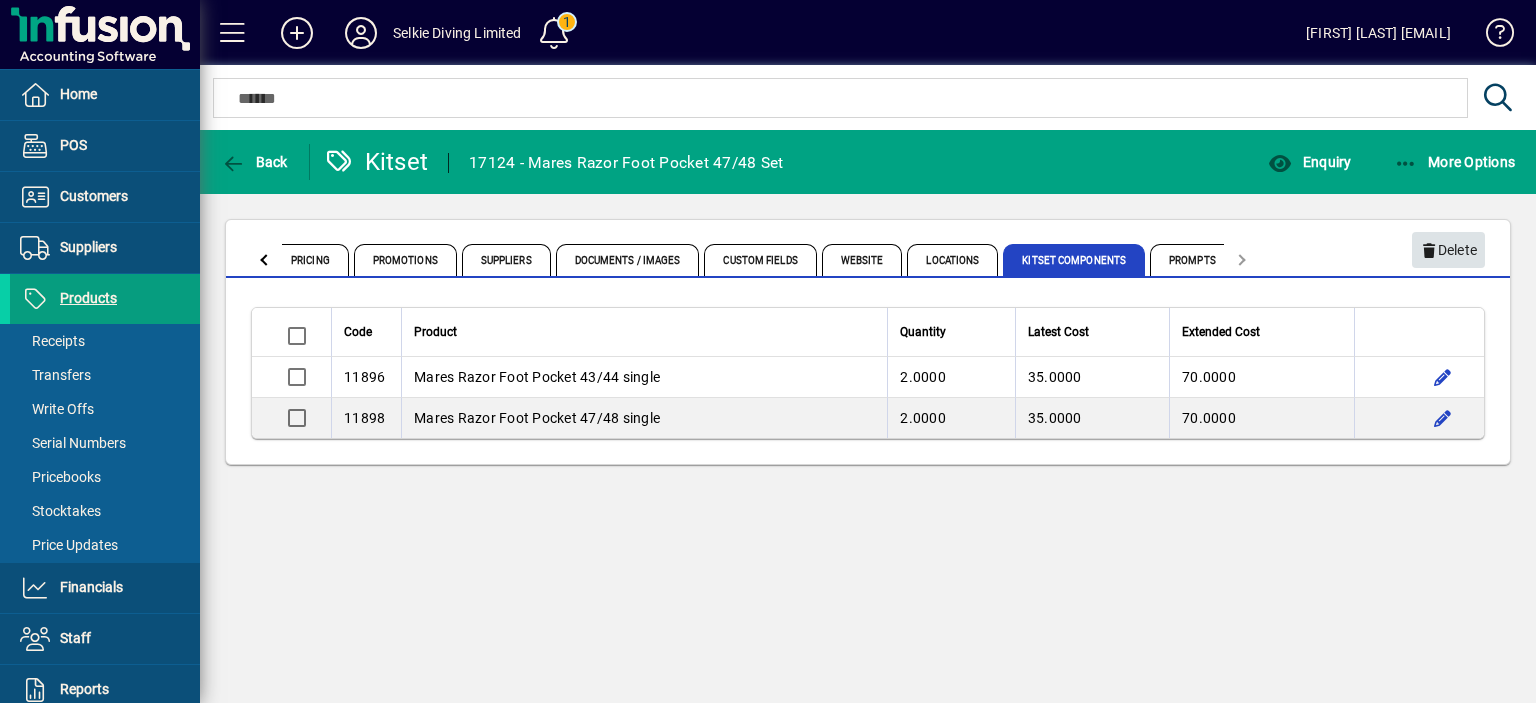 click on "Delete" 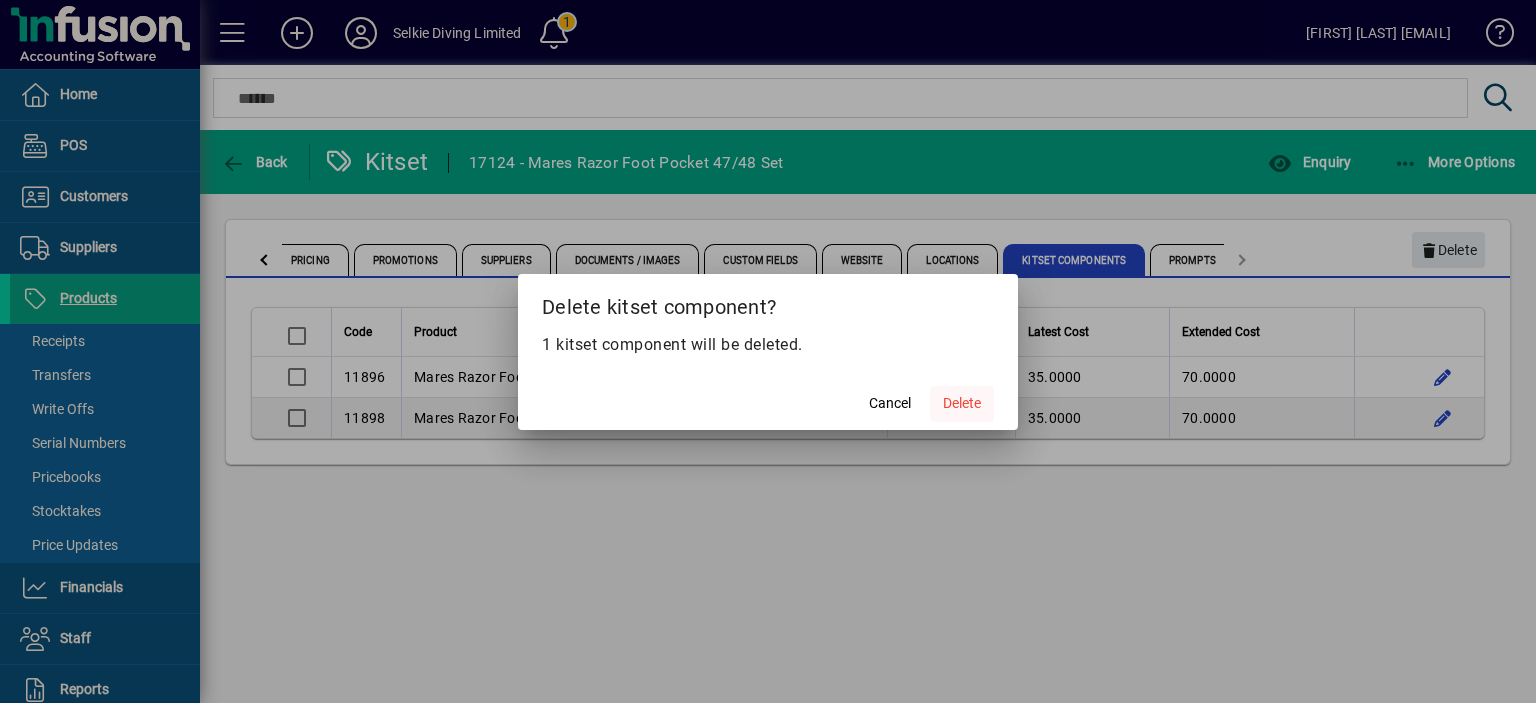 click on "Delete" 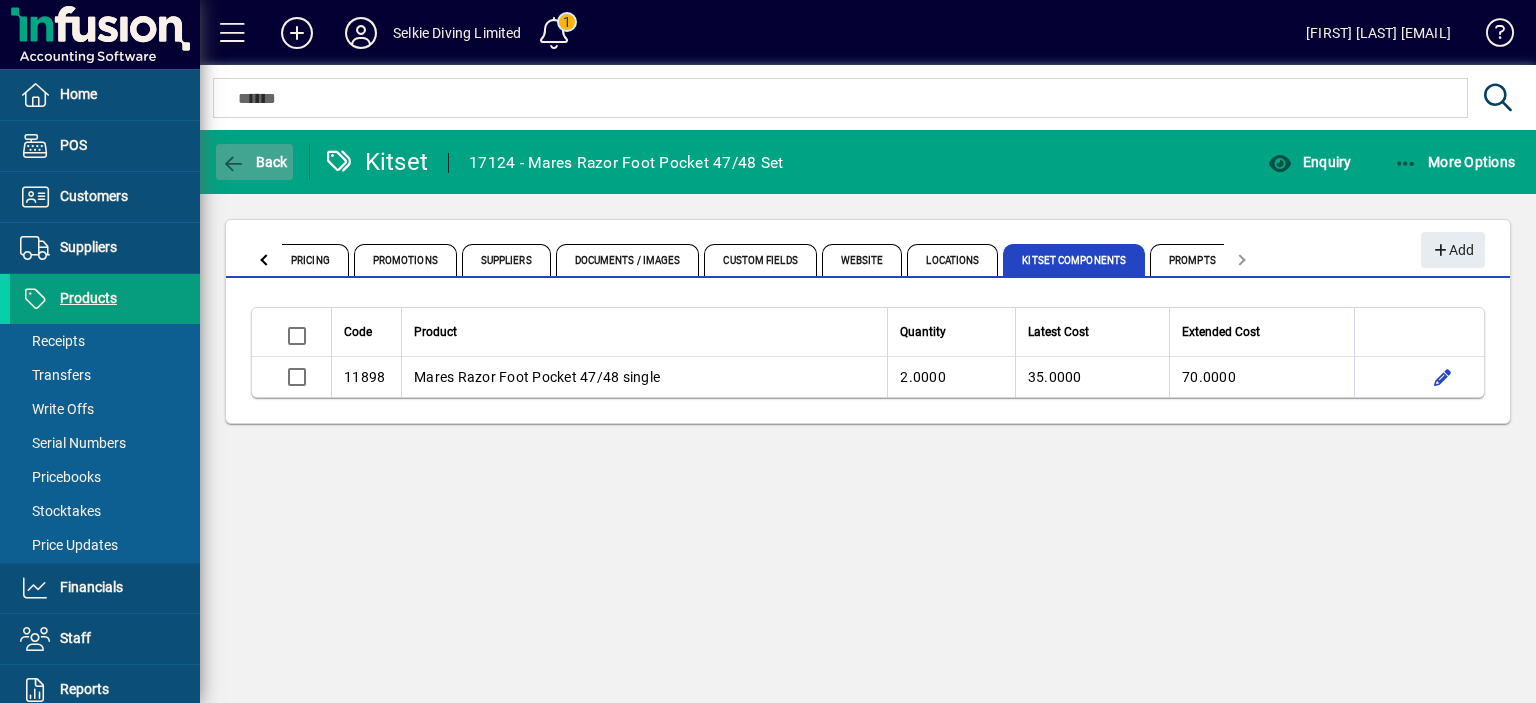 click on "Back" 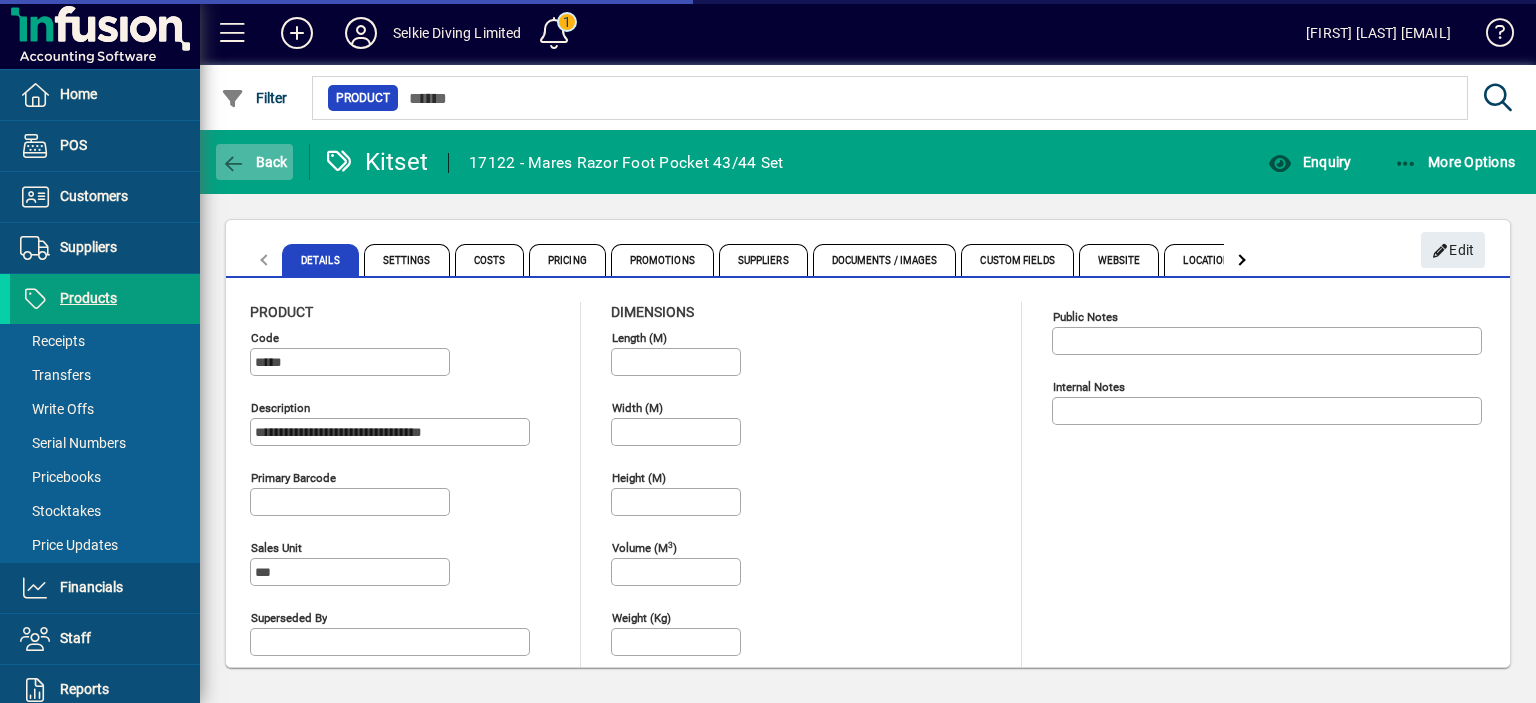 type on "********" 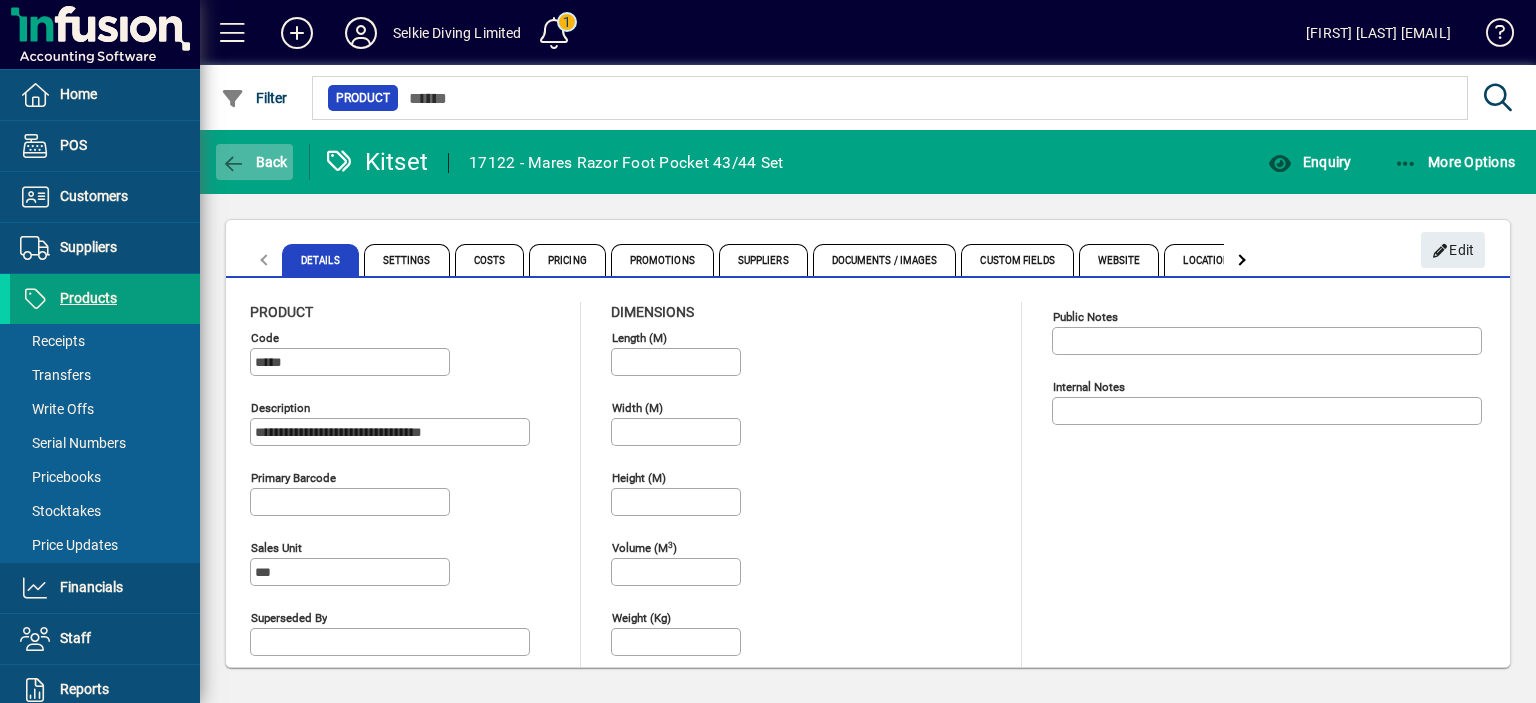click on "Back" 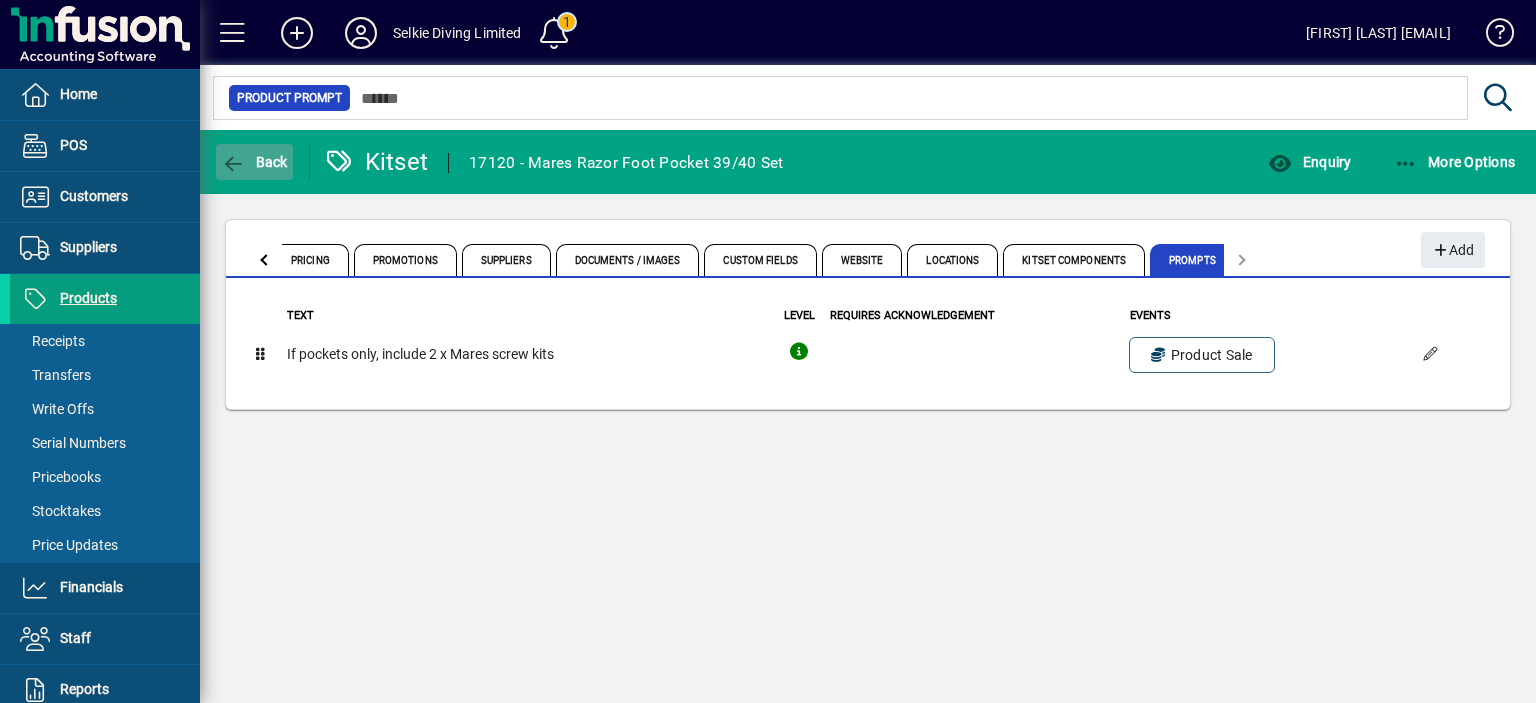 click on "Back" 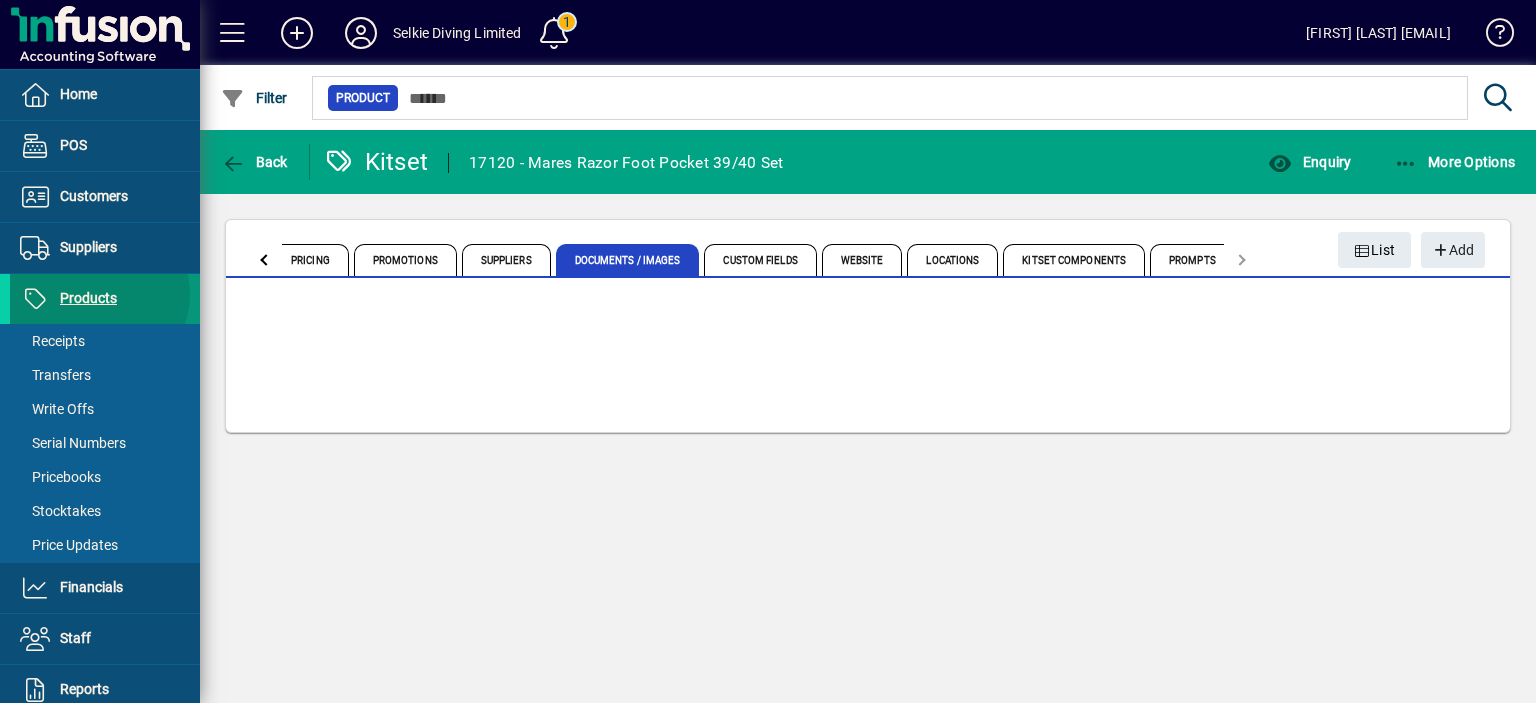 click on "Products" at bounding box center (88, 298) 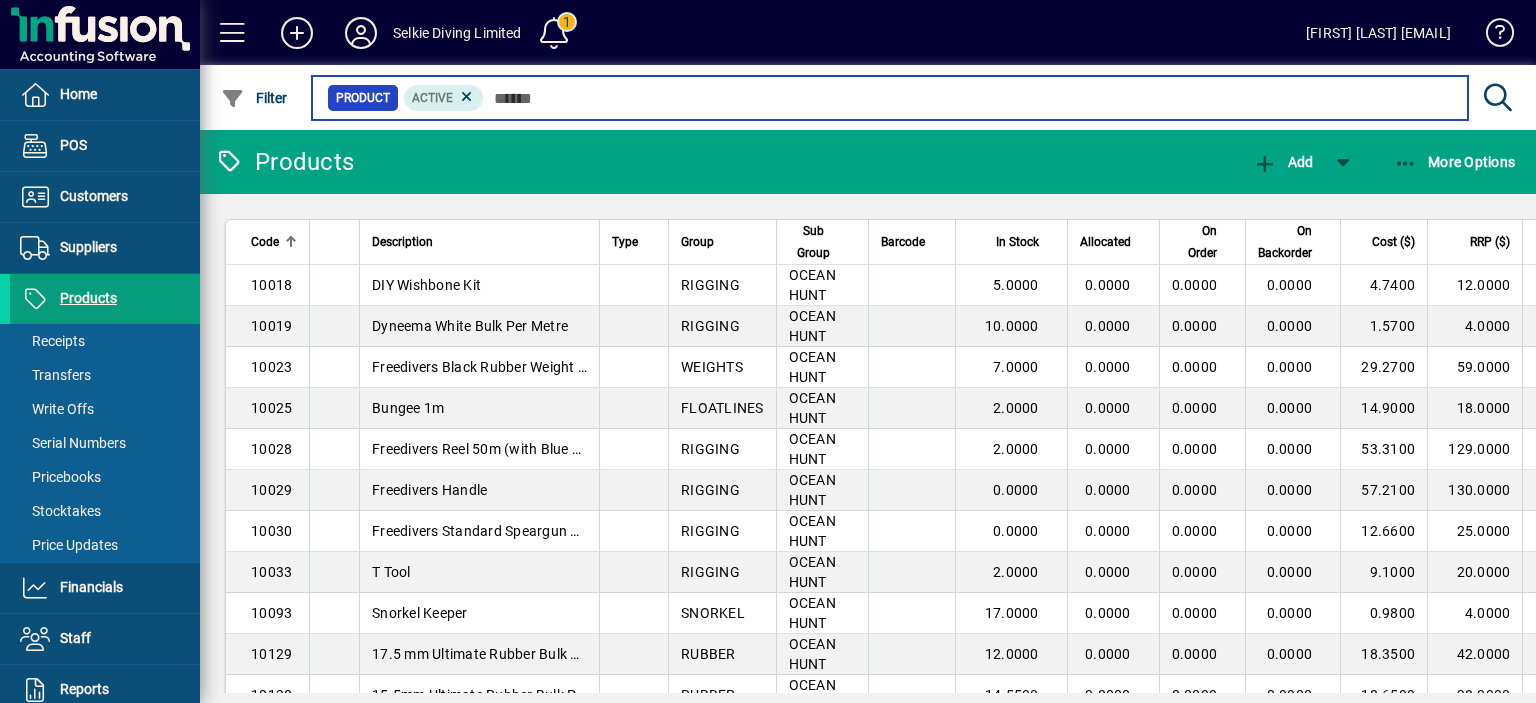 click at bounding box center (968, 98) 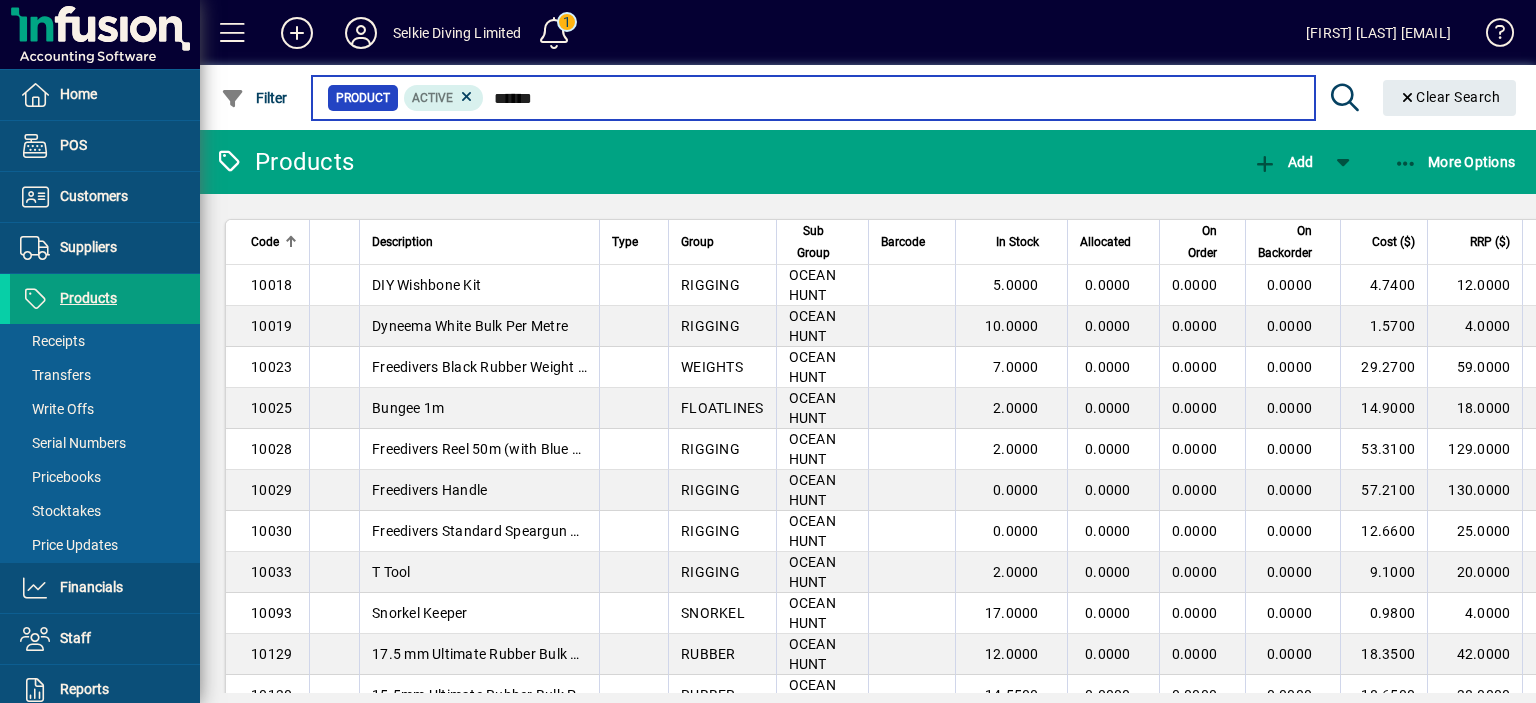 type on "*******" 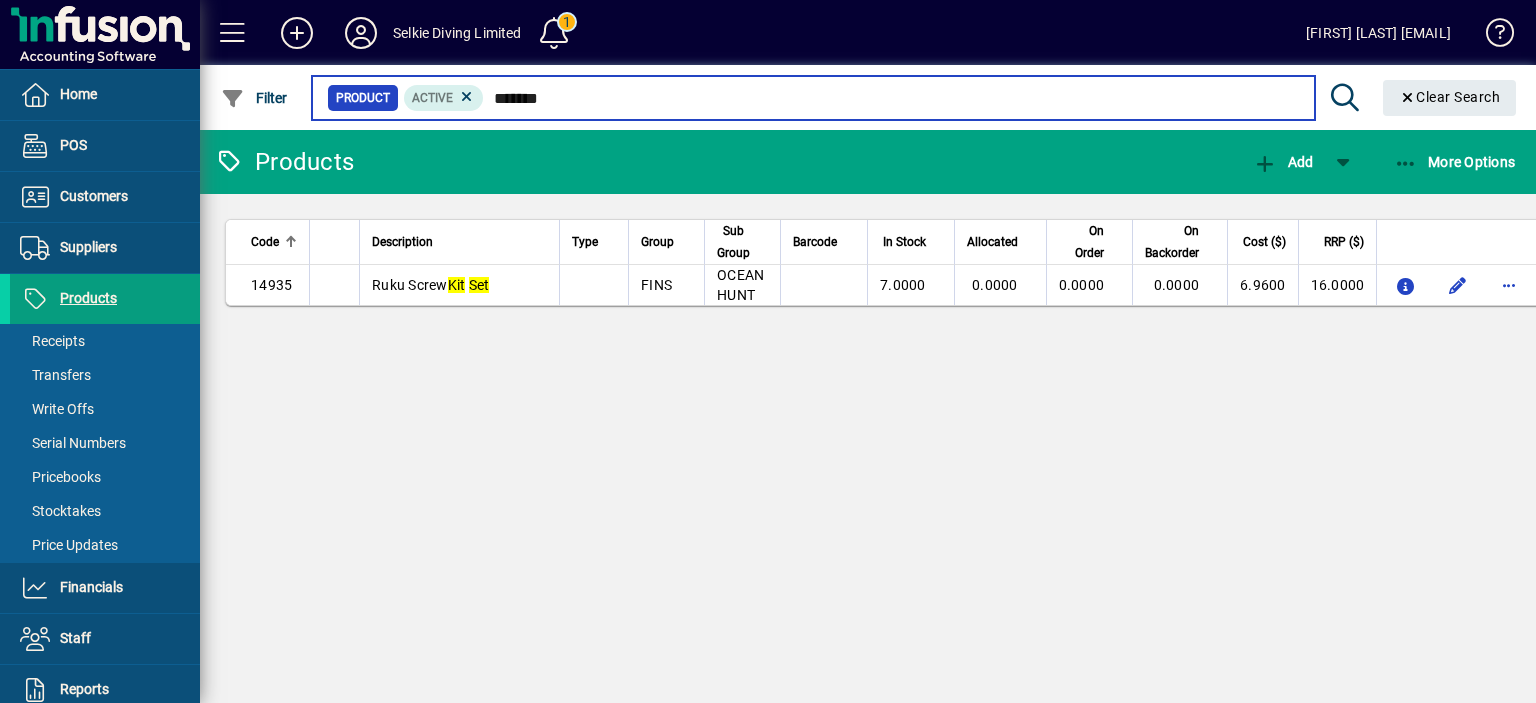 drag, startPoint x: 501, startPoint y: 83, endPoint x: 488, endPoint y: 83, distance: 13 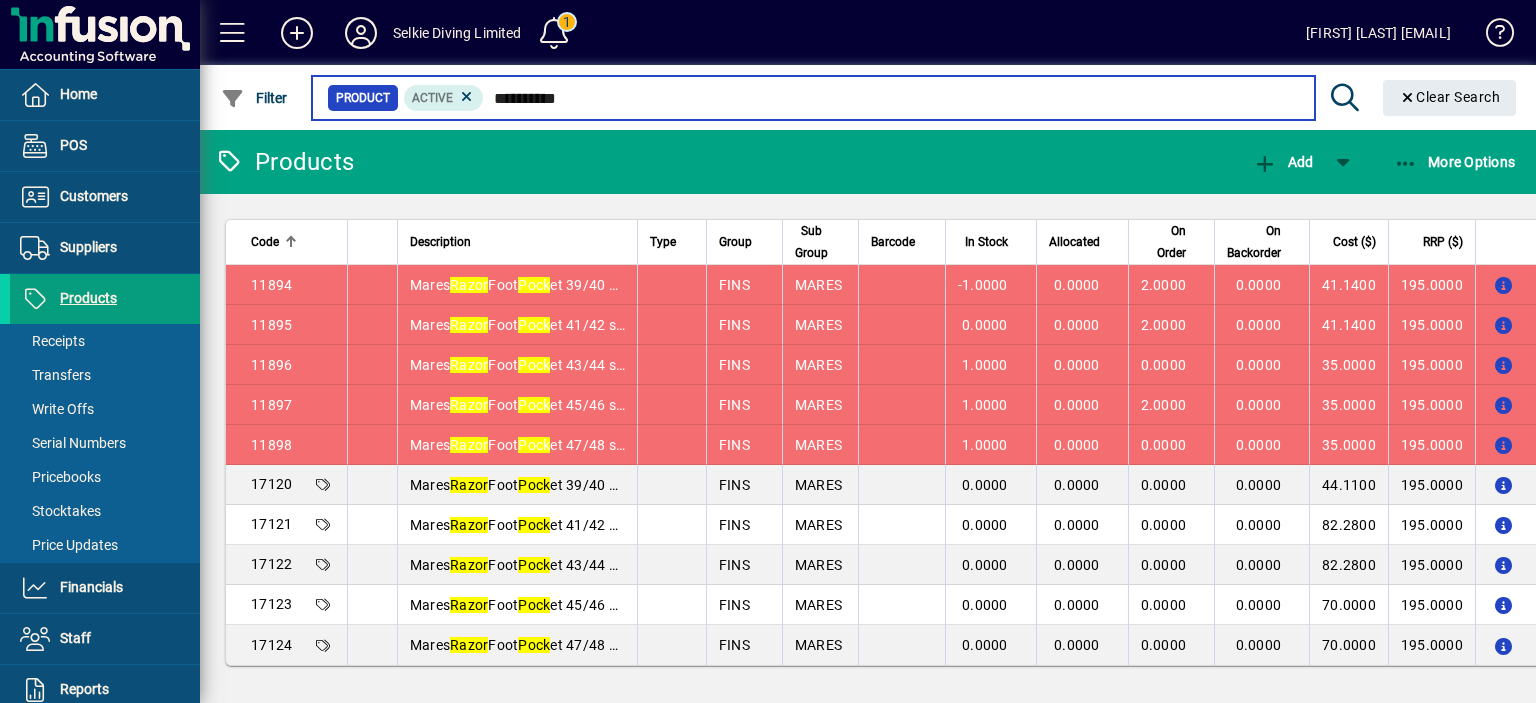 type on "**********" 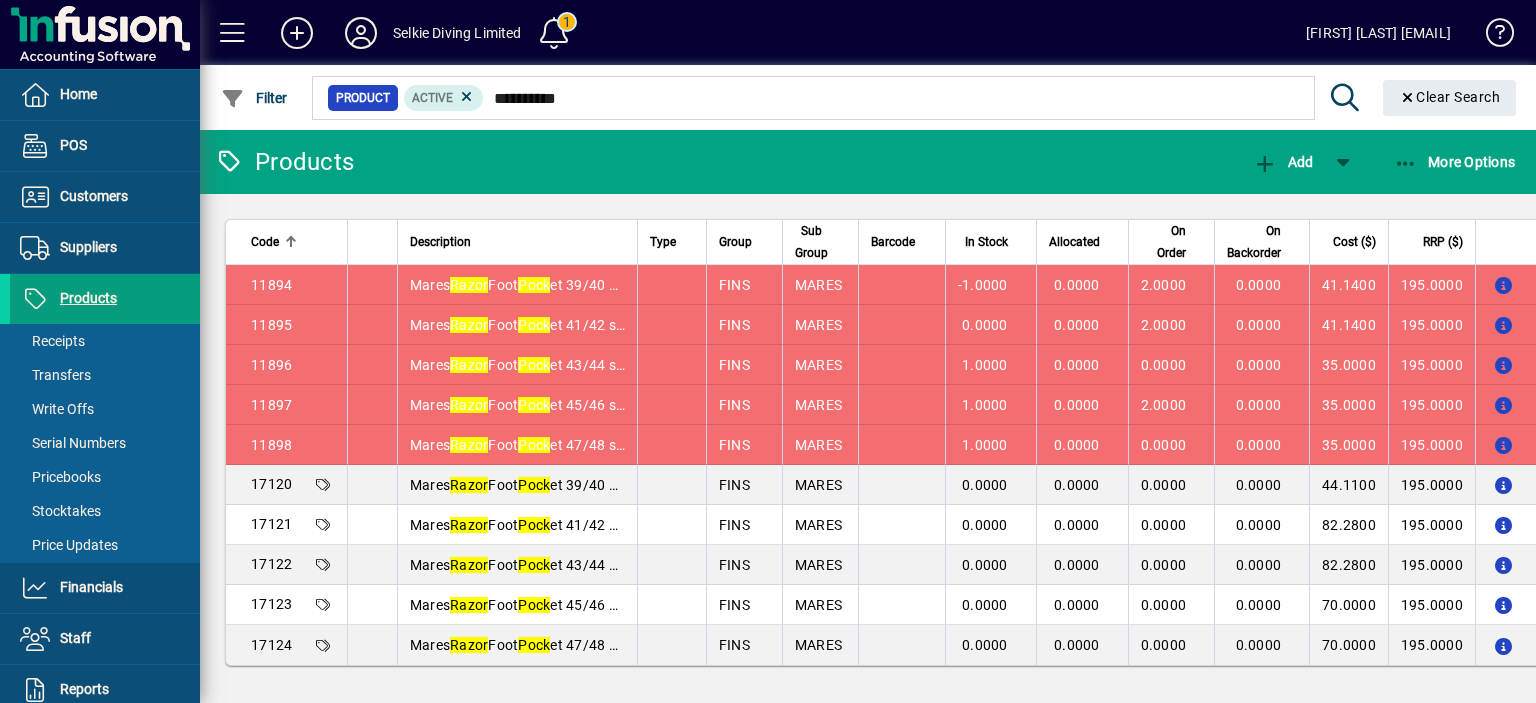 click on "1.0000" at bounding box center [985, 445] 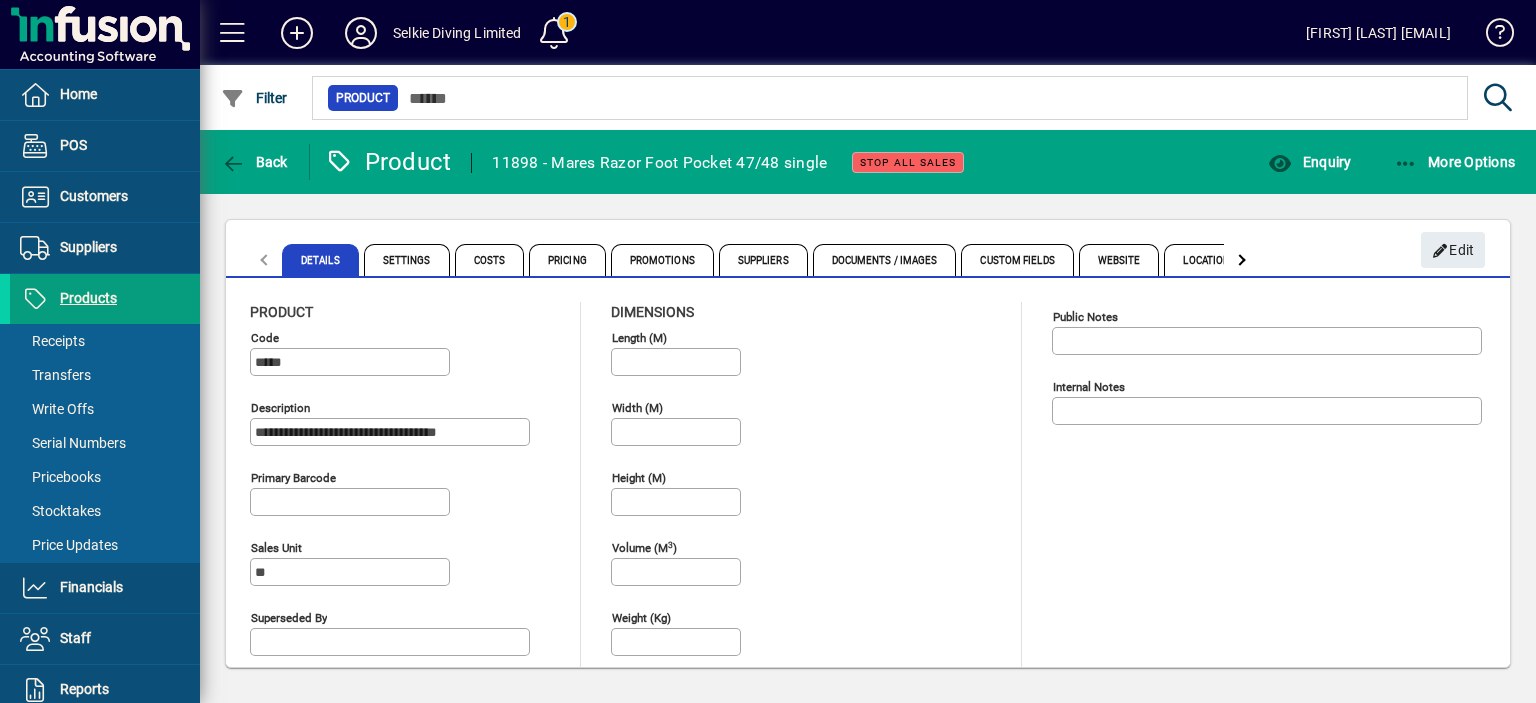 type on "**********" 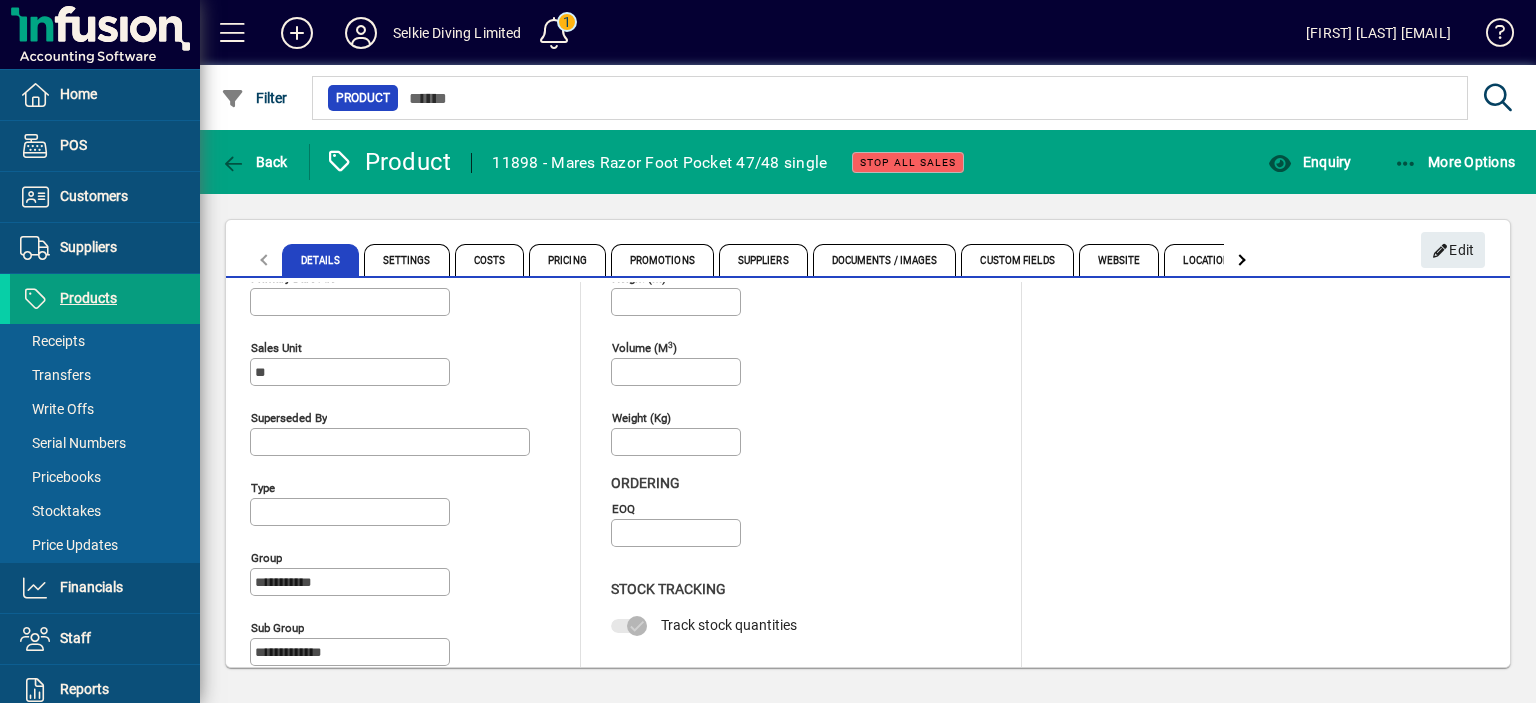 scroll, scrollTop: 295, scrollLeft: 0, axis: vertical 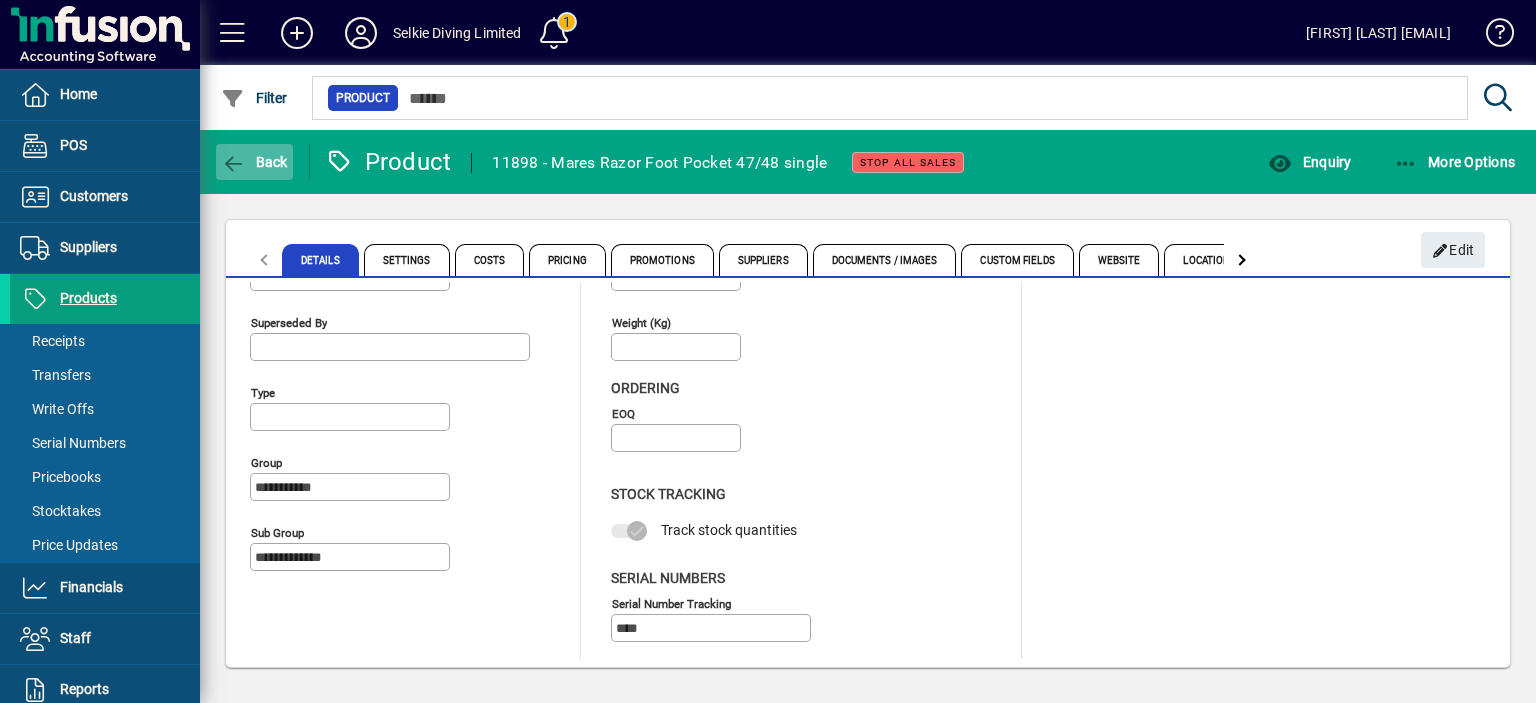 click 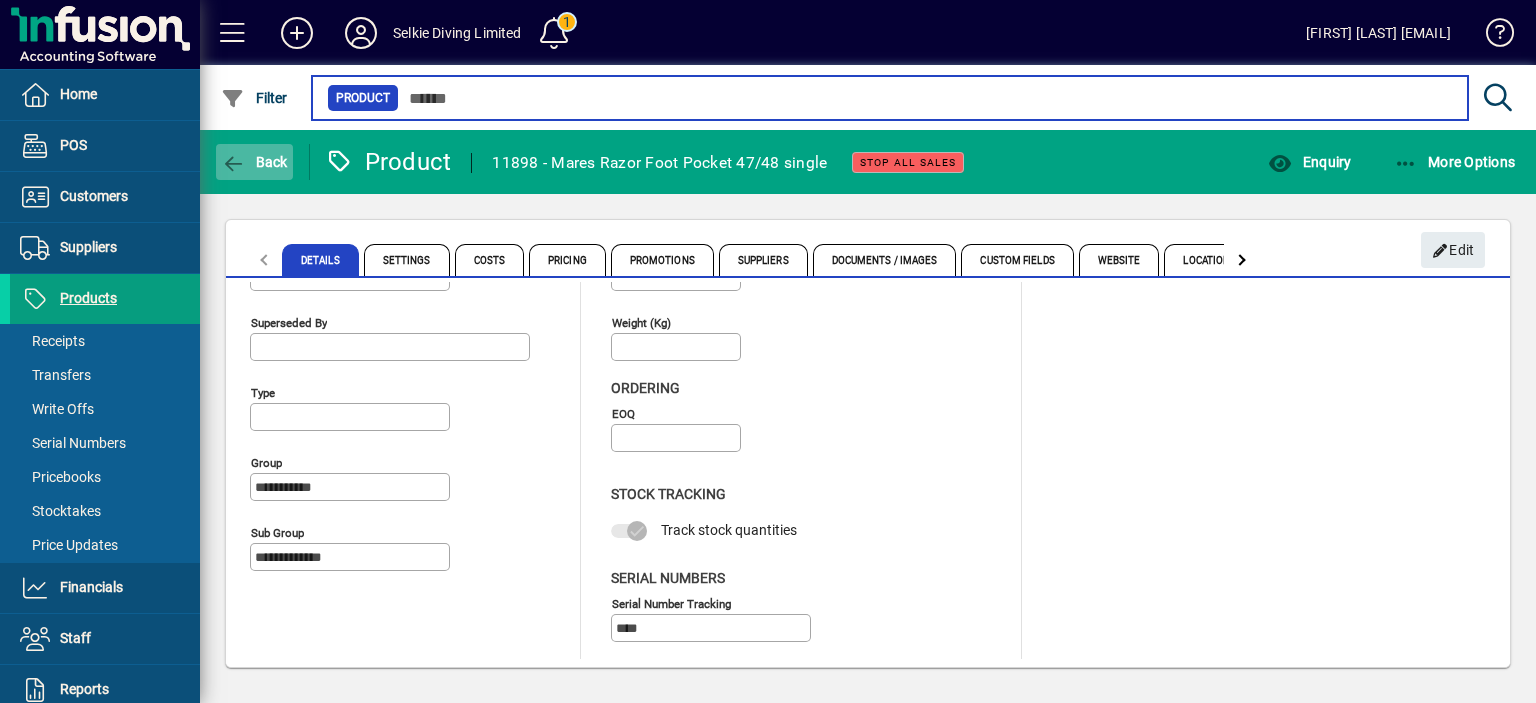 type on "**********" 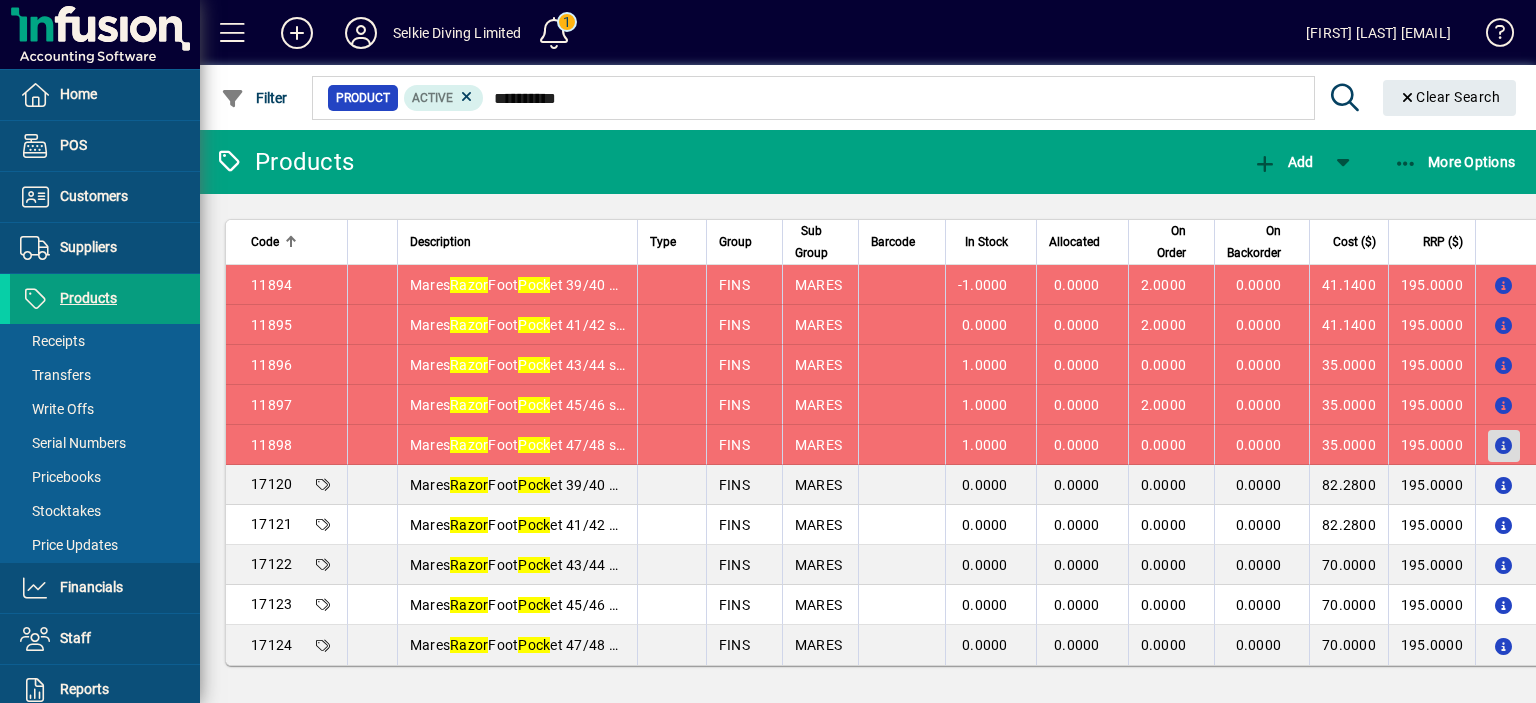 click at bounding box center [1503, 446] 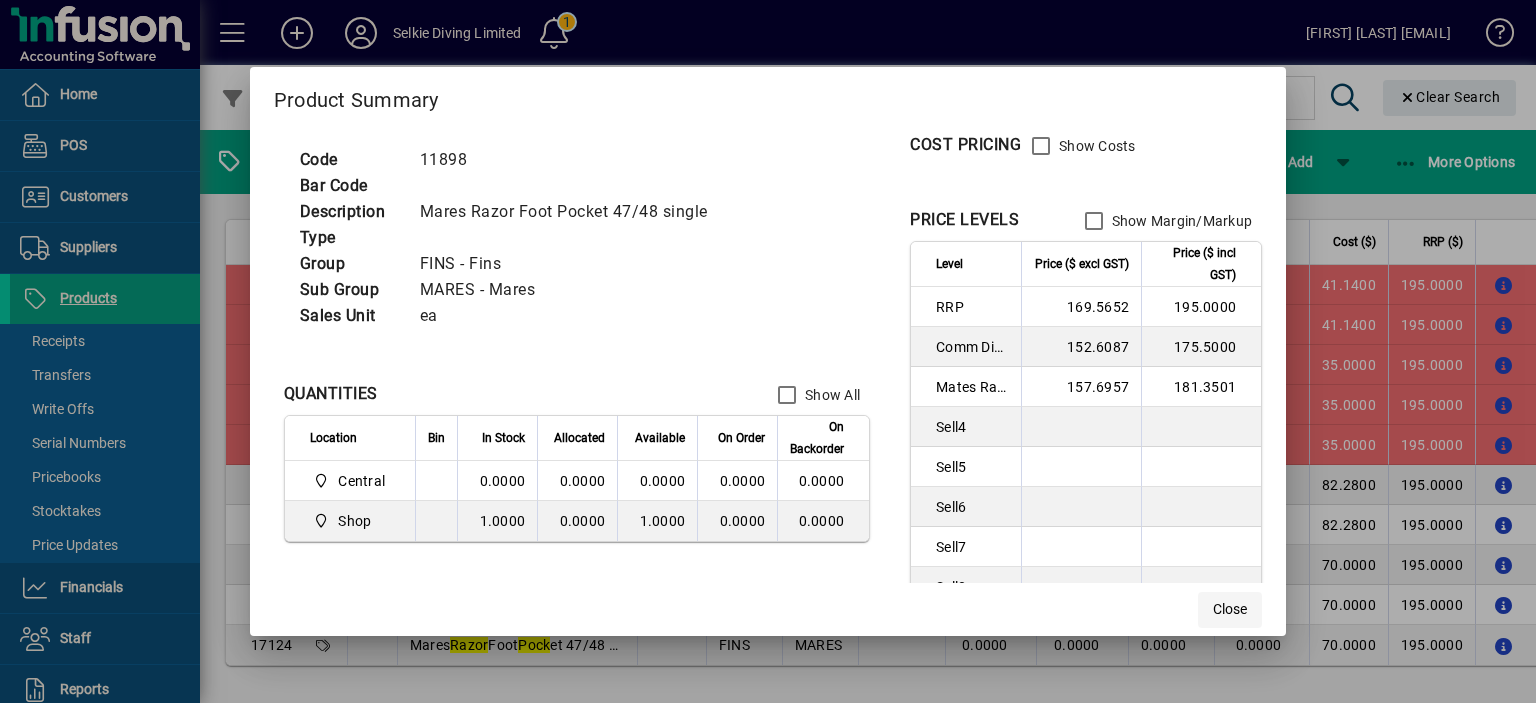 click on "Close" 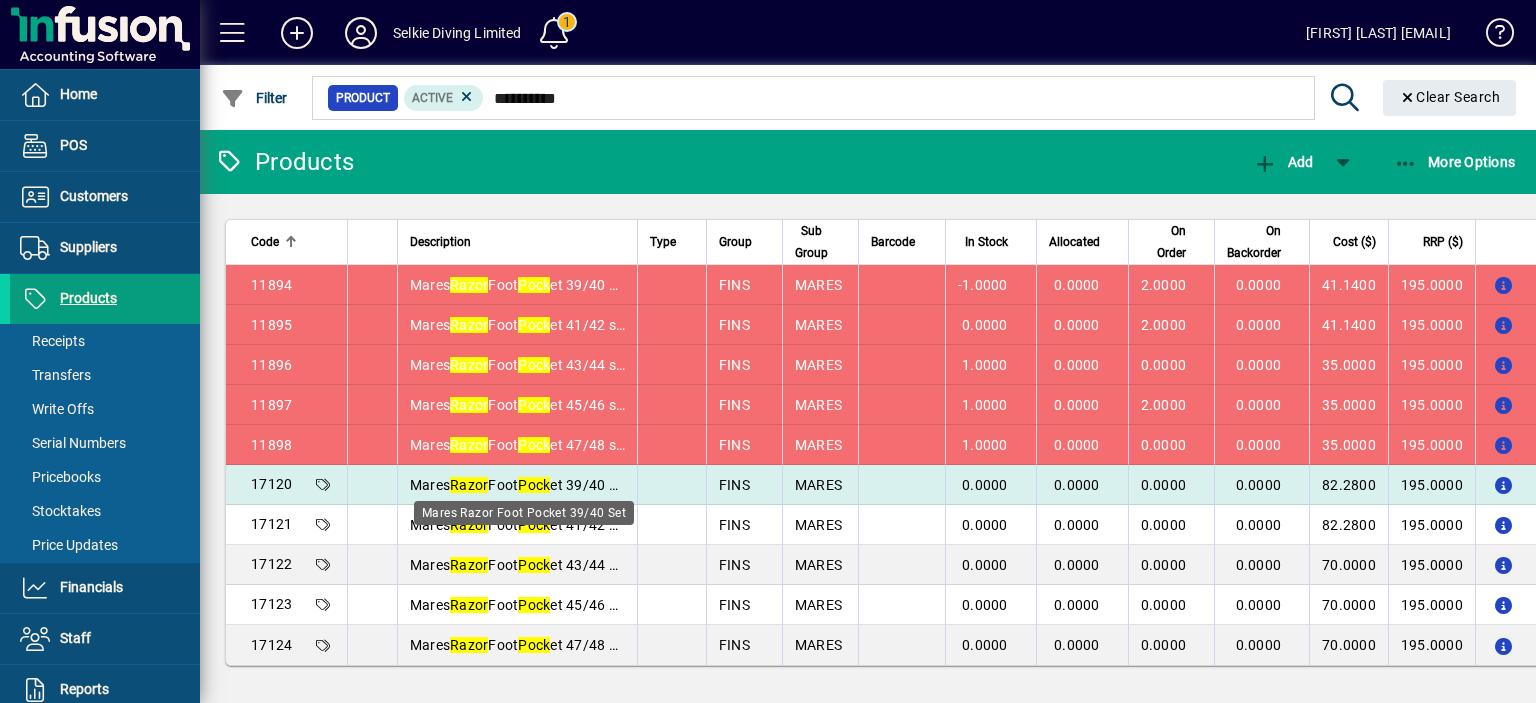 click on "Mares  Razor  Foot  Pock et 39/40 Set" at bounding box center [520, 485] 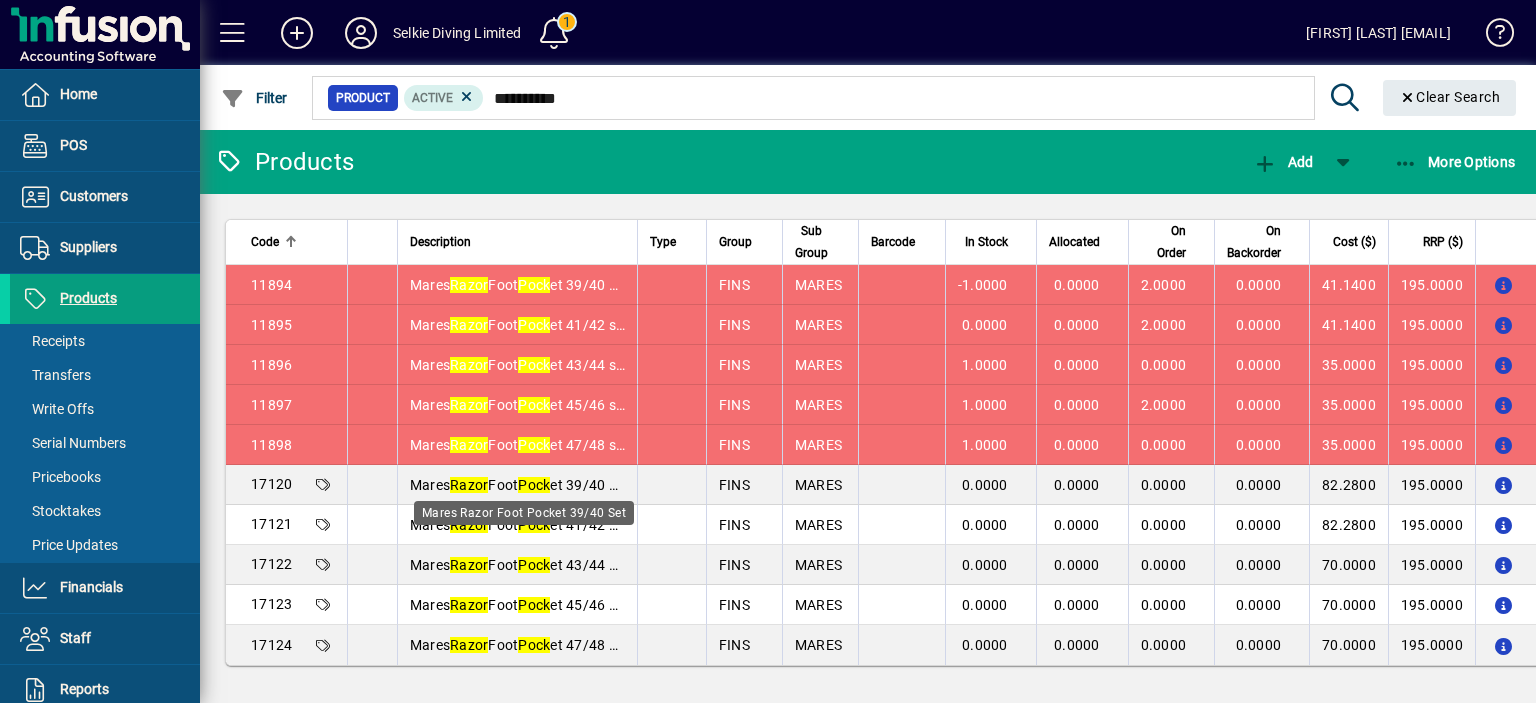 type 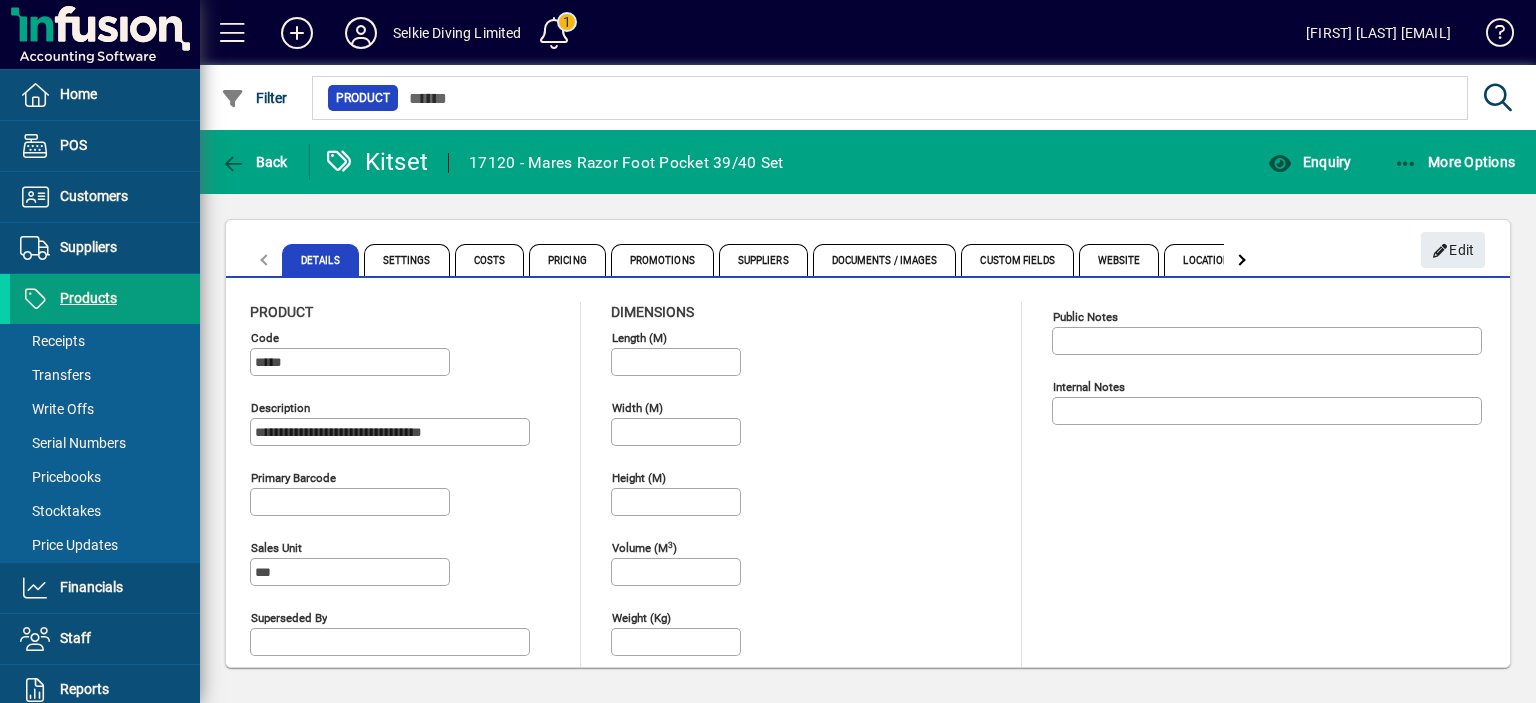 type on "********" 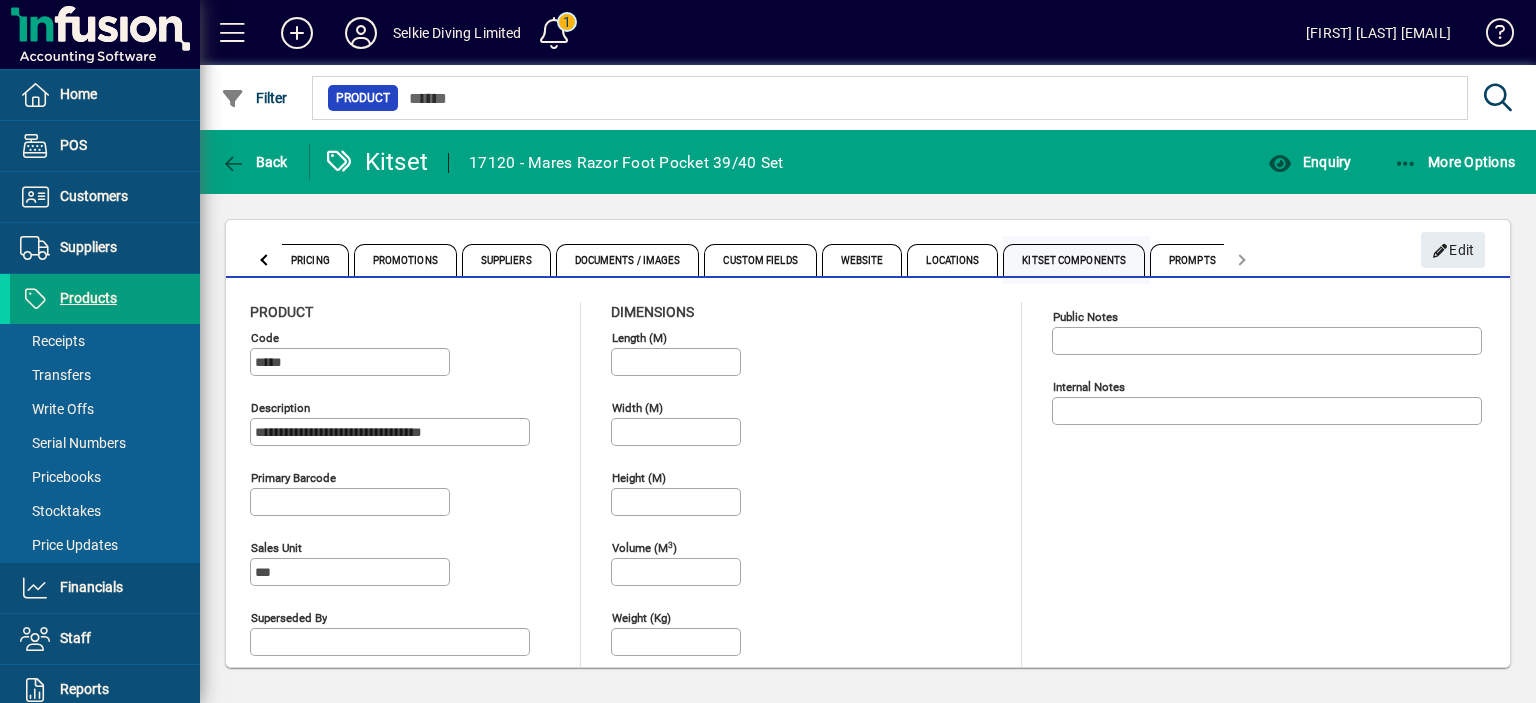 click on "Kitset Components" at bounding box center [1074, 260] 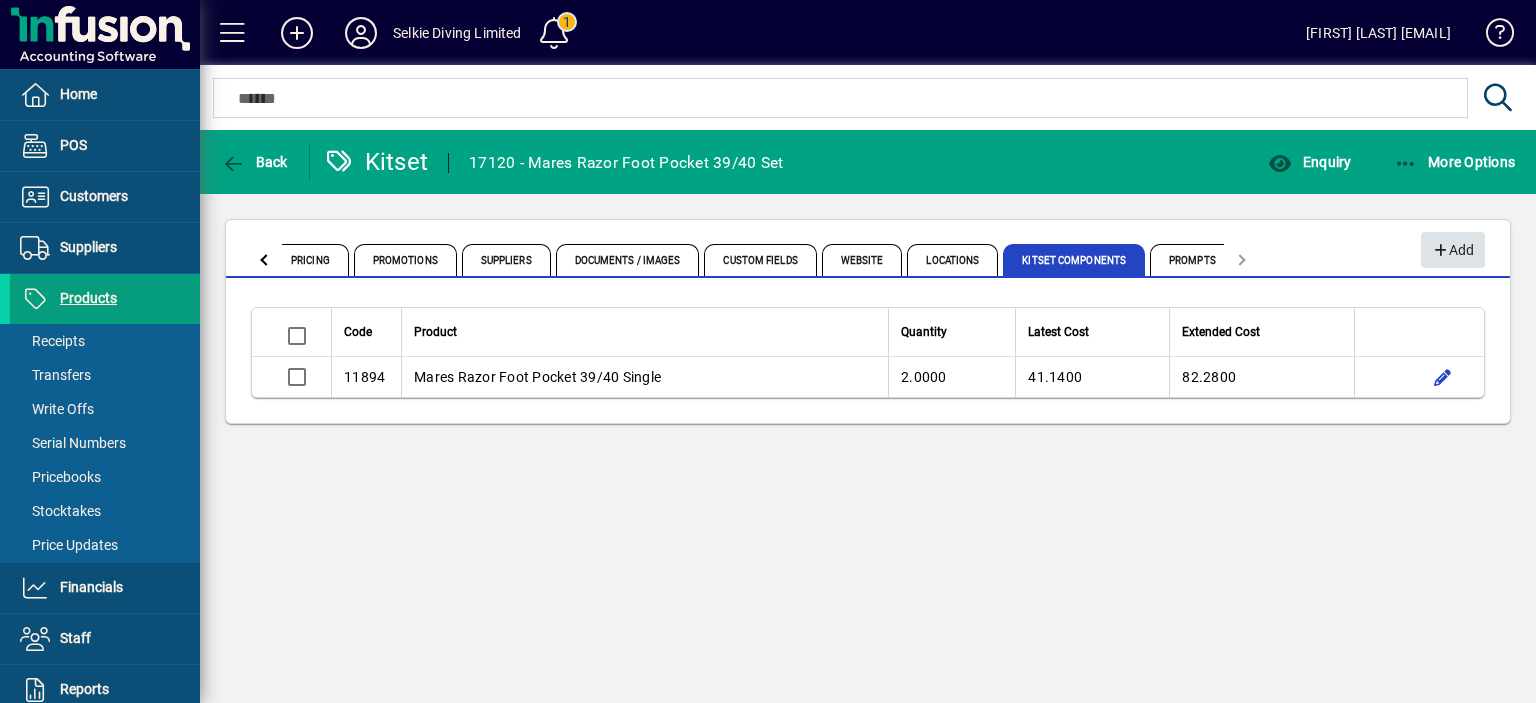 click 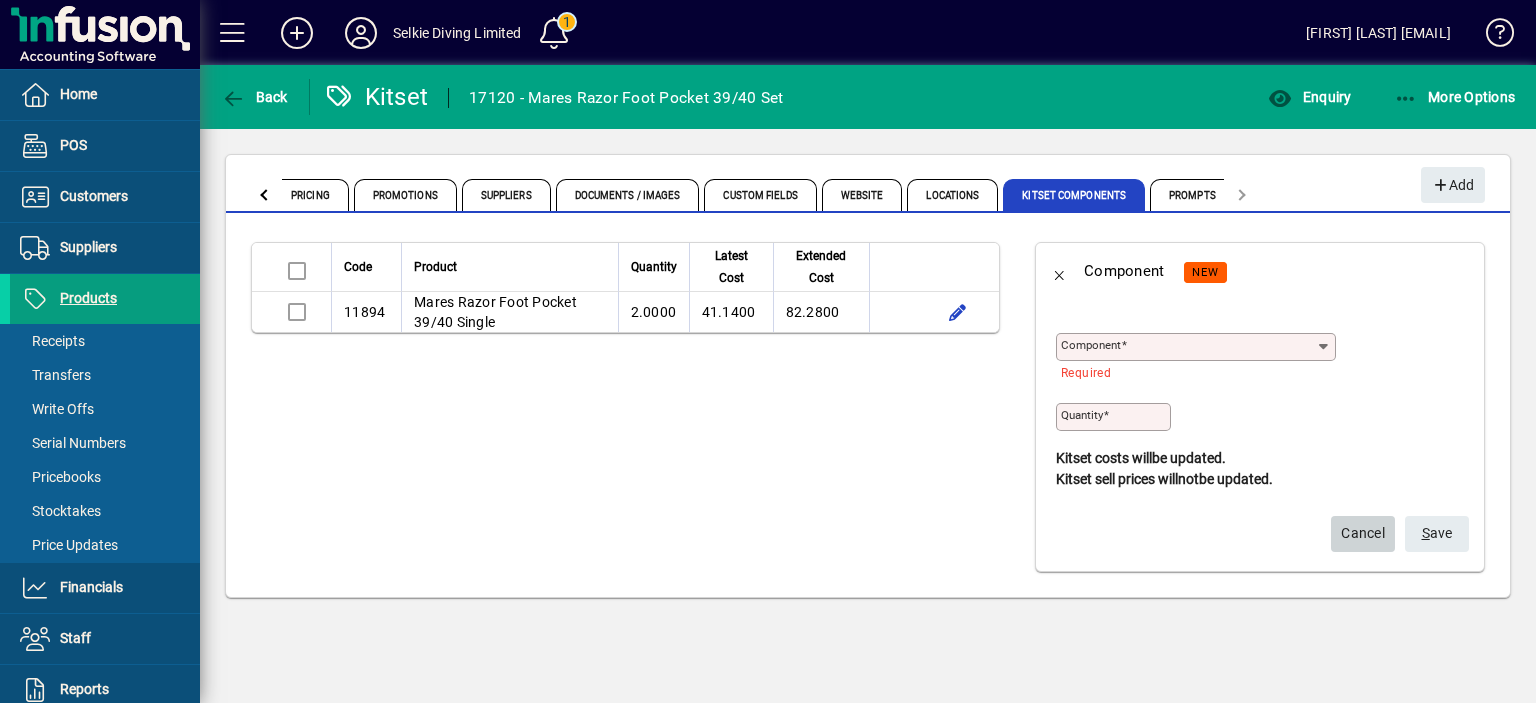 drag, startPoint x: 1376, startPoint y: 533, endPoint x: 1371, endPoint y: 521, distance: 13 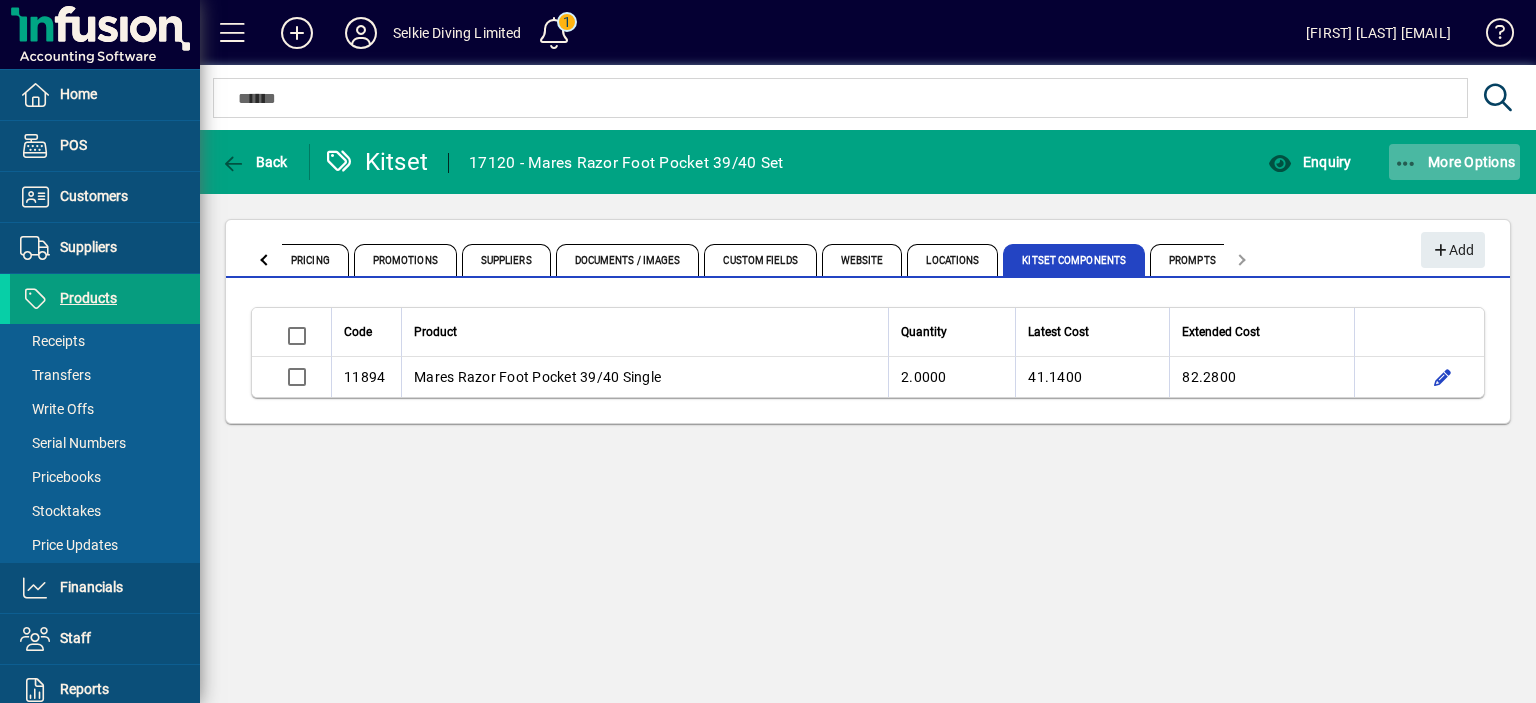 click on "More Options" 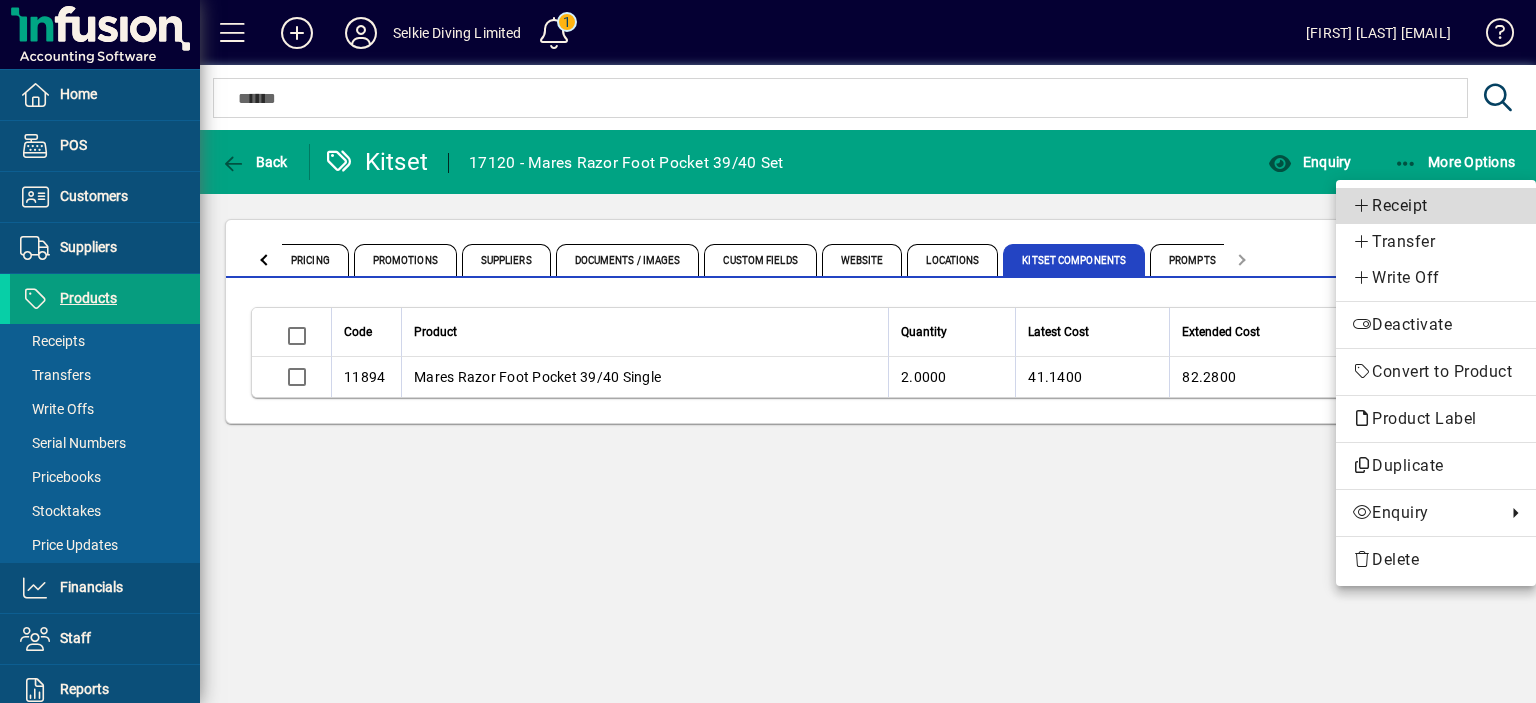 click on "Receipt" at bounding box center [1436, 206] 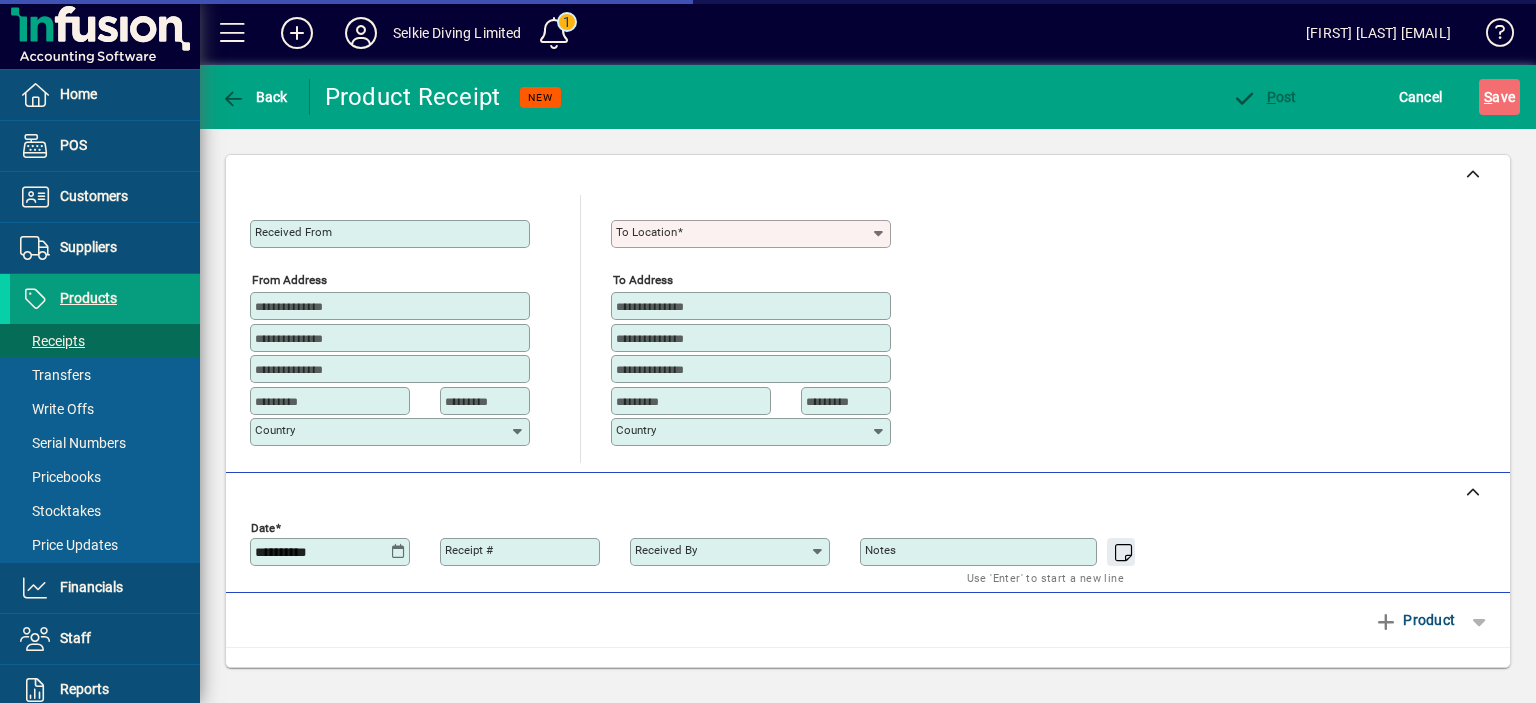 type on "*****" 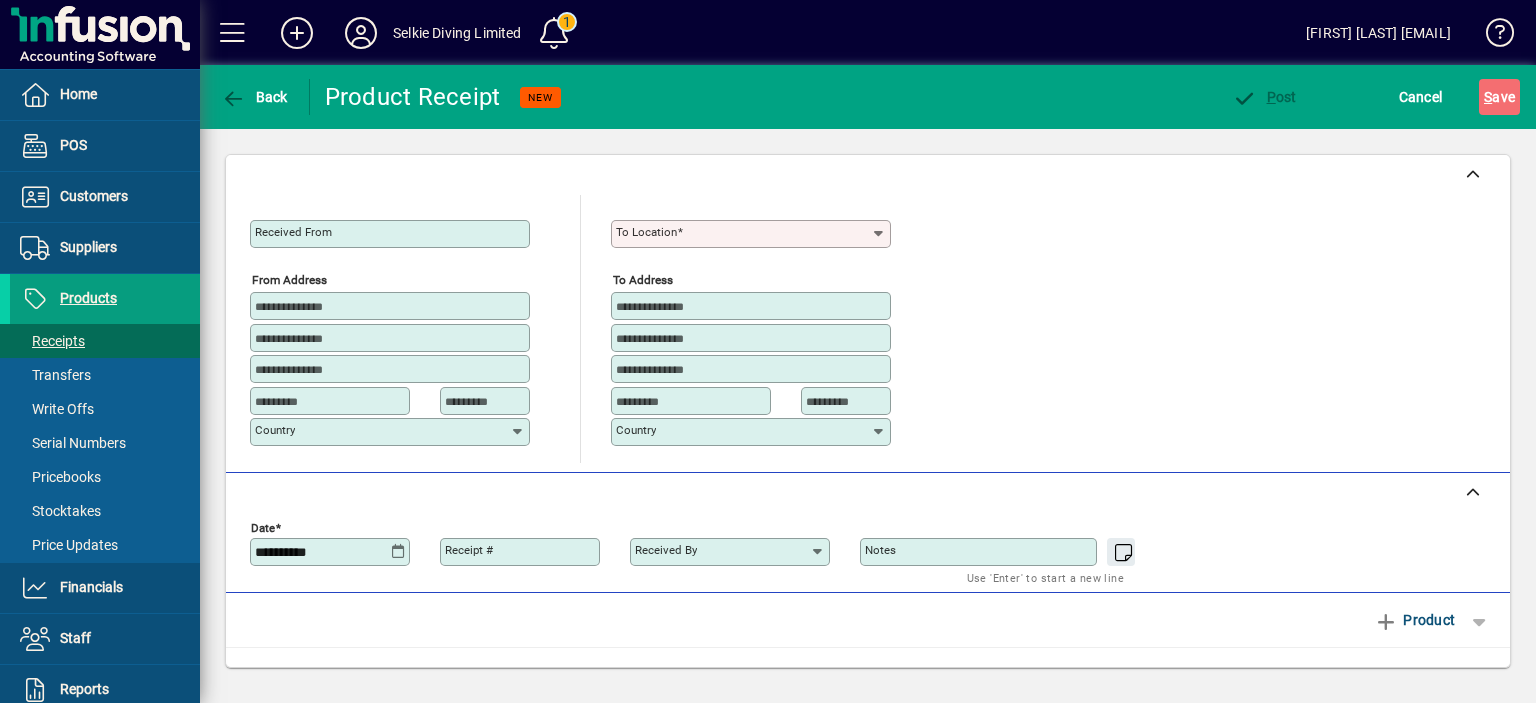 scroll, scrollTop: 360, scrollLeft: 0, axis: vertical 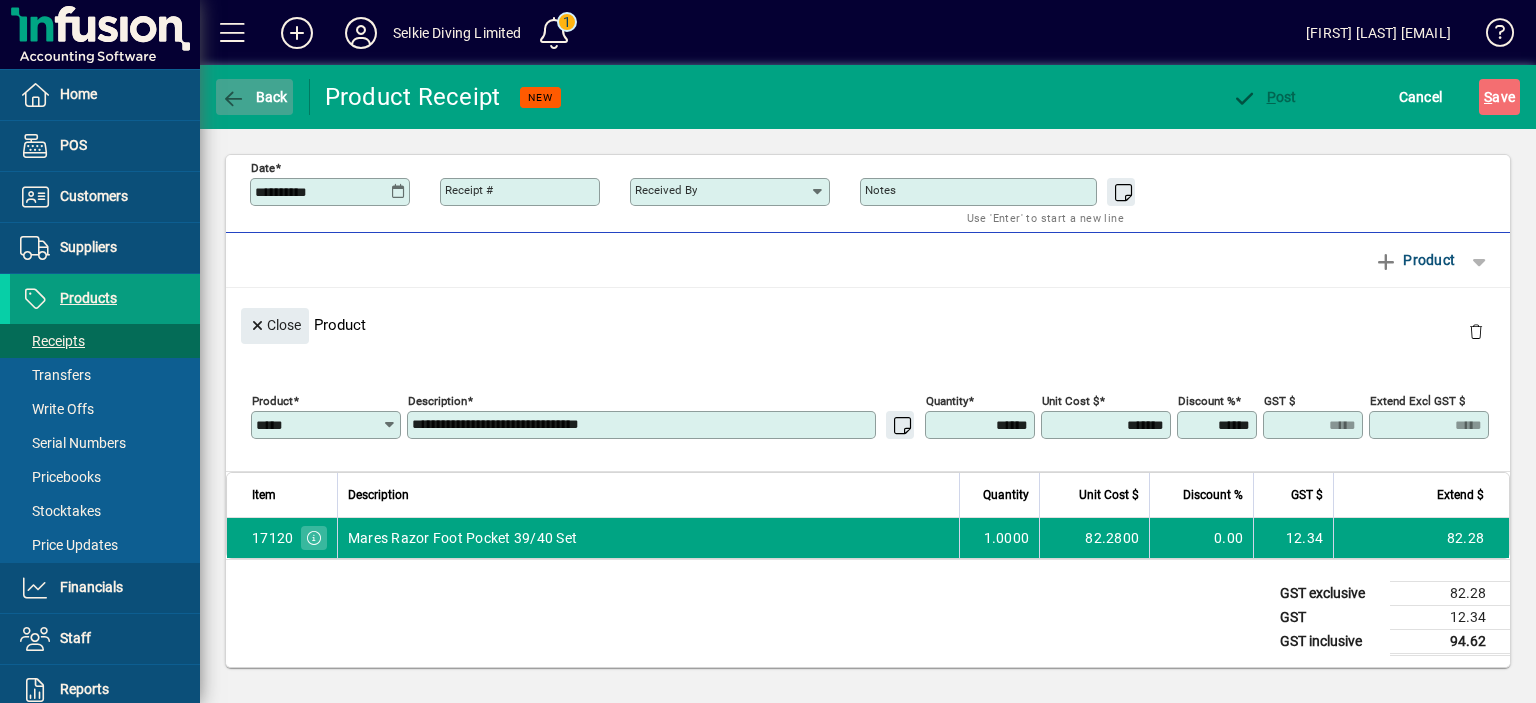 click on "Back" 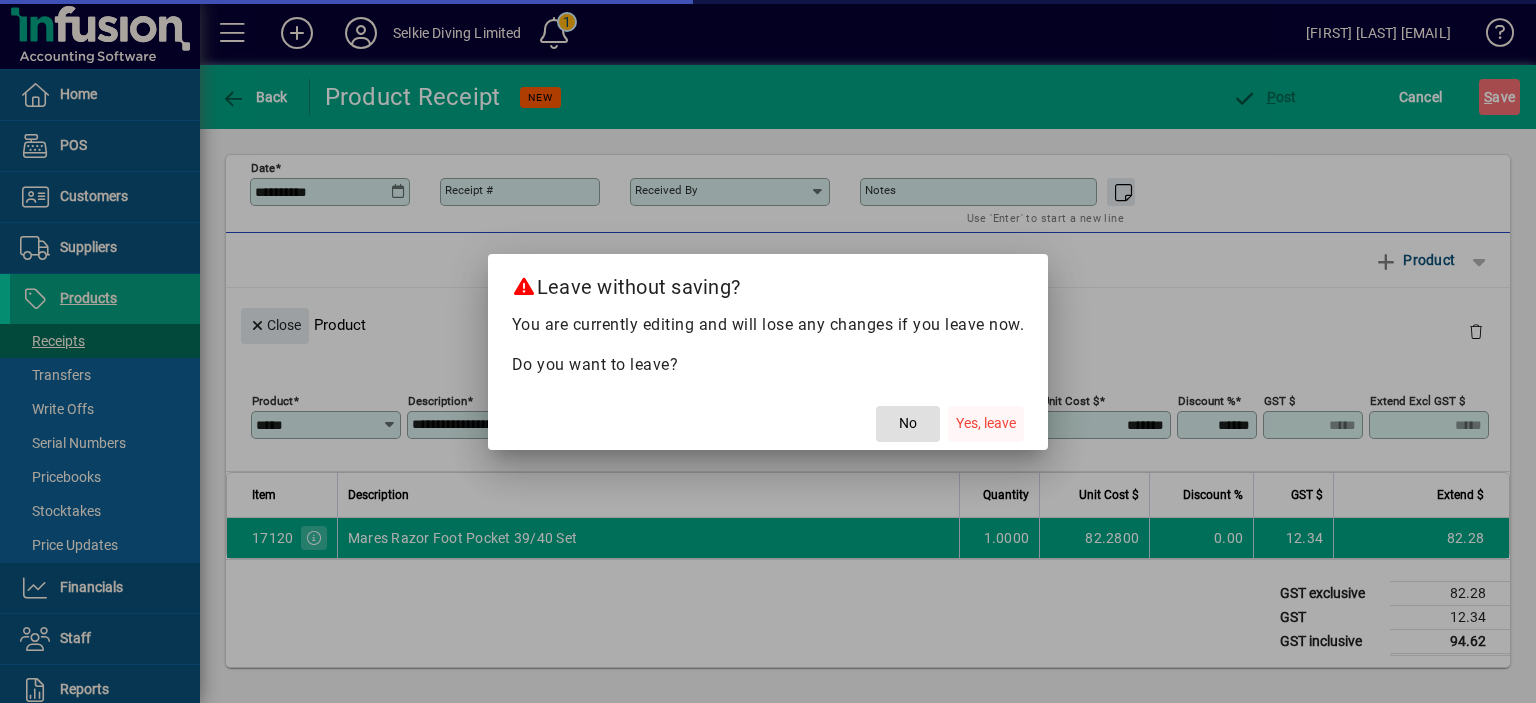 click on "Yes, leave" 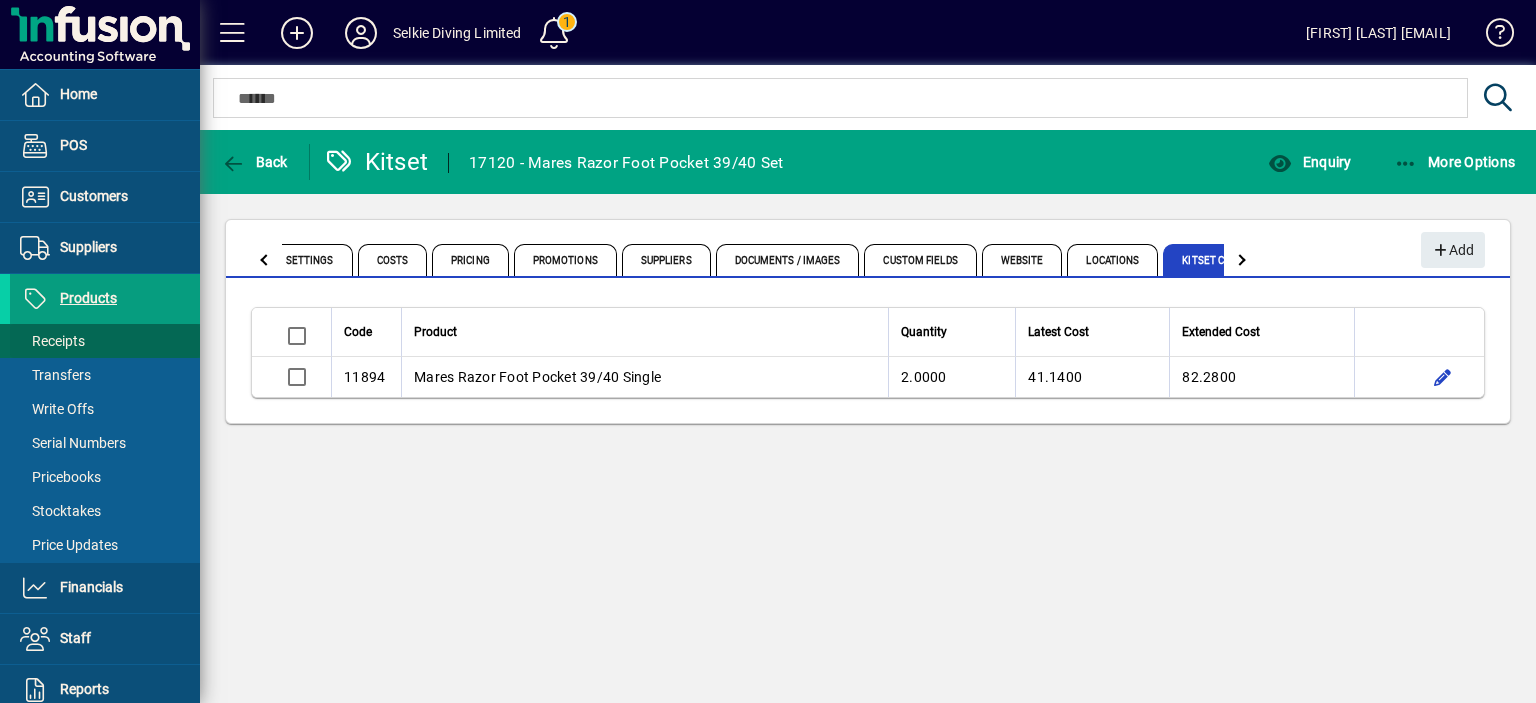 click on "Receipts" at bounding box center (52, 341) 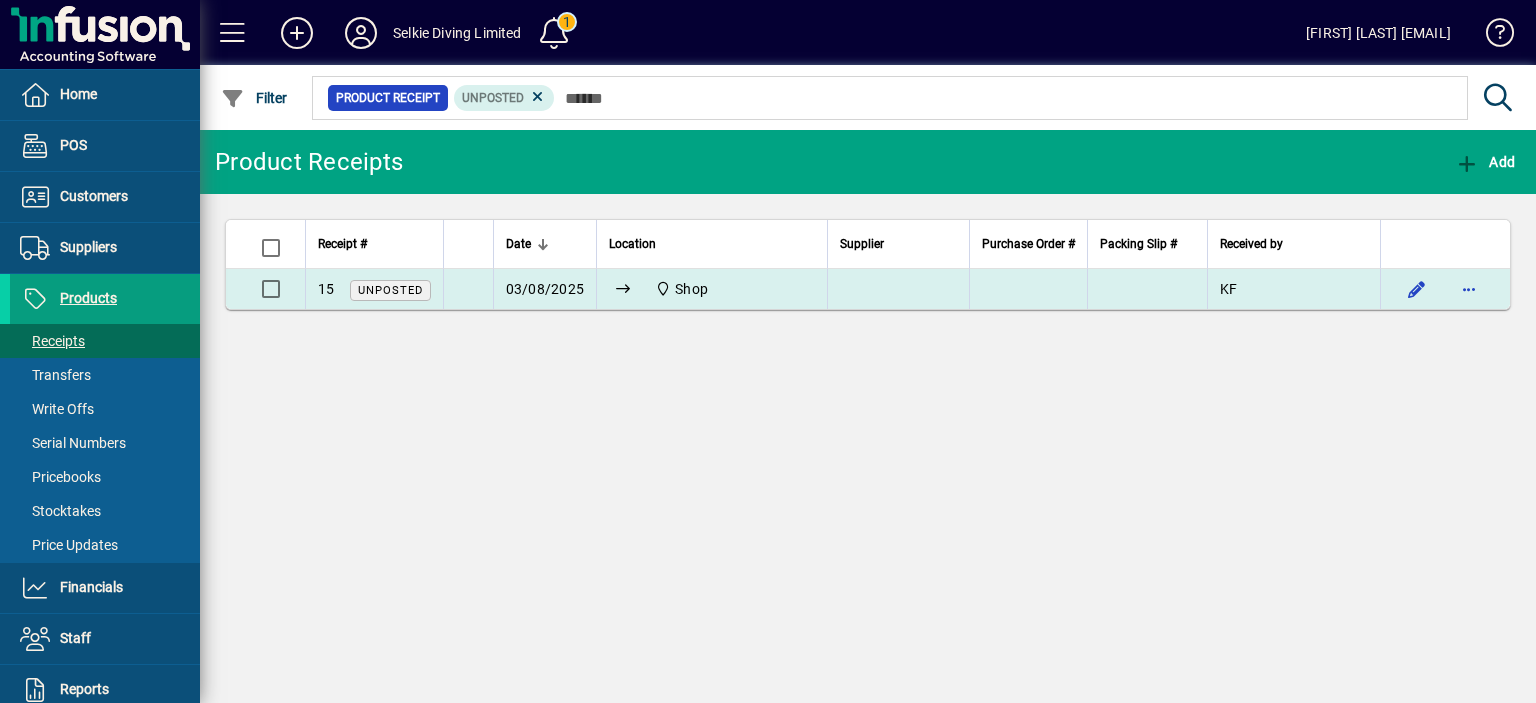 click on "03/08/2025" at bounding box center [545, 289] 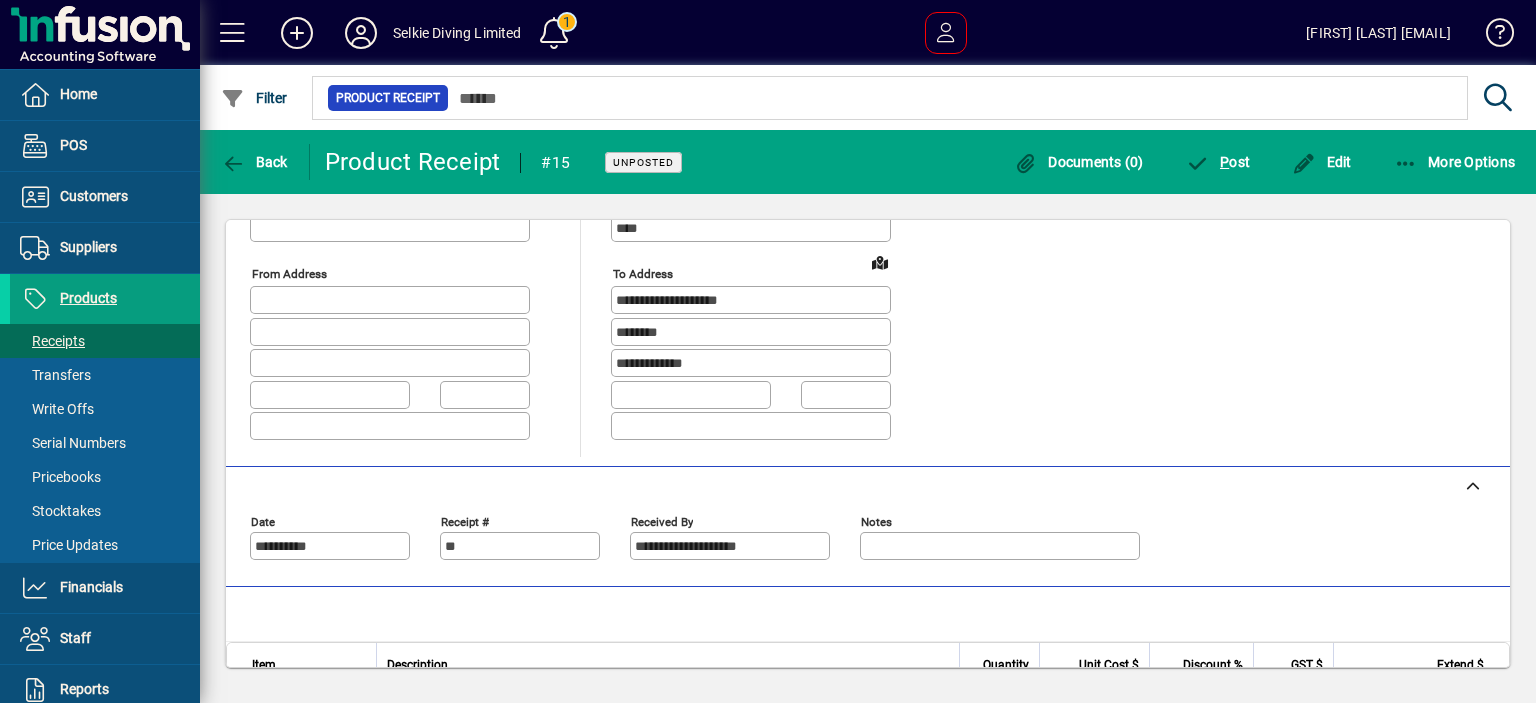 scroll, scrollTop: 0, scrollLeft: 0, axis: both 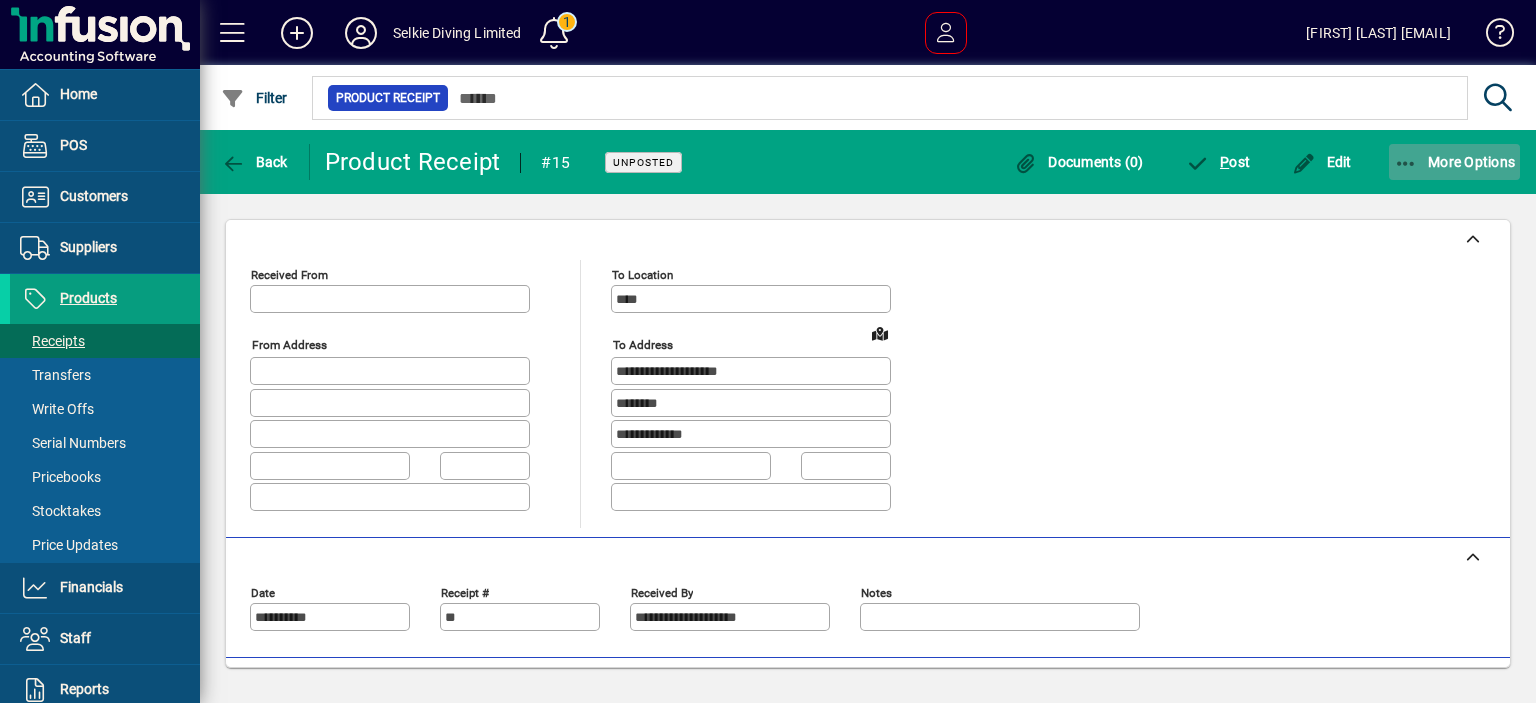 click 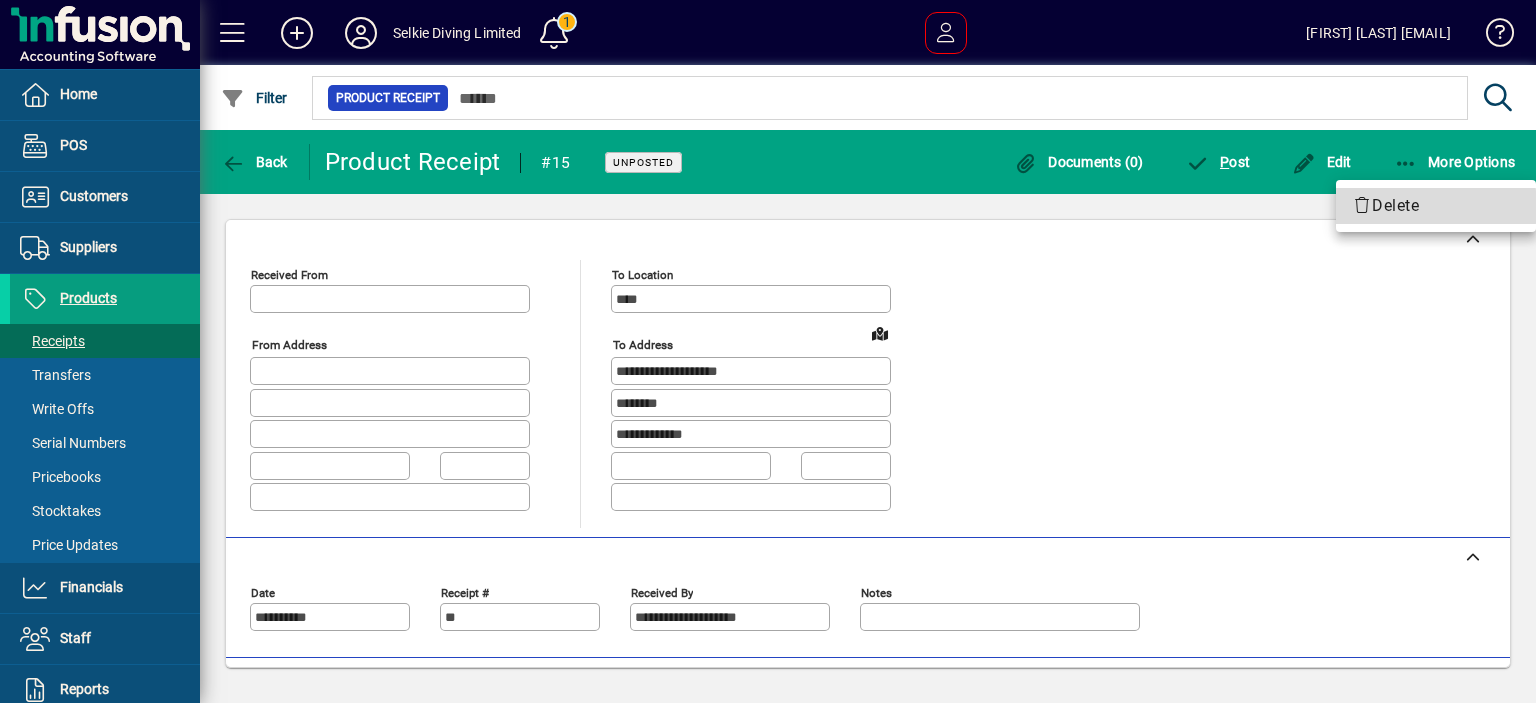 click on "Delete" at bounding box center (1436, 206) 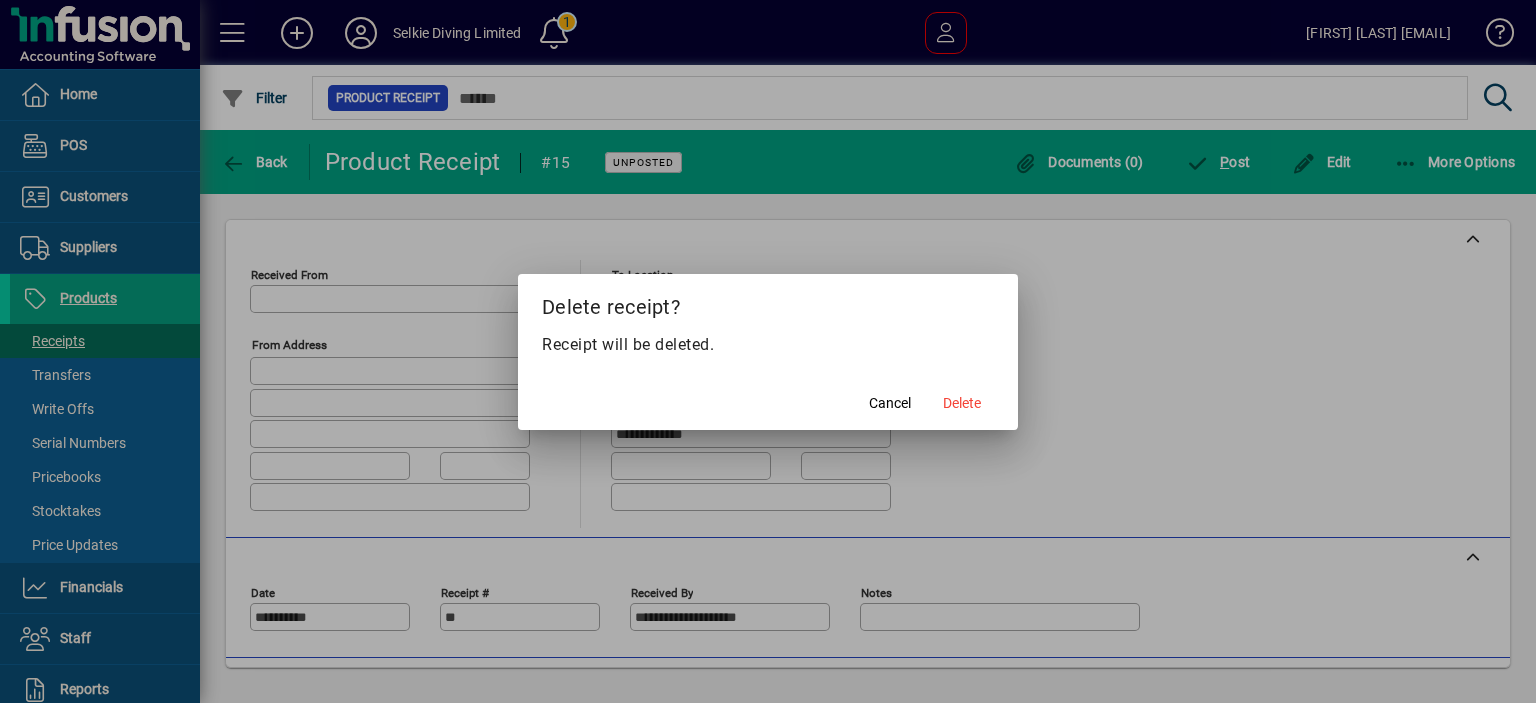 drag, startPoint x: 949, startPoint y: 383, endPoint x: 958, endPoint y: 402, distance: 21.023796 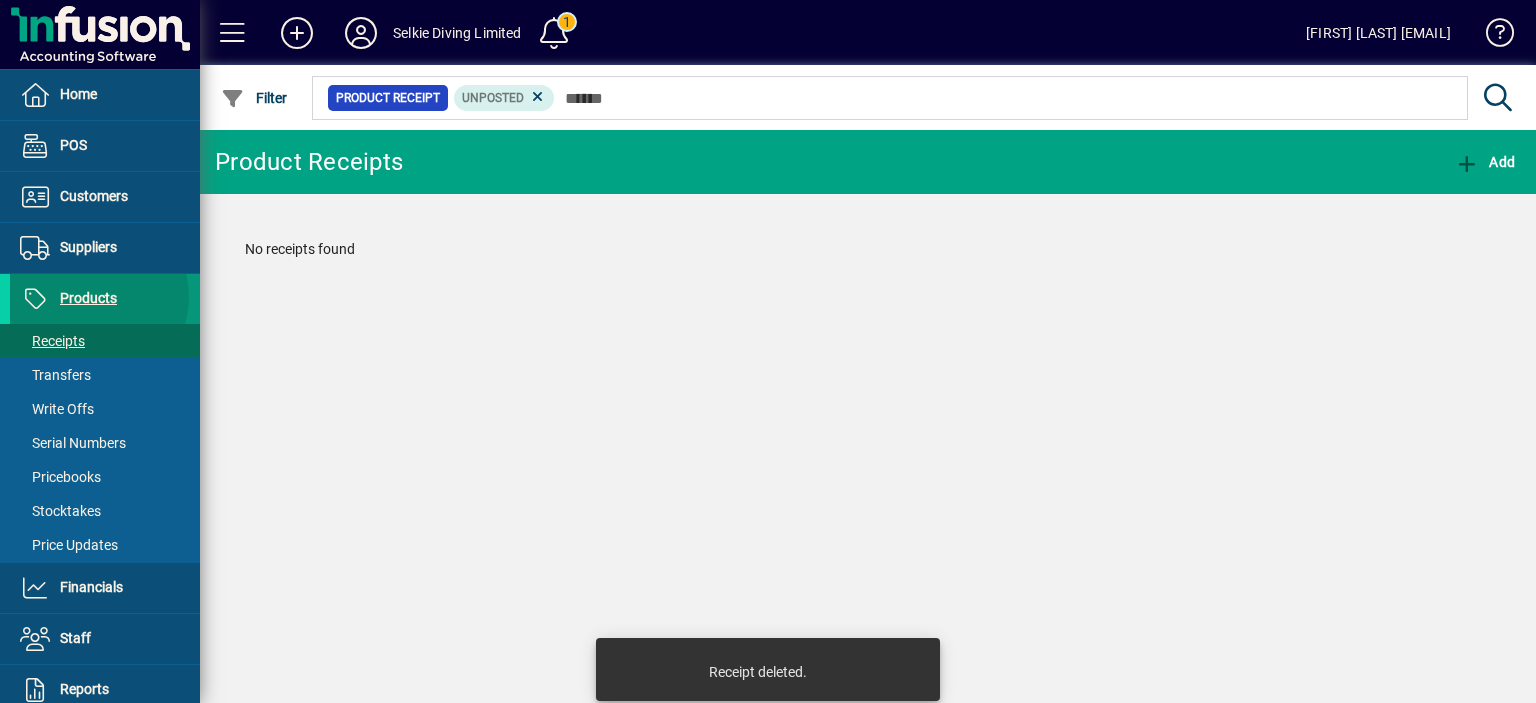 click on "Products" at bounding box center (88, 298) 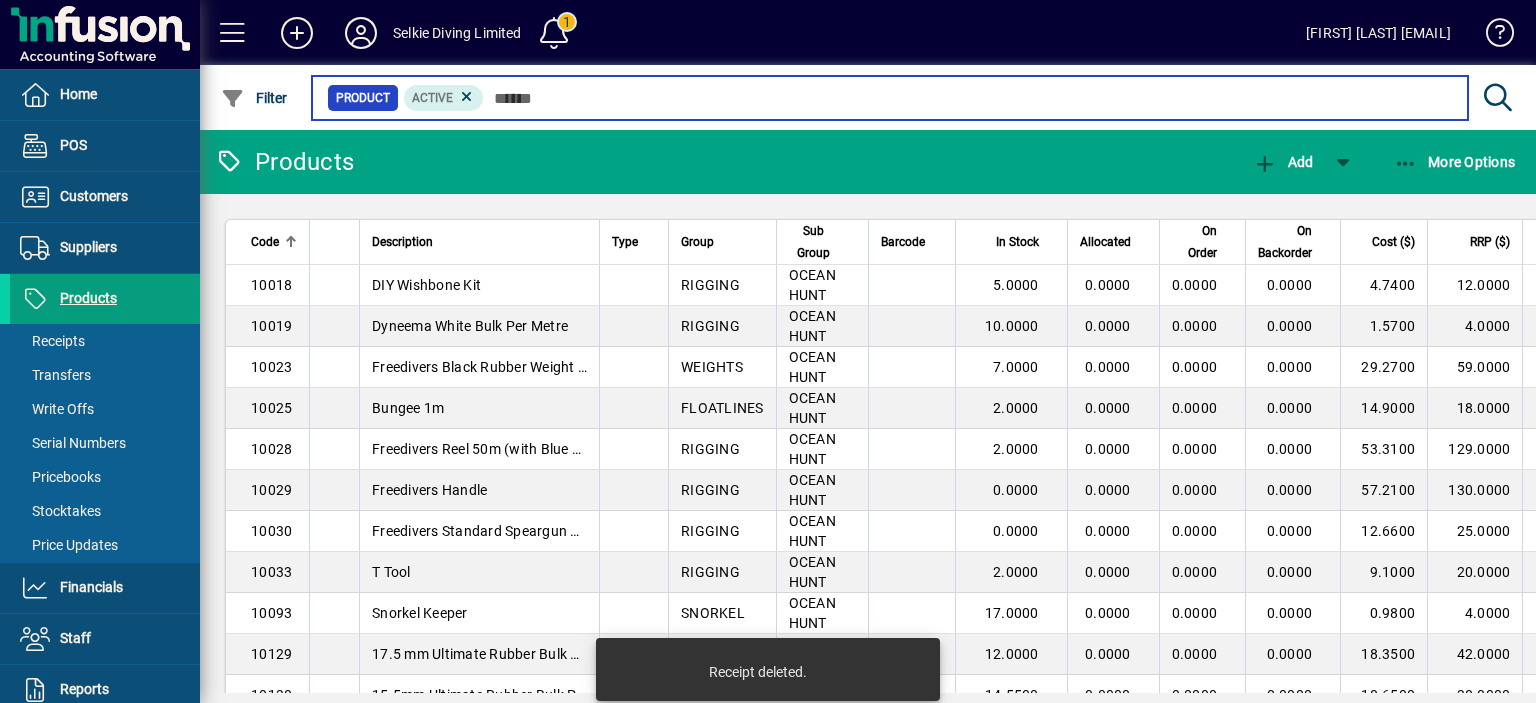 click at bounding box center [968, 98] 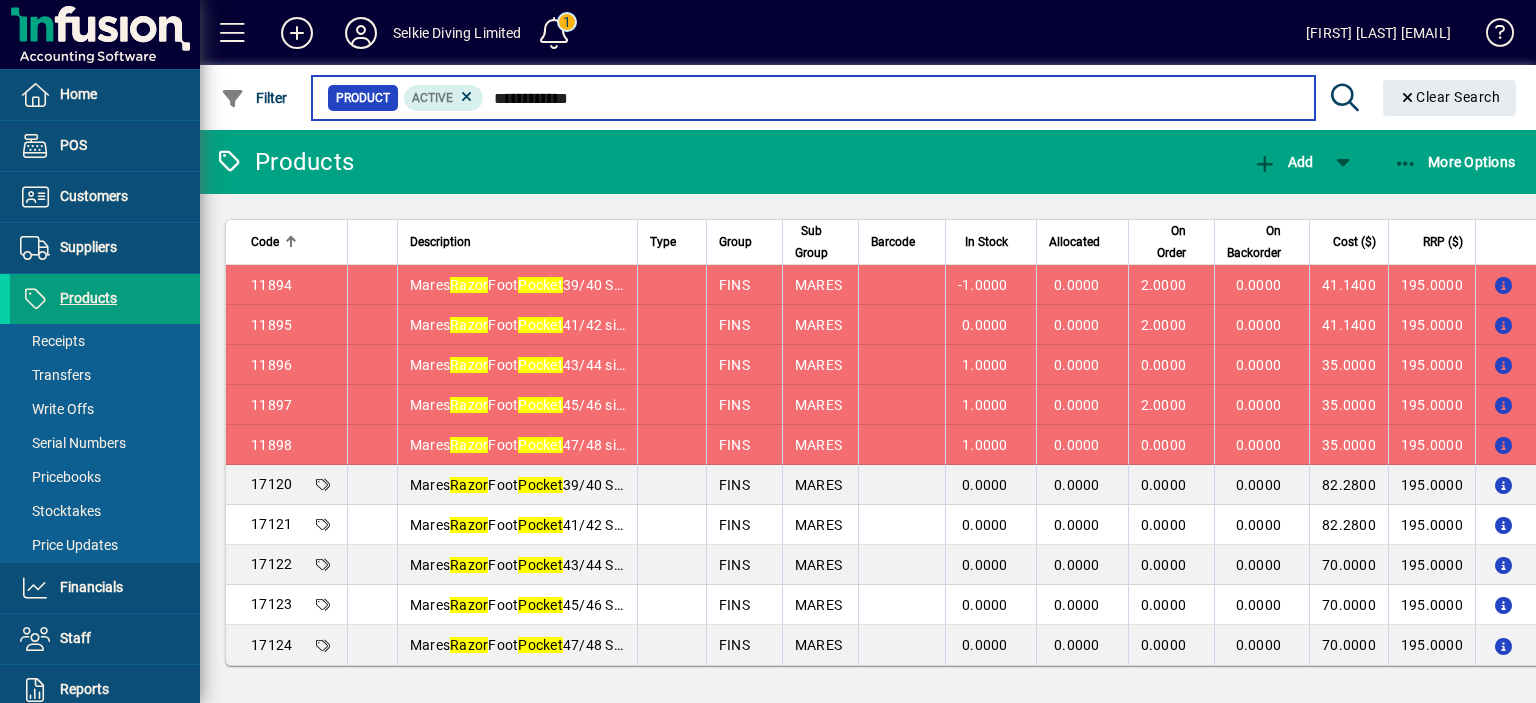 type on "**********" 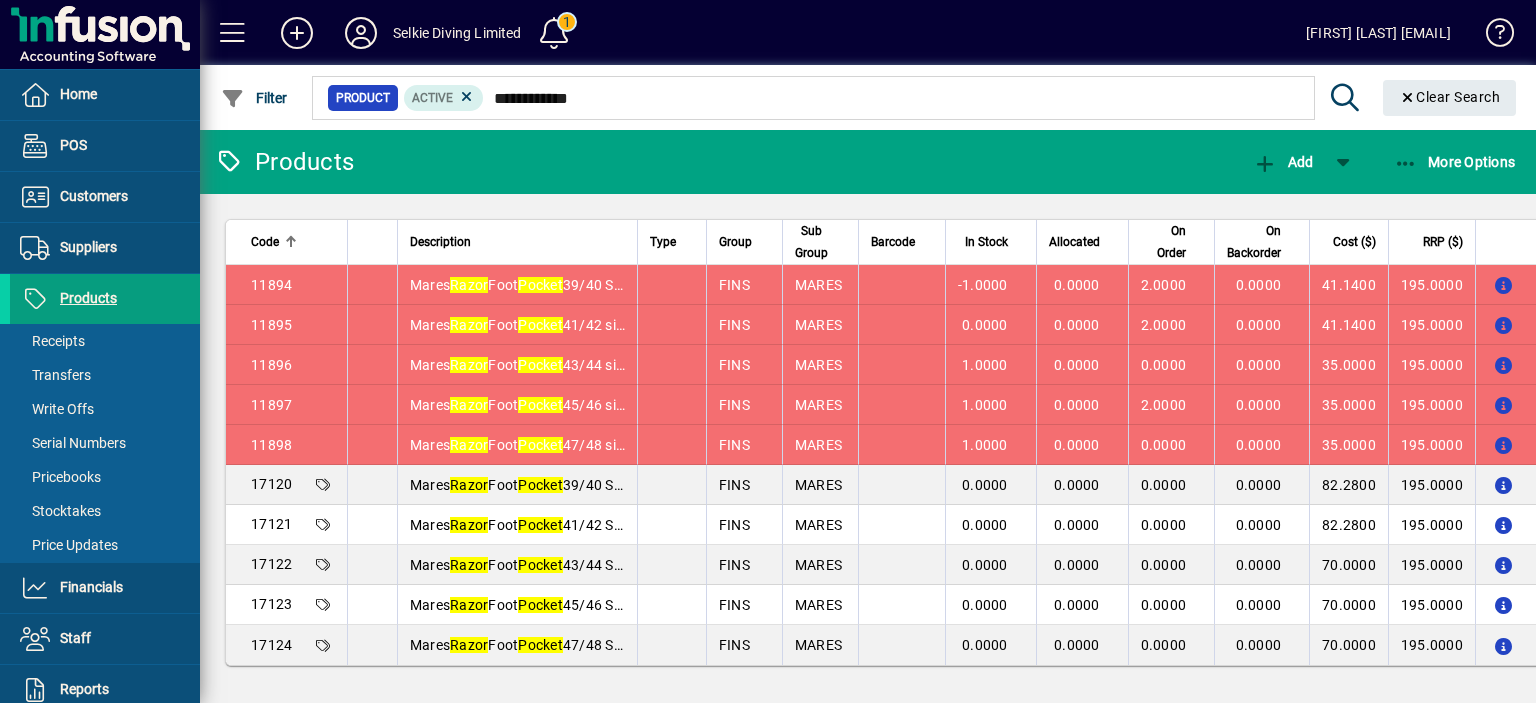 click on "1.0000" at bounding box center (985, 365) 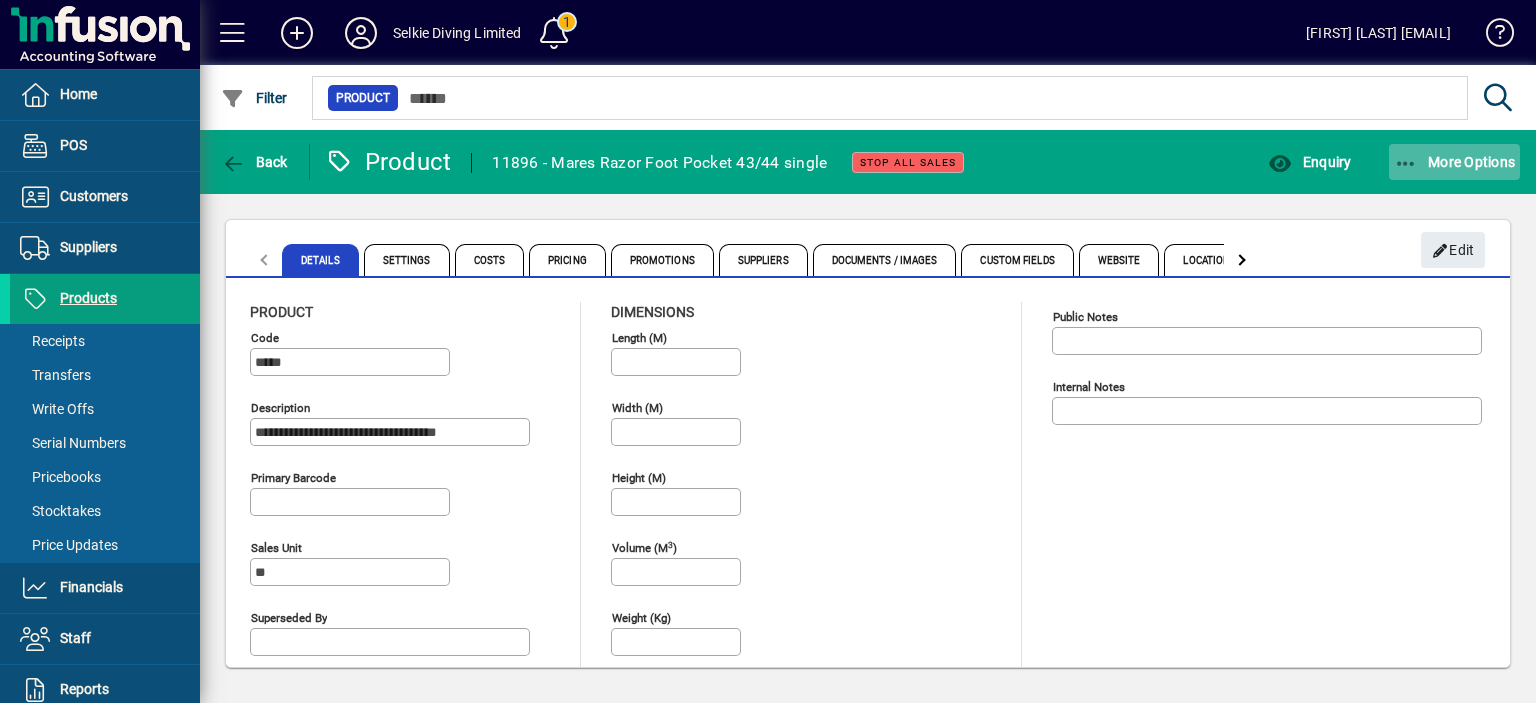 click on "More Options" 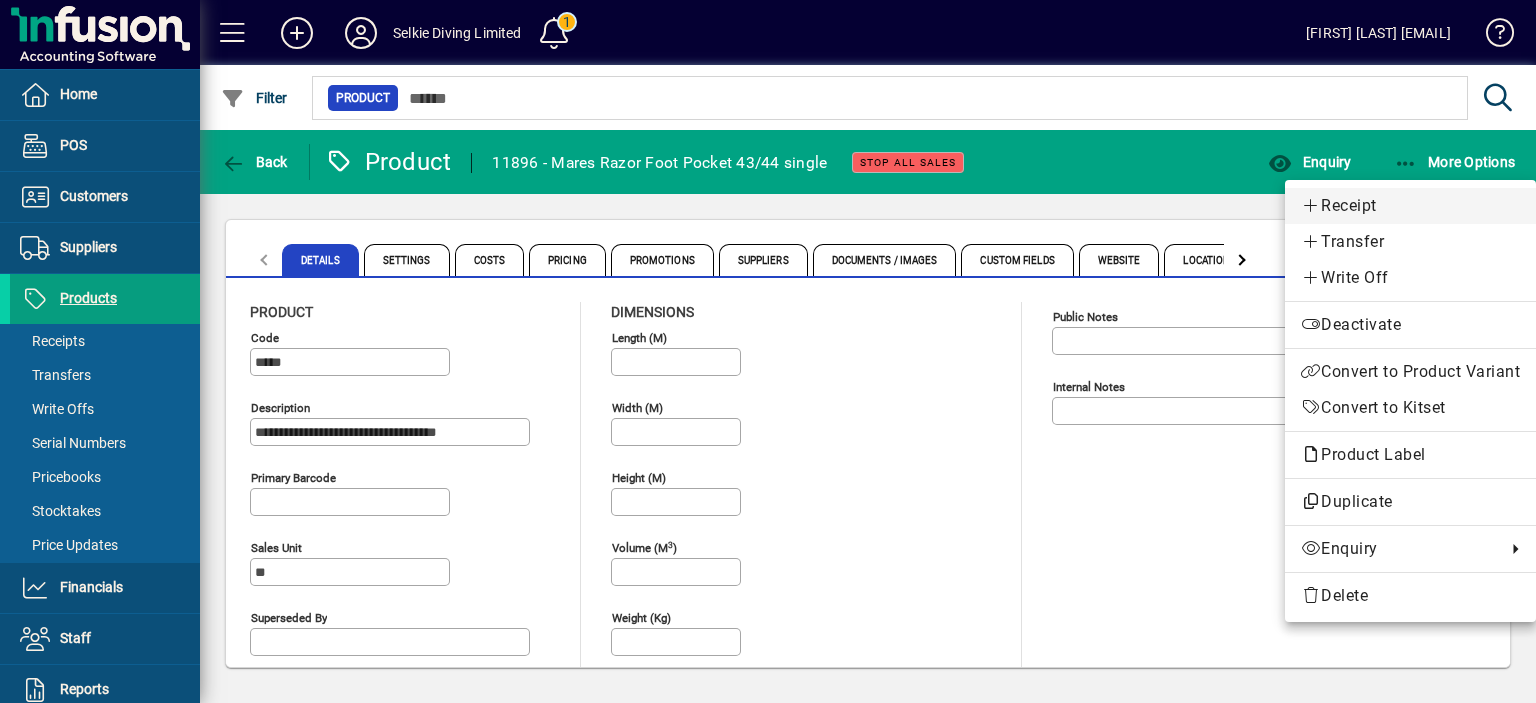 click on "Receipt" at bounding box center (1410, 206) 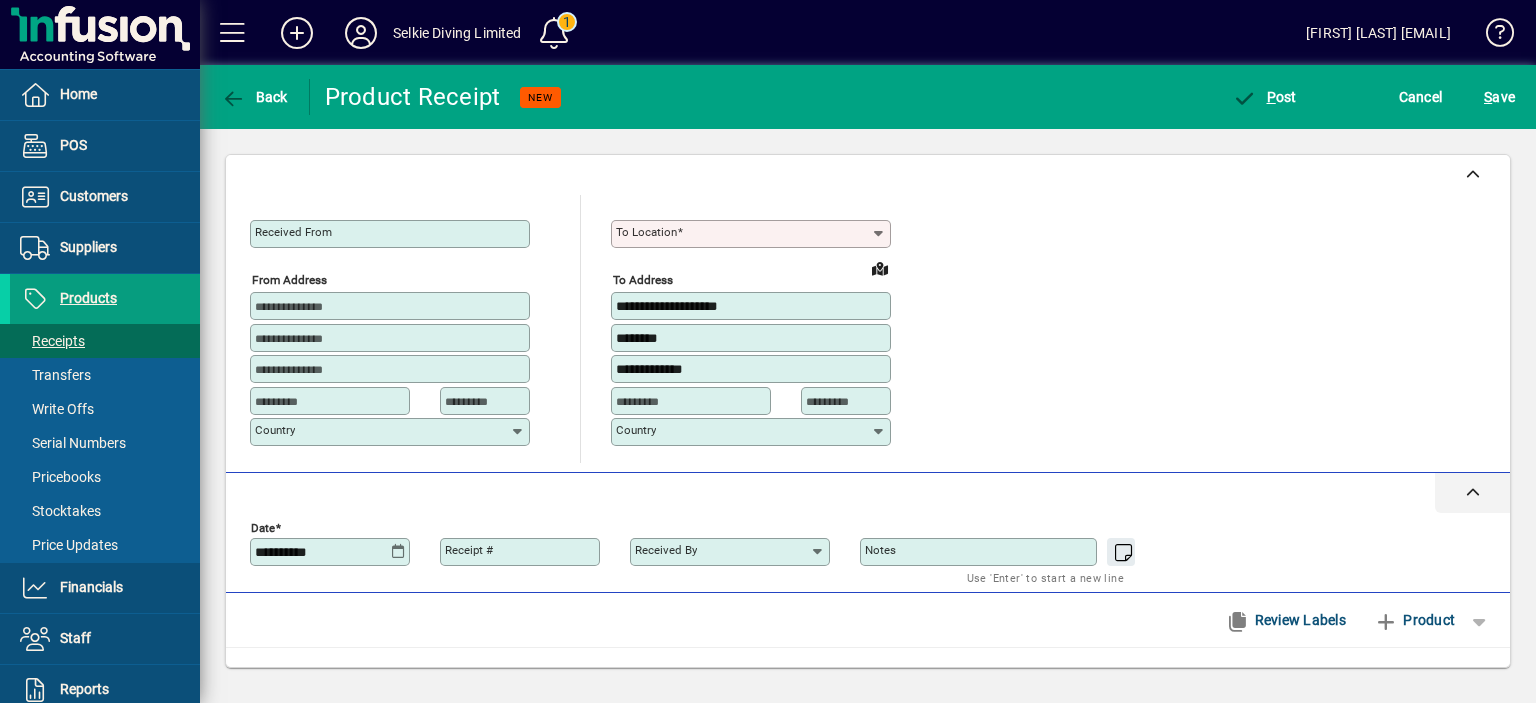type on "****" 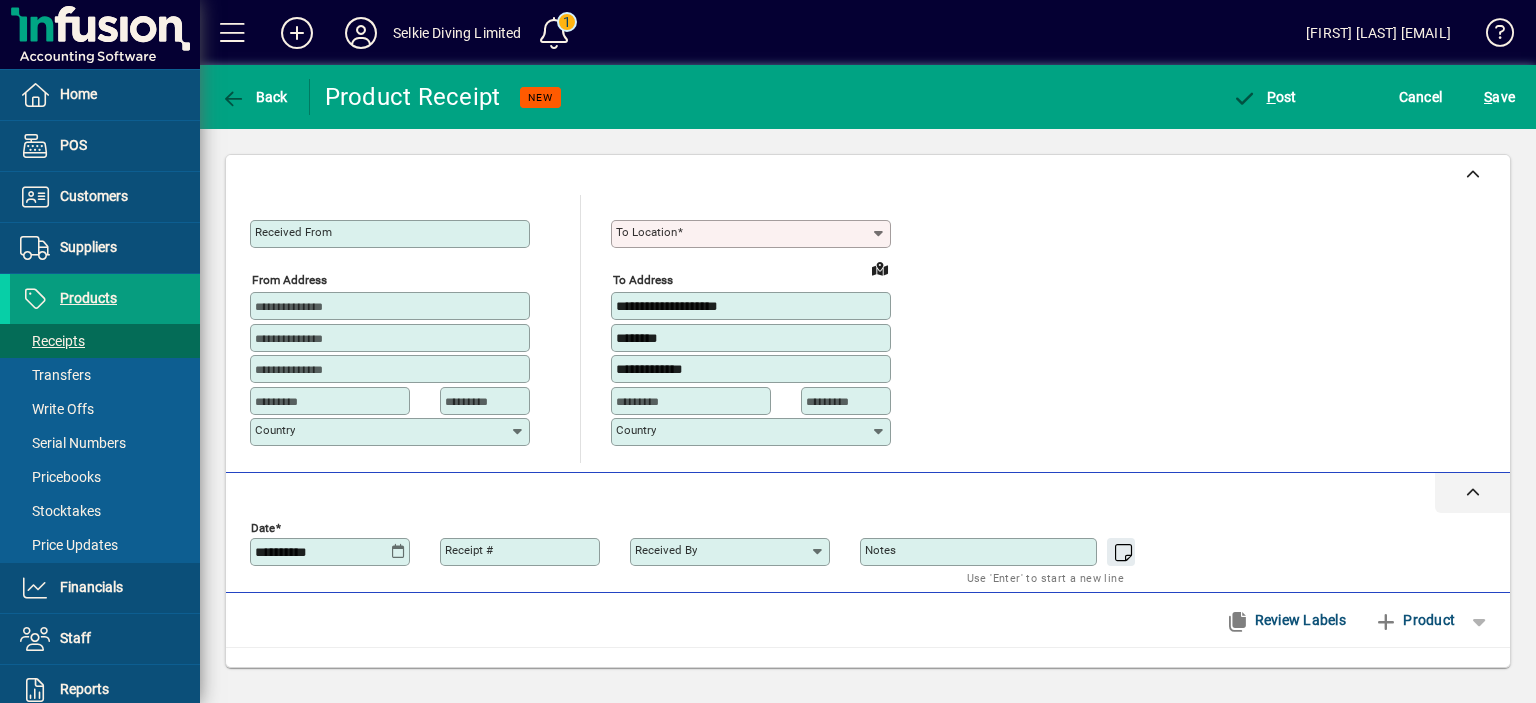 type on "**********" 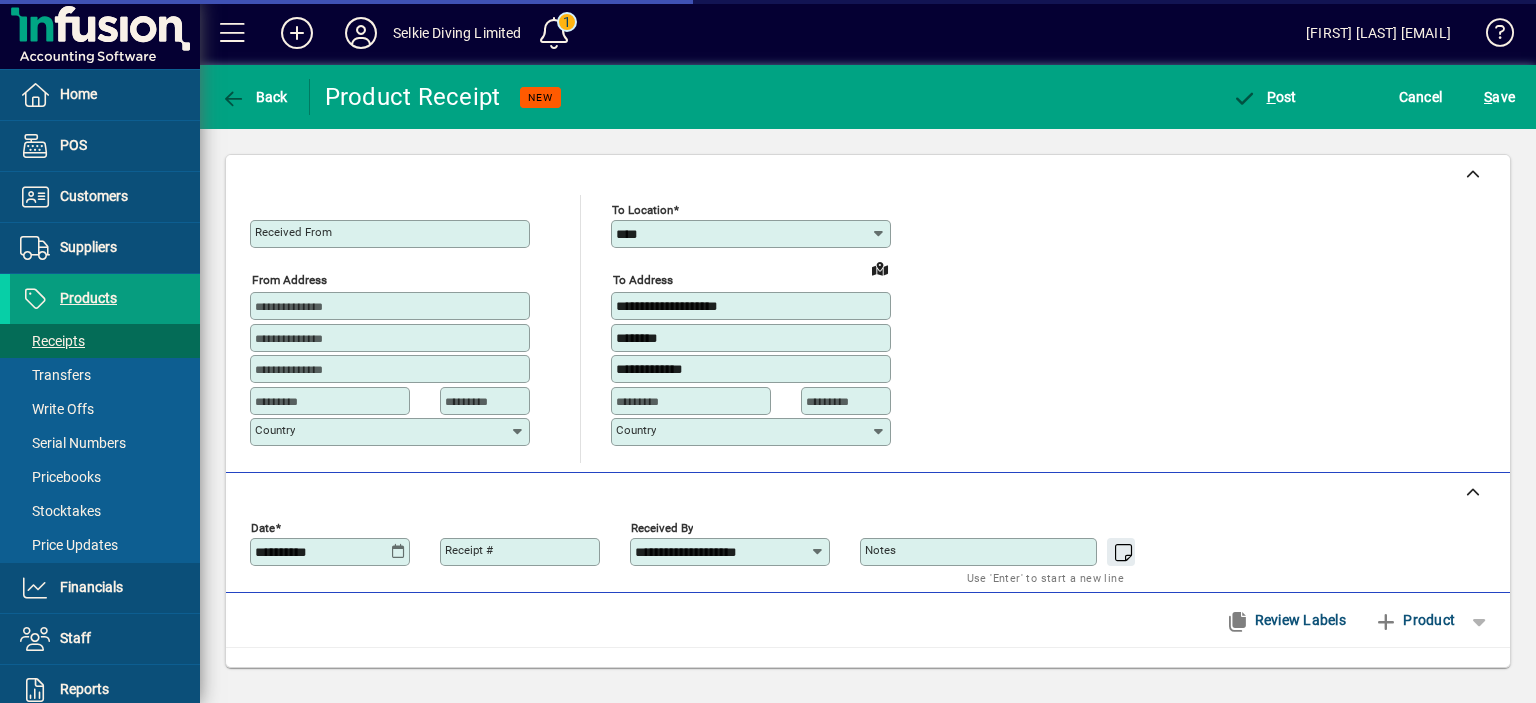 scroll, scrollTop: 360, scrollLeft: 0, axis: vertical 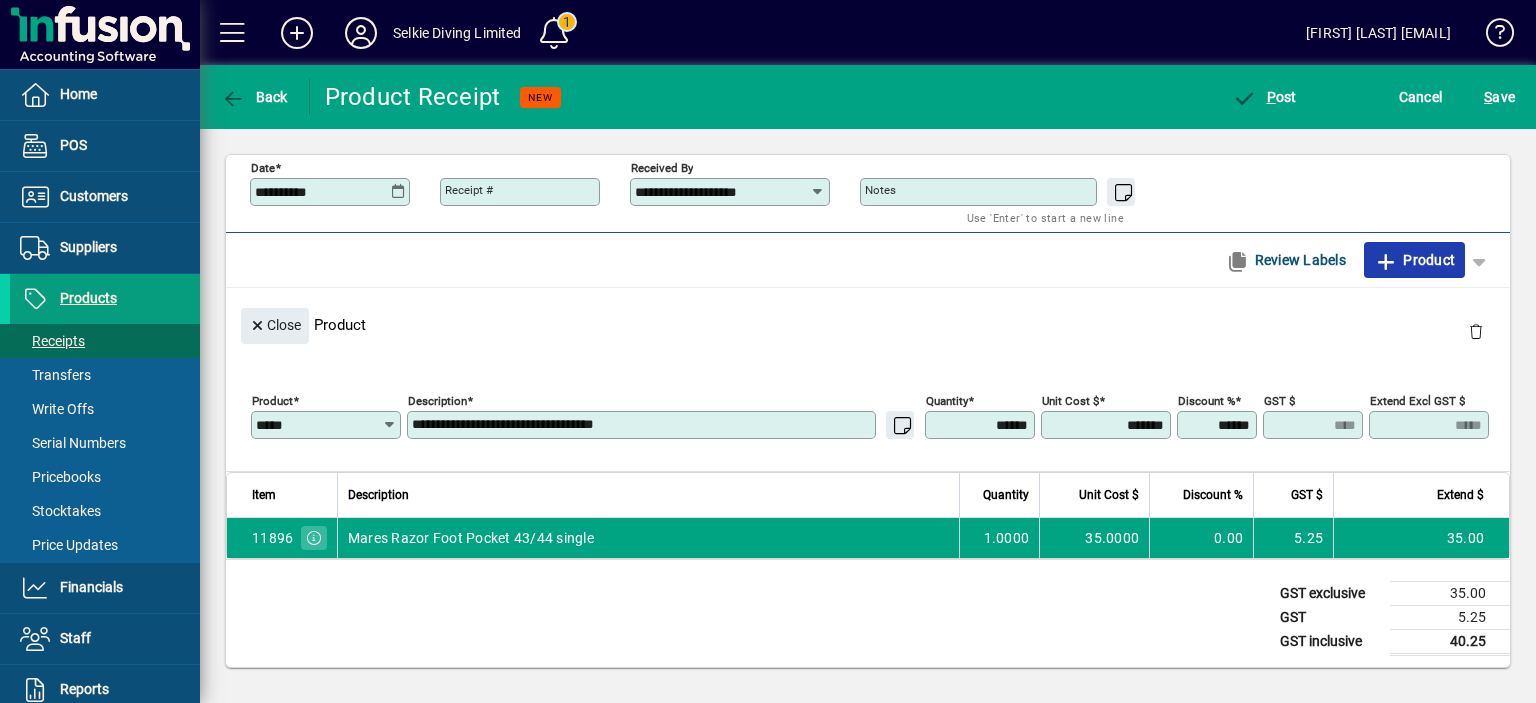 click on "Product" 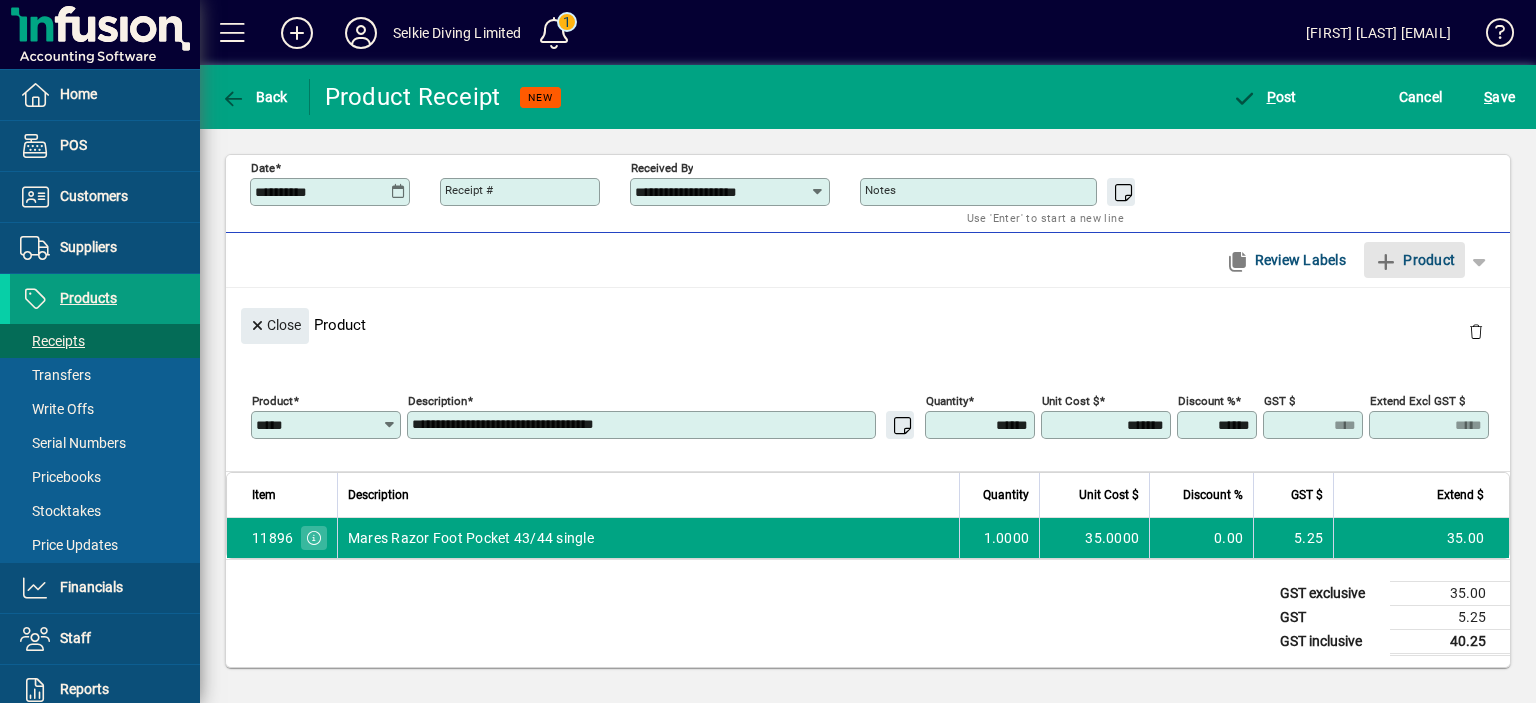 type 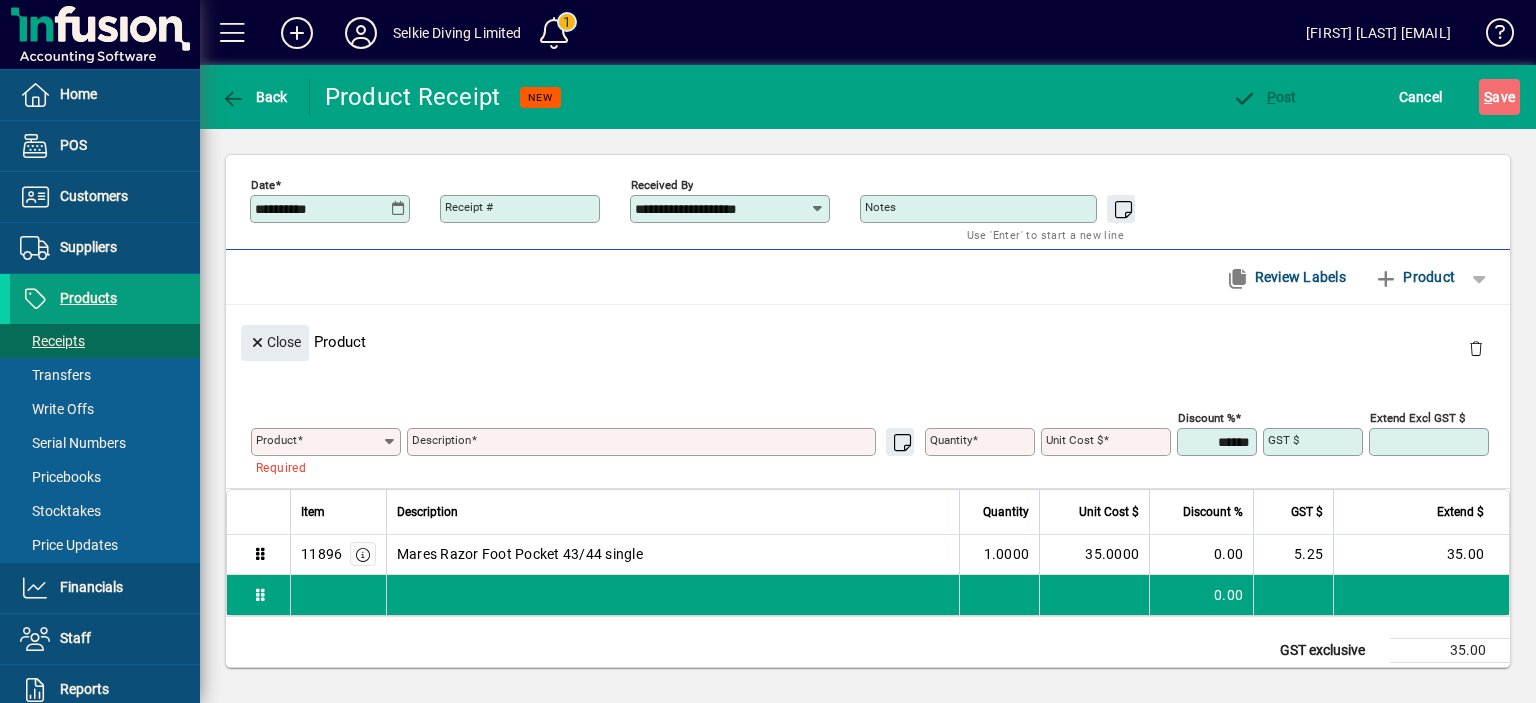 scroll, scrollTop: 138, scrollLeft: 0, axis: vertical 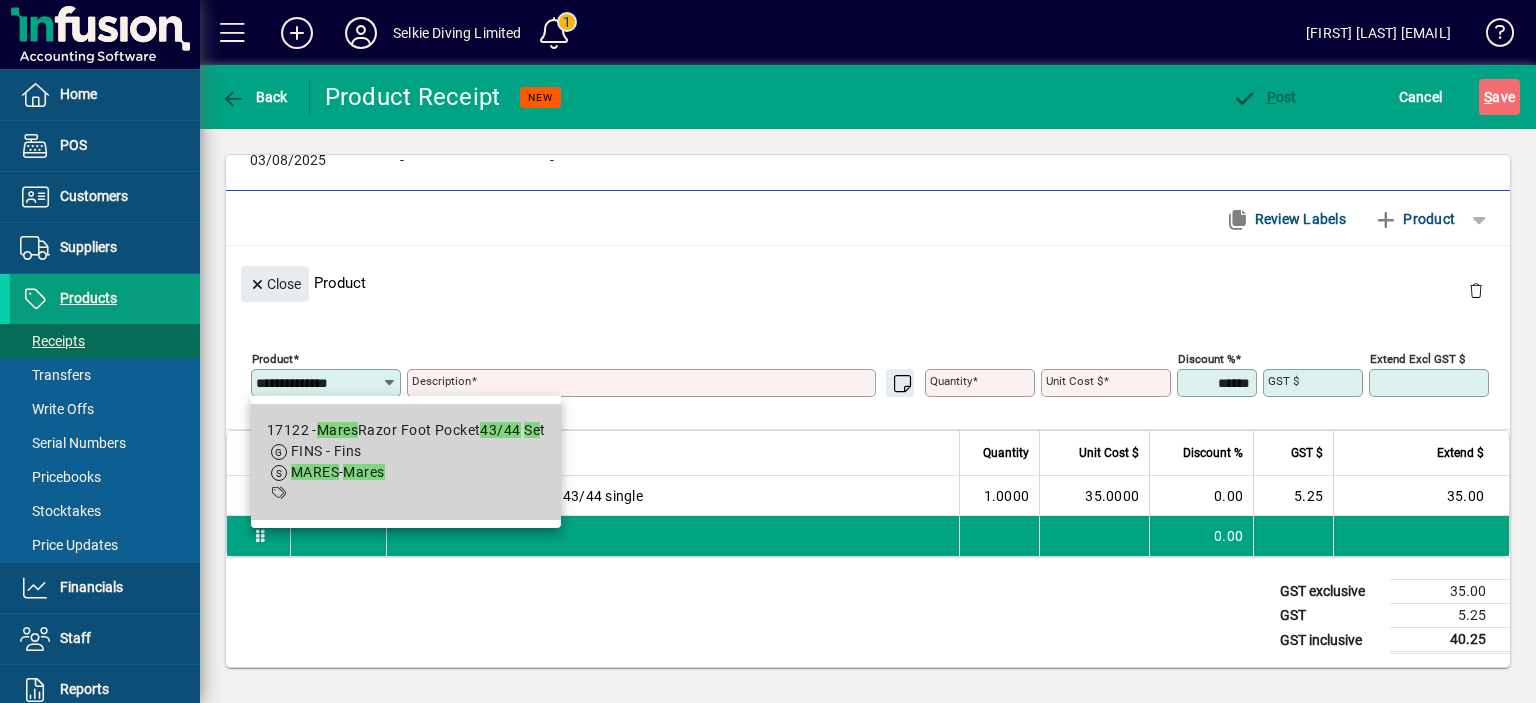 click on "MARES  -  Mares" at bounding box center [406, 472] 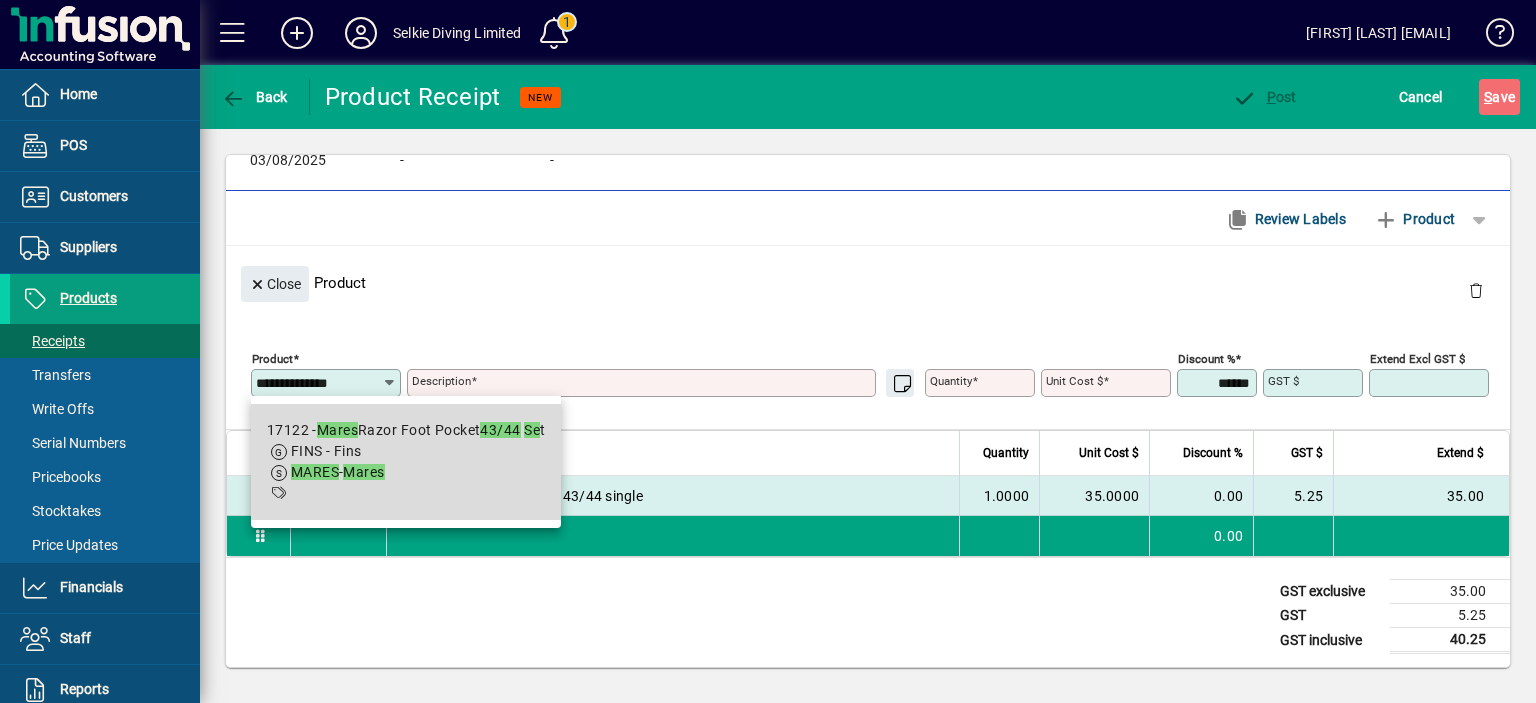 type on "*****" 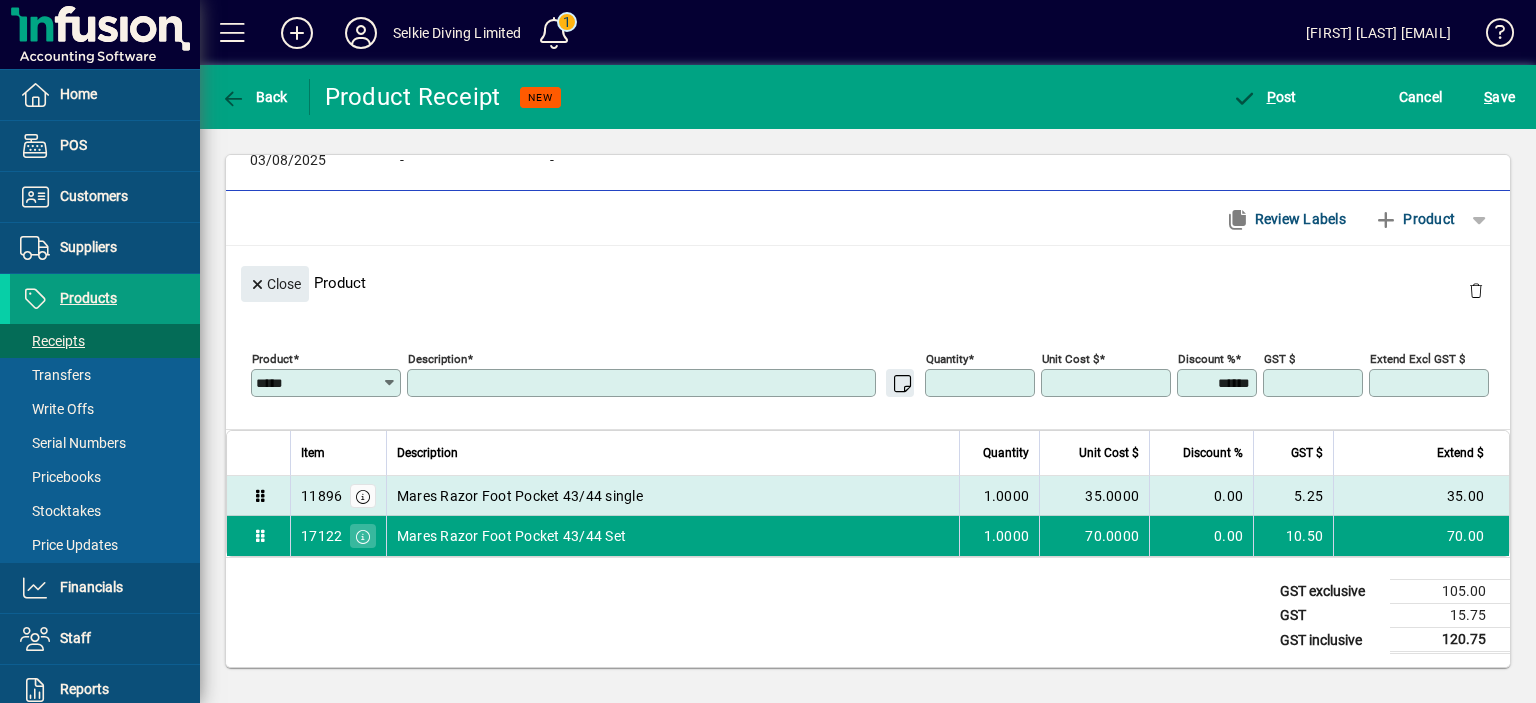 type on "**********" 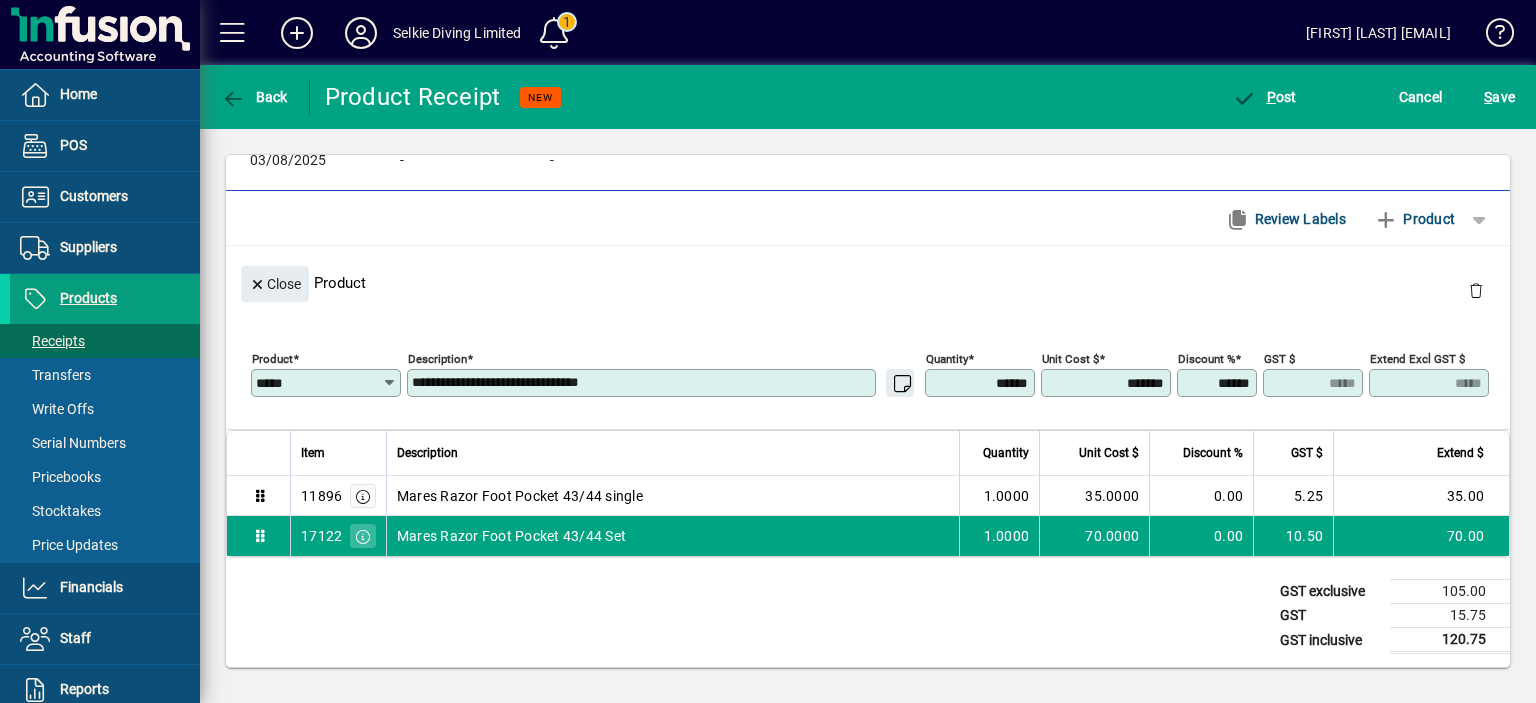 click on "Close  Product" 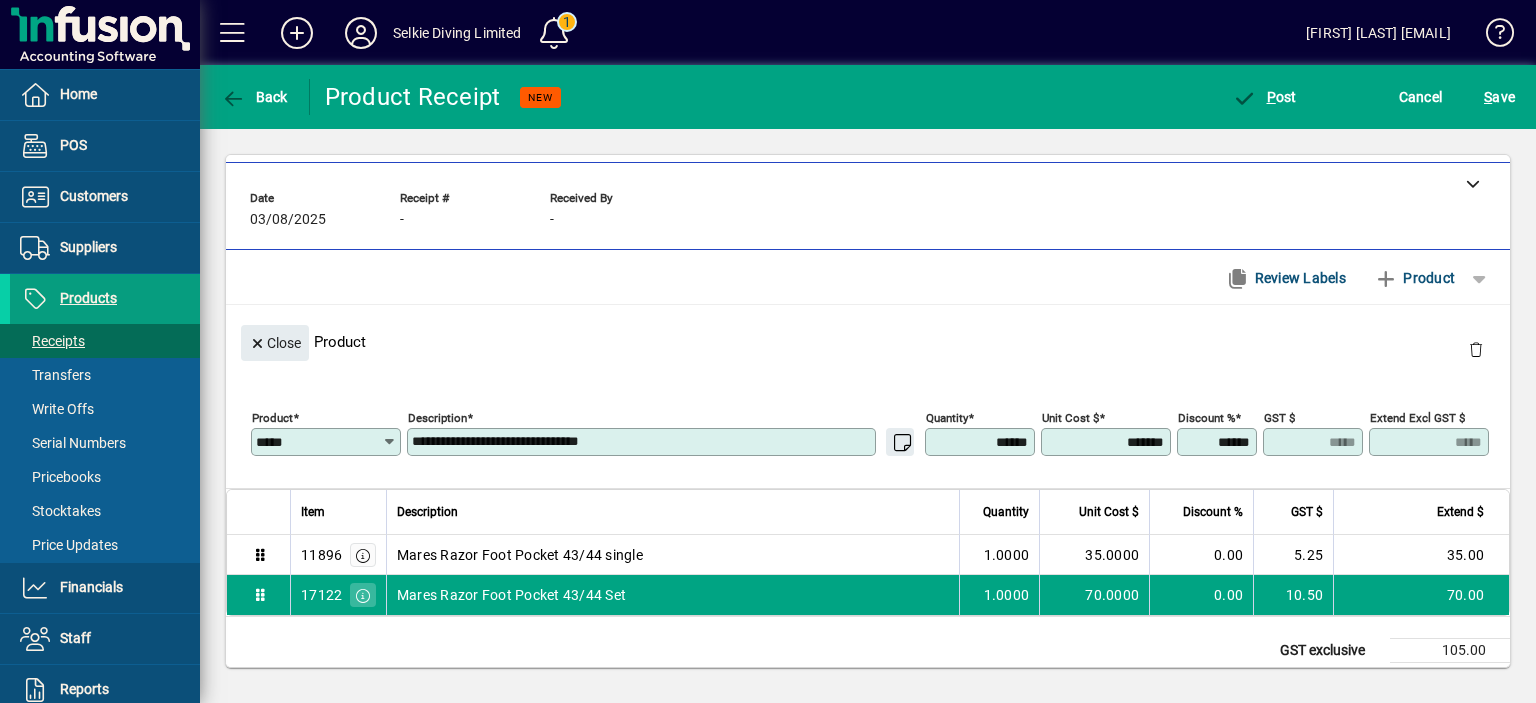 scroll, scrollTop: 0, scrollLeft: 0, axis: both 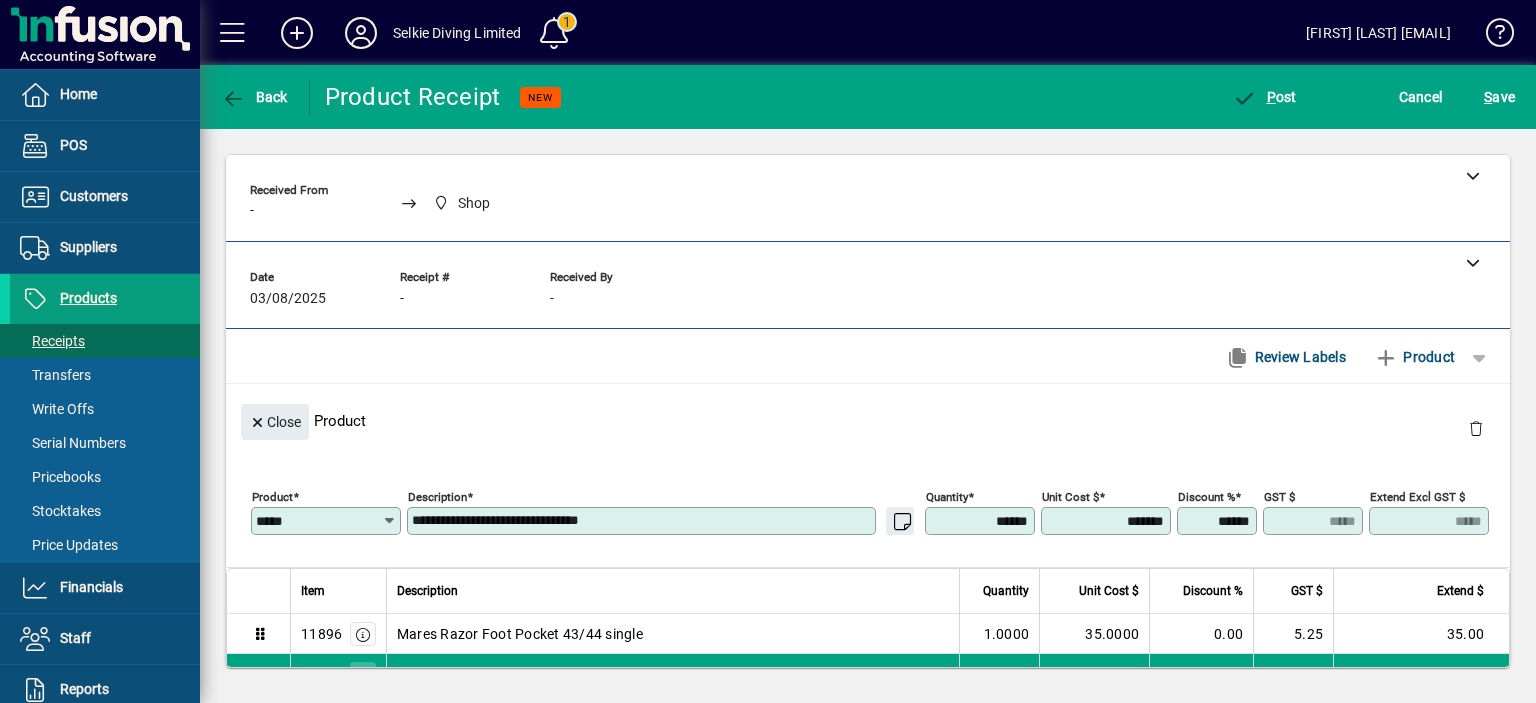 click on "Line Items   Review Labels   Product" 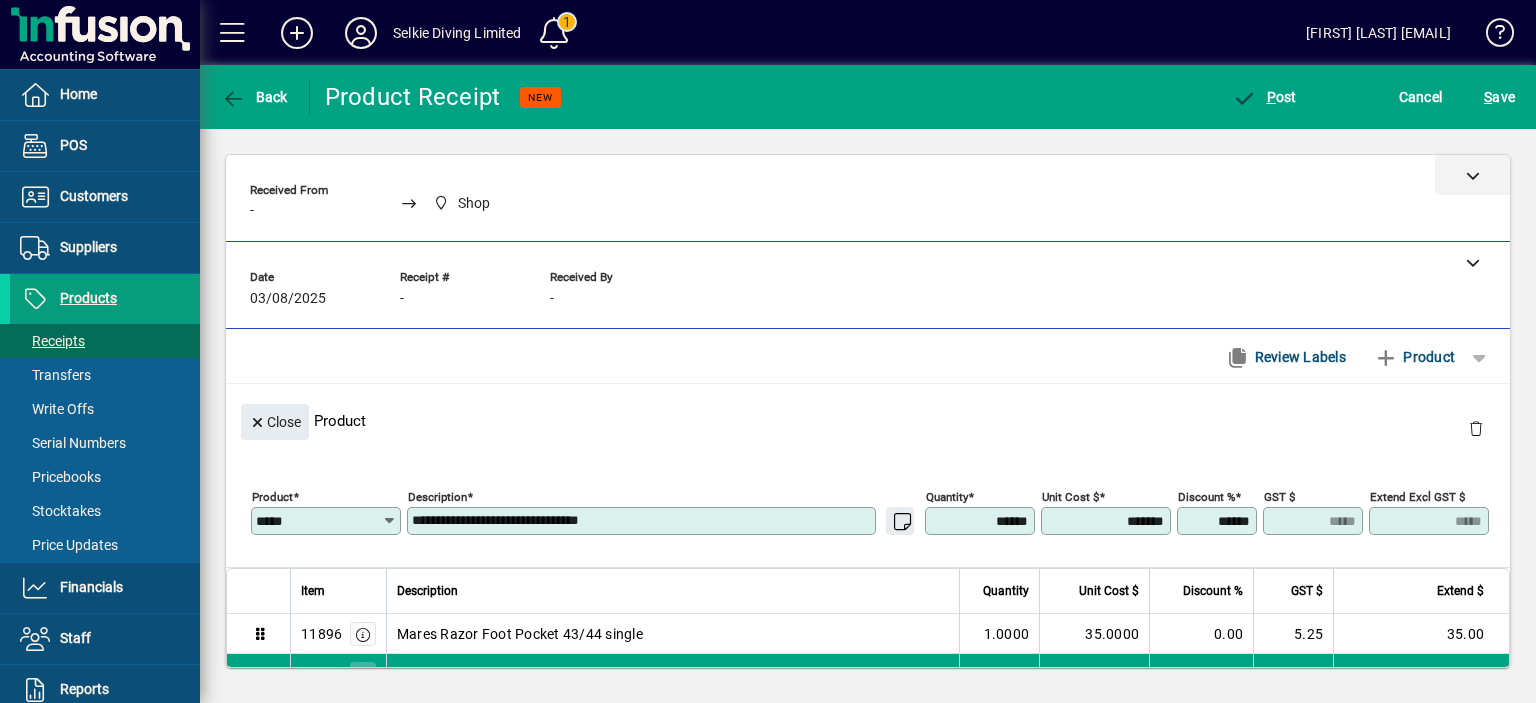 click 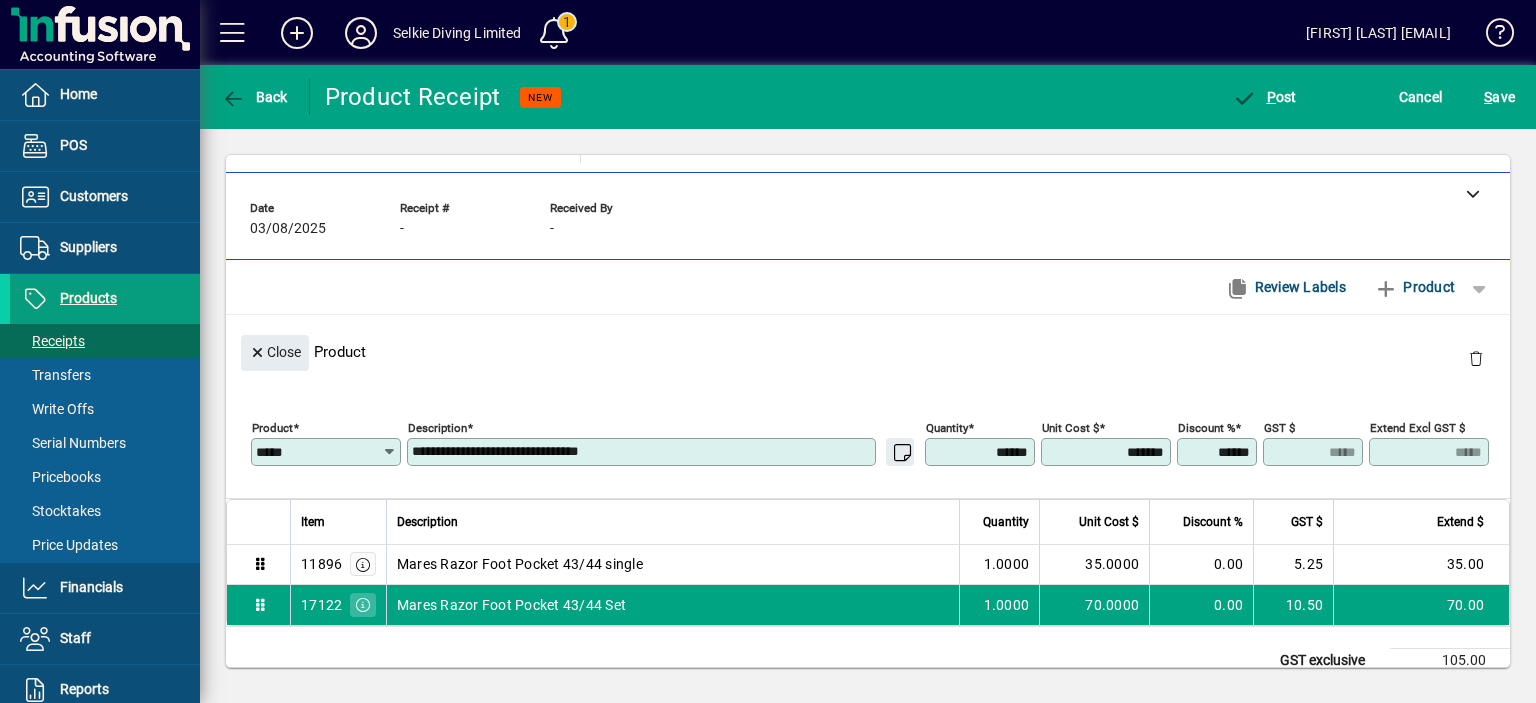 scroll, scrollTop: 367, scrollLeft: 0, axis: vertical 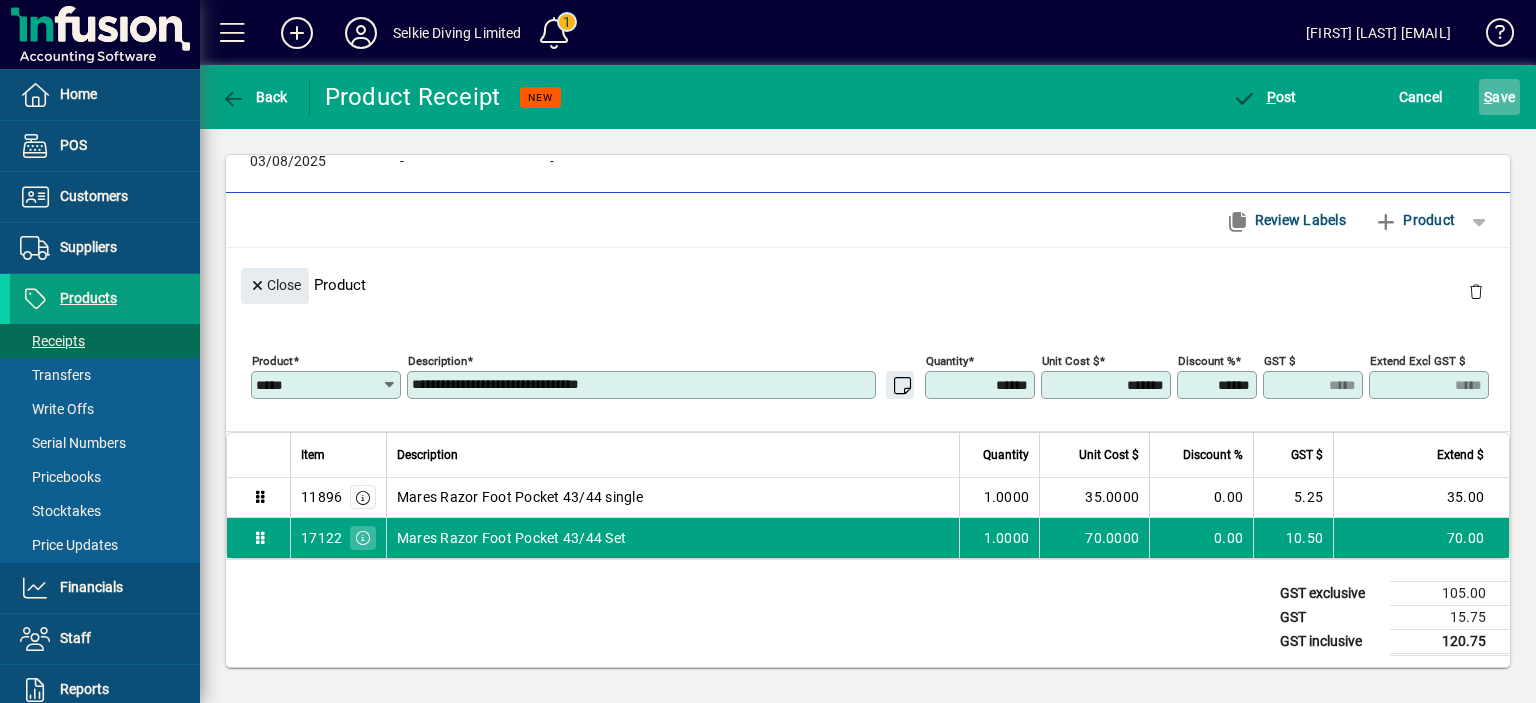 click on "S ave" 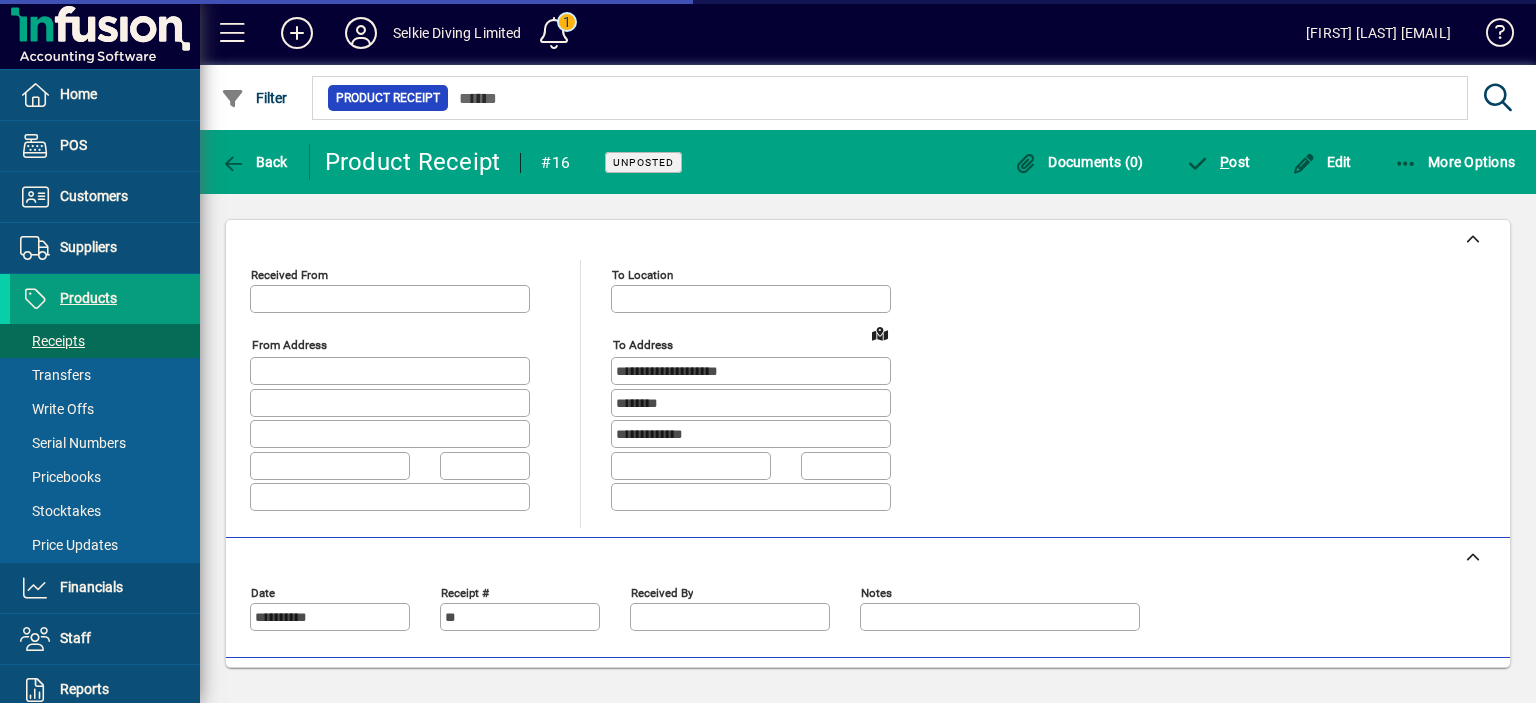 type on "****" 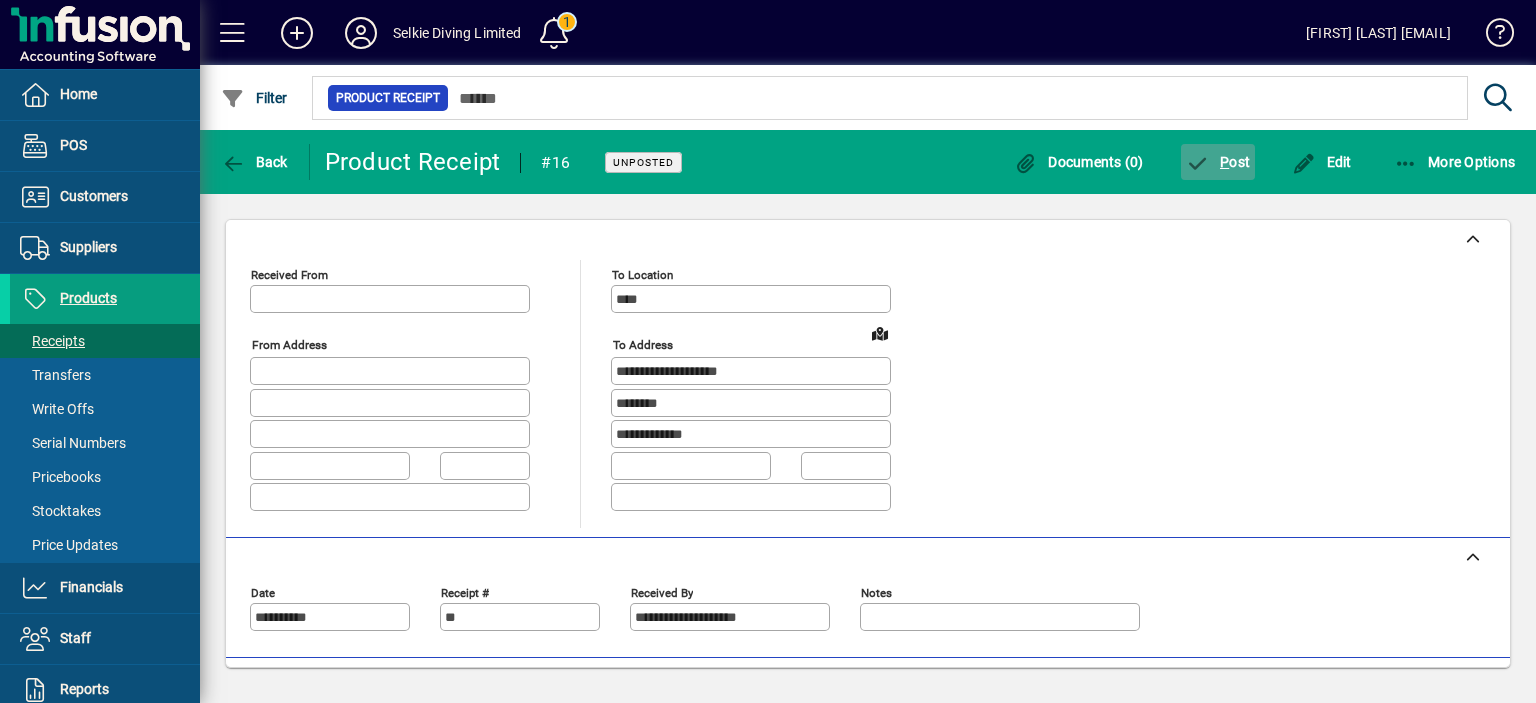 click 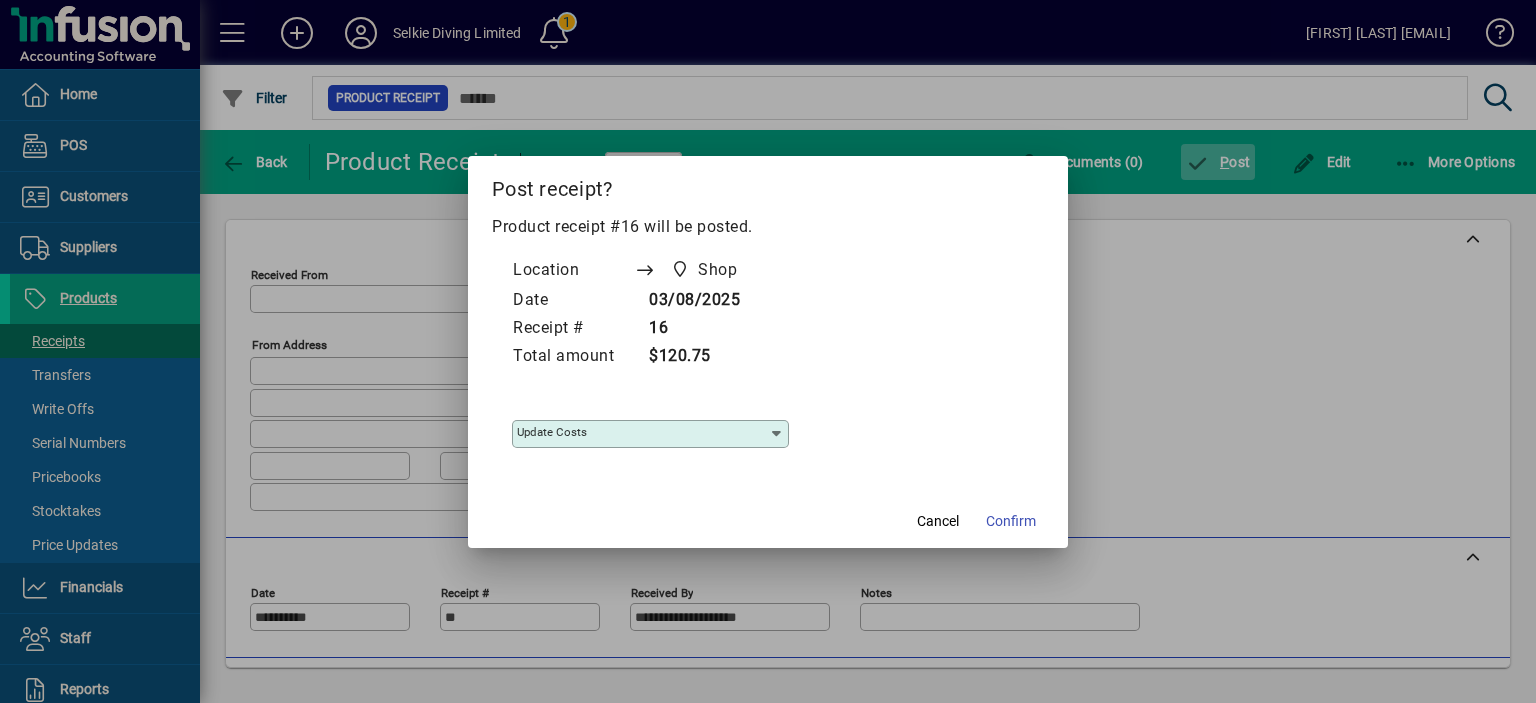 type on "**********" 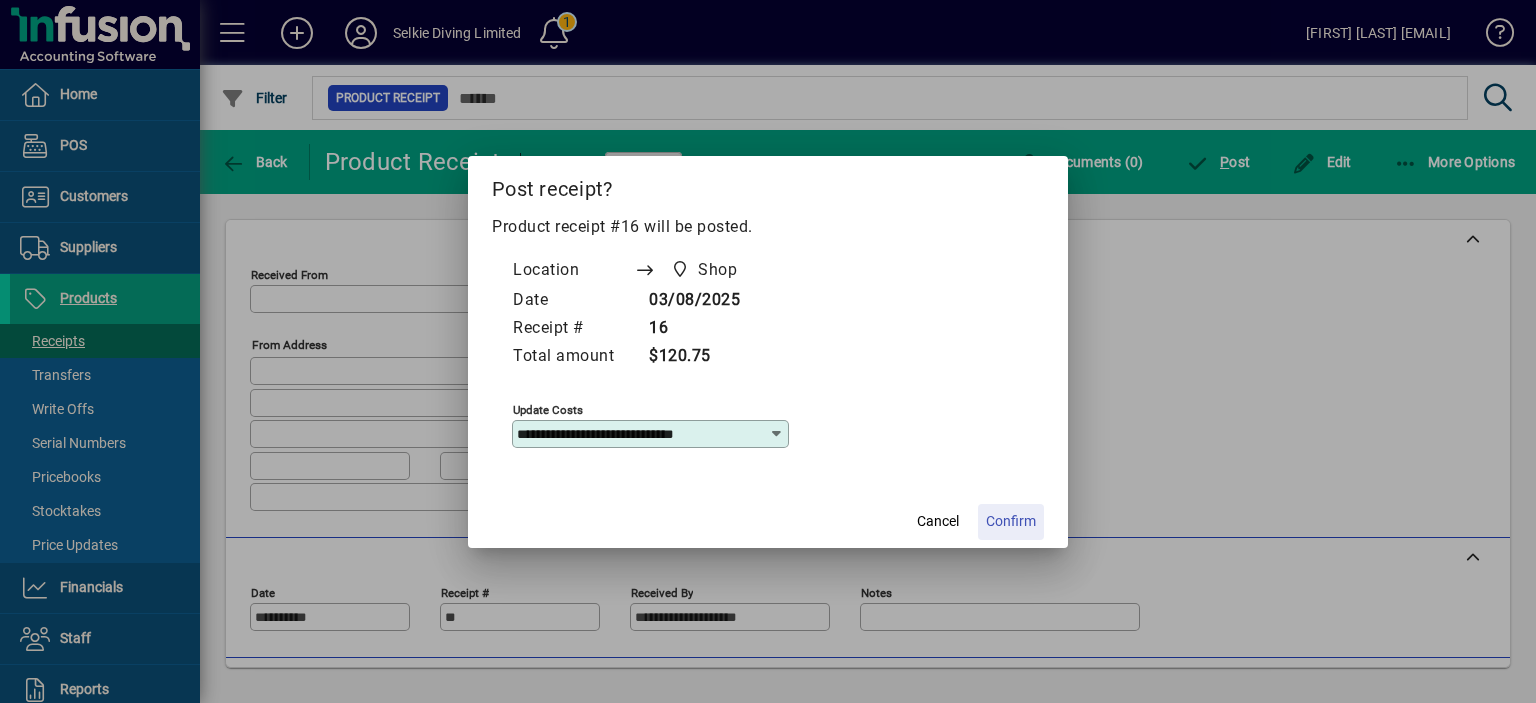 click on "Confirm" 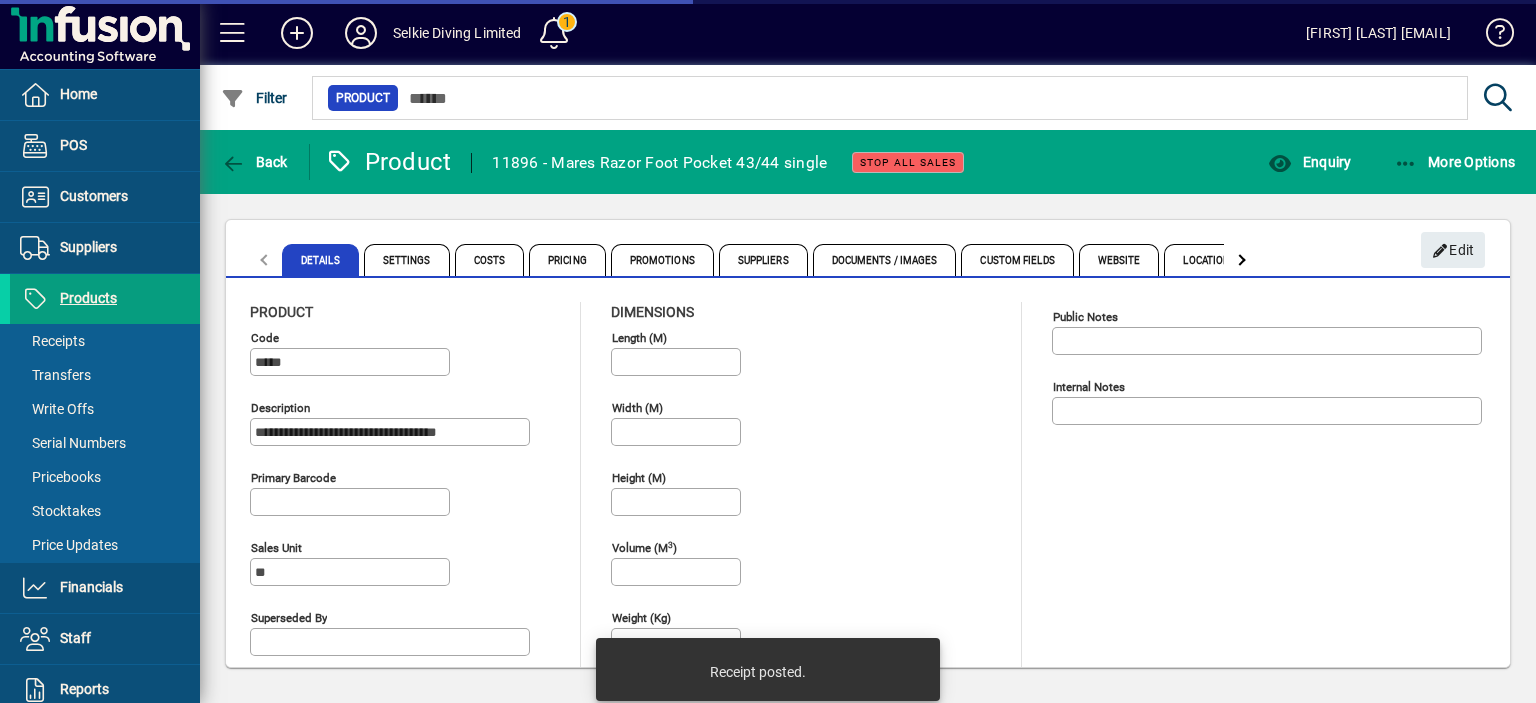 type on "**********" 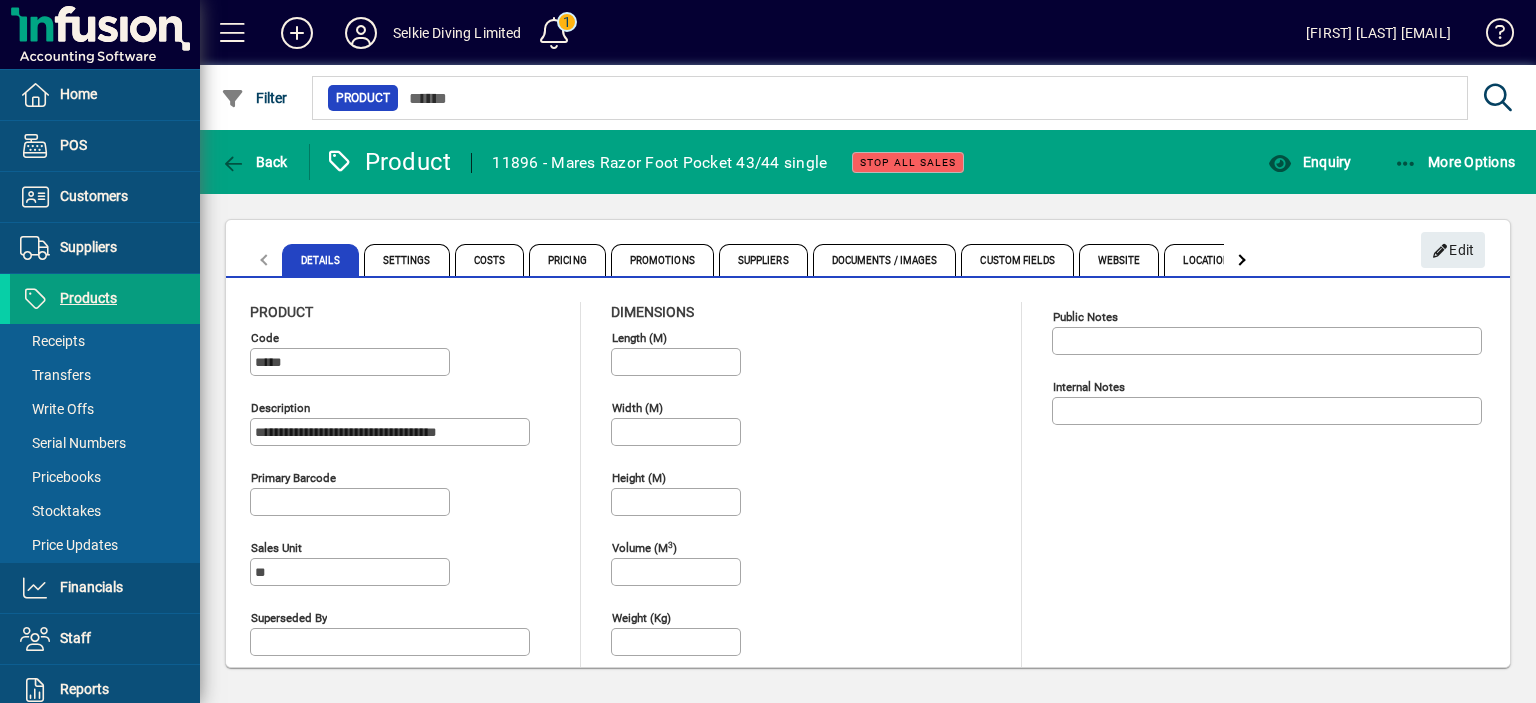 click 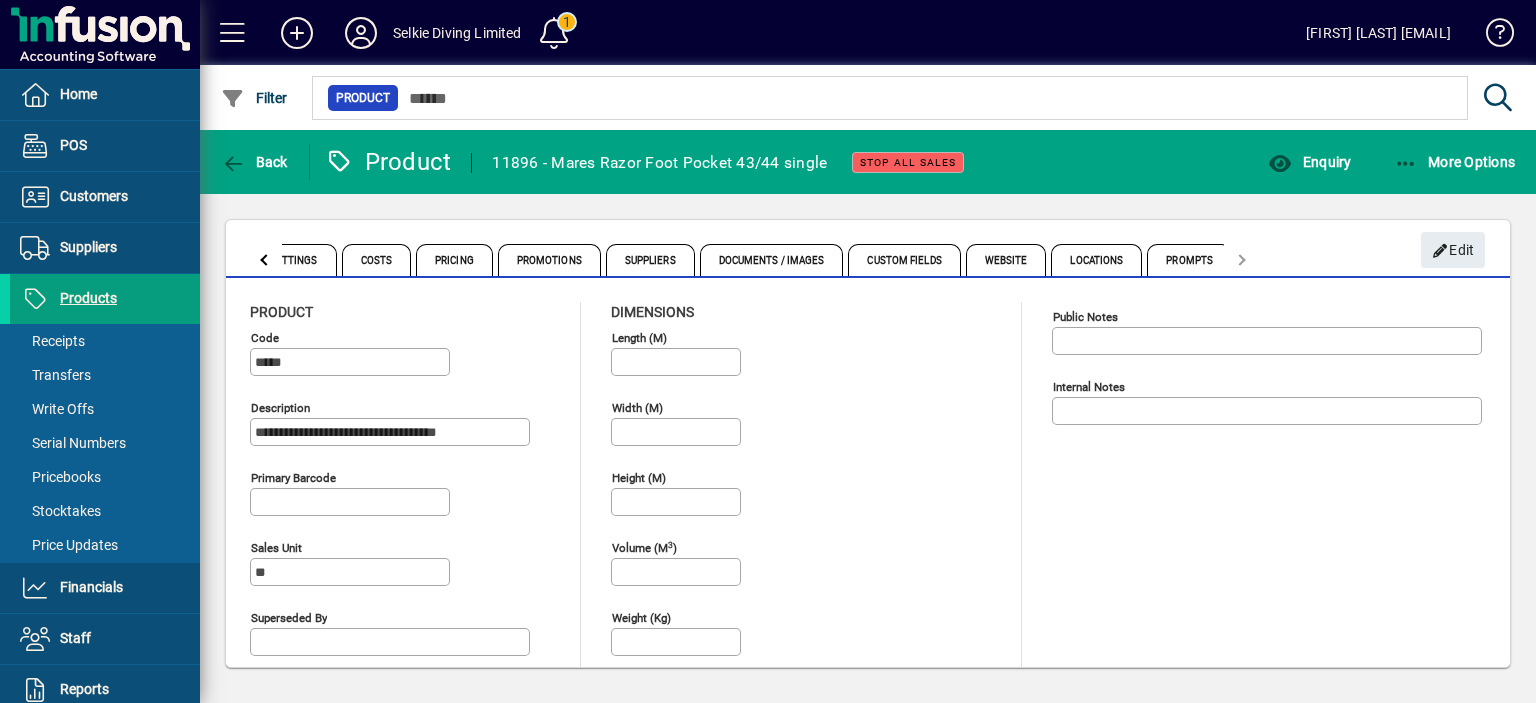 click on "Details Settings Costs Pricing Promotions Suppliers Documents / Images Custom Fields Website Locations Prompts" 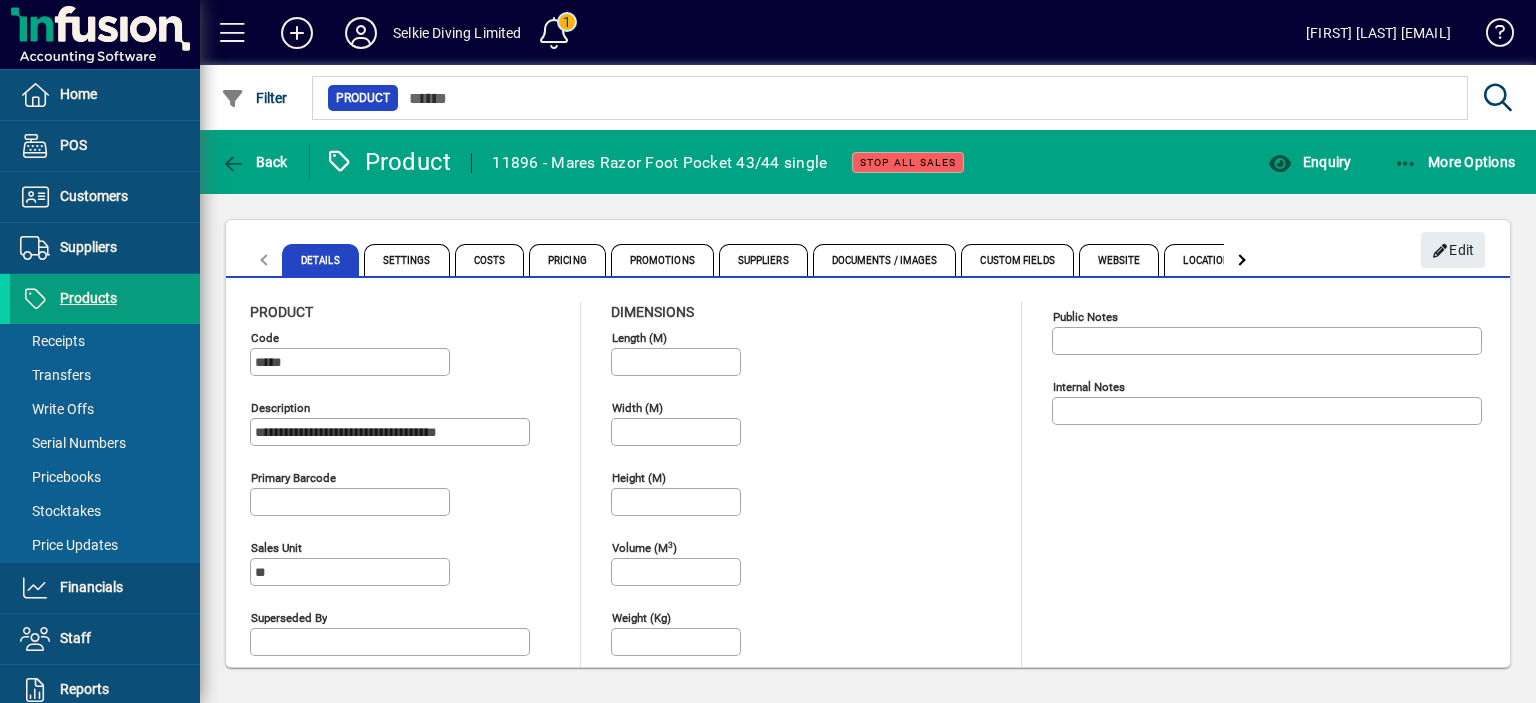 click on "Details Settings Costs Pricing Promotions Suppliers Documents / Images Custom Fields Website Locations Prompts" 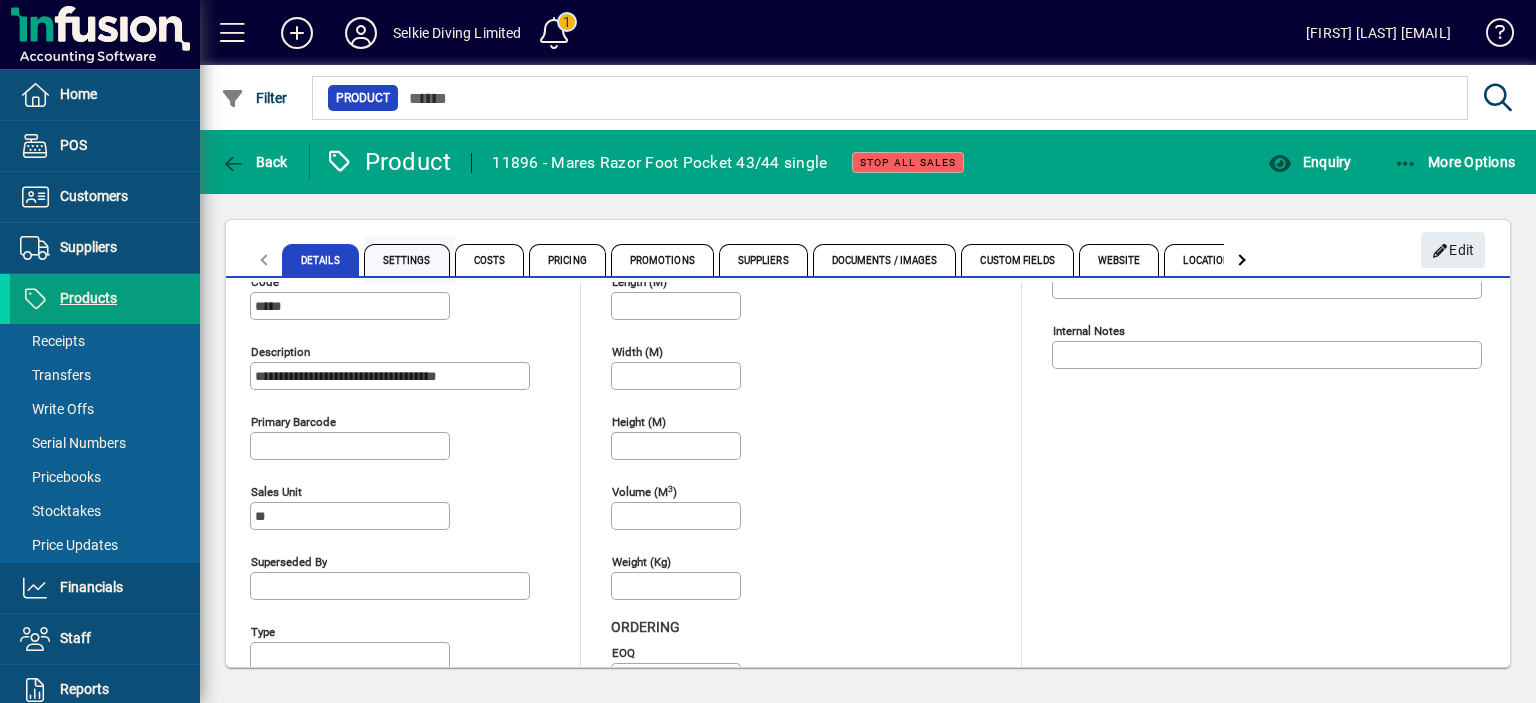 scroll, scrollTop: 0, scrollLeft: 0, axis: both 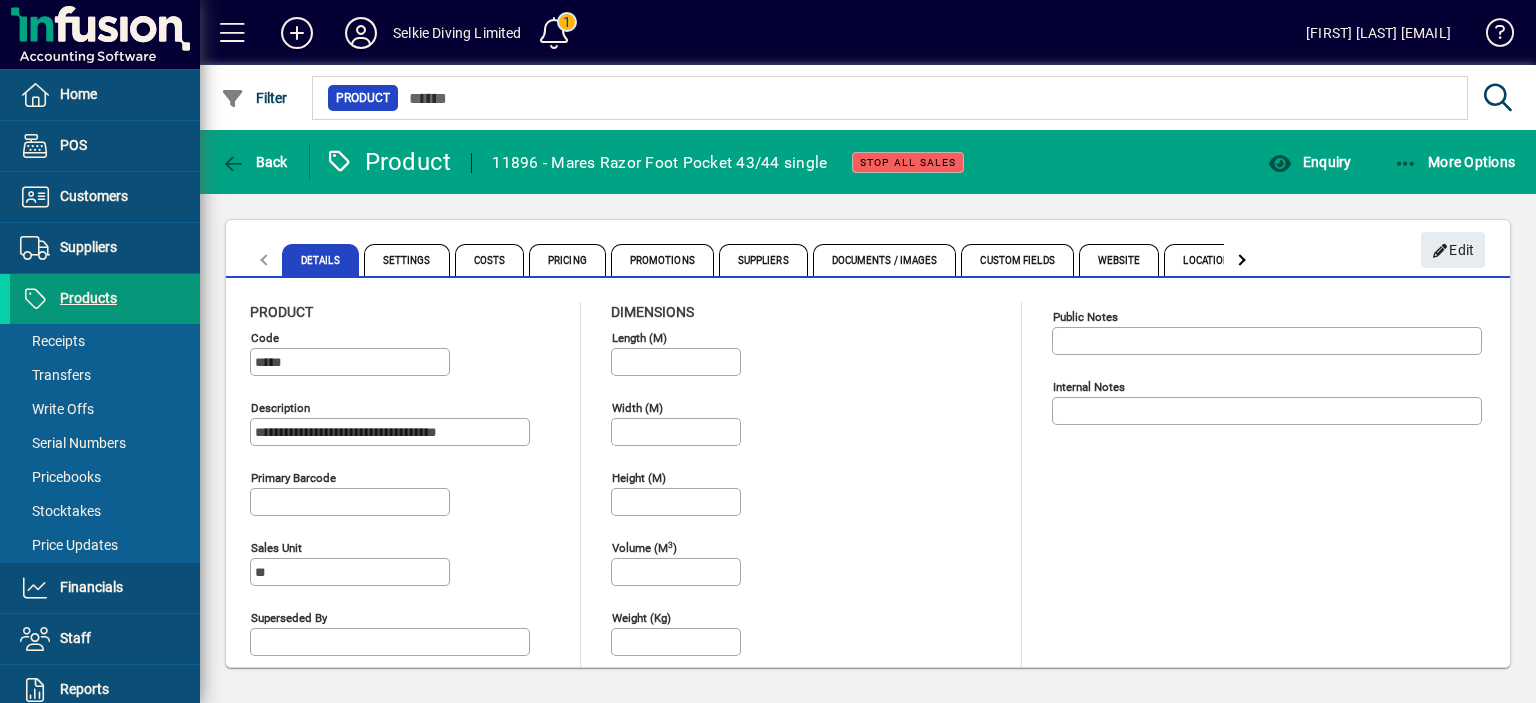 drag, startPoint x: 77, startPoint y: 292, endPoint x: 113, endPoint y: 279, distance: 38.27532 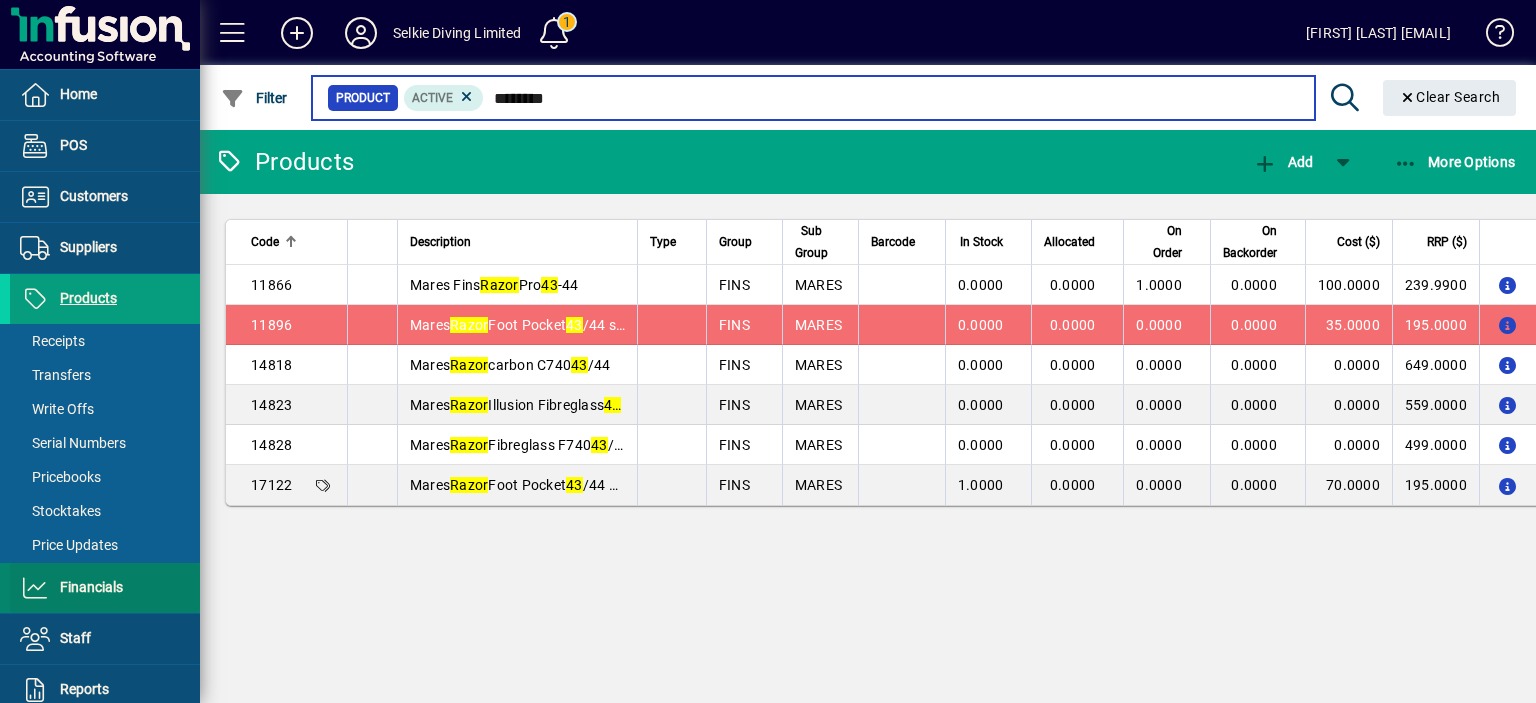 type on "********" 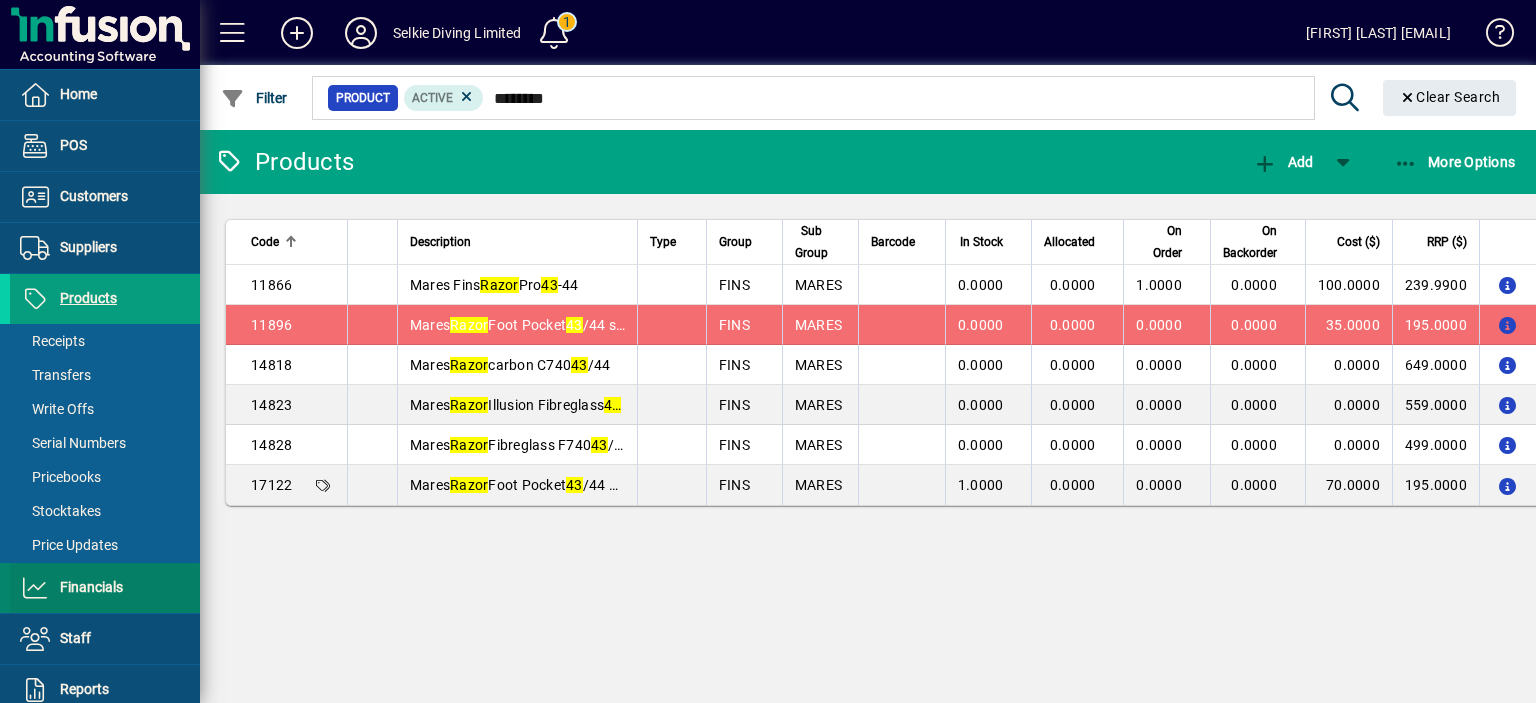 click at bounding box center [105, 588] 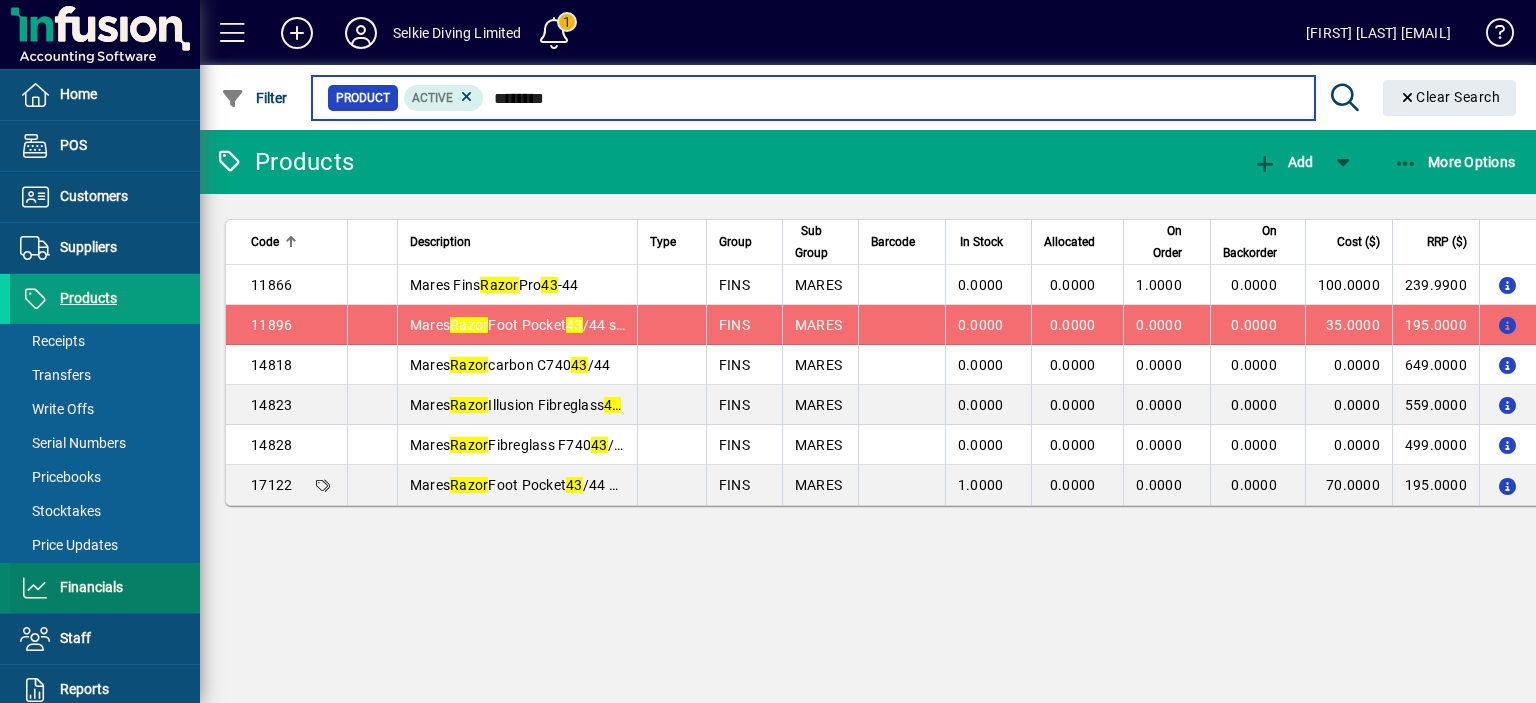 type 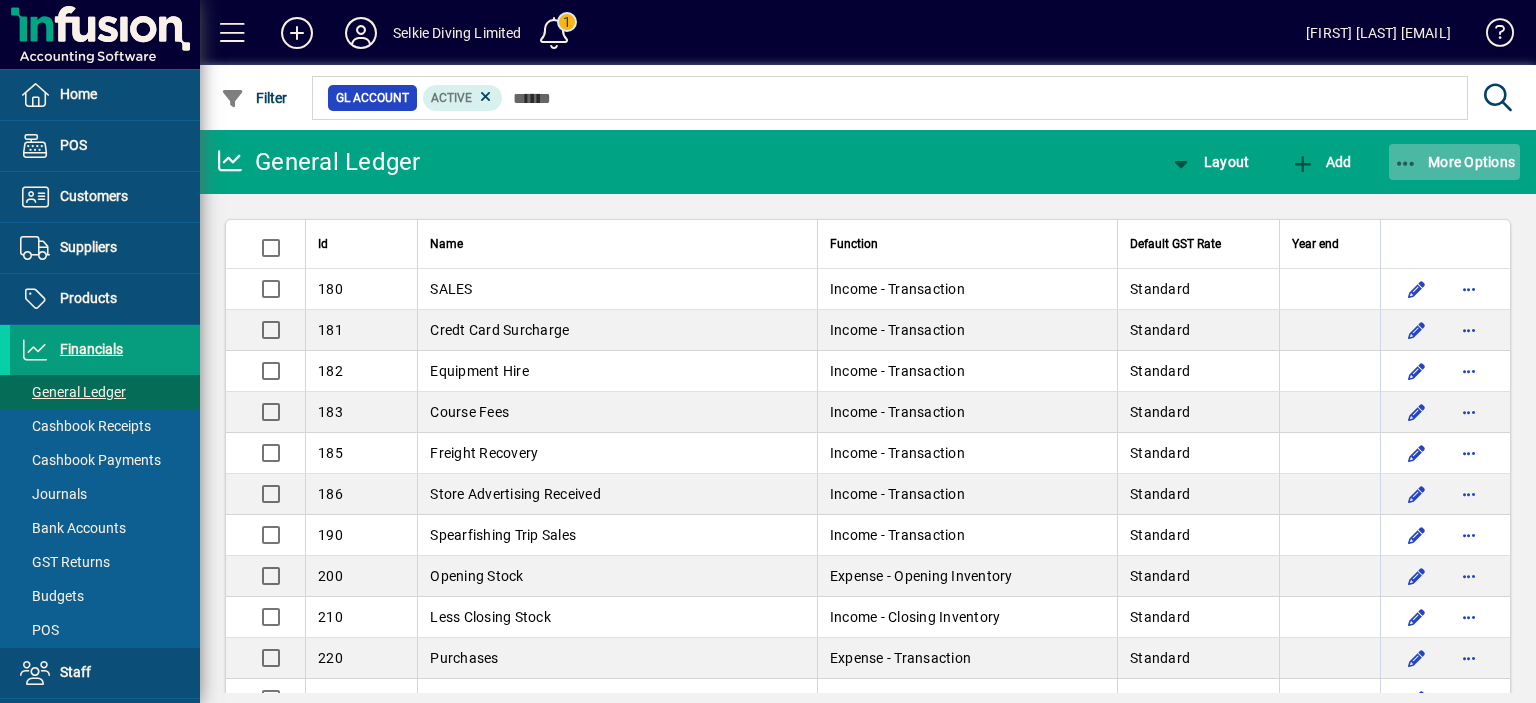 click 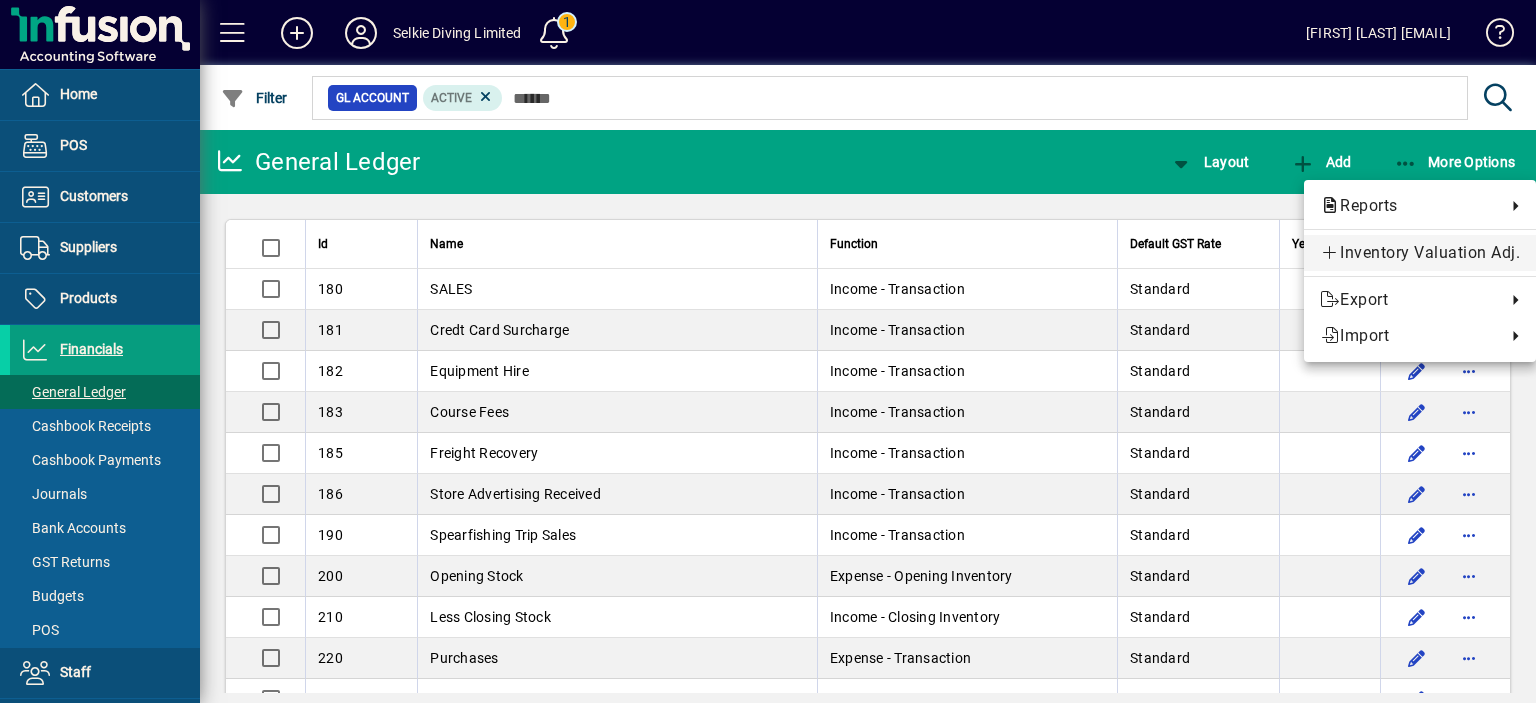 scroll, scrollTop: 0, scrollLeft: 0, axis: both 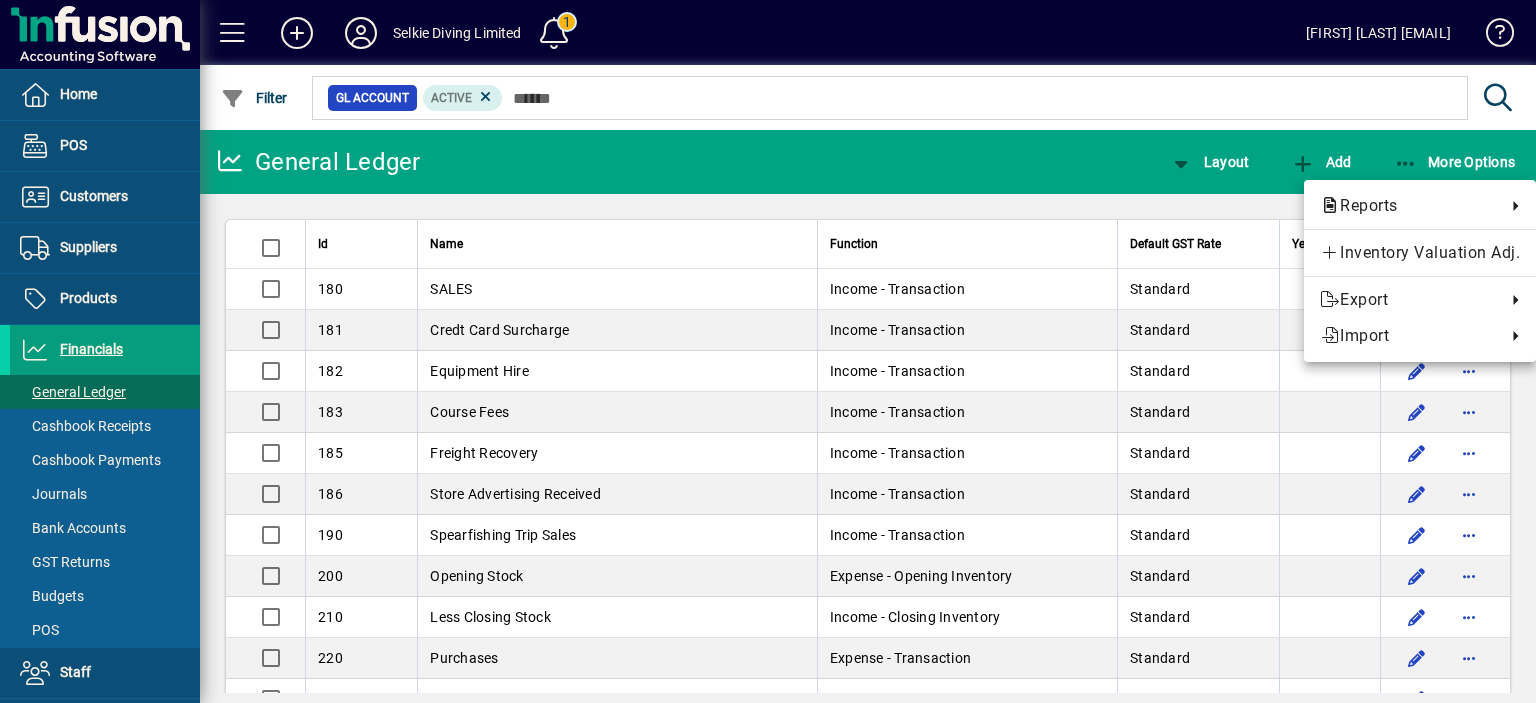 click at bounding box center [768, 351] 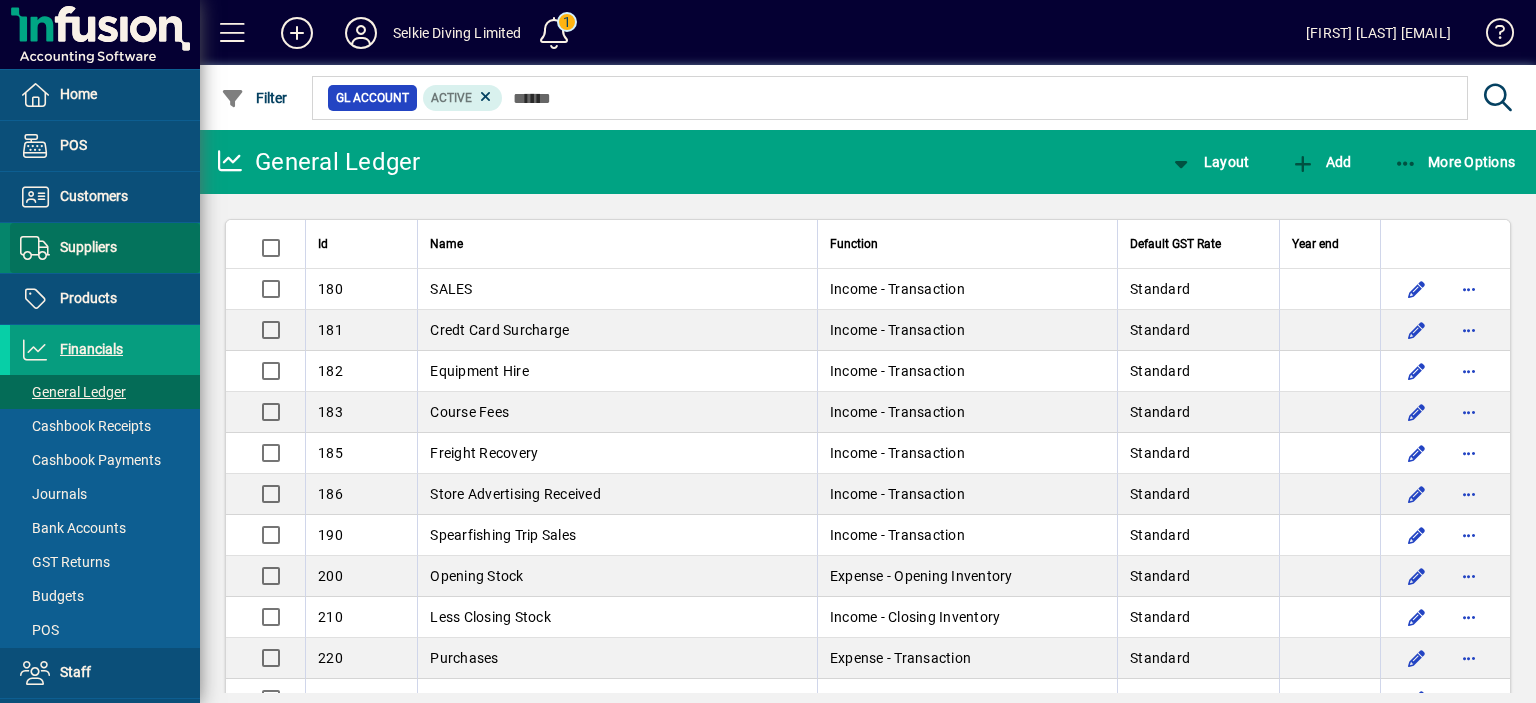 drag, startPoint x: 108, startPoint y: 239, endPoint x: 151, endPoint y: 252, distance: 44.922153 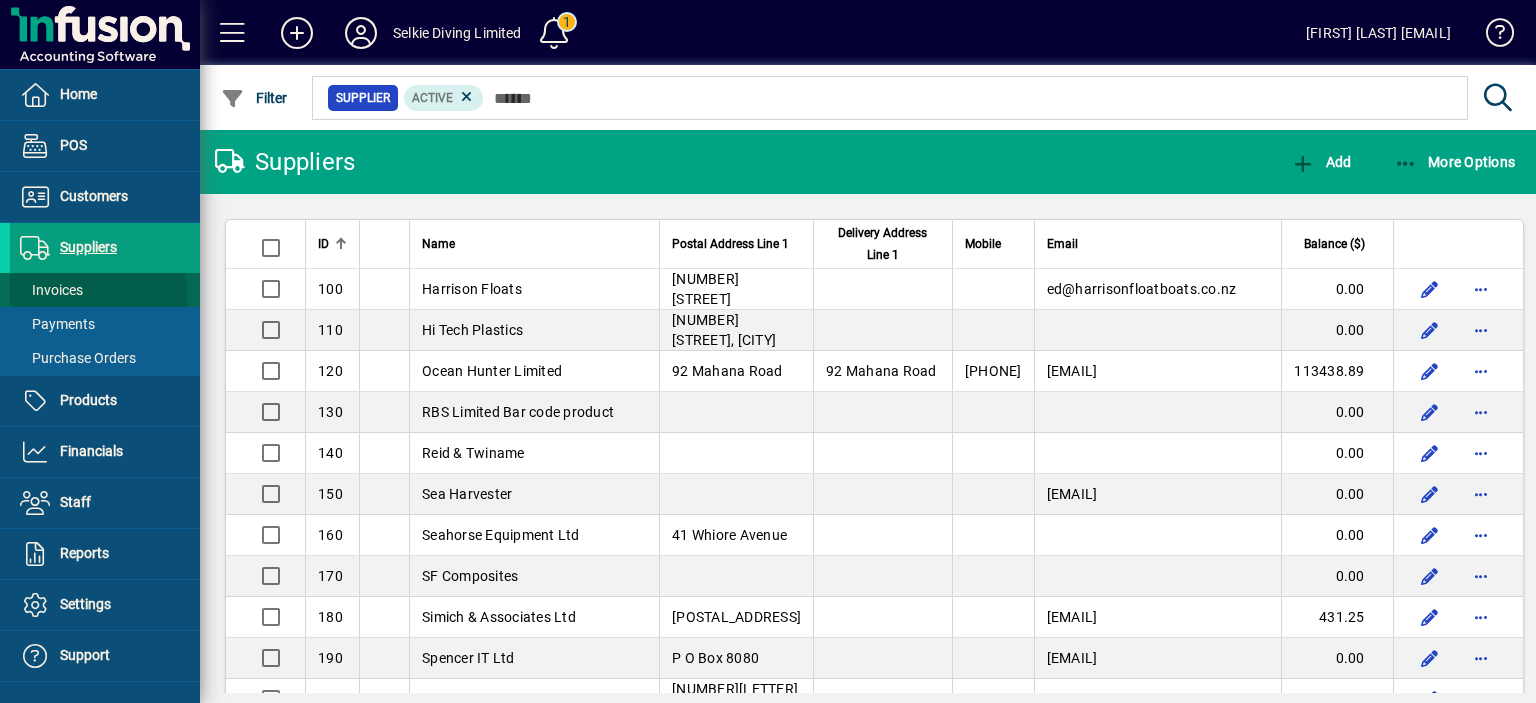 click on "Invoices" at bounding box center (51, 290) 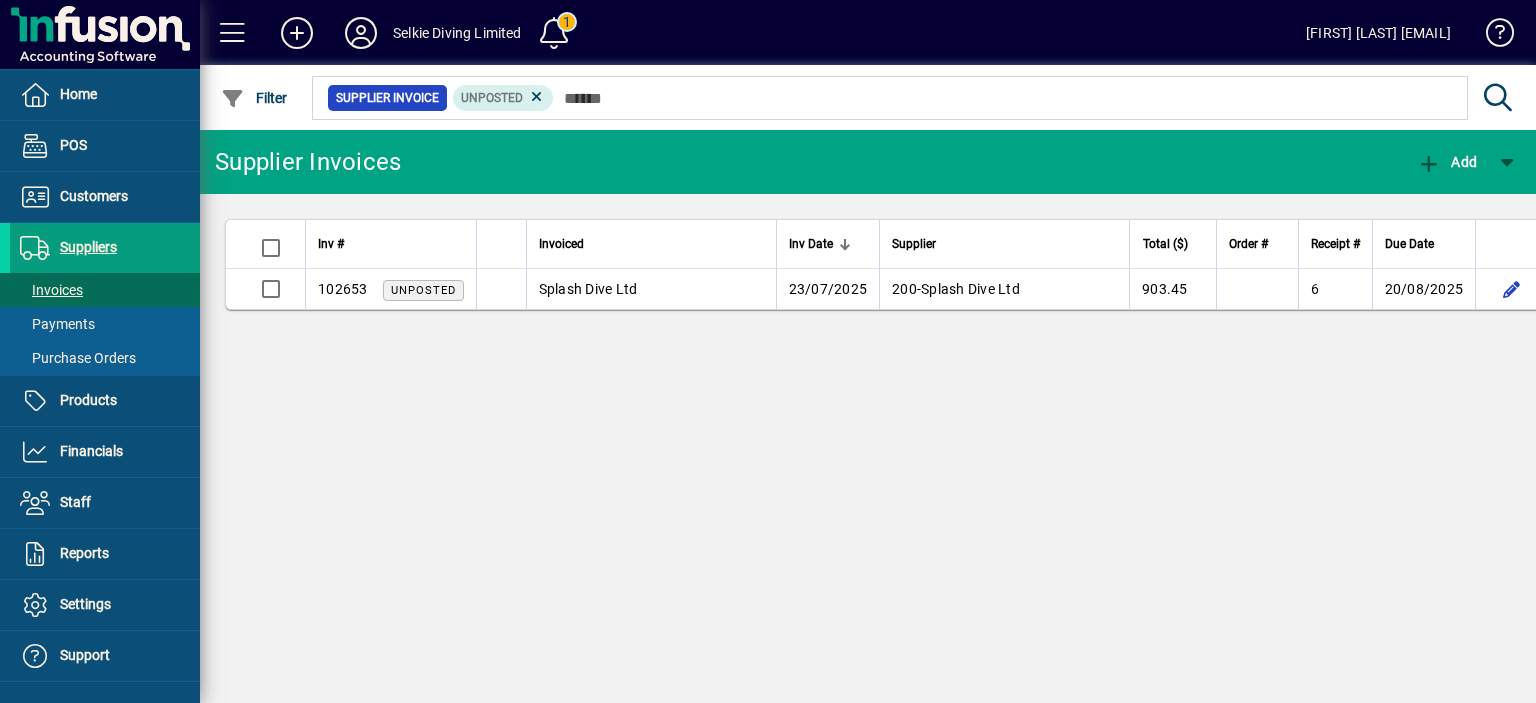 click at bounding box center (537, 97) 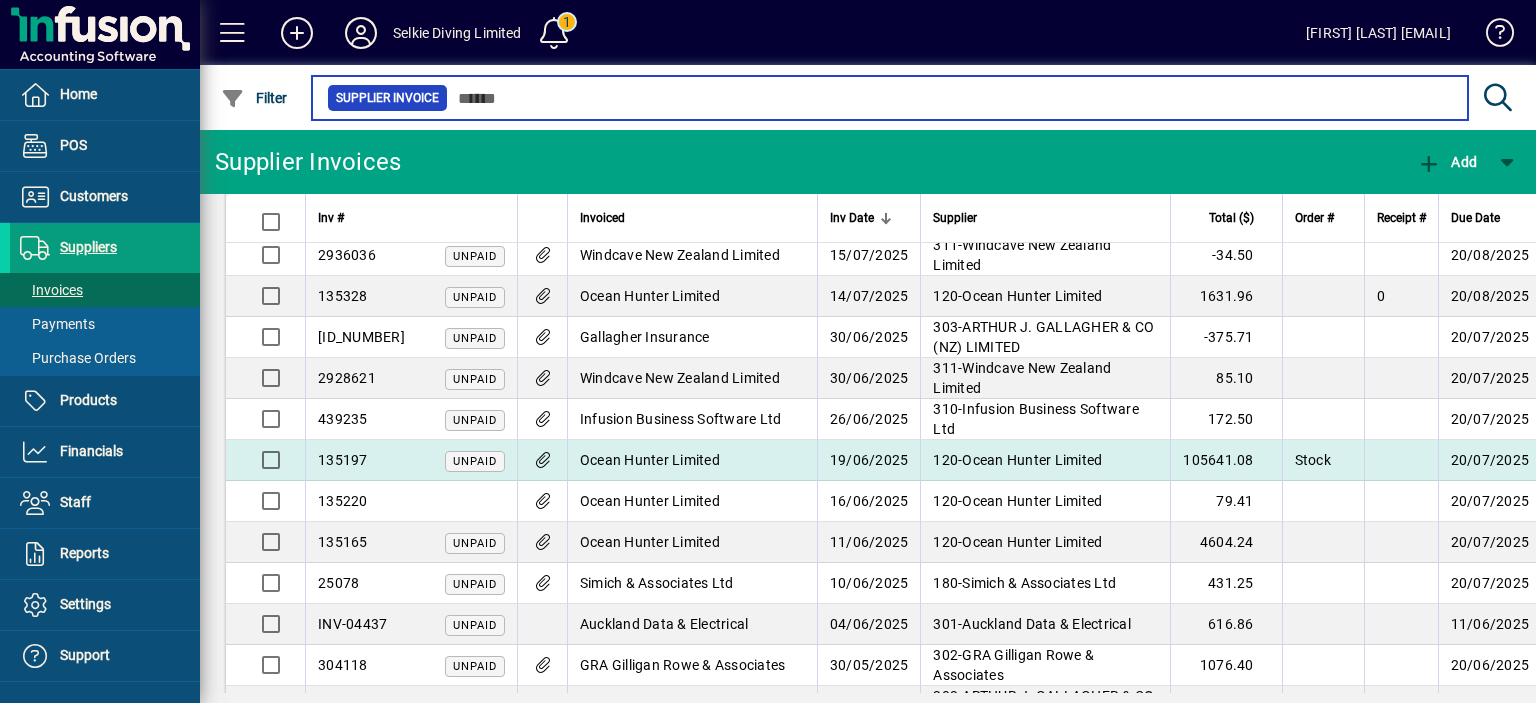 scroll, scrollTop: 300, scrollLeft: 0, axis: vertical 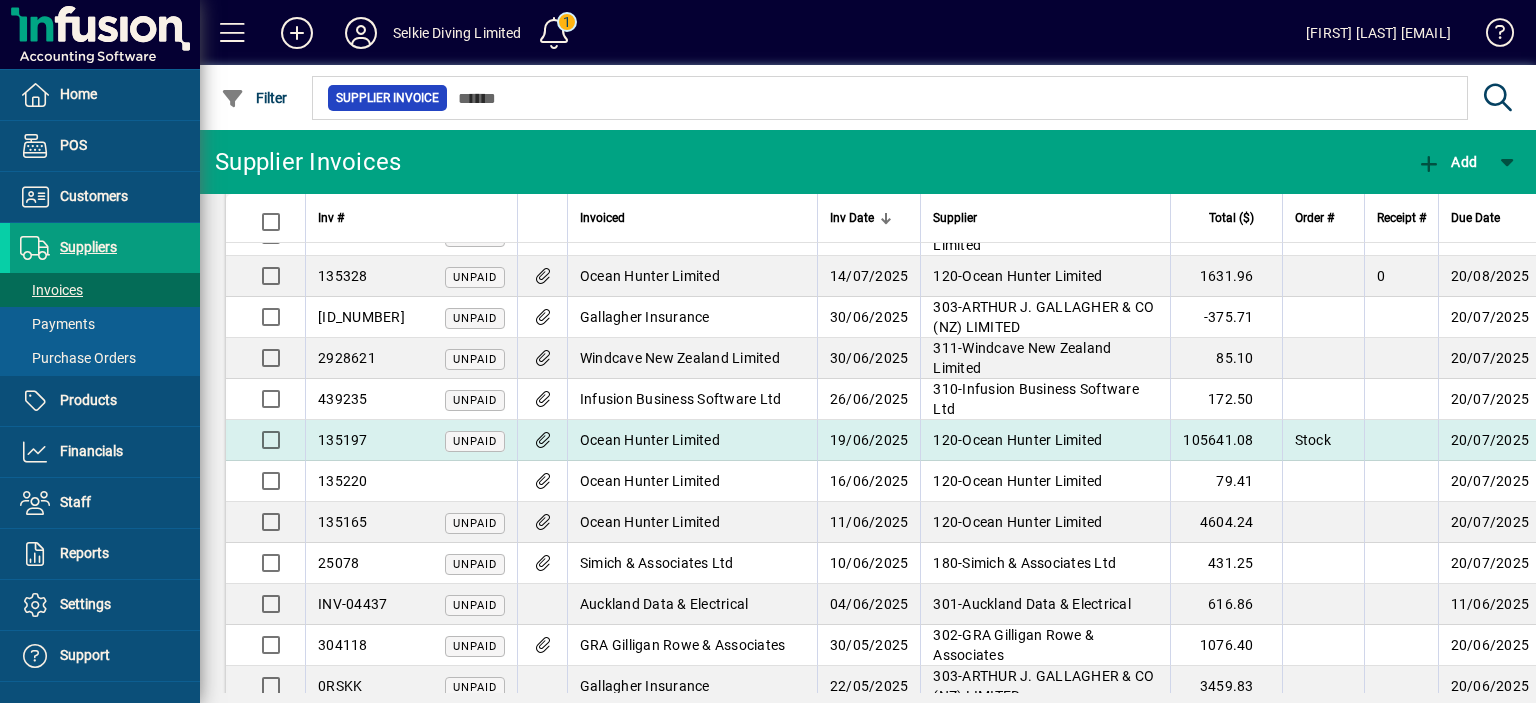 click on "Ocean Hunter Limited" at bounding box center [650, 440] 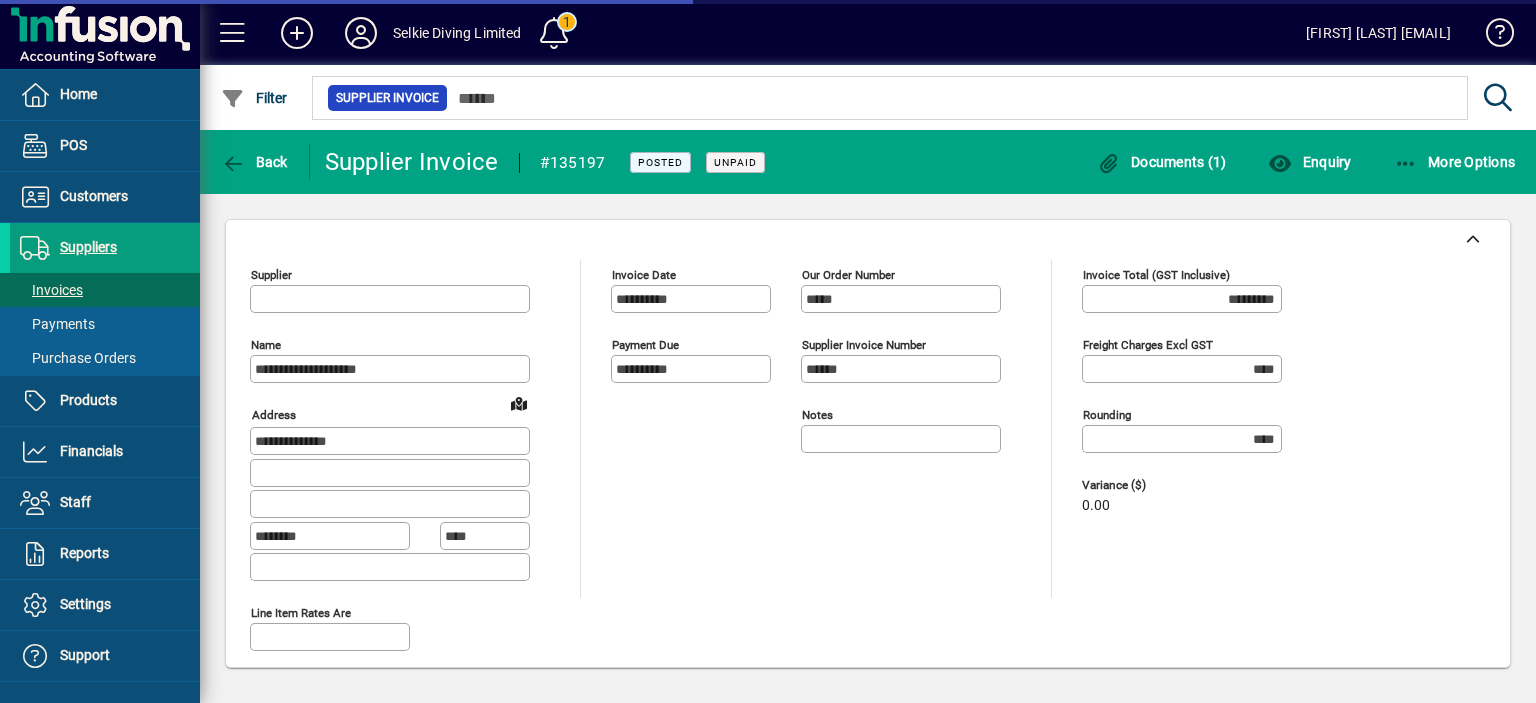 type on "**********" 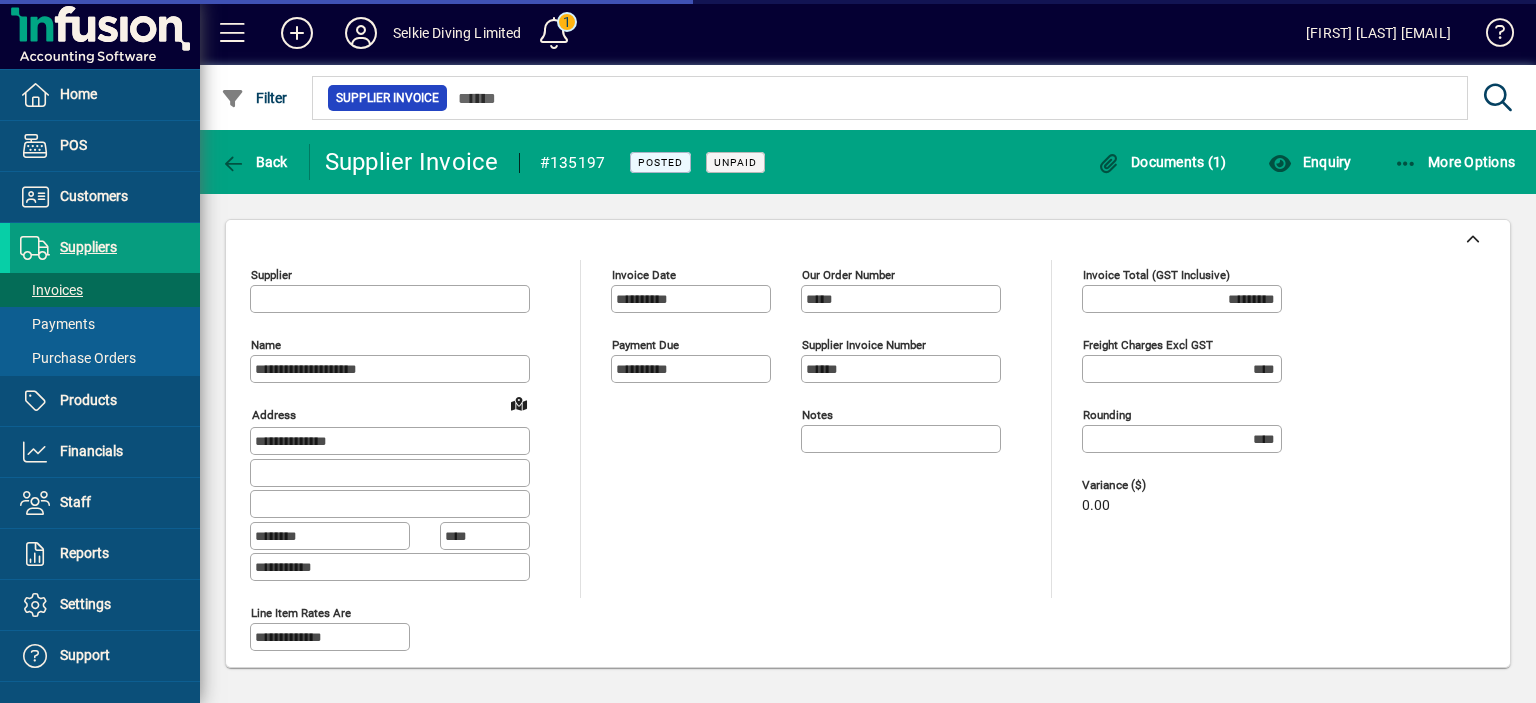 type on "**********" 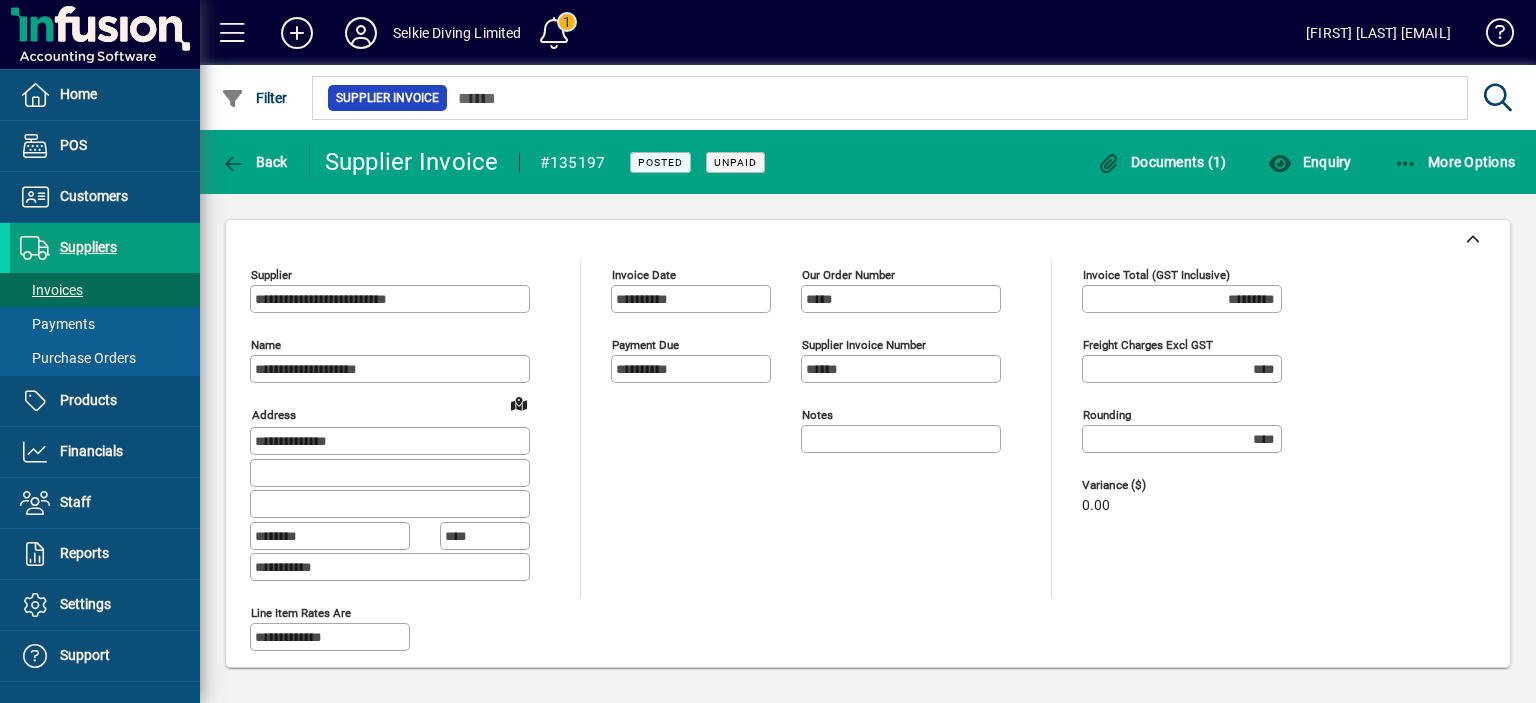 click on "*********" at bounding box center (1184, 299) 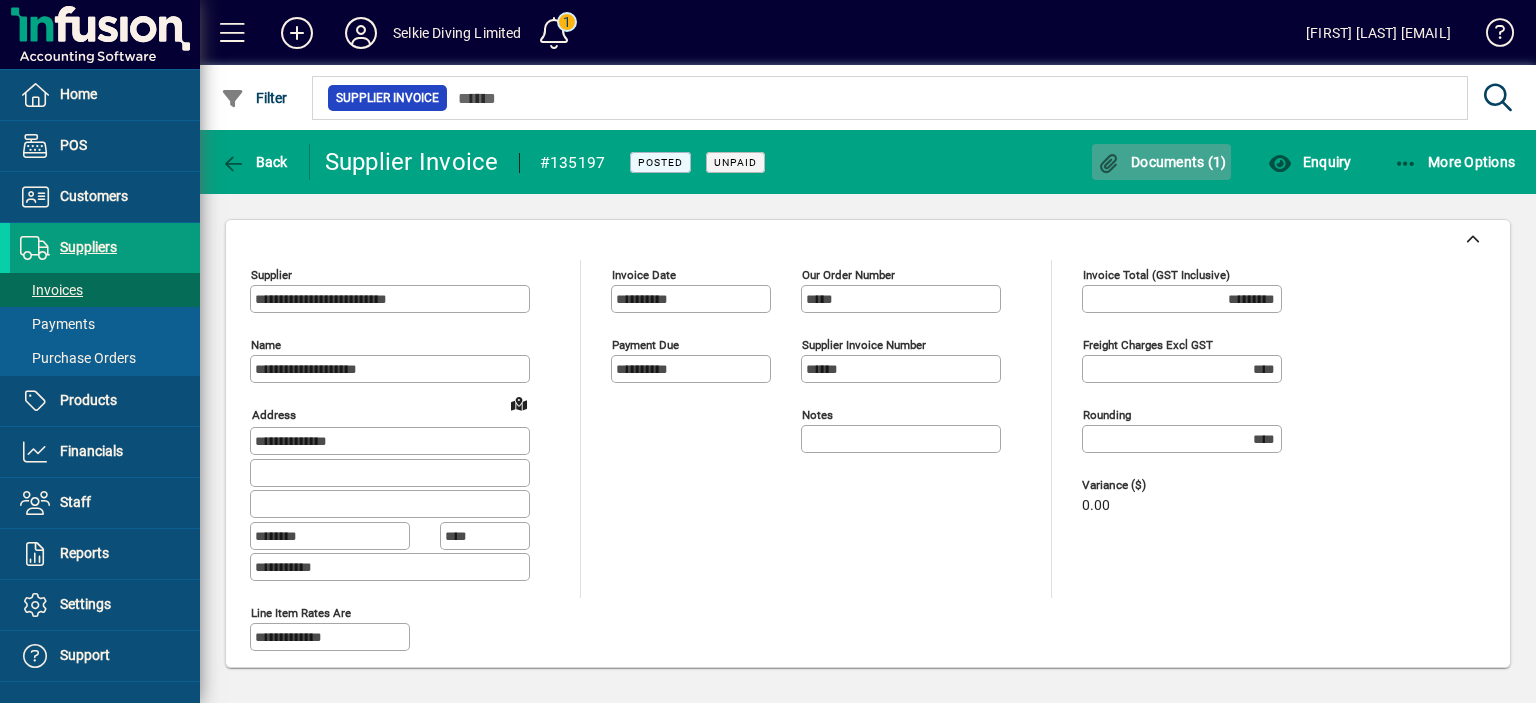 click on "Documents (1)" 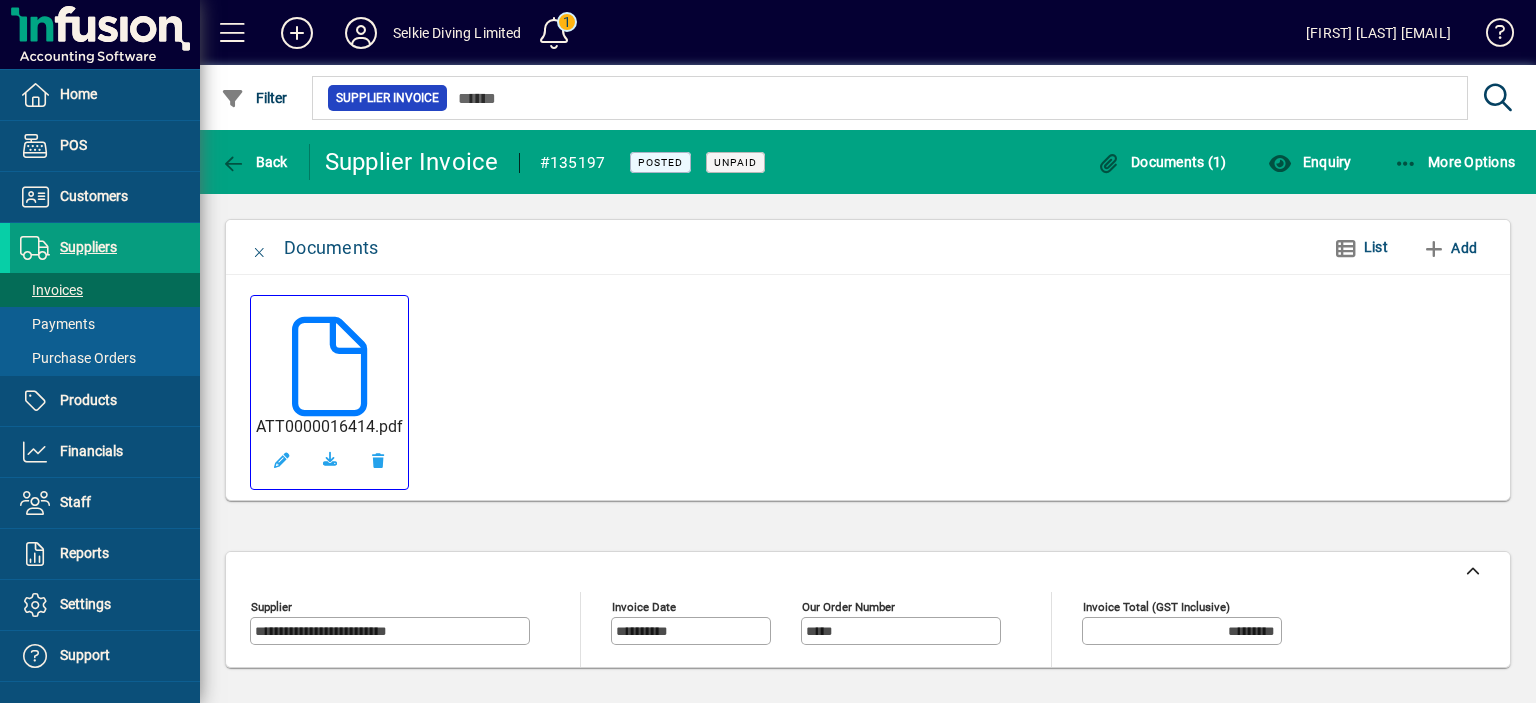 click on "ATT0000016414.pdf" 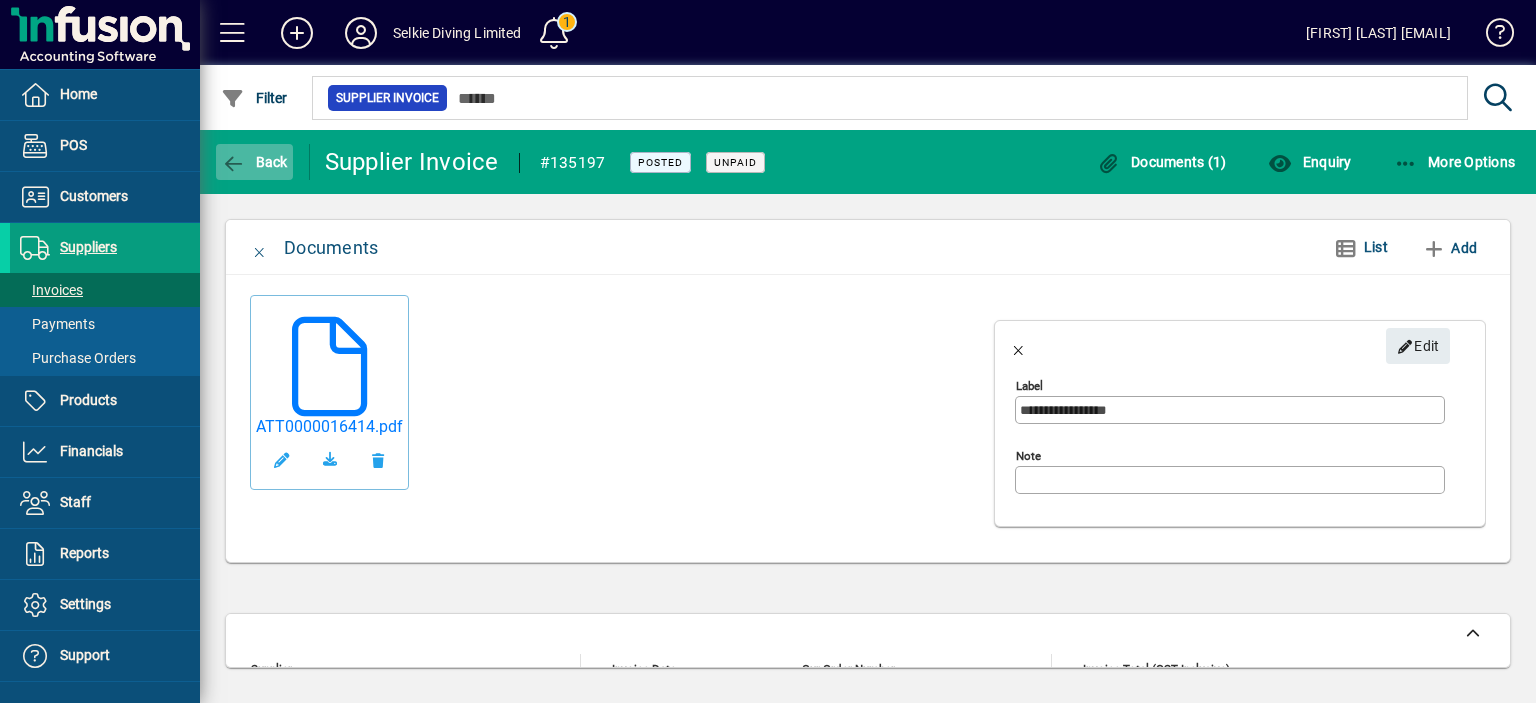 click 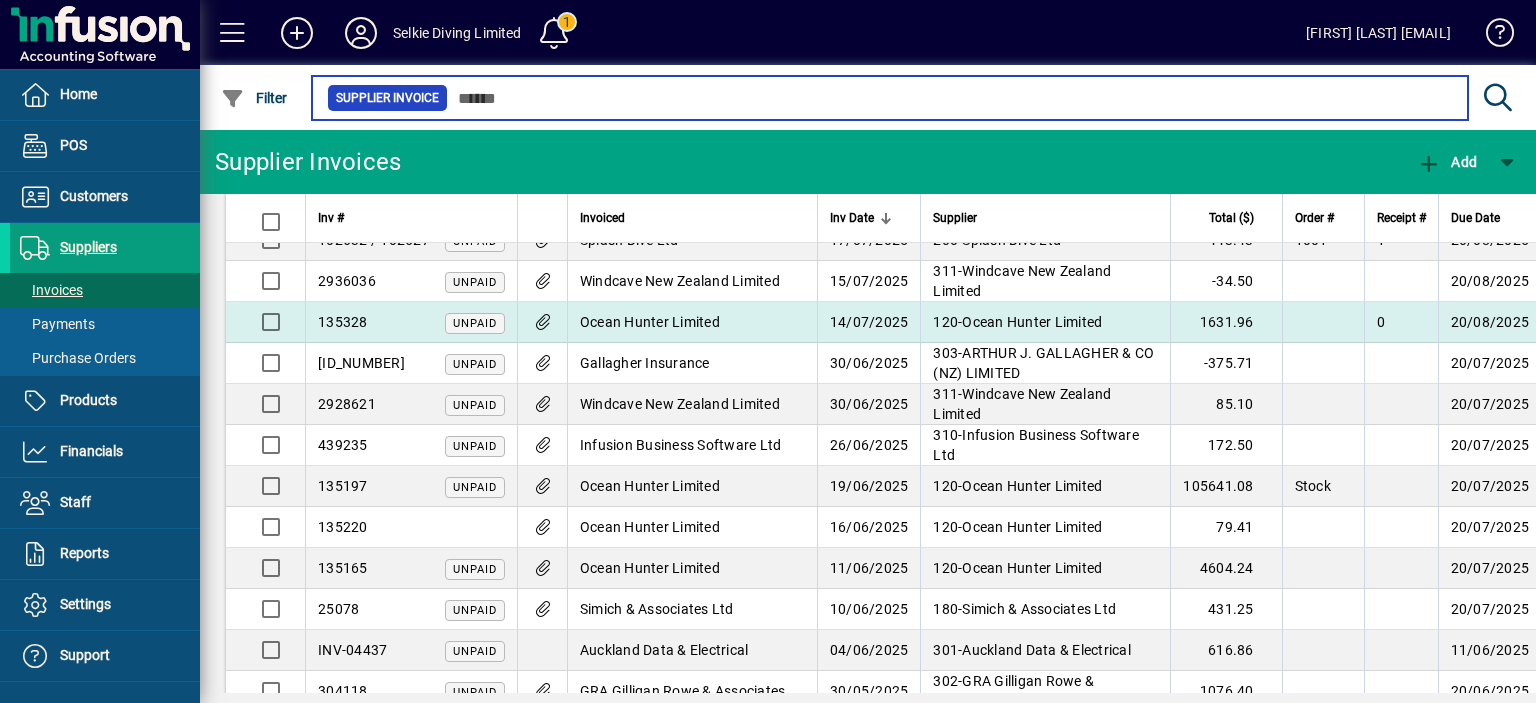 scroll, scrollTop: 300, scrollLeft: 0, axis: vertical 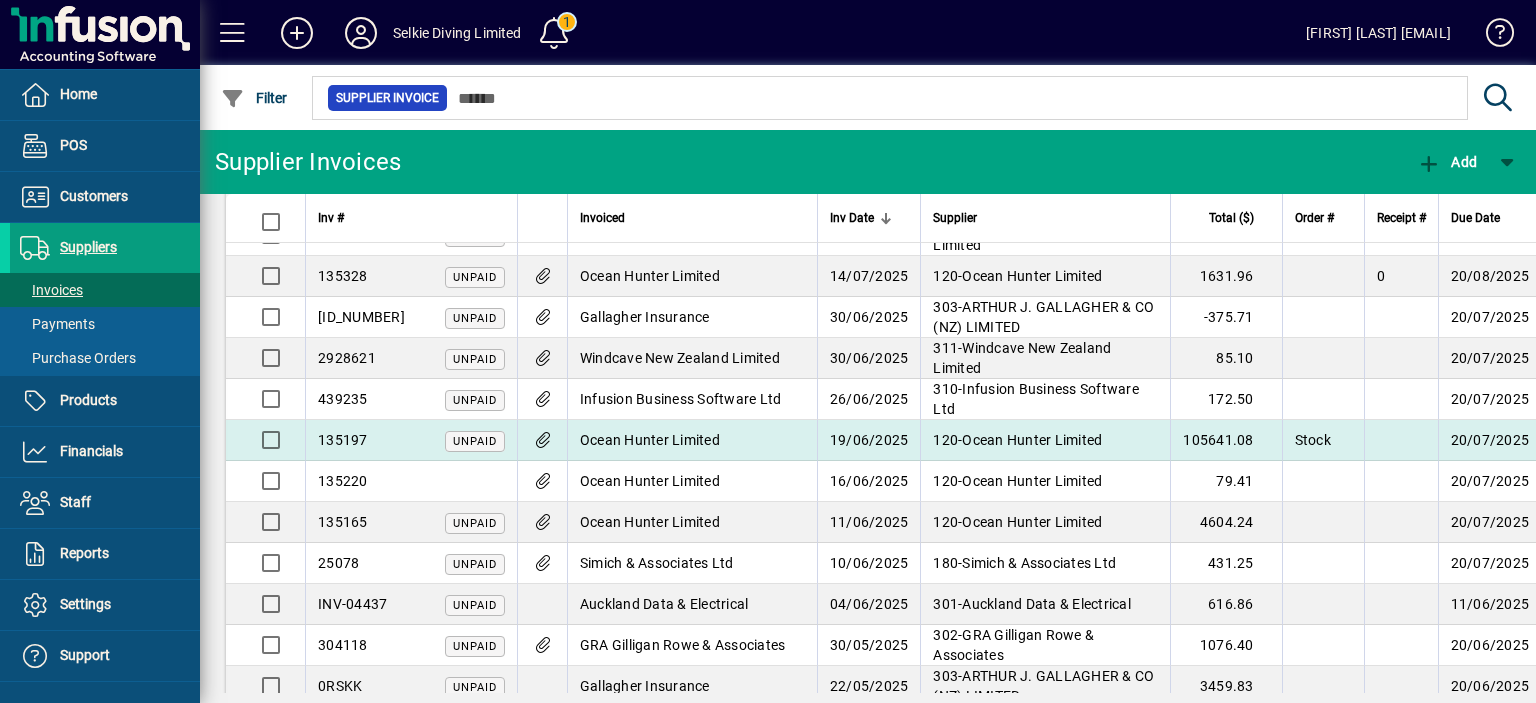 click on "19/06/2025" at bounding box center [869, 440] 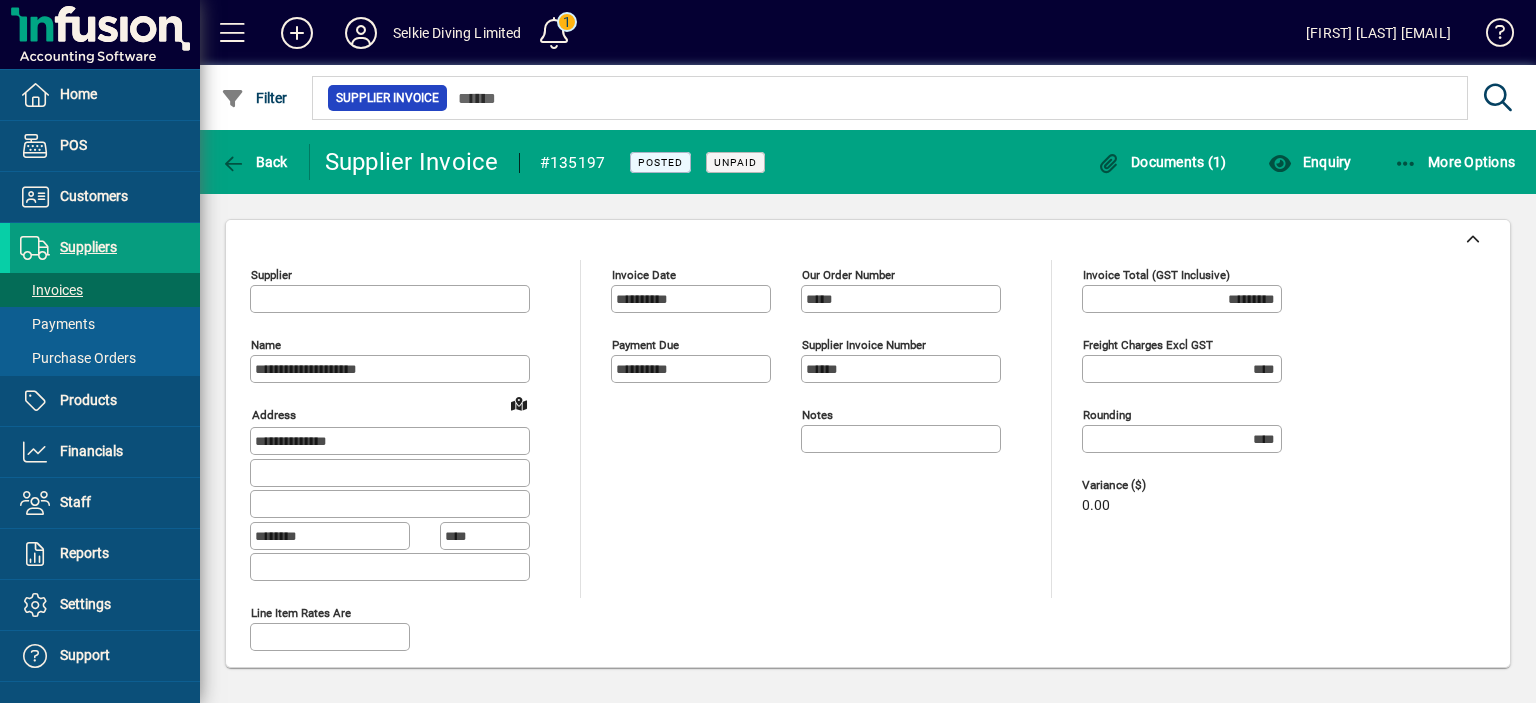 type on "**********" 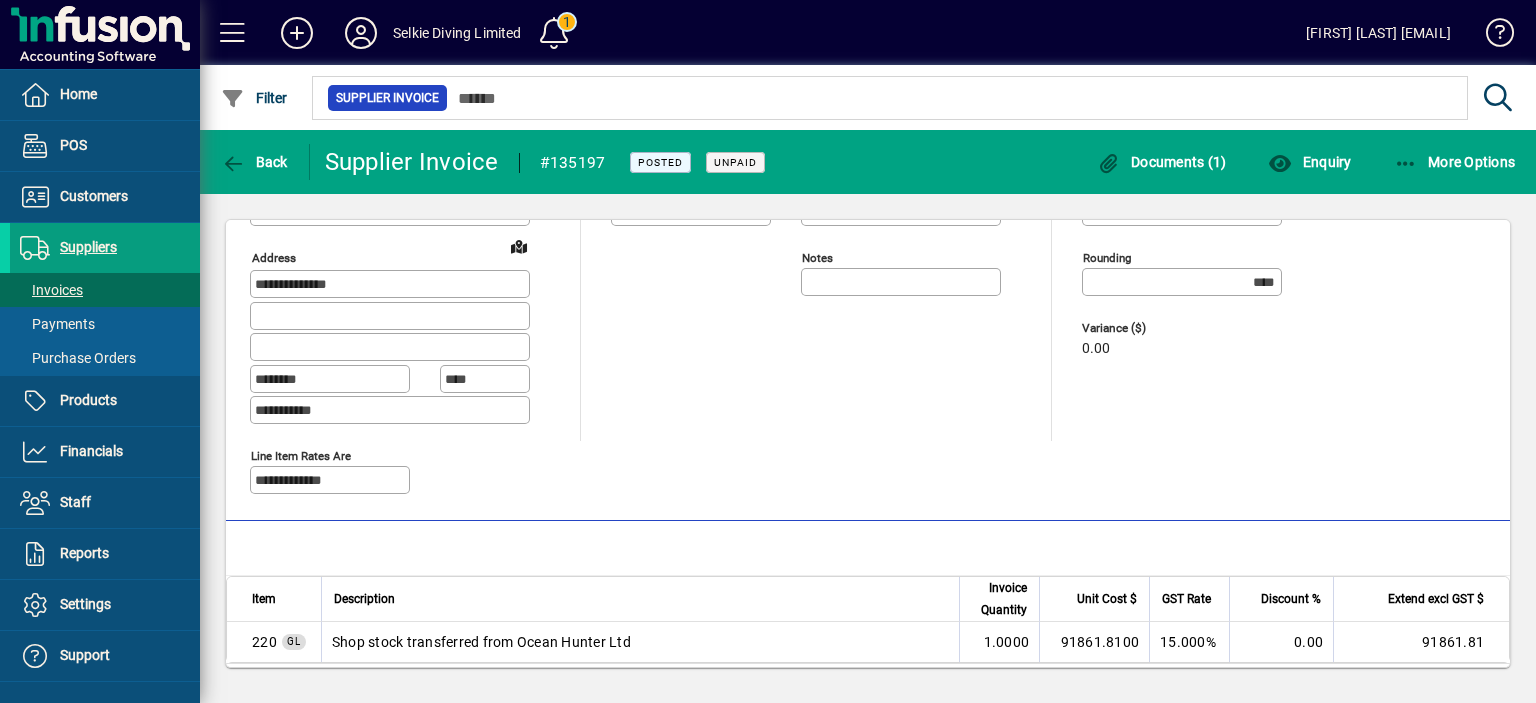 scroll, scrollTop: 260, scrollLeft: 0, axis: vertical 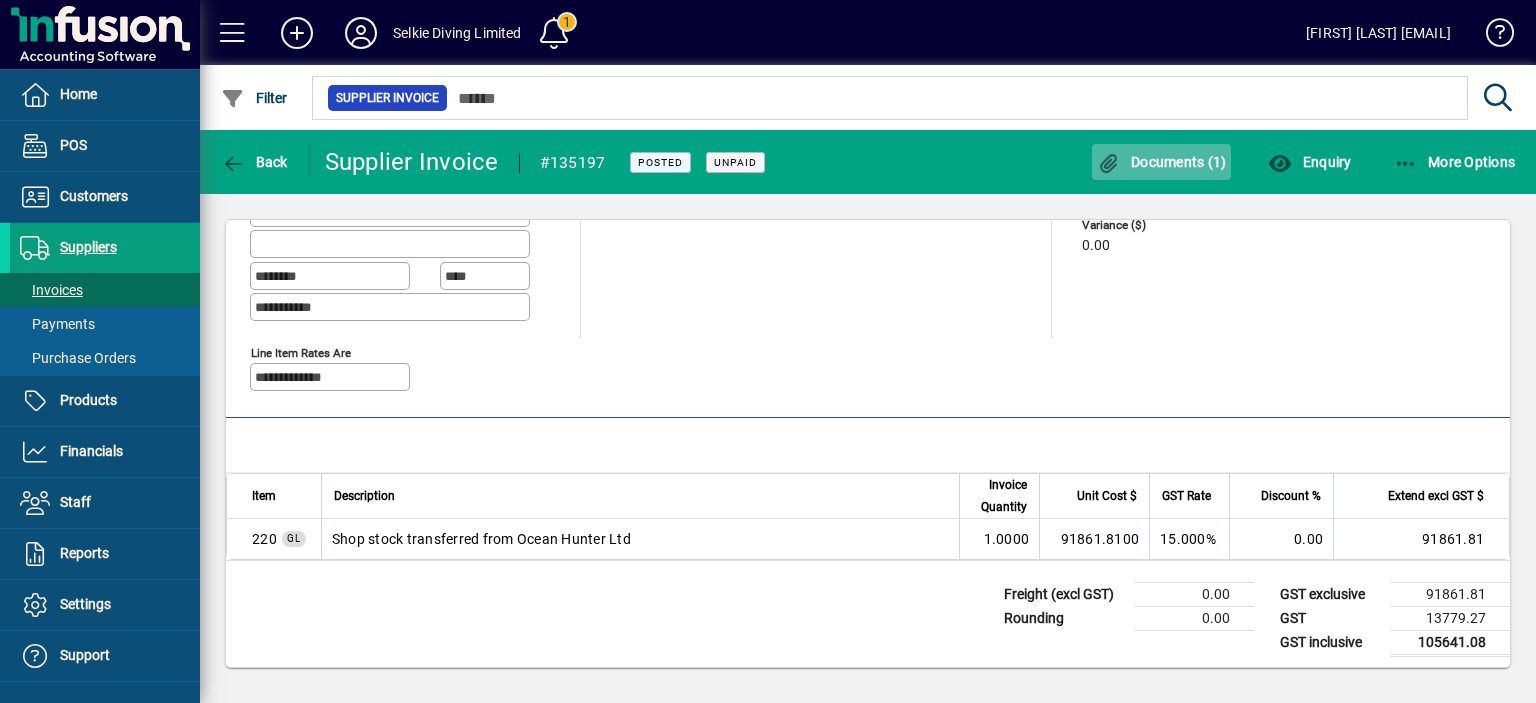 click on "Documents (1)" 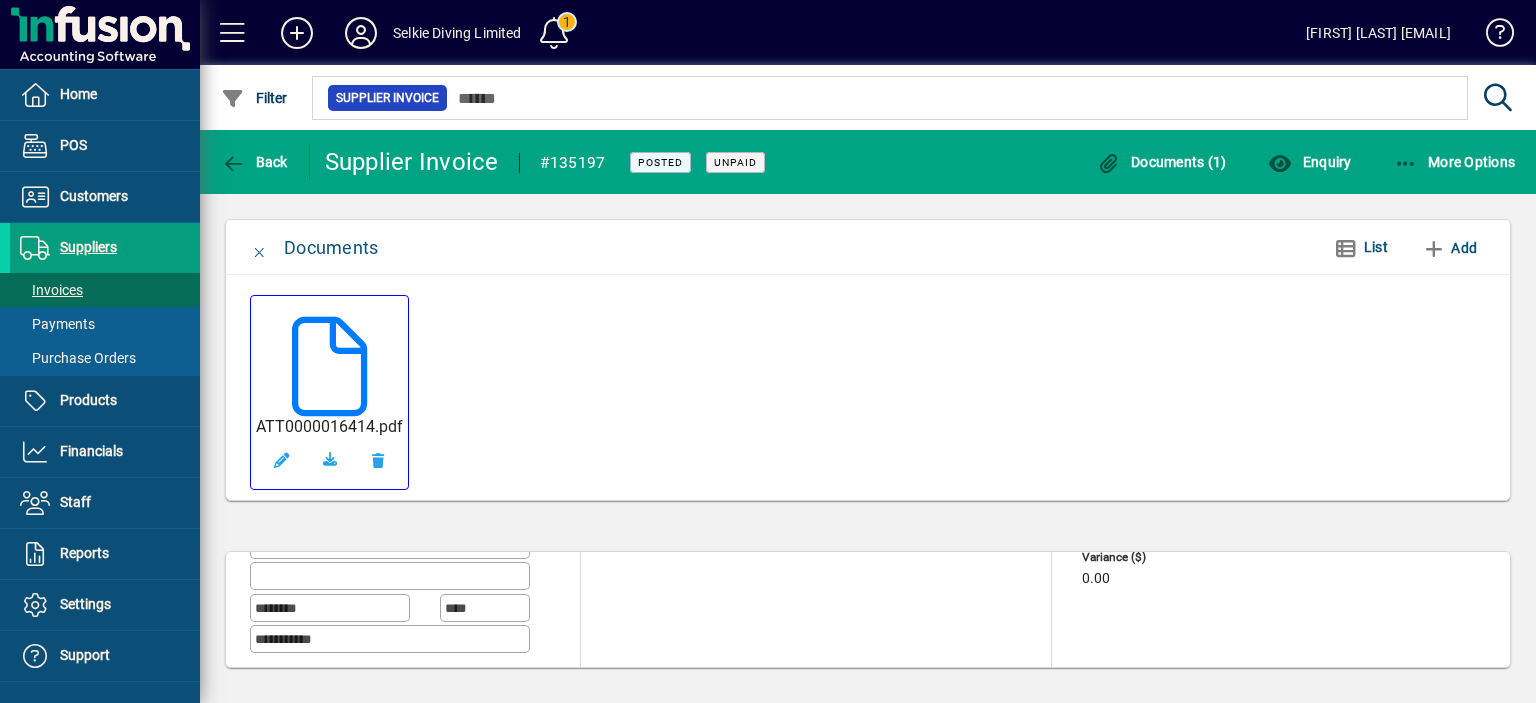 click on "ATT0000016414.pdf" 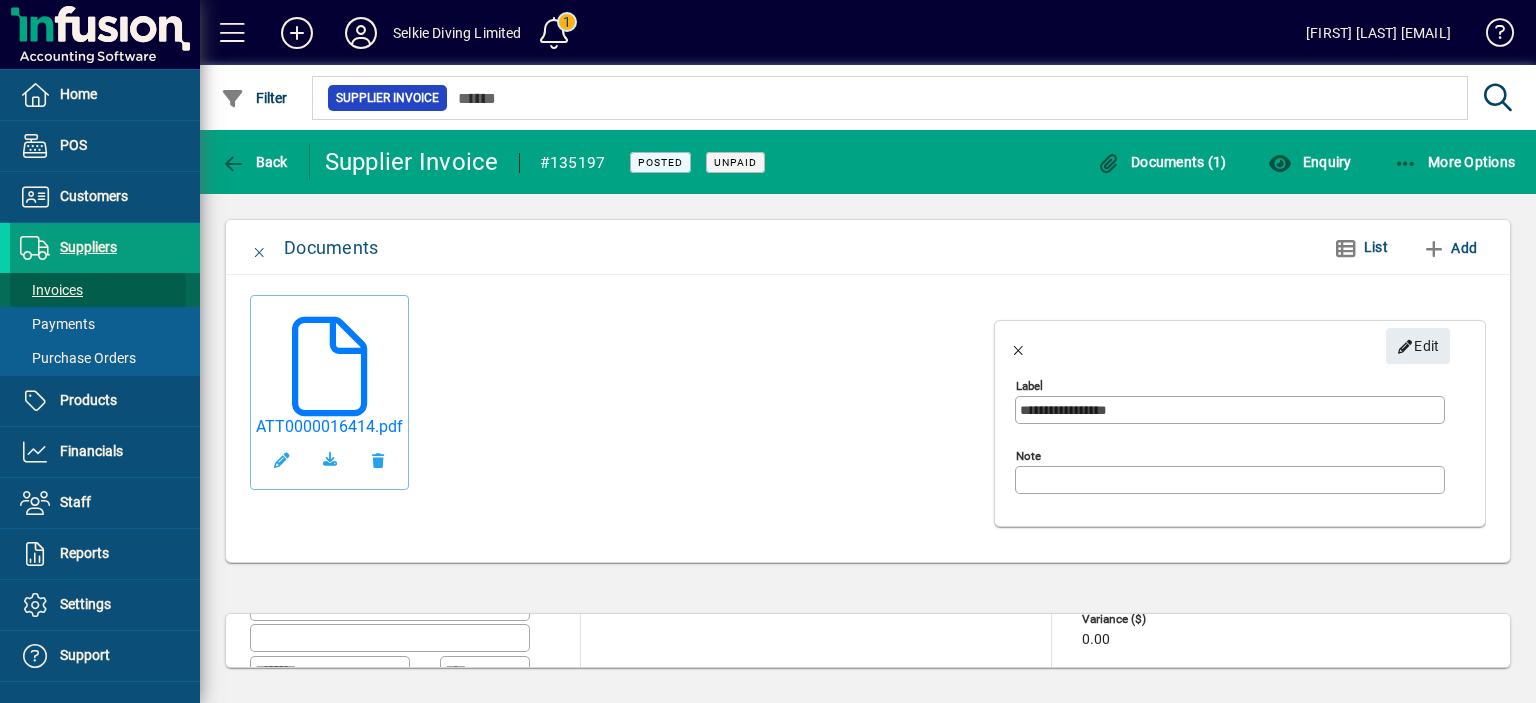 click on "Invoices" at bounding box center [51, 290] 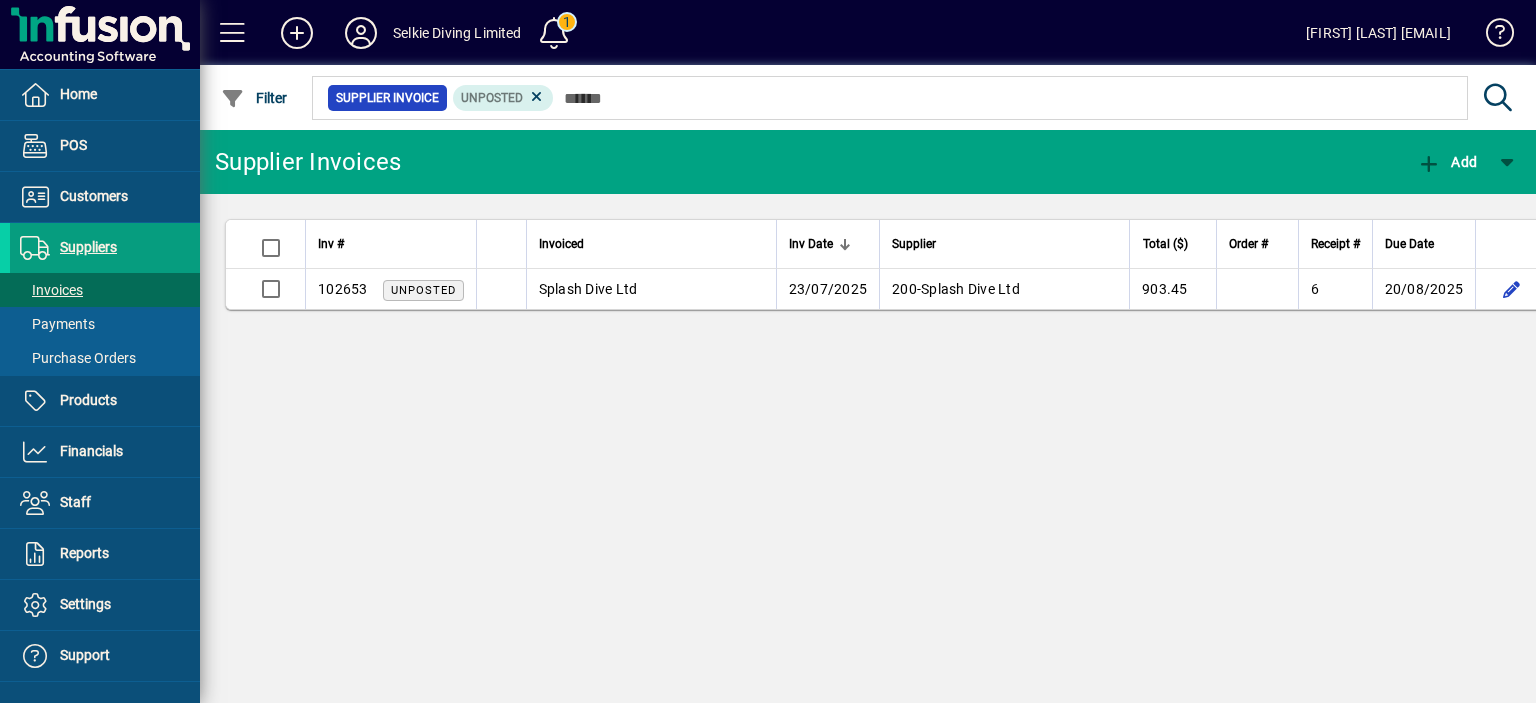 click on "Supplier Invoices  Add  Inv #       Invoiced   Inv Date   Supplier   Total ($)   Order #   Receipt #   Due Date  102653  Unposted Splash Dive Ltd 23/07/2025 200  -  Splash Dive Ltd  903.45  6  20/08/2025" 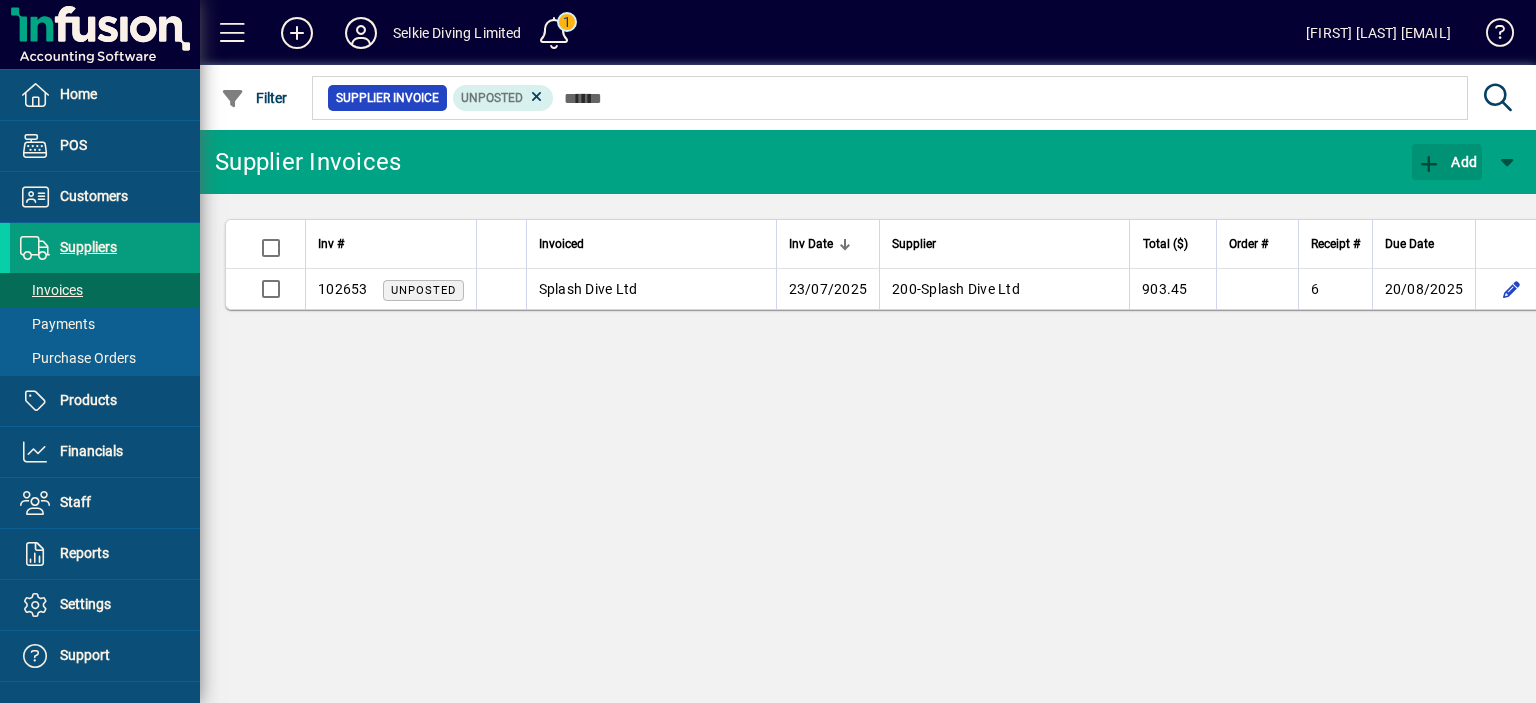 drag, startPoint x: 1450, startPoint y: 162, endPoint x: 1407, endPoint y: 184, distance: 48.30114 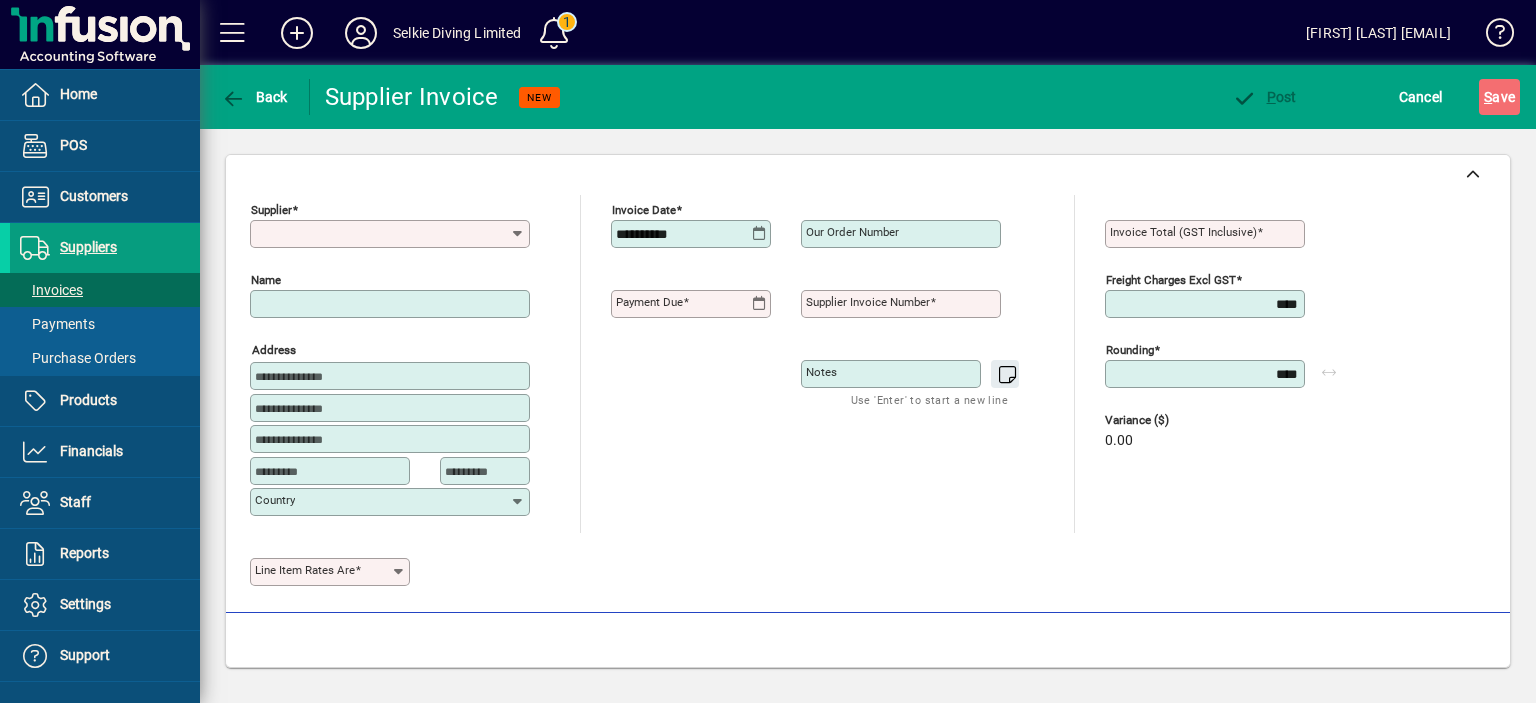 type on "**********" 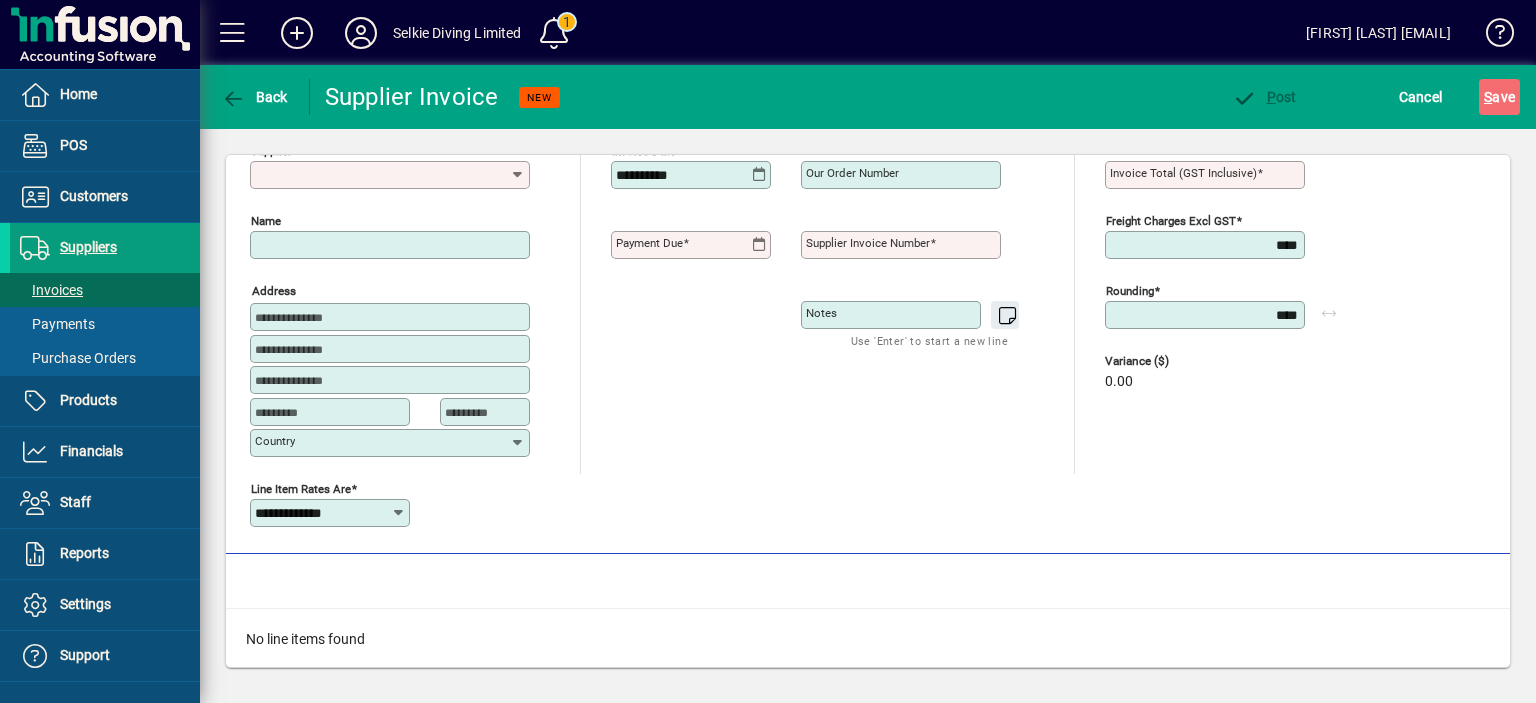 scroll, scrollTop: 0, scrollLeft: 0, axis: both 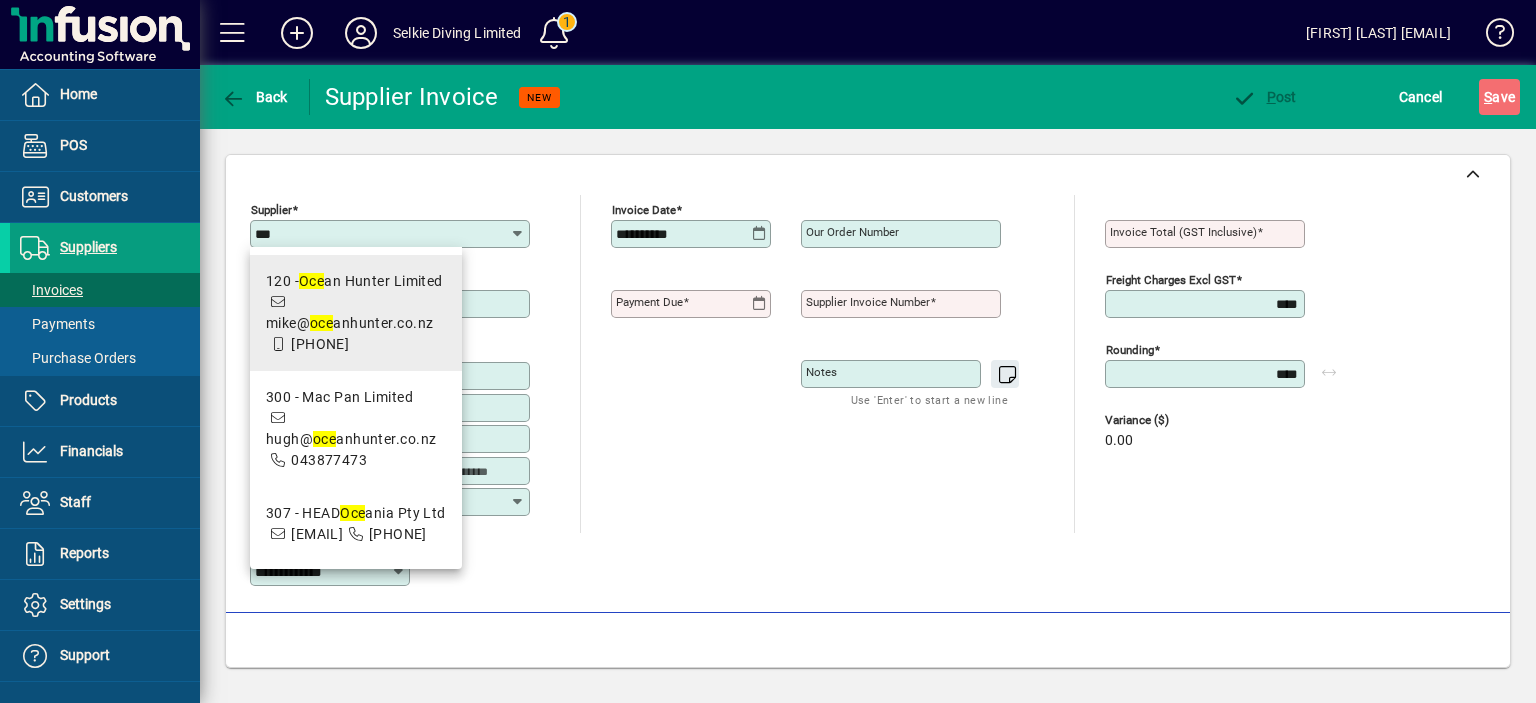 click on "120 -  Oce an Hunter Limited mike@ oce anhunter.co.nz 021778633" at bounding box center [356, 313] 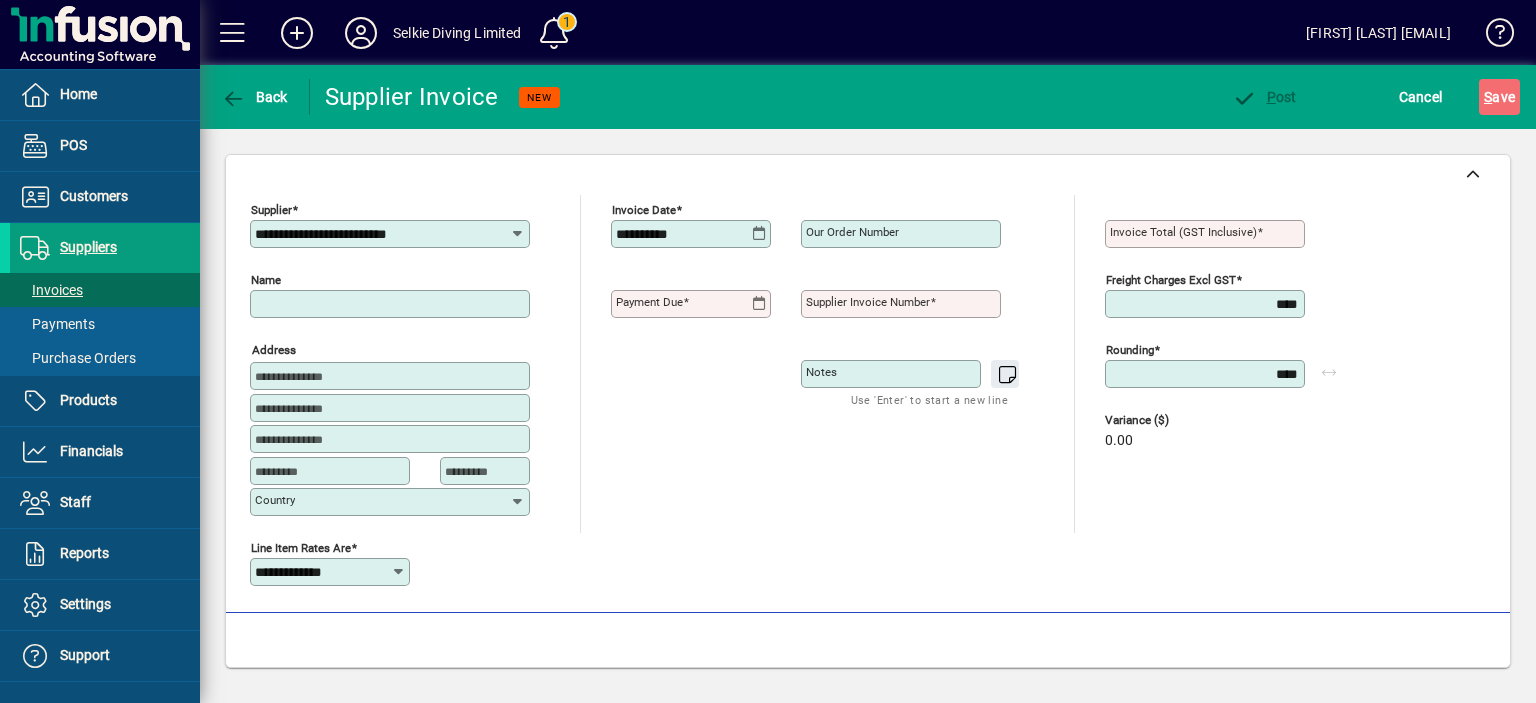 type on "**********" 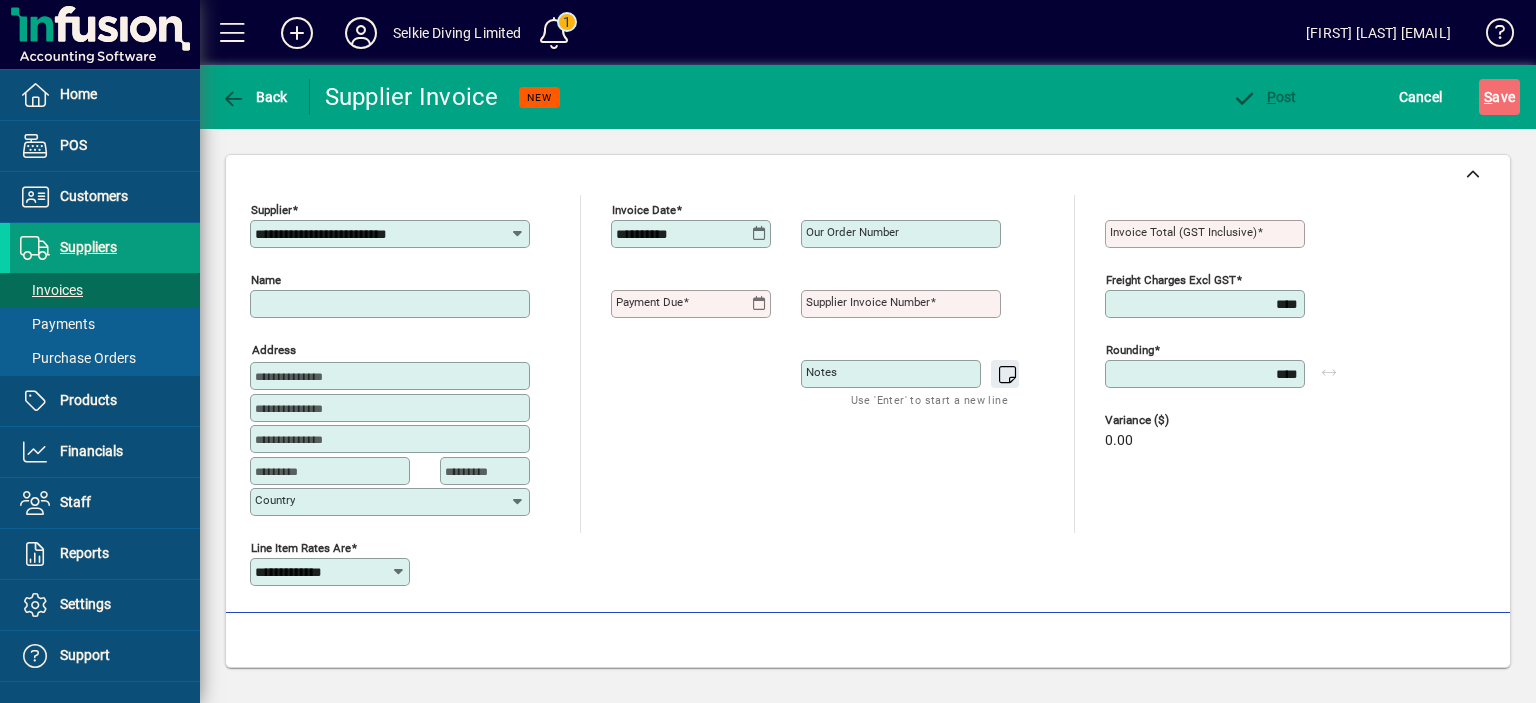 type on "********" 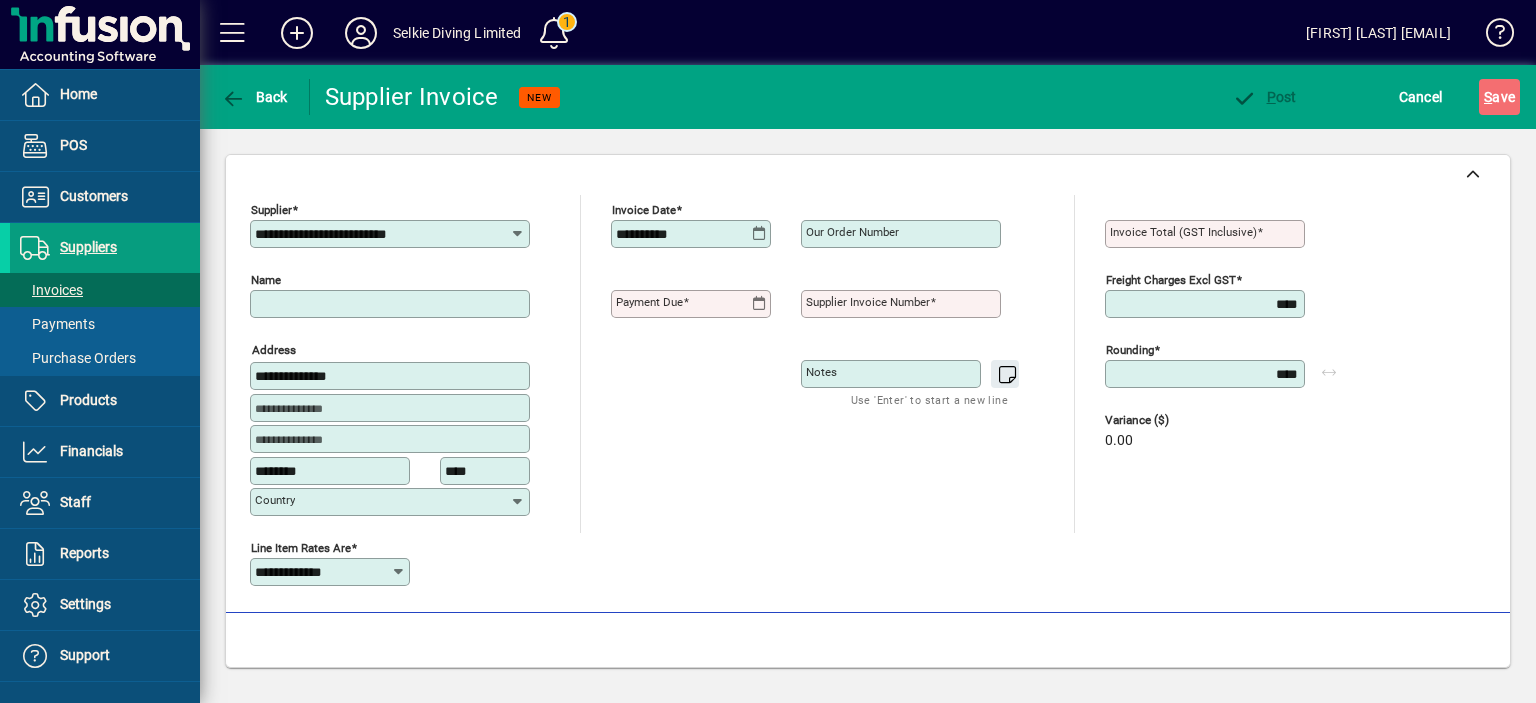 type on "**********" 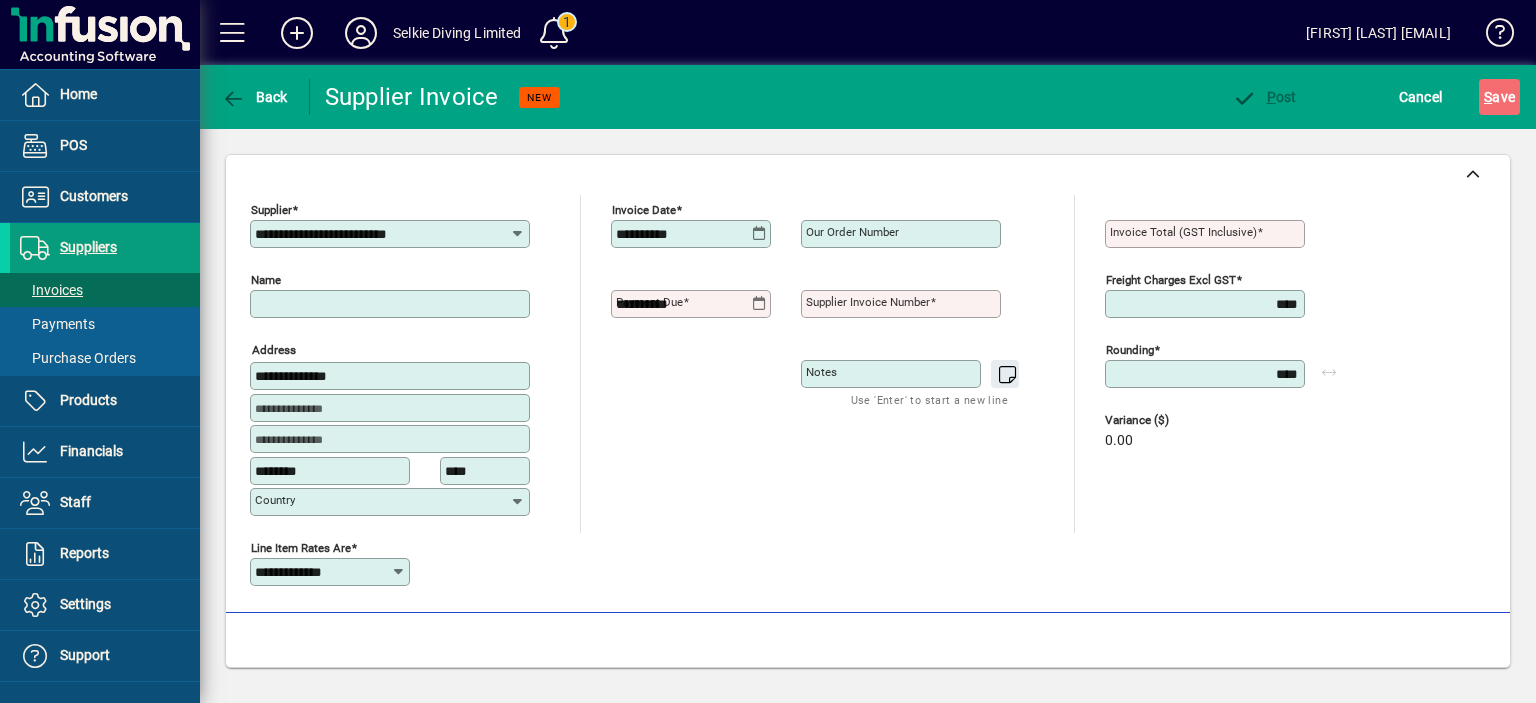 type on "**********" 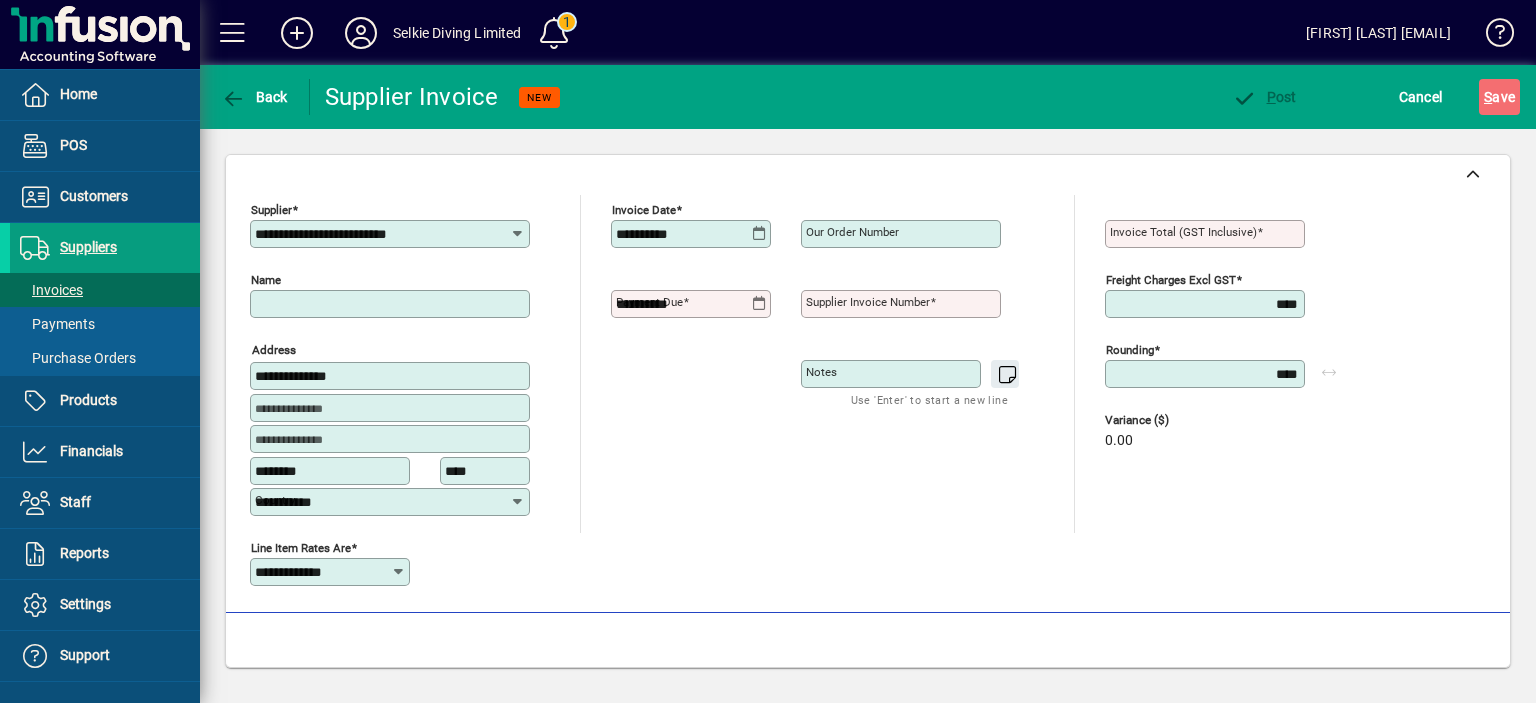 type on "**********" 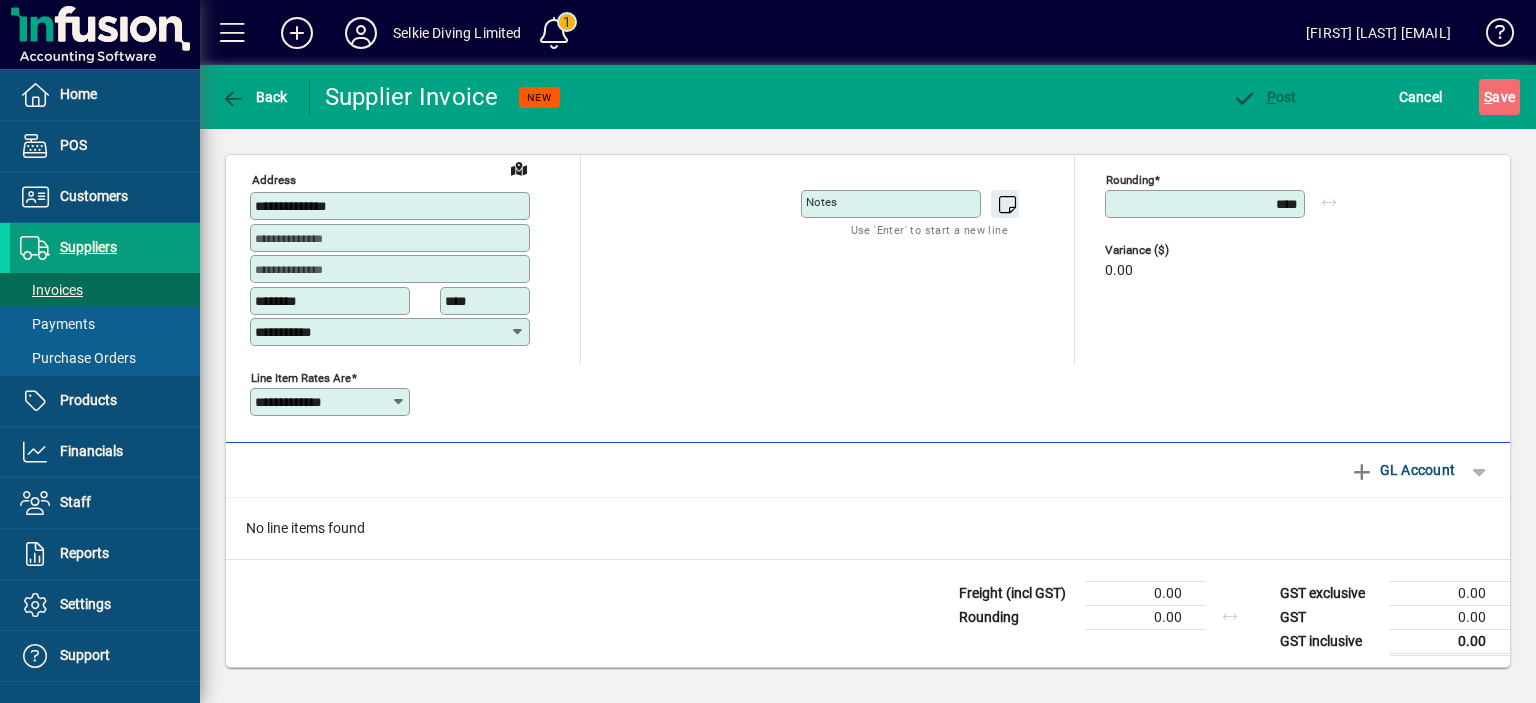 scroll, scrollTop: 0, scrollLeft: 0, axis: both 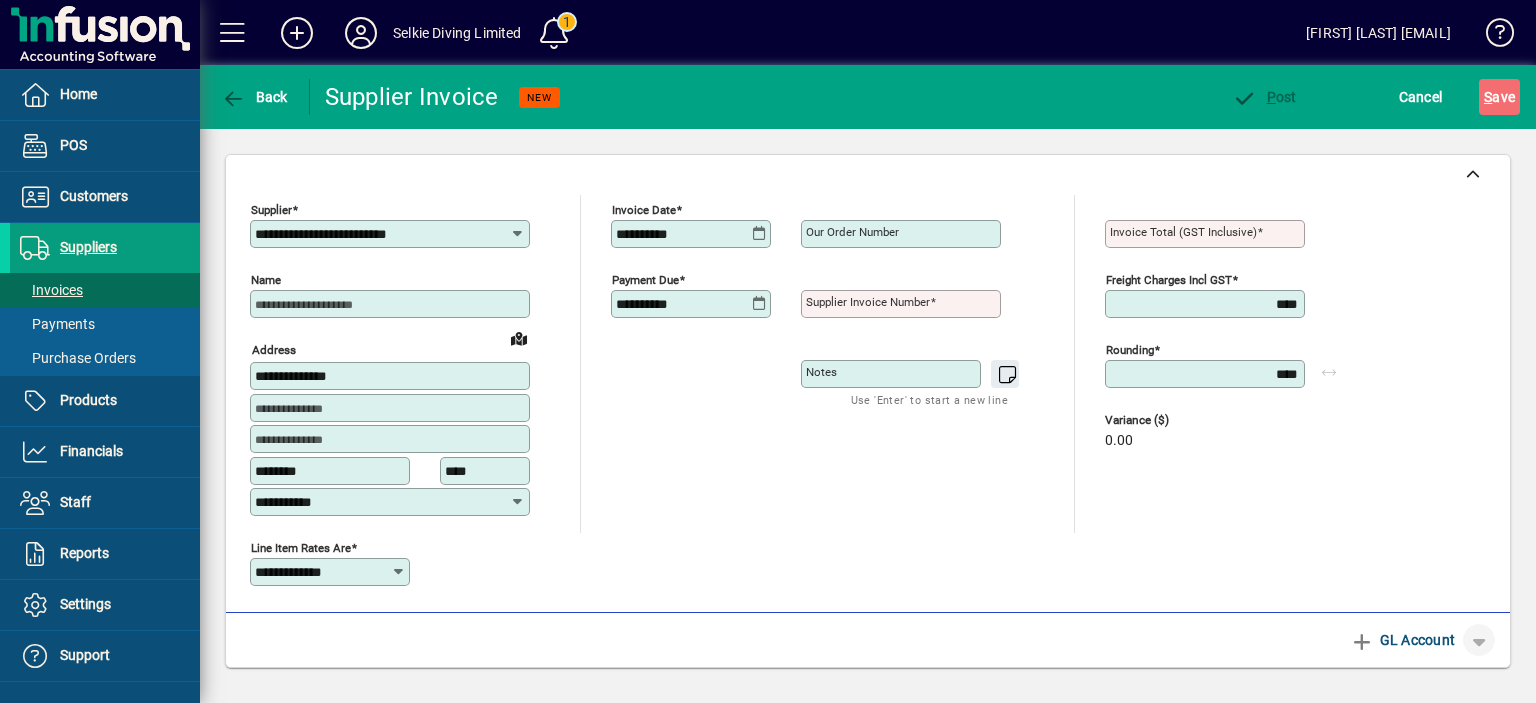 click 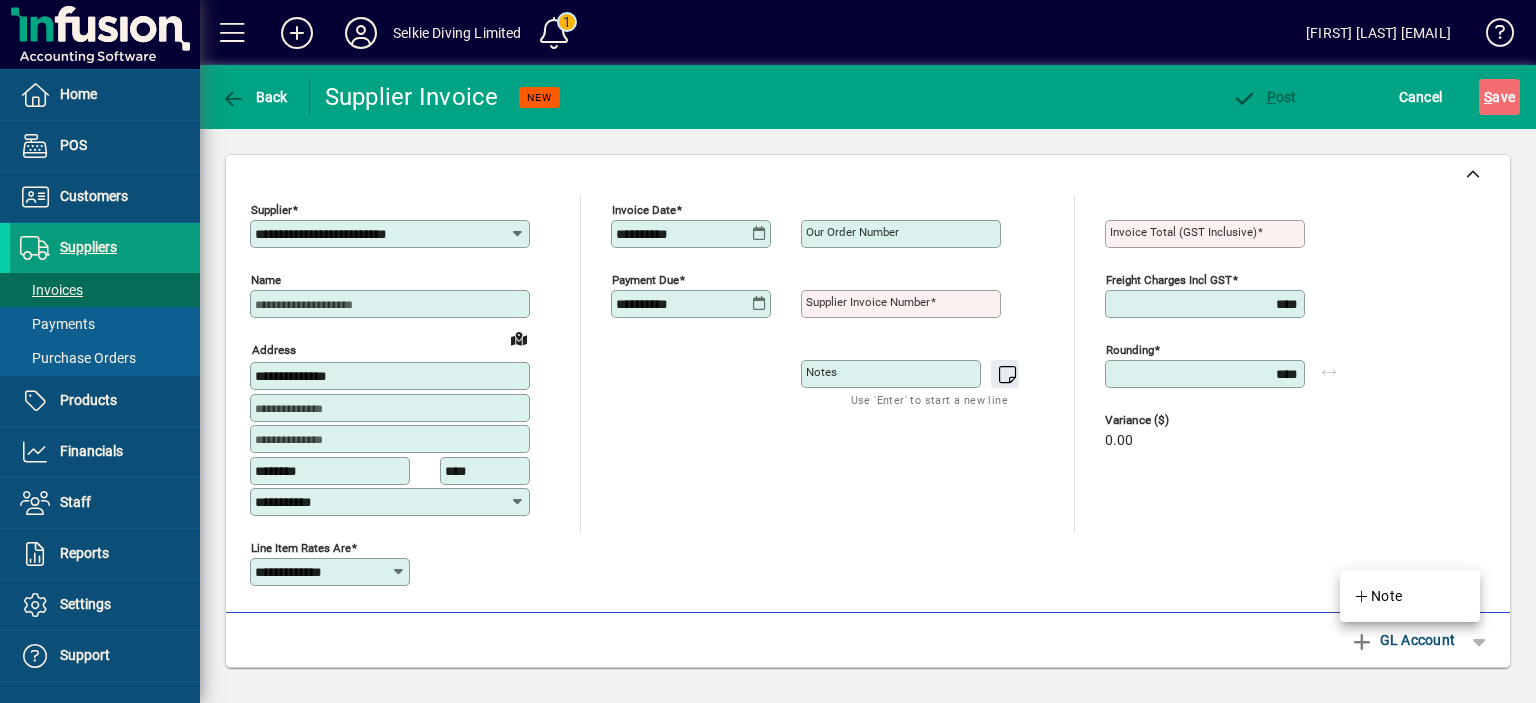 click at bounding box center (768, 351) 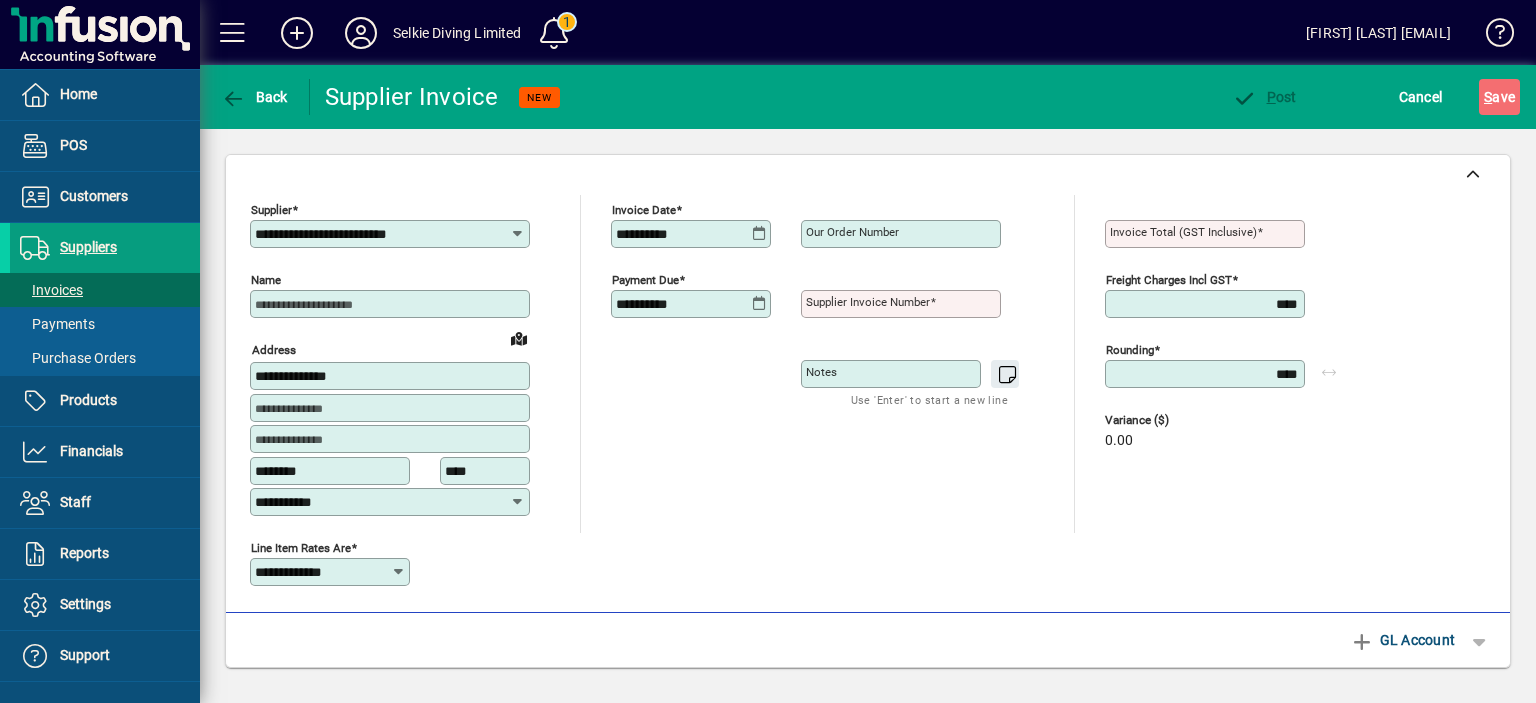 click on "Supplier invoice number" at bounding box center (868, 302) 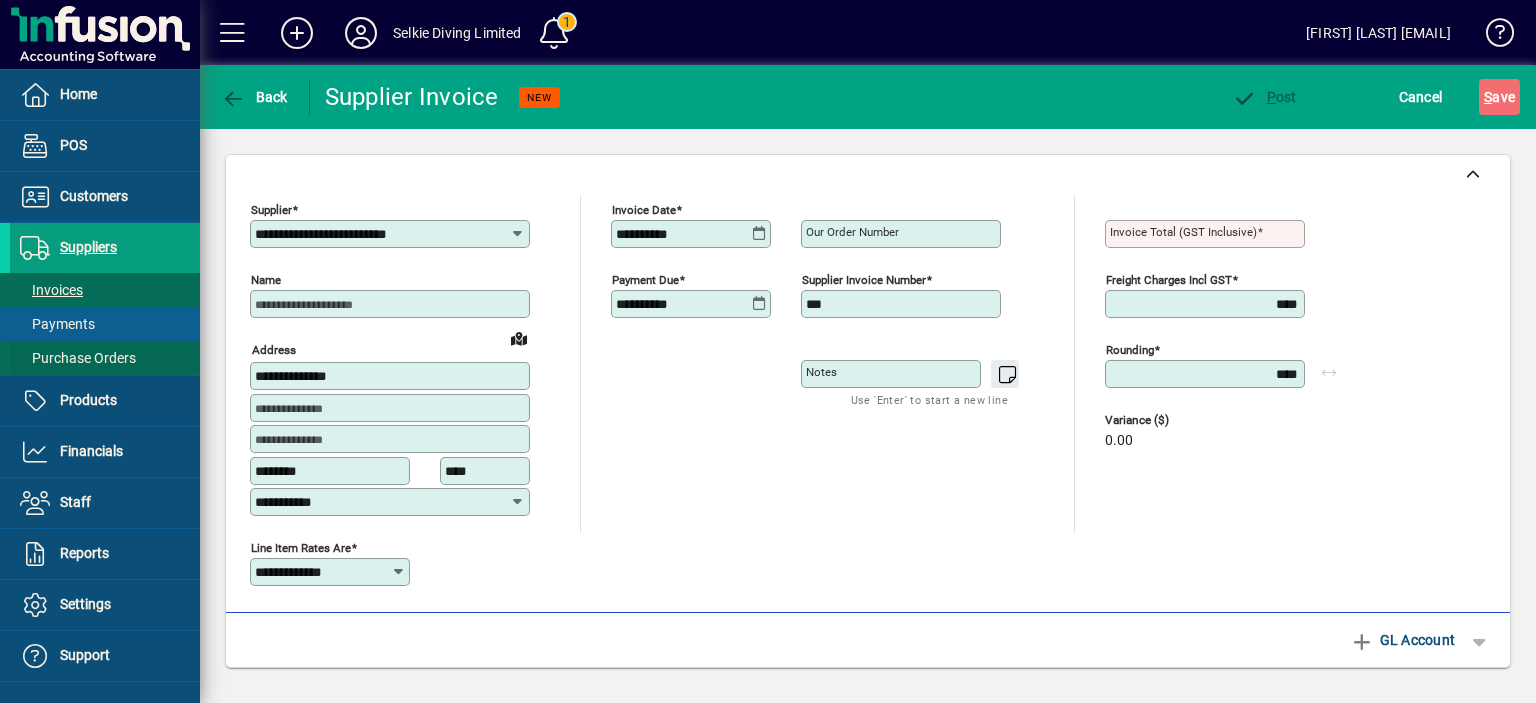 type on "***" 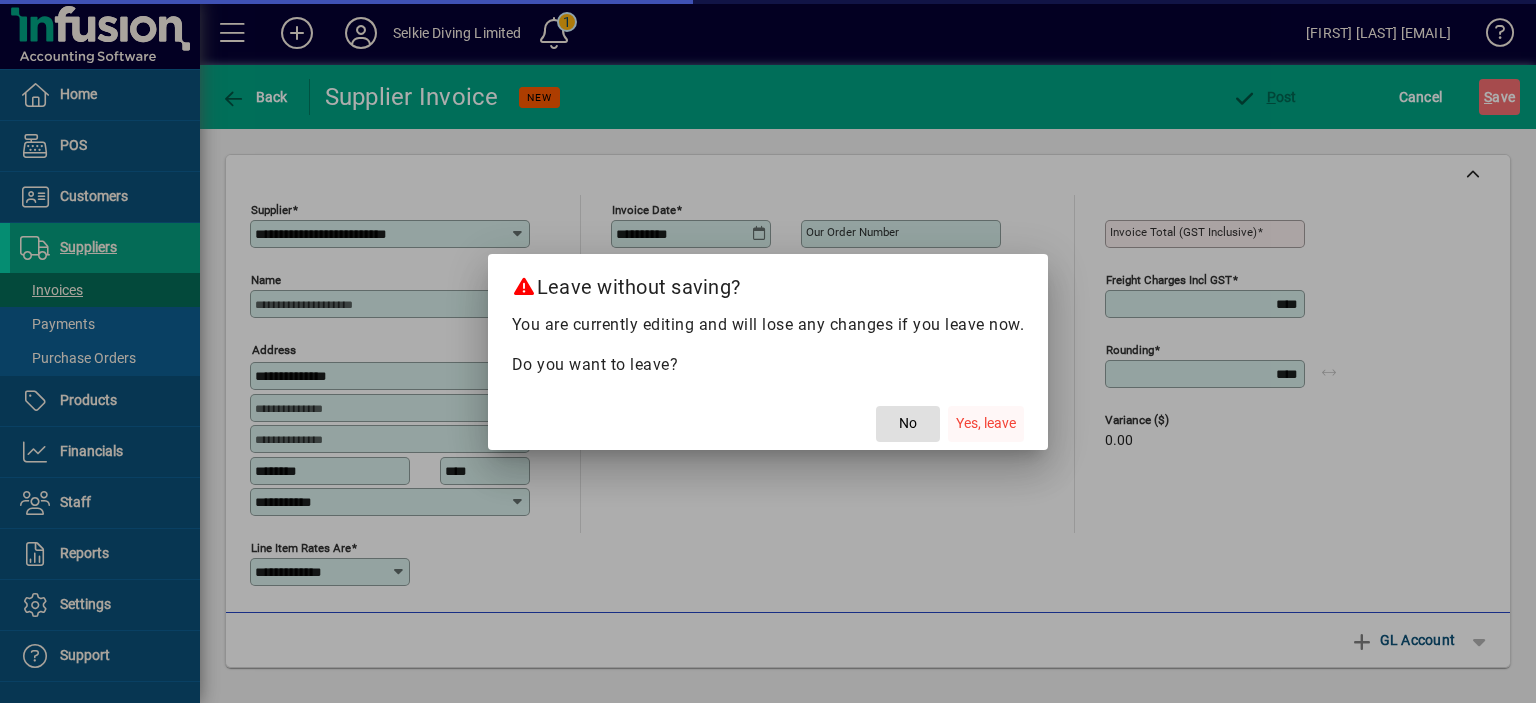 click on "Yes, leave" 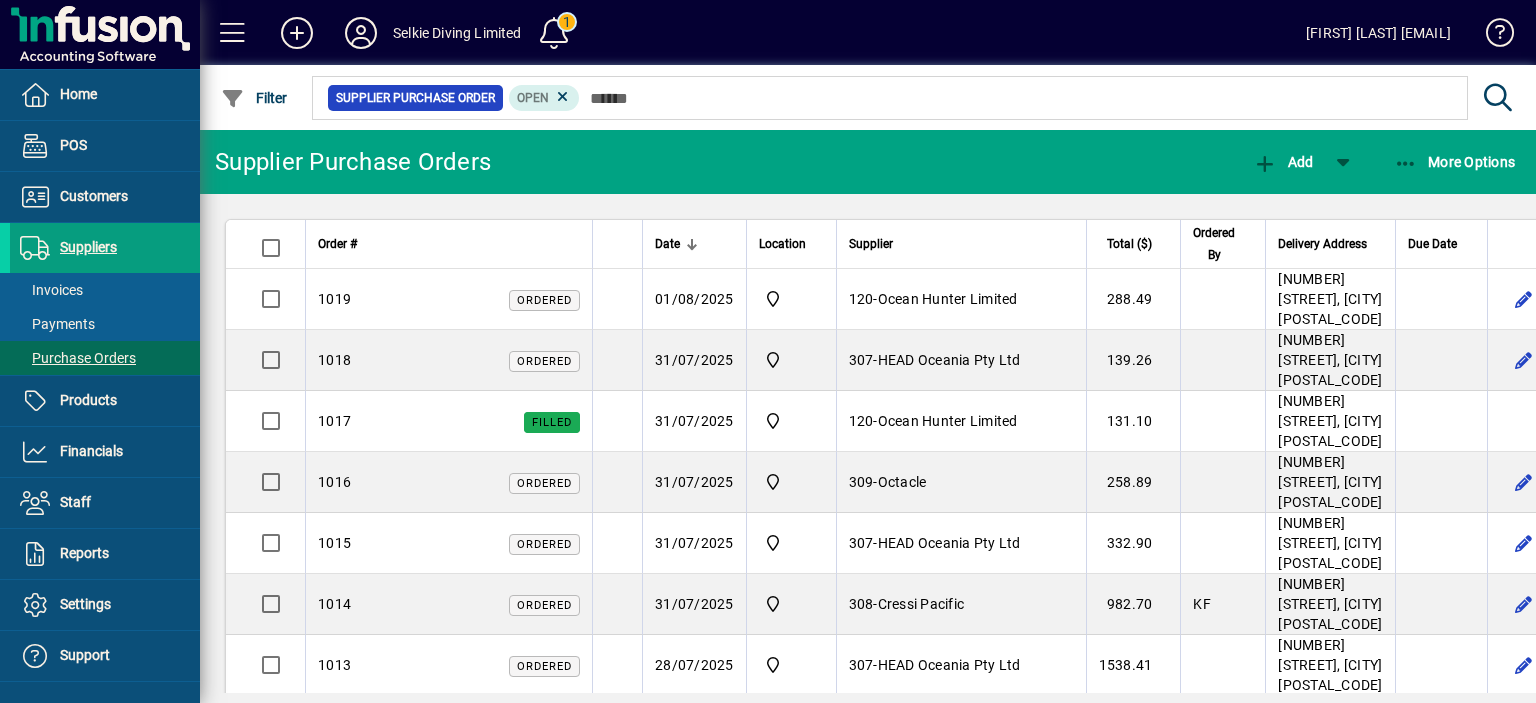 drag, startPoint x: 1292, startPoint y: 157, endPoint x: 1260, endPoint y: 208, distance: 60.207973 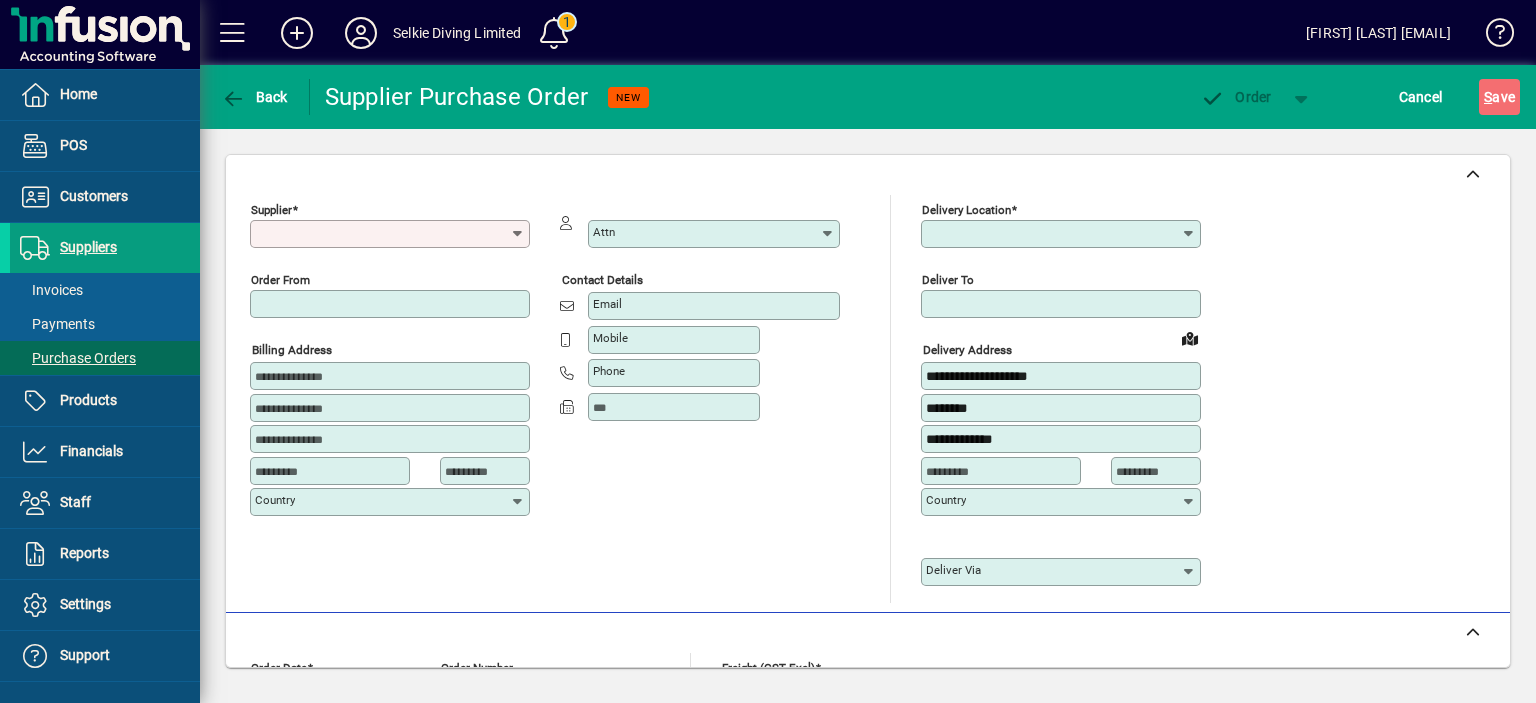 type on "****" 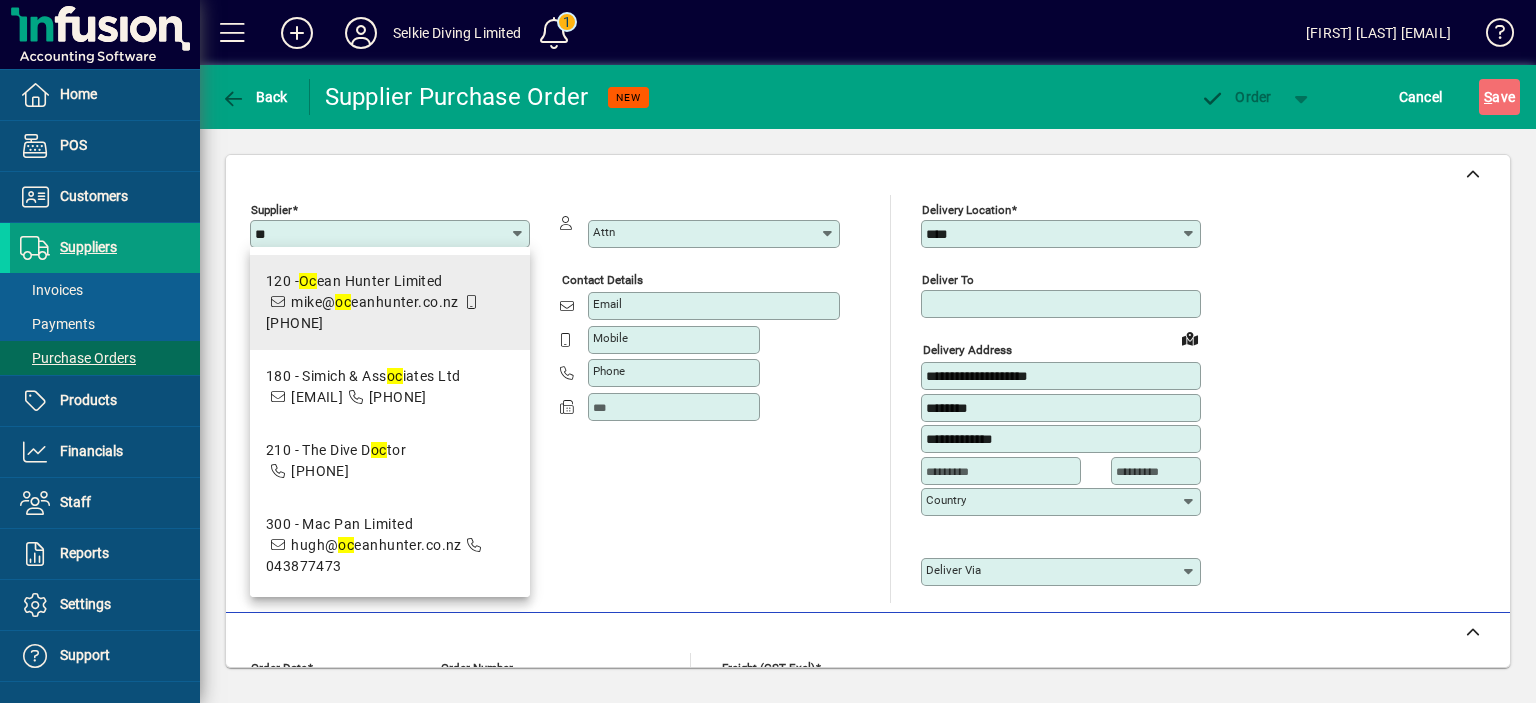 click on "mike@ oc eanhunter.co.nz" at bounding box center [375, 302] 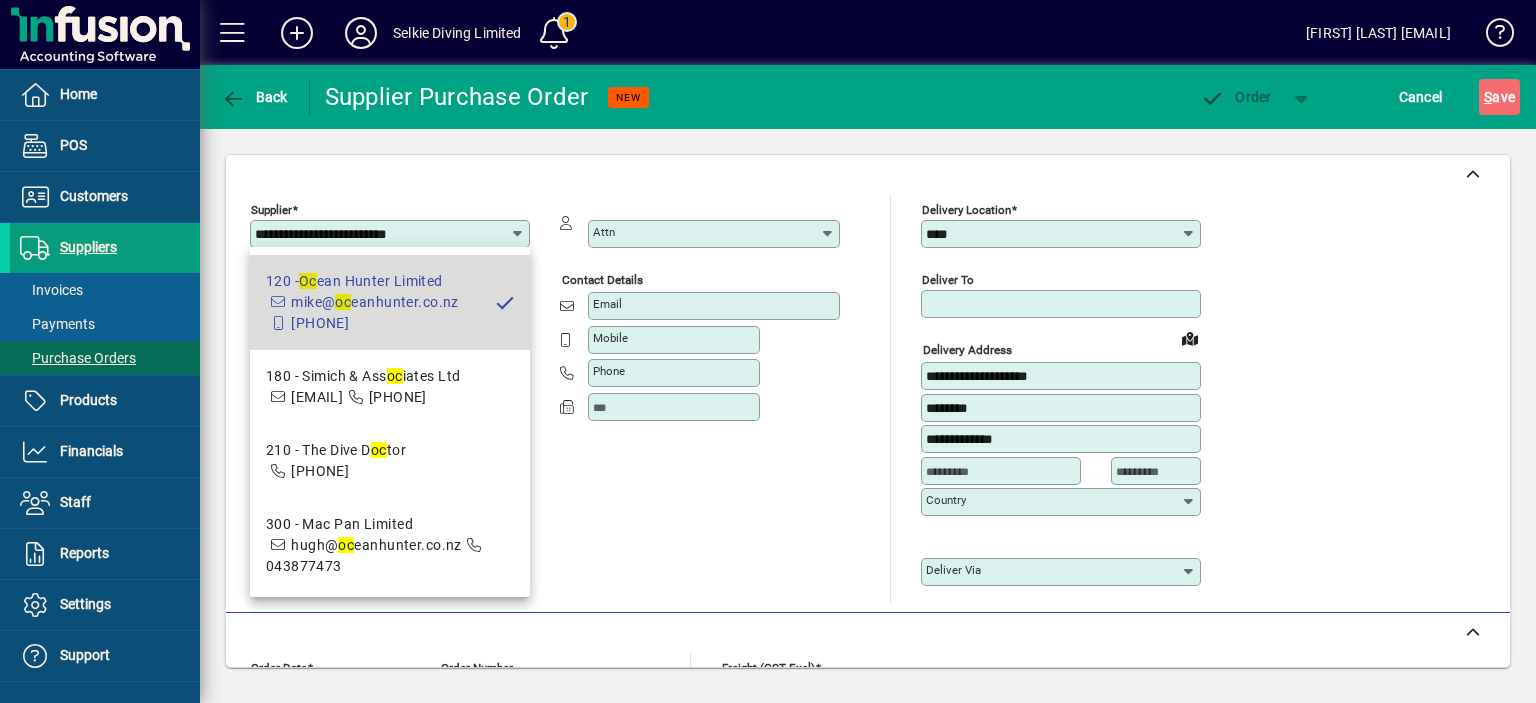 type on "**********" 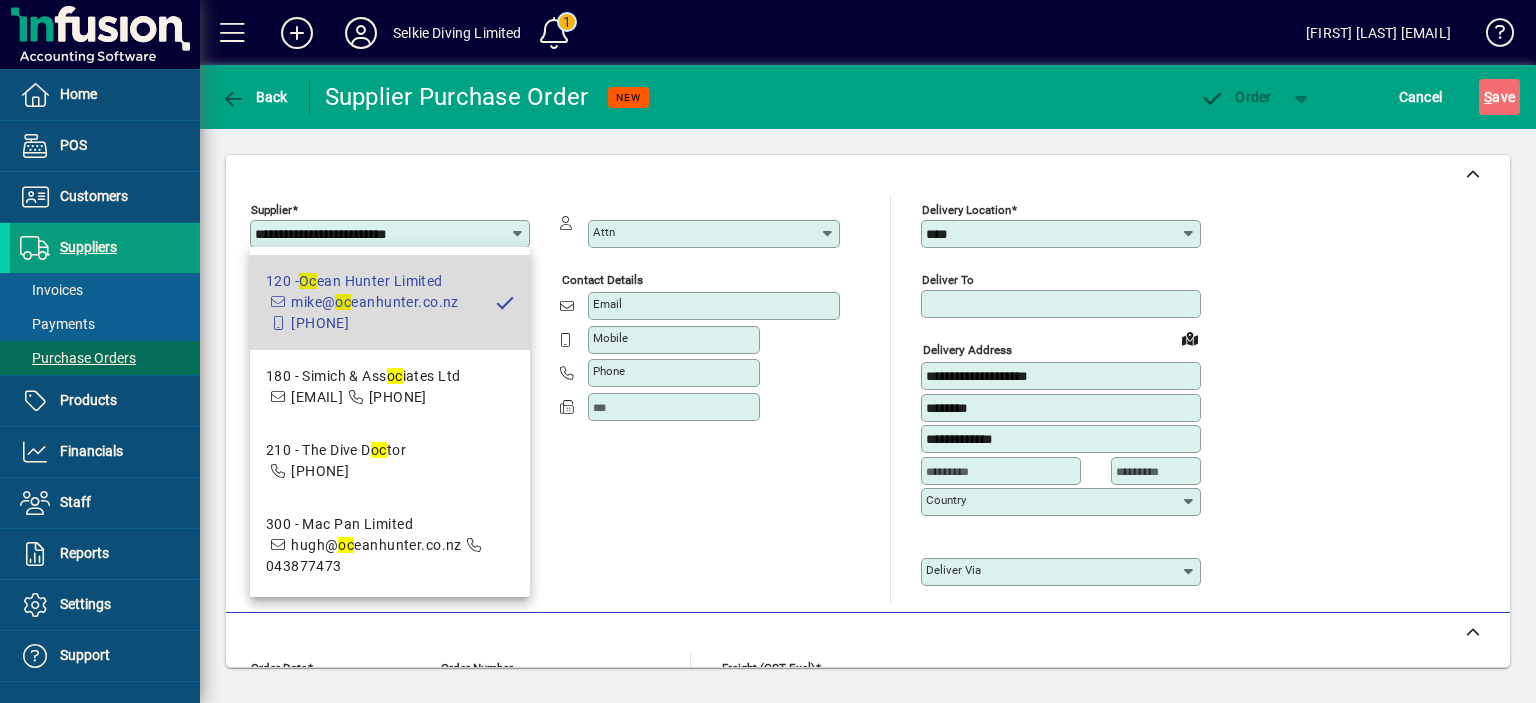 type on "********" 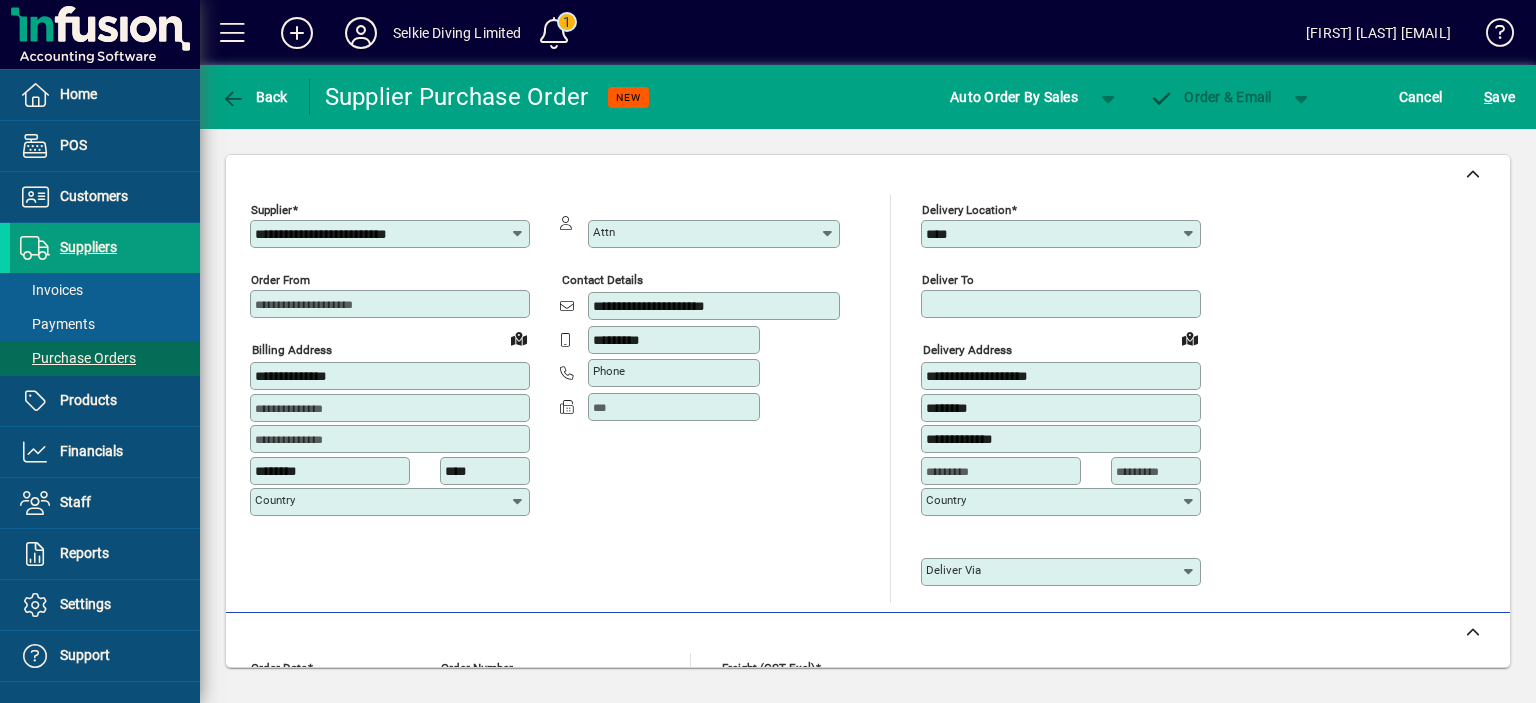 type on "**********" 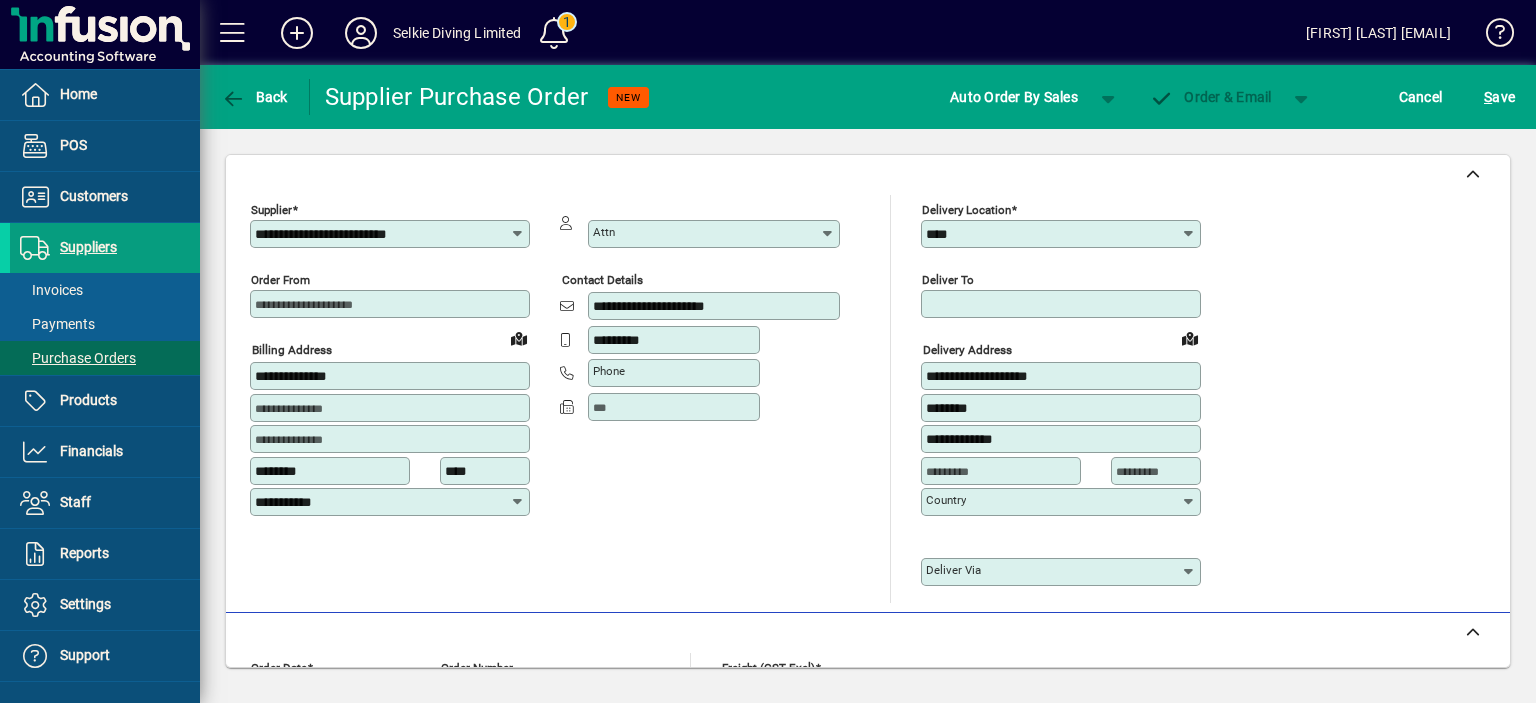 click on "**********" 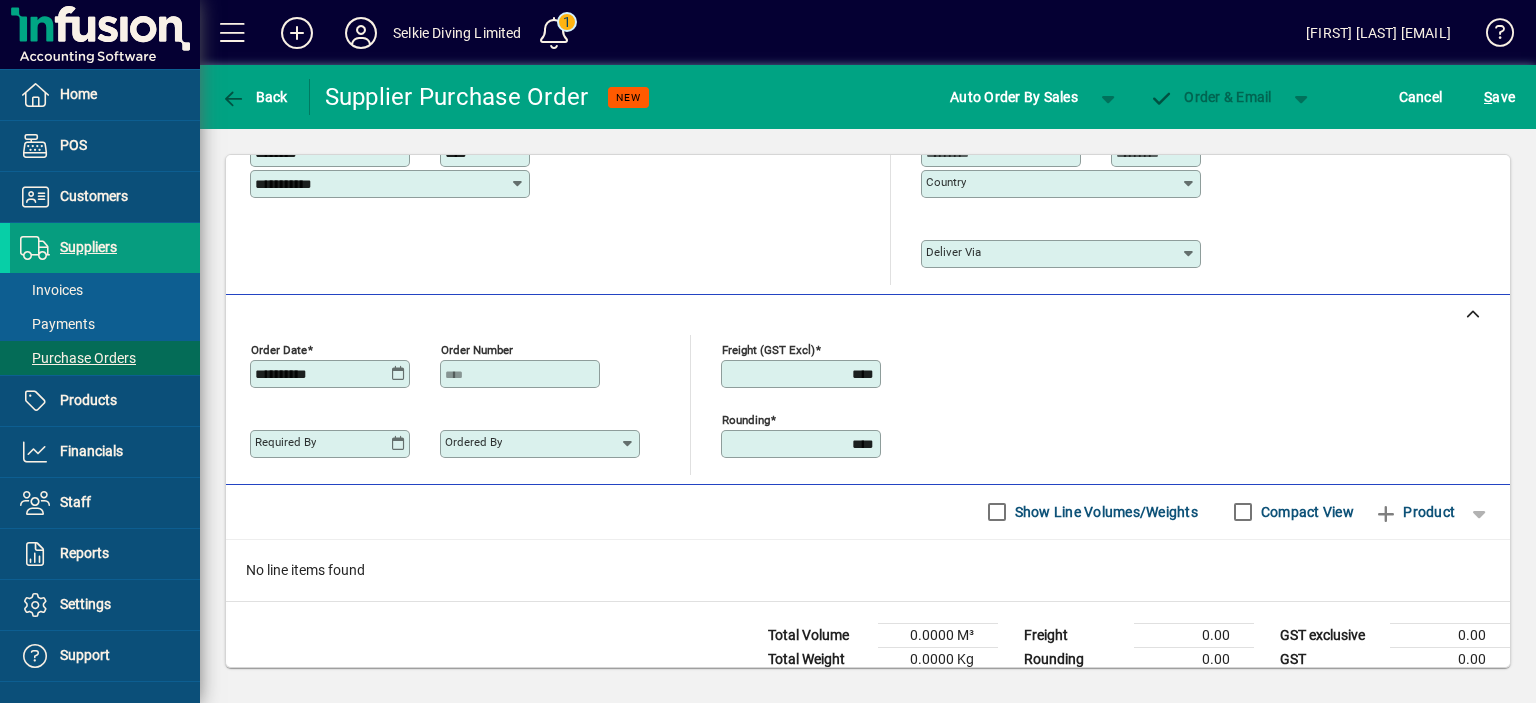 scroll, scrollTop: 360, scrollLeft: 0, axis: vertical 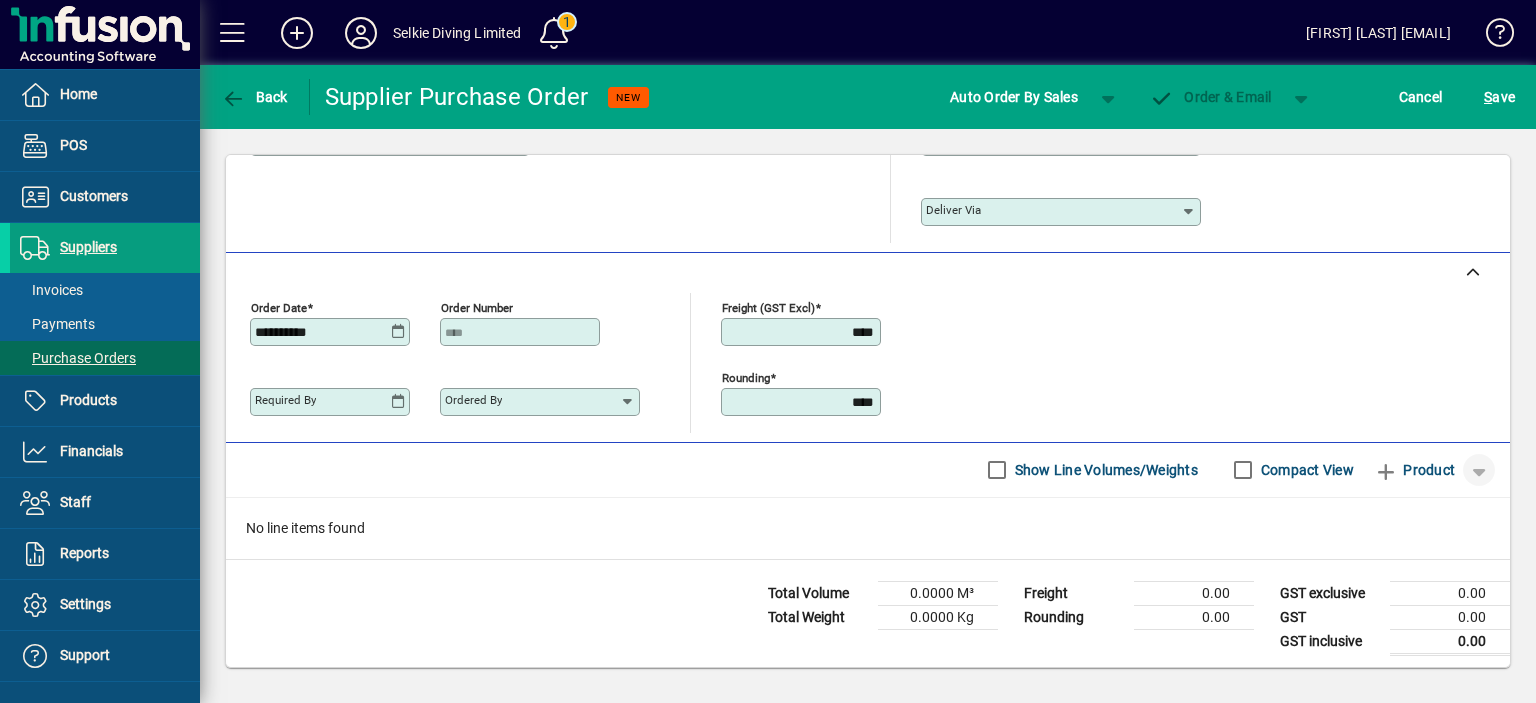 click 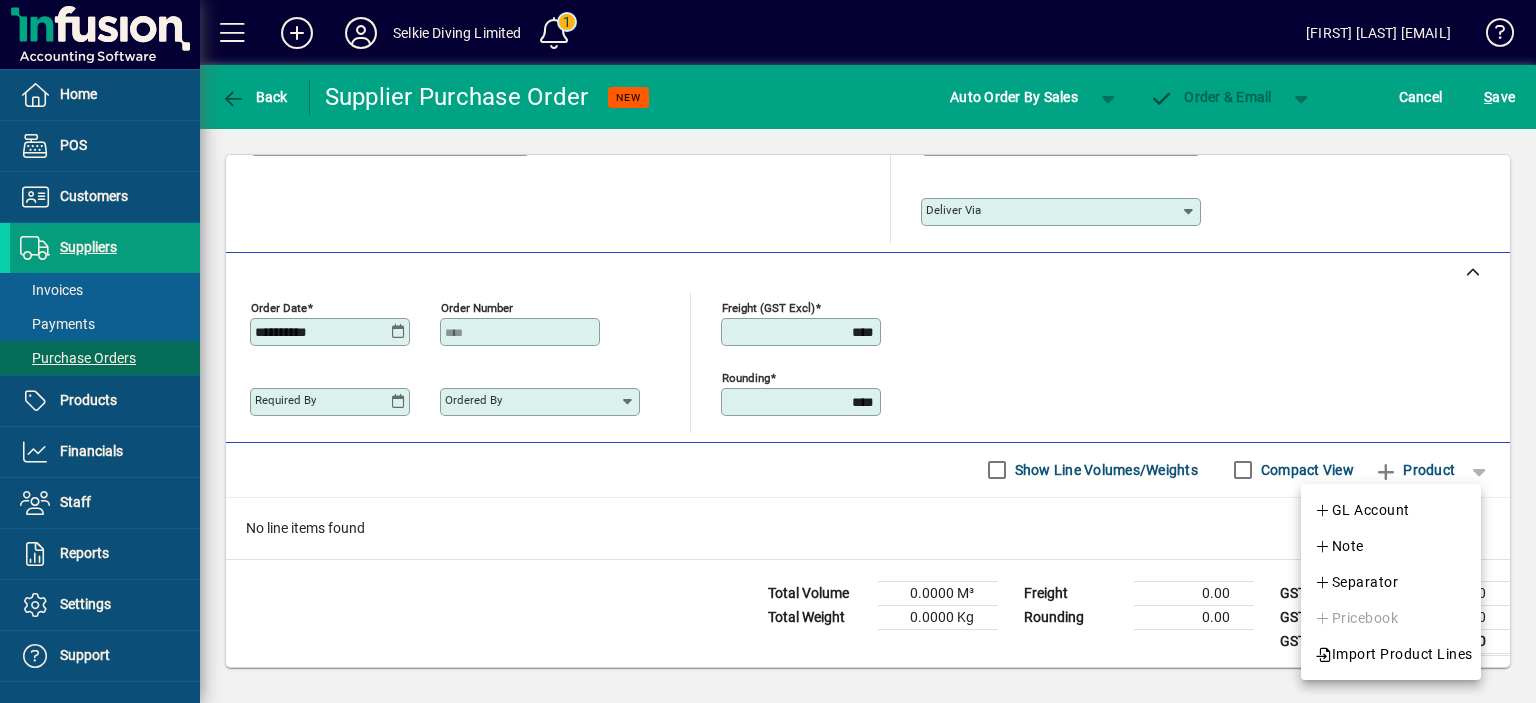 click on "Import Product Lines" at bounding box center [1393, 654] 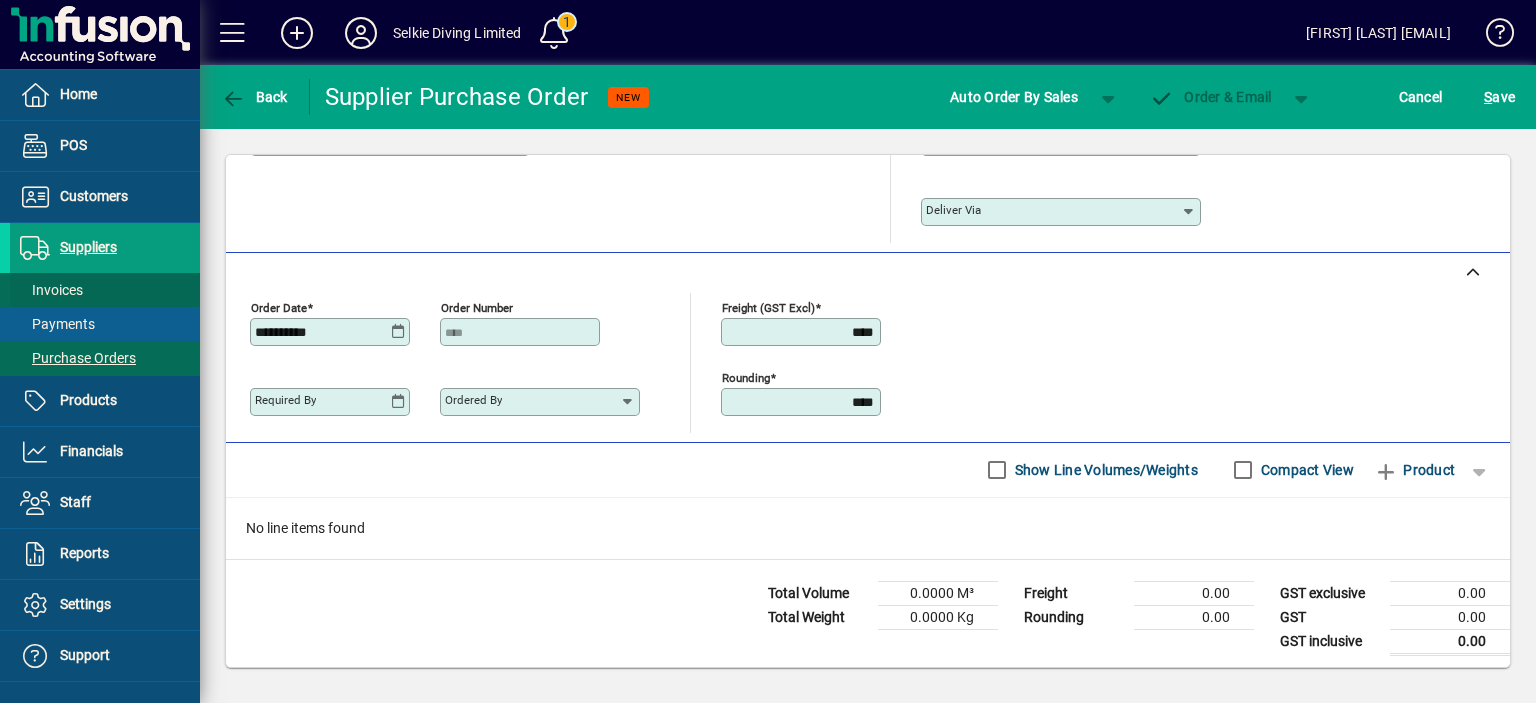 click on "Invoices" at bounding box center (51, 290) 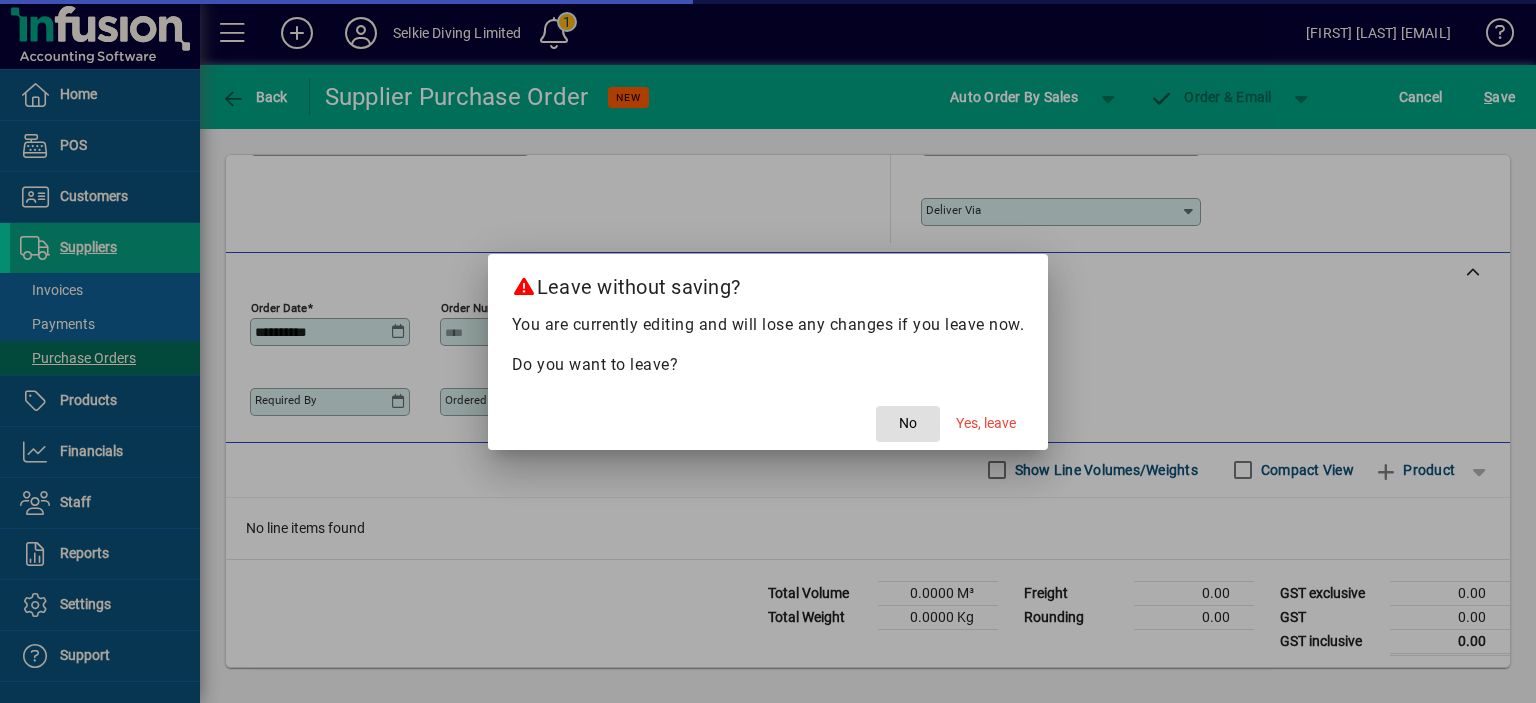 drag, startPoint x: 999, startPoint y: 423, endPoint x: 918, endPoint y: 435, distance: 81.88406 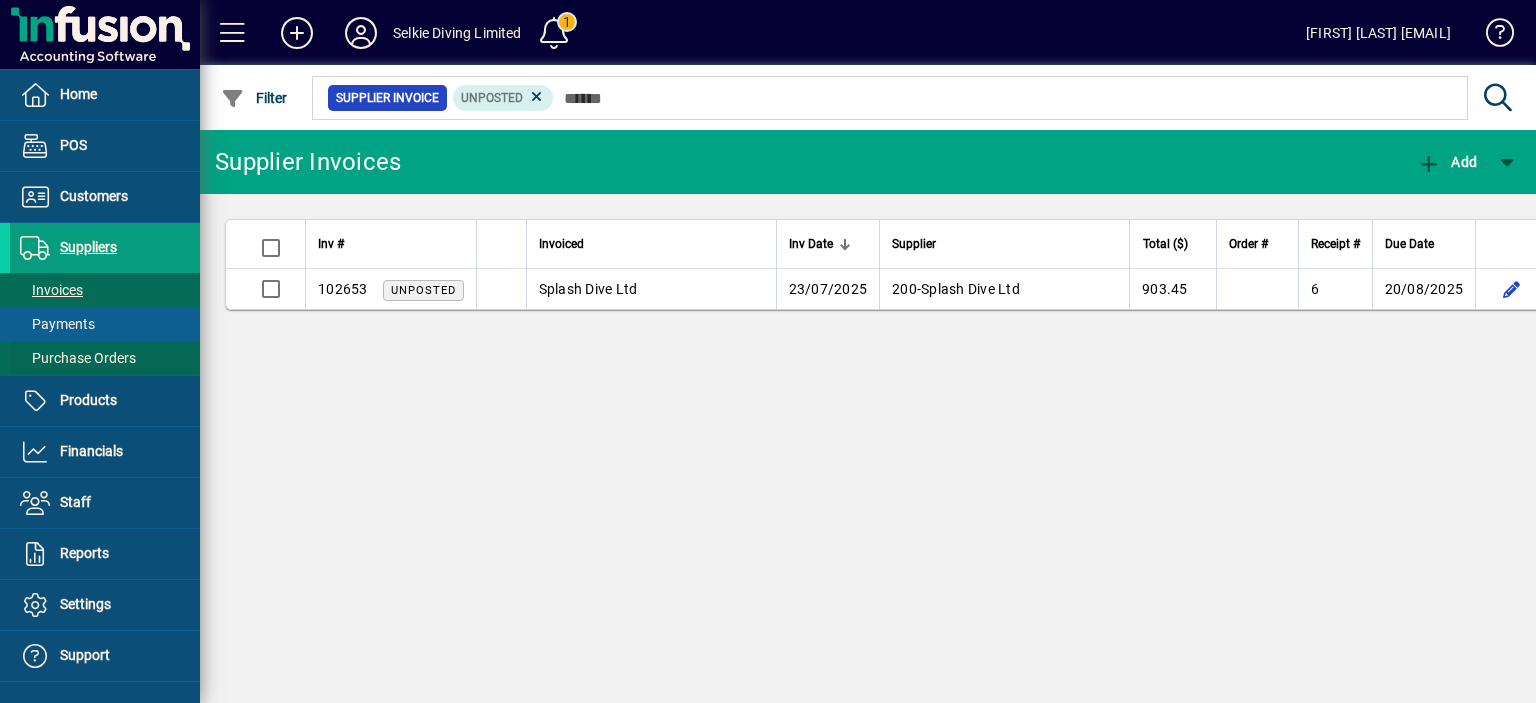 click on "Purchase Orders" at bounding box center (78, 358) 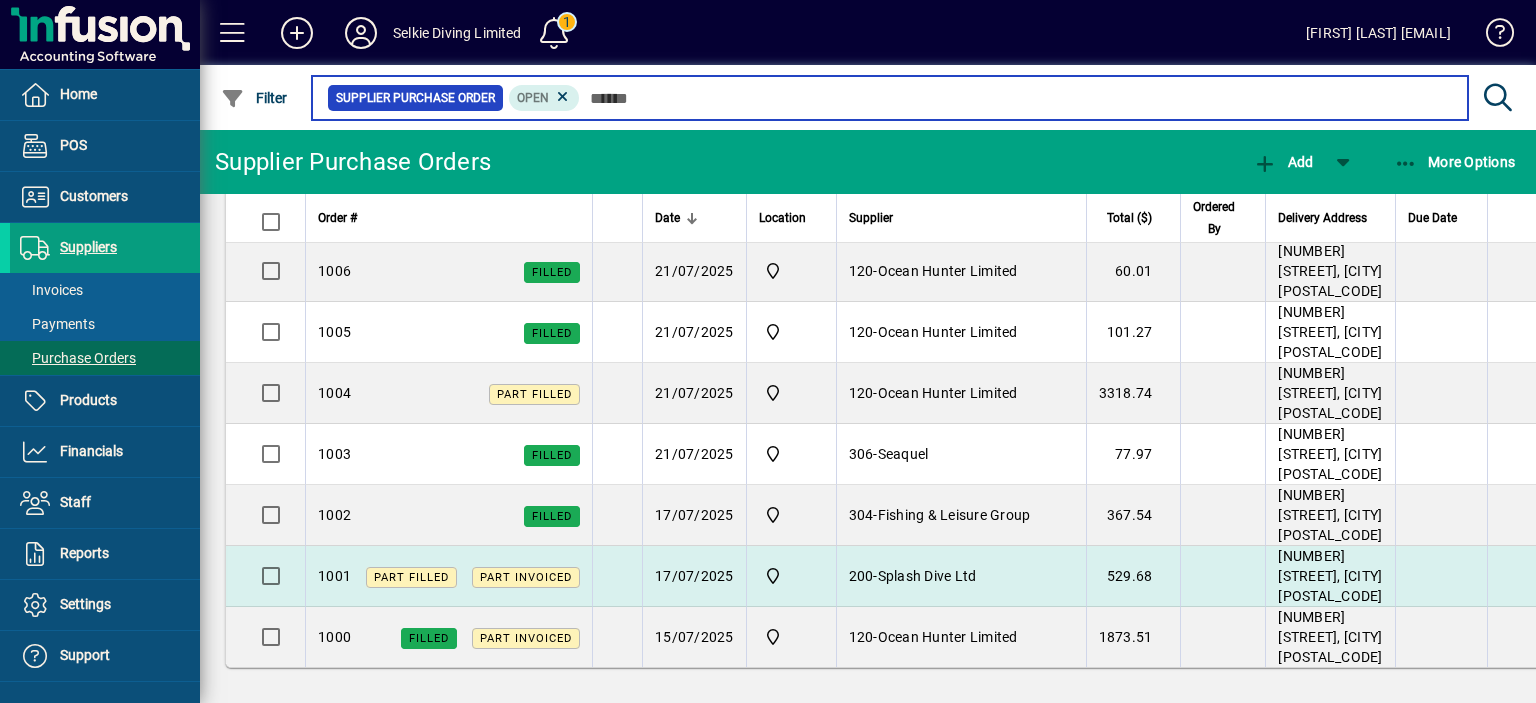 scroll, scrollTop: 1274, scrollLeft: 0, axis: vertical 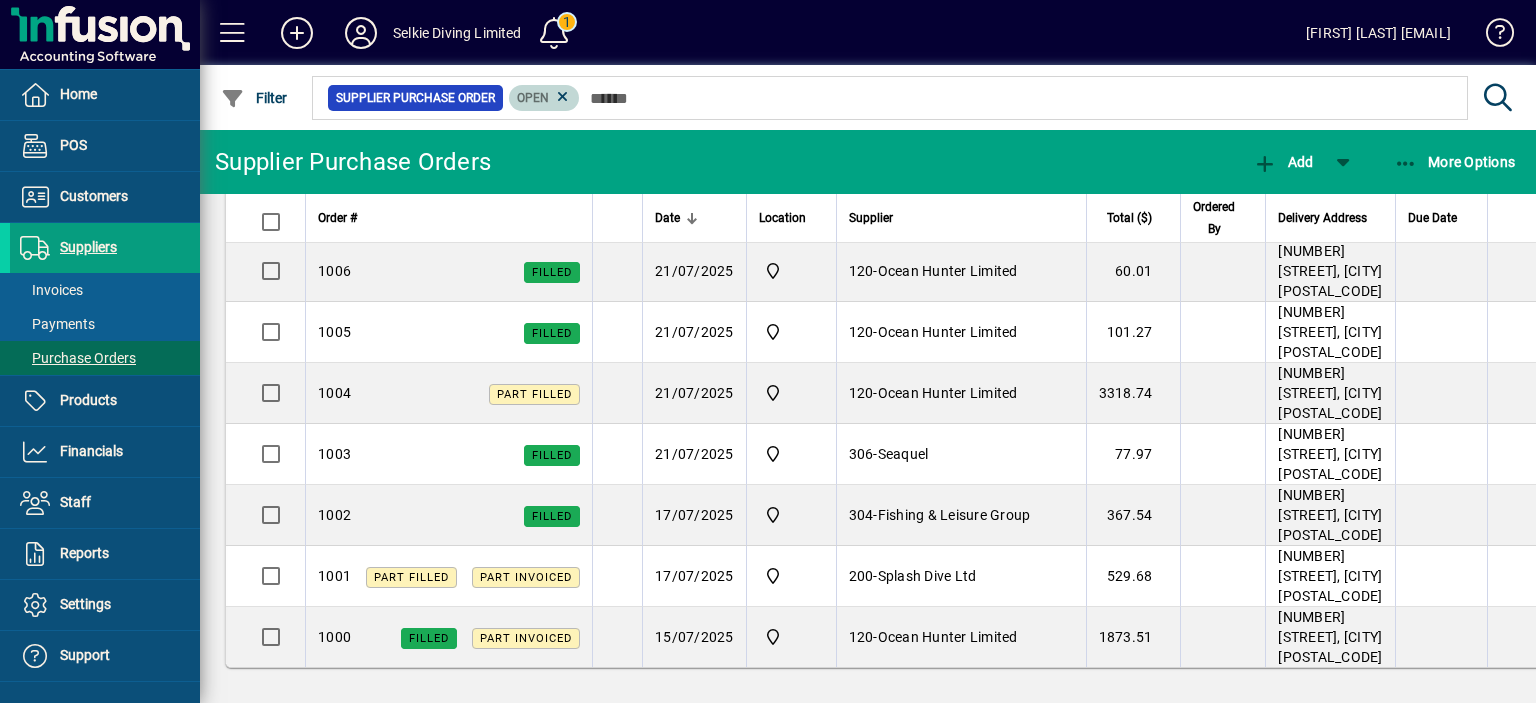 drag, startPoint x: 564, startPoint y: 88, endPoint x: 572, endPoint y: 101, distance: 15.264338 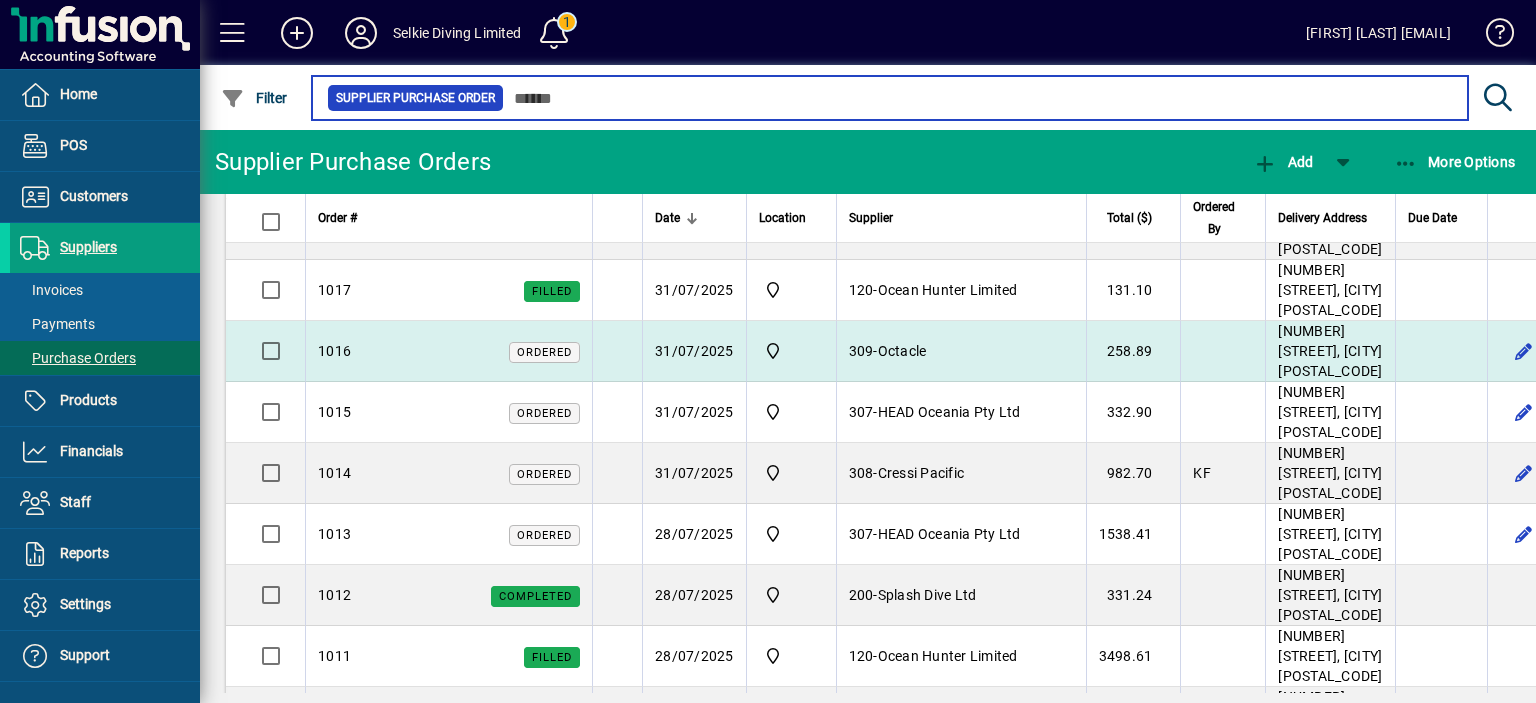 scroll, scrollTop: 0, scrollLeft: 0, axis: both 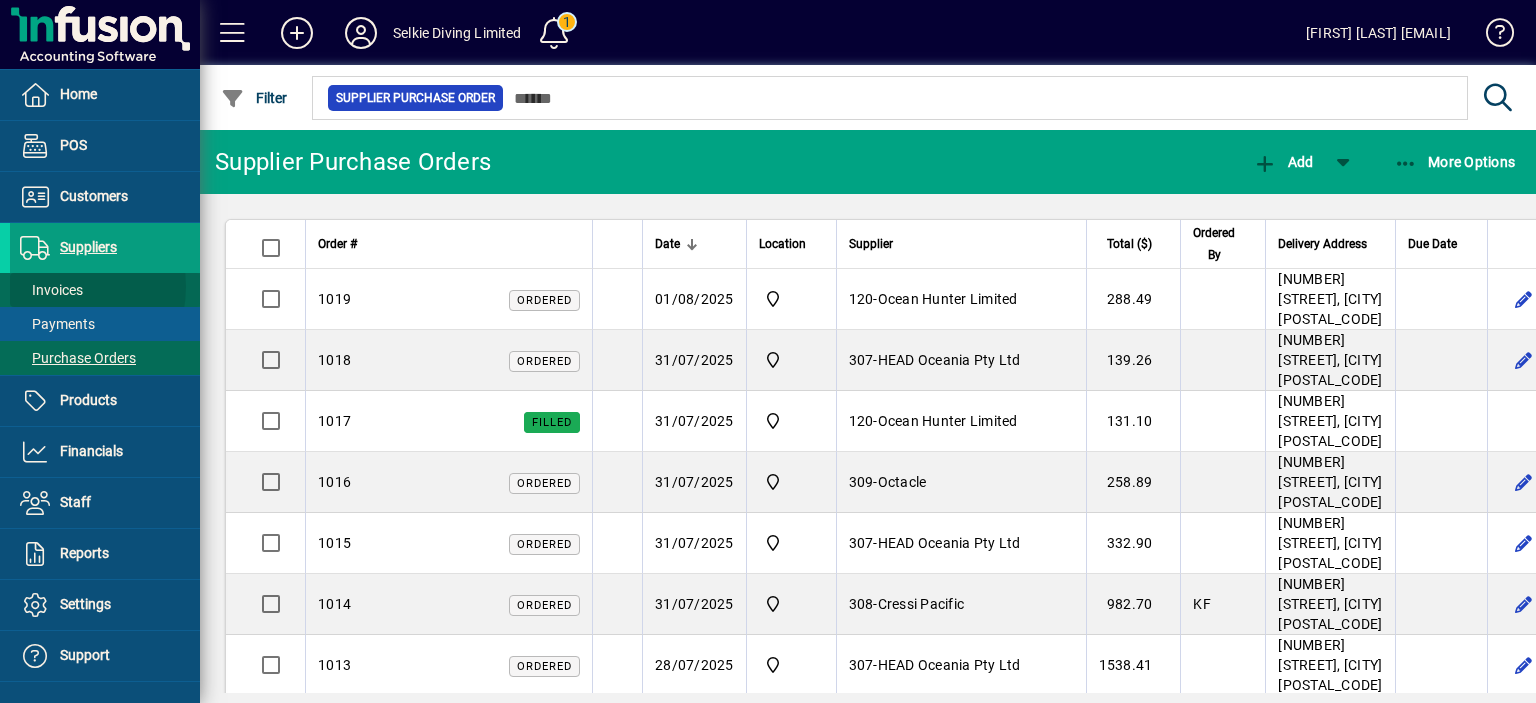 click on "Invoices" at bounding box center [51, 290] 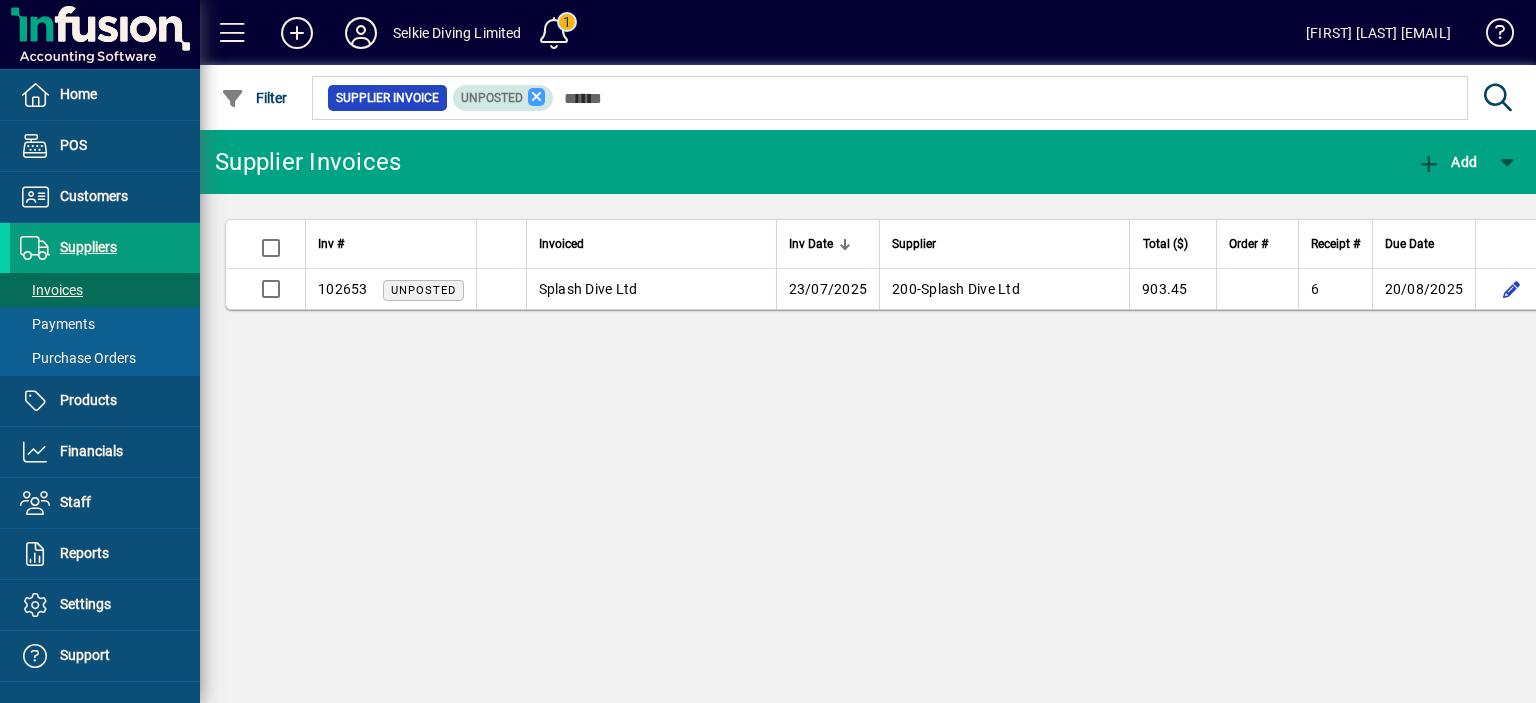 click at bounding box center [537, 97] 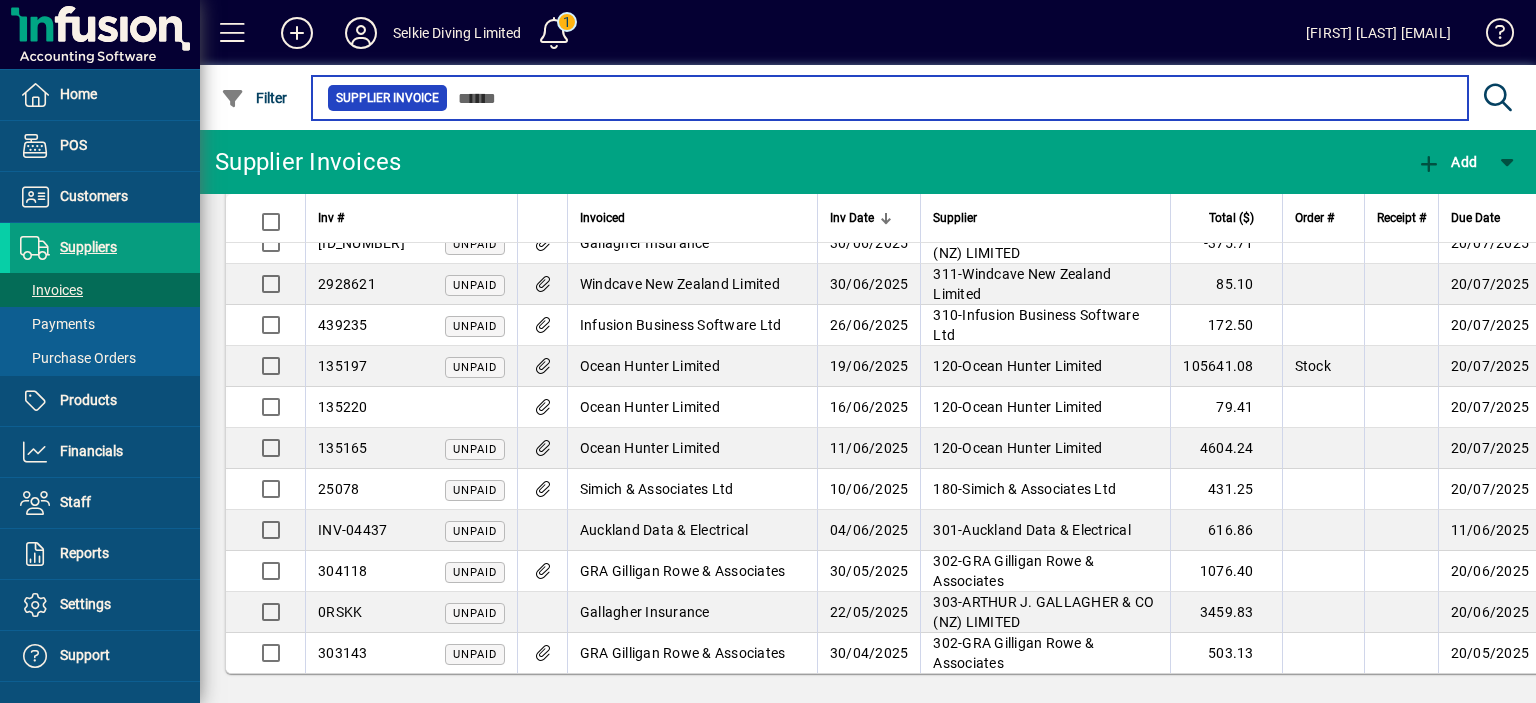scroll, scrollTop: 375, scrollLeft: 0, axis: vertical 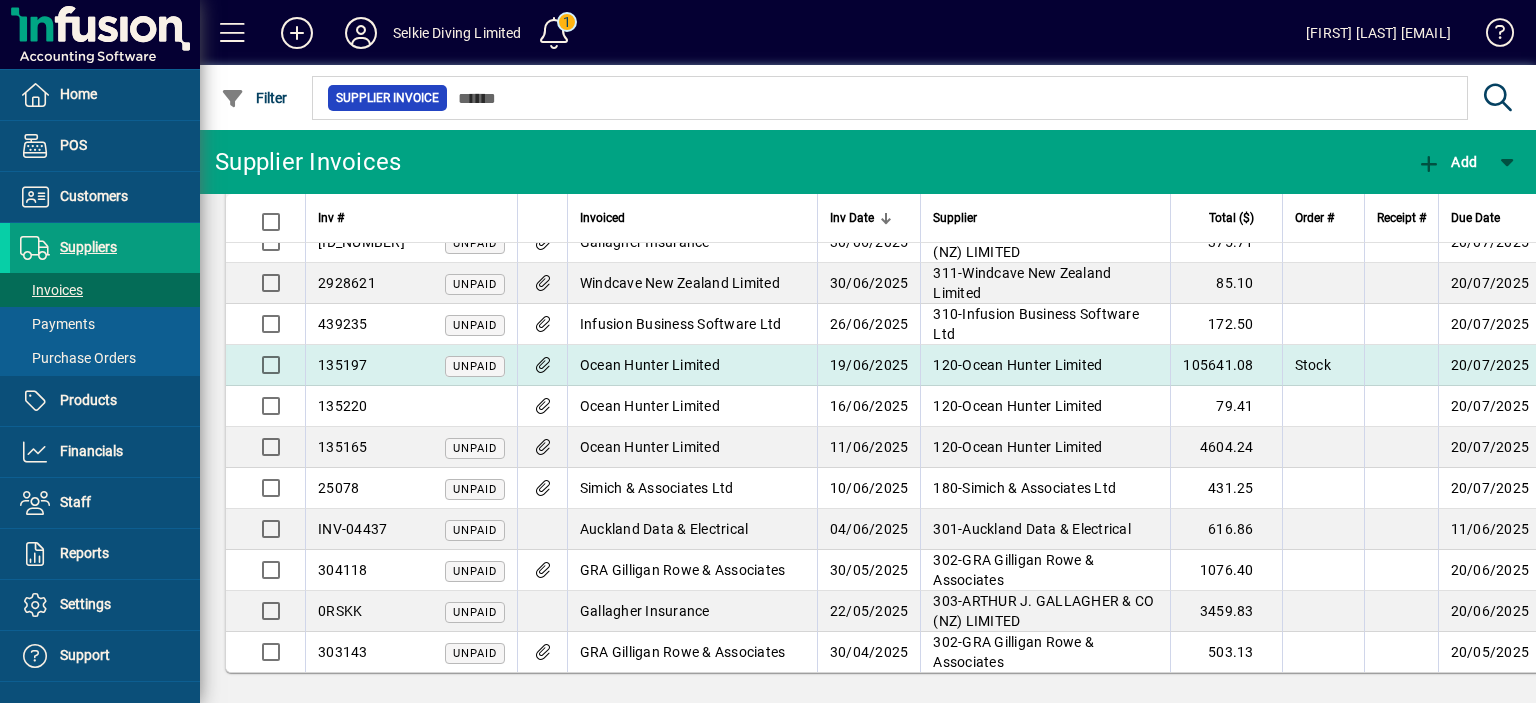 click on "Ocean Hunter Limited" at bounding box center (1032, 365) 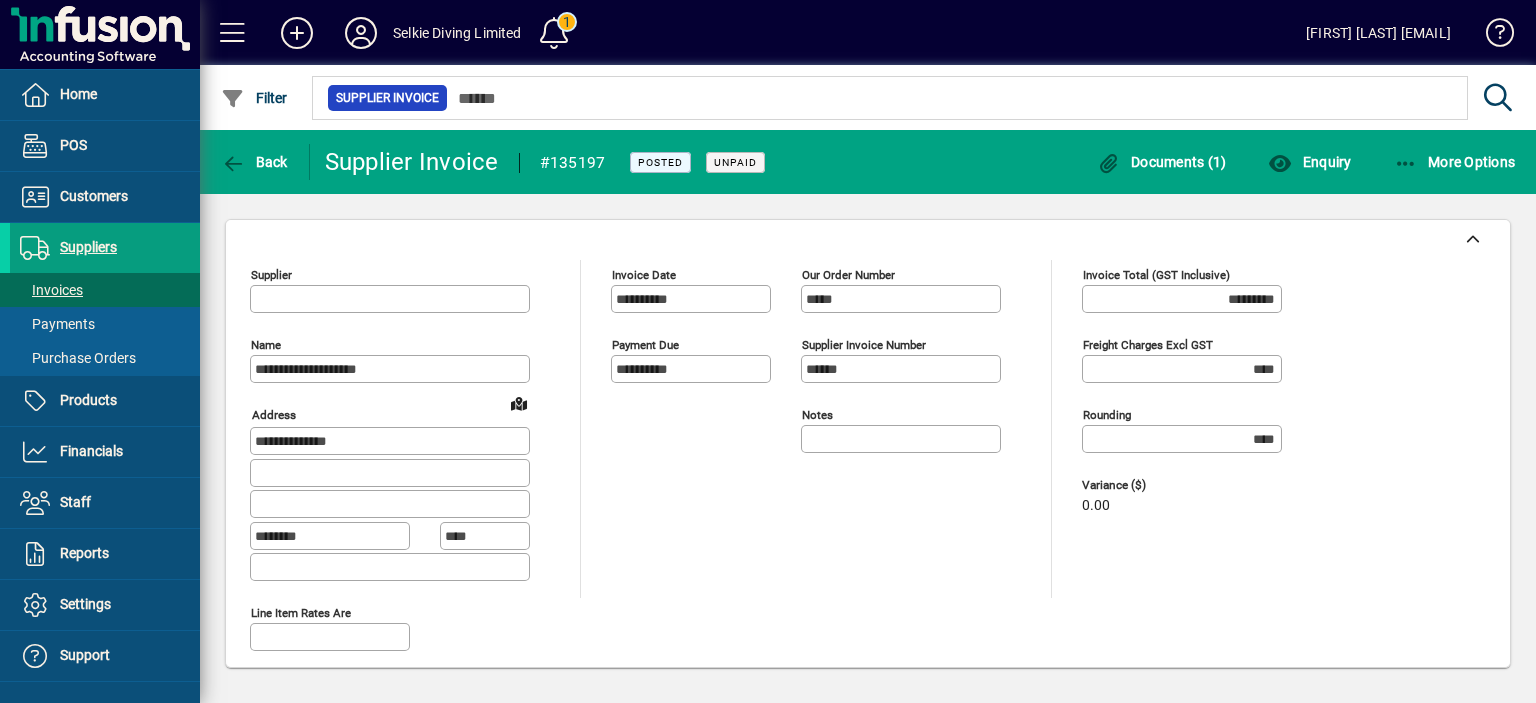 type on "**********" 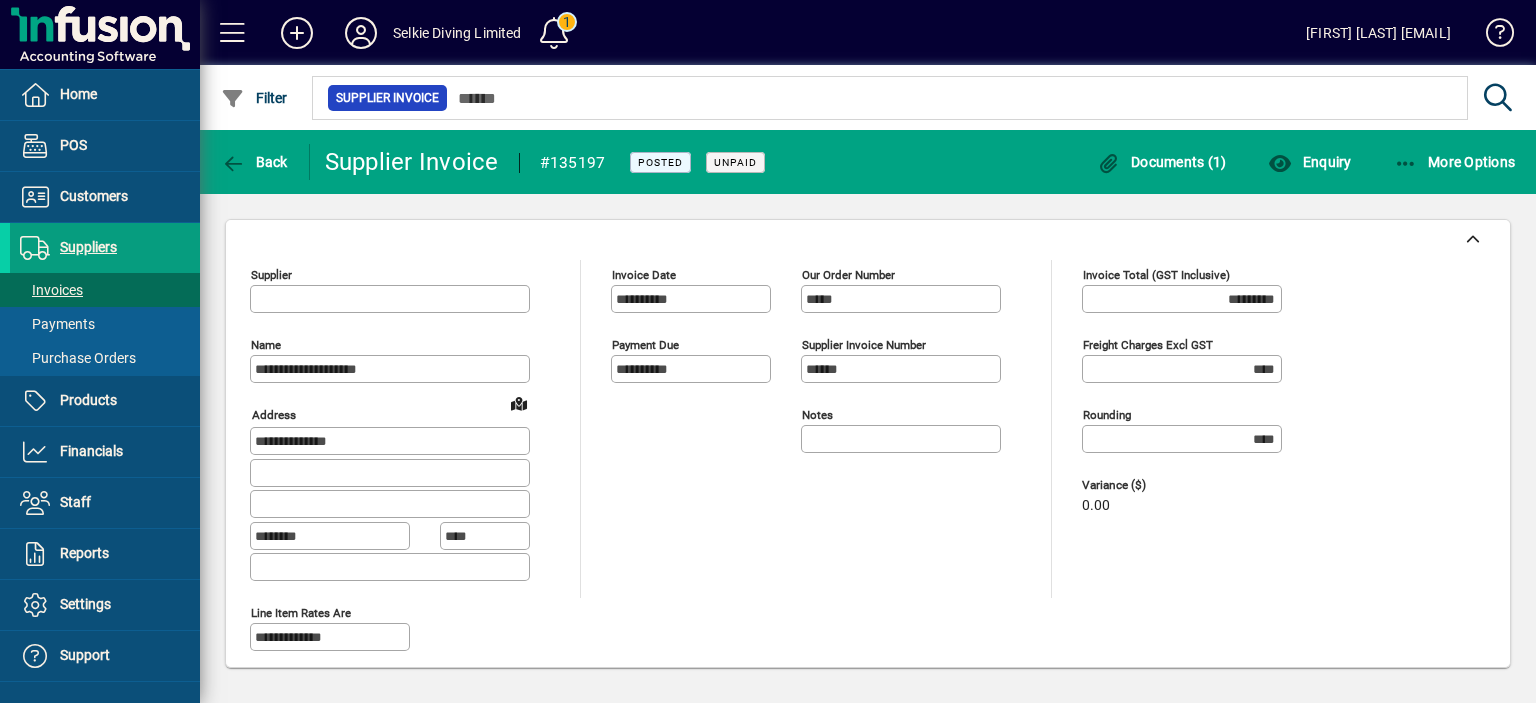 type on "**********" 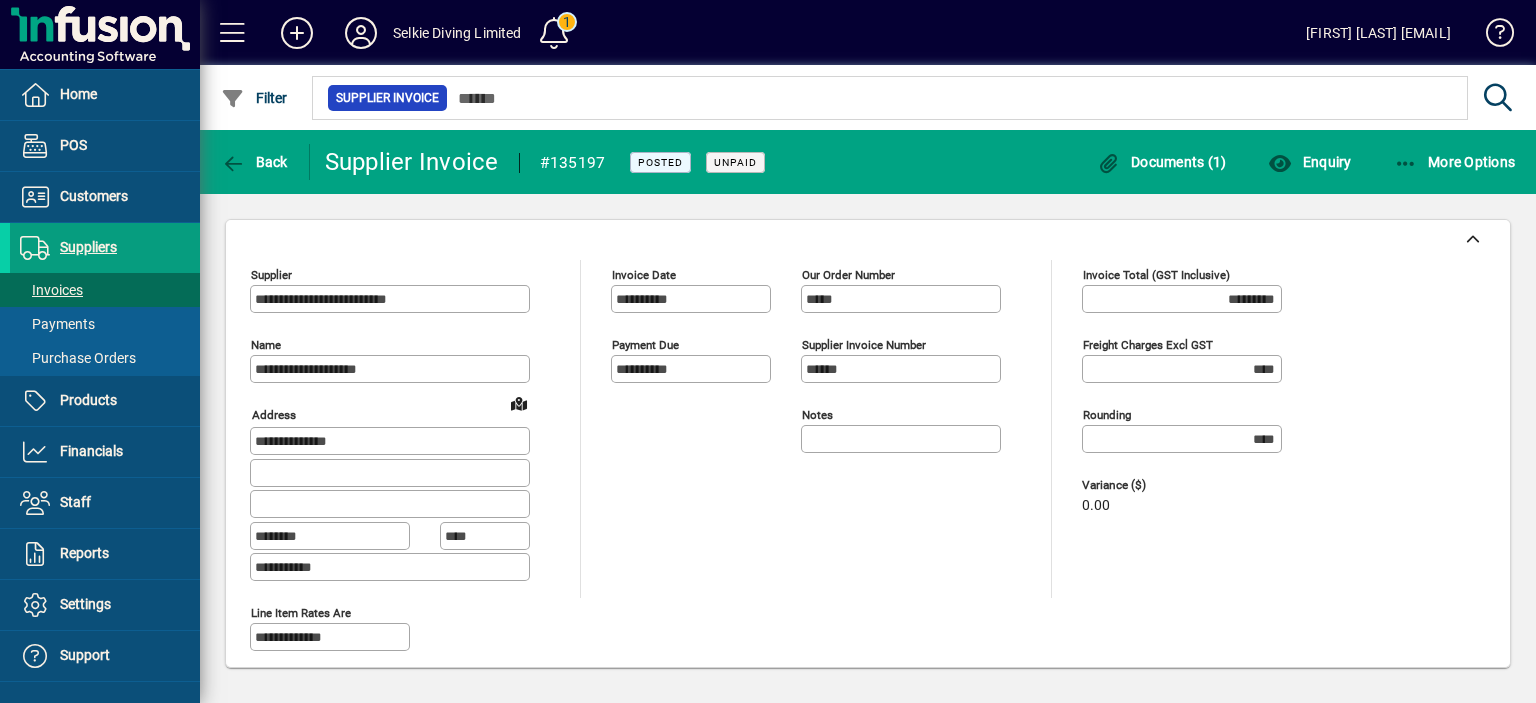 scroll, scrollTop: 260, scrollLeft: 0, axis: vertical 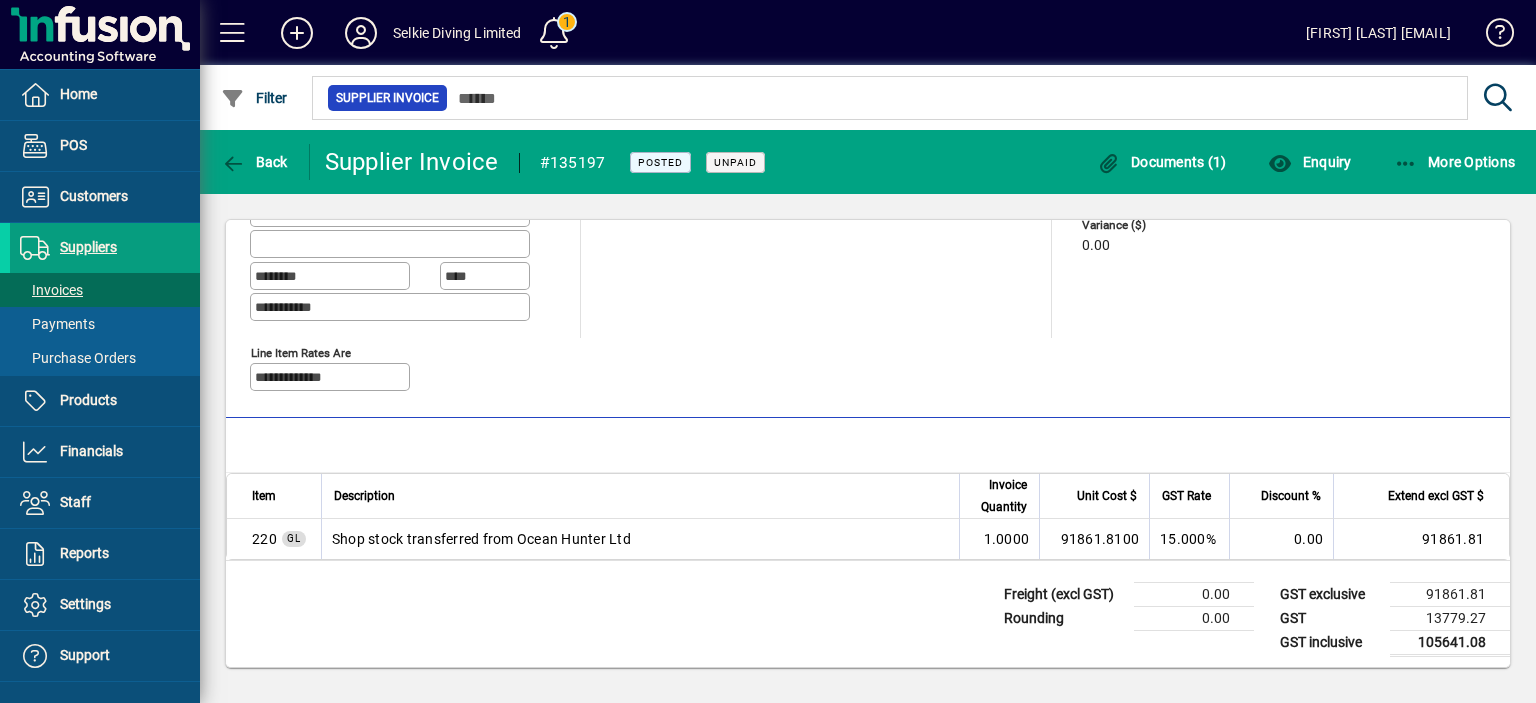 click on "91861.8100" at bounding box center [1094, 539] 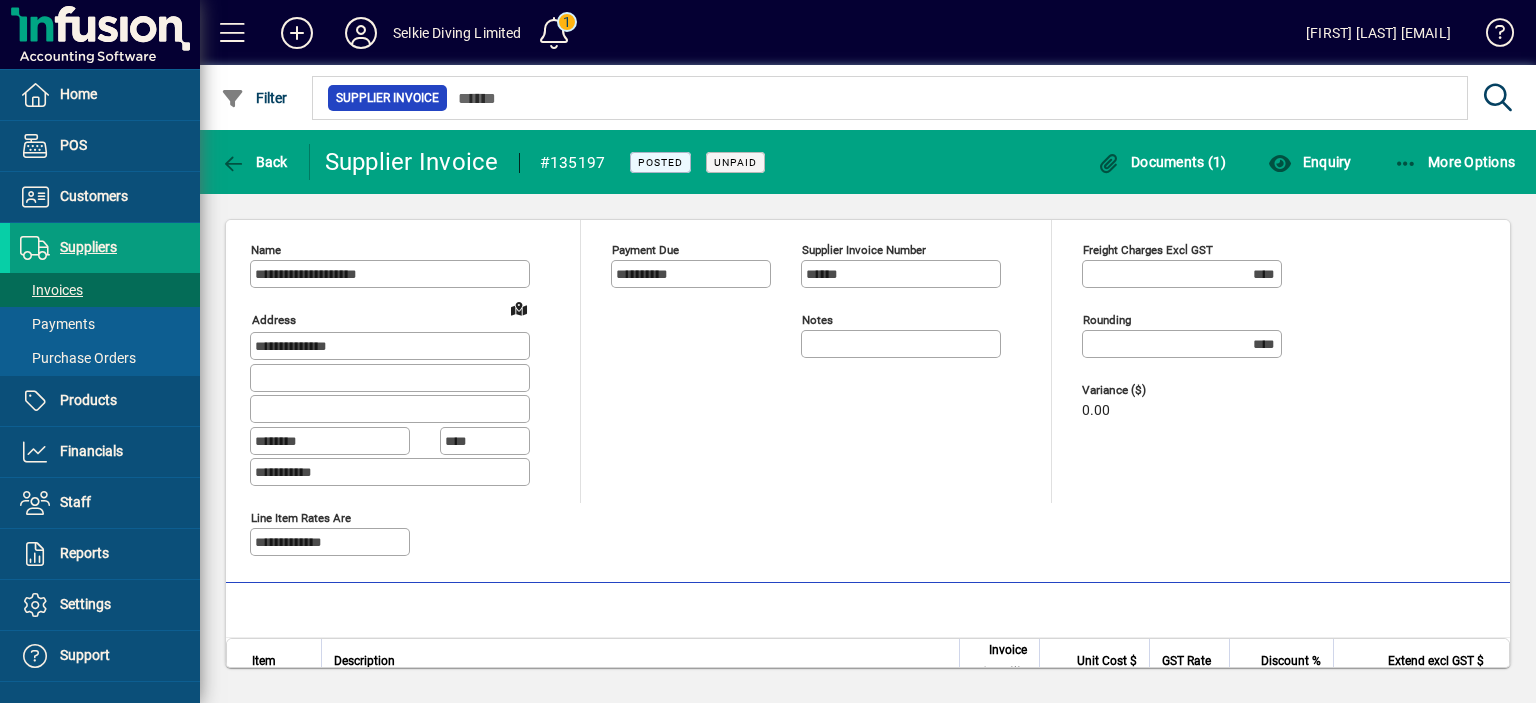 scroll, scrollTop: 0, scrollLeft: 0, axis: both 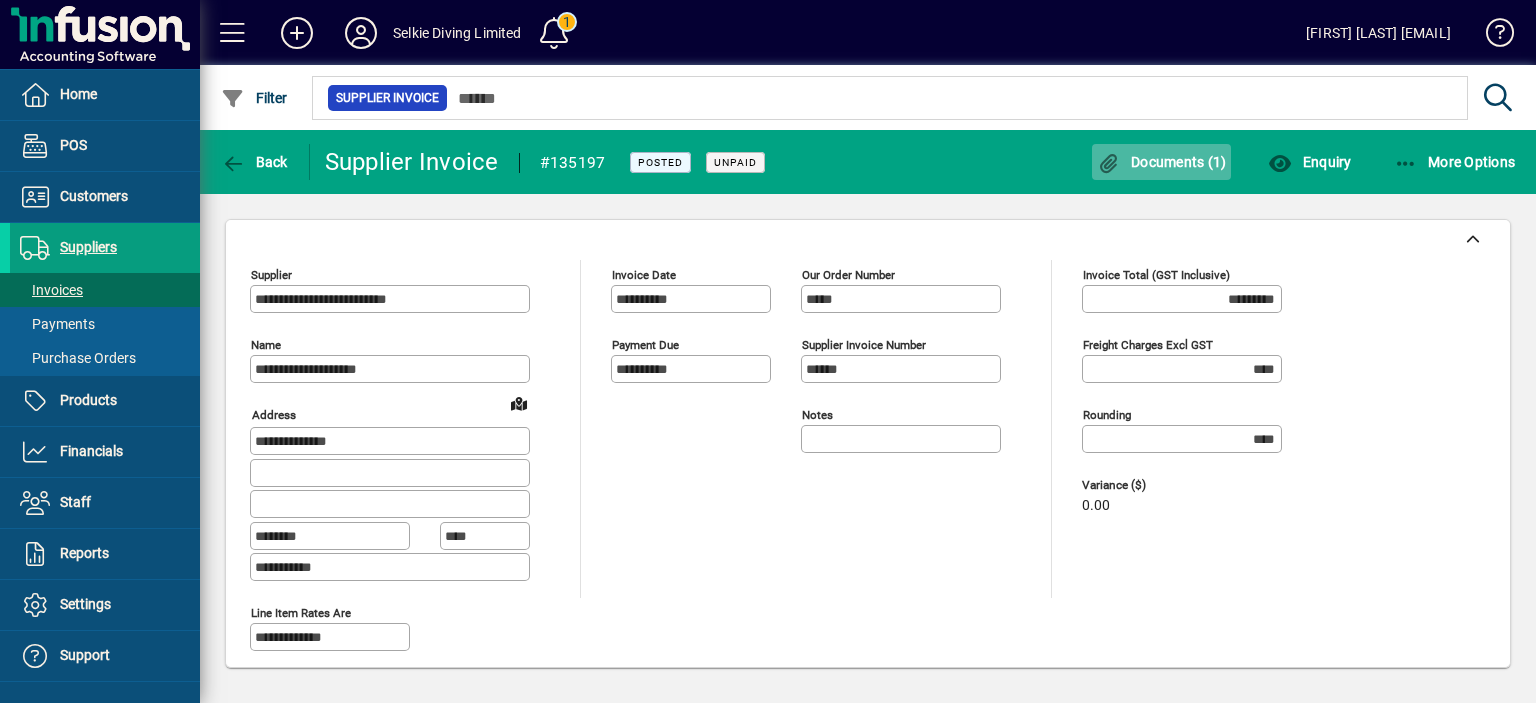 click 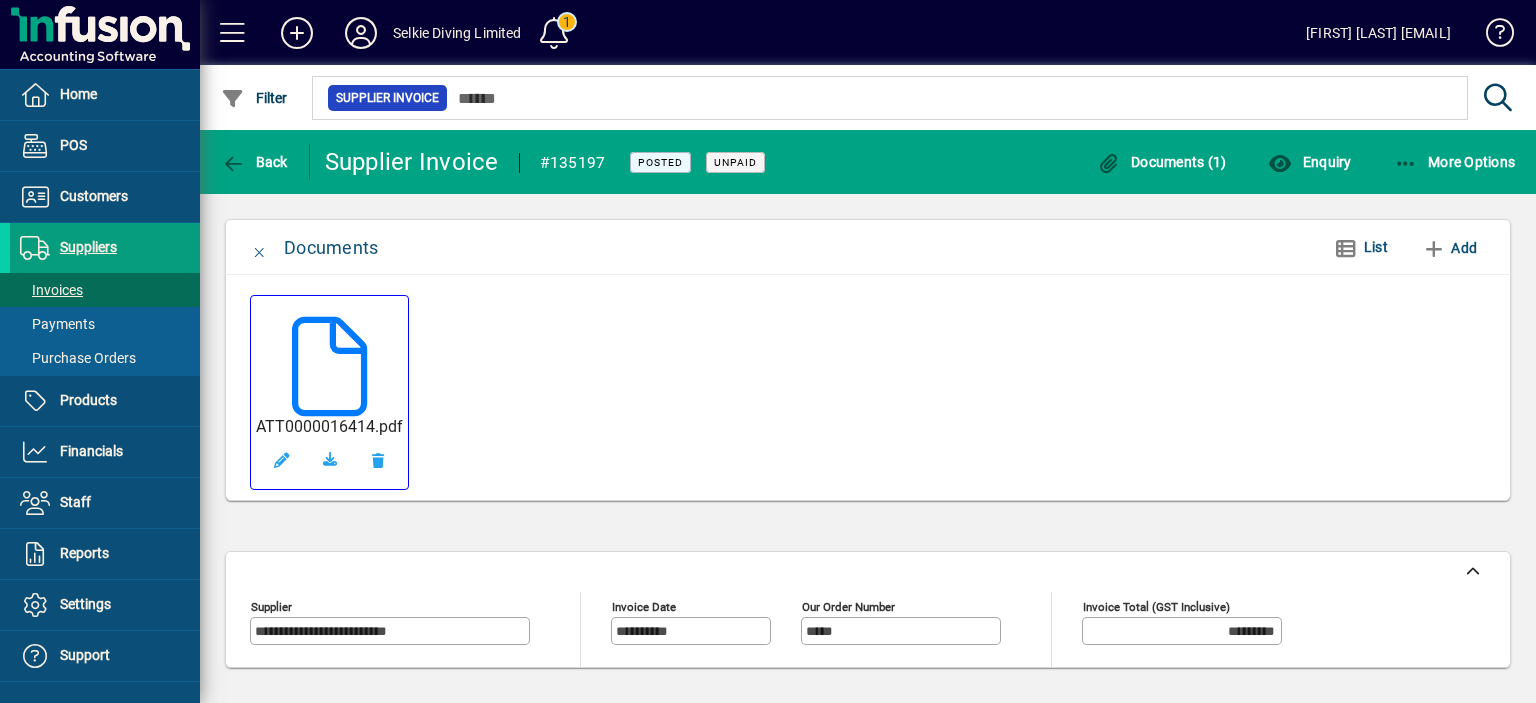 click on "ATT0000016414.pdf" 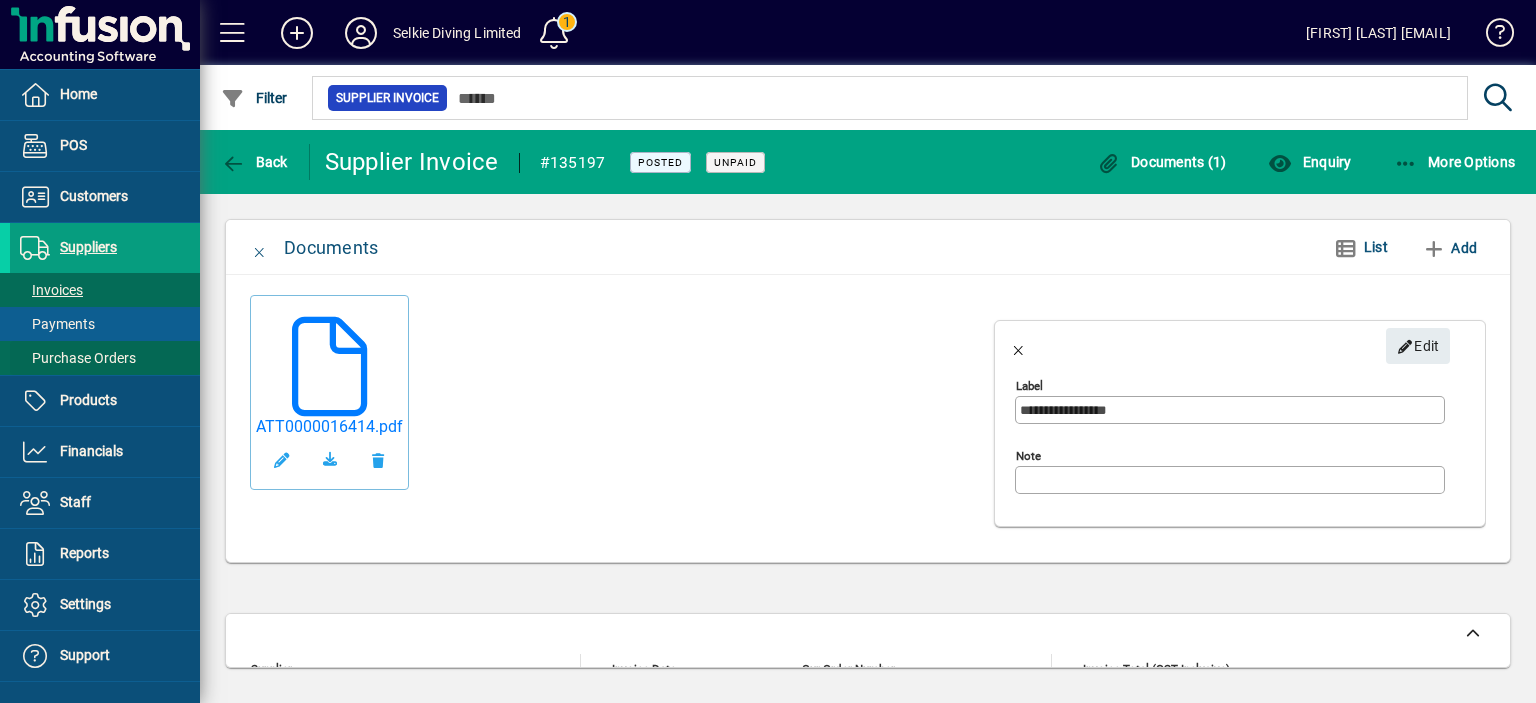 drag, startPoint x: 79, startPoint y: 400, endPoint x: 176, endPoint y: 354, distance: 107.35455 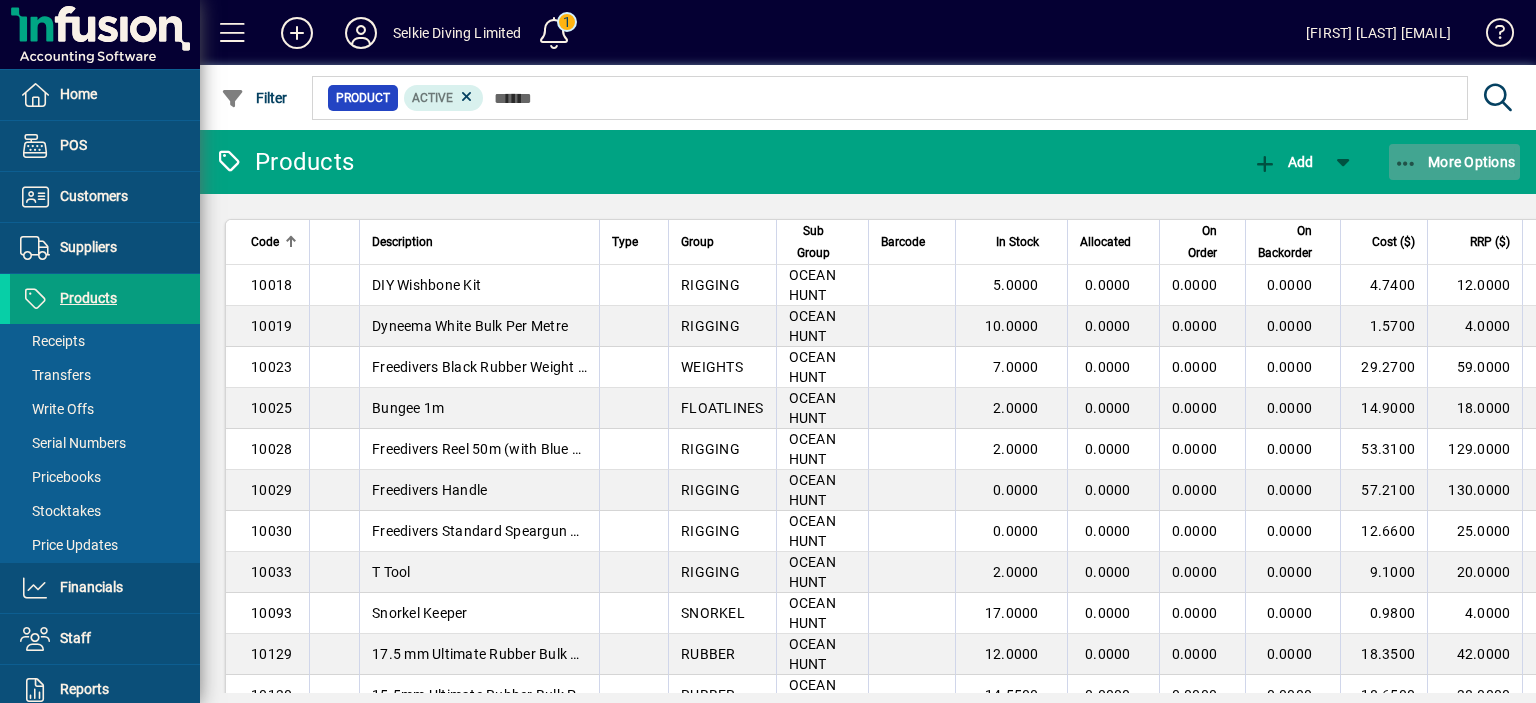 click on "More Options" 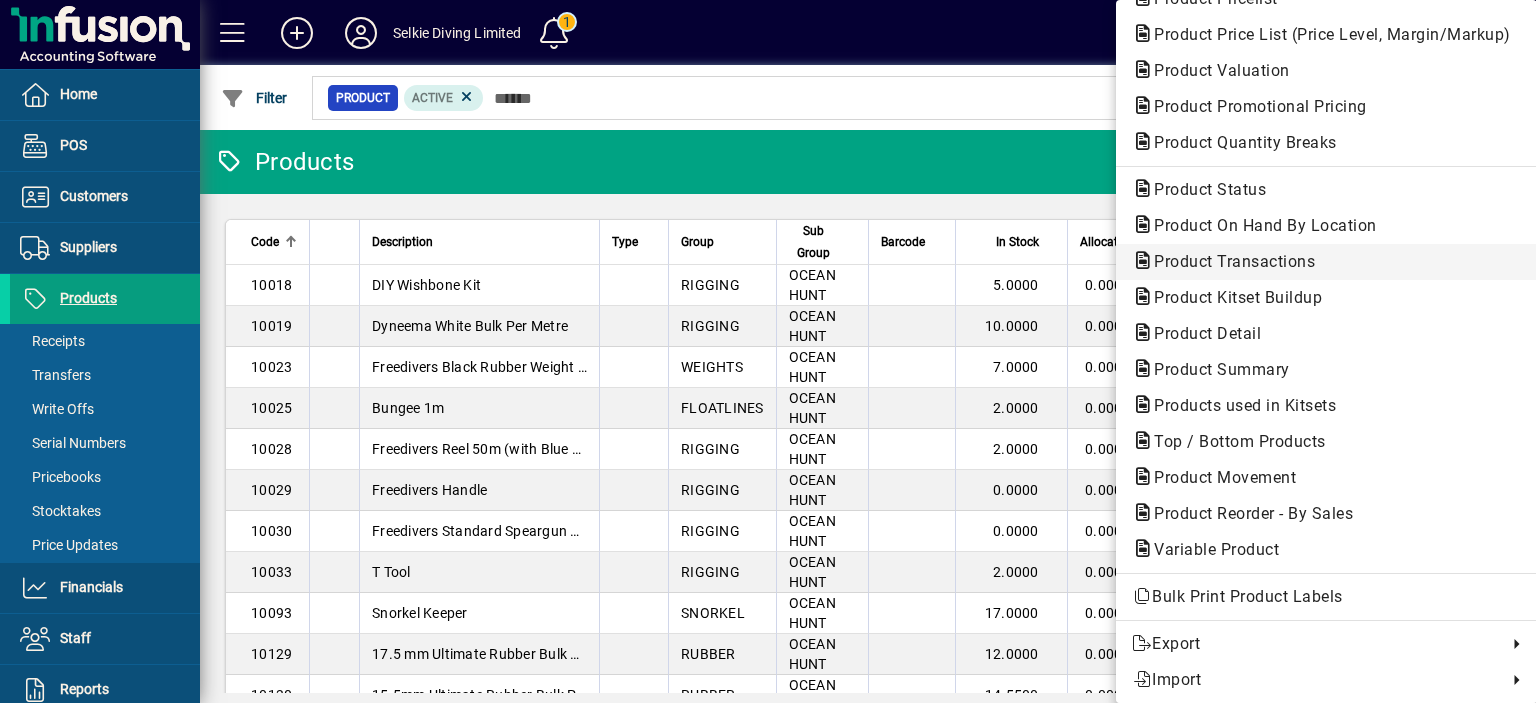 scroll, scrollTop: 148, scrollLeft: 0, axis: vertical 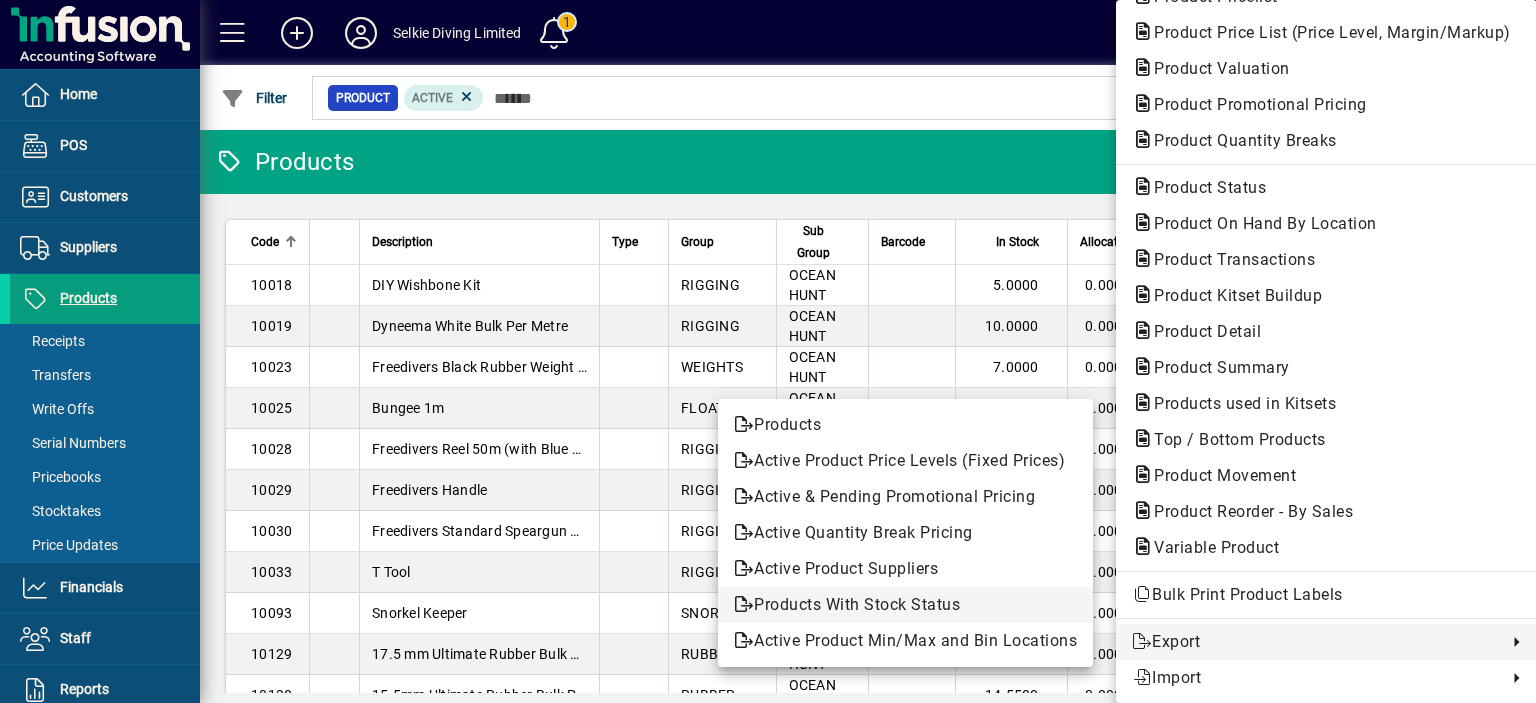 click on "Products With Stock Status" at bounding box center [905, 605] 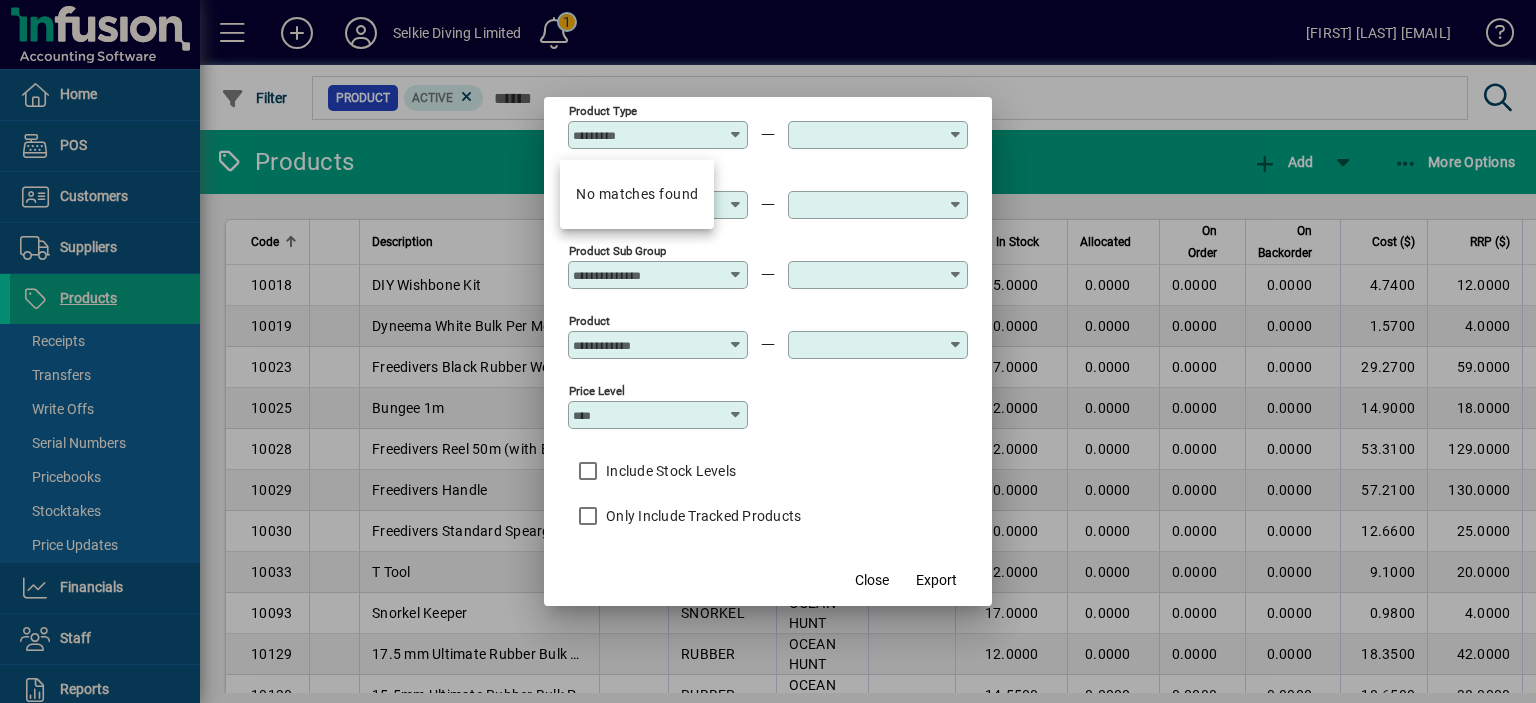 scroll, scrollTop: 81, scrollLeft: 0, axis: vertical 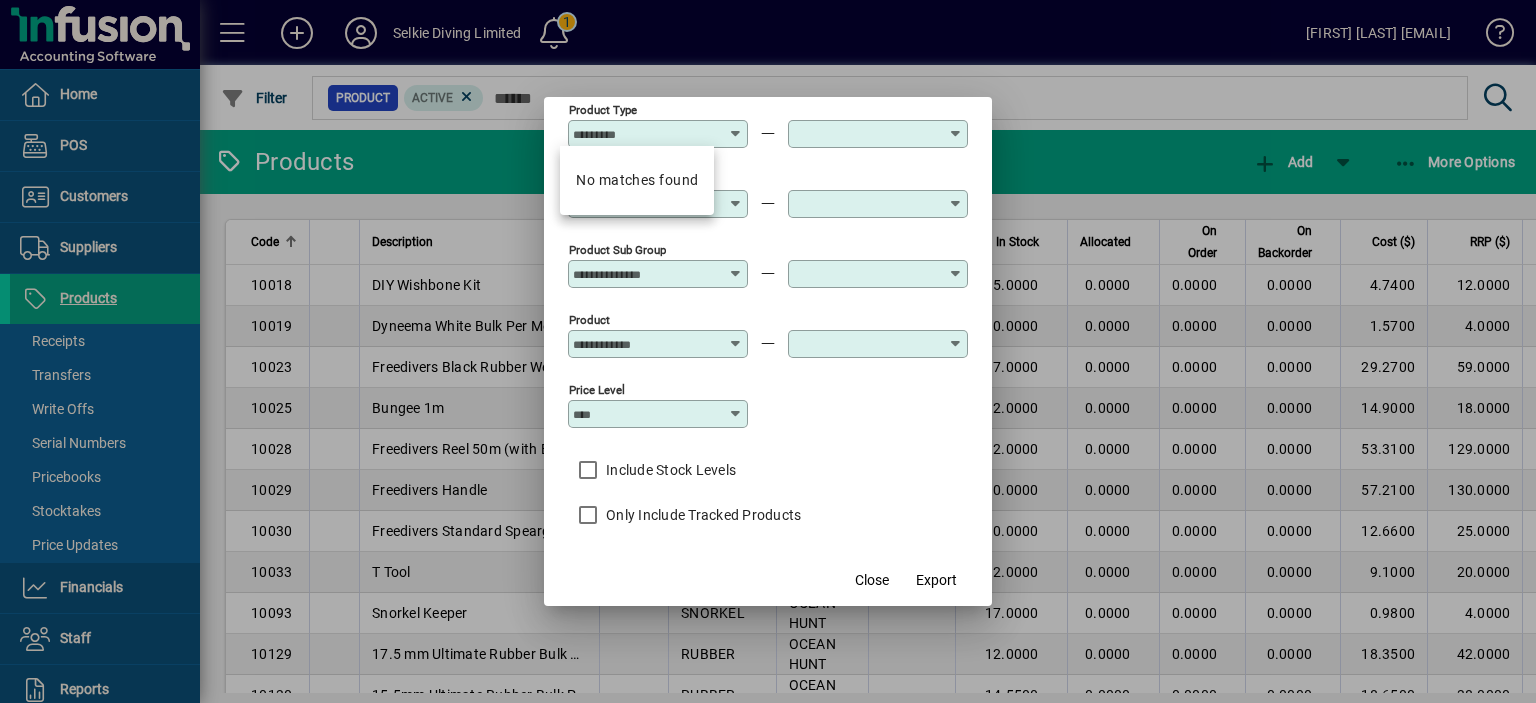 click on "Include Stock Levels" at bounding box center (669, 470) 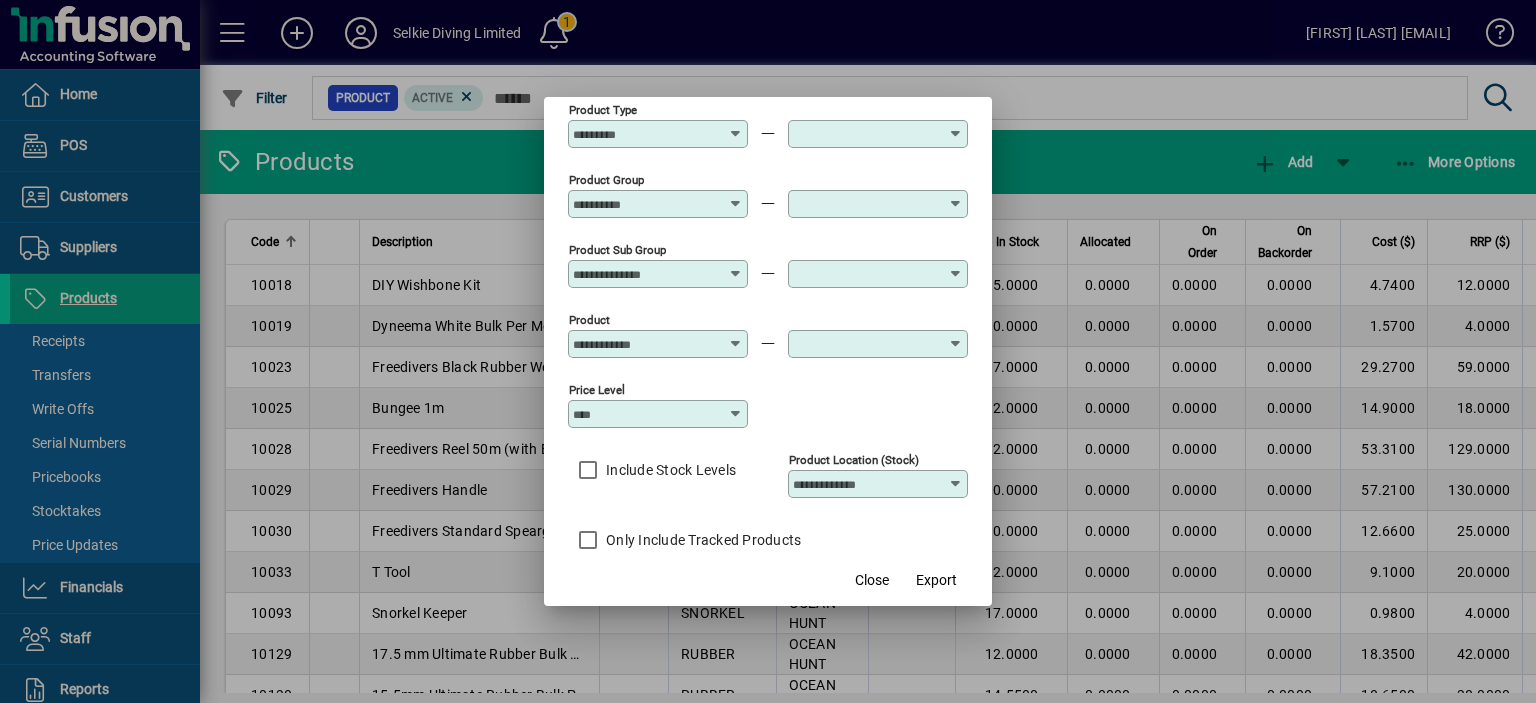 click on "Product Location (Stock)" at bounding box center (870, 484) 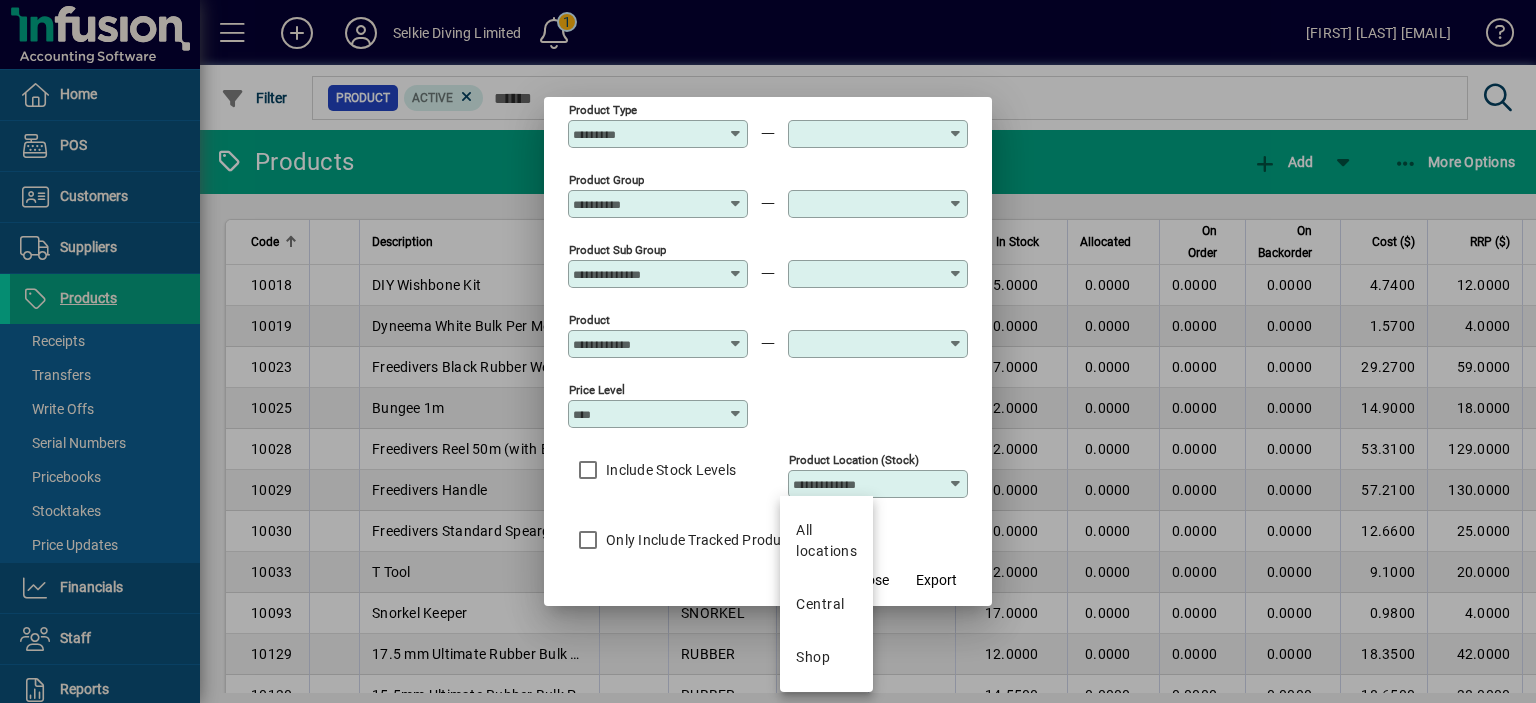 click at bounding box center [956, 484] 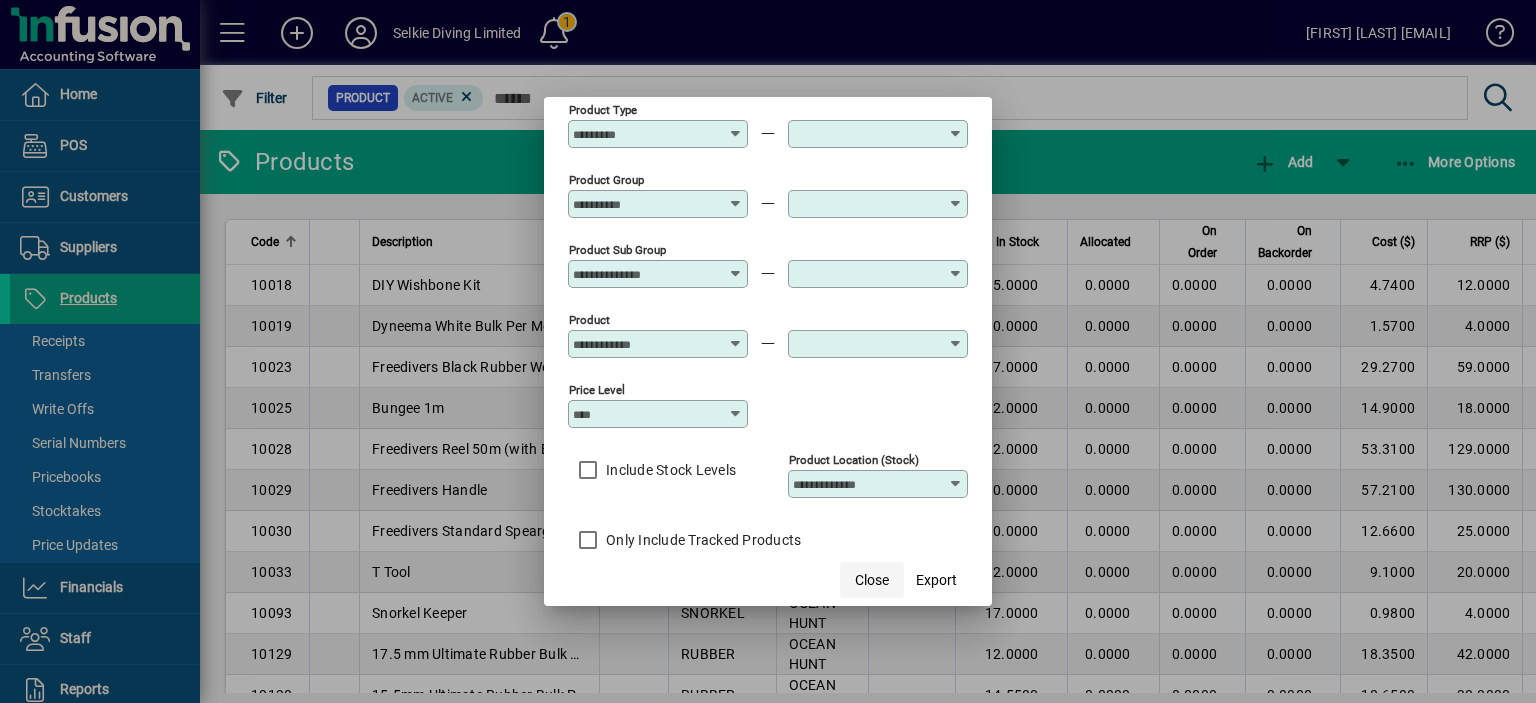 click on "Close" 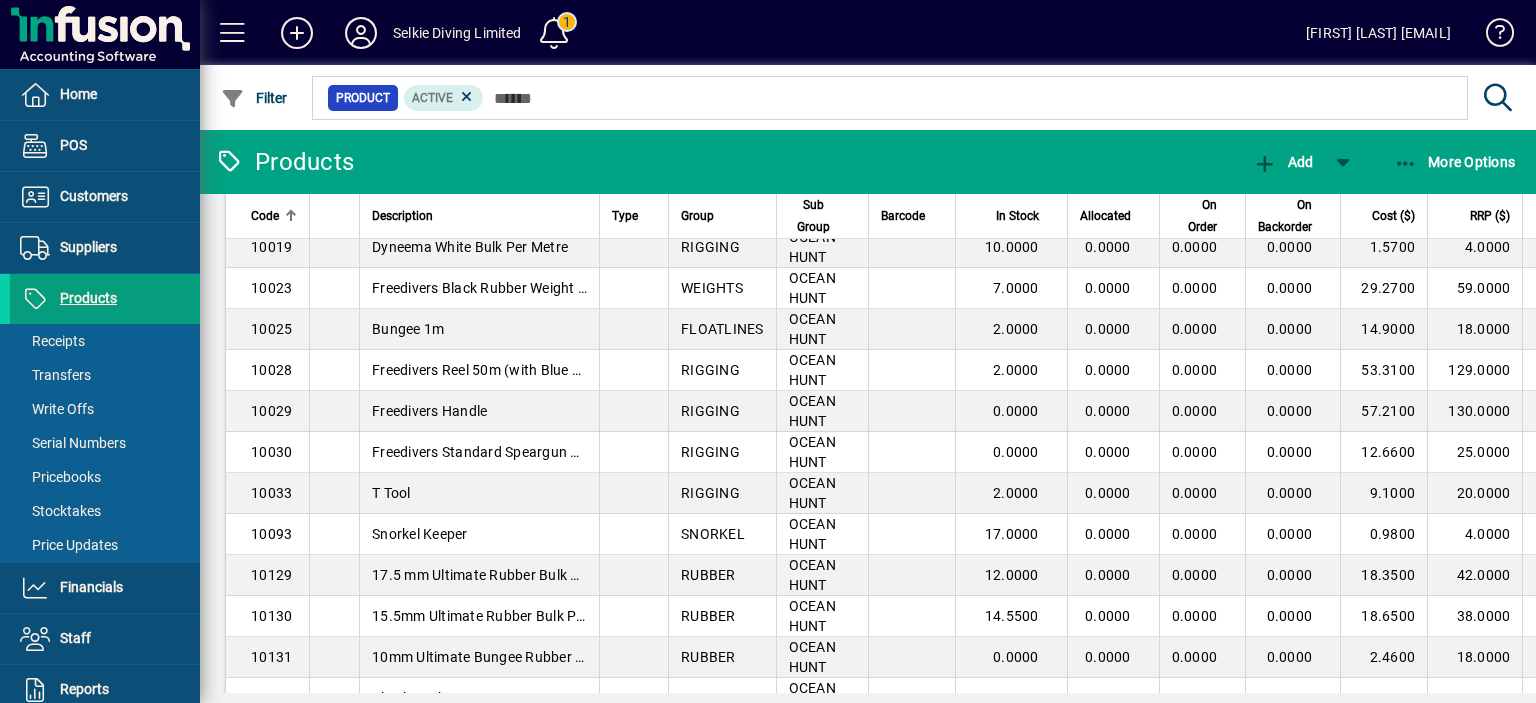 scroll, scrollTop: 0, scrollLeft: 0, axis: both 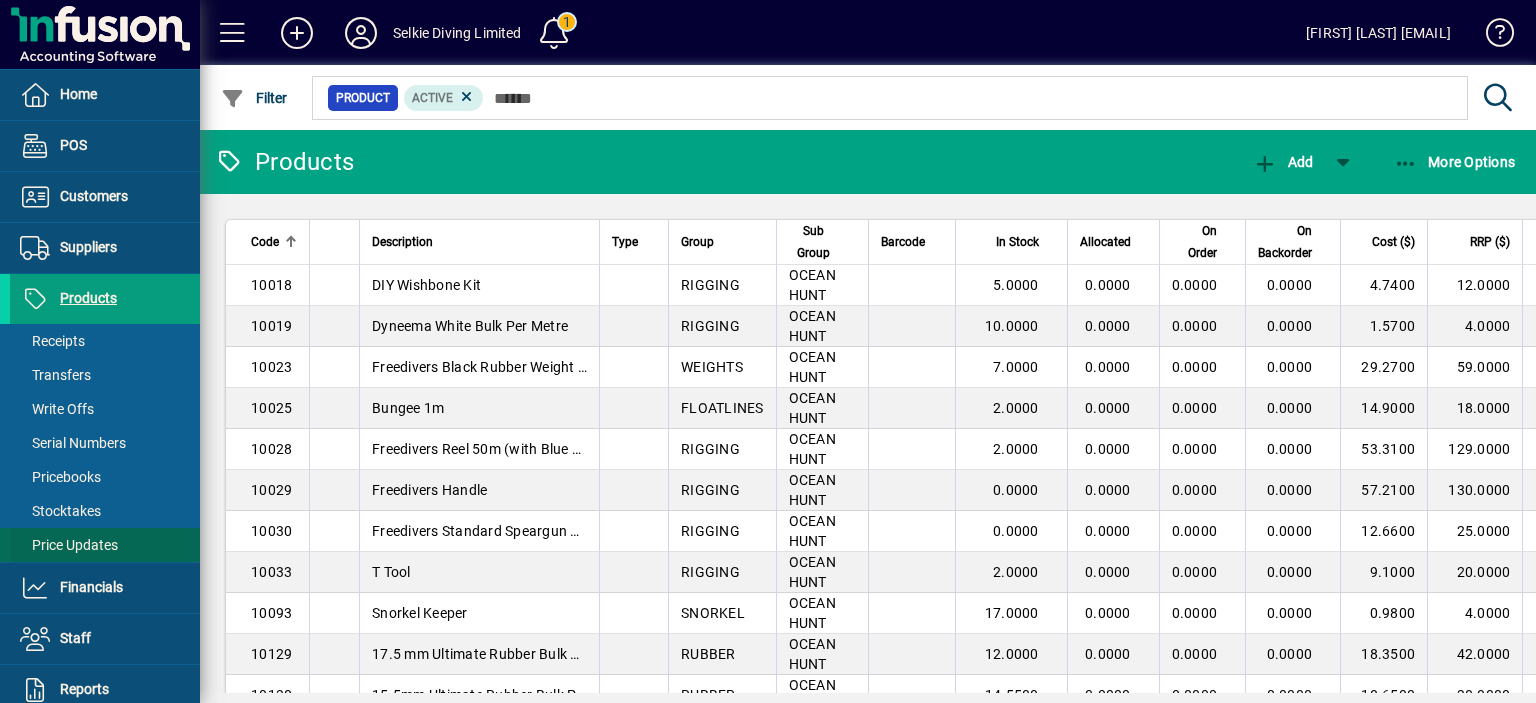 click on "Price Updates" at bounding box center (69, 545) 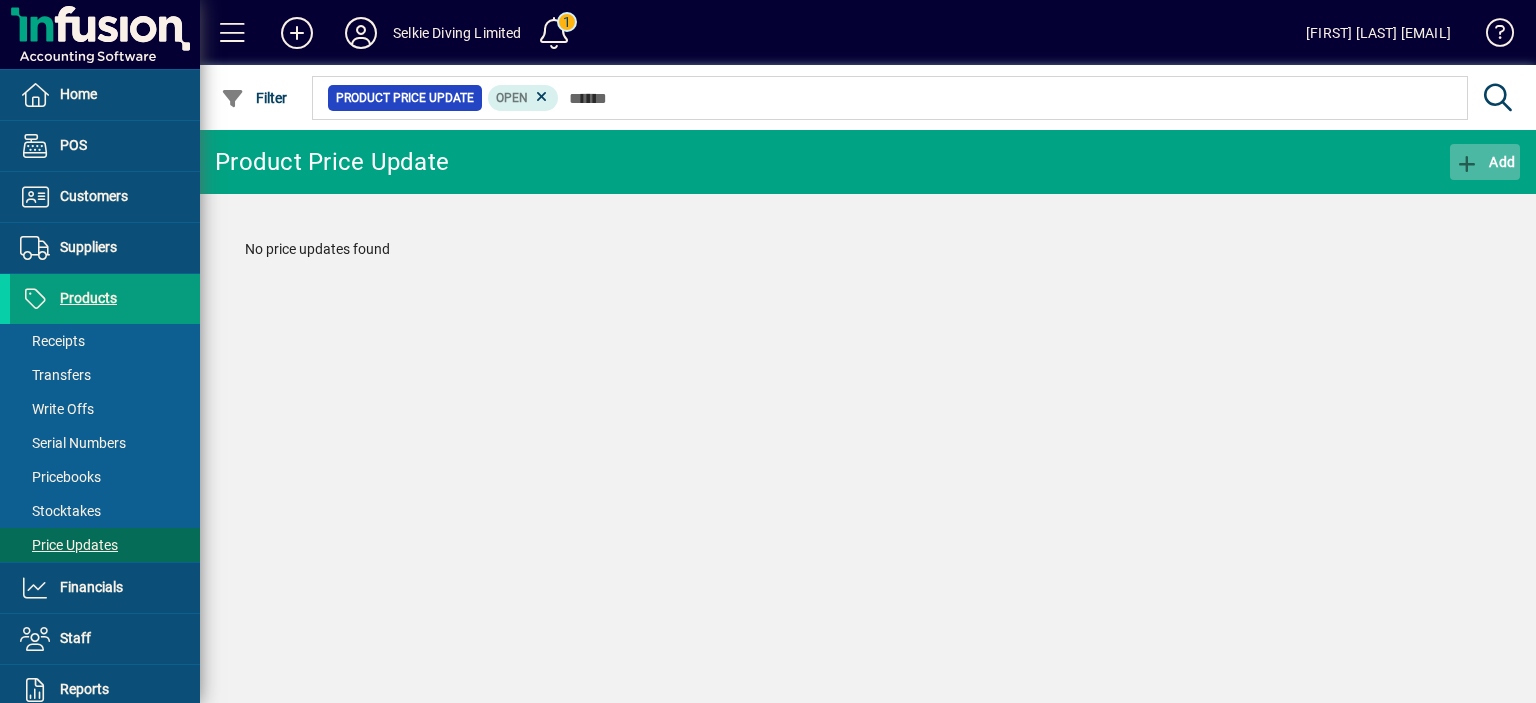 click 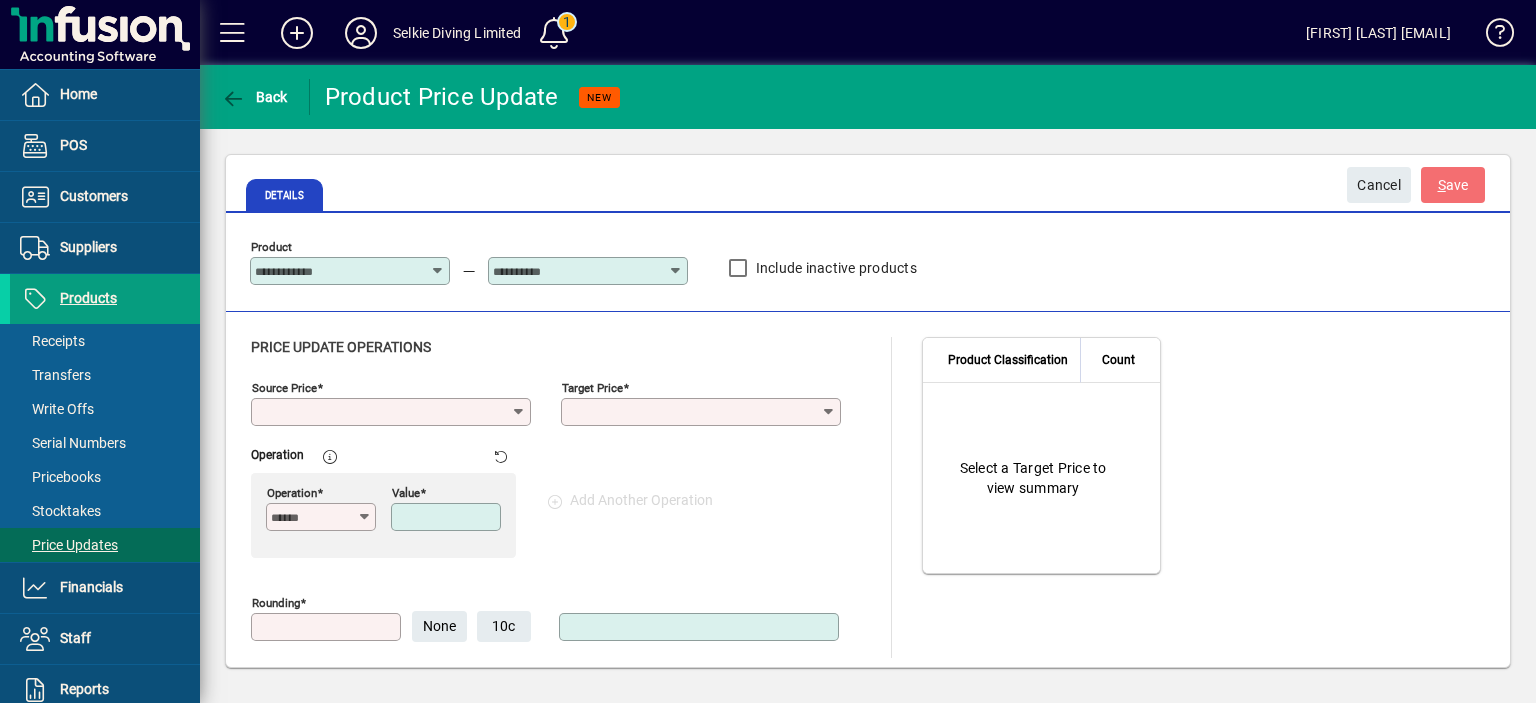 scroll, scrollTop: 309, scrollLeft: 0, axis: vertical 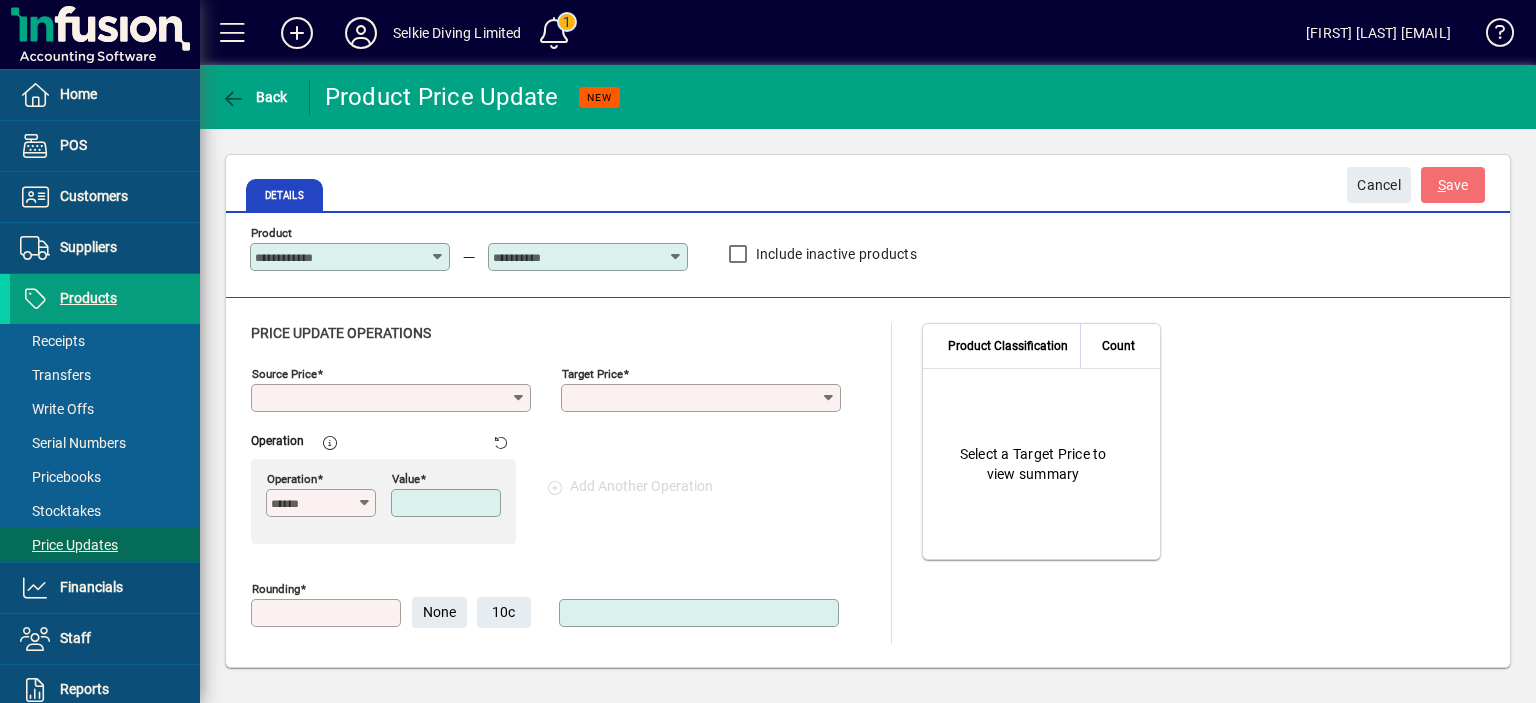 click 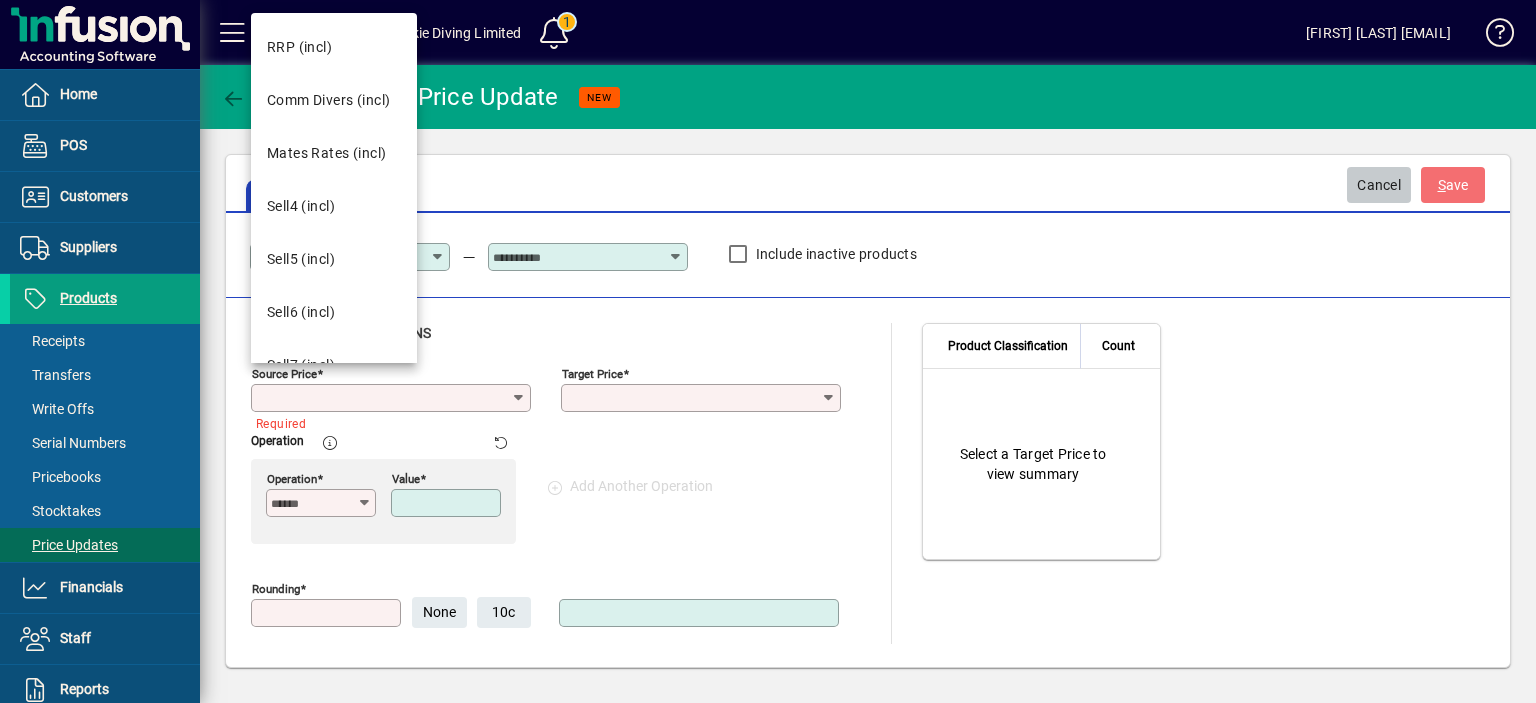 click on "Cancel" 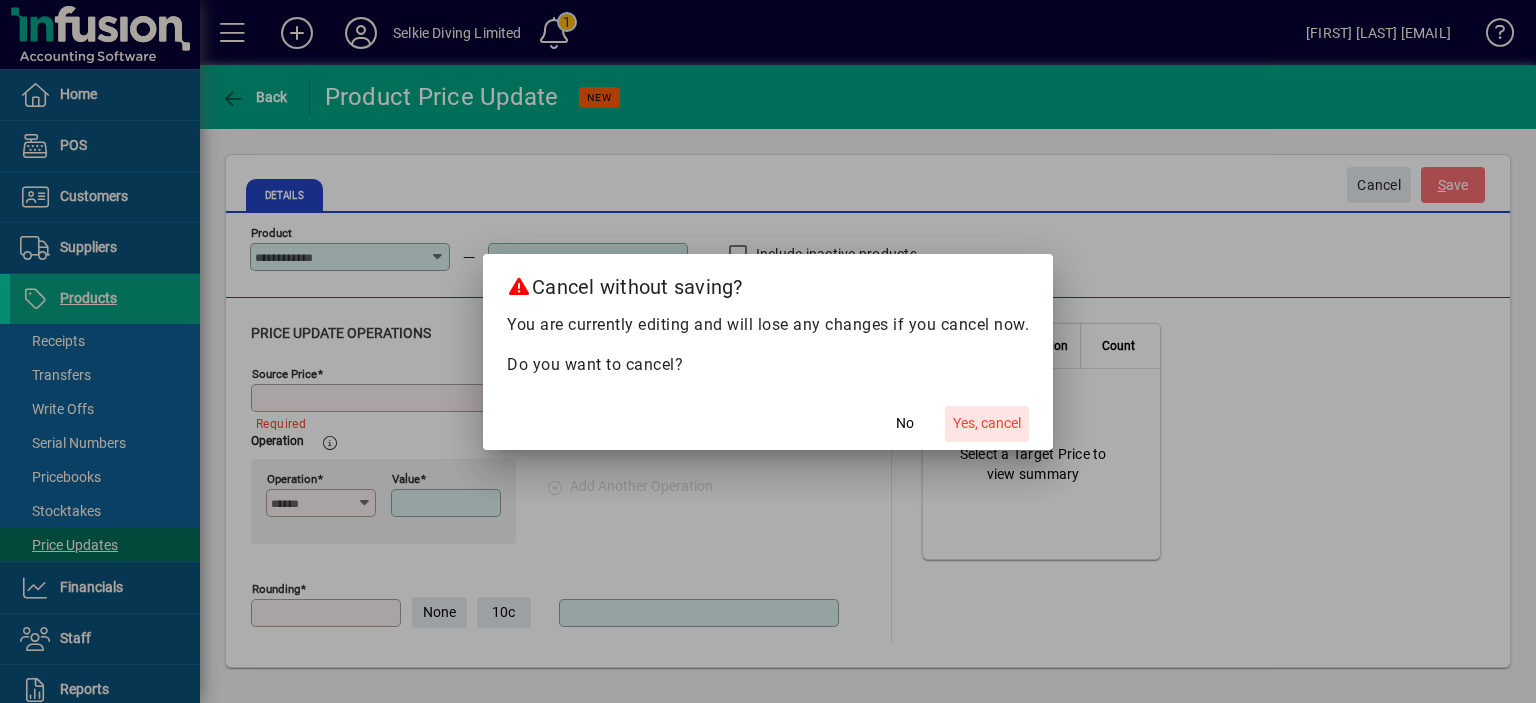 click on "Yes, cancel" 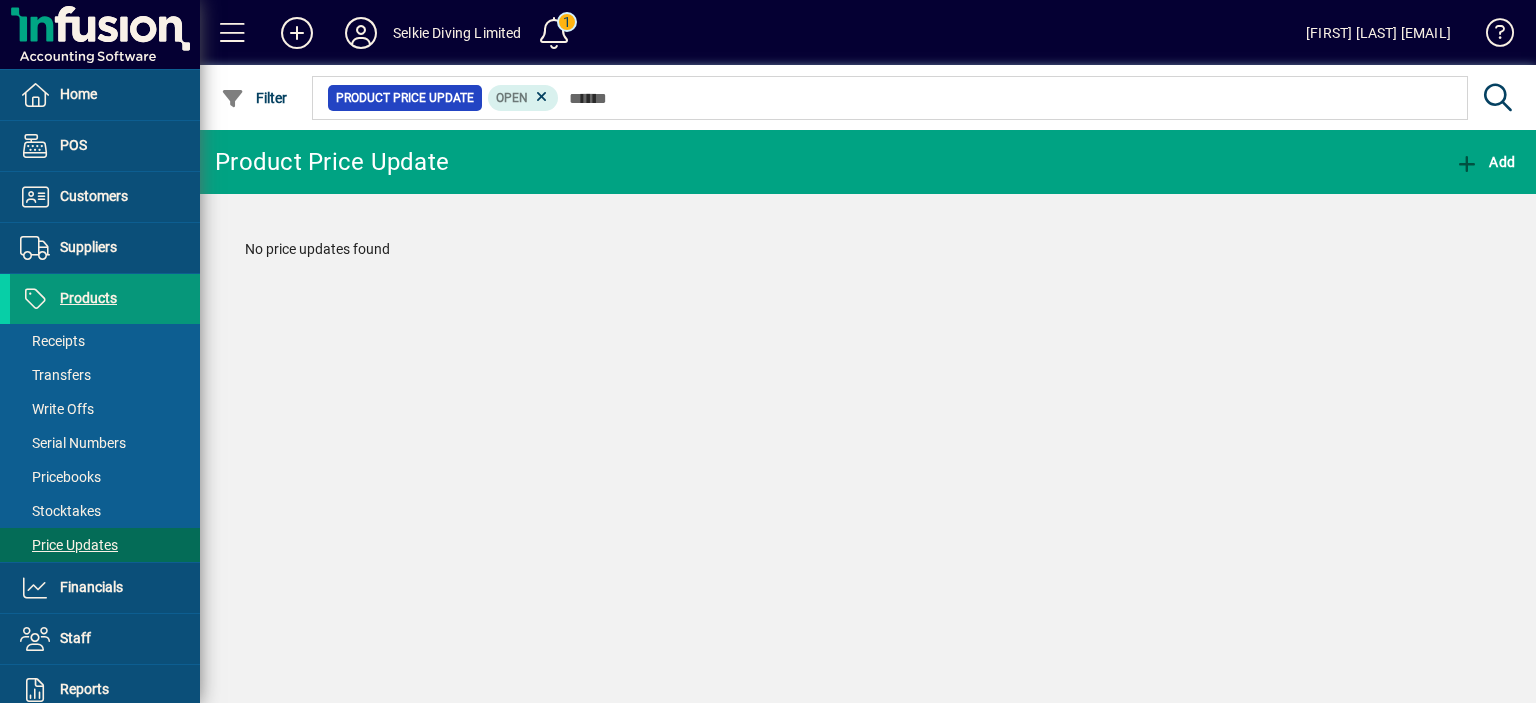 click on "Products" at bounding box center (88, 298) 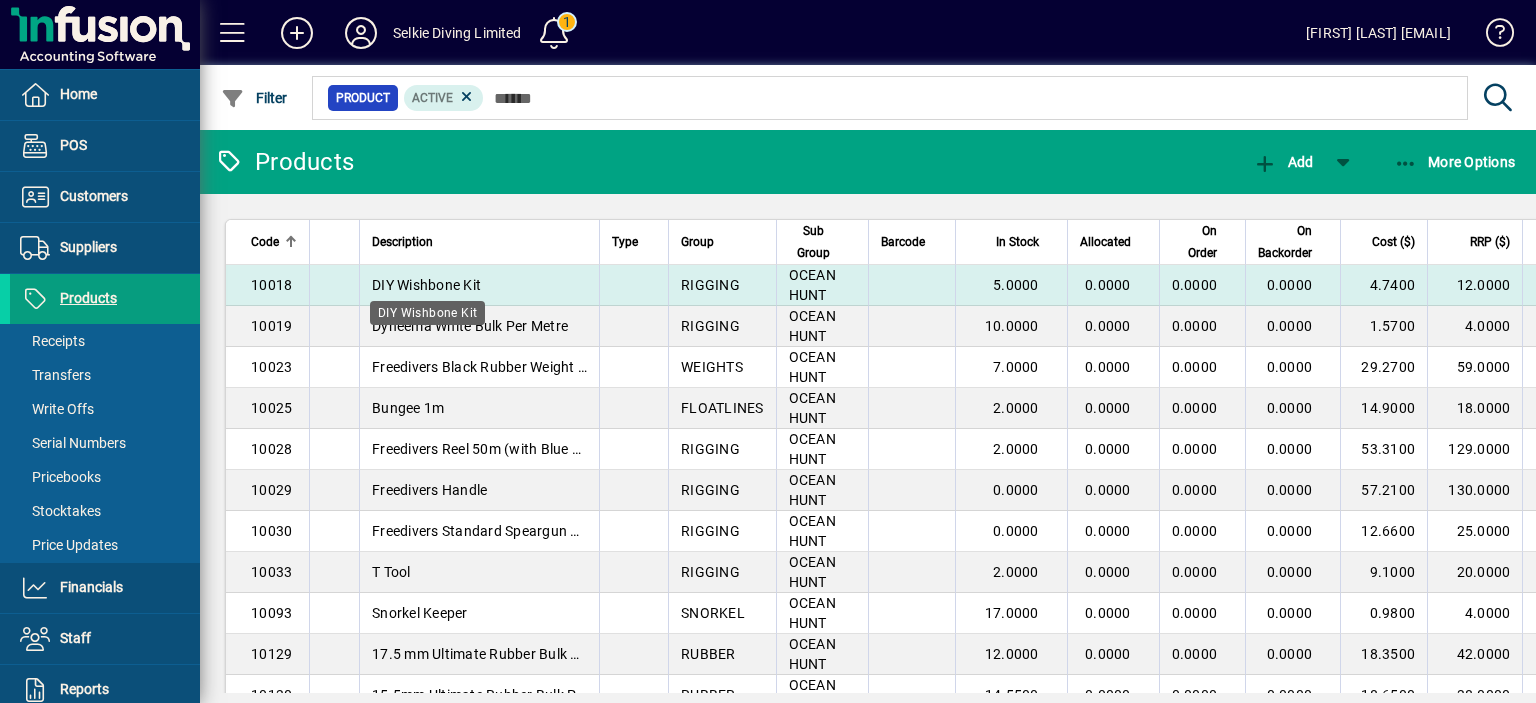 click on "DIY Wishbone Kit" at bounding box center [426, 285] 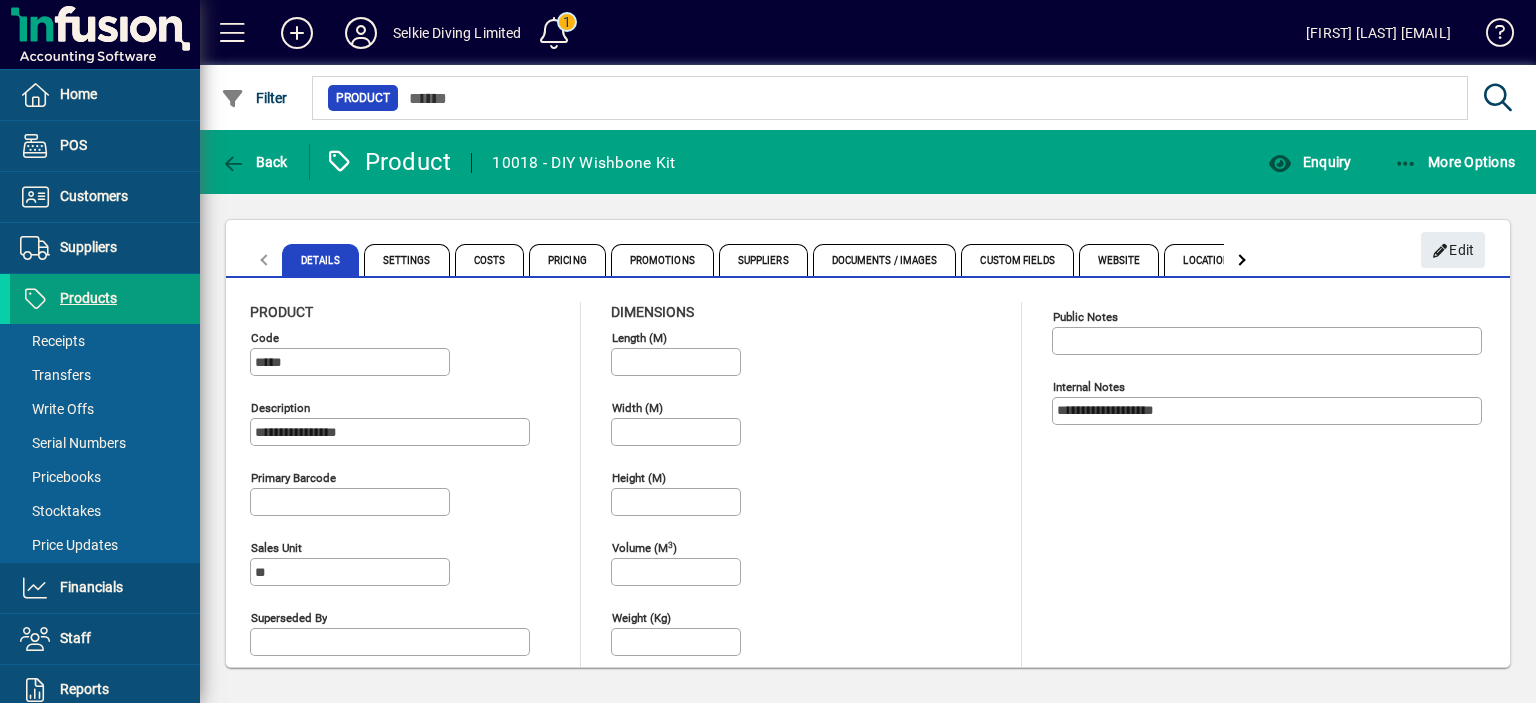 type on "**********" 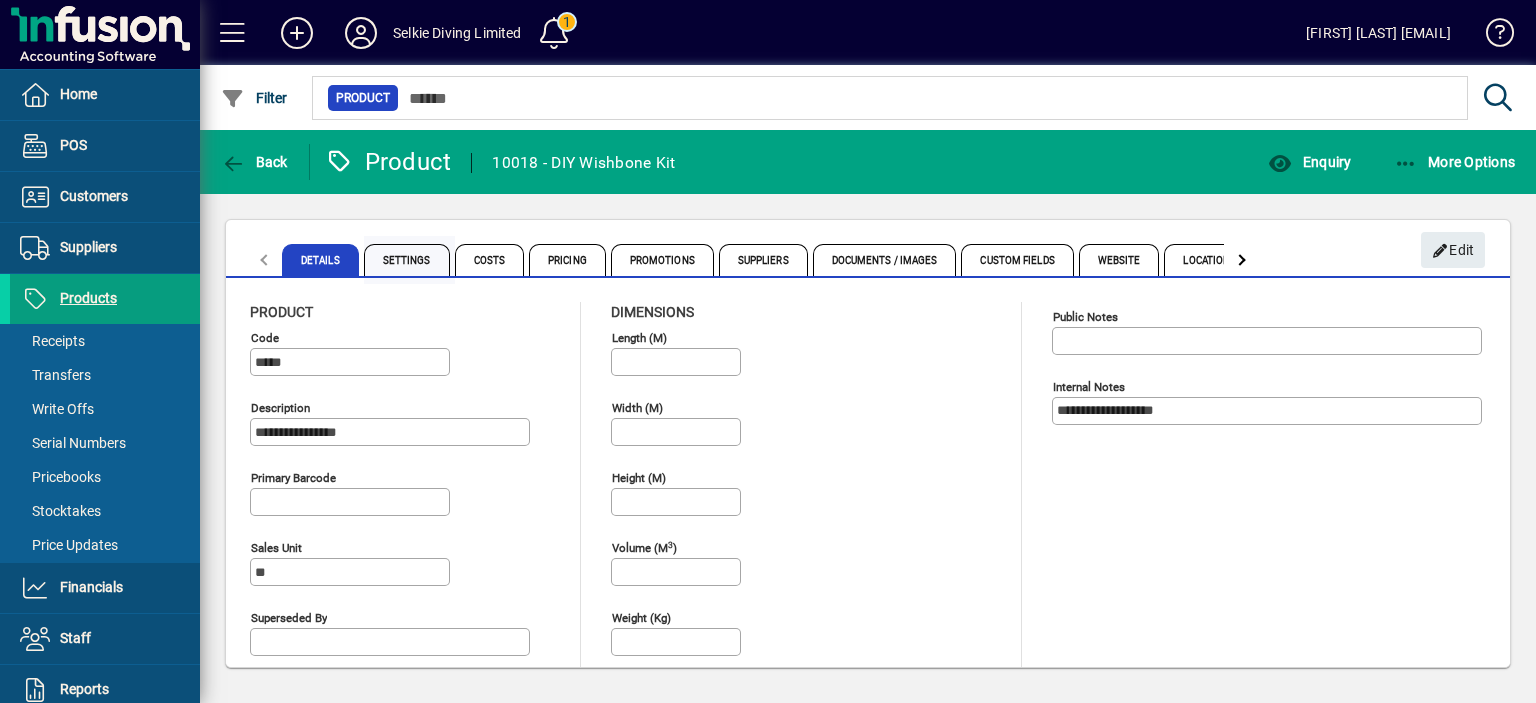 click on "Settings" at bounding box center (407, 260) 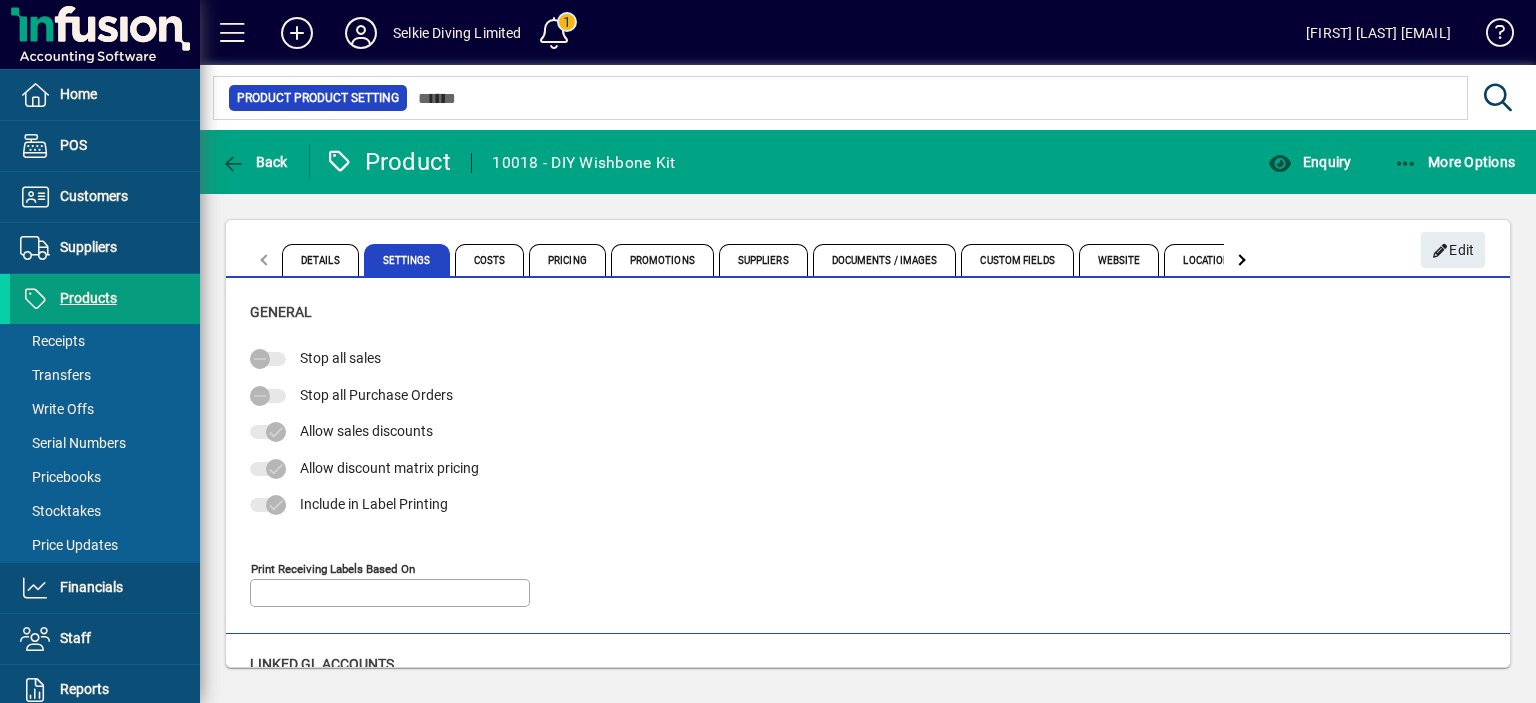 type on "**********" 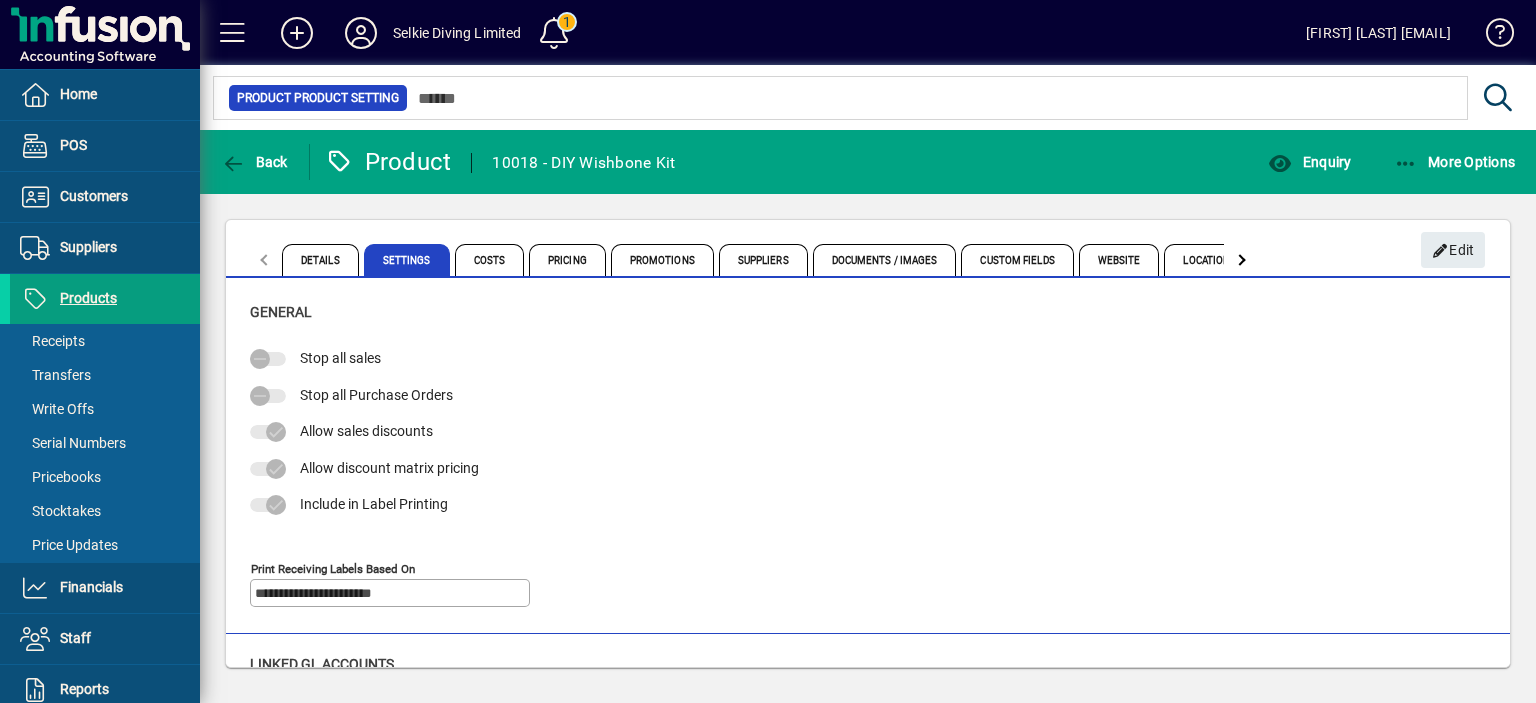 drag, startPoint x: 354, startPoint y: 464, endPoint x: 484, endPoint y: 473, distance: 130.31117 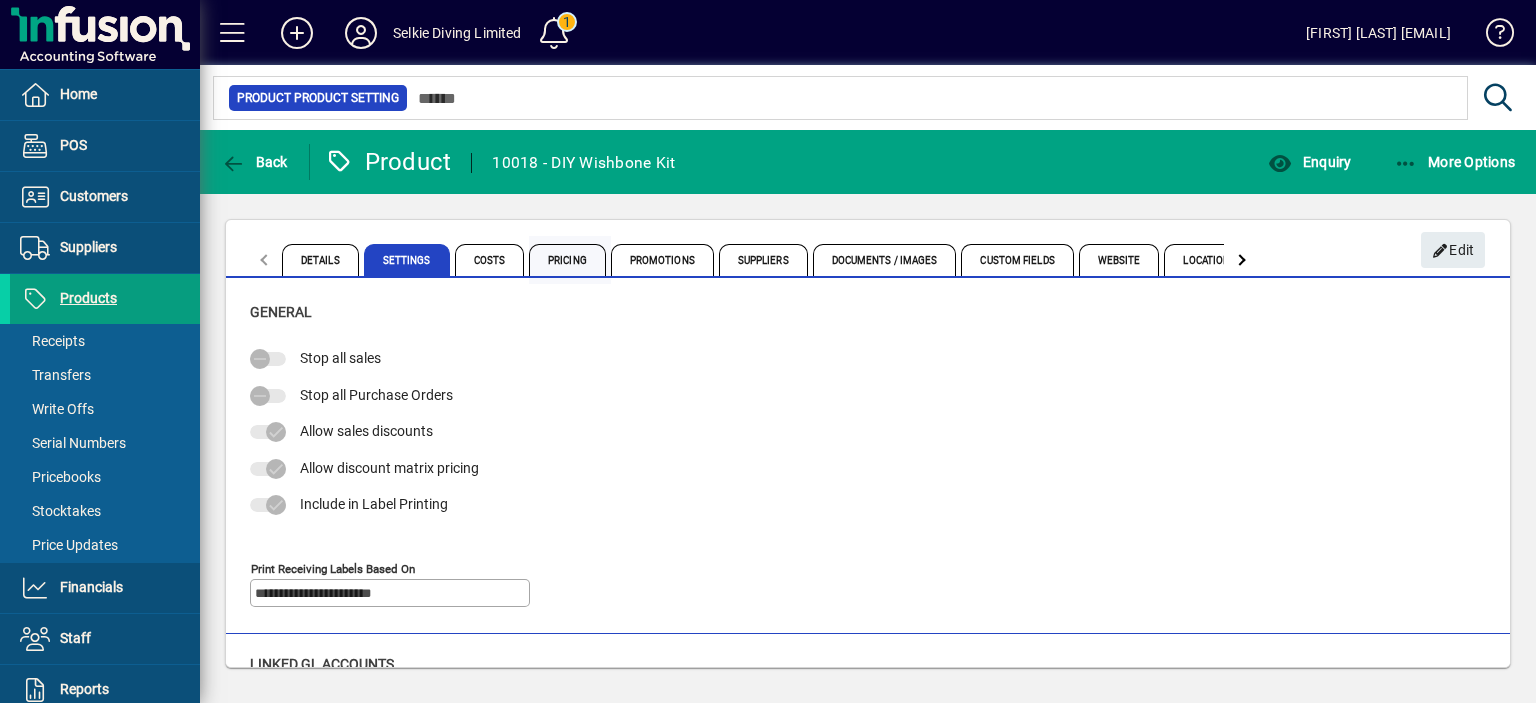 click on "Pricing" at bounding box center [567, 260] 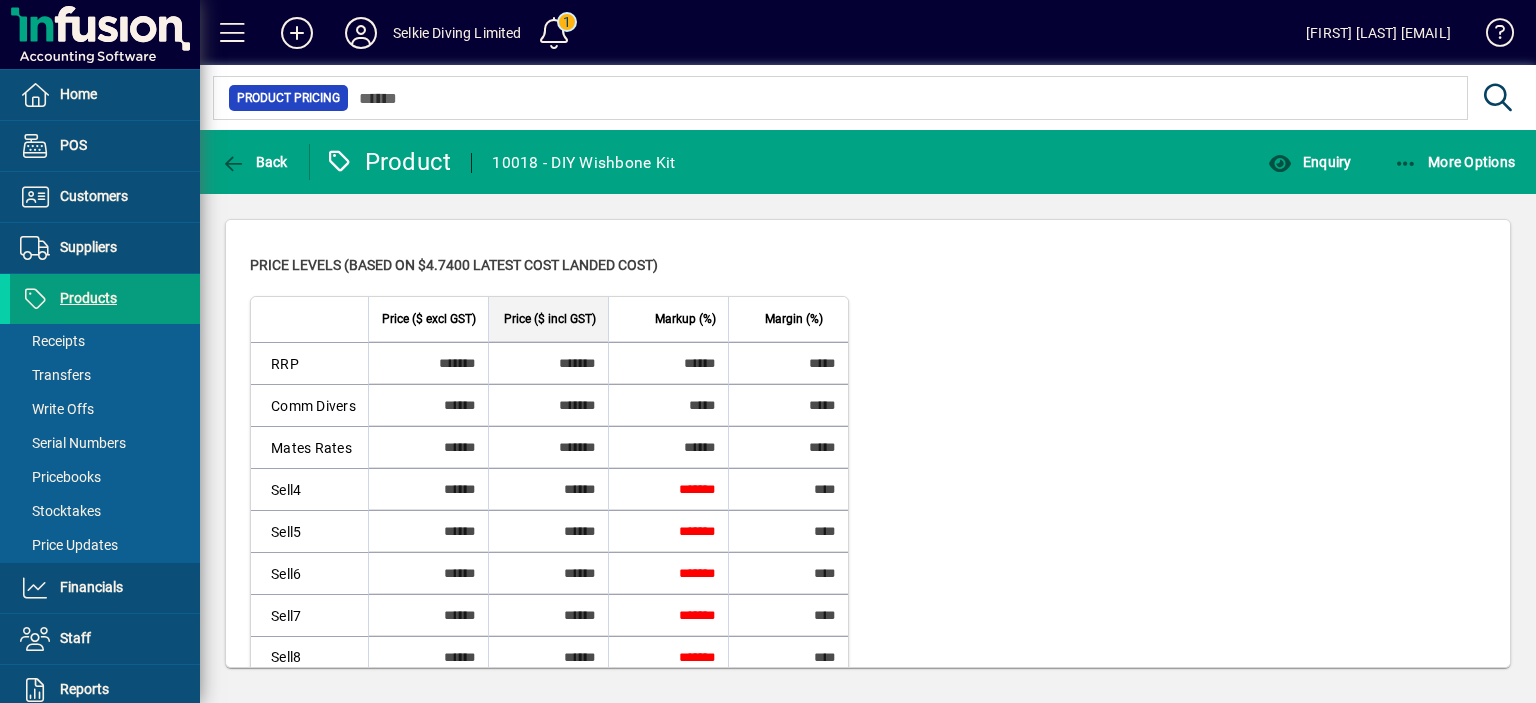 scroll, scrollTop: 200, scrollLeft: 0, axis: vertical 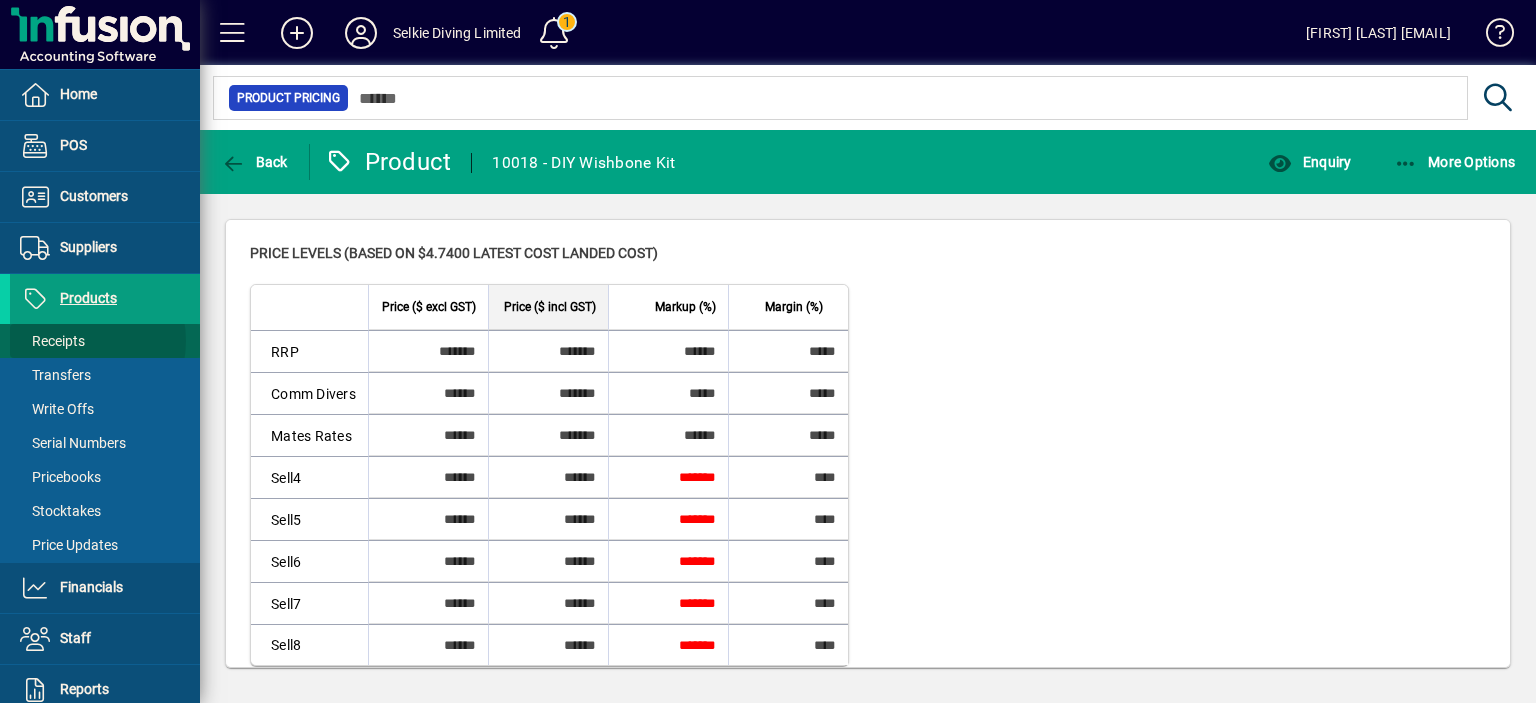 click on "Receipts" at bounding box center (52, 341) 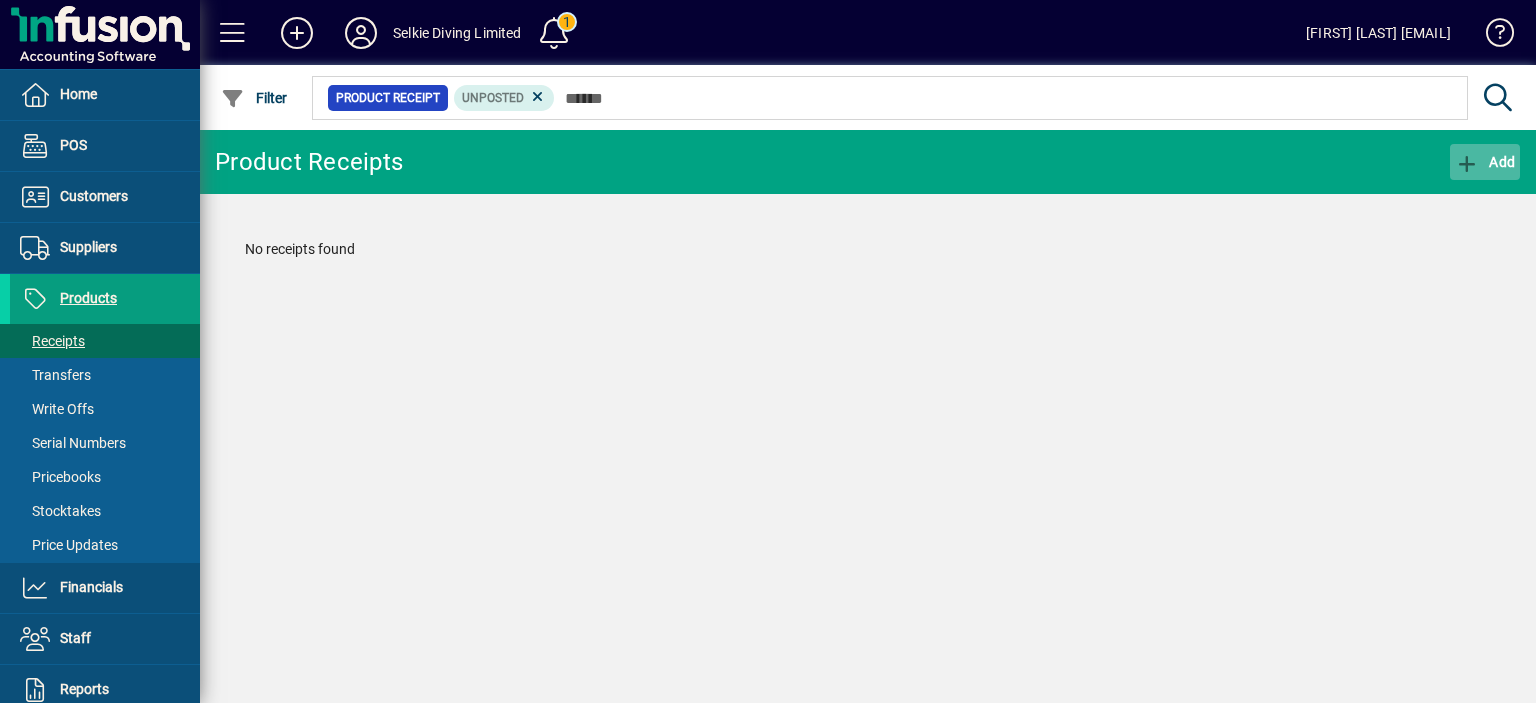 click 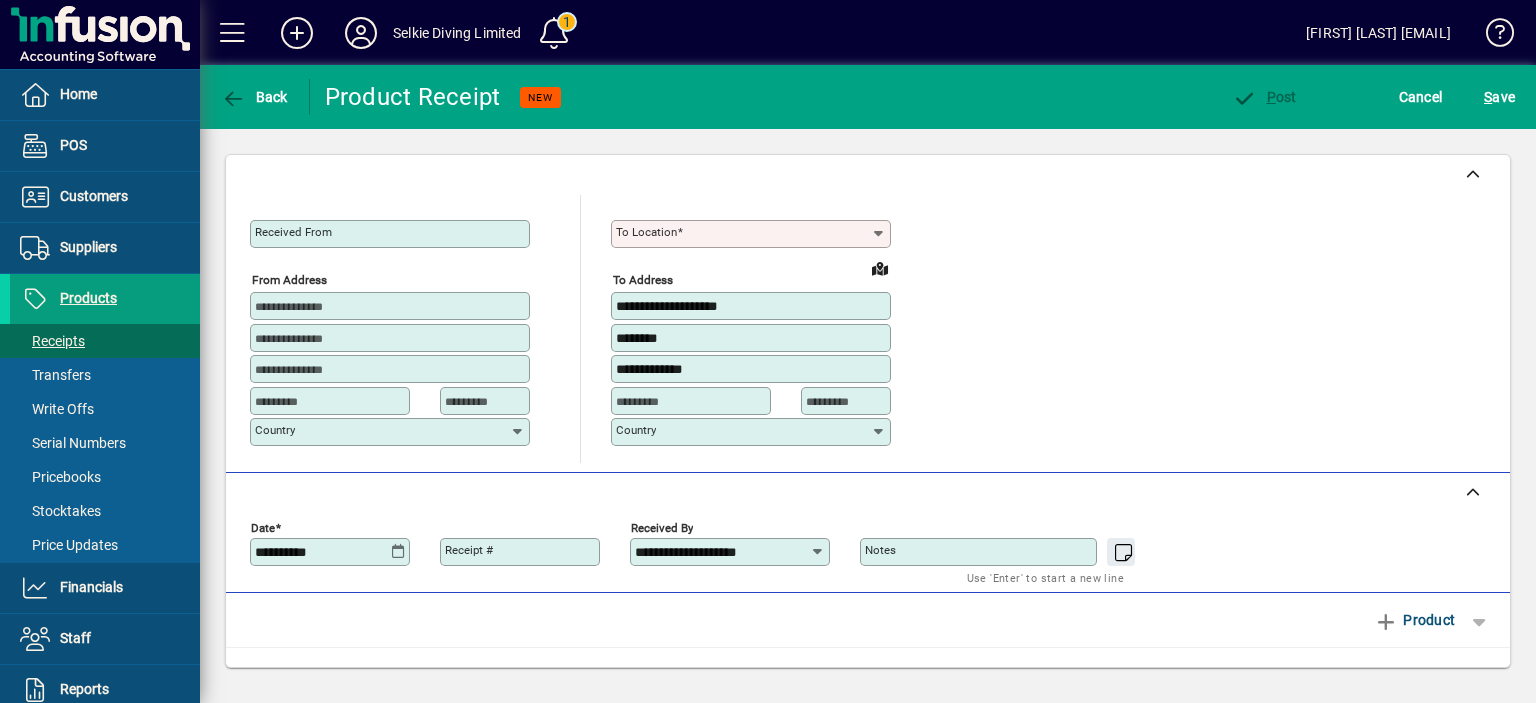 type on "****" 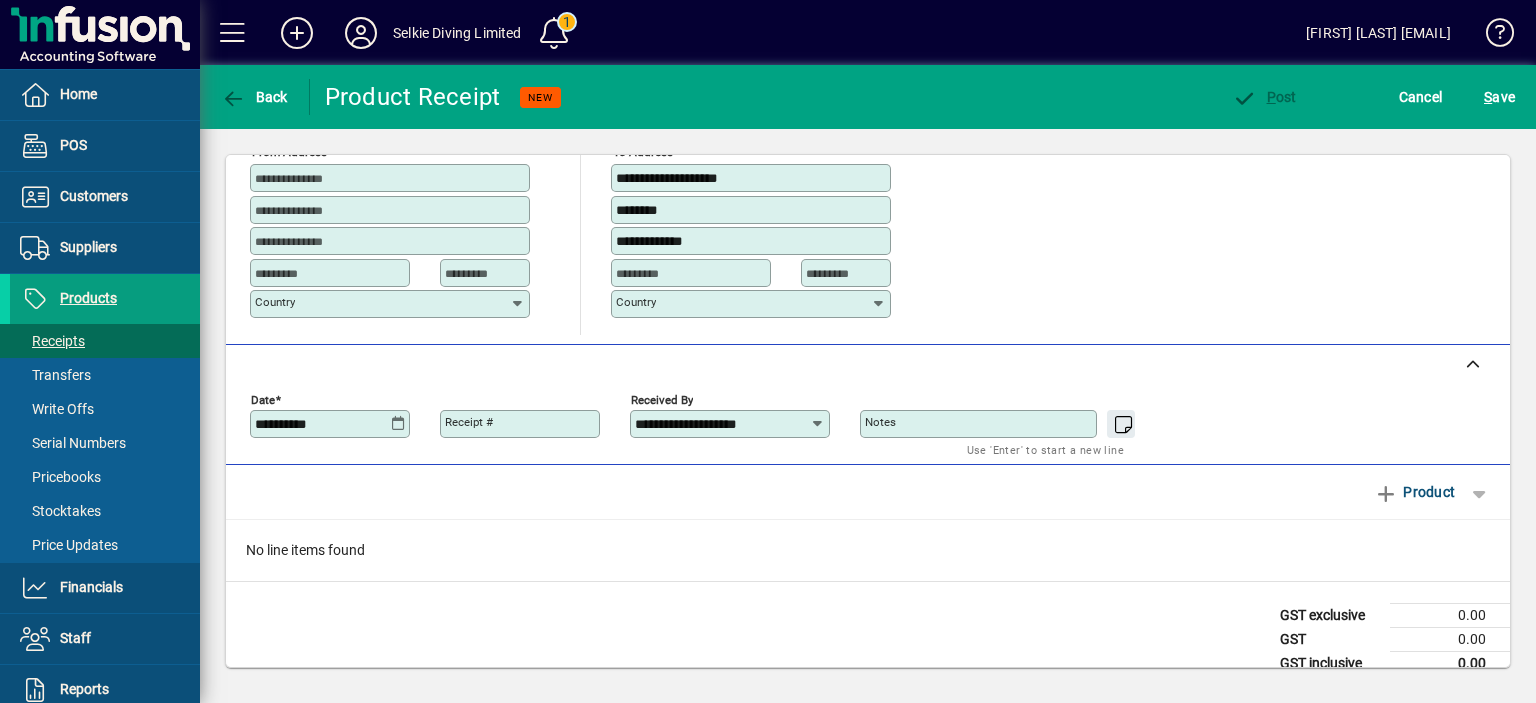 scroll, scrollTop: 150, scrollLeft: 0, axis: vertical 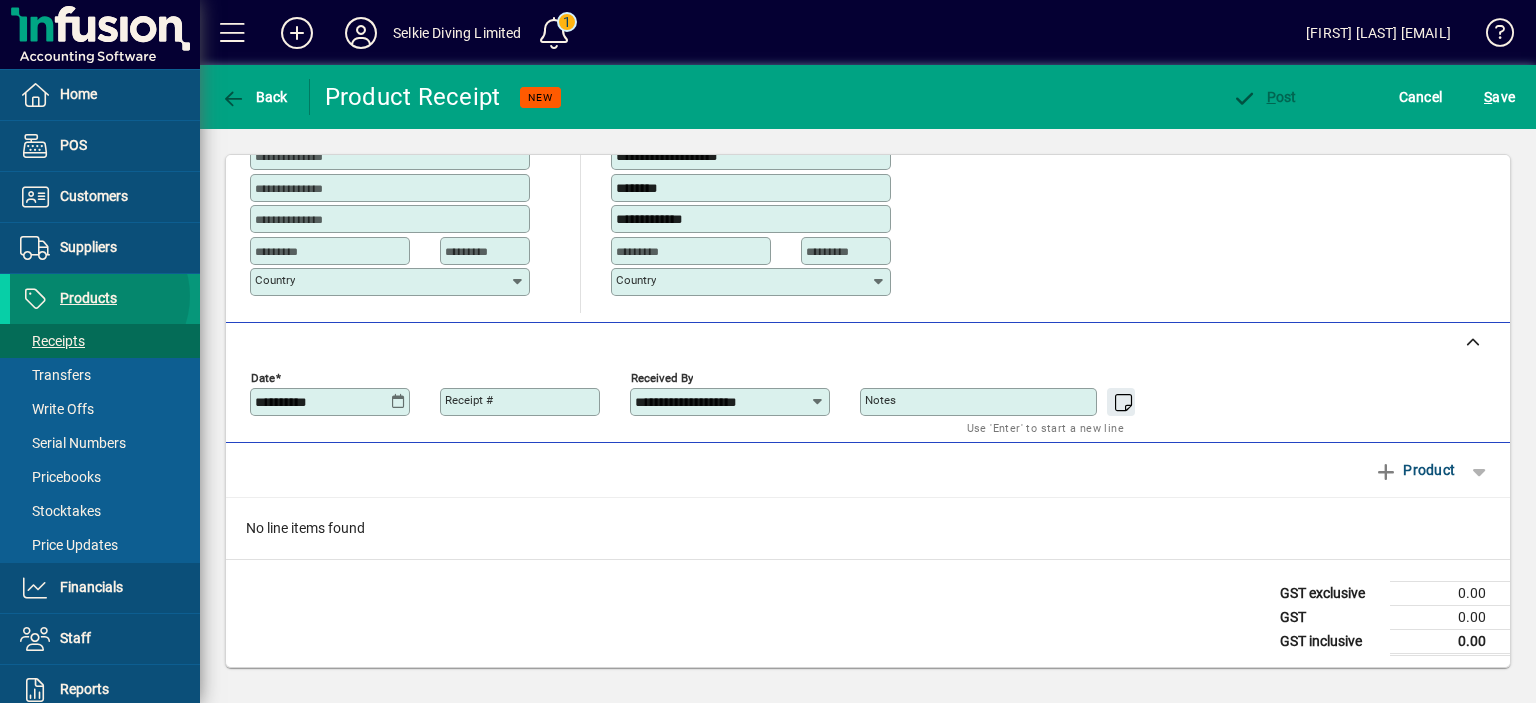 click on "Products" at bounding box center [88, 298] 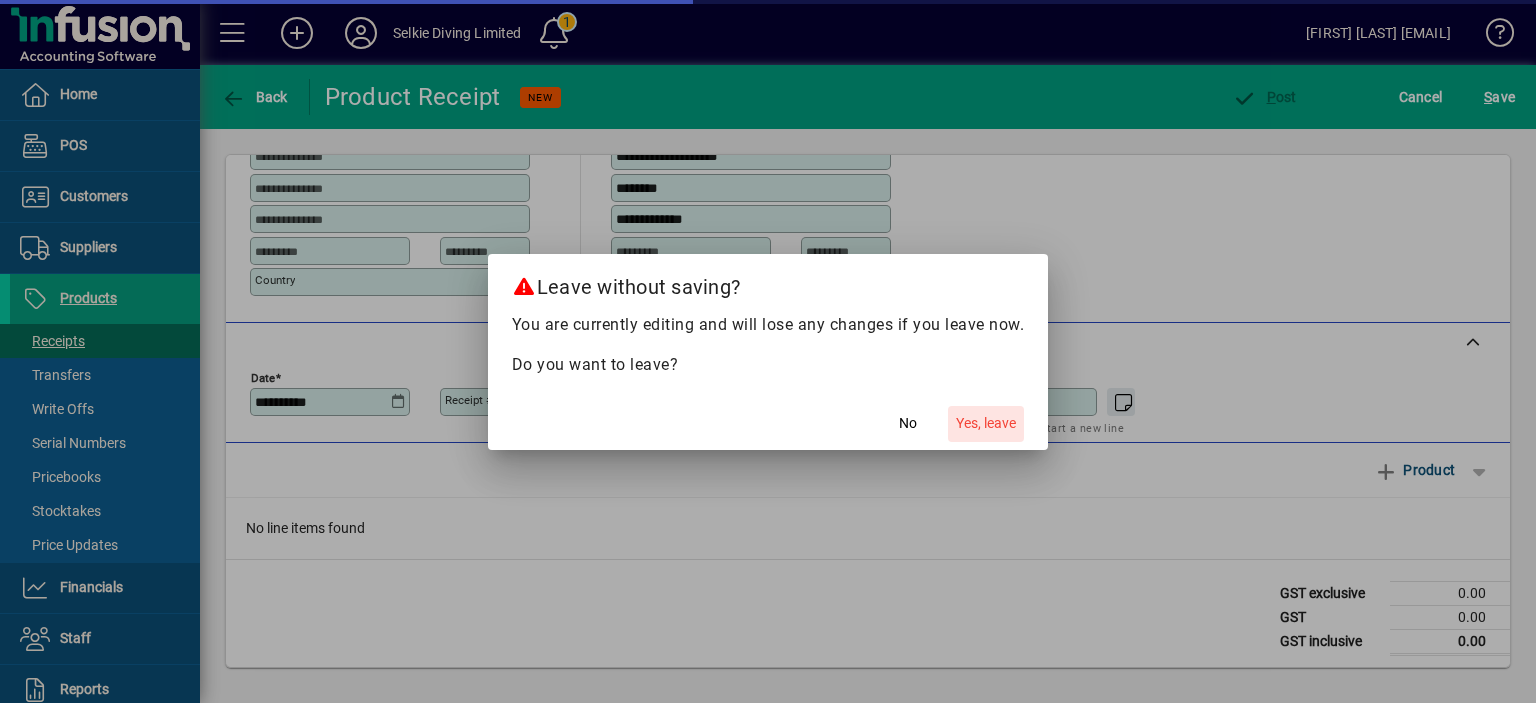 click on "Yes, leave" 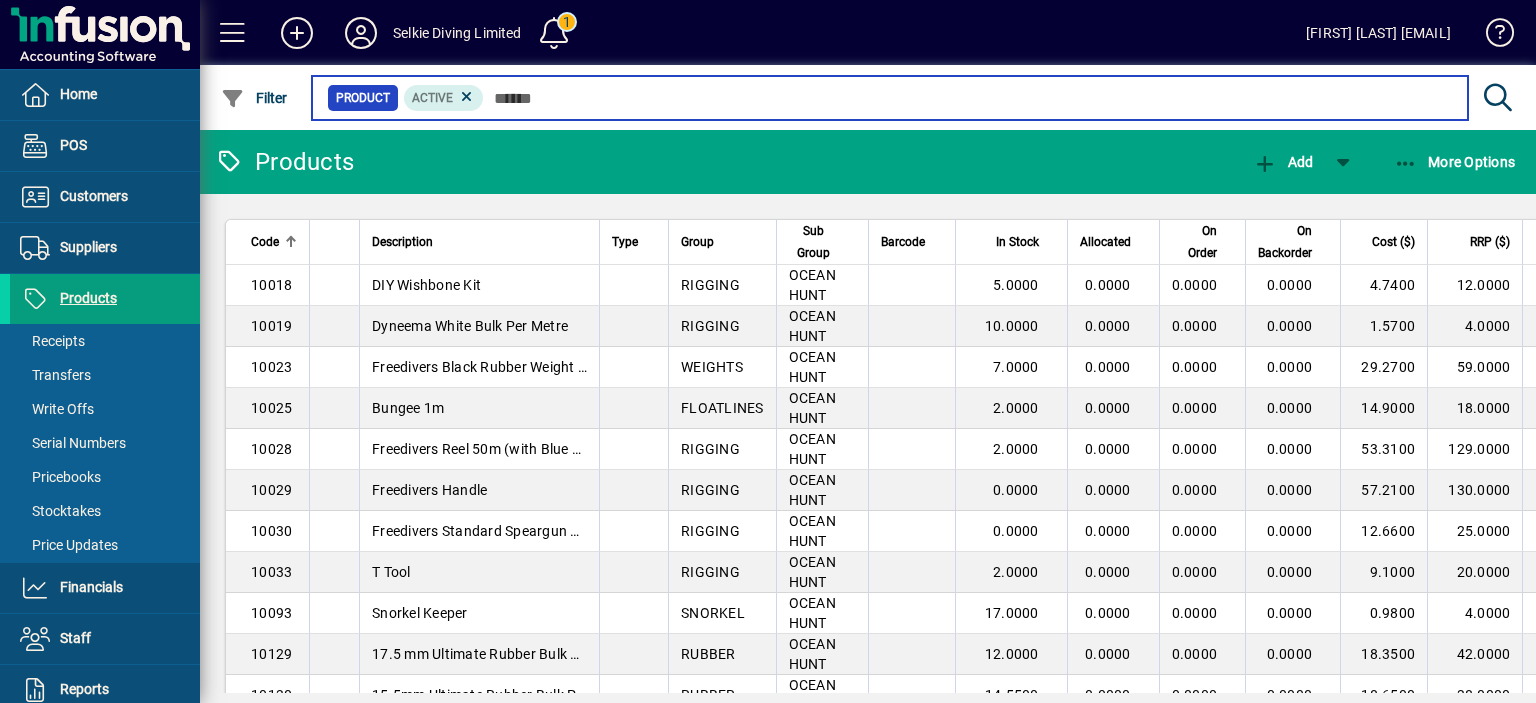 click at bounding box center (968, 98) 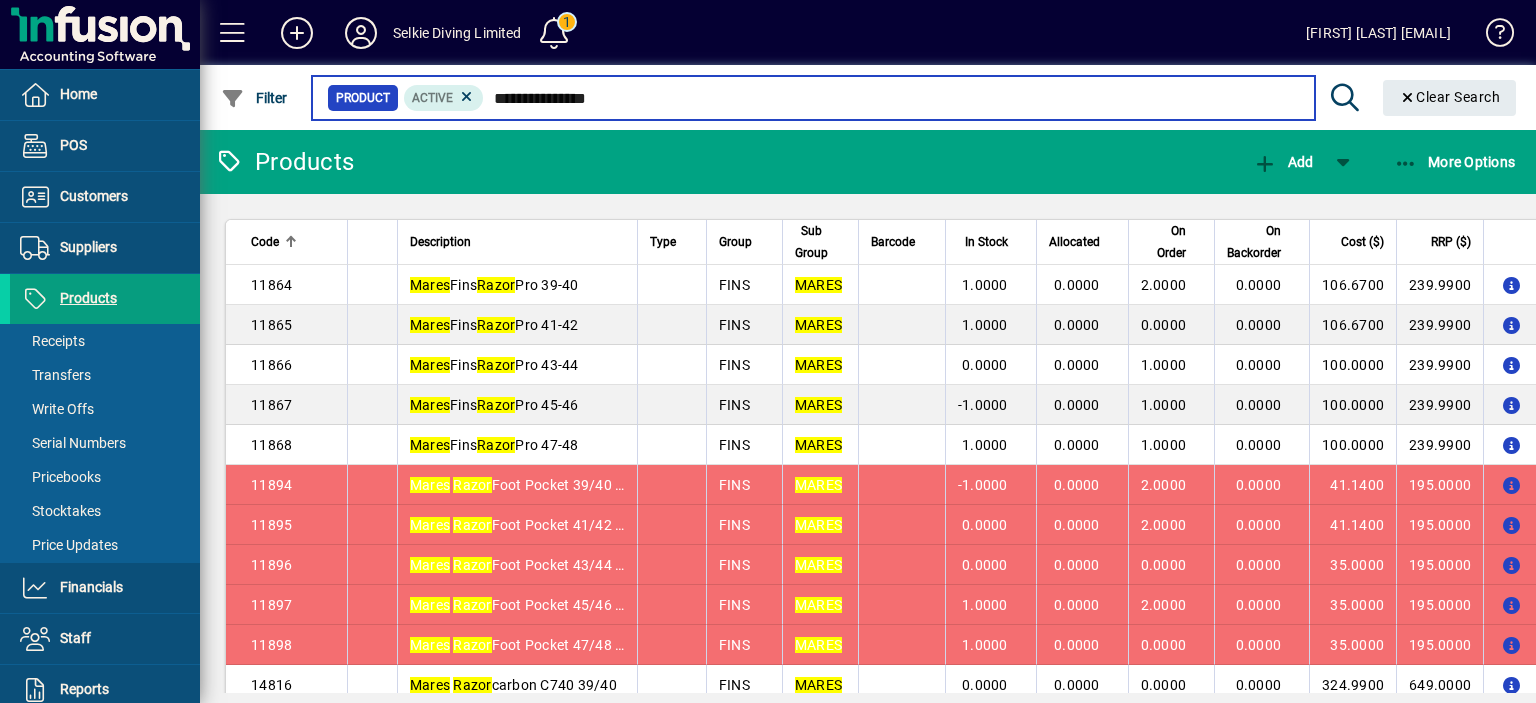 type on "**********" 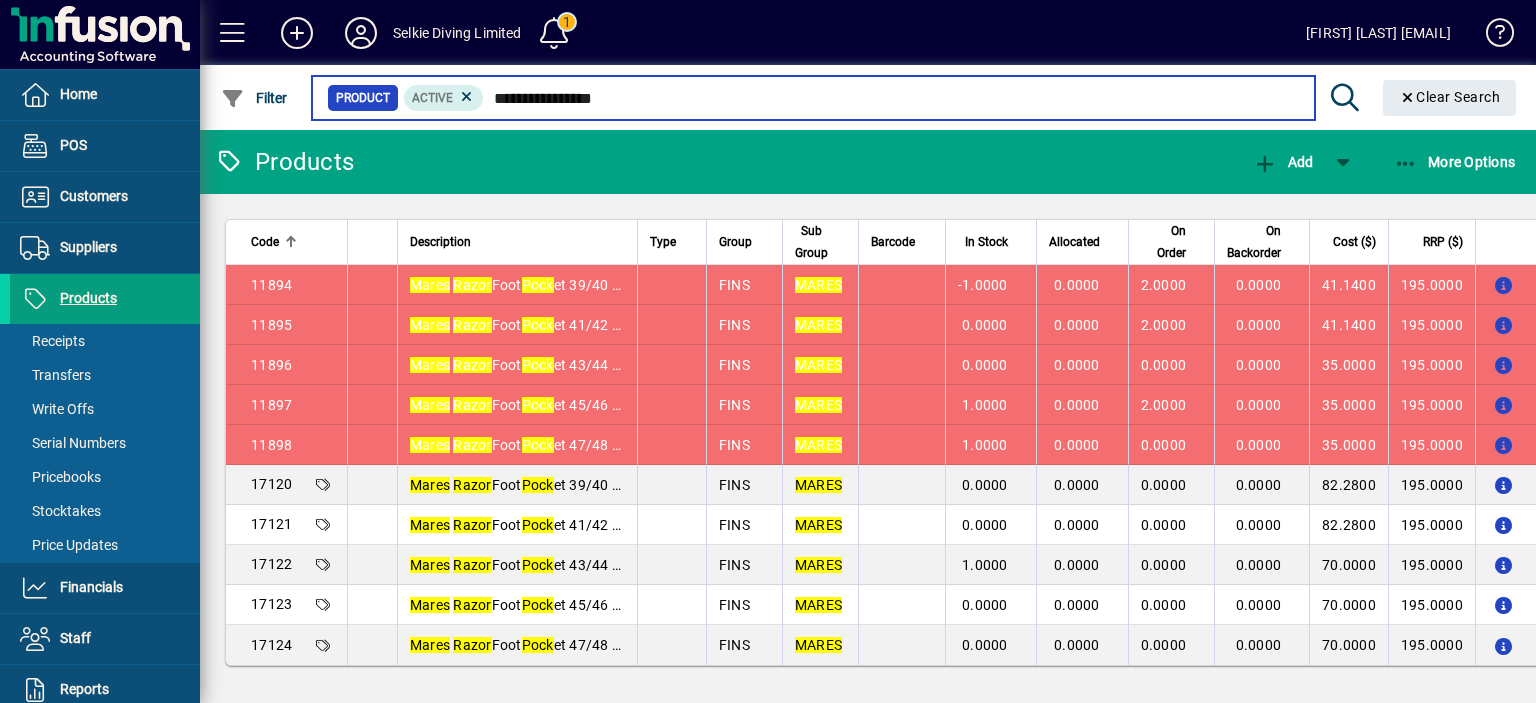 drag, startPoint x: 632, startPoint y: 99, endPoint x: 483, endPoint y: 93, distance: 149.12076 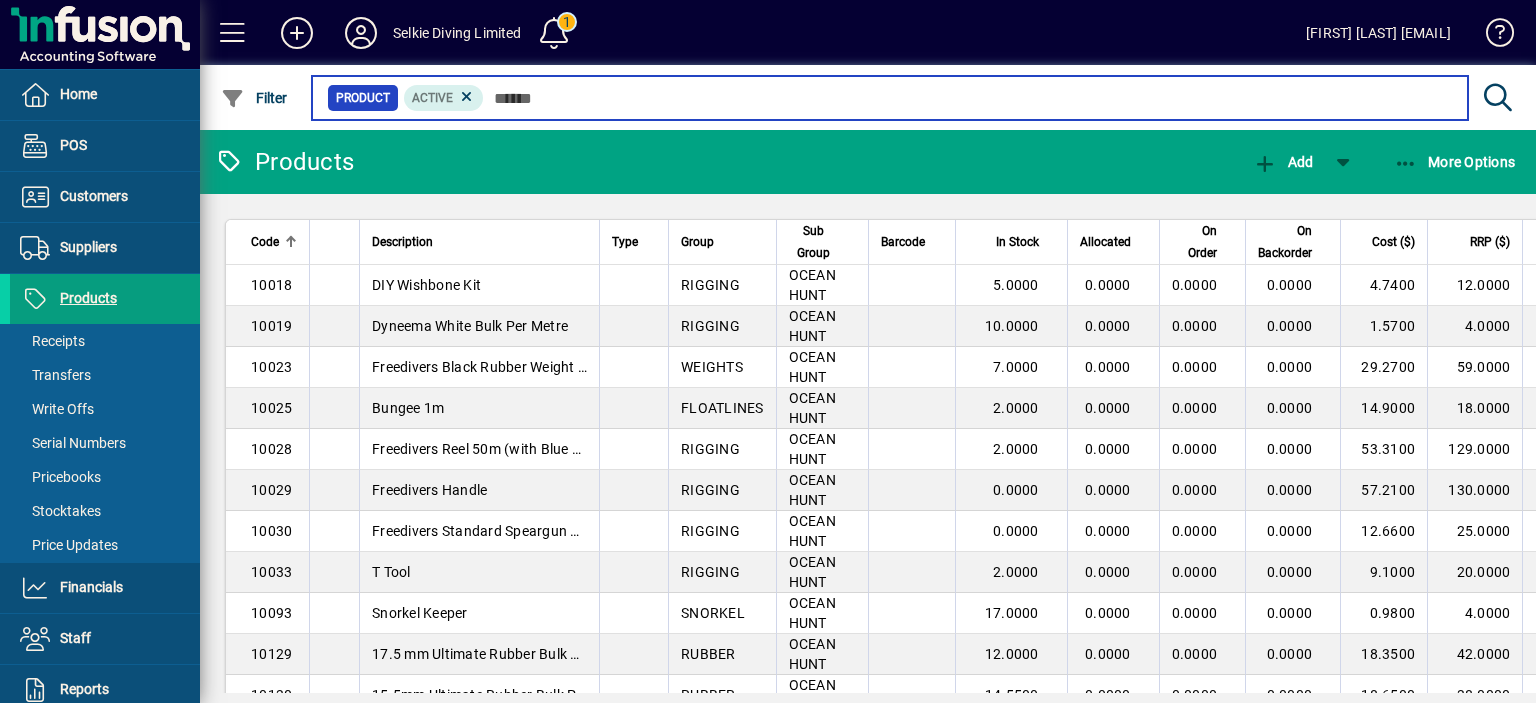 click at bounding box center [968, 98] 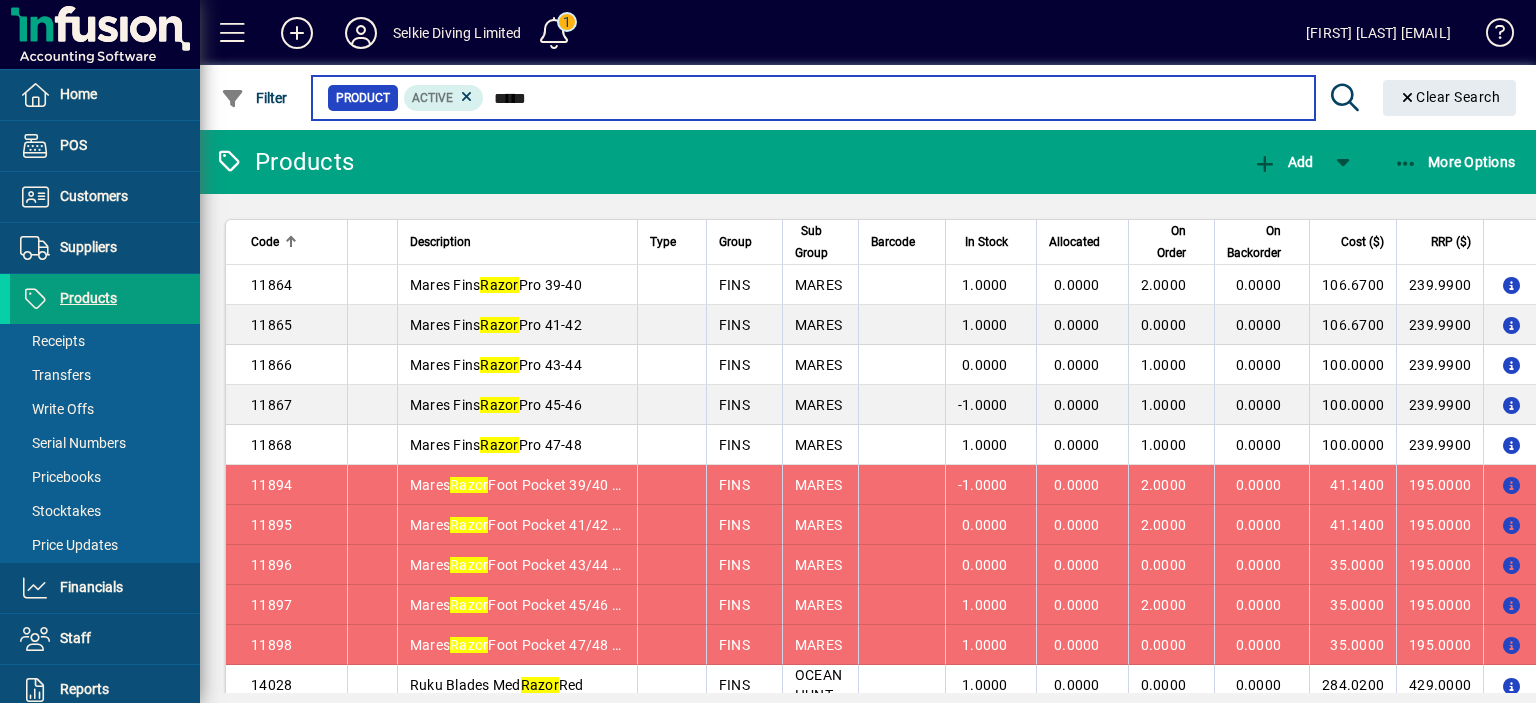 type on "*****" 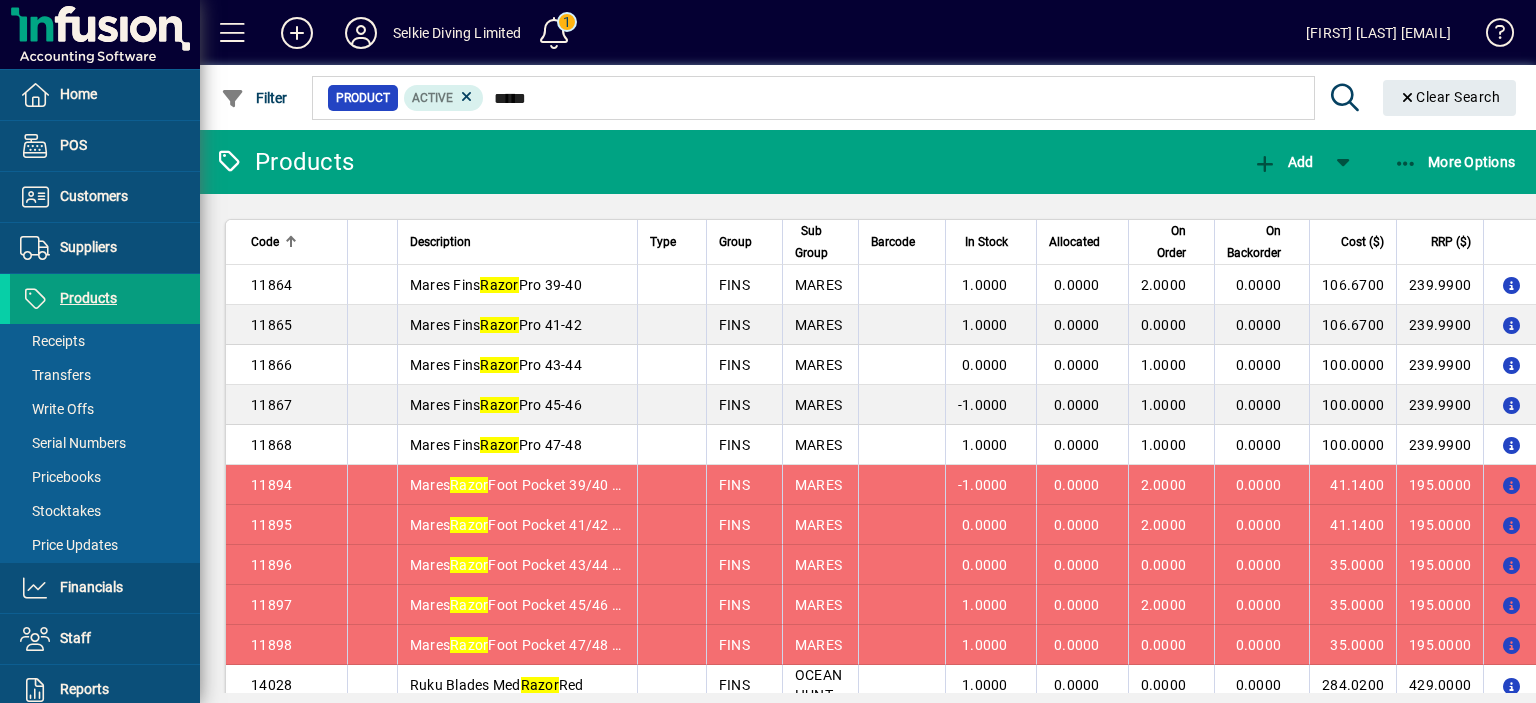 click on "195.0000" at bounding box center (1439, 485) 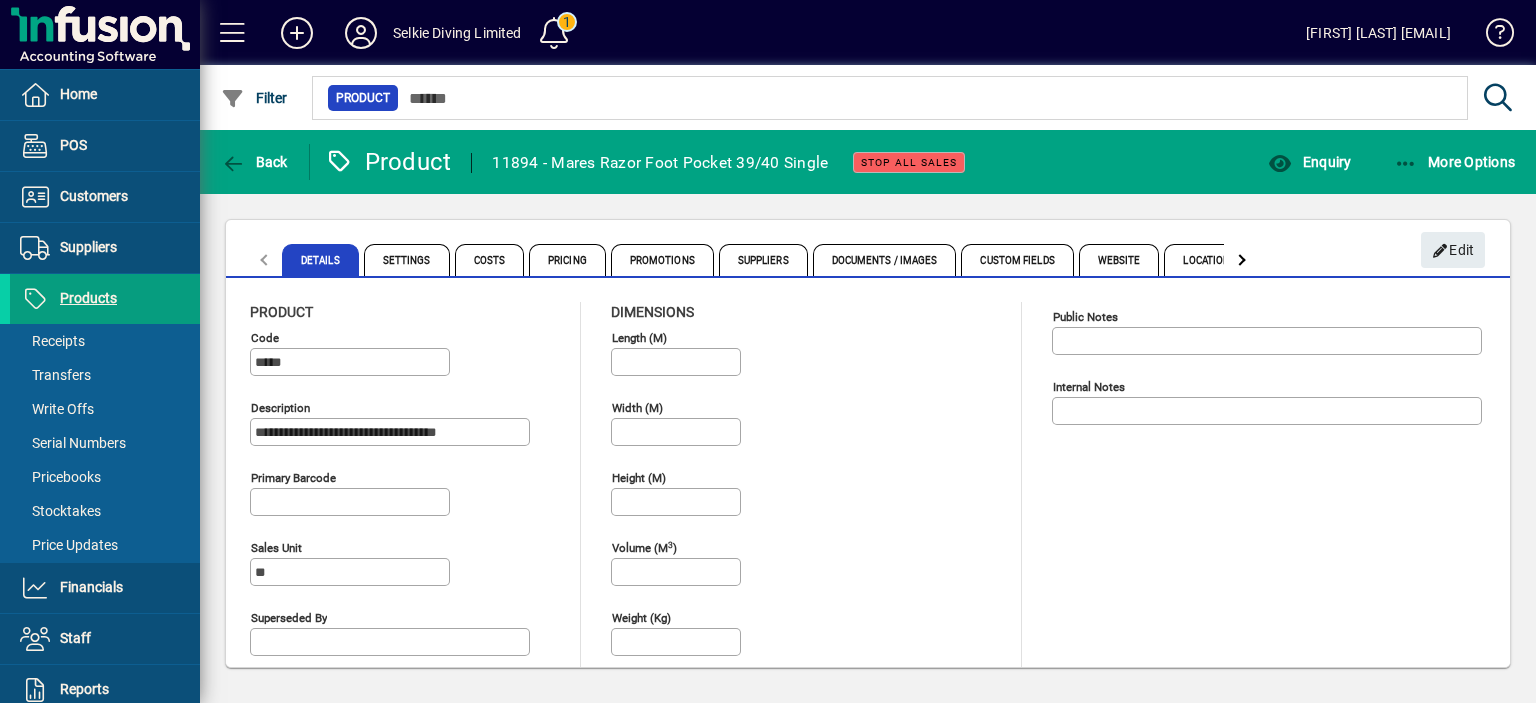 type on "**********" 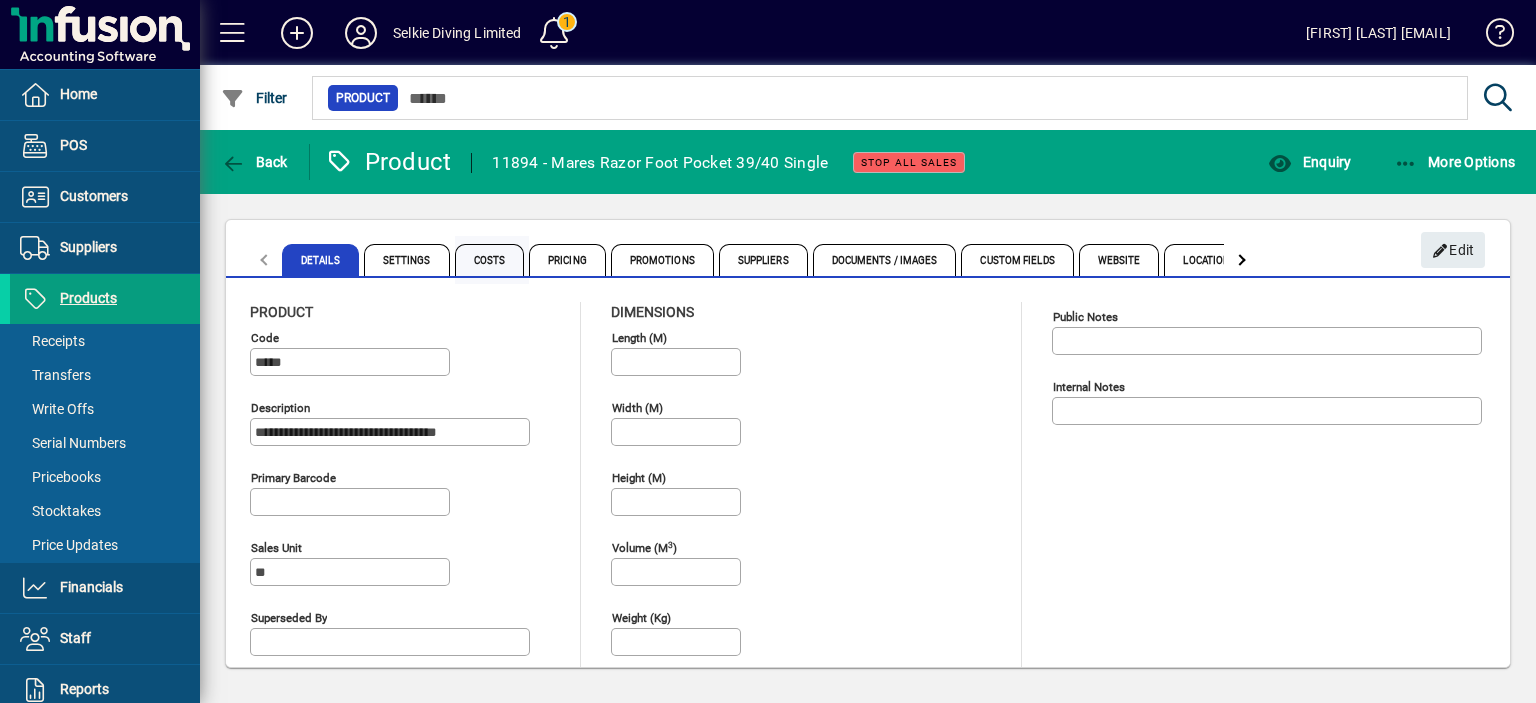 click on "Costs" at bounding box center (490, 260) 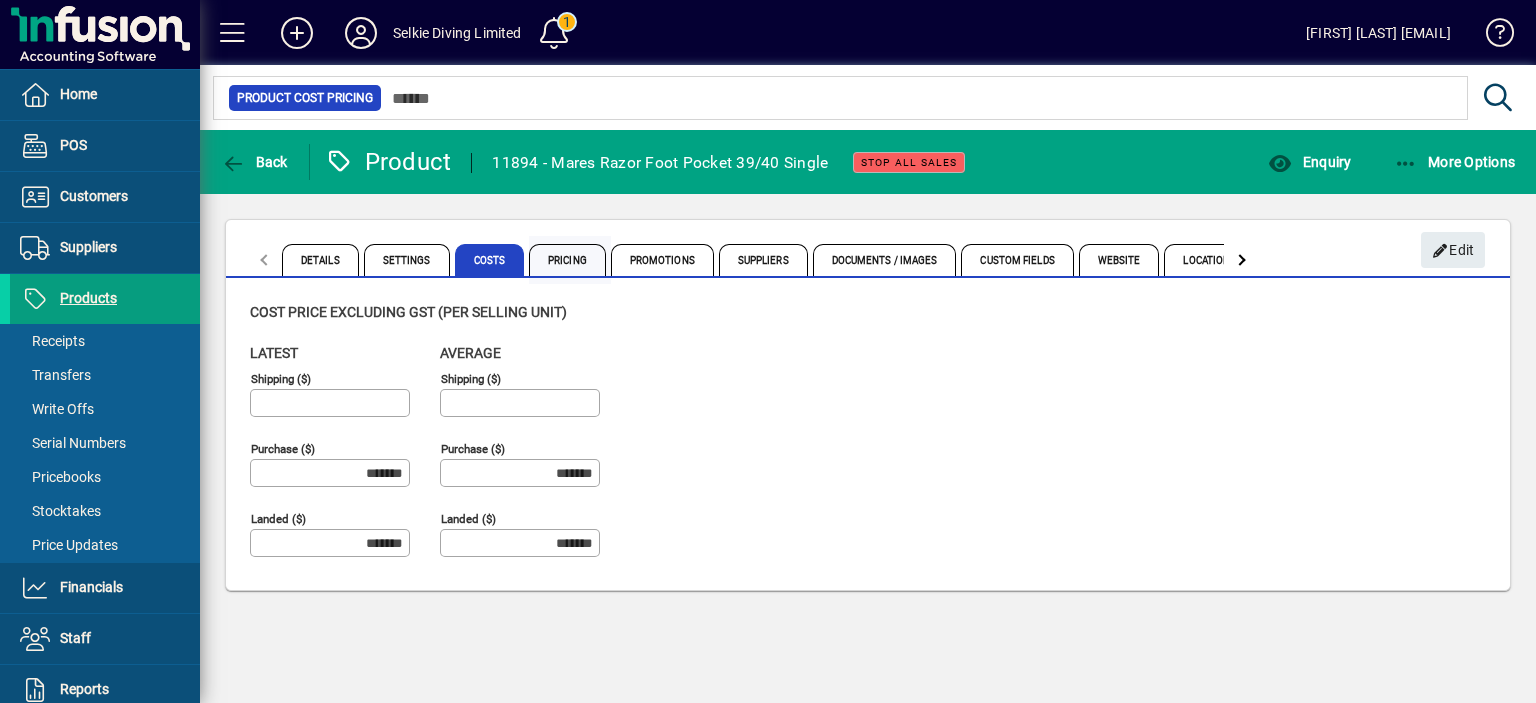 click on "Pricing" at bounding box center [567, 260] 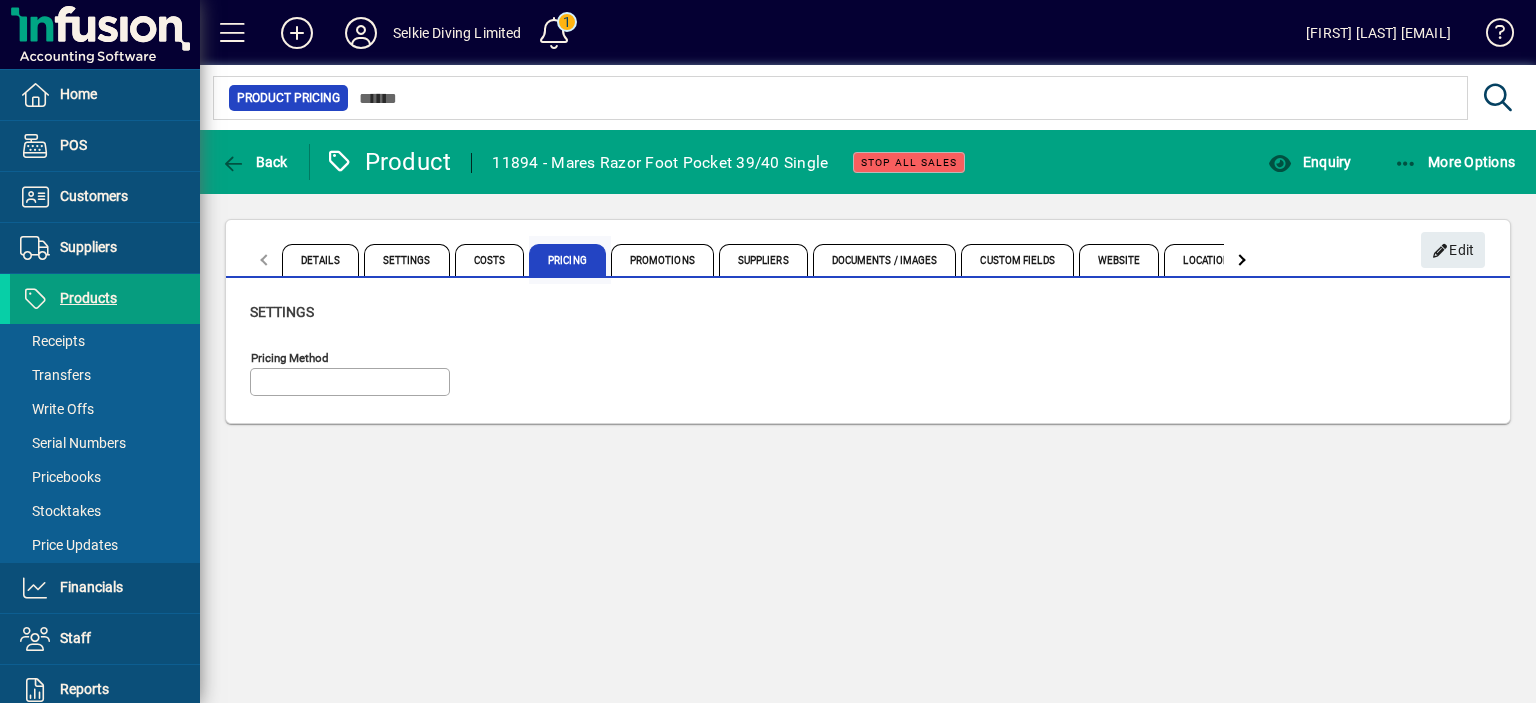type on "**********" 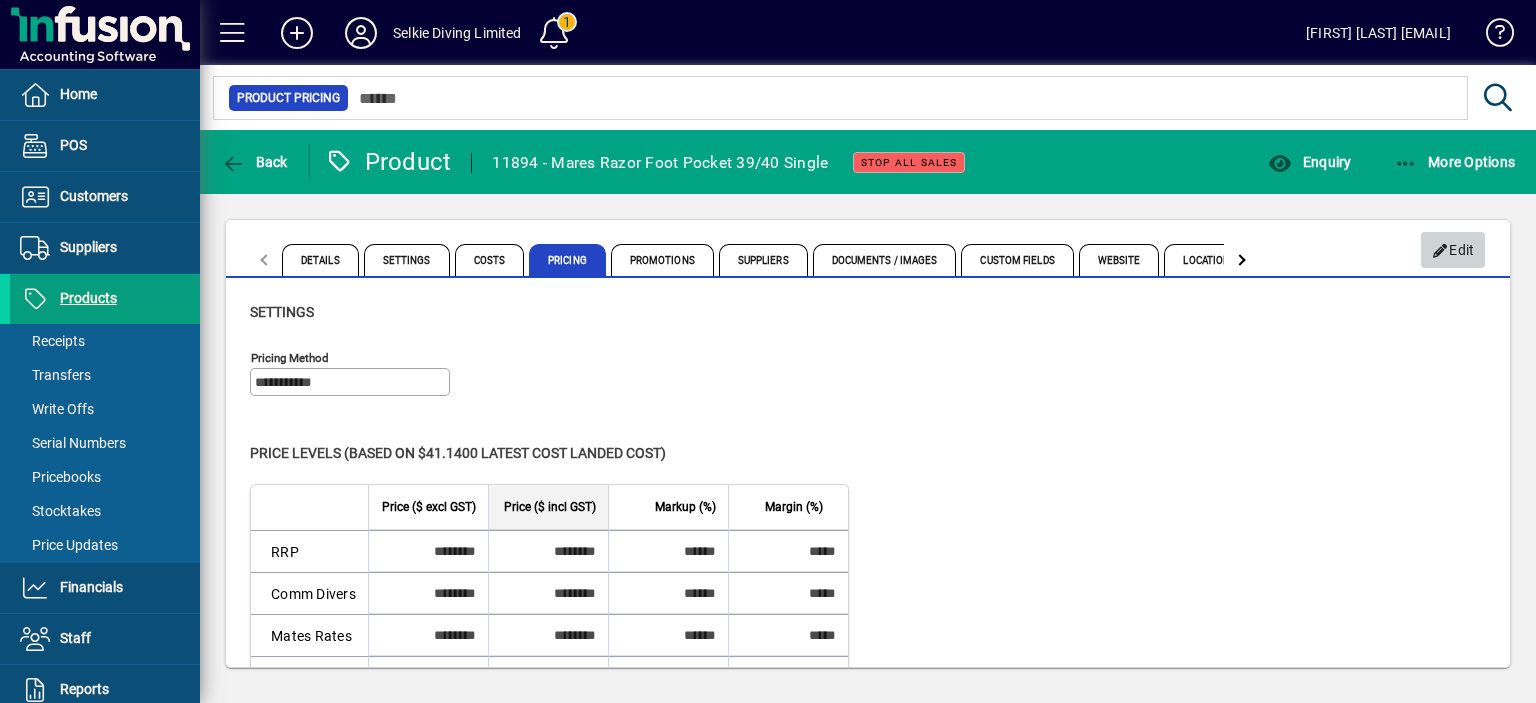 drag, startPoint x: 1430, startPoint y: 253, endPoint x: 1182, endPoint y: 298, distance: 252.04959 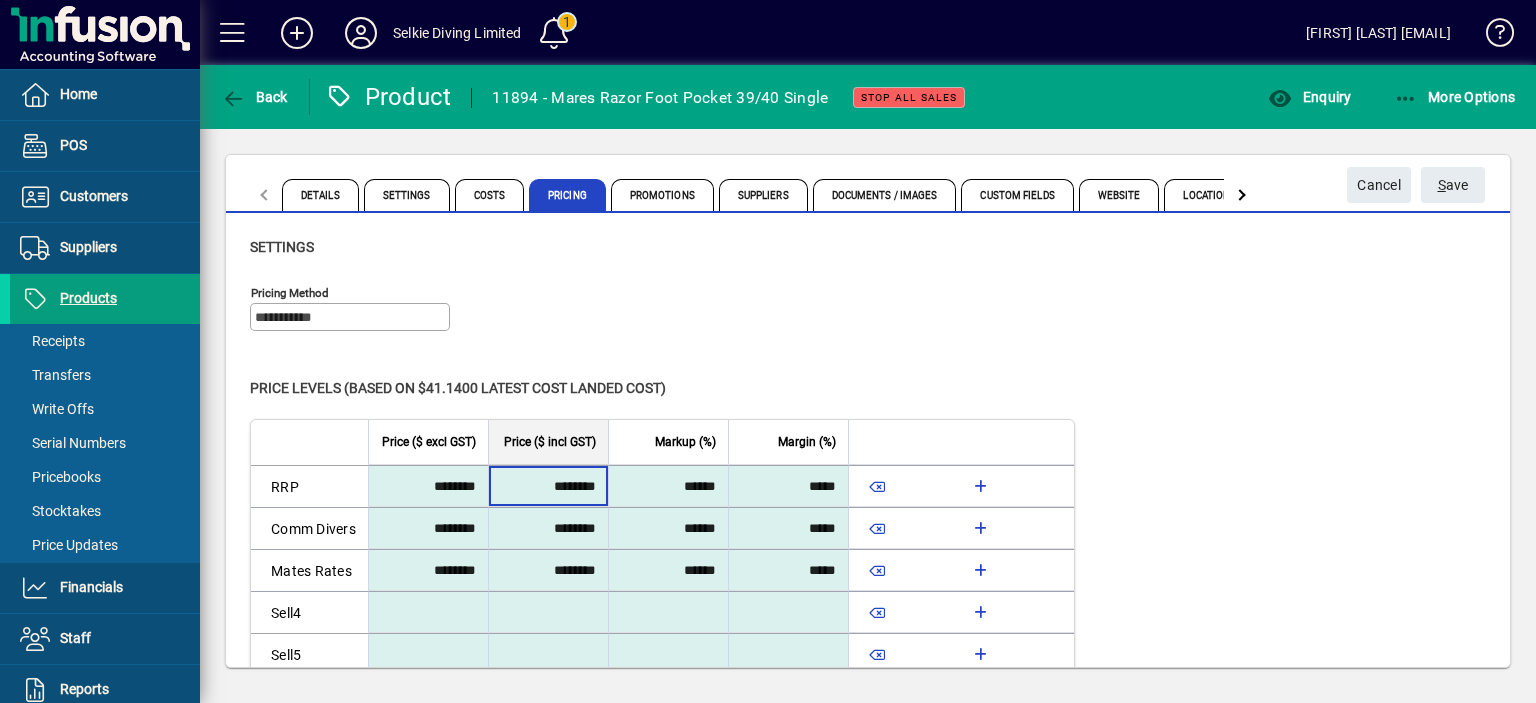 drag, startPoint x: 534, startPoint y: 484, endPoint x: 609, endPoint y: 482, distance: 75.026665 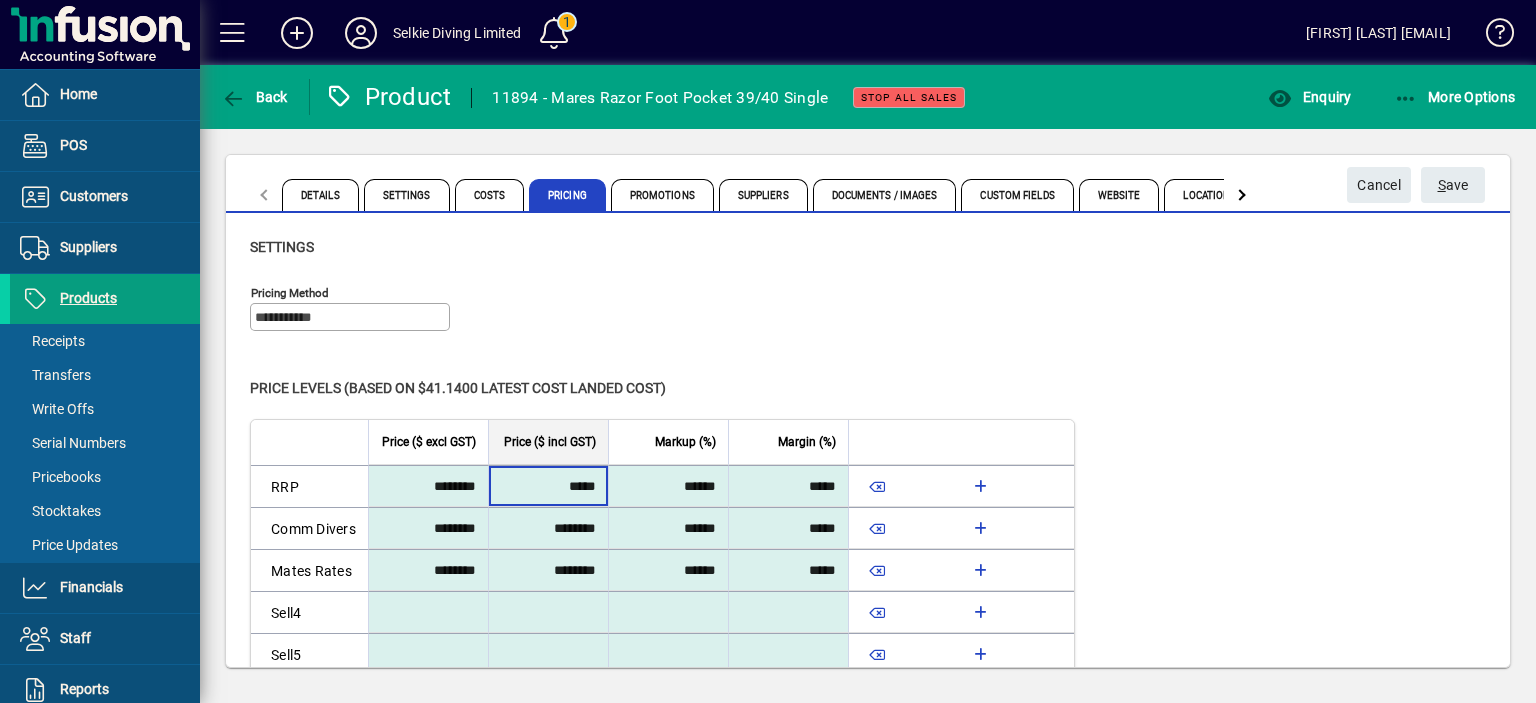 type on "*****" 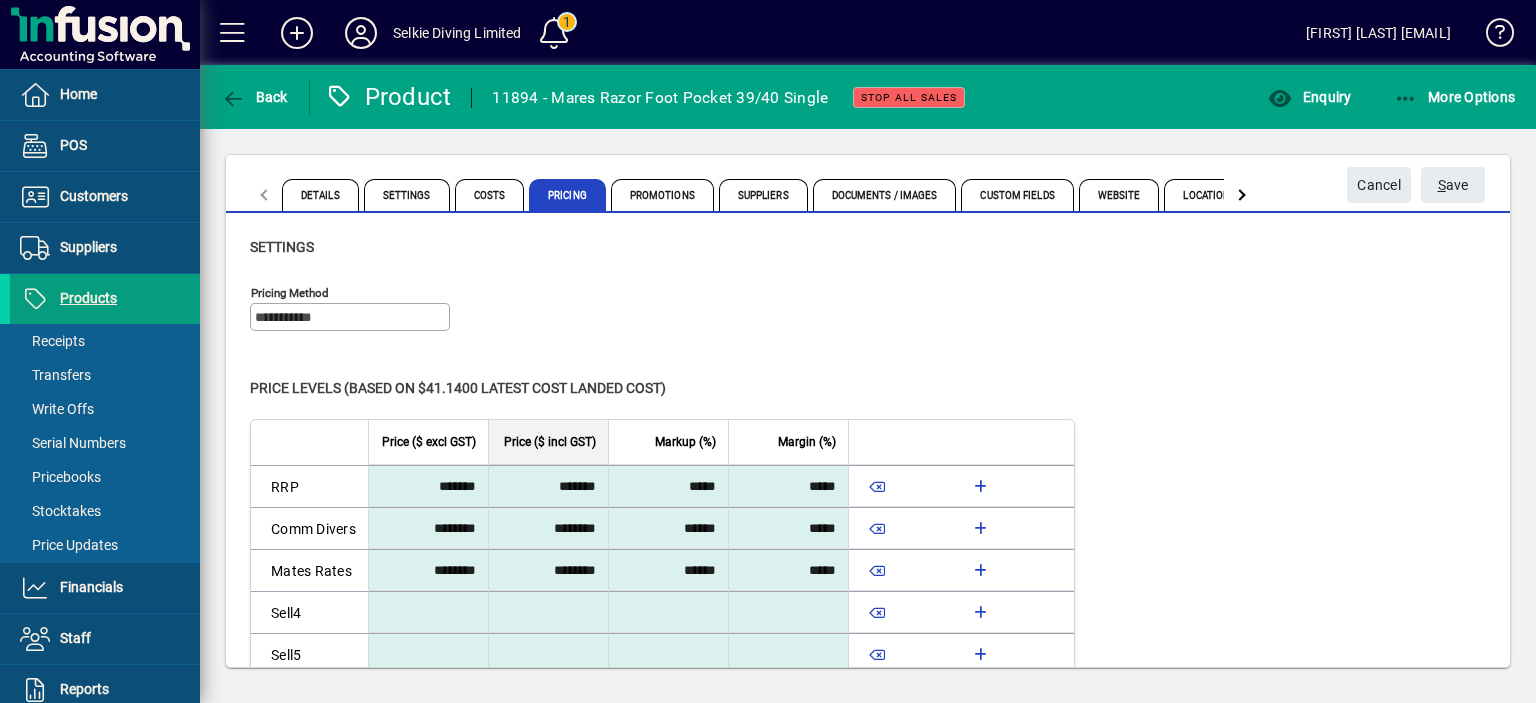 click on "Price levels (based on $41.1400 Latest cost landed cost)" 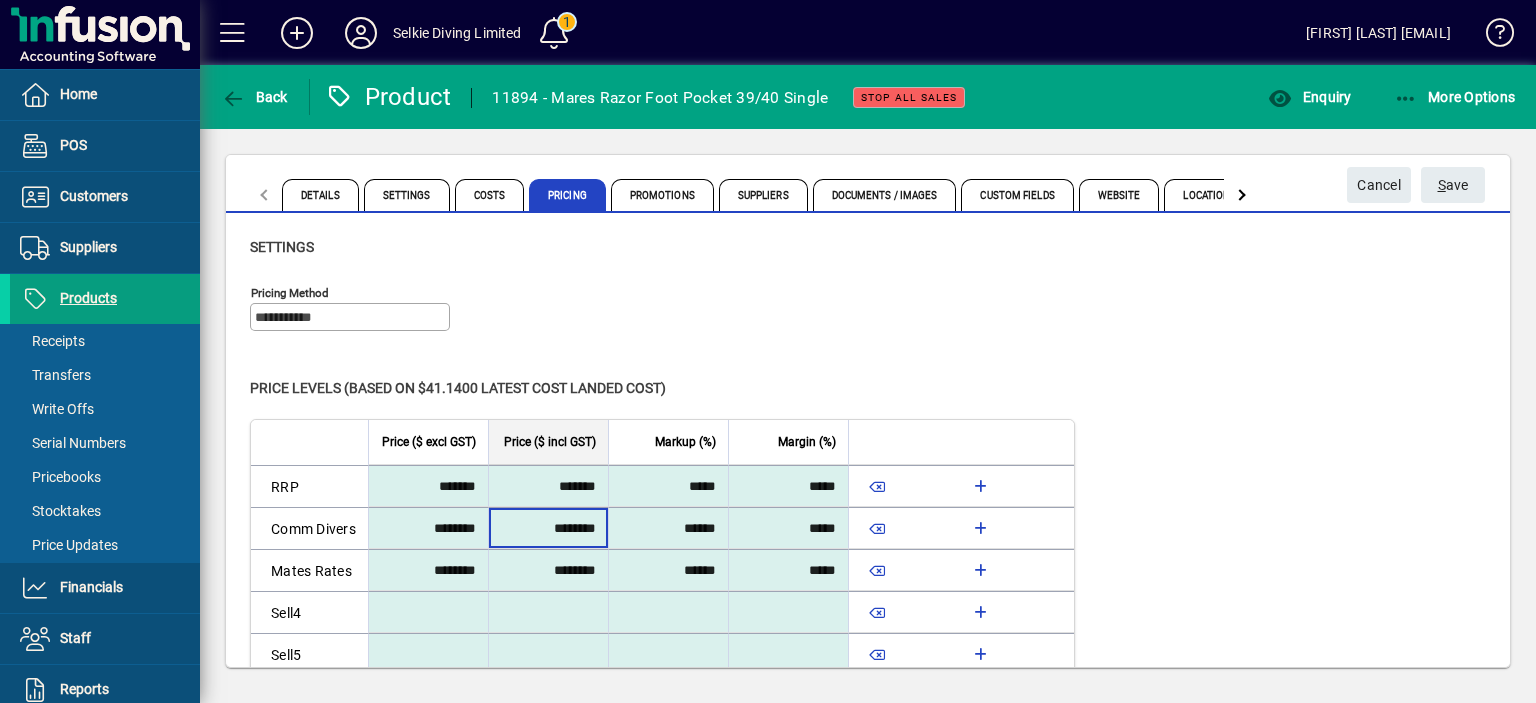 click on "********" at bounding box center (547, 528) 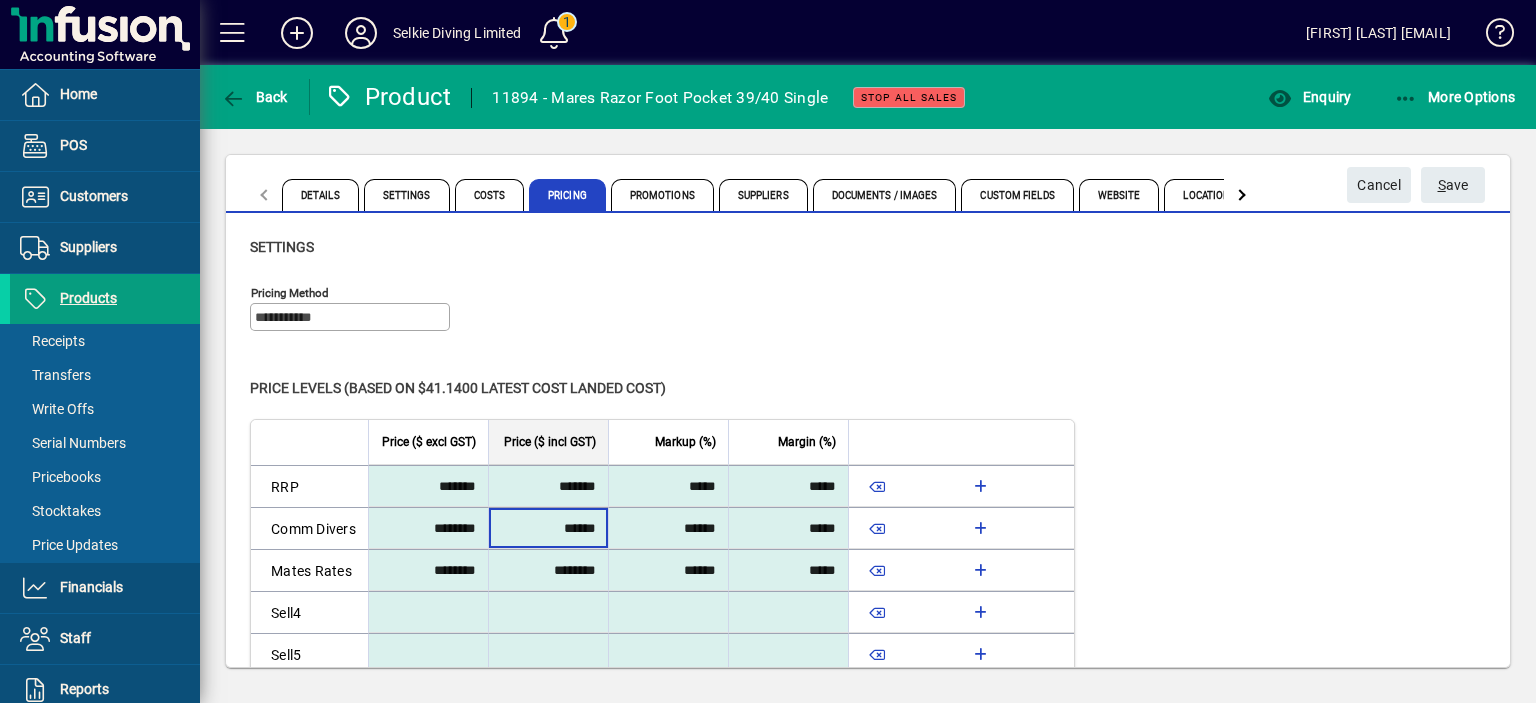 type on "******" 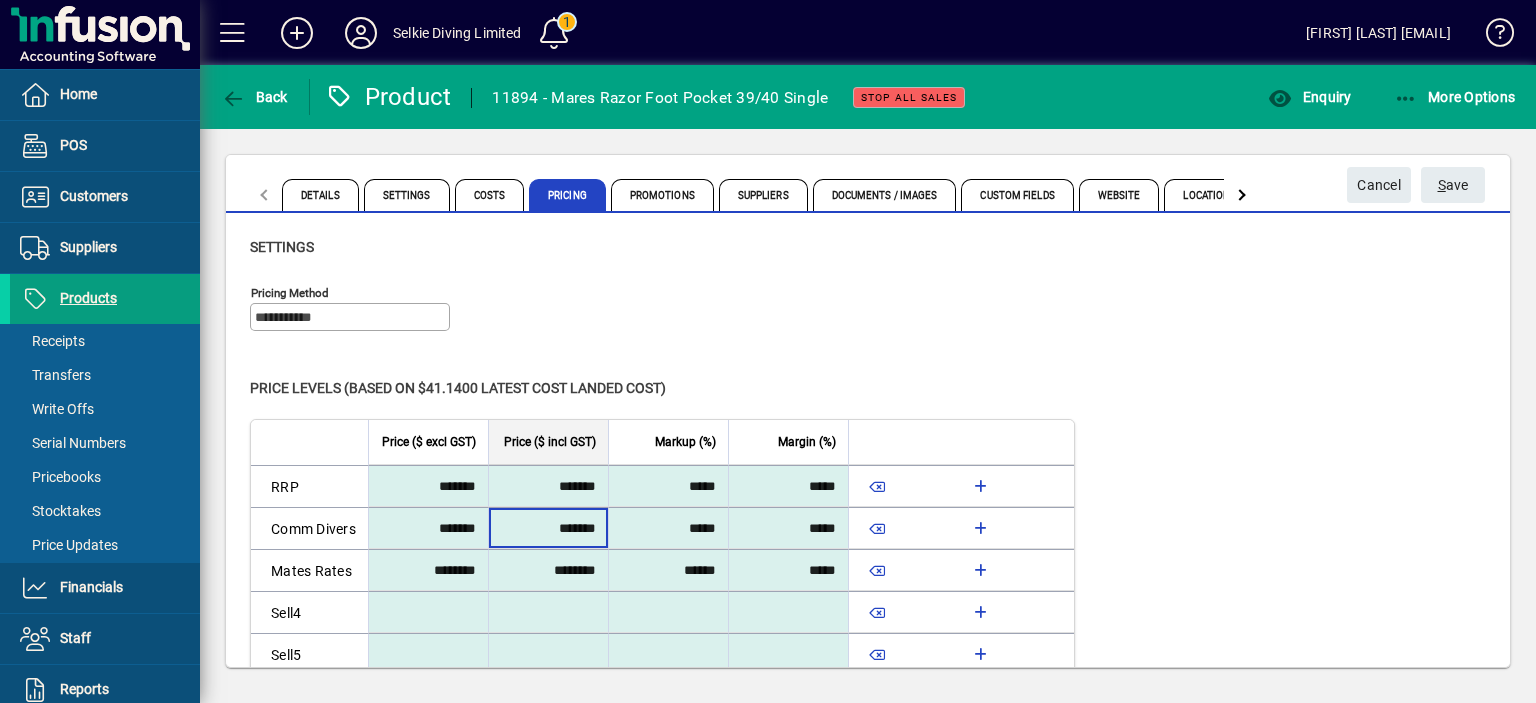 click on "**********" 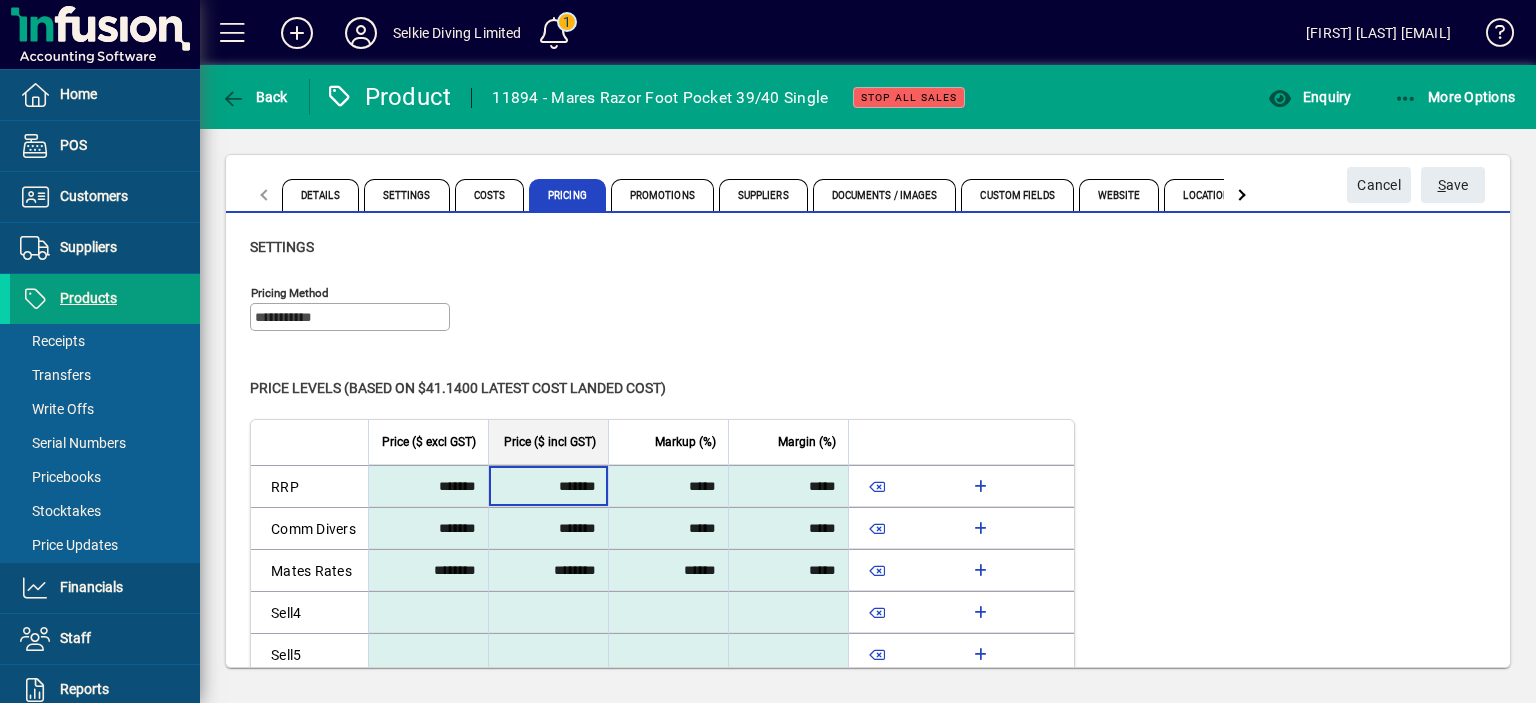 drag, startPoint x: 552, startPoint y: 485, endPoint x: 605, endPoint y: 485, distance: 53 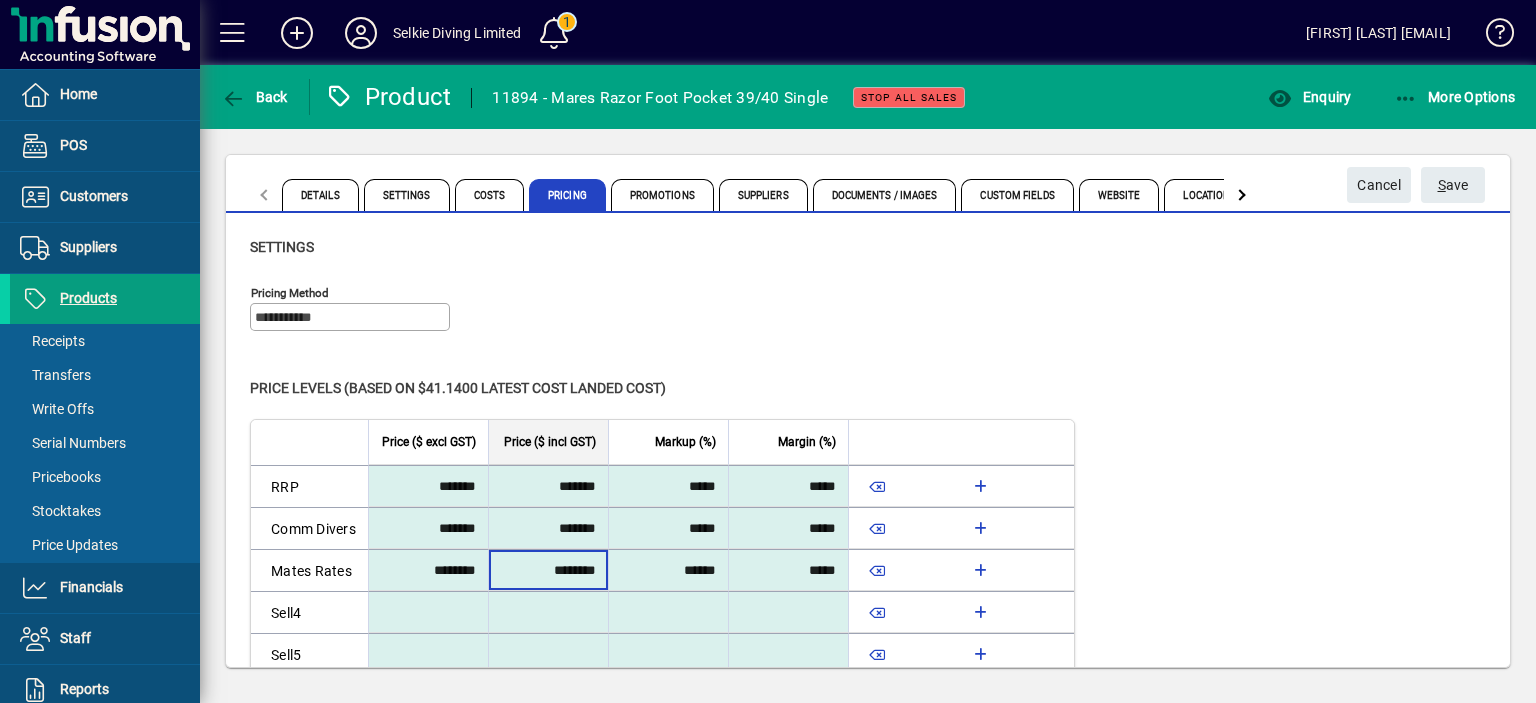 click on "********" at bounding box center [547, 570] 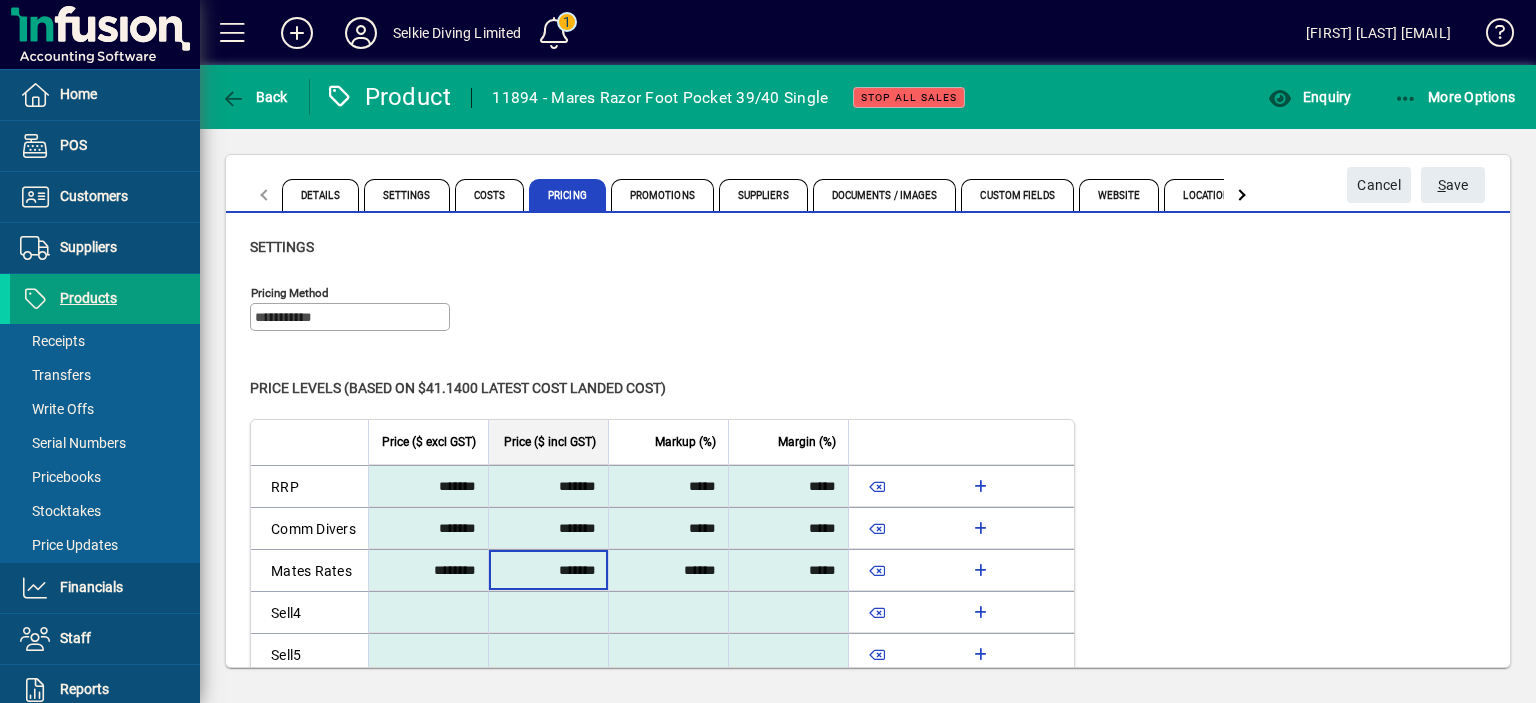 type on "*******" 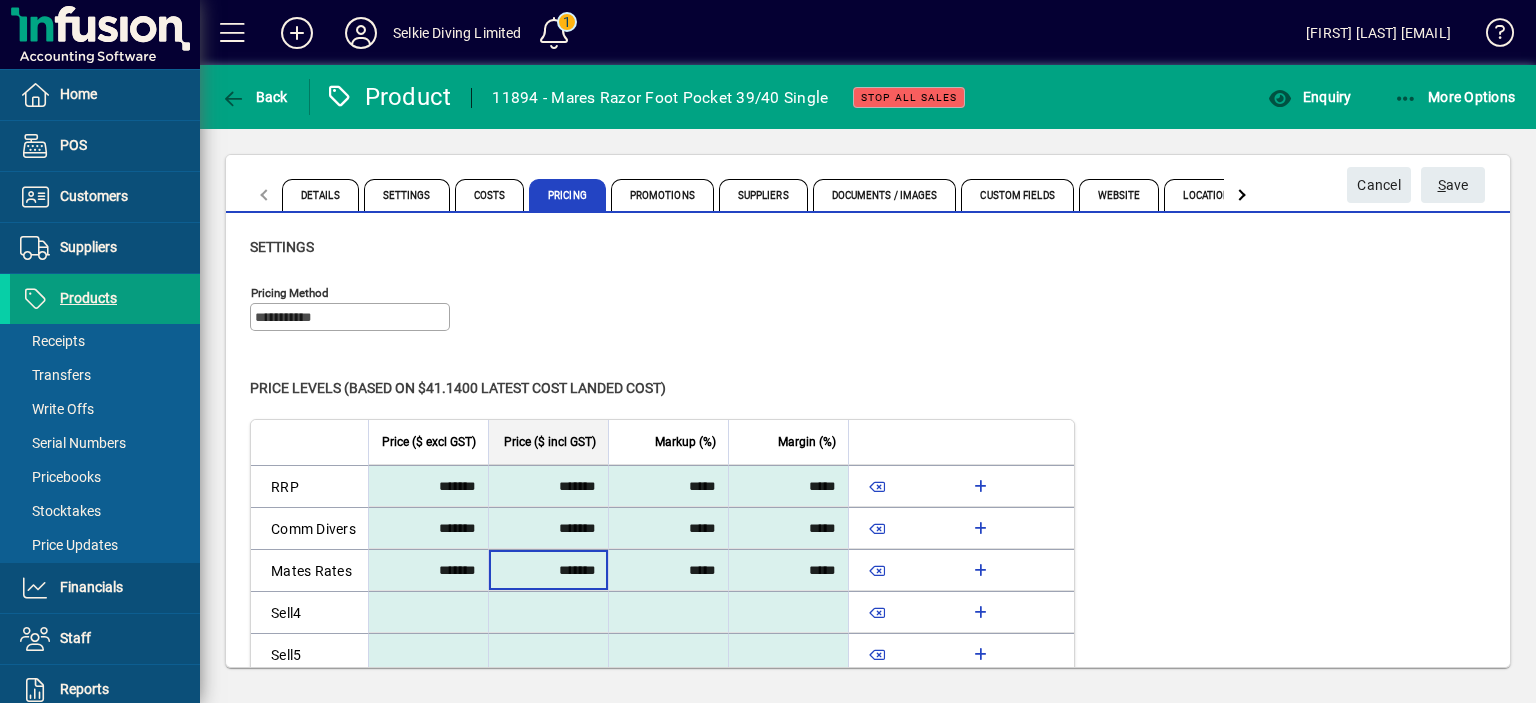 click on "Level   Price ($ excl GST)   Price ($ incl GST)   Markup (%)   Margin (%)   RRP  ******* ******* ***** *****  Comm Divers  ******* ******* ***** *****  Mates Rates  ******* ******* ***** *****  Sell4   Sell5   Sell6   Sell7   Sell8" 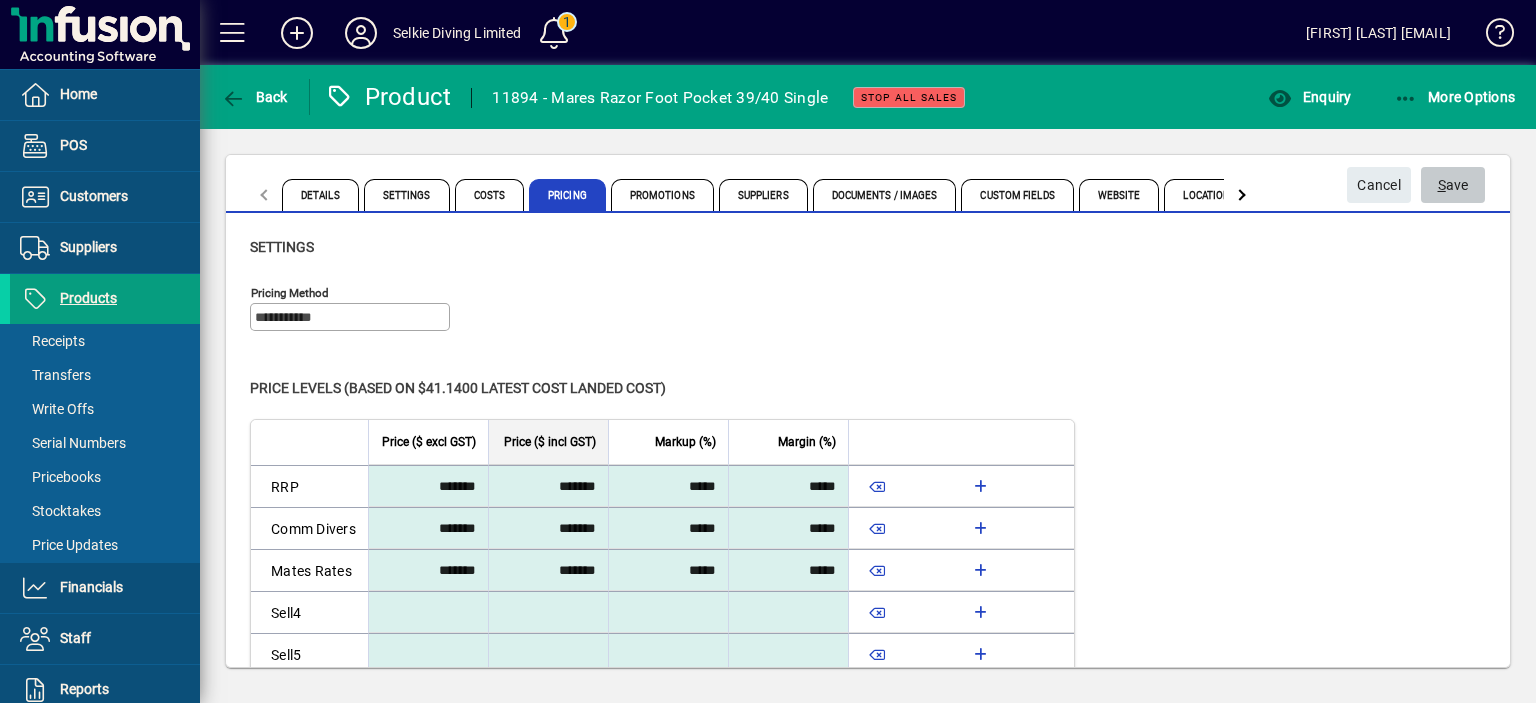 click on "S ave" 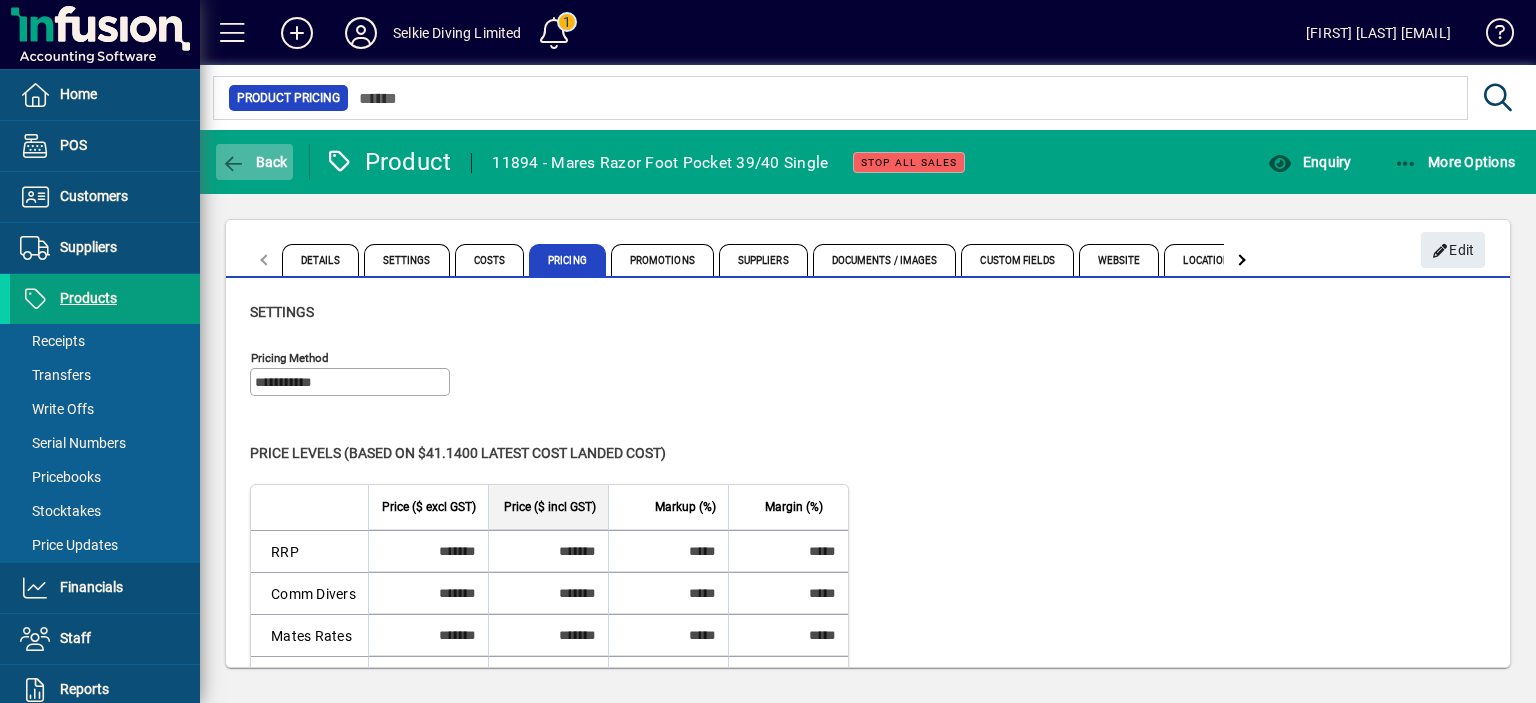 click on "Back" 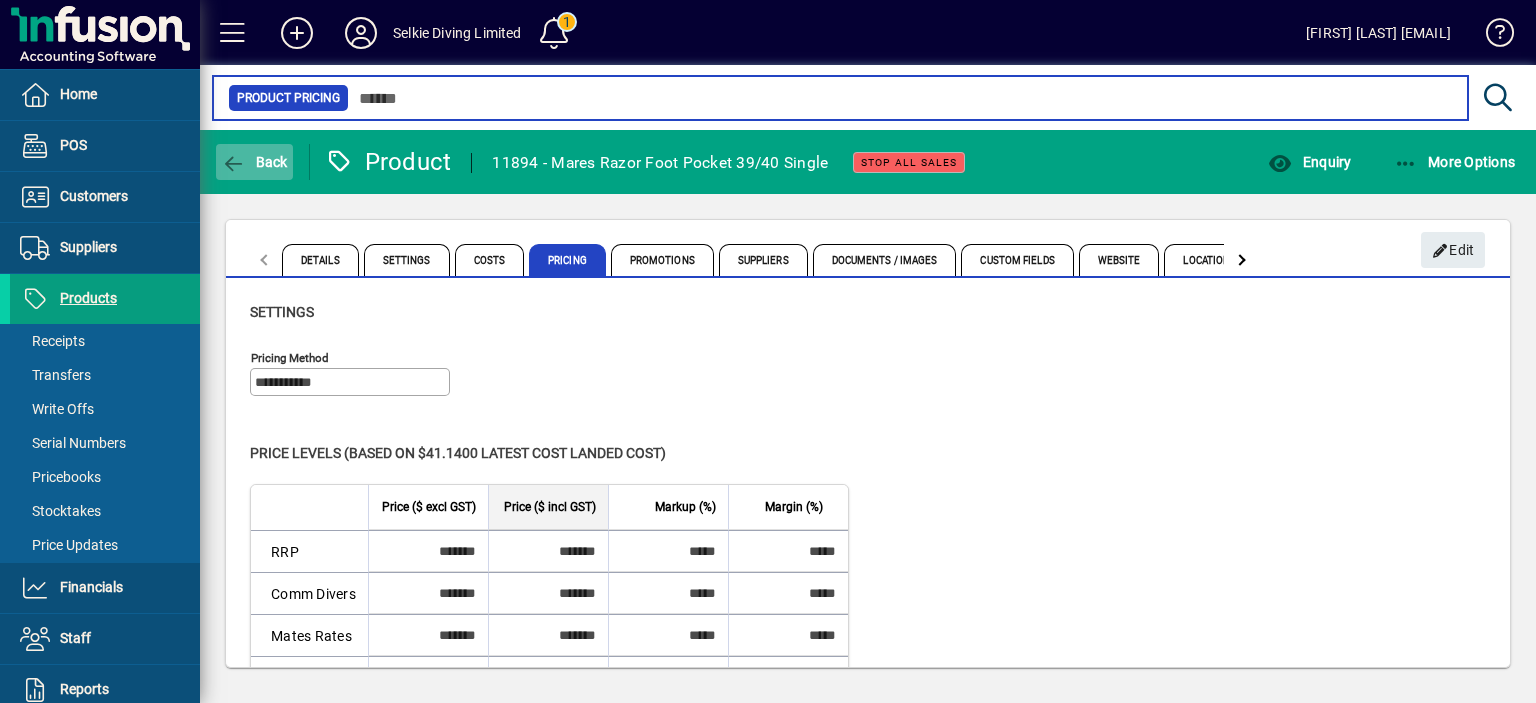 type on "*****" 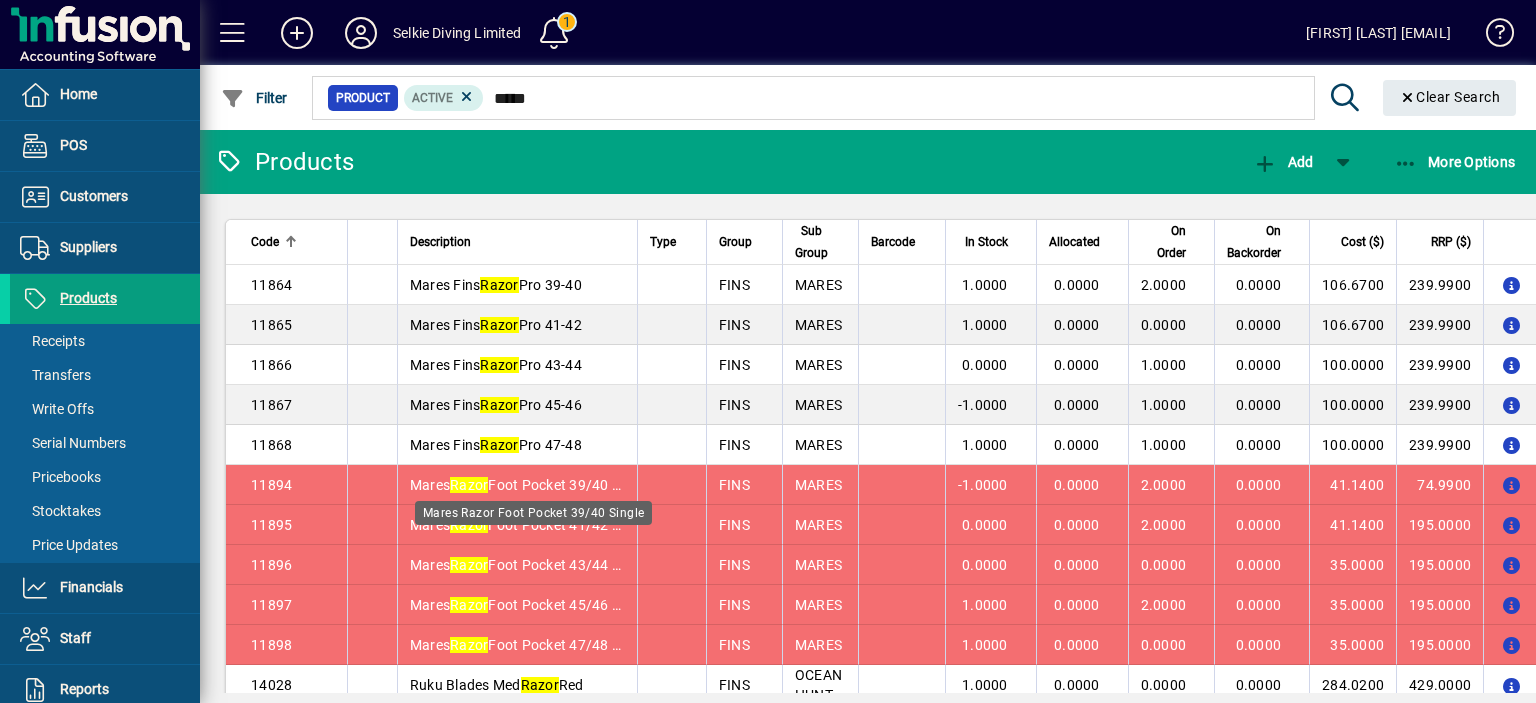 click on "Mares  Razor  Foot Pocket 39/40 Single" at bounding box center (530, 485) 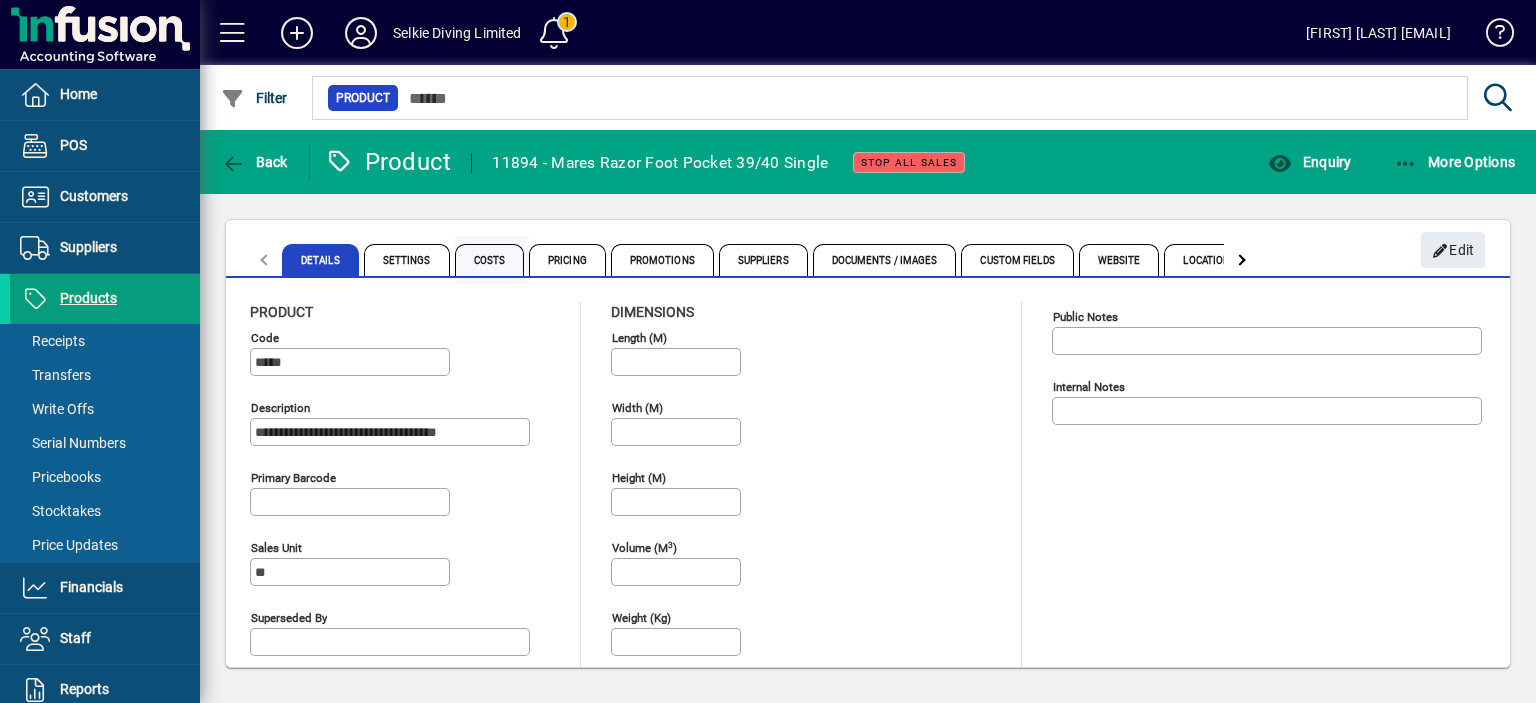 click on "Costs" at bounding box center [490, 260] 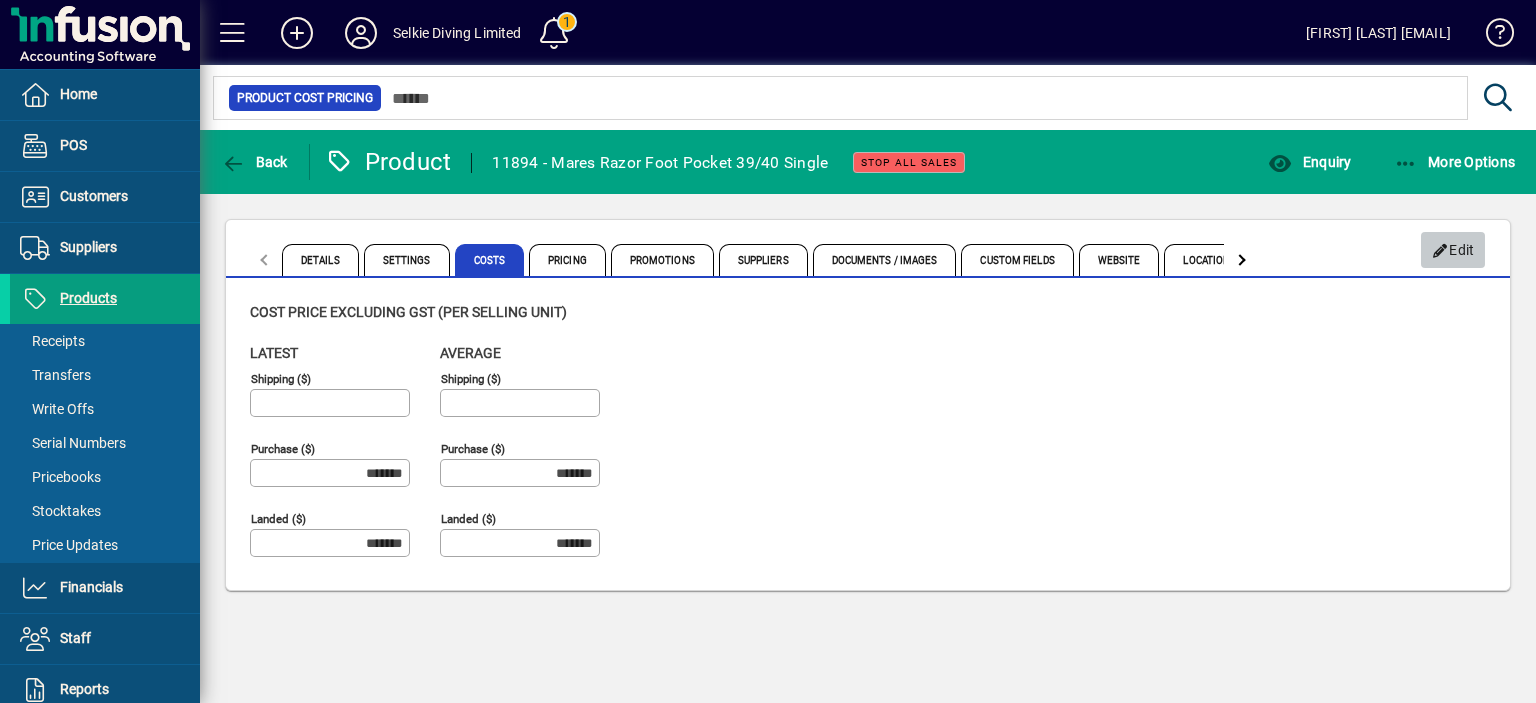 click on "Edit" 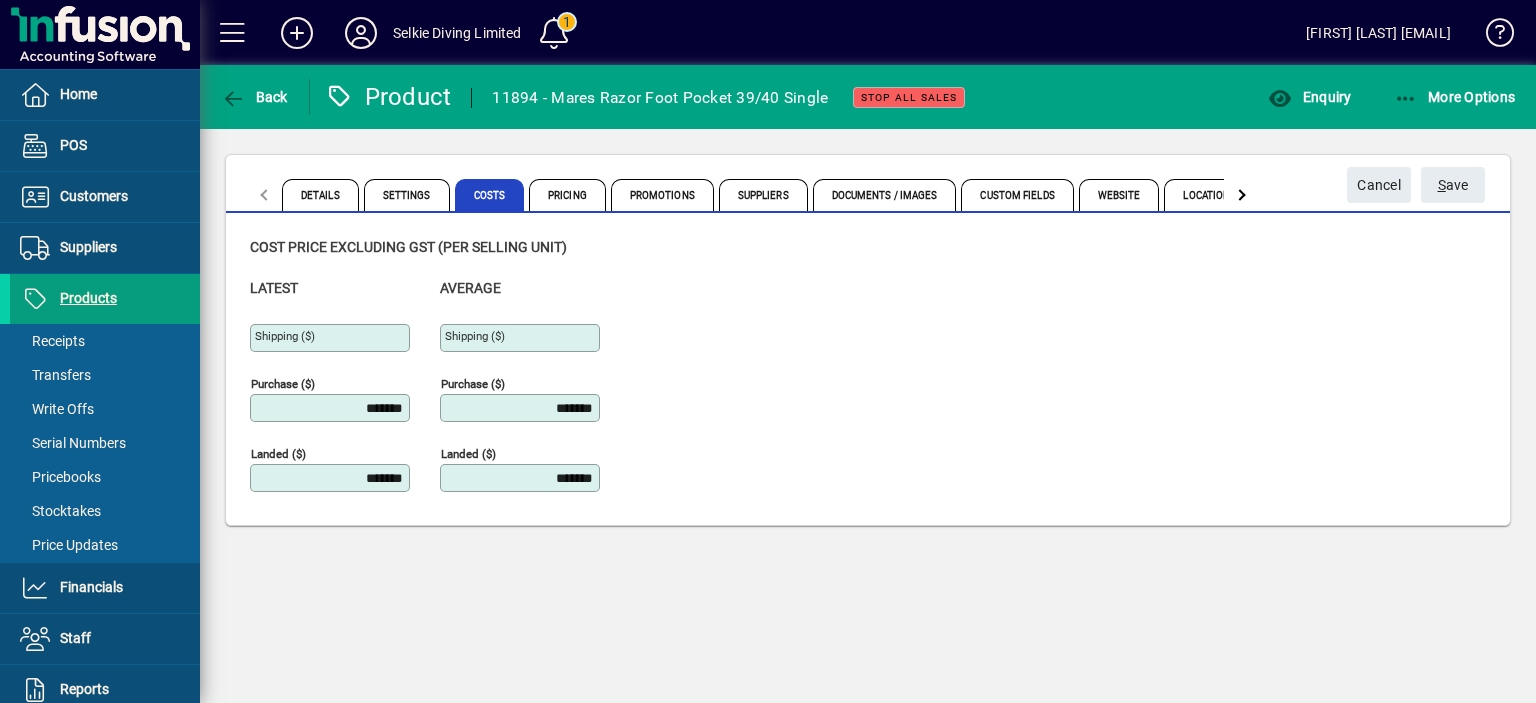 drag, startPoint x: 329, startPoint y: 401, endPoint x: 468, endPoint y: 403, distance: 139.01439 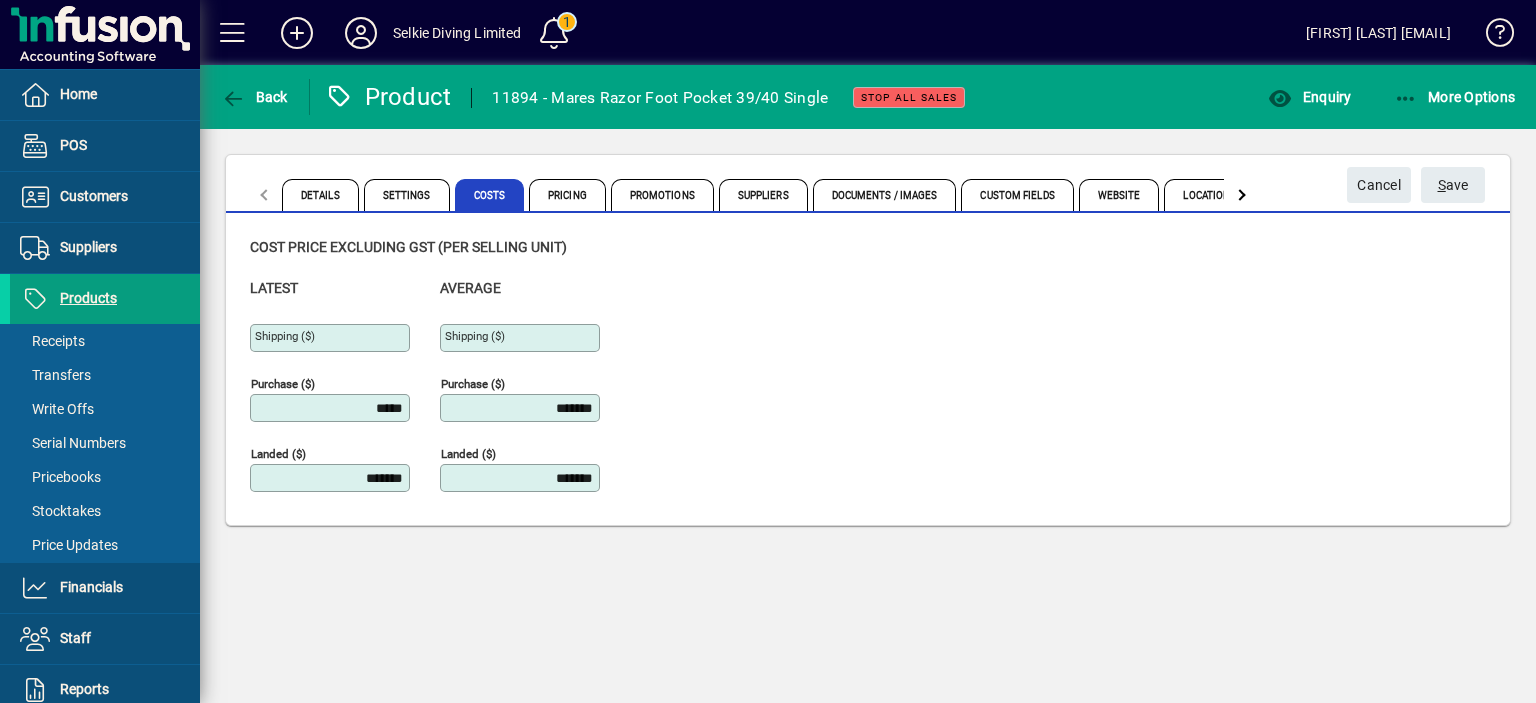 type on "*******" 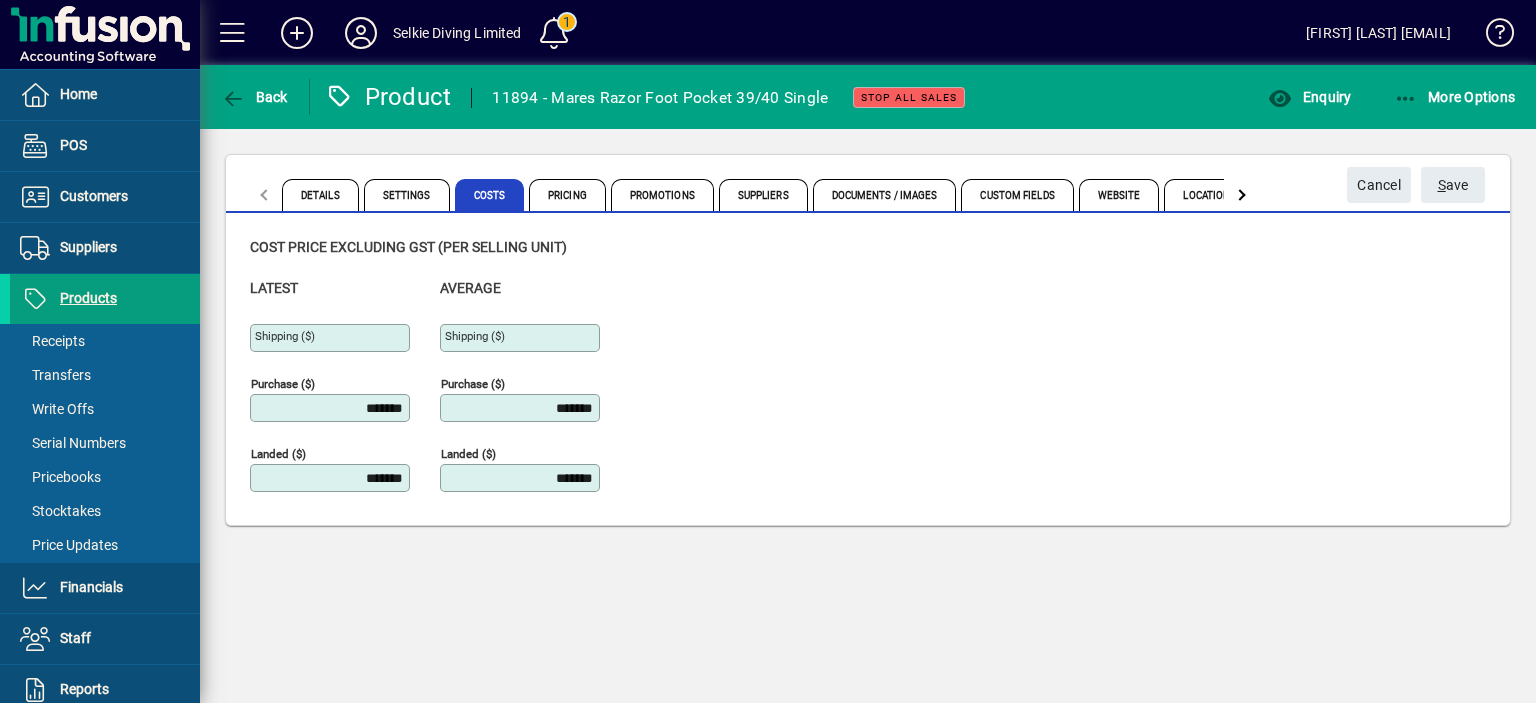 click on "Details Settings Costs Pricing Promotions Suppliers Documents / Images Custom Fields Website Locations Prompts    Cancel S ave Cost price excluding GST (per selling unit) Latest Shipping ($) Purchase ($) ******* Landed ($) ******* Average Shipping ($) Purchase ($) ******* Landed ($) *******" 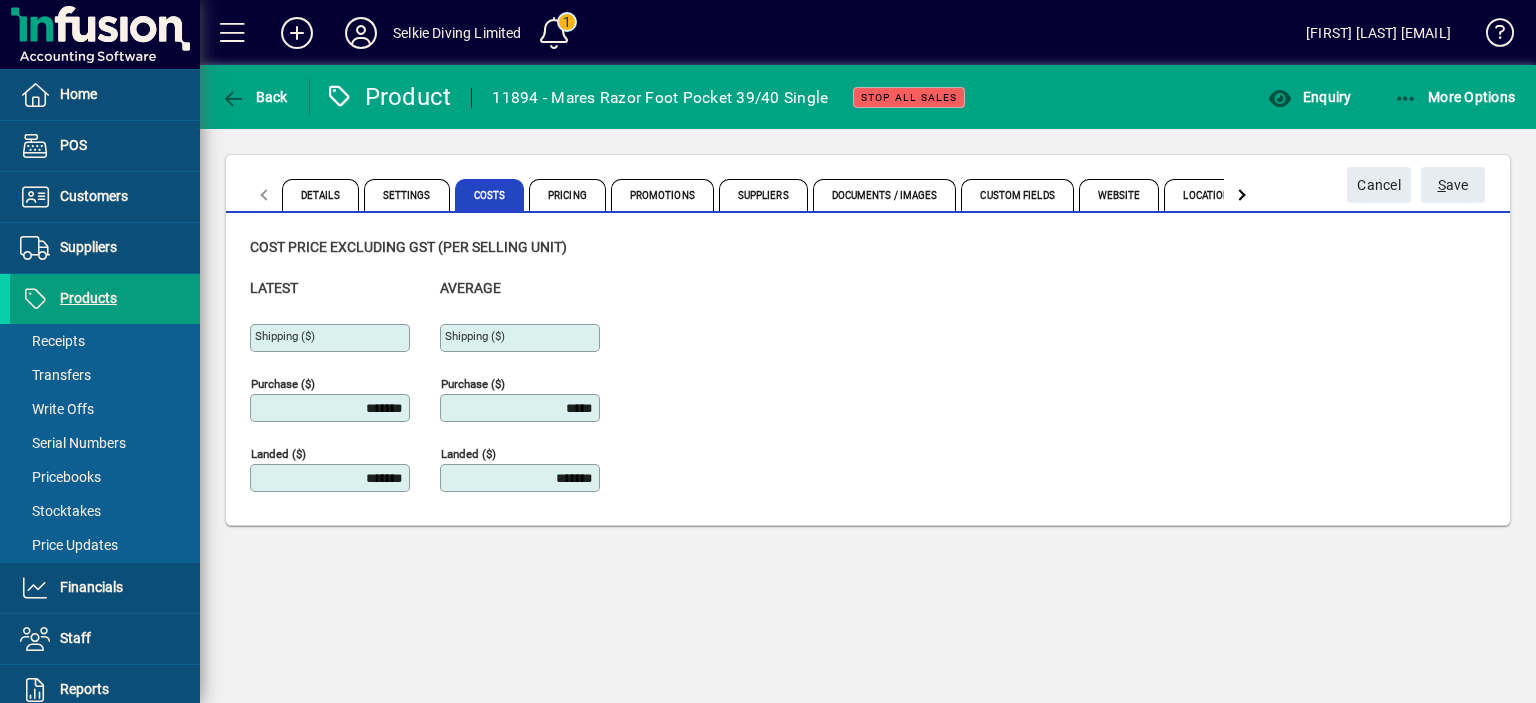 type on "*******" 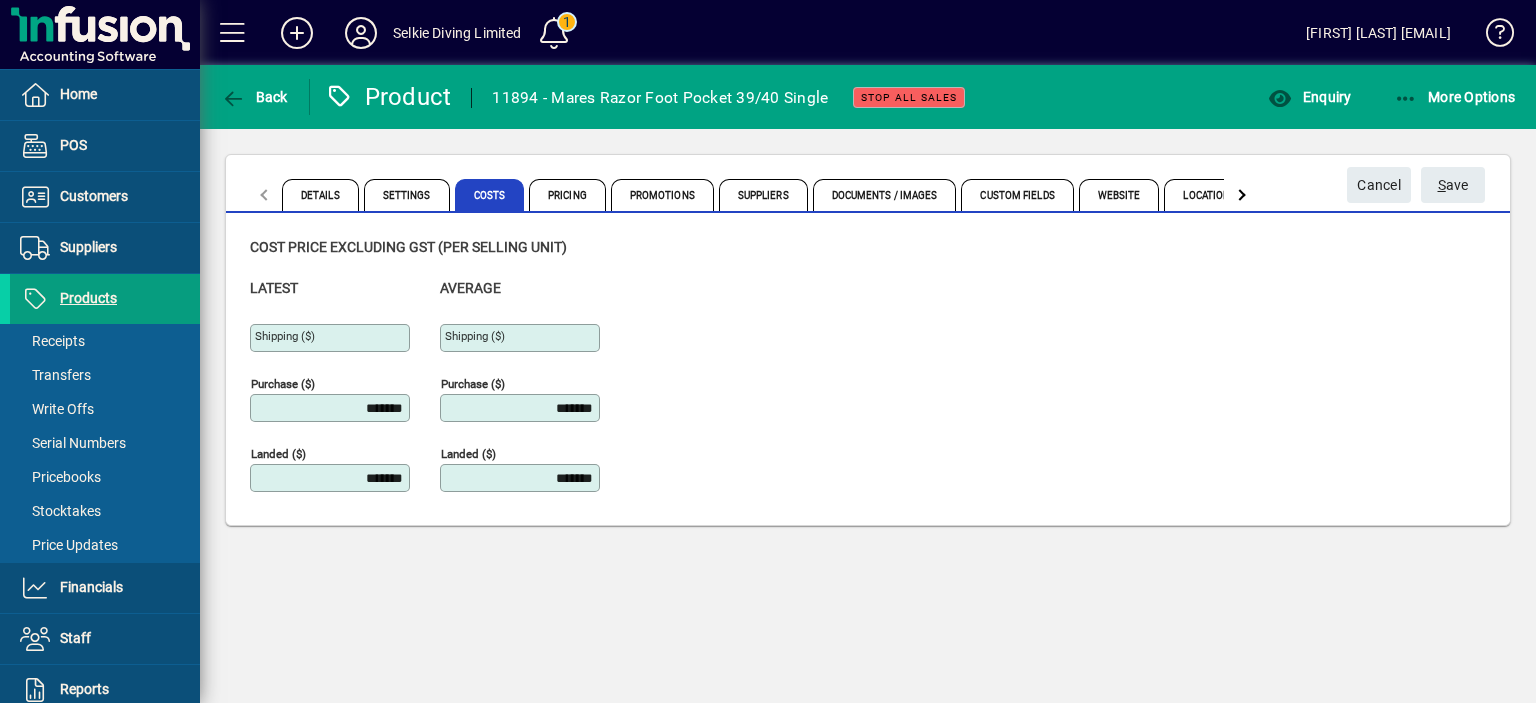 click on "Latest Shipping ($) Purchase ($) ******* Landed ($) ******* Average Shipping ($) Purchase ($) ******* Landed ($) *******" 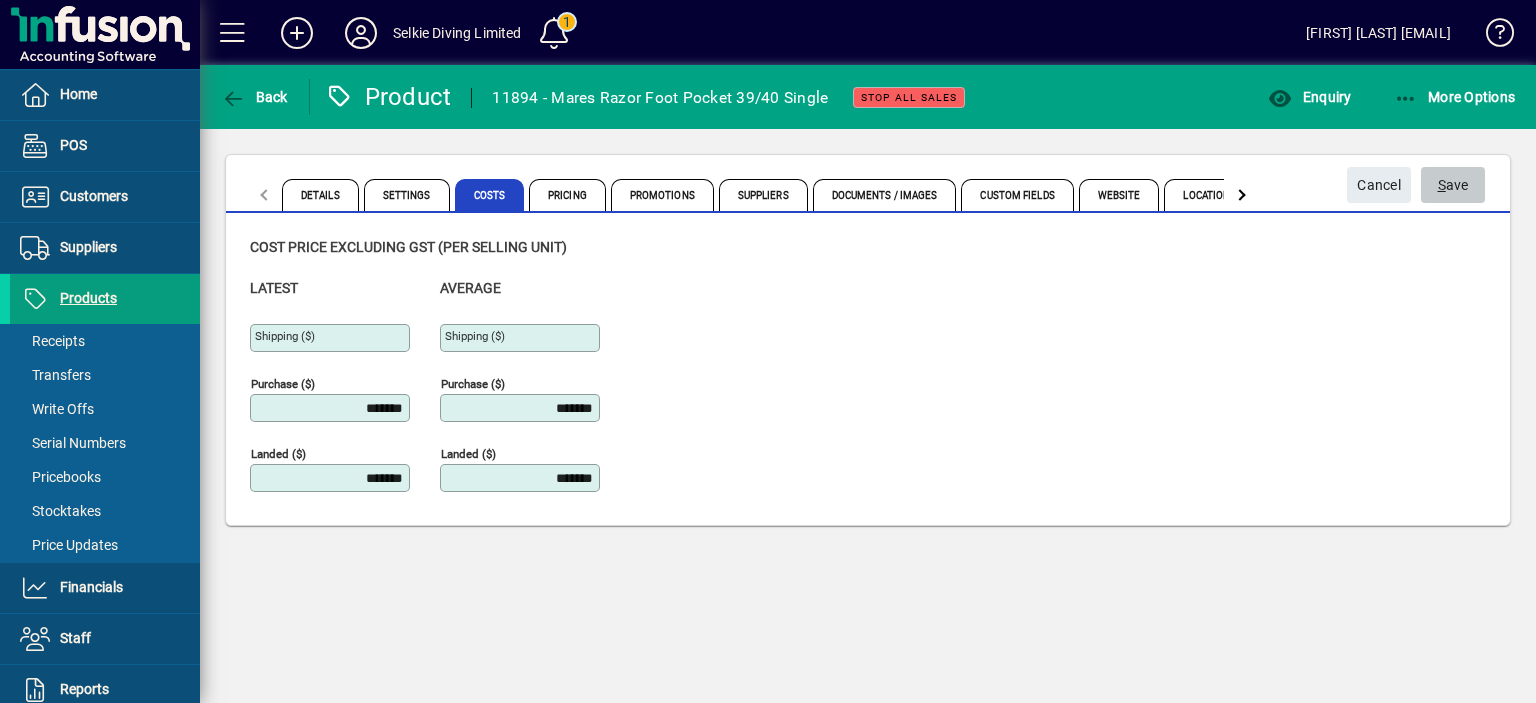 click on "S ave" 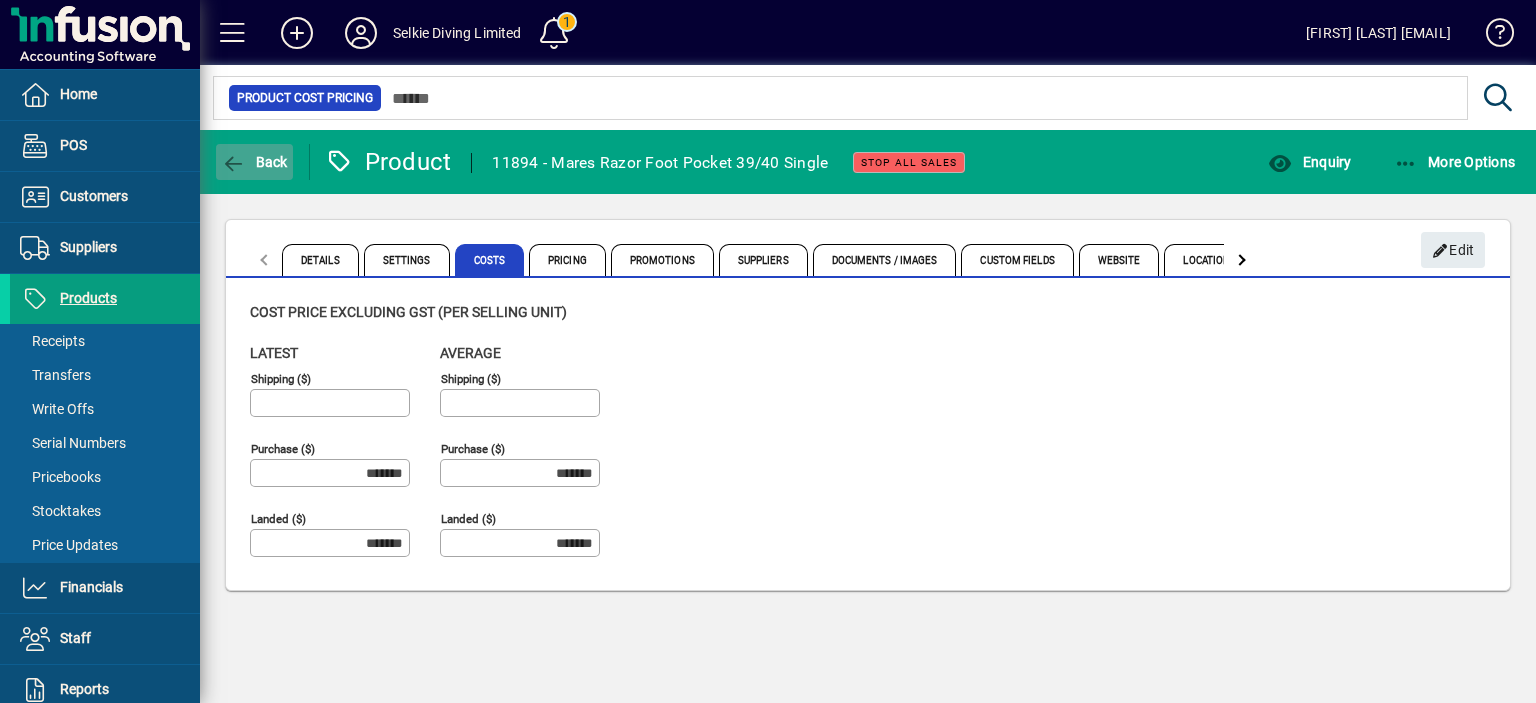 click on "Back" 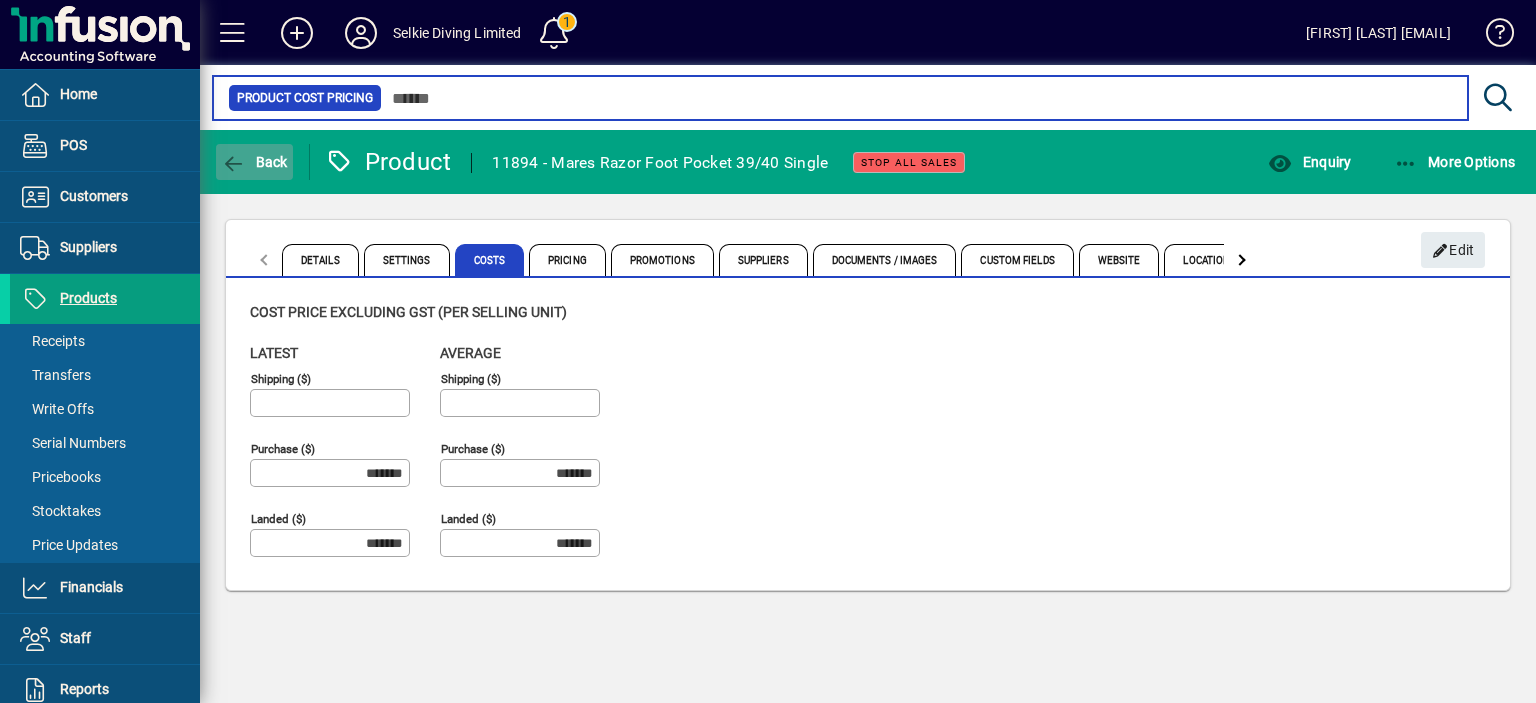type on "*****" 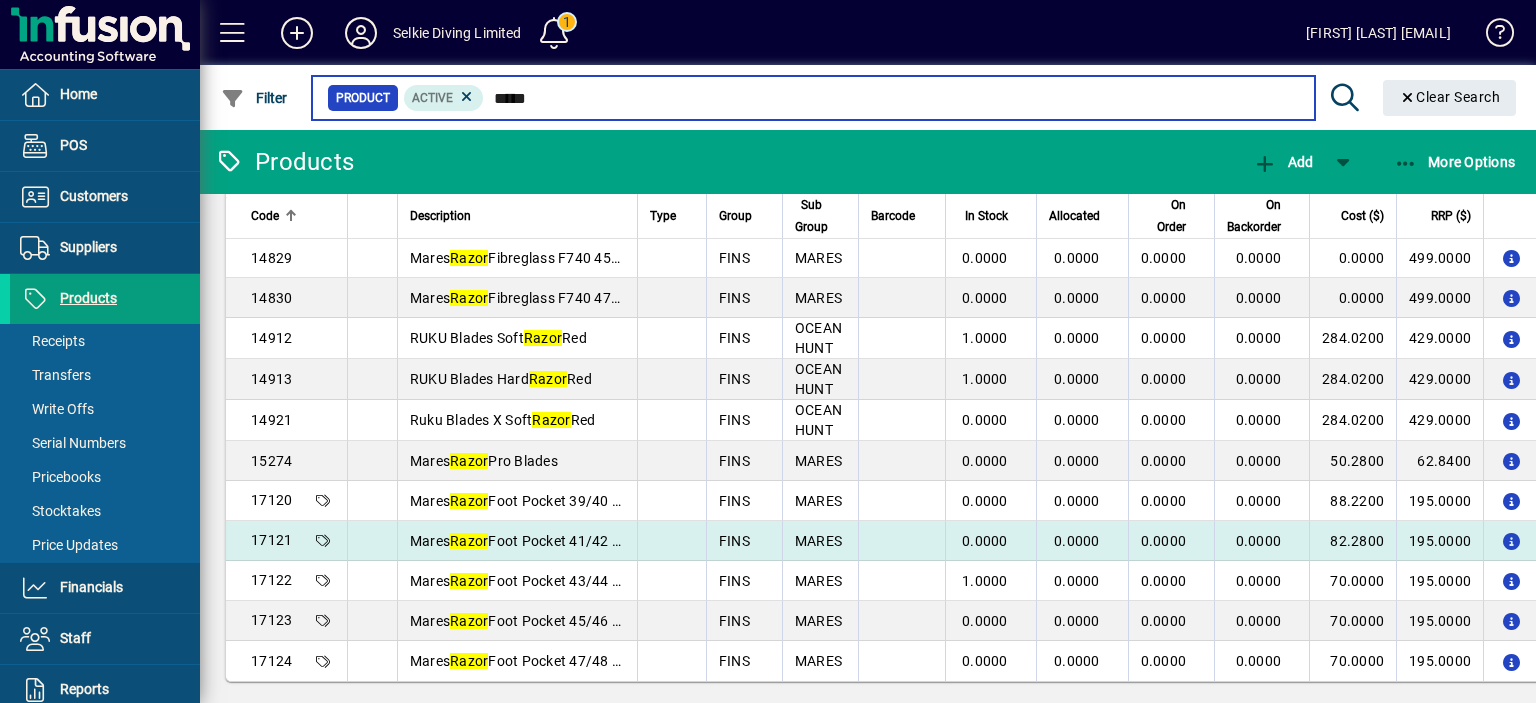 scroll, scrollTop: 1000, scrollLeft: 0, axis: vertical 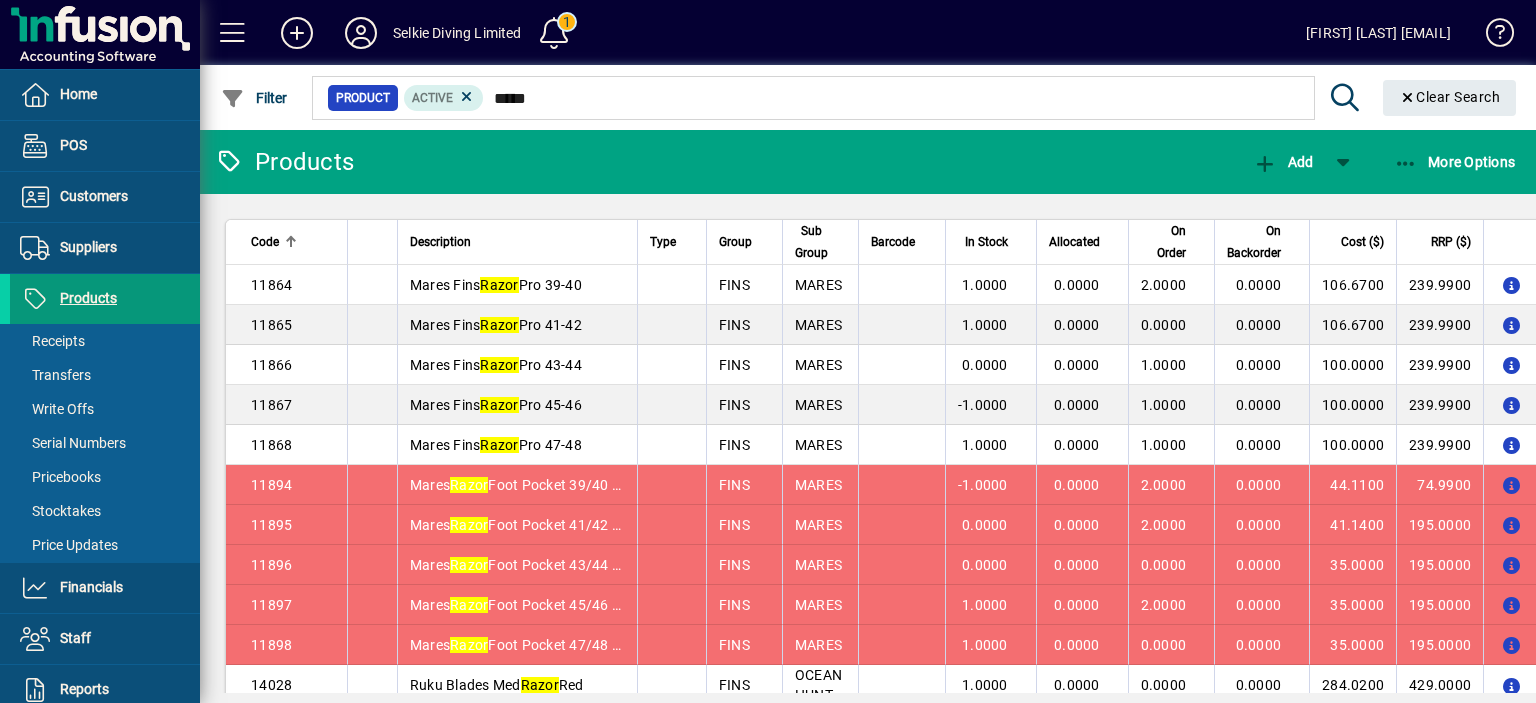 click on "Products" at bounding box center [88, 298] 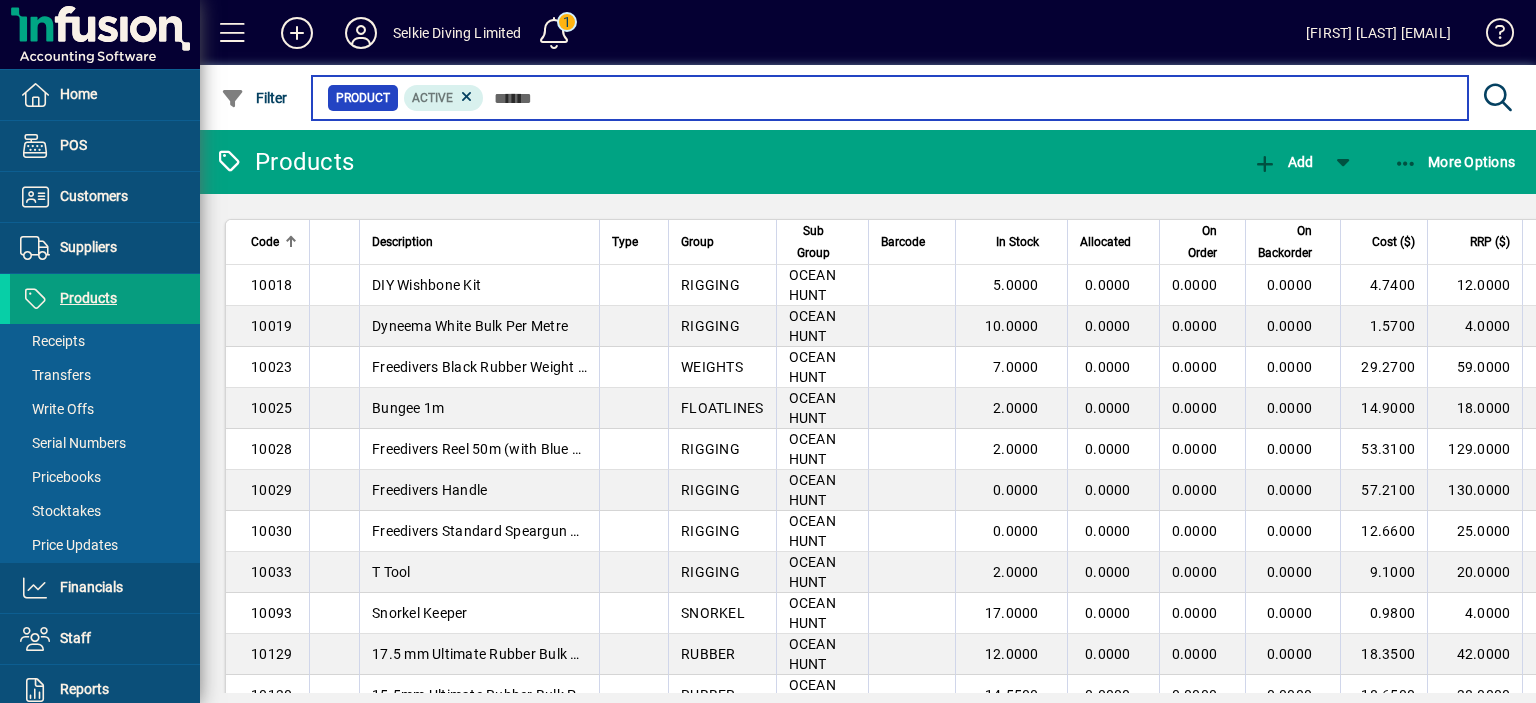 click at bounding box center (968, 98) 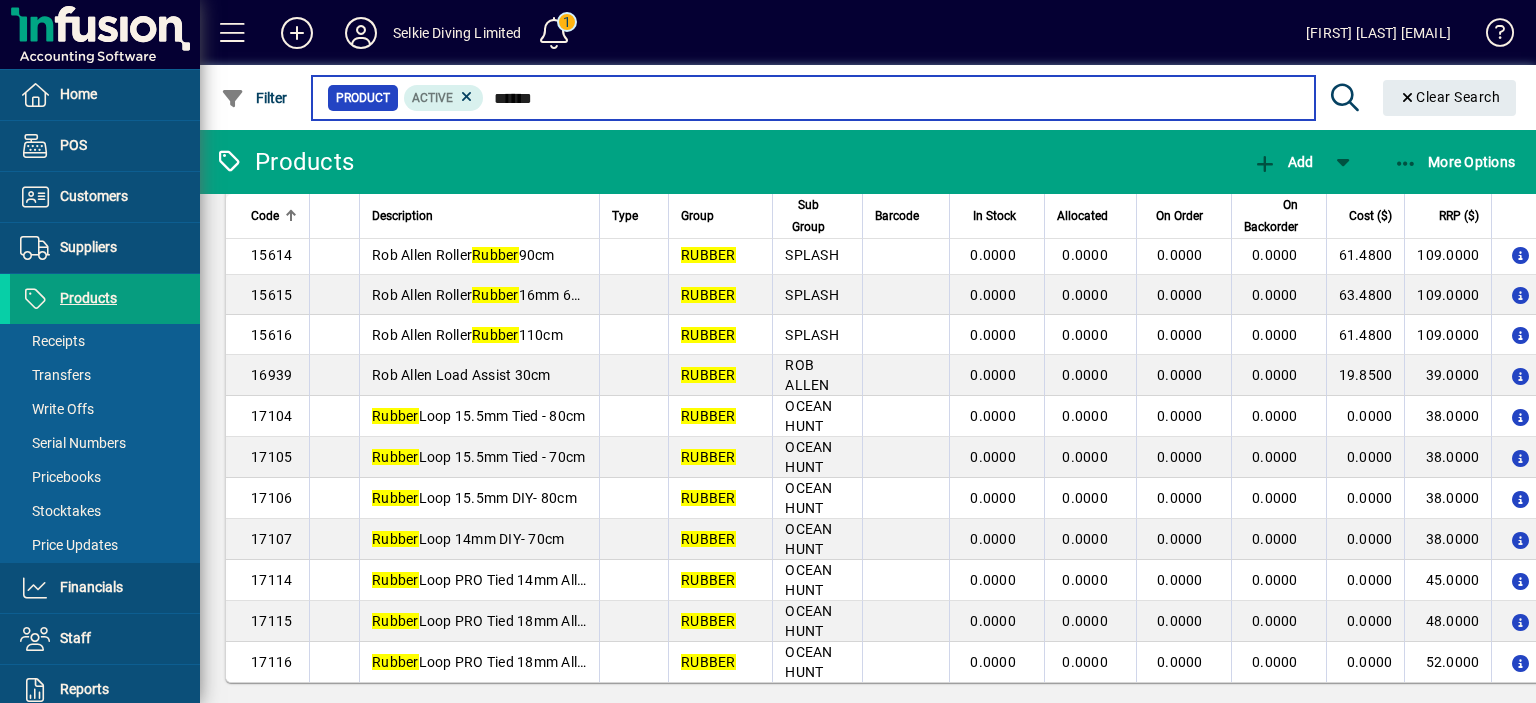 scroll, scrollTop: 2408, scrollLeft: 0, axis: vertical 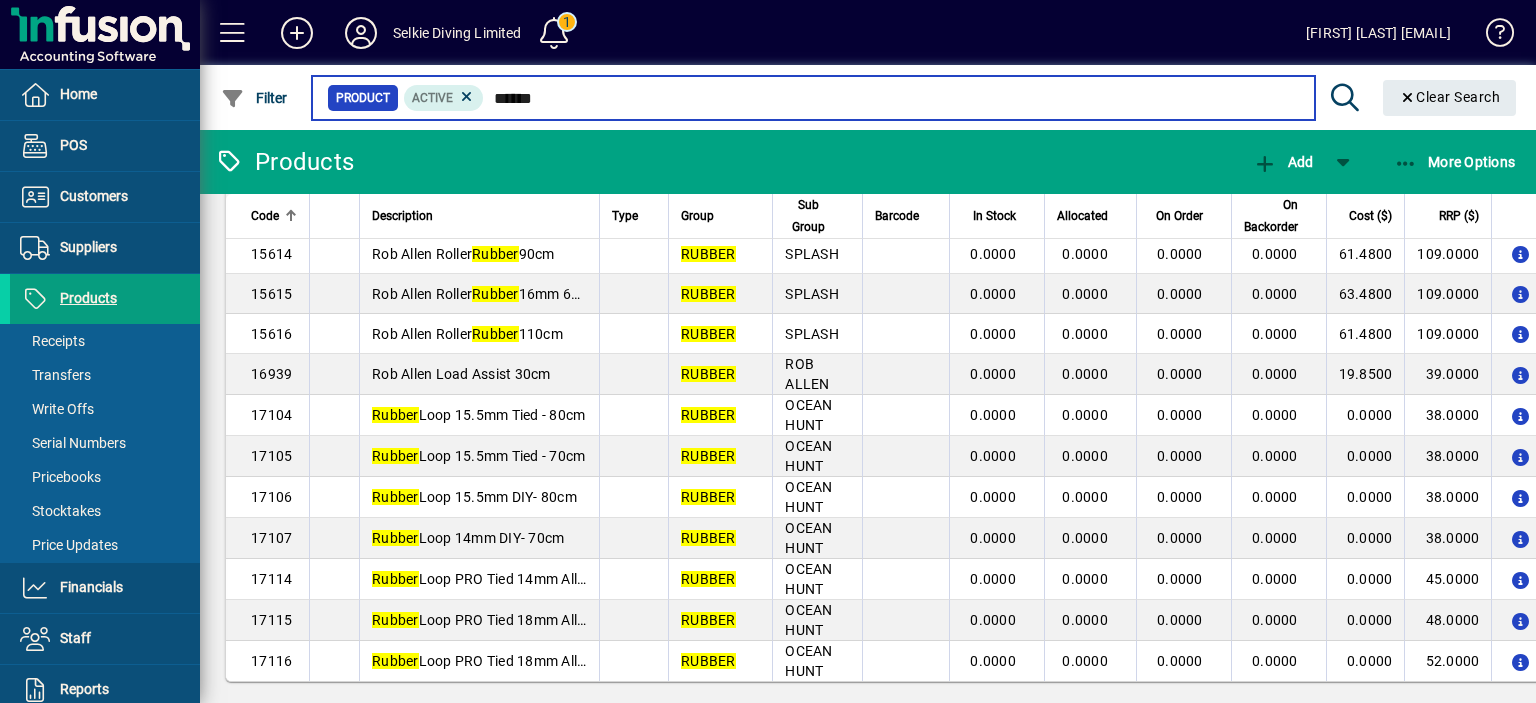 click on "******" at bounding box center [891, 98] 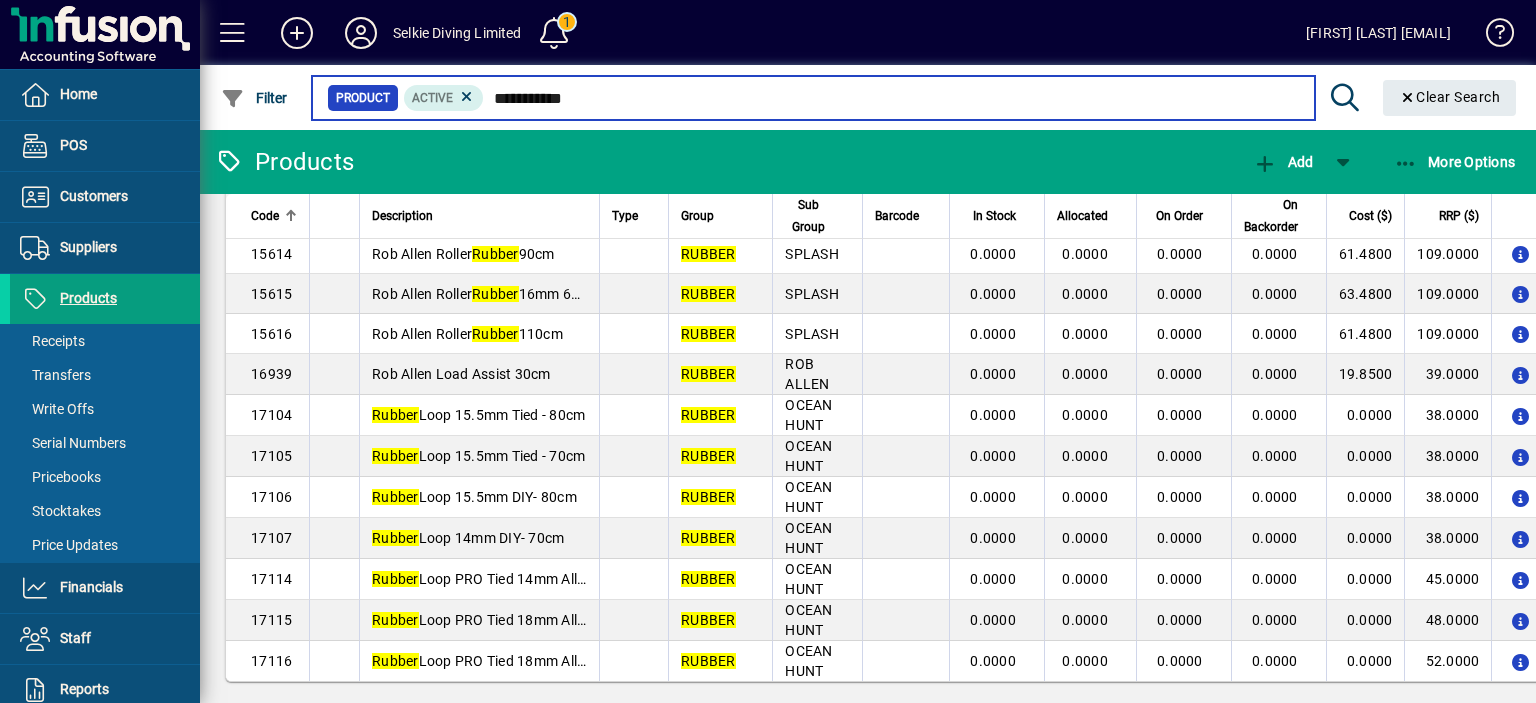scroll, scrollTop: 0, scrollLeft: 0, axis: both 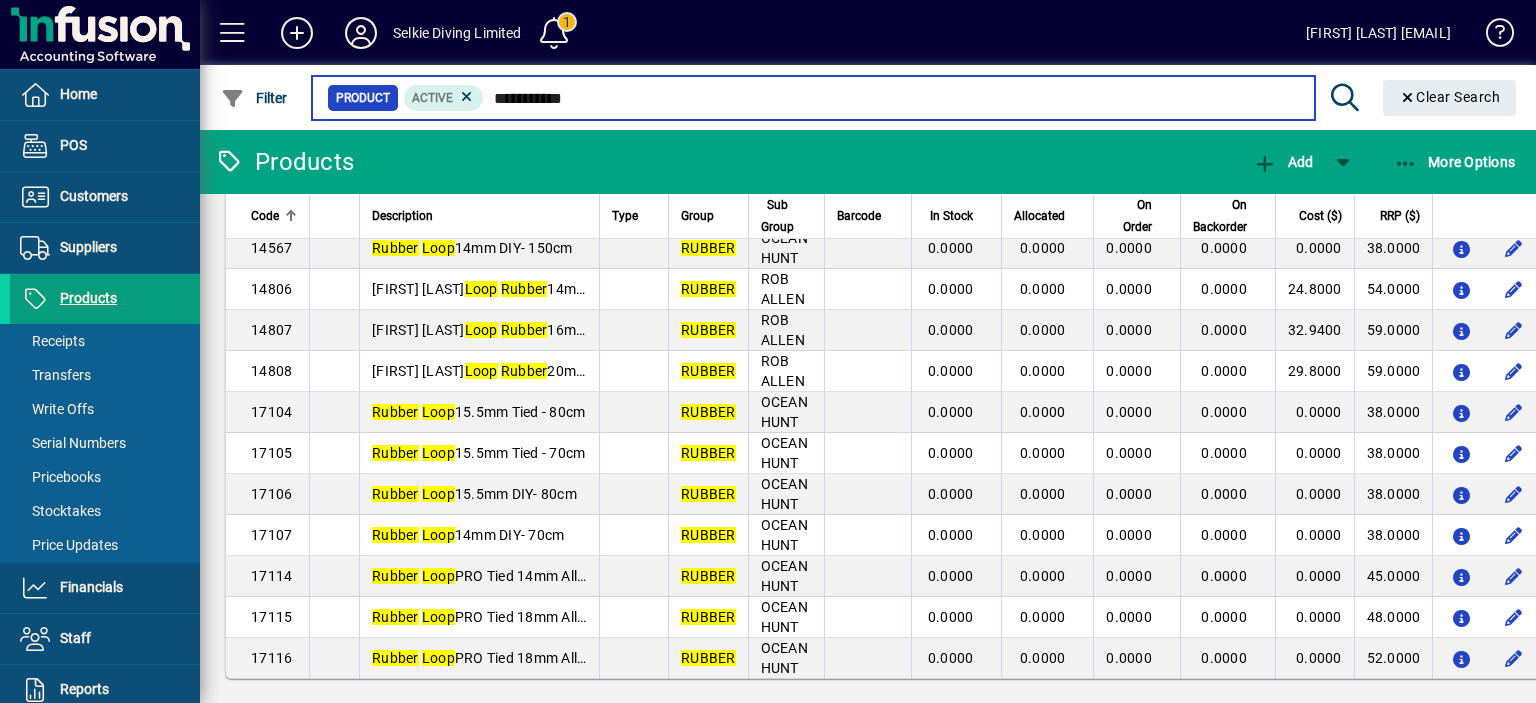 type on "**********" 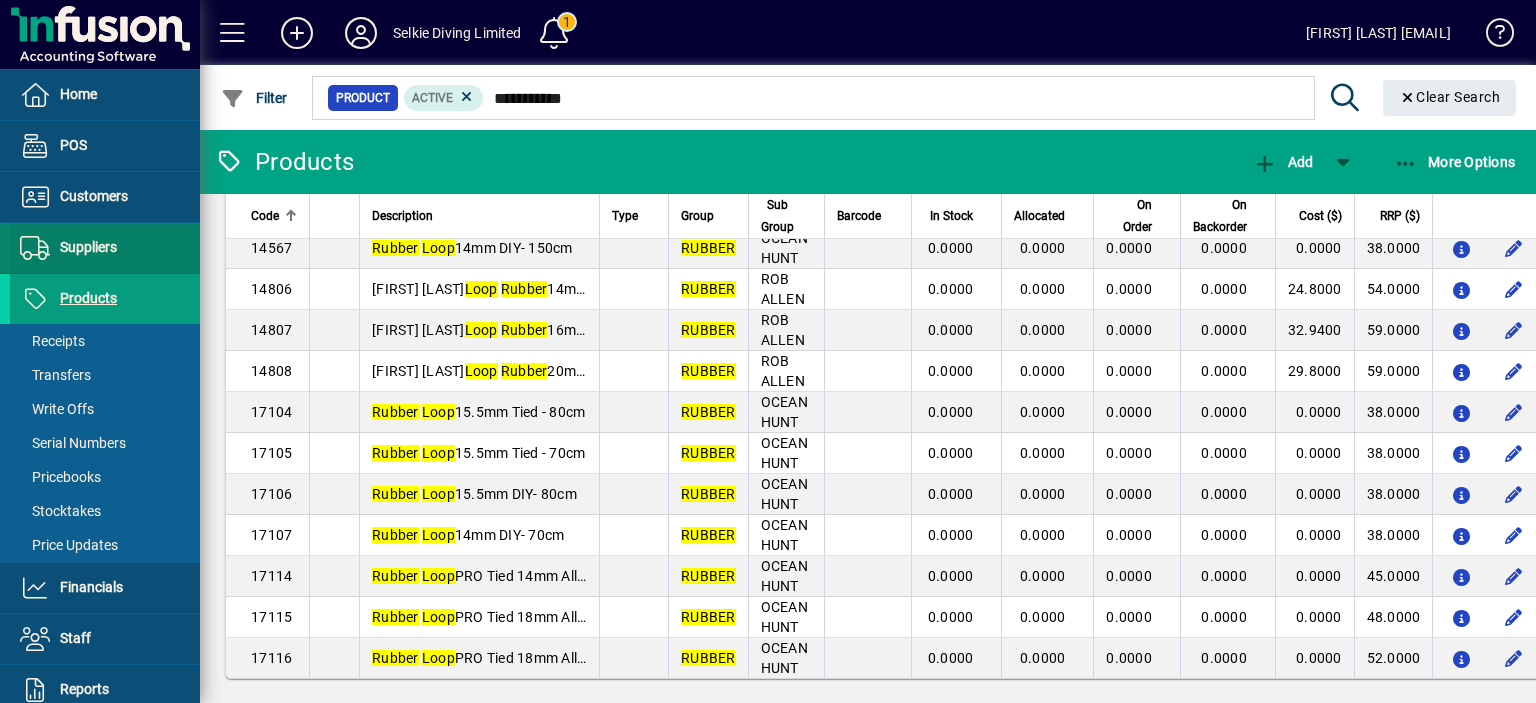 click on "Suppliers" at bounding box center [88, 247] 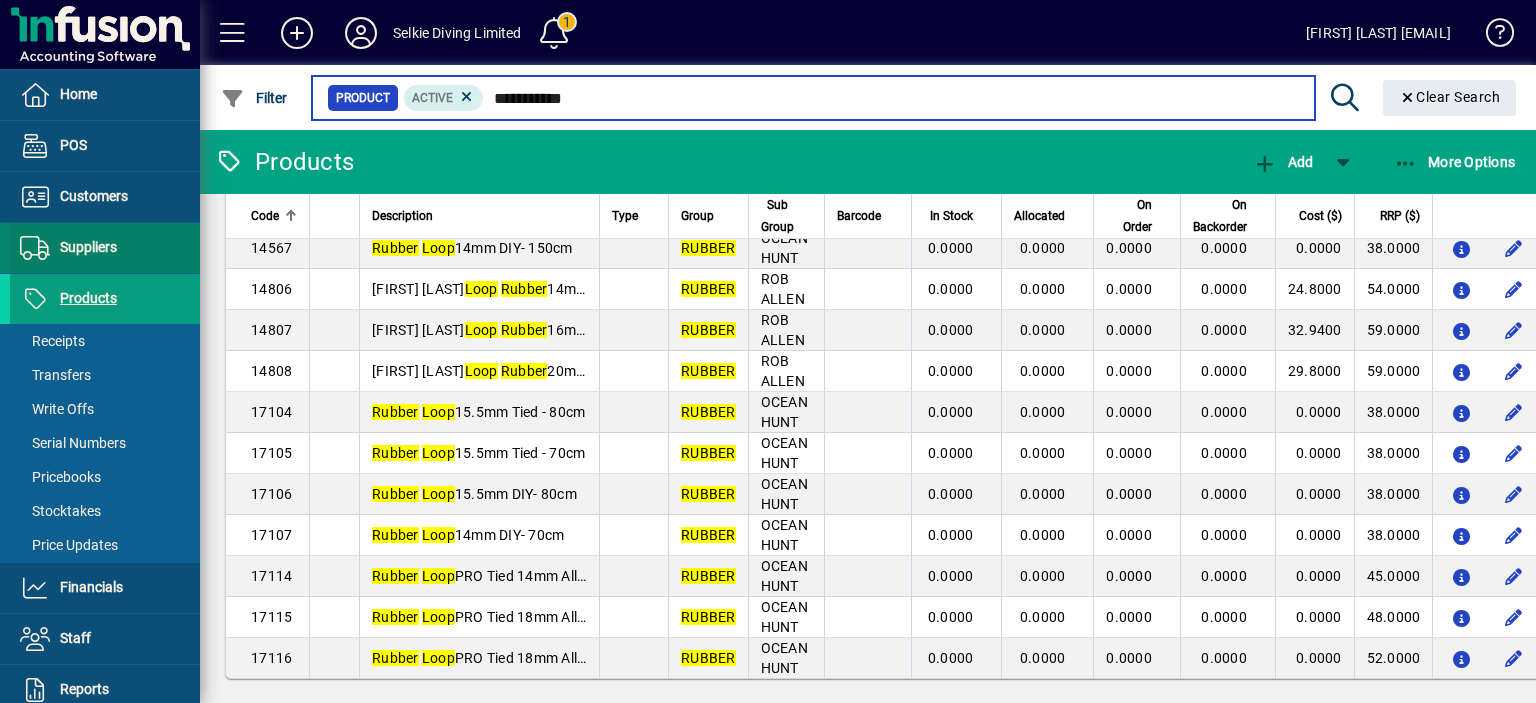 type 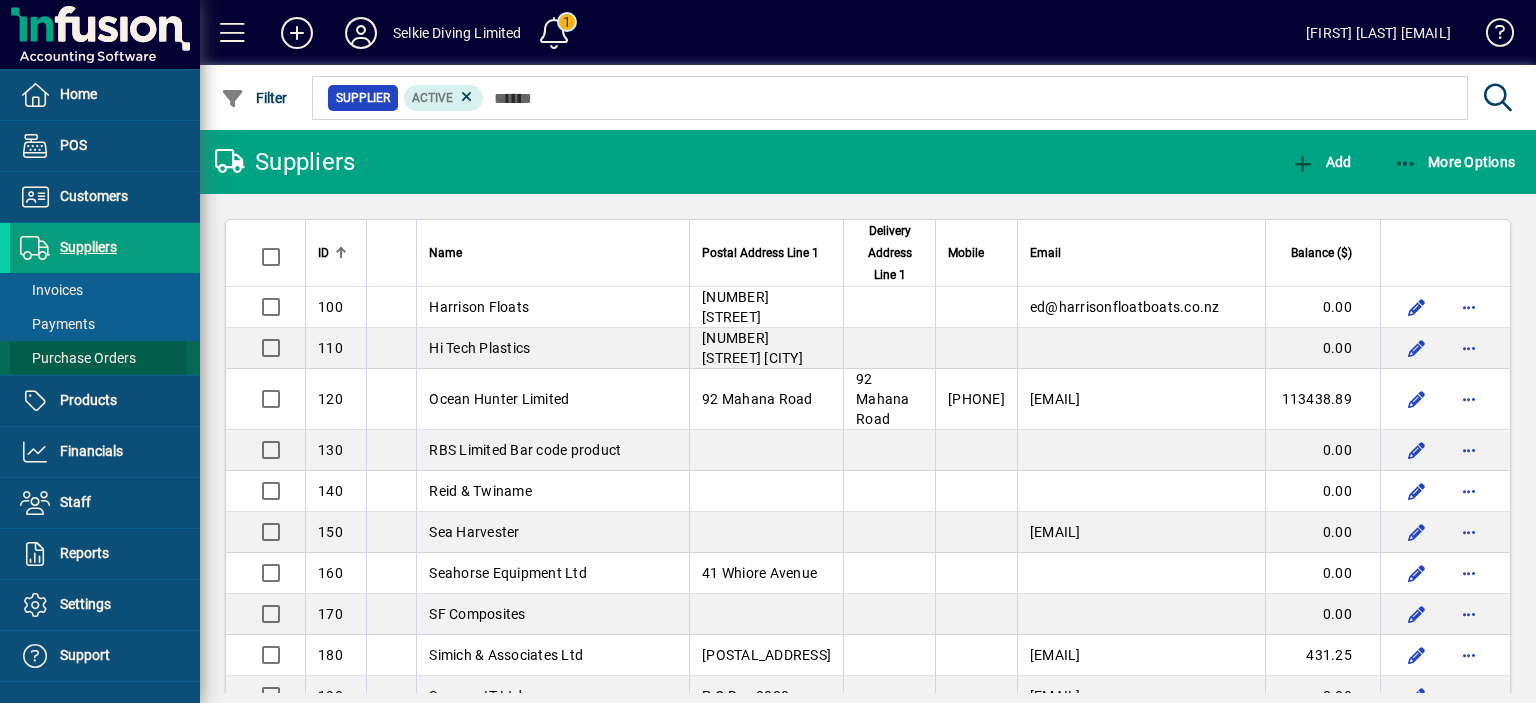 click on "Purchase Orders" at bounding box center (78, 358) 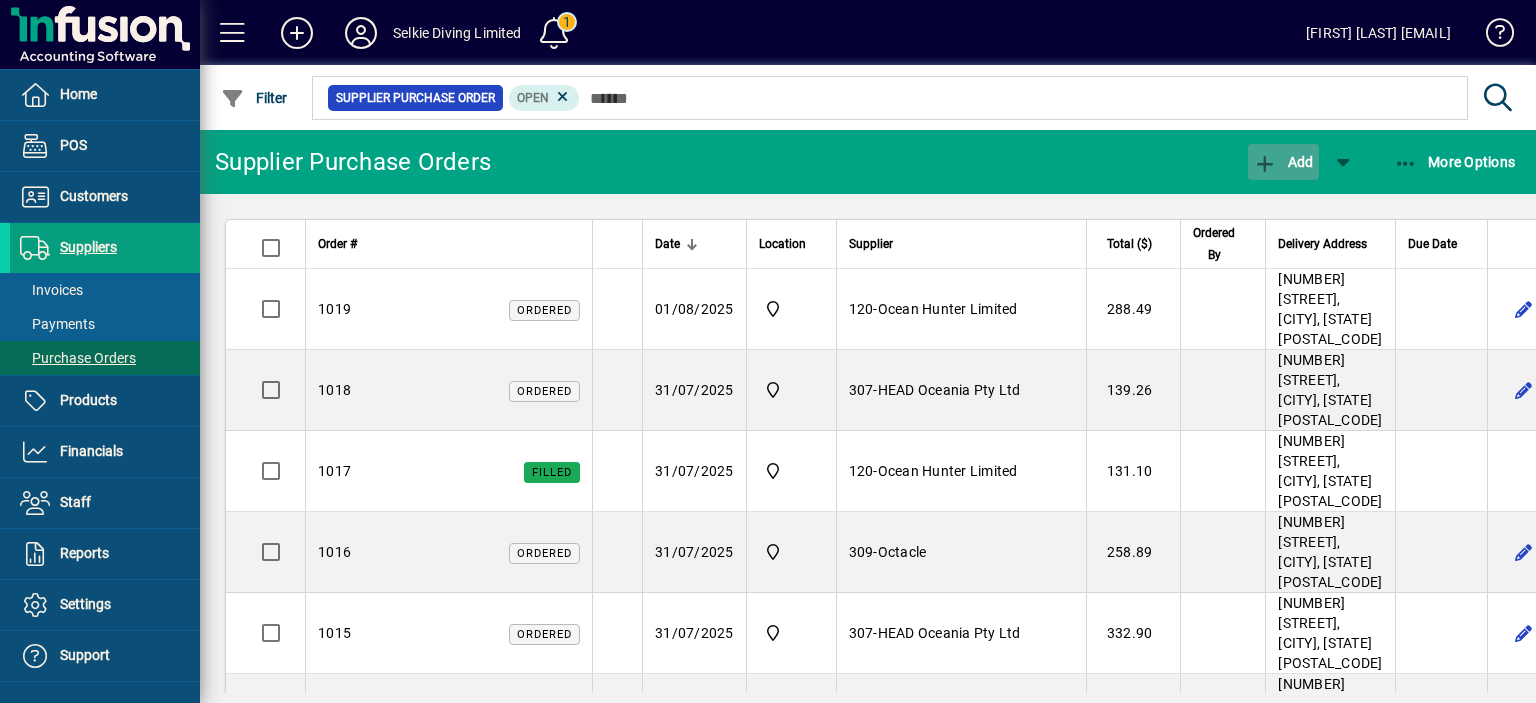 click on "Add" 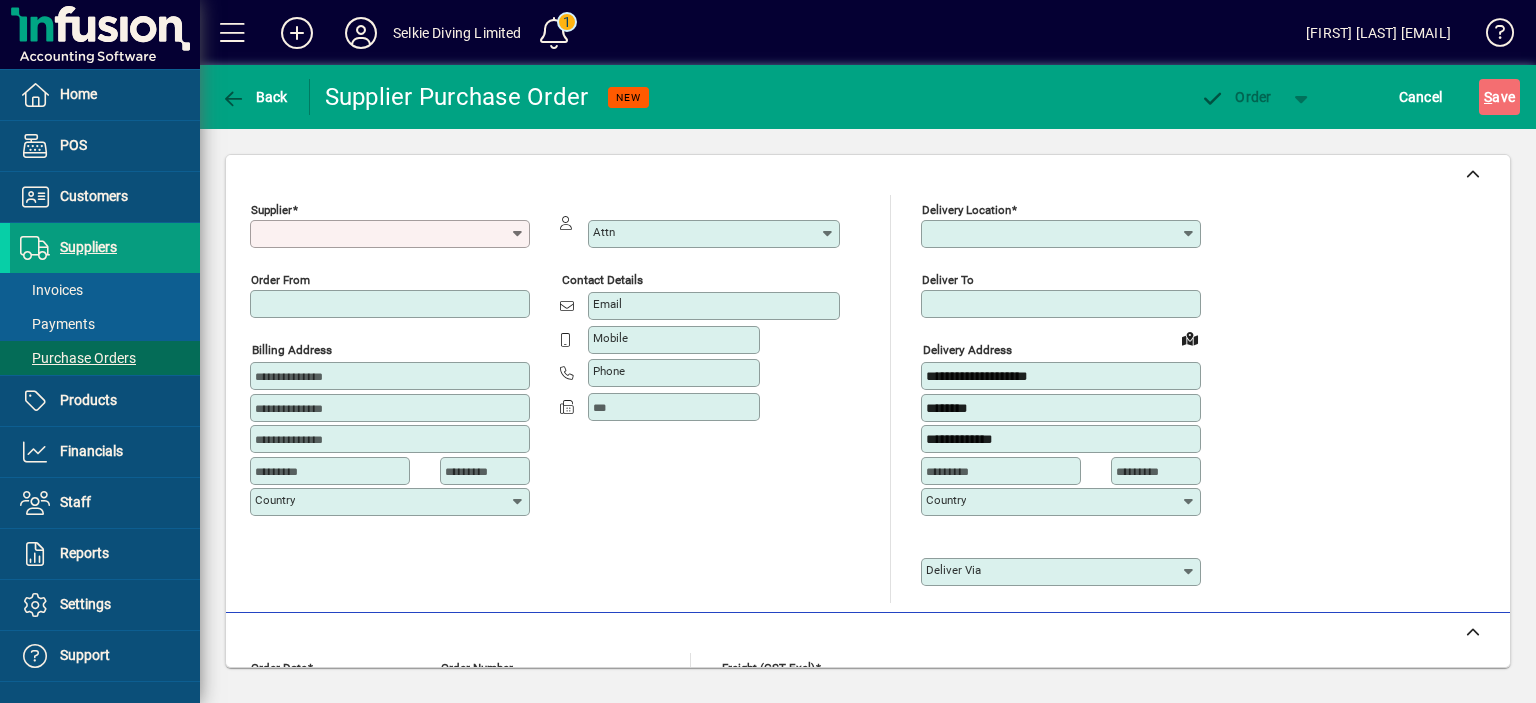 type on "****" 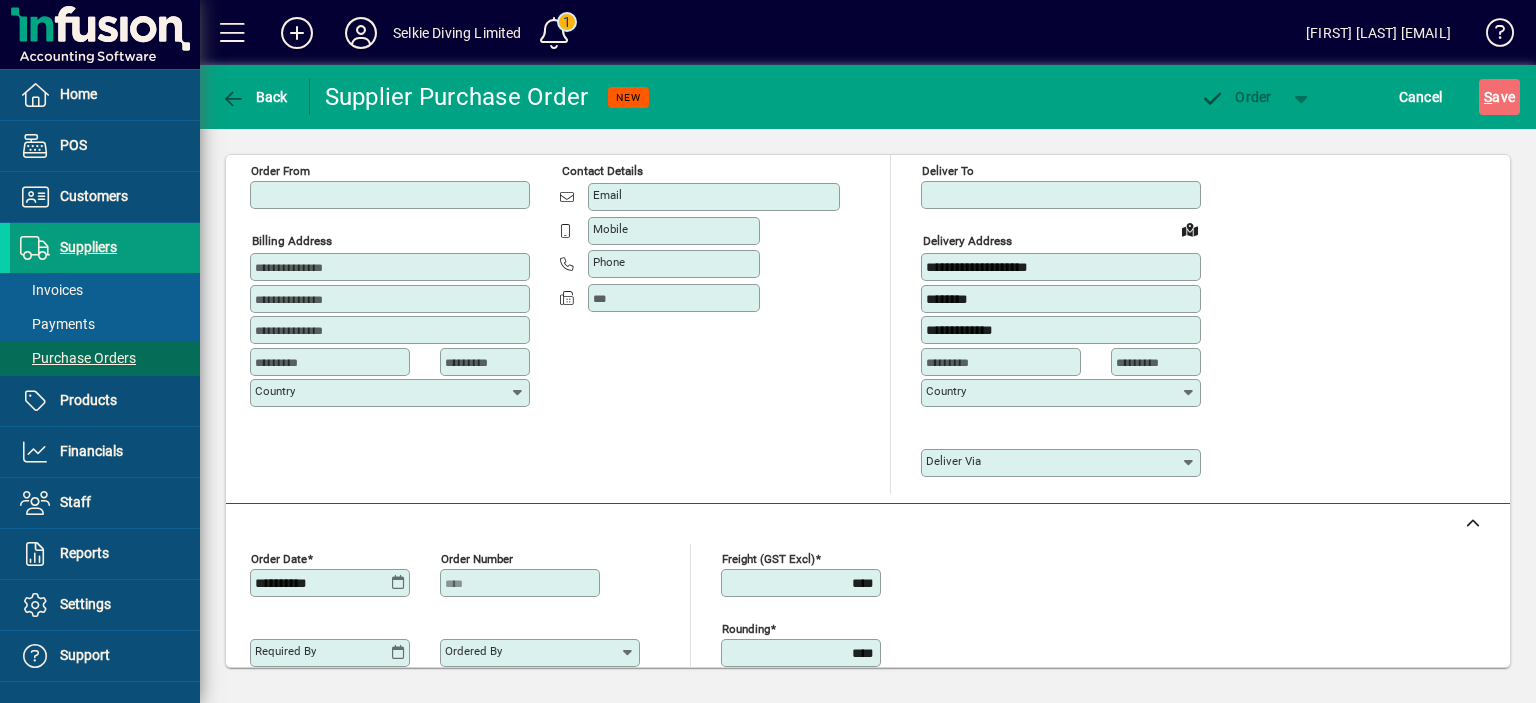 scroll, scrollTop: 360, scrollLeft: 0, axis: vertical 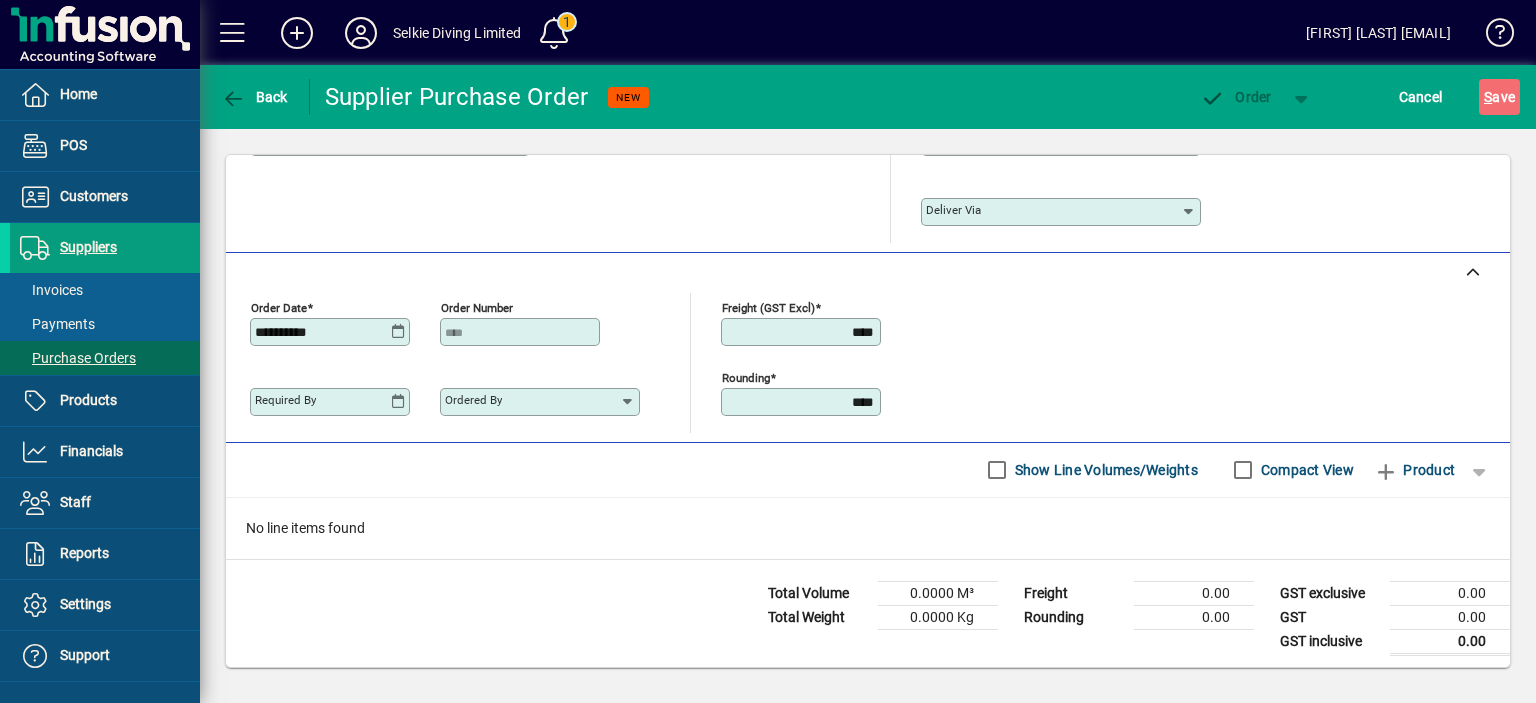 click 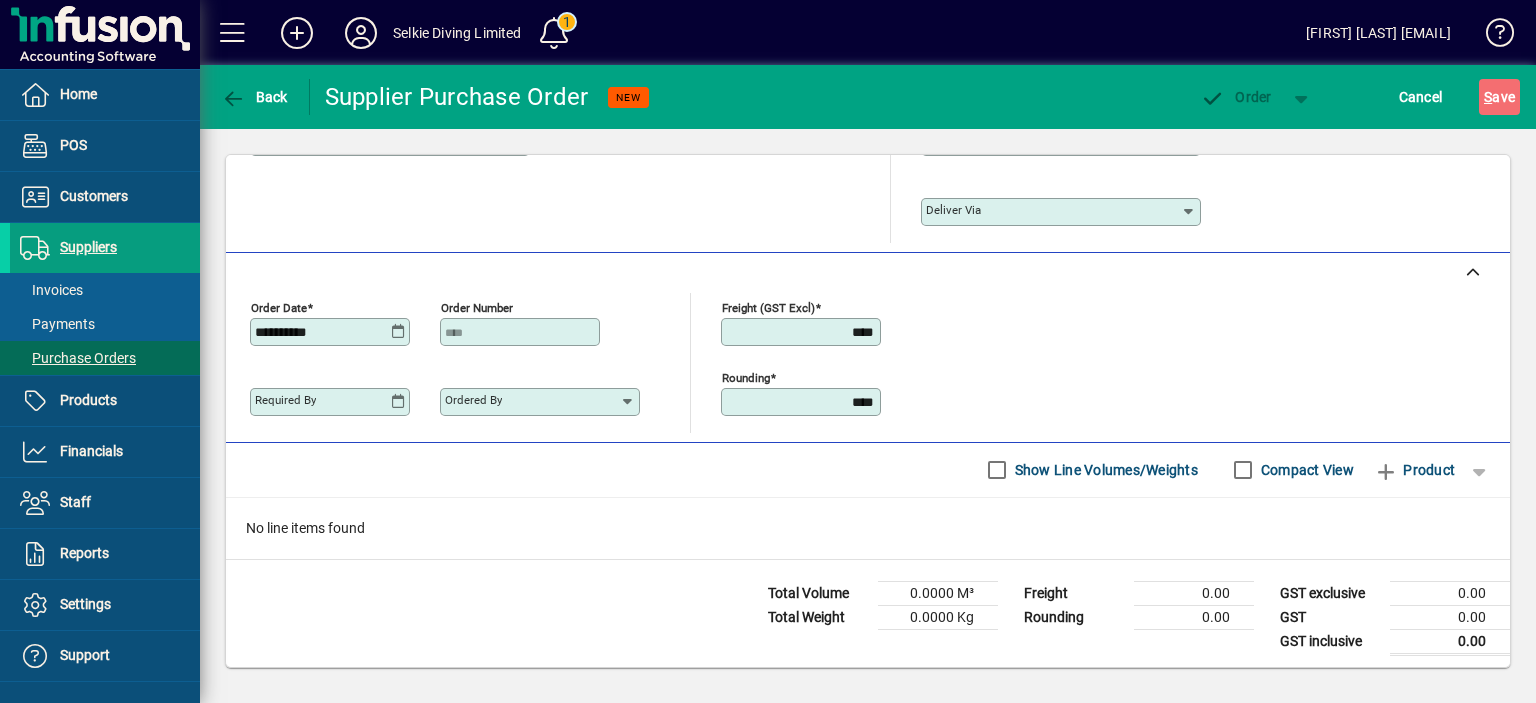 click on "Product" 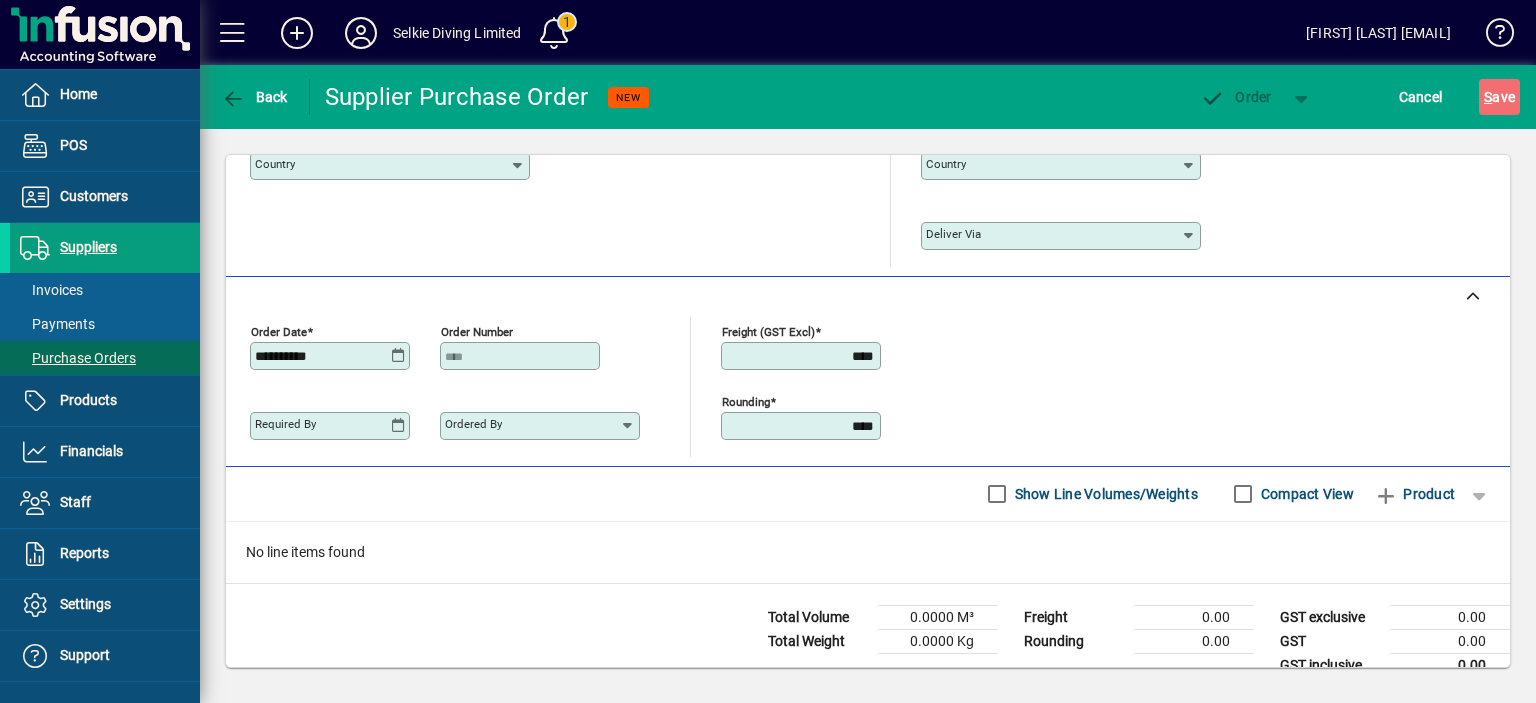 scroll, scrollTop: 360, scrollLeft: 0, axis: vertical 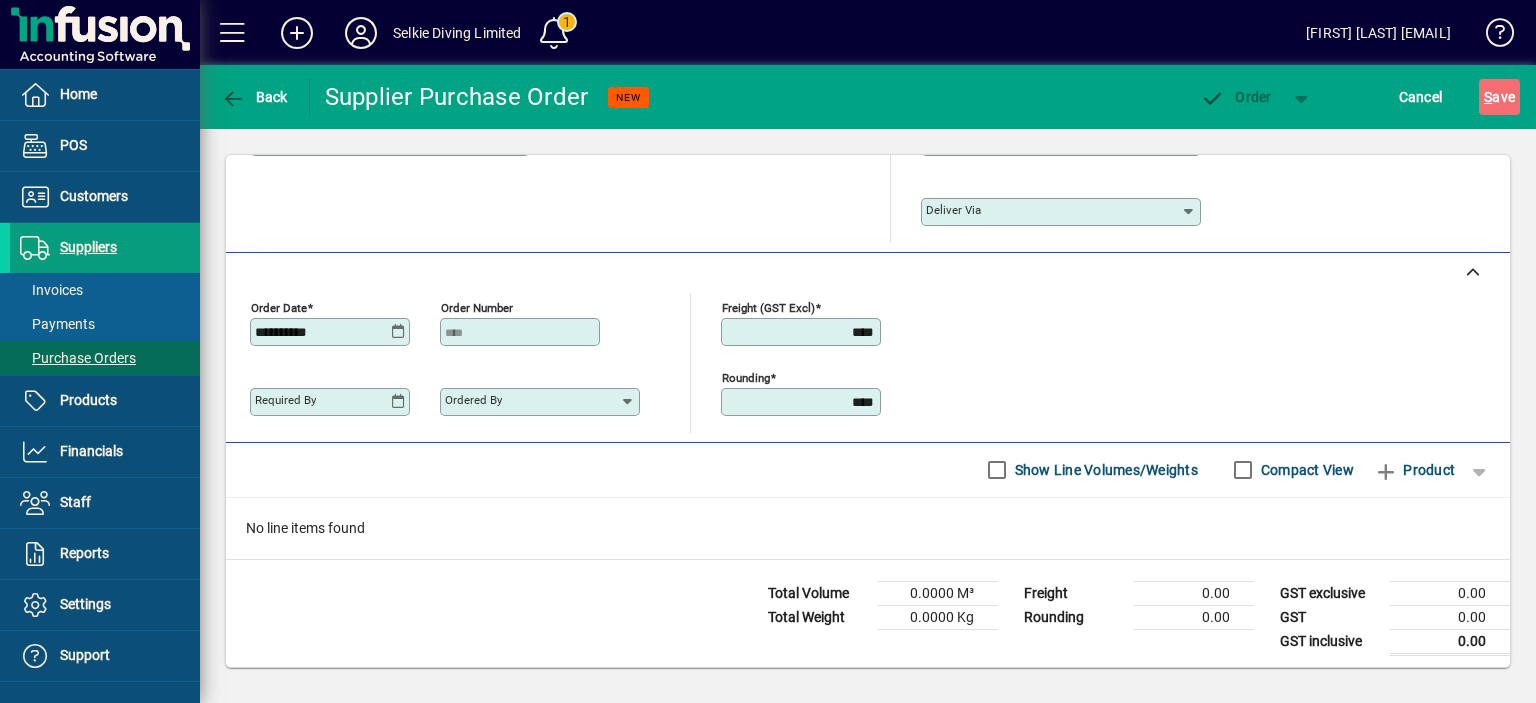 drag, startPoint x: 1378, startPoint y: 467, endPoint x: 1334, endPoint y: 423, distance: 62.225395 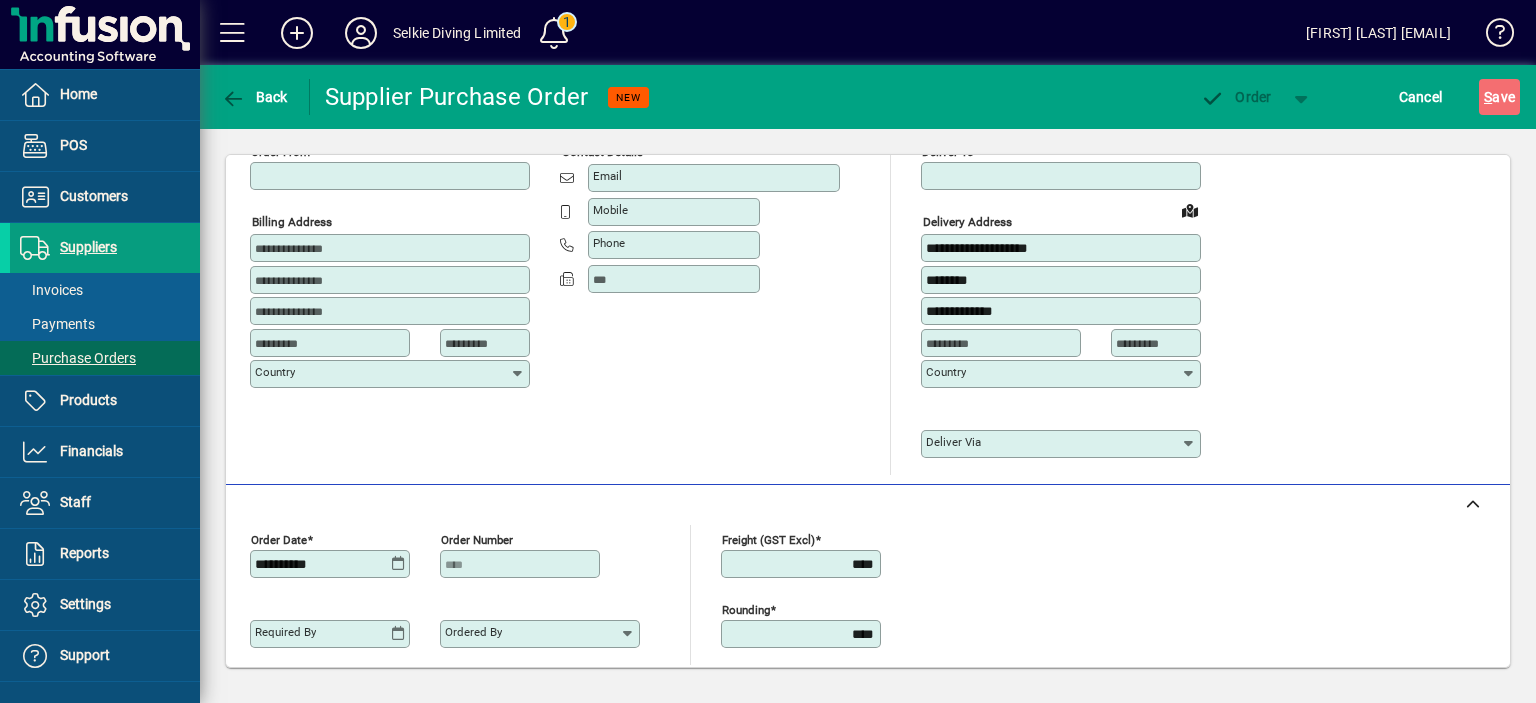 scroll, scrollTop: 0, scrollLeft: 0, axis: both 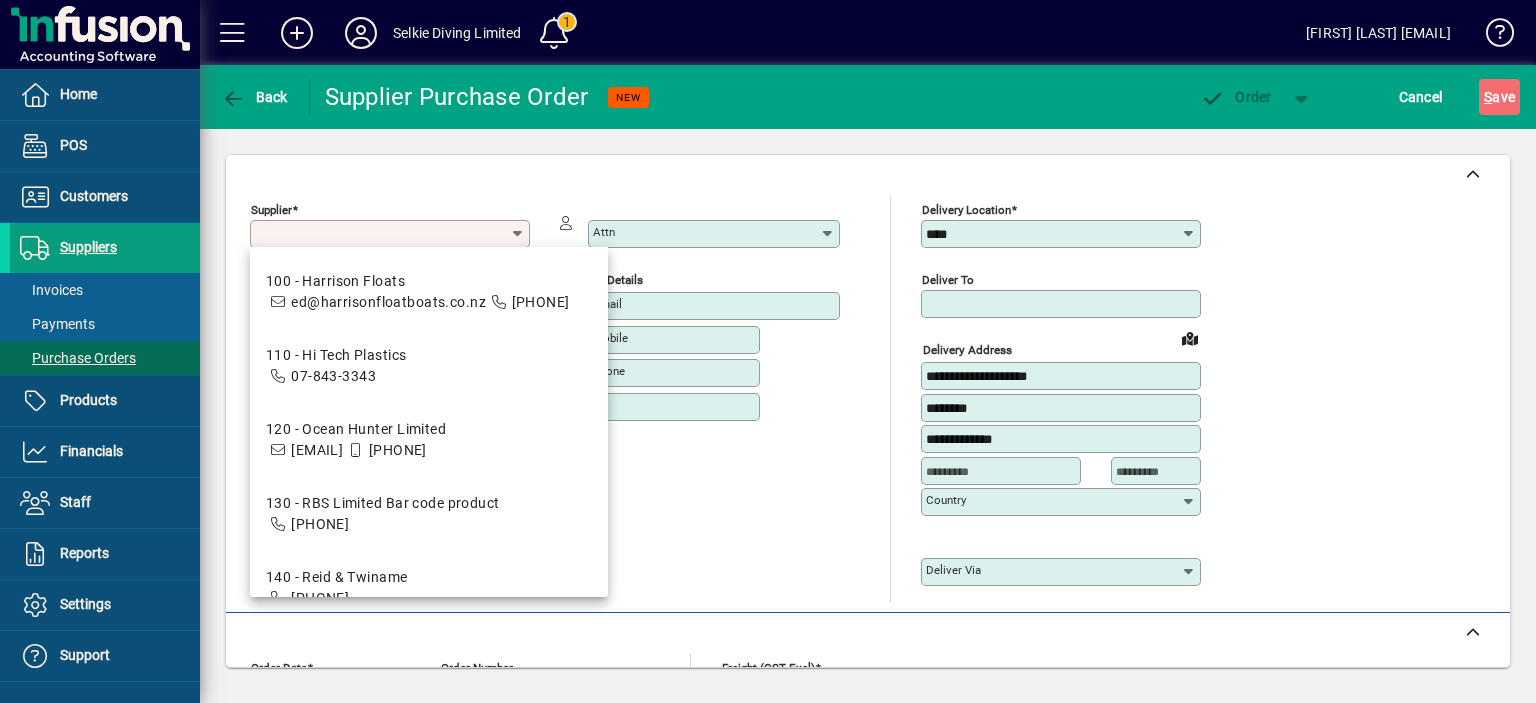 click on "Supplier" at bounding box center (382, 234) 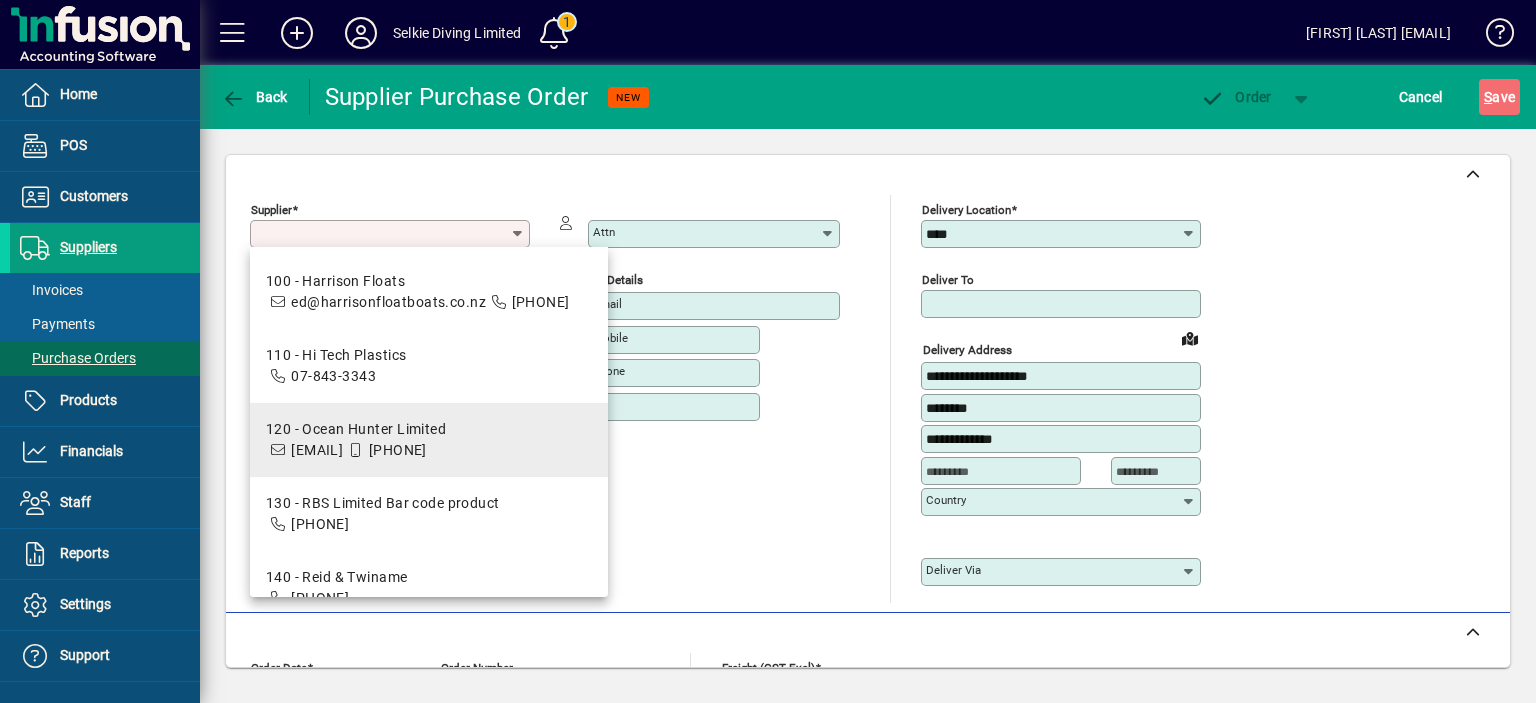 click on "120 - Ocean Hunter Limited" at bounding box center [356, 429] 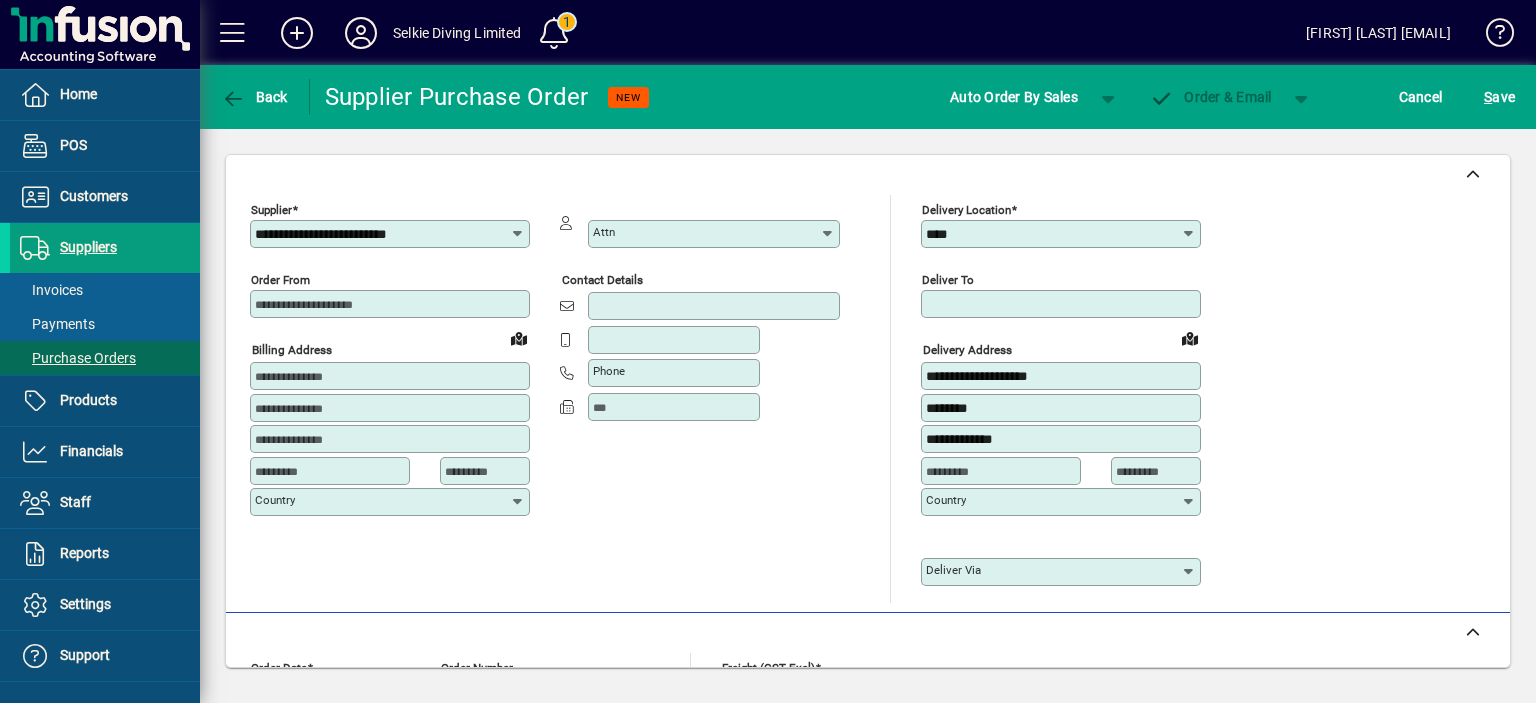 type on "**********" 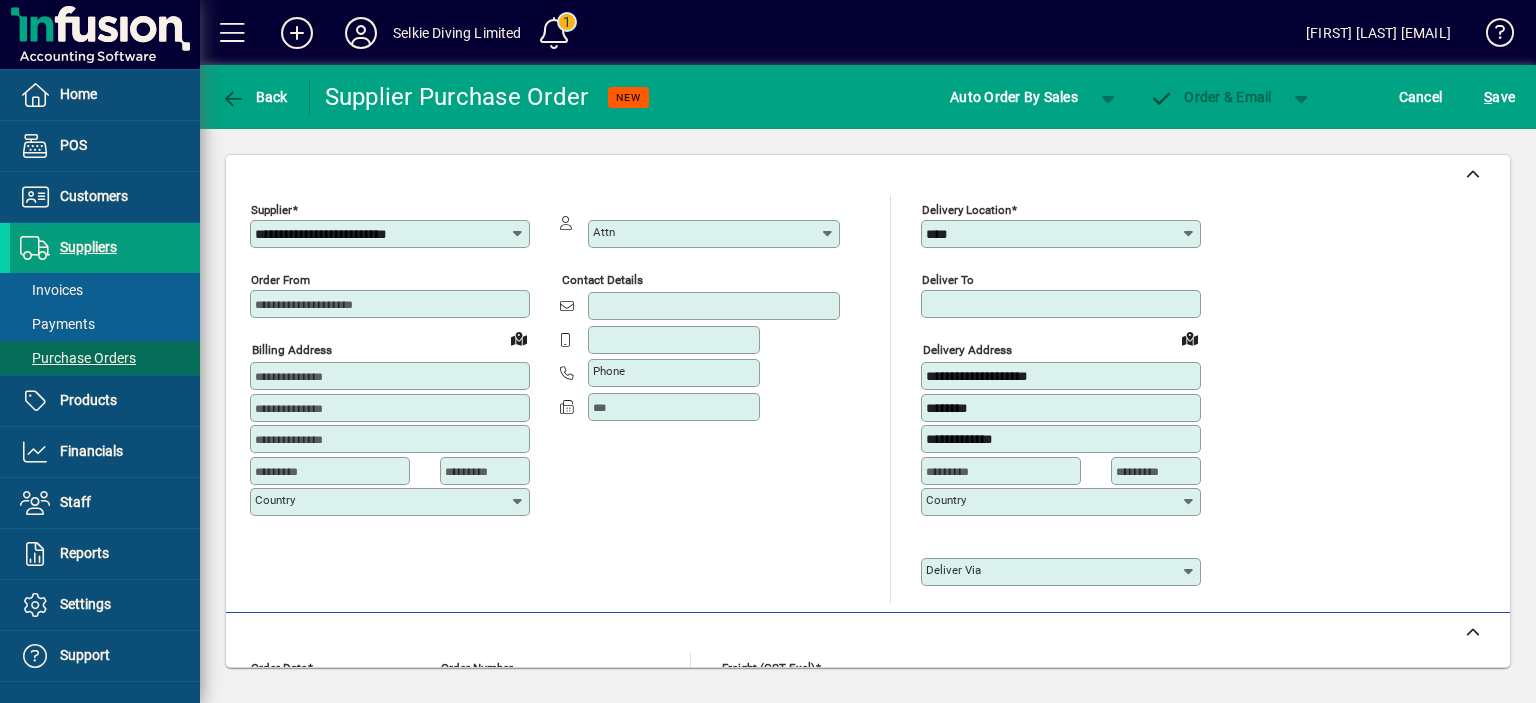 type on "********" 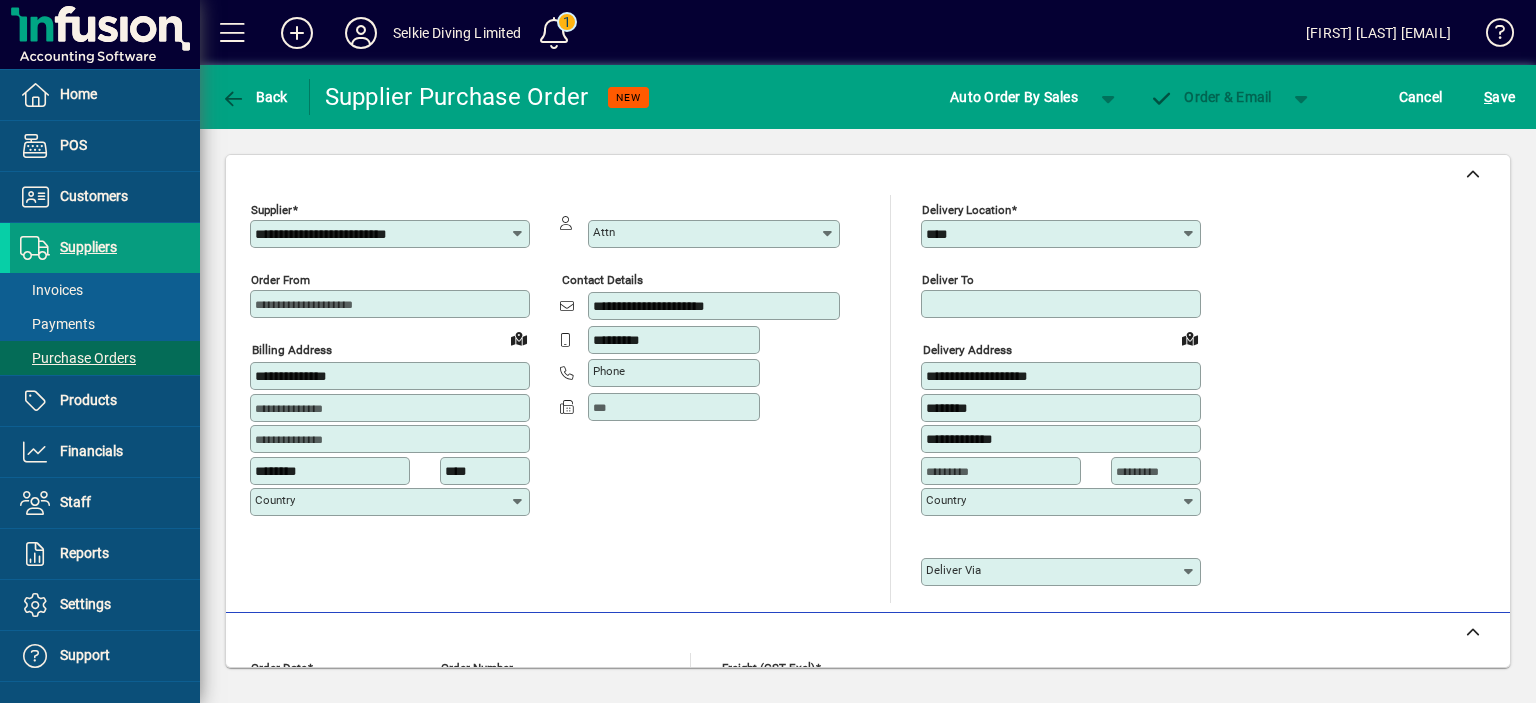 type on "**********" 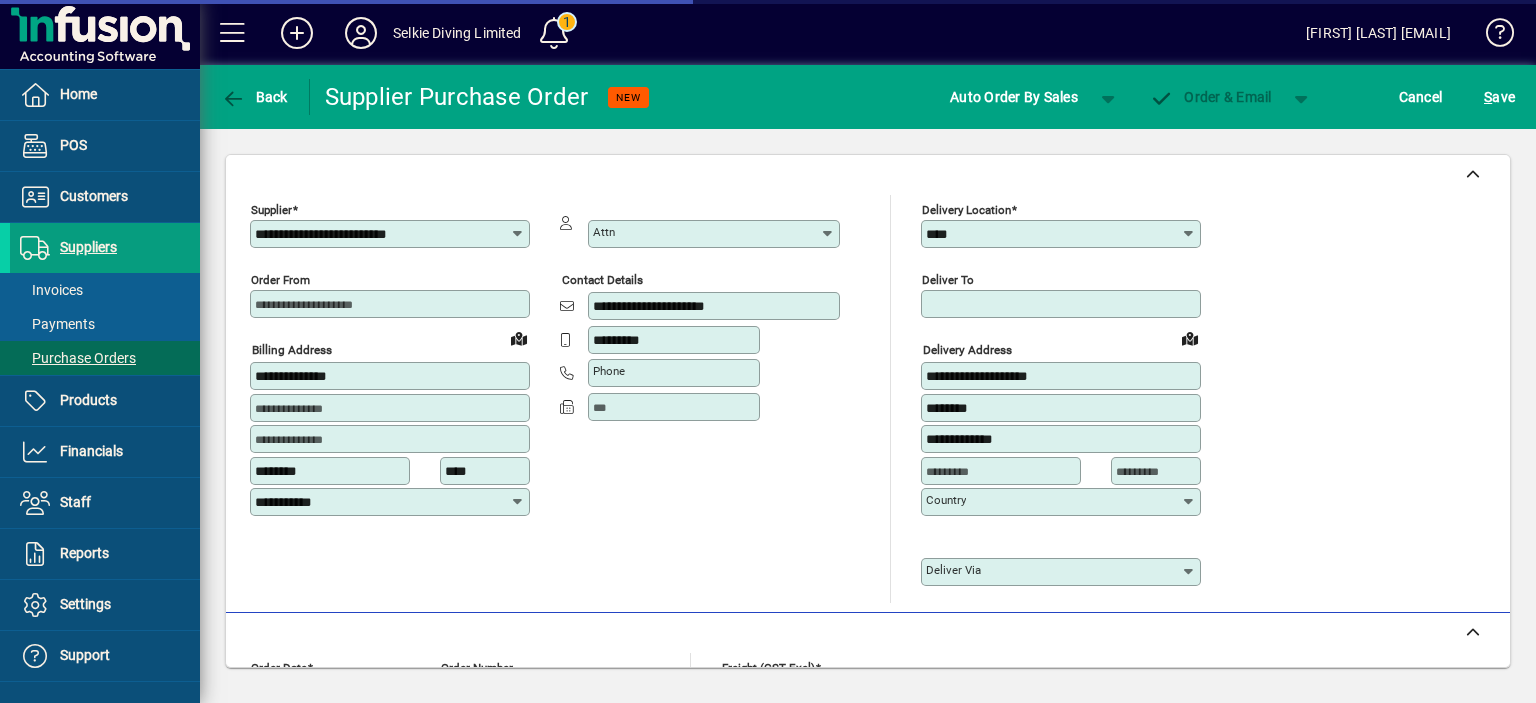 scroll, scrollTop: 360, scrollLeft: 0, axis: vertical 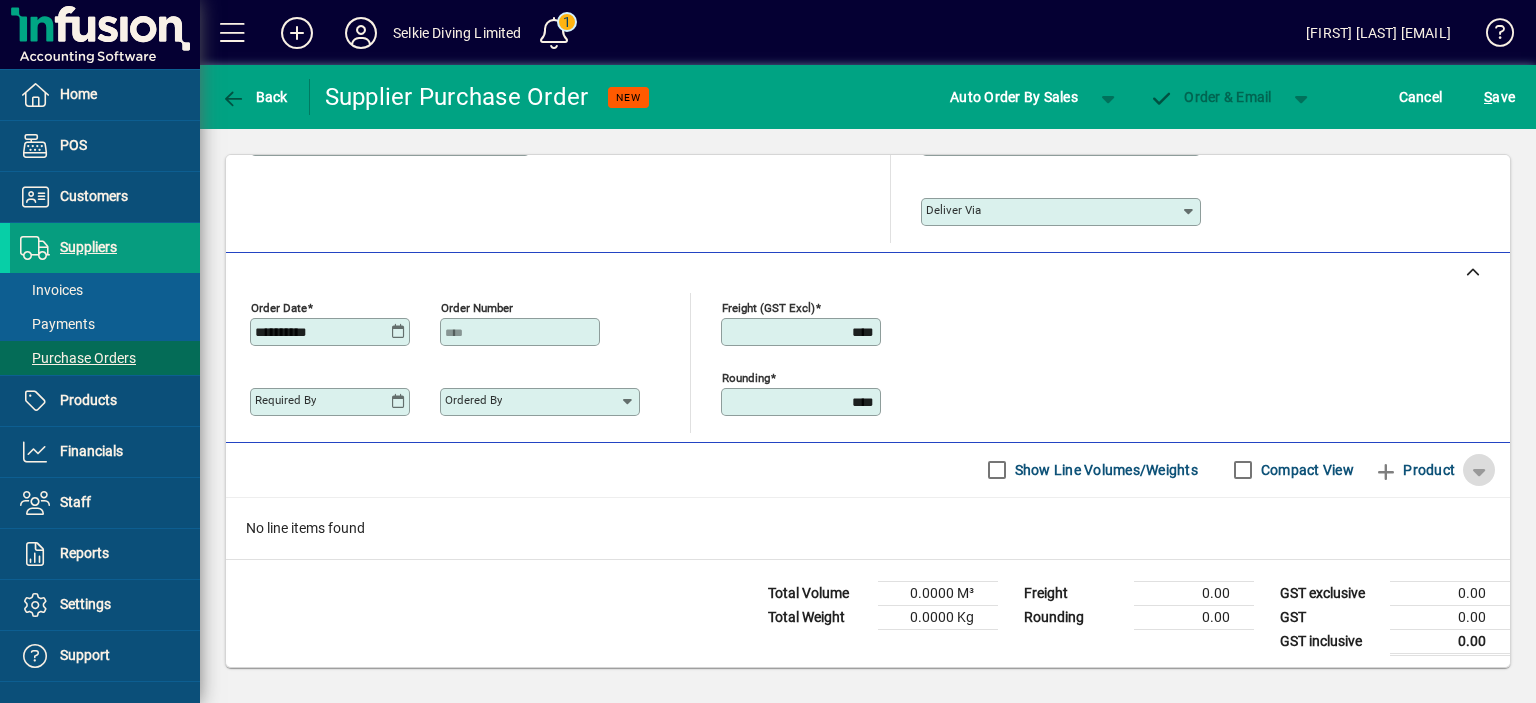 click 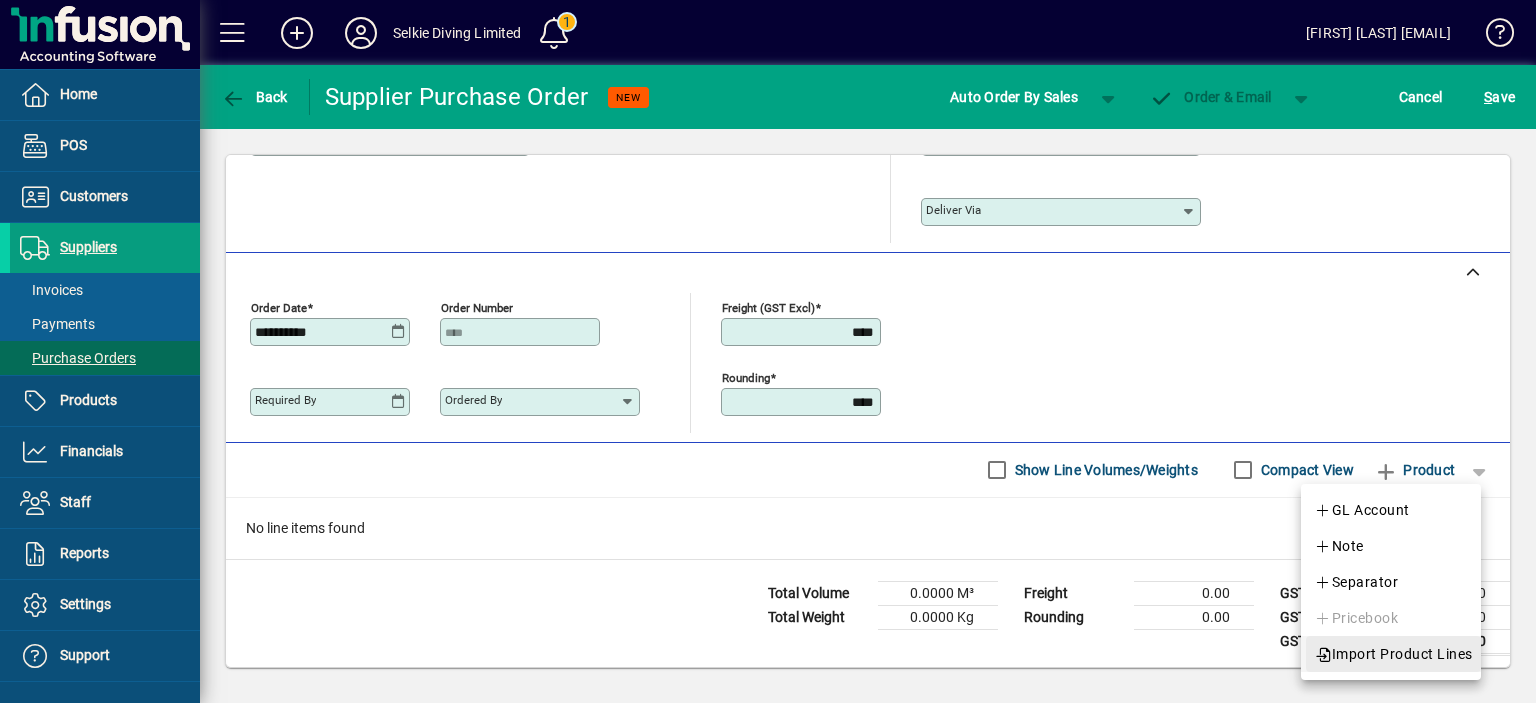 click on "Import Product Lines" at bounding box center (1393, 654) 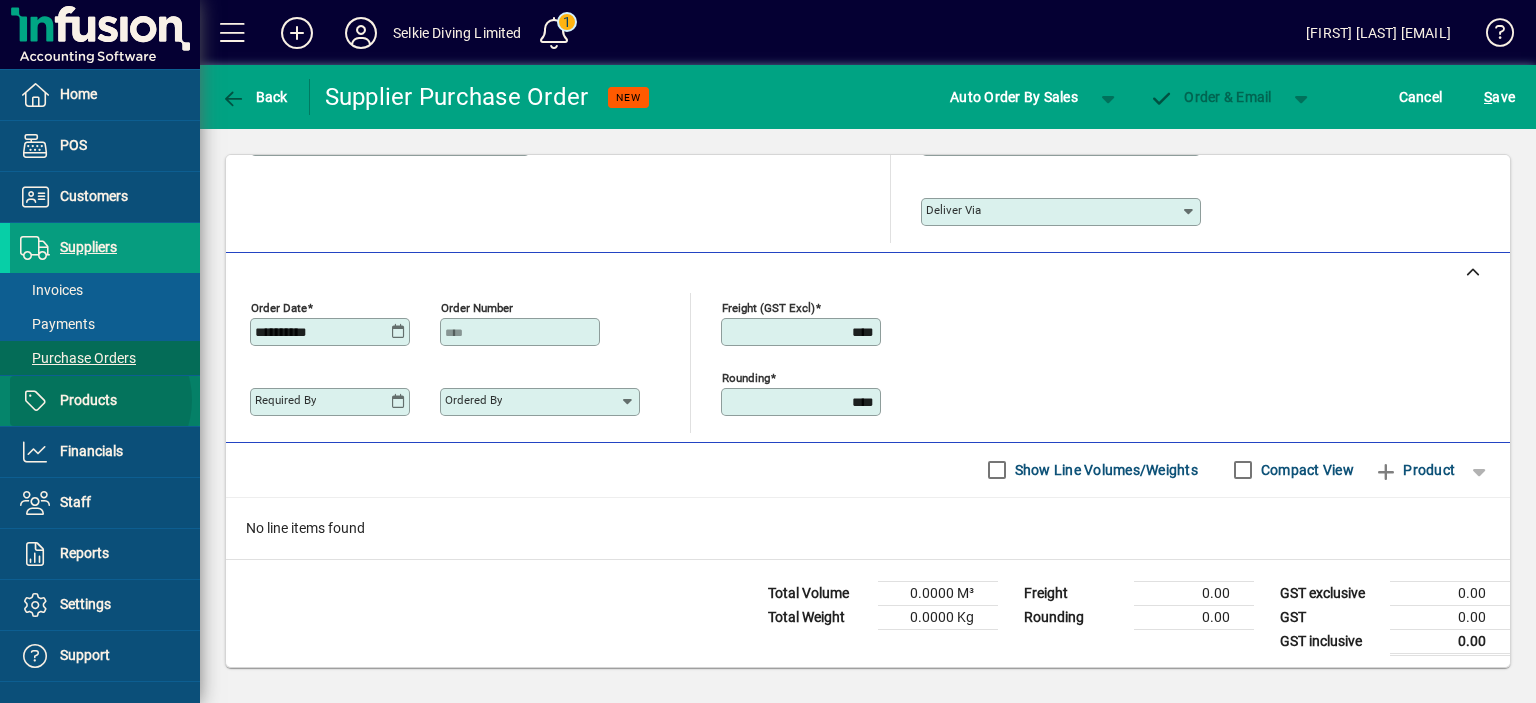click on "Products" at bounding box center (88, 400) 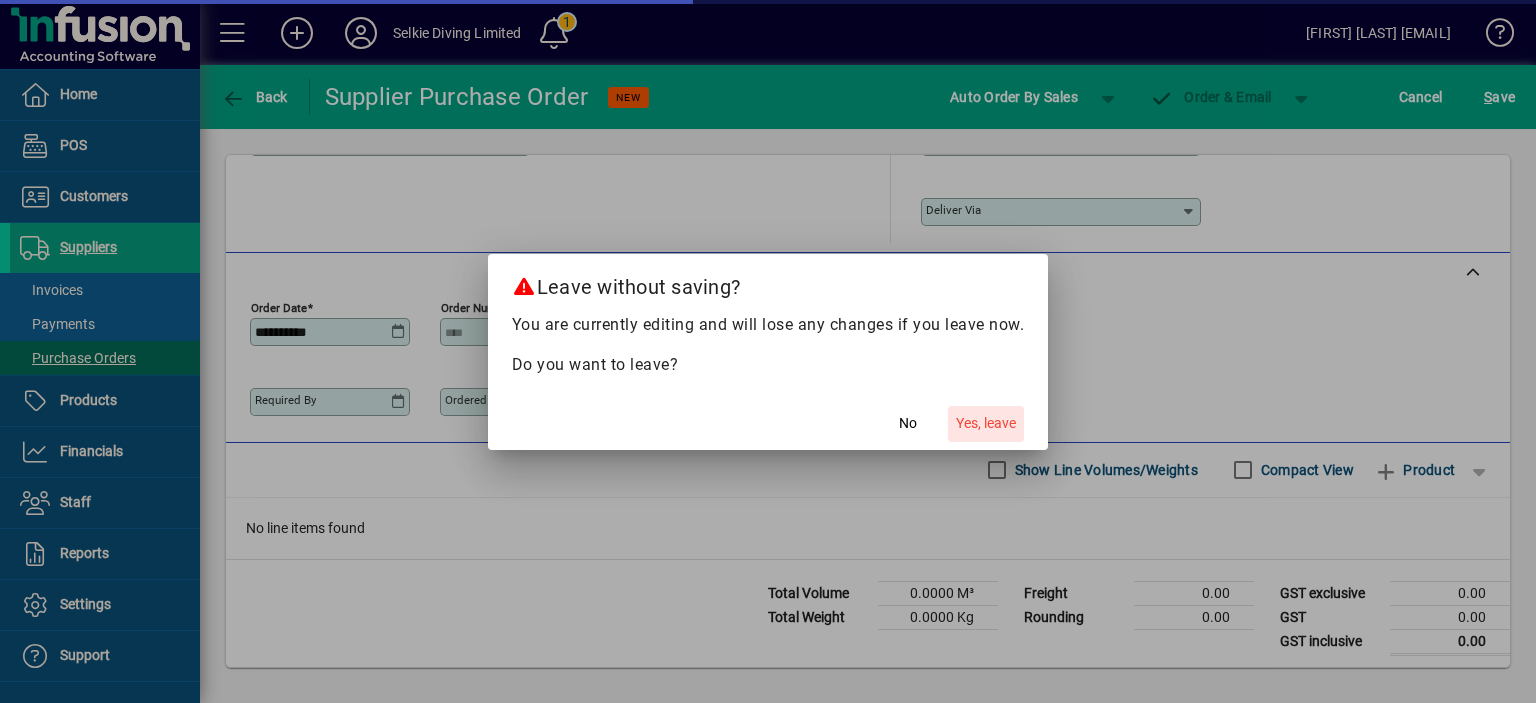 click on "Yes, leave" 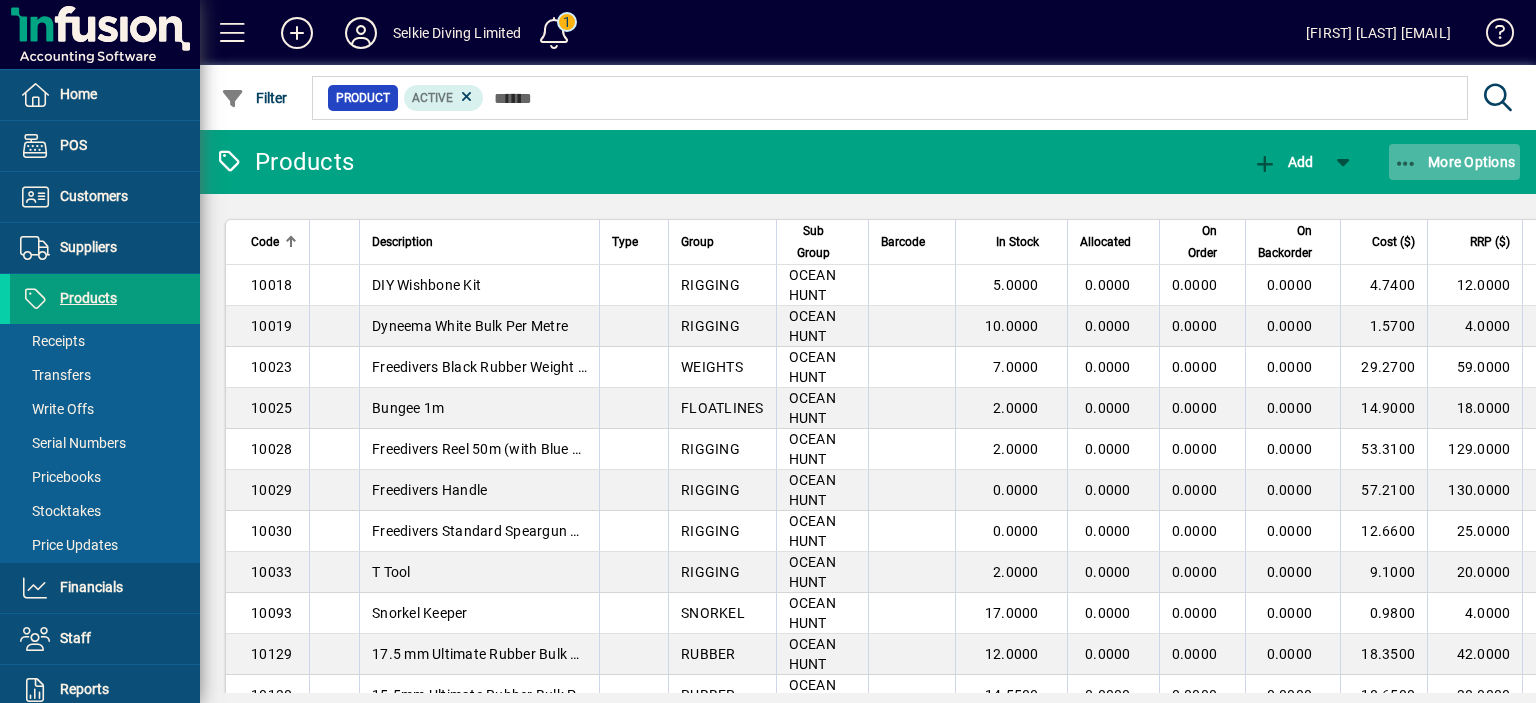 click 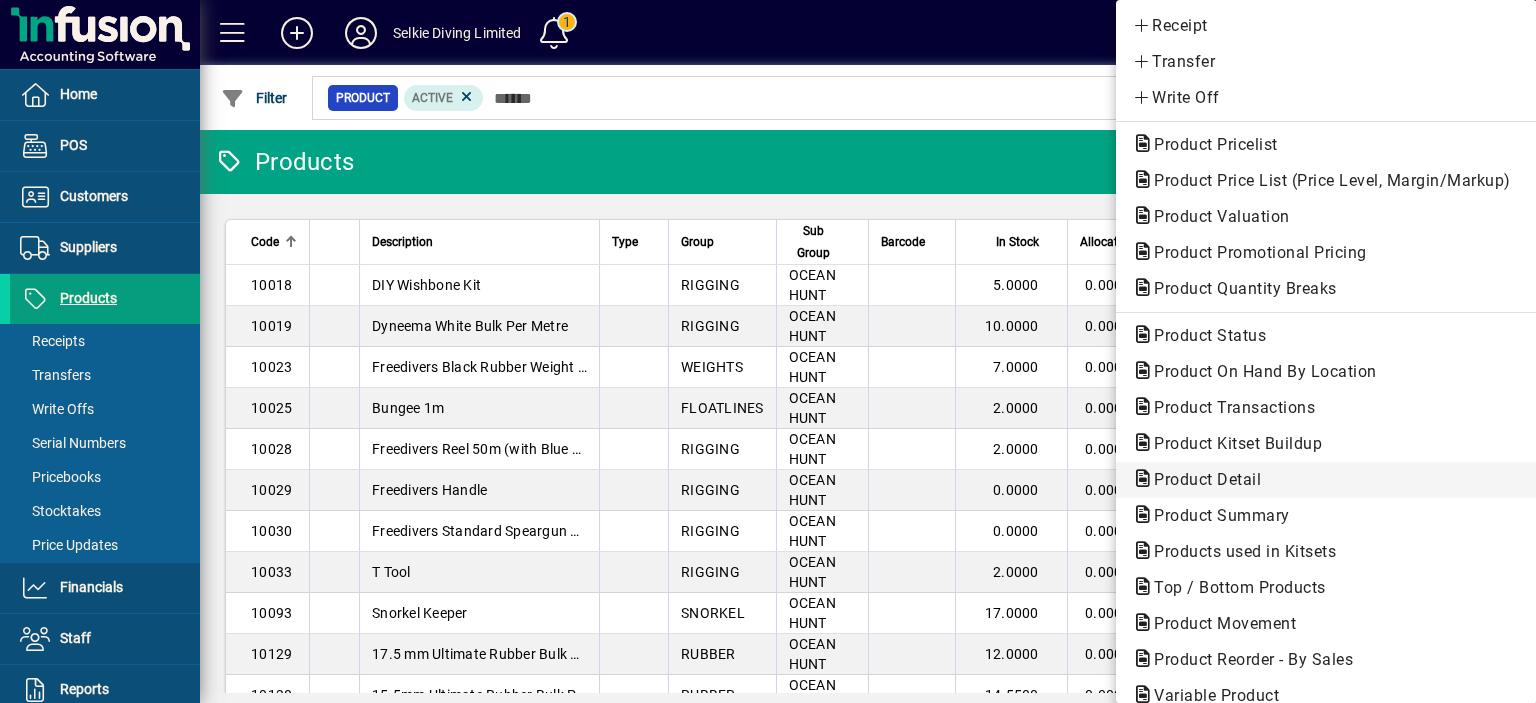 scroll, scrollTop: 148, scrollLeft: 0, axis: vertical 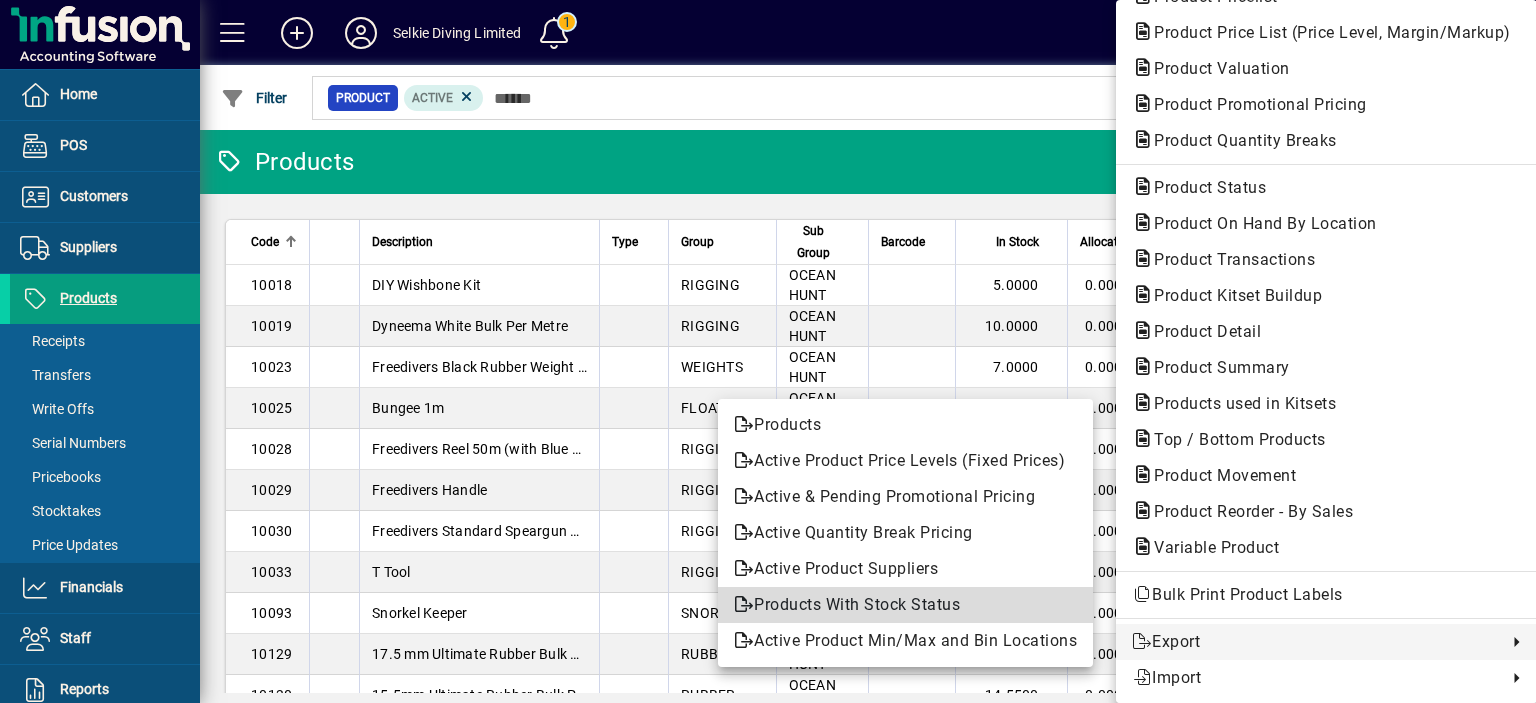 click on "Products With Stock Status" at bounding box center (905, 605) 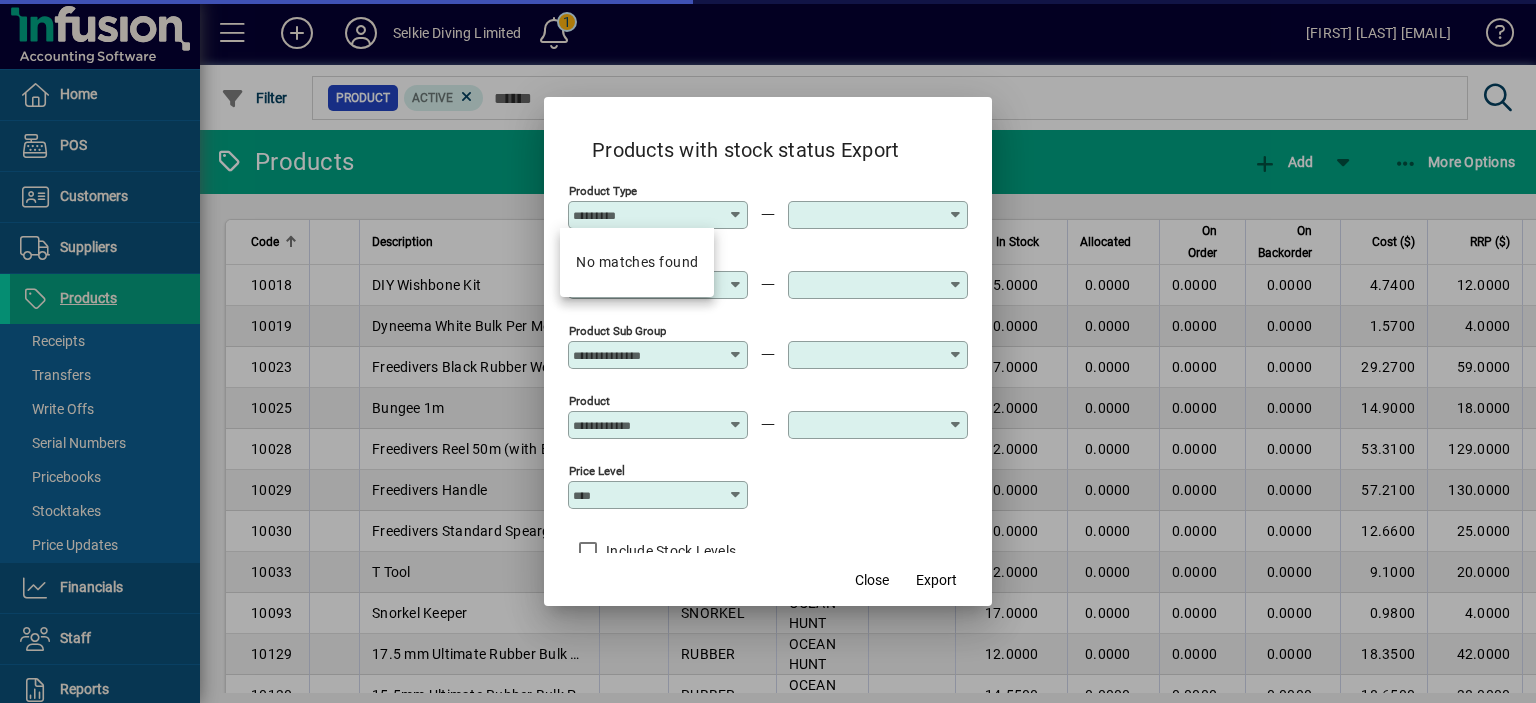 click at bounding box center (736, 215) 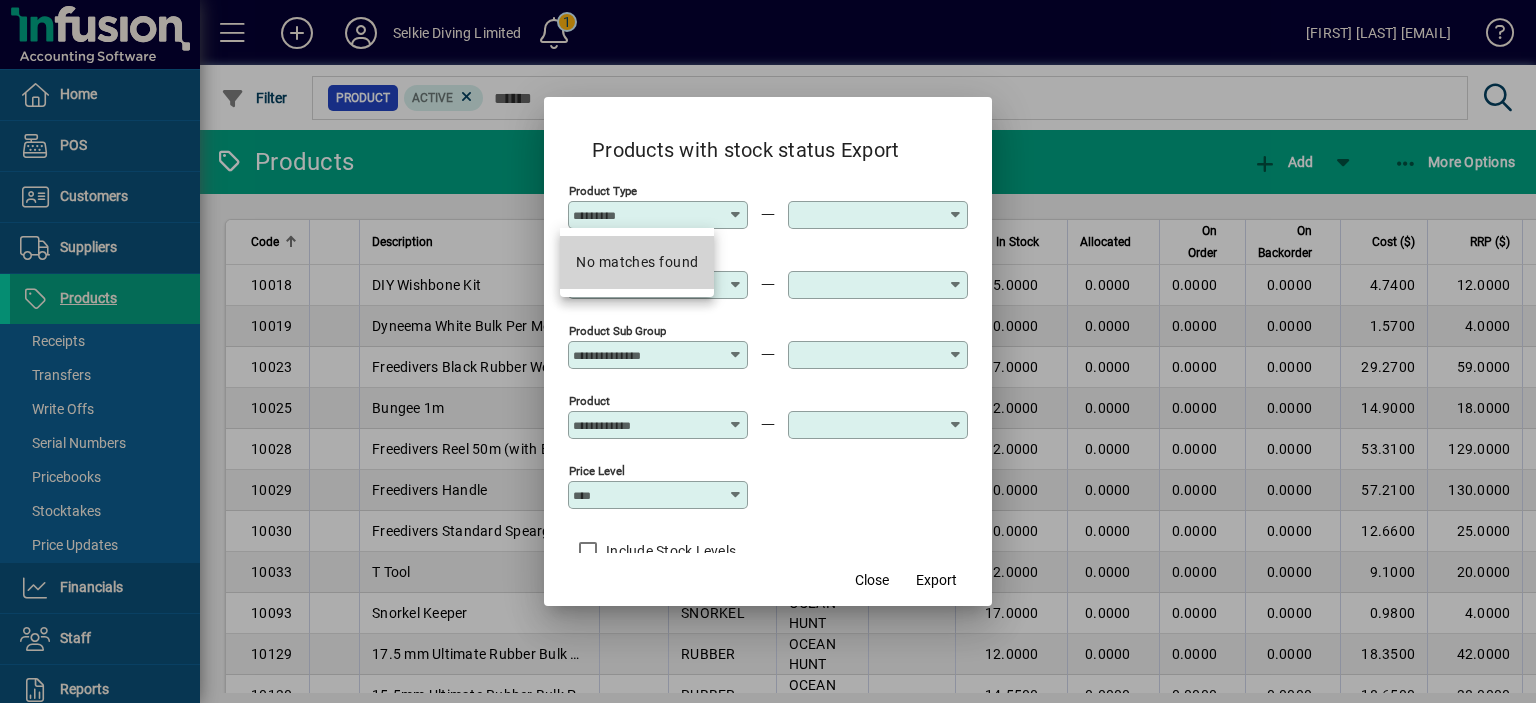 click on "No matches found" at bounding box center (637, 262) 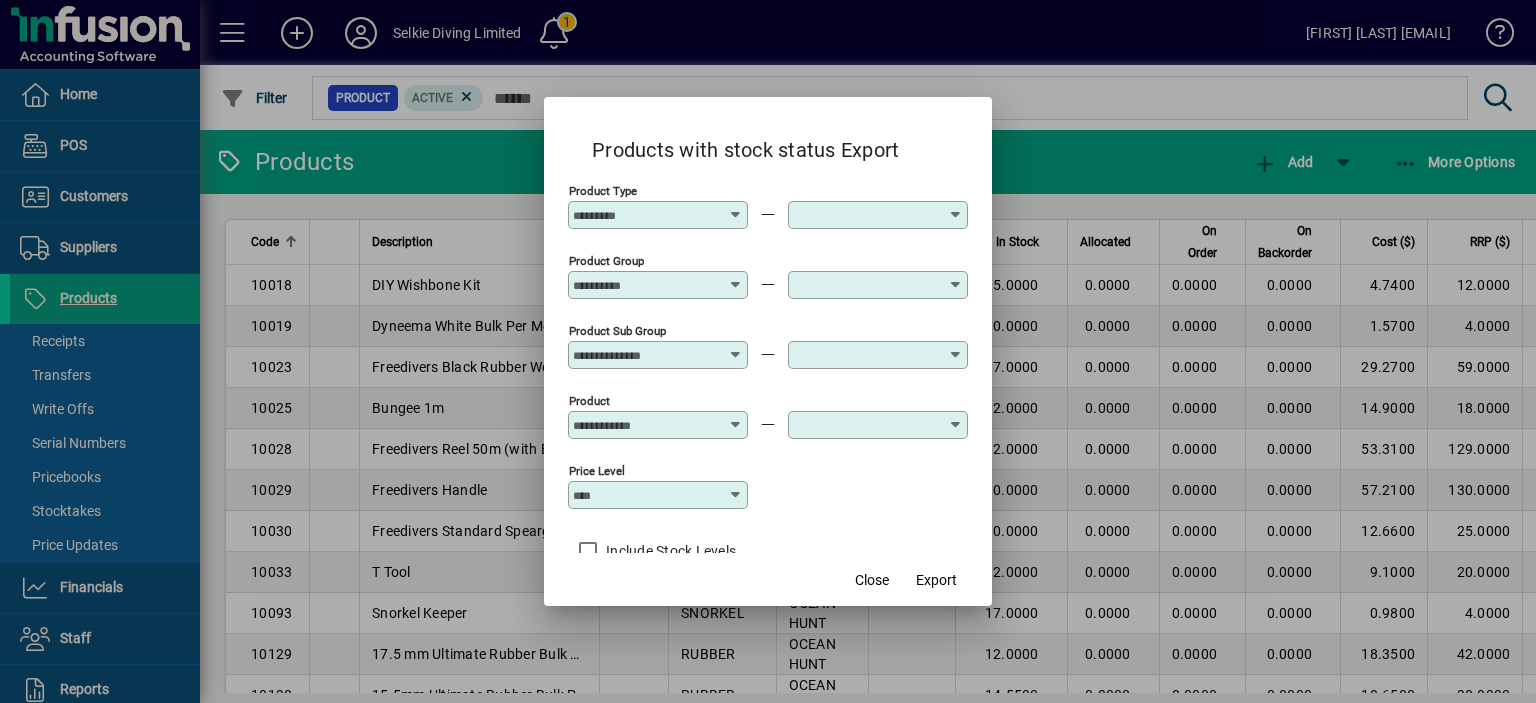click on "Product Group" at bounding box center (658, 285) 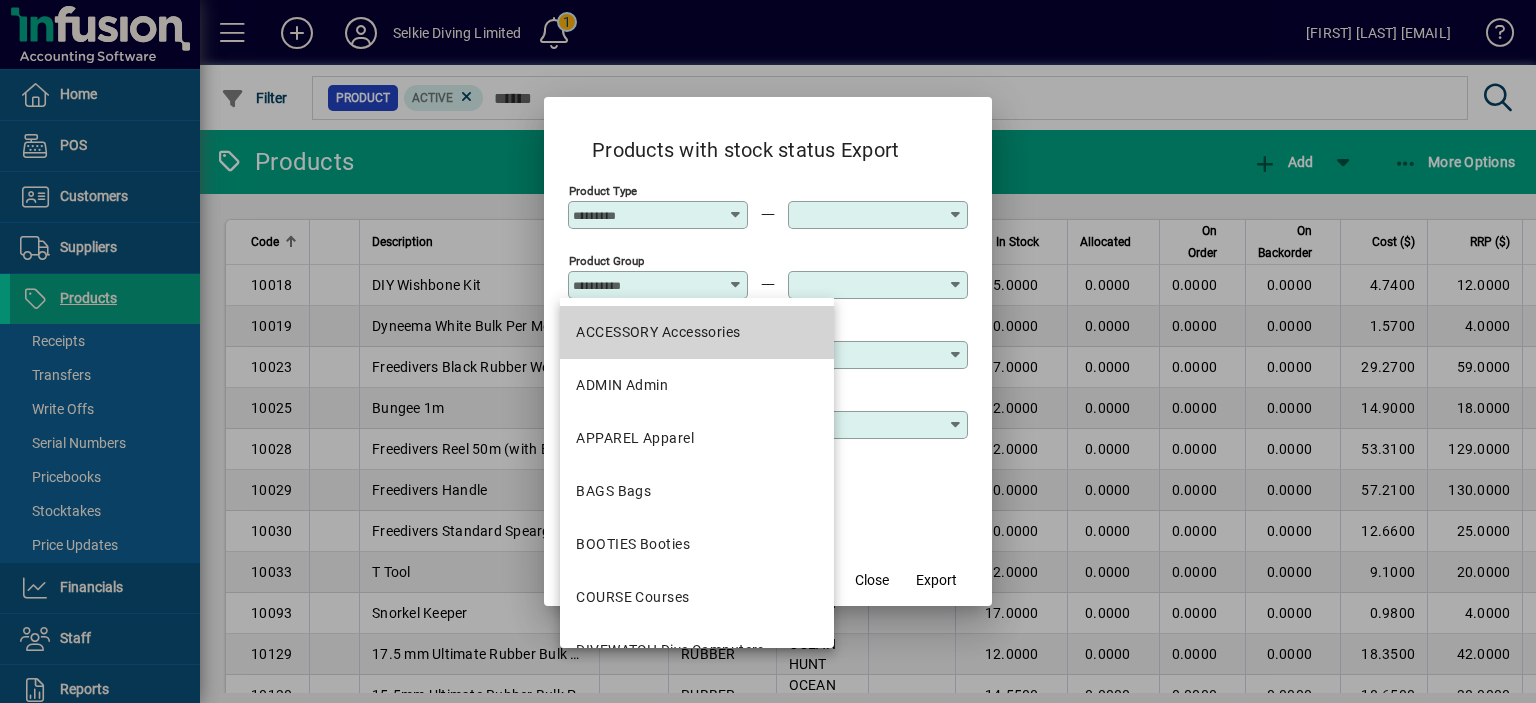 click on "ACCESSORY Accessories" at bounding box center (658, 332) 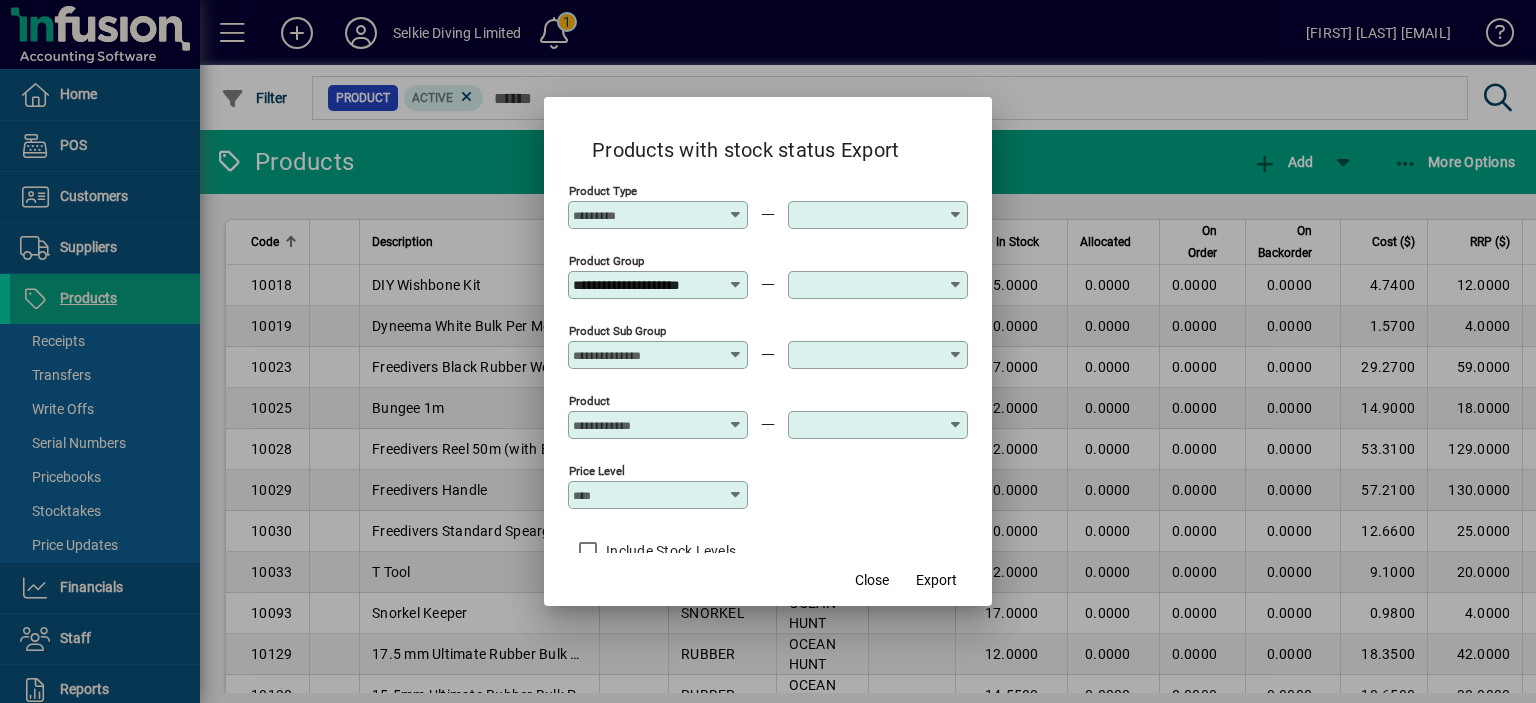scroll, scrollTop: 0, scrollLeft: 8, axis: horizontal 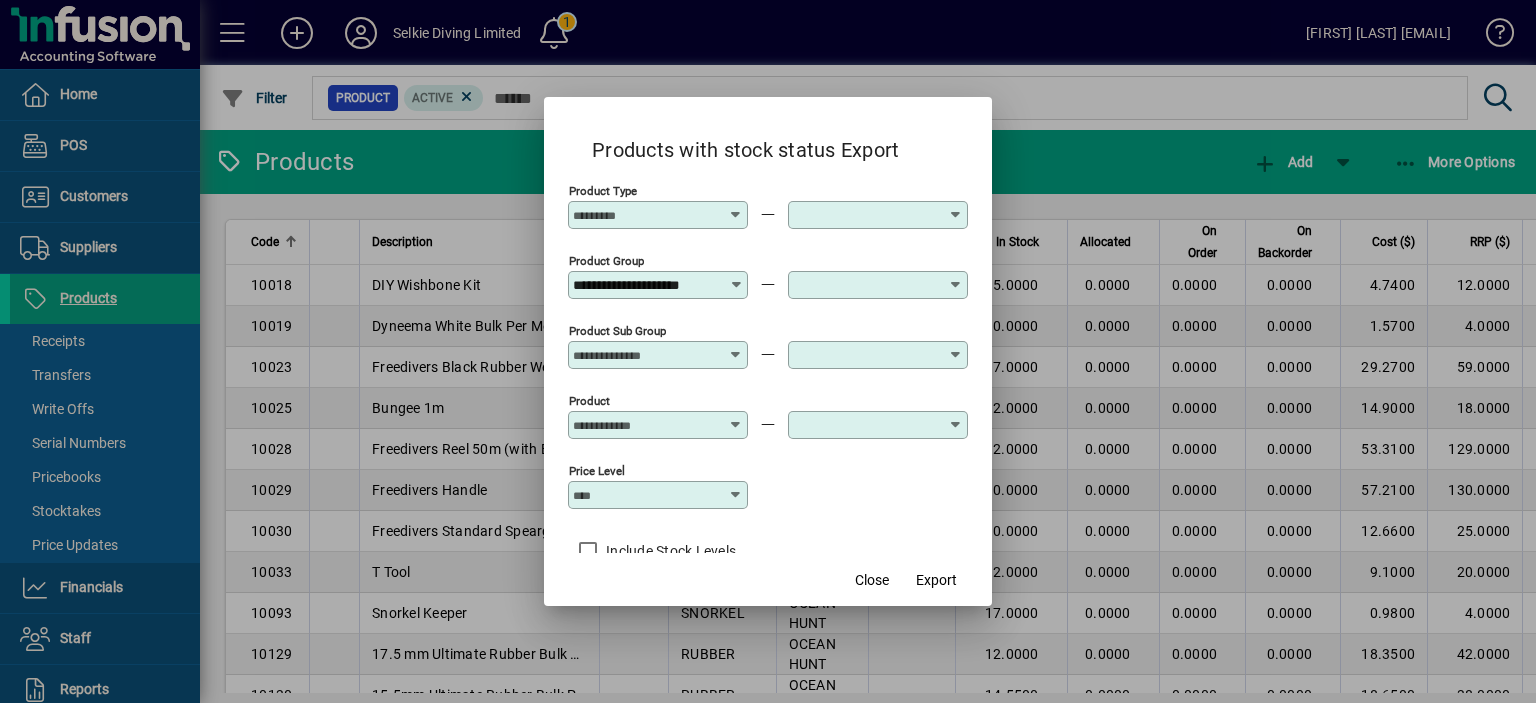 click at bounding box center [956, 285] 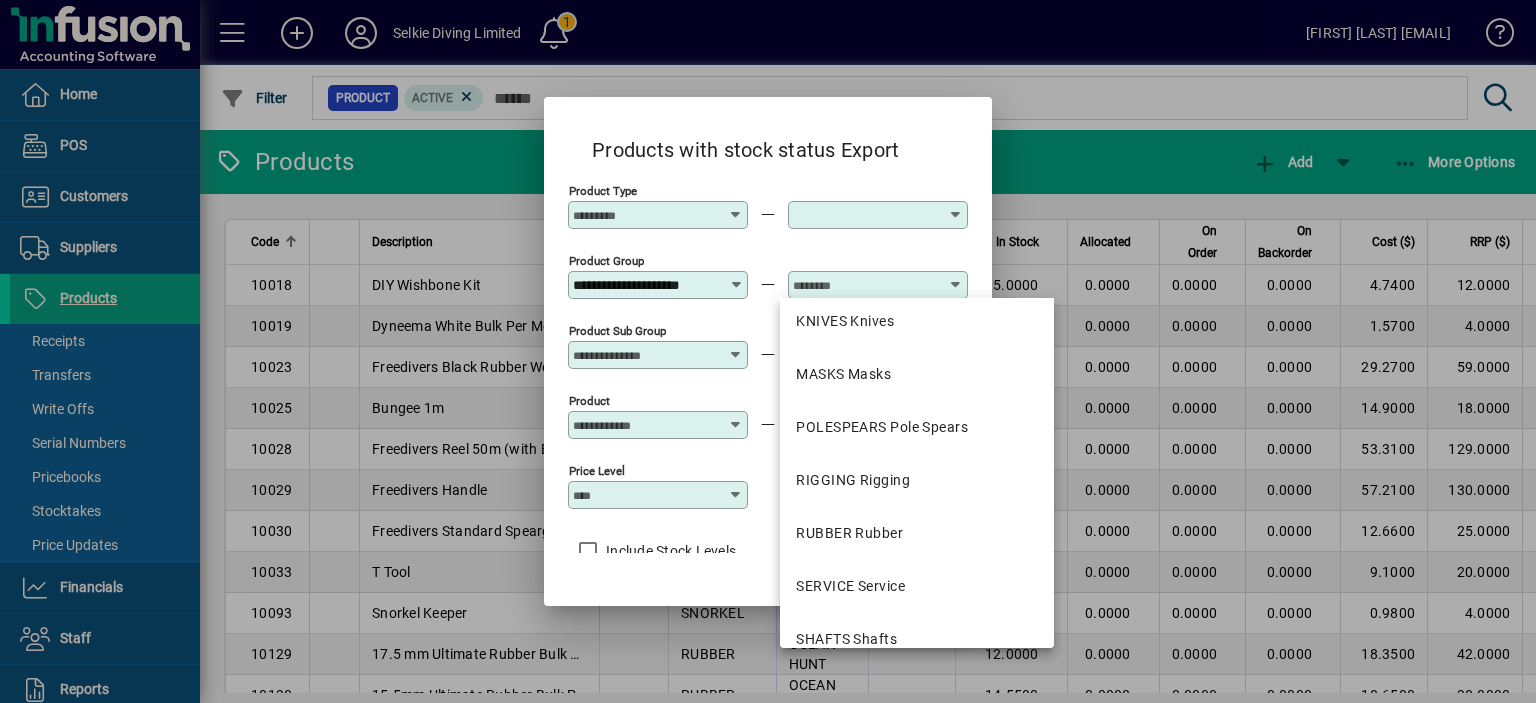 scroll, scrollTop: 1096, scrollLeft: 0, axis: vertical 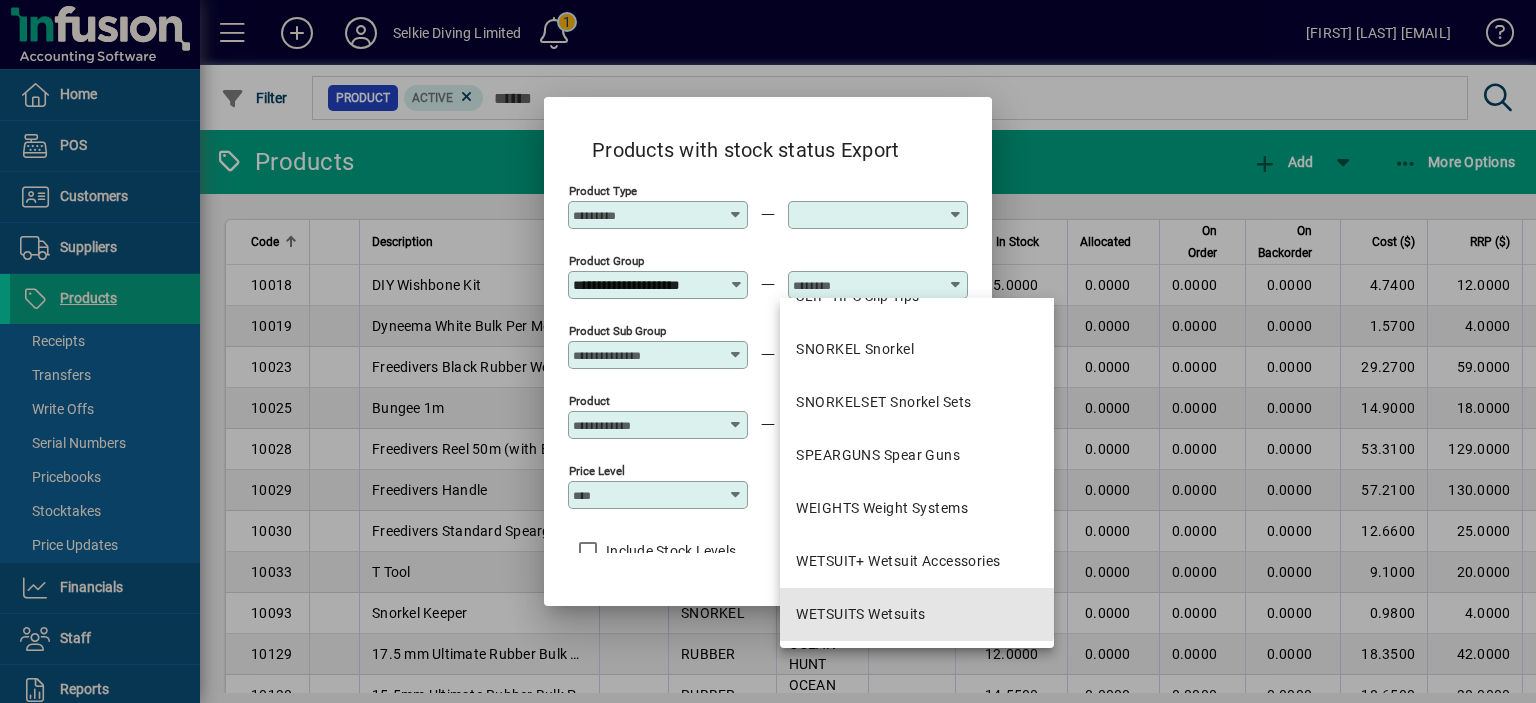 drag, startPoint x: 859, startPoint y: 608, endPoint x: 873, endPoint y: 602, distance: 15.231546 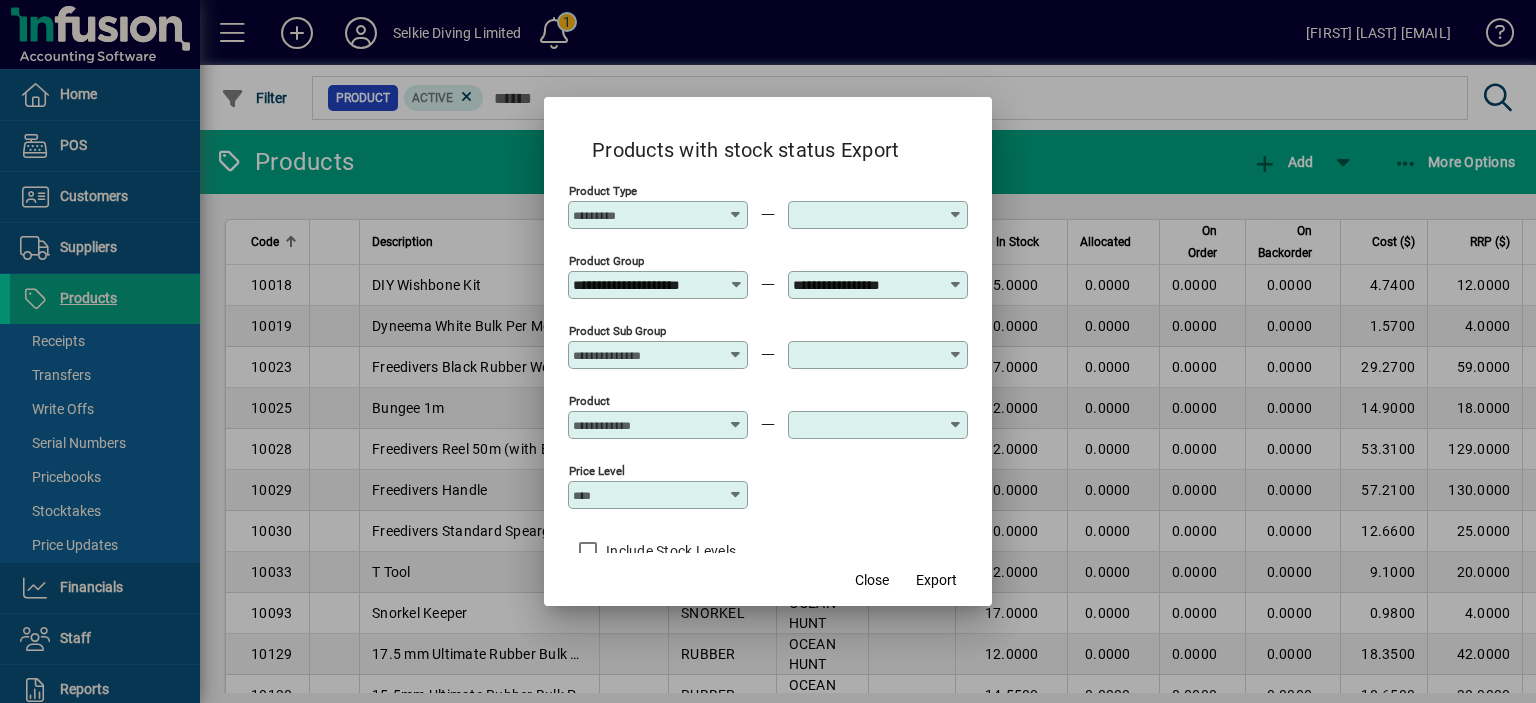 scroll, scrollTop: 81, scrollLeft: 0, axis: vertical 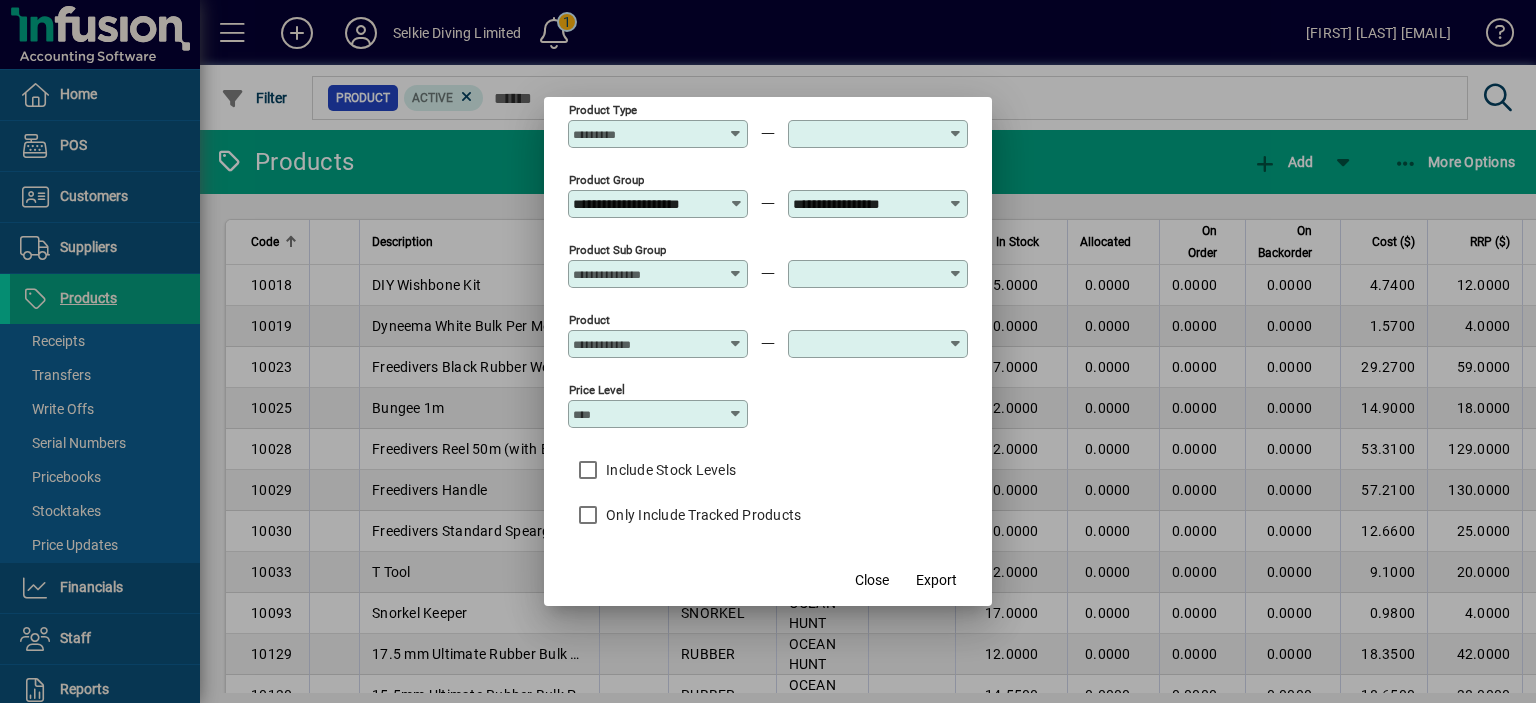 click at bounding box center (736, 414) 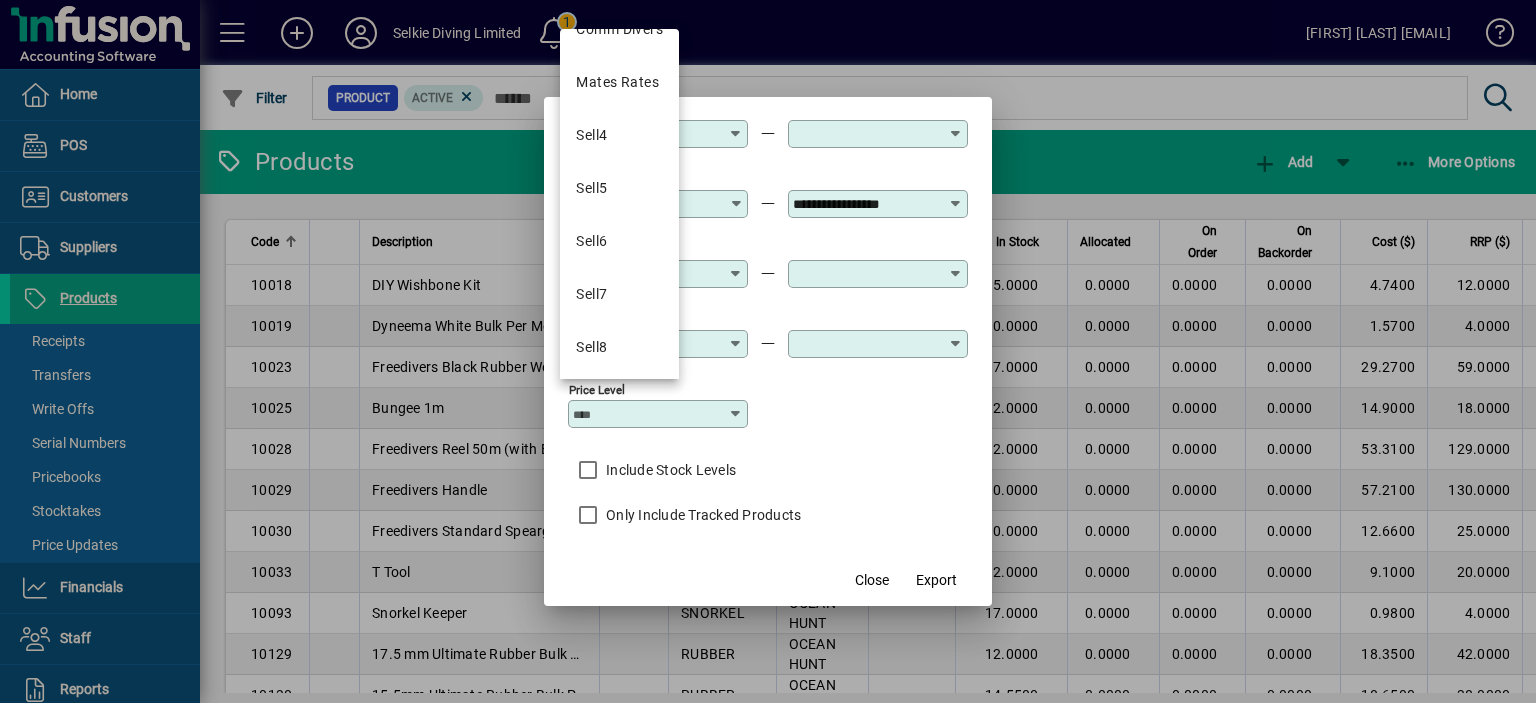 scroll, scrollTop: 142, scrollLeft: 0, axis: vertical 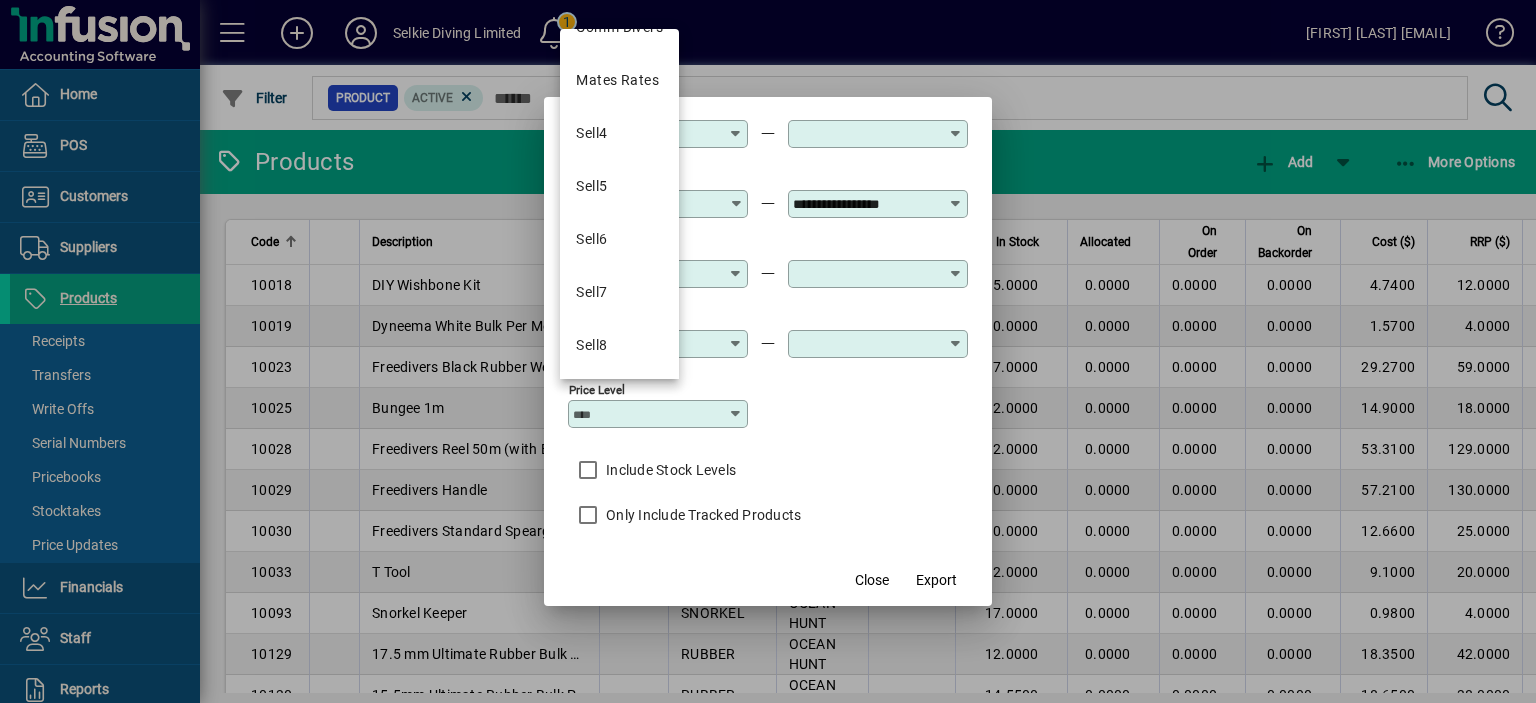 drag, startPoint x: 776, startPoint y: 431, endPoint x: 754, endPoint y: 411, distance: 29.732138 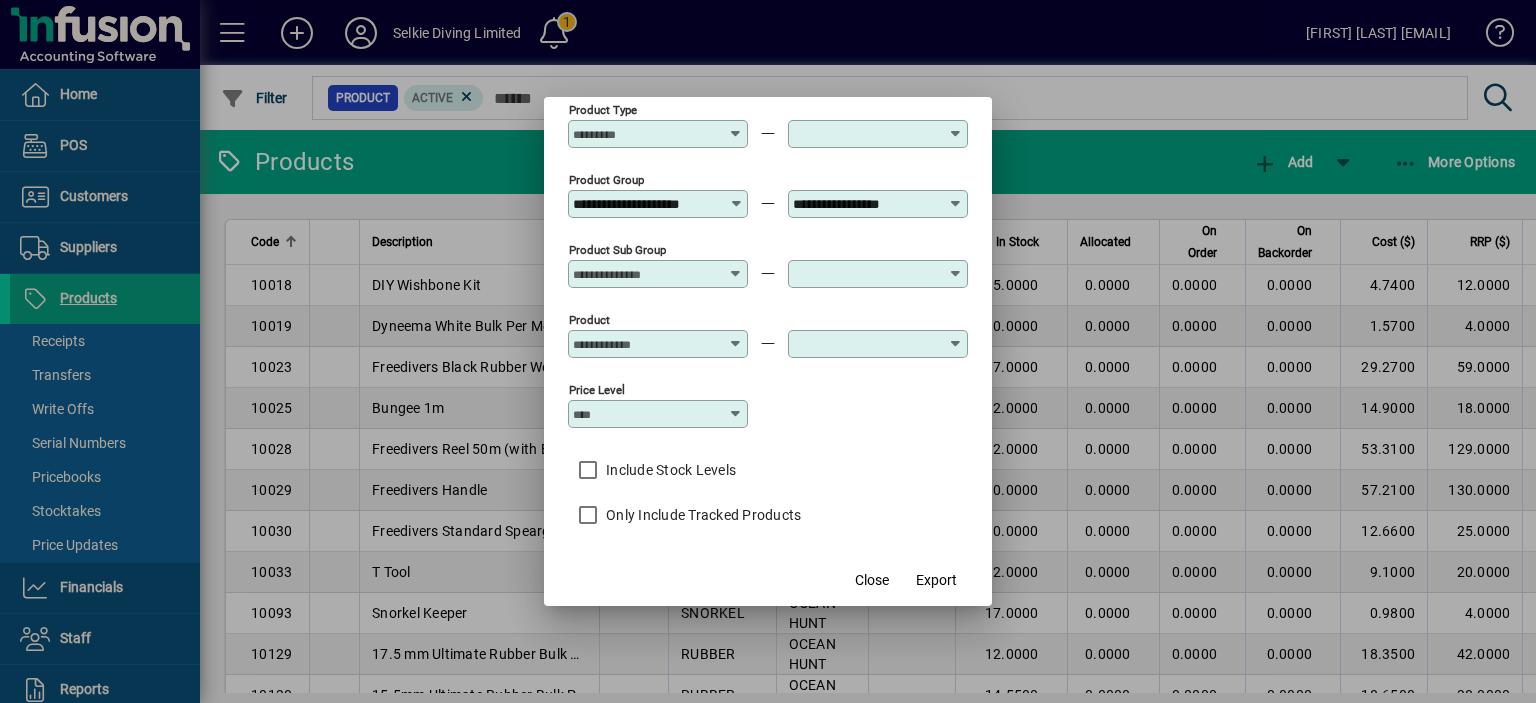 click at bounding box center [736, 344] 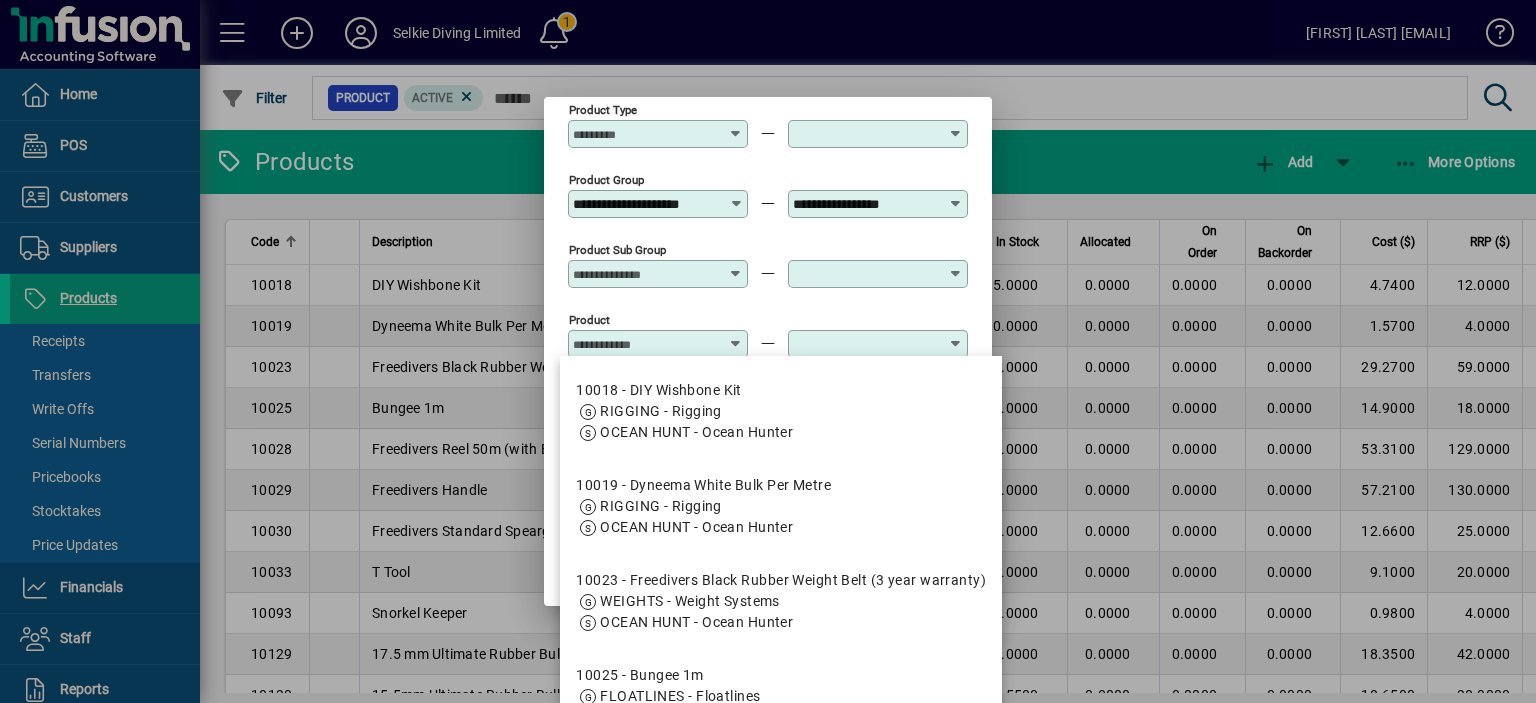 click on "Product Sub Group" at bounding box center [768, 270] 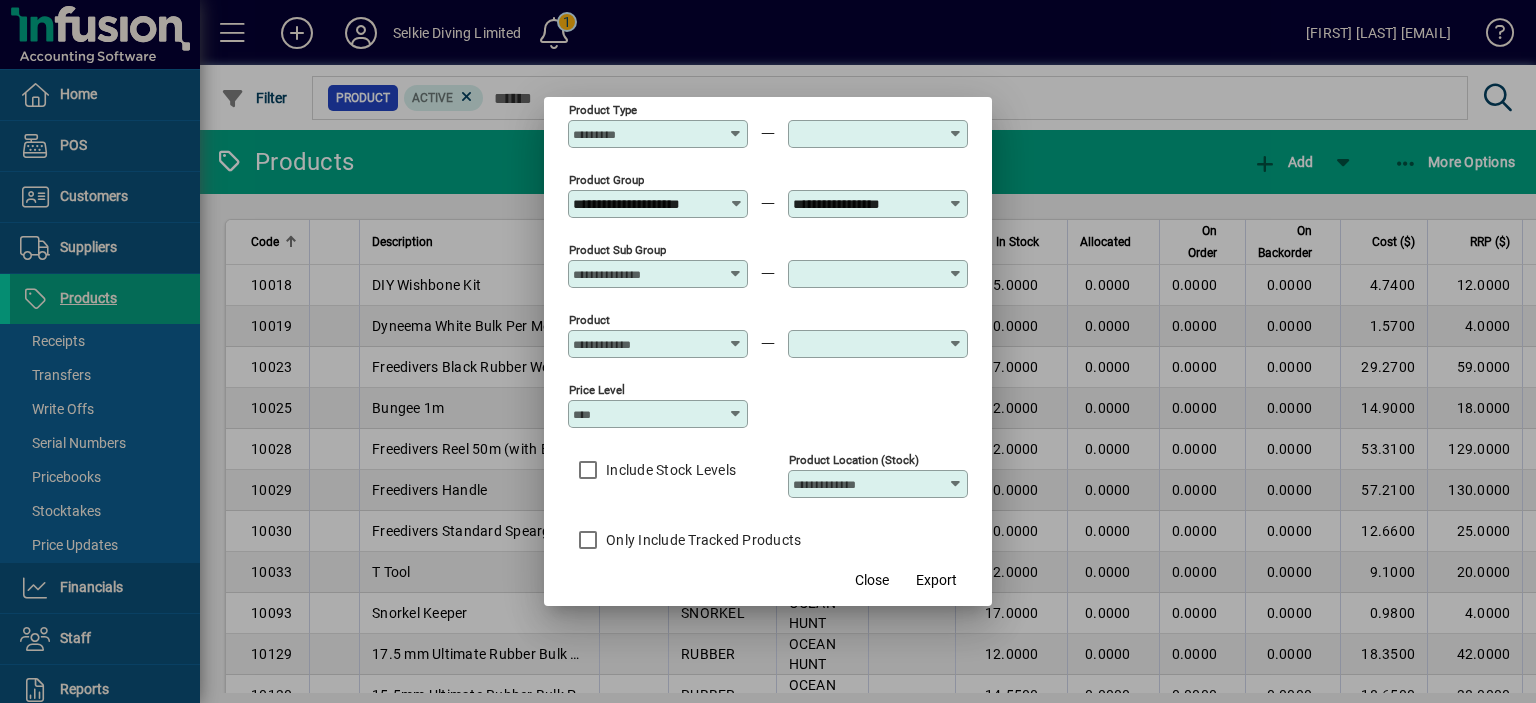 click on "Product Location (Stock)" at bounding box center [870, 484] 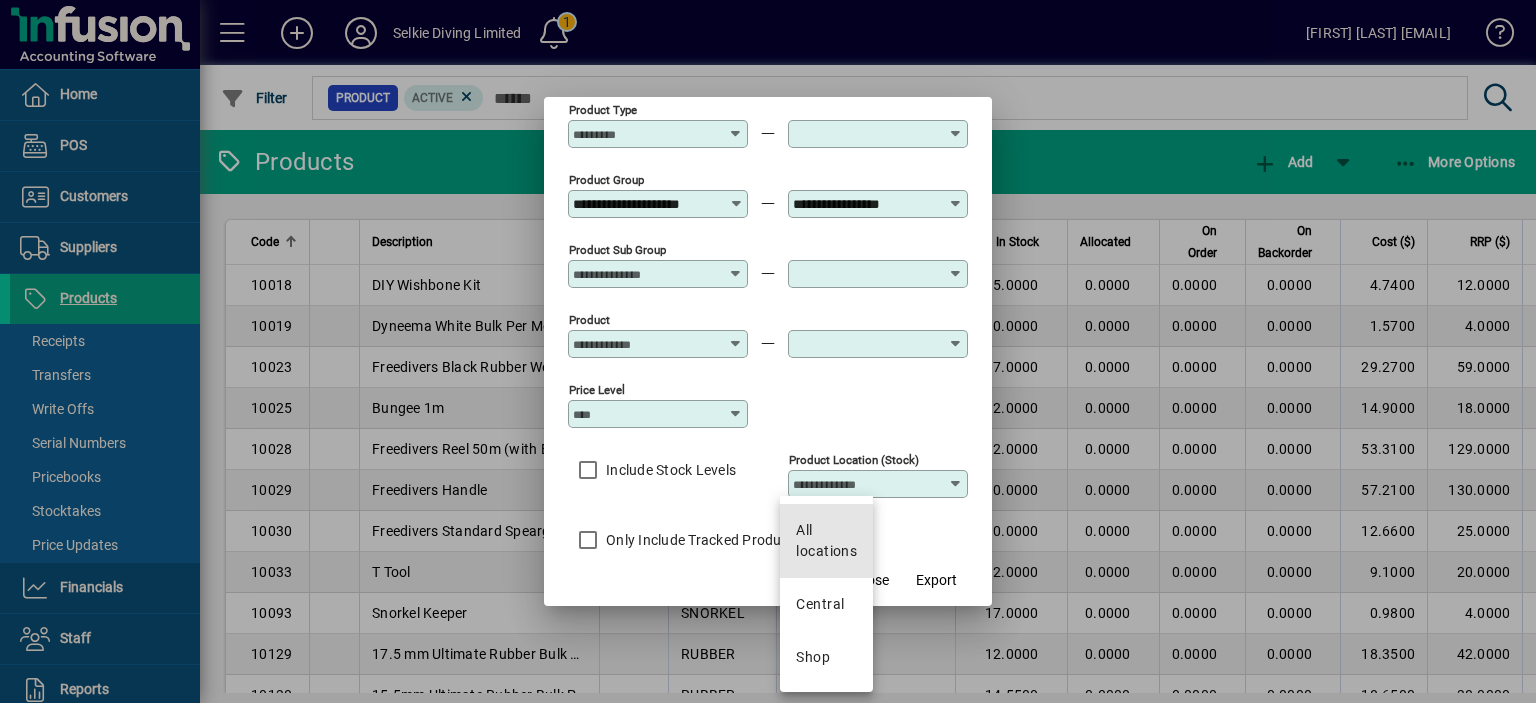 drag, startPoint x: 821, startPoint y: 535, endPoint x: 798, endPoint y: 473, distance: 66.12866 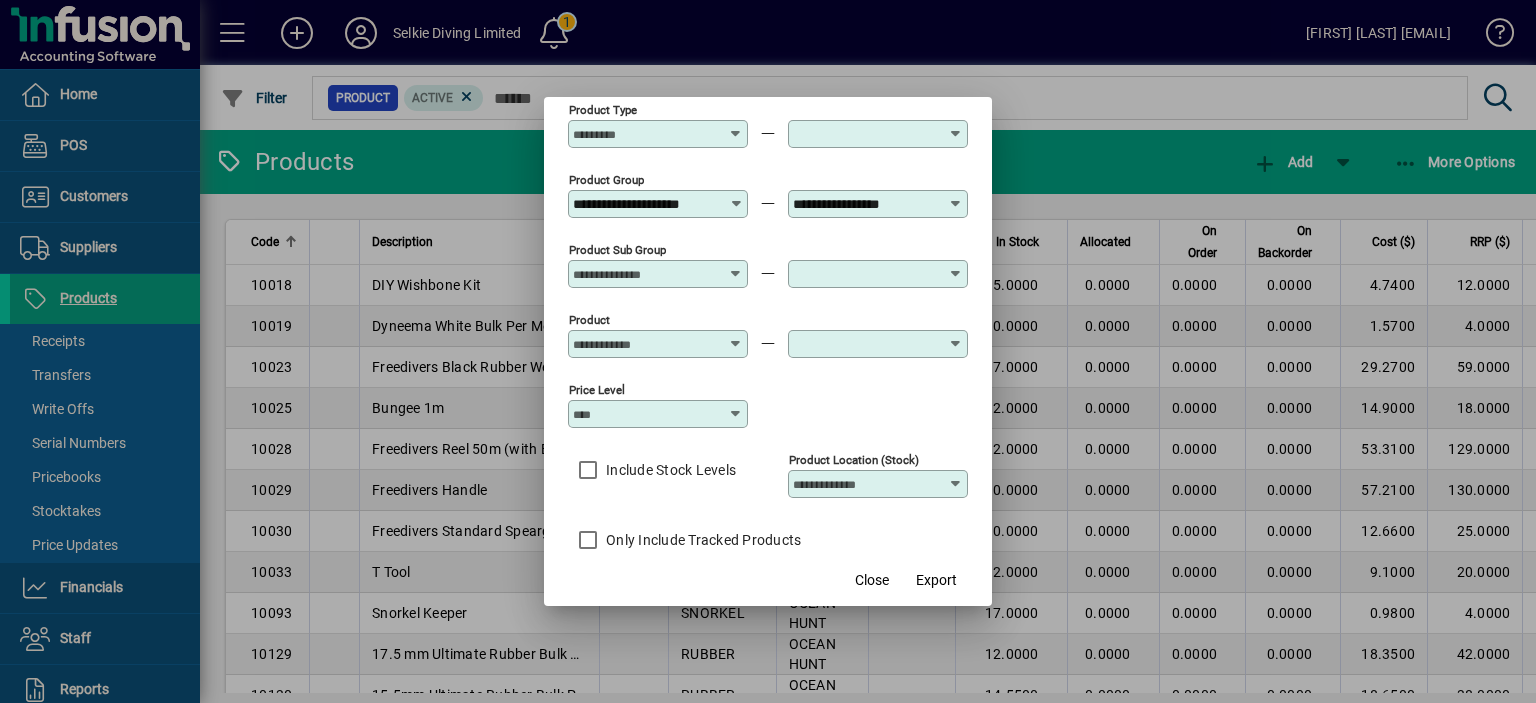 click on "Price Level" at bounding box center (768, 410) 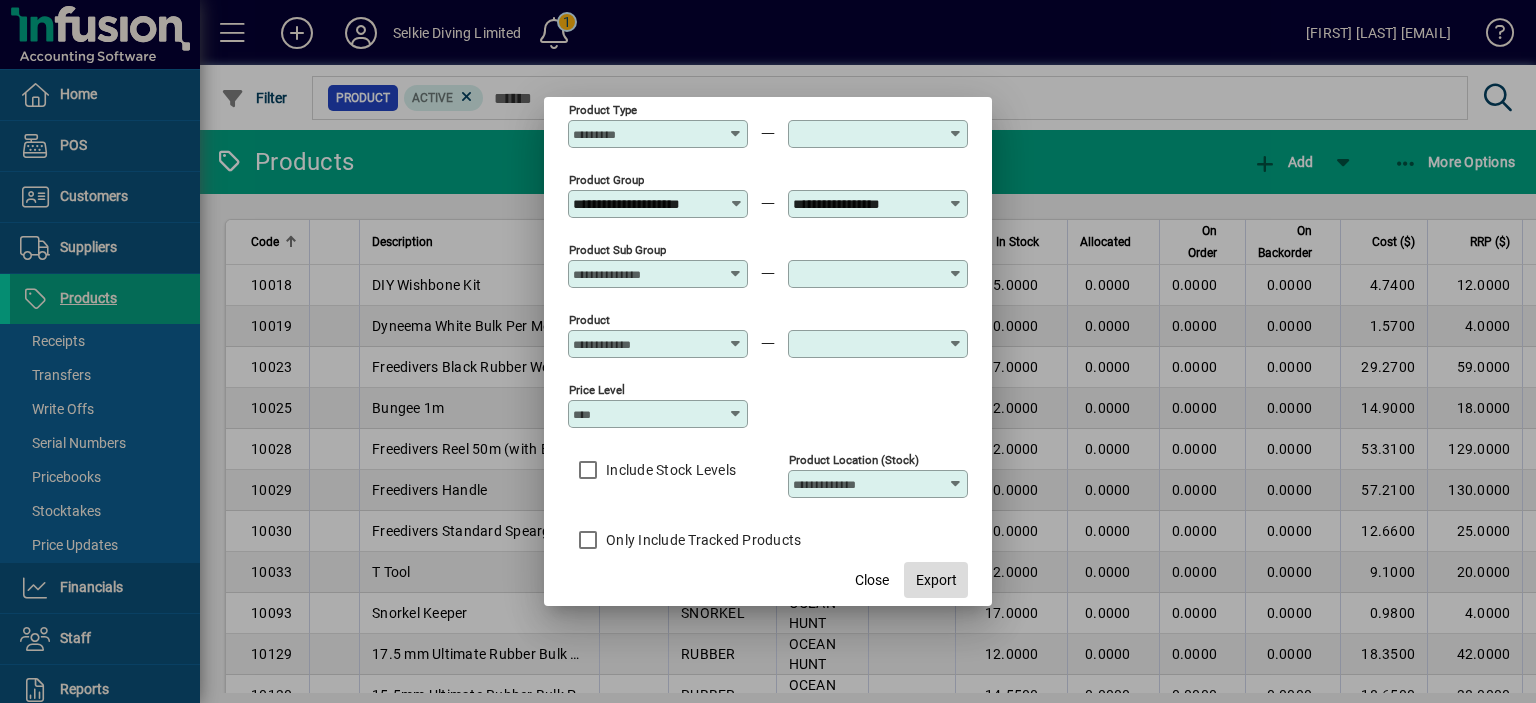 click on "Export" 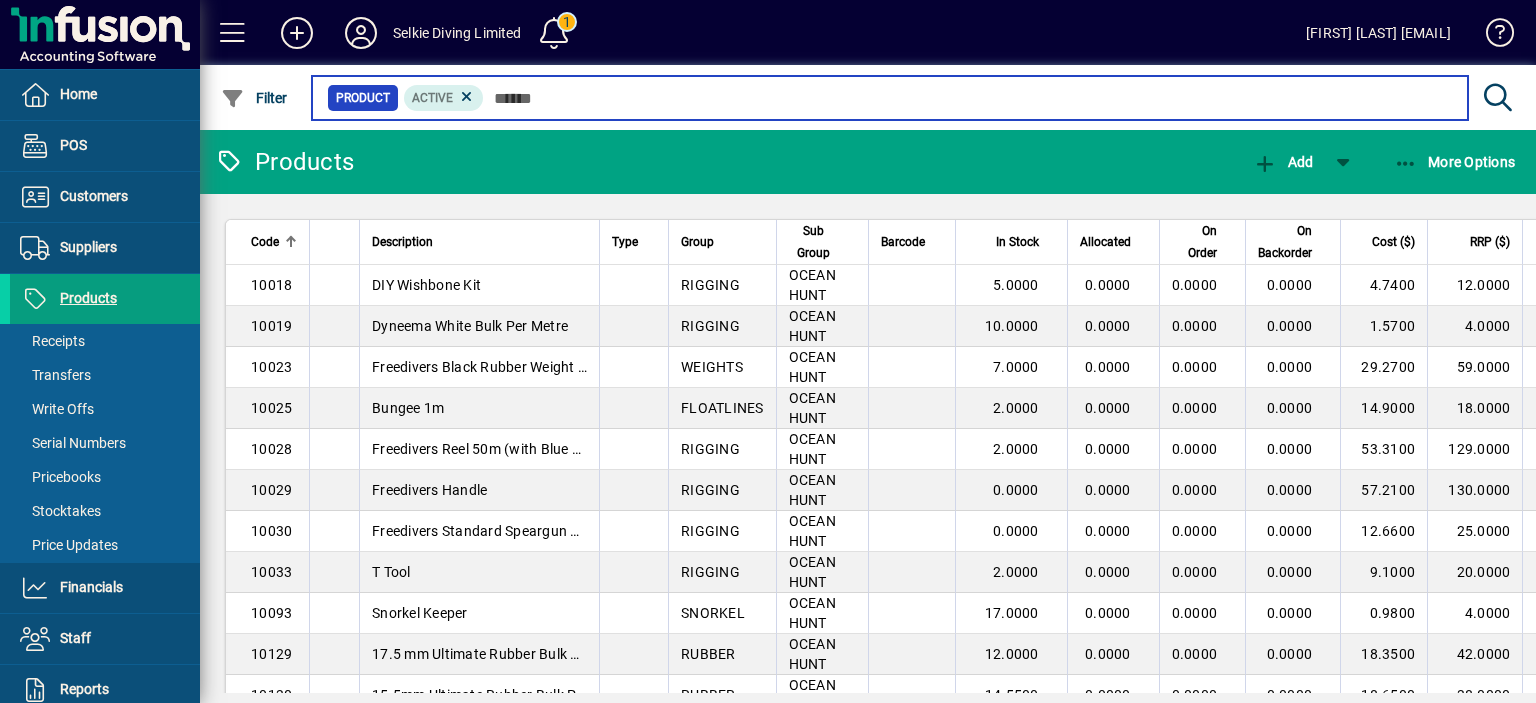 click at bounding box center (968, 98) 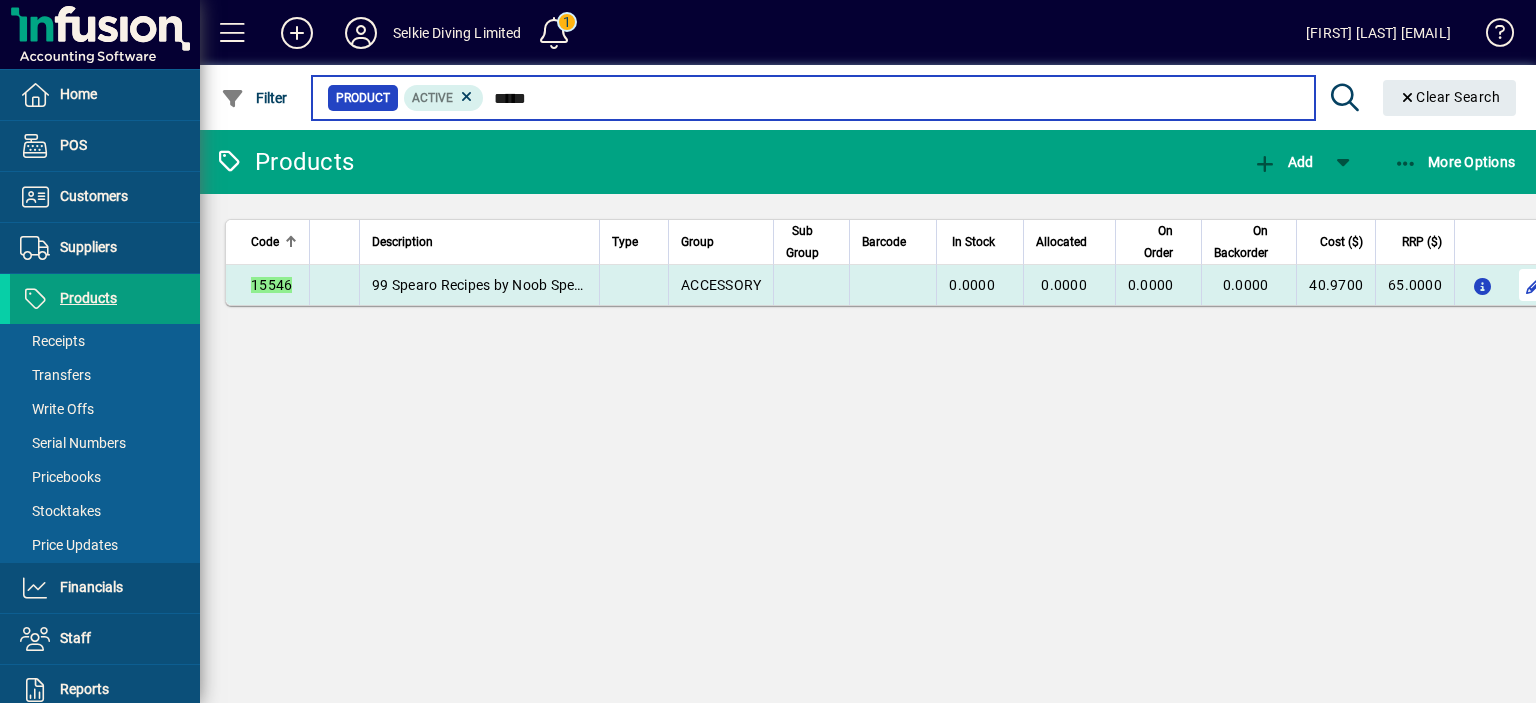 type on "*****" 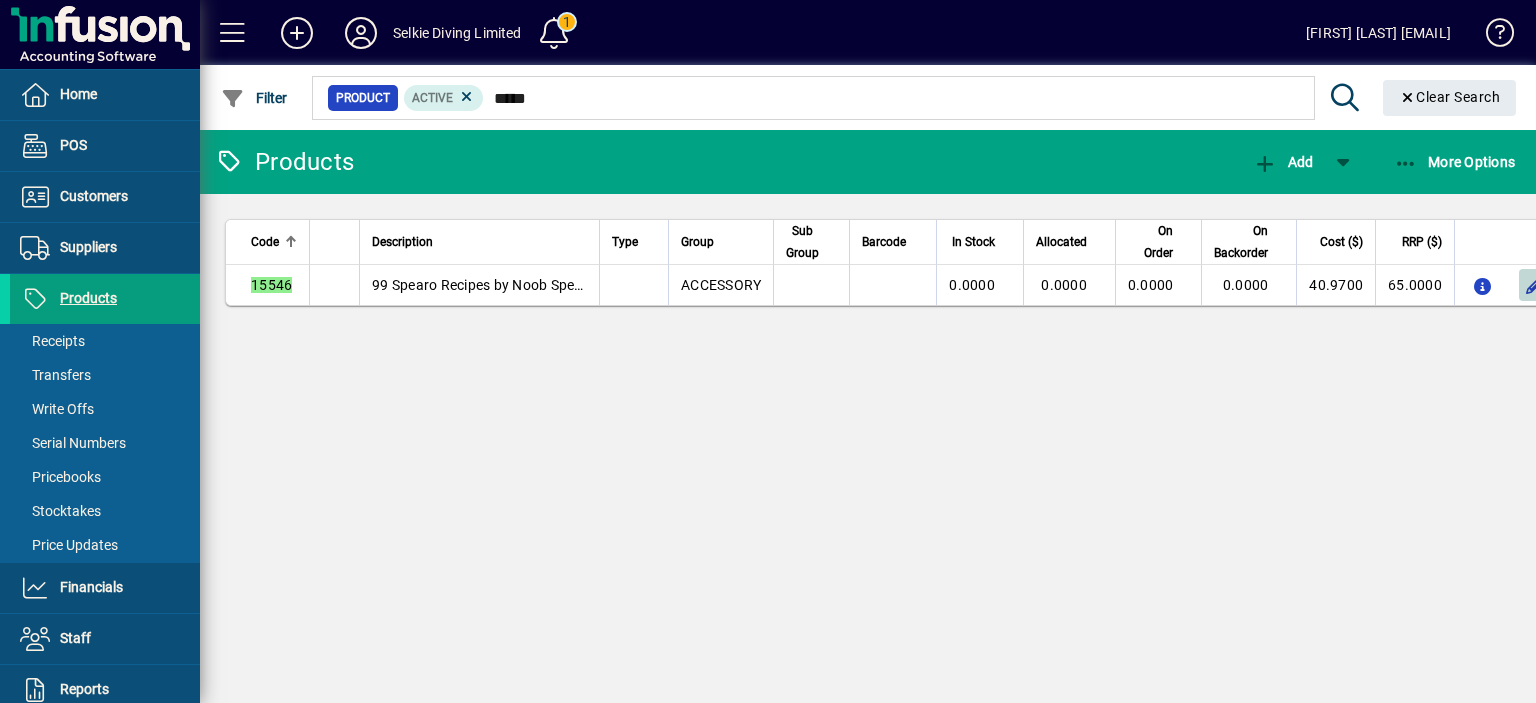 click at bounding box center (1535, 285) 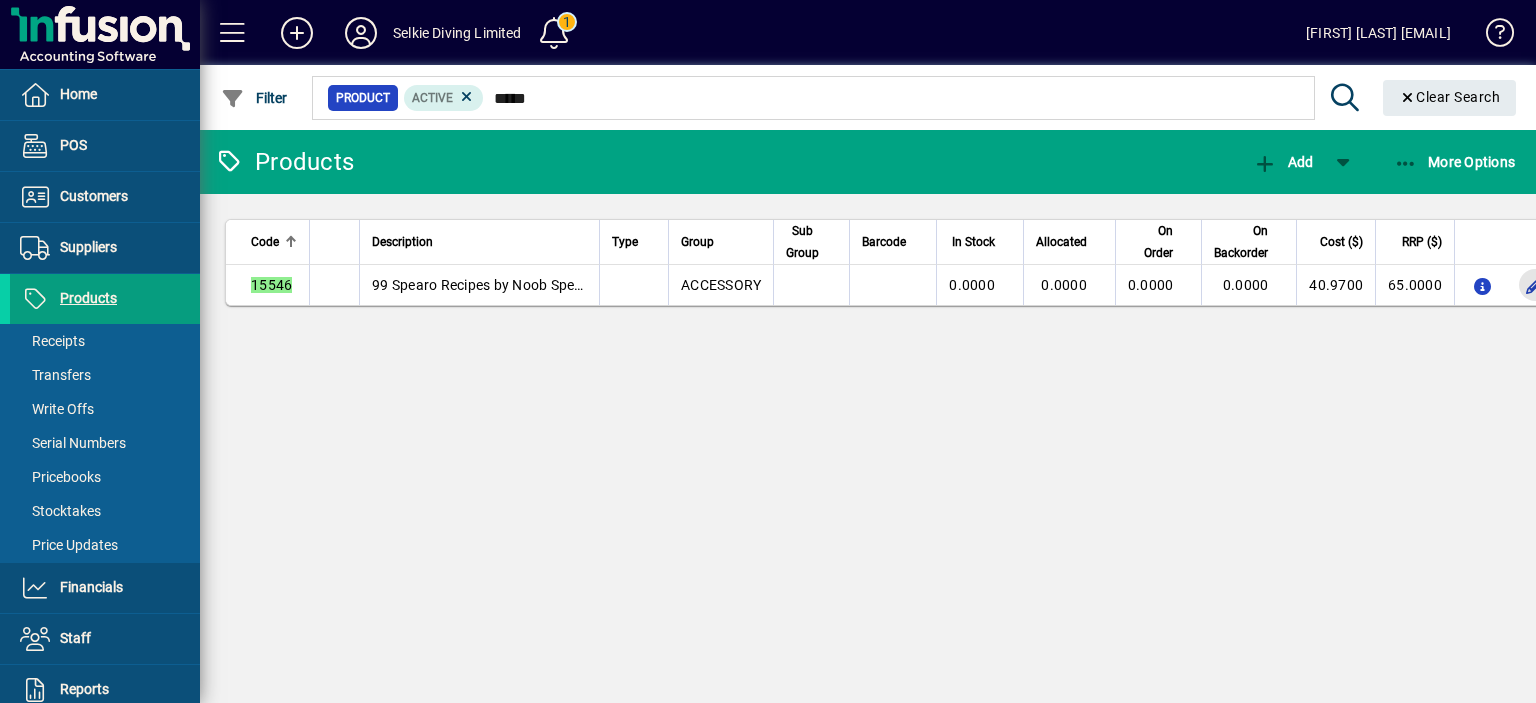 type 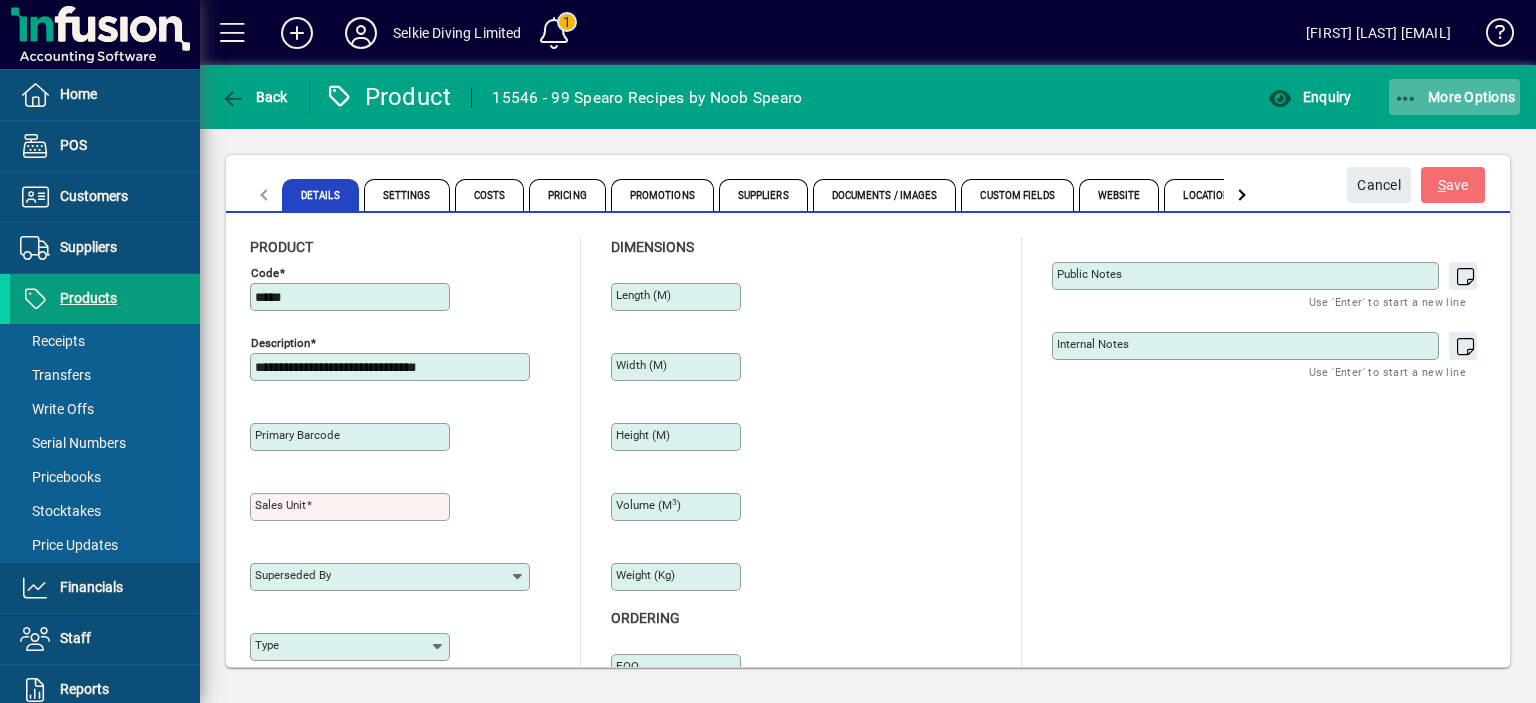 click 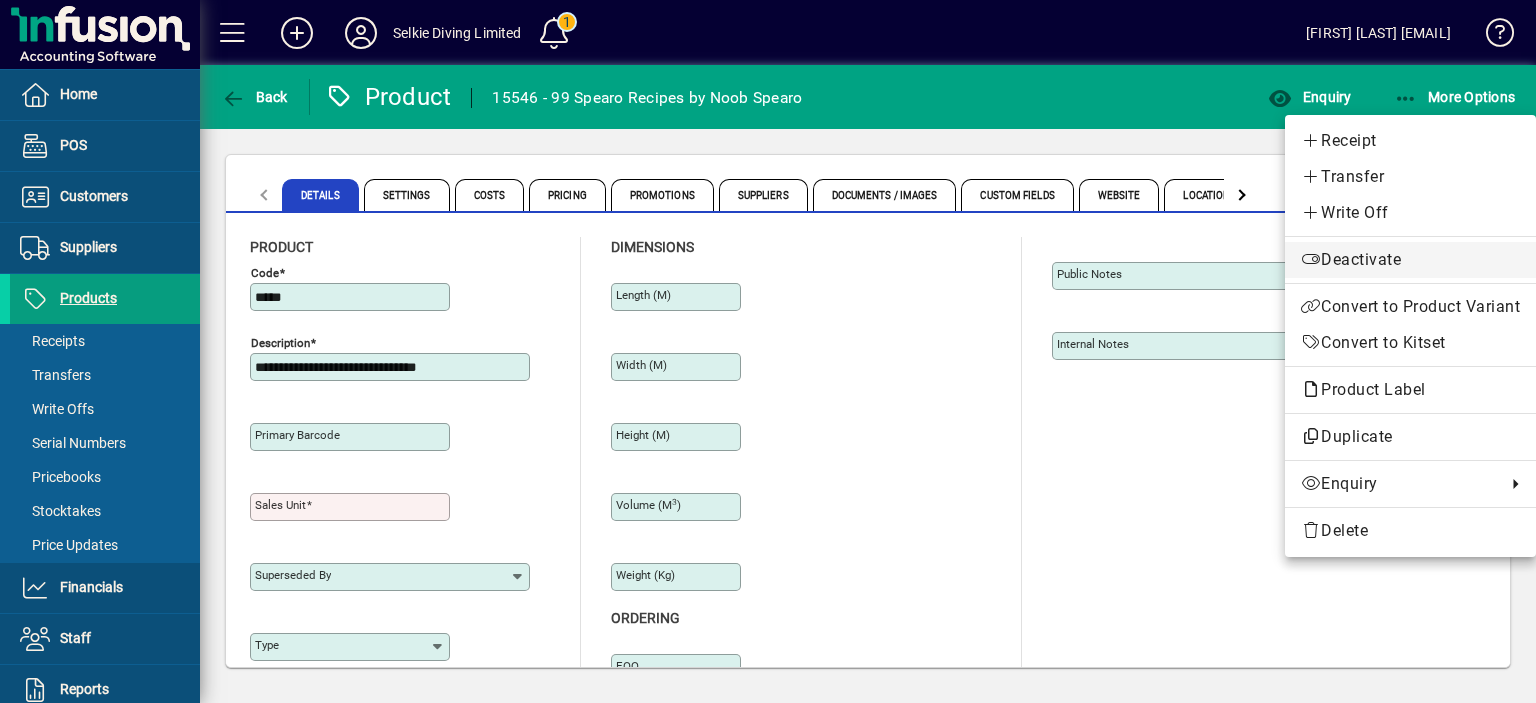 click on "Deactivate" at bounding box center [1410, 260] 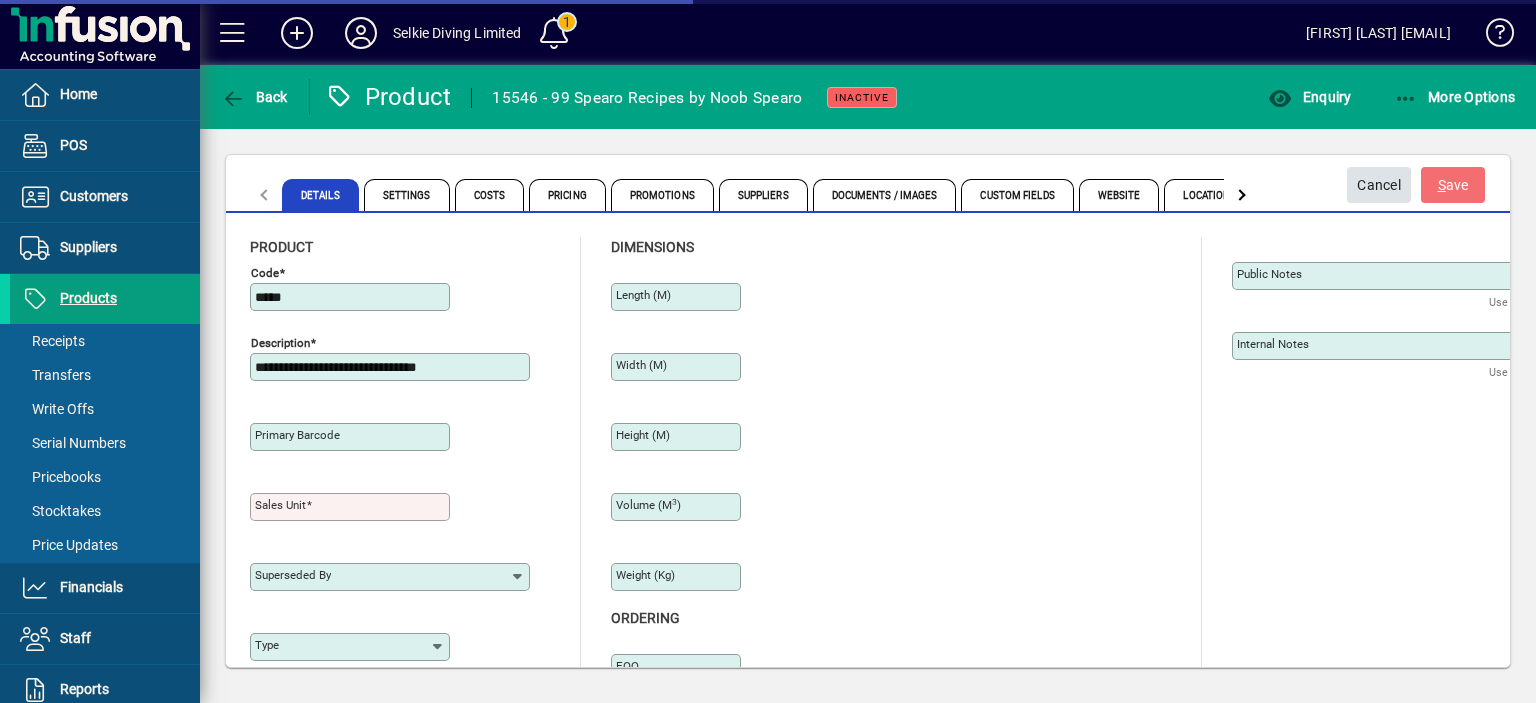type on "**********" 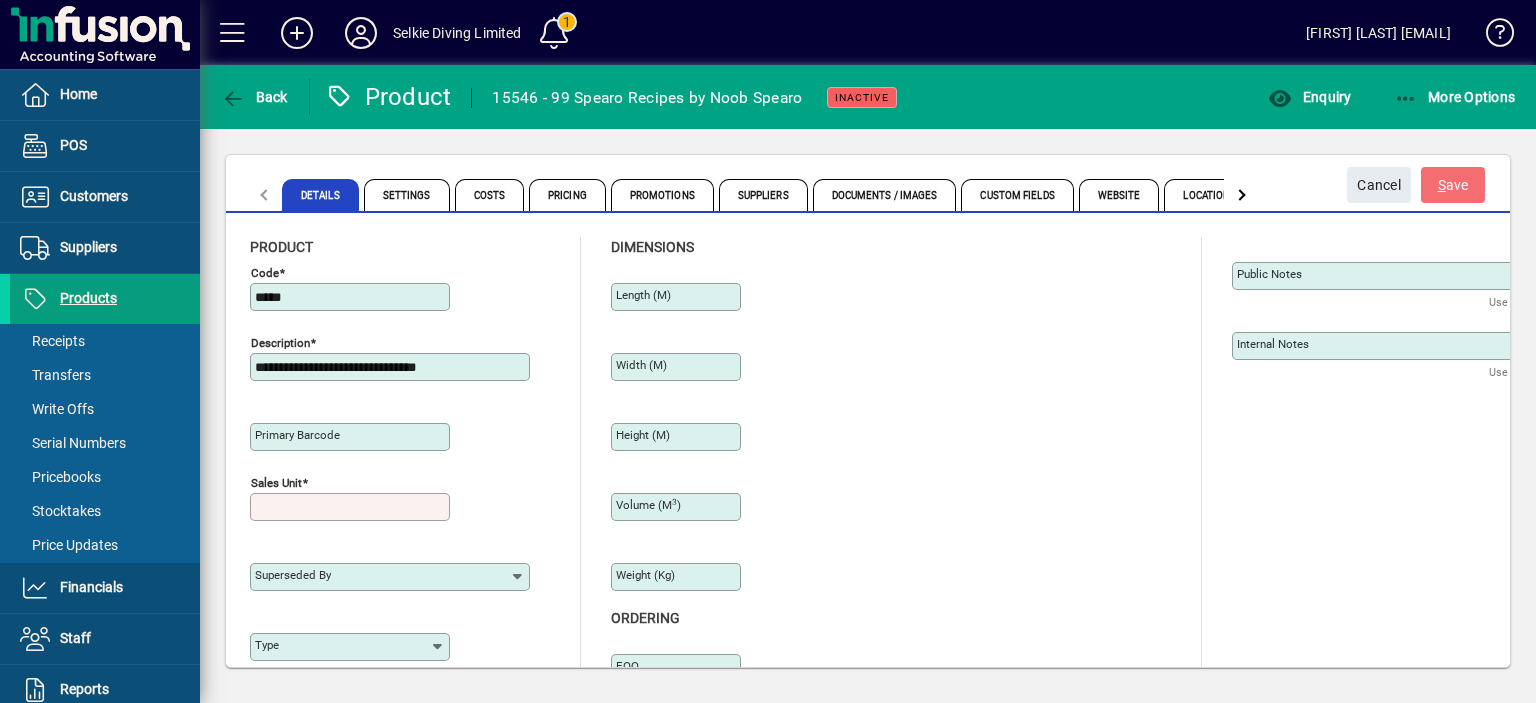 click on "Sales unit" at bounding box center (352, 507) 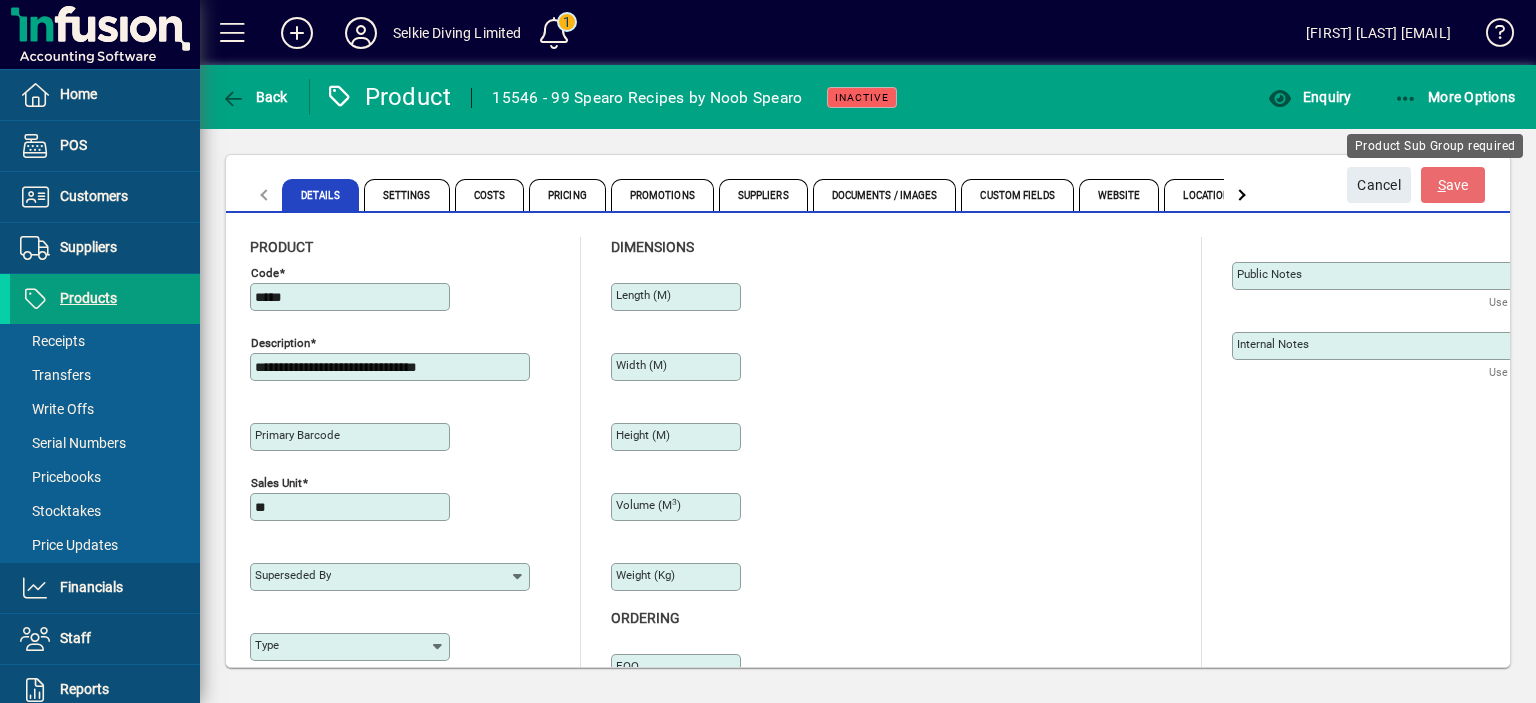 type on "**" 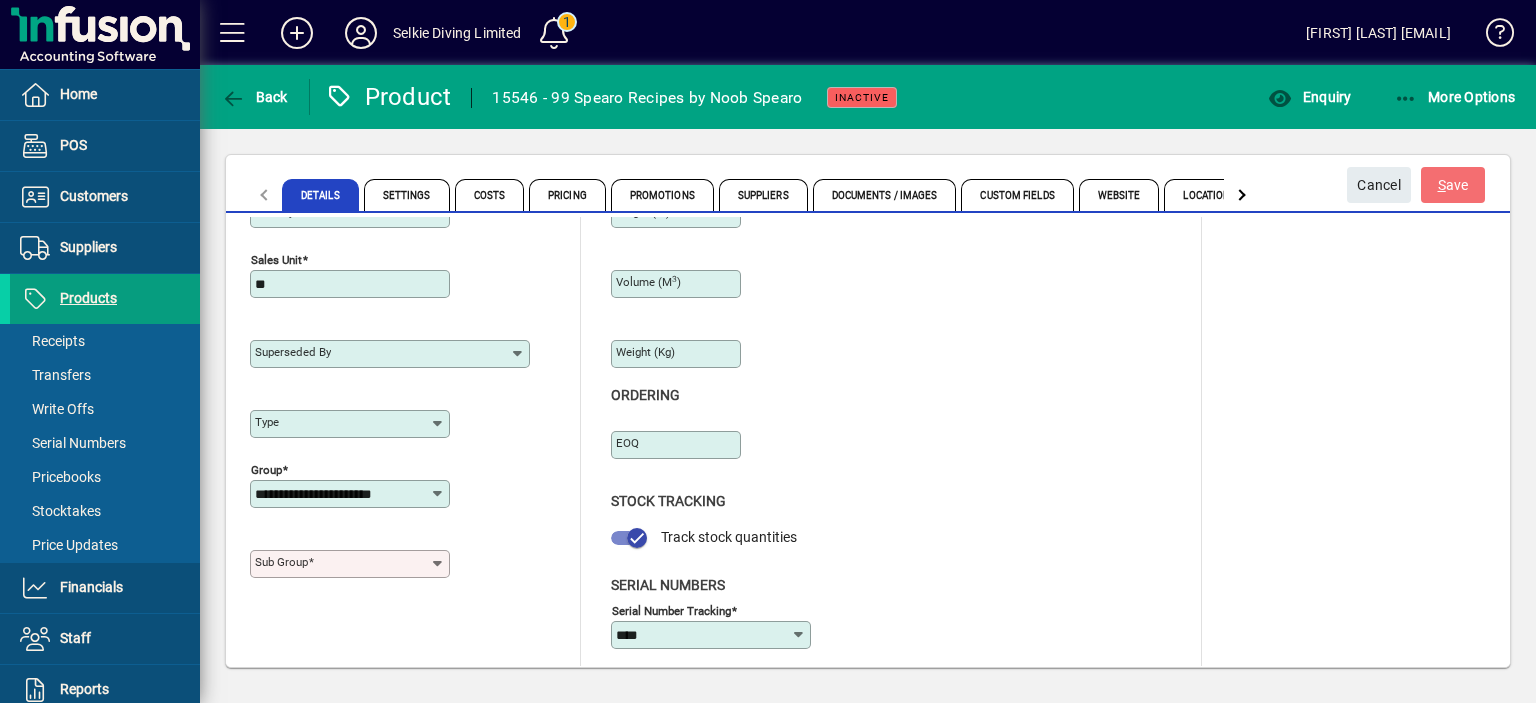 scroll, scrollTop: 230, scrollLeft: 0, axis: vertical 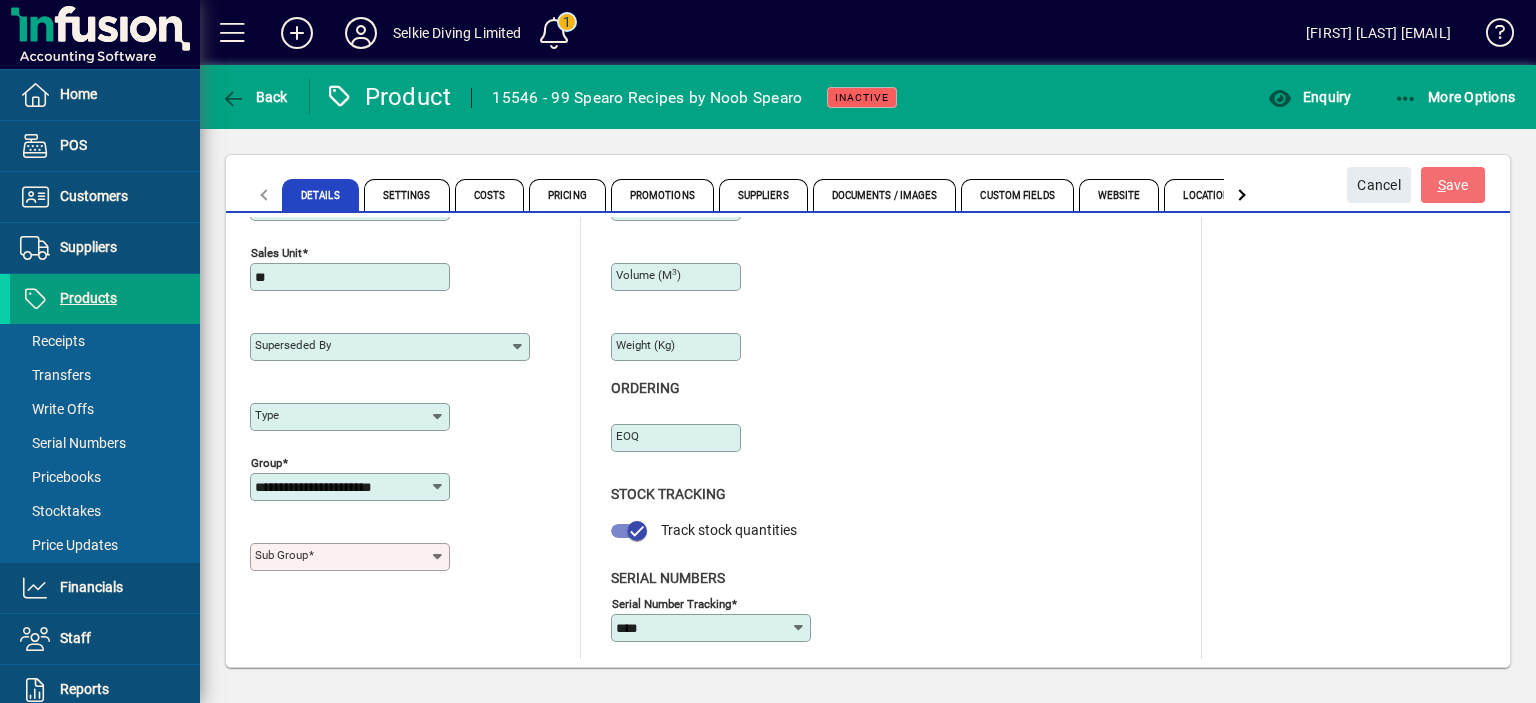 click 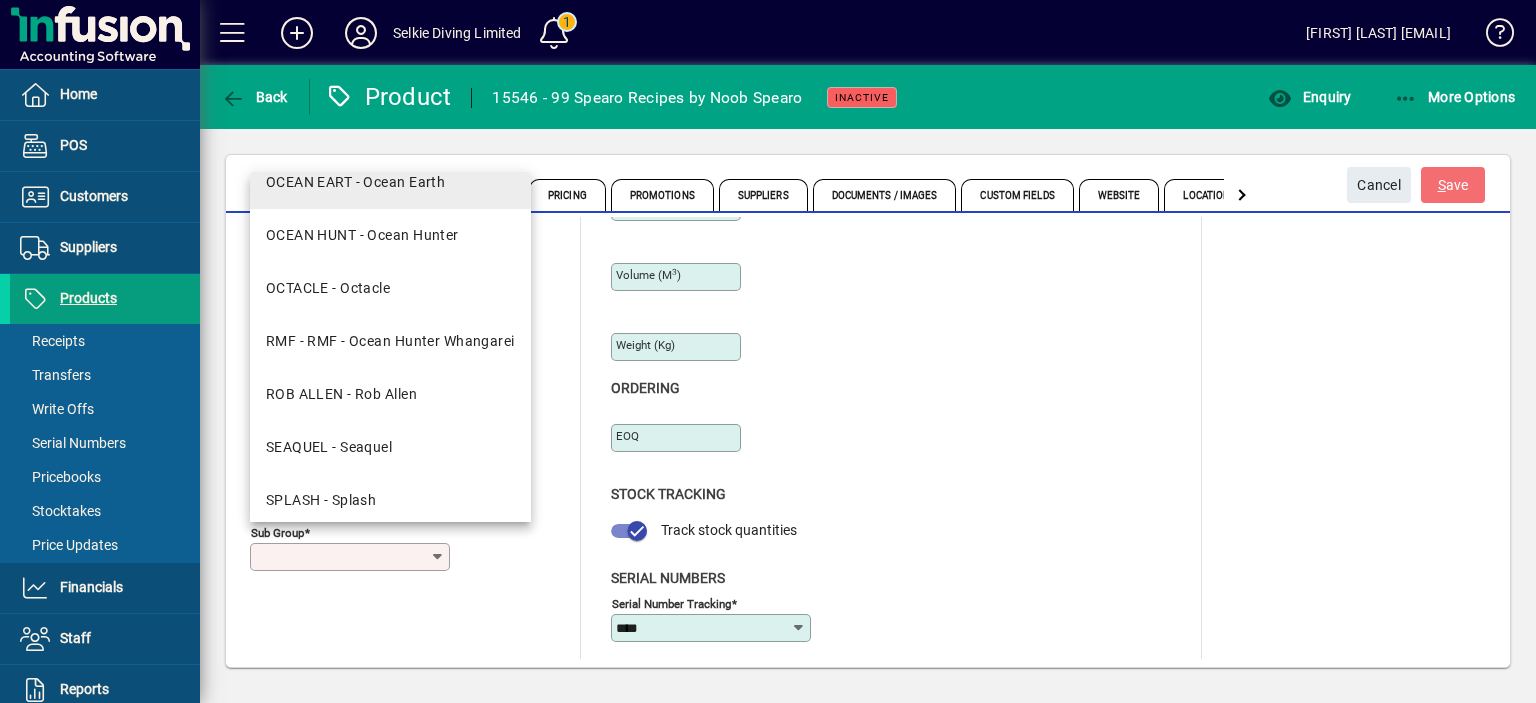 scroll, scrollTop: 1149, scrollLeft: 0, axis: vertical 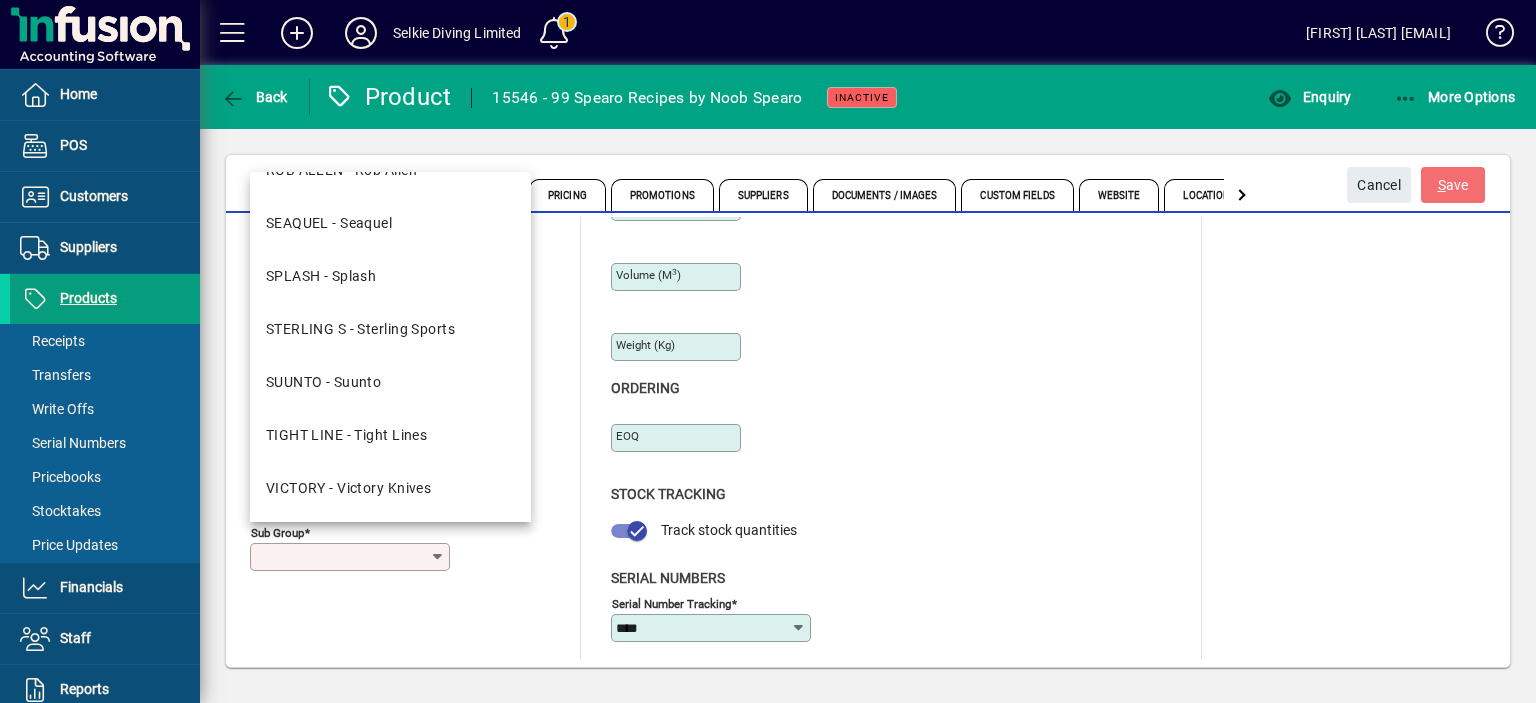 click on "Sub group" 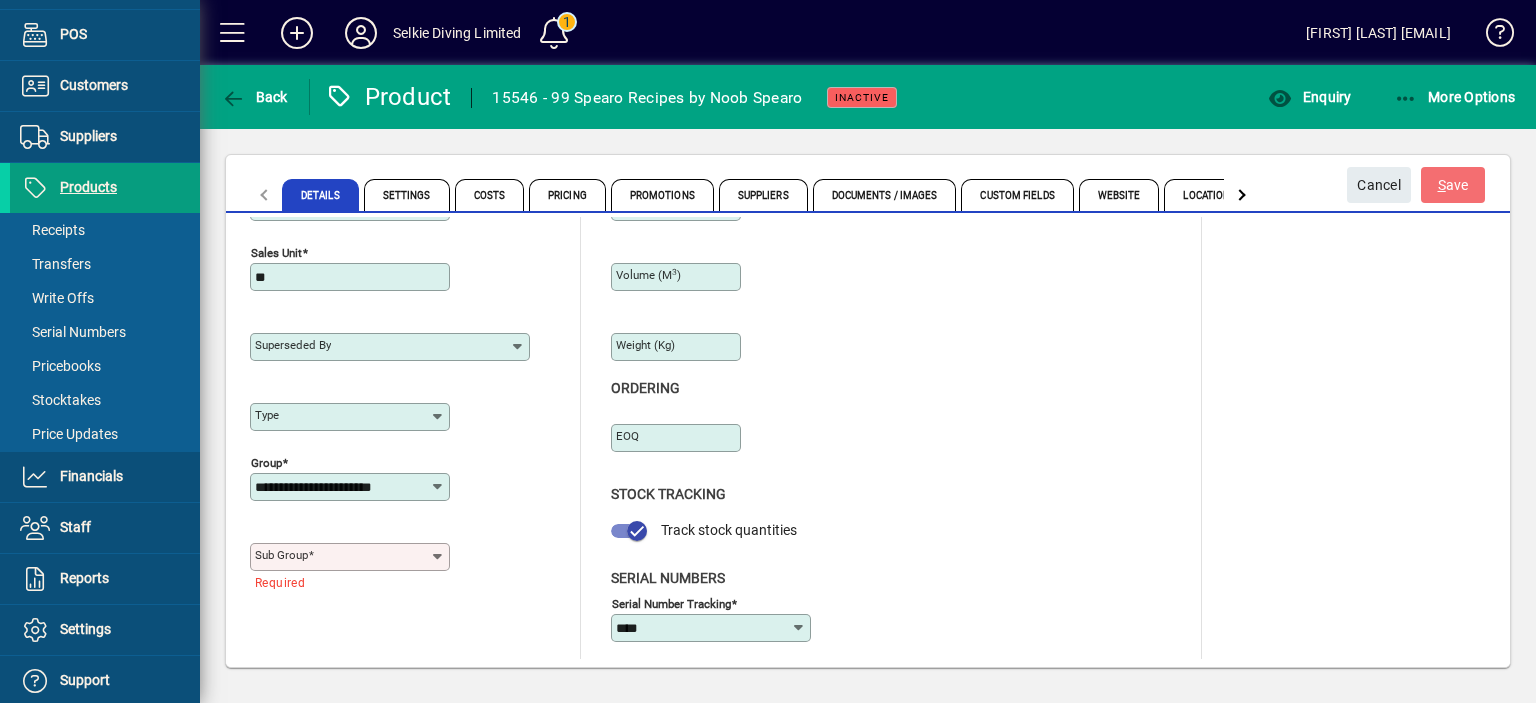 scroll, scrollTop: 221, scrollLeft: 0, axis: vertical 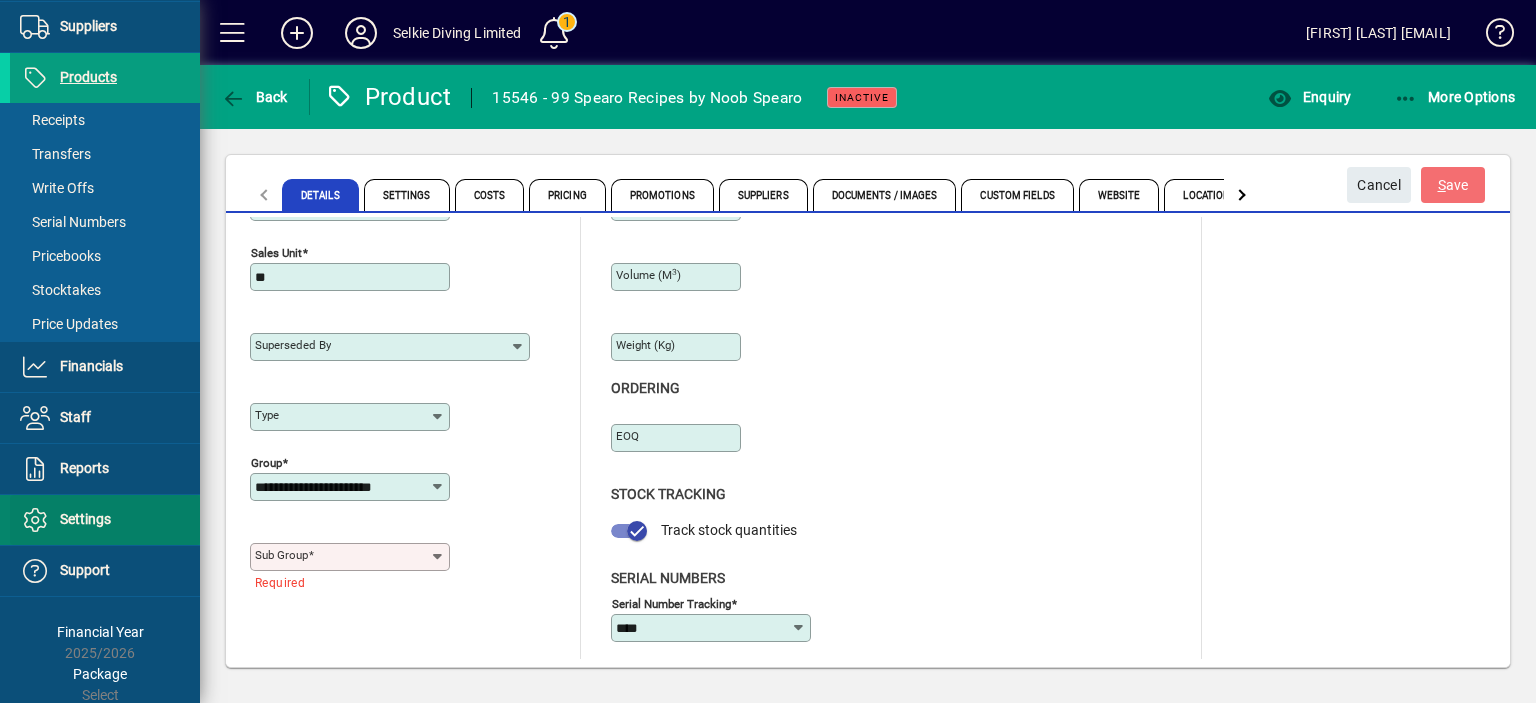 click on "Settings" at bounding box center [60, 520] 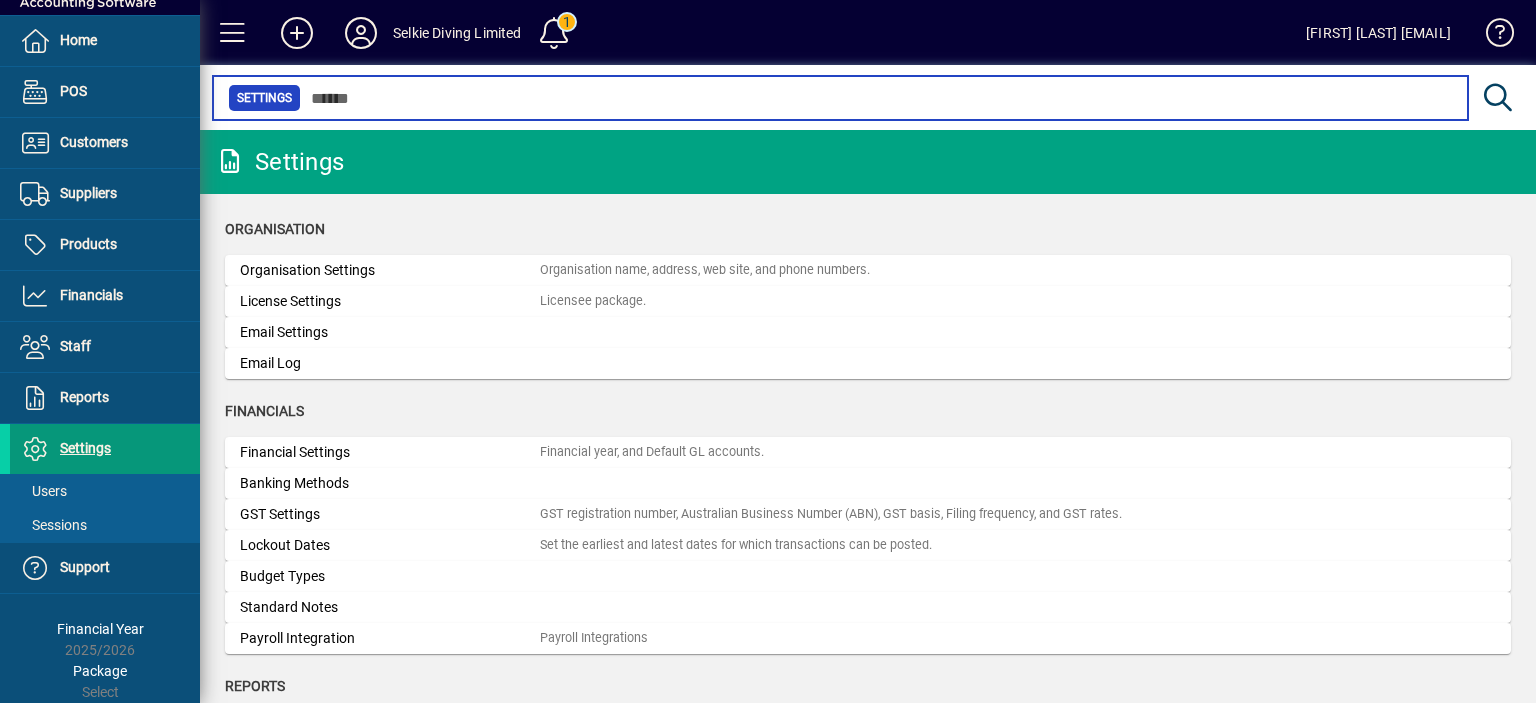 scroll, scrollTop: 52, scrollLeft: 0, axis: vertical 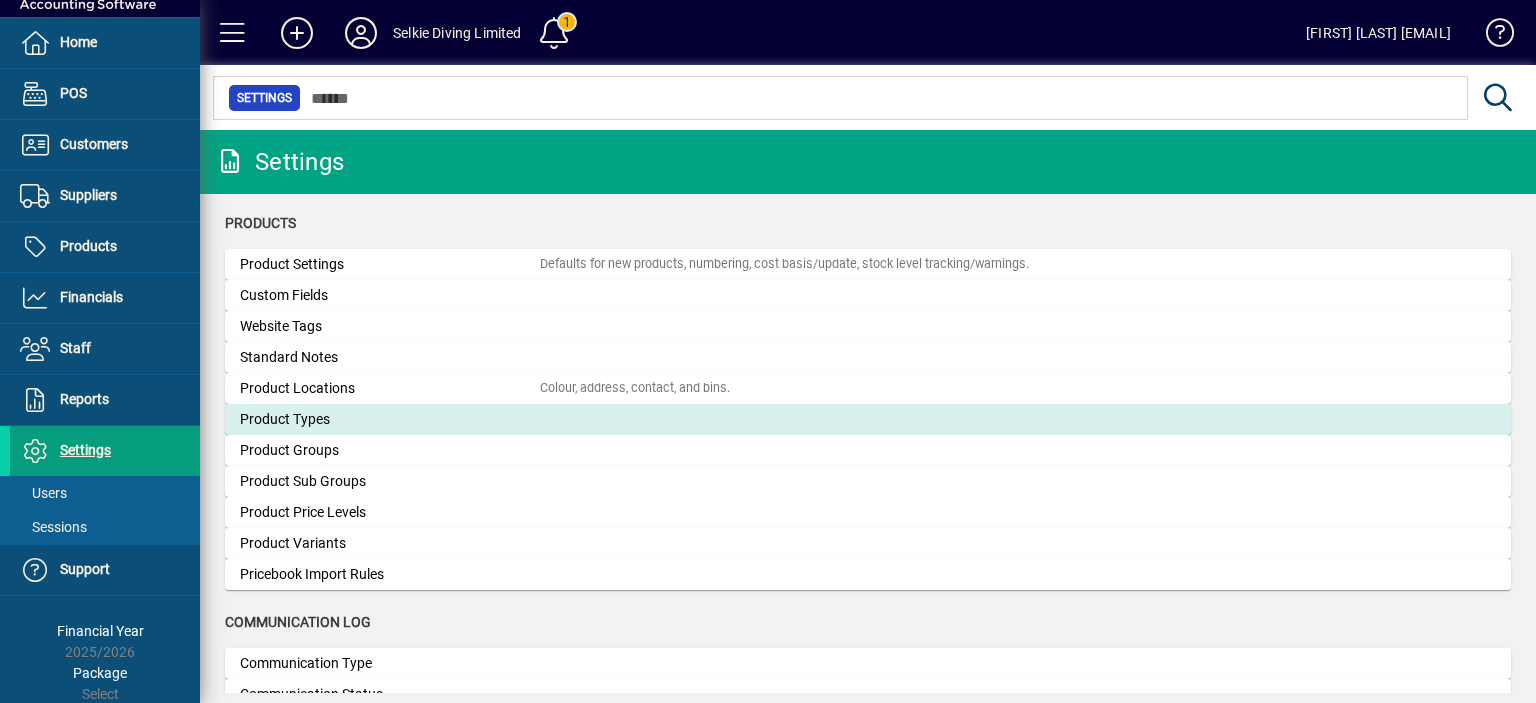 click on "Product Types" 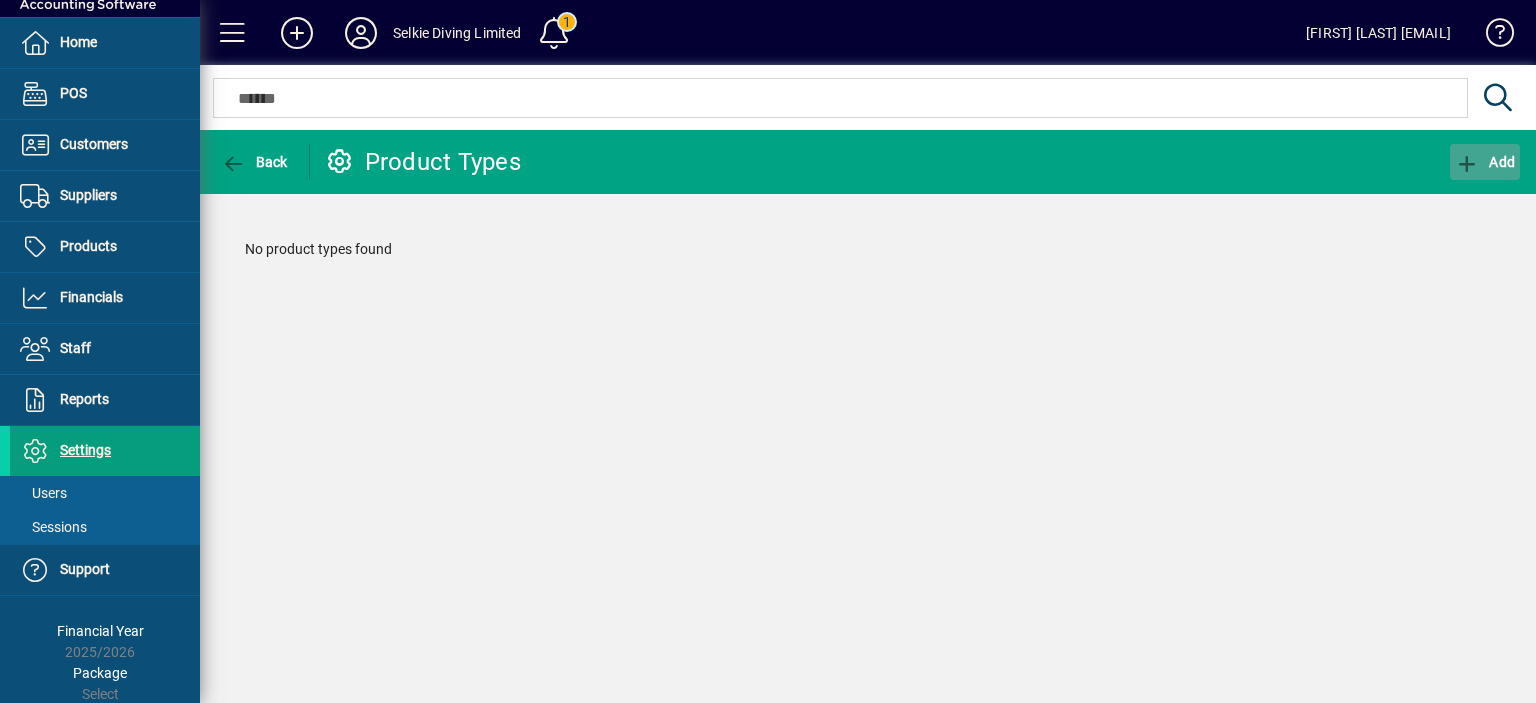 click 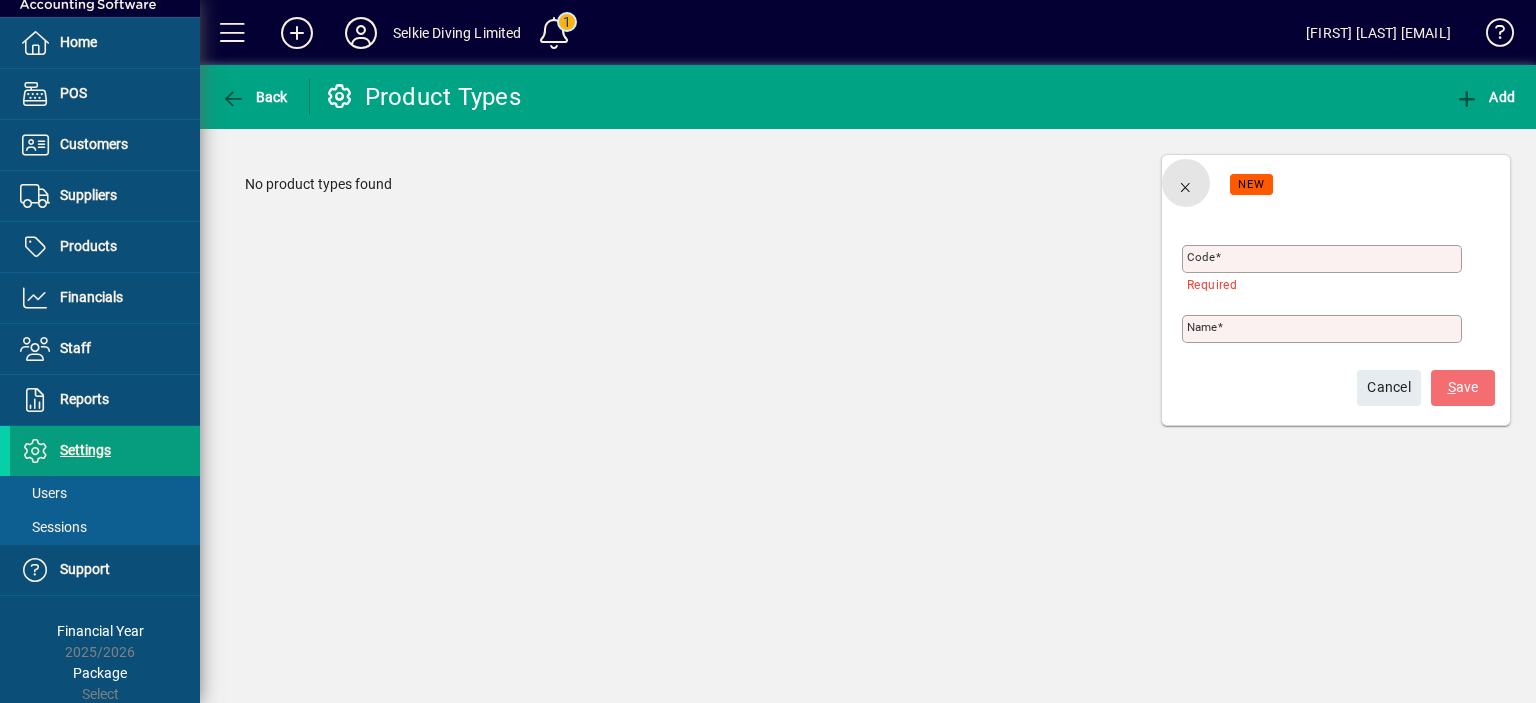 click 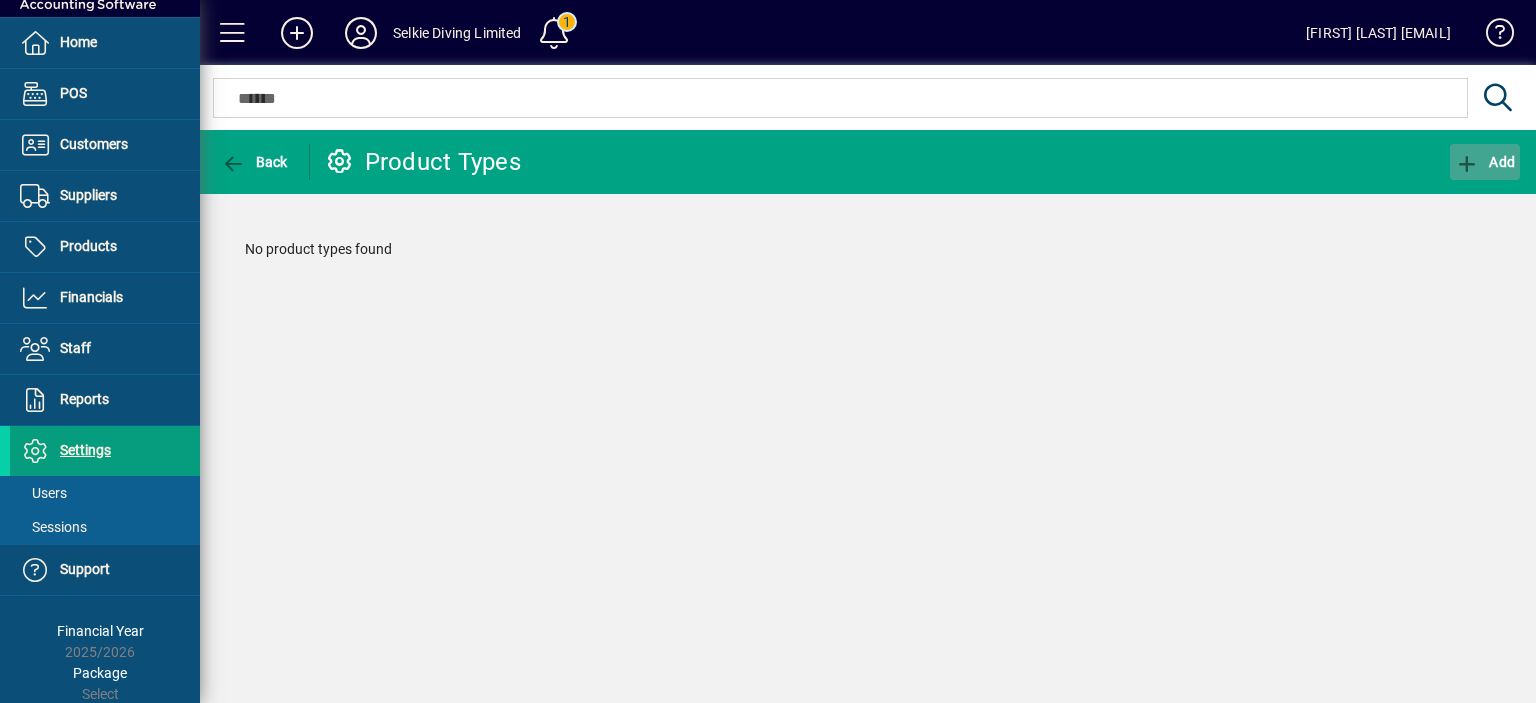 click 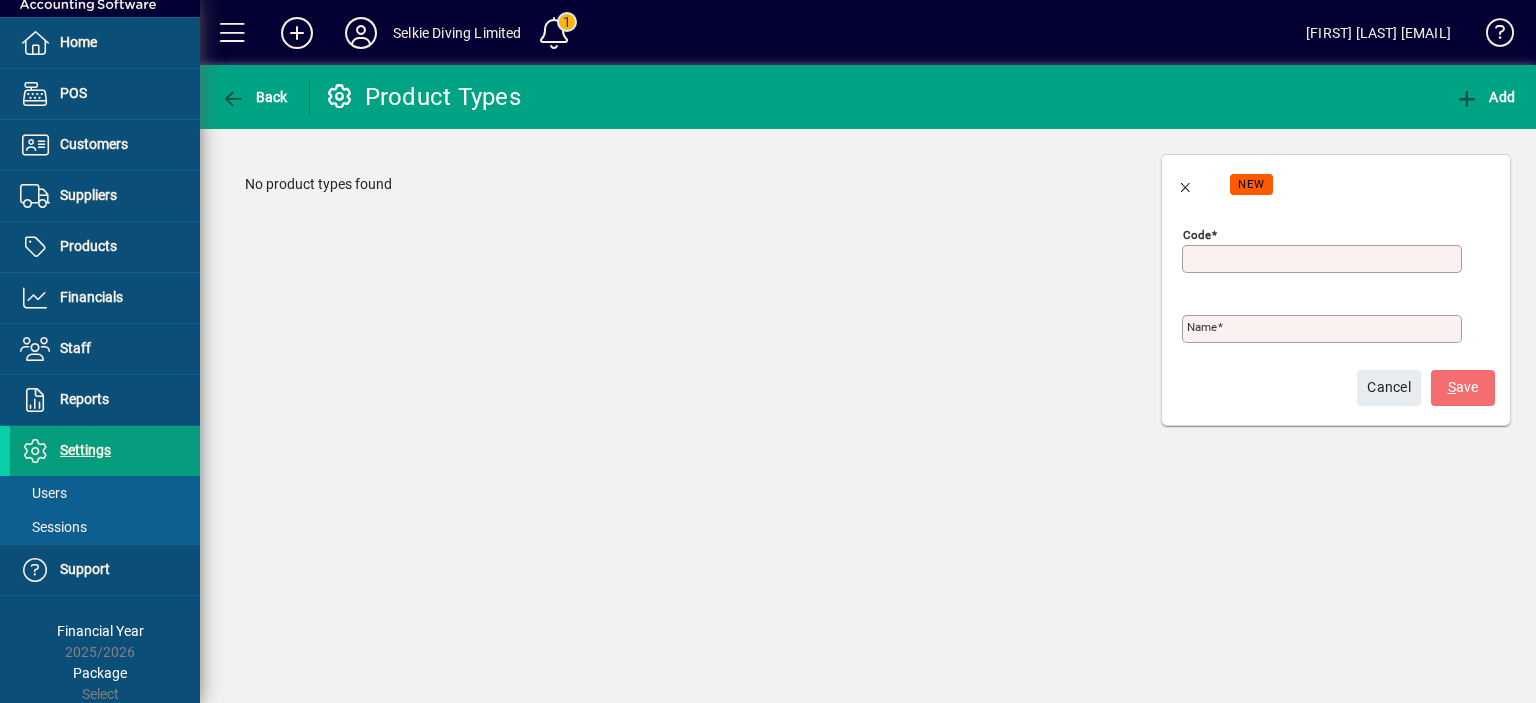 click on "Code" at bounding box center (1324, 259) 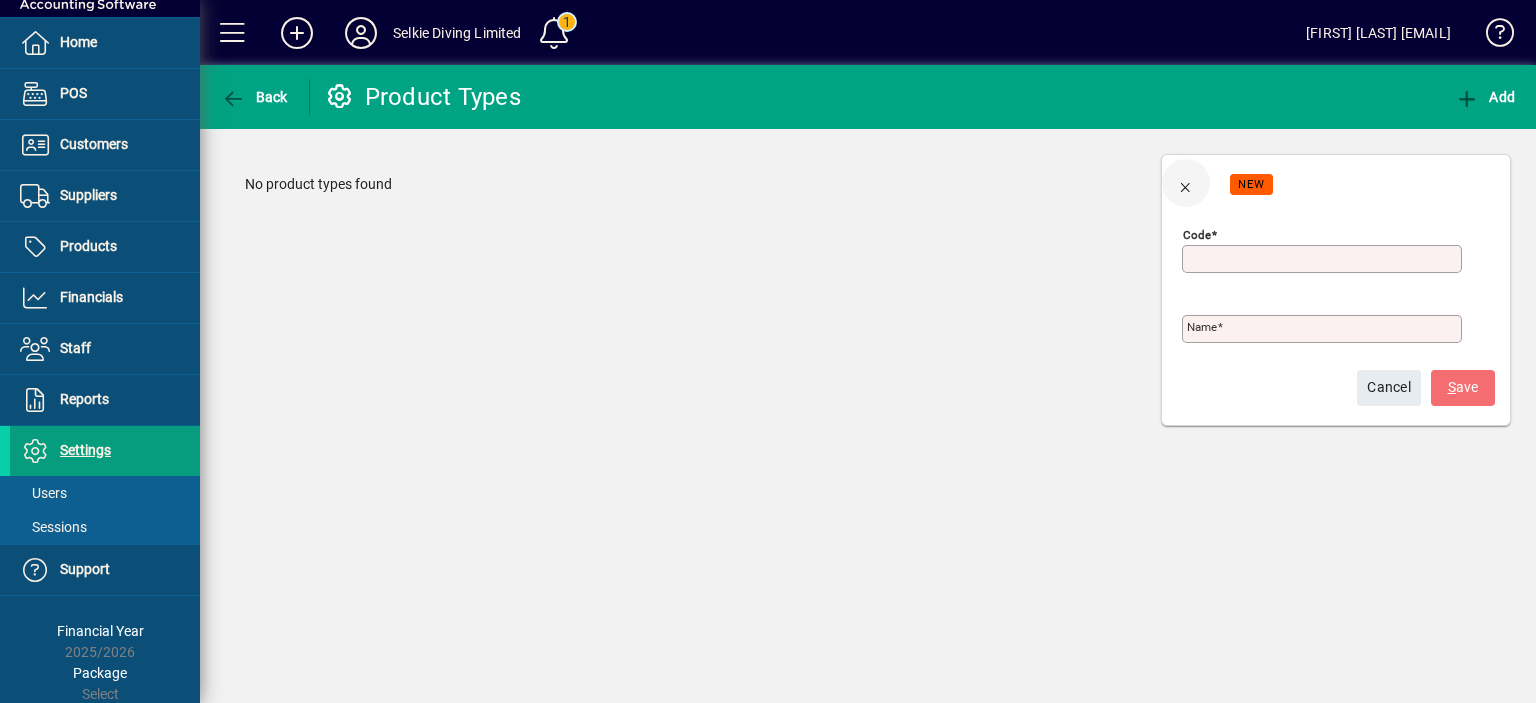 click 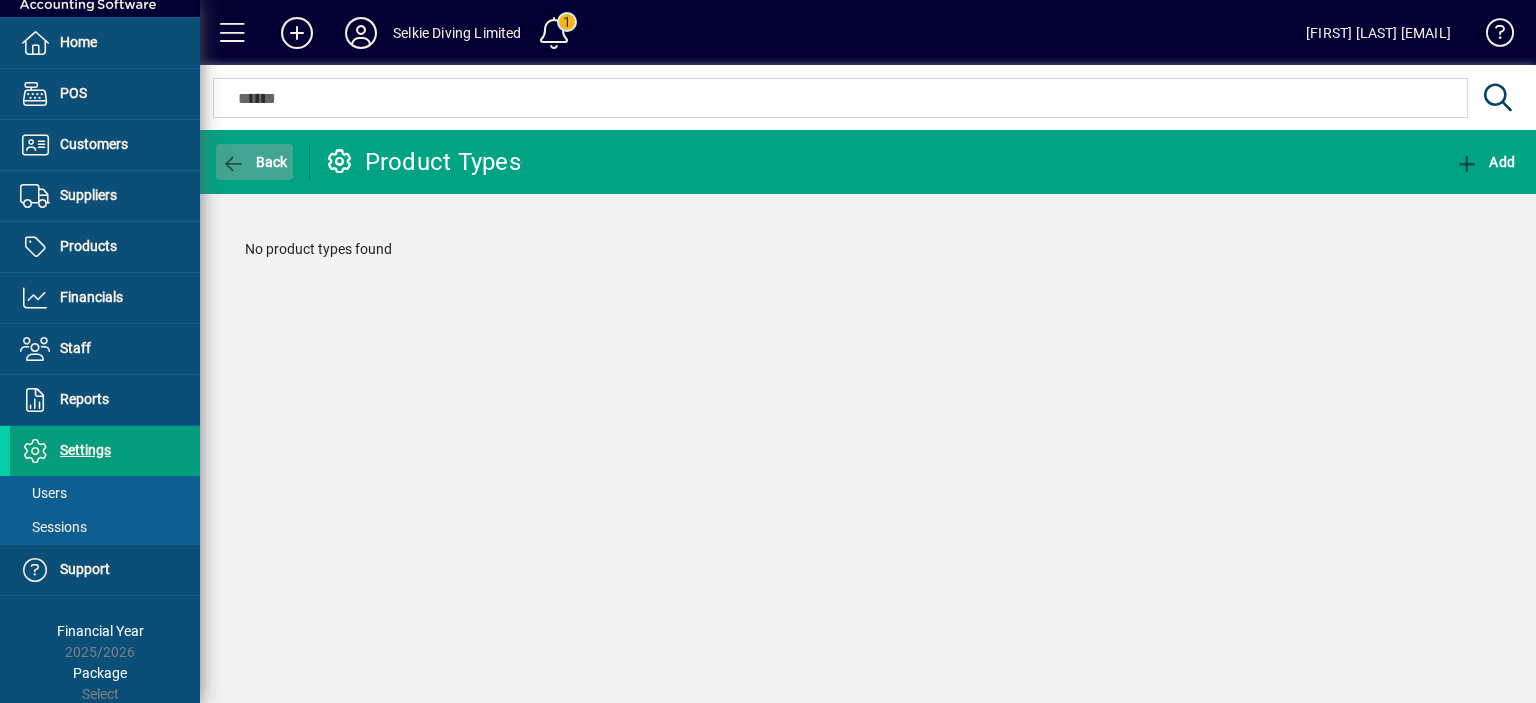 click on "Back" 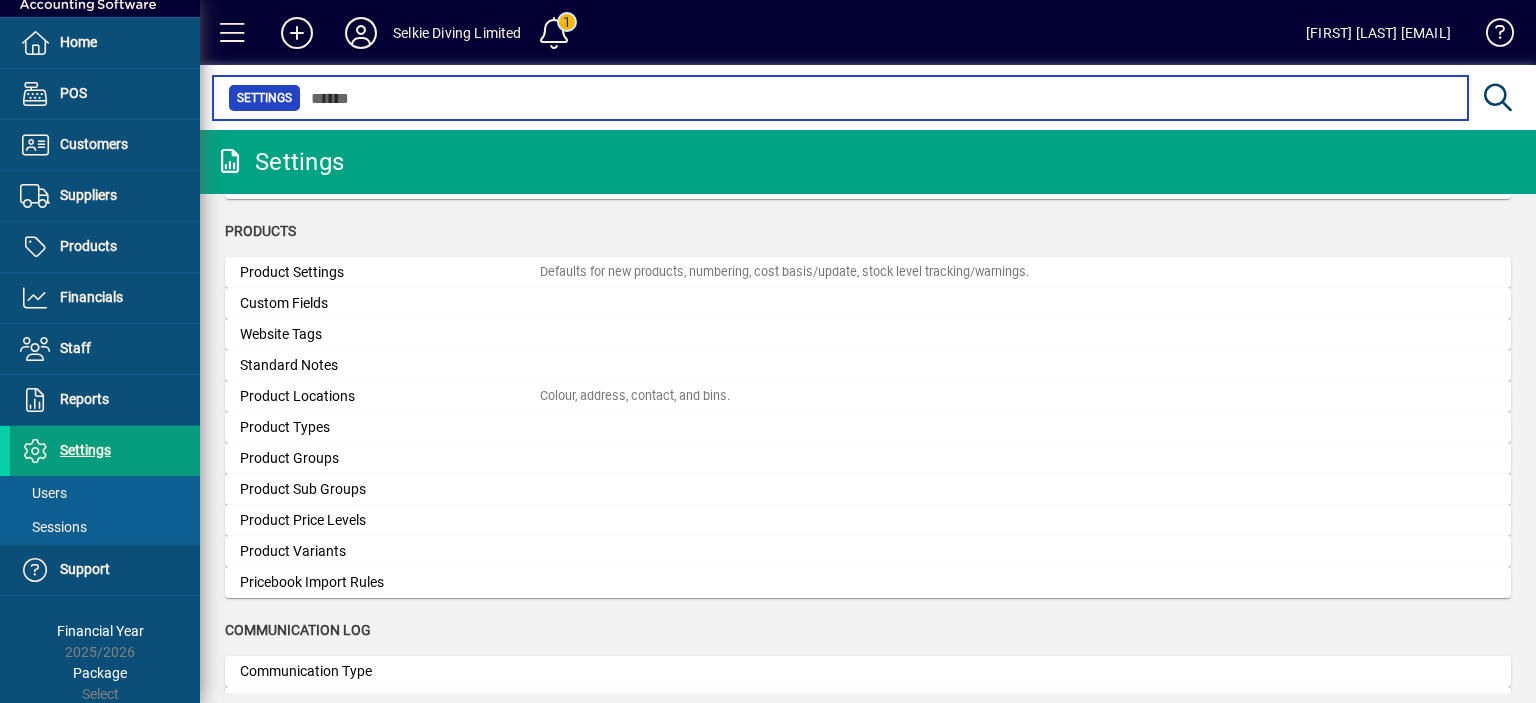 scroll, scrollTop: 1900, scrollLeft: 0, axis: vertical 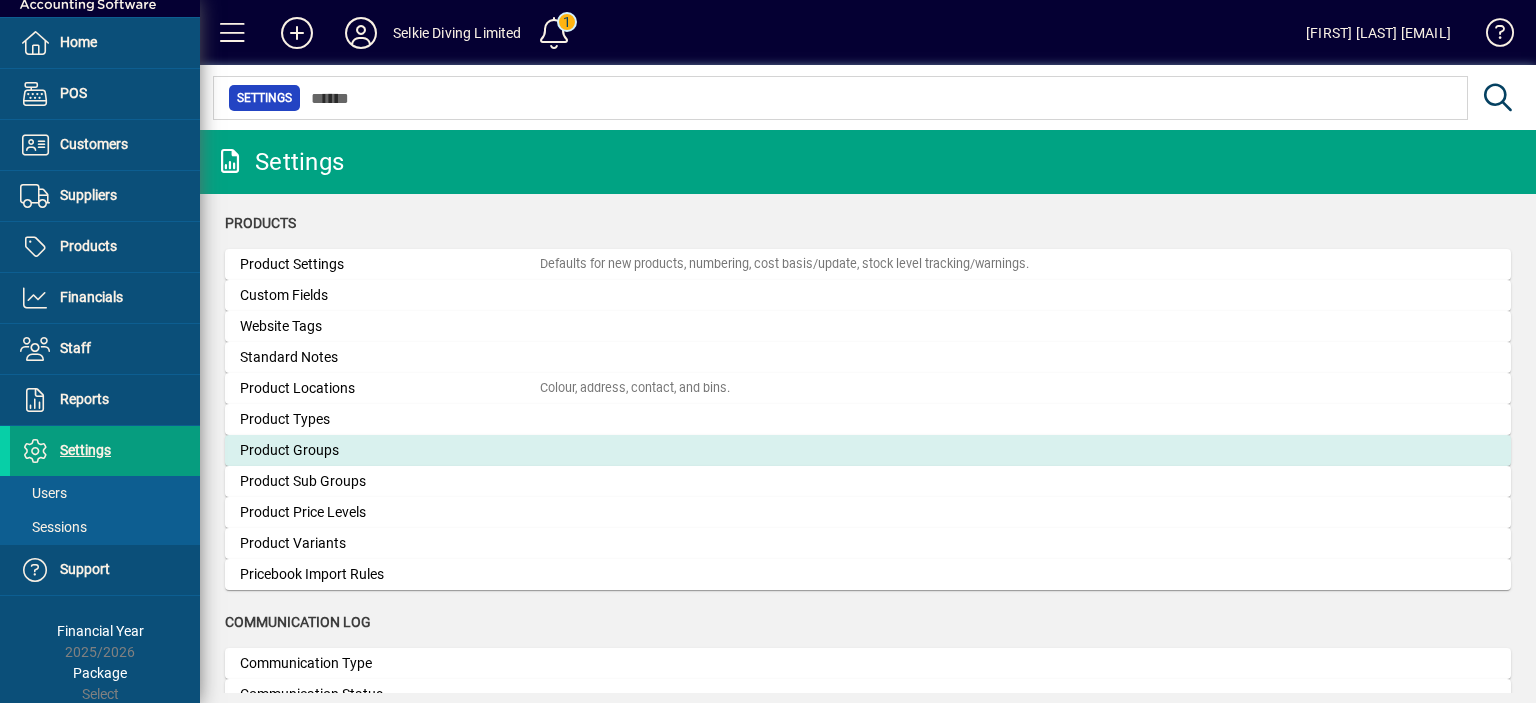 click on "Product Groups" 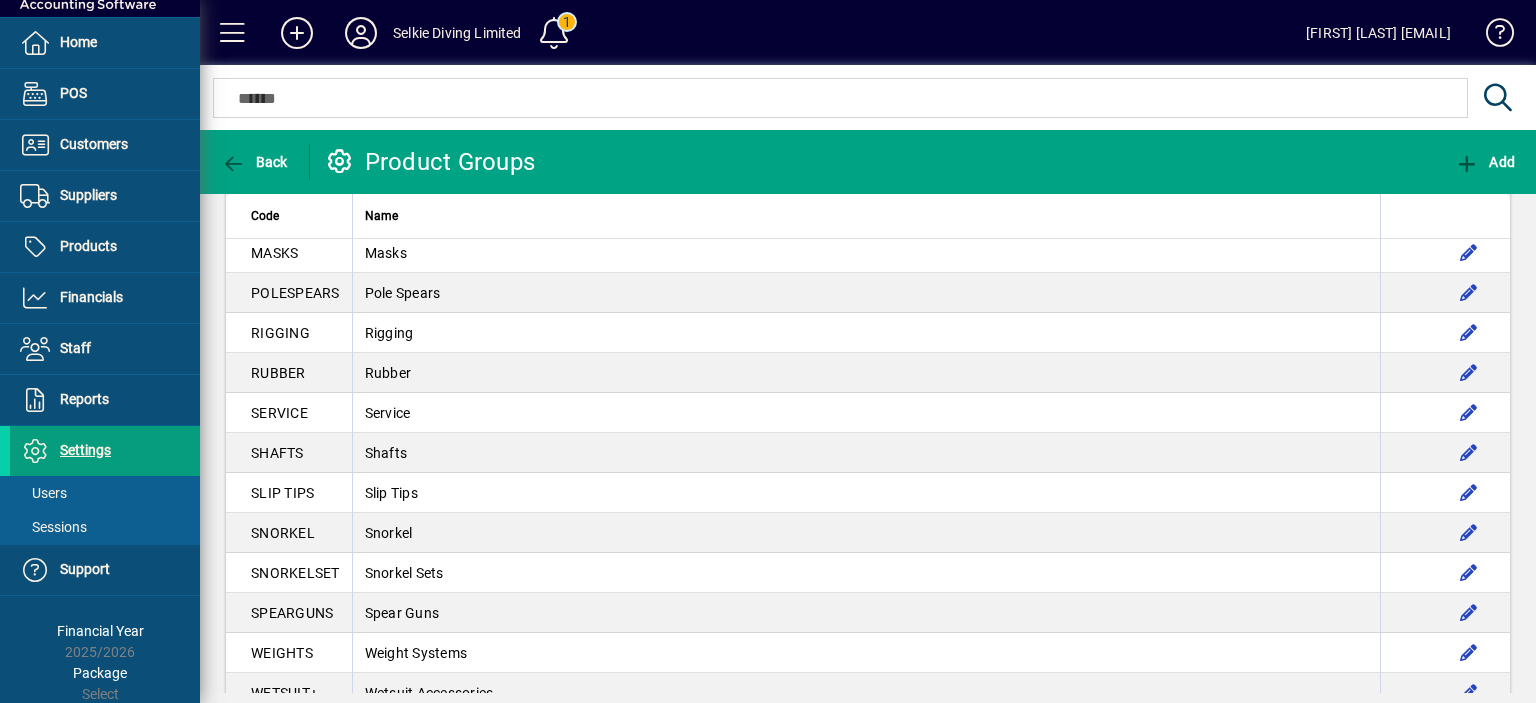 scroll, scrollTop: 600, scrollLeft: 0, axis: vertical 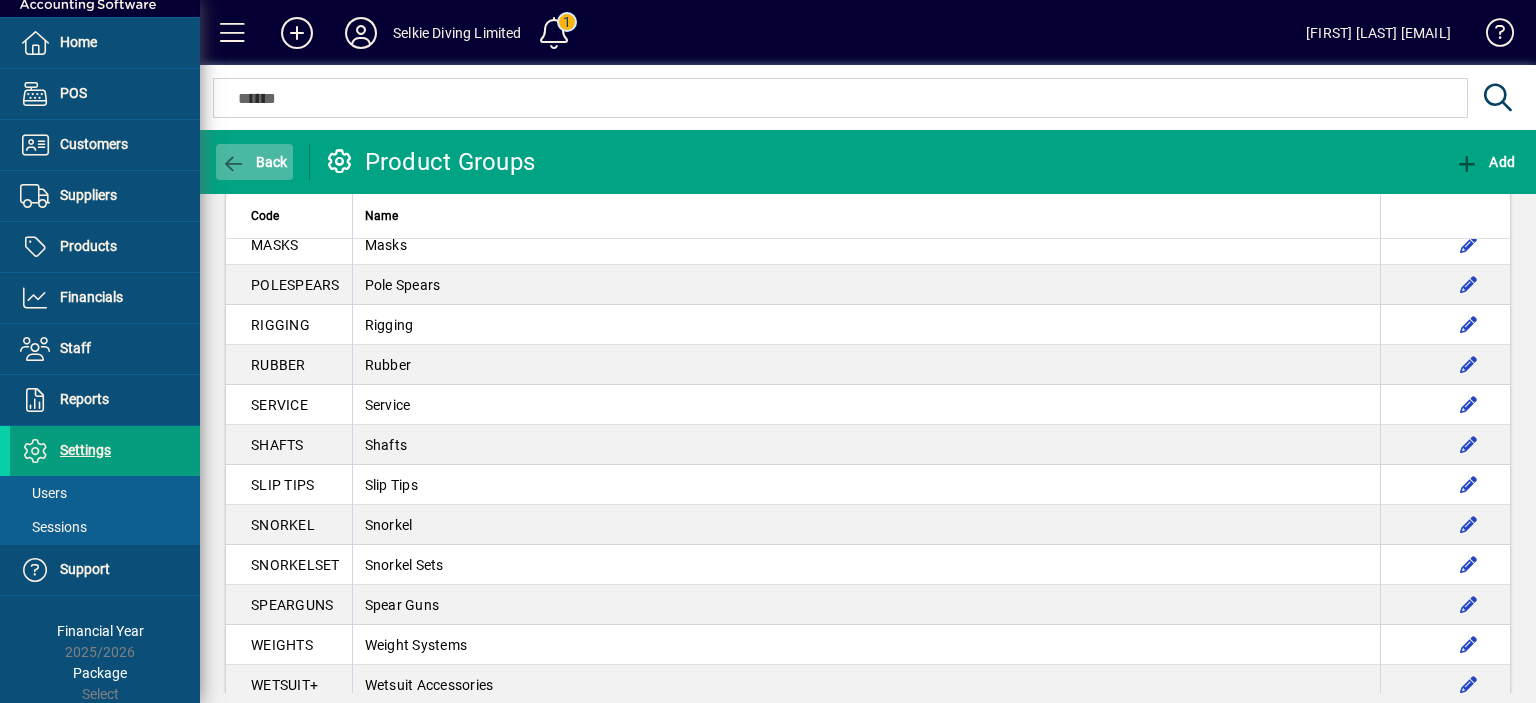 click on "Back" 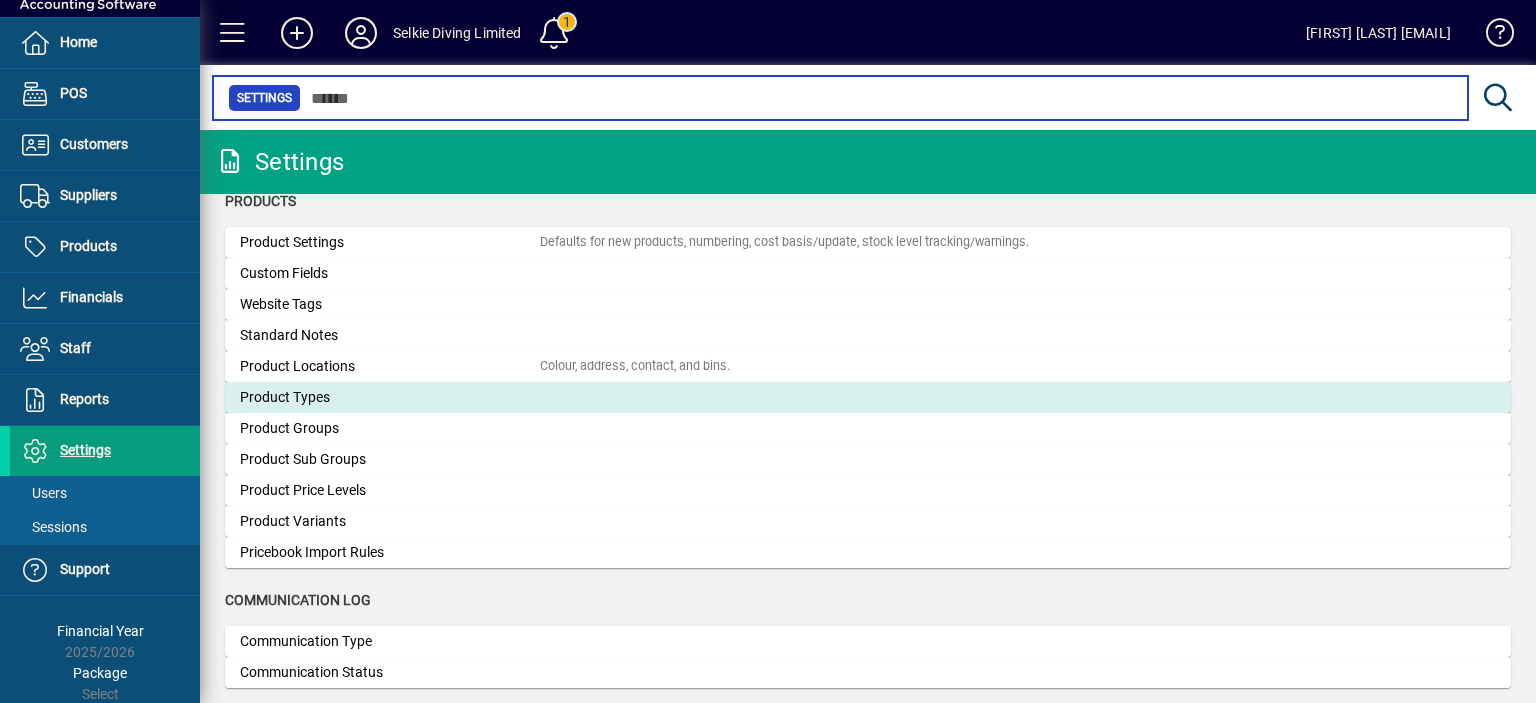 scroll, scrollTop: 1963, scrollLeft: 0, axis: vertical 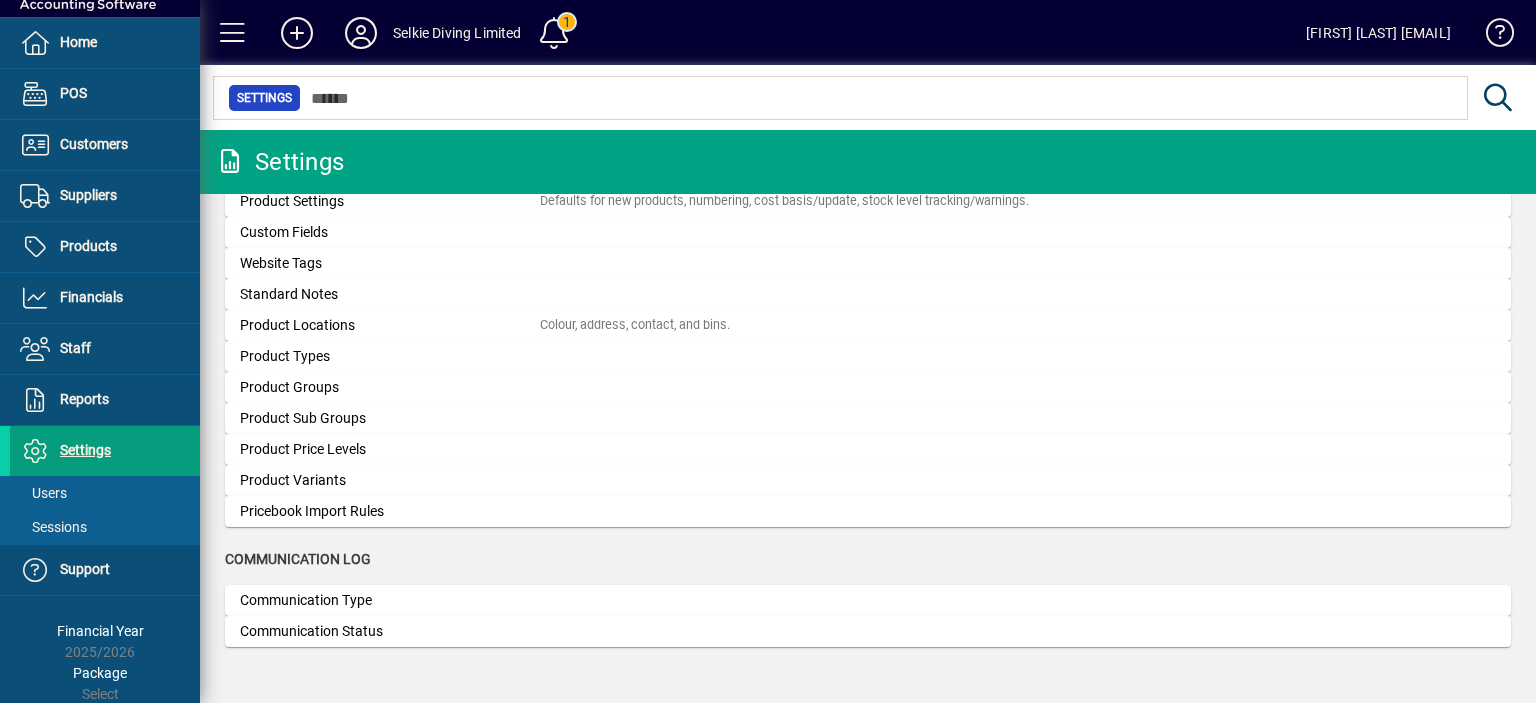 click on "Product Sub Groups" 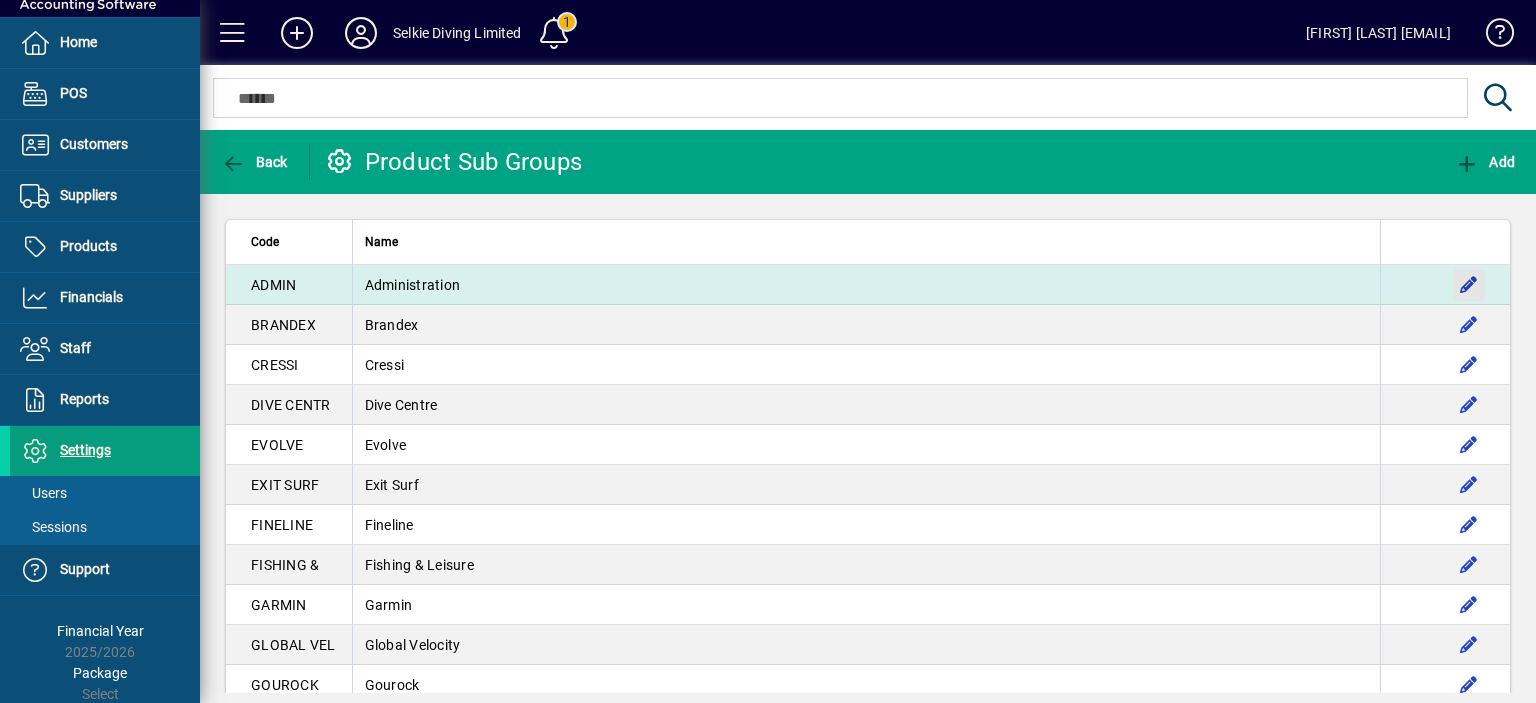 click at bounding box center (1469, 285) 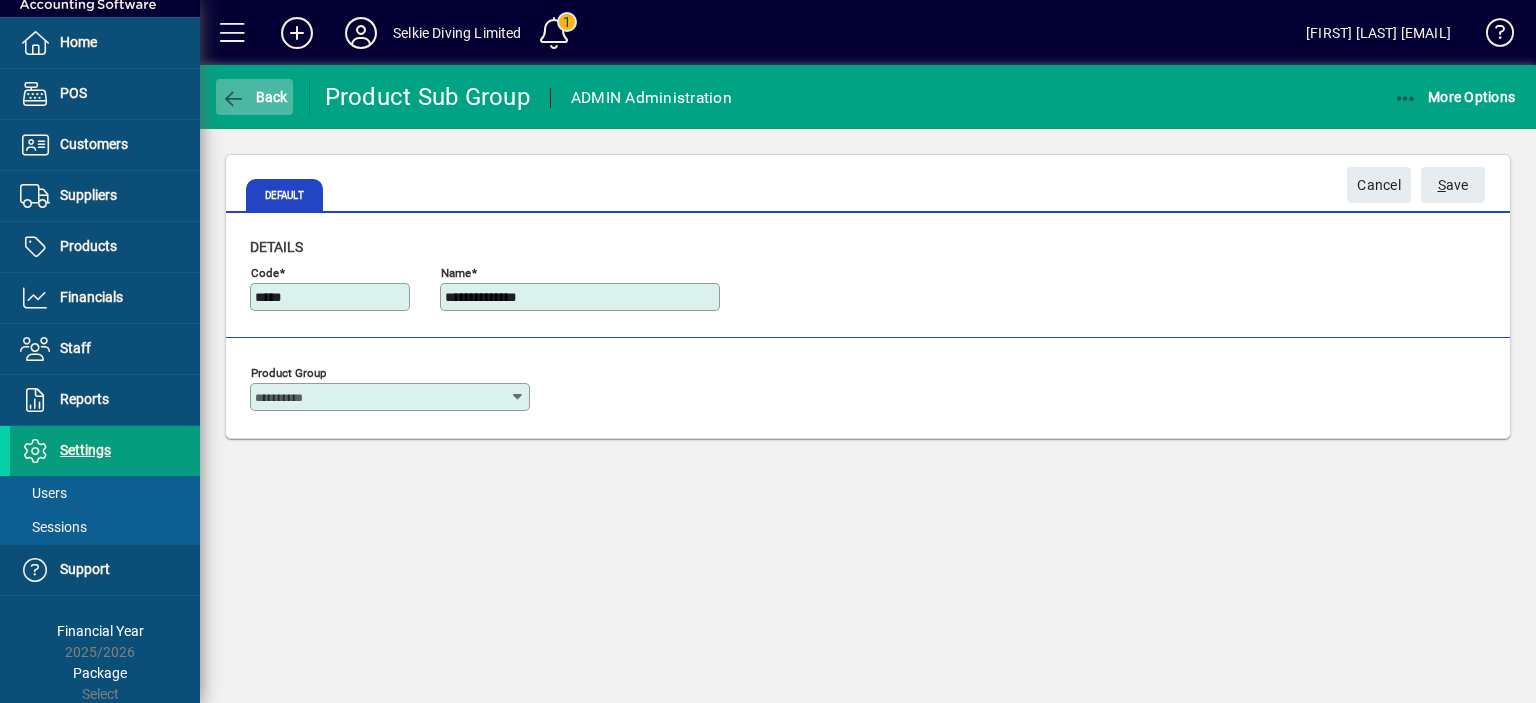 click on "Back" 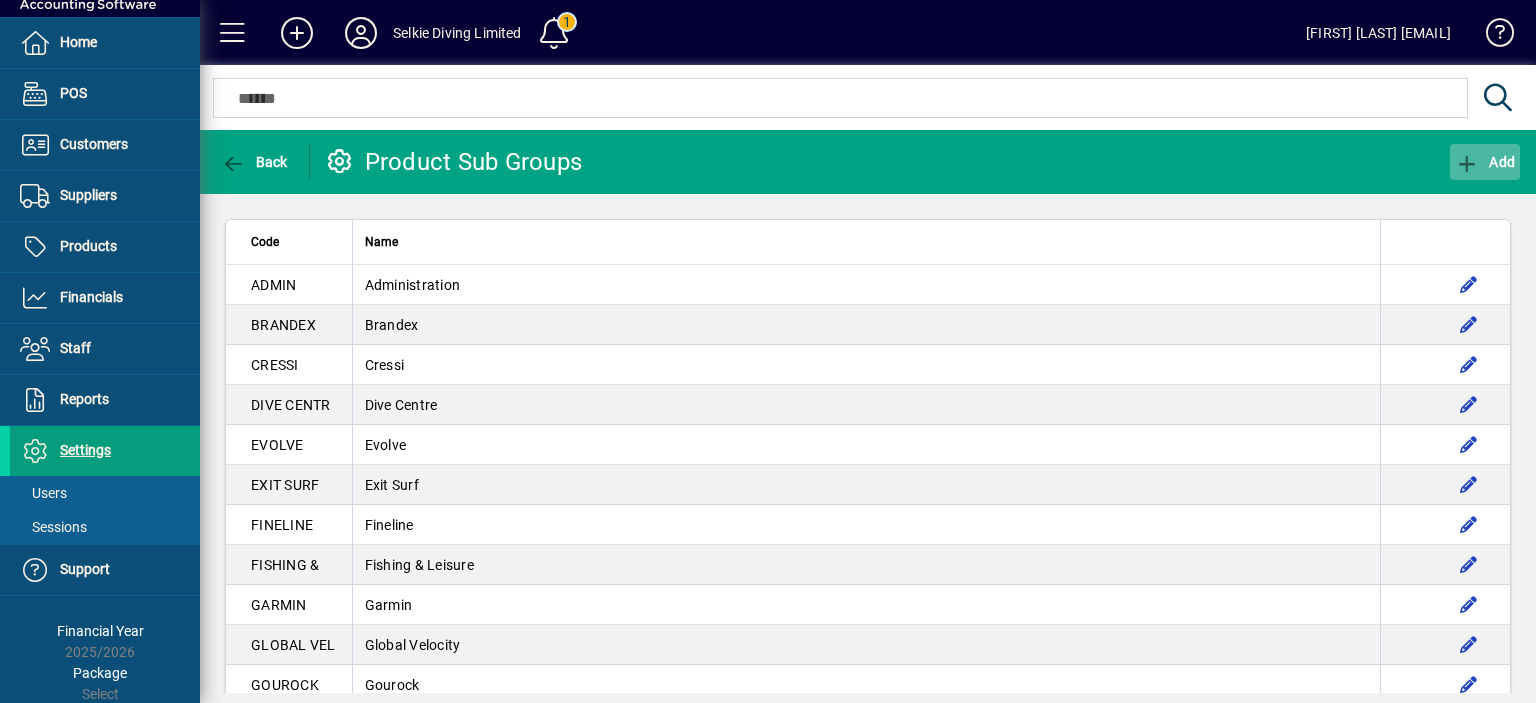 click 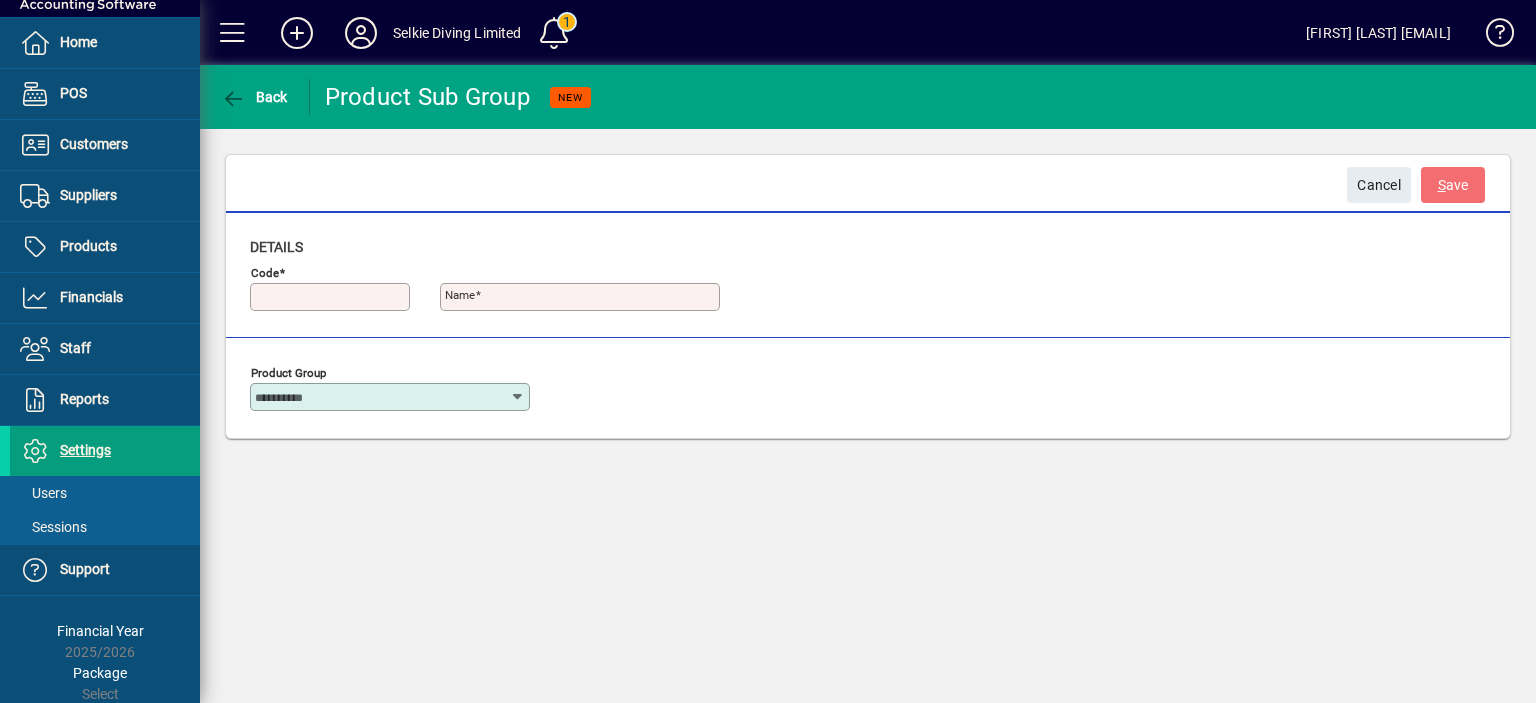 click on "Code" at bounding box center [332, 297] 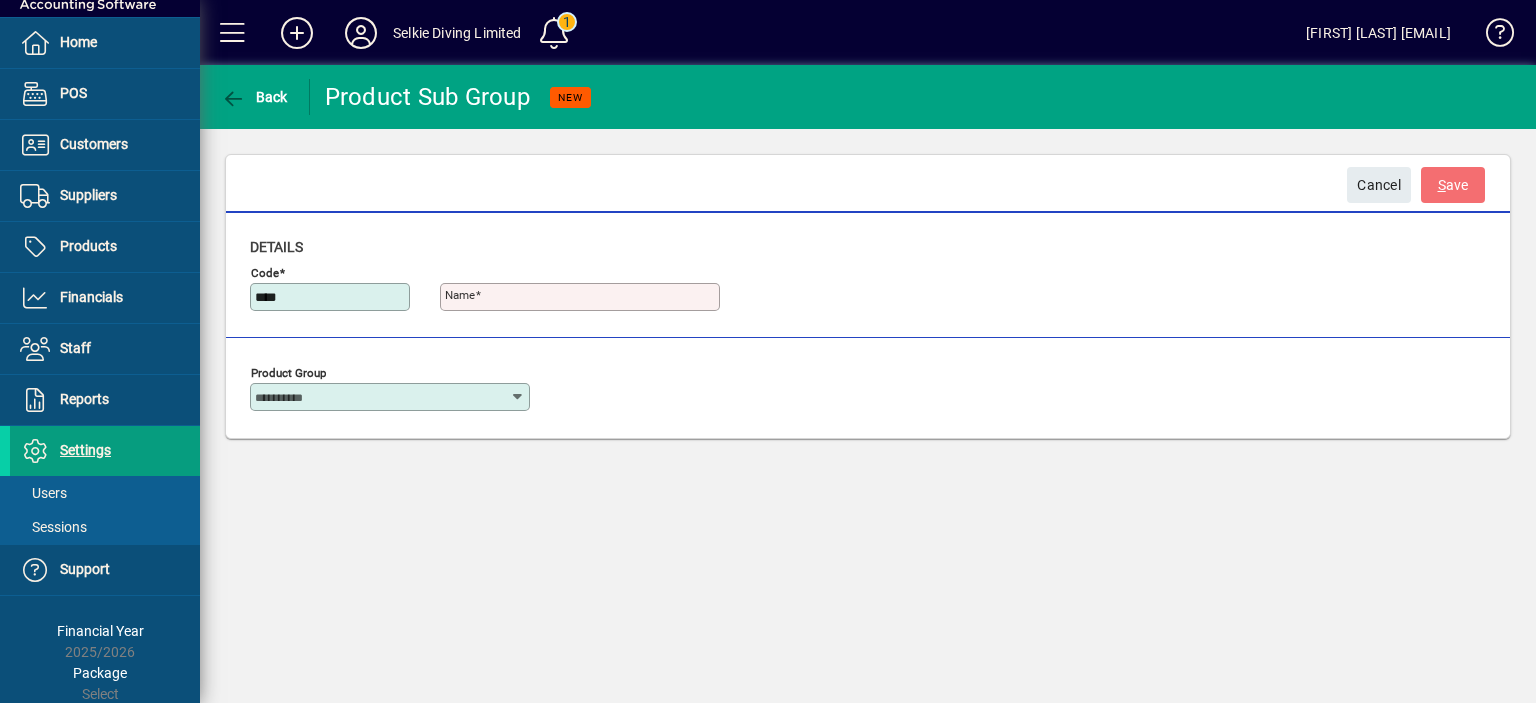 type on "****" 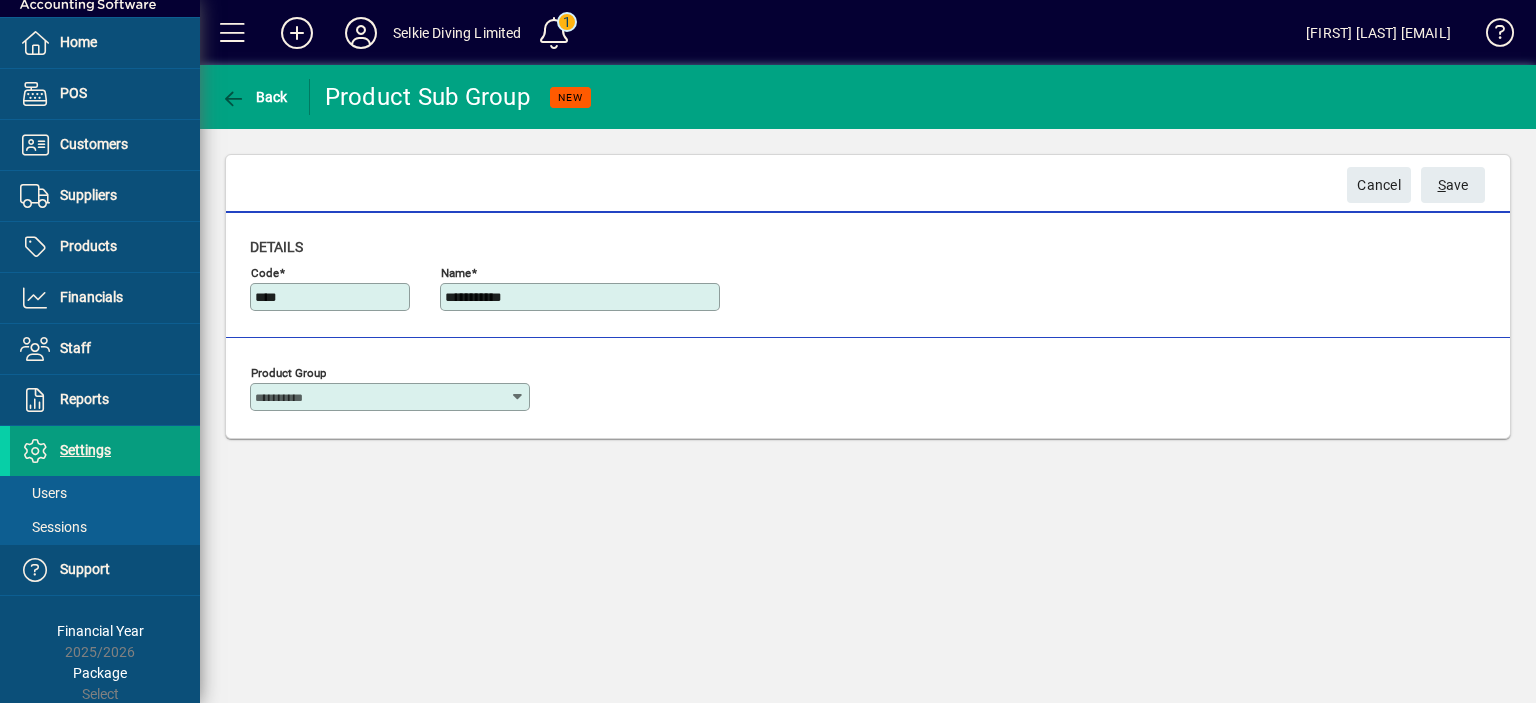 type on "**********" 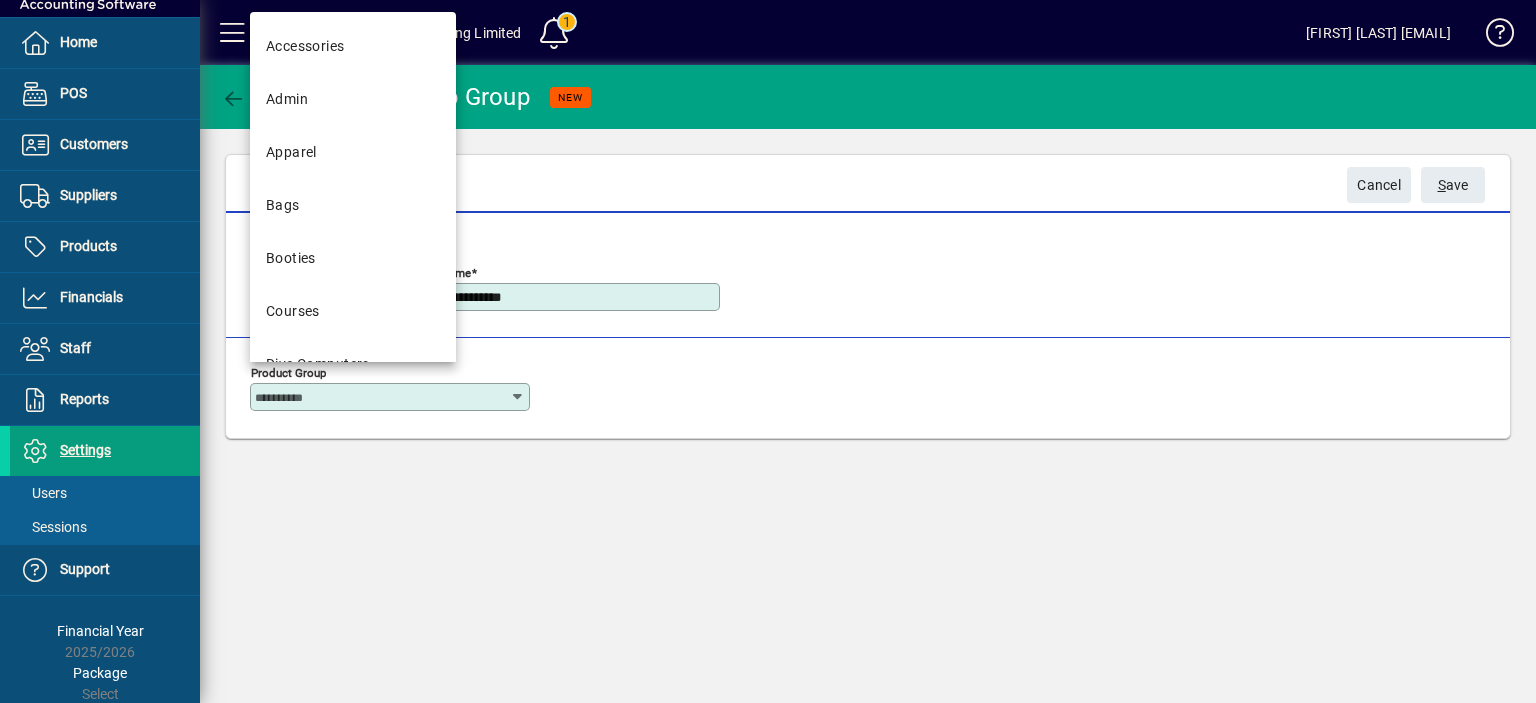 drag, startPoint x: 743, startPoint y: 478, endPoint x: 754, endPoint y: 485, distance: 13.038404 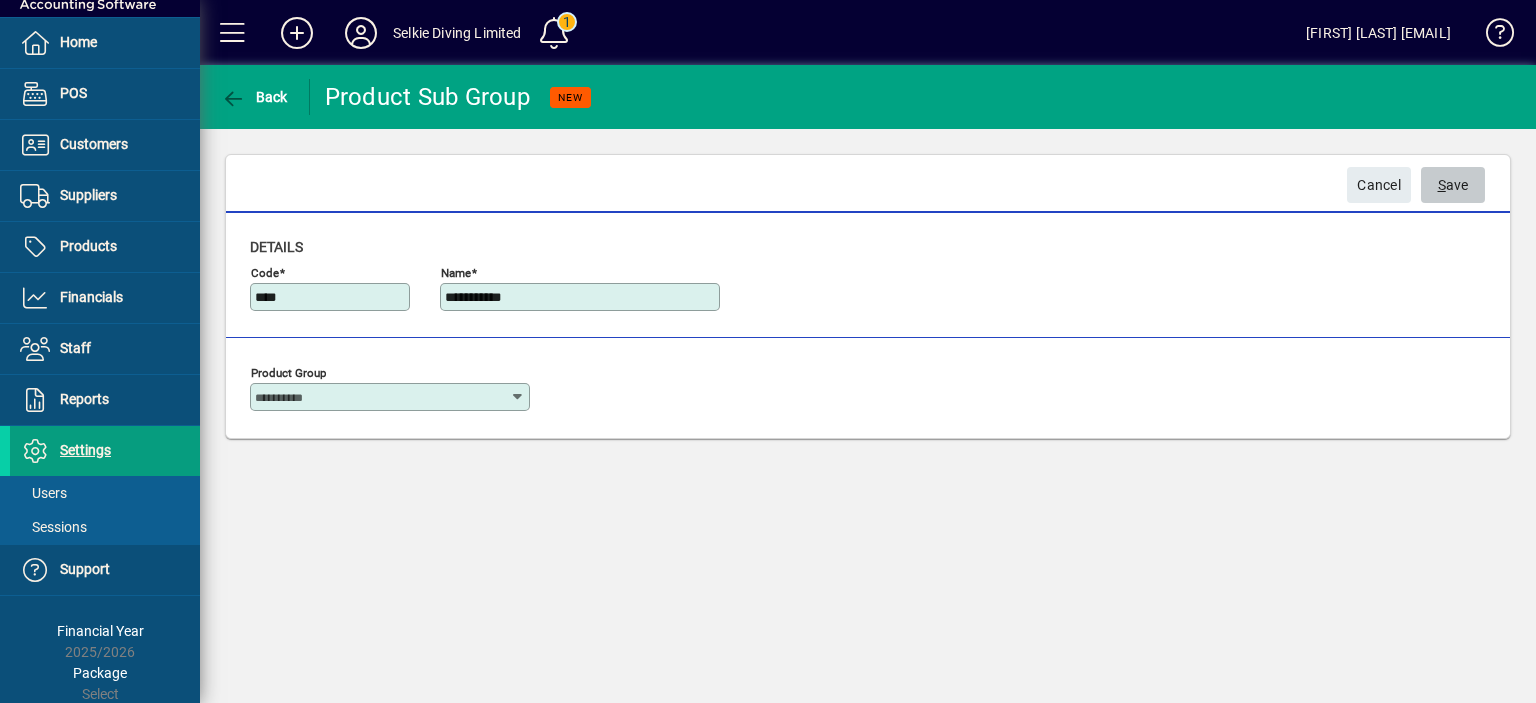 click on "S ave" 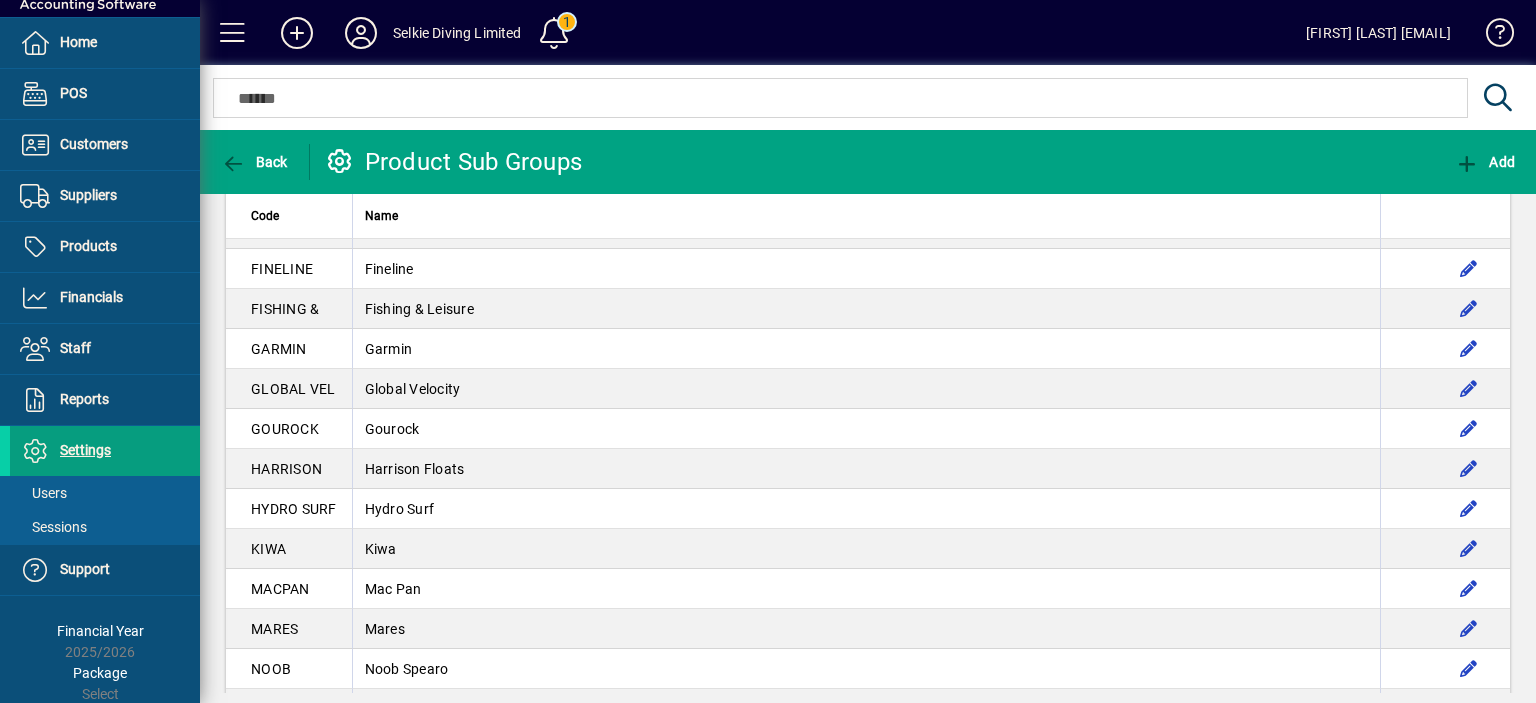 scroll, scrollTop: 356, scrollLeft: 0, axis: vertical 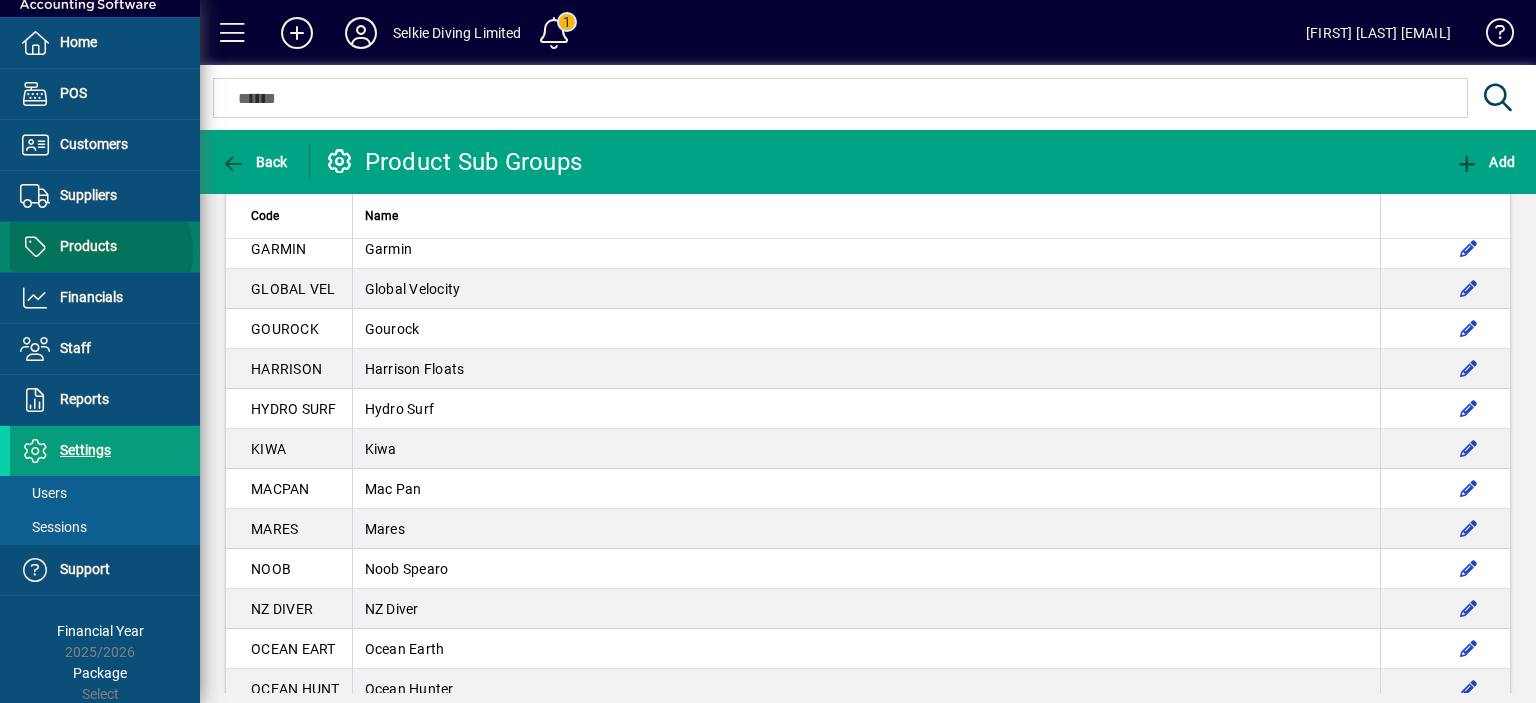 click on "Products" at bounding box center (88, 246) 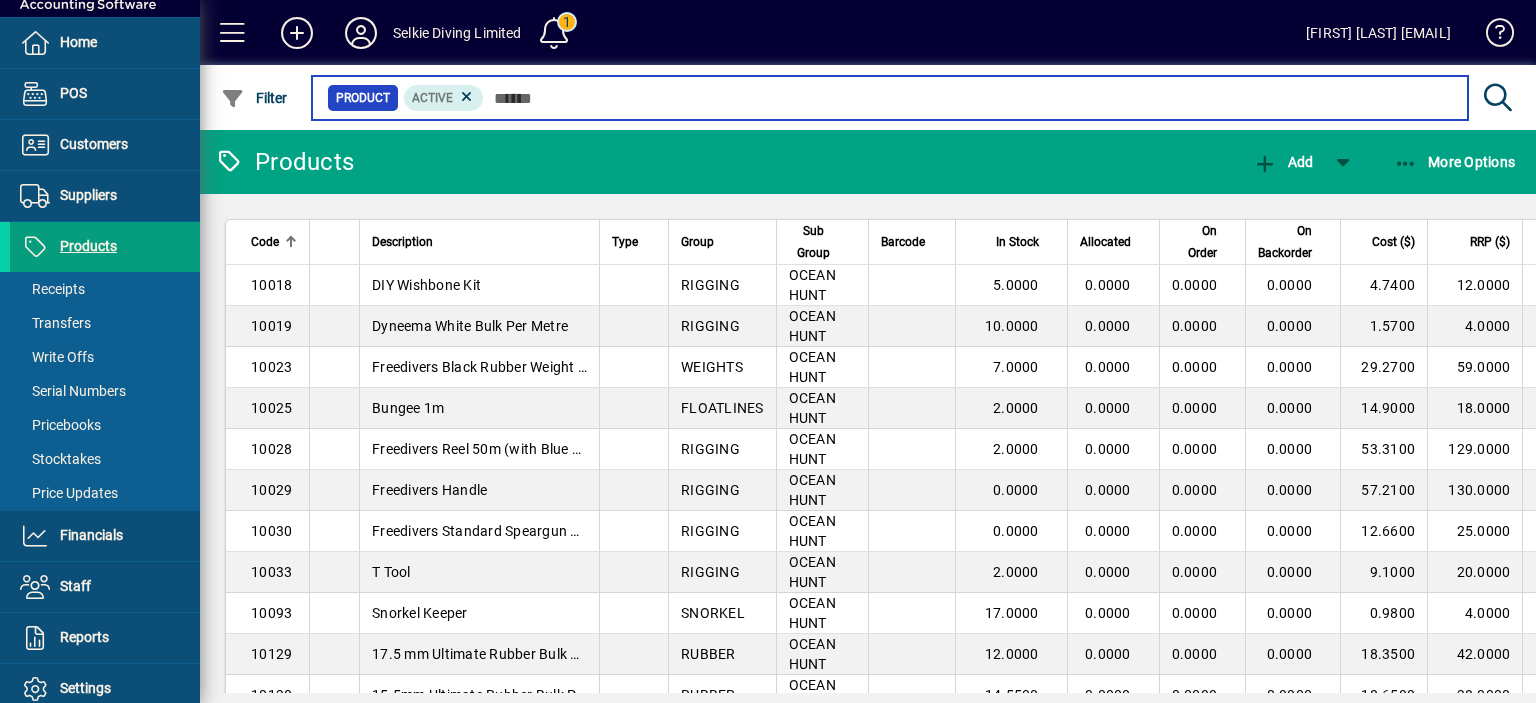 click at bounding box center (968, 98) 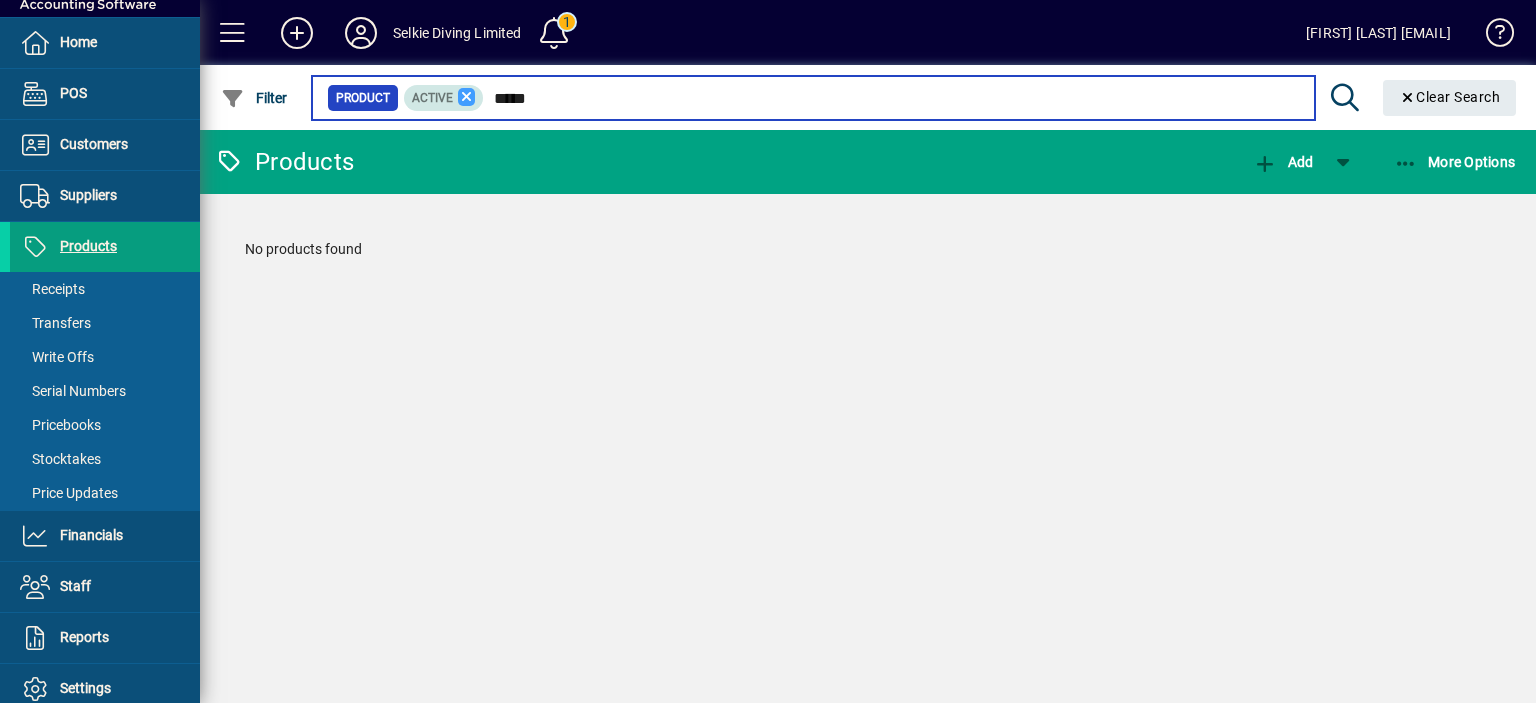 type on "*****" 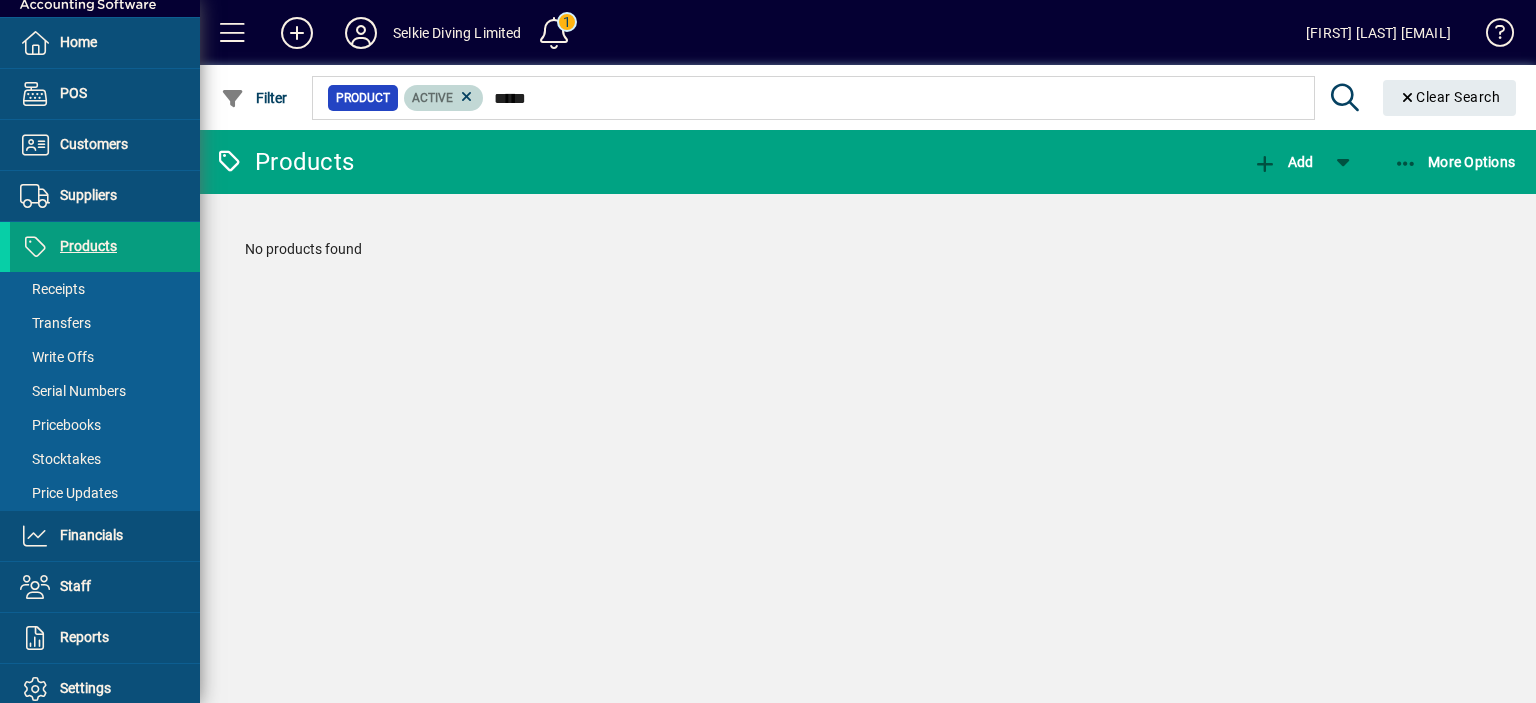 click at bounding box center [467, 97] 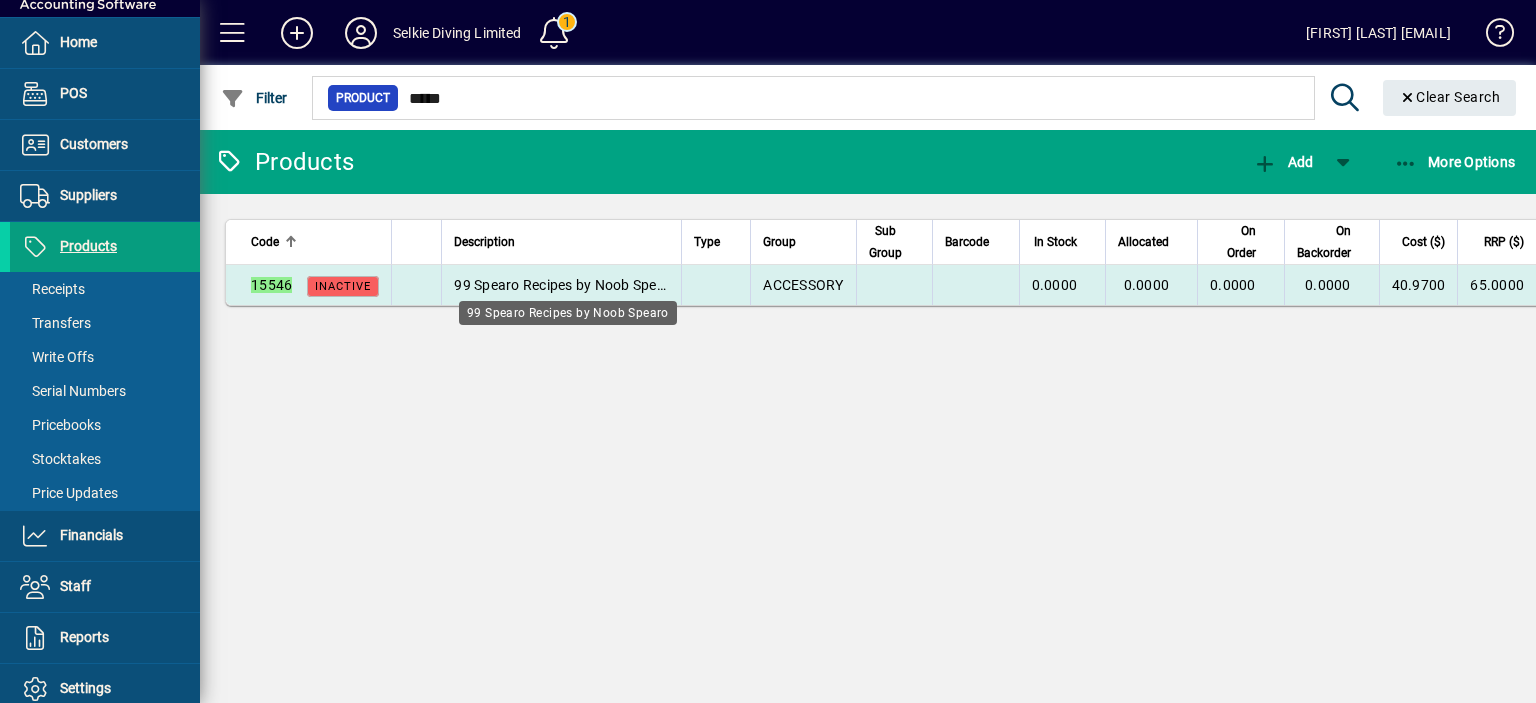 click on "99 Spearo Recipes by Noob Spearo" at bounding box center [566, 285] 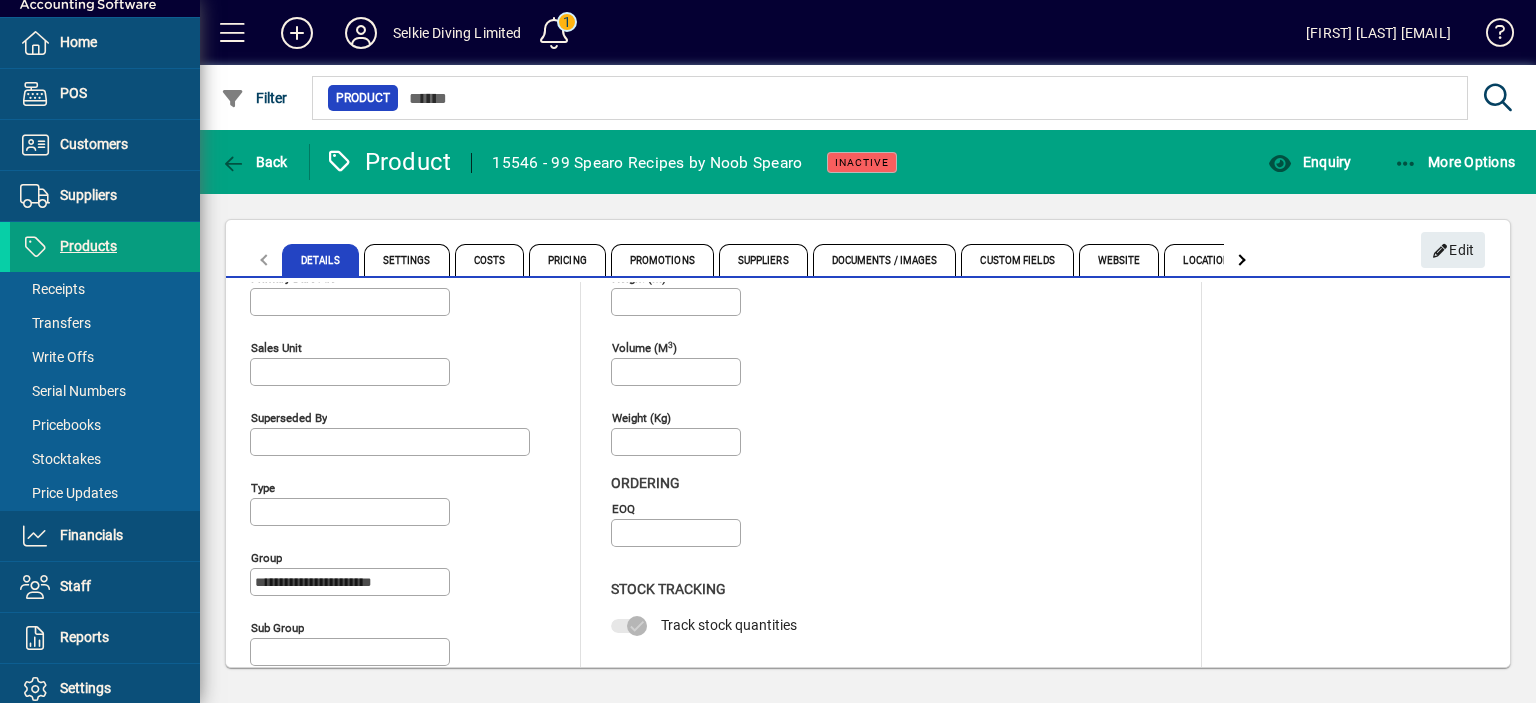 scroll, scrollTop: 295, scrollLeft: 0, axis: vertical 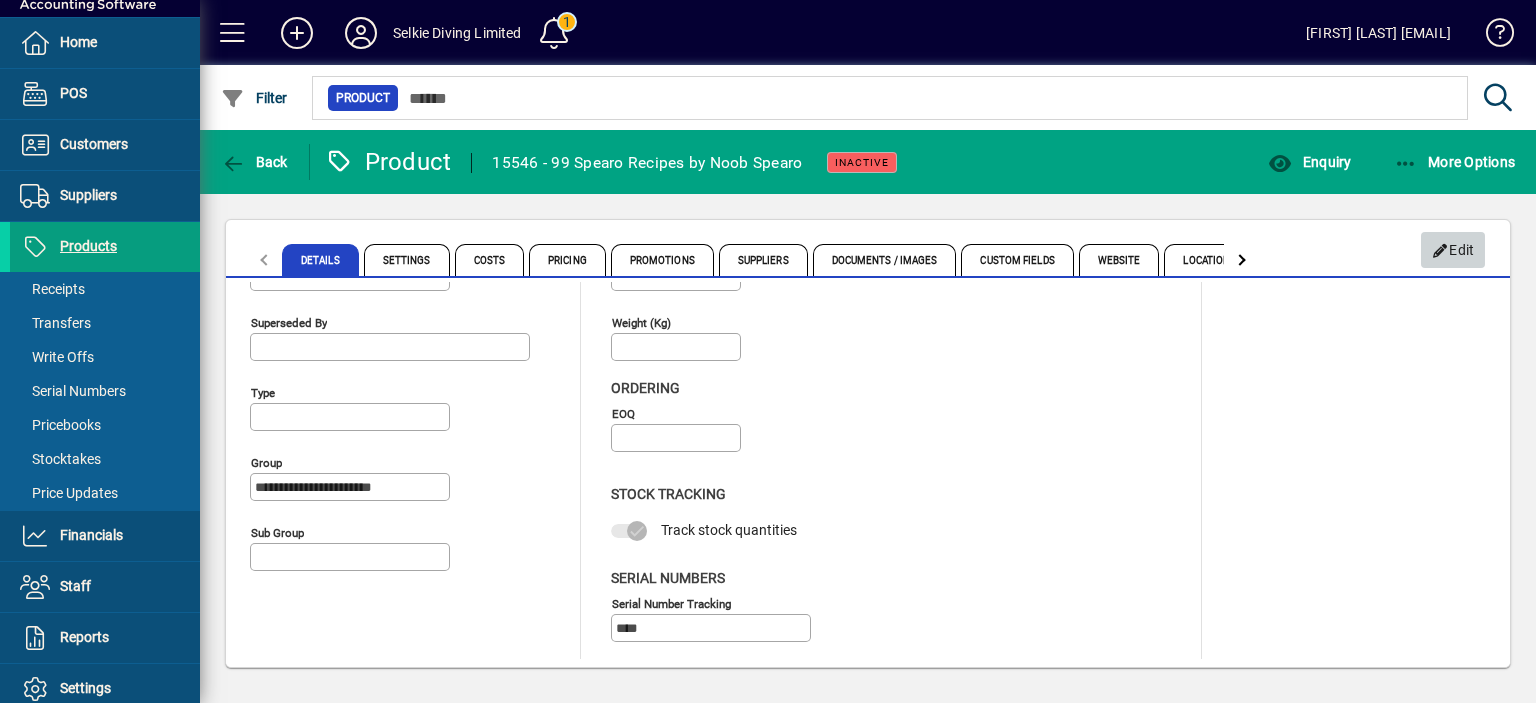 drag, startPoint x: 1466, startPoint y: 251, endPoint x: 1357, endPoint y: 263, distance: 109.65856 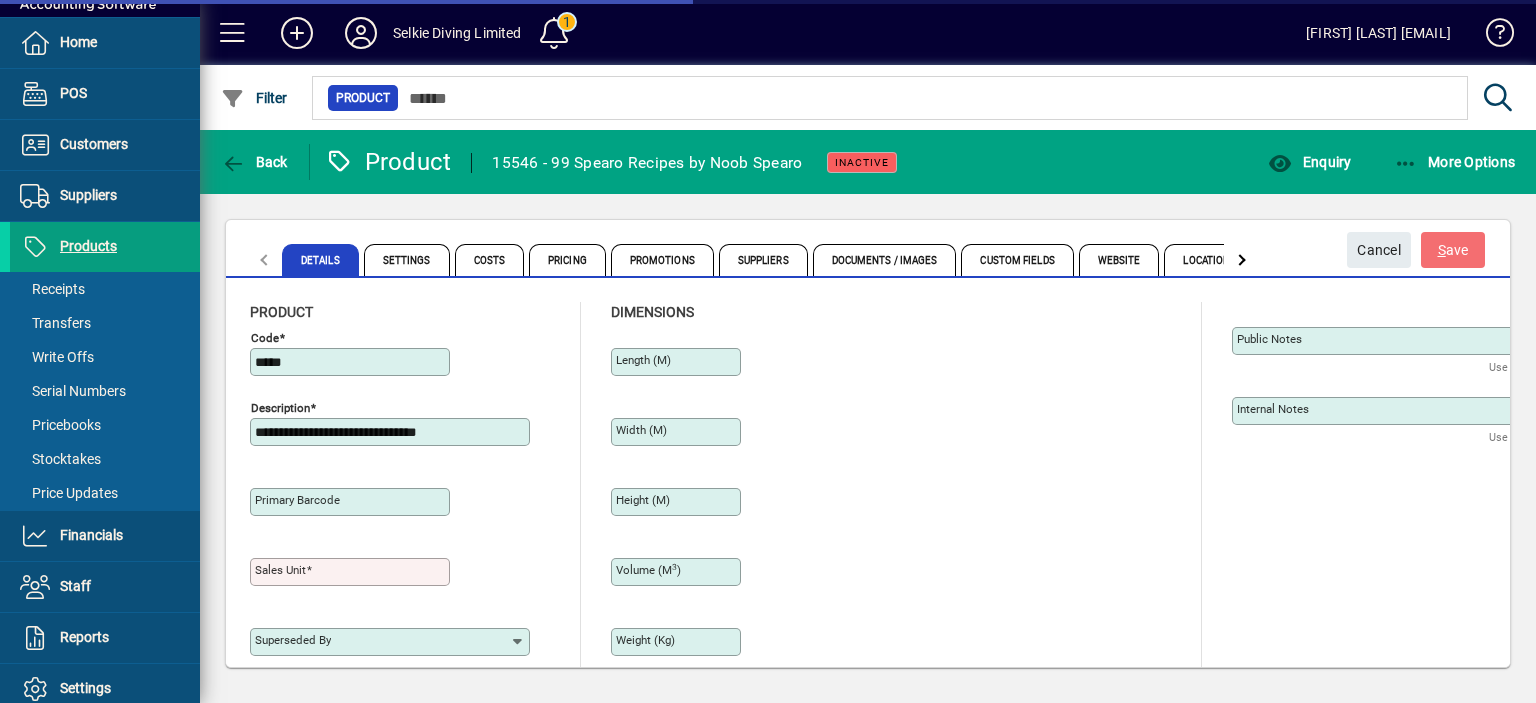 type on "**********" 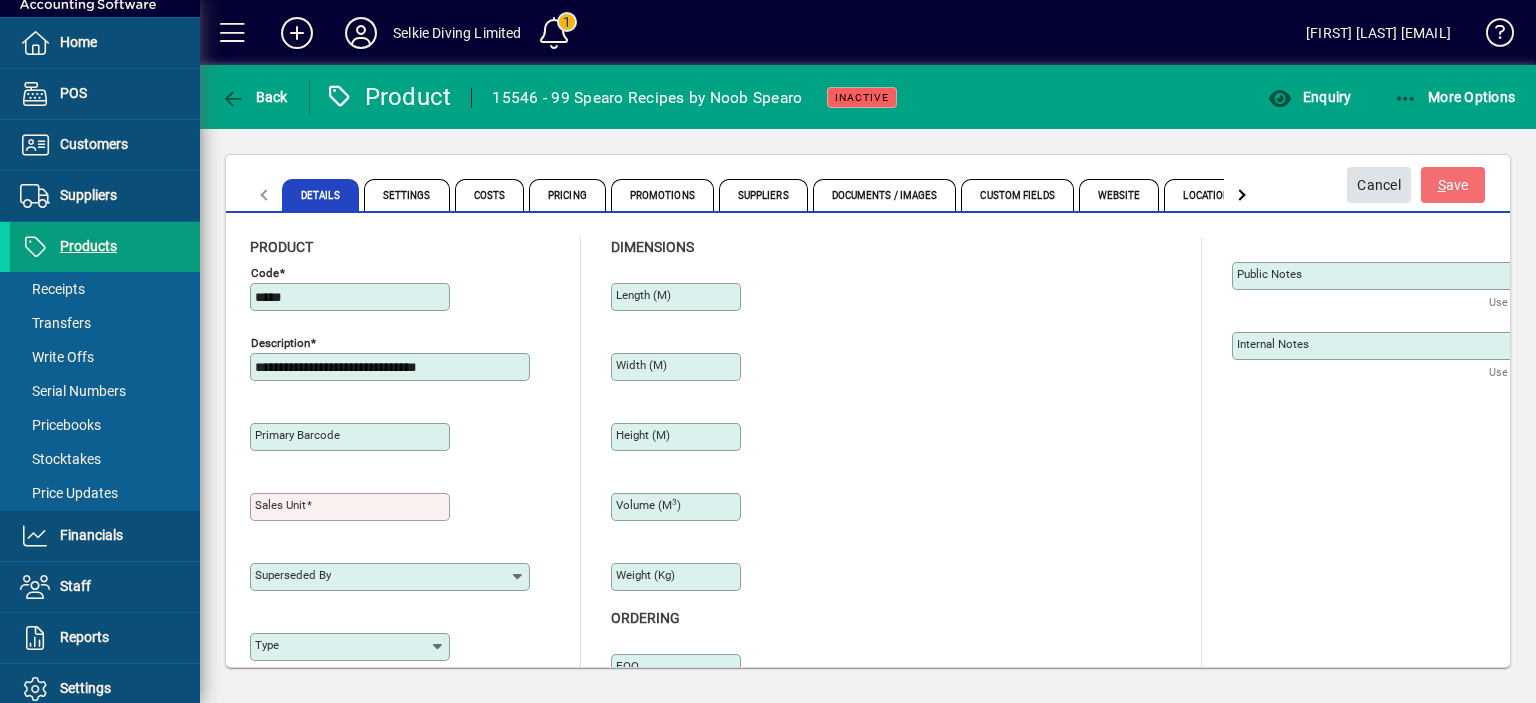click on "Cancel" 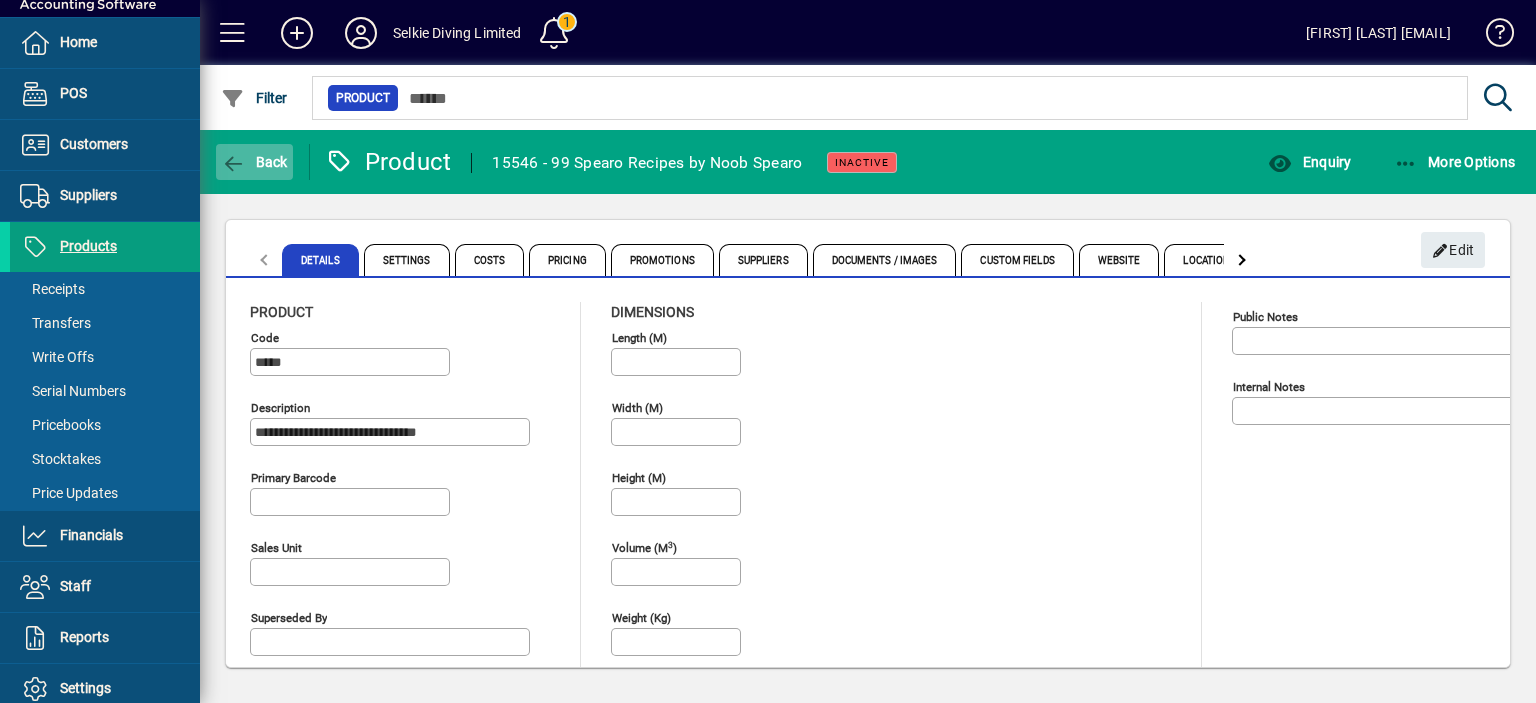 click on "Back" 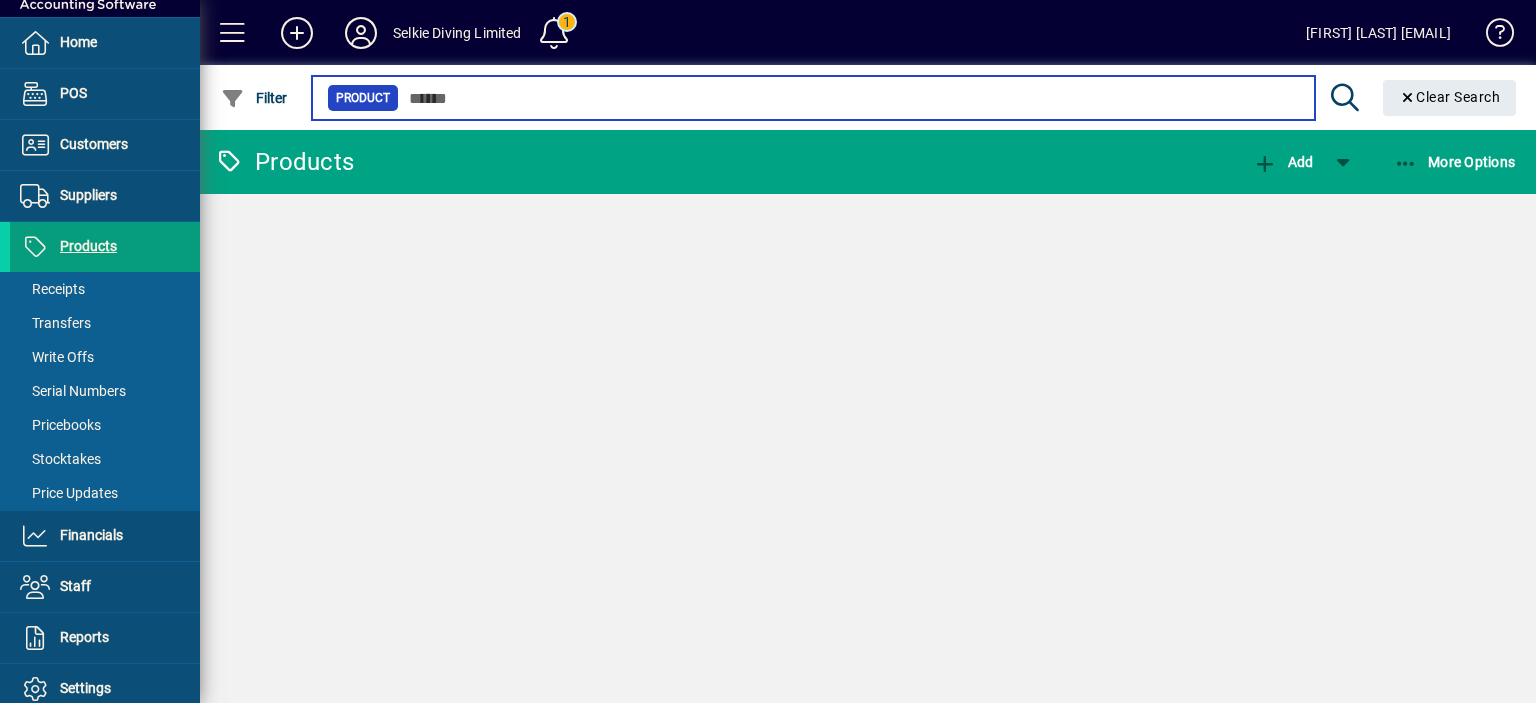 type on "*****" 